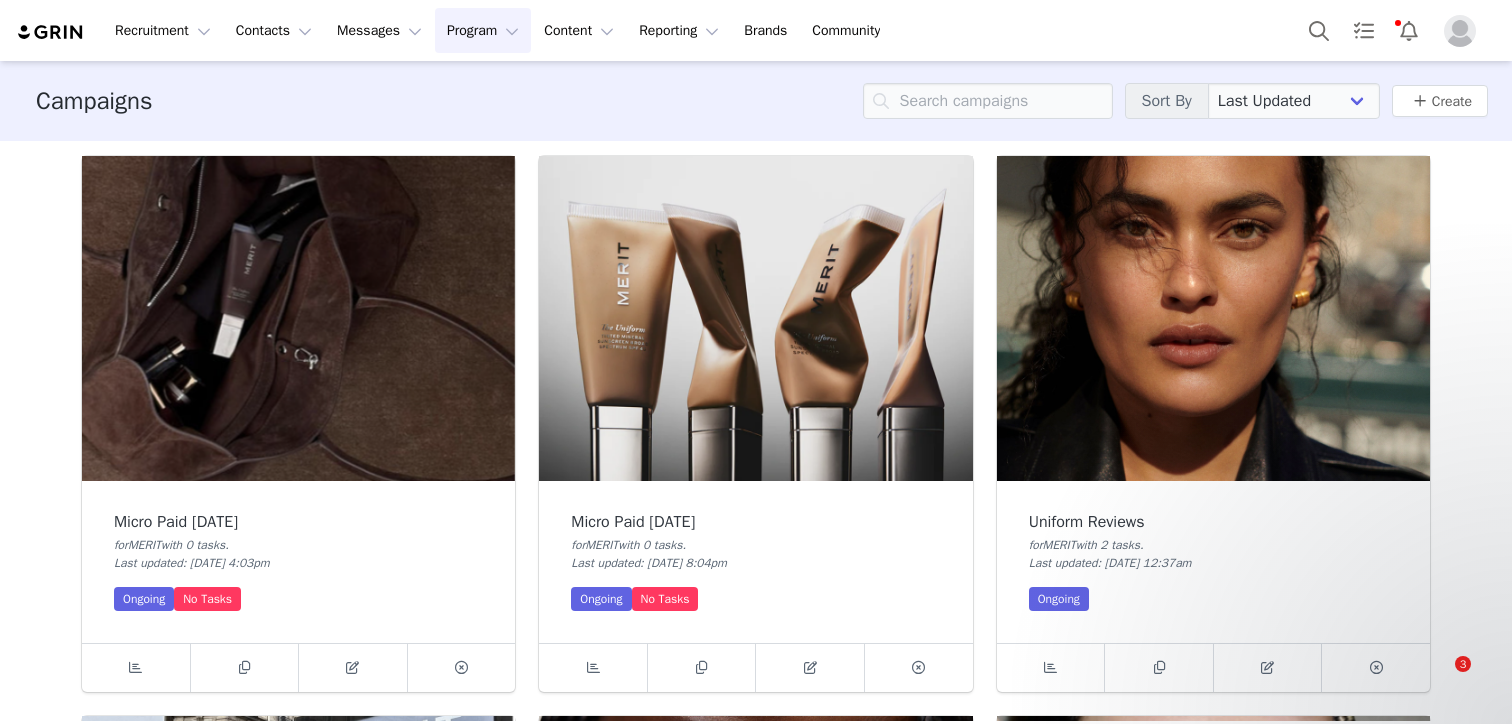 scroll, scrollTop: 0, scrollLeft: 0, axis: both 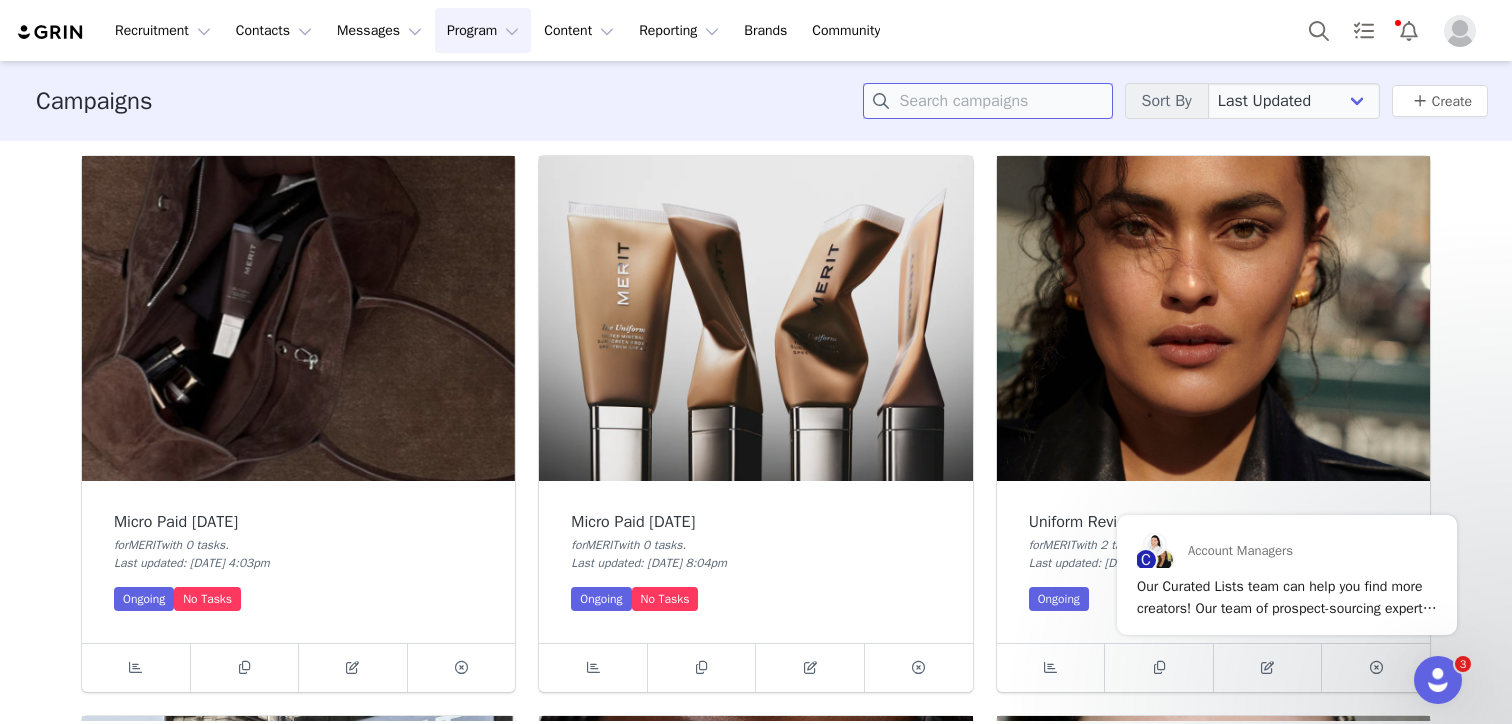 click at bounding box center [988, 101] 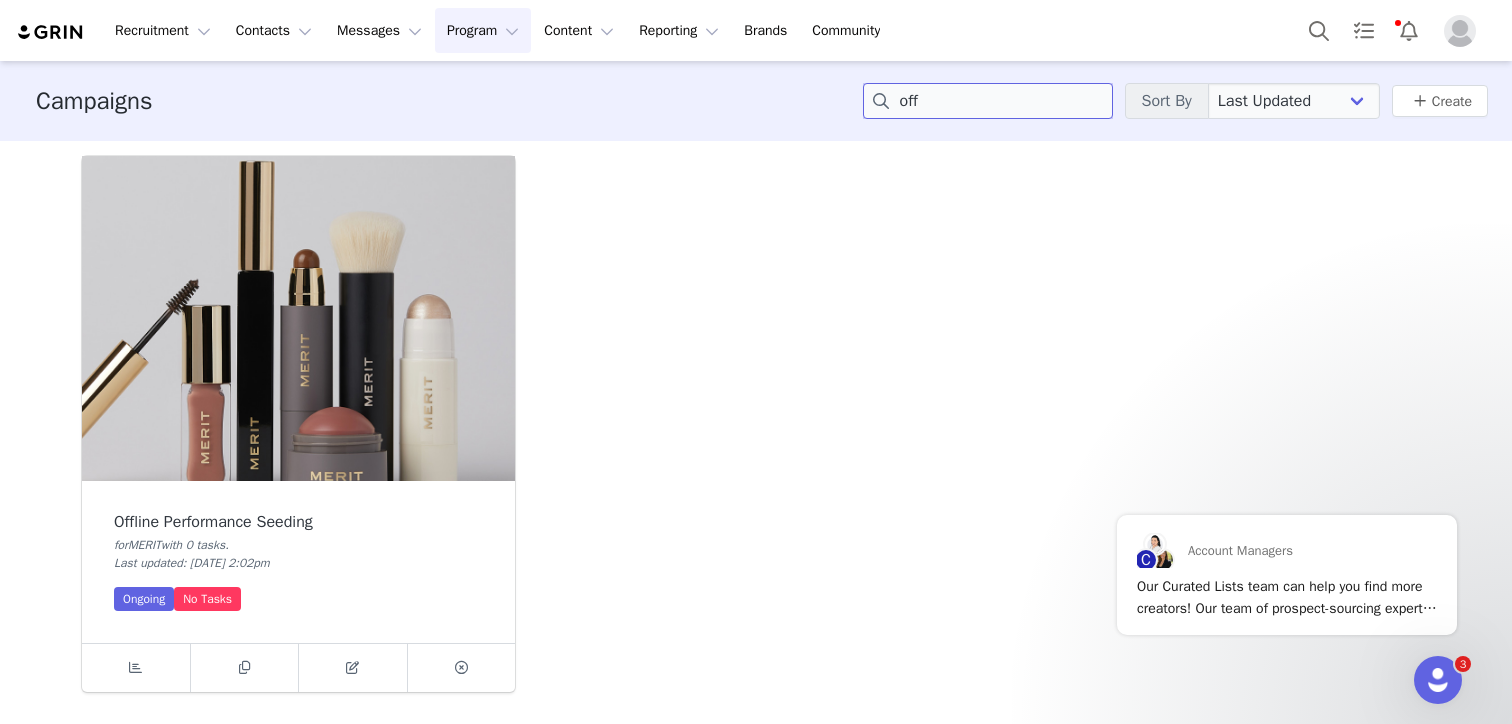 type on "off" 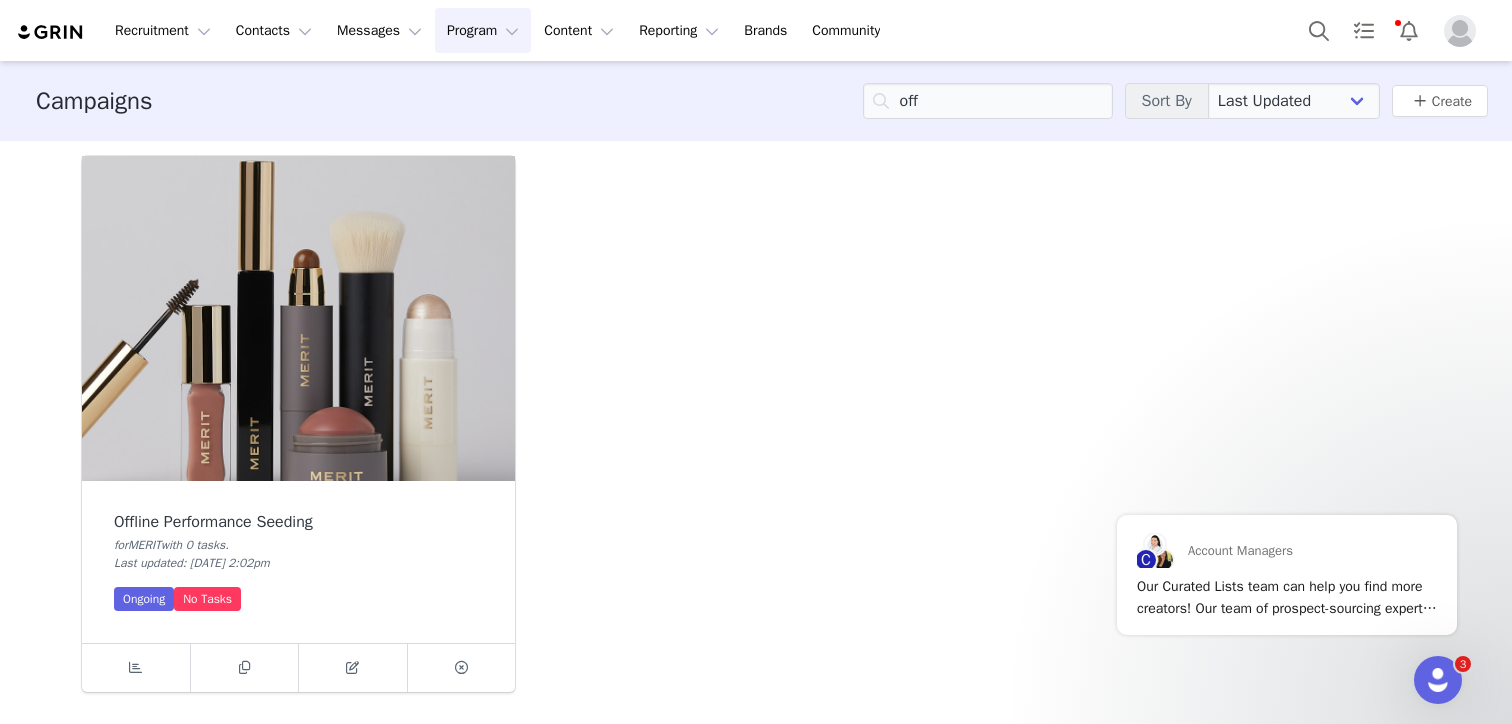 click at bounding box center (298, 318) 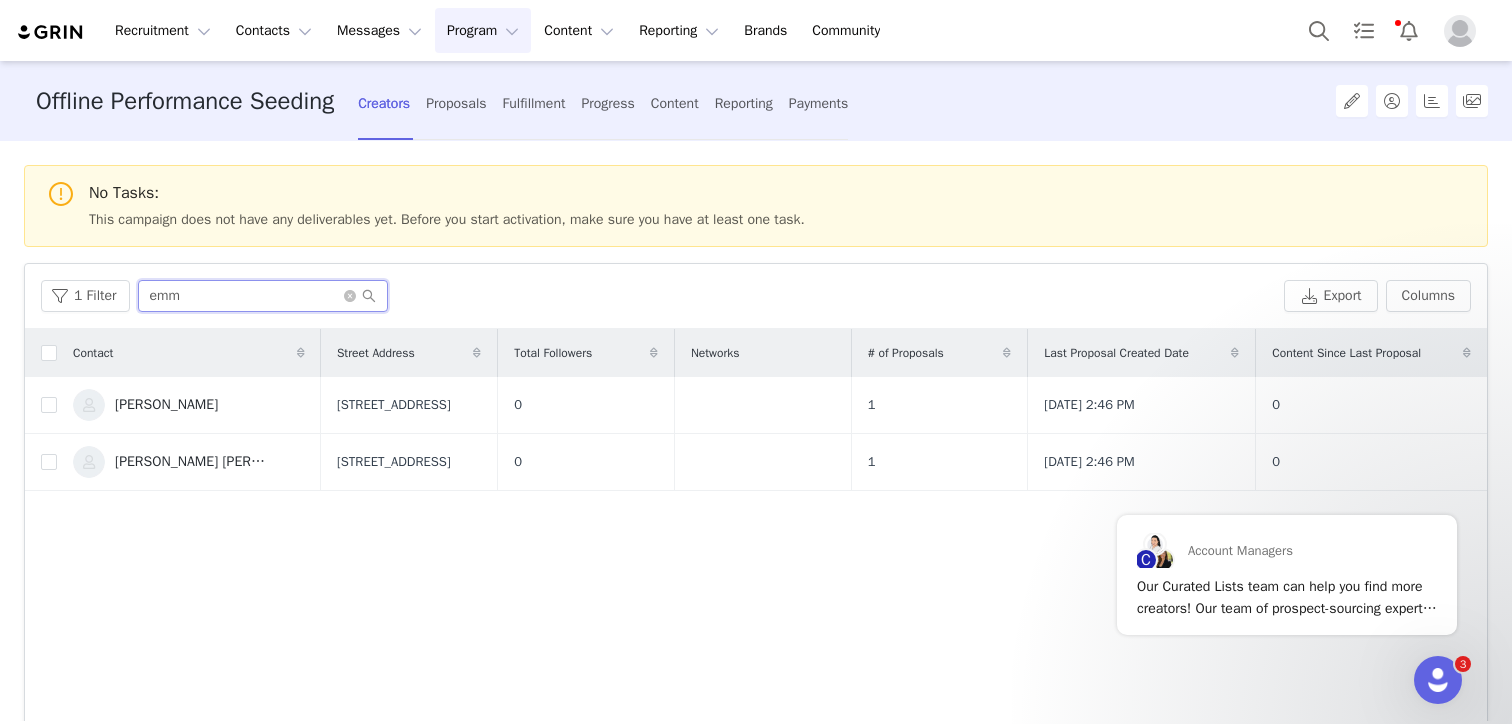 click on "emm" at bounding box center (263, 296) 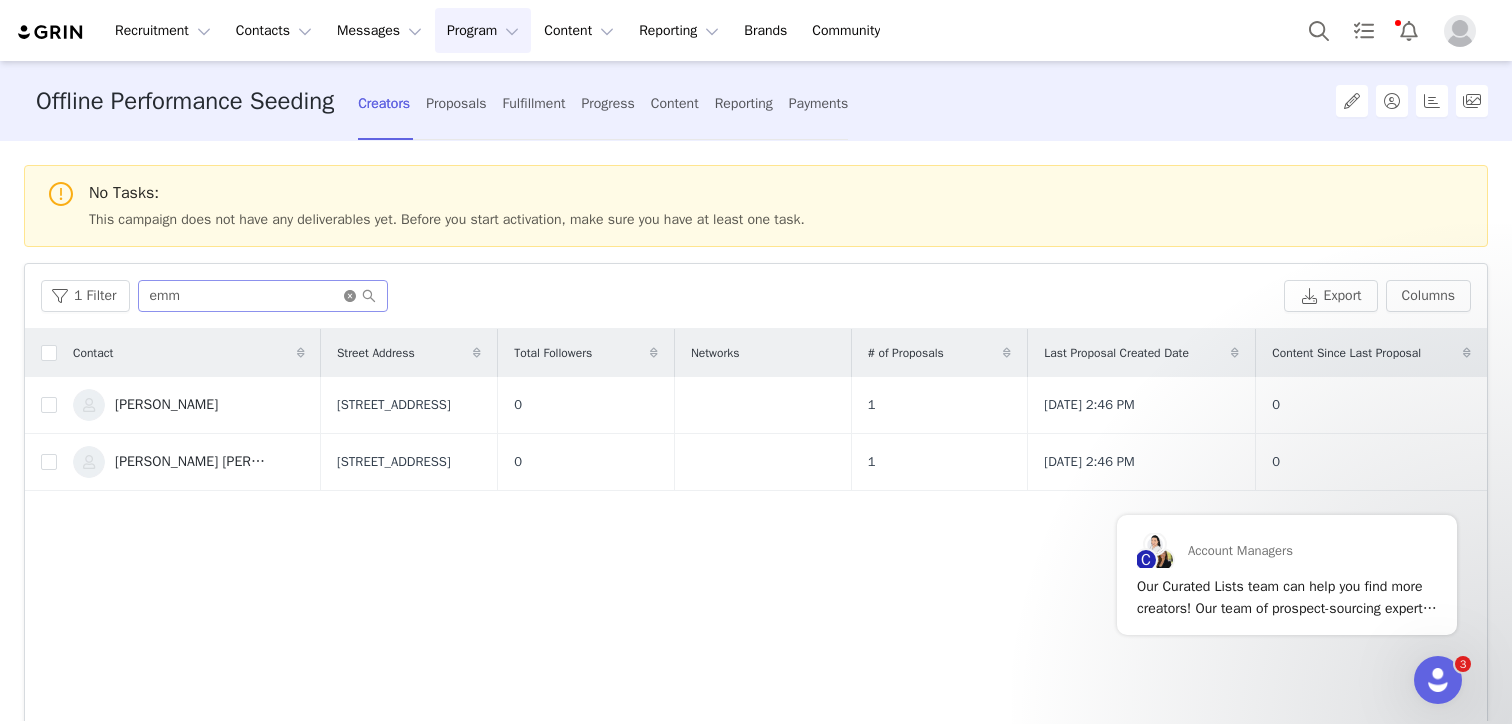 click 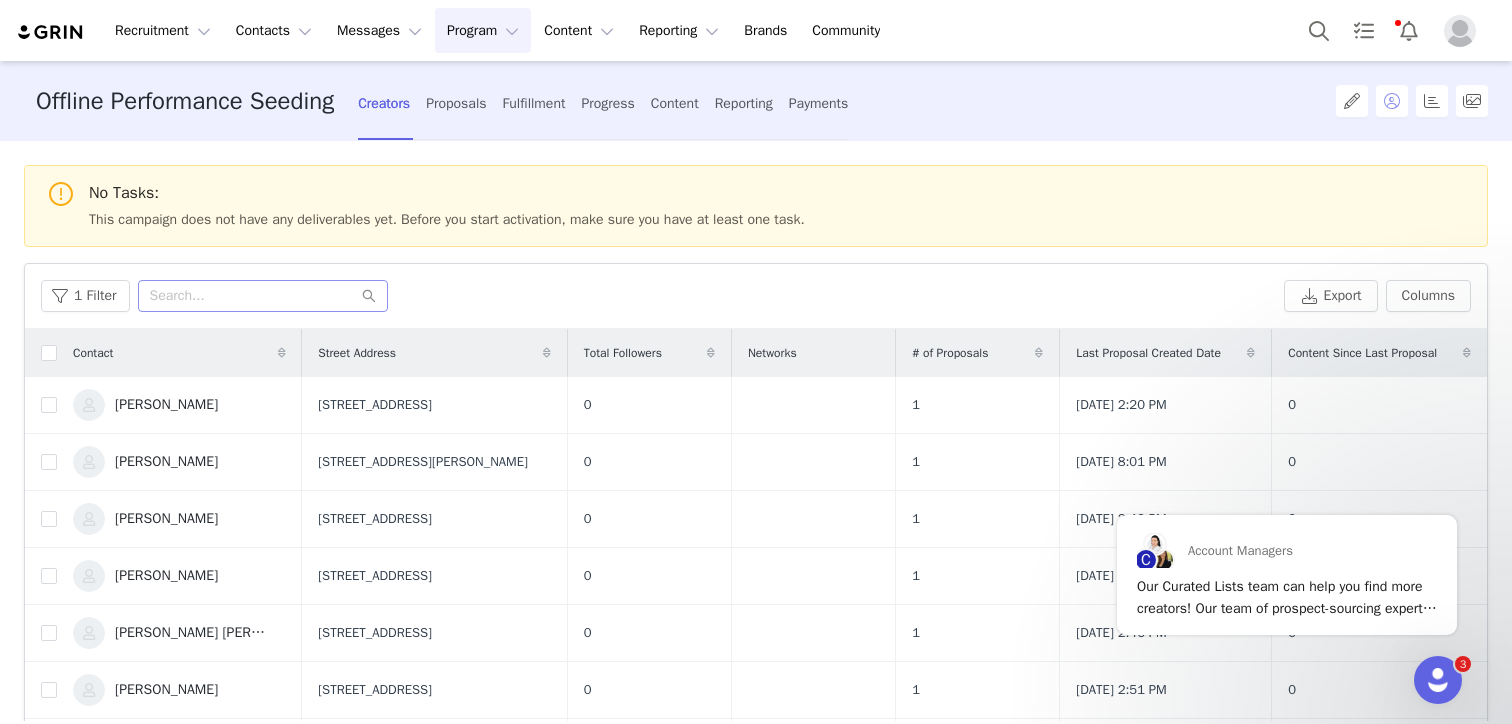 click at bounding box center [1392, 101] 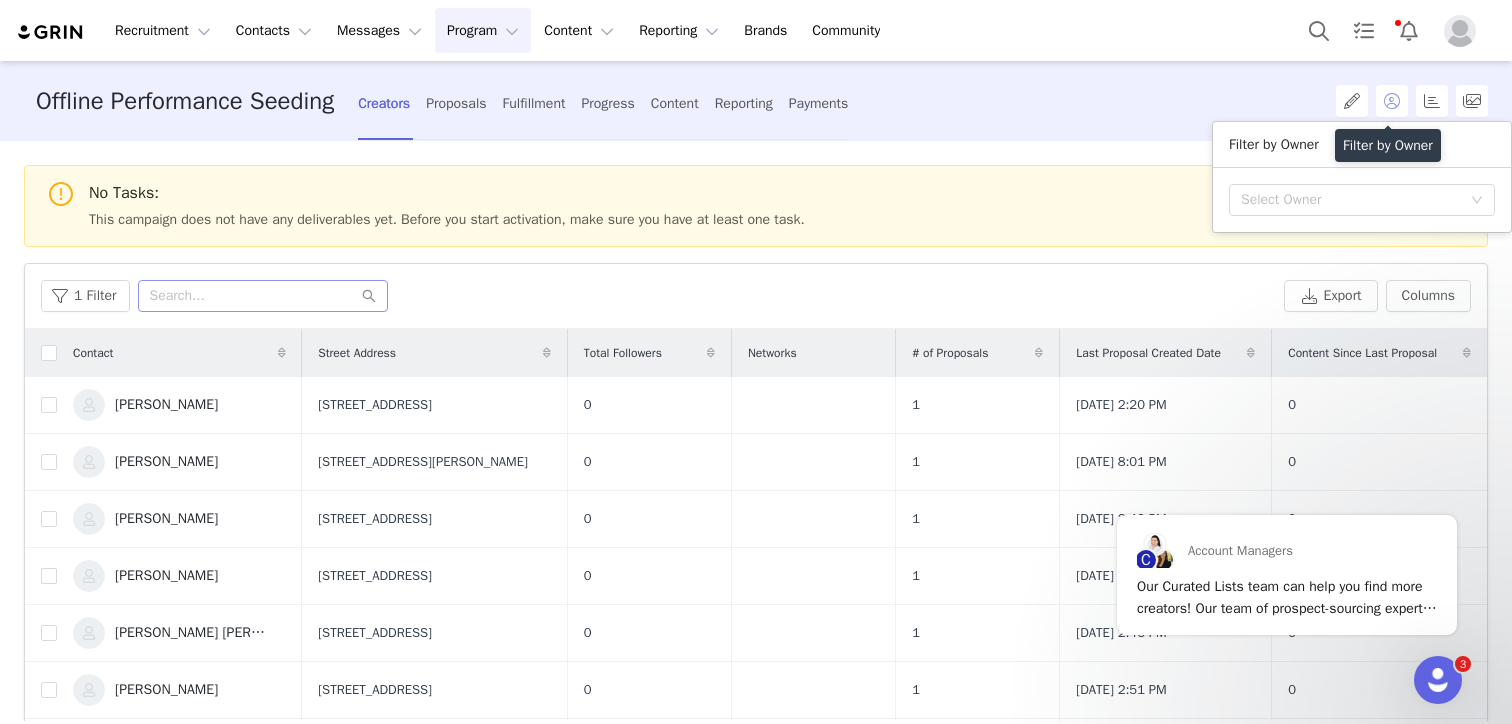 click at bounding box center (1392, 101) 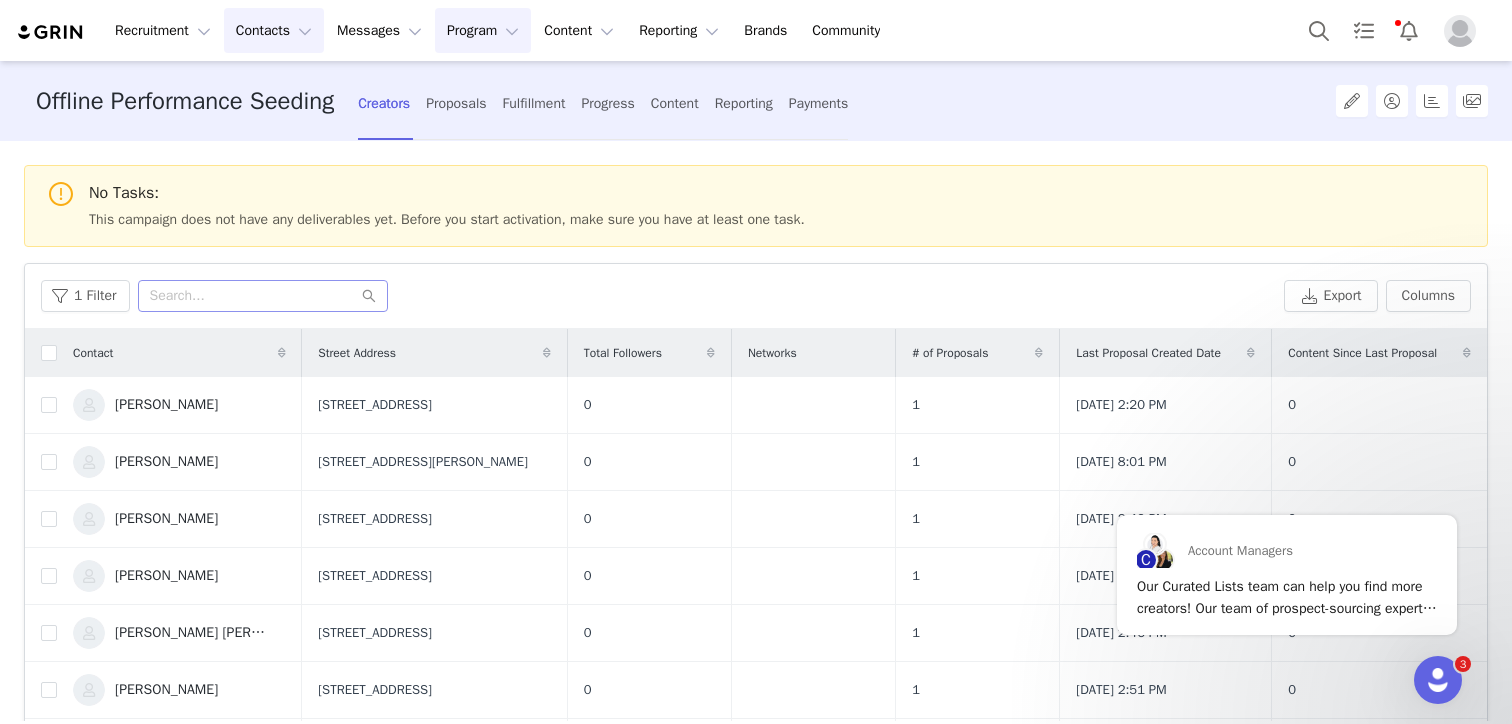 click on "Contacts Contacts" at bounding box center (274, 30) 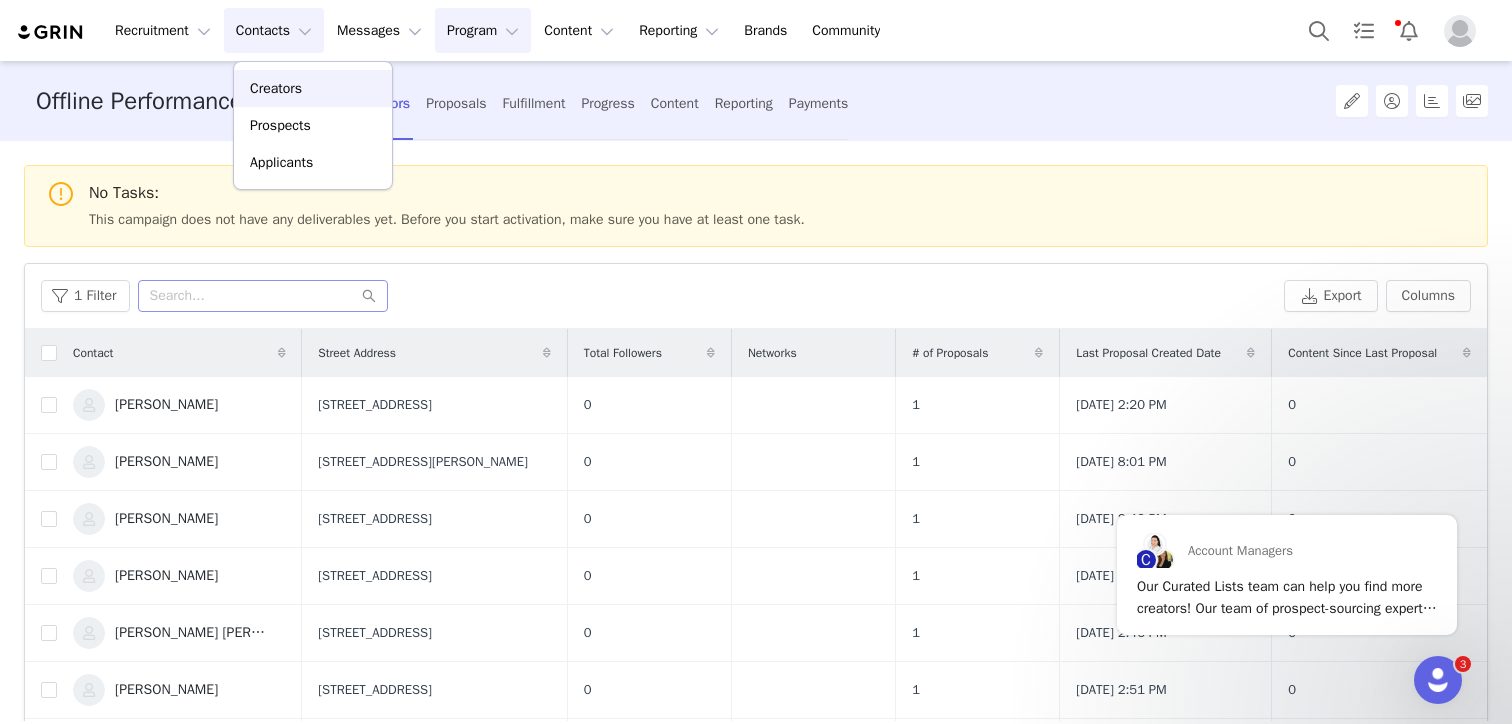 click on "Creators" at bounding box center (313, 88) 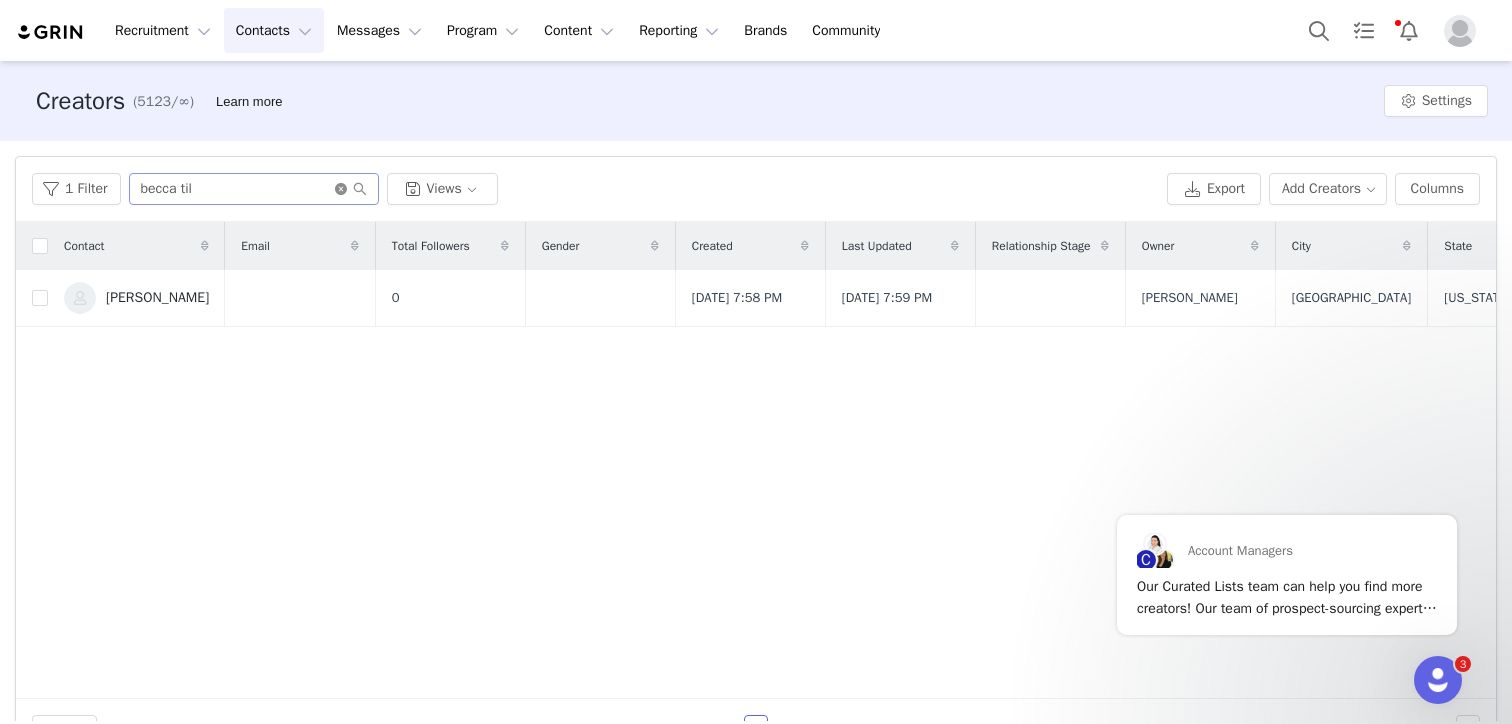 click at bounding box center [351, 189] 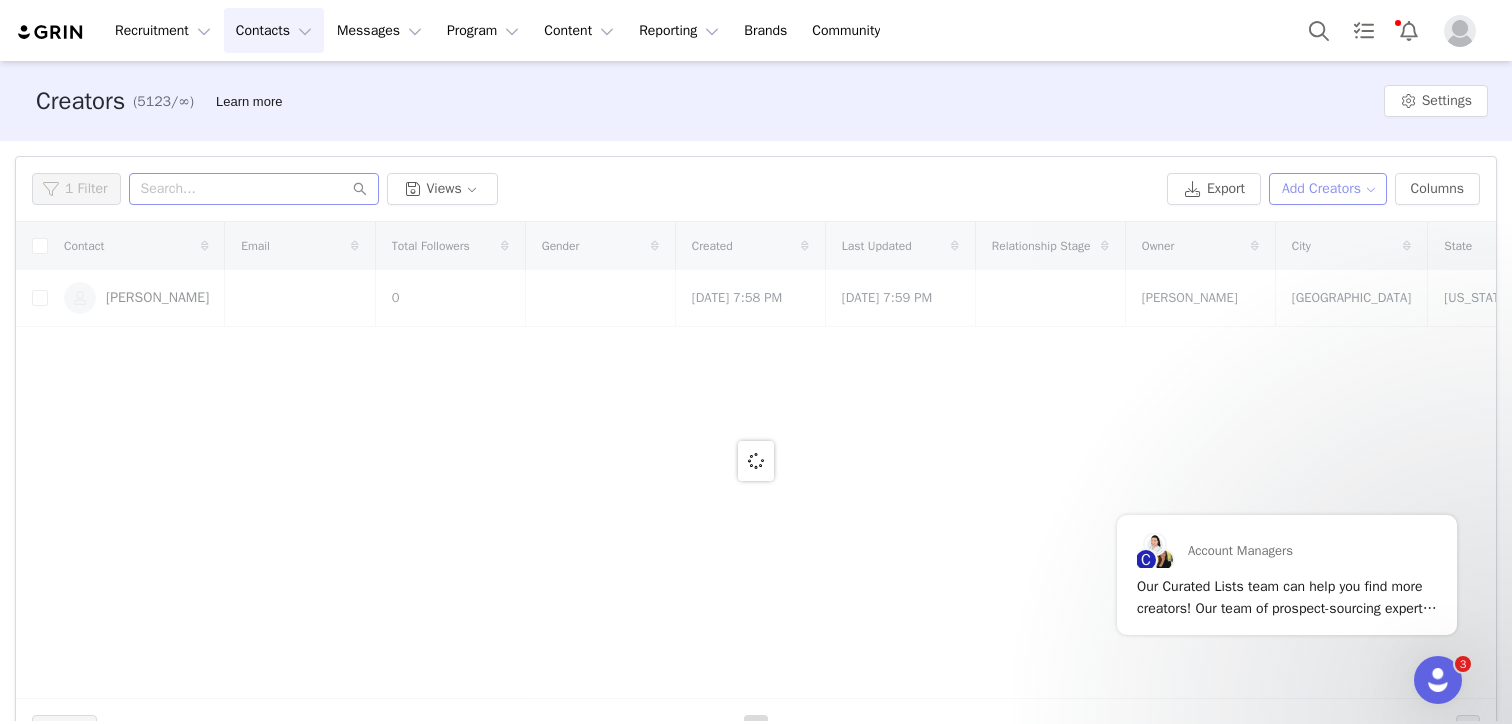 click on "Add Creators" at bounding box center (1328, 189) 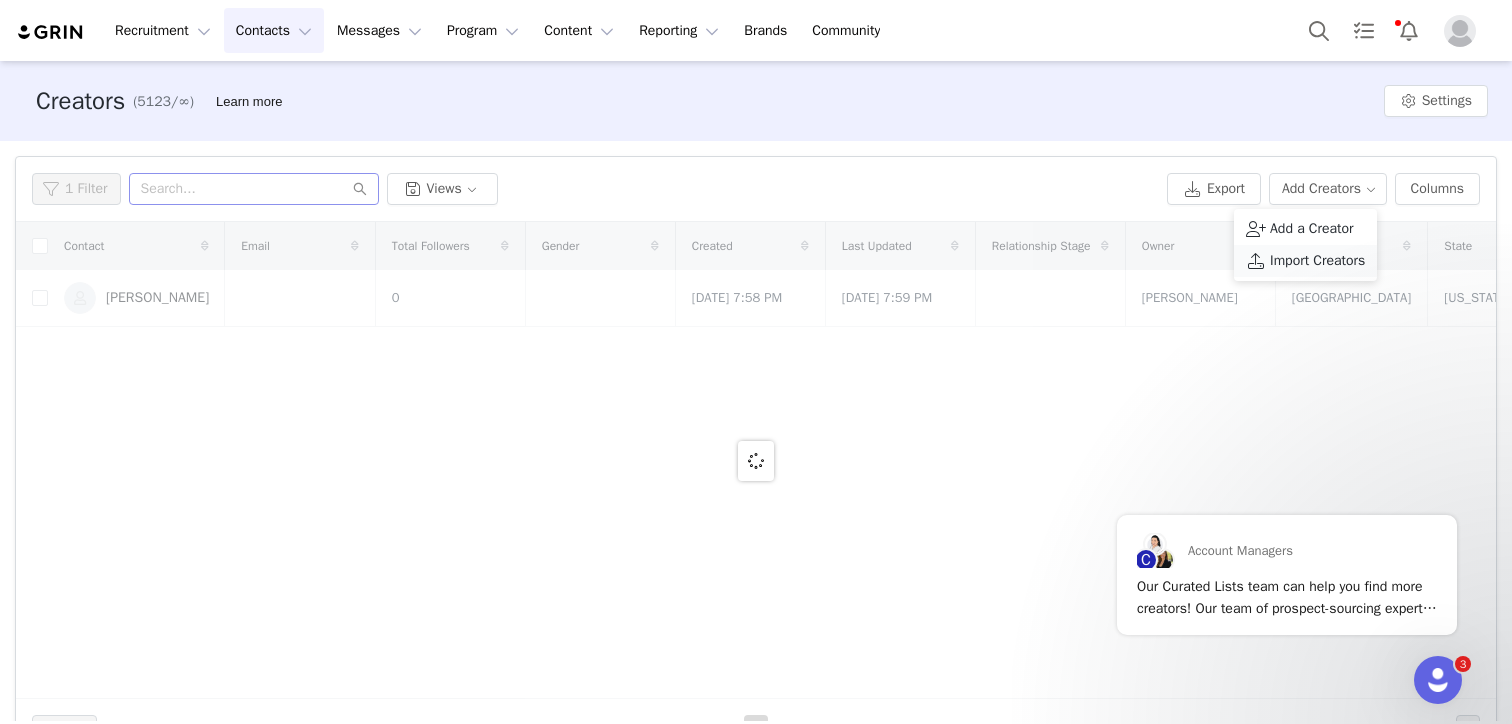 click on "Import Creators" at bounding box center [1317, 261] 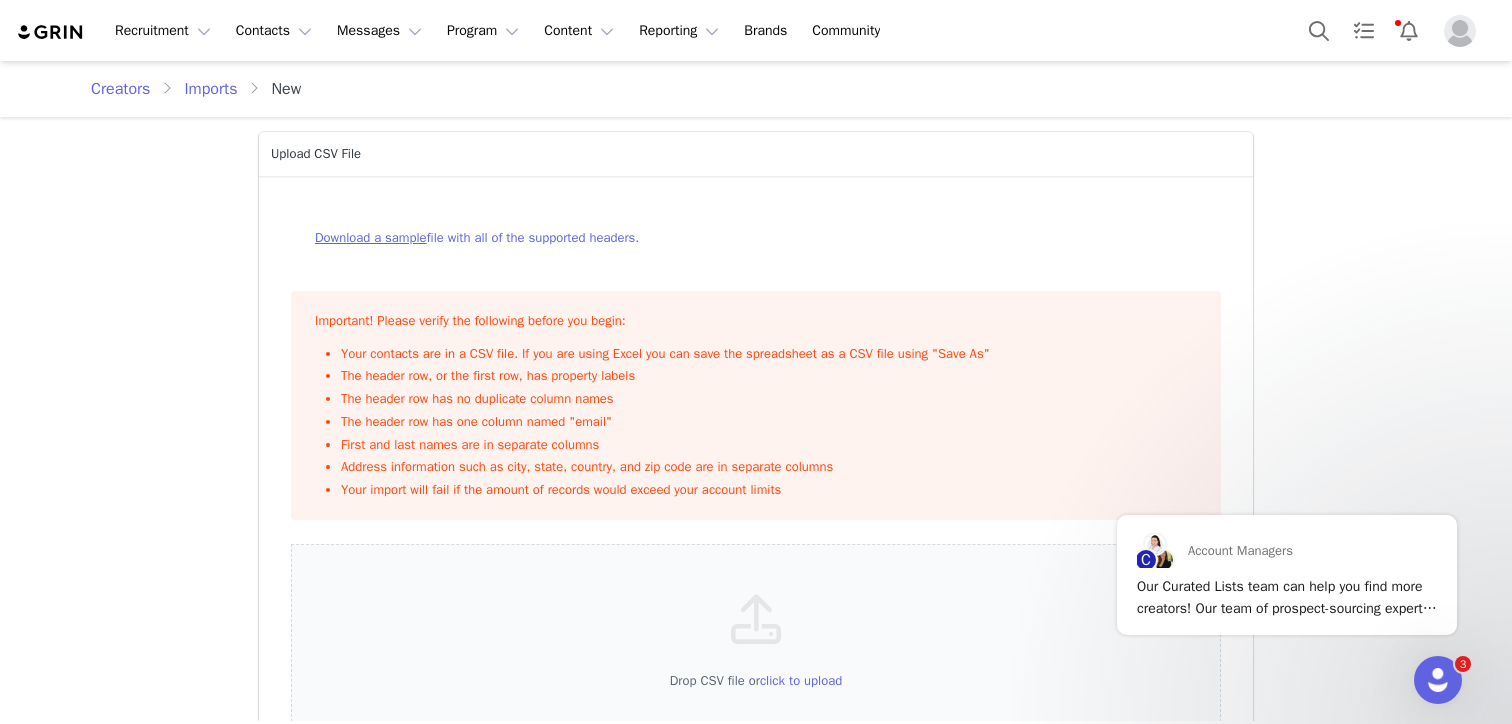 click on "Download a sample" at bounding box center (371, 237) 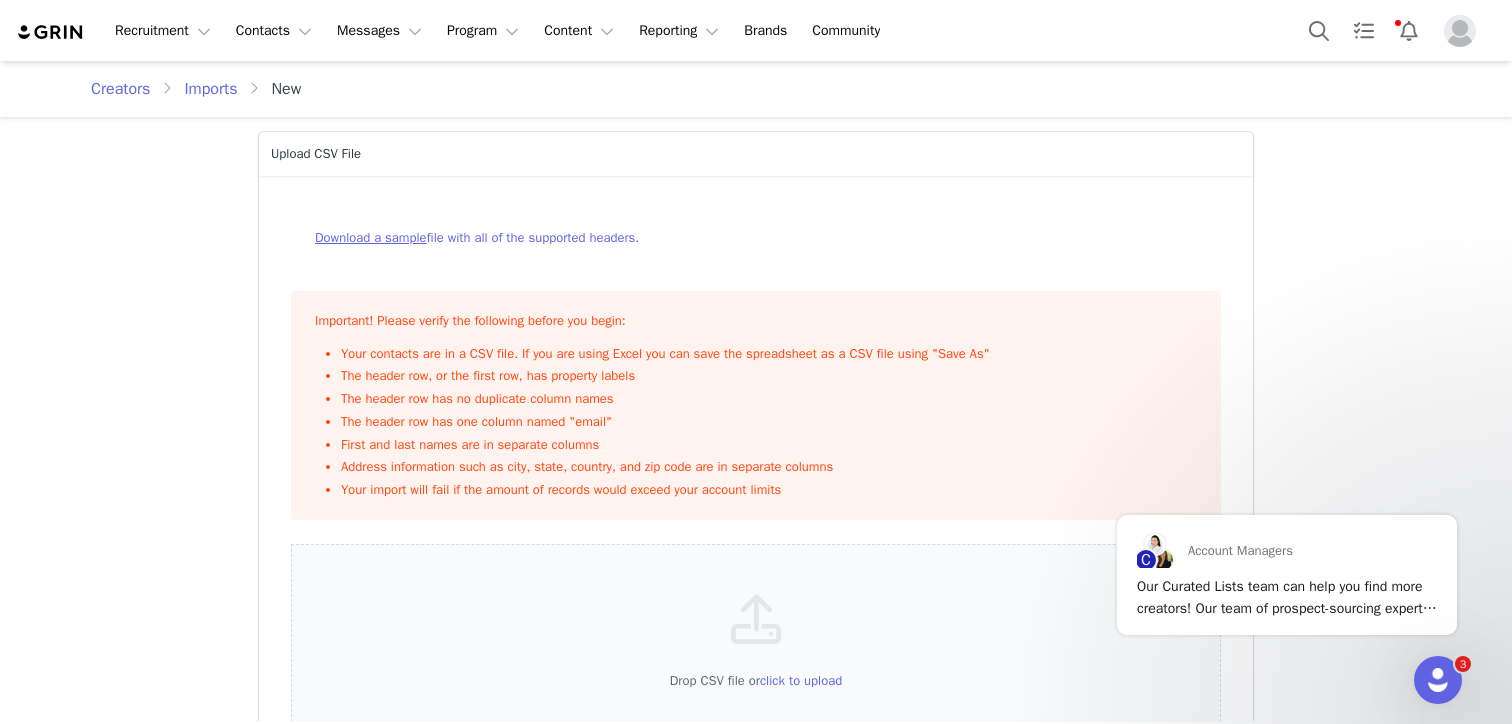 click on "Imports" at bounding box center (210, 89) 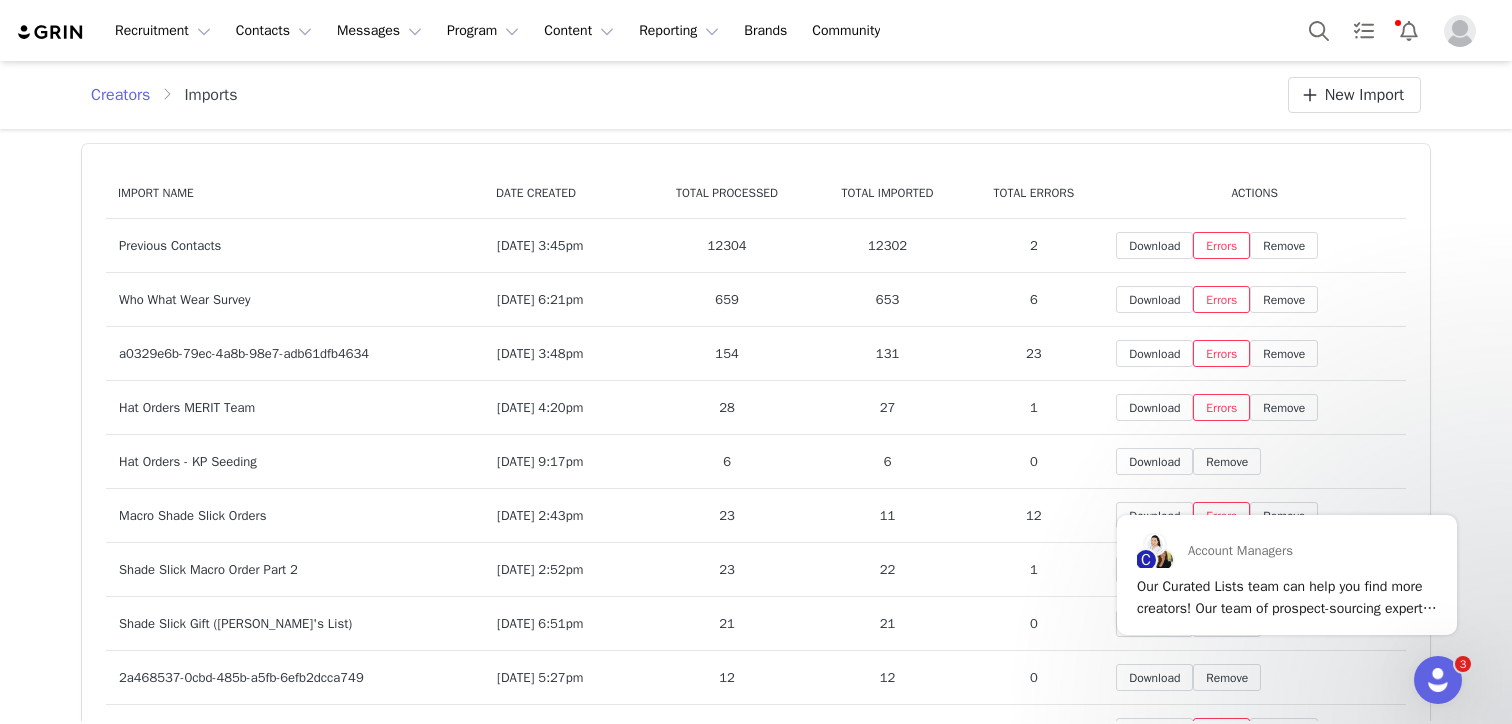 click on "Creators" at bounding box center [126, 95] 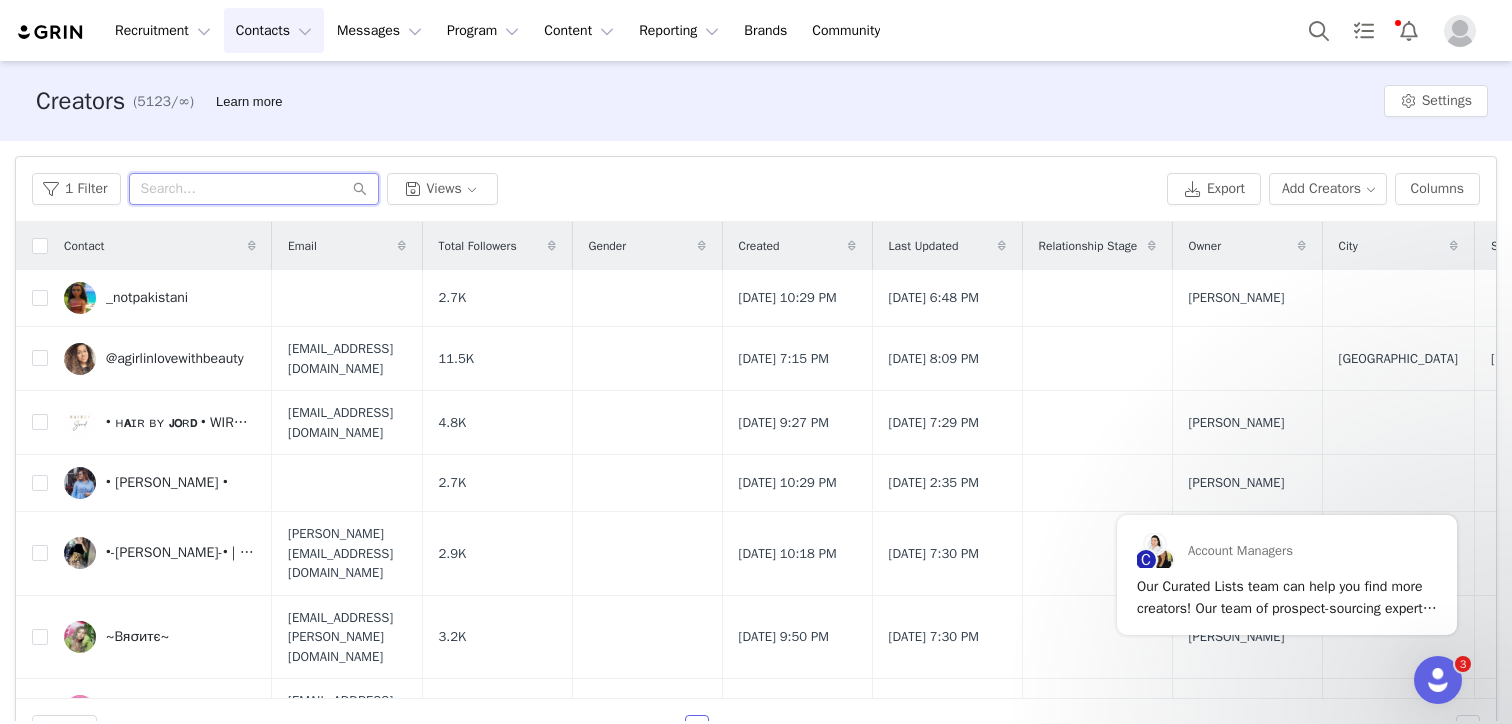 click at bounding box center [254, 189] 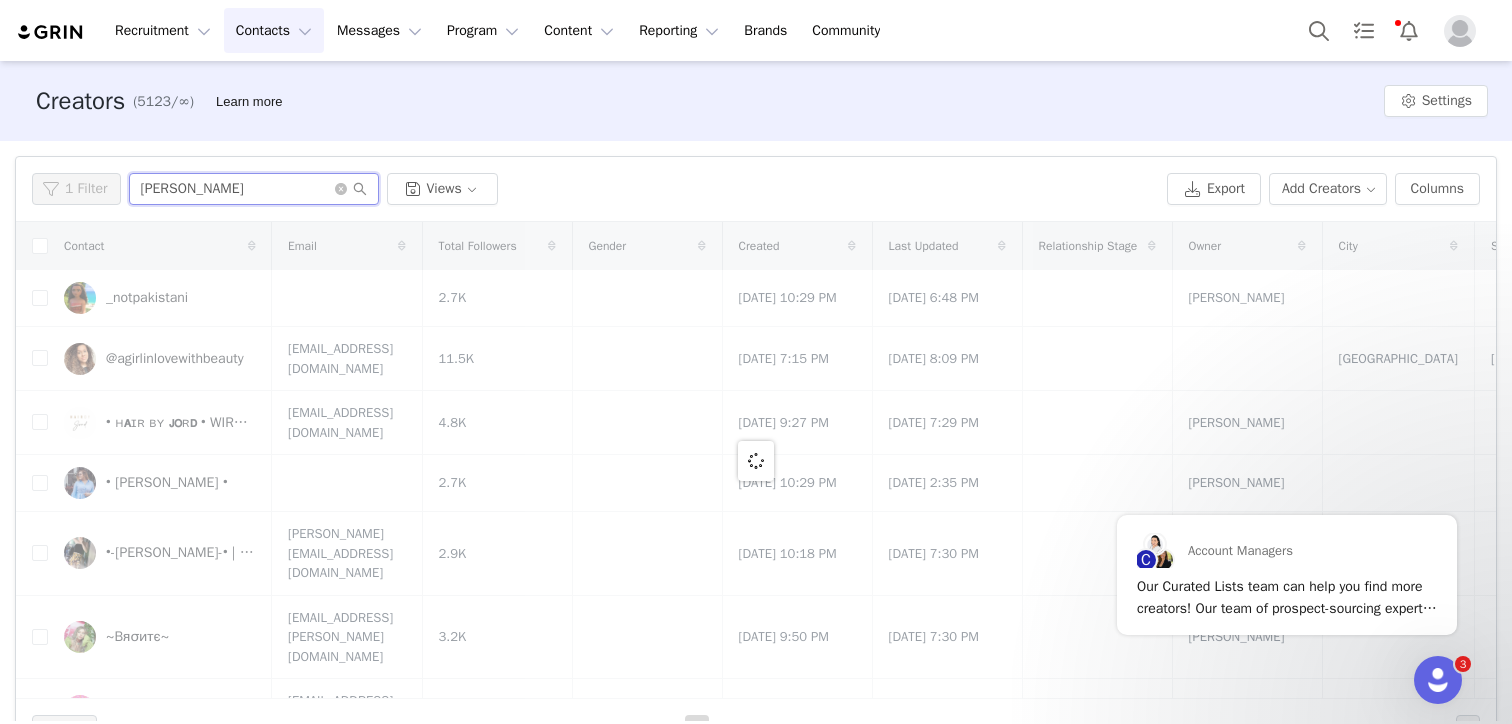 type on "lindsey" 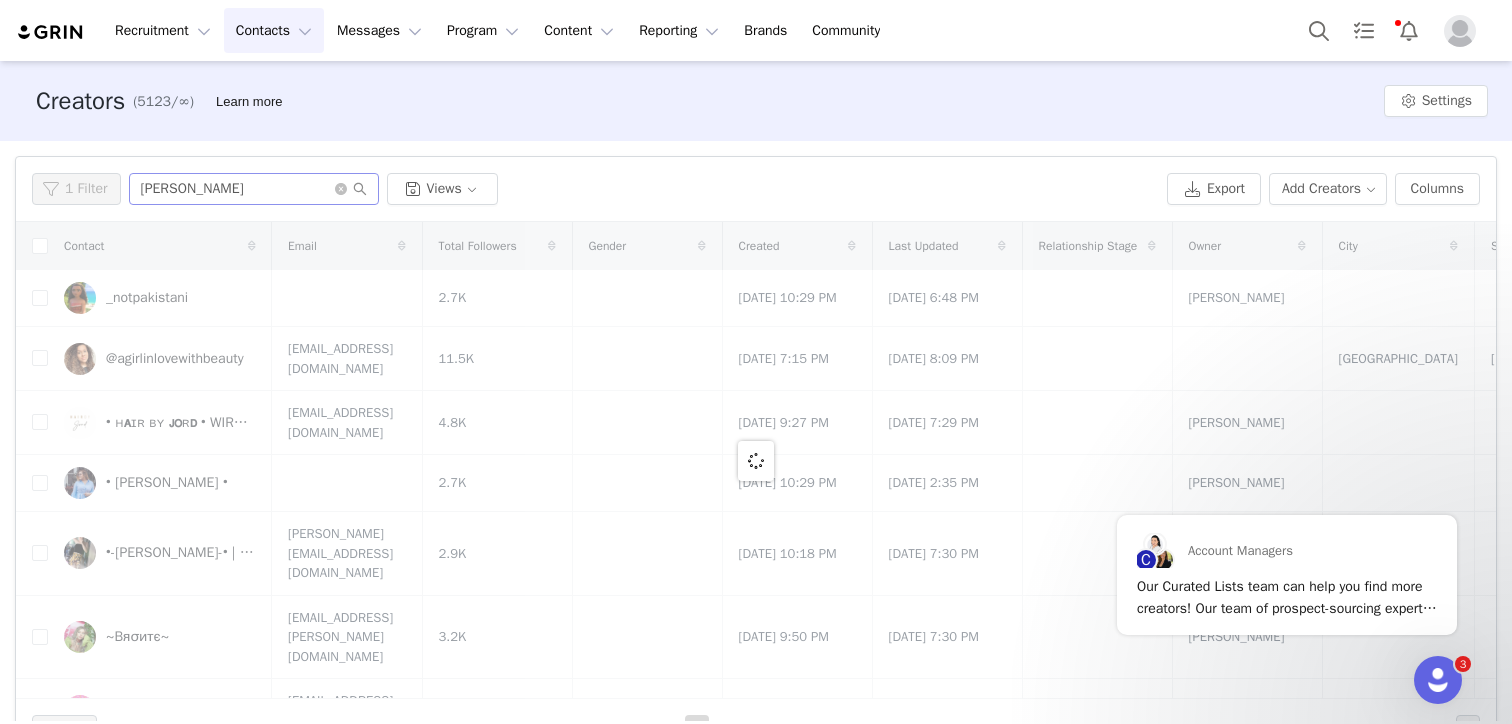 type 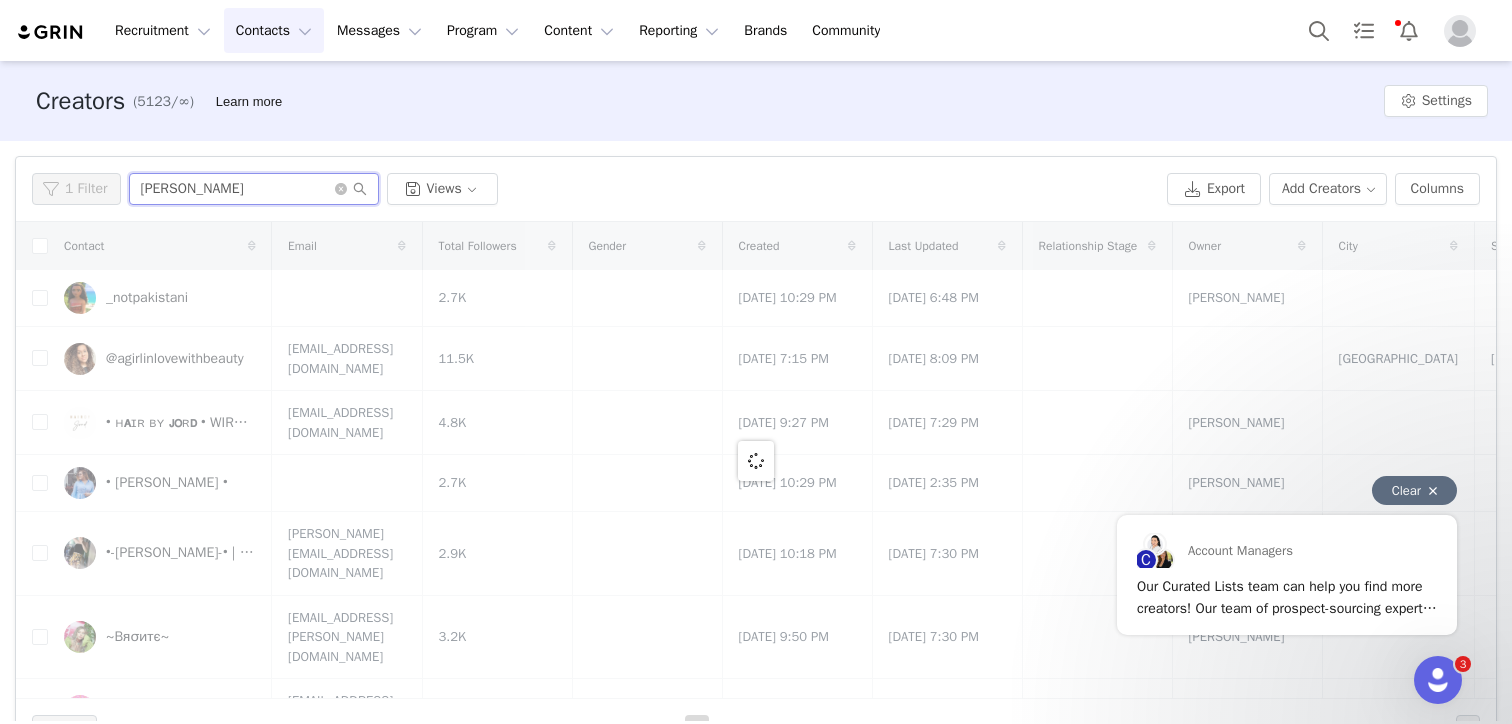 click on "lindsey" at bounding box center [254, 189] 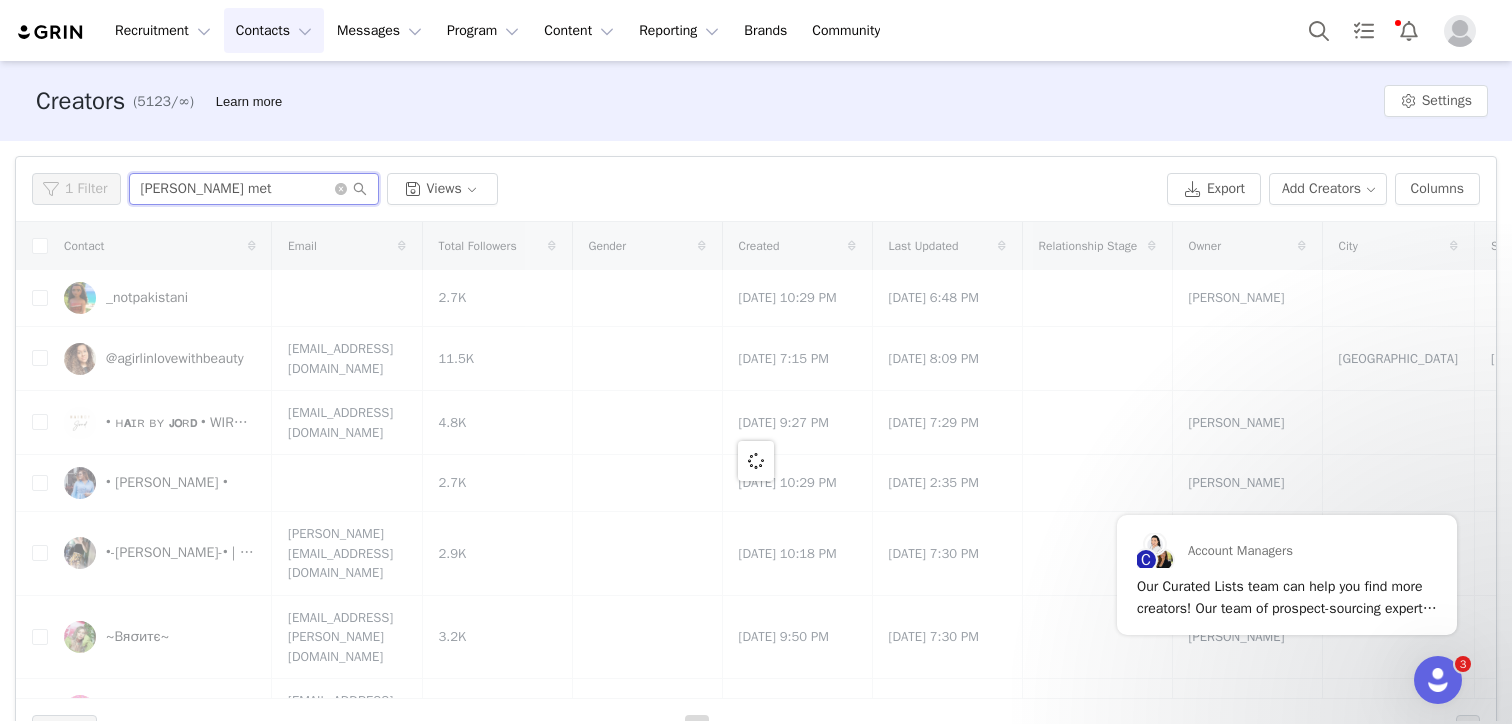 type on "lindsey met" 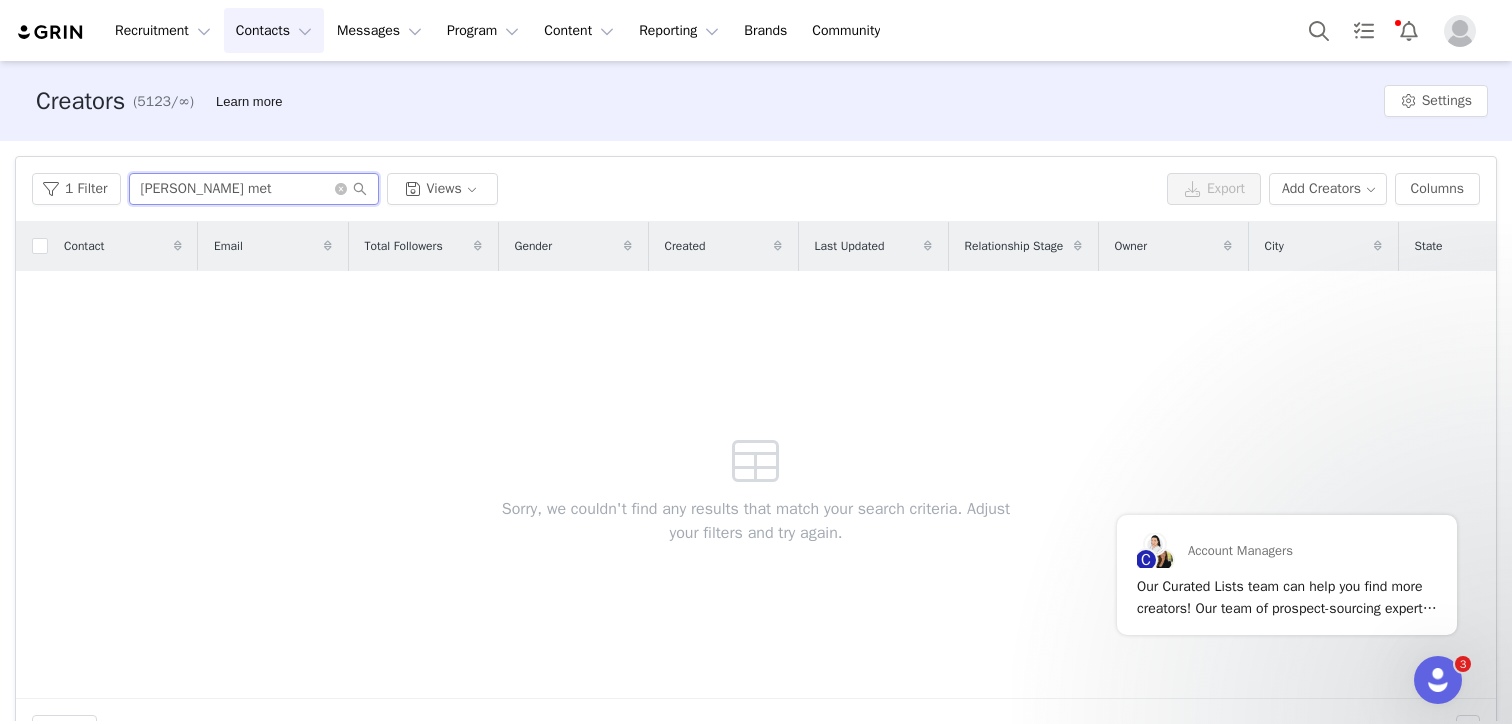 click on "lindsey met" at bounding box center [254, 189] 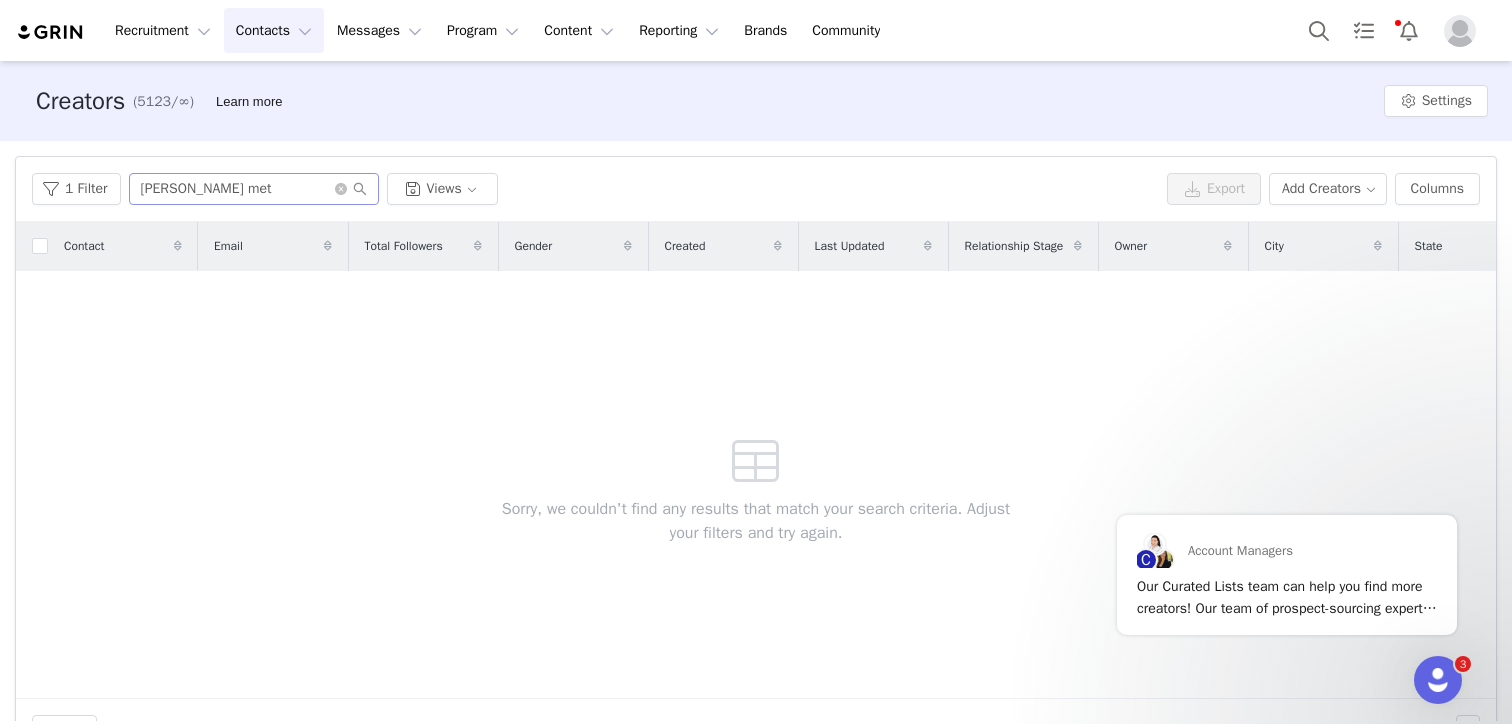click at bounding box center [351, 189] 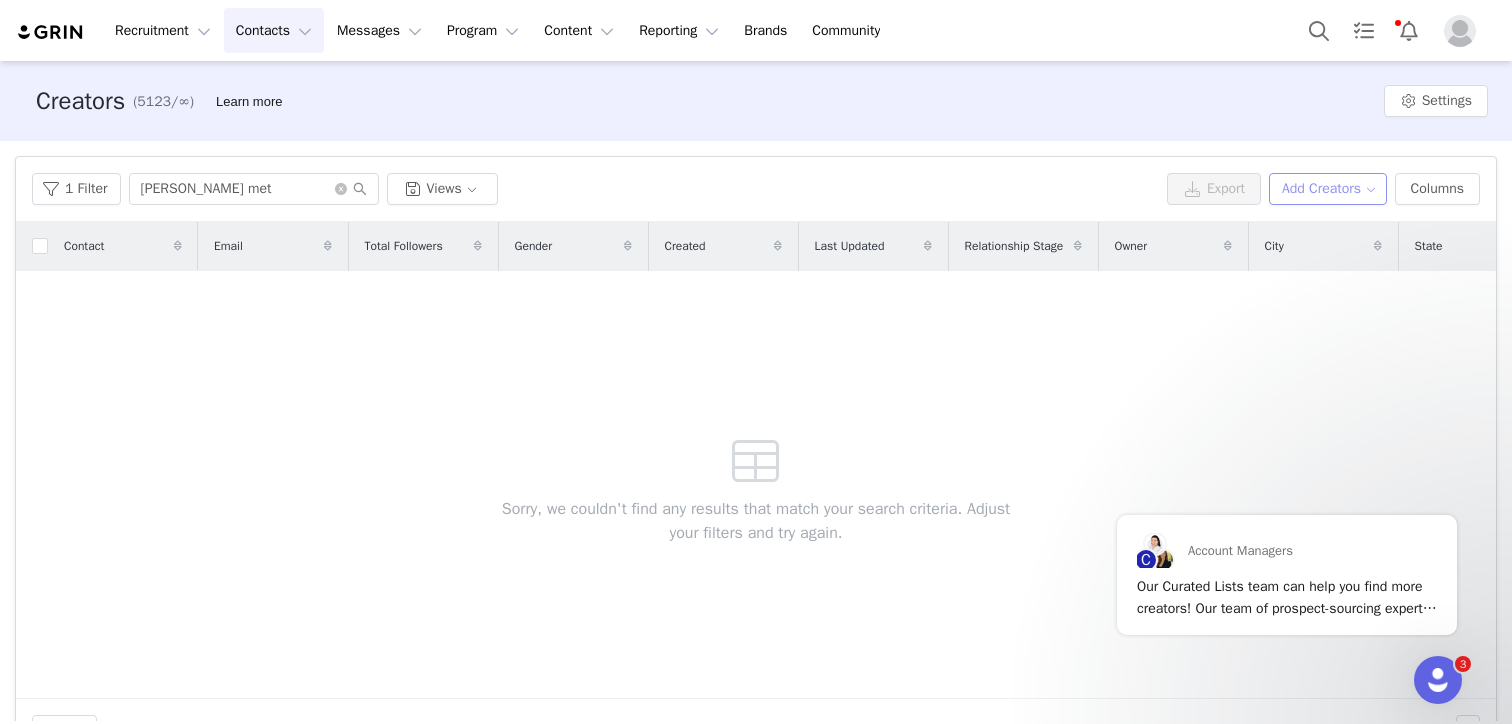 click on "Add Creators" at bounding box center (1328, 189) 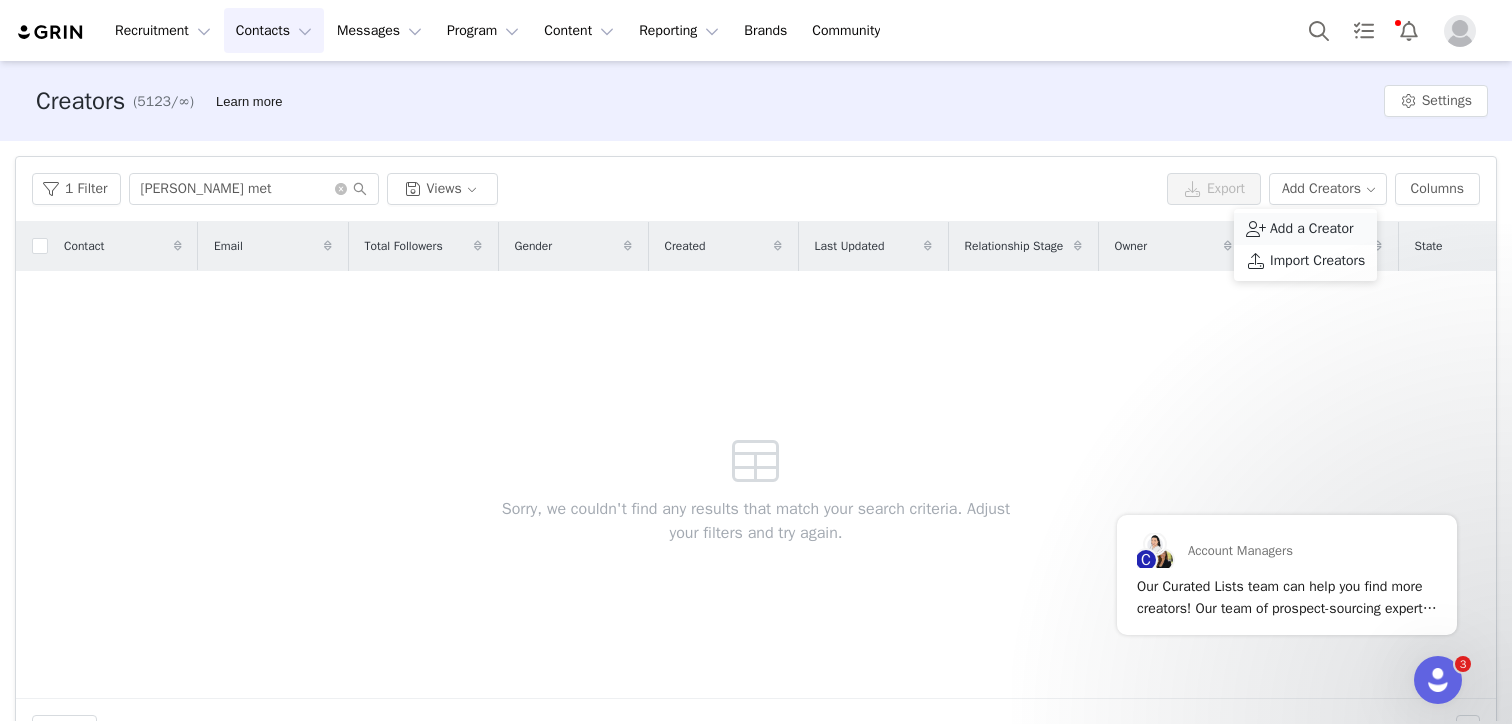 click on "Add a Creator" at bounding box center [1312, 229] 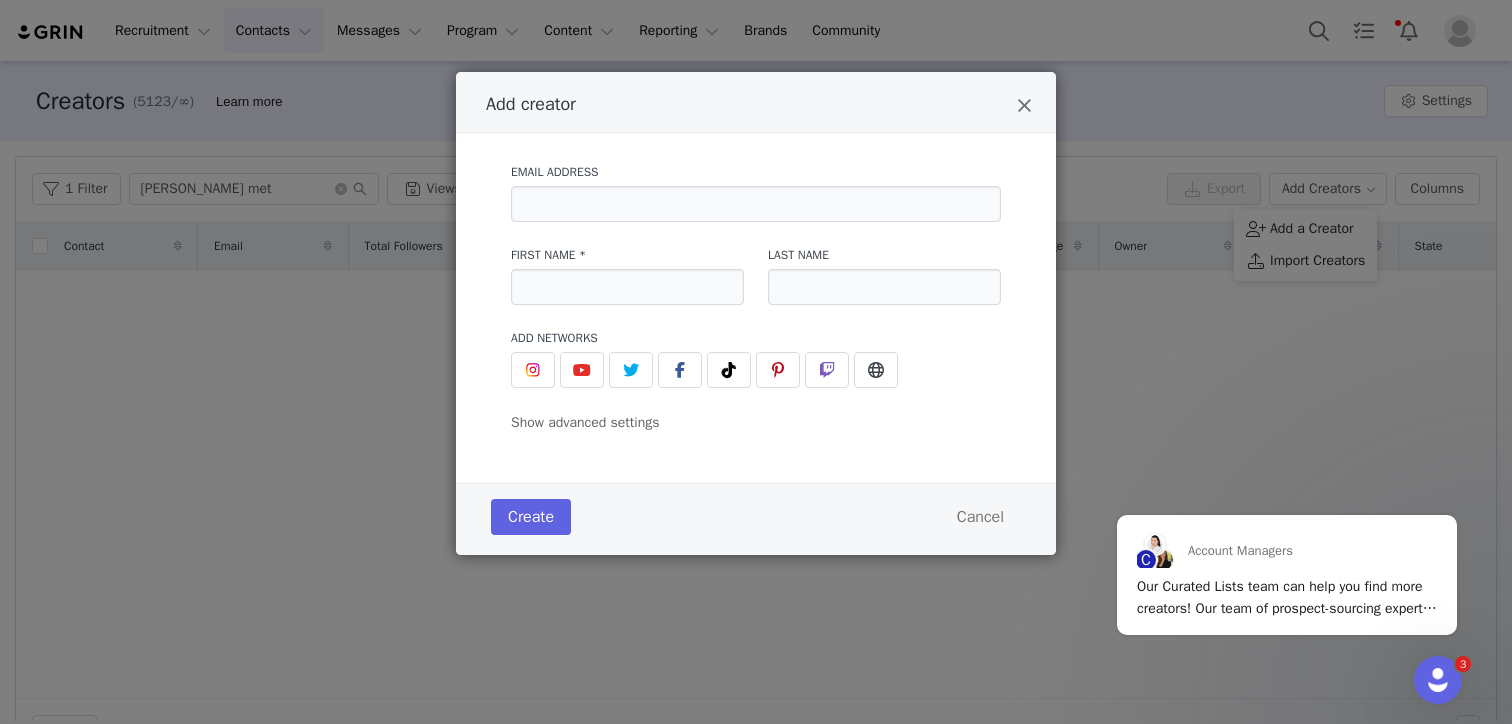 click on "Email Address" at bounding box center (756, 192) 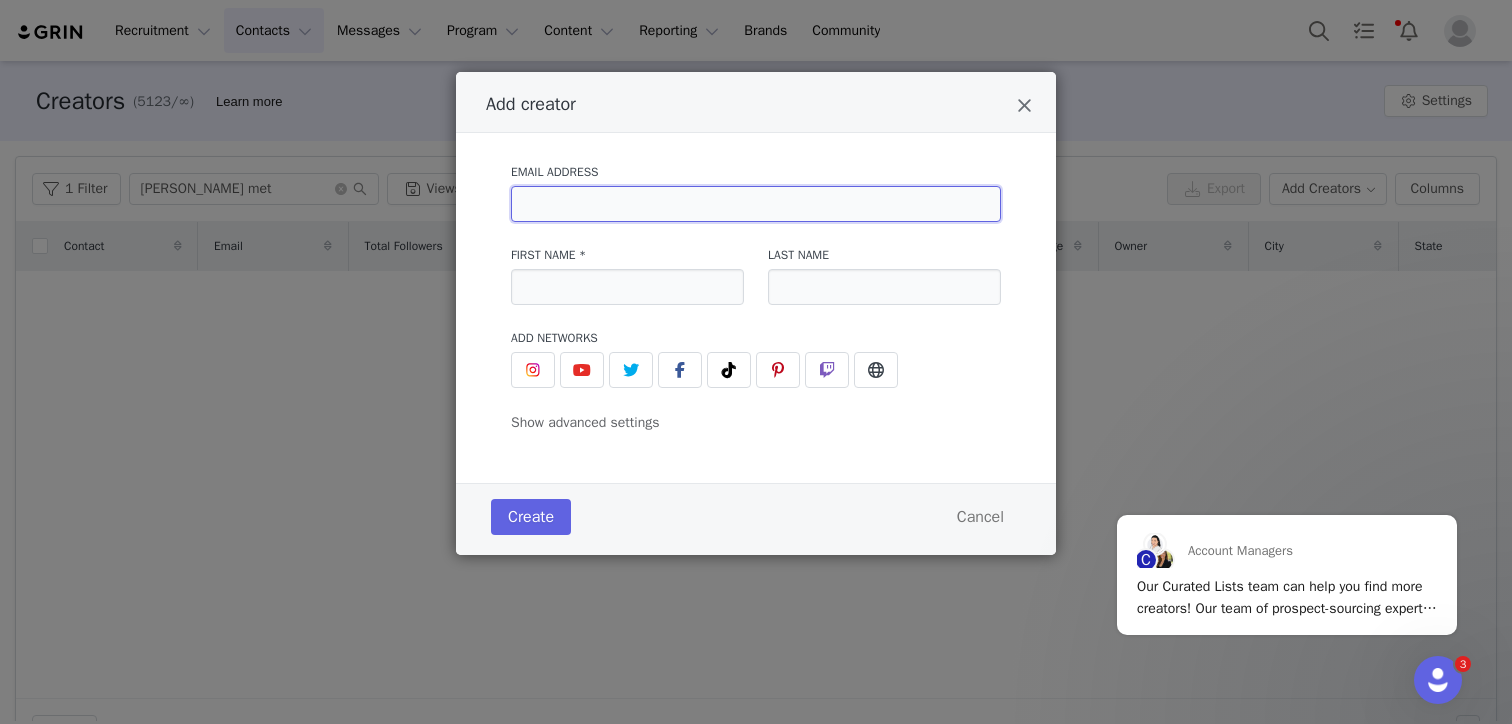 click at bounding box center [756, 204] 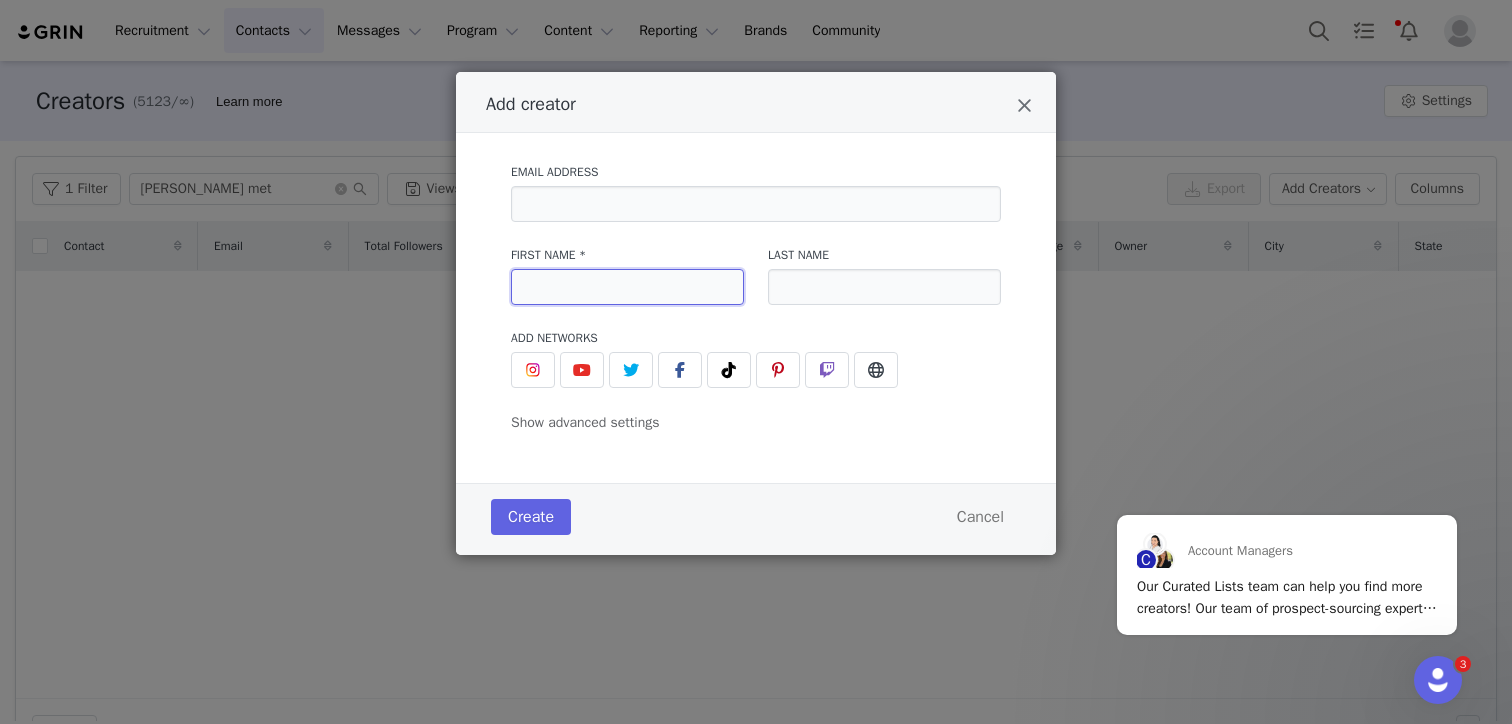 click at bounding box center (627, 287) 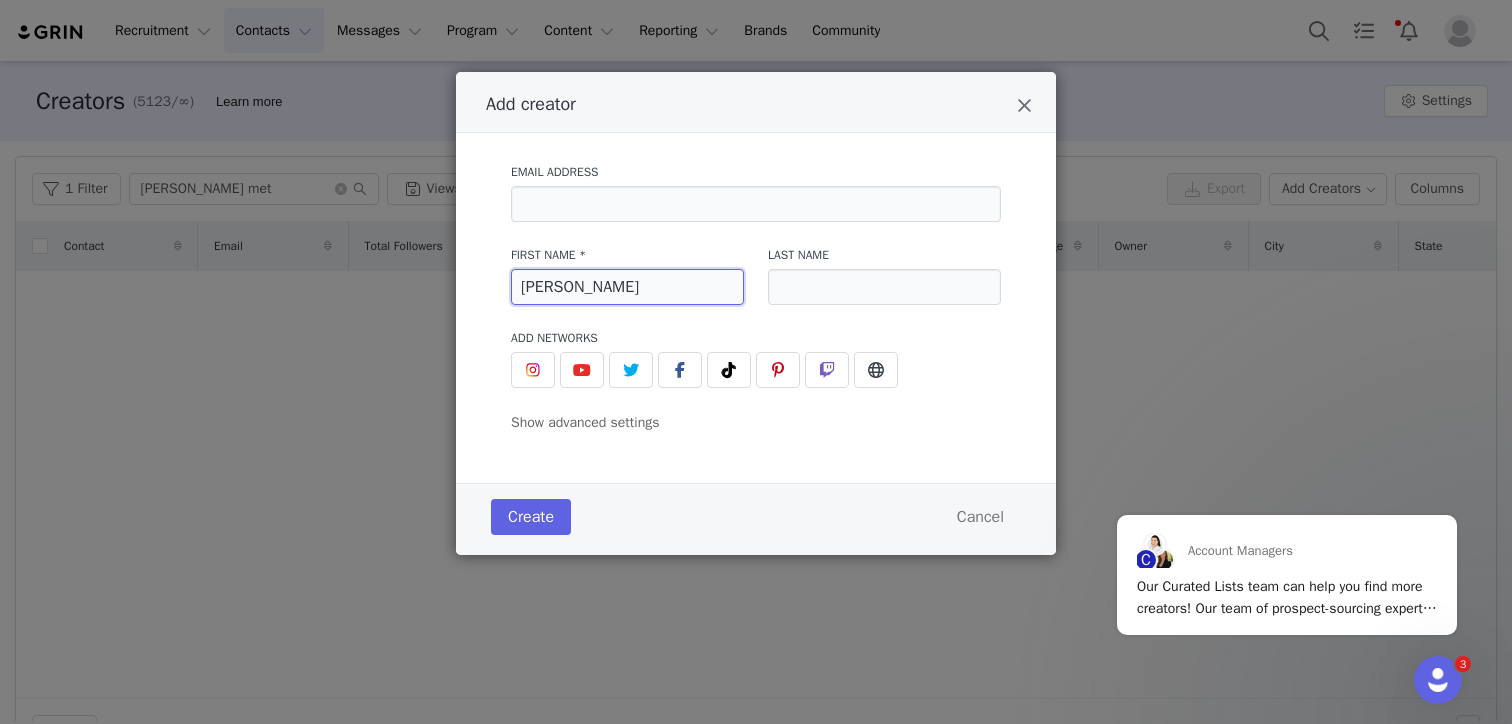type on "Lindsey" 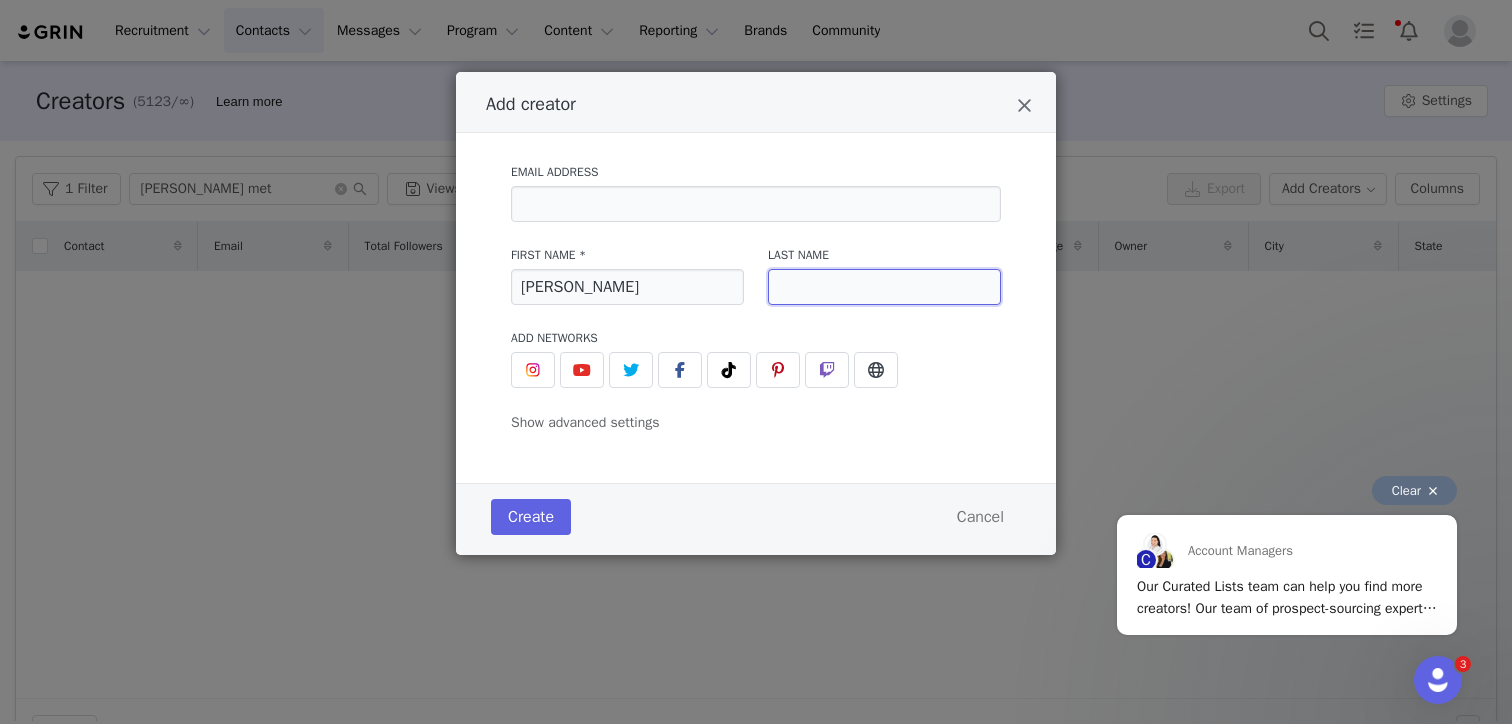 paste on "Apt 18DE" 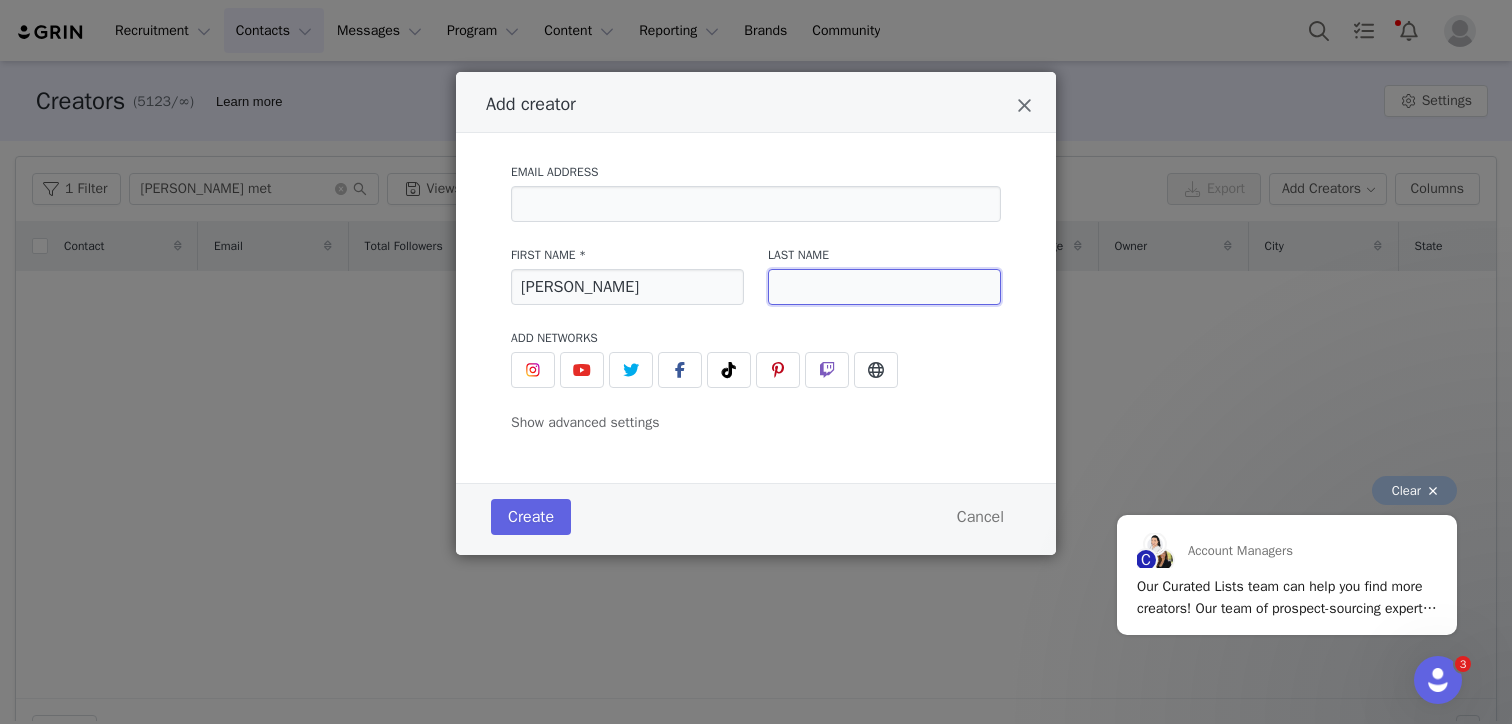 paste on "Metselaar" 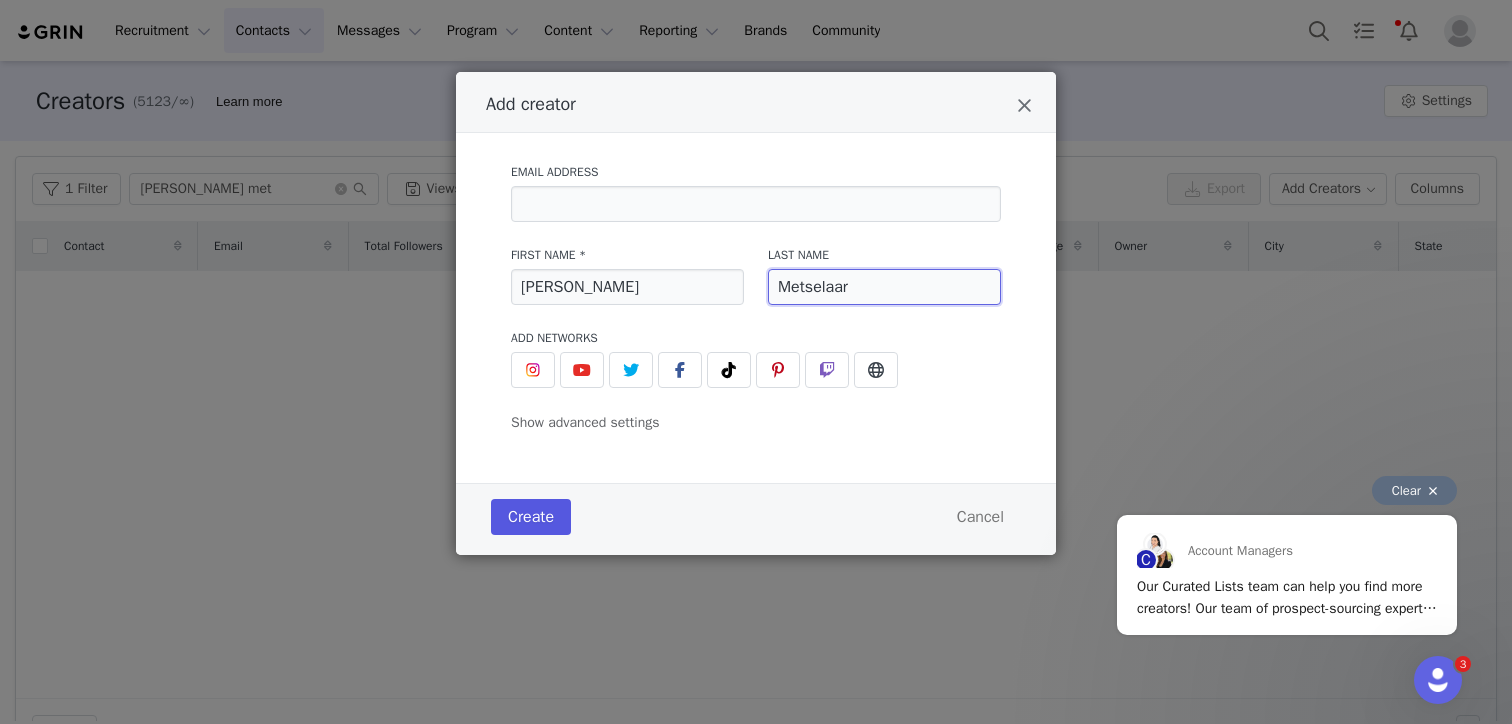 type on "Metselaar" 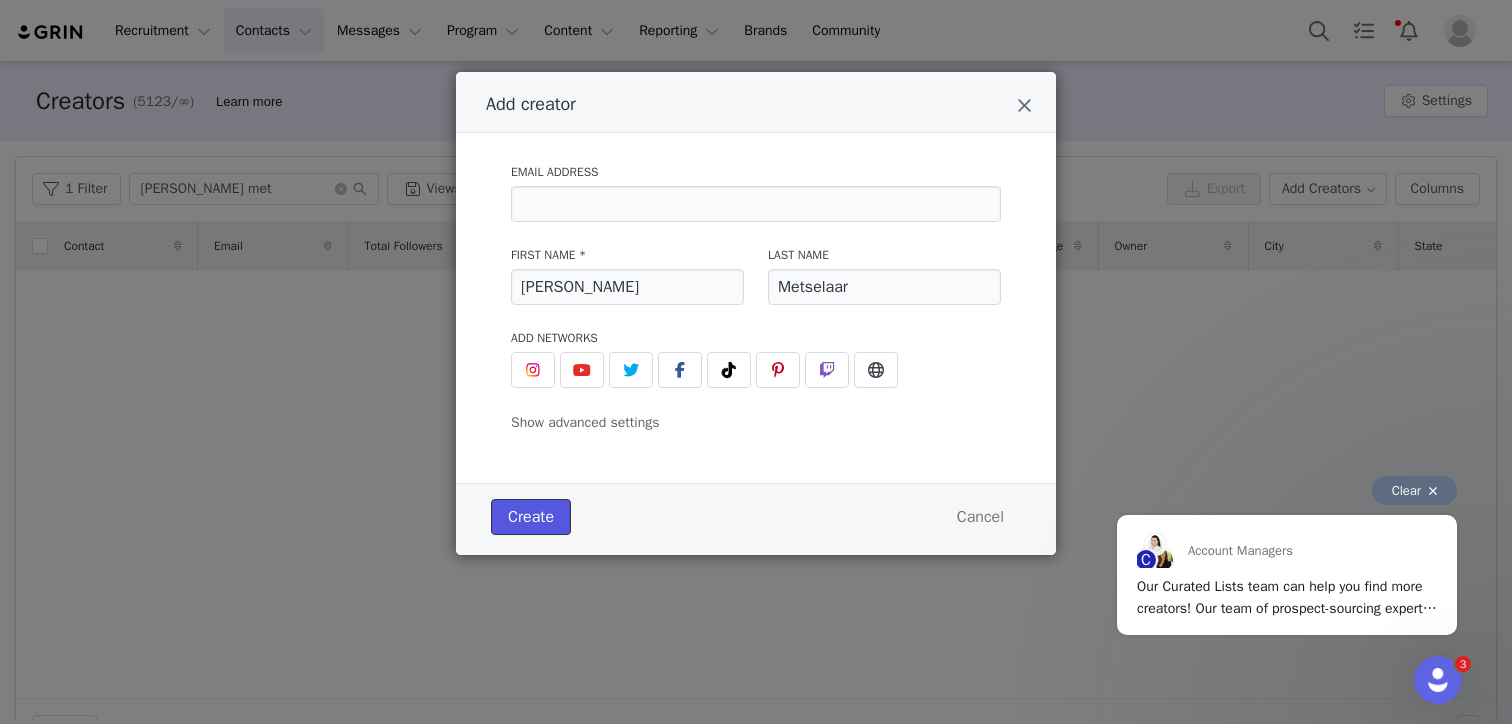 click on "Create" at bounding box center [531, 517] 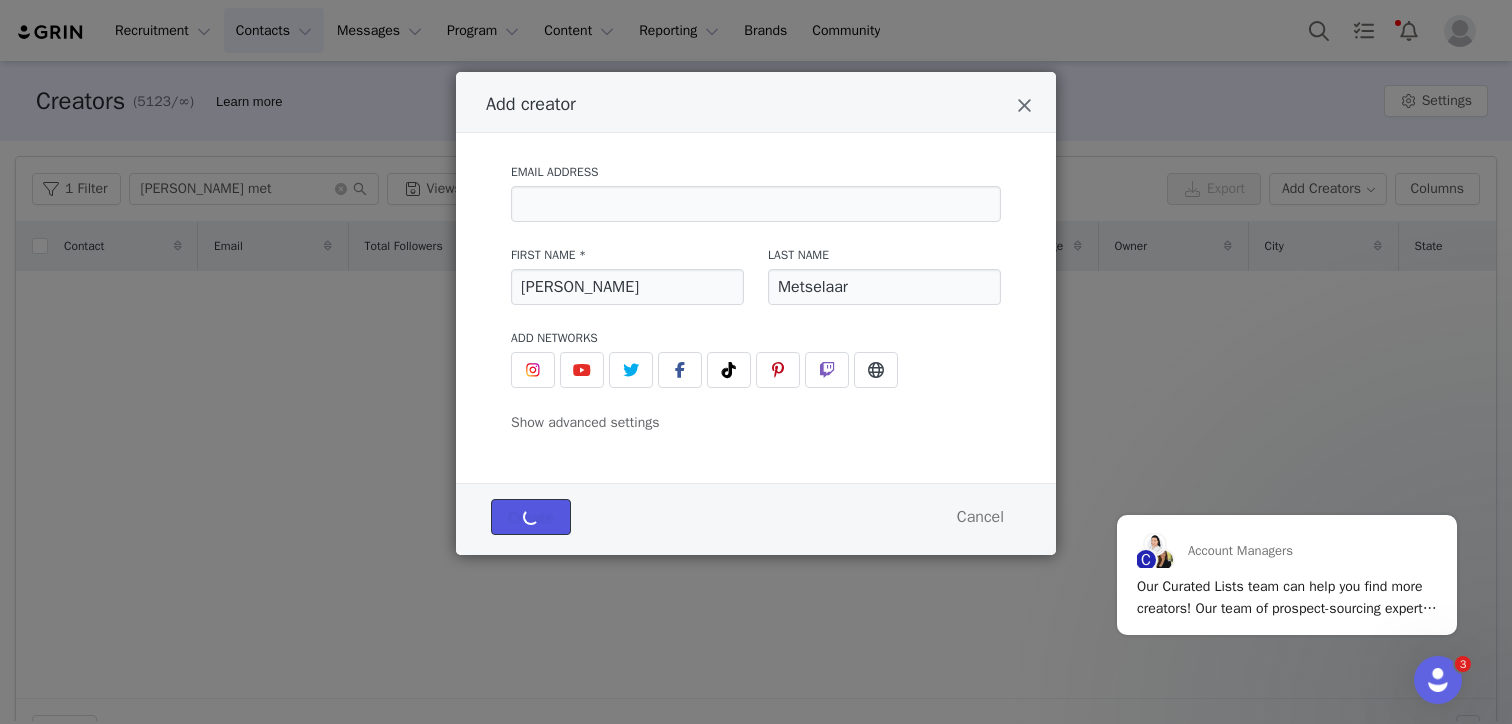 type 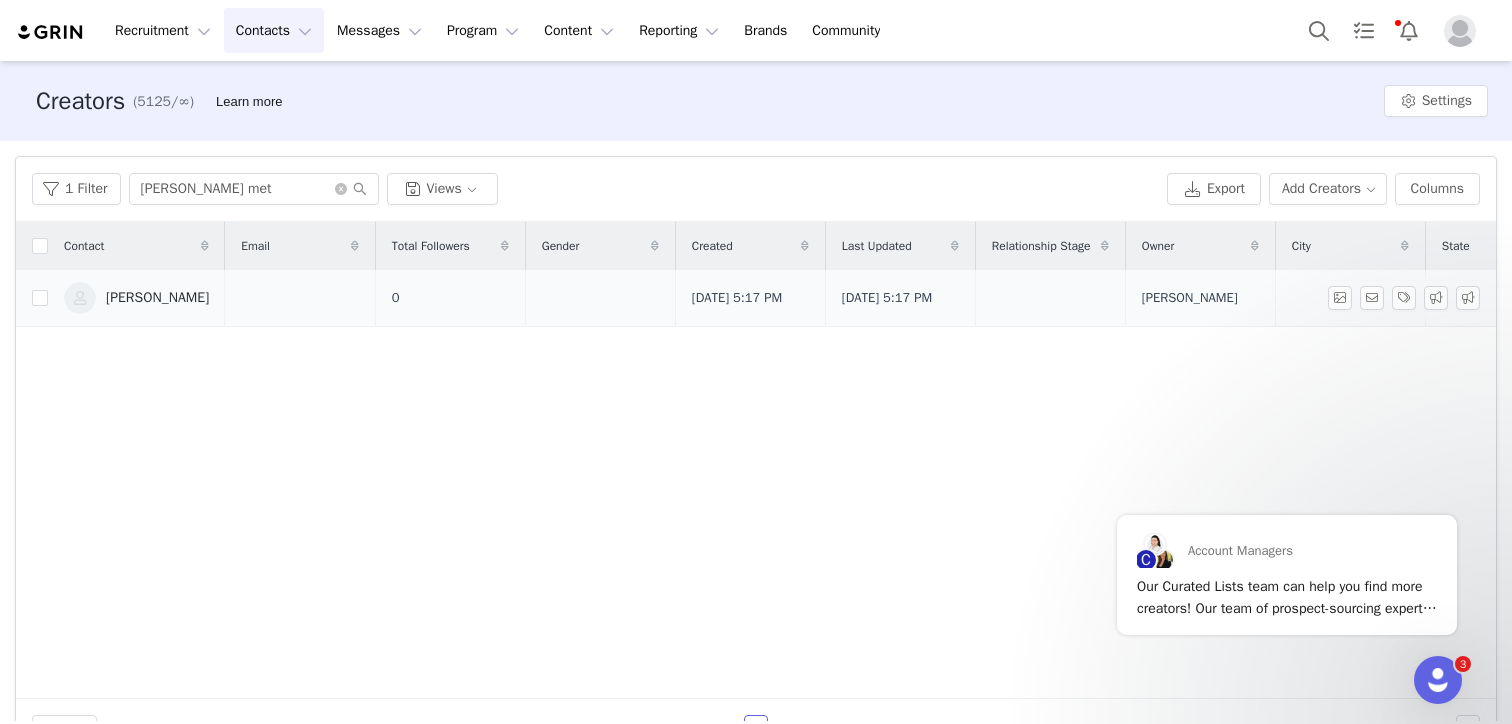 click on "[PERSON_NAME]" at bounding box center [157, 298] 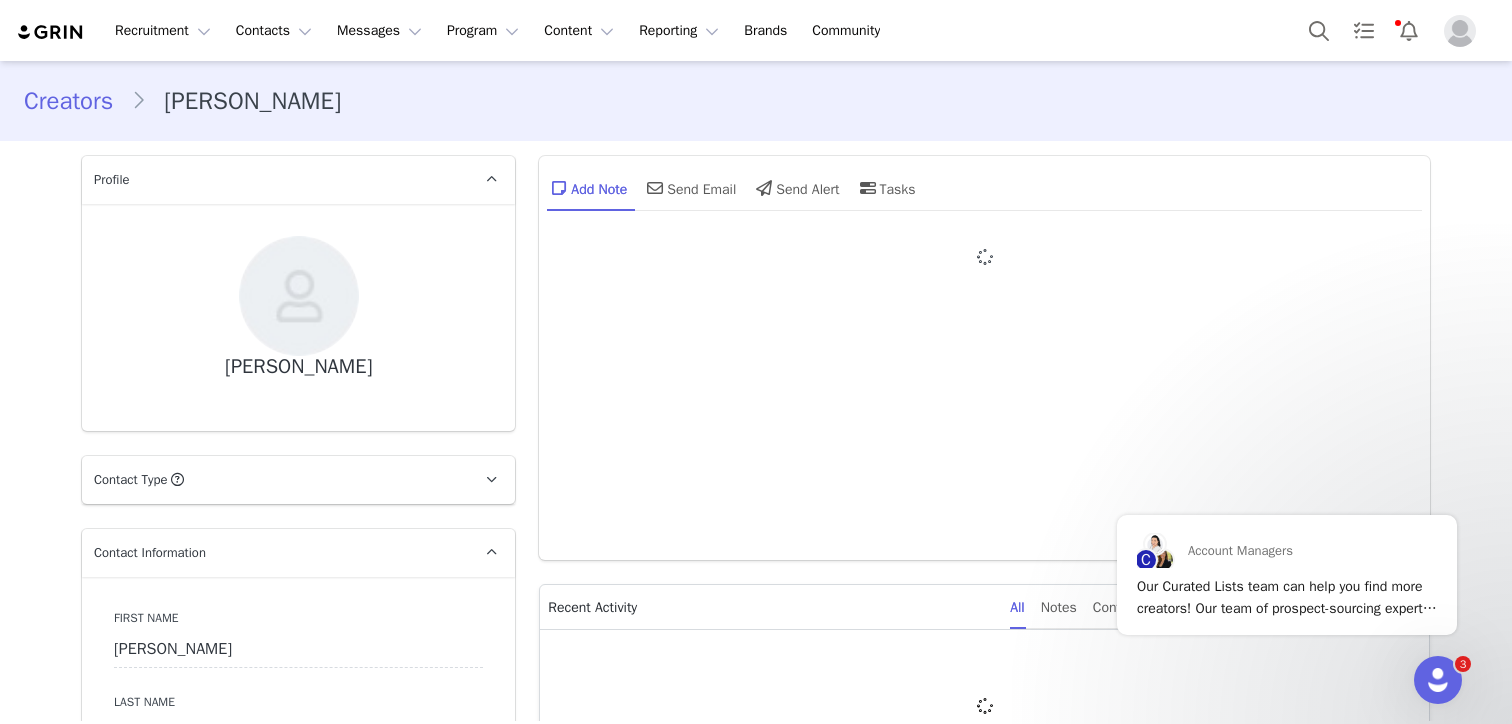 type on "+1 ([GEOGRAPHIC_DATA])" 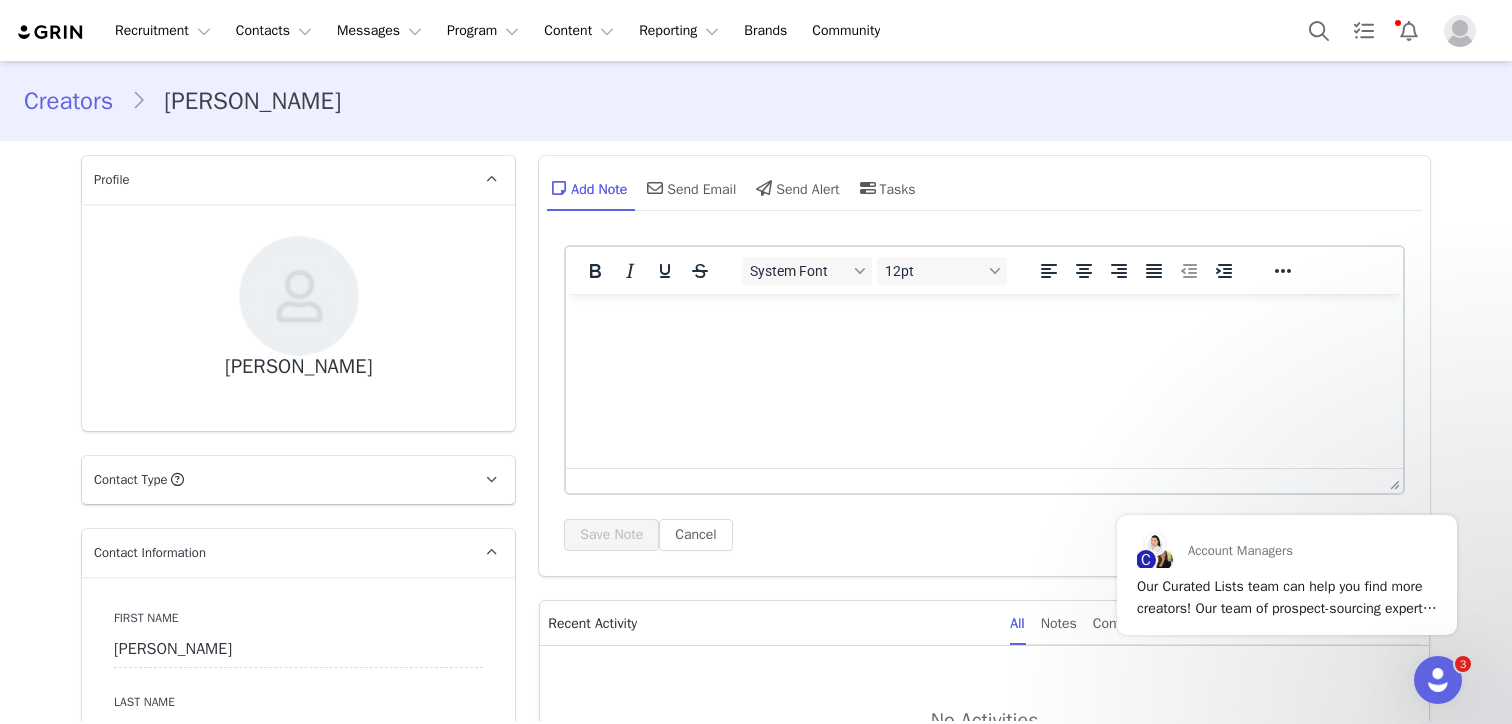scroll, scrollTop: 0, scrollLeft: 0, axis: both 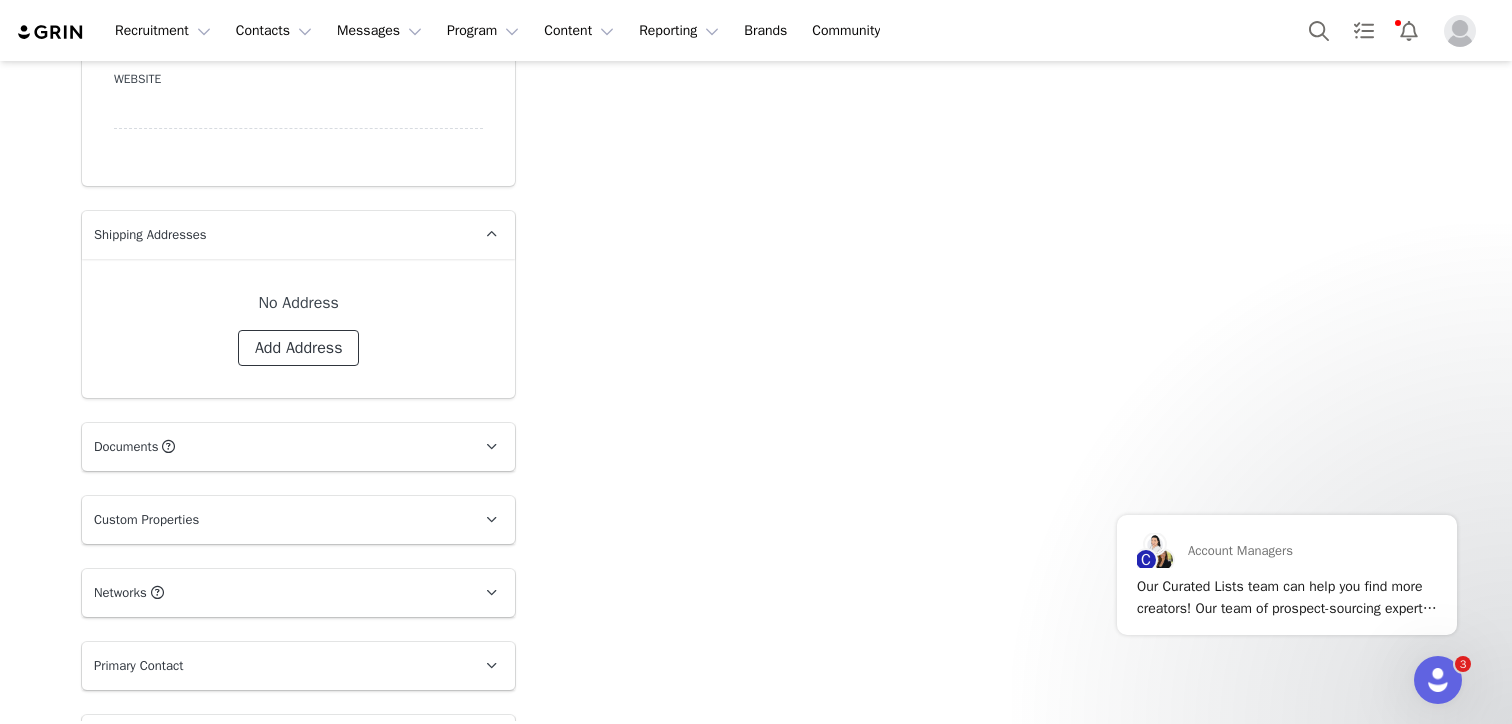 click on "Add Address" at bounding box center (299, 348) 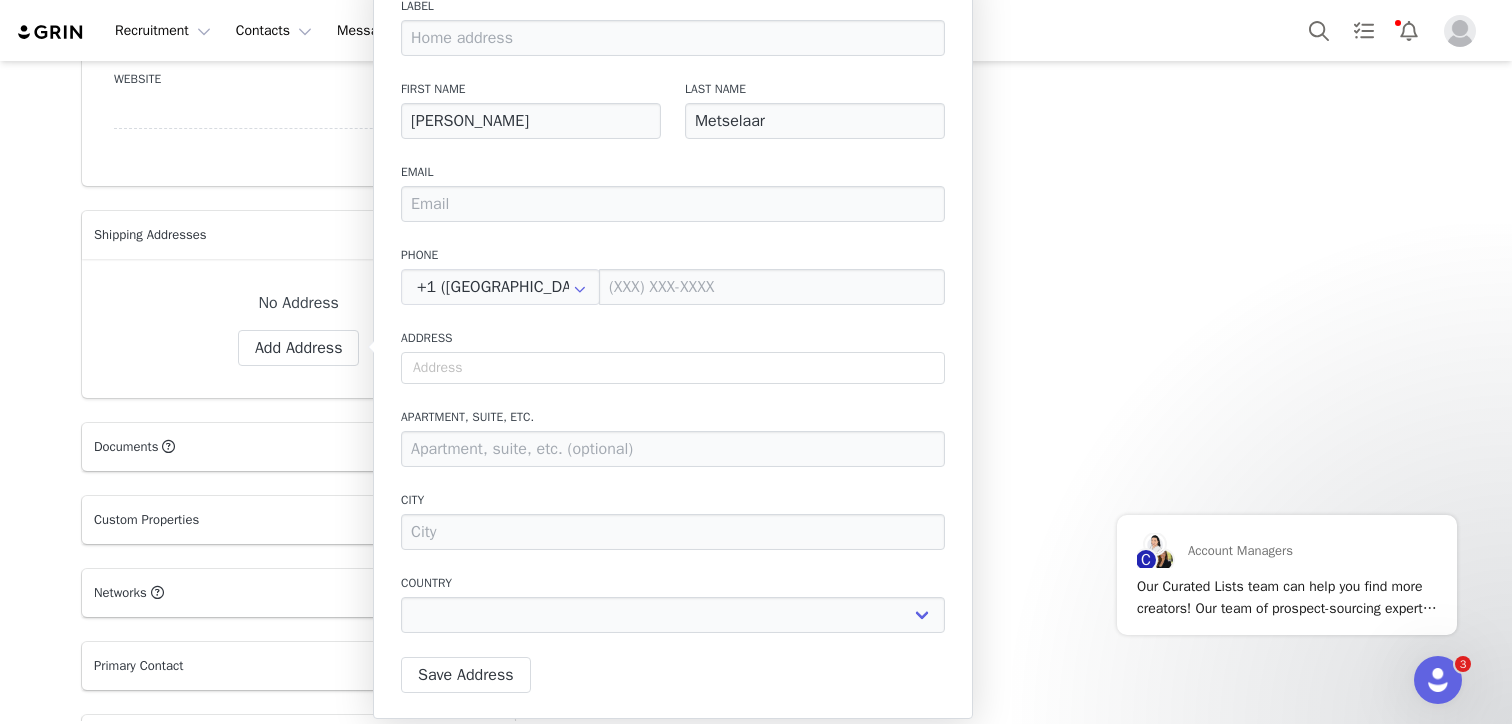 click on "Address" at bounding box center (673, 338) 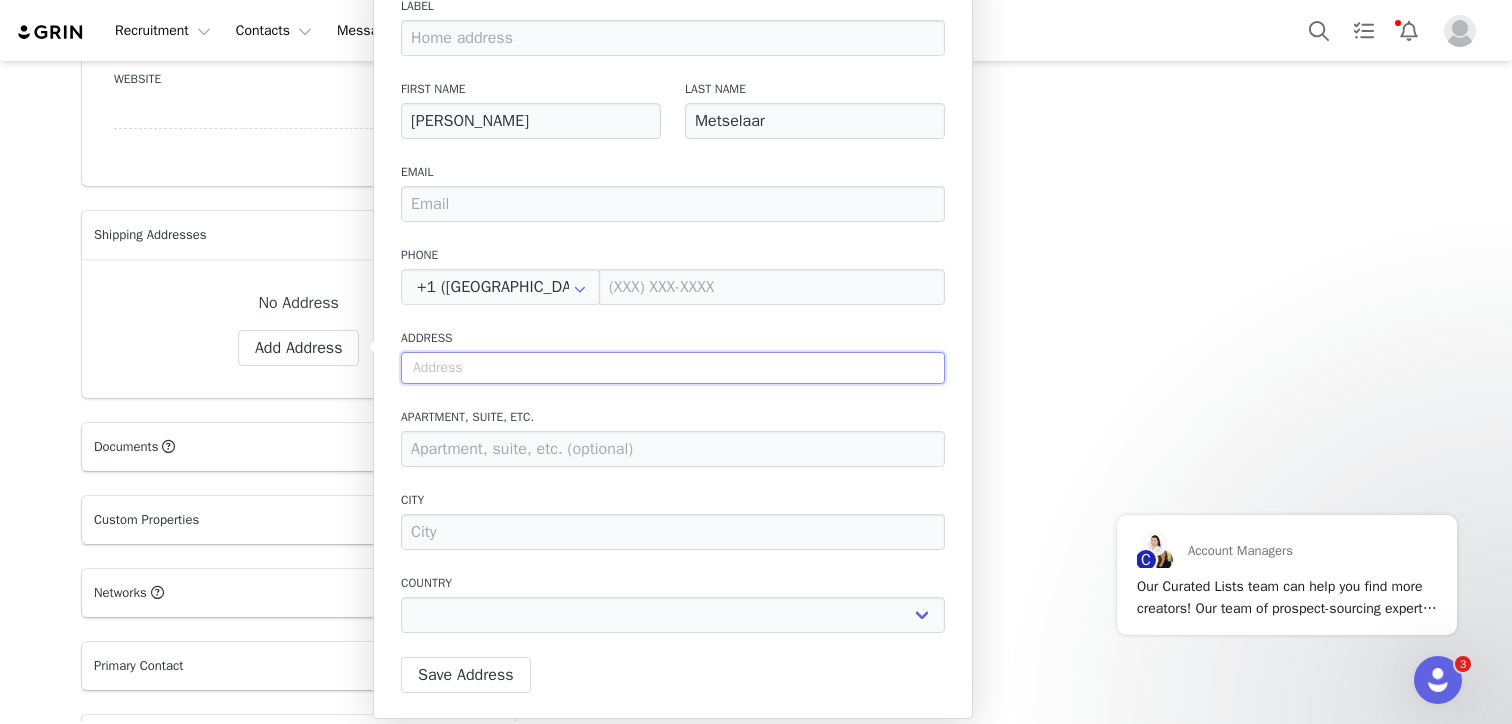 click at bounding box center [673, 368] 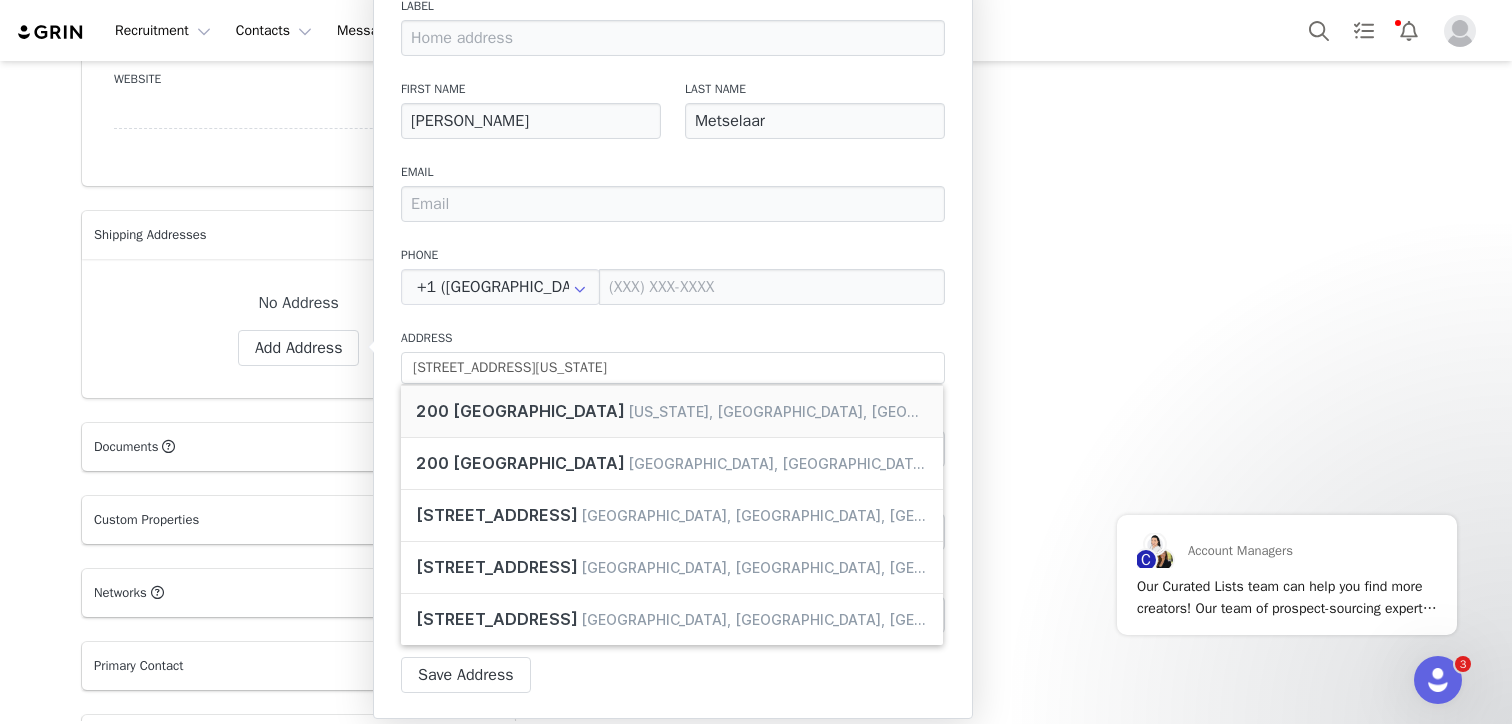 type on "200 E 82nd St" 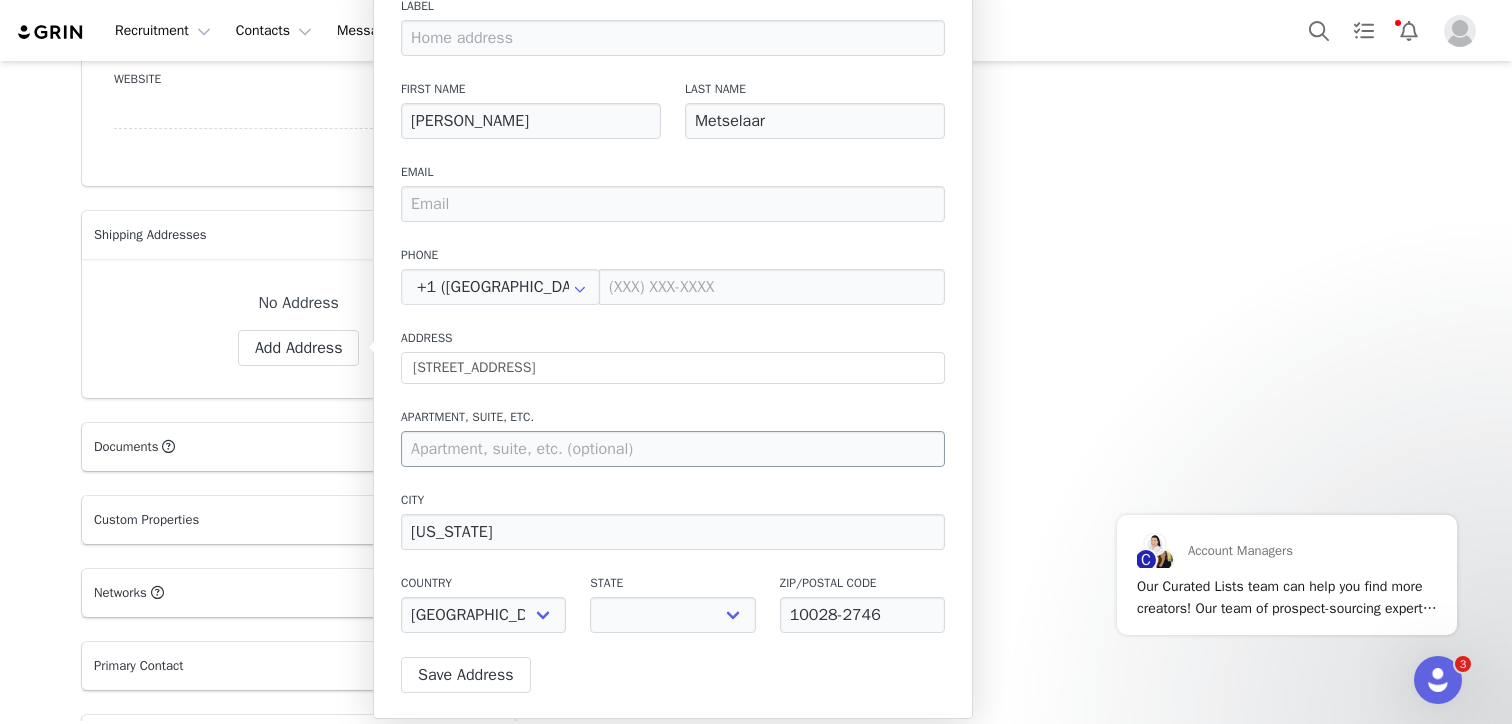 select on "[object Object]" 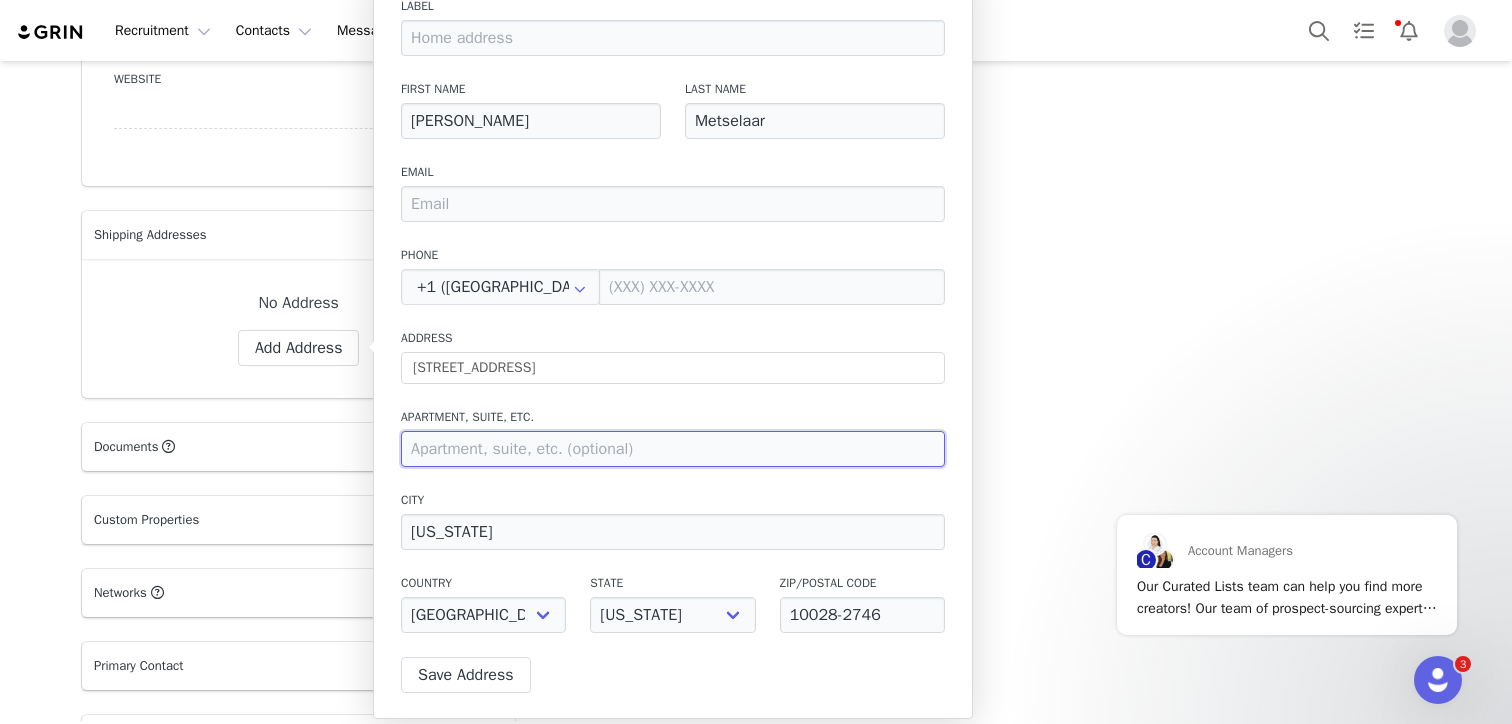 click at bounding box center (673, 449) 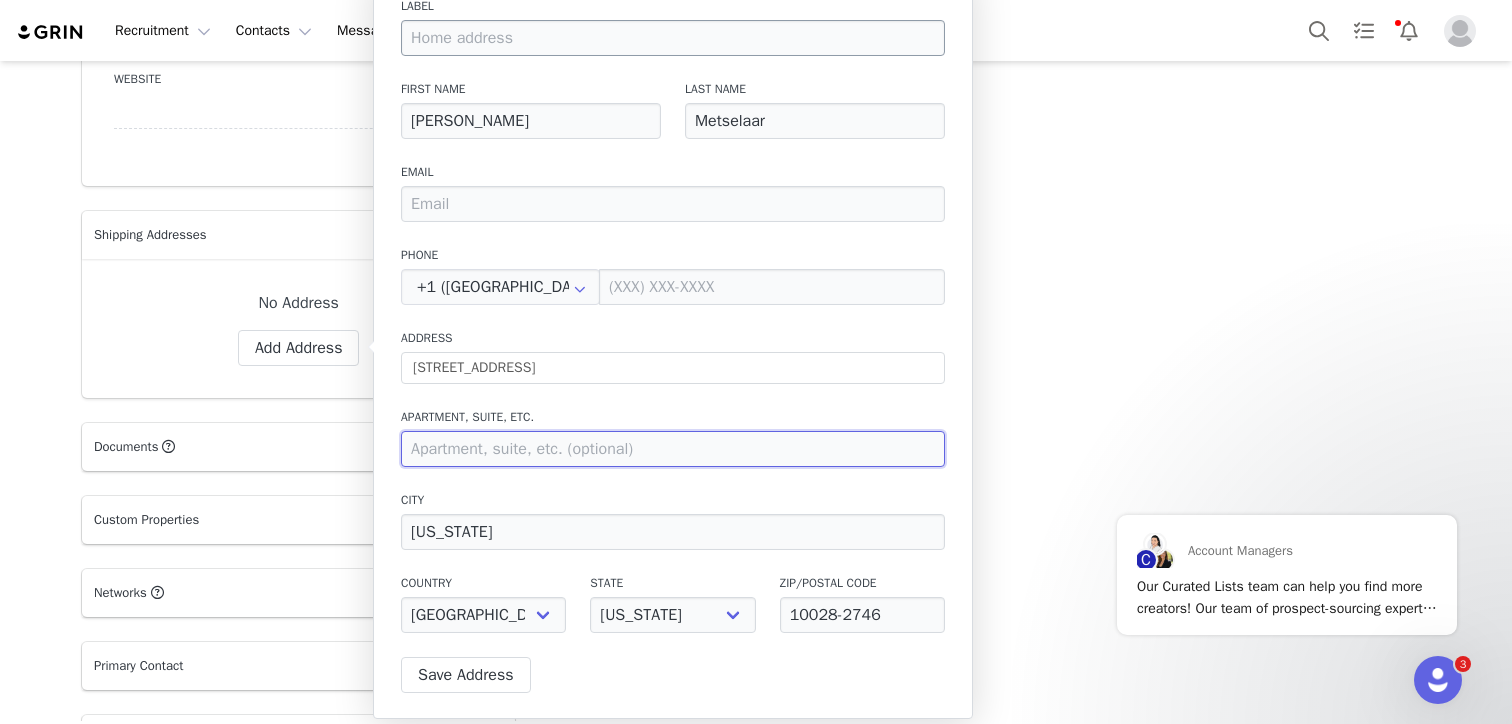 paste on "Apt 18DE" 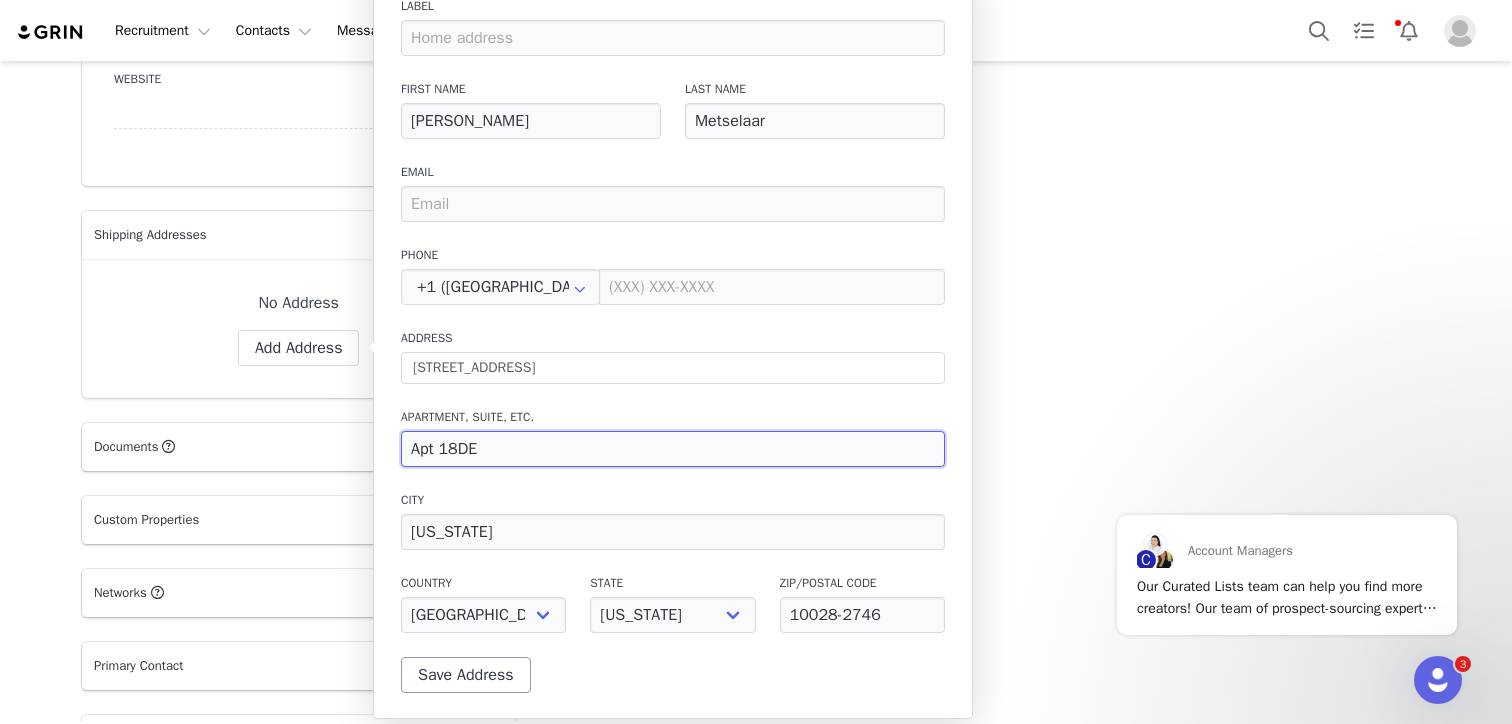 type on "Apt 18DE" 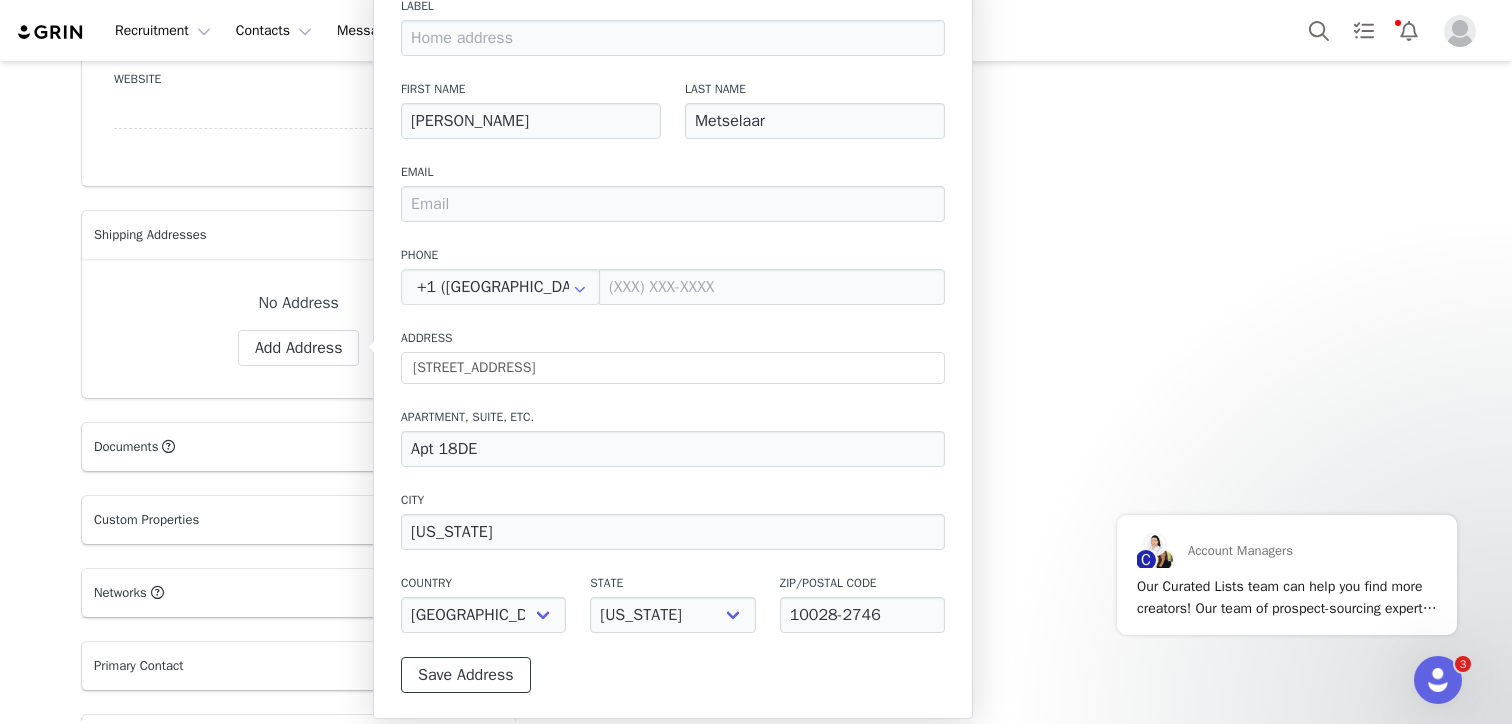 click on "Save Address" at bounding box center [466, 675] 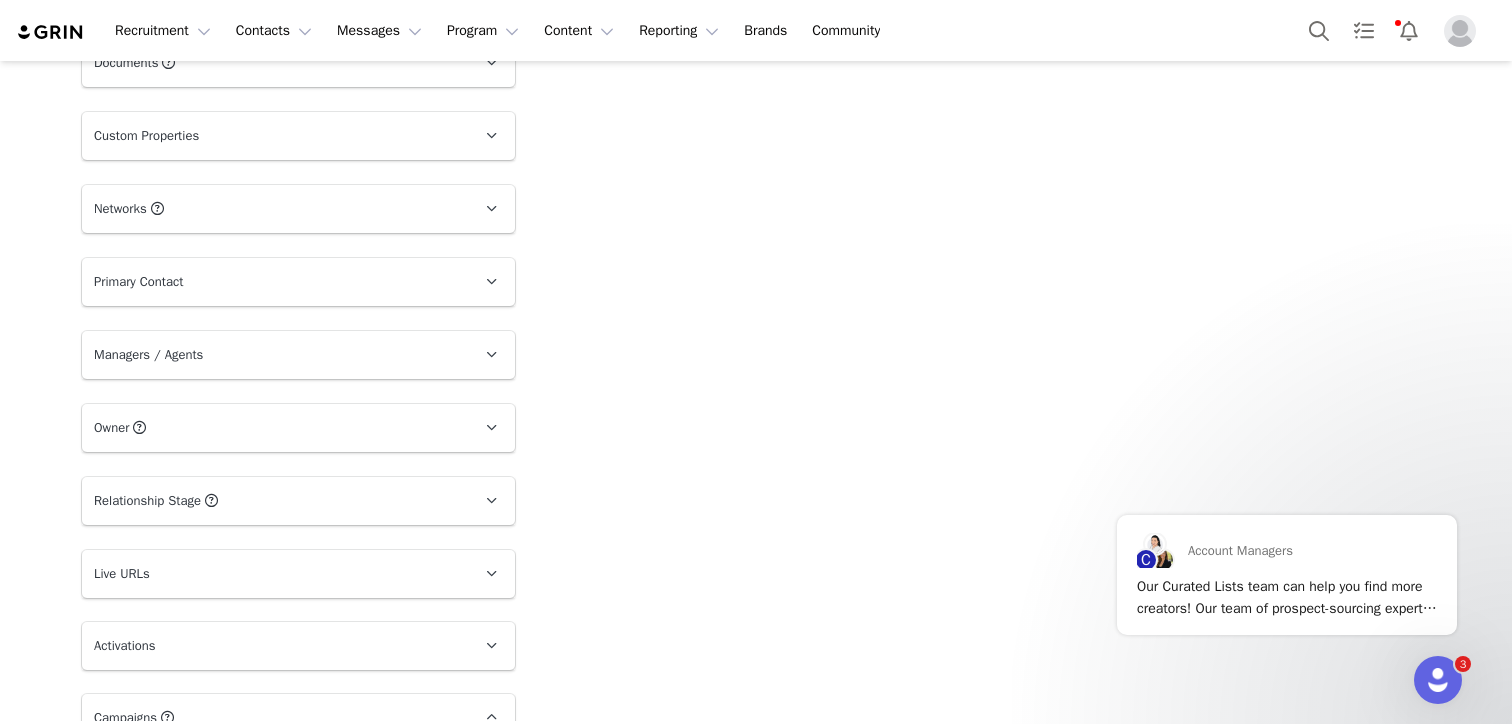 scroll, scrollTop: 1780, scrollLeft: 0, axis: vertical 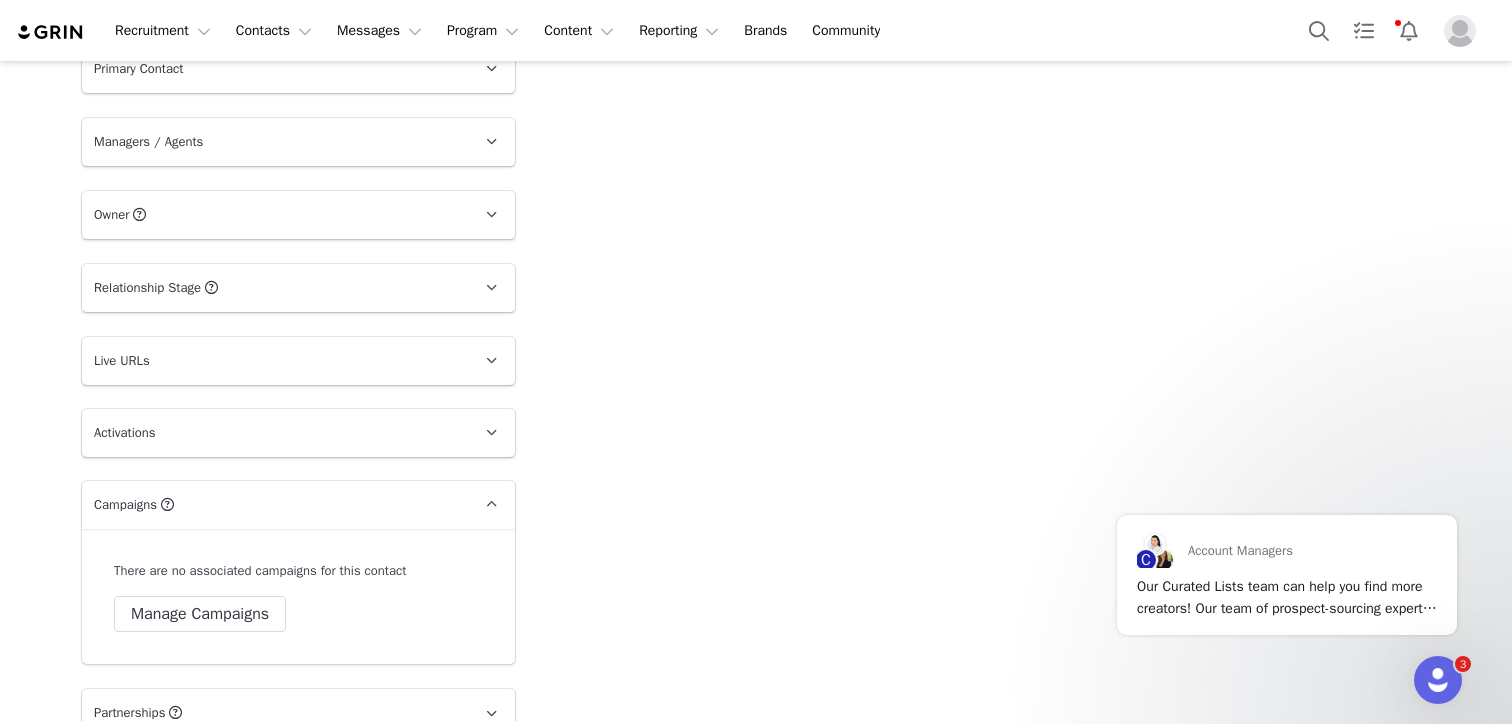 click on "Relationship Stage  Use relationship stages to move contacts through a logical sequence, from unaware of your brand to loyal ambassador" at bounding box center (274, 288) 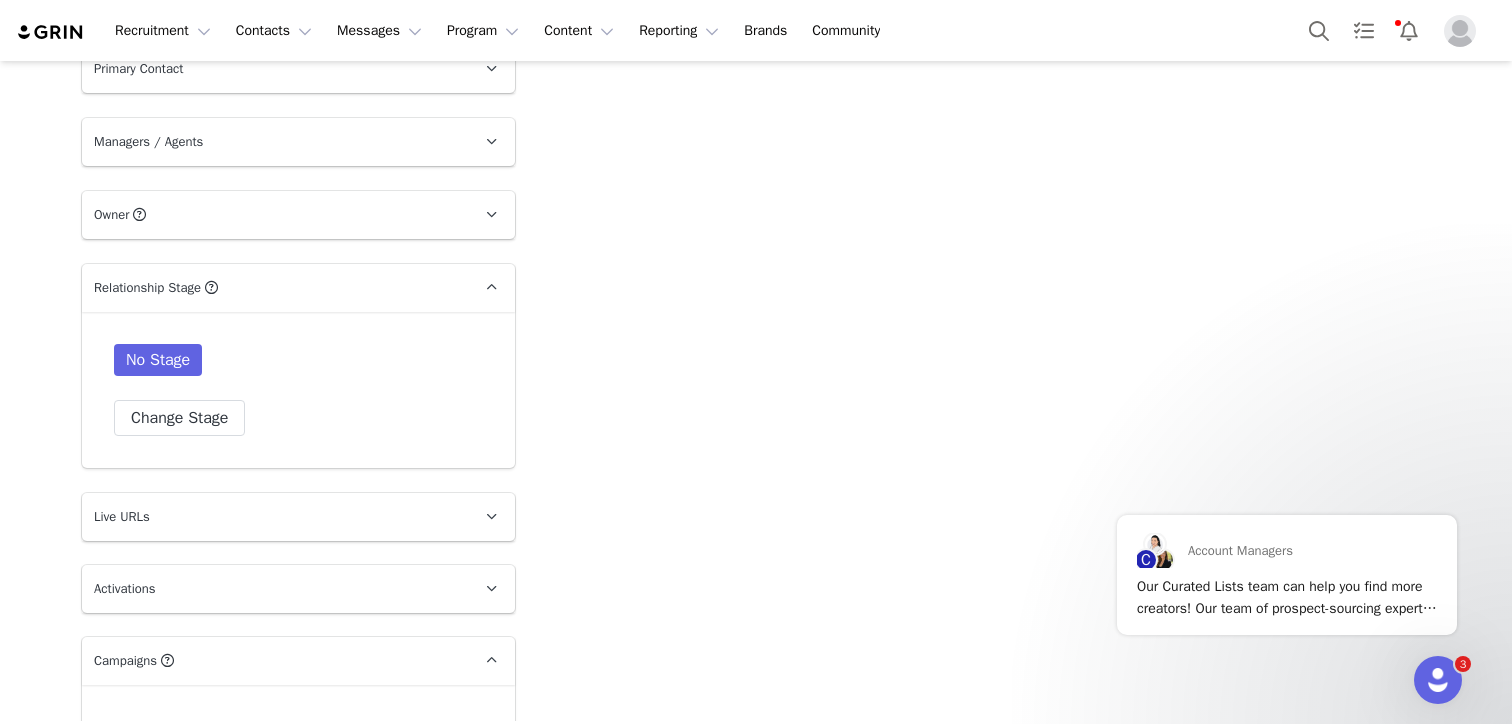 click on "Relationship Stage  Use relationship stages to move contacts through a logical sequence, from unaware of your brand to loyal ambassador" at bounding box center [274, 288] 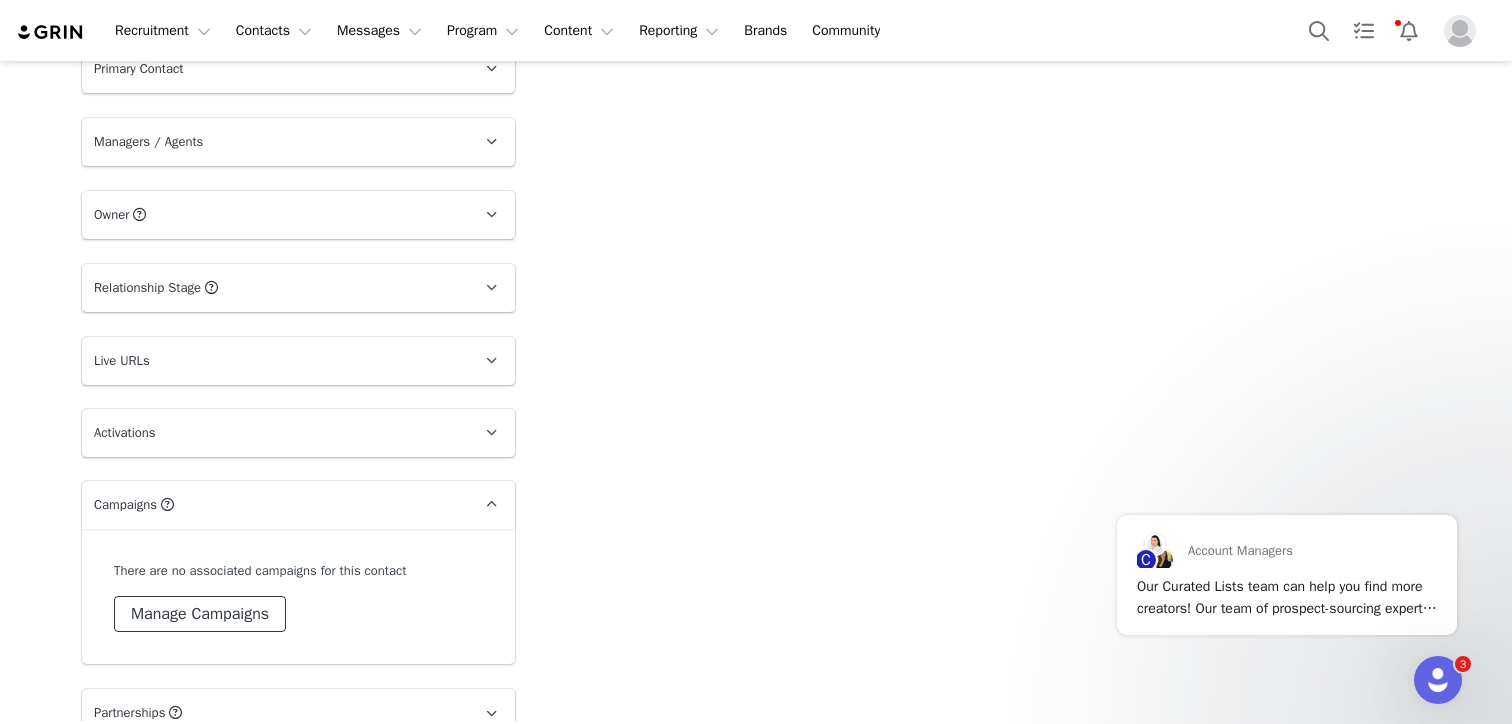 click on "Manage Campaigns" at bounding box center [200, 614] 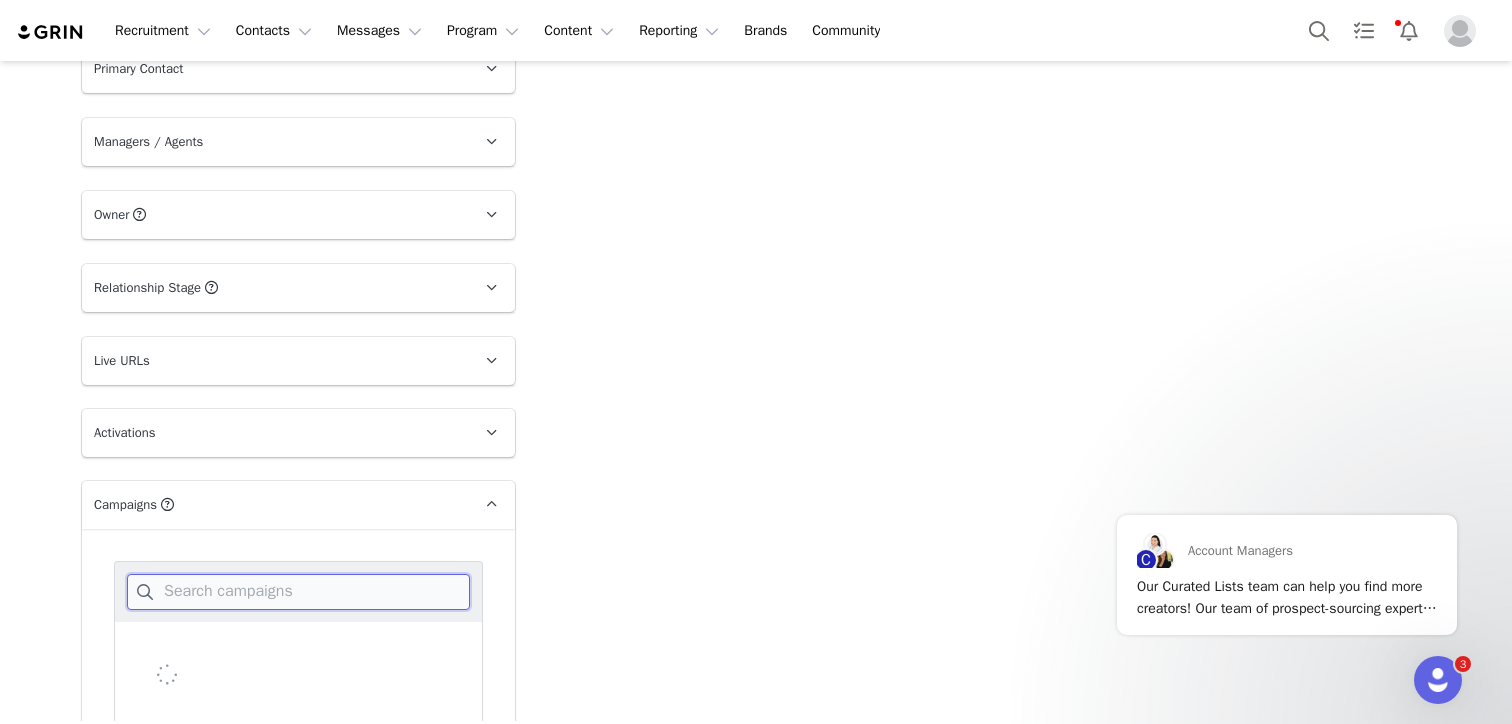 click at bounding box center (298, 592) 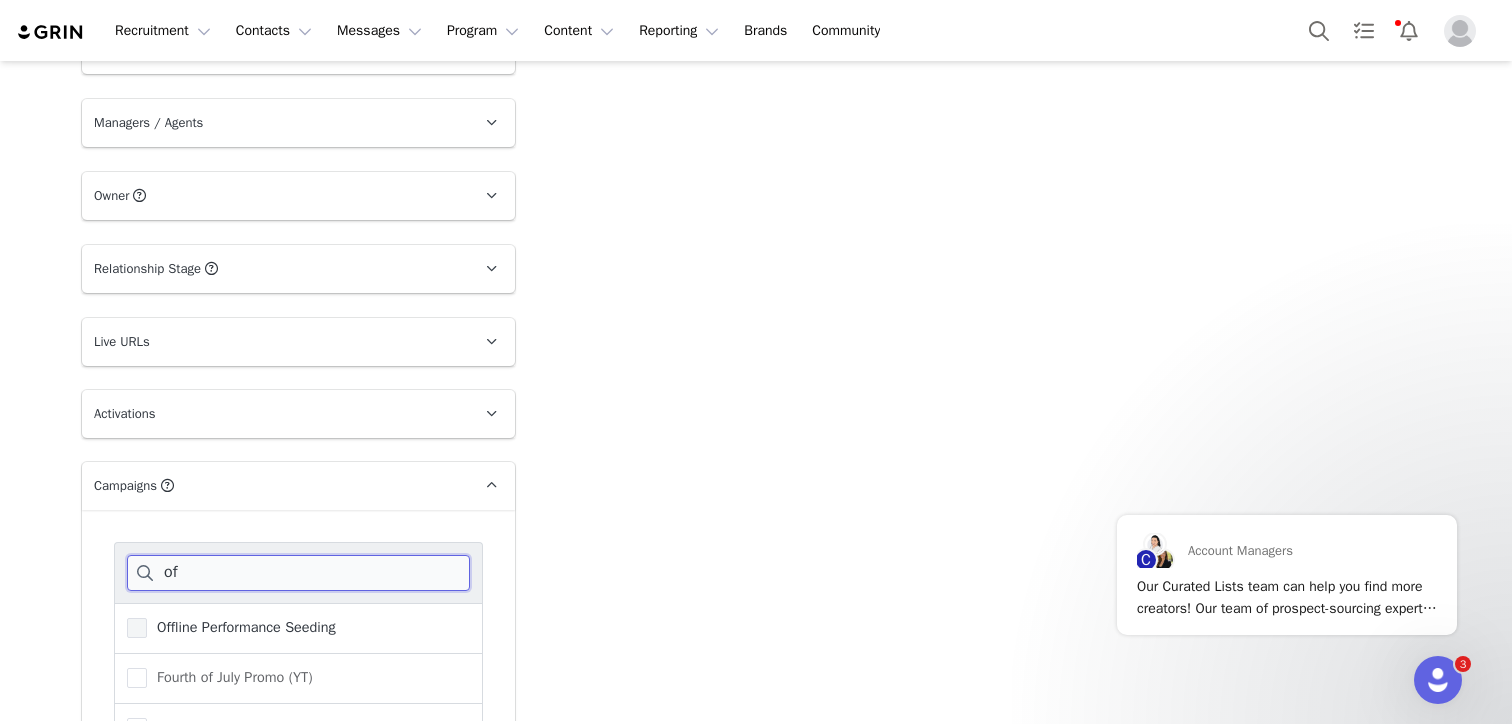 type on "of" 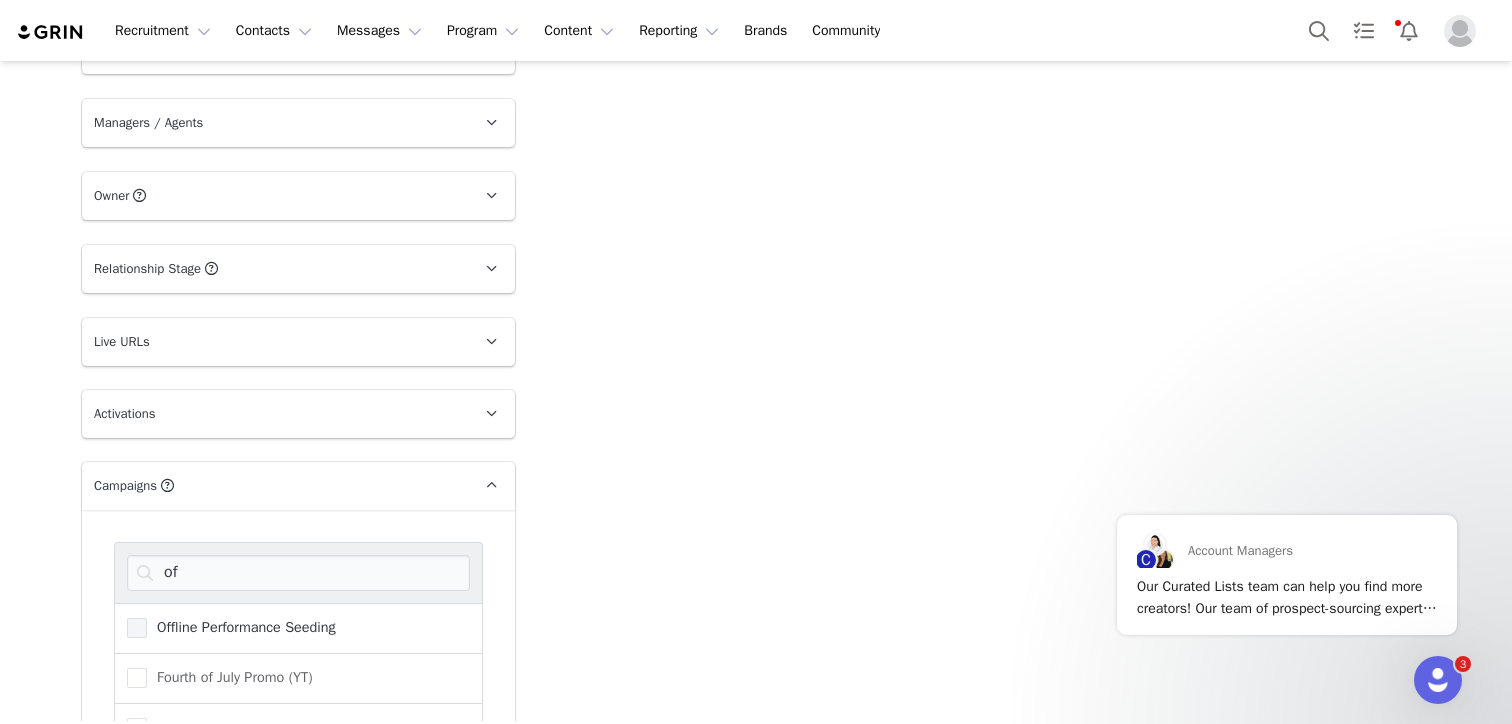 click on "Offline Performance Seeding" at bounding box center [241, 627] 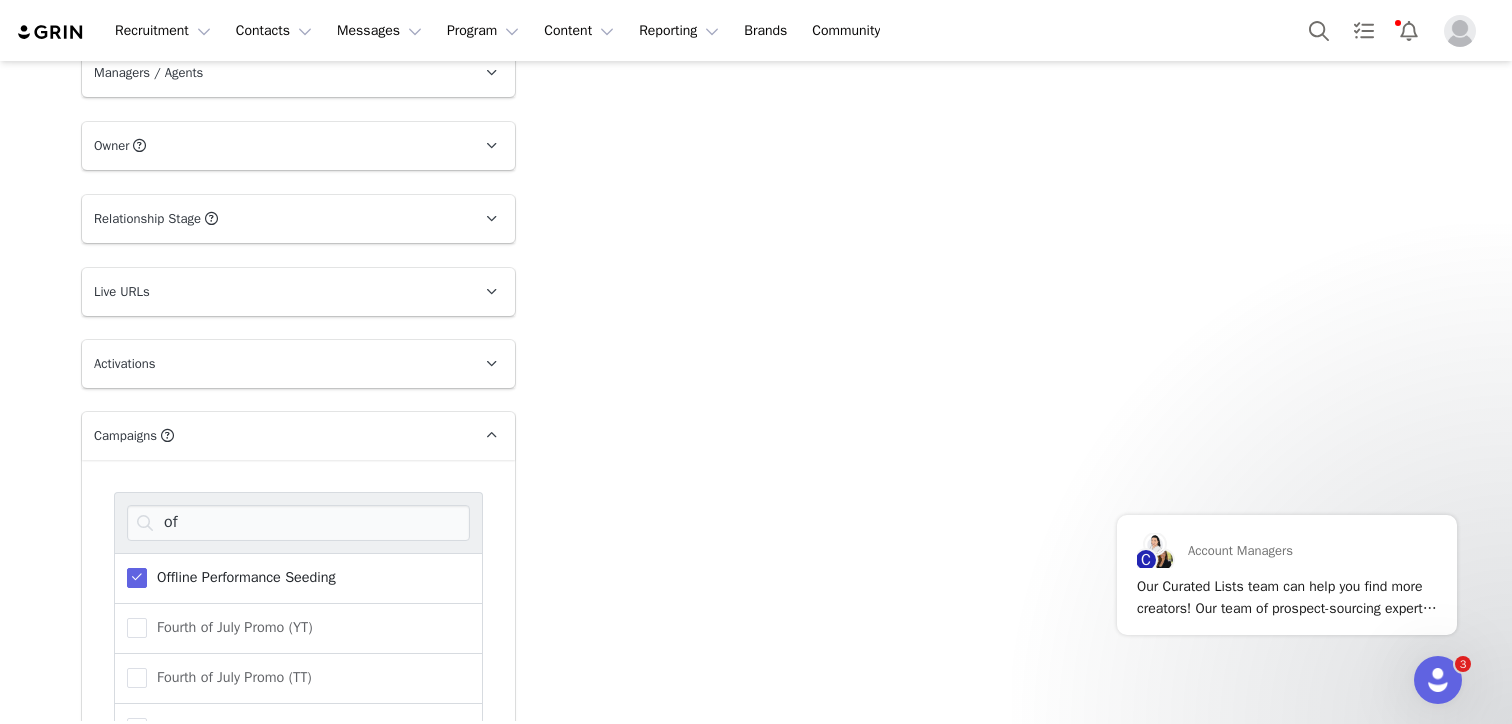 scroll, scrollTop: 1970, scrollLeft: 0, axis: vertical 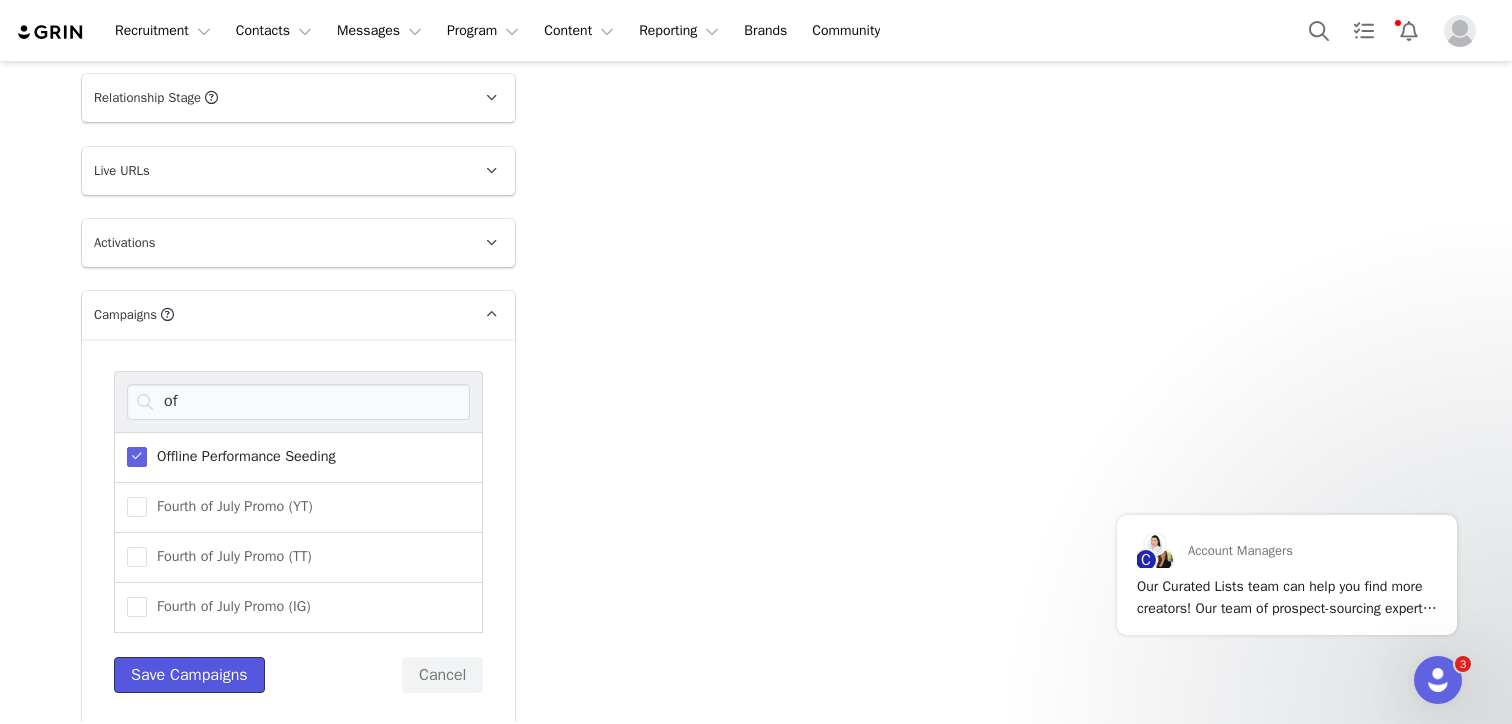 click on "Save Campaigns" at bounding box center [189, 675] 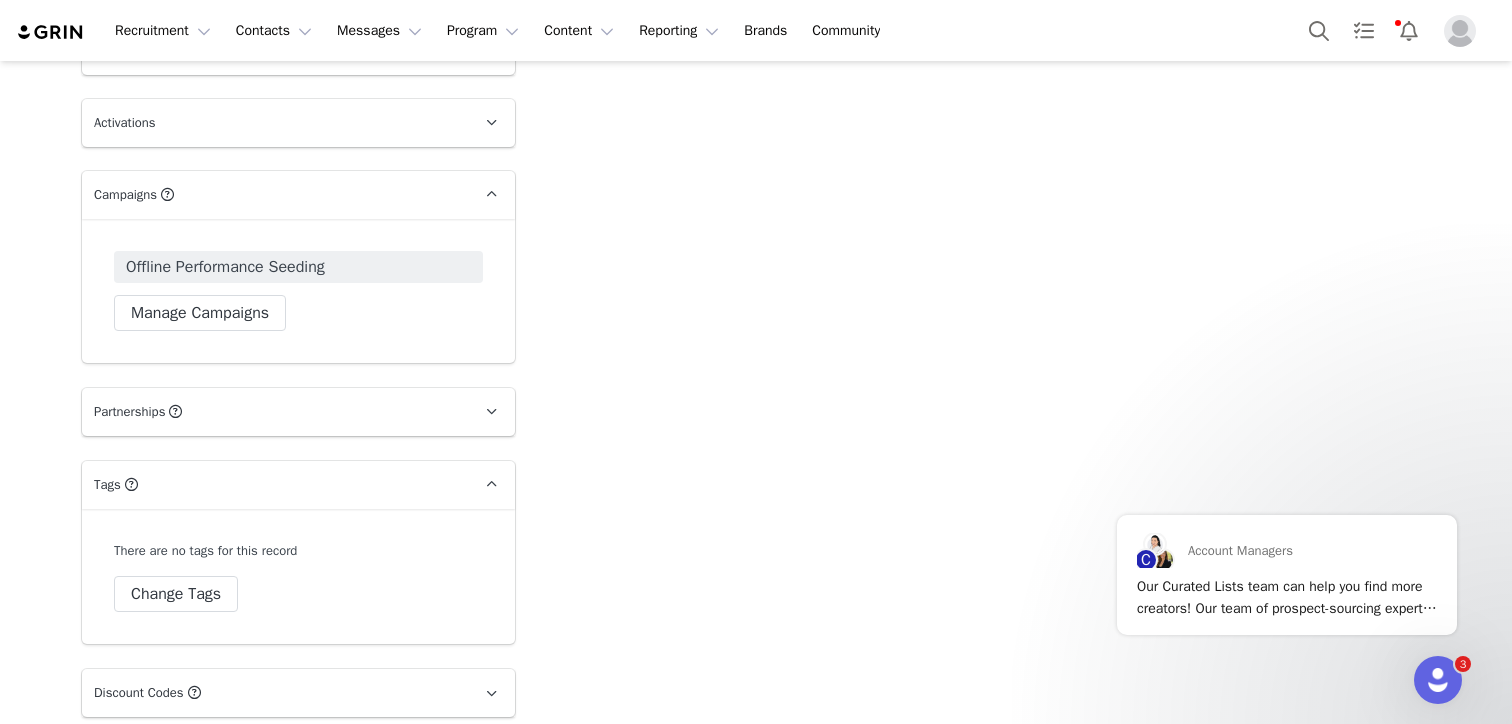 scroll, scrollTop: 2156, scrollLeft: 0, axis: vertical 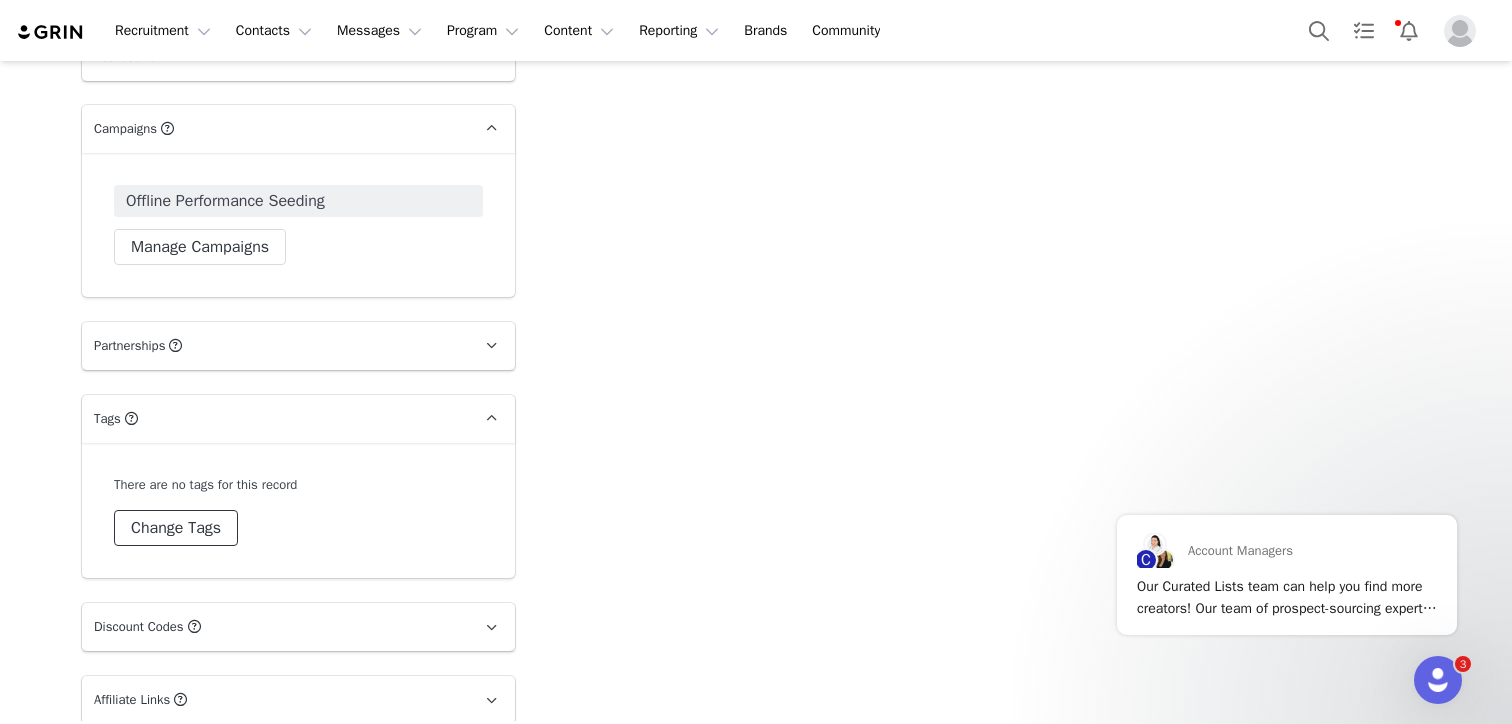 click on "Change Tags" at bounding box center [176, 528] 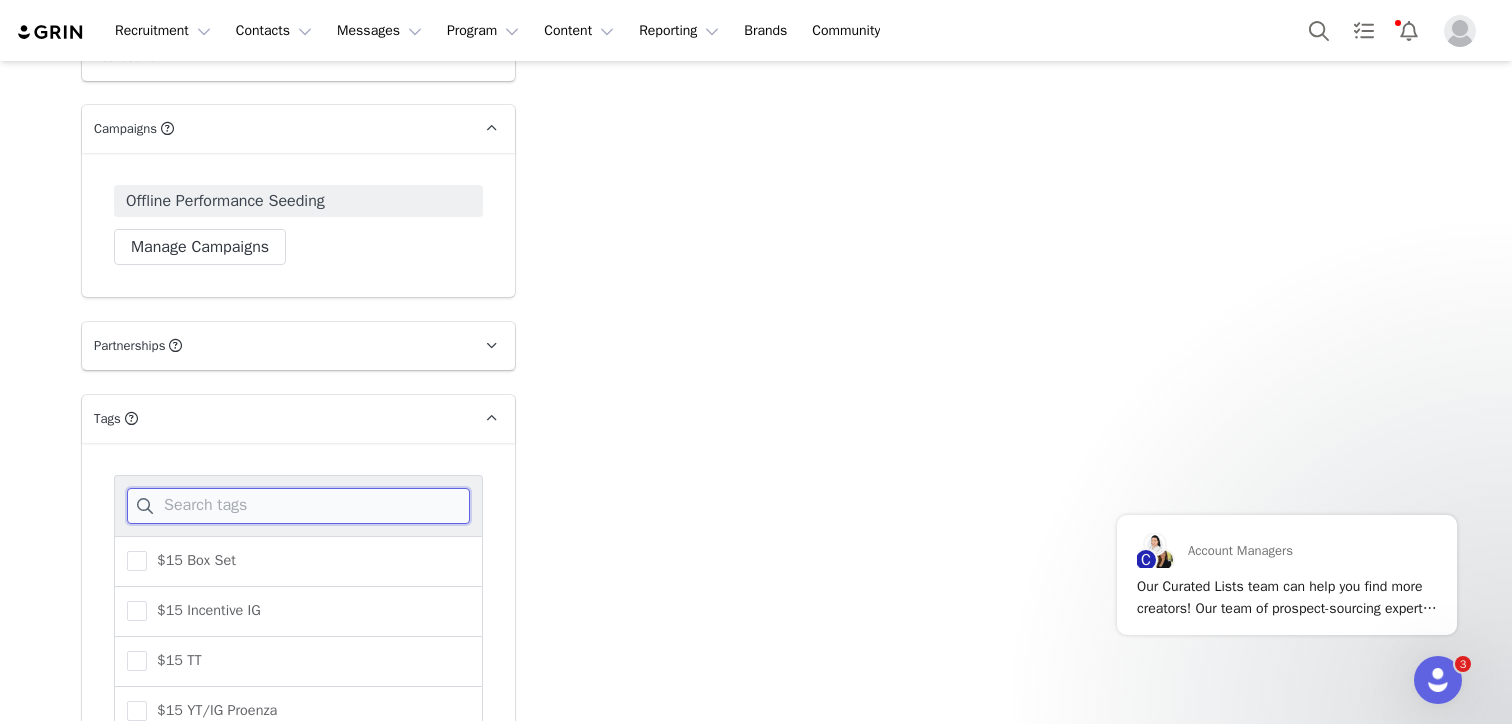 click at bounding box center (298, 506) 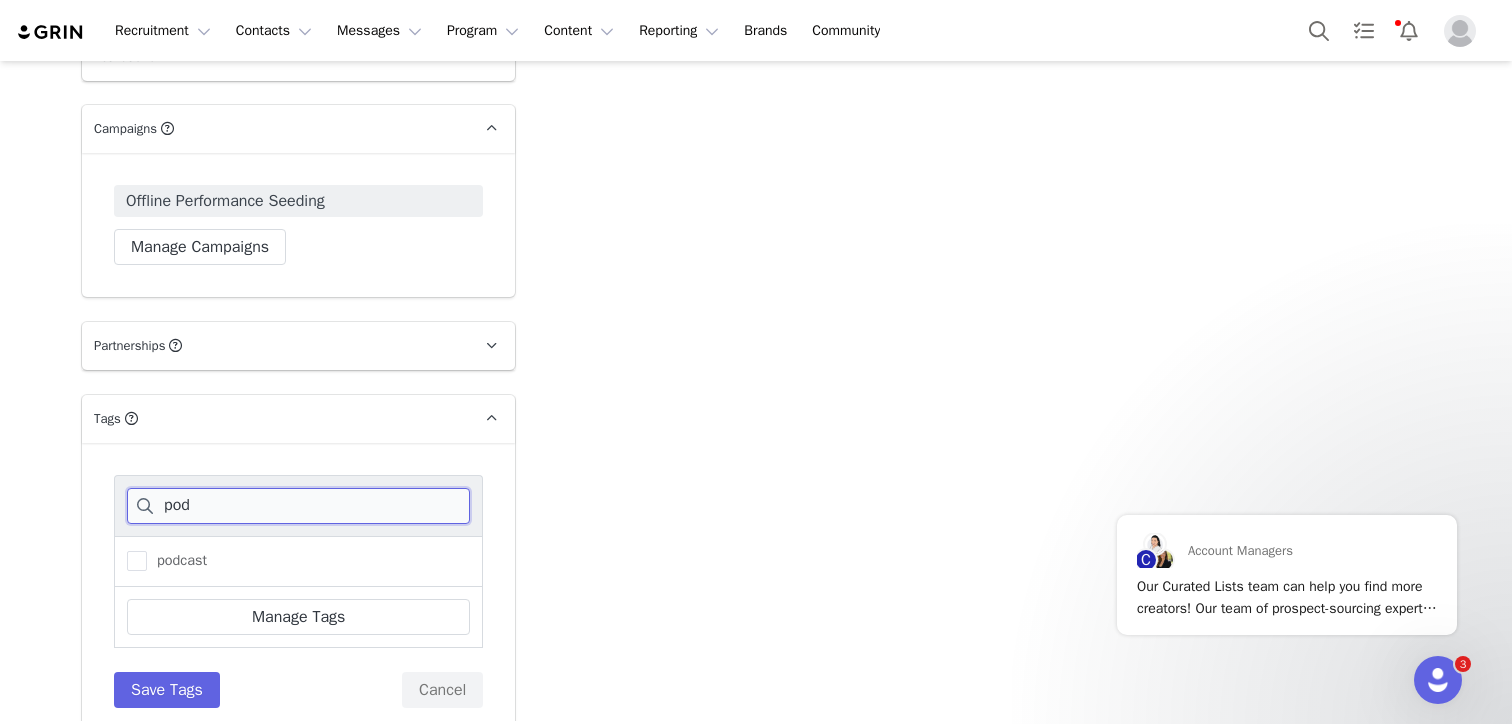 type on "pod" 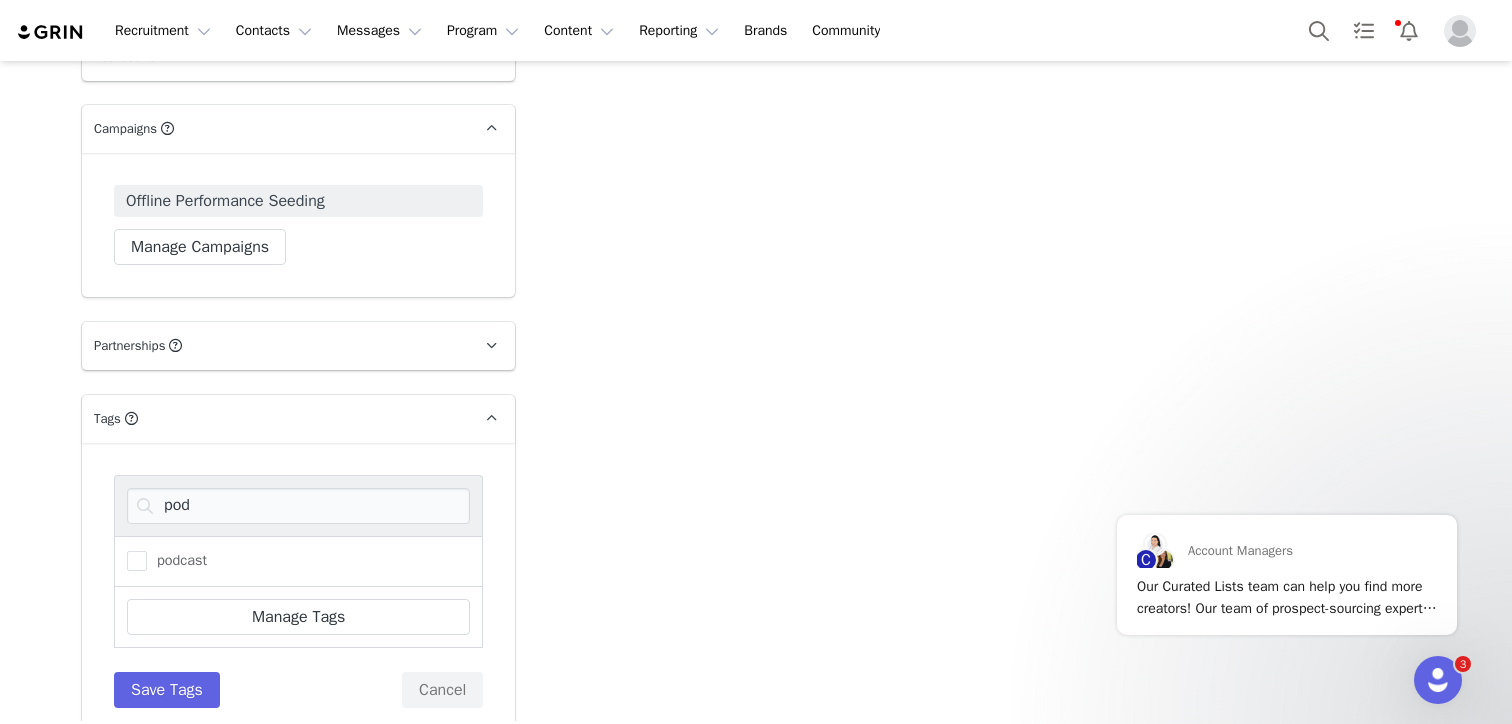 click on "podcast" at bounding box center [298, 561] 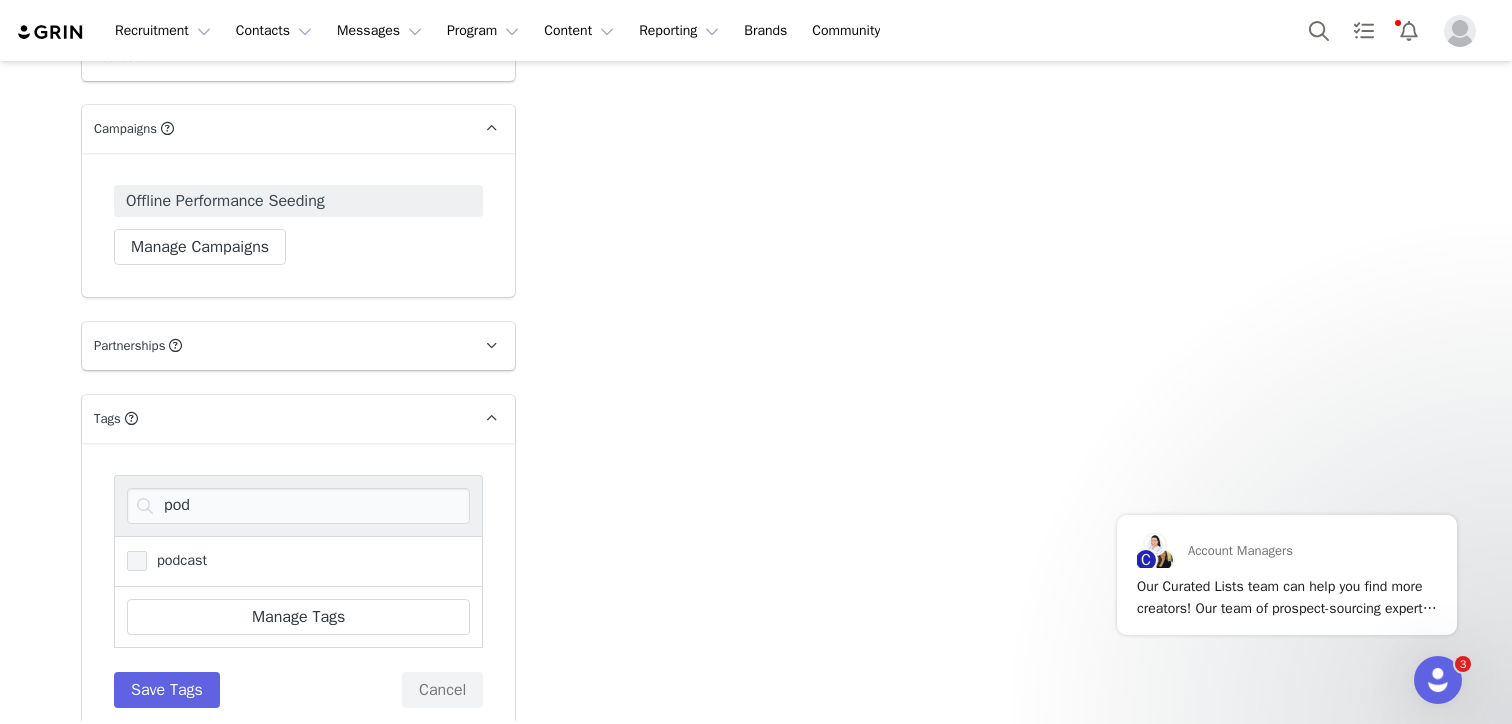 click at bounding box center (137, 561) 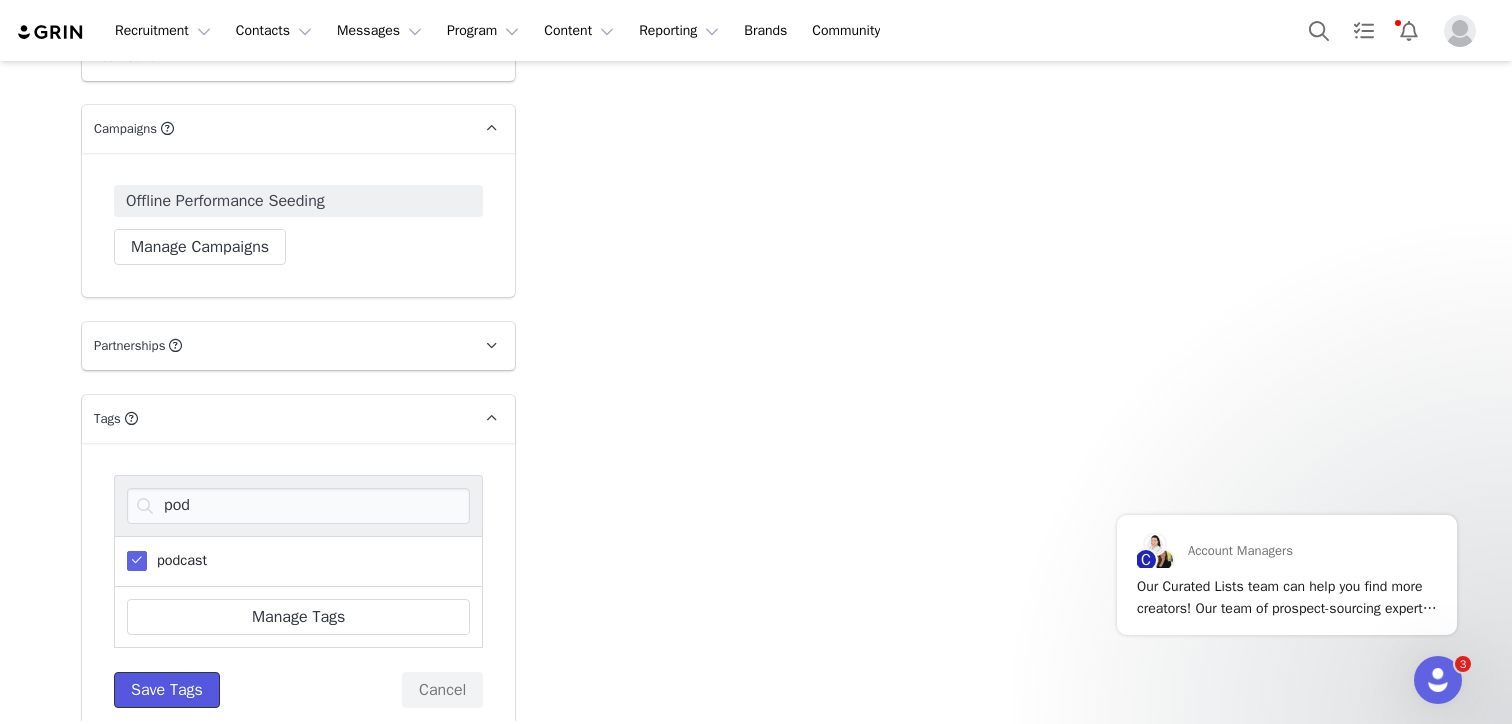click on "Save Tags" at bounding box center [167, 690] 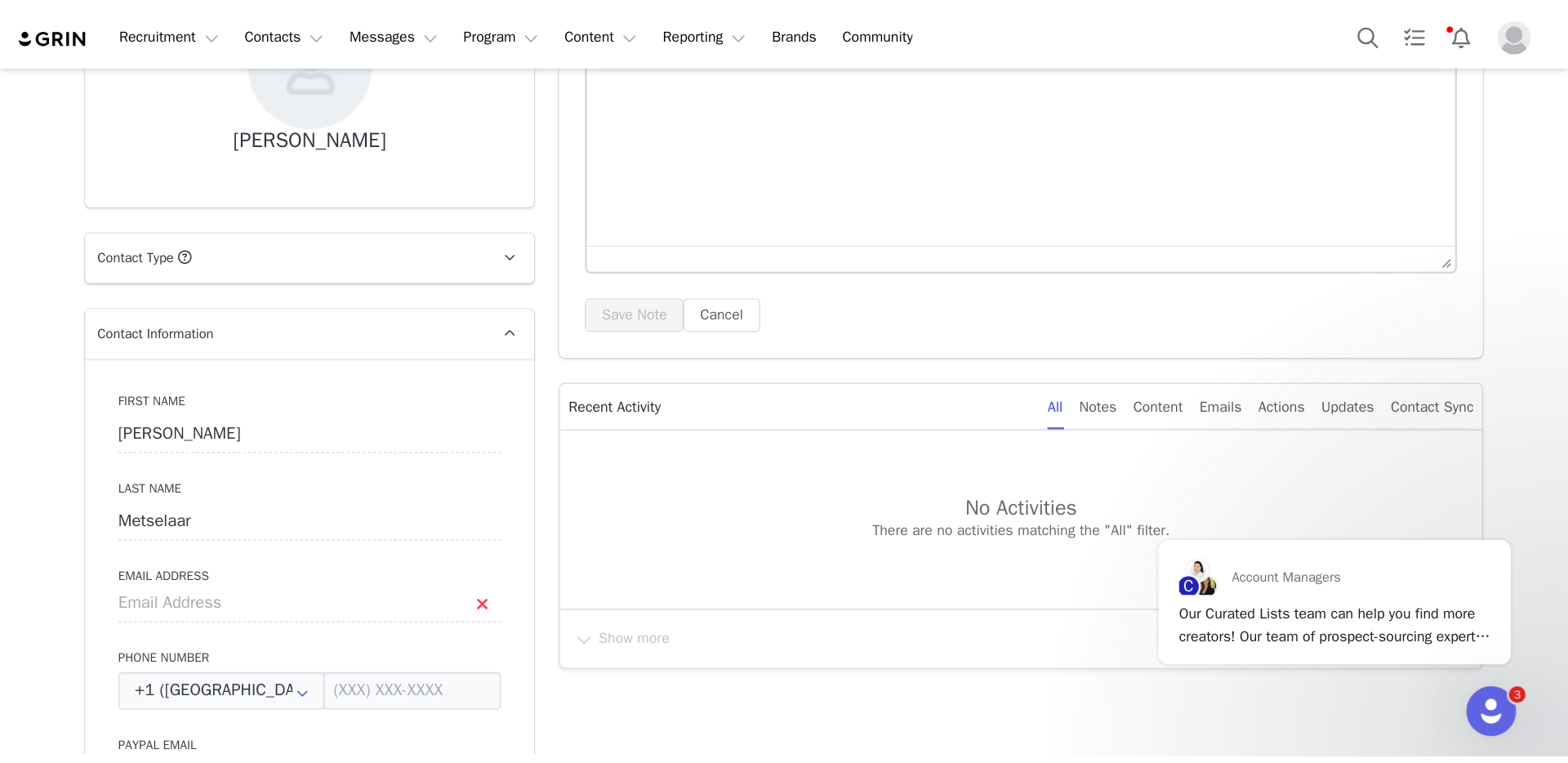 scroll, scrollTop: 284, scrollLeft: 0, axis: vertical 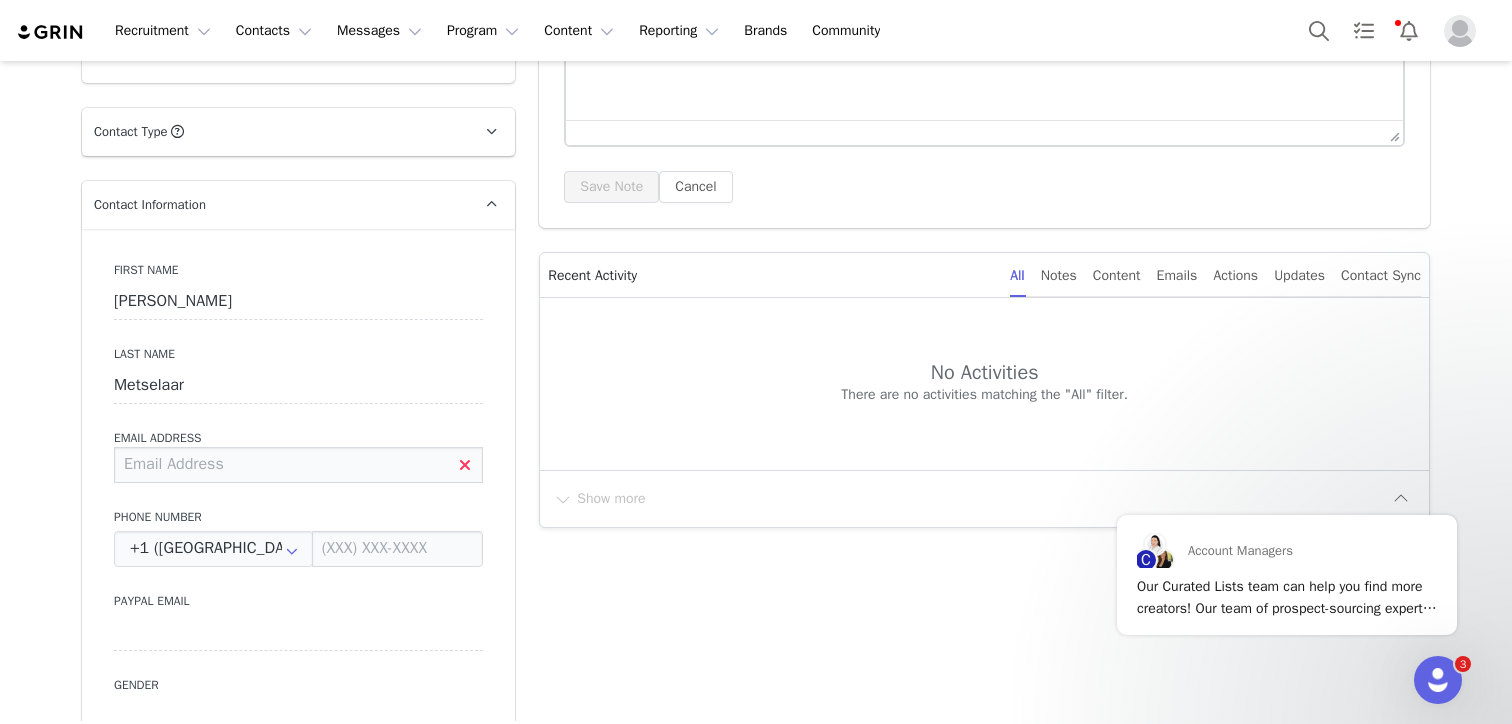 click at bounding box center [298, 465] 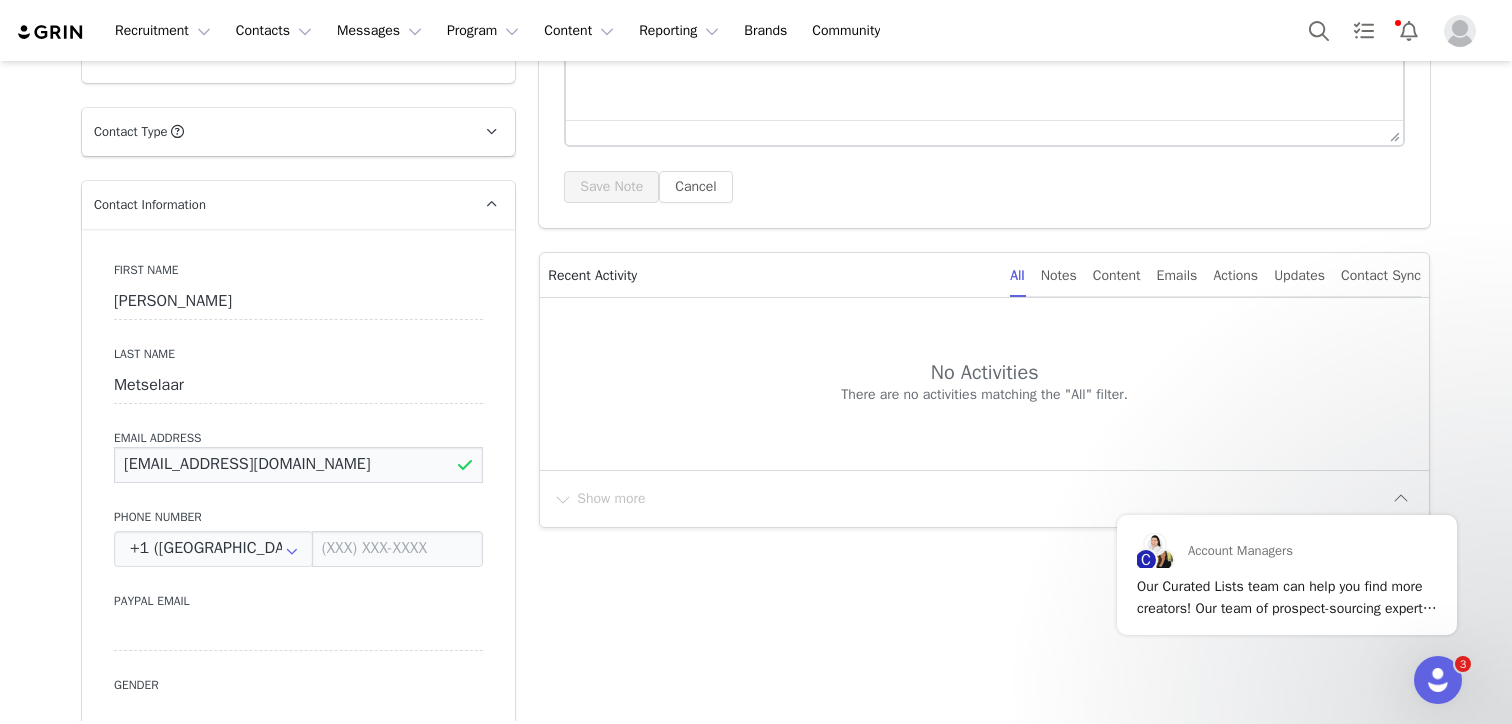type on "[EMAIL_ADDRESS][DOMAIN_NAME]" 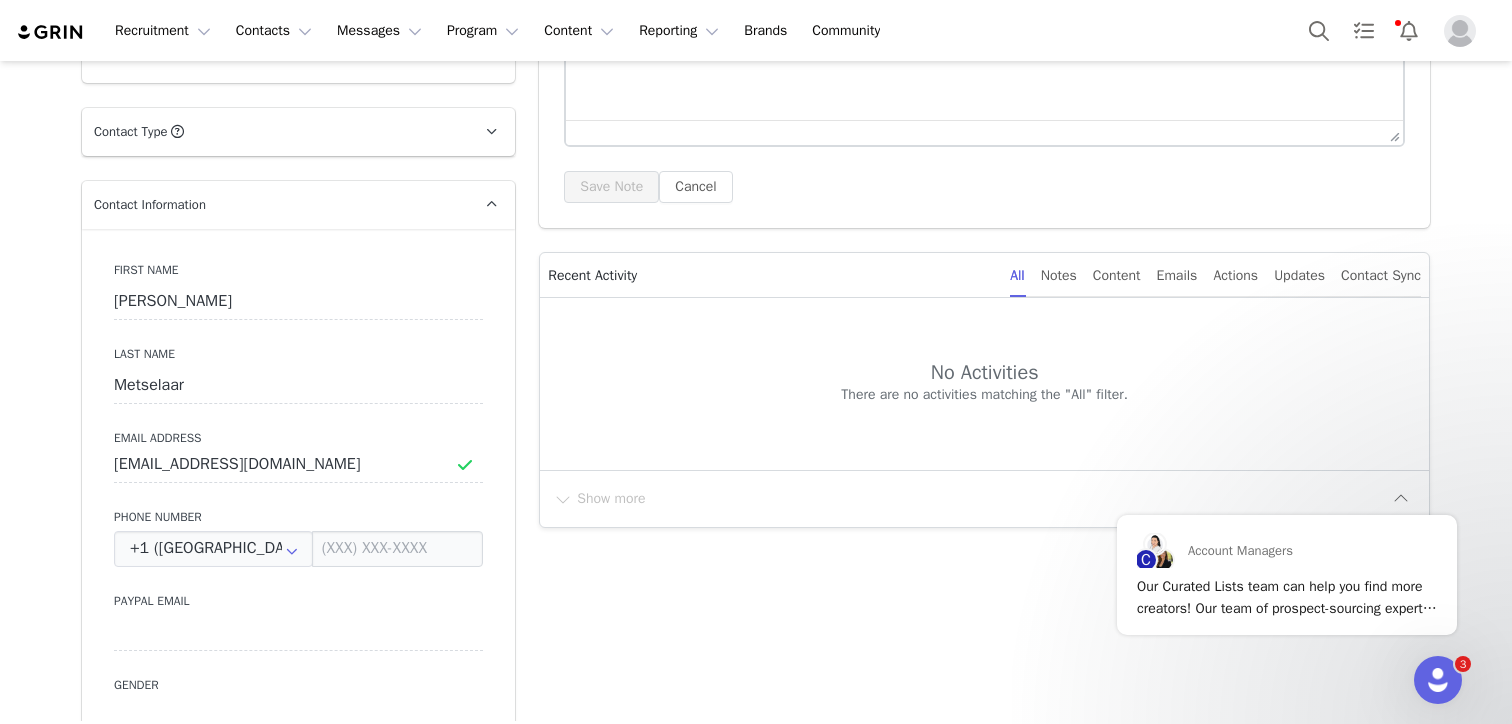 click on "Add Note   Send Email   Send Alert   Tasks  System Font 12pt To open the popup, press Shift+Enter To open the popup, press Shift+Enter To open the popup, press Shift+Enter To open the popup, press Shift+Enter Save Note Cancel Recent Activity All Notes Content Emails Actions Updates Contact Sync  No Activities   There are no activities matching the "⁨All⁩" filter.  Show more" at bounding box center (984, 1253) 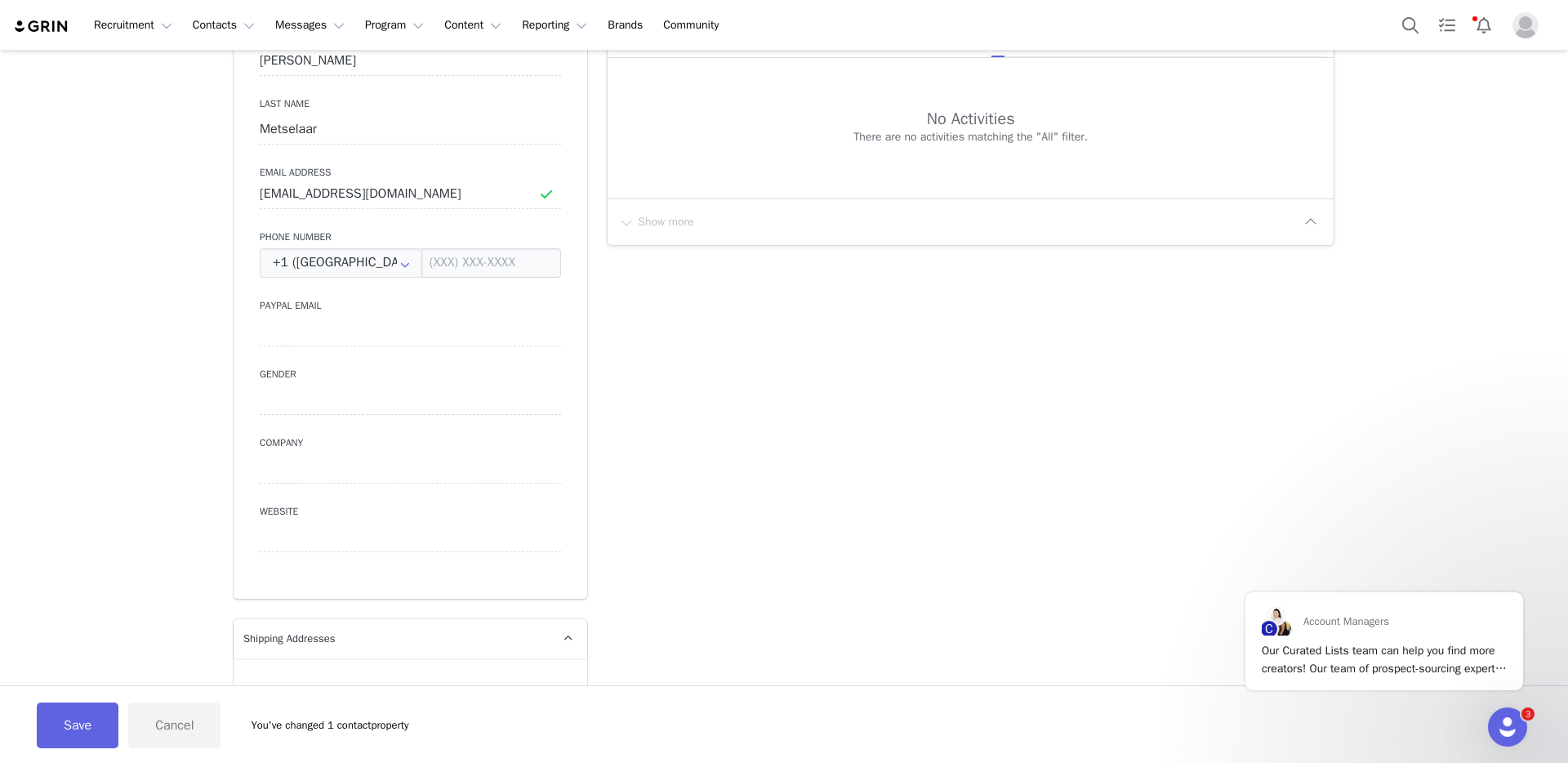 scroll, scrollTop: 471, scrollLeft: 0, axis: vertical 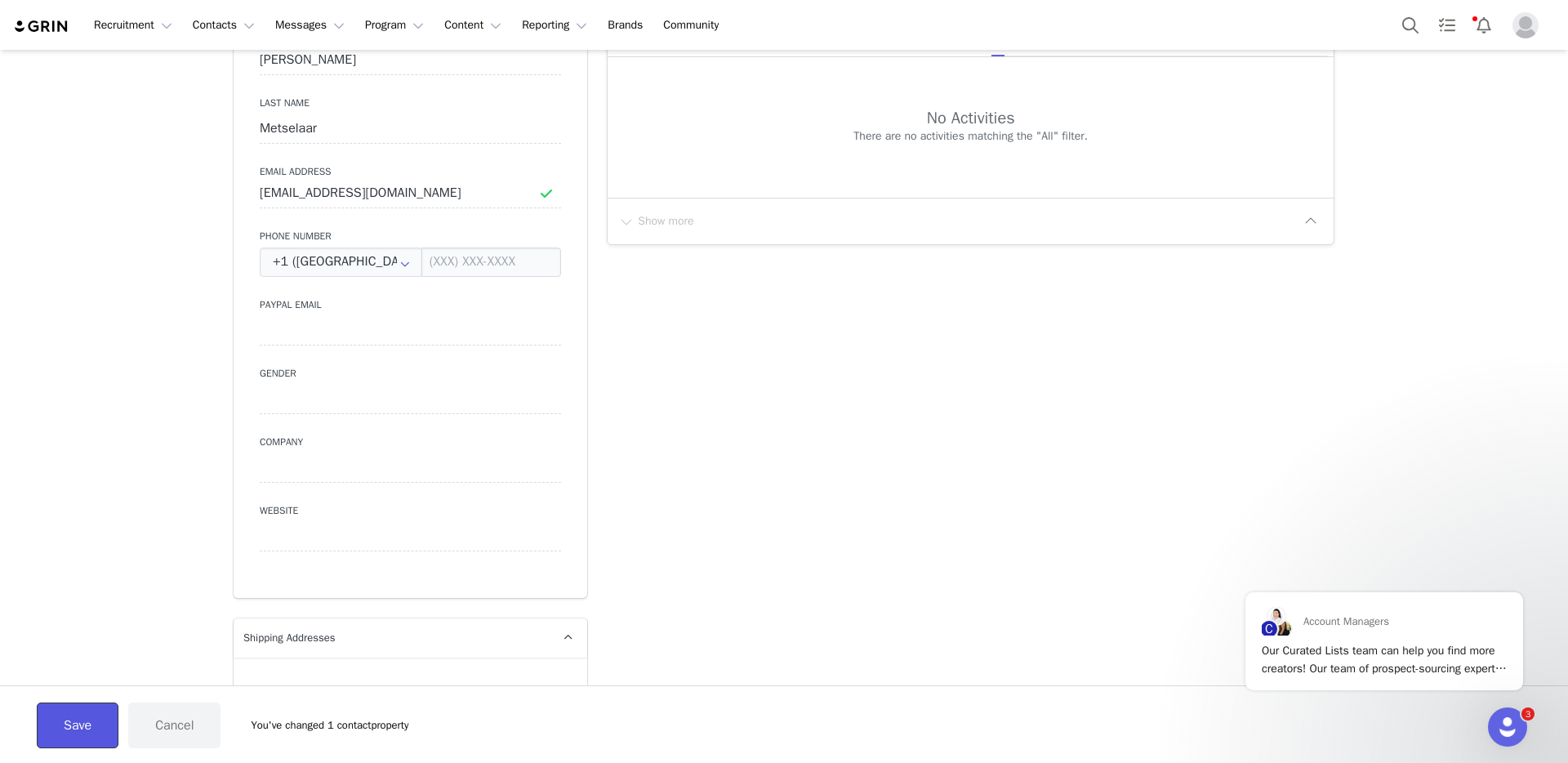 click on "Save" at bounding box center (78, 725) 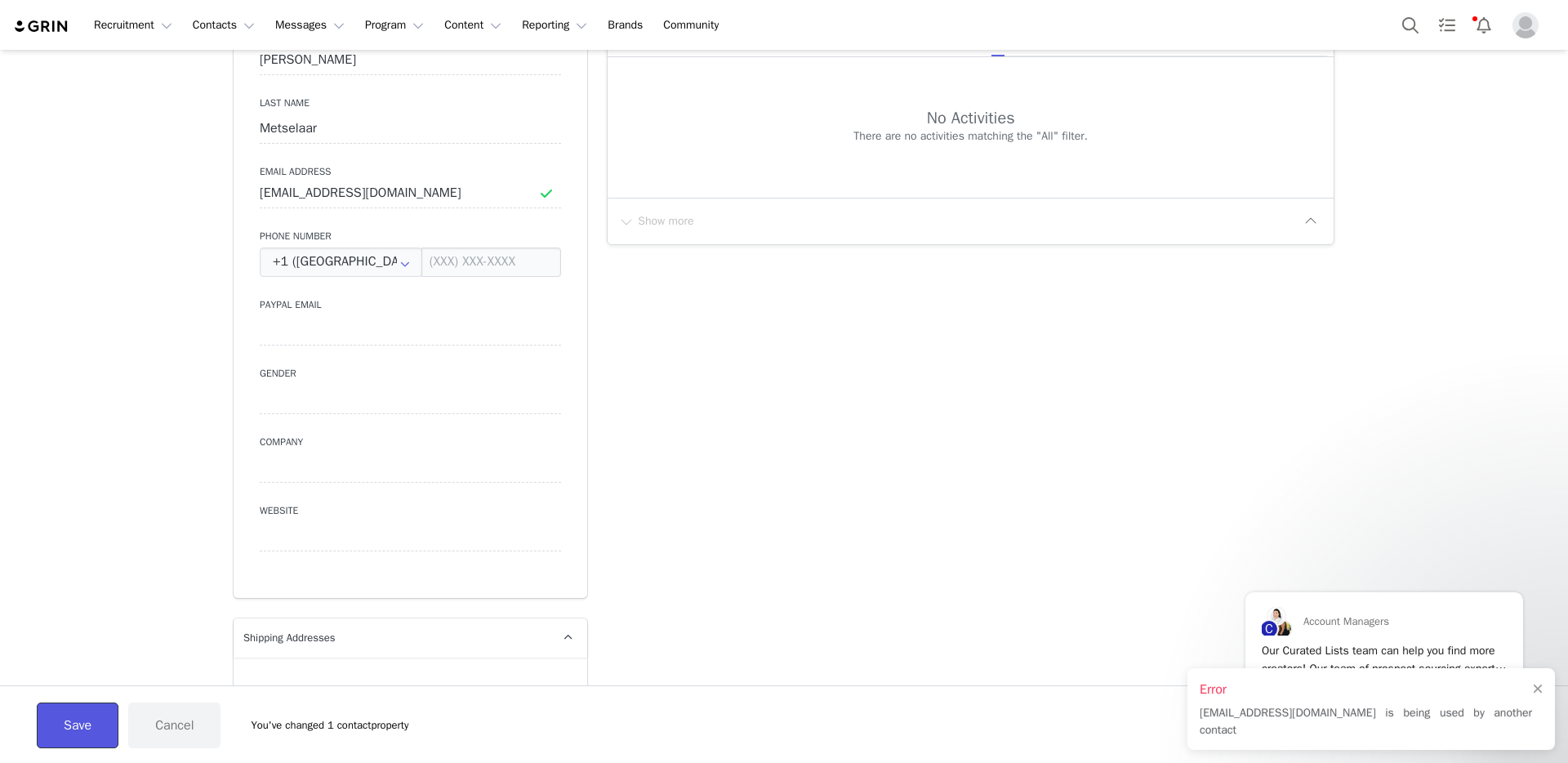 click on "Save" at bounding box center [78, 725] 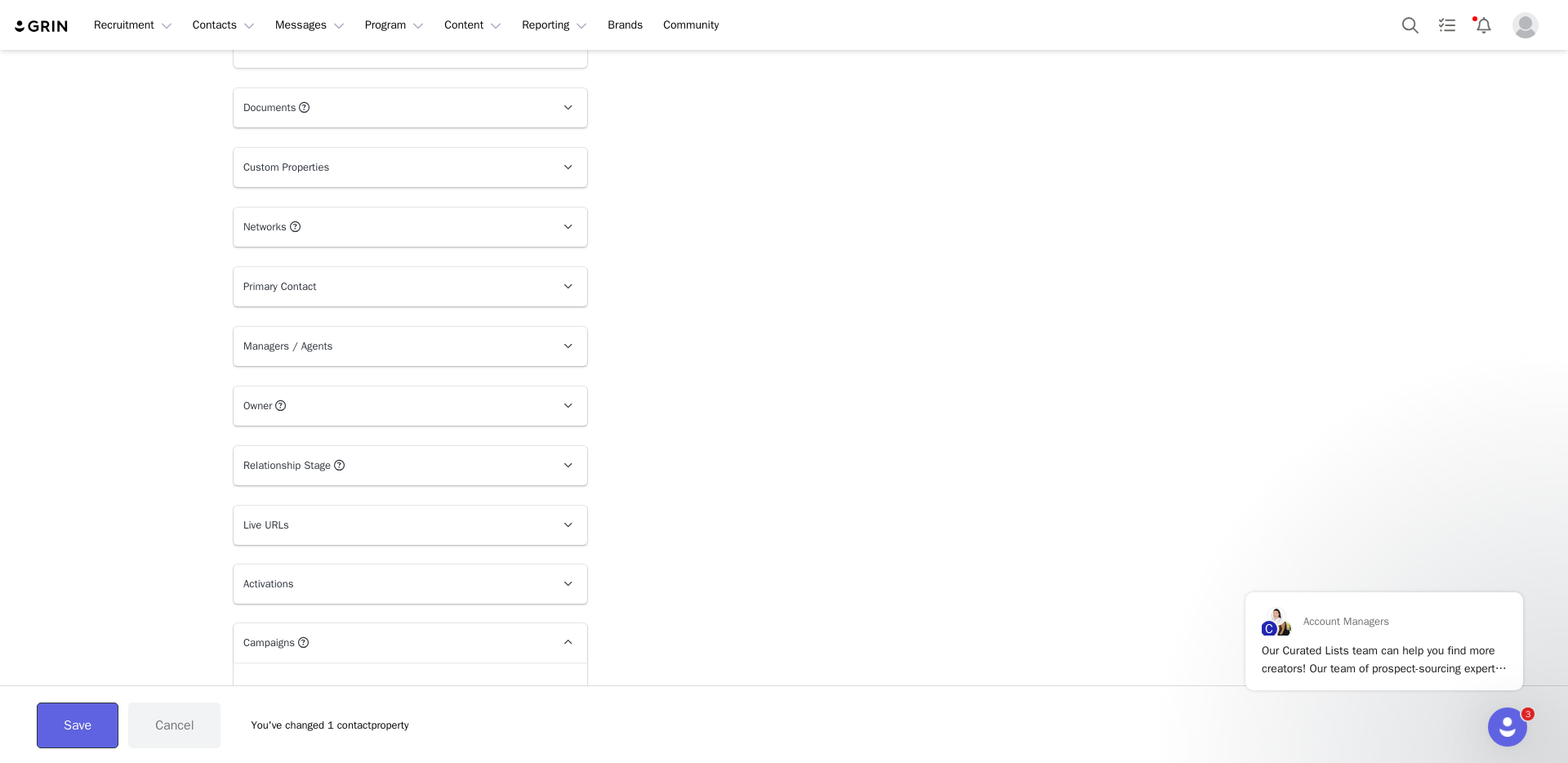 scroll, scrollTop: 1680, scrollLeft: 0, axis: vertical 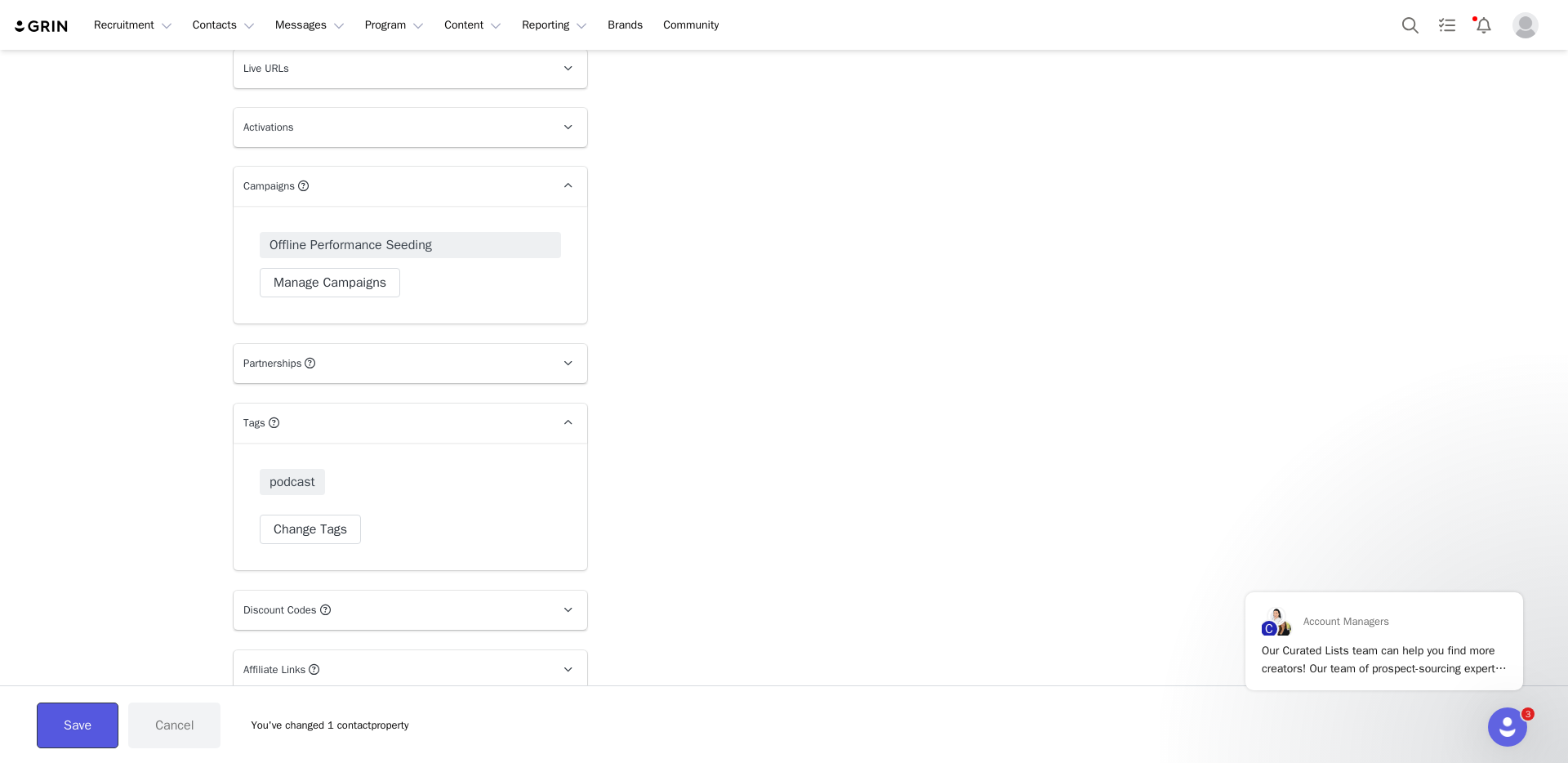 click on "Save" at bounding box center [78, 725] 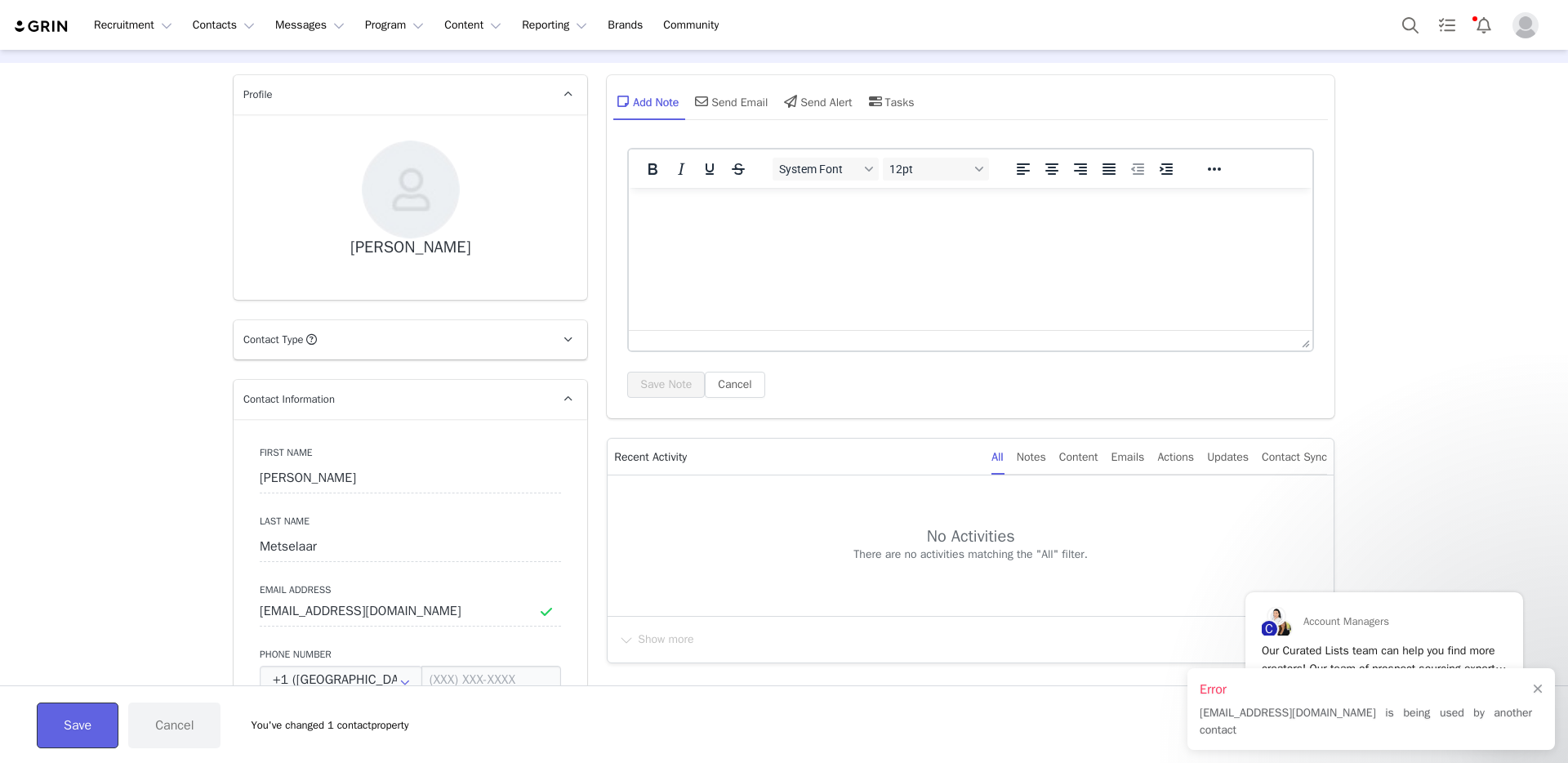 scroll, scrollTop: 63, scrollLeft: 0, axis: vertical 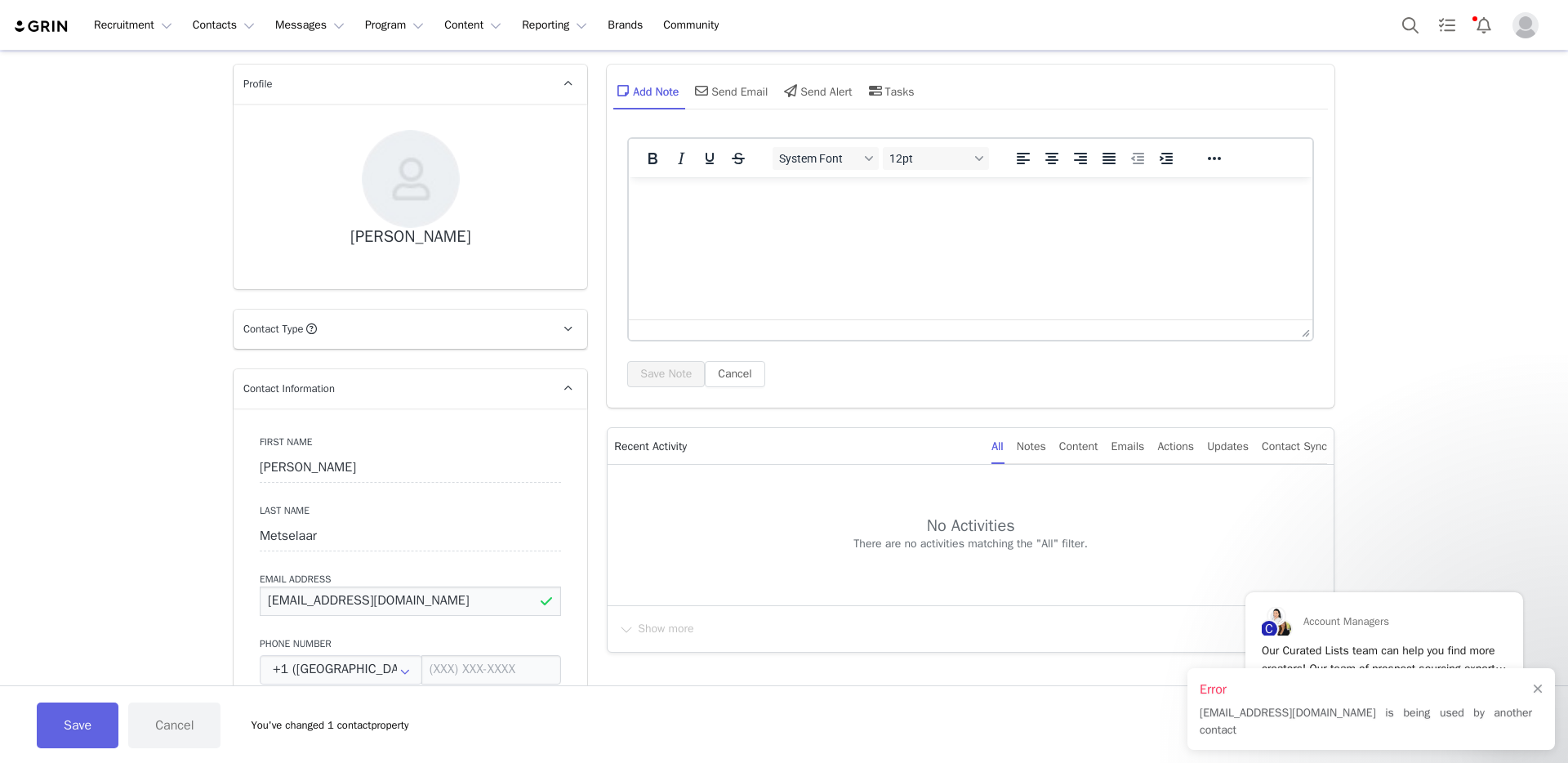 click on "[EMAIL_ADDRESS][DOMAIN_NAME]" at bounding box center [410, 601] 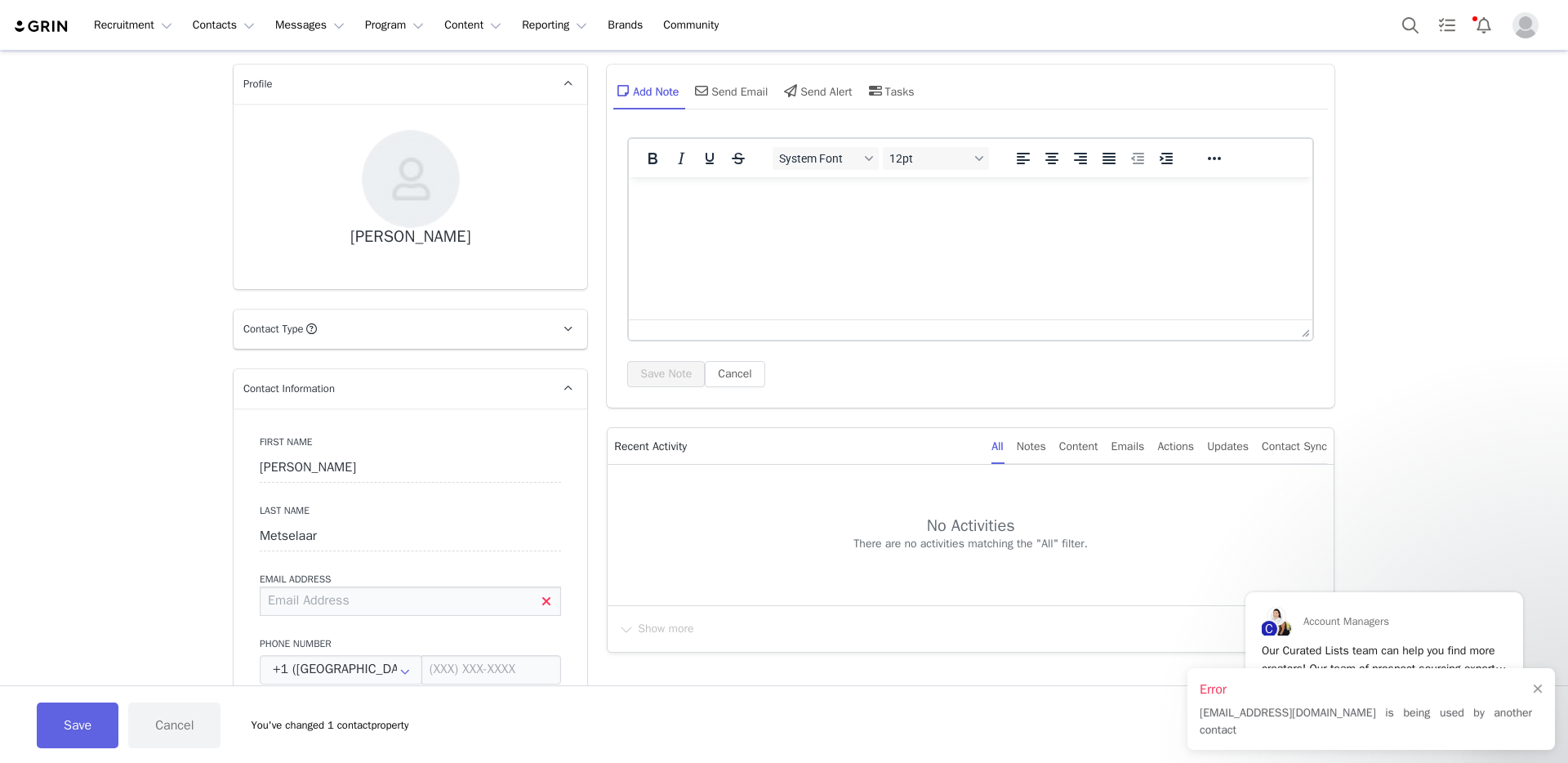 type 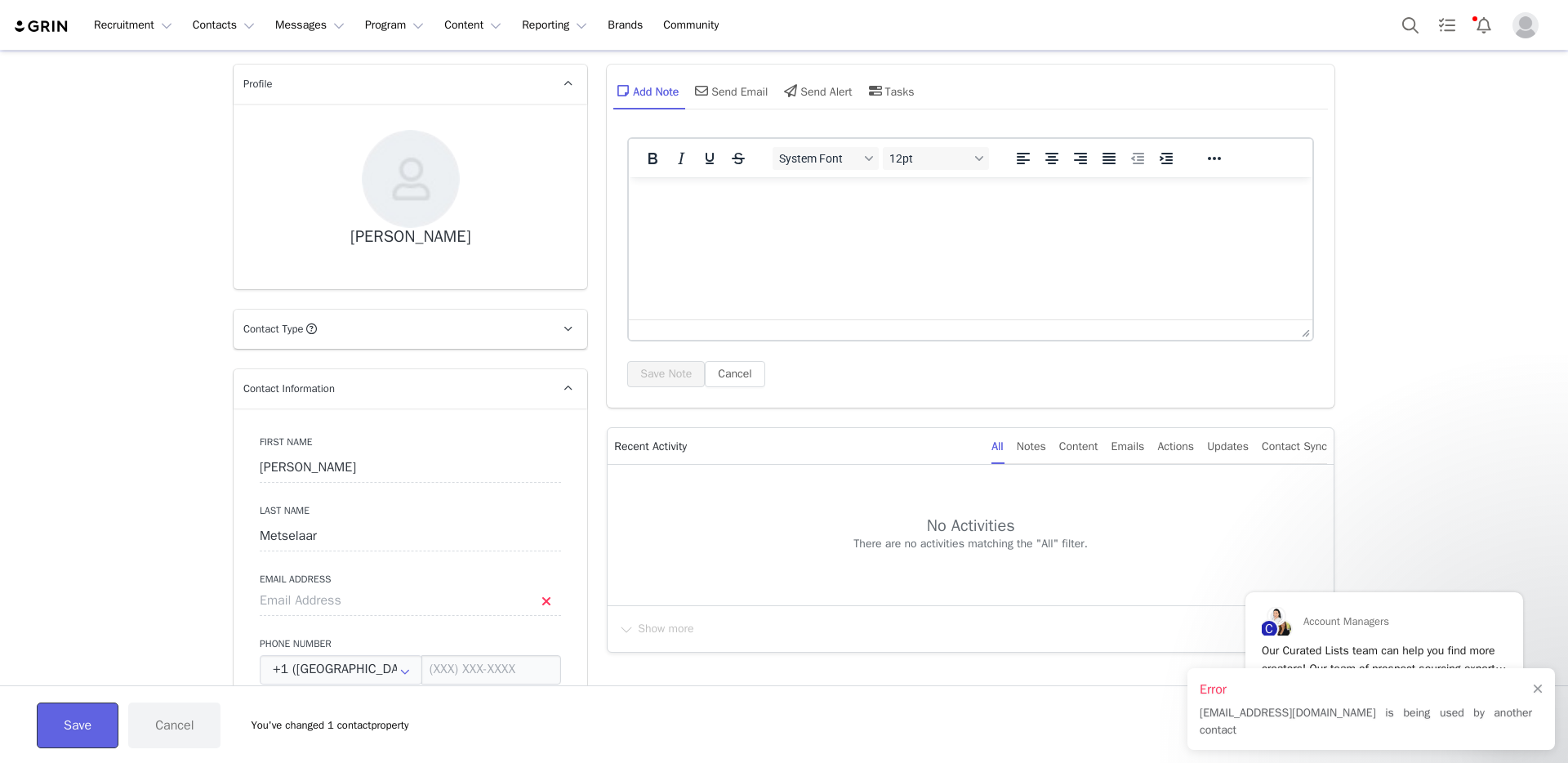 click on "Save" at bounding box center [78, 725] 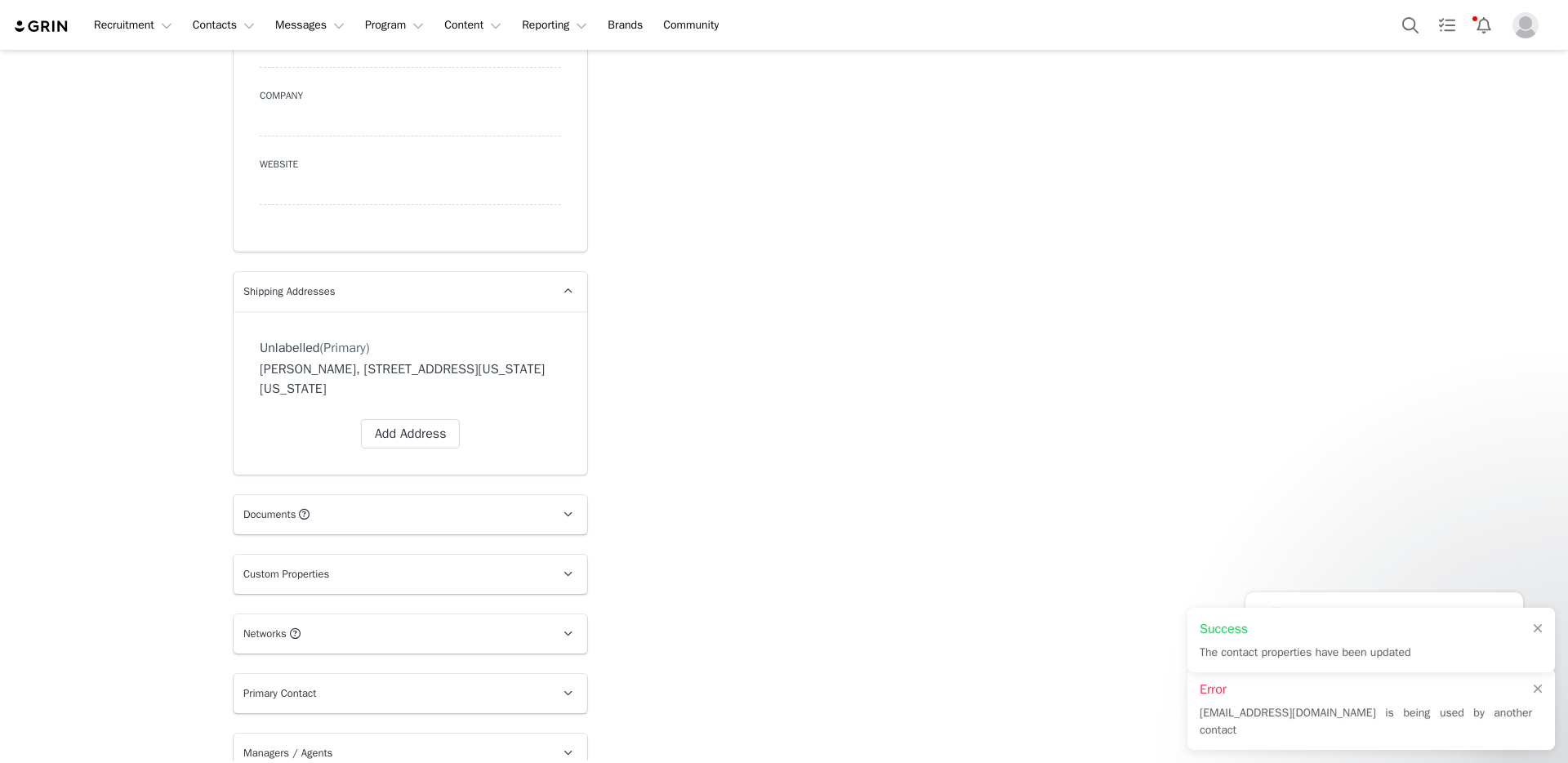 scroll, scrollTop: 918, scrollLeft: 0, axis: vertical 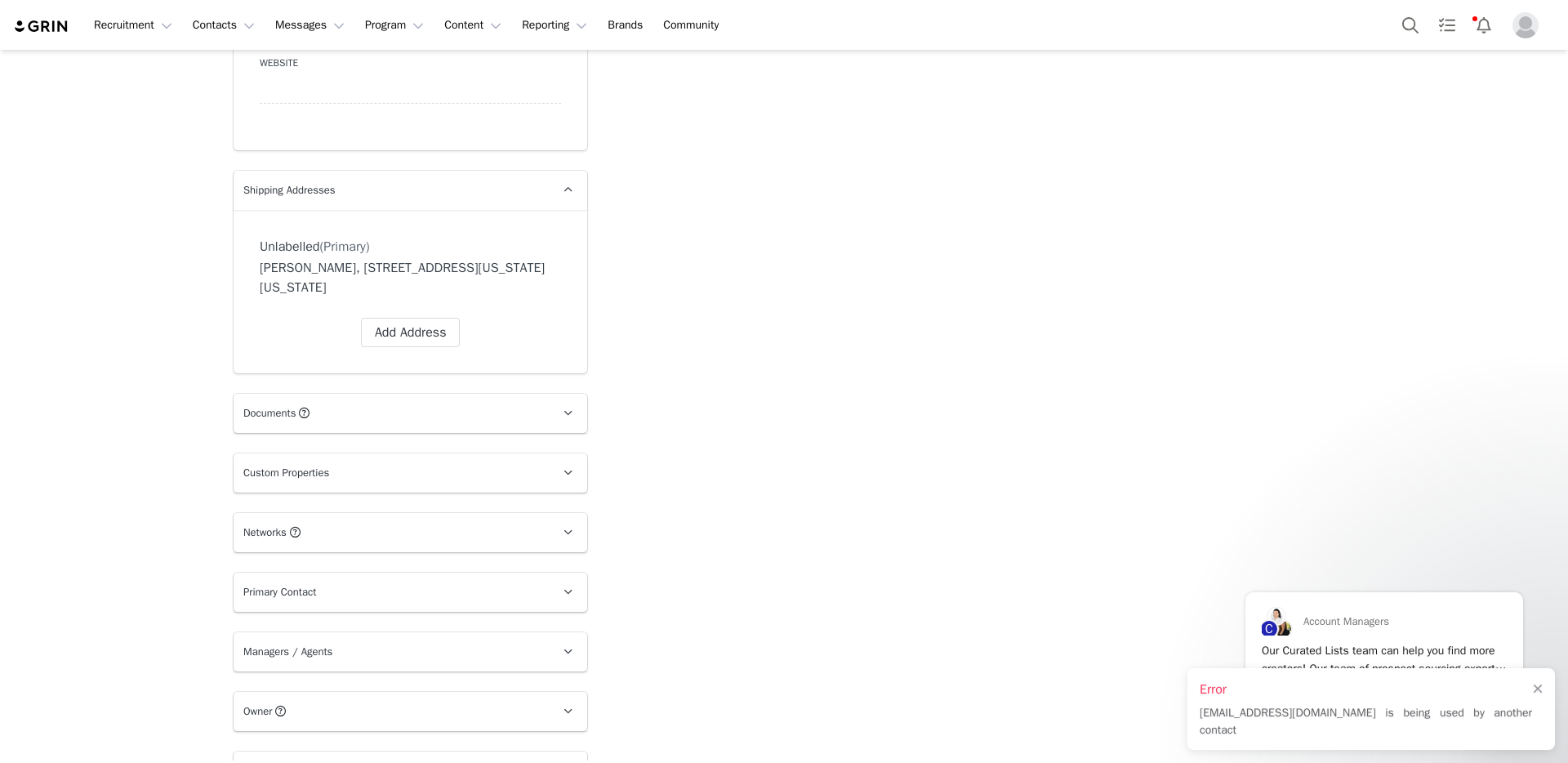 click on "Unlabelled (Primary)  Label   First Name  Lindsey  Last Name  Metselaar  Email   Phone  +1 (United States) +93 (Afghanistan) +358 (Aland Islands) +355 (Albania) +213 (Algeria) +376 (Andorra) +244 (Angola) +1264 (Anguilla) +1268 (Antigua And Barbuda) +54 (Argentina) +374 (Armenia) +297 (Aruba) +61 (Australia) +43 (Austria) +994 (Azerbaijan) +1242 (Bahamas) +973 (Bahrain) +880 (Bangladesh) +1246 (Barbados) +375 (Belarus) +32 (Belgium) +501 (Belize) +229 (Benin) +1441 (Bermuda) +975 (Bhutan) +591 (Bolivia) +599 (Bonaire, Sint Eustatius and Saba) +387 (Bosnia And Herzegovina) +267 (Botswana) +0 (Bouvet Island) +55 (Brazil) +673 (Brunei) +359 (Bulgaria) +226 (Burkina Faso) +257 (Burundi) +855 (Cambodia) +1 (Canada) +238 (Cape Verde) +1345 (Cayman Islands) +236 (Central African Republic) +235 (Chad) +56 (Chile) +86 (China) +61 (Christmas Island) +672 (Cocos (Keeling) Islands) +57 (Colombia) +269 (Comoros) +242 (Congo) +243 (Congo, The Democratic Republic Of The) +682 (Cook Islands) +506 (Costa Rica) +385 (Croatia)" at bounding box center [410, 292] 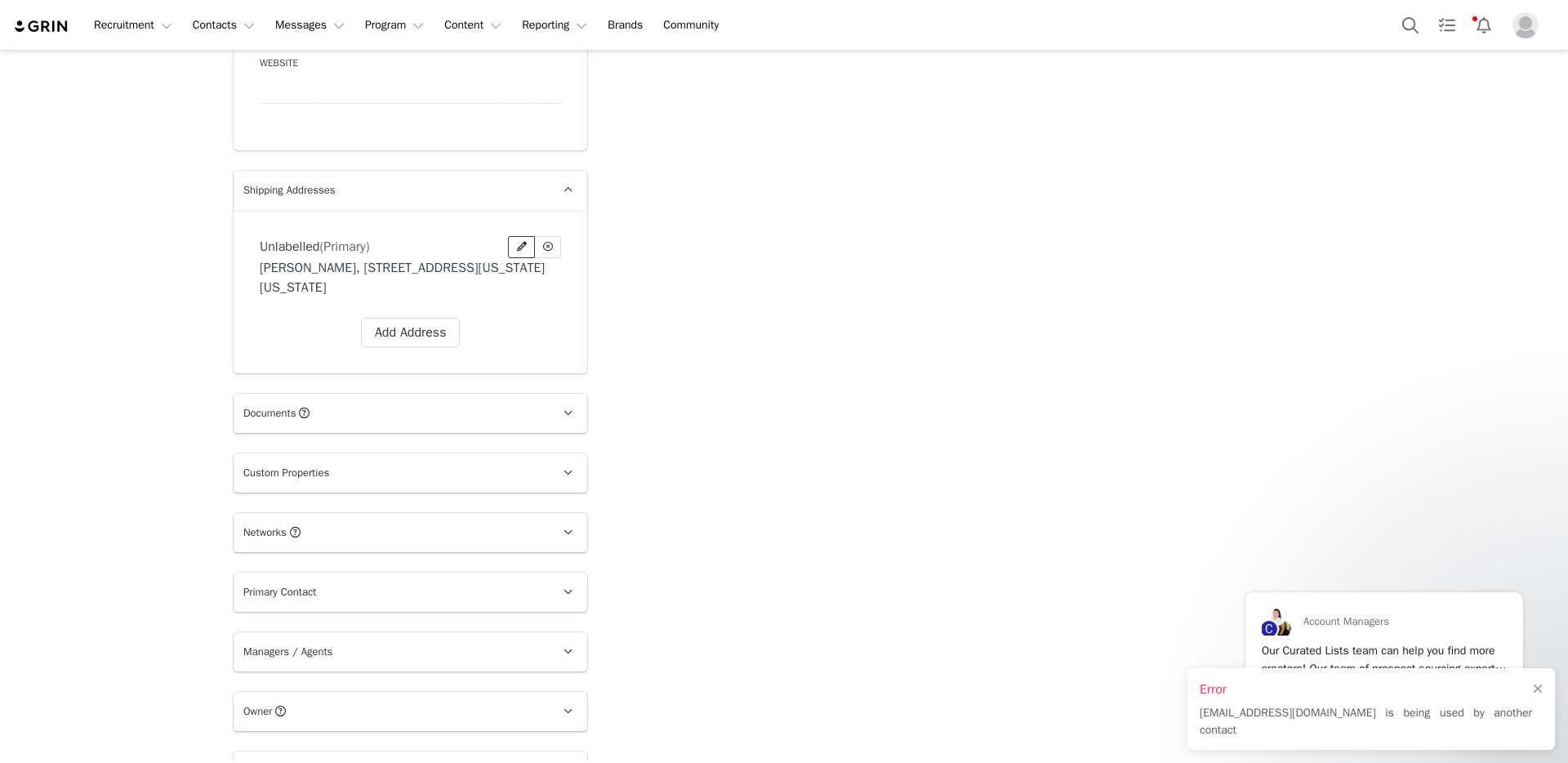 click at bounding box center [522, 247] 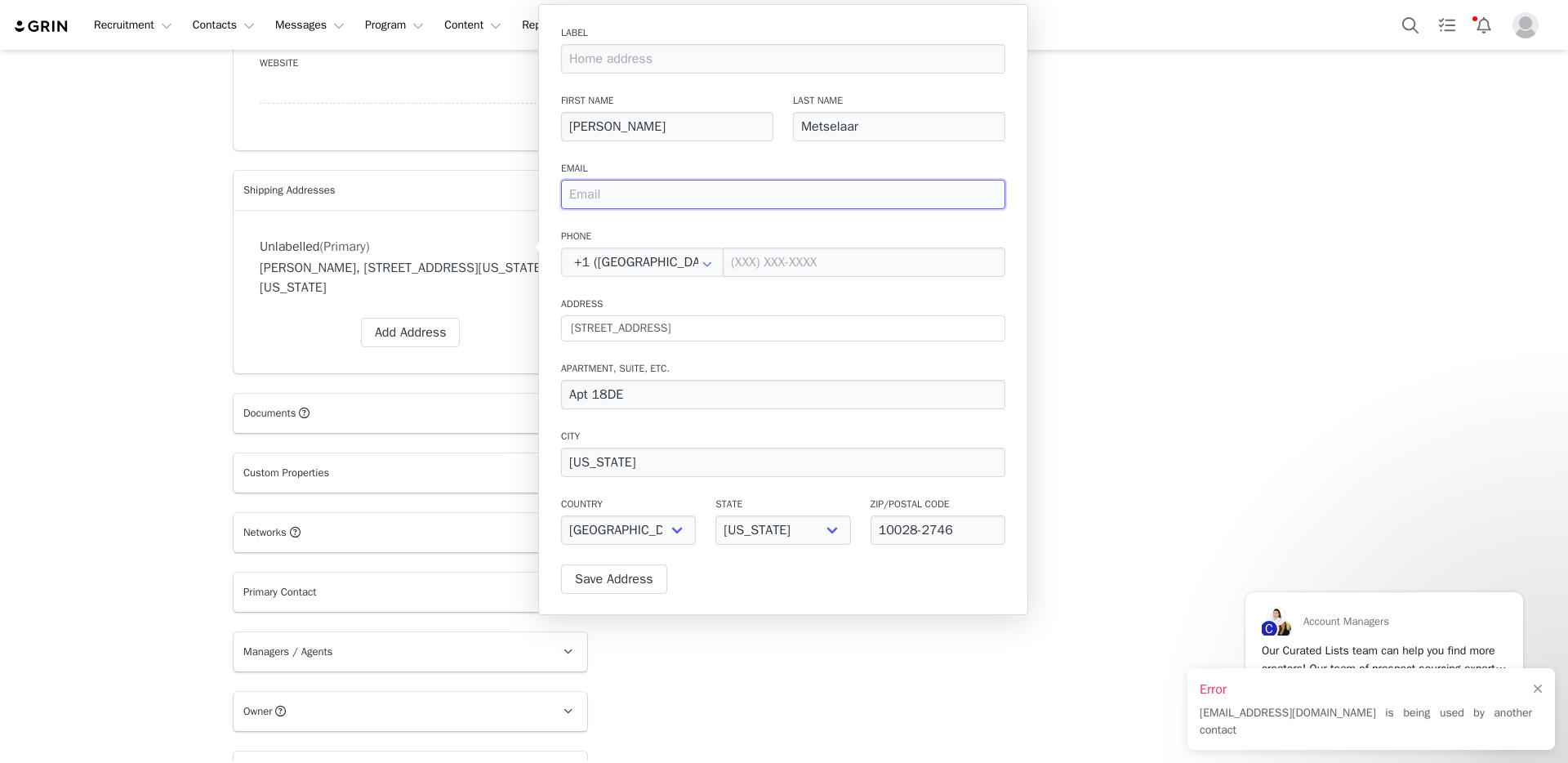click at bounding box center [783, 194] 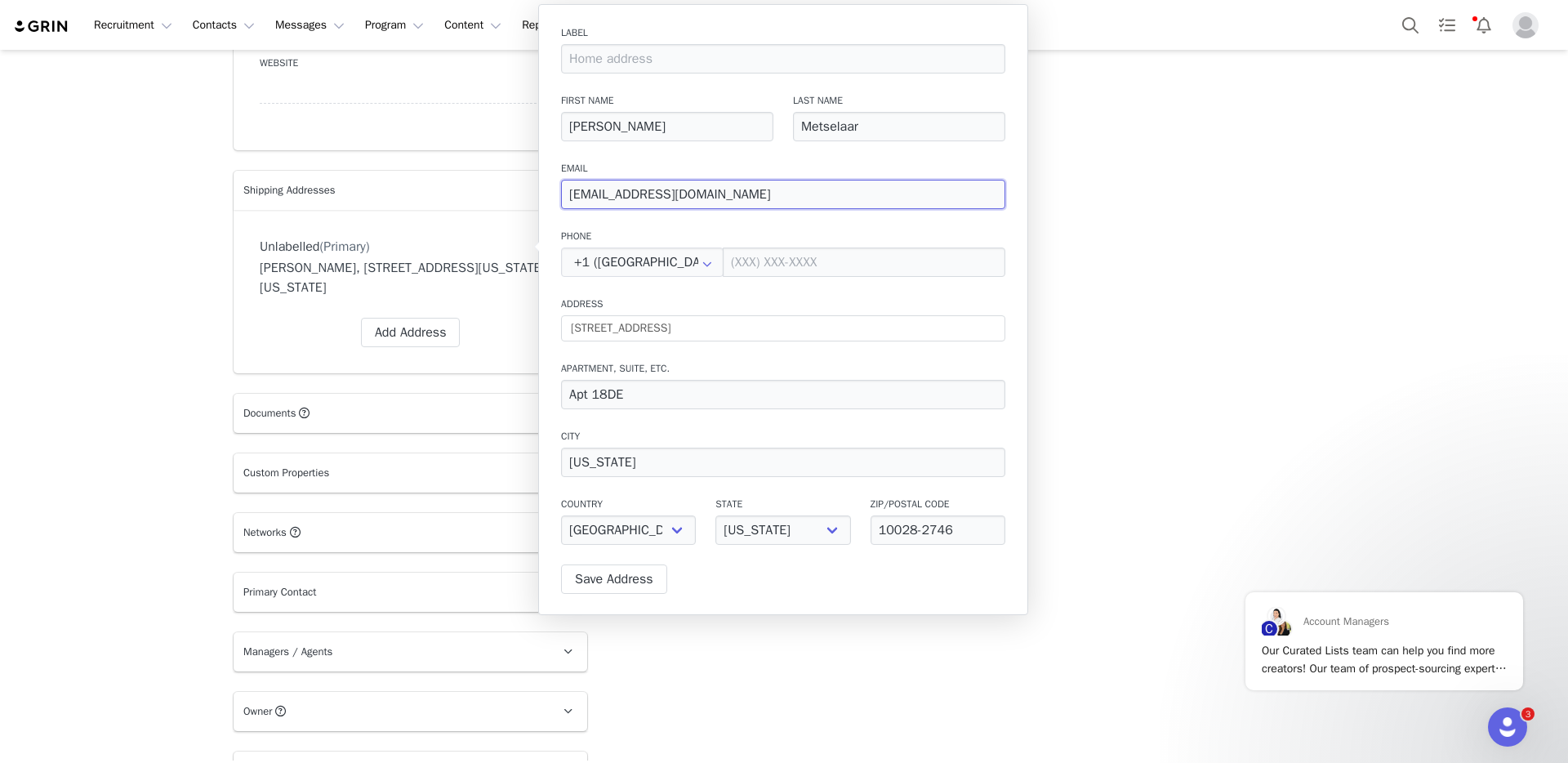 type on "[EMAIL_ADDRESS][DOMAIN_NAME]" 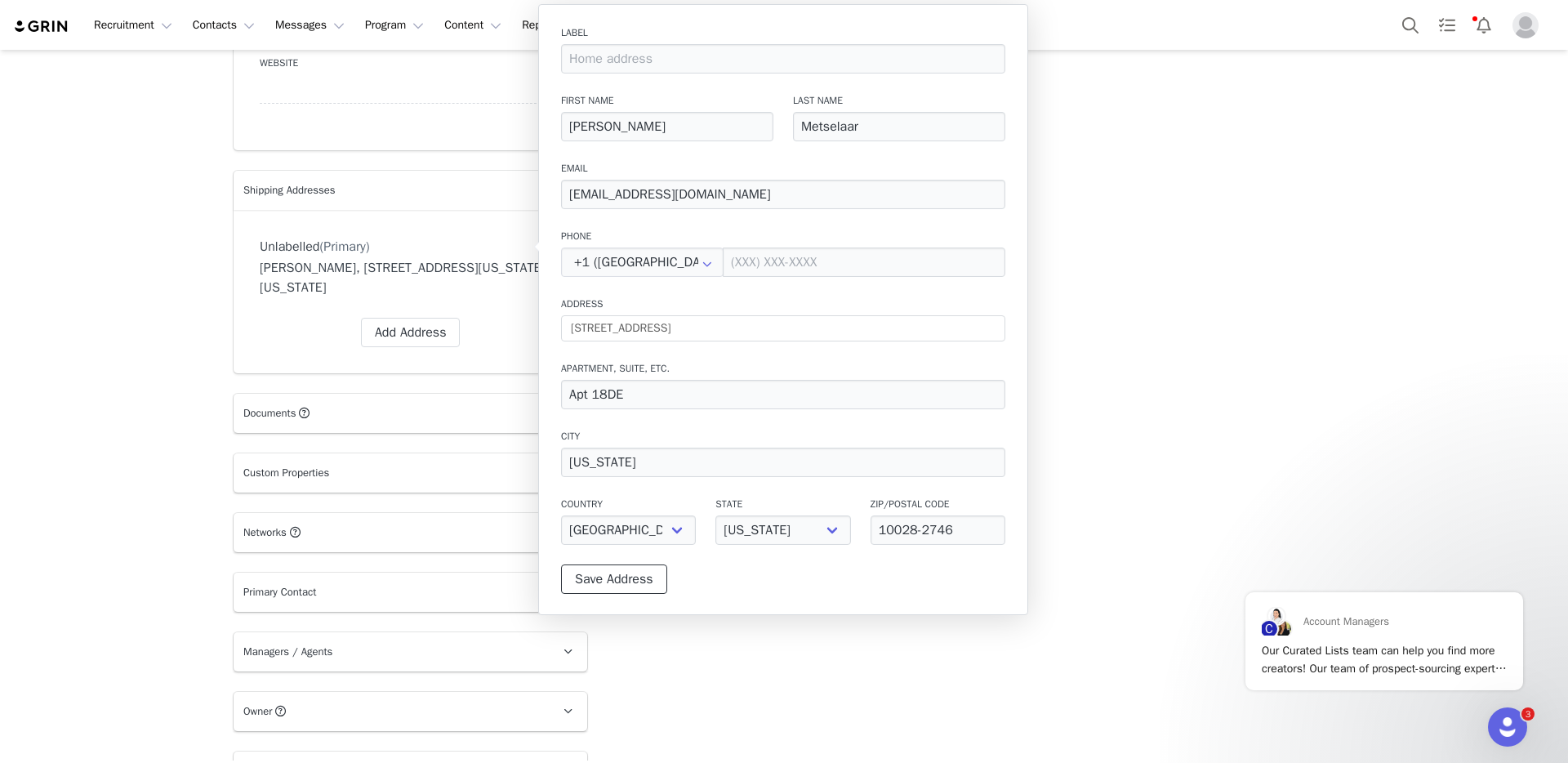 click on "Save Address" at bounding box center (614, 579) 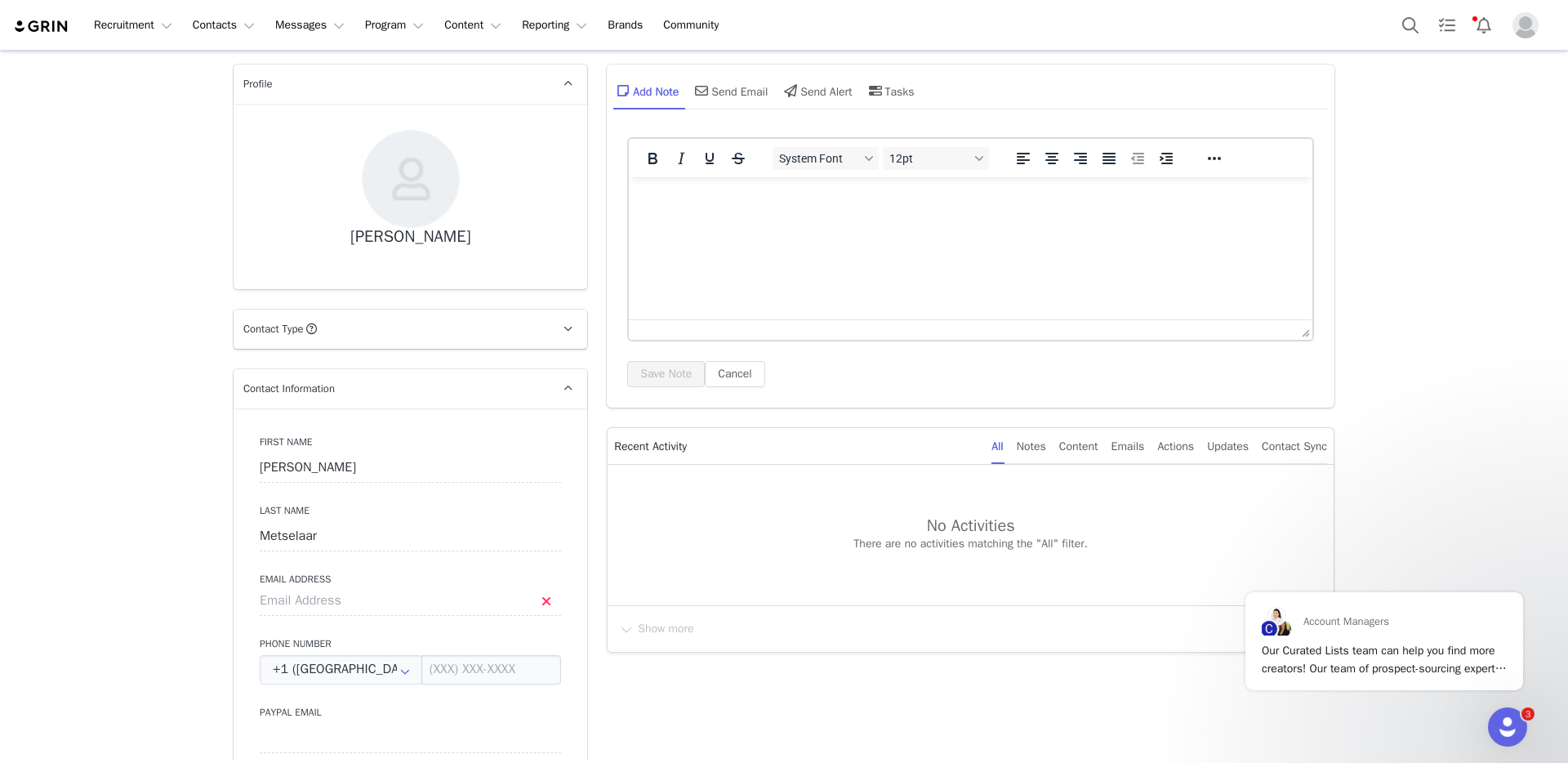 scroll, scrollTop: 0, scrollLeft: 0, axis: both 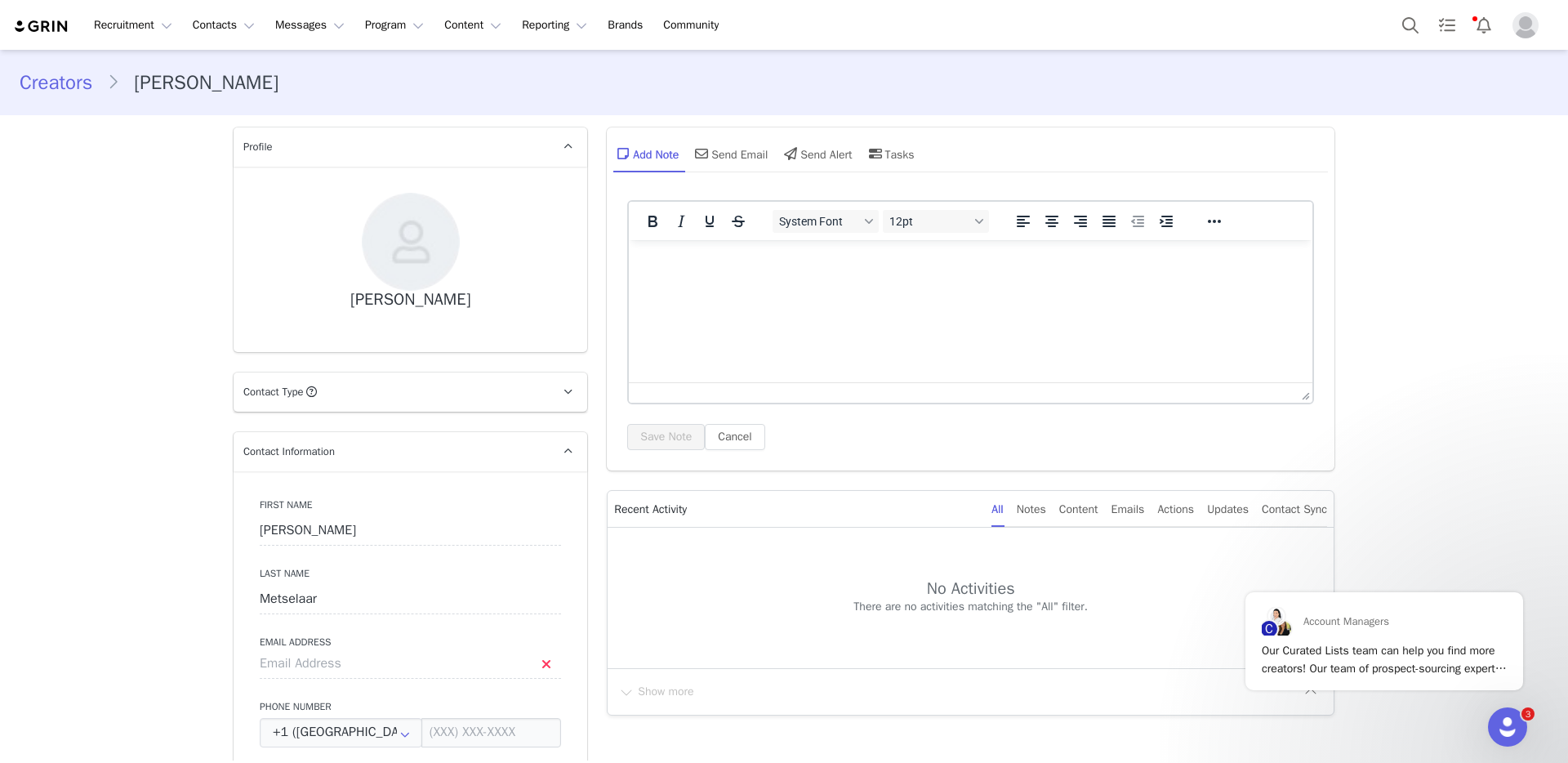 click on "Creators" at bounding box center [63, 83] 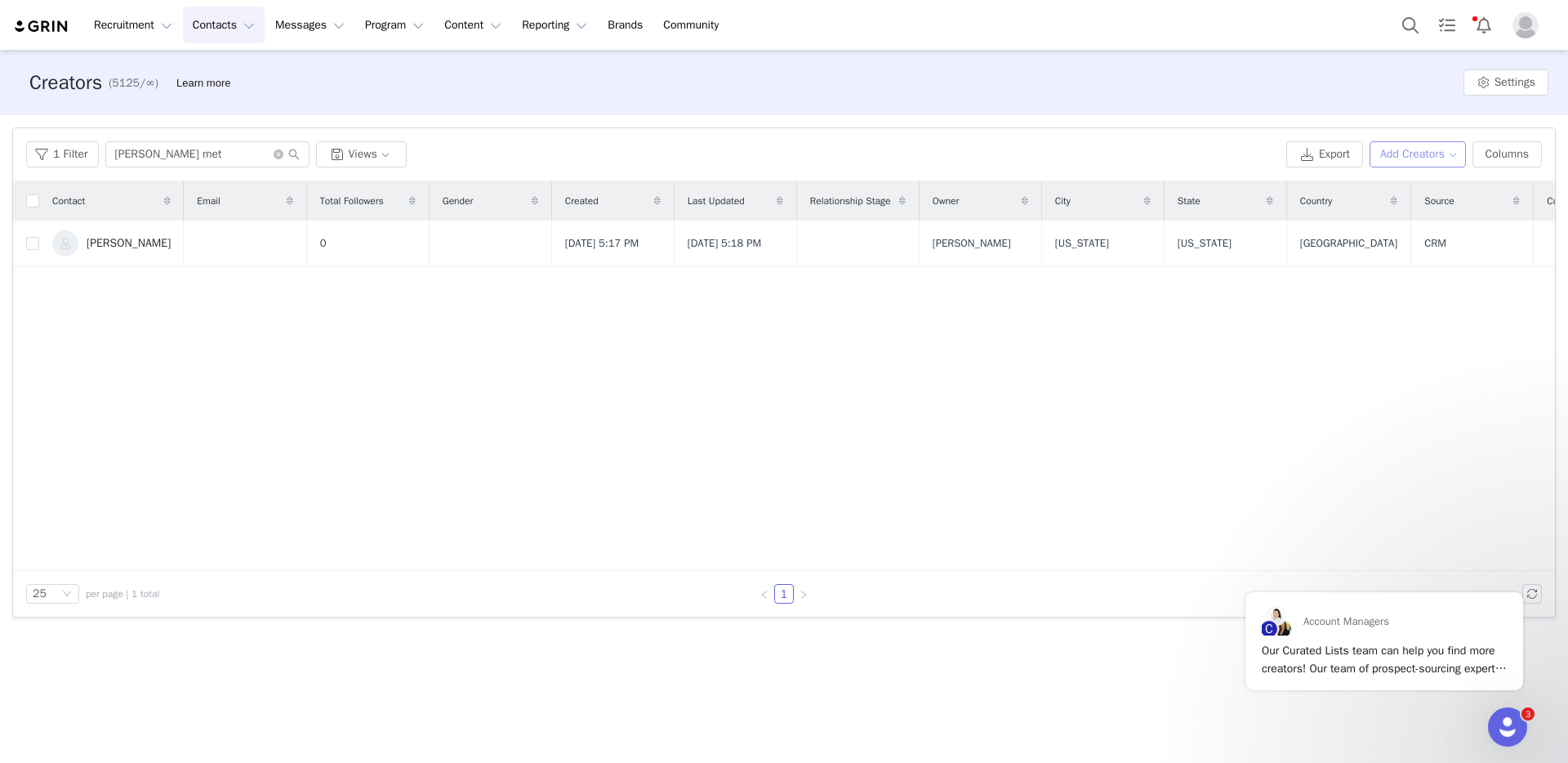 click on "Add Creators" at bounding box center [1418, 154] 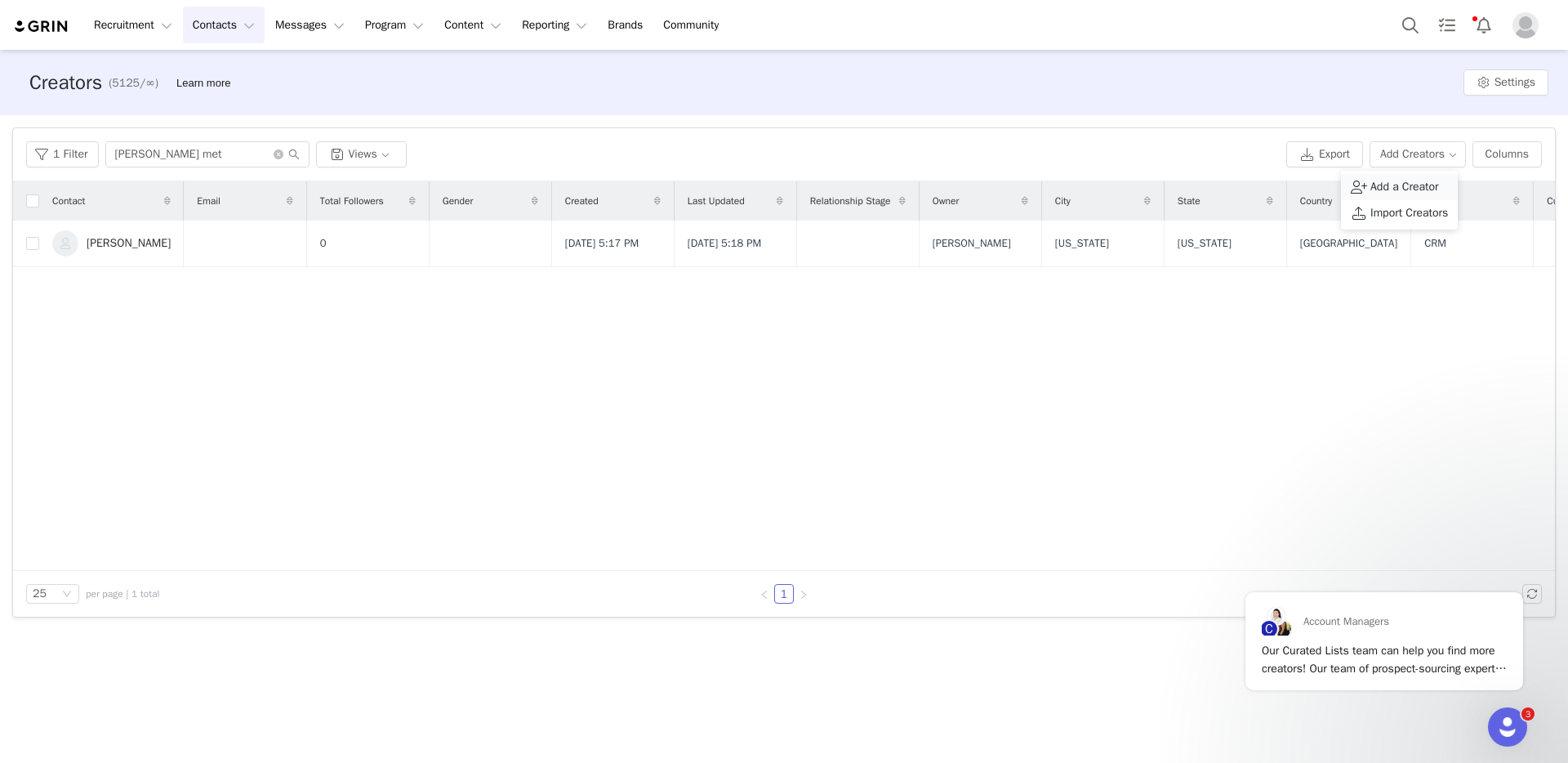 click on "Add a Creator" at bounding box center [1405, 187] 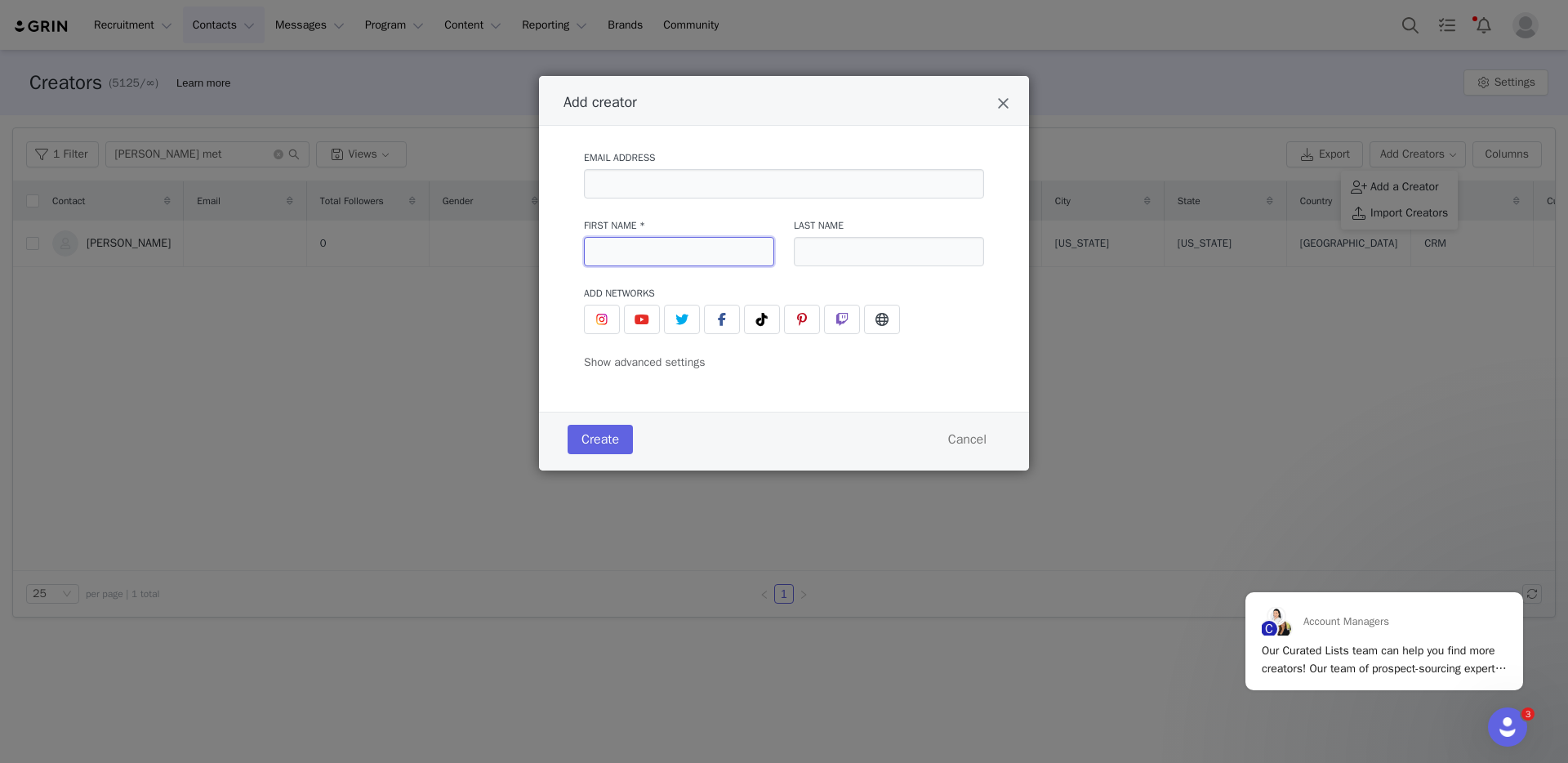 click at bounding box center (679, 252) 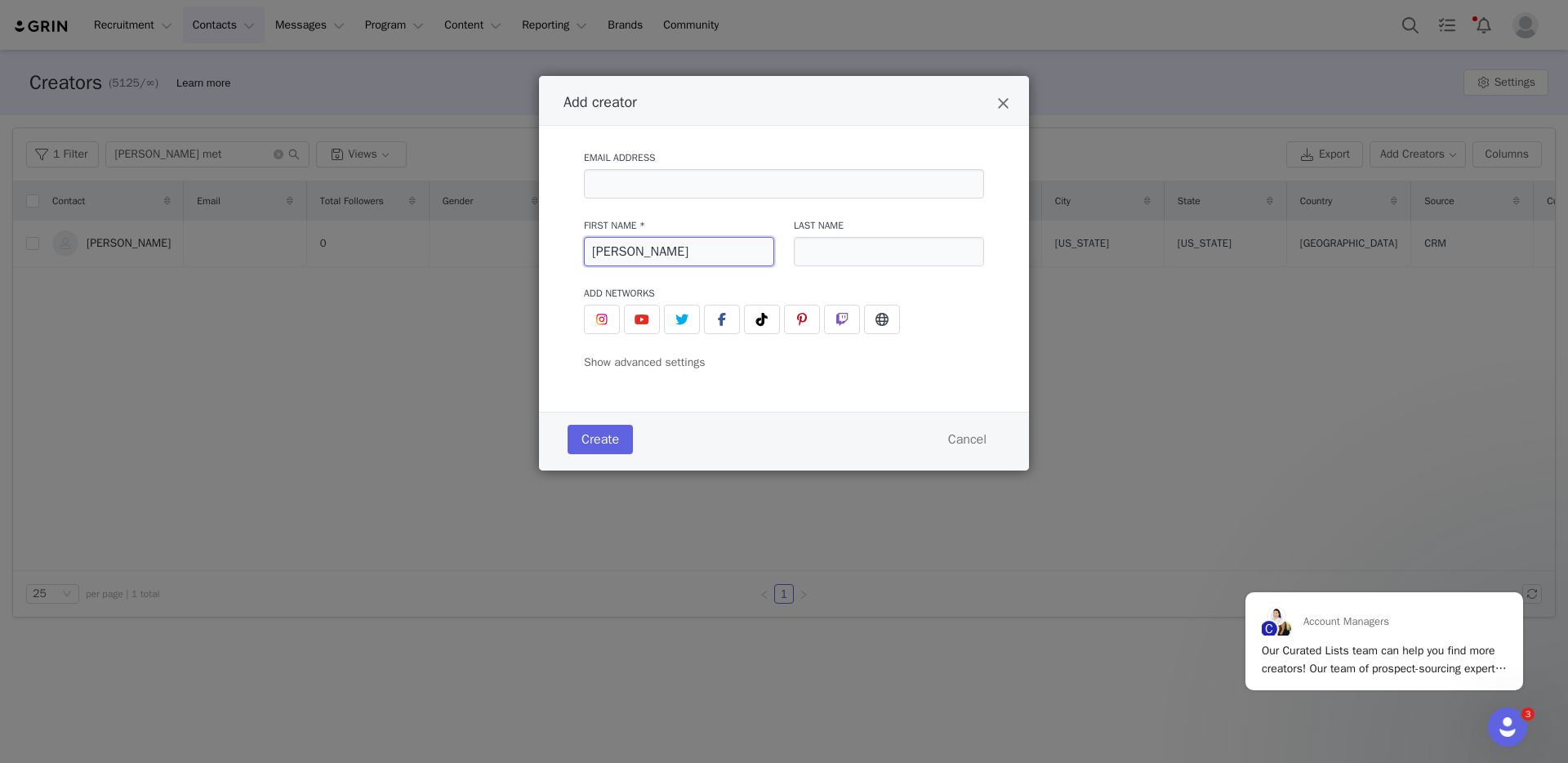 type on "Aliza" 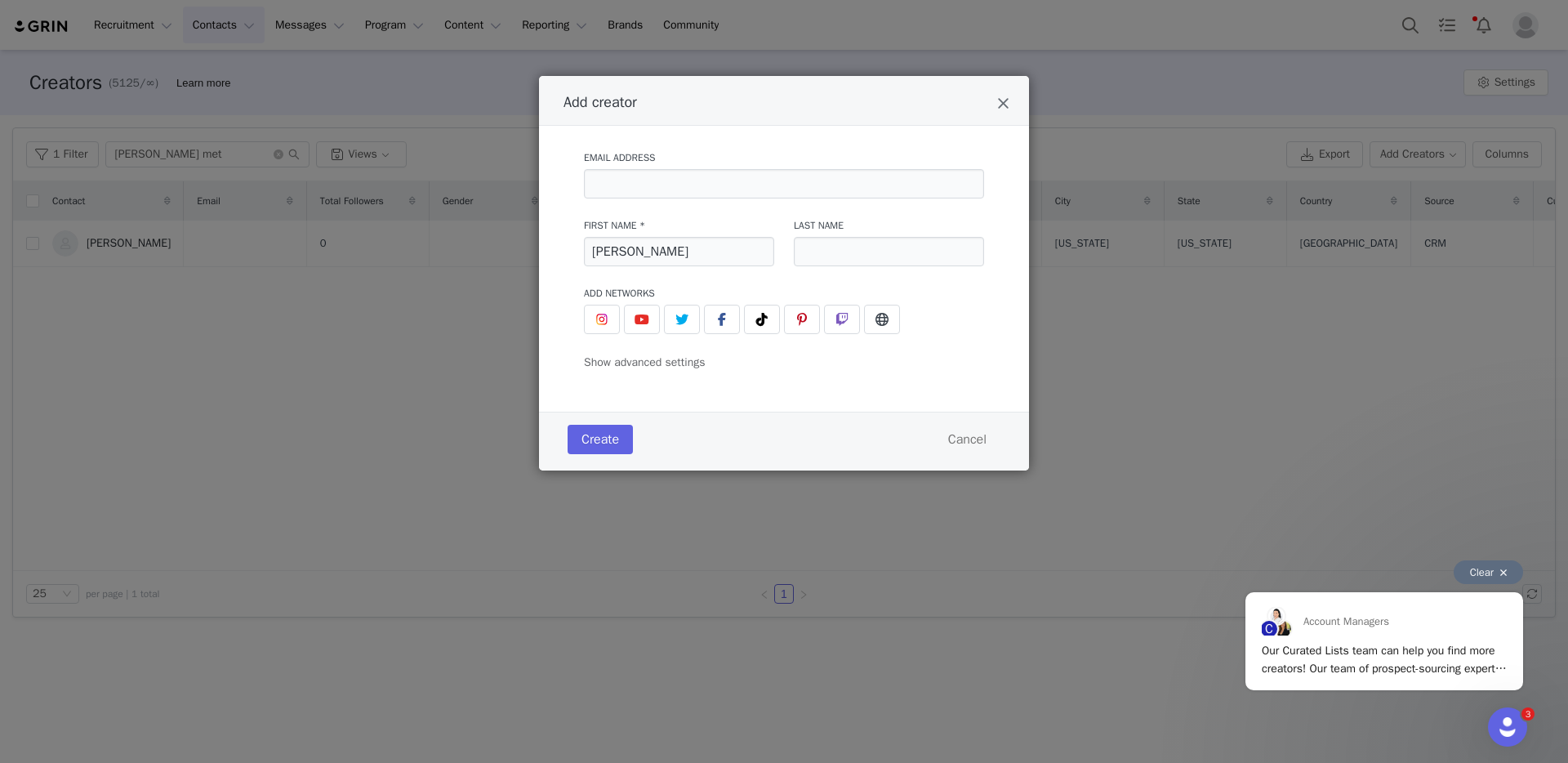 click on "Last Name" at bounding box center [889, 242] 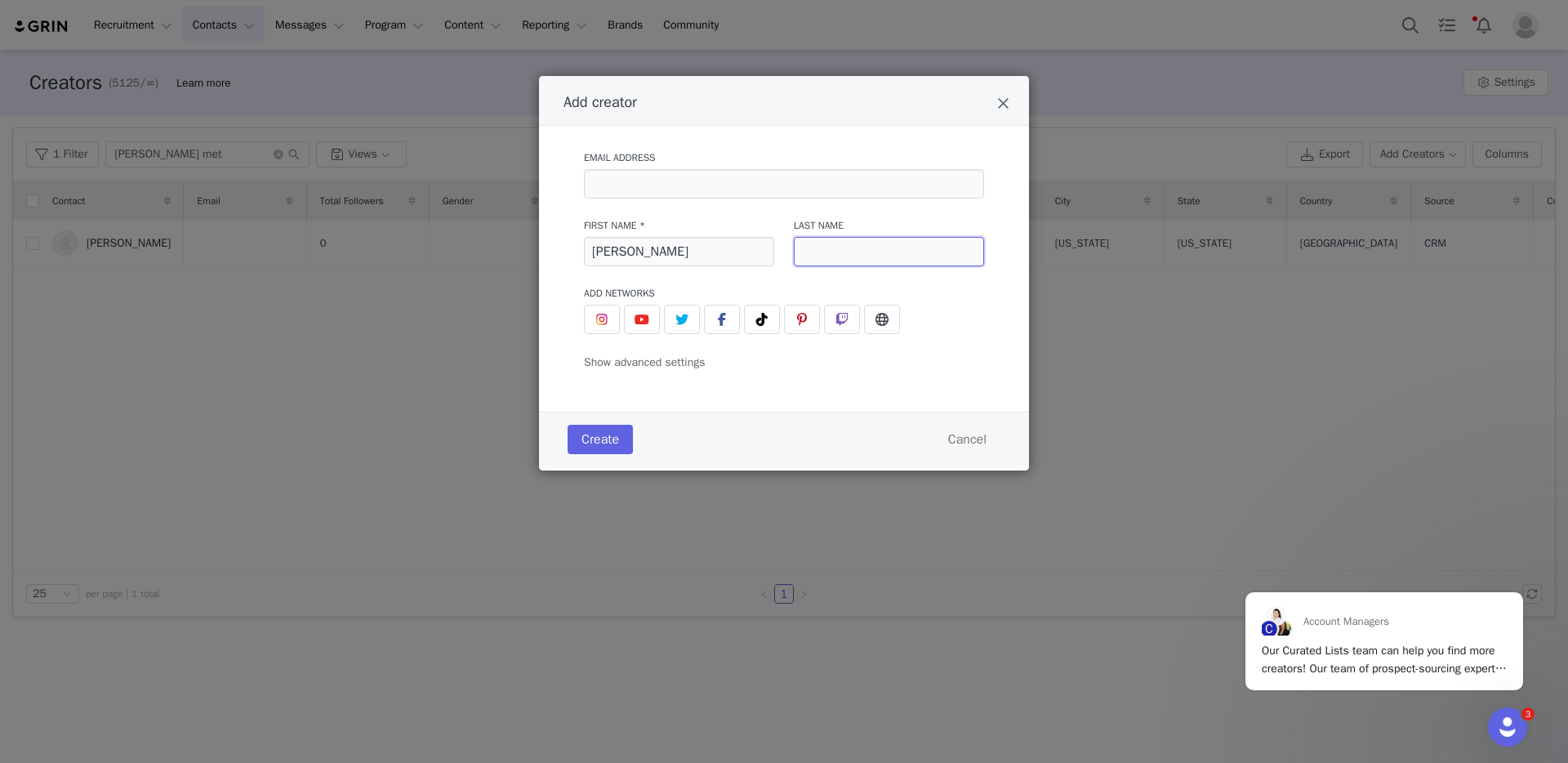 click at bounding box center (889, 252) 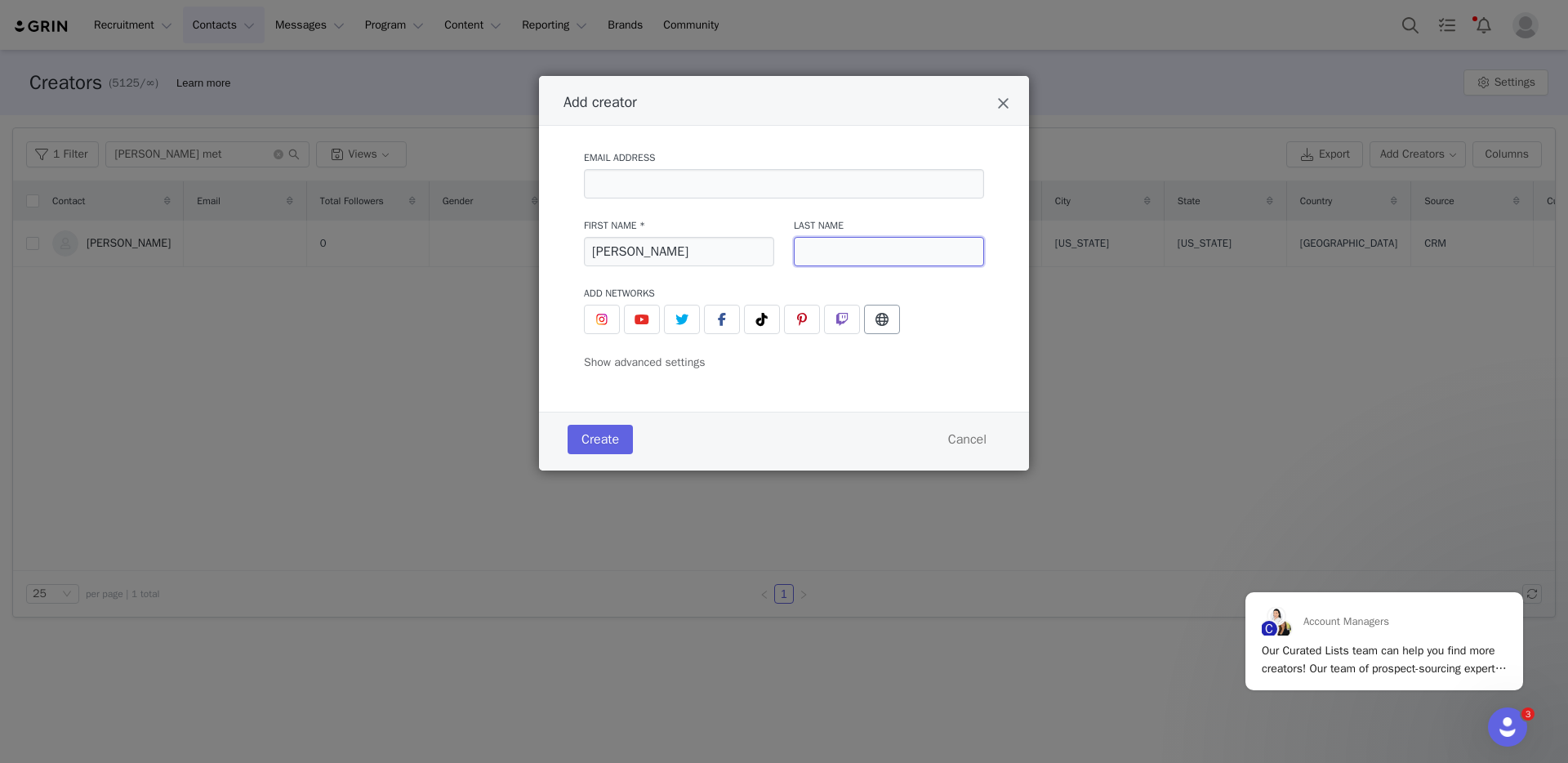 paste on "Pressman" 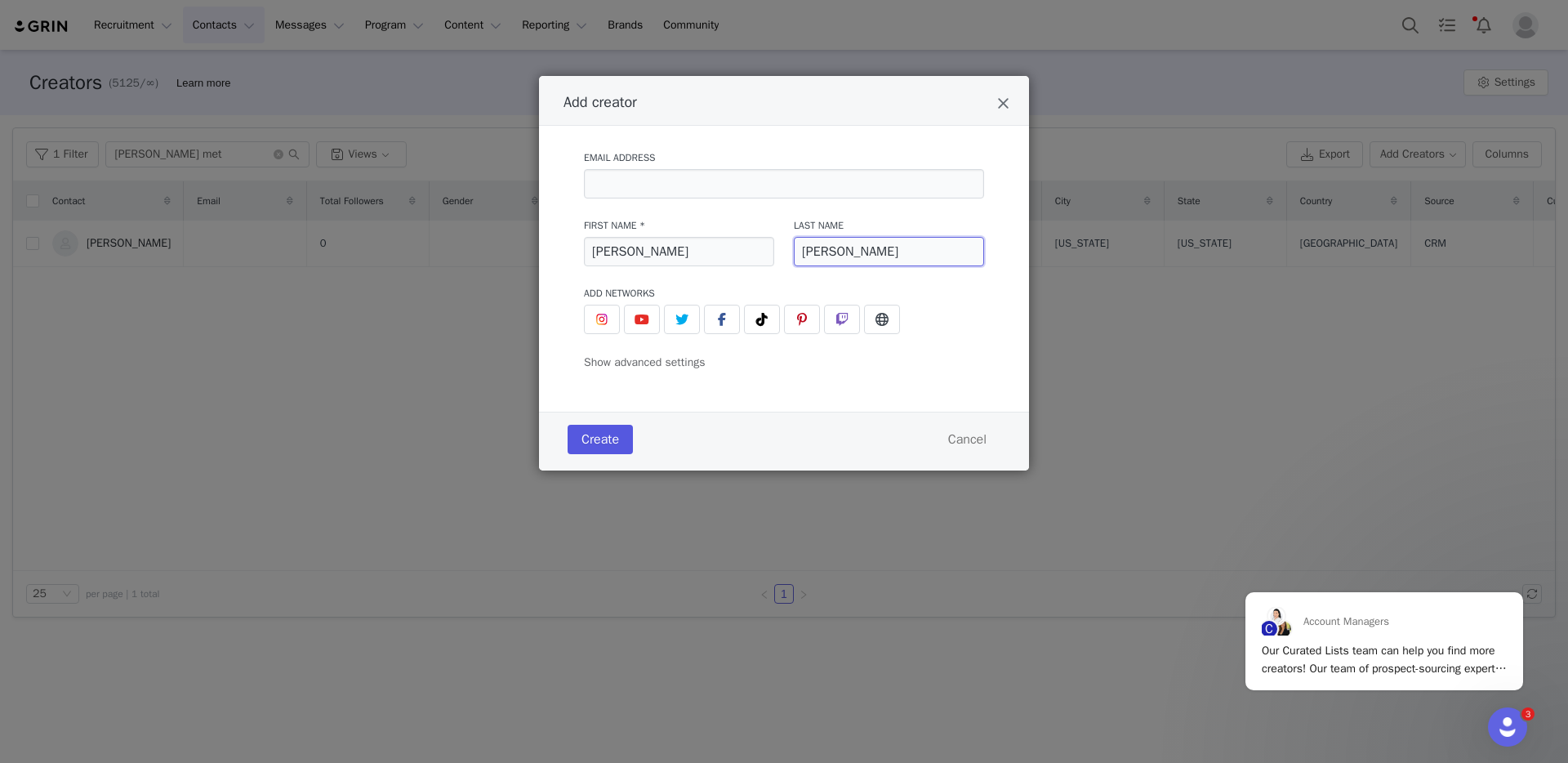 type on "Pressman" 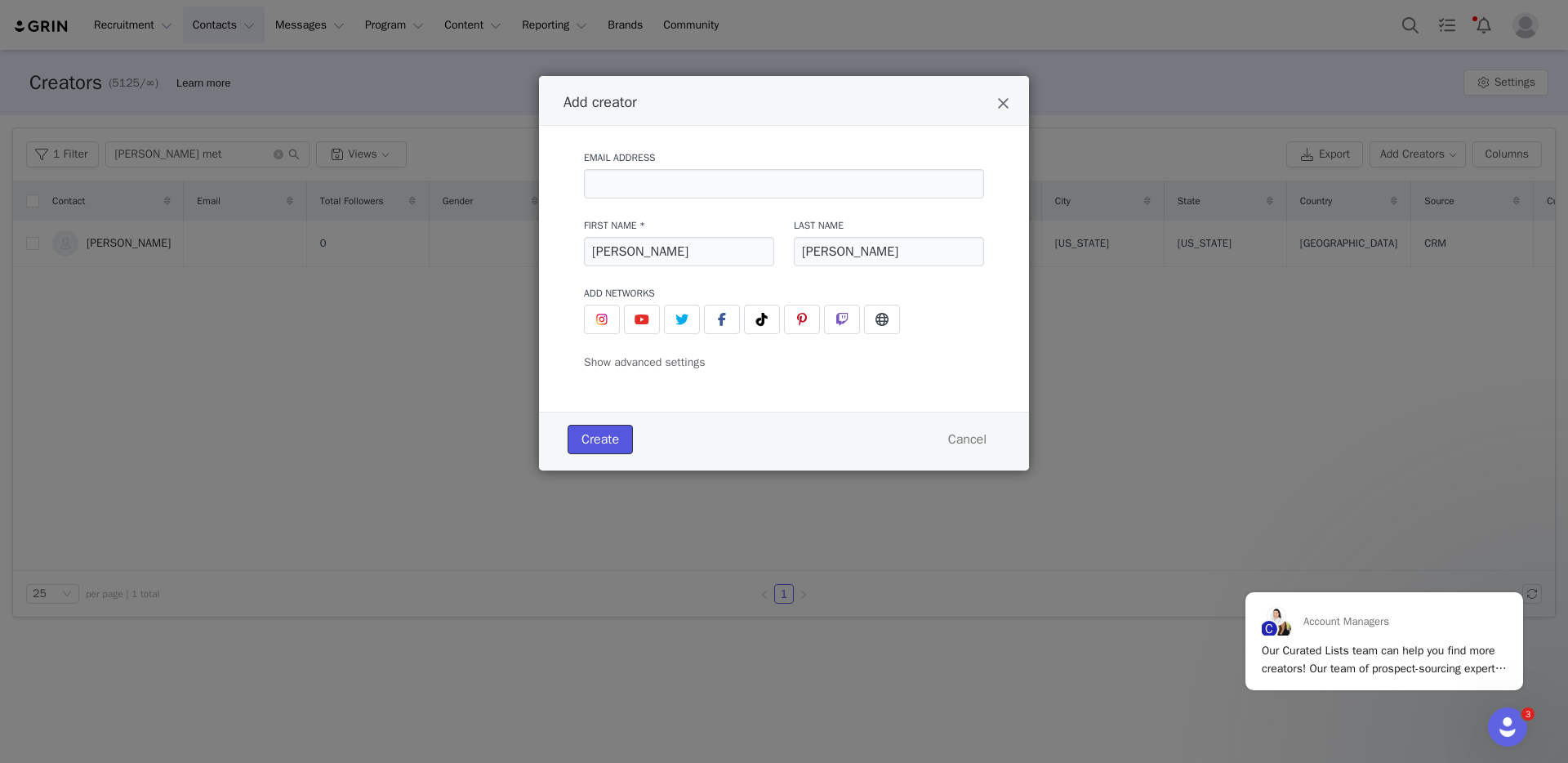 click on "Create" at bounding box center [600, 440] 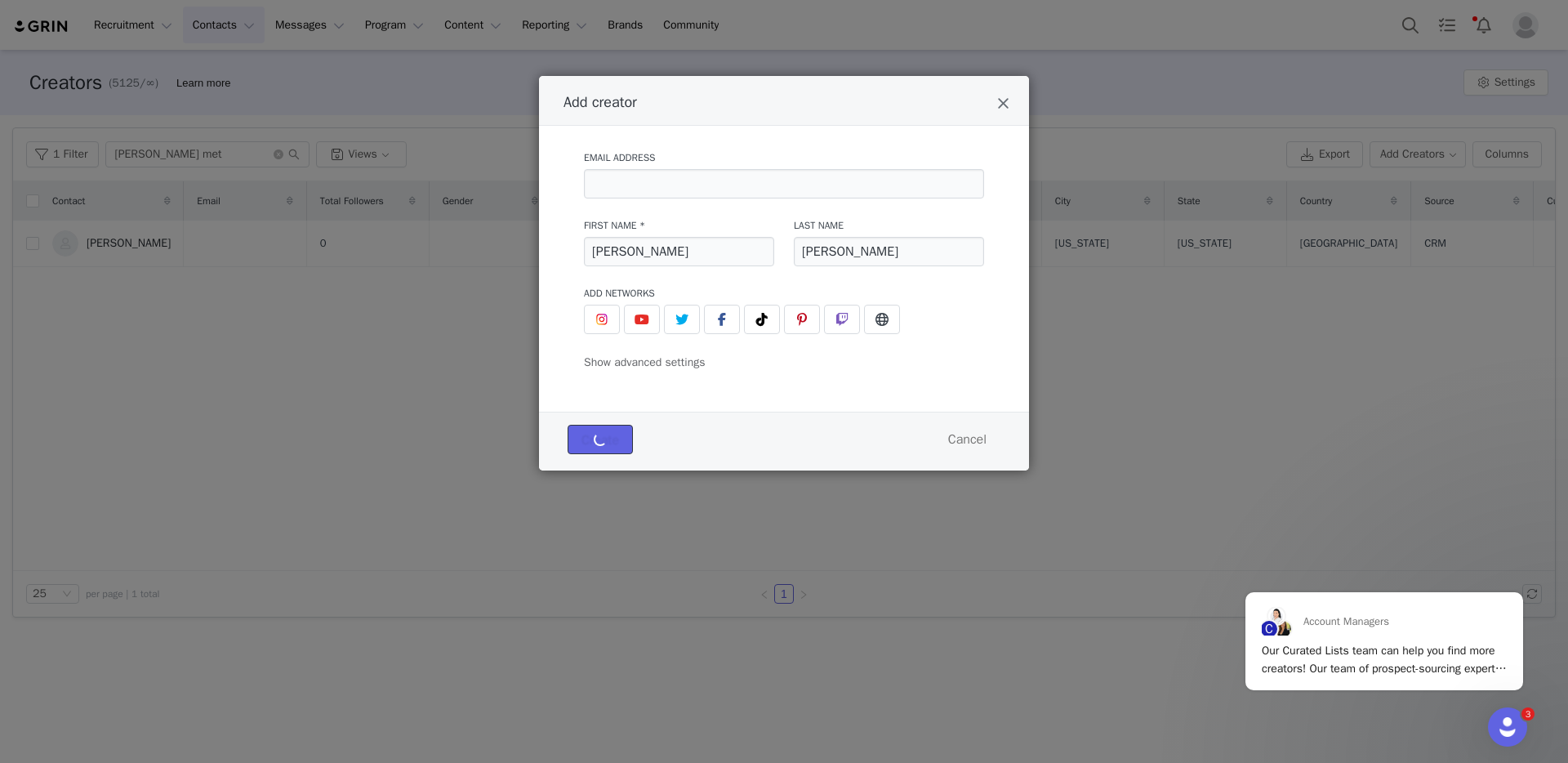 type 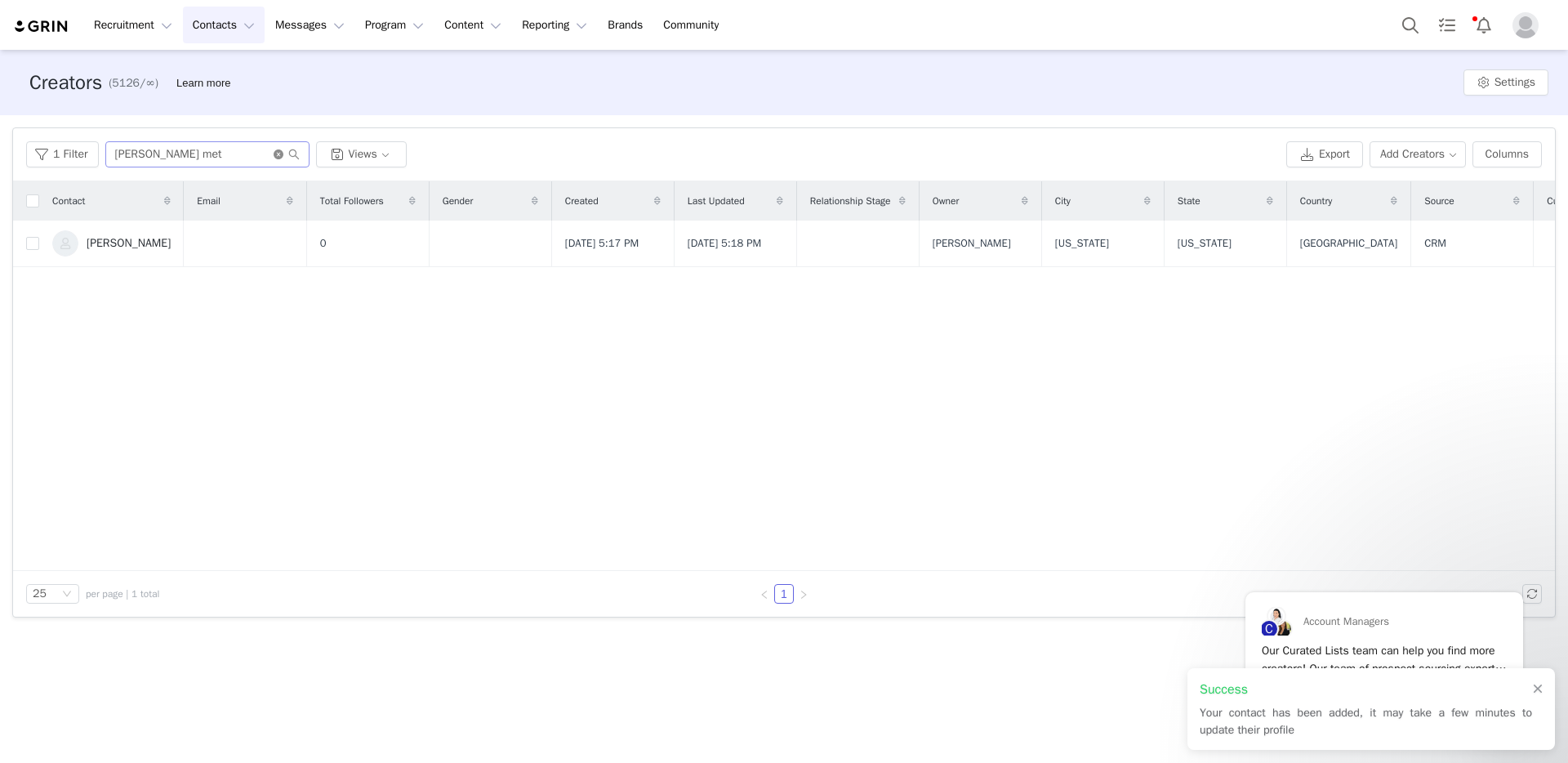 click 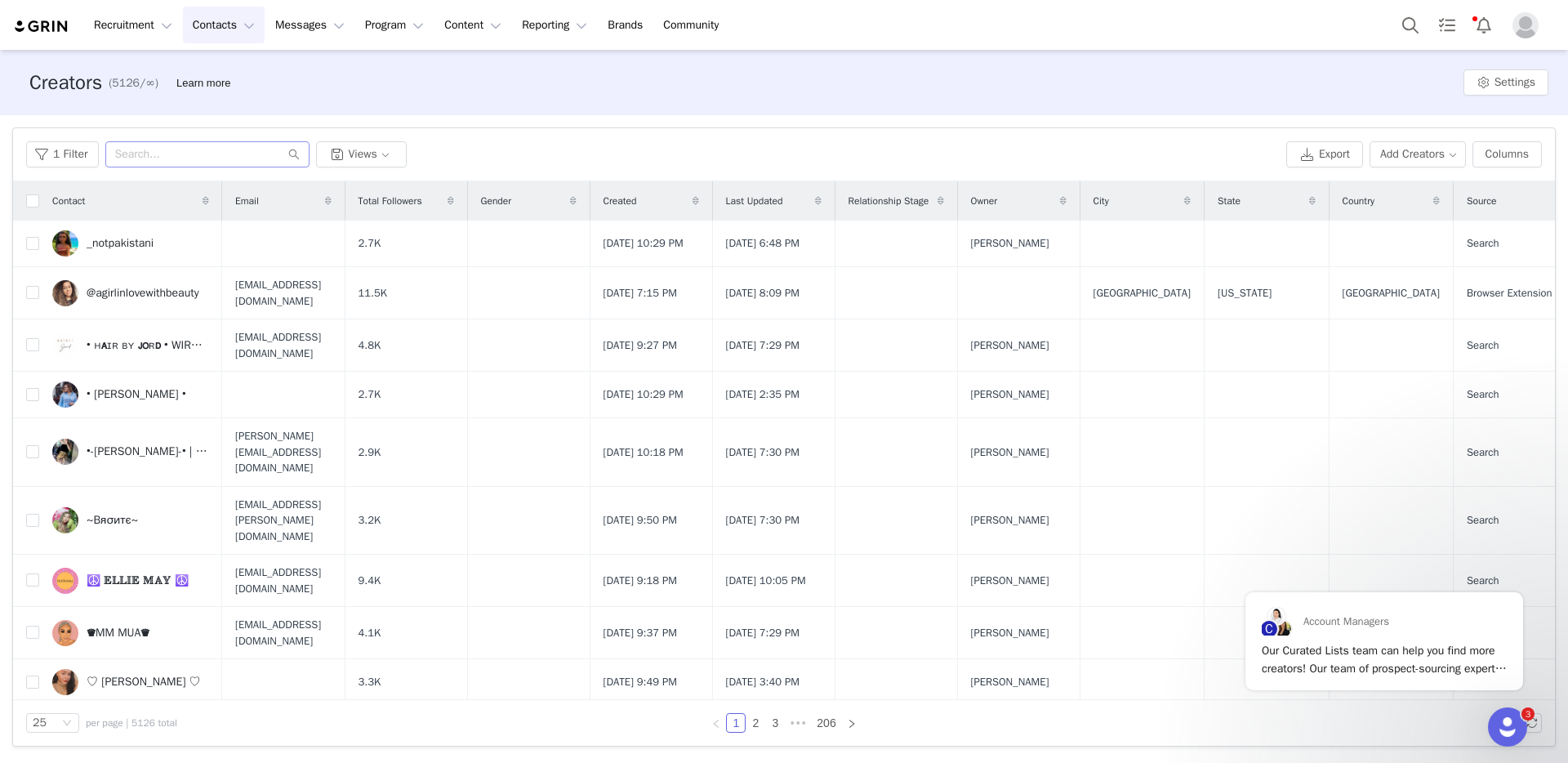 click on "1 Filter Views     Export  Add Creators      Columns" at bounding box center (784, 154) 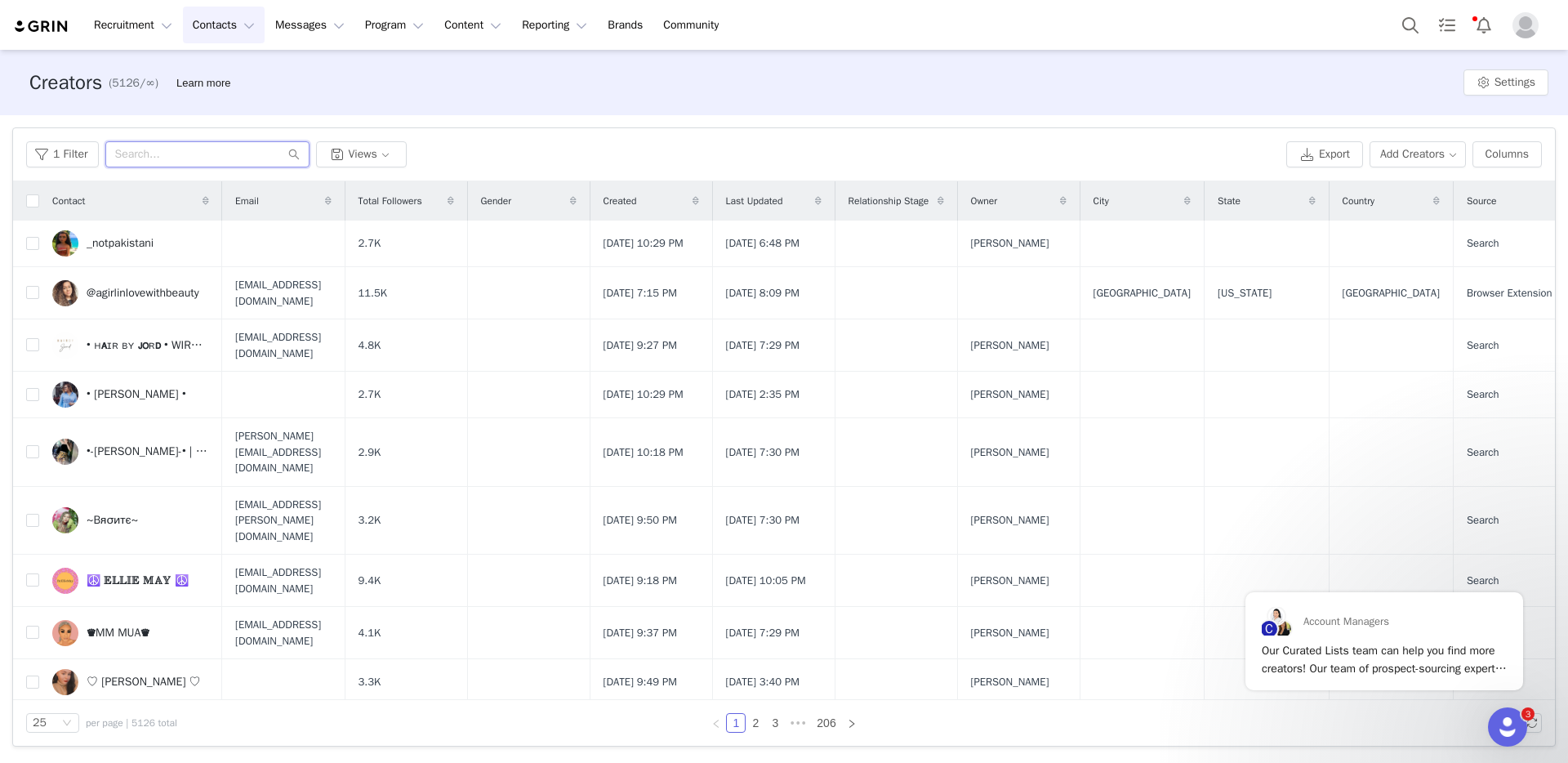 click at bounding box center (207, 154) 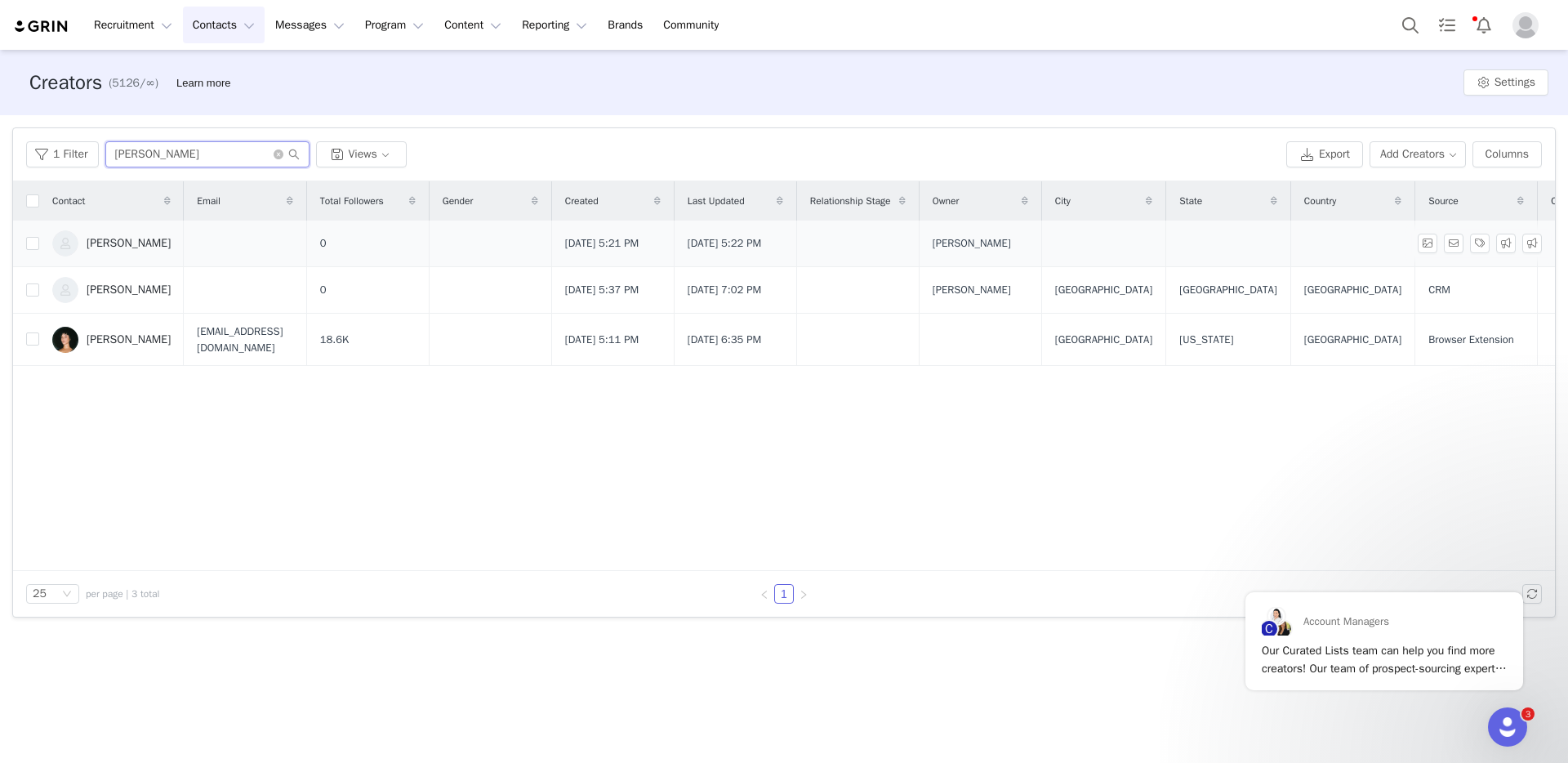 type on "aliza" 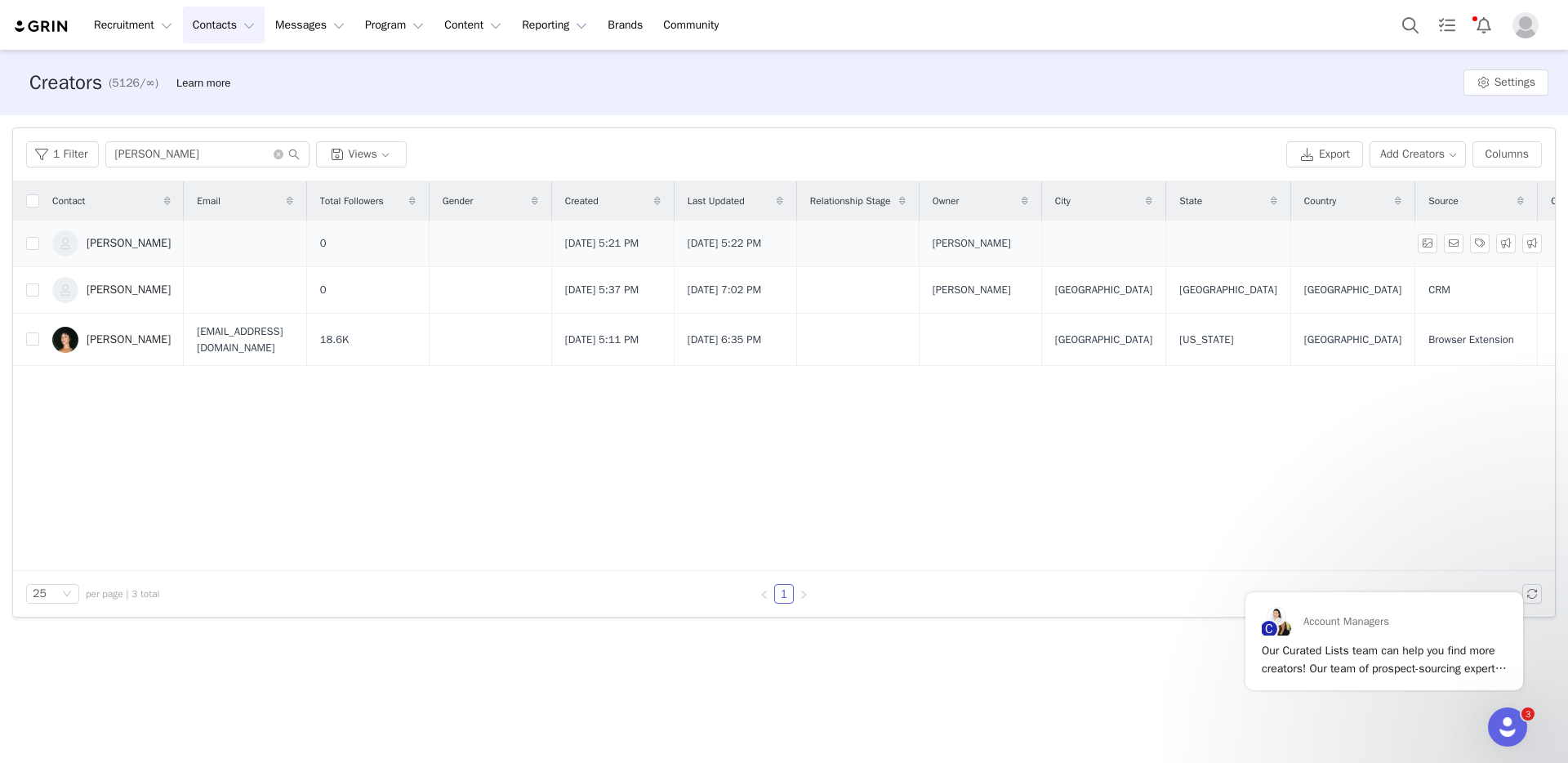 click at bounding box center [1103, 243] 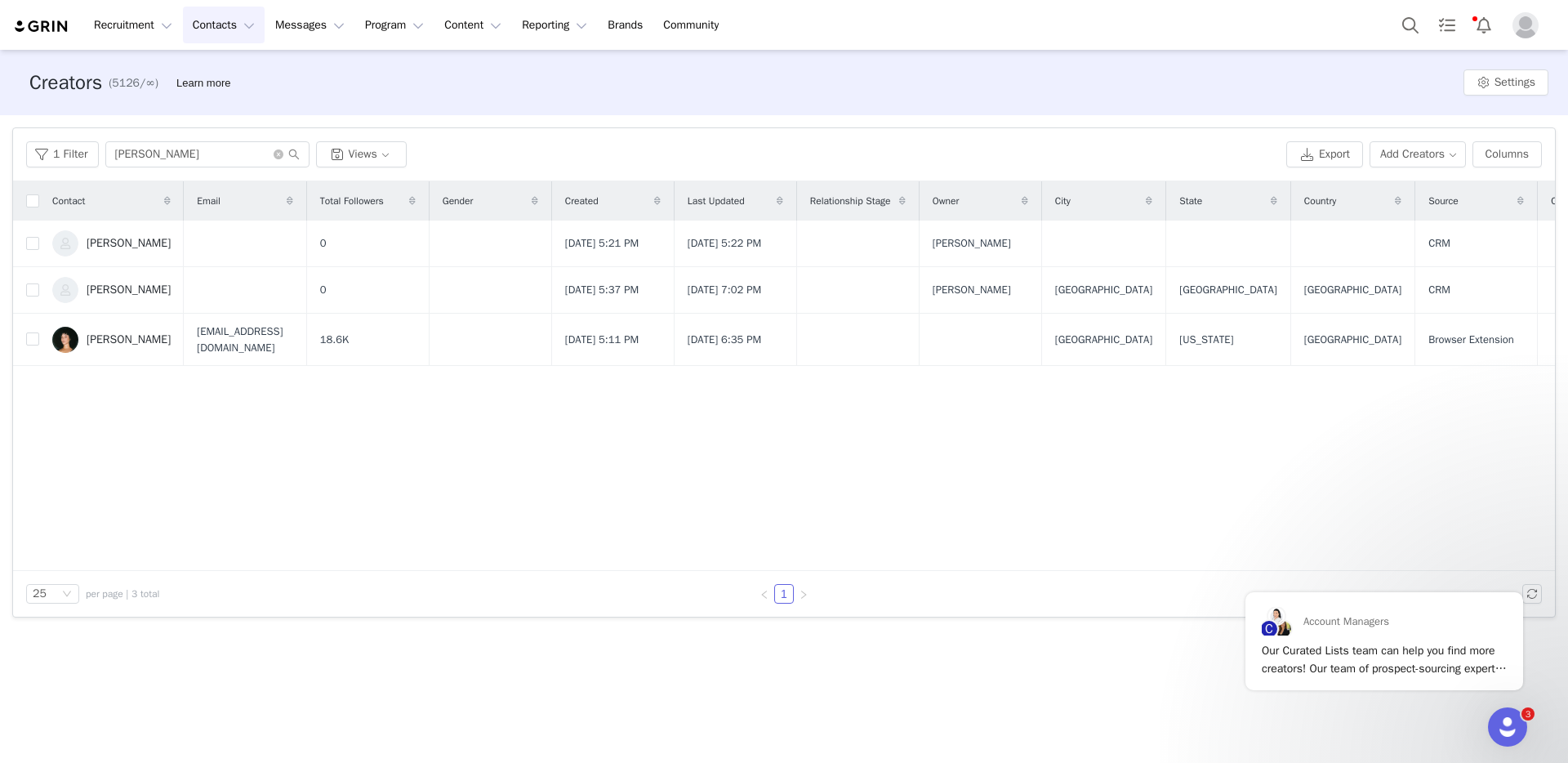 click on "[PERSON_NAME]" at bounding box center (128, 243) 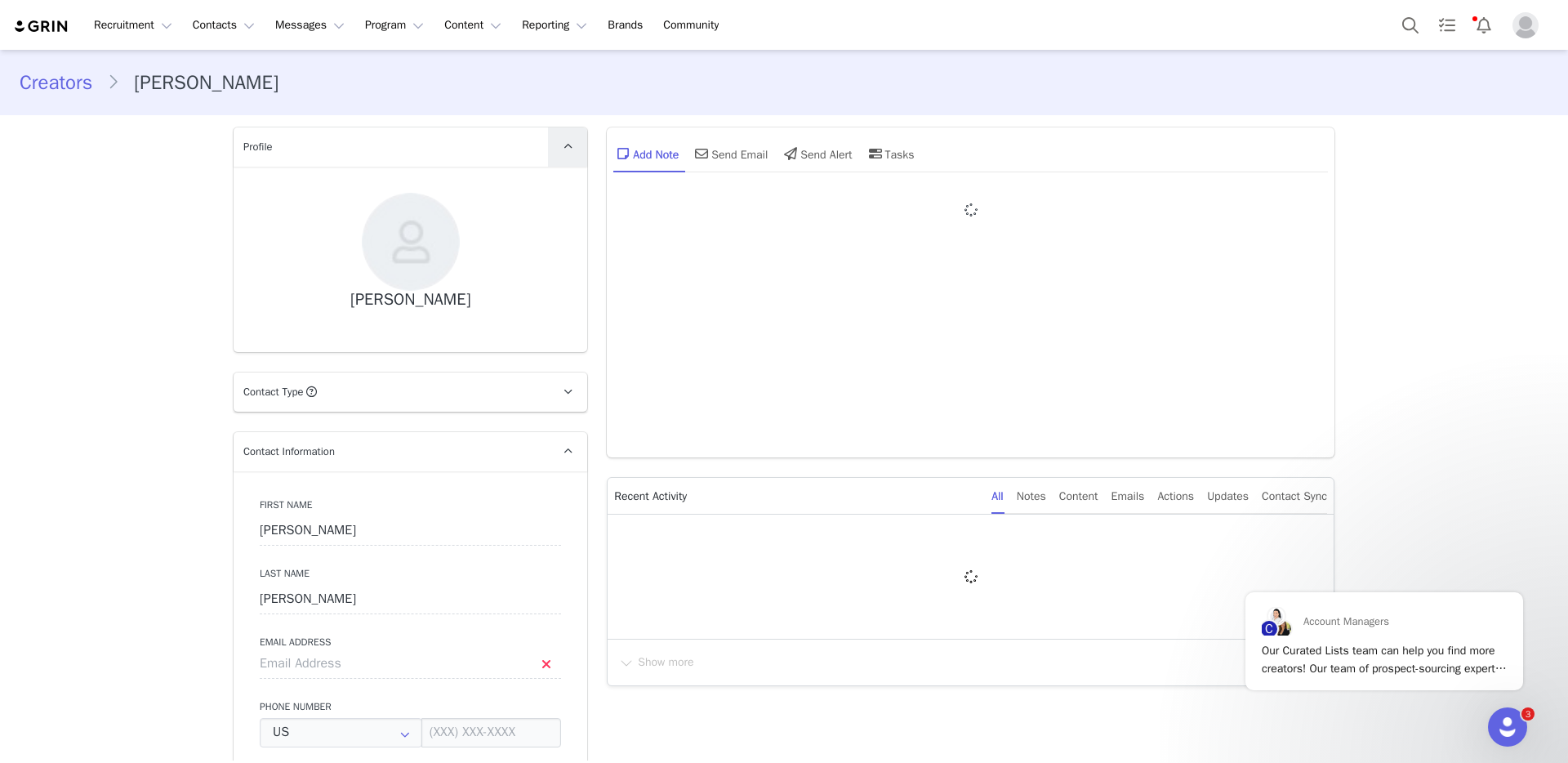 type on "+1 ([GEOGRAPHIC_DATA])" 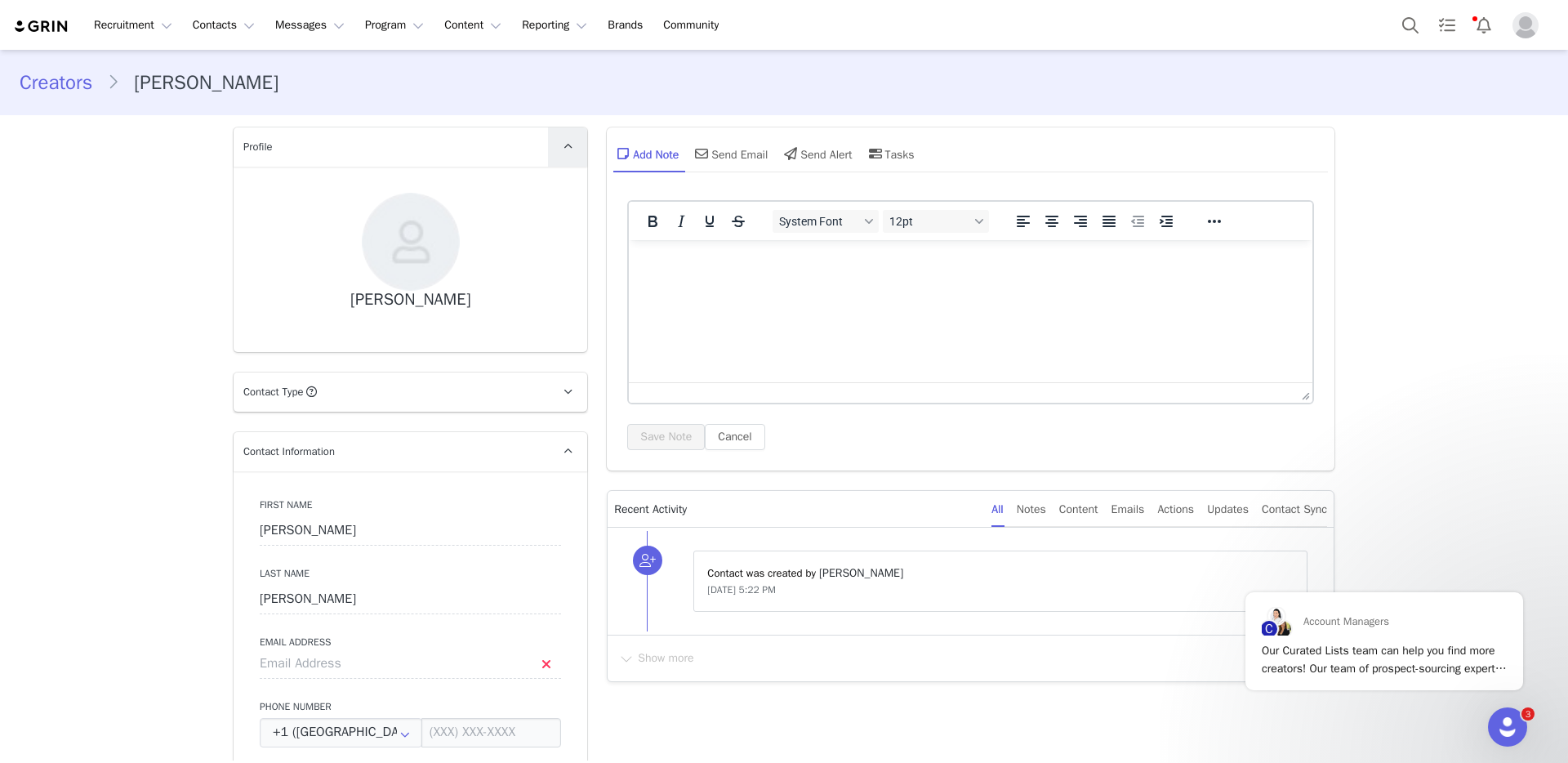 scroll, scrollTop: 0, scrollLeft: 0, axis: both 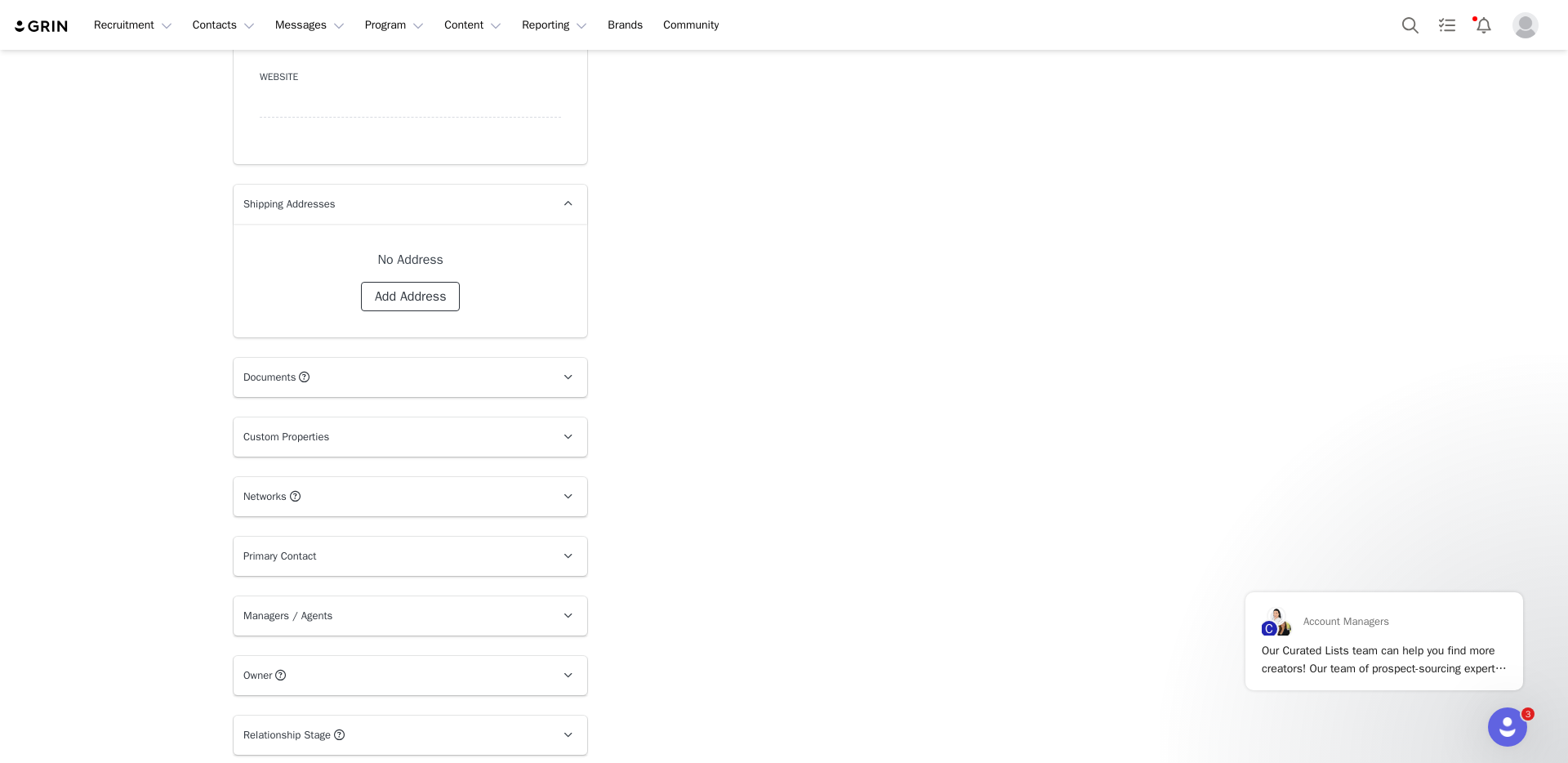 click on "Add Address" at bounding box center [411, 297] 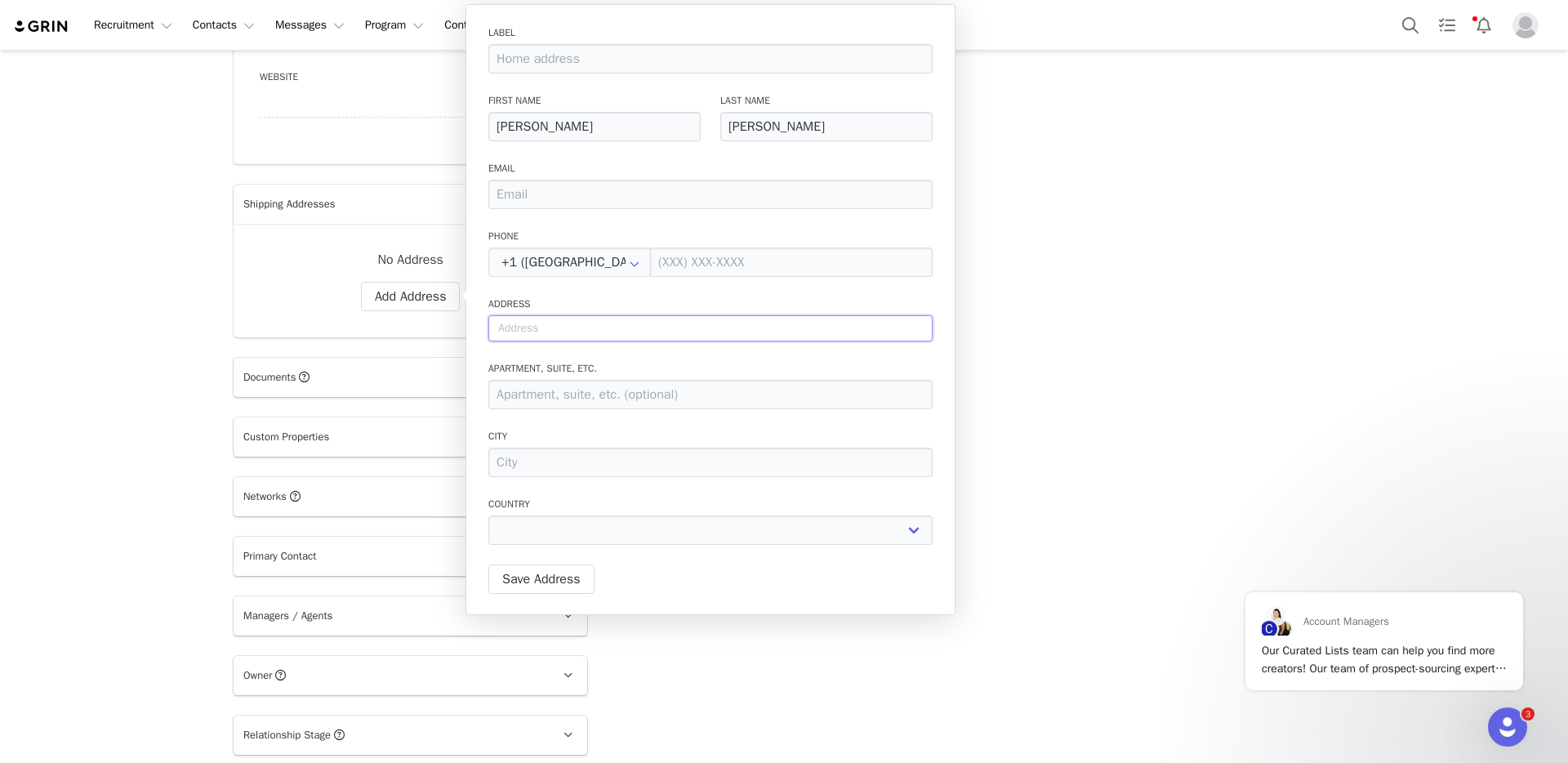 click at bounding box center (710, 328) 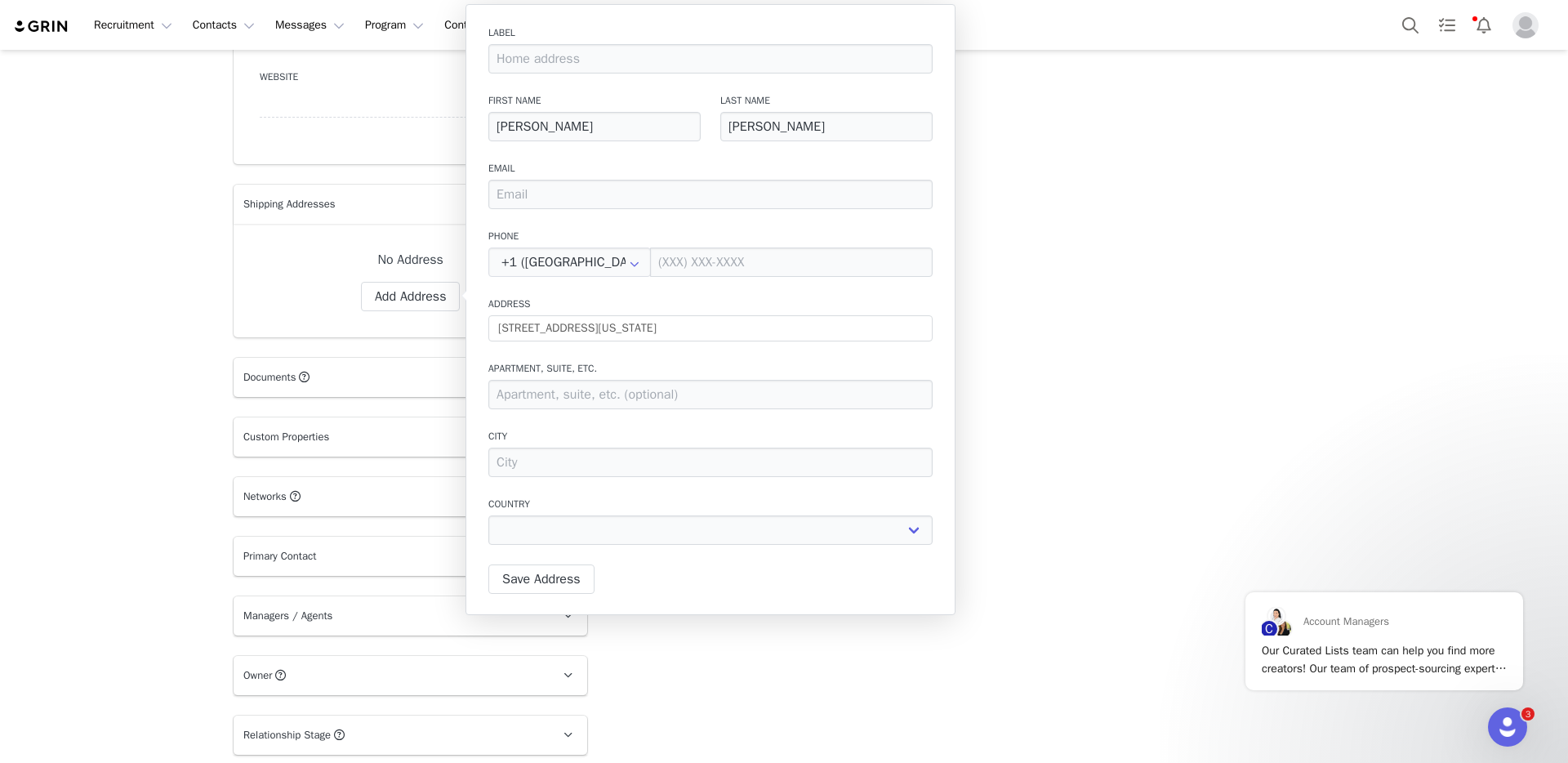 type on "155 E 79th St" 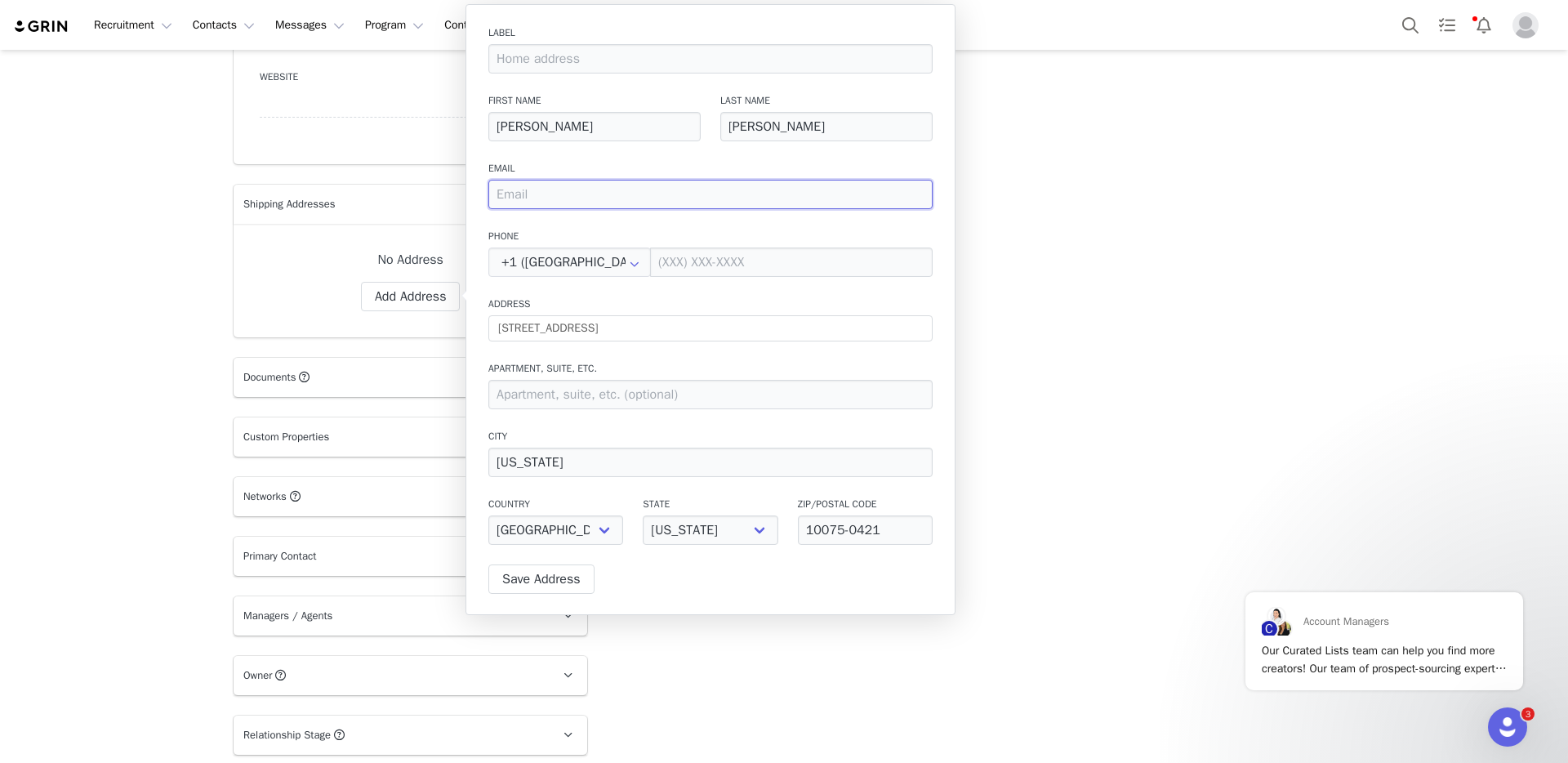click at bounding box center [710, 194] 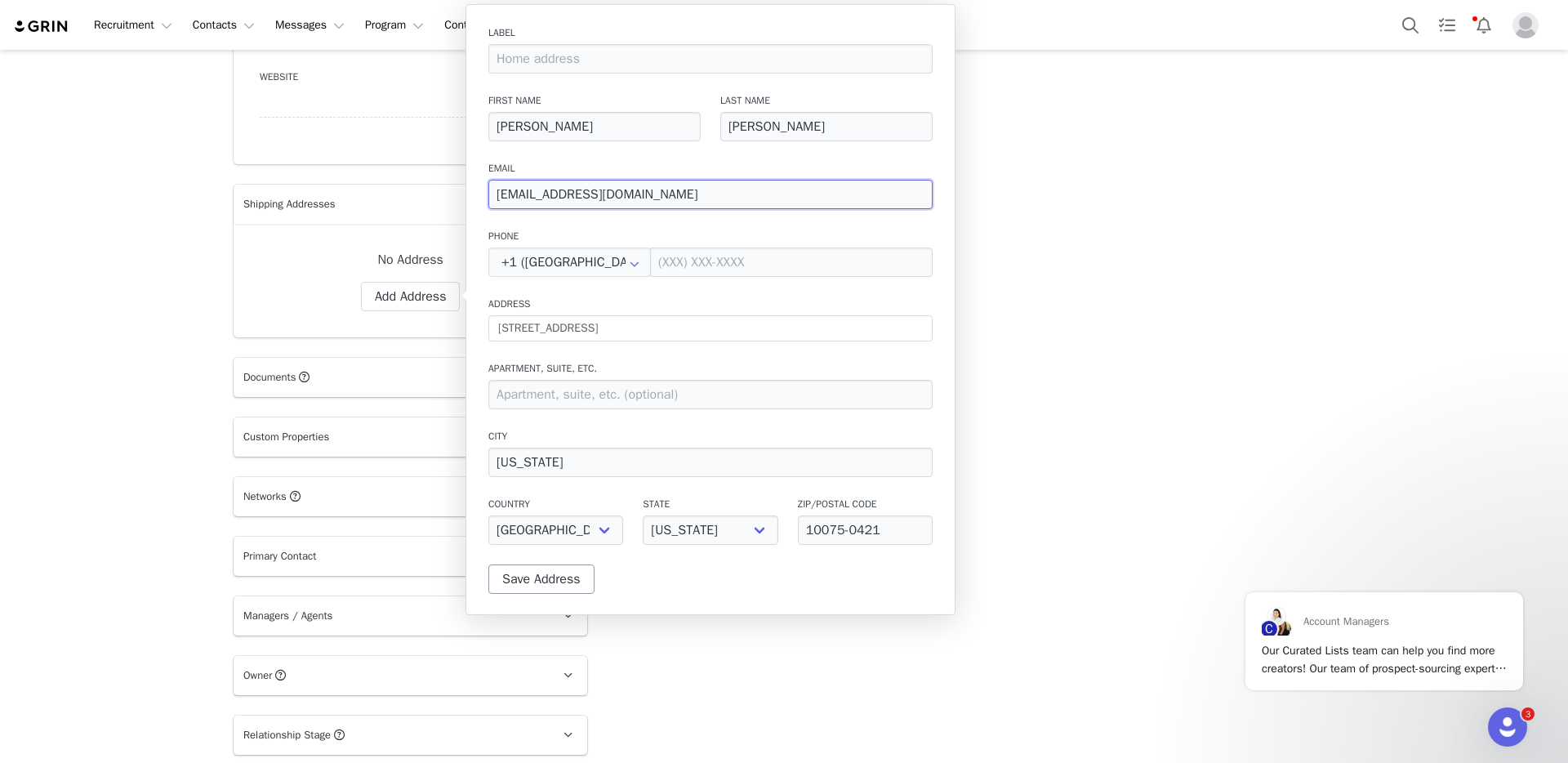 type on "[EMAIL_ADDRESS][DOMAIN_NAME]" 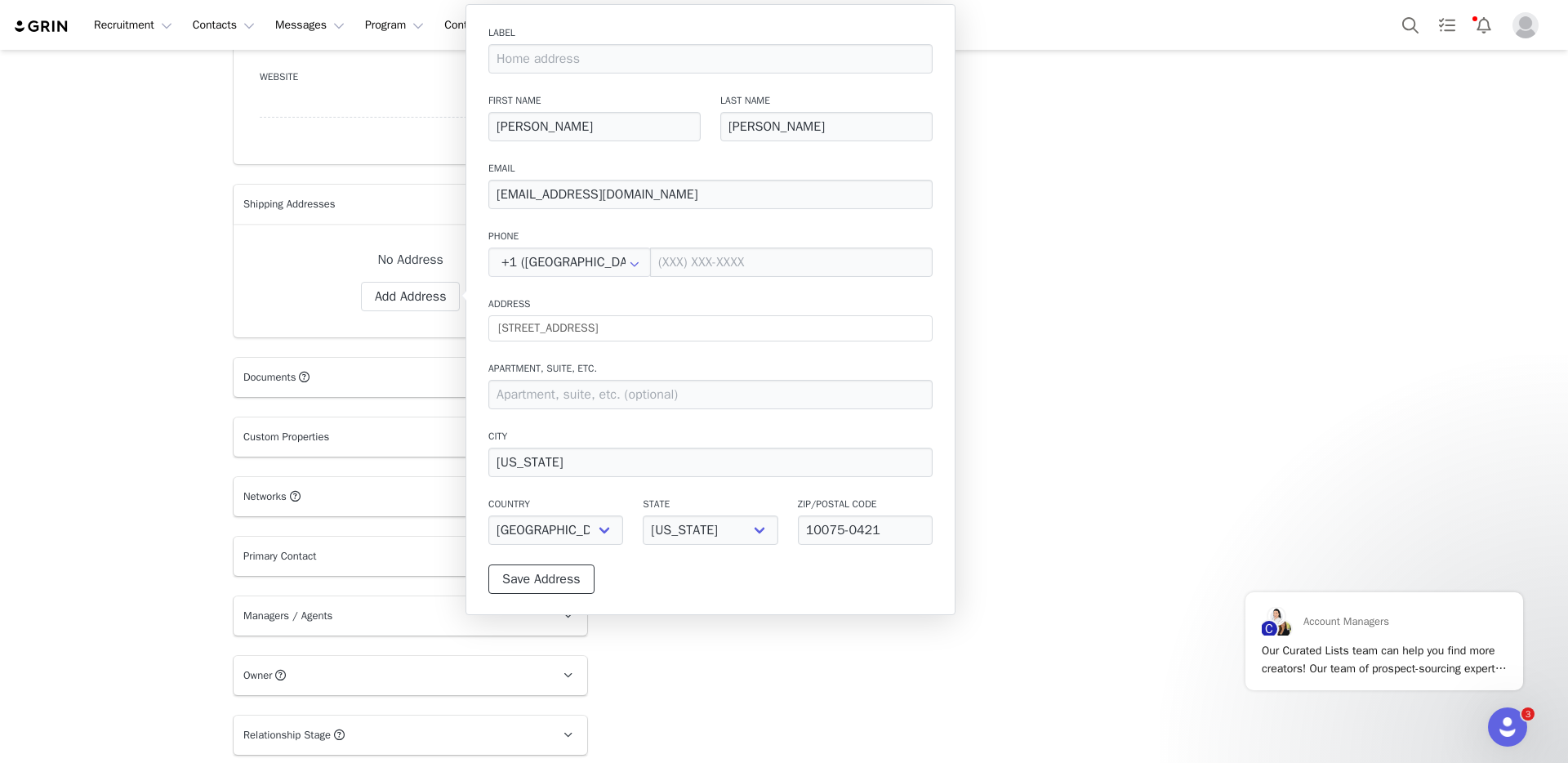 click on "Save Address" at bounding box center (541, 579) 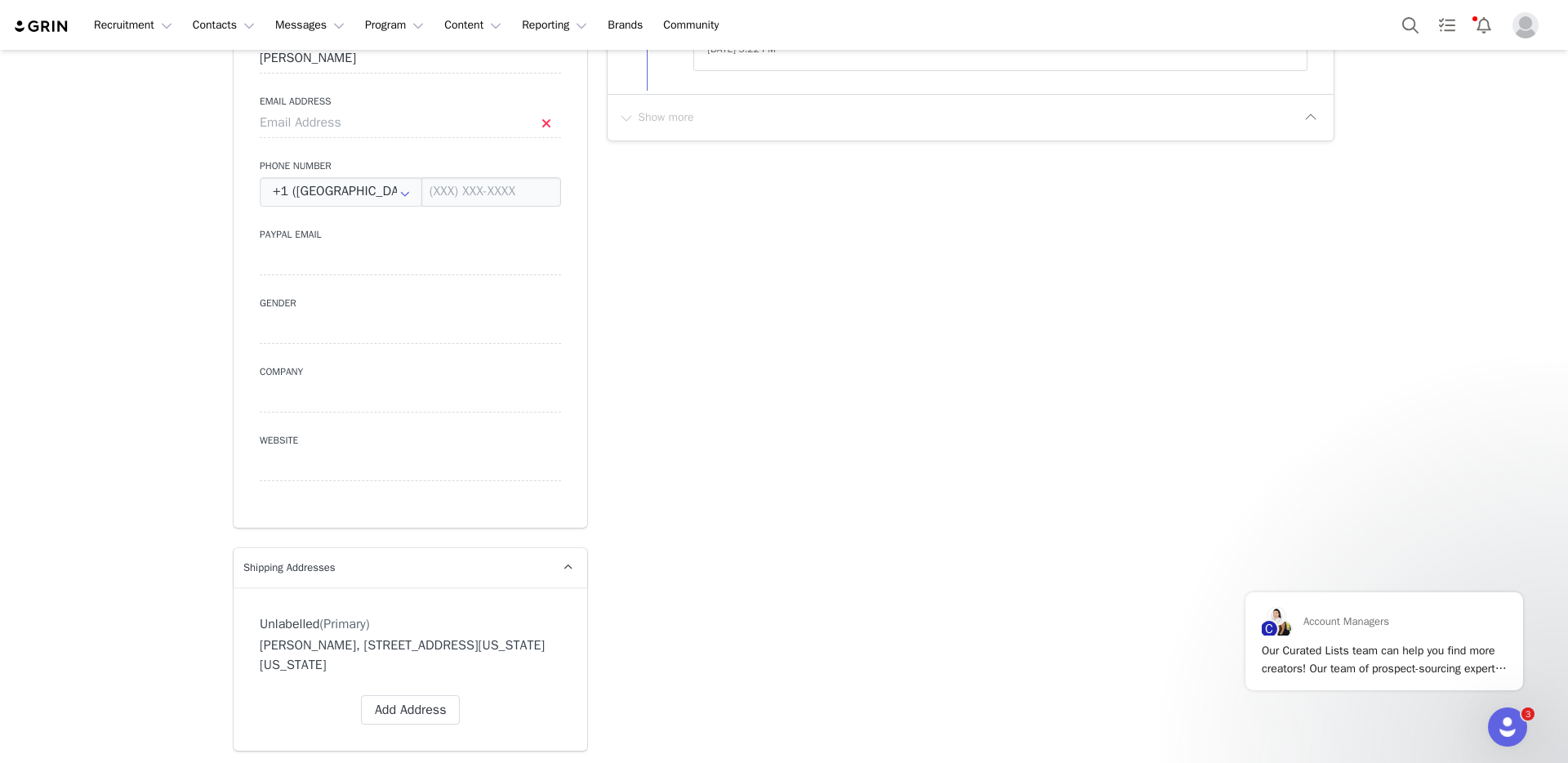scroll, scrollTop: 0, scrollLeft: 0, axis: both 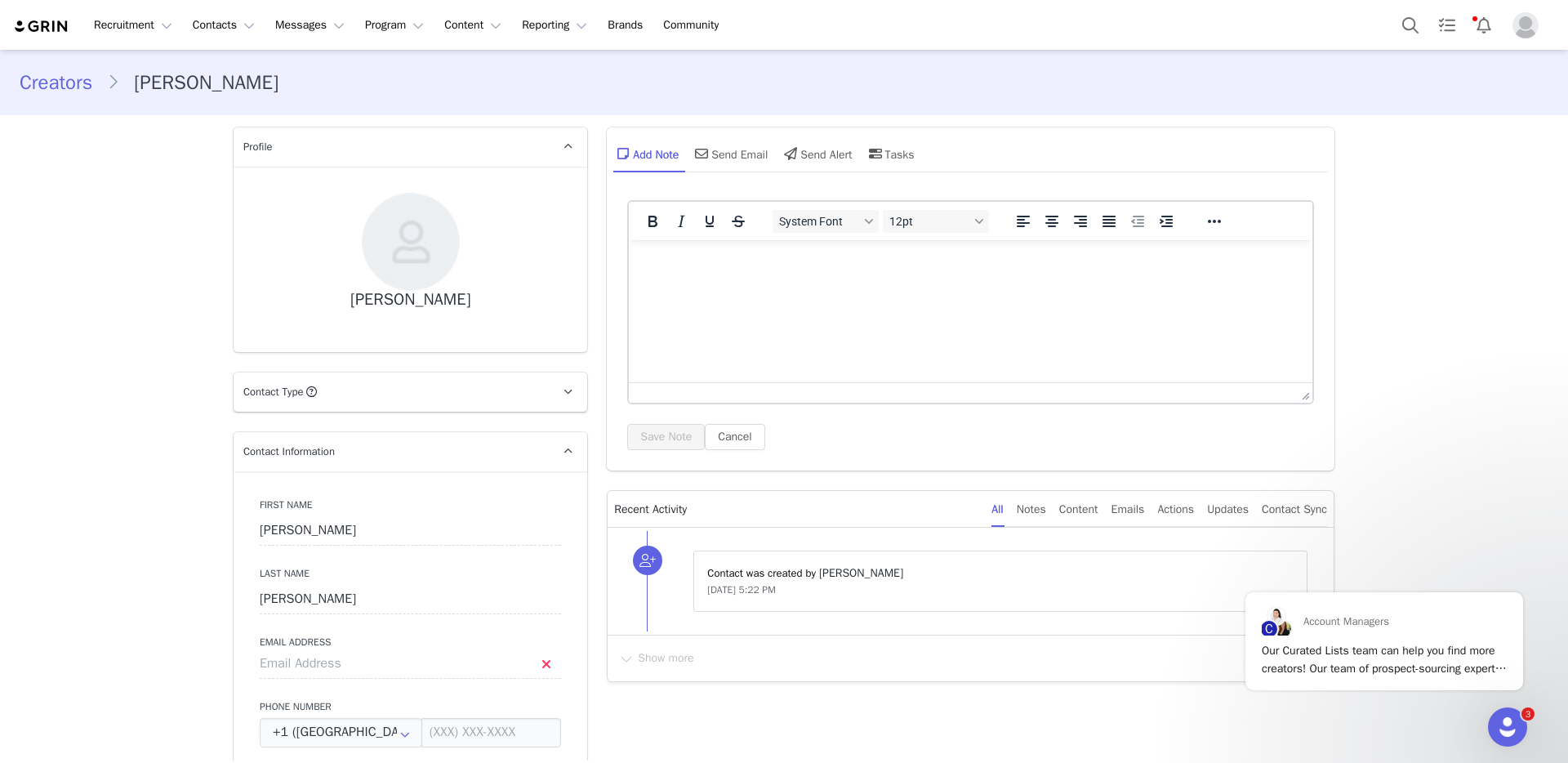 click on "Creators" at bounding box center (63, 83) 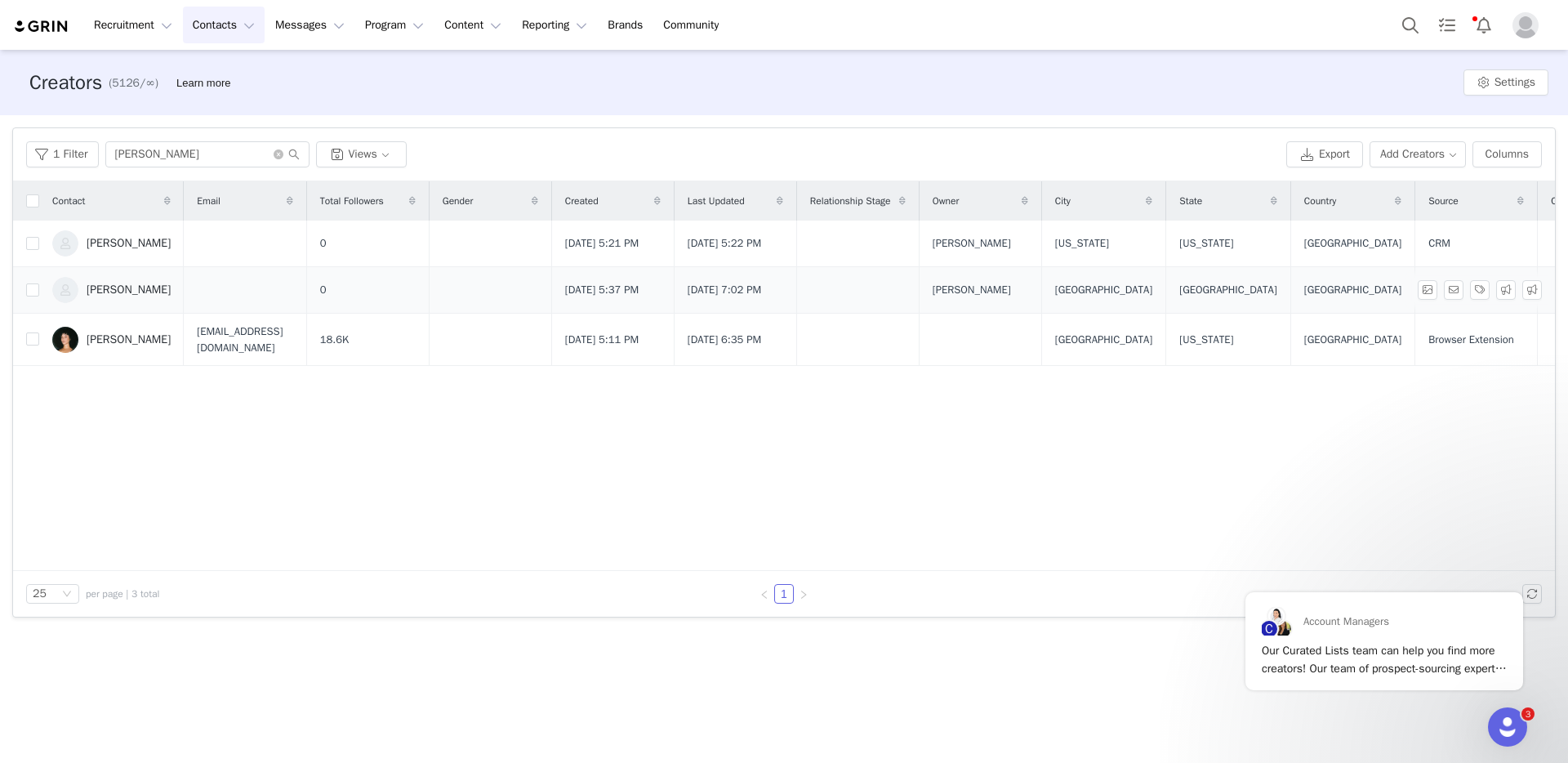 click on "Aliza Shan" at bounding box center (128, 290) 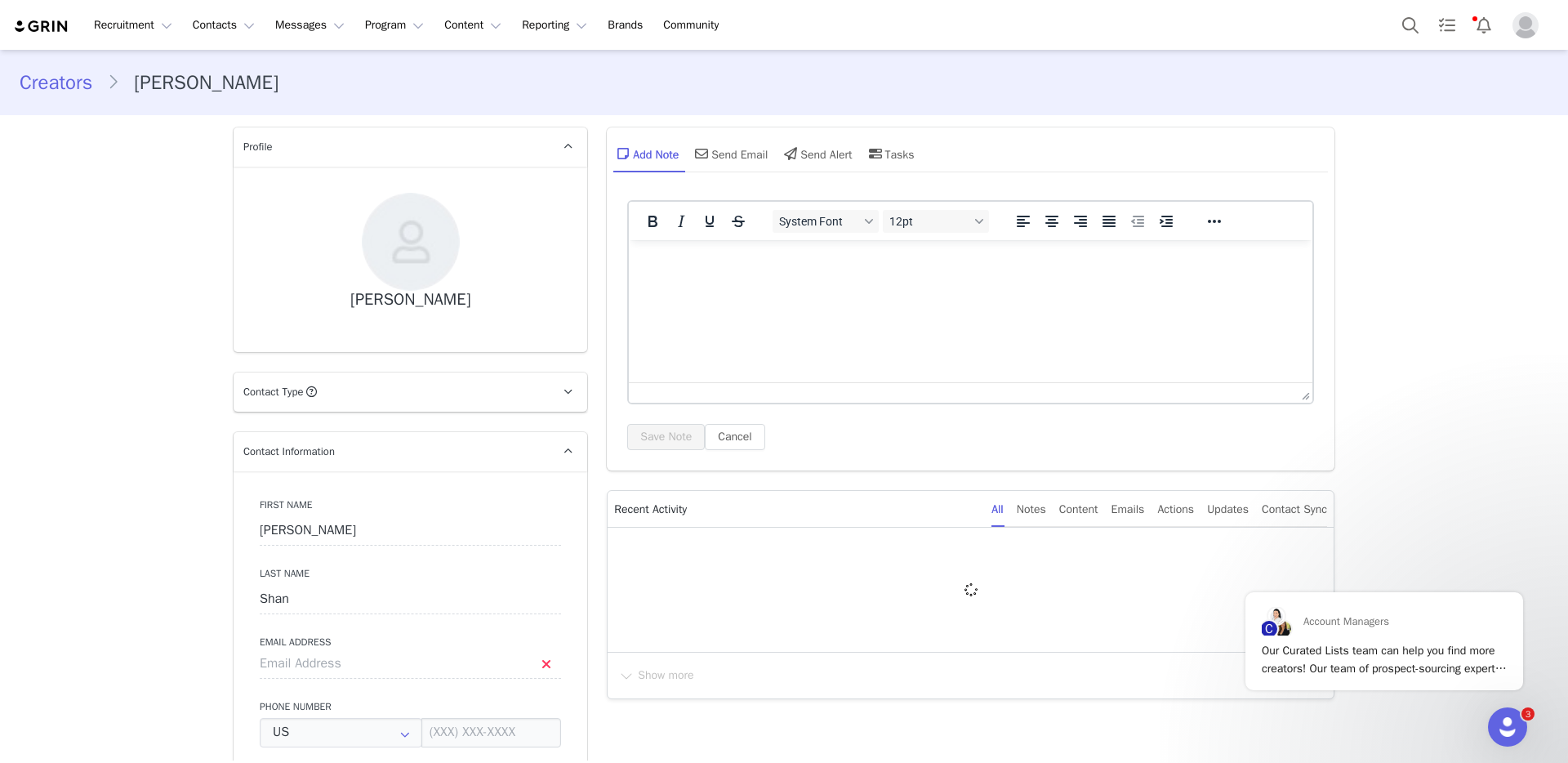 scroll, scrollTop: 0, scrollLeft: 0, axis: both 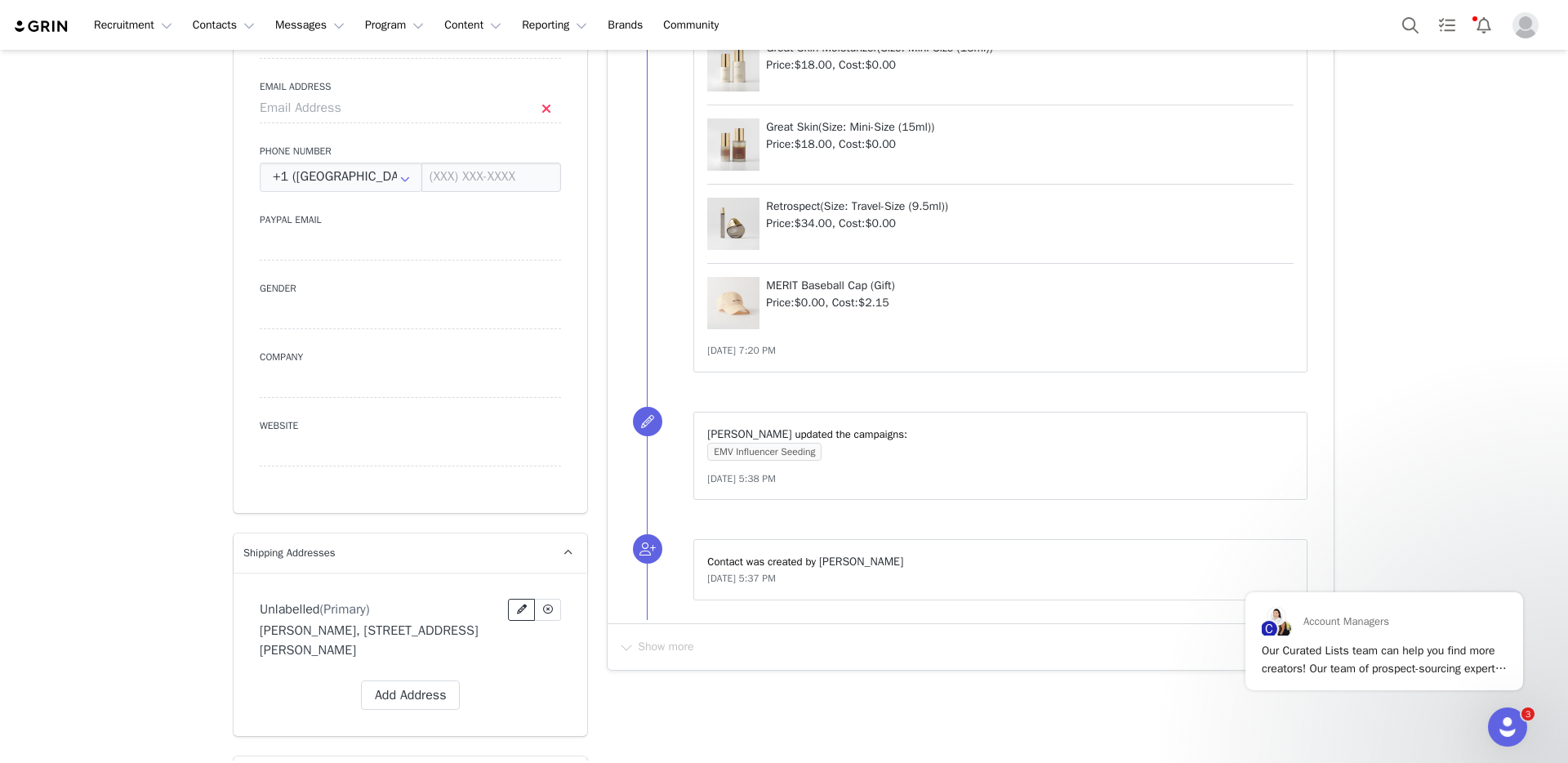 click at bounding box center (522, 609) 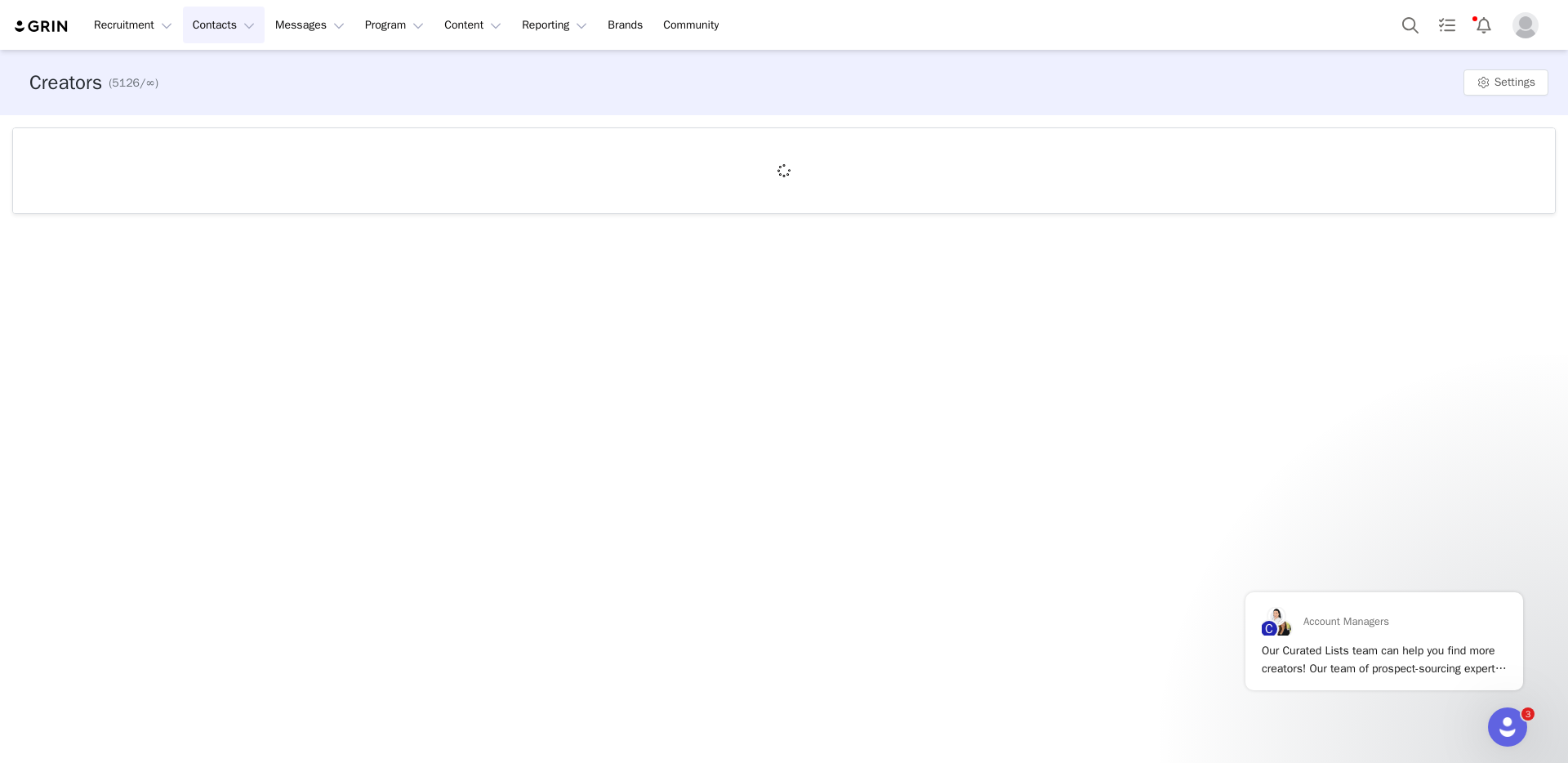 scroll, scrollTop: 0, scrollLeft: 0, axis: both 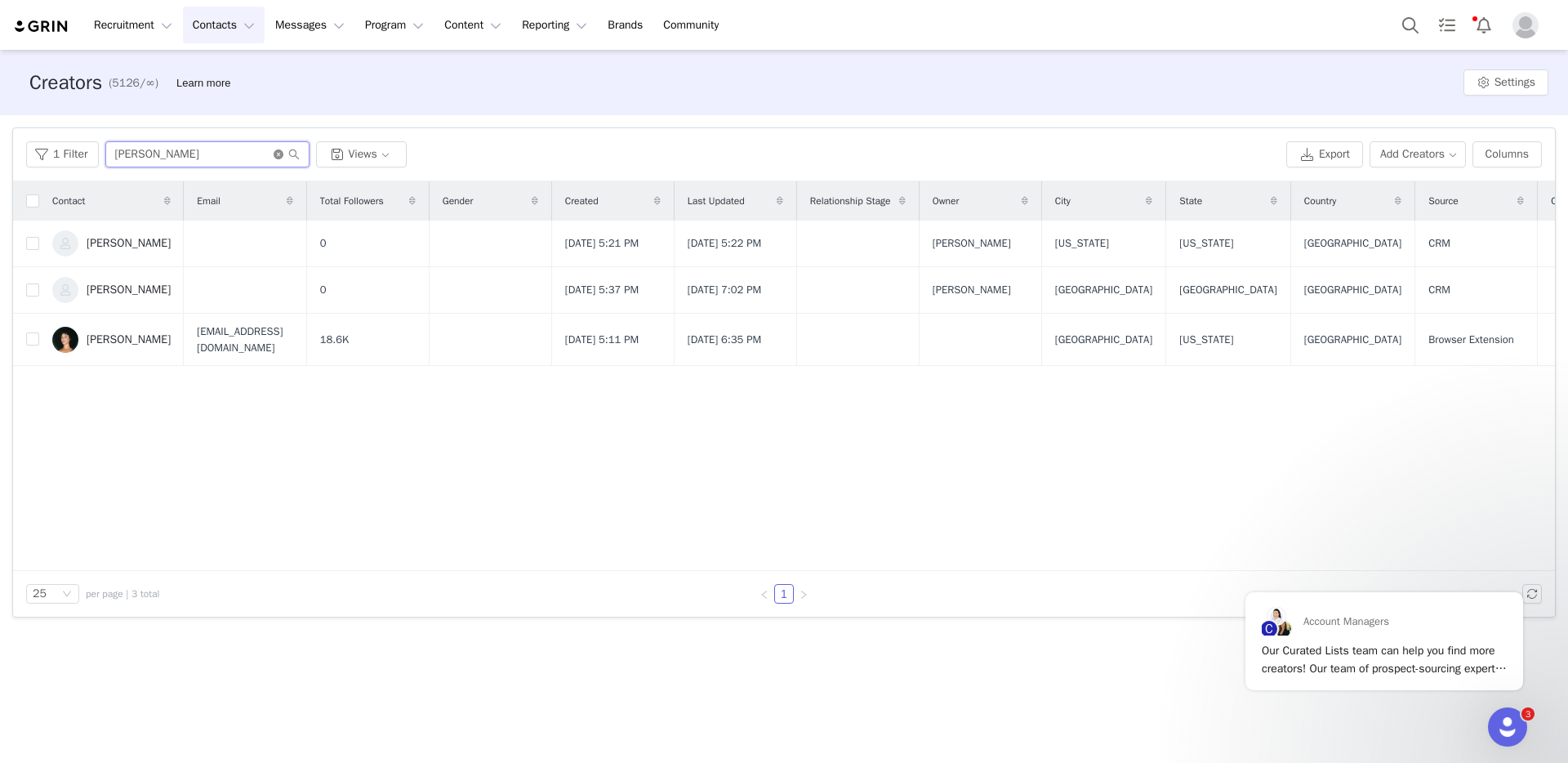 click at bounding box center (287, 154) 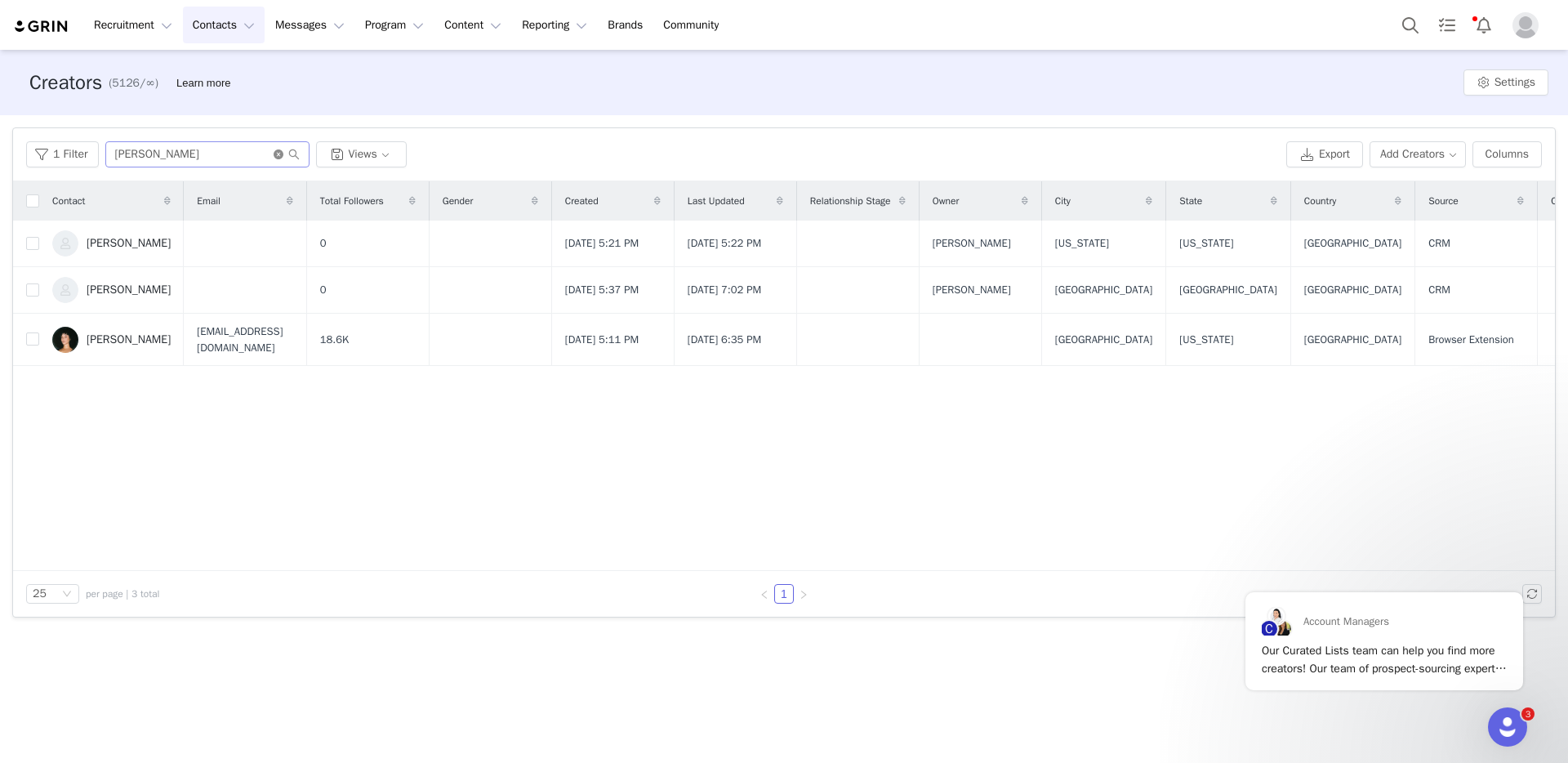 click 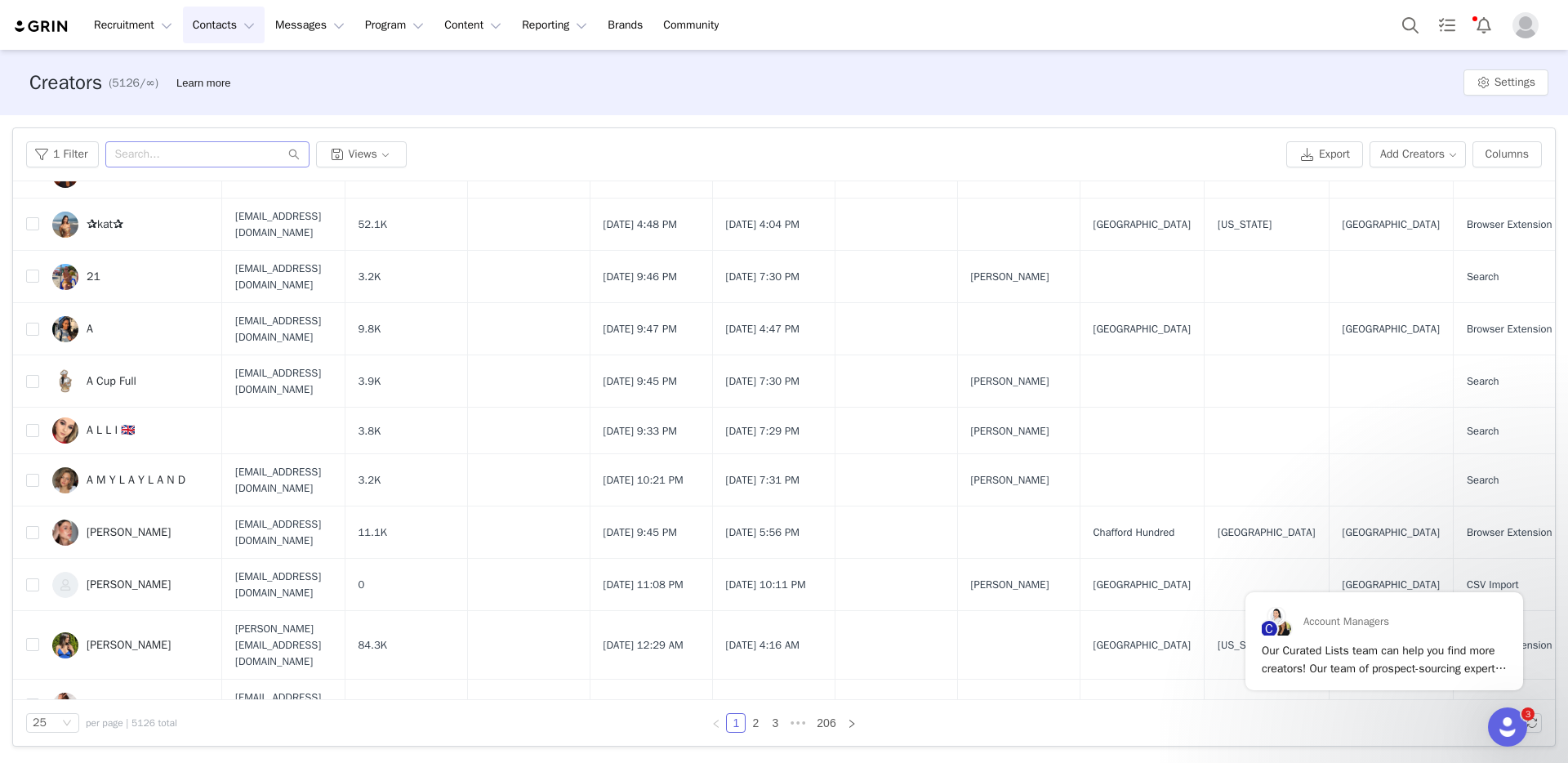 scroll, scrollTop: 841, scrollLeft: 0, axis: vertical 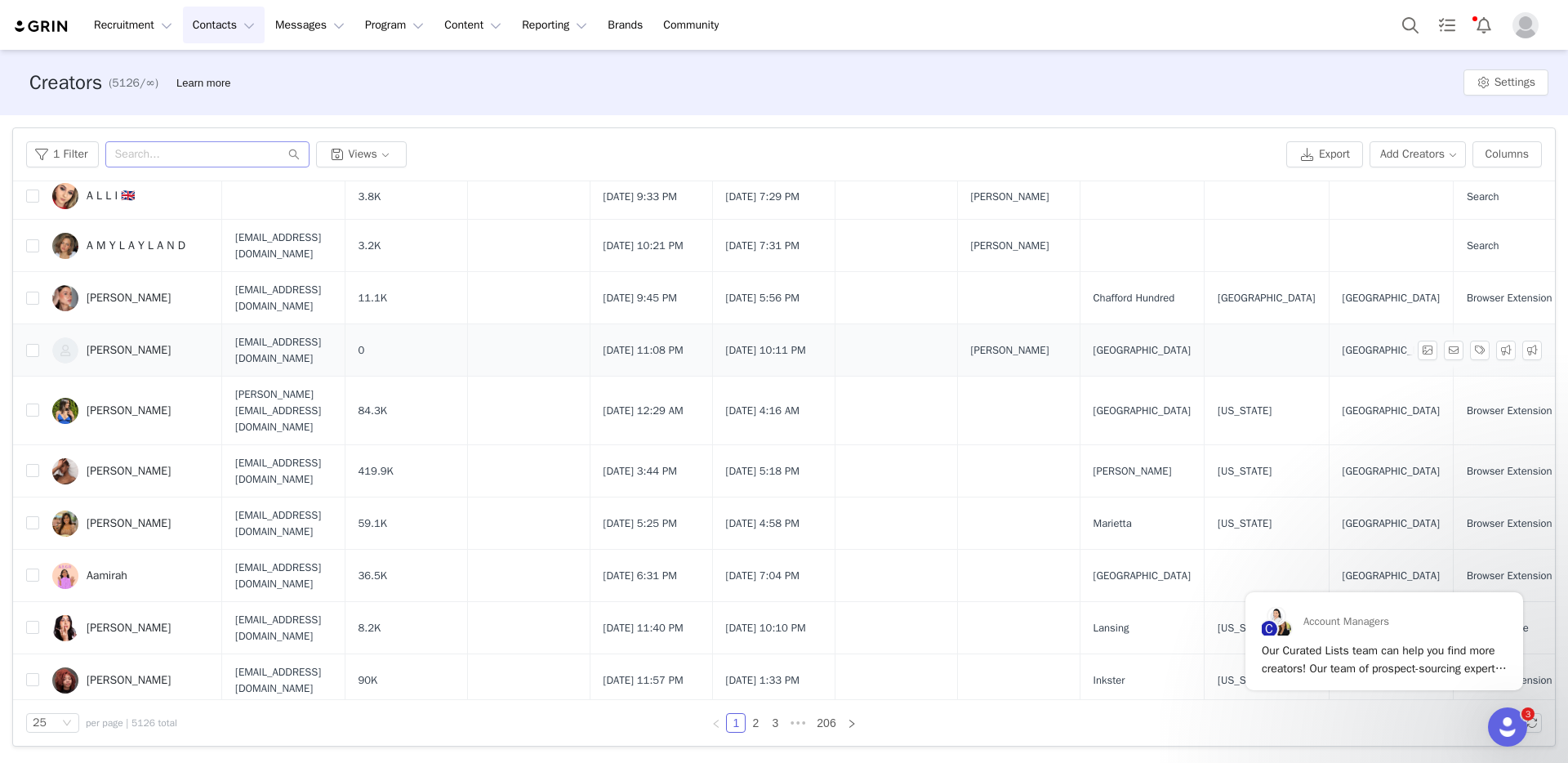 click on "Aaisha" at bounding box center (128, 350) 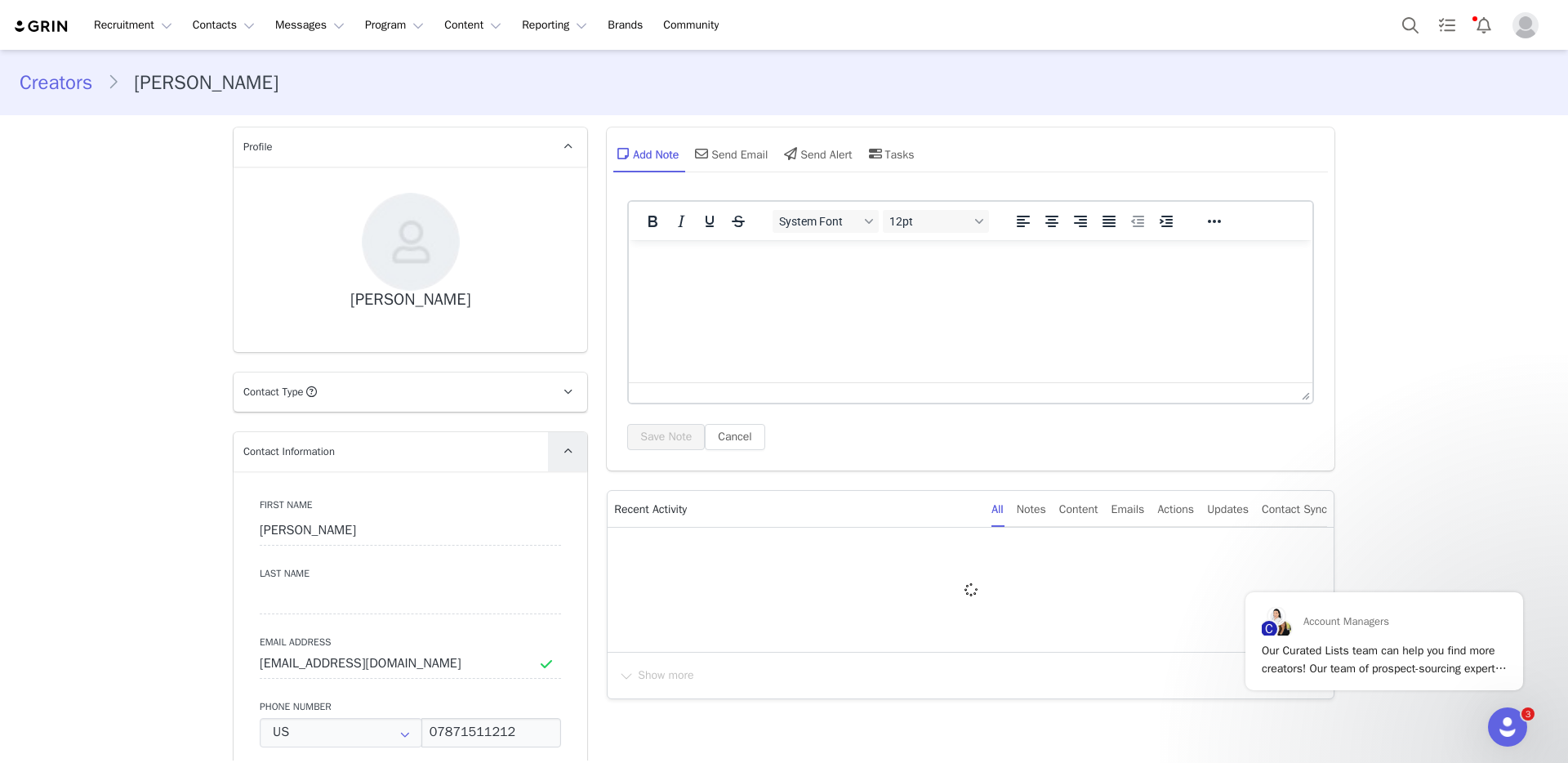 scroll, scrollTop: 0, scrollLeft: 0, axis: both 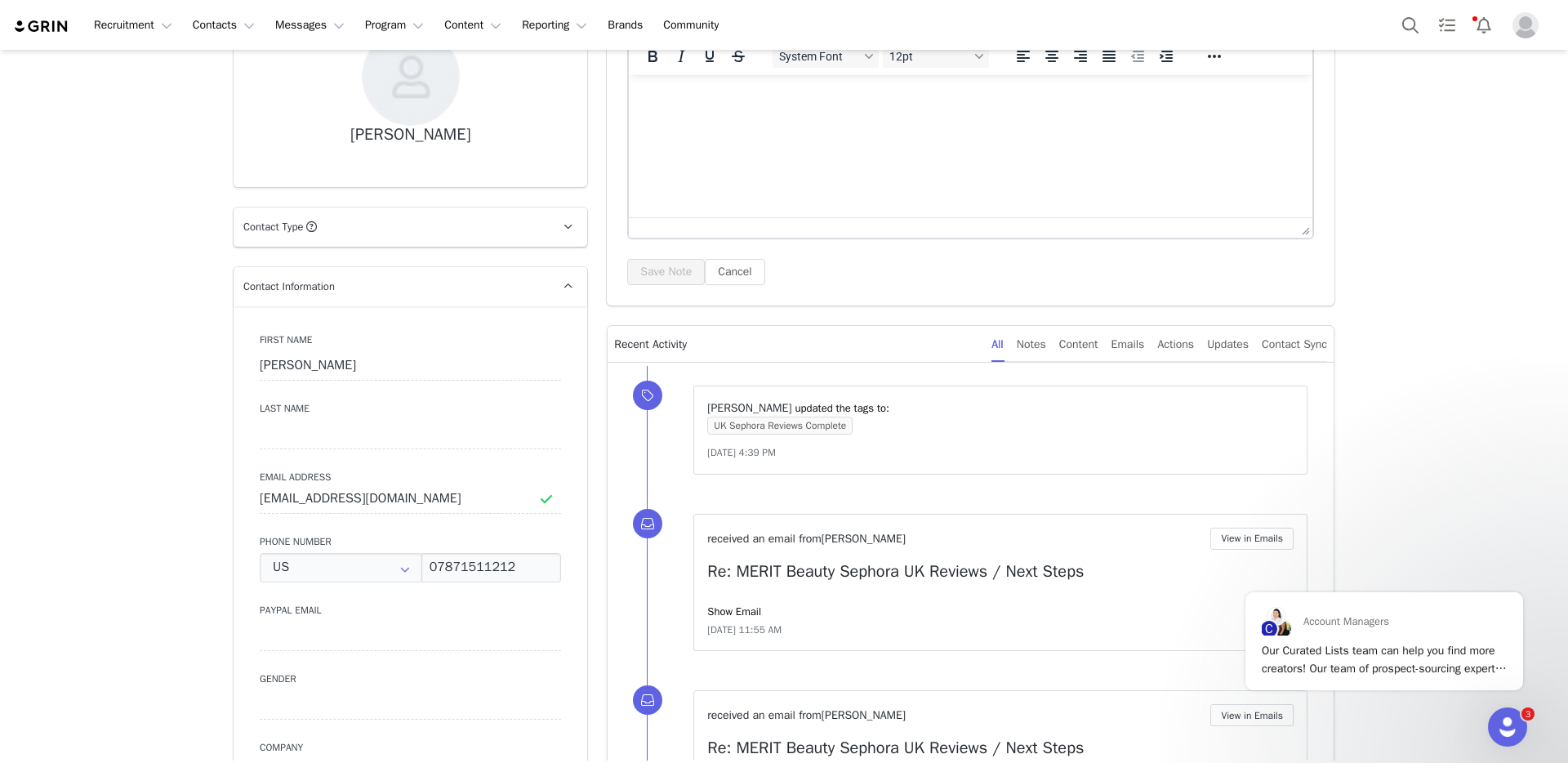 type on "Primary" 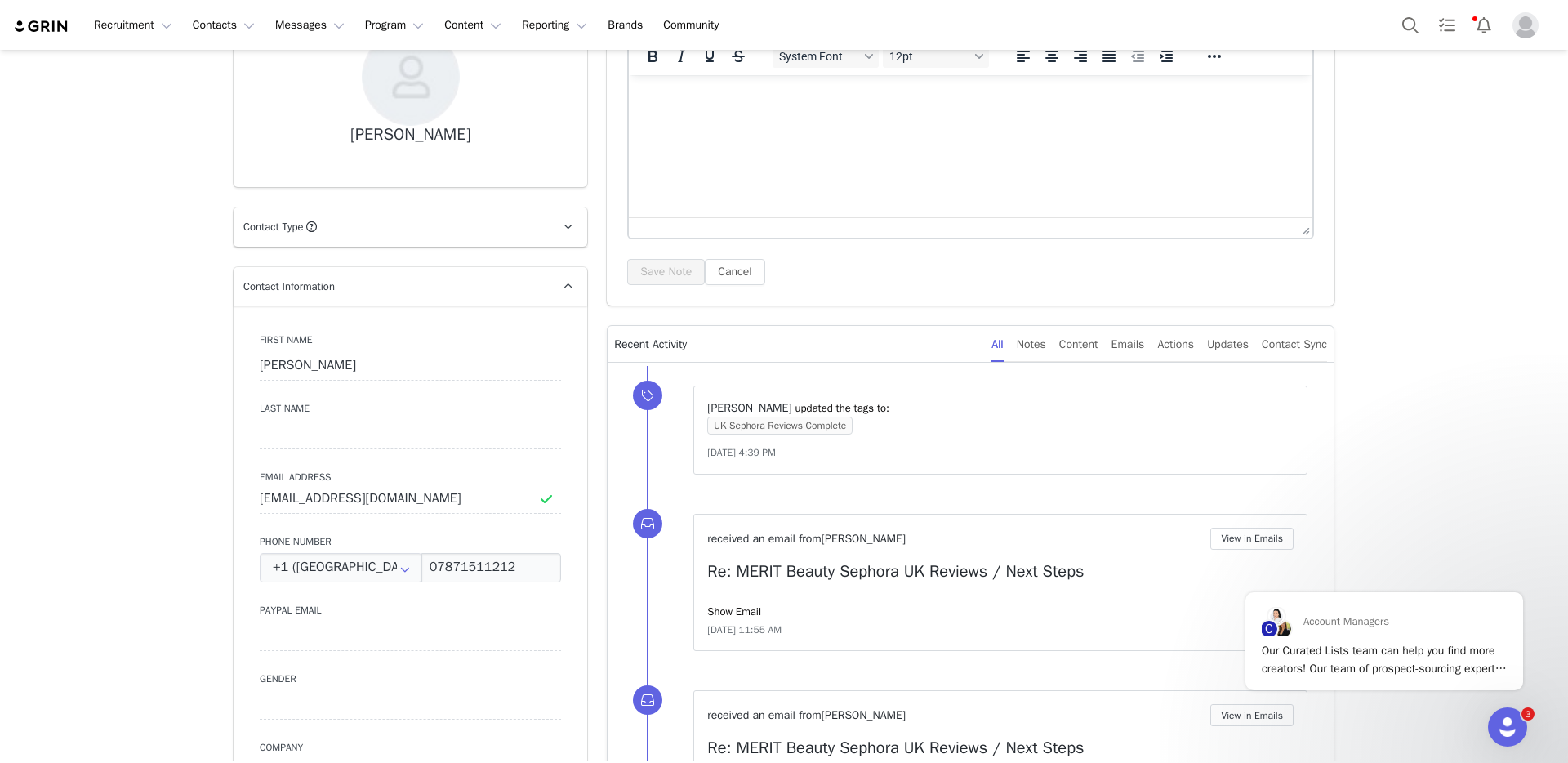 scroll, scrollTop: 970, scrollLeft: 0, axis: vertical 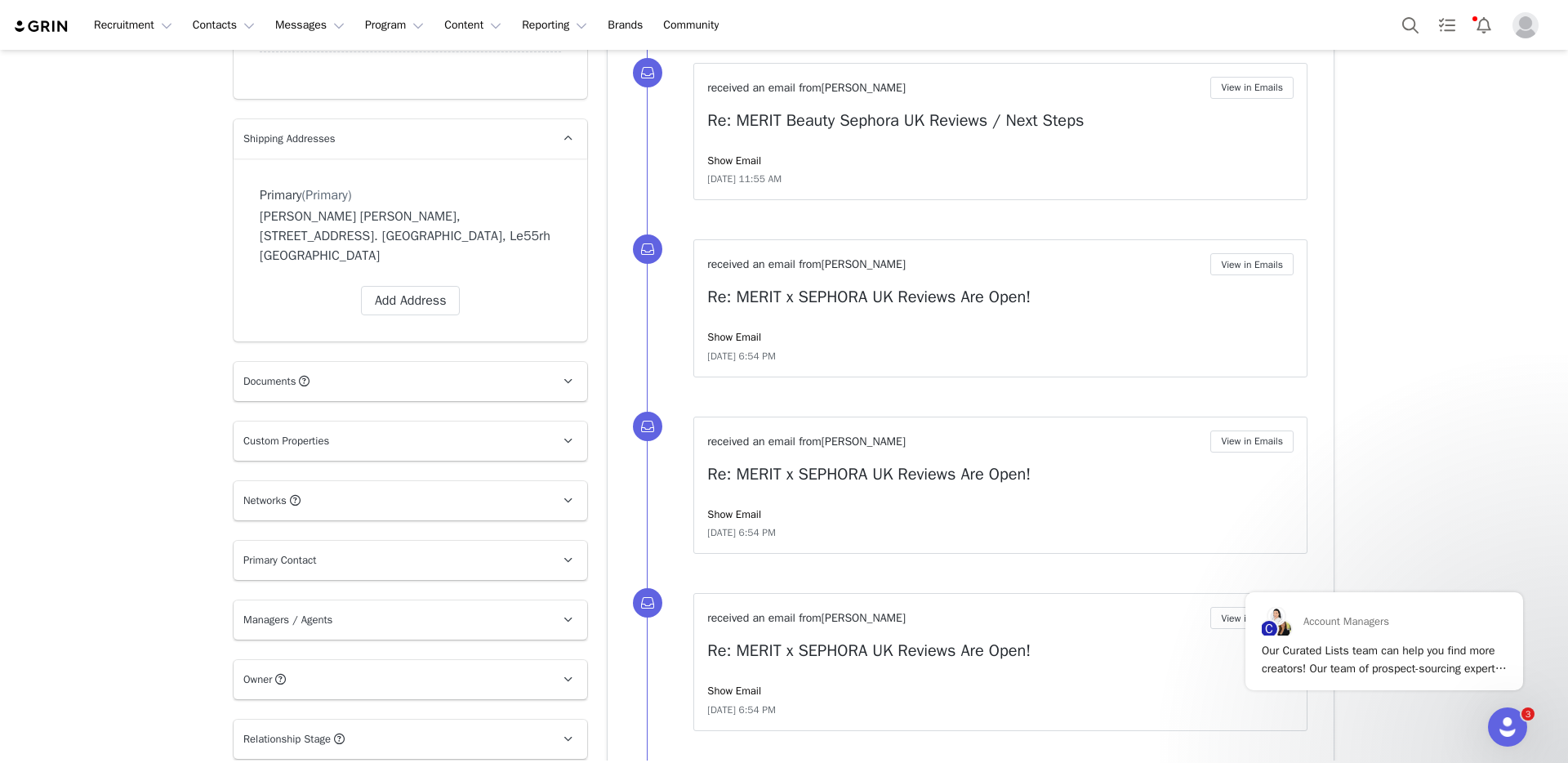 select on "[object Object]" 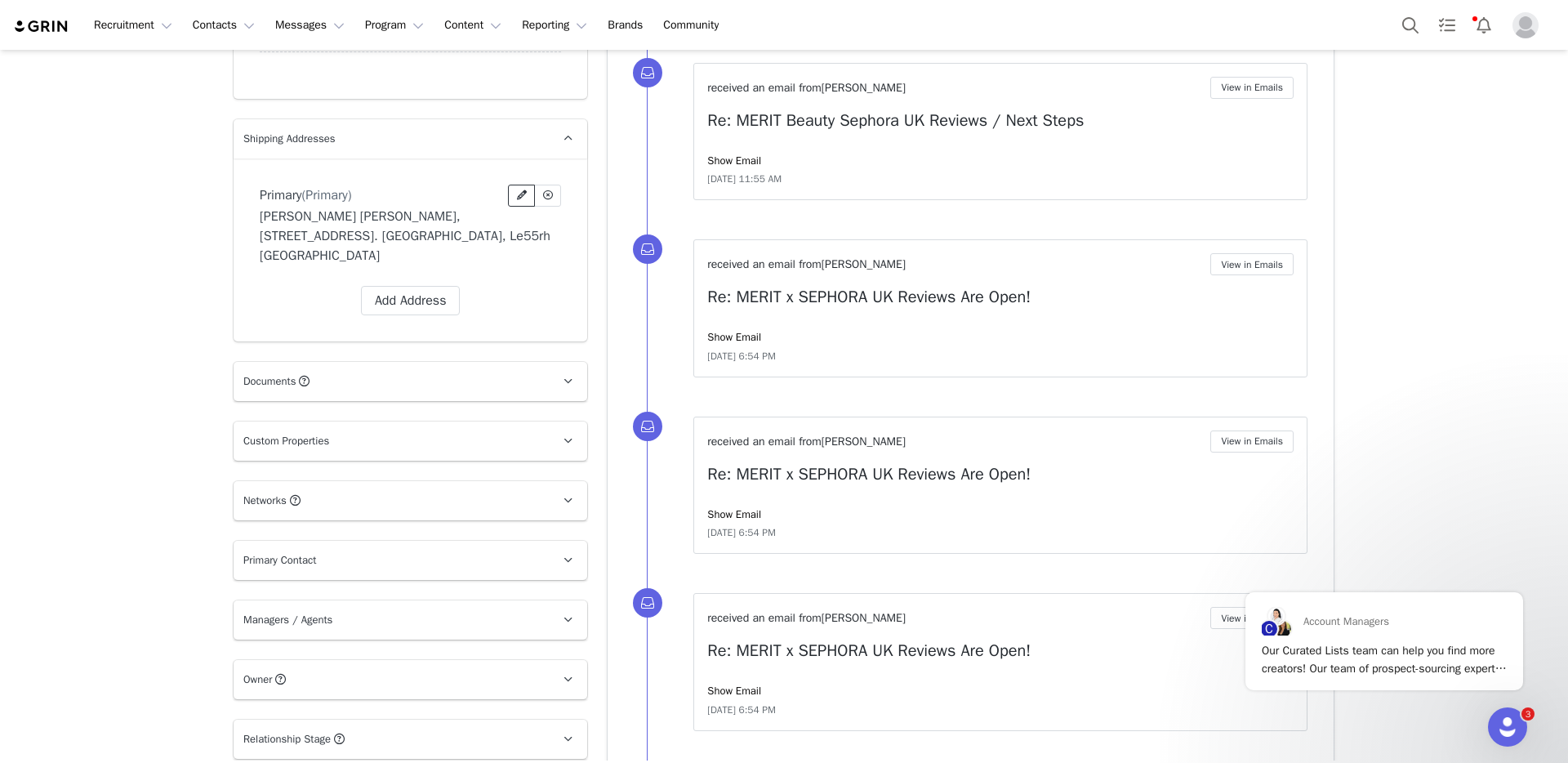 click at bounding box center [521, 195] 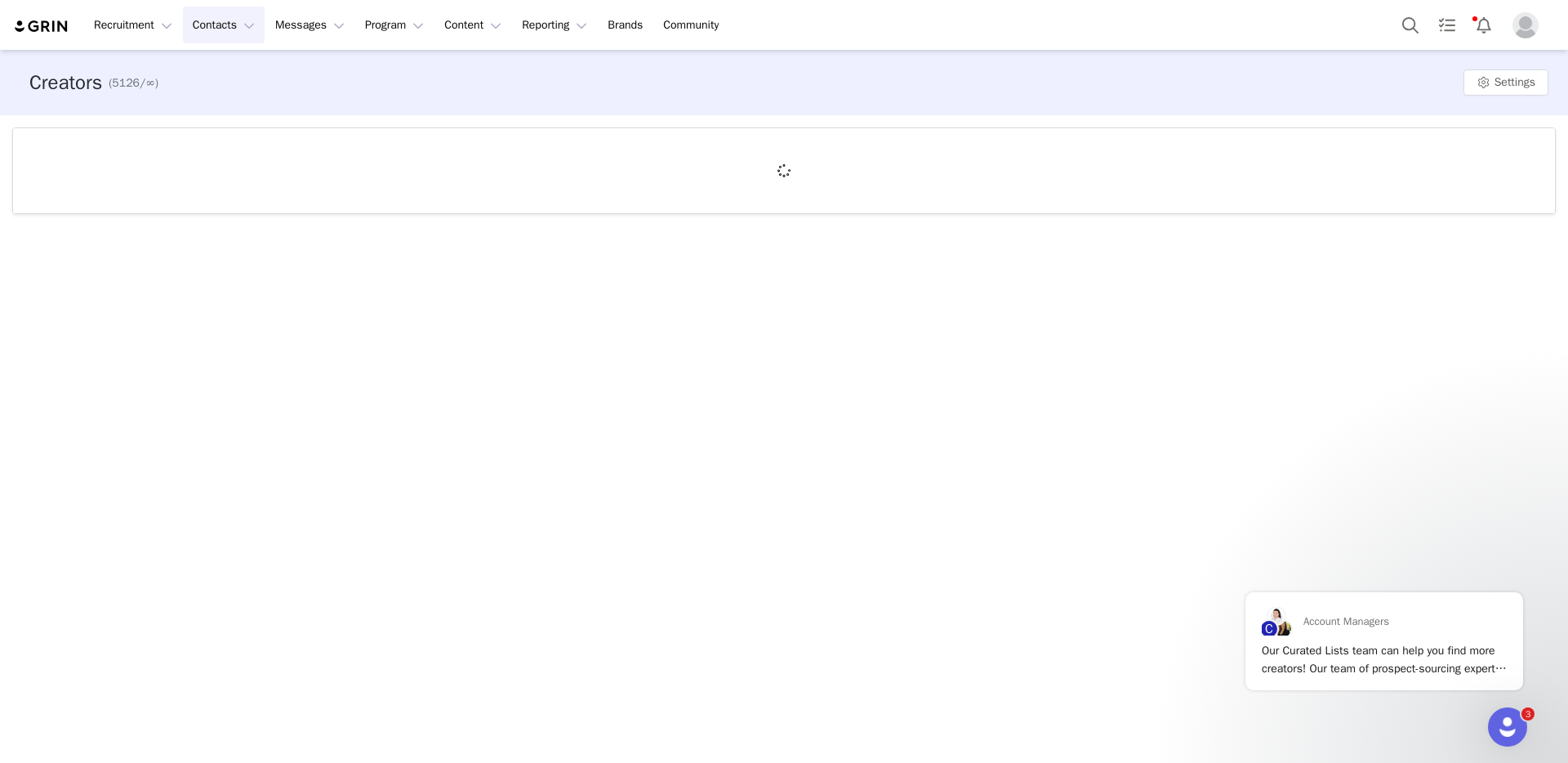 scroll, scrollTop: 0, scrollLeft: 0, axis: both 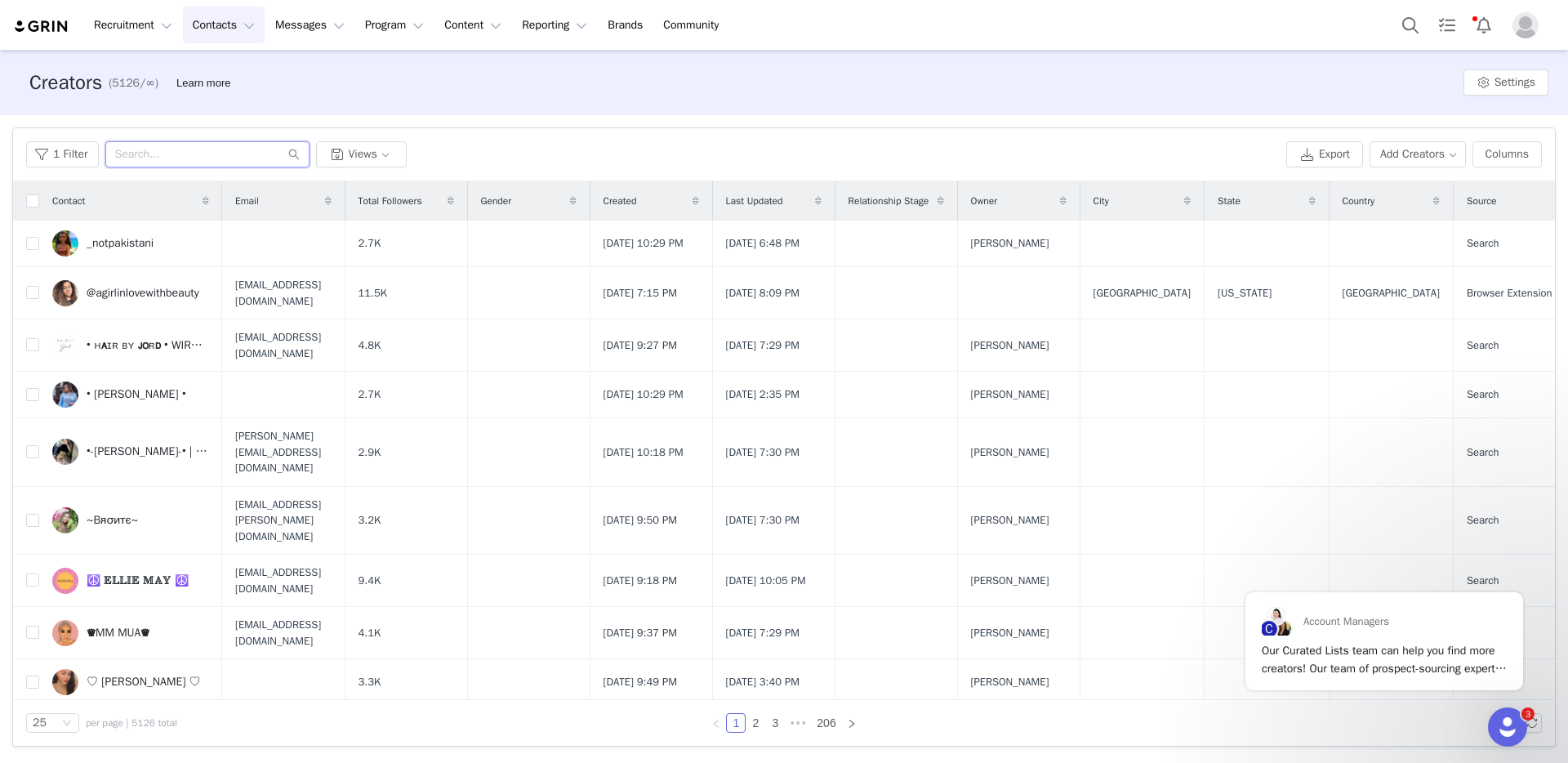 click at bounding box center [207, 154] 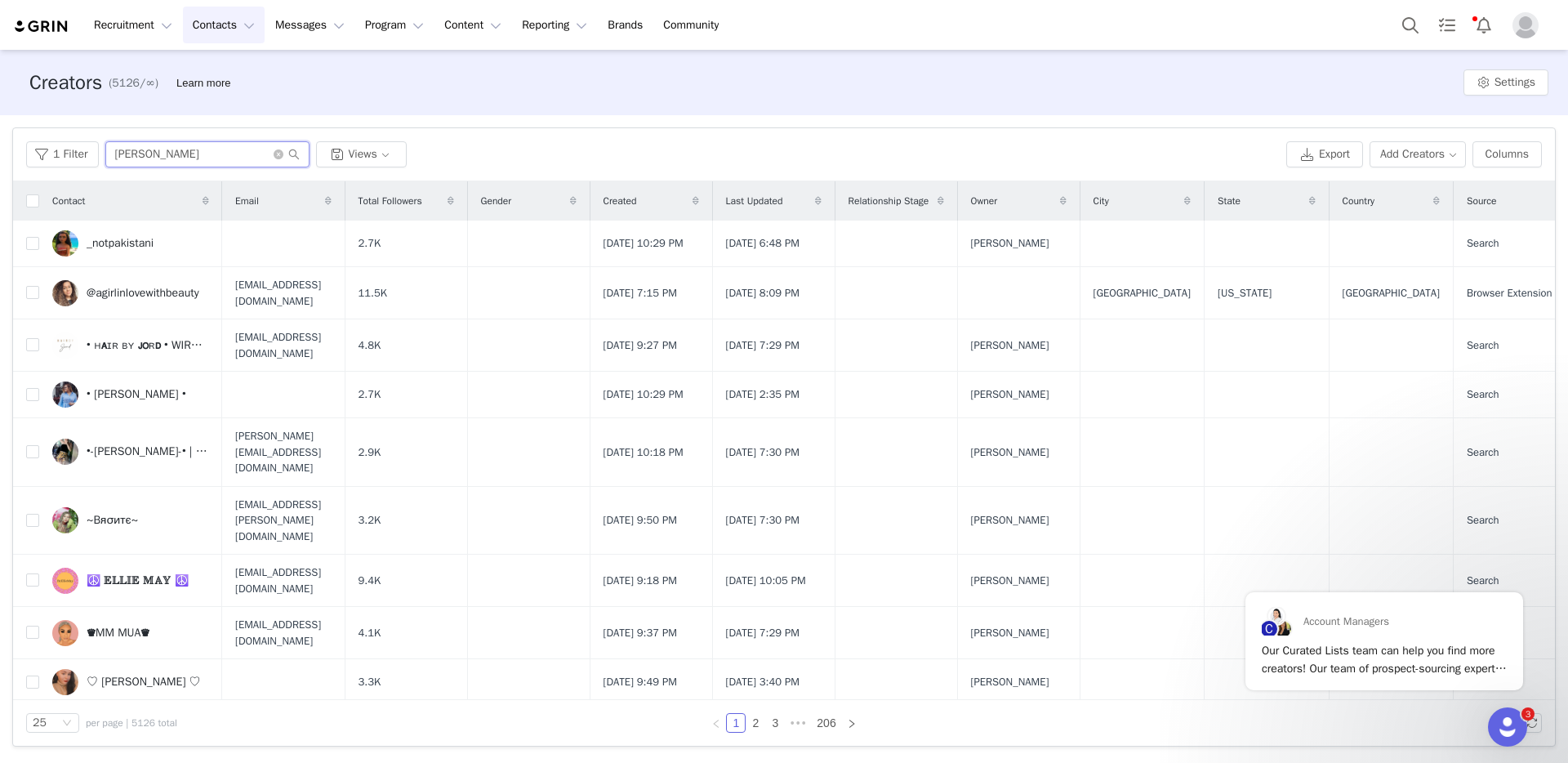 type on "whitney port" 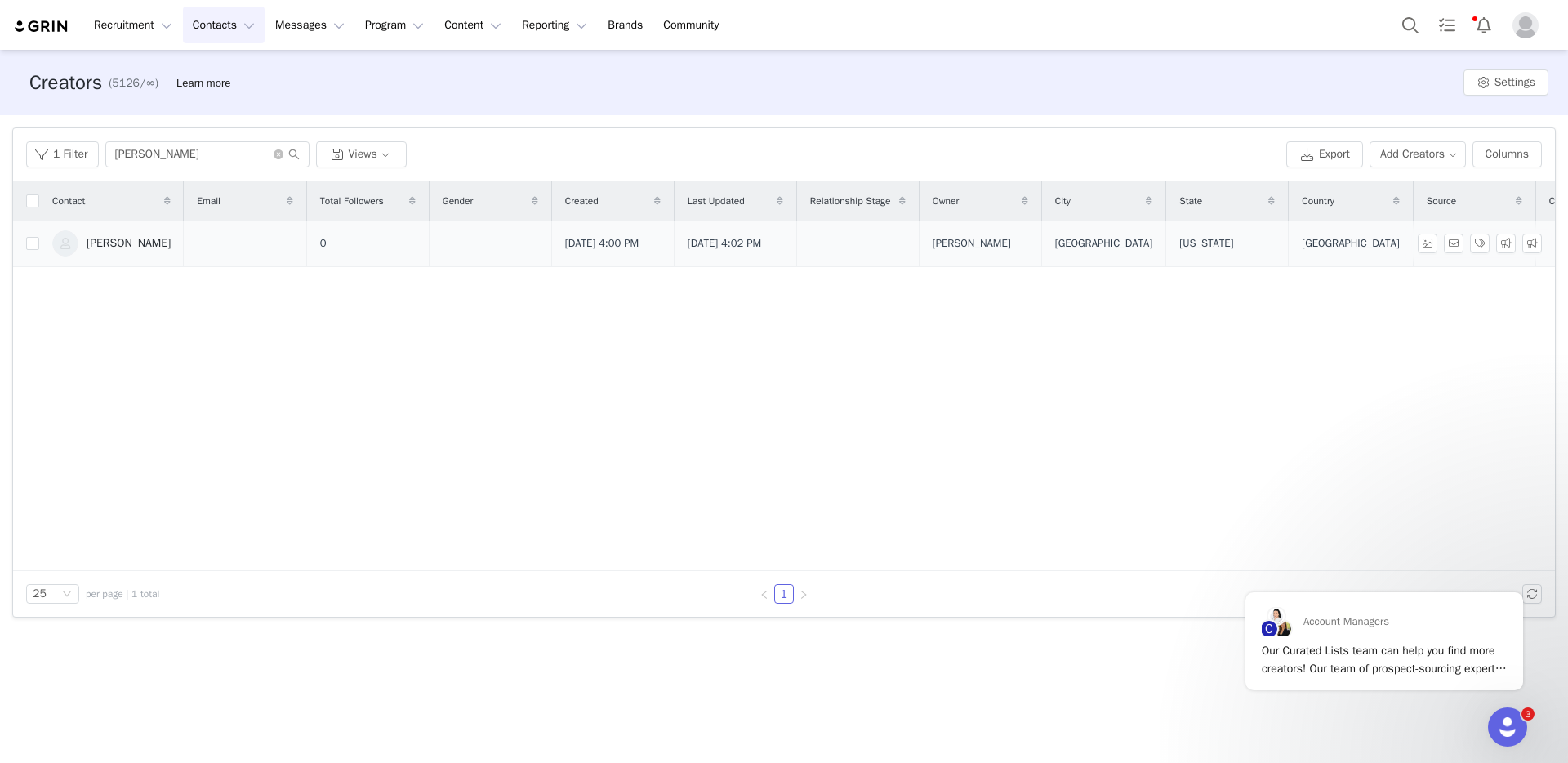 click on "[PERSON_NAME]" at bounding box center [128, 243] 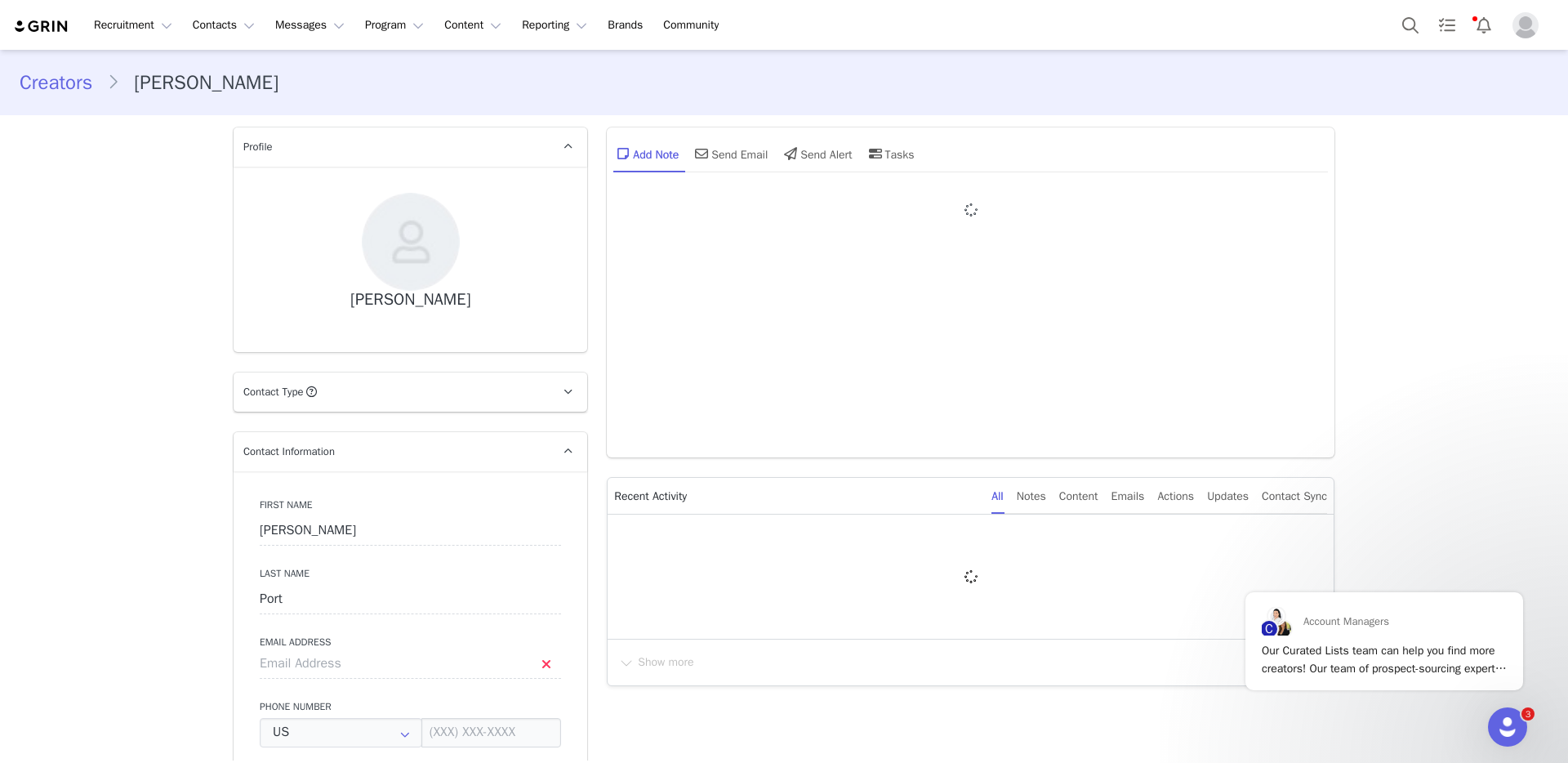 type on "+1 ([GEOGRAPHIC_DATA])" 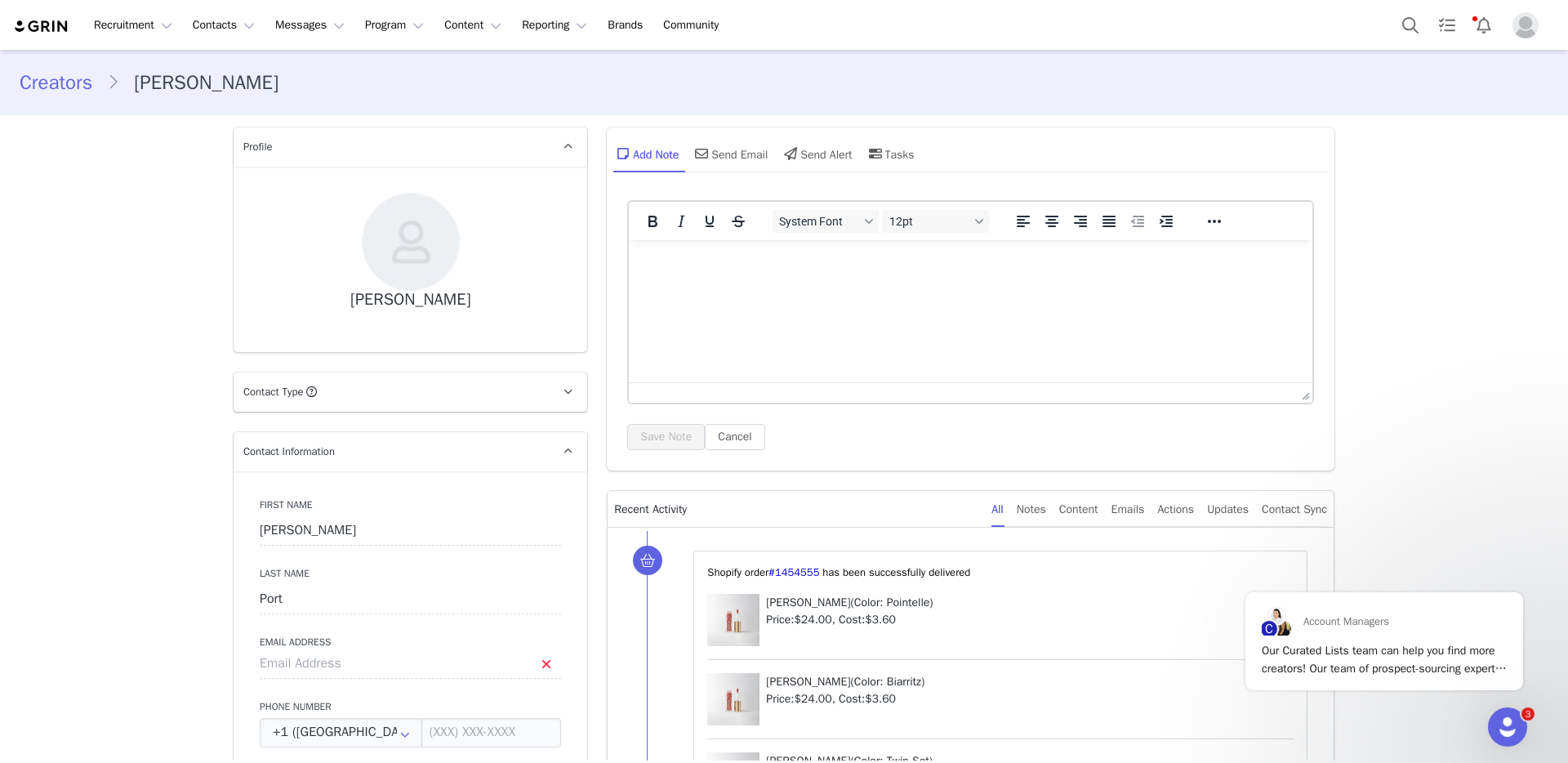 scroll, scrollTop: 0, scrollLeft: 0, axis: both 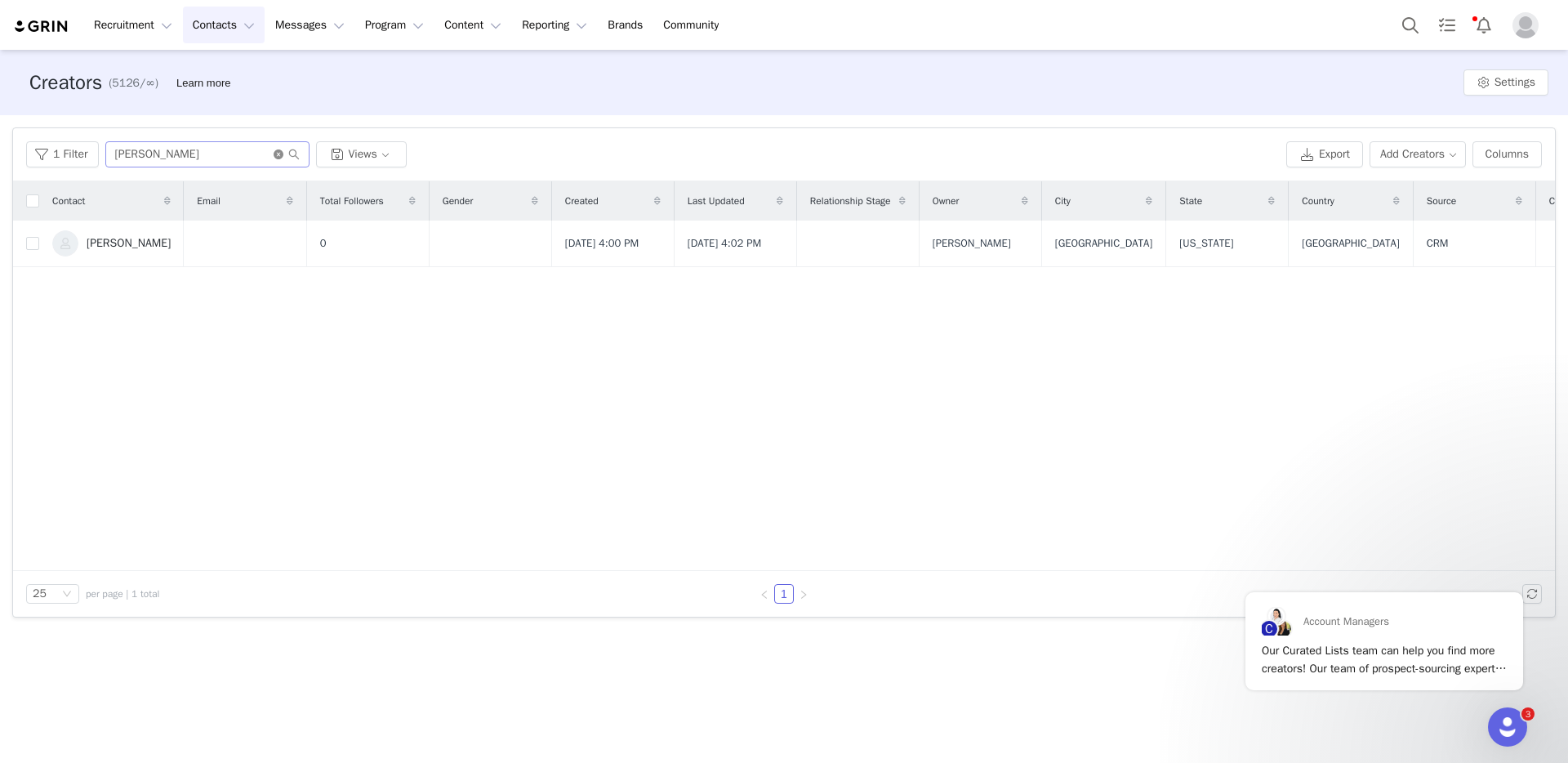 click 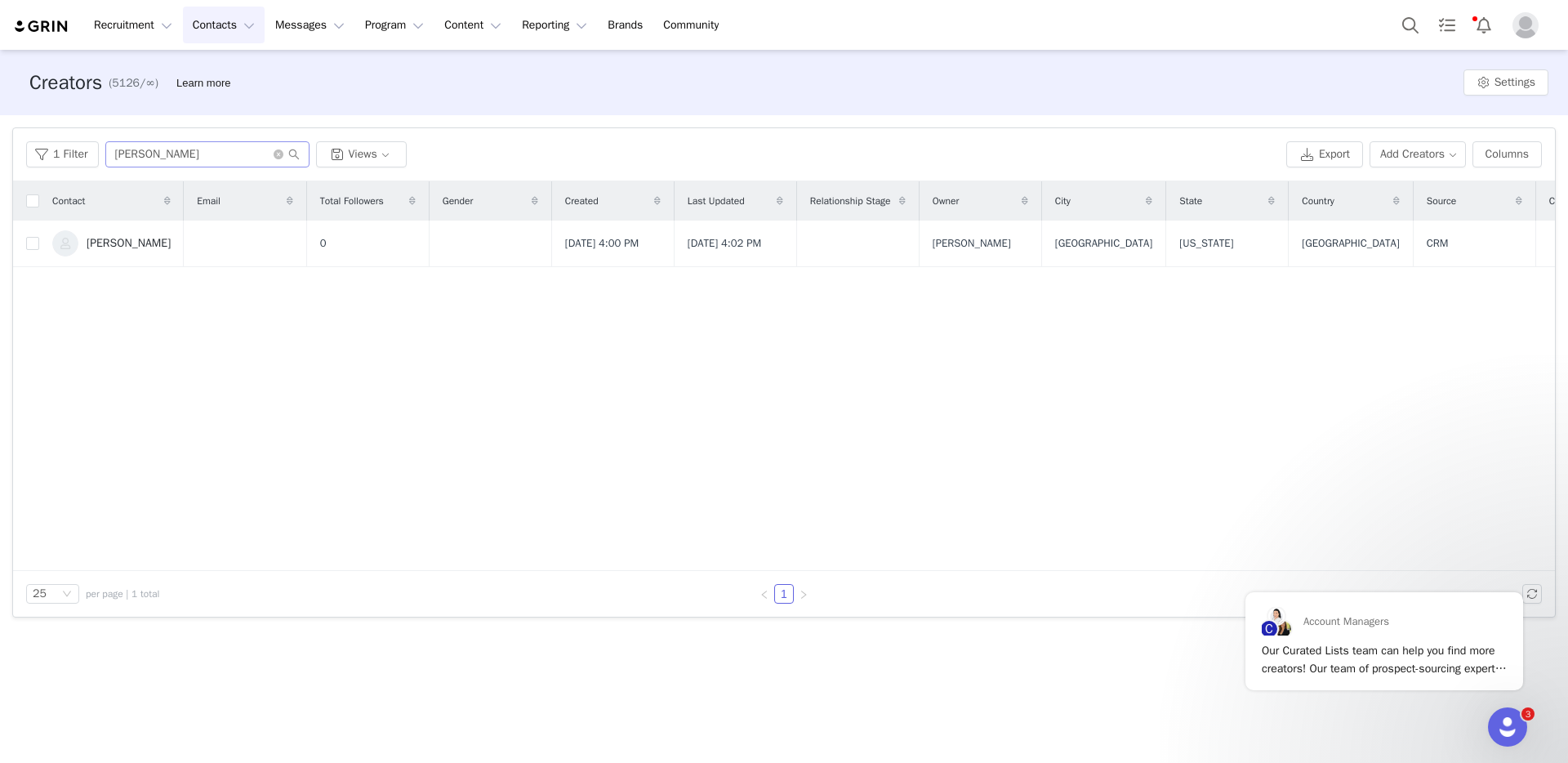 type 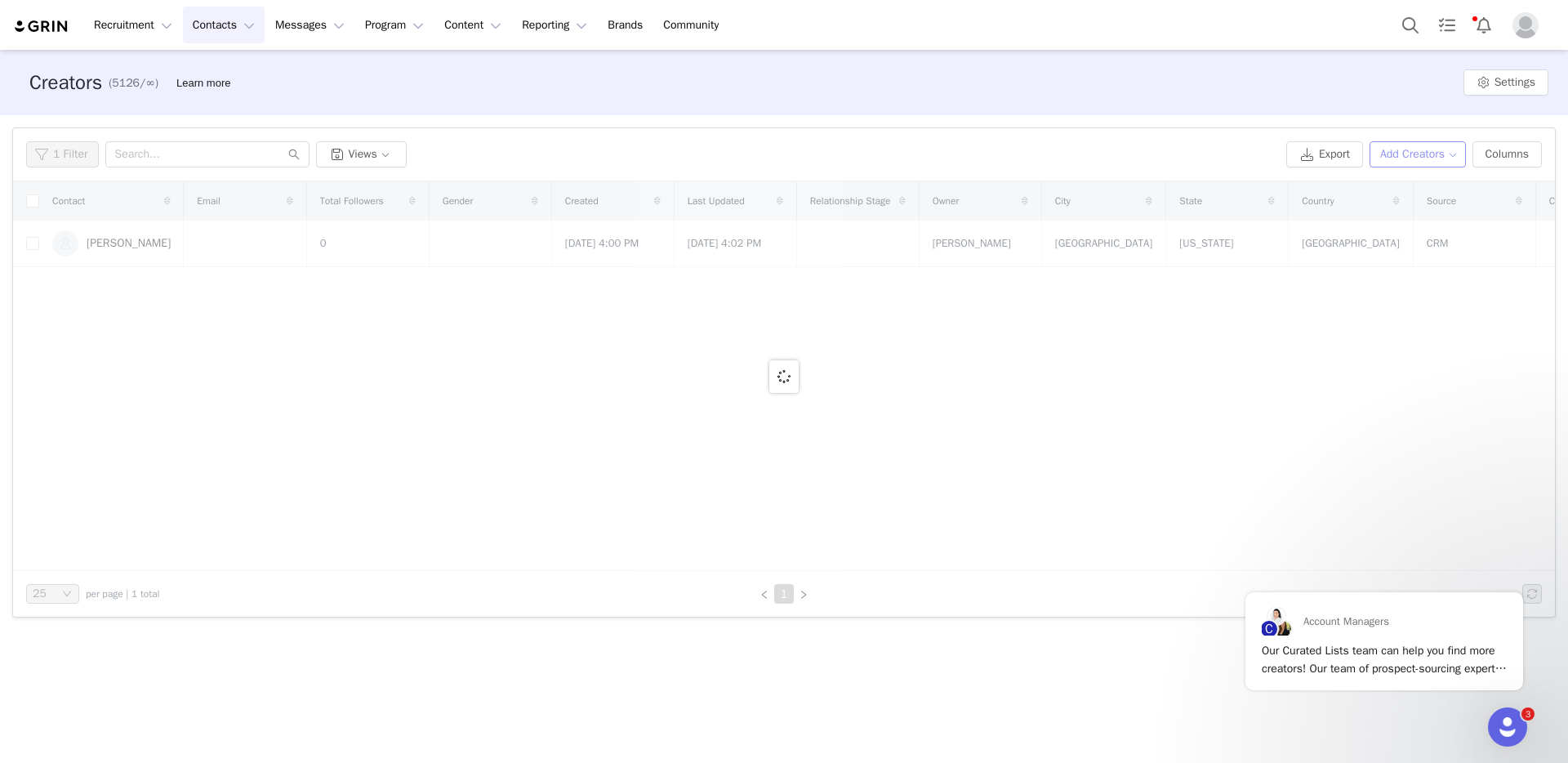 click on "Add Creators" at bounding box center [1418, 154] 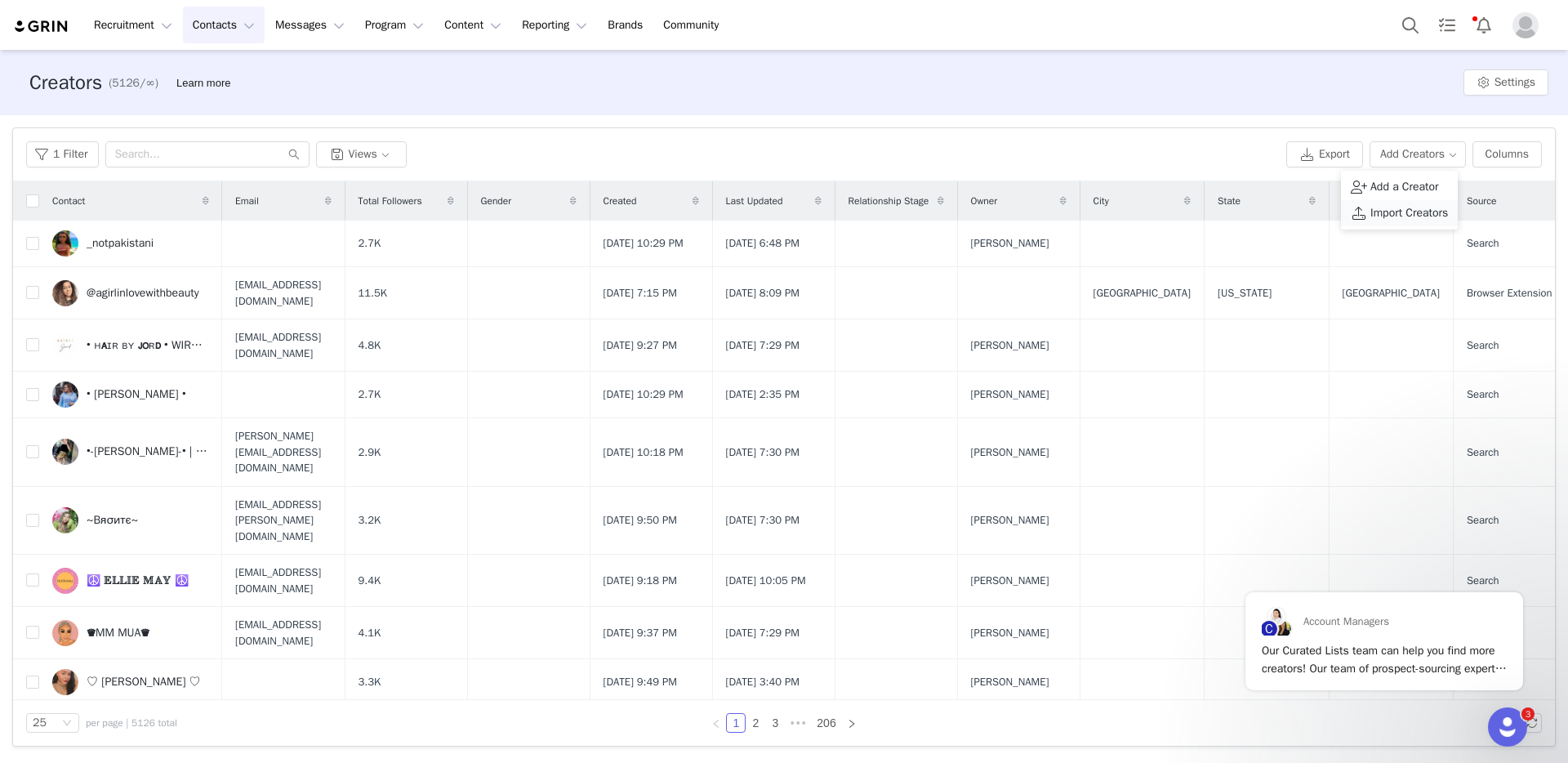 click on "Import Creators" at bounding box center (1399, 213) 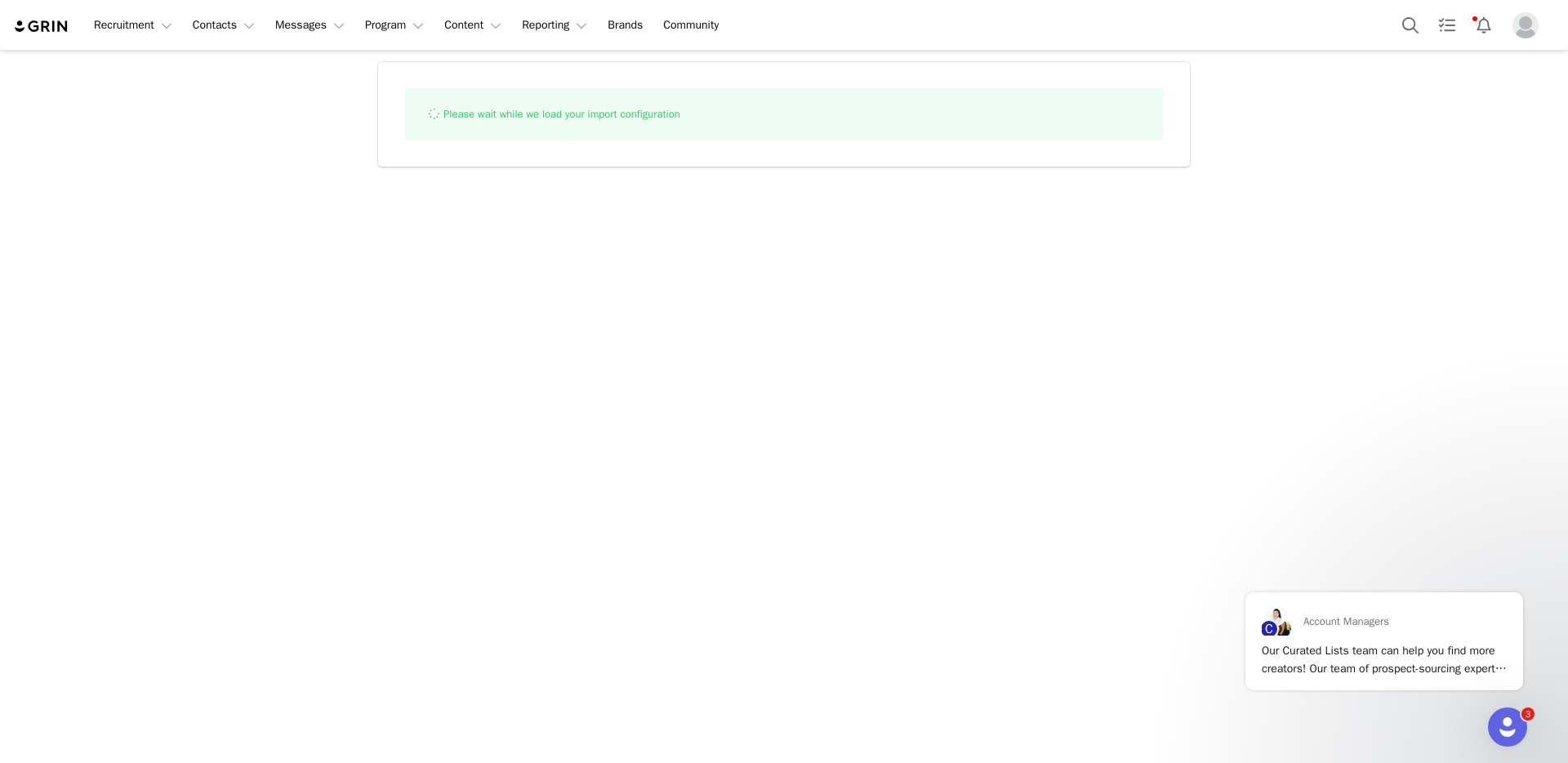 select on "influencer" 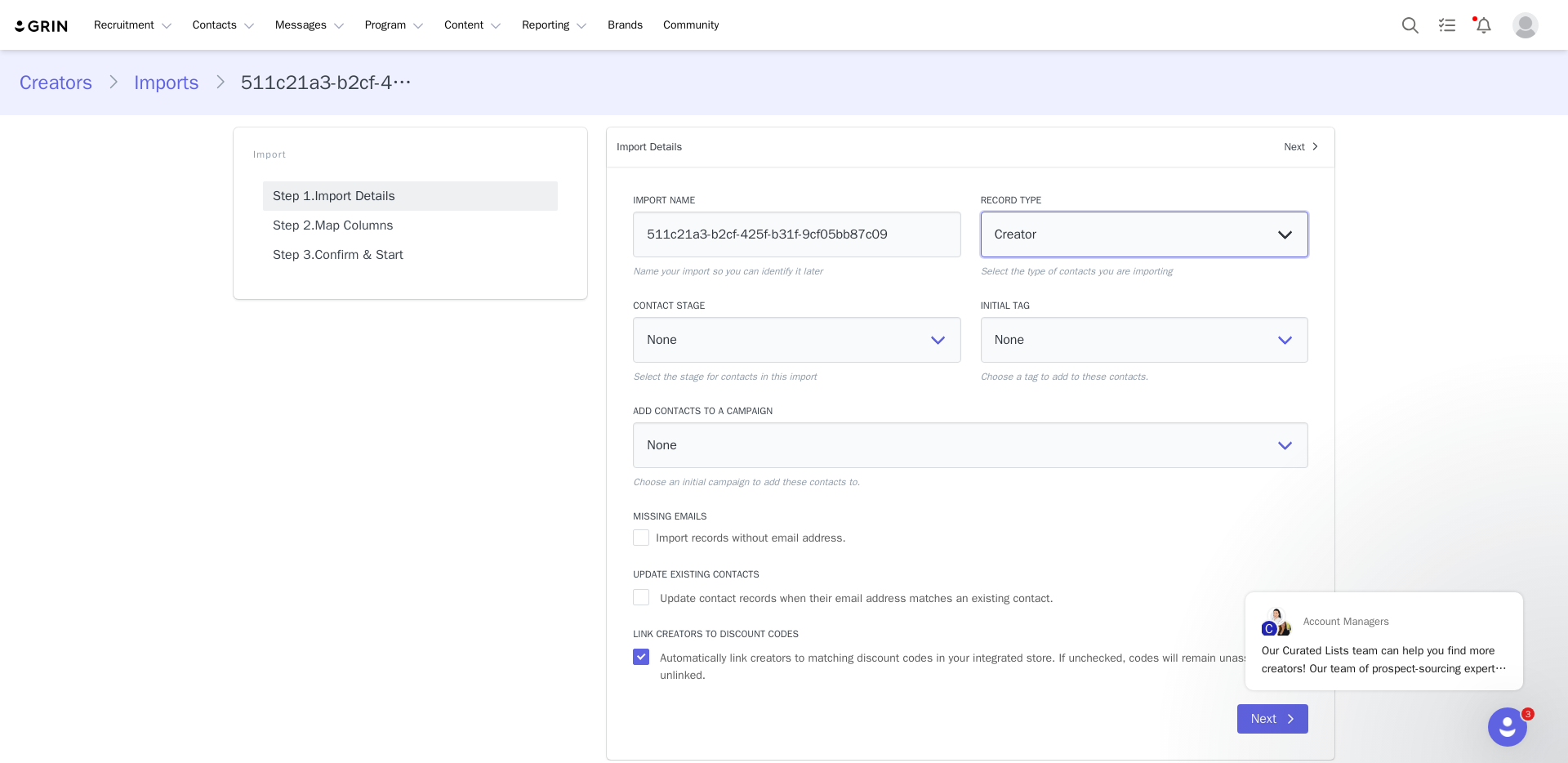 click on "Prospect   Creator" at bounding box center (1144, 234) 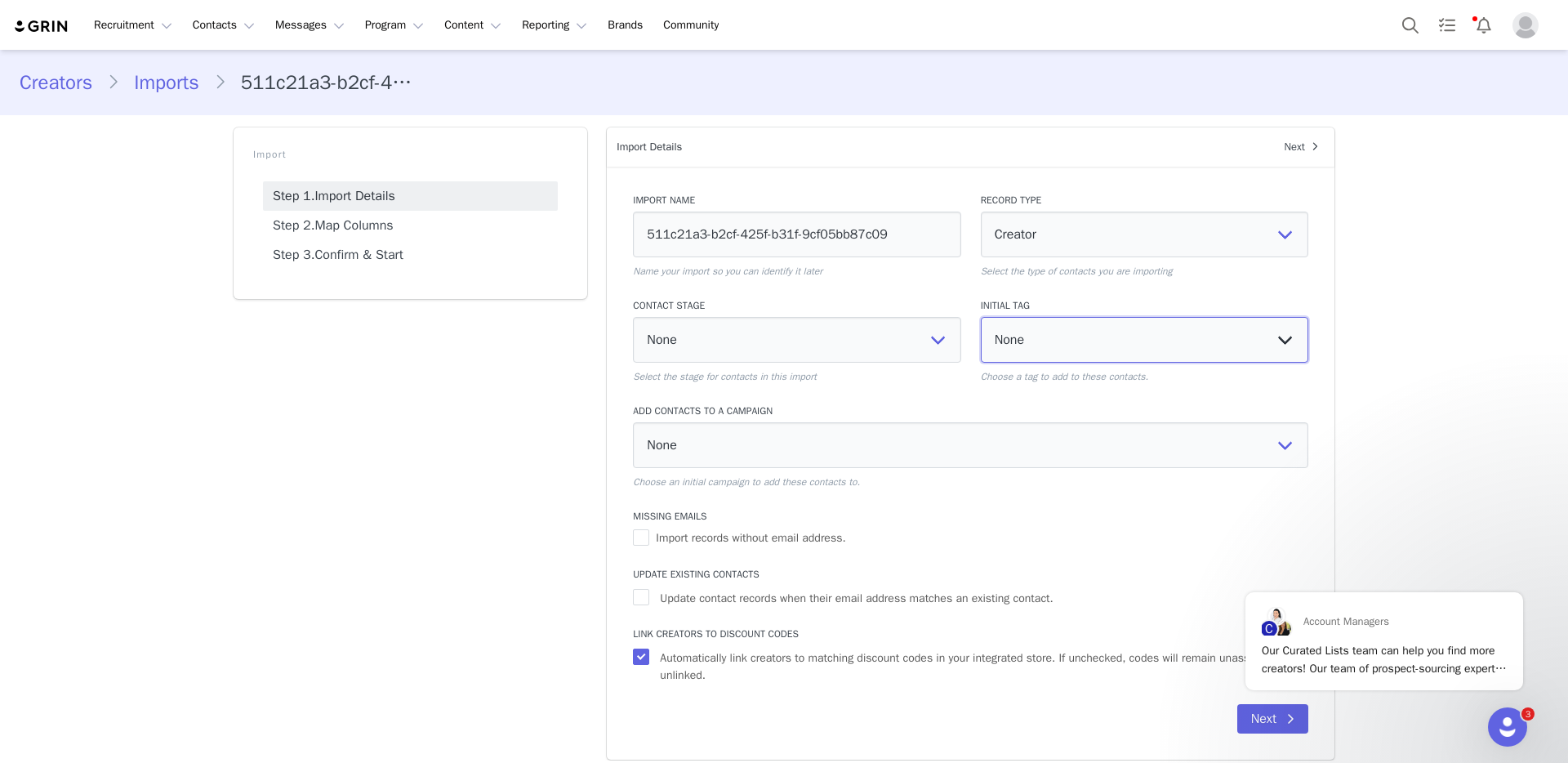 click on "None  $15 Box Set   $15 Incentive IG   $15 TT   $15 YT/IG Proenza   $20 2/21-2/23   $20 YT/TT/IG   1980 DTC Review   1980 Sephora Review   1990 DTC Review   1990 Sephora Review   20% Box Set   20% Bump   20% TIER   20% TT/IG Incentive 1/17-1/21   20% YT Incentive 1/22-1/26   30% Commission Test A   30% Commission Test B   35% Commission   A Test IG   A Test YT   ADD TO RETRO PRE SEED   Andrea   April 2025 Gifting   Archive   AUS 50 Store Credit   Australia   Avoid Outreach   B Test IG   B Test YT   BFCM A   BFCM B   BFCM C   BFCM D   BFCM Newsletter   BFCM REORDER   Box Set   Brow 1980 DTC Review   Brow 1980 Sephora Review   Brow 1990 DTC Review   Brow 1990 Sephora Review   Brow Review   Budget | Paid Media   BUDGET | PR Partnerships   BUDGET l EDU   BUDGET l Influencer   C Test IG   C Test YT   Canada   Carly   Chicago Invite   Commission Test (8/16/23)   Compact $15 Flat Fee   D Test IG   D Test YT   DTC Brush Review Submitted   DTC Shadow Review Submitted   Duplicate account   Europe   FB Trio Review   UK" at bounding box center [1144, 340] 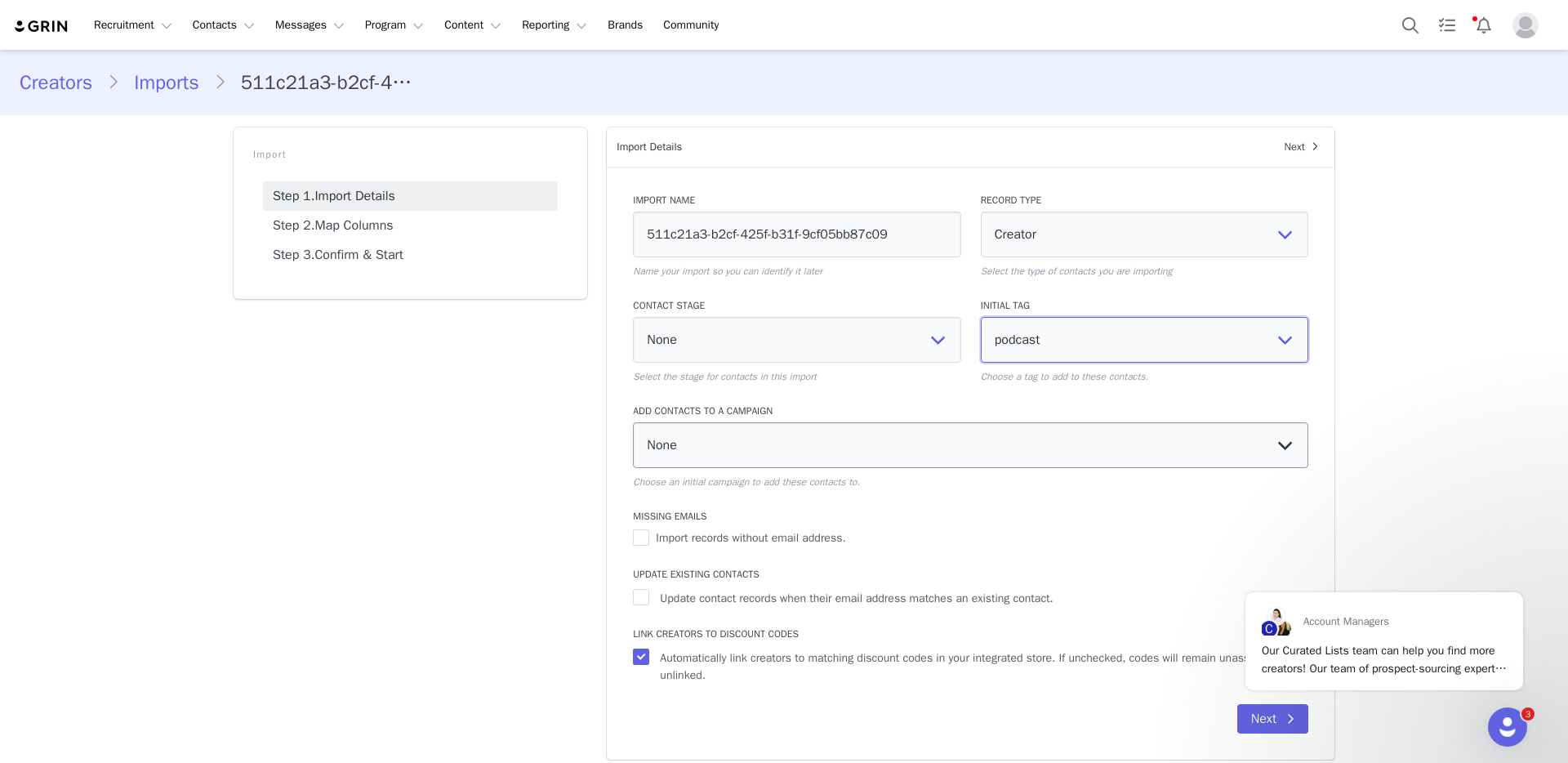 scroll, scrollTop: 3, scrollLeft: 0, axis: vertical 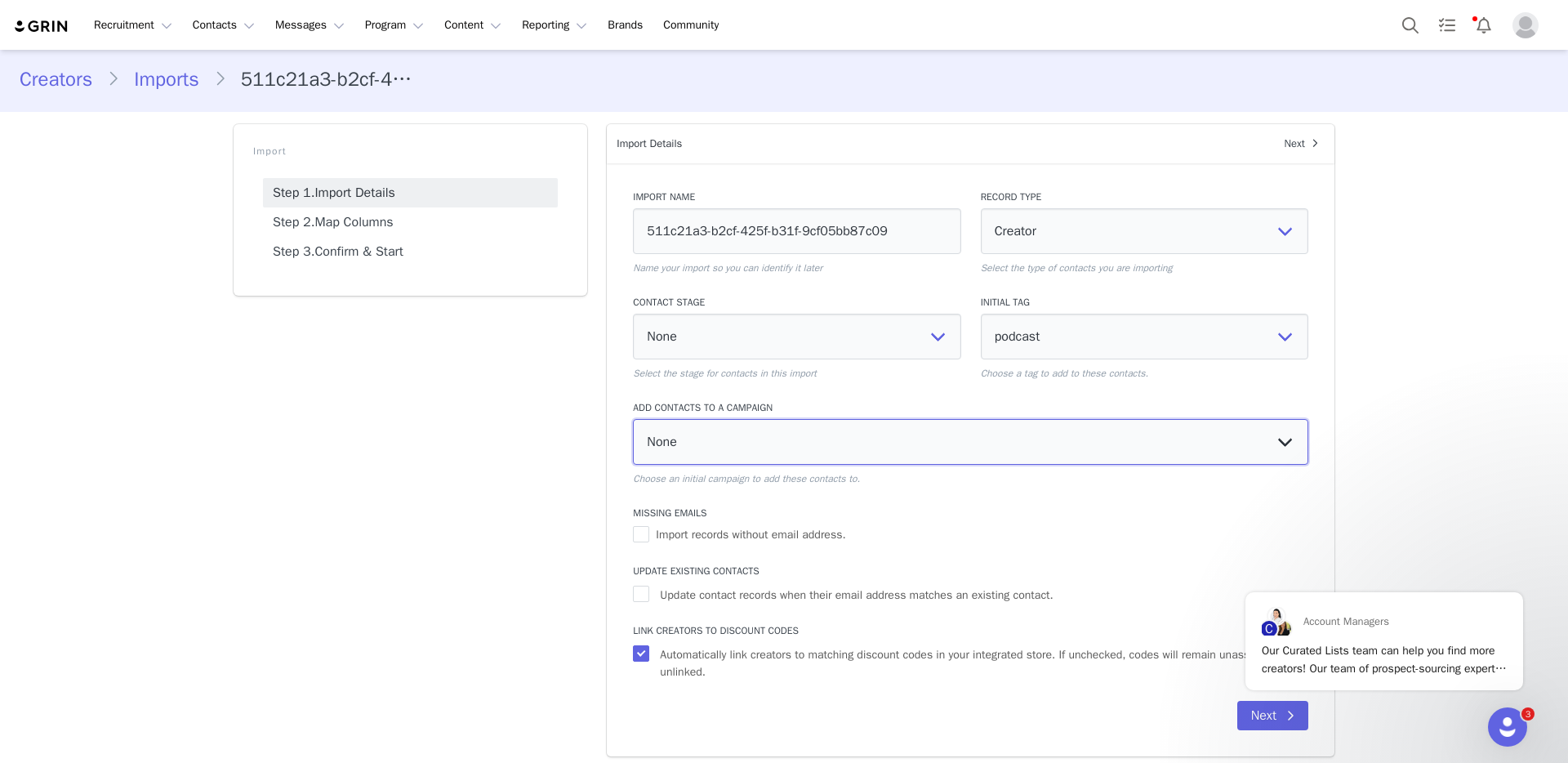 click on "None  Micro Paid August 2025   Micro Paid July 2025   Uniform Reviews   Micro Paid June 2025   Lipliner Reviews 2025 (US)   Micro Paid May 2025   Offline Performance Seeding   Sephora: Minimalist + GSM Review Refresh   Sephora UK Reviews (Phase 1)   CX Team Orders   Micro Paid April 2025   Lip Liner EMV Seeding   Lipliner Reviews 2025 (UK)   Micro Paid March 2025   Micro Paid February 2025   Everything Bag   Les Bonbons Minis Seeding   Affiliate Seeding   Howl Seeding   Les Bonbons Influencer Seeding   EMV Influencer Seeding   EDU Team Seeding   Performance Seeding   December 2024 Gifting Campaign (TT)   INFLUENCER TEAM Seeding/Gifting   Micro Paid January 2025   BFCM (TT)   BFCM (IG)   BFCM (YT)   Micro Paid DECEMBER 2024   November 2024 Sets (YT)   November 2024 Sets (IG)   November 2024 Sets (Tiktok)   Retrospect Review   Retrospect Mailer Gifting   Holiday Kits (IG)   Holiday Kits (YT)   Holiday Kits (TT)   OCT 2024 NEW LAUNCH (Tik Tok)   Micro Paid NOVEMBER 2024   Great Skin Complexion (YT)   Tove (IG)" at bounding box center [970, 442] 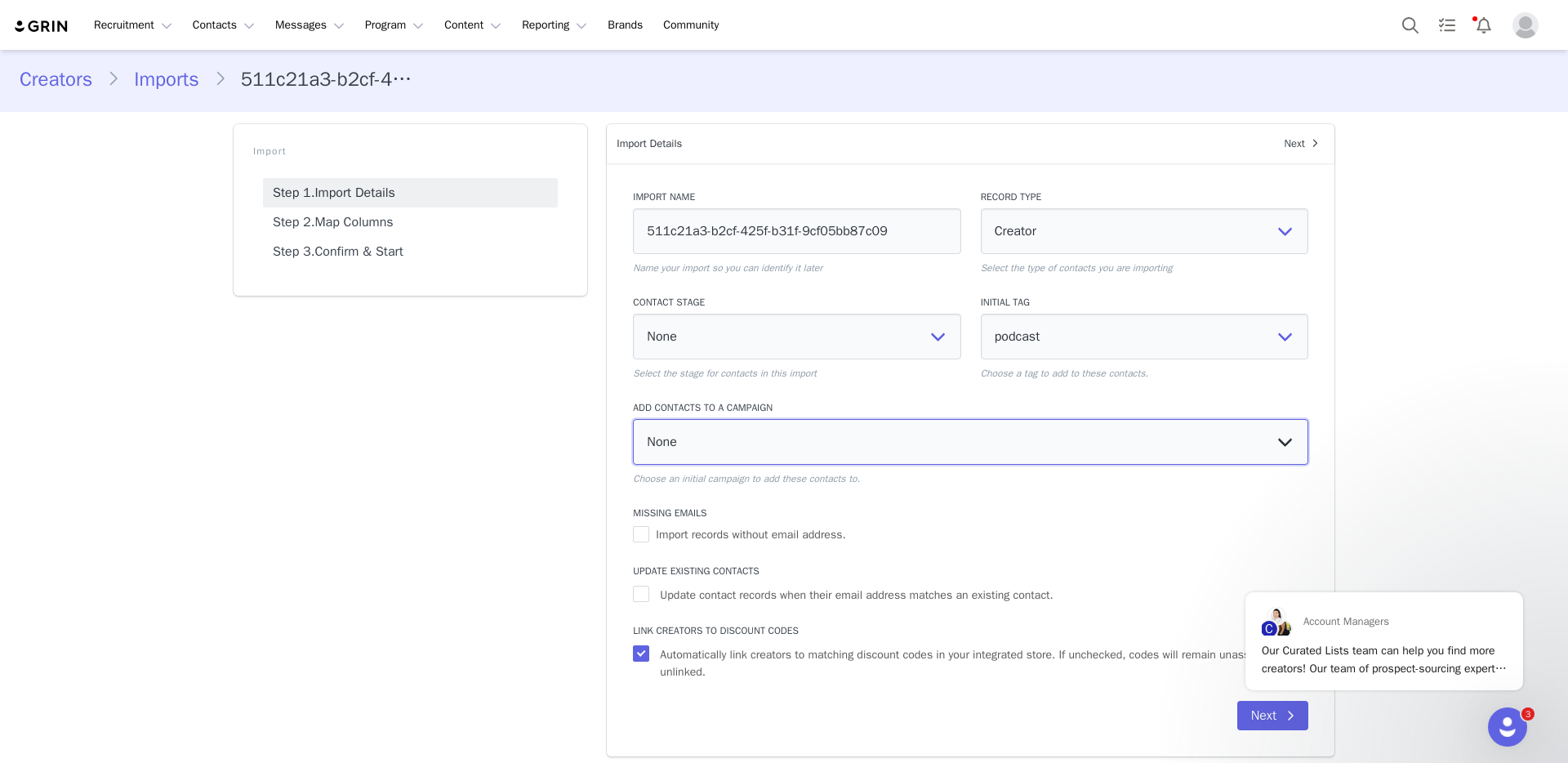 select on "32dc4636-9351-43cb-ae3a-db1be92e7272" 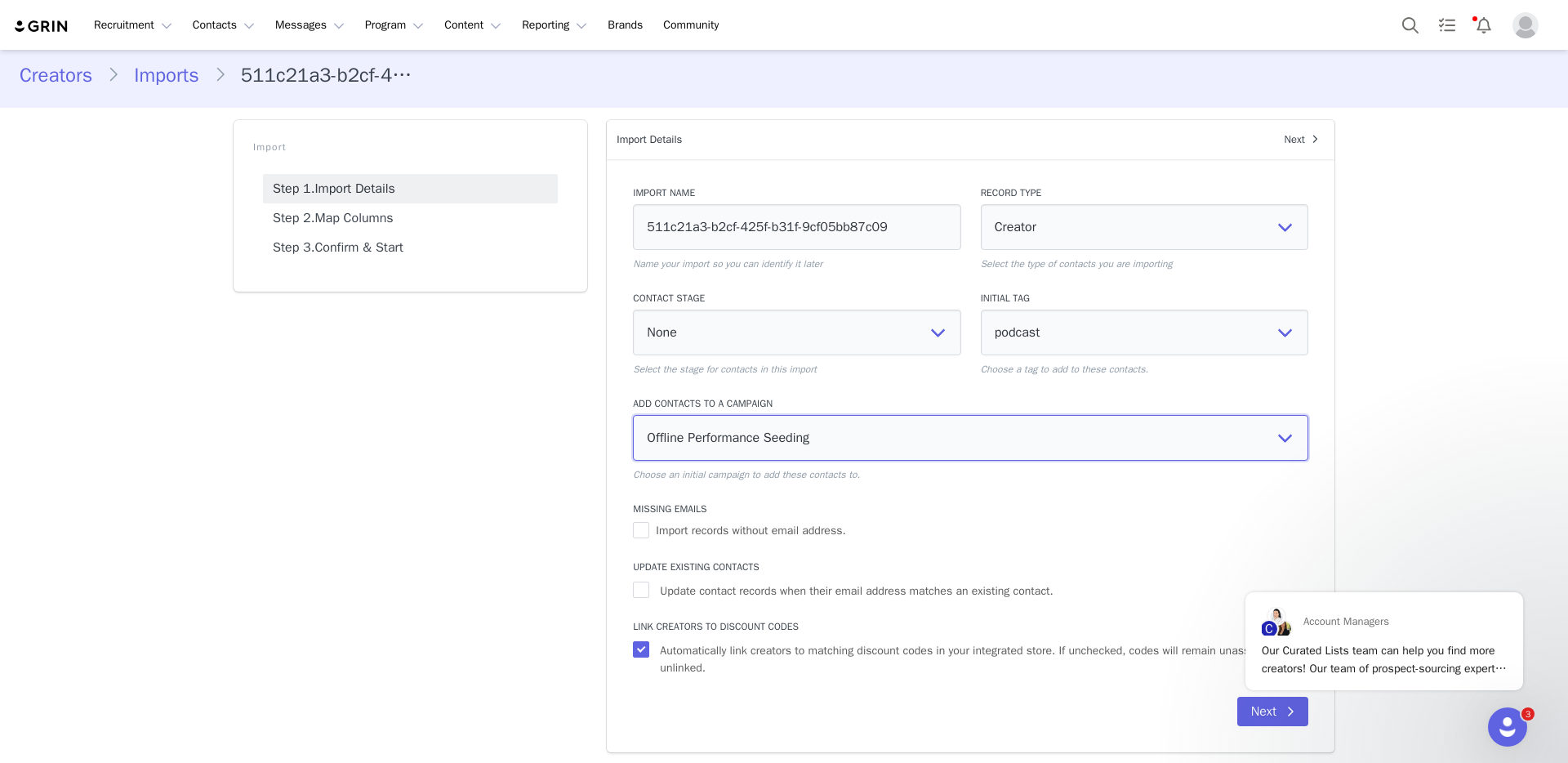 scroll, scrollTop: 11, scrollLeft: 0, axis: vertical 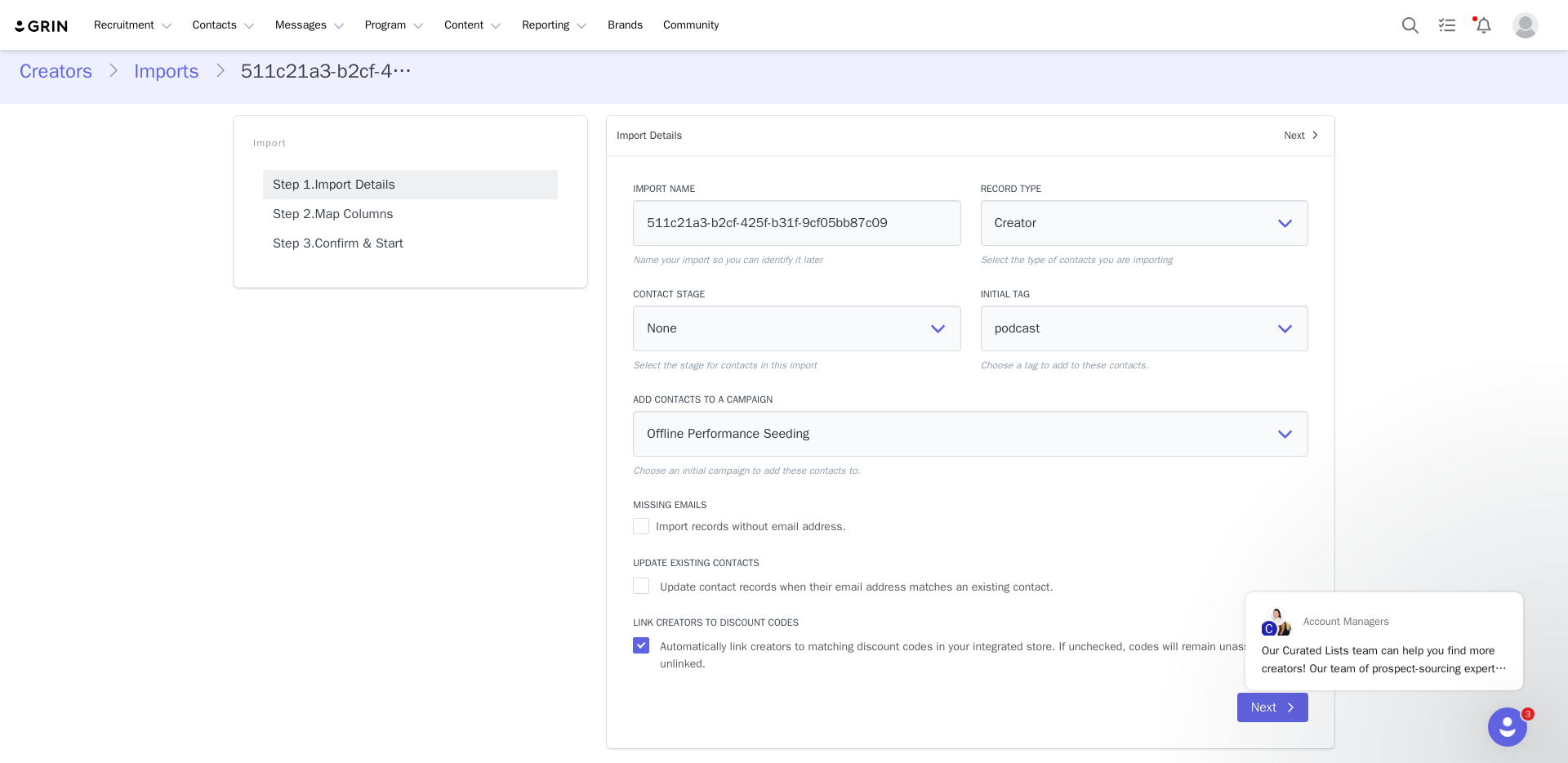 click on "Creators Imports 511c21a3-b2cf-425f-b31f-9cf05bb87c09 Import Step 1.  Import Details  Step 2.  Map Columns  Step 3.  Confirm & Start  Import Details  Next   Import Name  511c21a3-b2cf-425f-b31f-9cf05bb87c09 Name your import so you can identify it later  Record Type   Prospect   Creator  Select the type of contacts you are importing  Contact stage  None  Sourced   Blacklisted   Needs Outreach - Never Been Contacted   Reached Out - Never Responded   Showed Interest   Working on Paid Opp   In Talks   Proposal Accepted   Worked With   Paused  Select the stage for contacts in this import  Initial tag  None  $15 Box Set   $15 Incentive IG   $15 TT   $15 YT/IG Proenza   $20 2/21-2/23   $20 YT/TT/IG   1980 DTC Review   1980 Sephora Review   1990 DTC Review   1990 Sephora Review   20% Box Set   20% Bump   20% TIER   20% TT/IG Incentive 1/17-1/21   20% YT Incentive 1/22-1/26   30% Commission Test A   30% Commission Test B   35% Commission   A Test IG   A Test YT   ADD TO RETRO PRE SEED   Andrea   April 2025 Gifting" at bounding box center [784, 399] 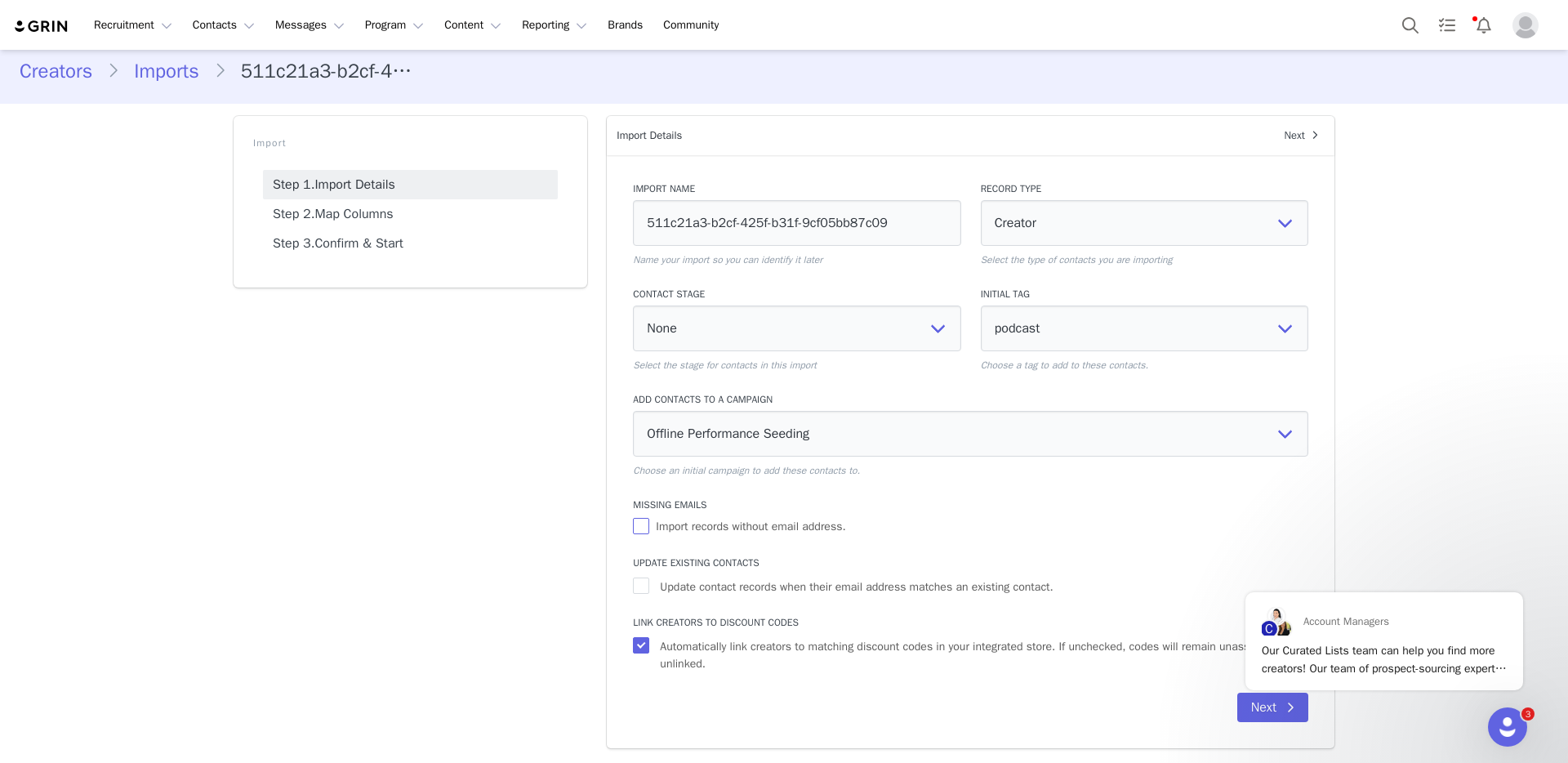click on "Import records without email address." at bounding box center [751, 526] 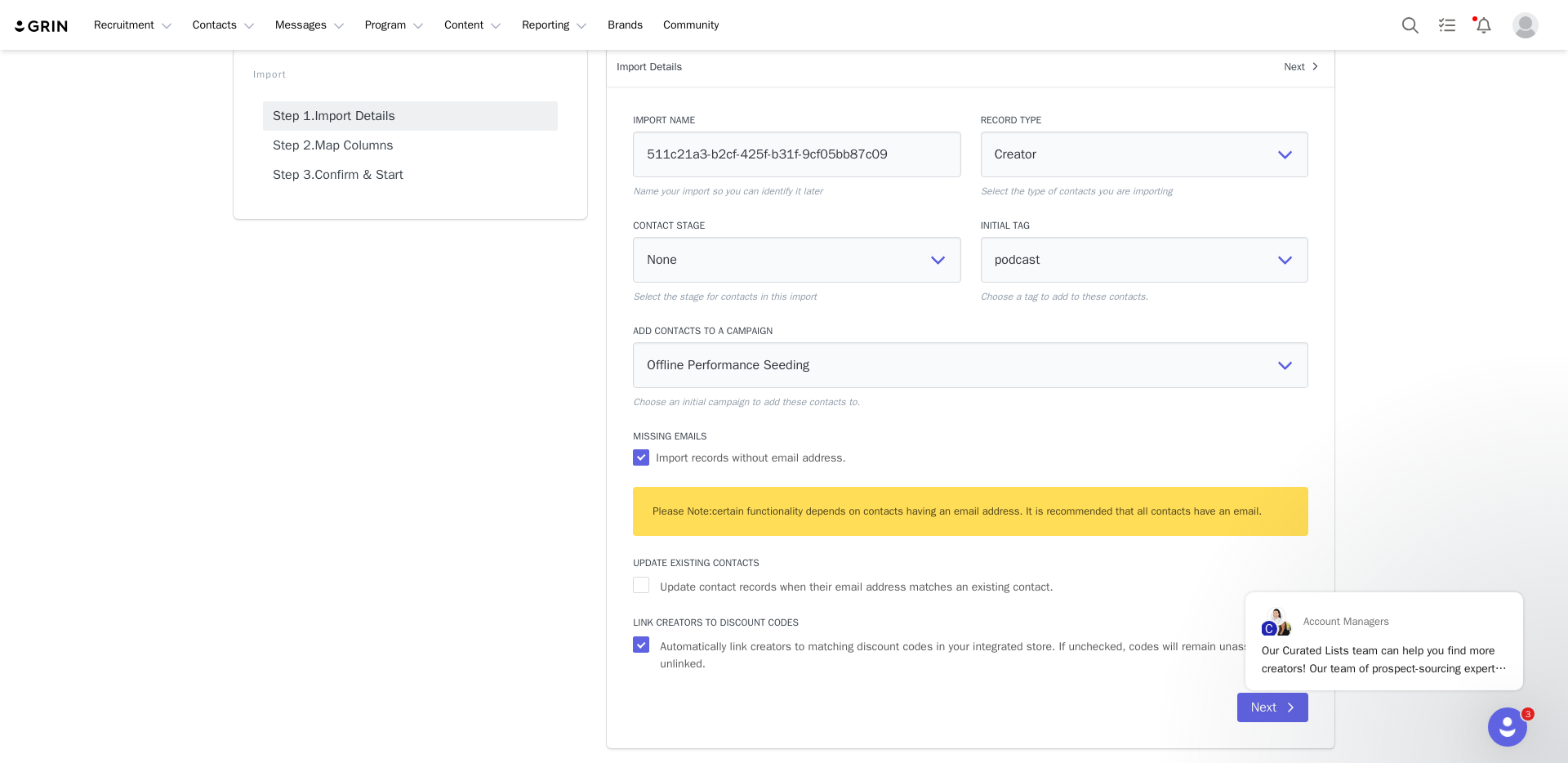 scroll, scrollTop: 96, scrollLeft: 0, axis: vertical 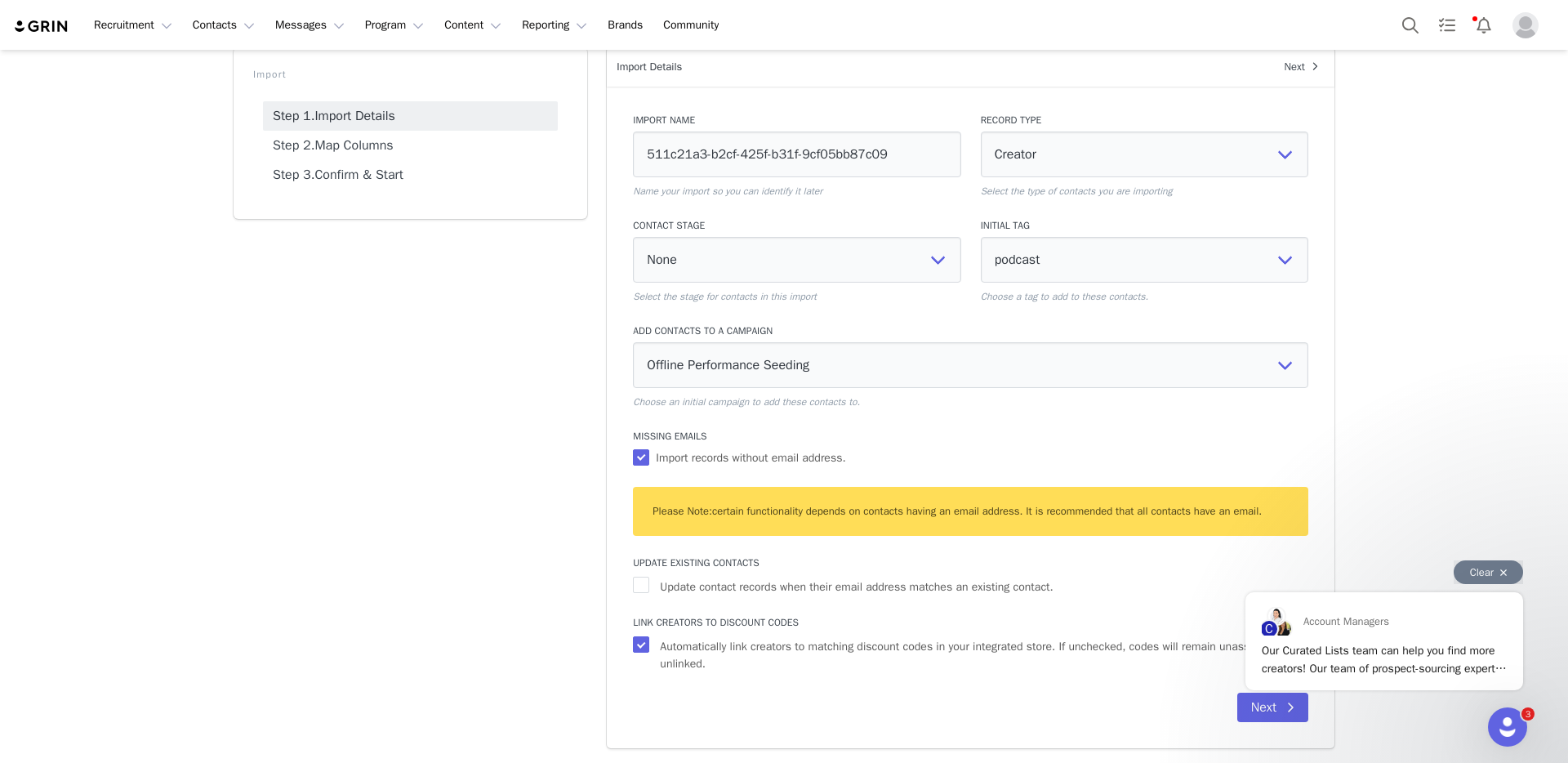 click on "Clear" at bounding box center (1488, 572) 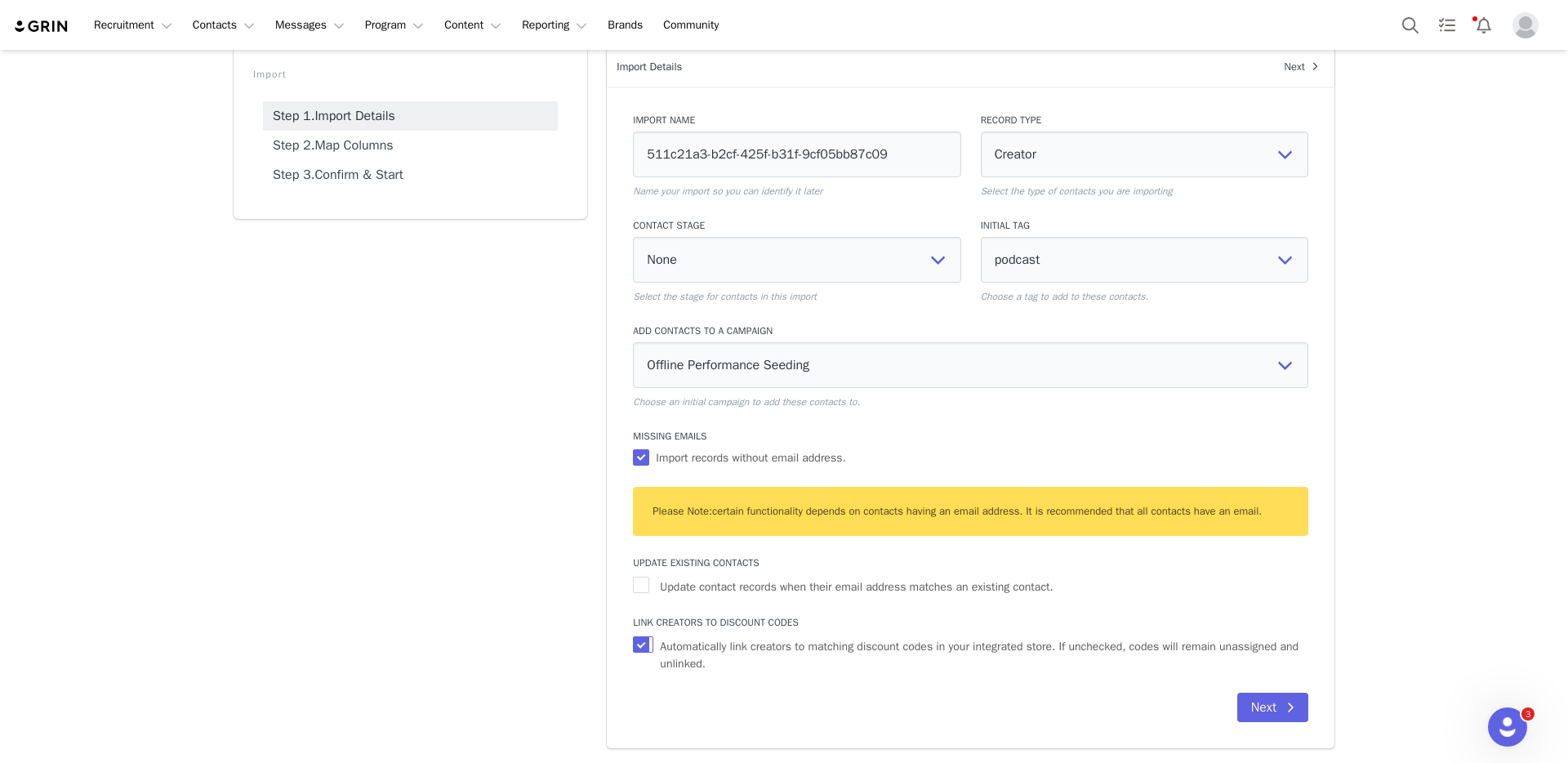 click on "Automatically link creators to matching discount codes in your integrated store. If unchecked, codes will remain unassigned and unlinked." at bounding box center (981, 655) 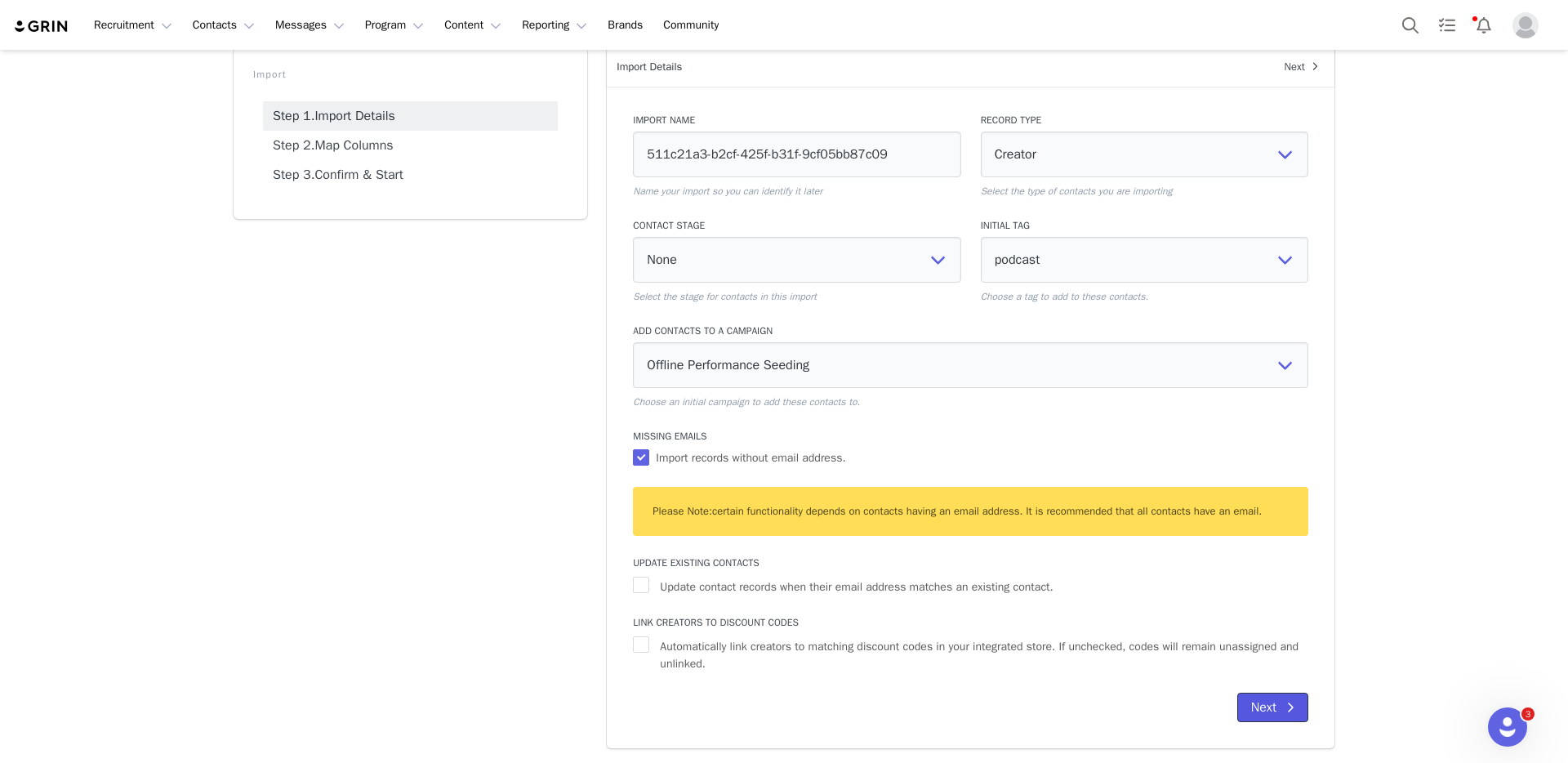 click on "Next" at bounding box center (1272, 707) 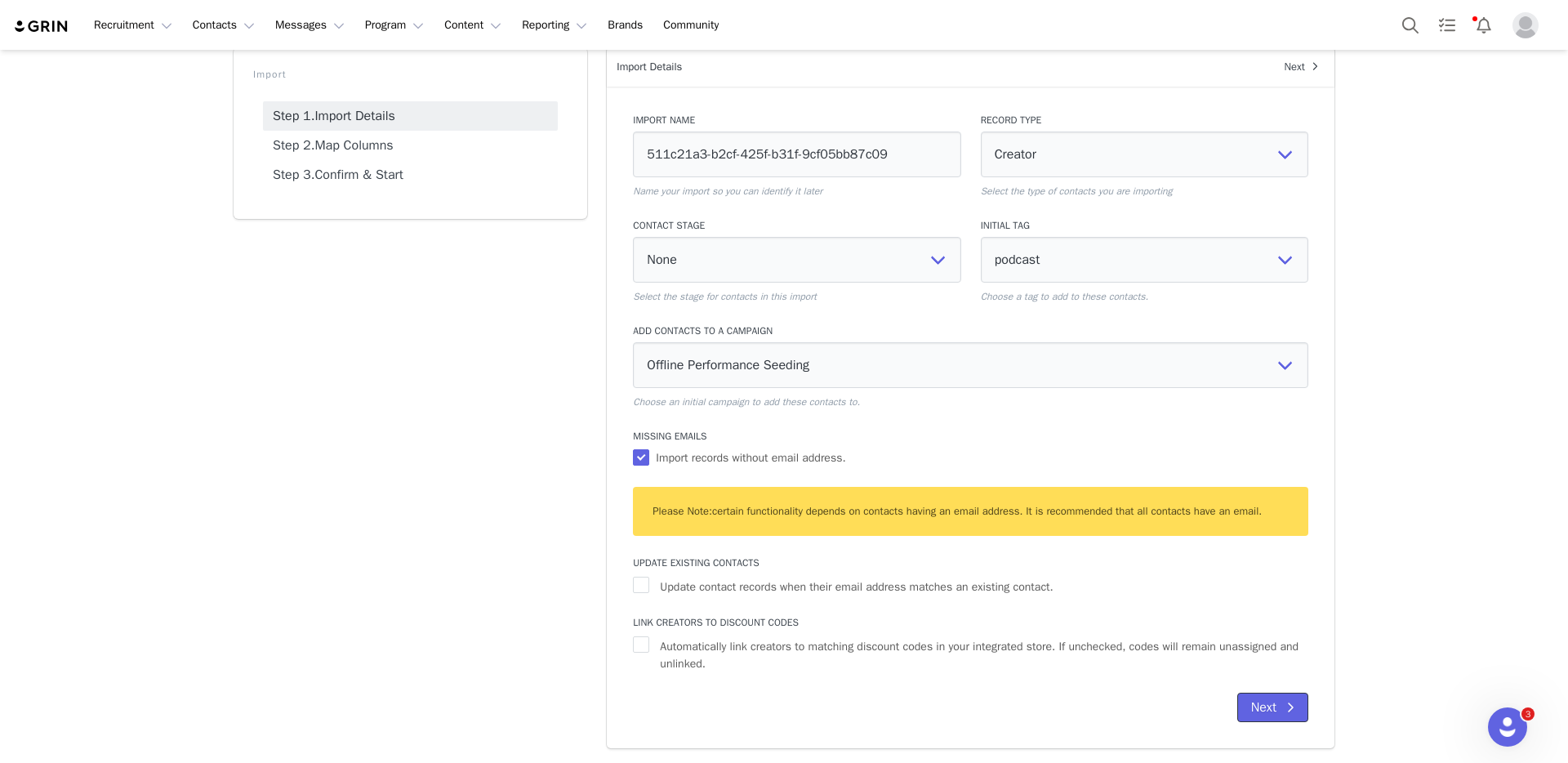 select 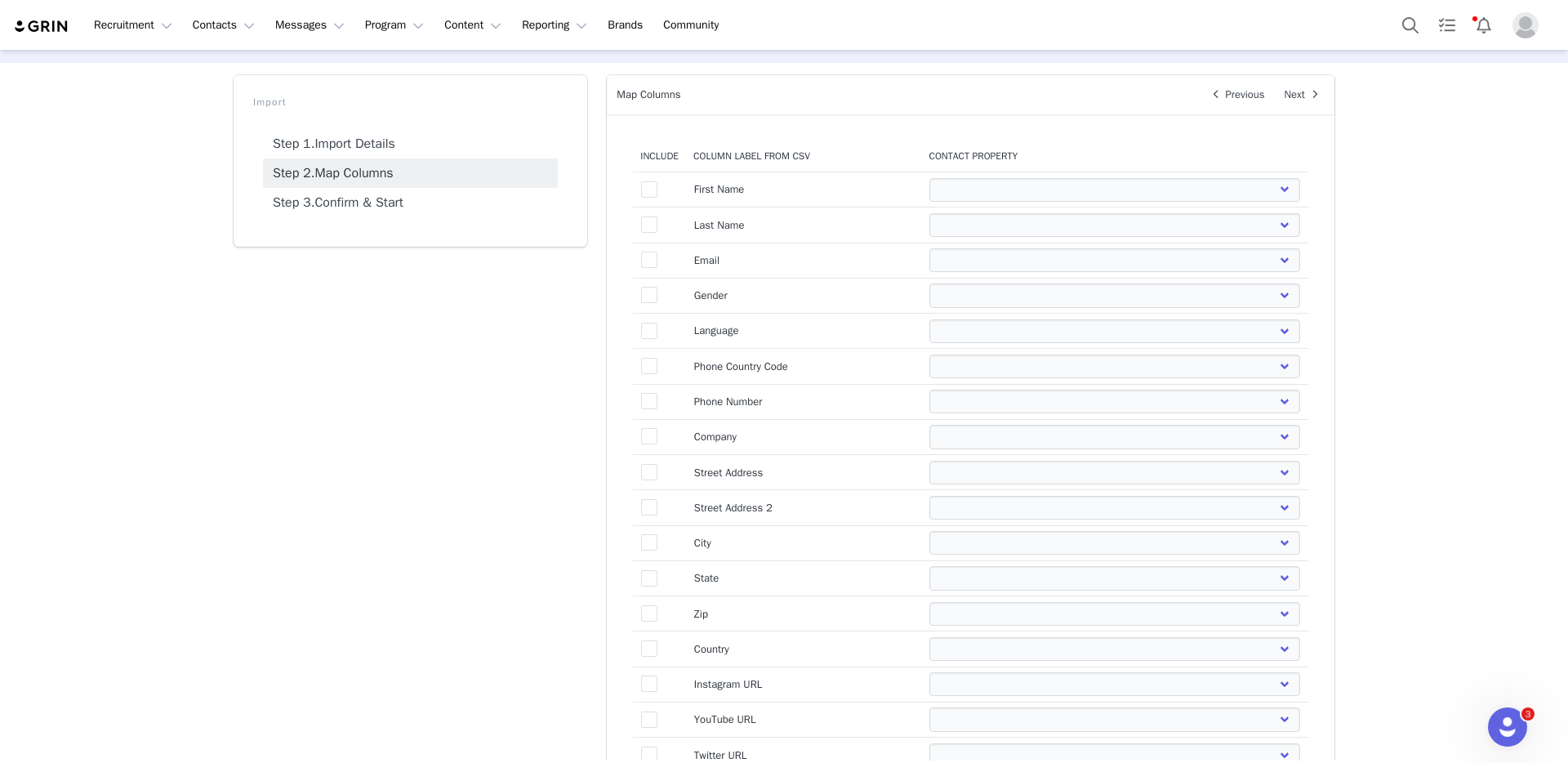 scroll, scrollTop: 0, scrollLeft: 0, axis: both 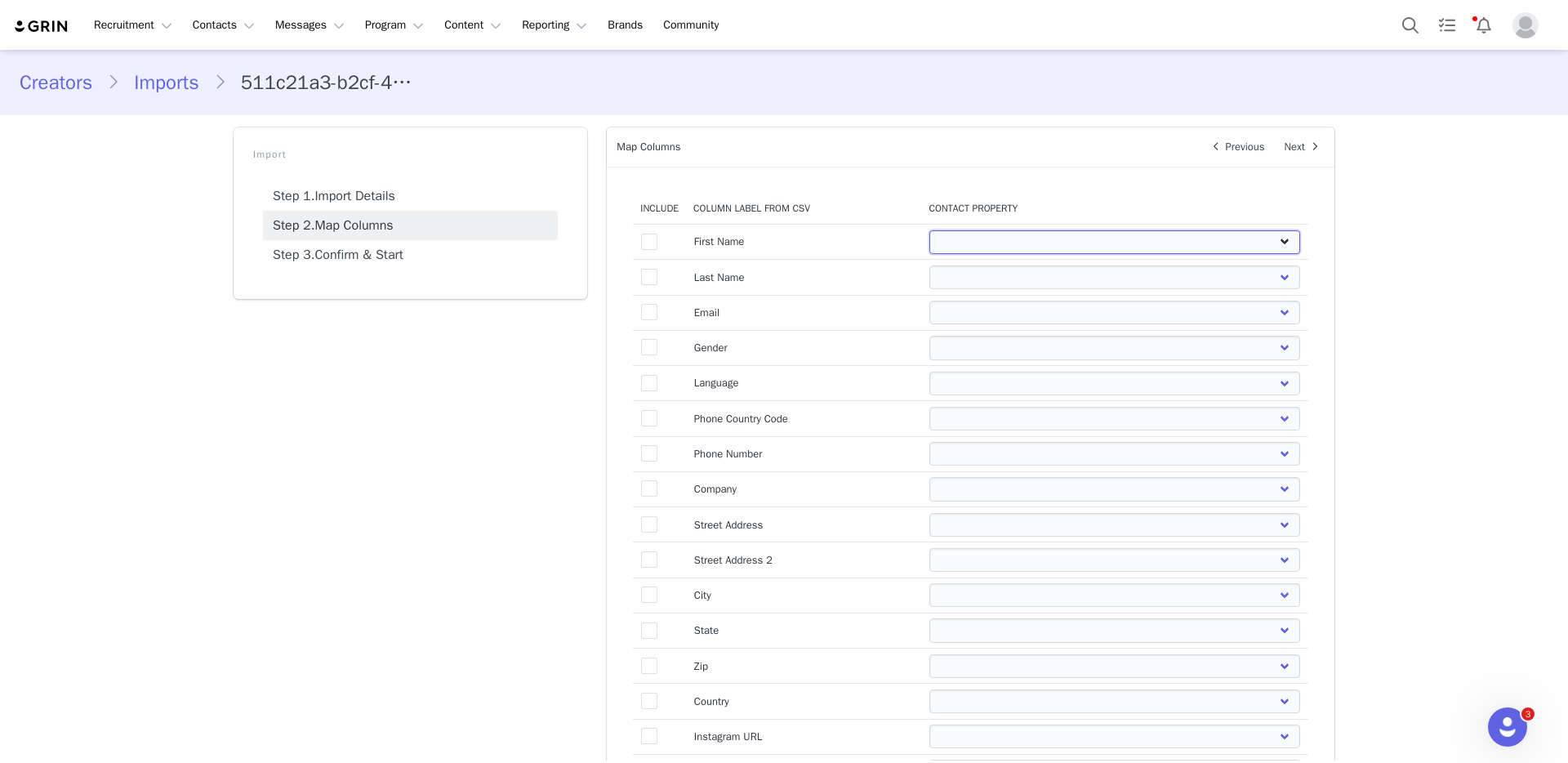 click on "First Name   Last Name   Email   PayPal Email   Gender   Language   Phone Country Code   Phone Number   Company   Street   Street 2   City   State   Zip   Country   Website URL   Instagram URL   YouTube URL   Twitter URL   Facebook URL   TikTok URL   Twitch URL   Pinterest URL   Existing IG Content Request   Have you worked with us before?   Birthday   NDA" at bounding box center [1115, 242] 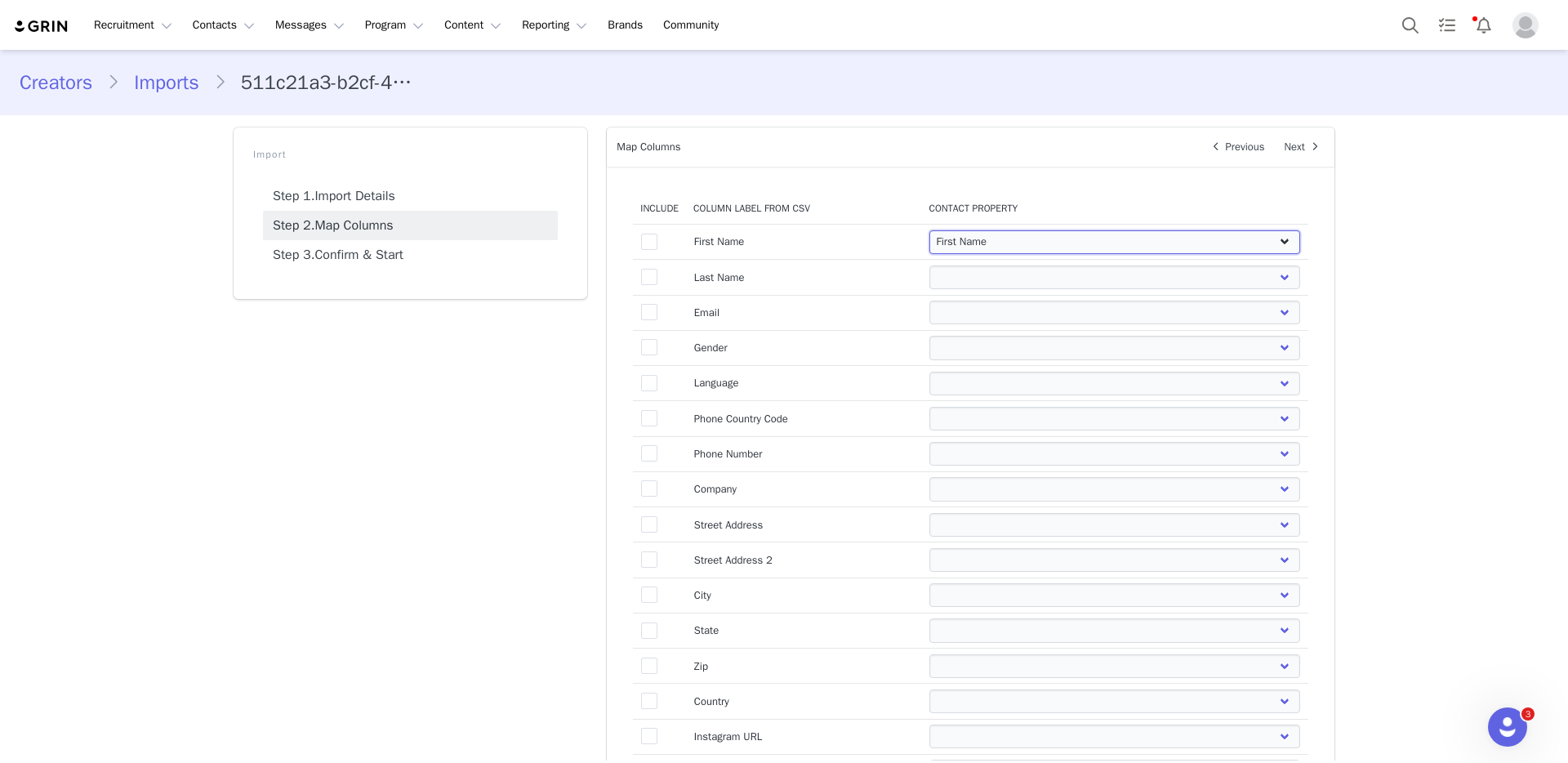 select 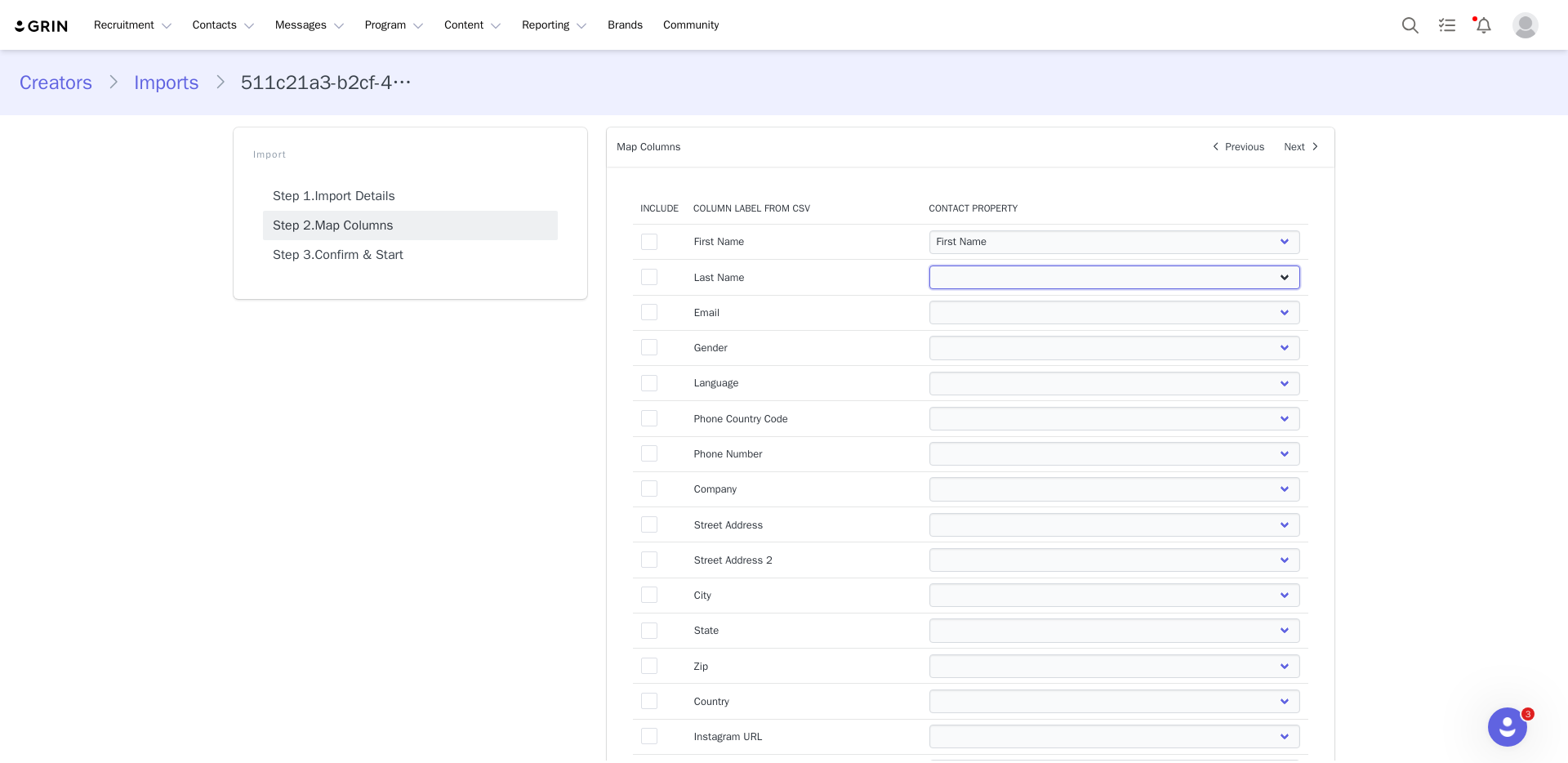 click on "First Name   Last Name   Email   PayPal Email   Gender   Language   Phone Country Code   Phone Number   Company   Street   Street 2   City   State   Zip   Country   Website URL   Instagram URL   YouTube URL   Twitter URL   Facebook URL   TikTok URL   Twitch URL   Pinterest URL   Existing IG Content Request   Have you worked with us before?   Birthday   NDA" at bounding box center [1115, 277] 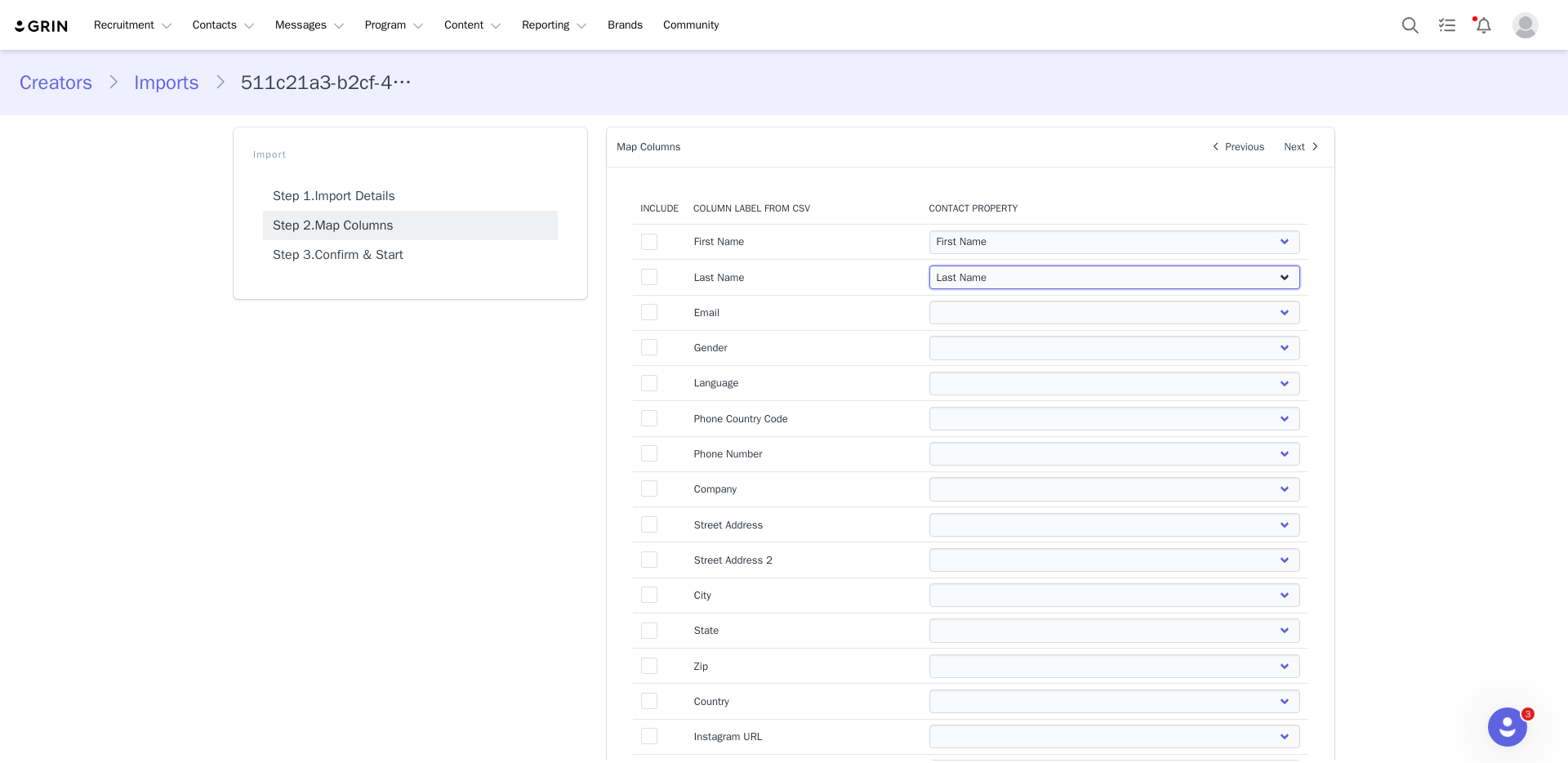 select 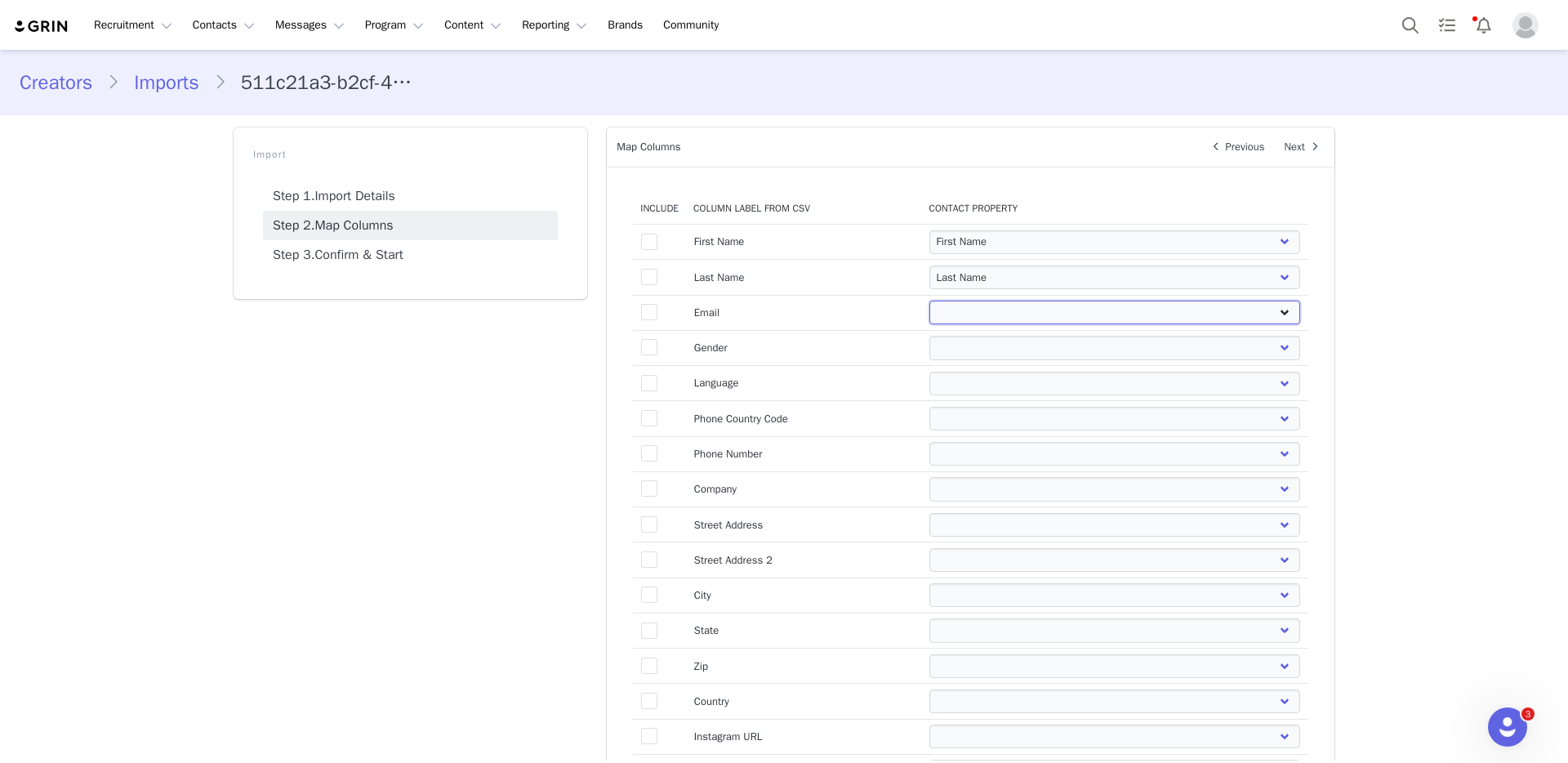 click on "First Name   Last Name   Email   PayPal Email   Gender   Language   Phone Country Code   Phone Number   Company   Street   Street 2   City   State   Zip   Country   Website URL   Instagram URL   YouTube URL   Twitter URL   Facebook URL   TikTok URL   Twitch URL   Pinterest URL   Existing IG Content Request   Have you worked with us before?   Birthday   NDA" at bounding box center (1115, 312) 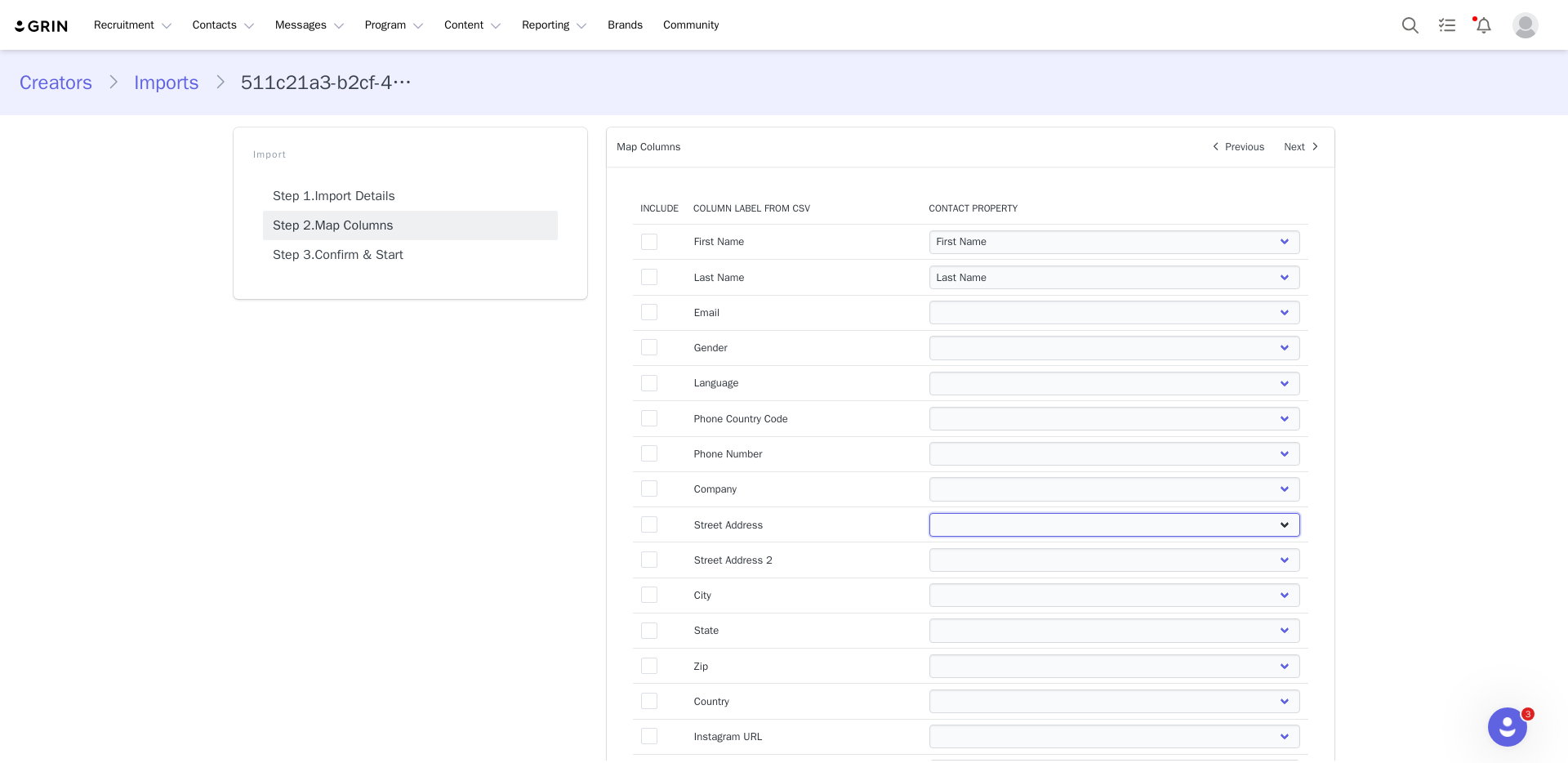 click on "First Name   Last Name   Email   PayPal Email   Gender   Language   Phone Country Code   Phone Number   Company   Street   Street 2   City   State   Zip   Country   Website URL   Instagram URL   YouTube URL   Twitter URL   Facebook URL   TikTok URL   Twitch URL   Pinterest URL   Existing IG Content Request   Have you worked with us before?   Birthday   NDA" at bounding box center (1115, 524) 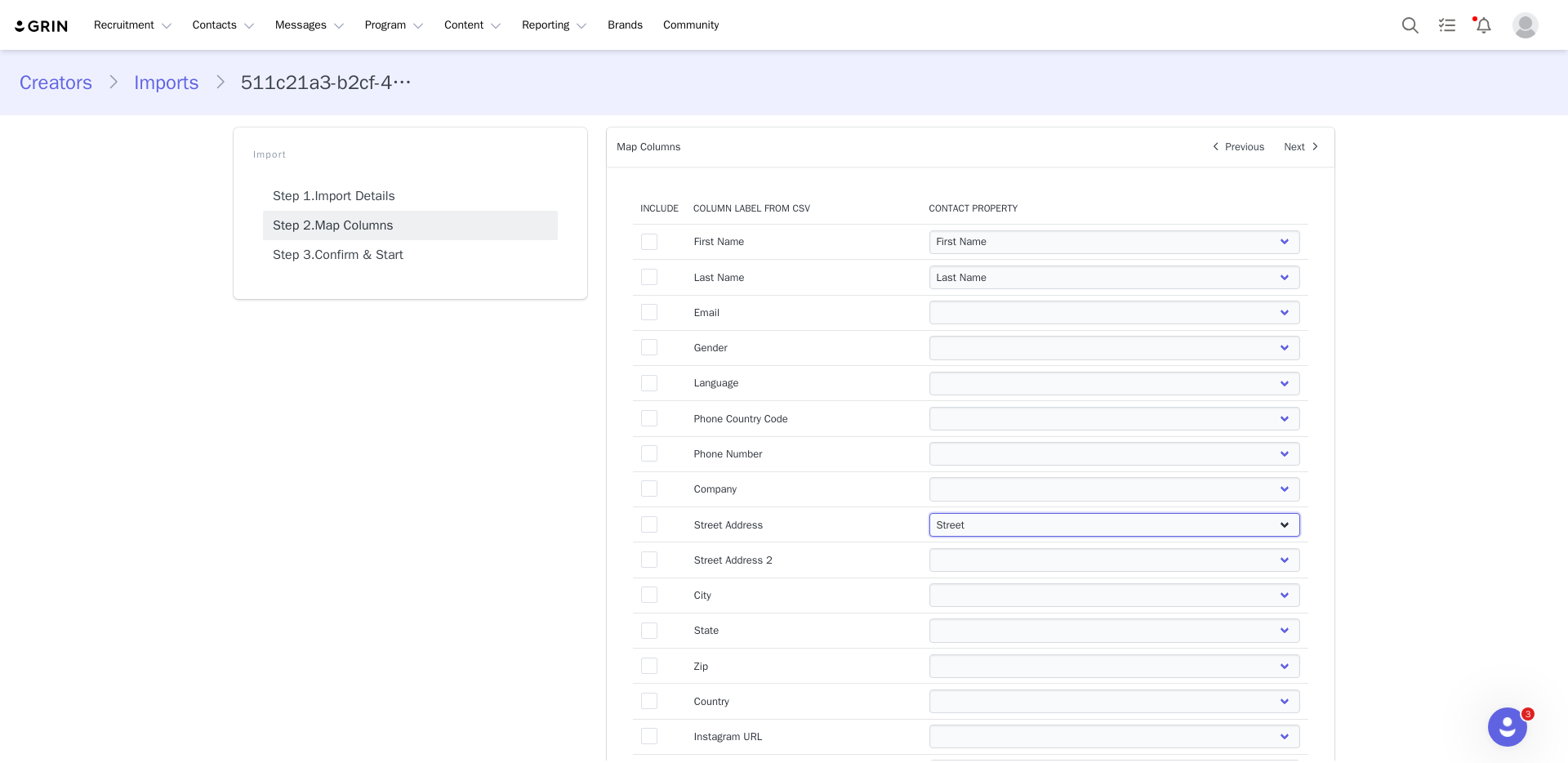 select 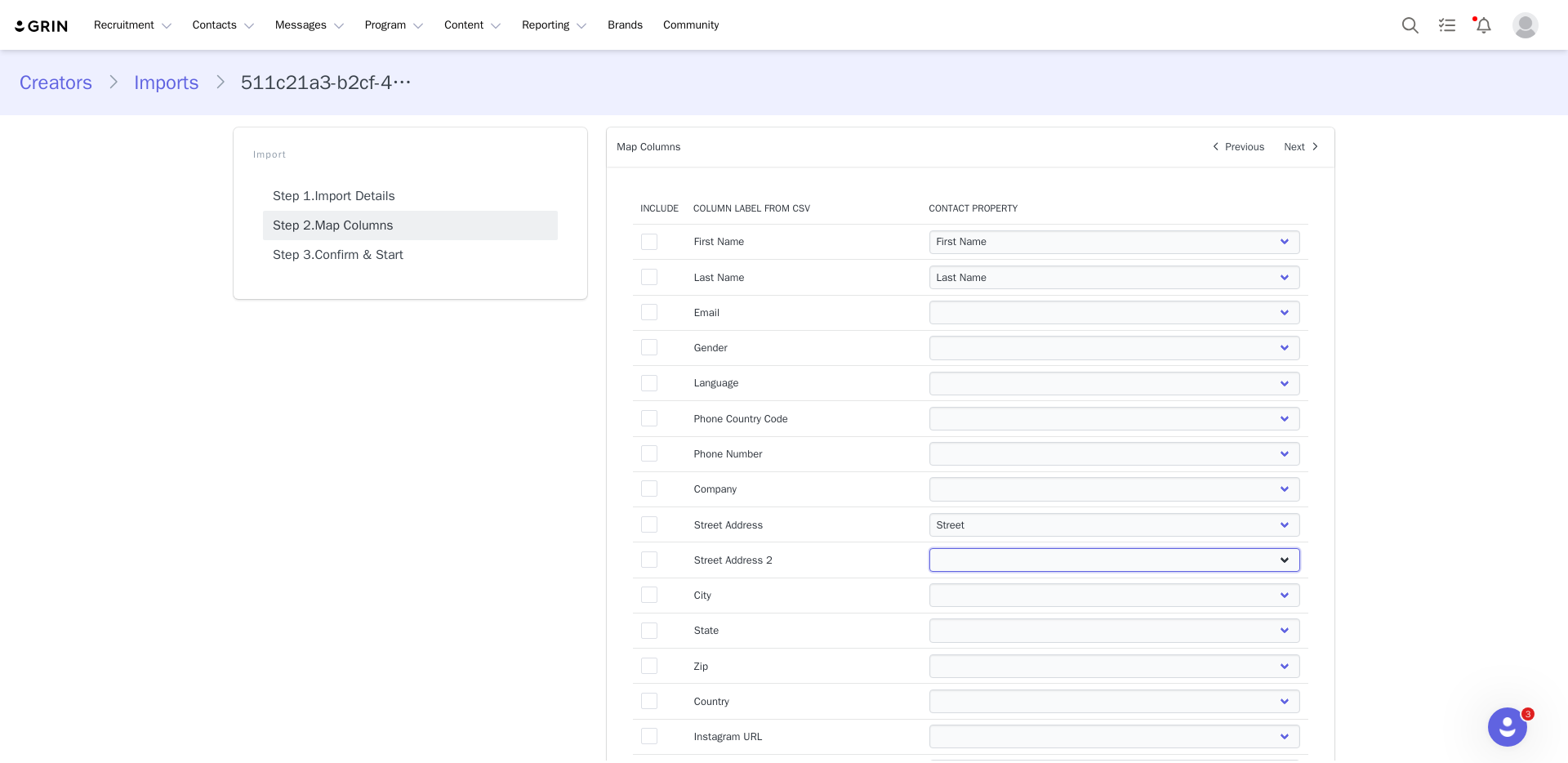 click on "First Name   Last Name   Email   PayPal Email   Gender   Language   Phone Country Code   Phone Number   Company   Street   Street 2   City   State   Zip   Country   Website URL   Instagram URL   YouTube URL   Twitter URL   Facebook URL   TikTok URL   Twitch URL   Pinterest URL   Existing IG Content Request   Have you worked with us before?   Birthday   NDA" at bounding box center (1115, 560) 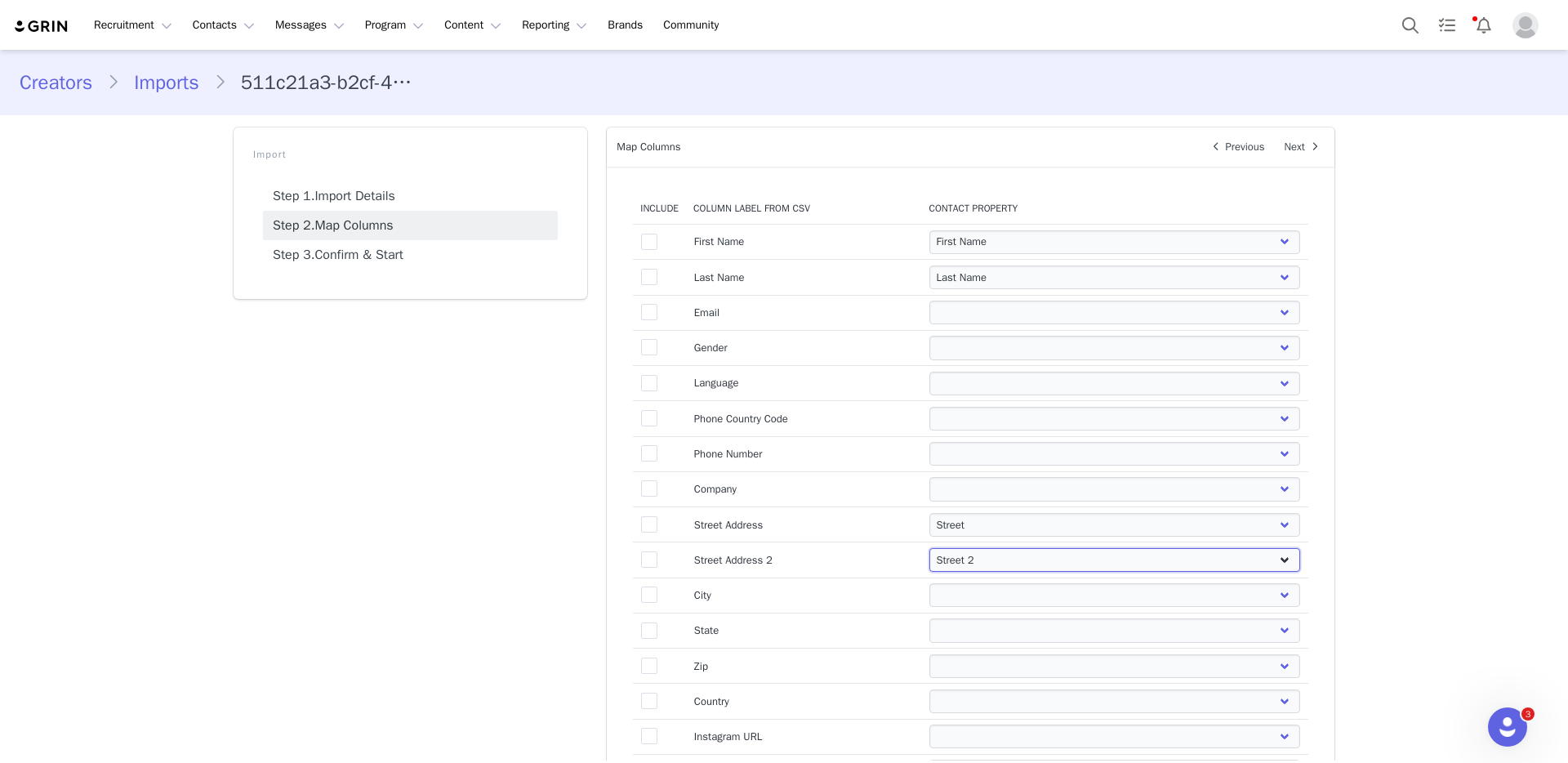 select 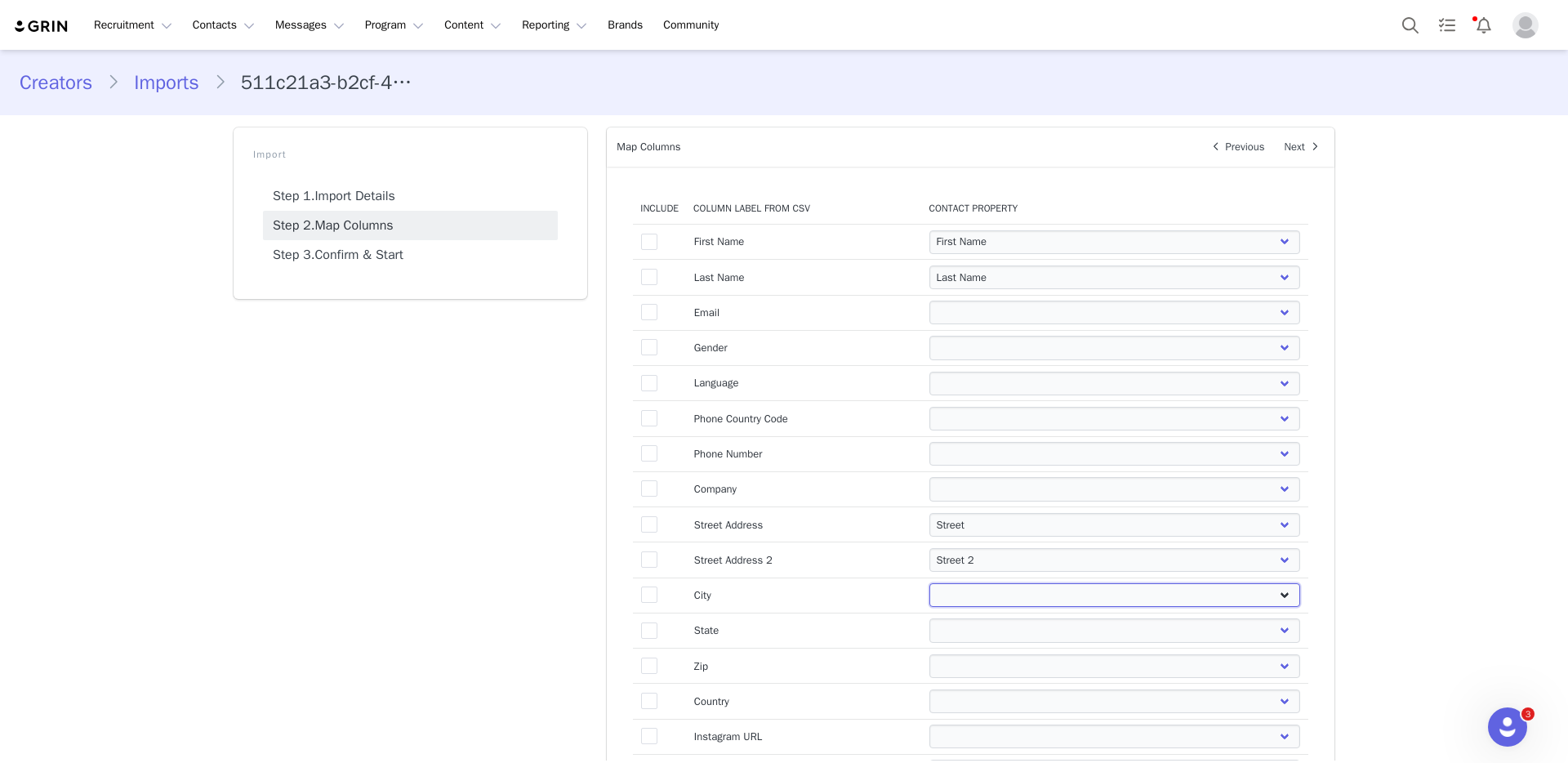 click on "First Name   Last Name   Email   PayPal Email   Gender   Language   Phone Country Code   Phone Number   Company   Street   Street 2   City   State   Zip   Country   Website URL   Instagram URL   YouTube URL   Twitter URL   Facebook URL   TikTok URL   Twitch URL   Pinterest URL   Existing IG Content Request   Have you worked with us before?   Birthday   NDA" at bounding box center (1115, 595) 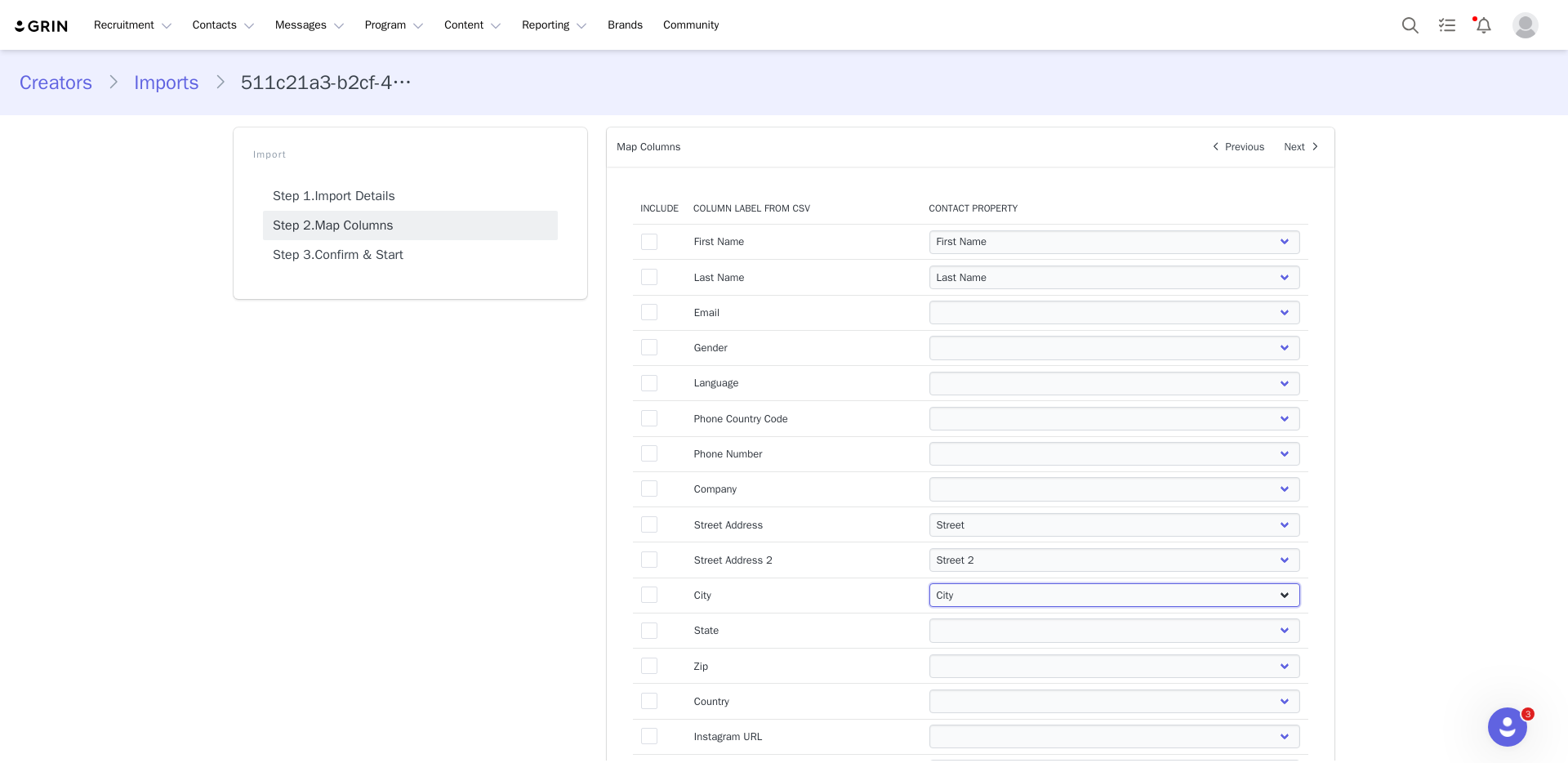 select 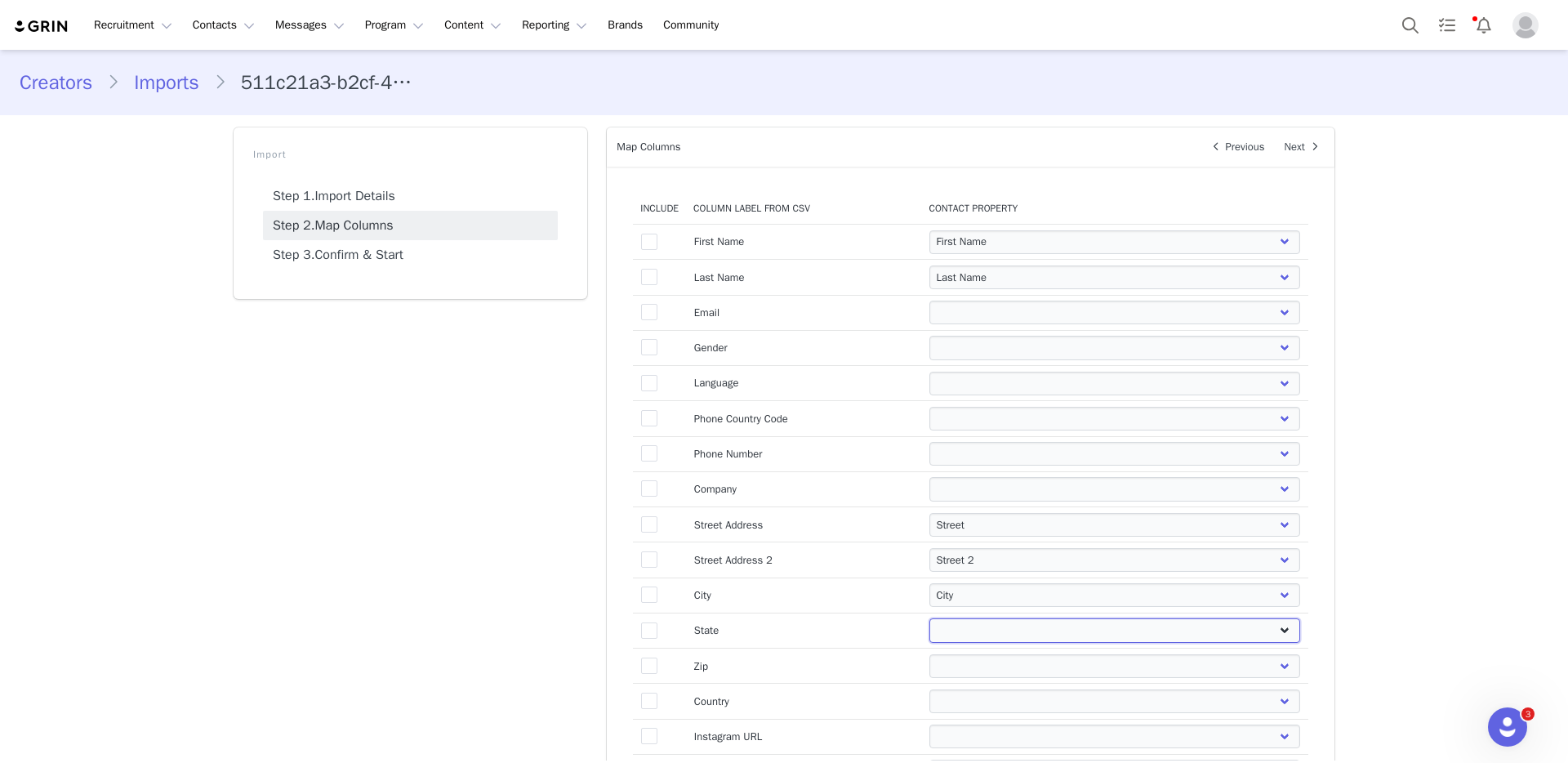 click on "First Name   Last Name   Email   PayPal Email   Gender   Language   Phone Country Code   Phone Number   Company   Street   Street 2   City   State   Zip   Country   Website URL   Instagram URL   YouTube URL   Twitter URL   Facebook URL   TikTok URL   Twitch URL   Pinterest URL   Existing IG Content Request   Have you worked with us before?   Birthday   NDA" at bounding box center (1115, 630) 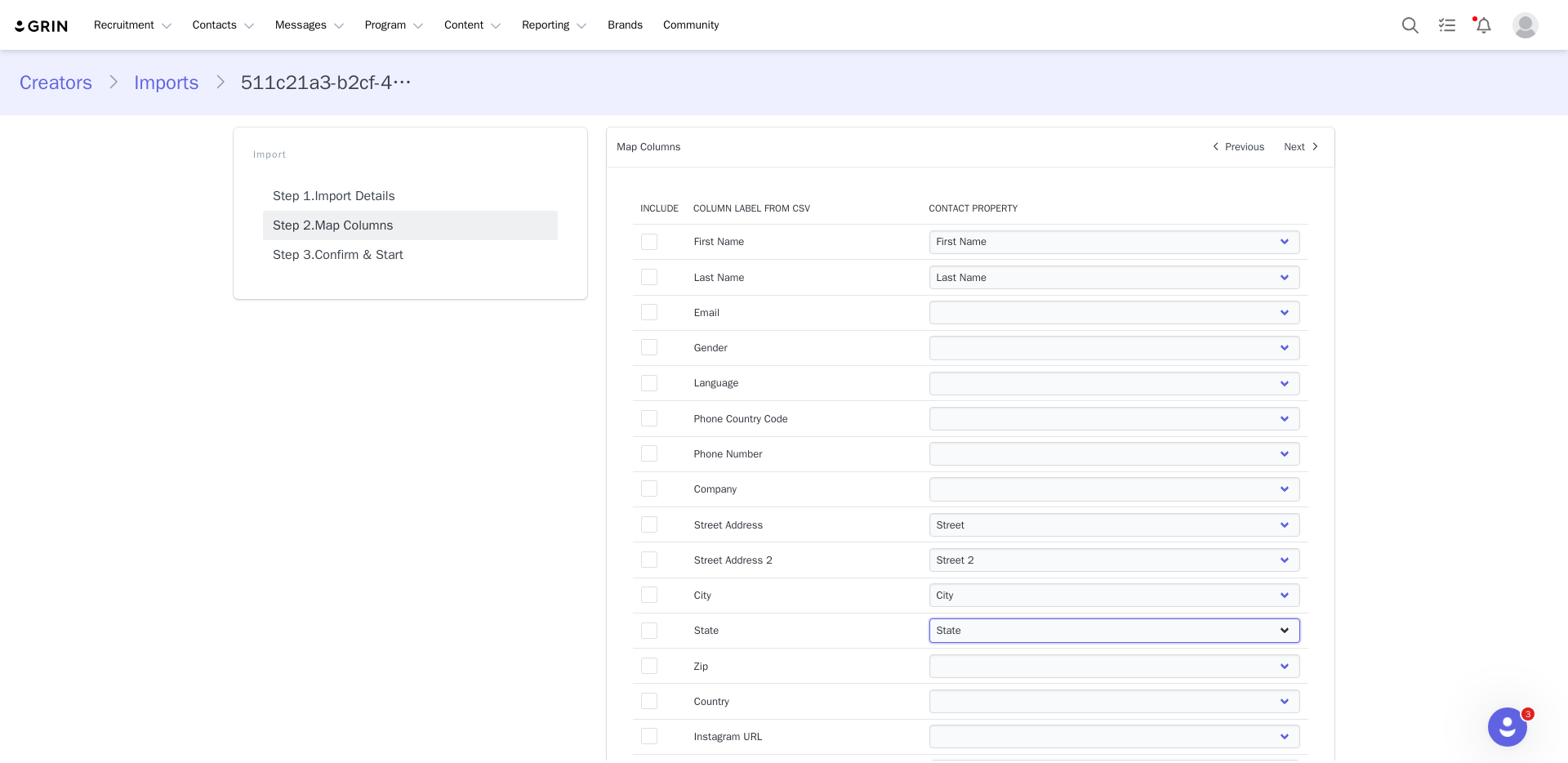select 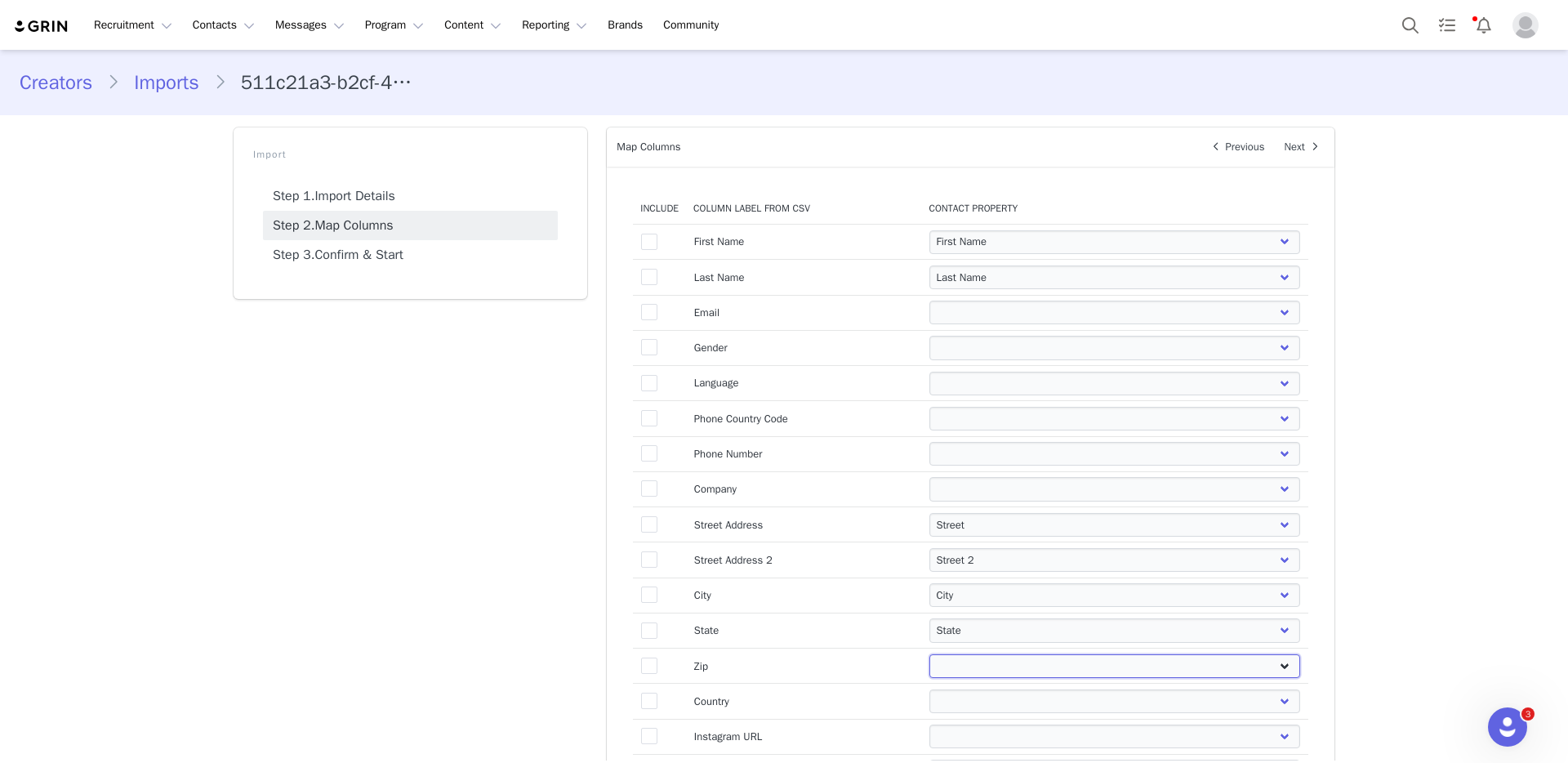 click on "First Name   Last Name   Email   PayPal Email   Gender   Language   Phone Country Code   Phone Number   Company   Street   Street 2   City   State   Zip   Country   Website URL   Instagram URL   YouTube URL   Twitter URL   Facebook URL   TikTok URL   Twitch URL   Pinterest URL   Existing IG Content Request   Have you worked with us before?   Birthday   NDA" at bounding box center (1115, 666) 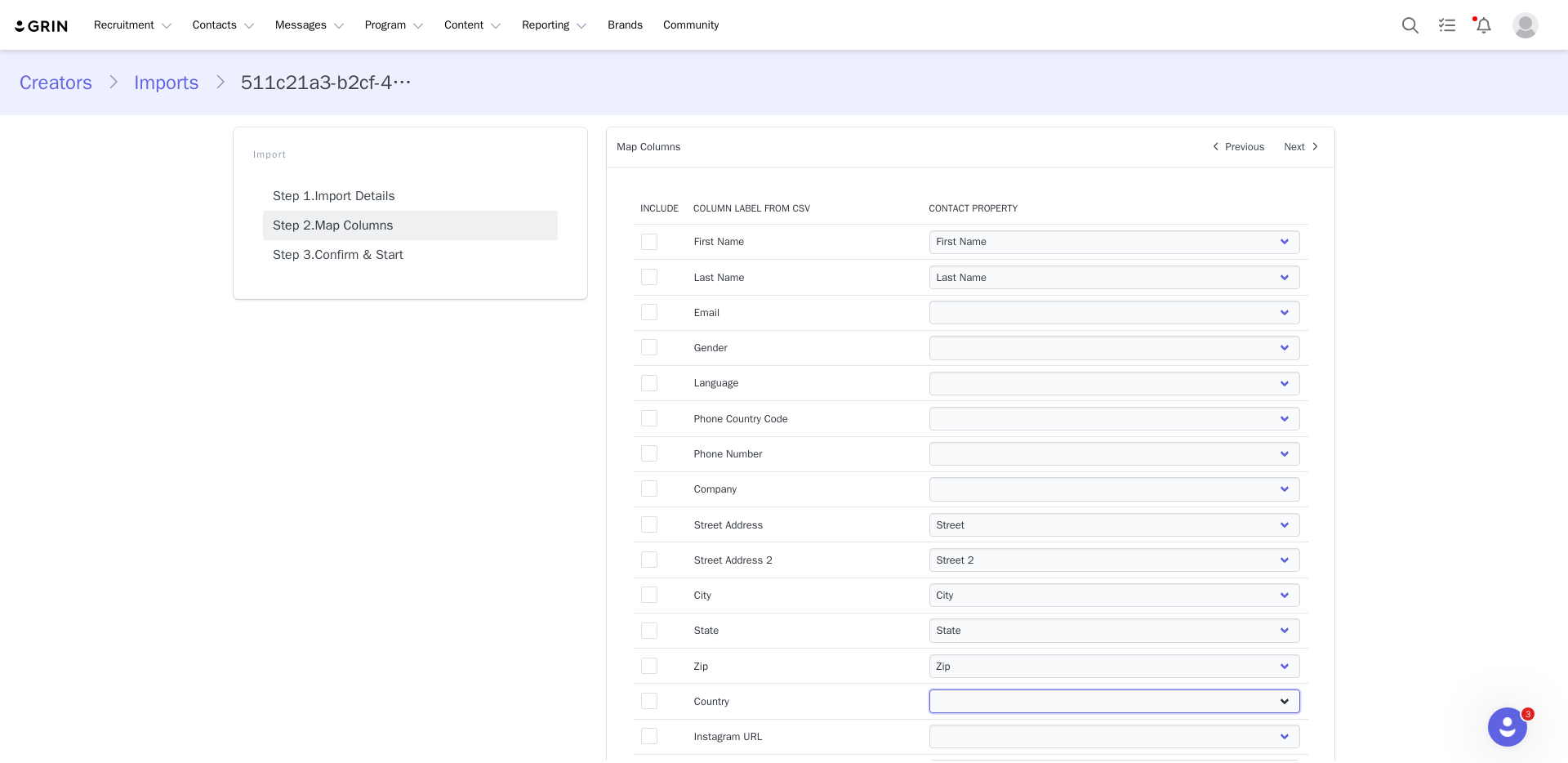 click on "First Name   Last Name   Email   PayPal Email   Gender   Language   Phone Country Code   Phone Number   Company   Street   Street 2   City   State   Zip   Country   Website URL   Instagram URL   YouTube URL   Twitter URL   Facebook URL   TikTok URL   Twitch URL   Pinterest URL   Existing IG Content Request   Have you worked with us before?   Birthday   NDA" at bounding box center [1115, 701] 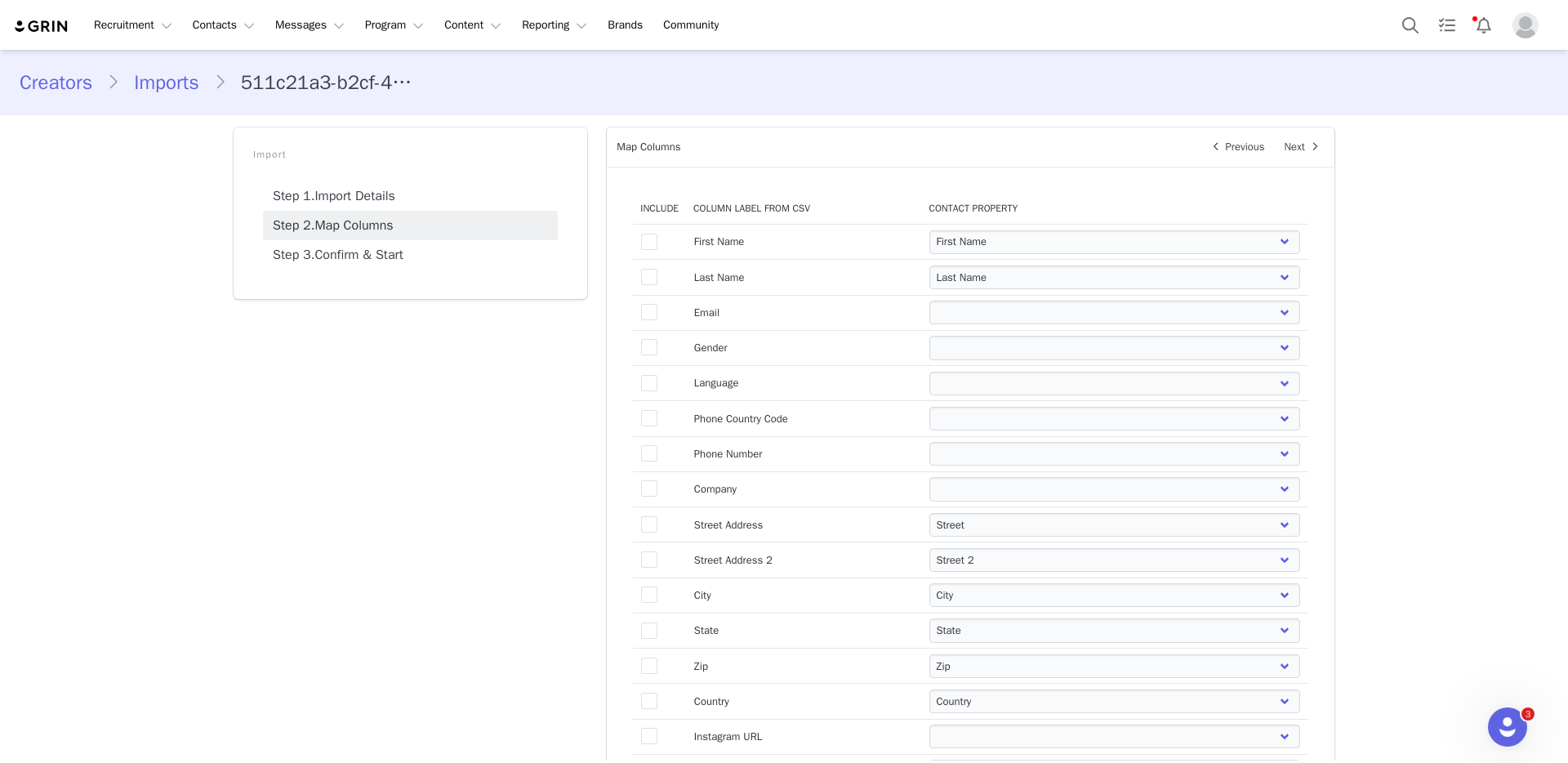 click on "Creators Imports 511c21a3-b2cf-425f-b31f-9cf05bb87c09 Import Step 1.  Import Details  Step 2.  Map Columns  Step 3.  Confirm & Start  Import Details  Next   Import Name  511c21a3-b2cf-425f-b31f-9cf05bb87c09 Name your import so you can identify it later  Record Type   Prospect   Creator  Select the type of contacts you are importing  Contact stage  None  Sourced   Blacklisted   Needs Outreach - Never Been Contacted   Reached Out - Never Responded   Showed Interest   Working on Paid Opp   In Talks   Proposal Accepted   Worked With   Paused  Select the stage for contacts in this import  Initial tag  None  $15 Box Set   $15 Incentive IG   $15 TT   $15 YT/IG Proenza   $20 2/21-2/23   $20 YT/TT/IG   1980 DTC Review   1980 Sephora Review   1990 DTC Review   1990 Sephora Review   20% Box Set   20% Bump   20% TIER   20% TT/IG Incentive 1/17-1/21   20% YT Incentive 1/22-1/26   30% Commission Test A   30% Commission Test B   35% Commission   A Test IG   A Test YT   ADD TO RETRO PRE SEED   Andrea   April 2025 Gifting" at bounding box center (784, 552) 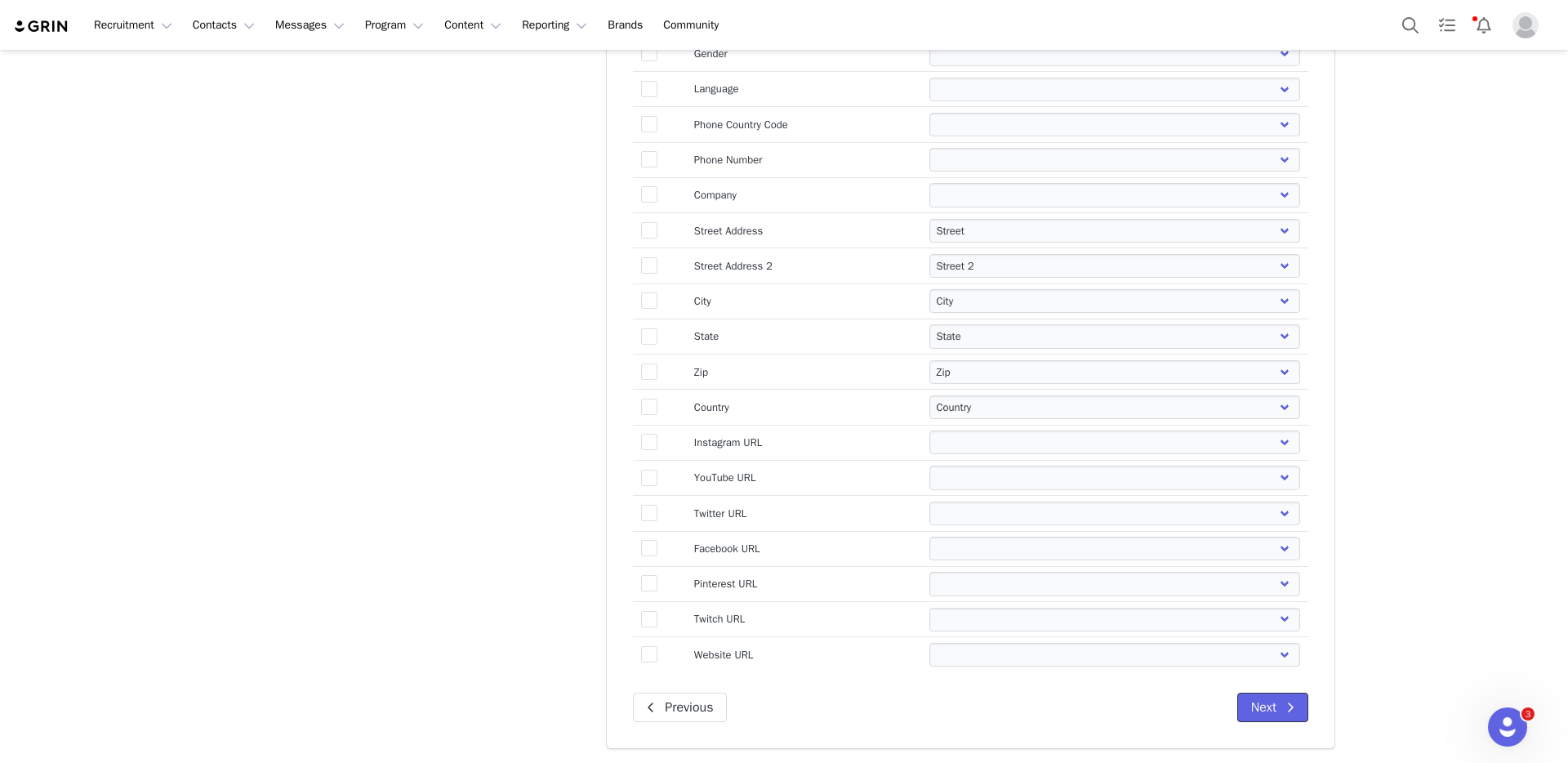 click on "Next" at bounding box center (1272, 707) 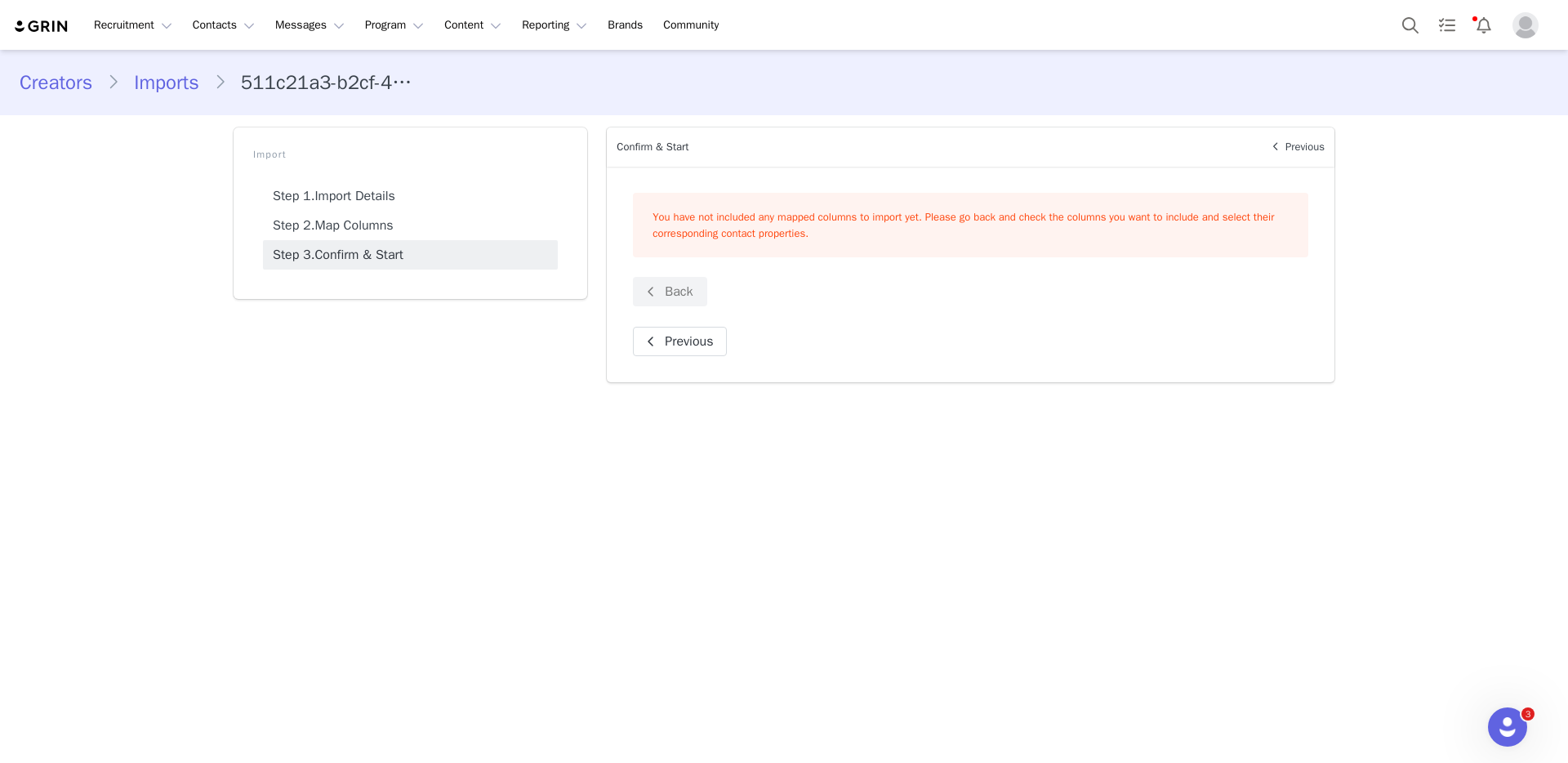 scroll, scrollTop: 0, scrollLeft: 0, axis: both 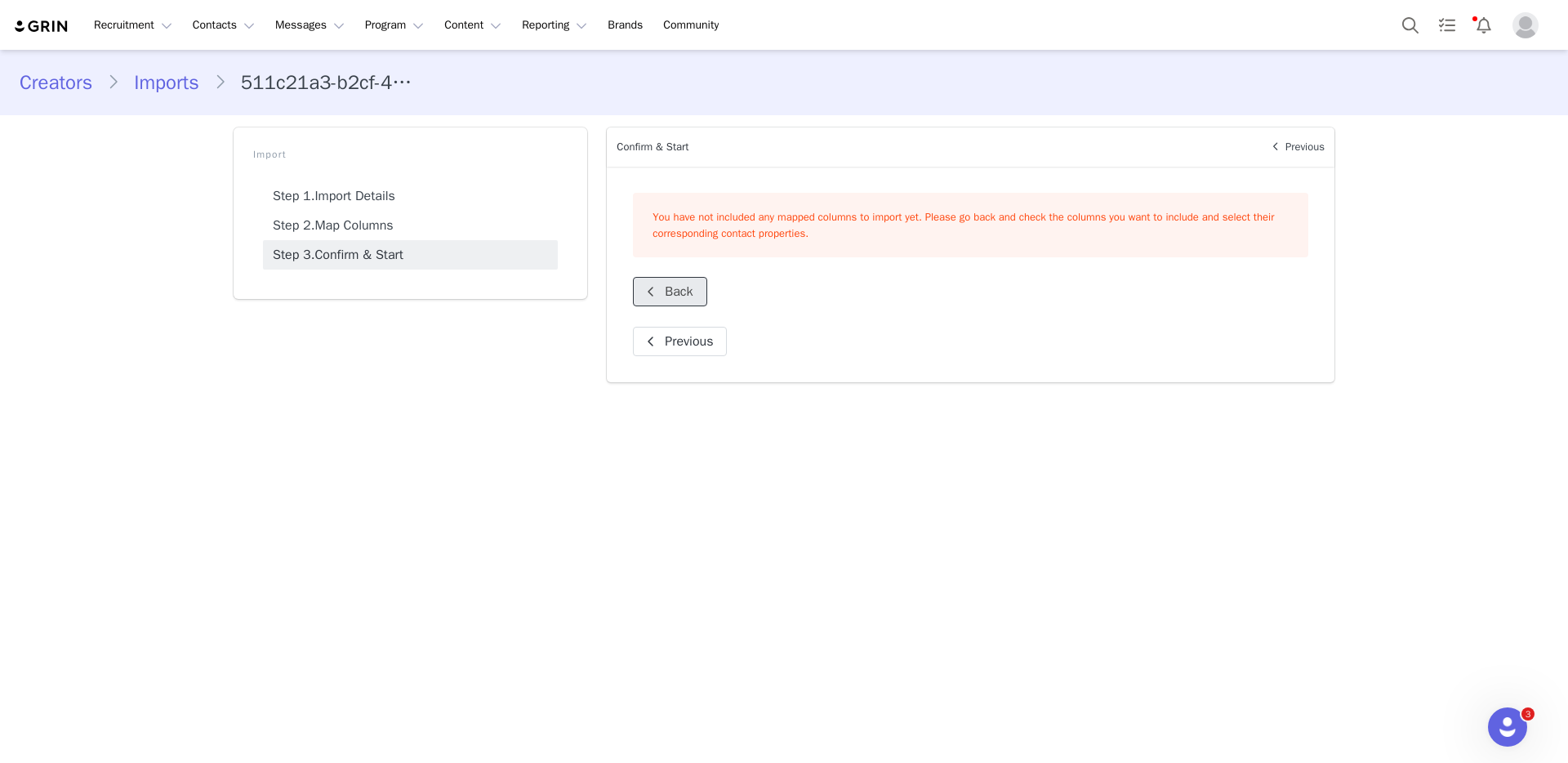 click on "Back" at bounding box center [670, 292] 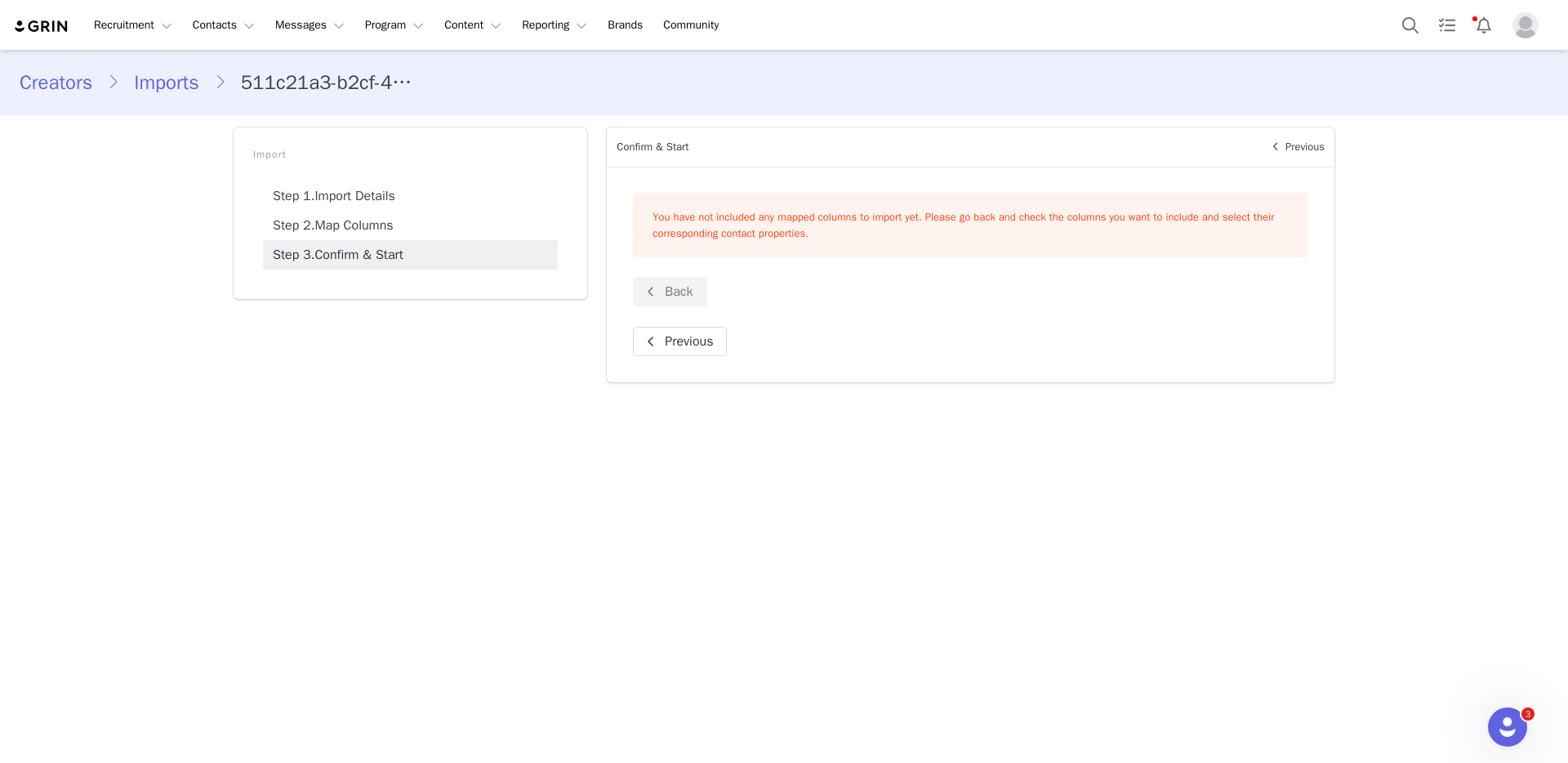 click on "You have not included any mapped columns to import yet. Please go back and check the columns you want to include and select their corresponding contact properties.   Back" at bounding box center (970, 249) 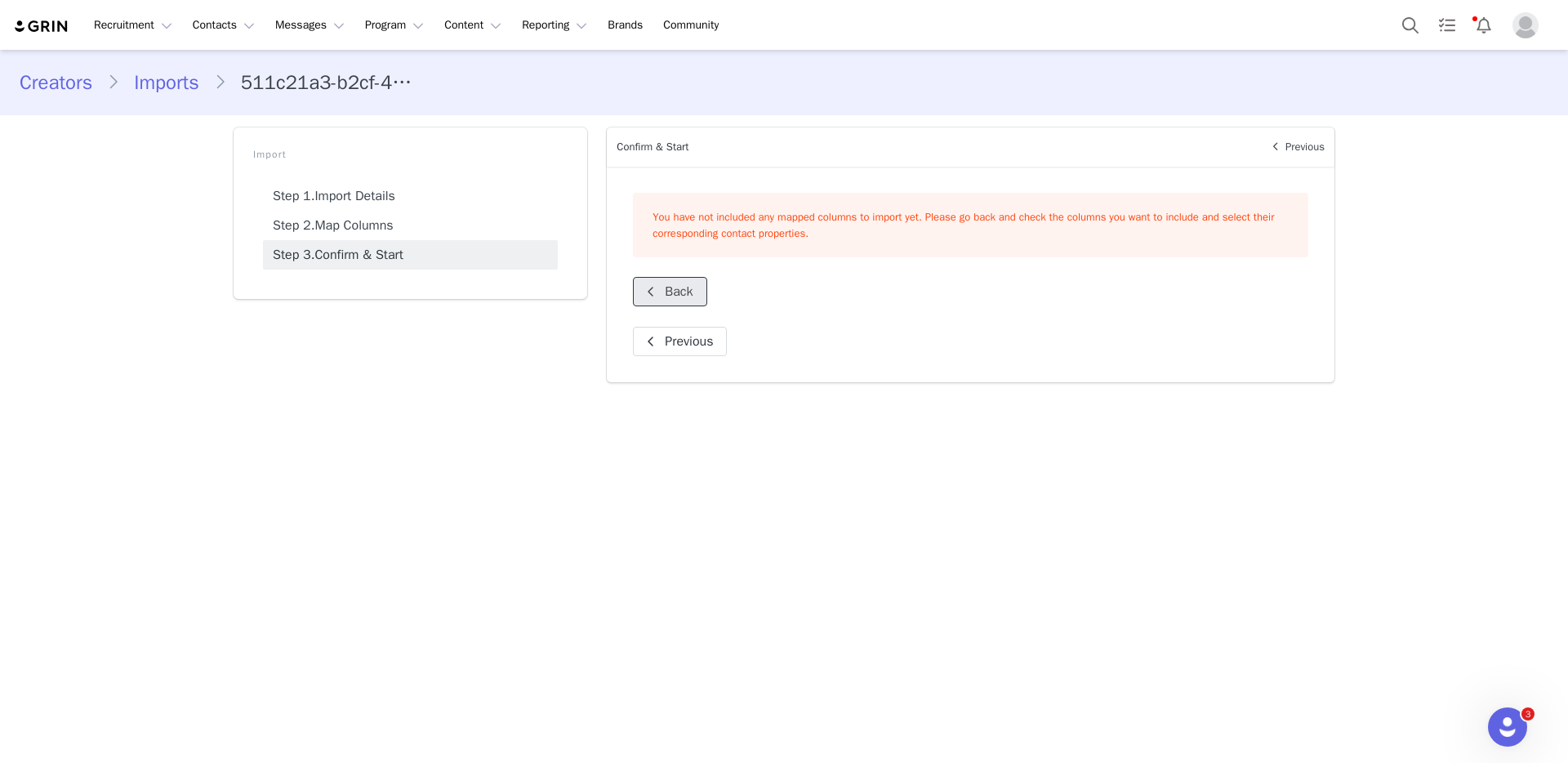 click on "Back" at bounding box center [670, 292] 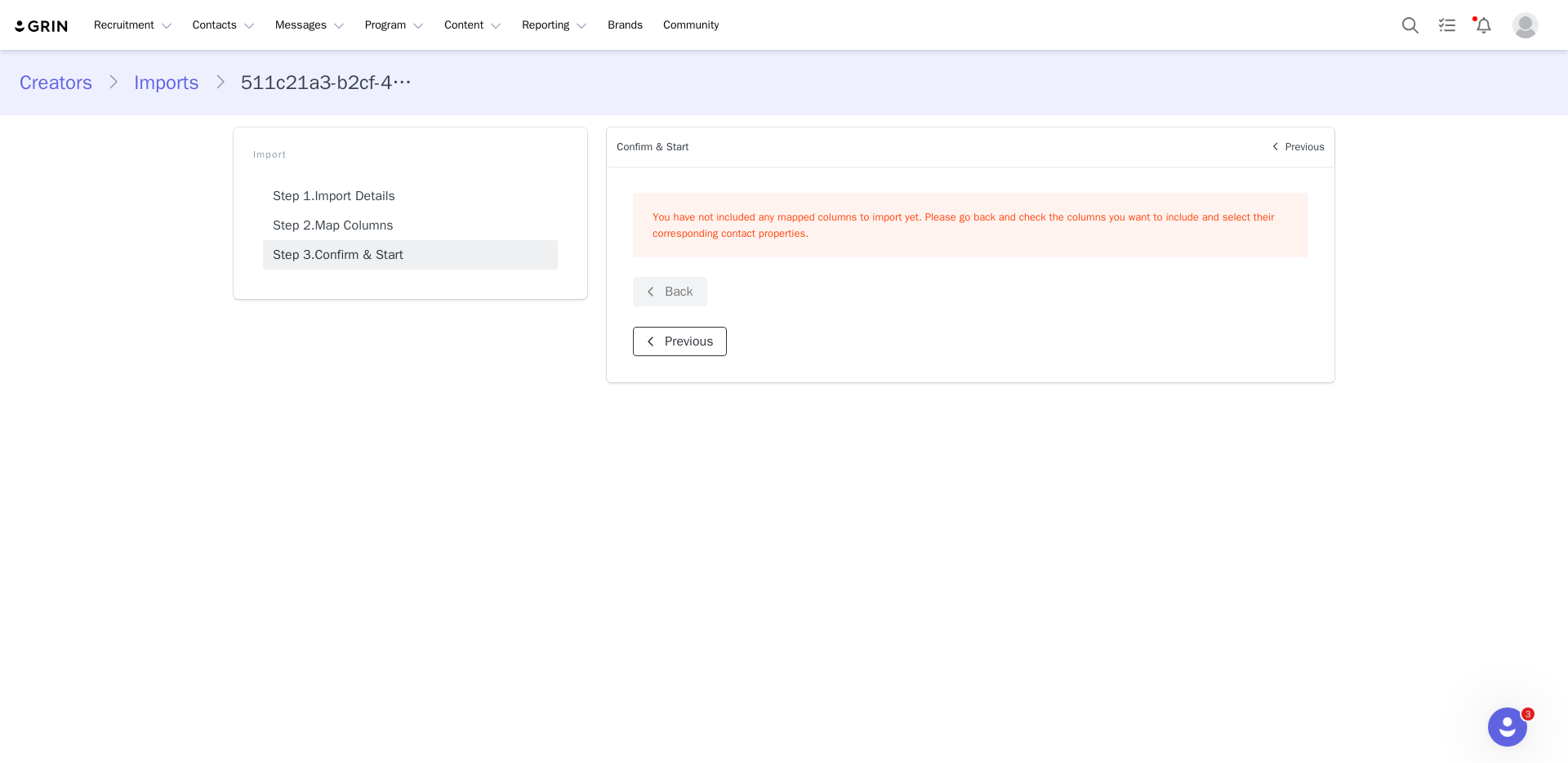 click on "Previous" at bounding box center (679, 341) 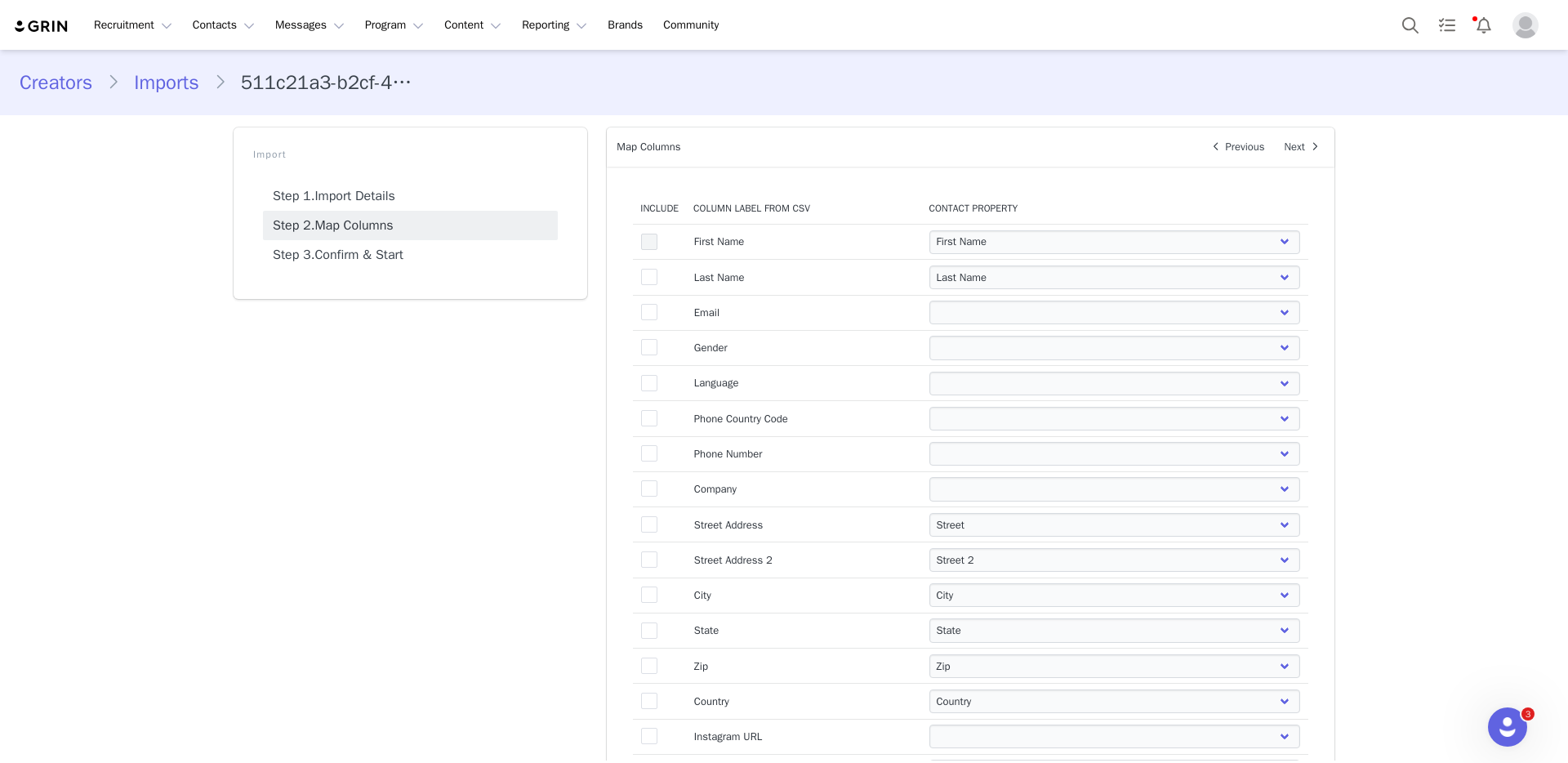 click at bounding box center [649, 242] 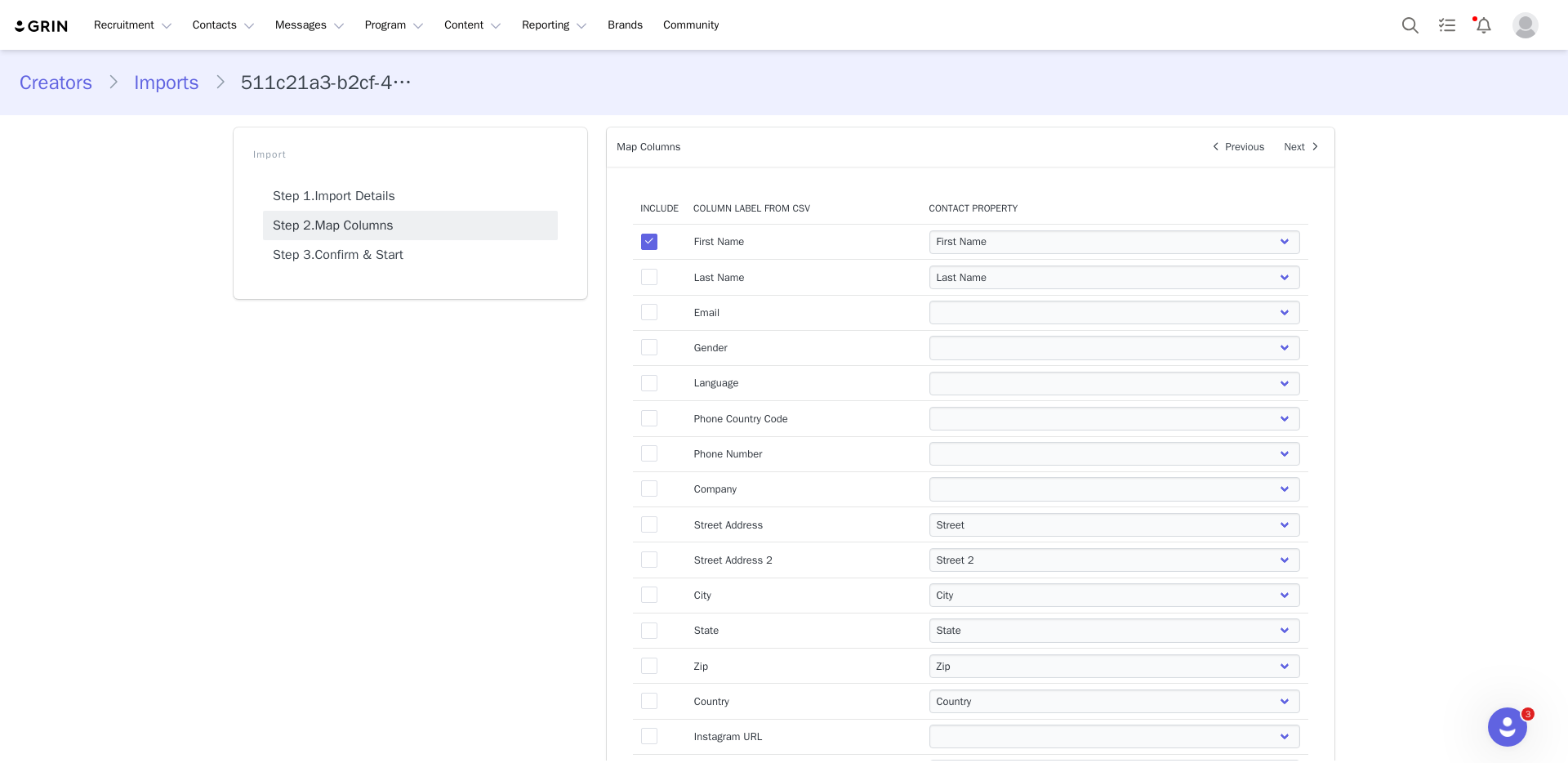 click on "true" at bounding box center (659, 277) 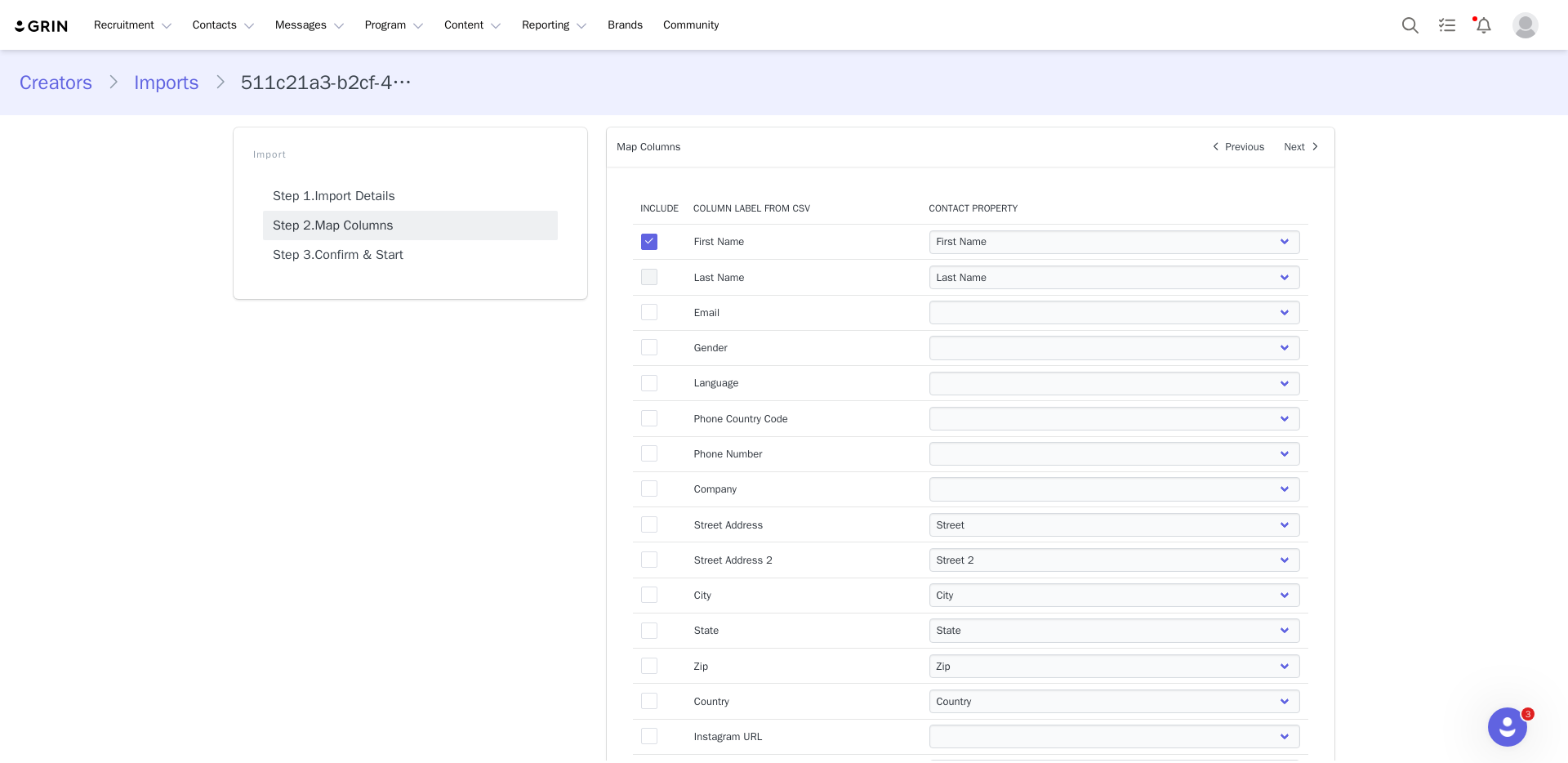 click at bounding box center (649, 277) 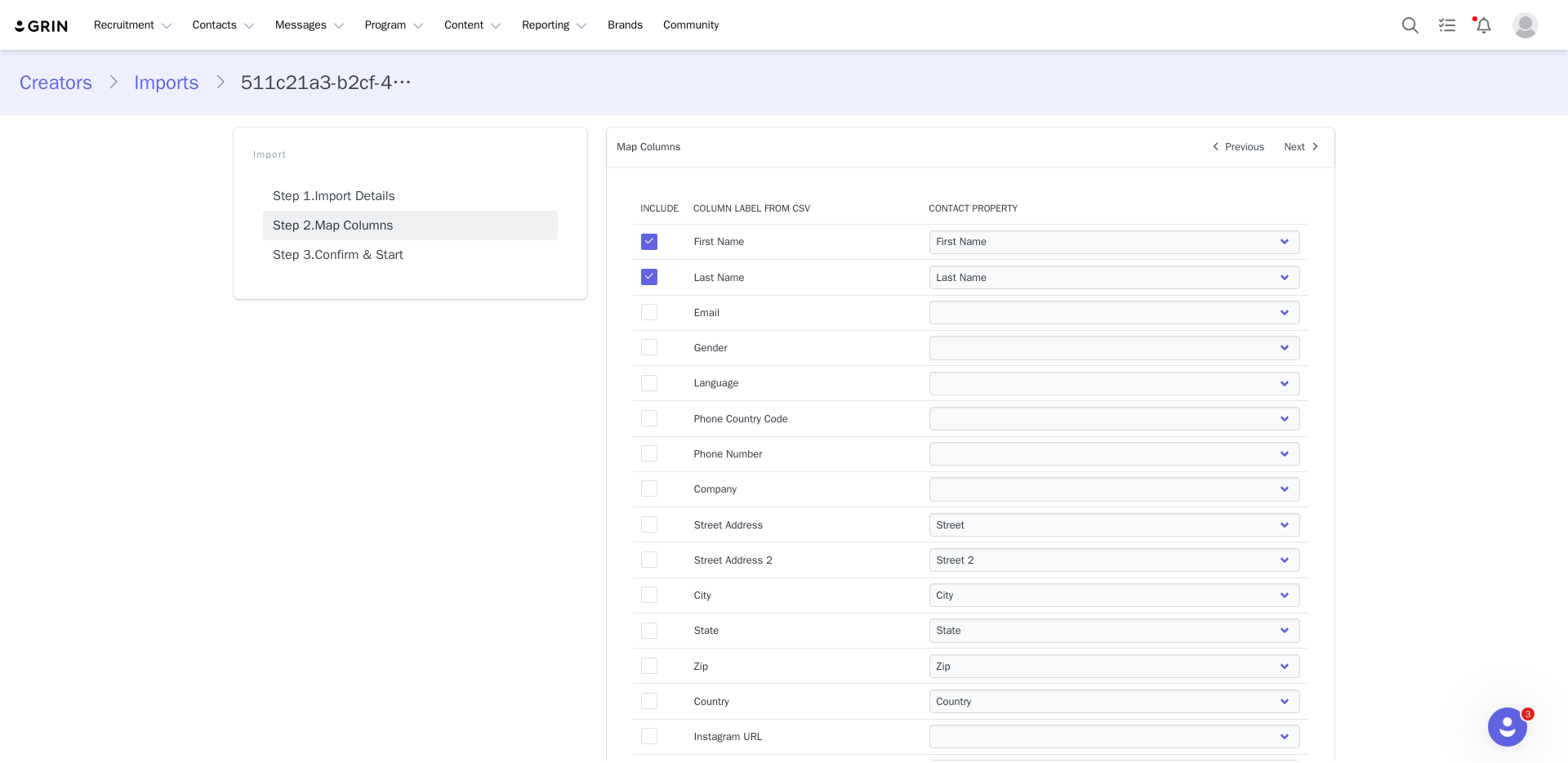 click on "true" at bounding box center [659, 524] 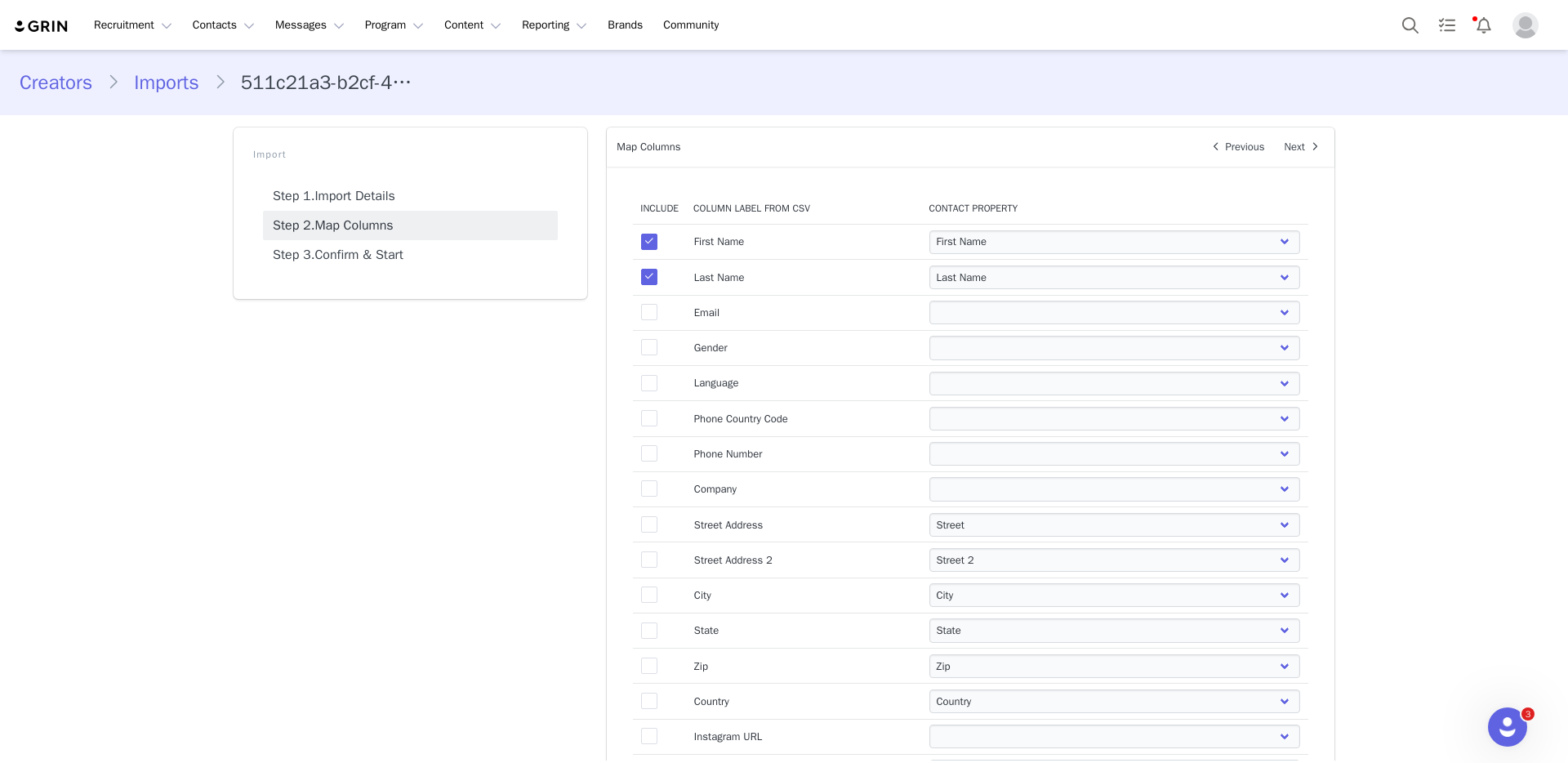 drag, startPoint x: 646, startPoint y: 525, endPoint x: 640, endPoint y: 545, distance: 21 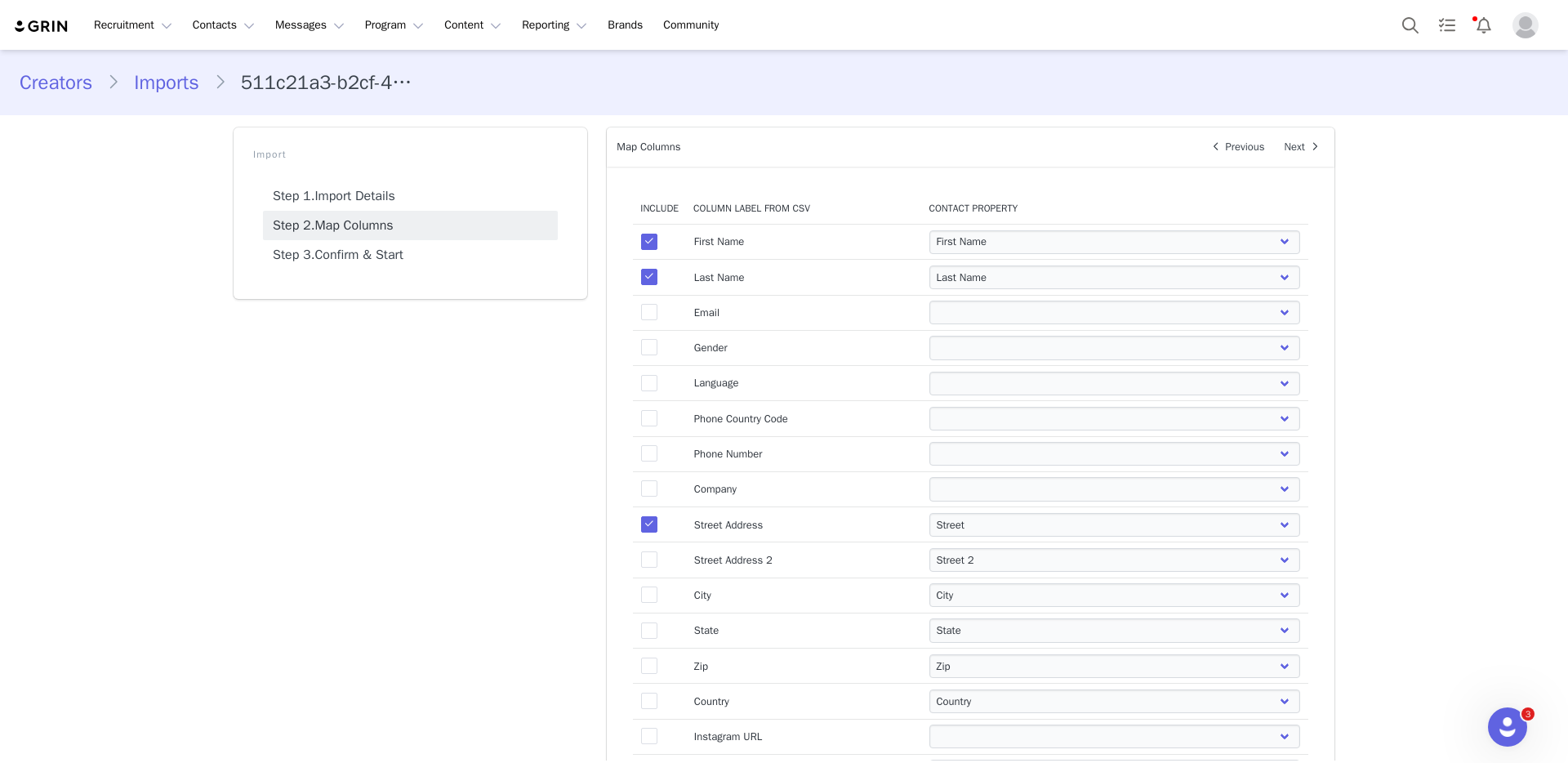 click on "true" at bounding box center (659, 560) 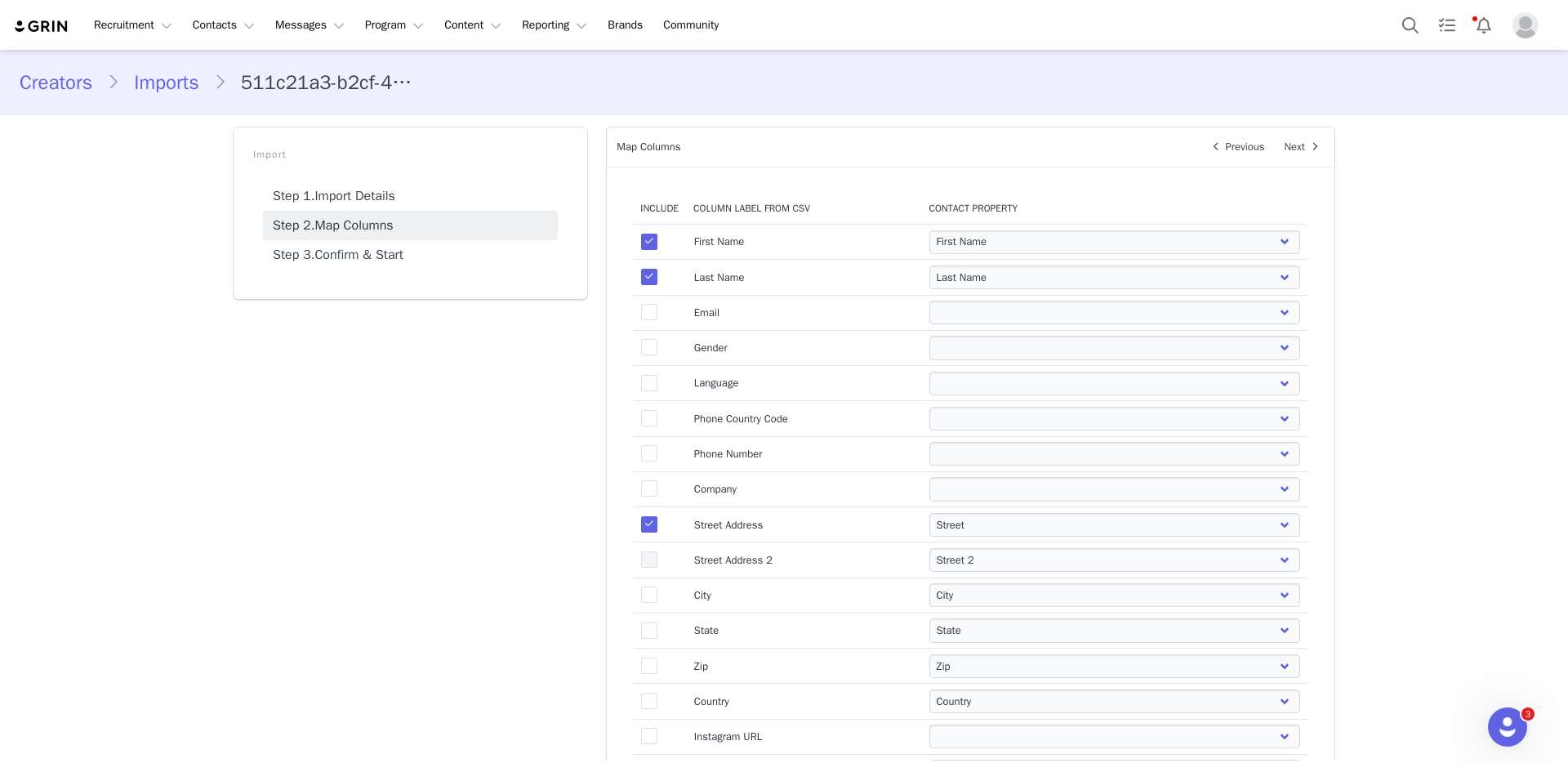 click on "true" at bounding box center [649, 560] 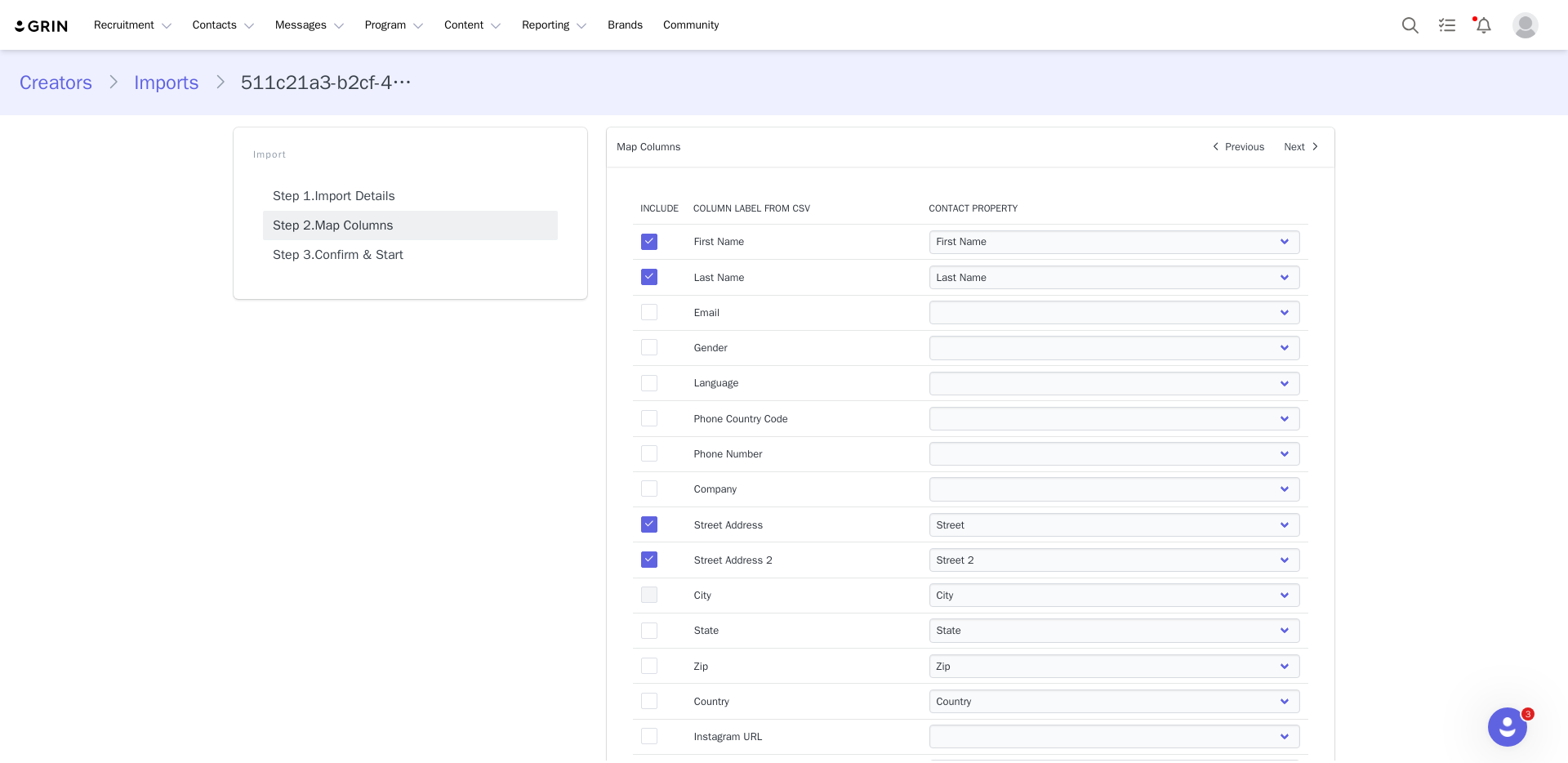 click on "true" at bounding box center [649, 595] 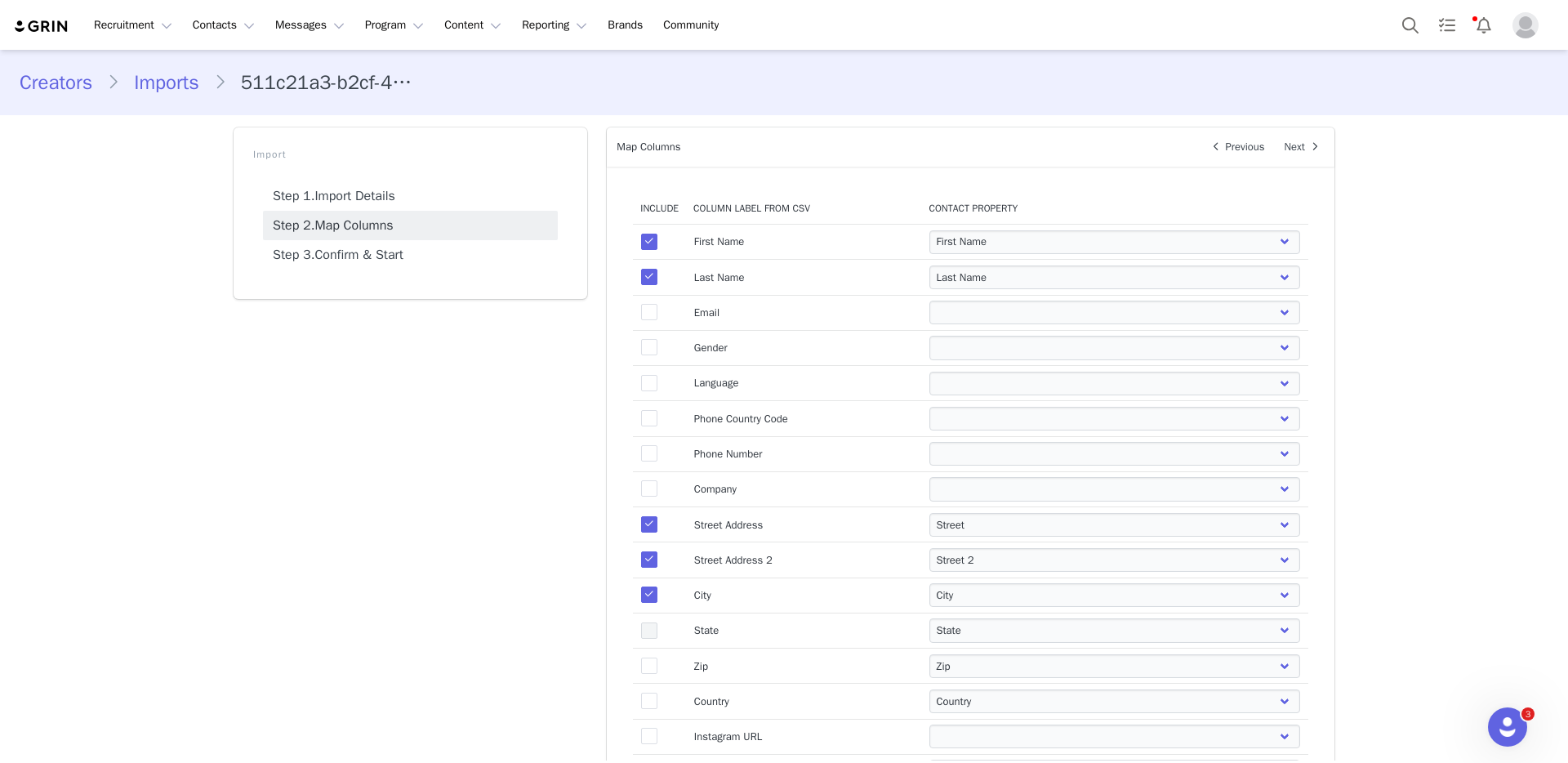 click at bounding box center [649, 631] 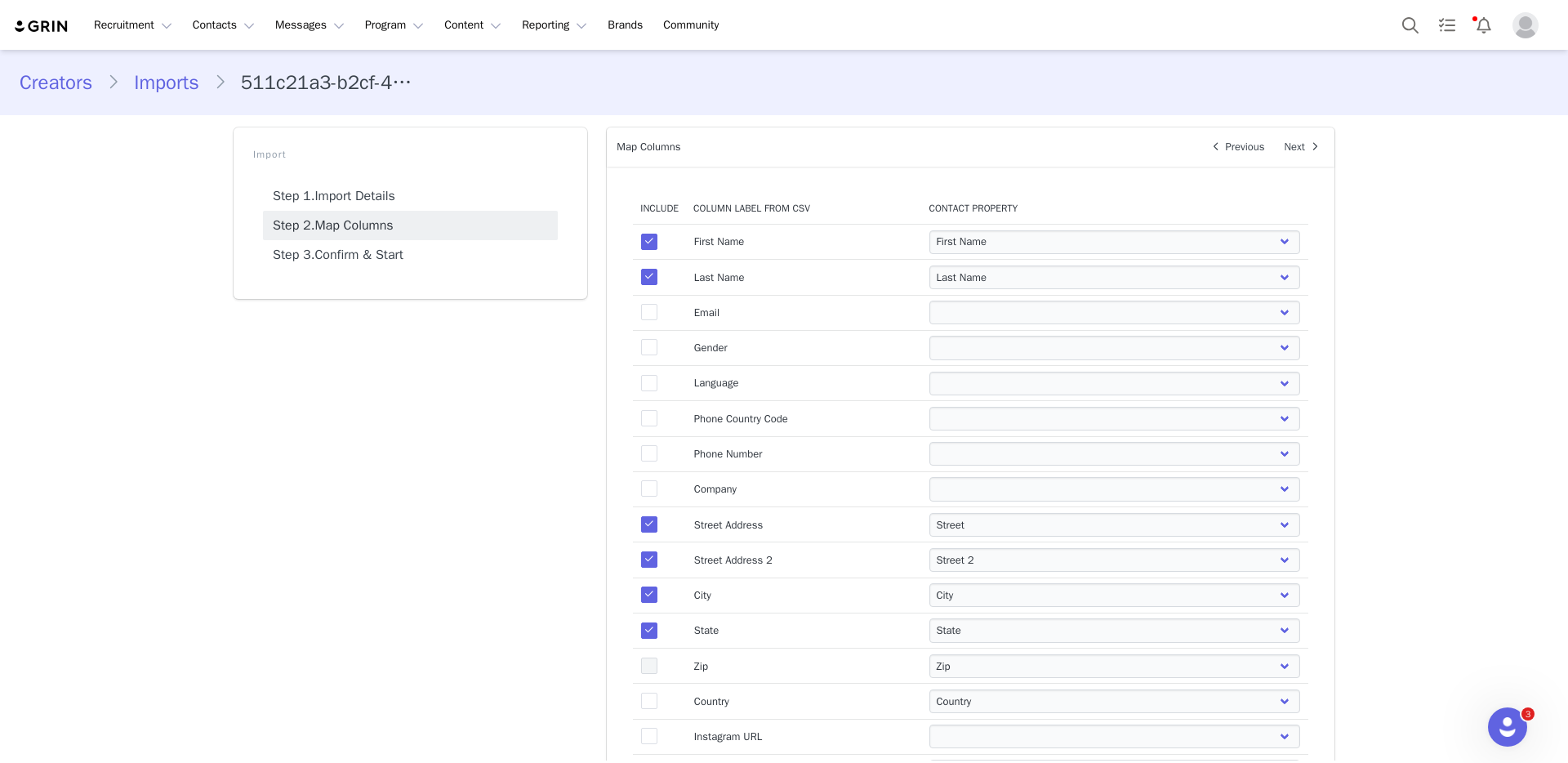 click at bounding box center (649, 666) 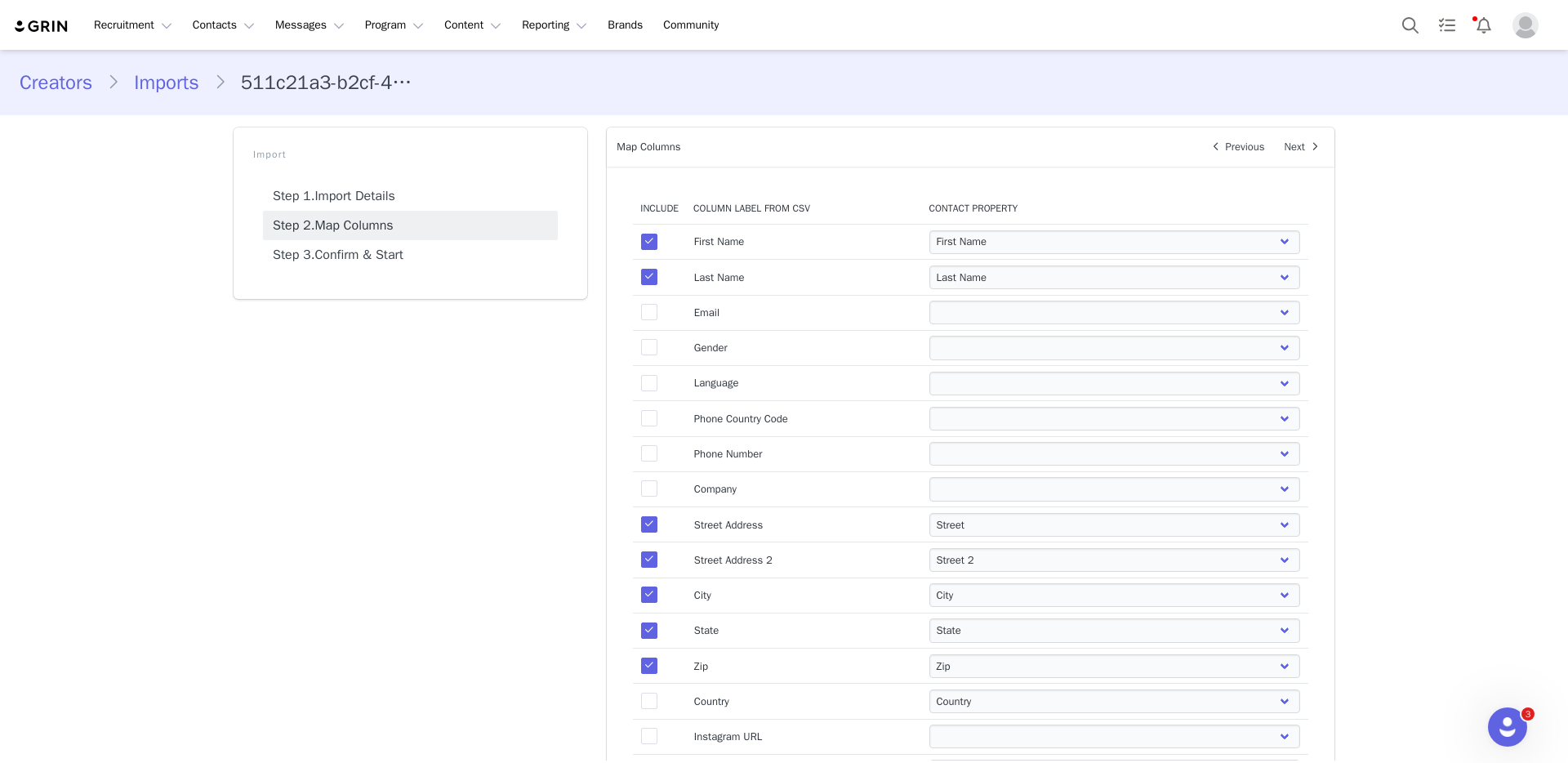 drag, startPoint x: 644, startPoint y: 694, endPoint x: 705, endPoint y: 701, distance: 61.400326 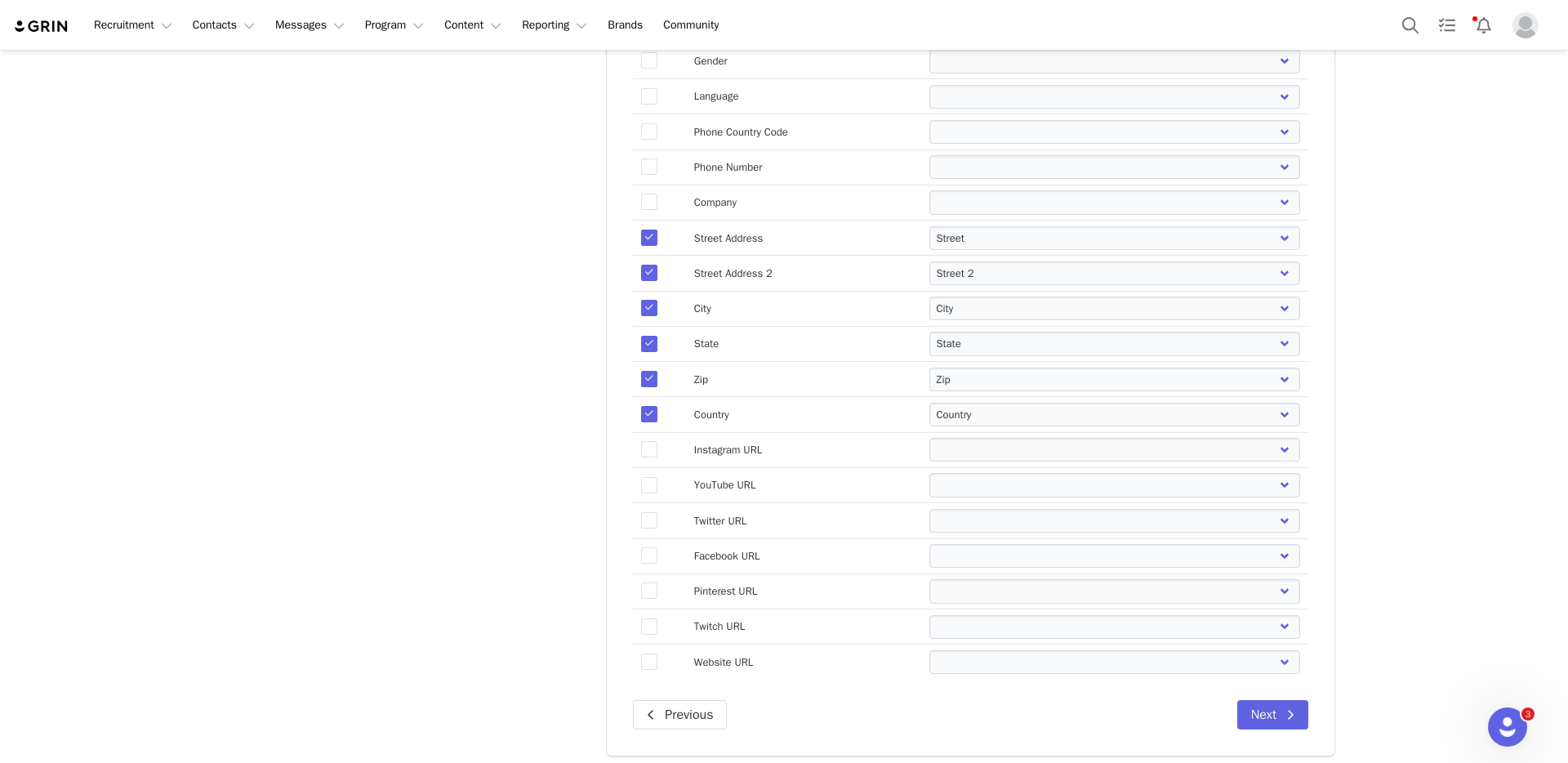 scroll, scrollTop: 294, scrollLeft: 0, axis: vertical 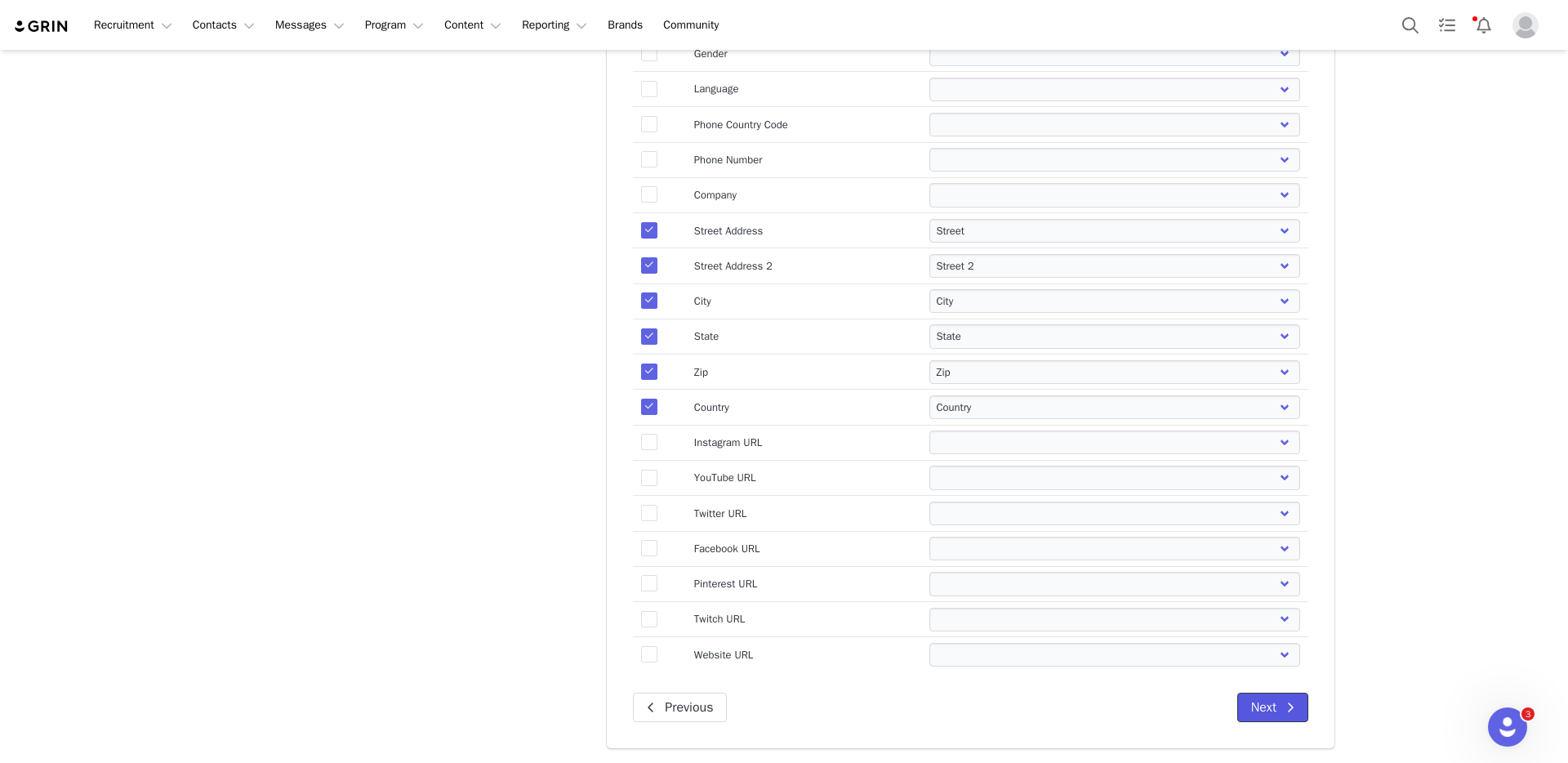 click at bounding box center (1290, 707) 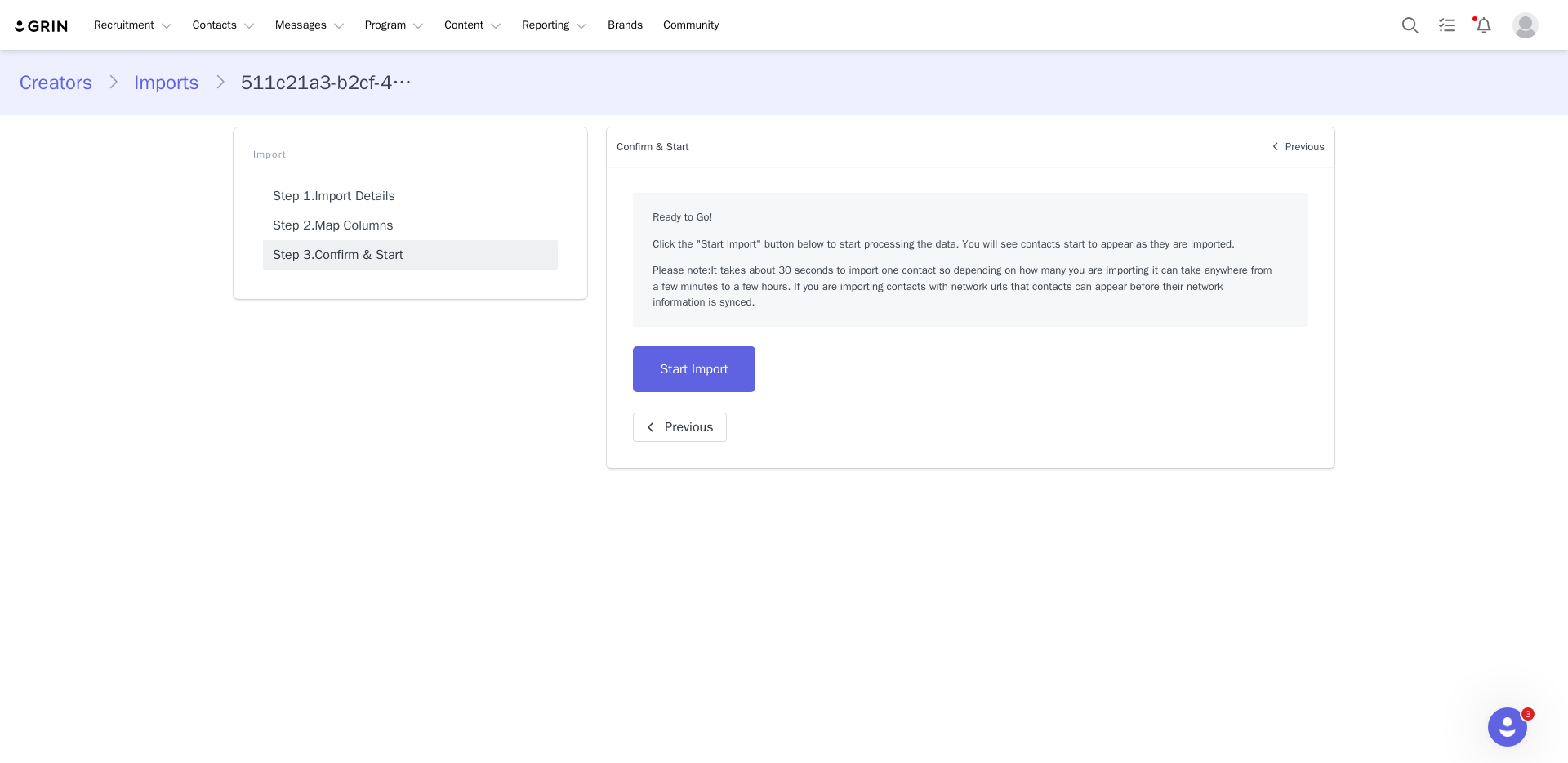 scroll, scrollTop: 0, scrollLeft: 0, axis: both 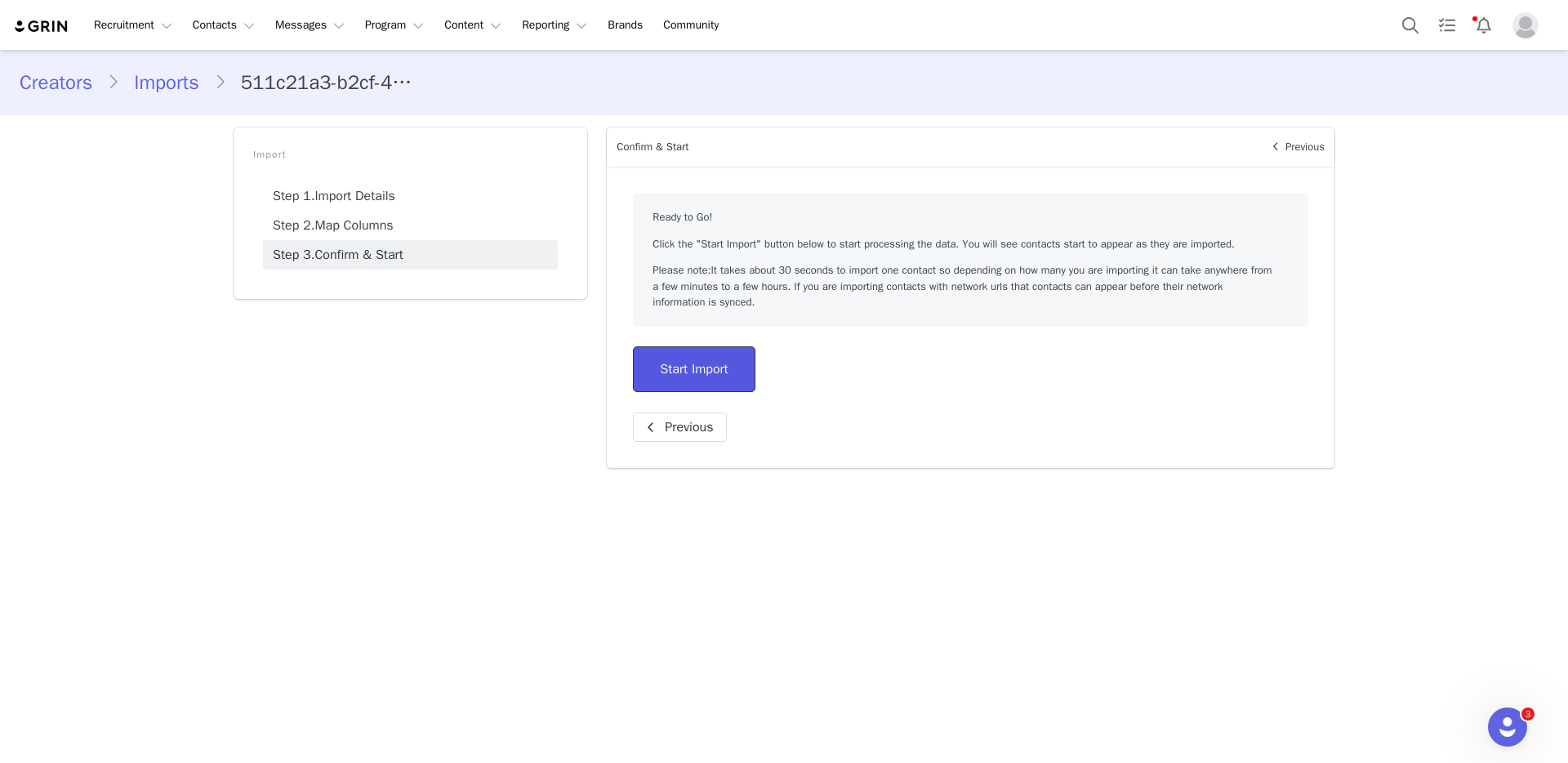 click on "Start Import" at bounding box center [693, 369] 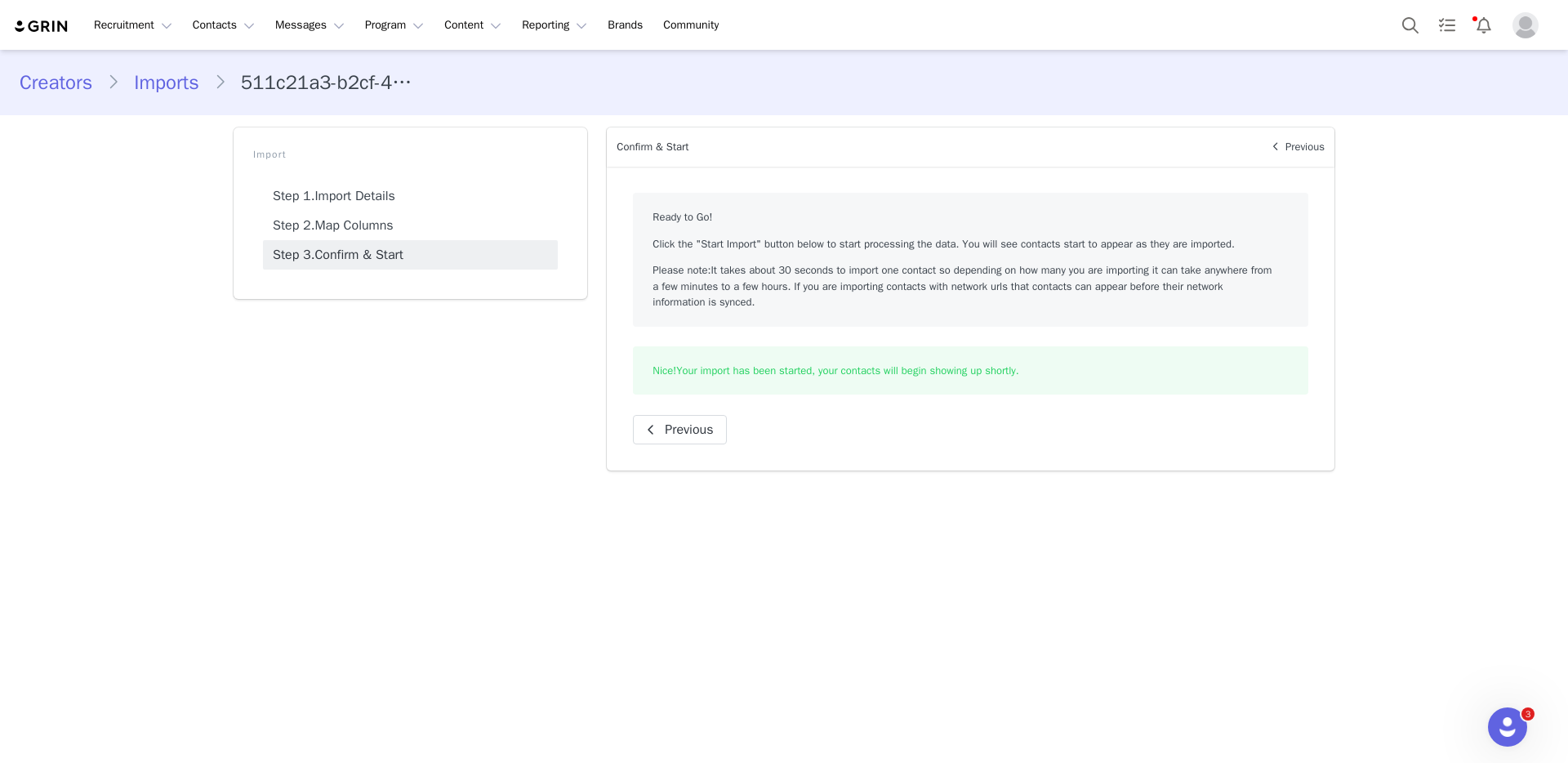click on "Creators Imports 511c21a3-b2cf-425f-b31f-9cf05bb87c09" at bounding box center (784, 83) 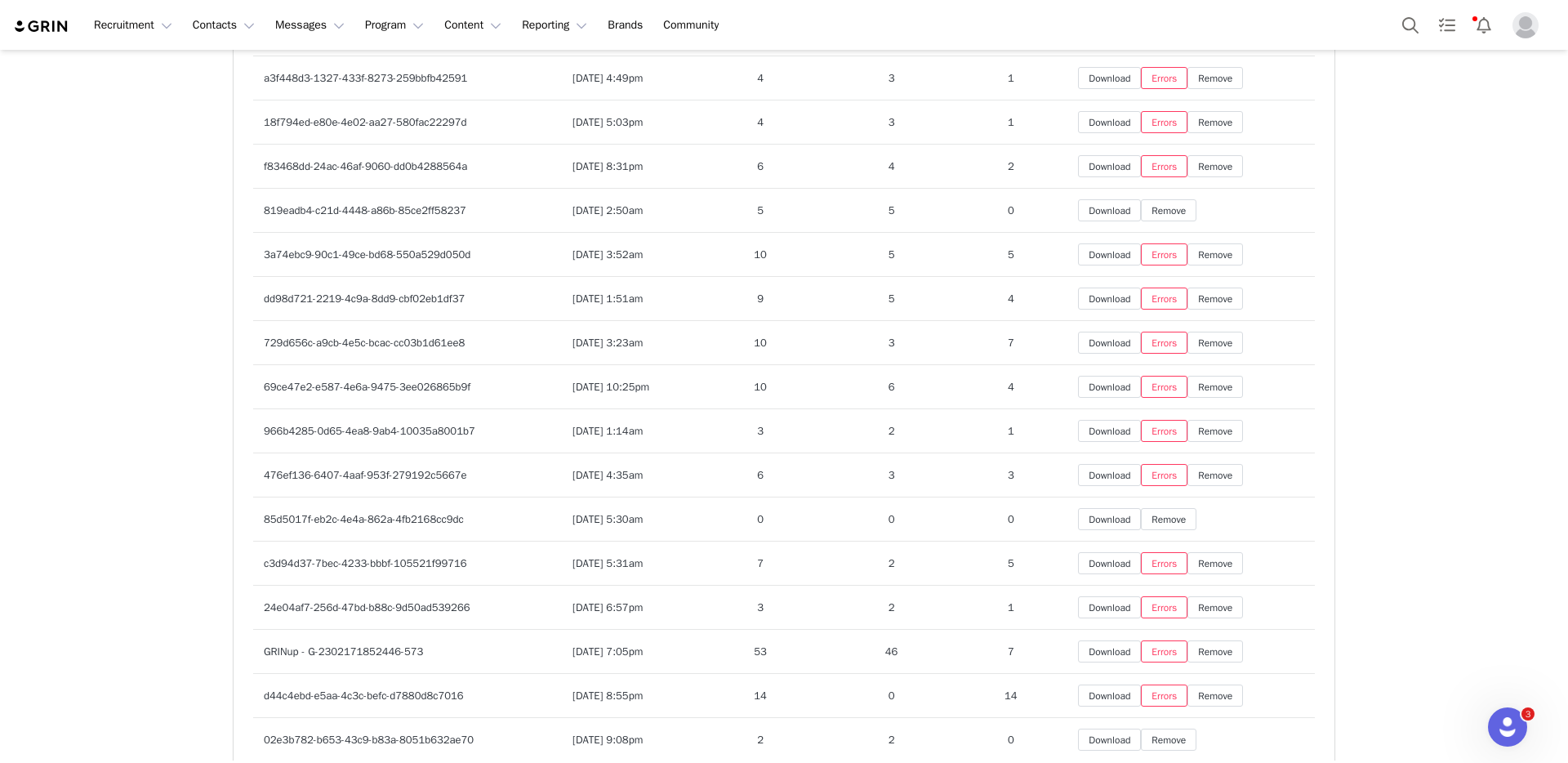 scroll, scrollTop: 1743, scrollLeft: 0, axis: vertical 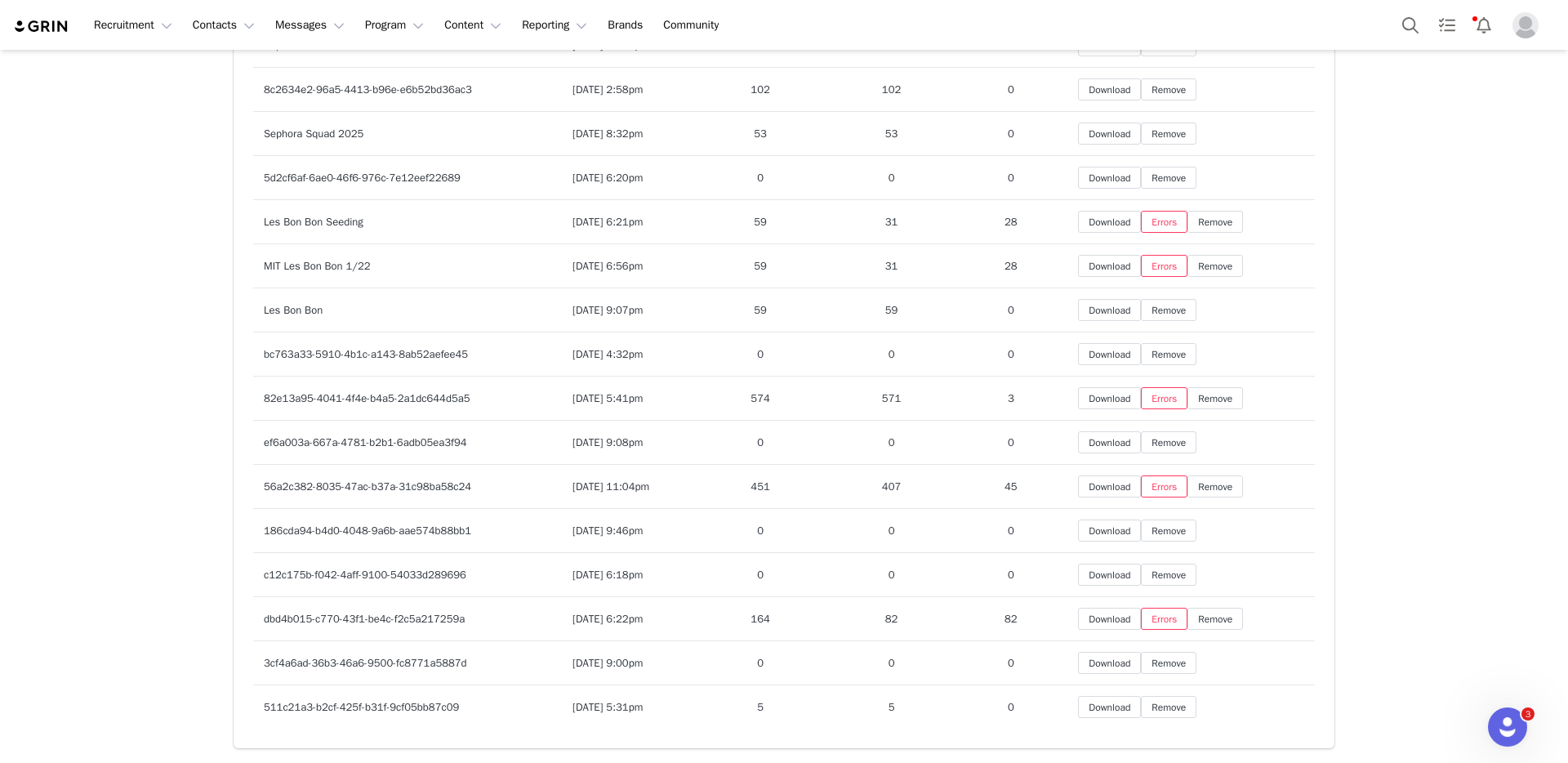 click on "Jun 27, 2025 at 6:22pm" at bounding box center (626, 619) 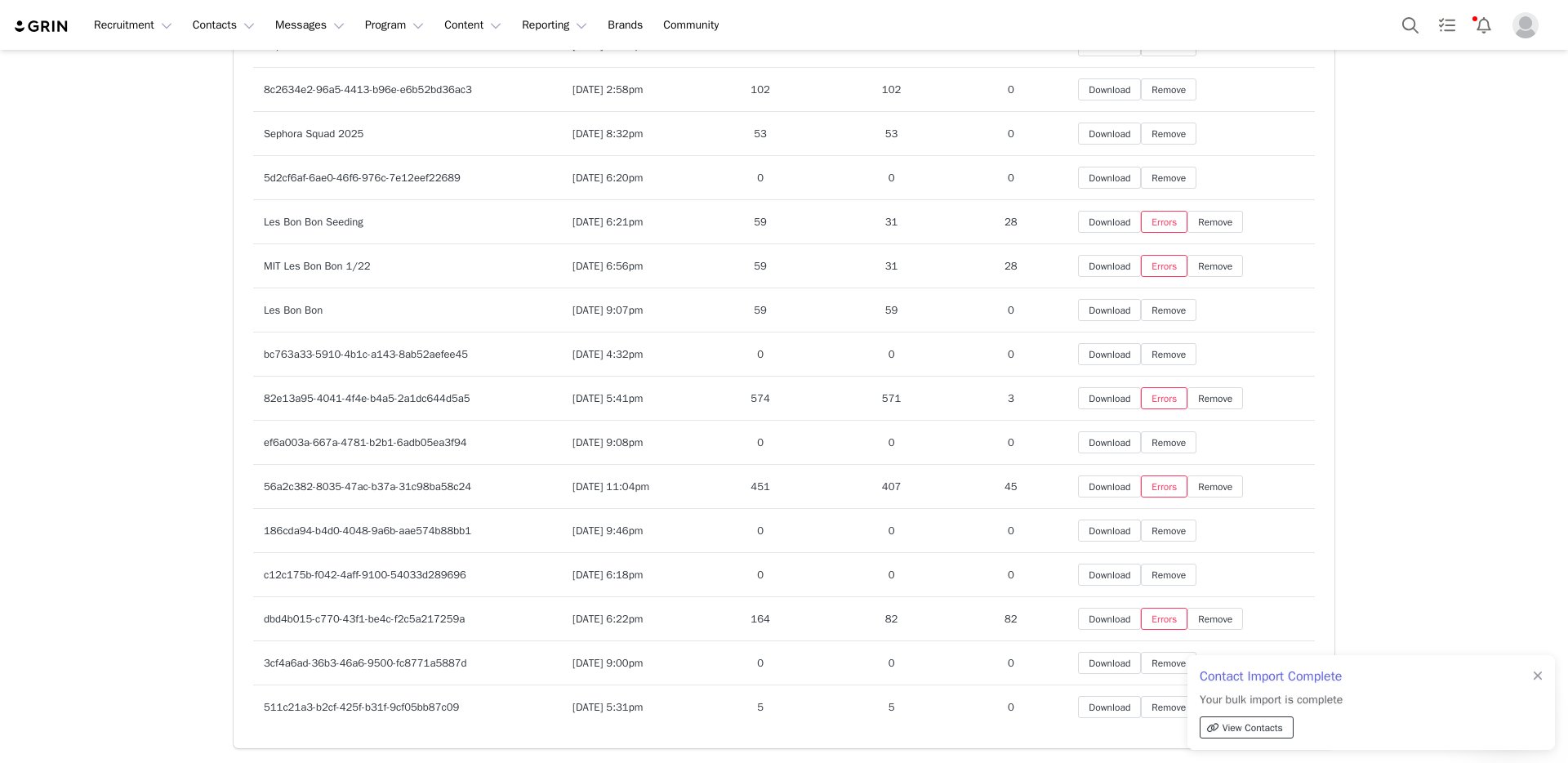 click on "View Contacts" at bounding box center (1253, 728) 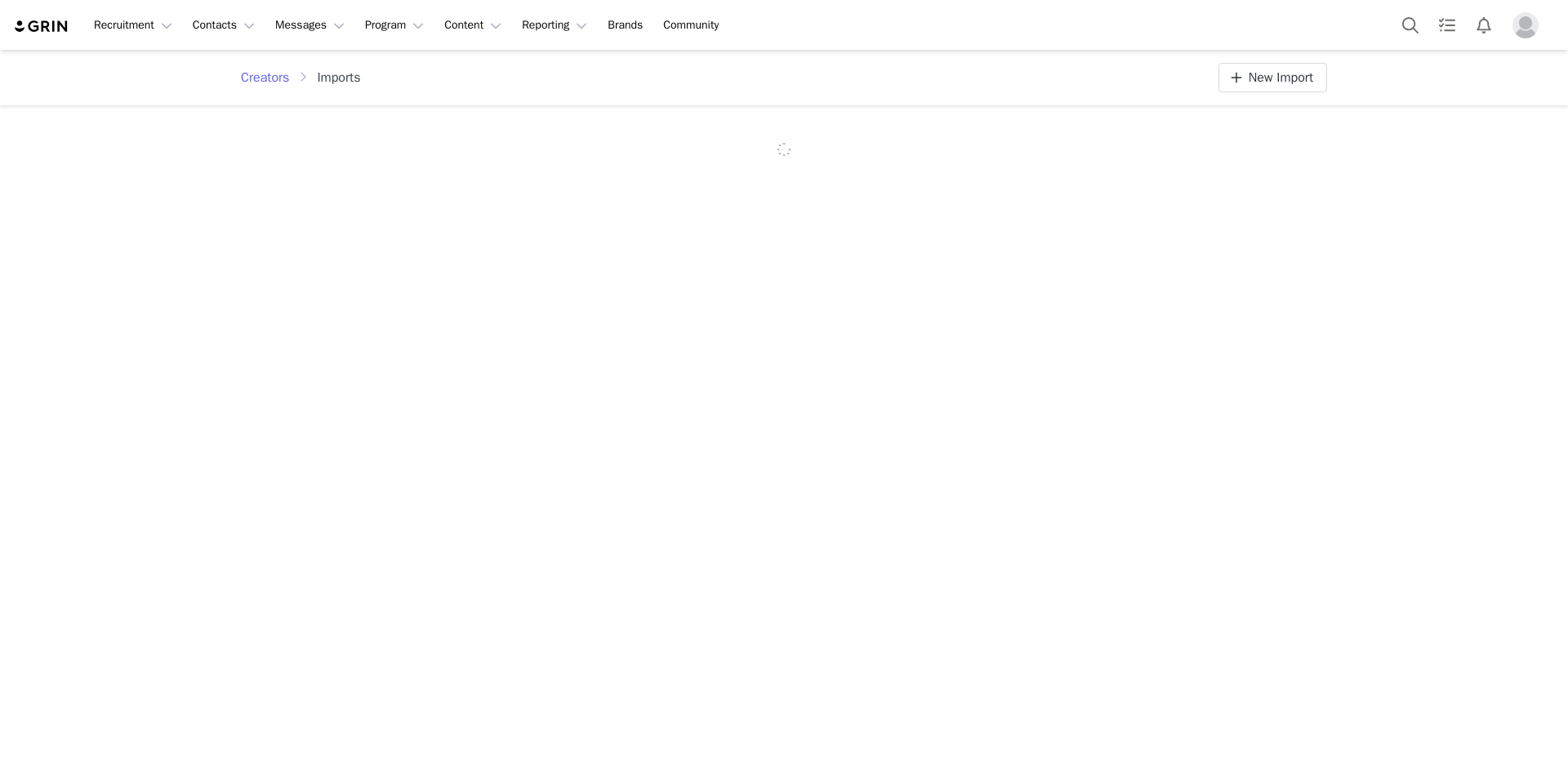 scroll, scrollTop: 0, scrollLeft: 0, axis: both 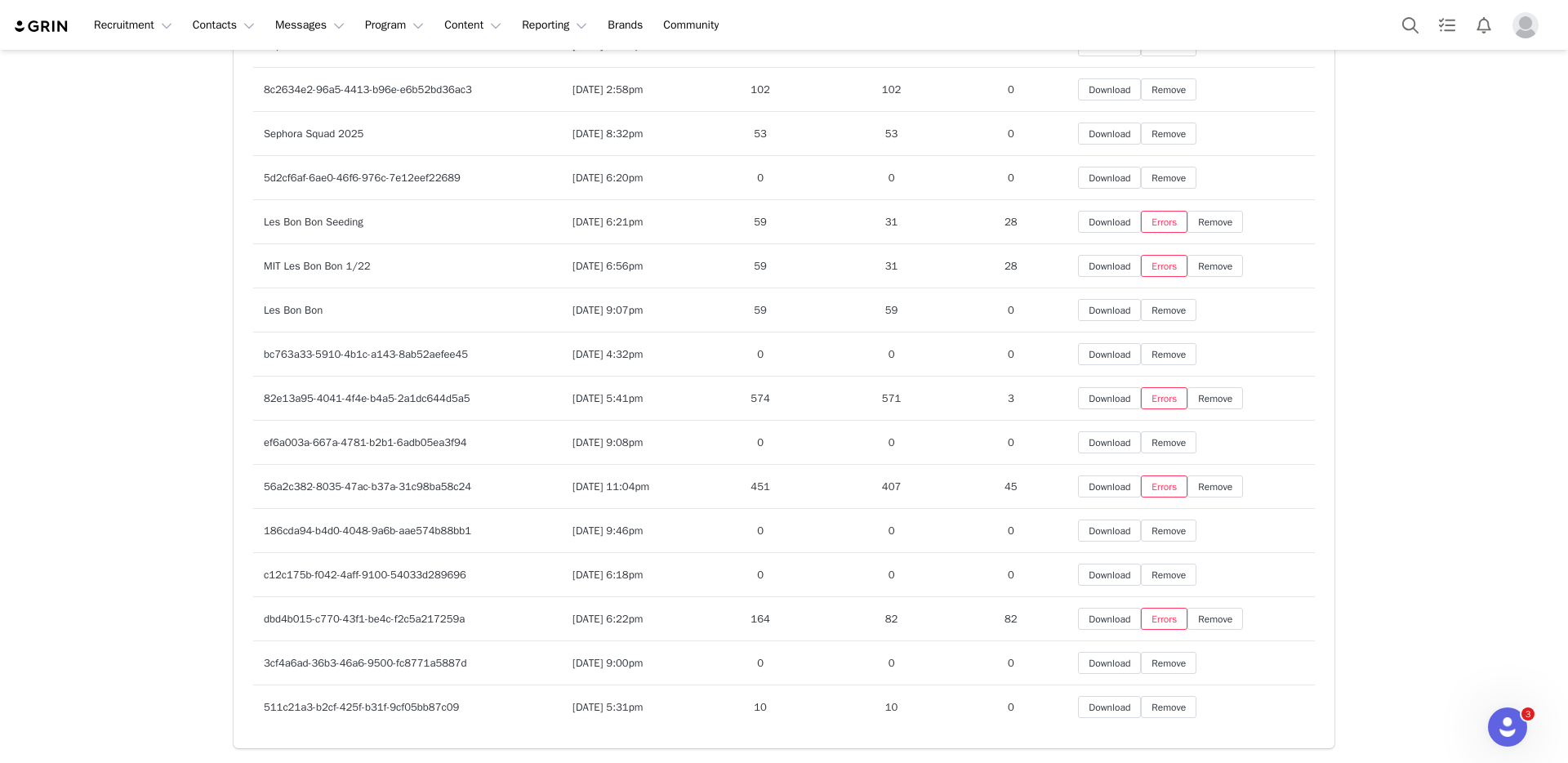 click on "511c21a3-b2cf-425f-b31f-9cf05bb87c09" at bounding box center [408, 707] 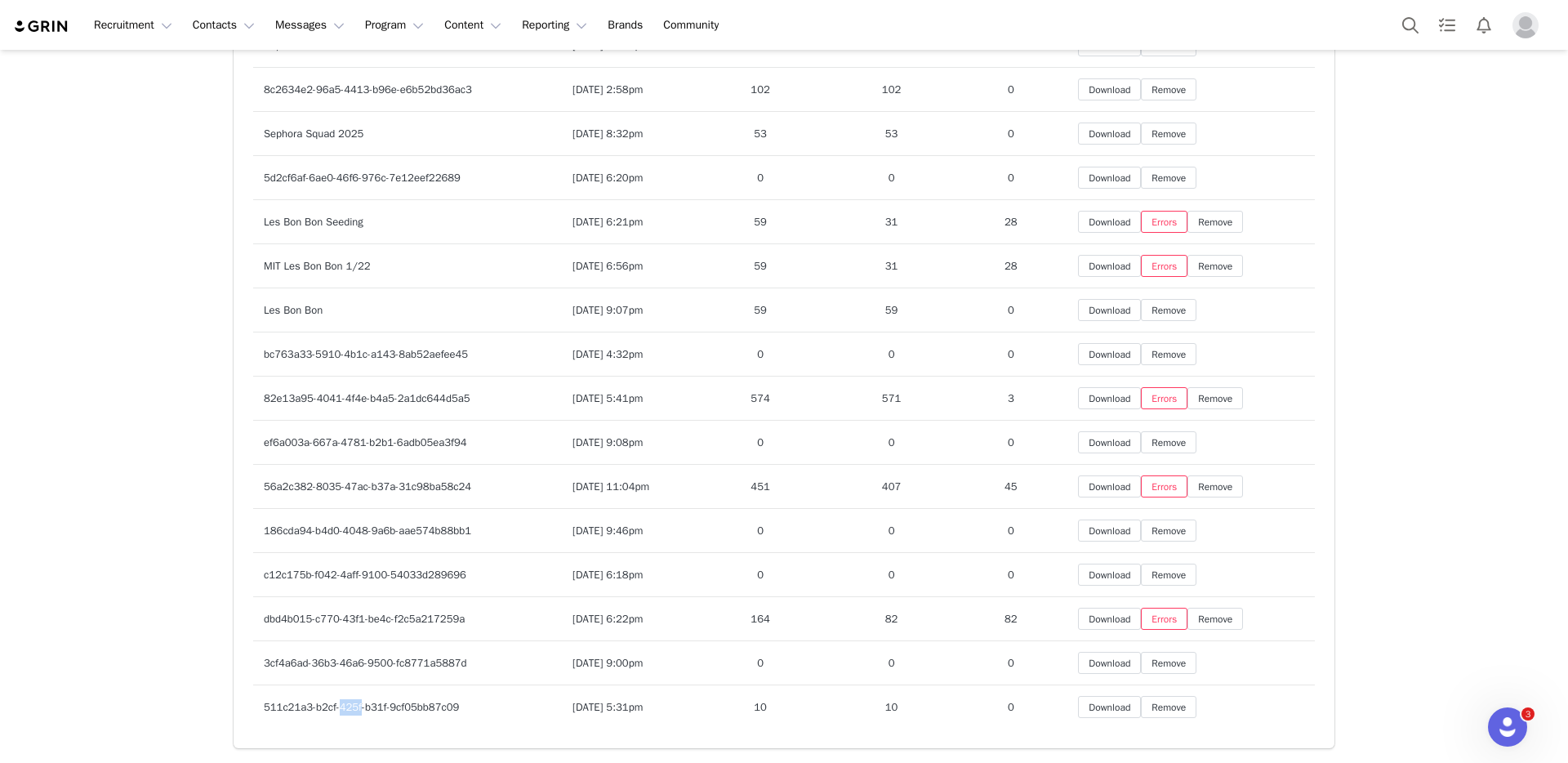 click on "511c21a3-b2cf-425f-b31f-9cf05bb87c09" at bounding box center (408, 707) 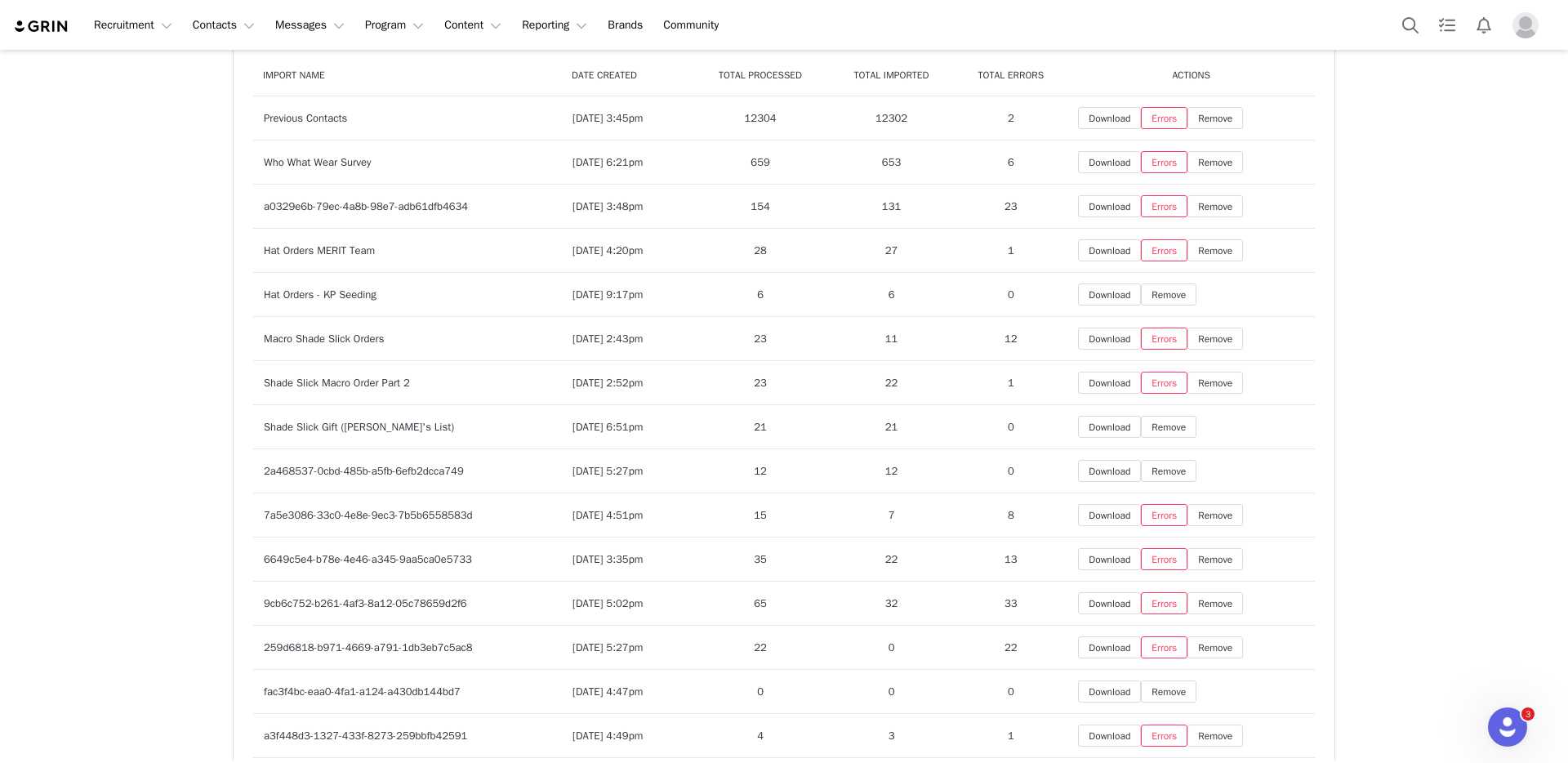 scroll, scrollTop: 0, scrollLeft: 0, axis: both 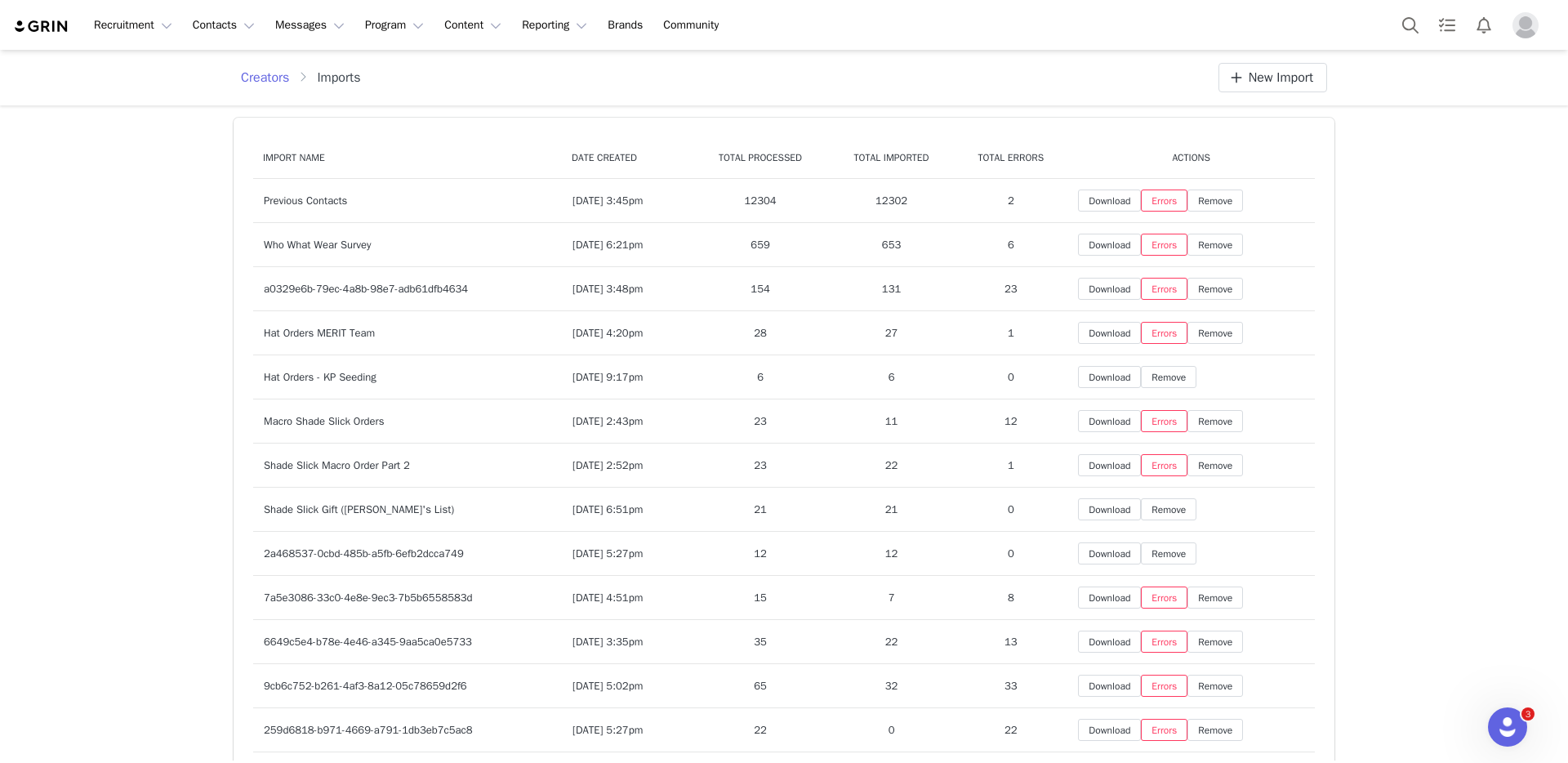 click on "Creators" at bounding box center (270, 78) 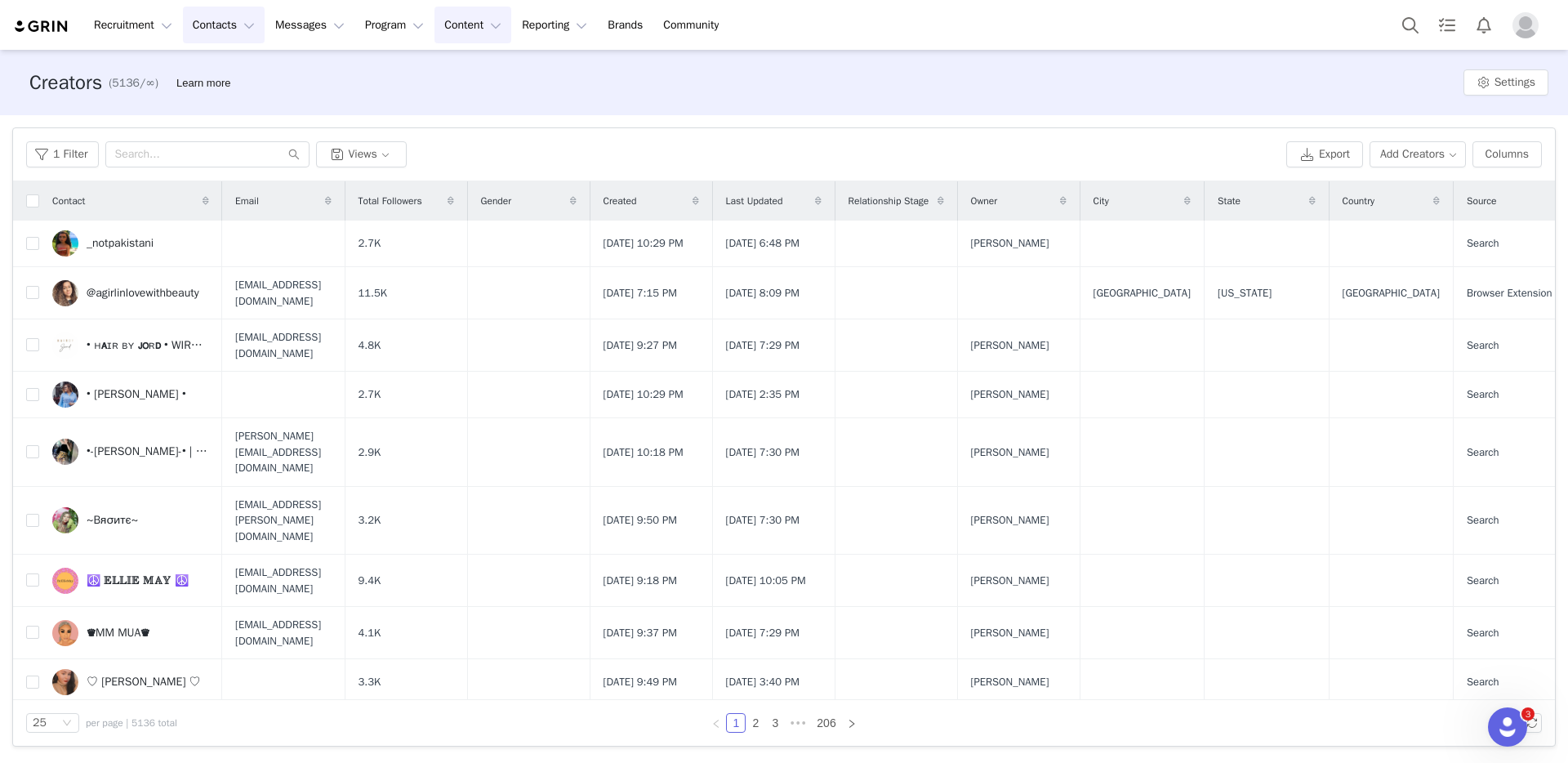 click on "Content Content" at bounding box center (473, 25) 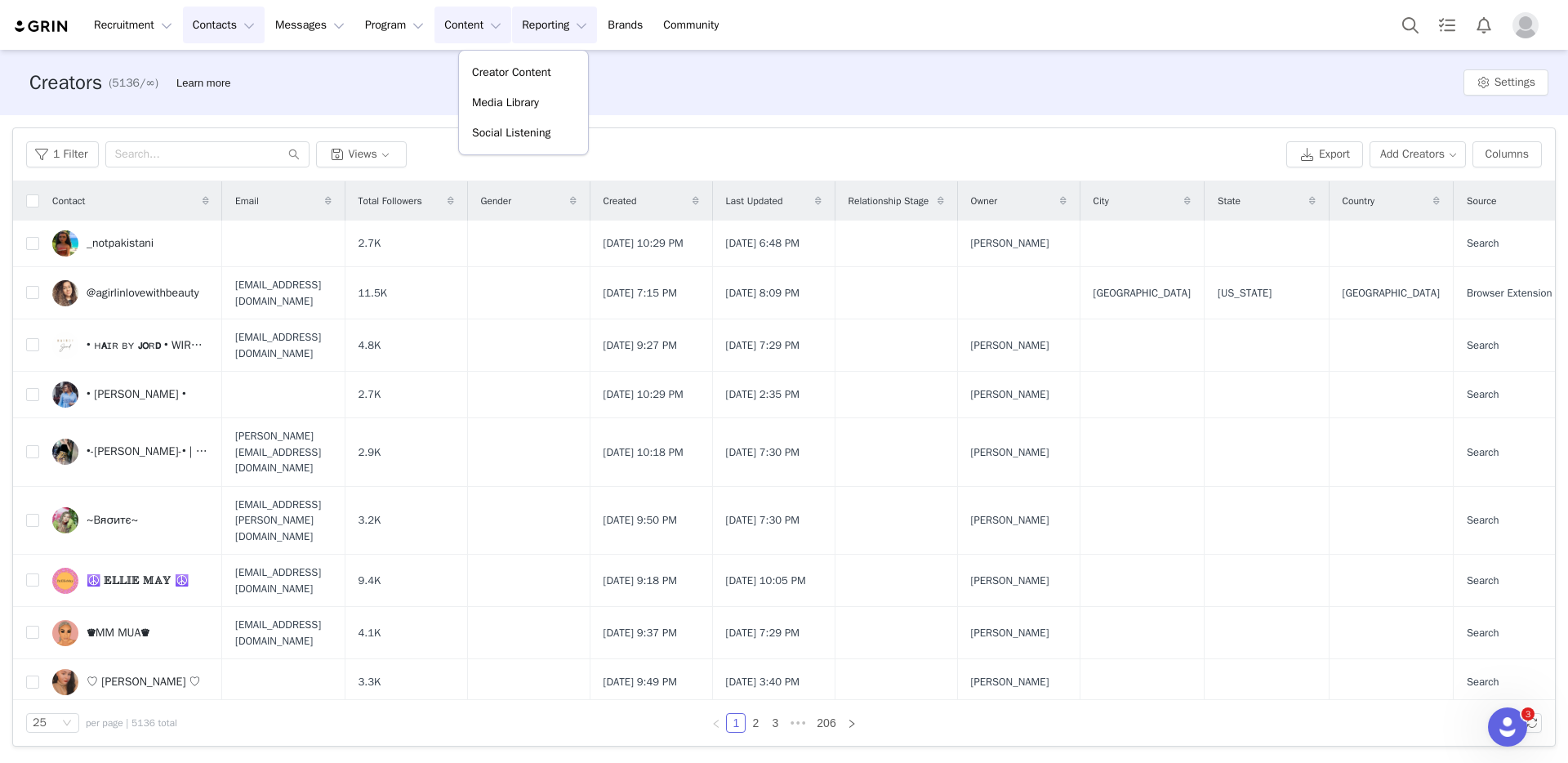 click on "Reporting Reporting" at bounding box center (555, 25) 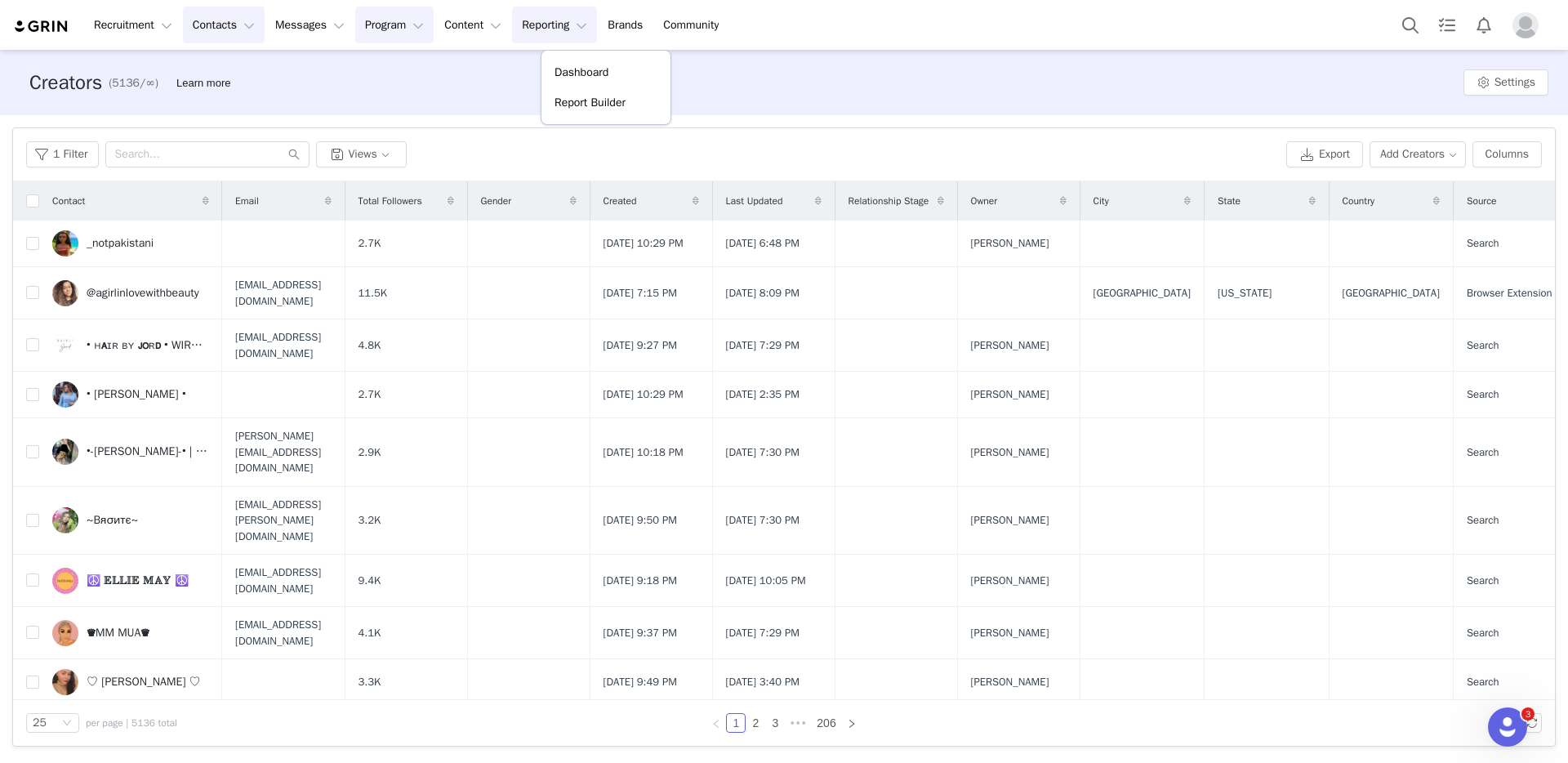 click on "Program Program" at bounding box center [394, 25] 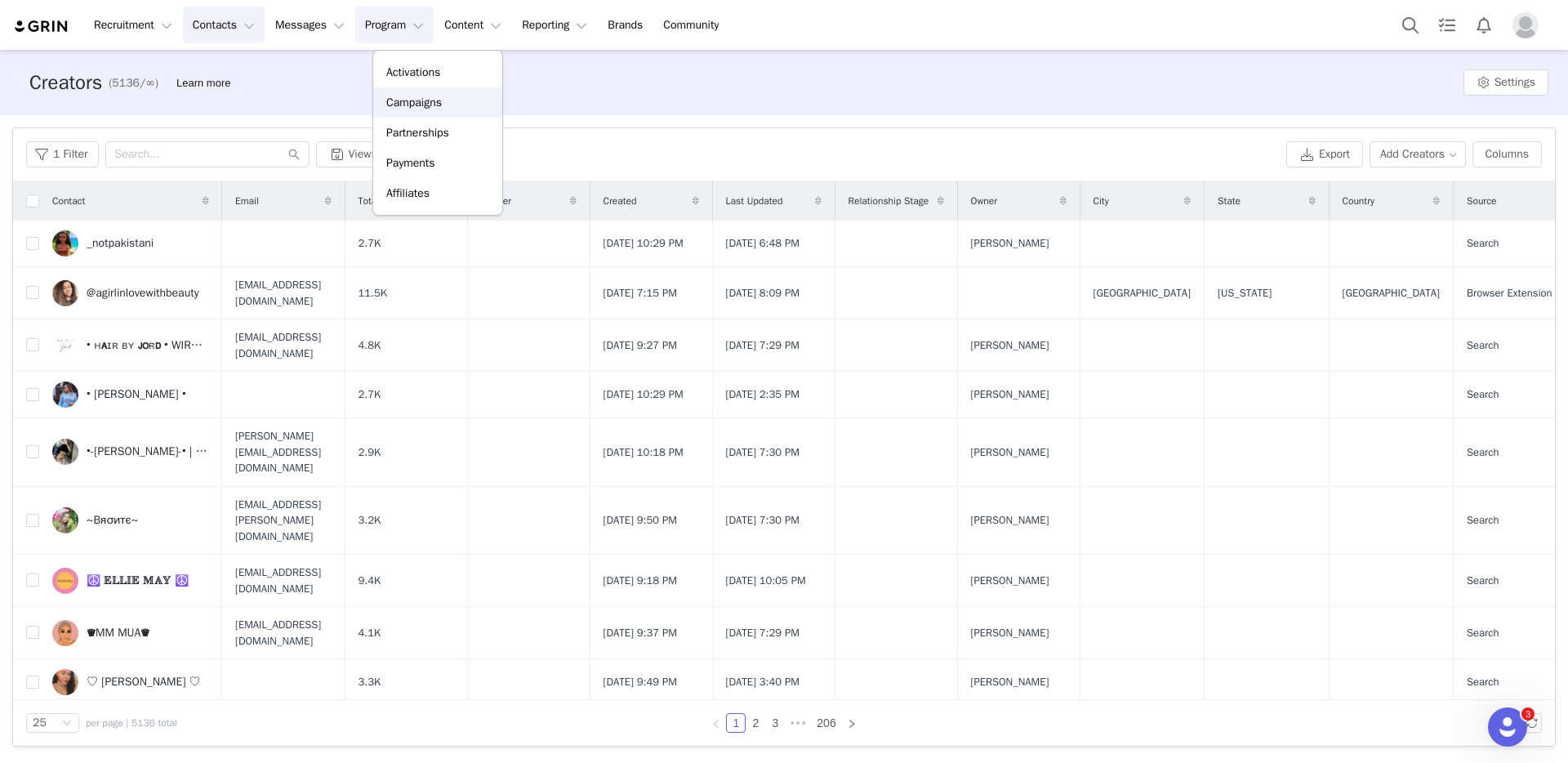 click on "Campaigns" at bounding box center [414, 102] 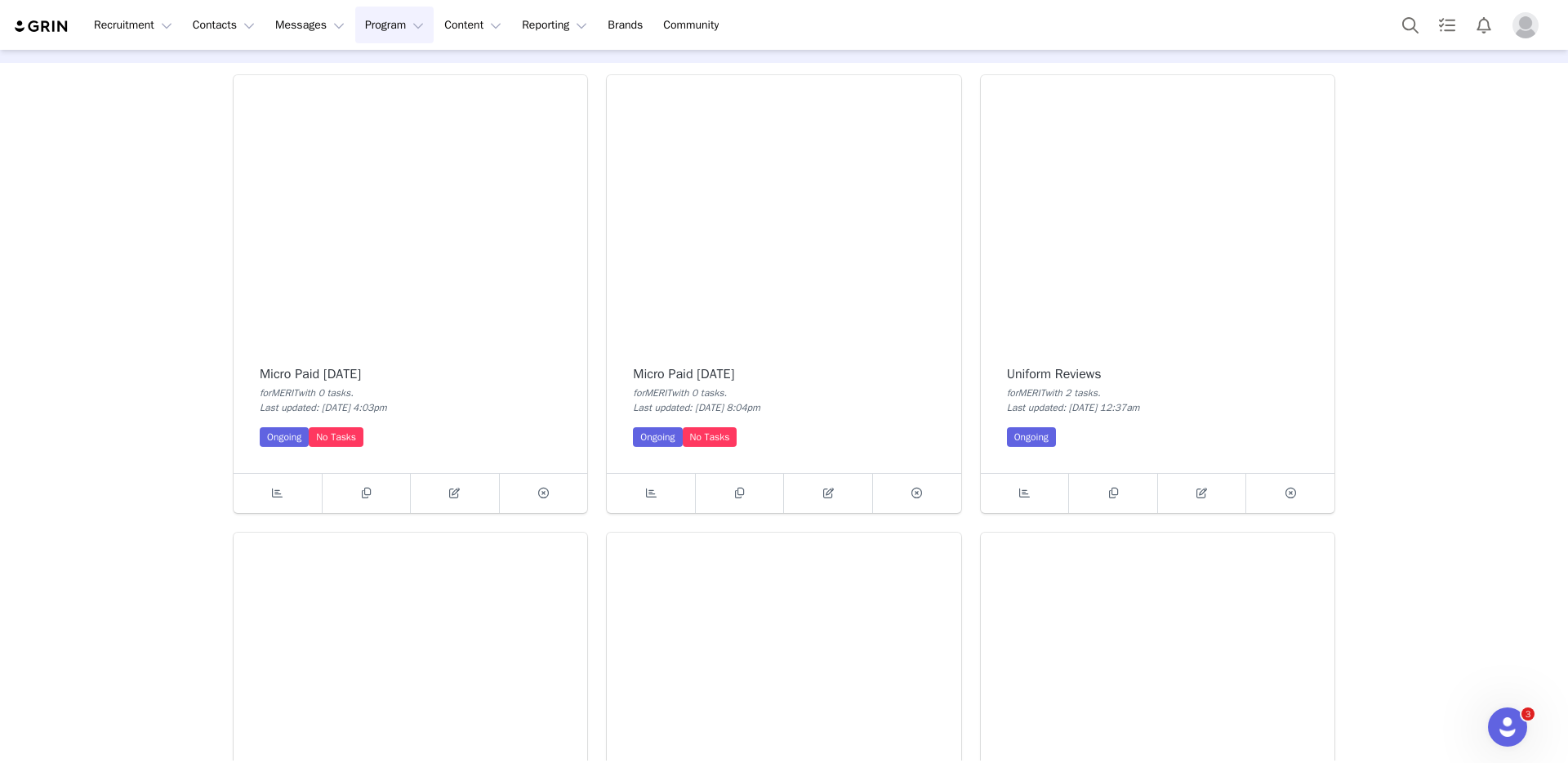 scroll, scrollTop: 0, scrollLeft: 0, axis: both 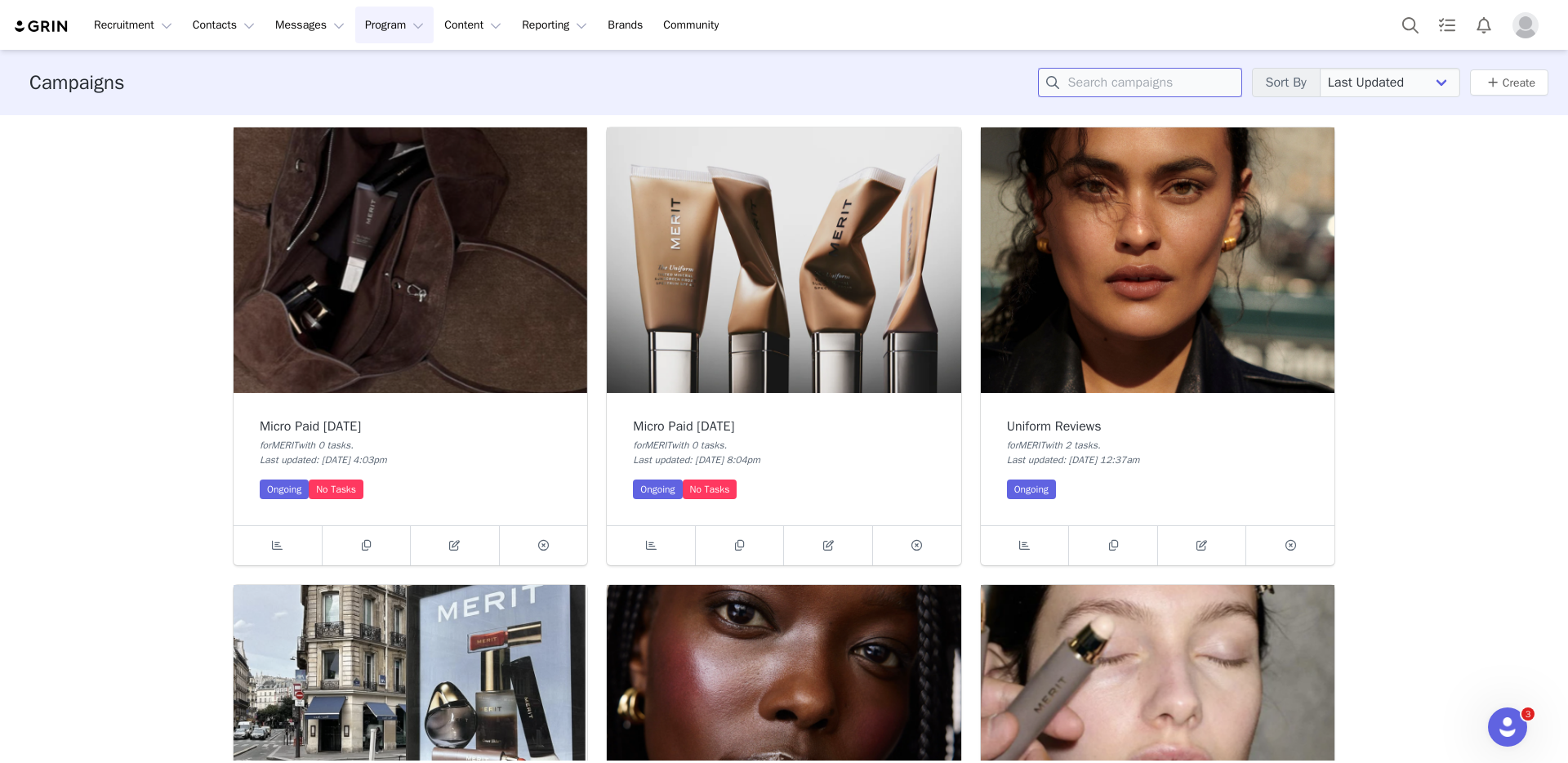 click at bounding box center (1140, 83) 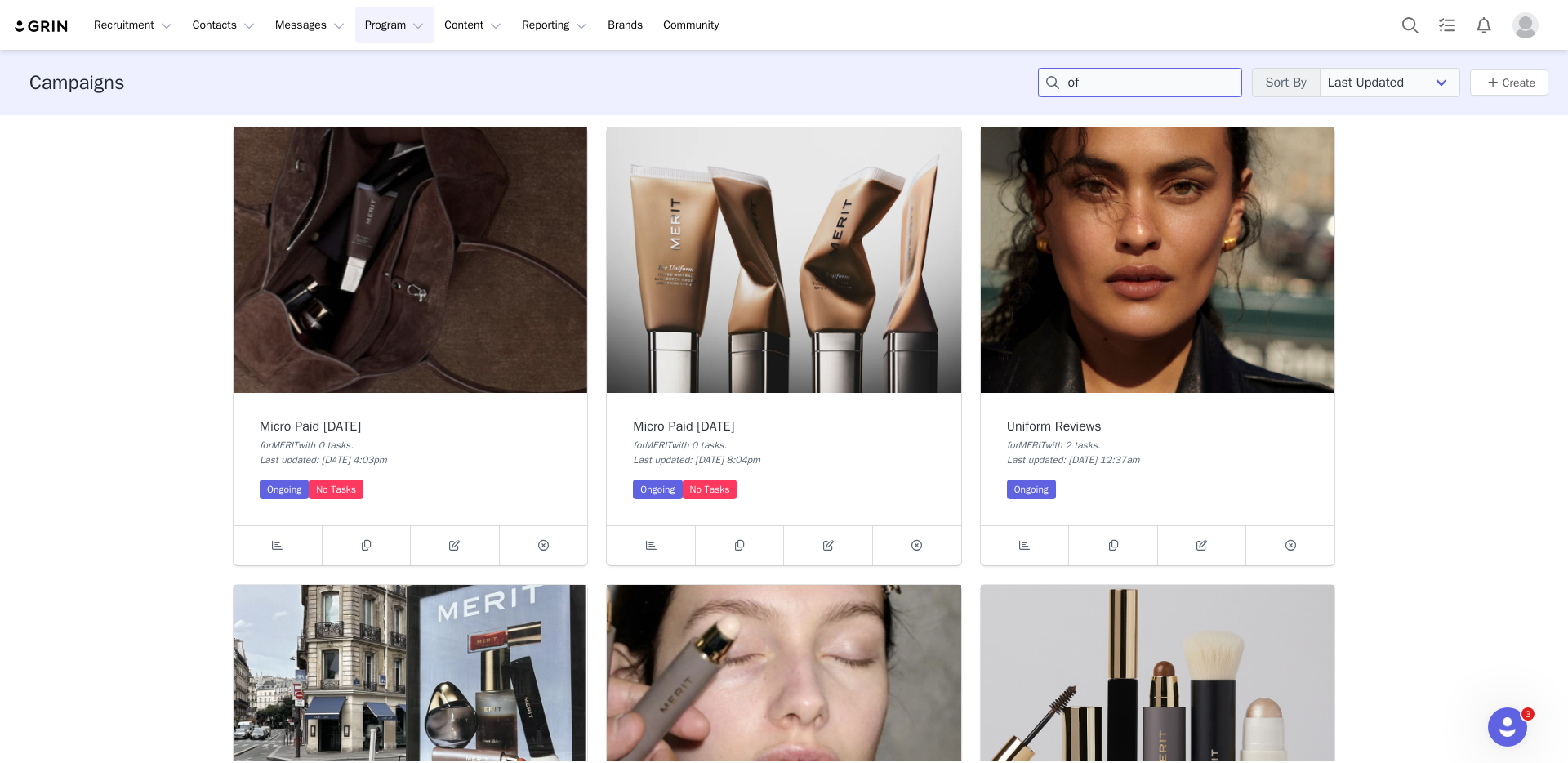 type on "off" 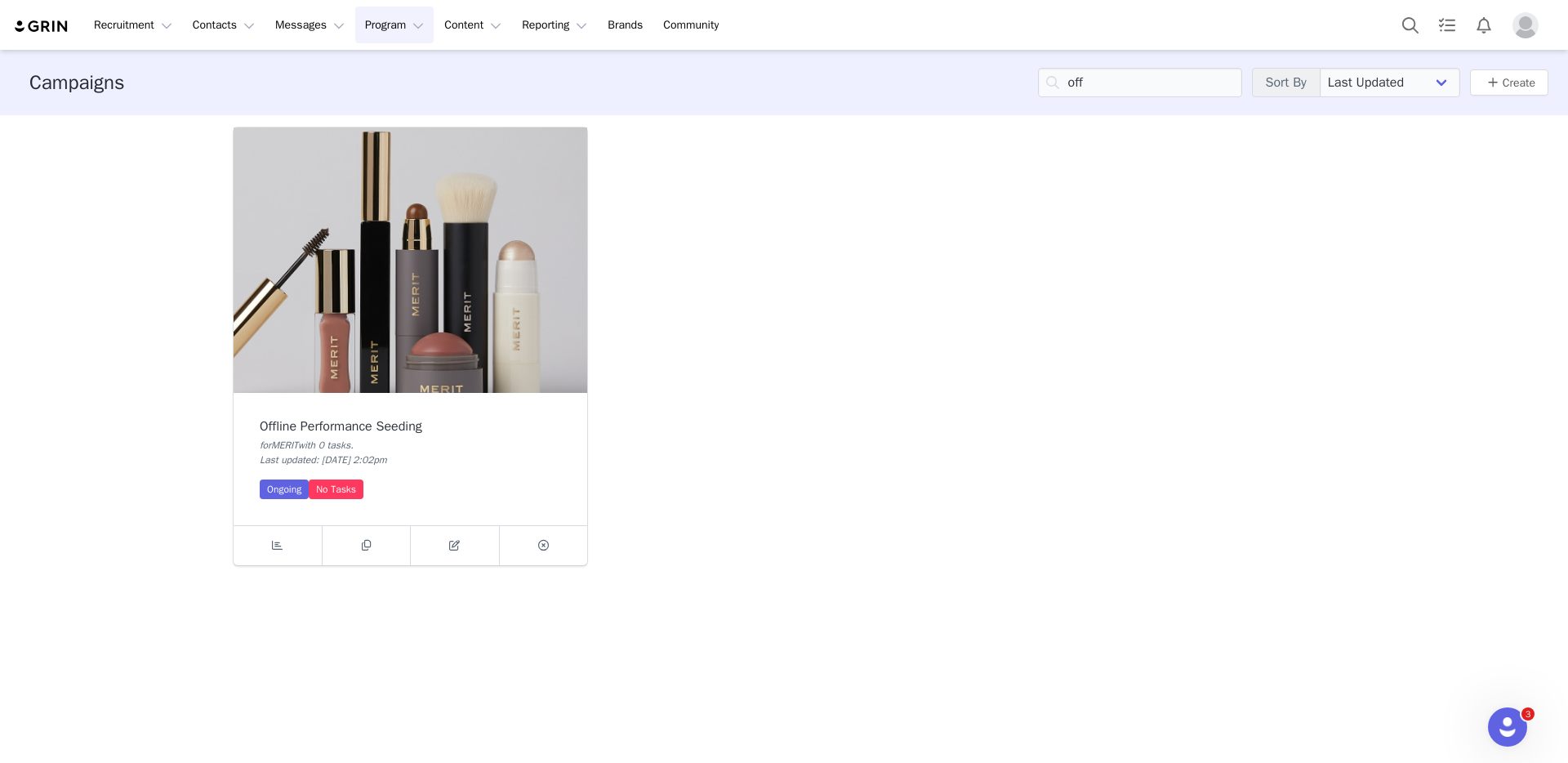 click at bounding box center (410, 260) 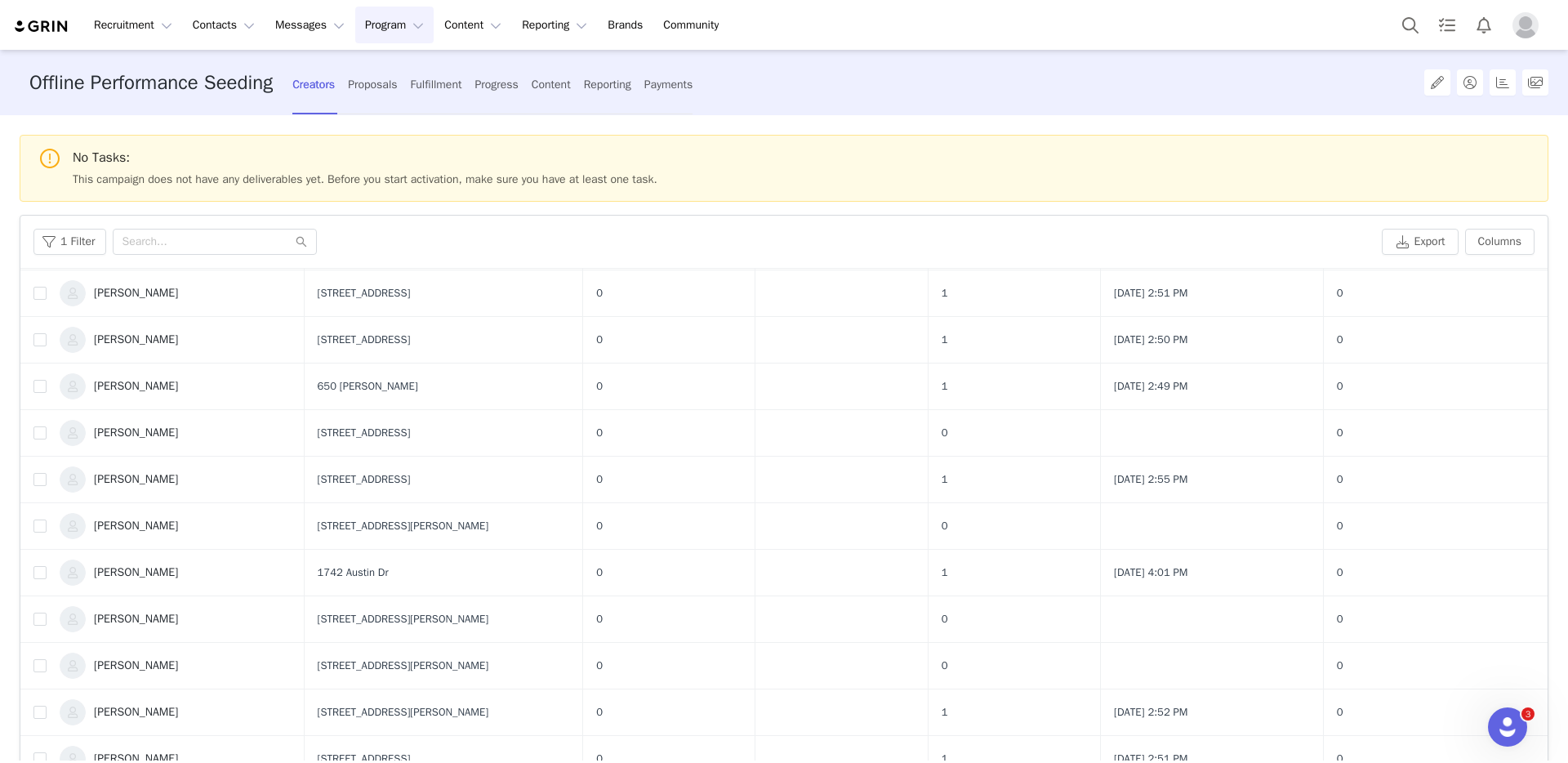 scroll, scrollTop: 638, scrollLeft: 0, axis: vertical 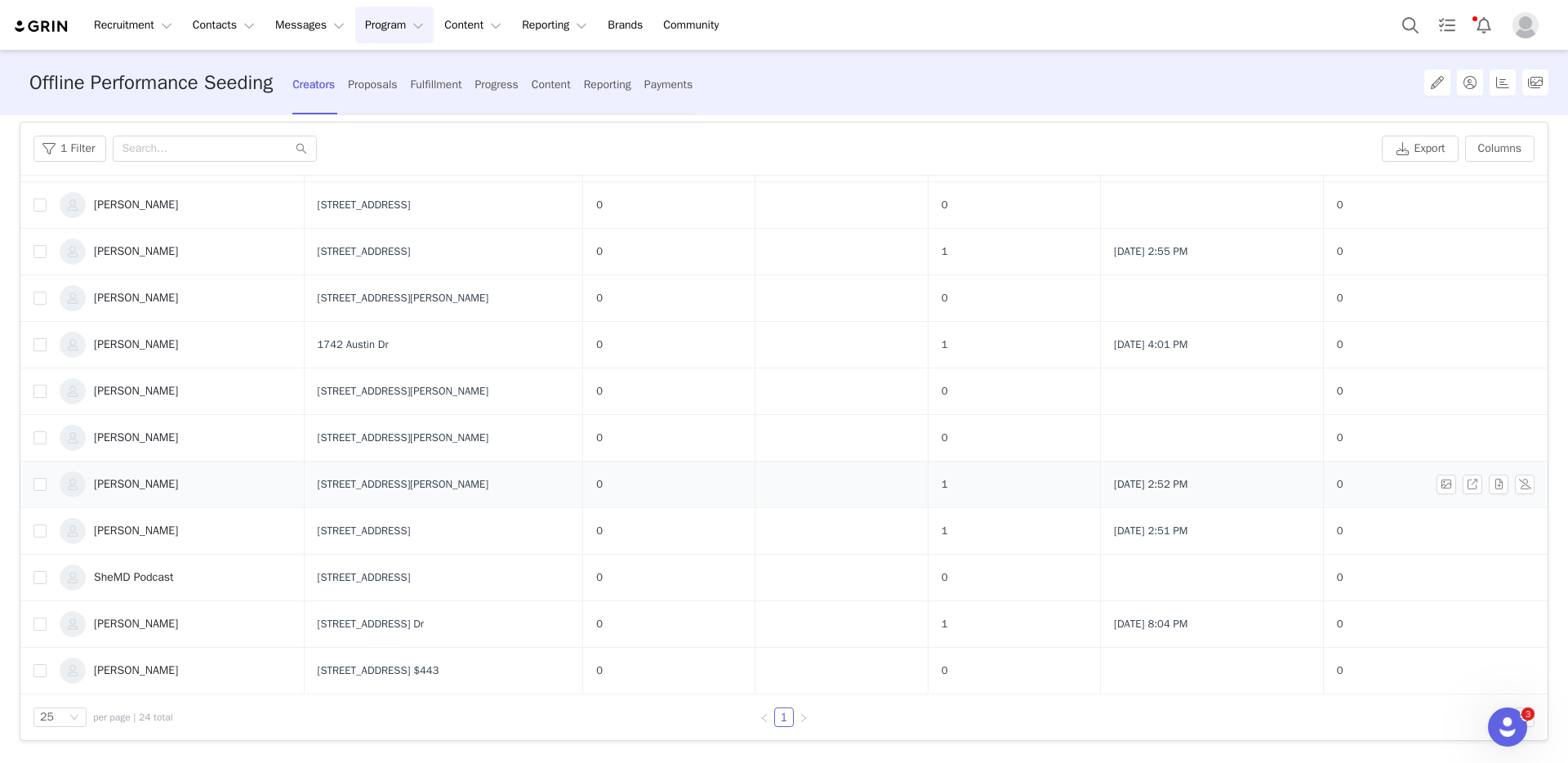 click on "[STREET_ADDRESS][PERSON_NAME]" at bounding box center [403, 484] 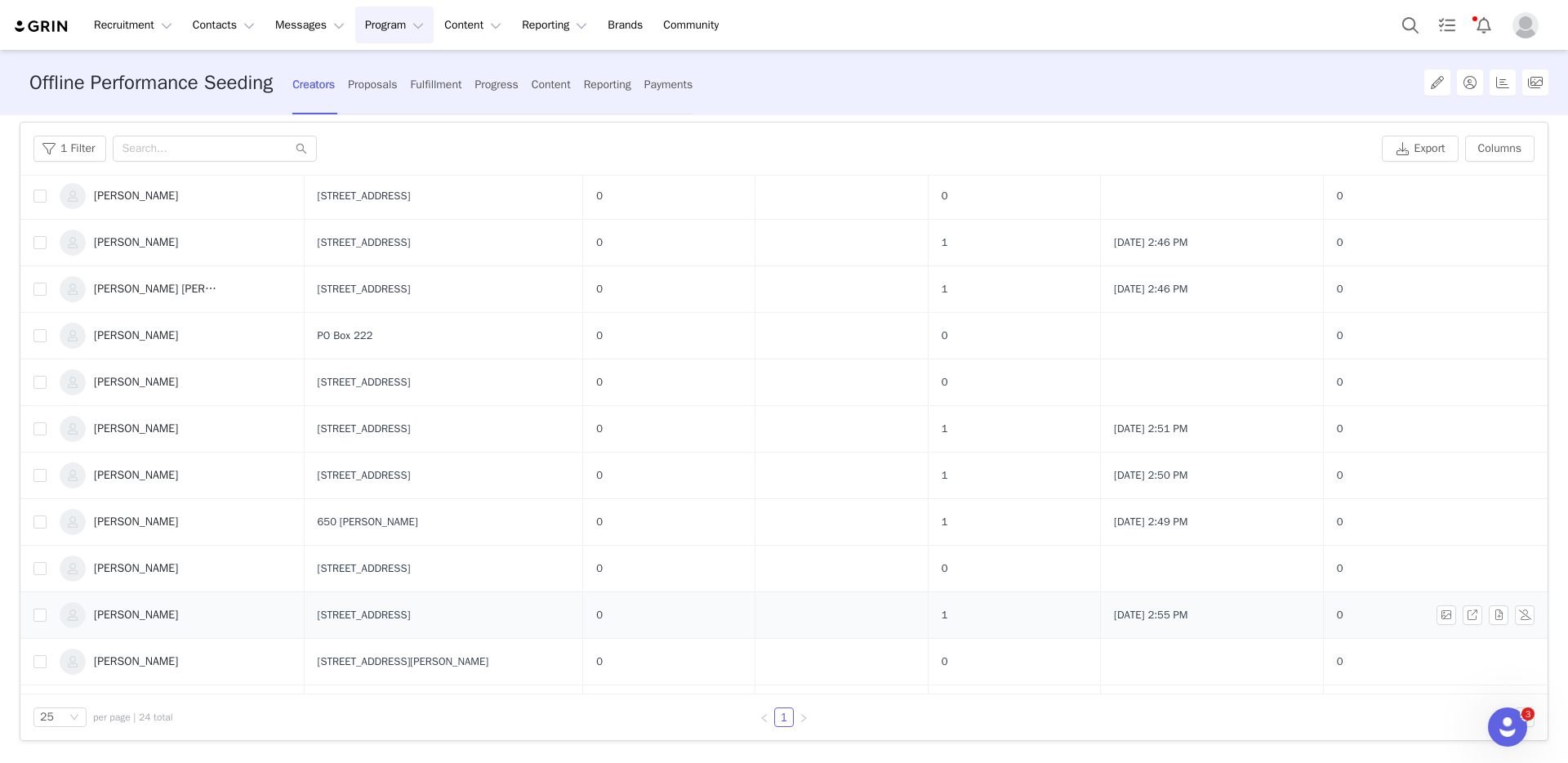 scroll, scrollTop: 0, scrollLeft: 0, axis: both 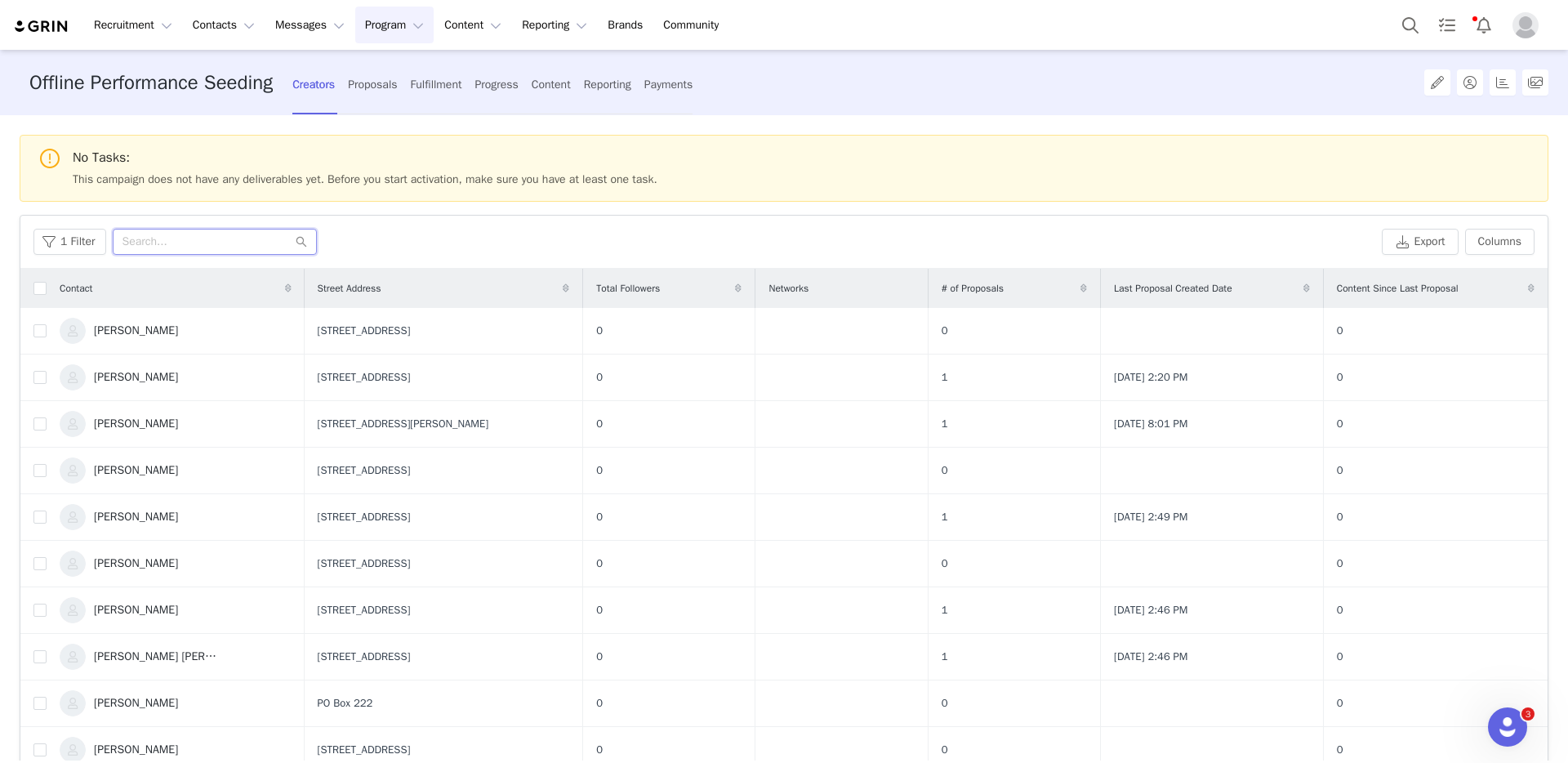 click at bounding box center [215, 242] 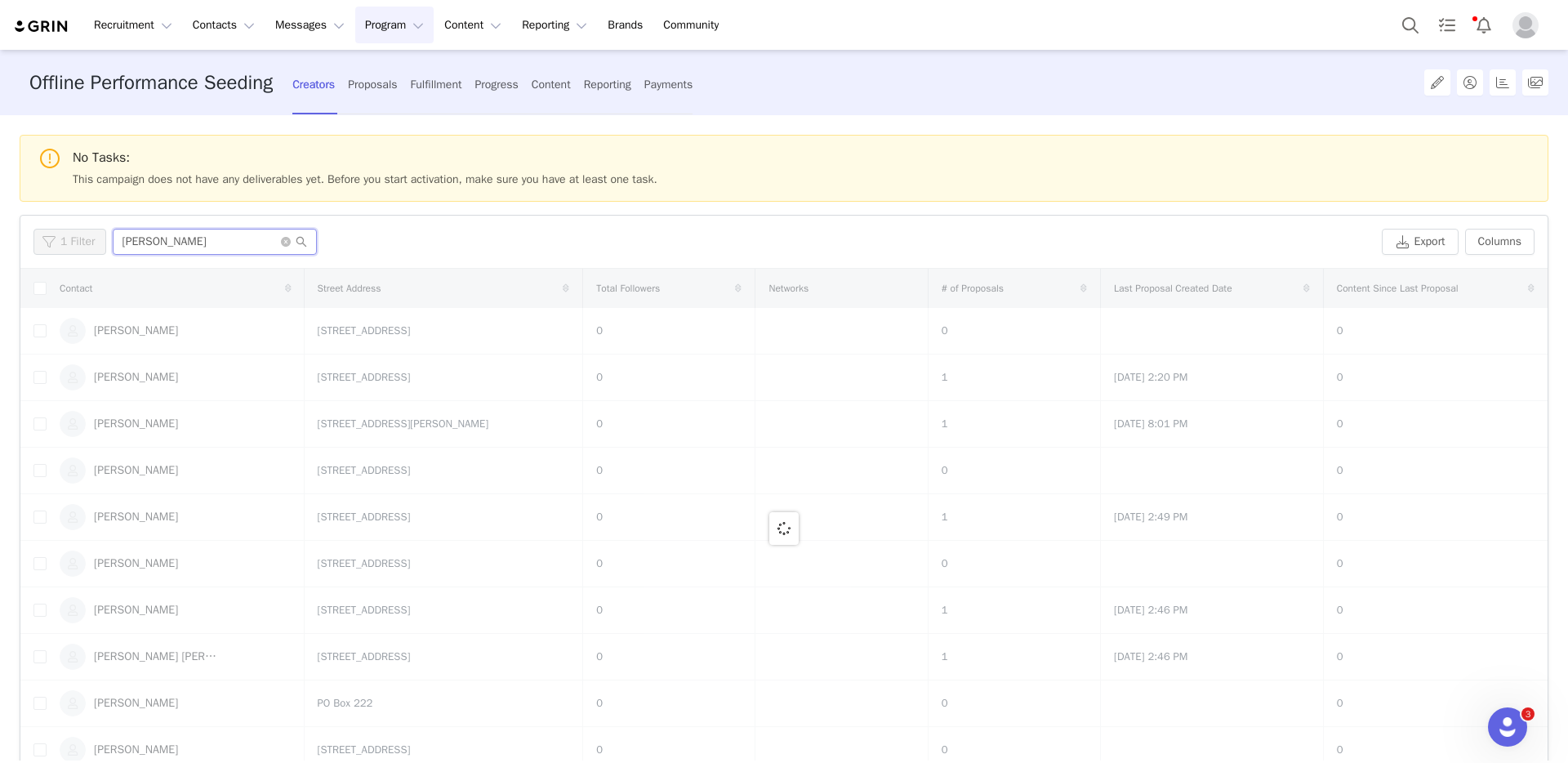 type on "lind" 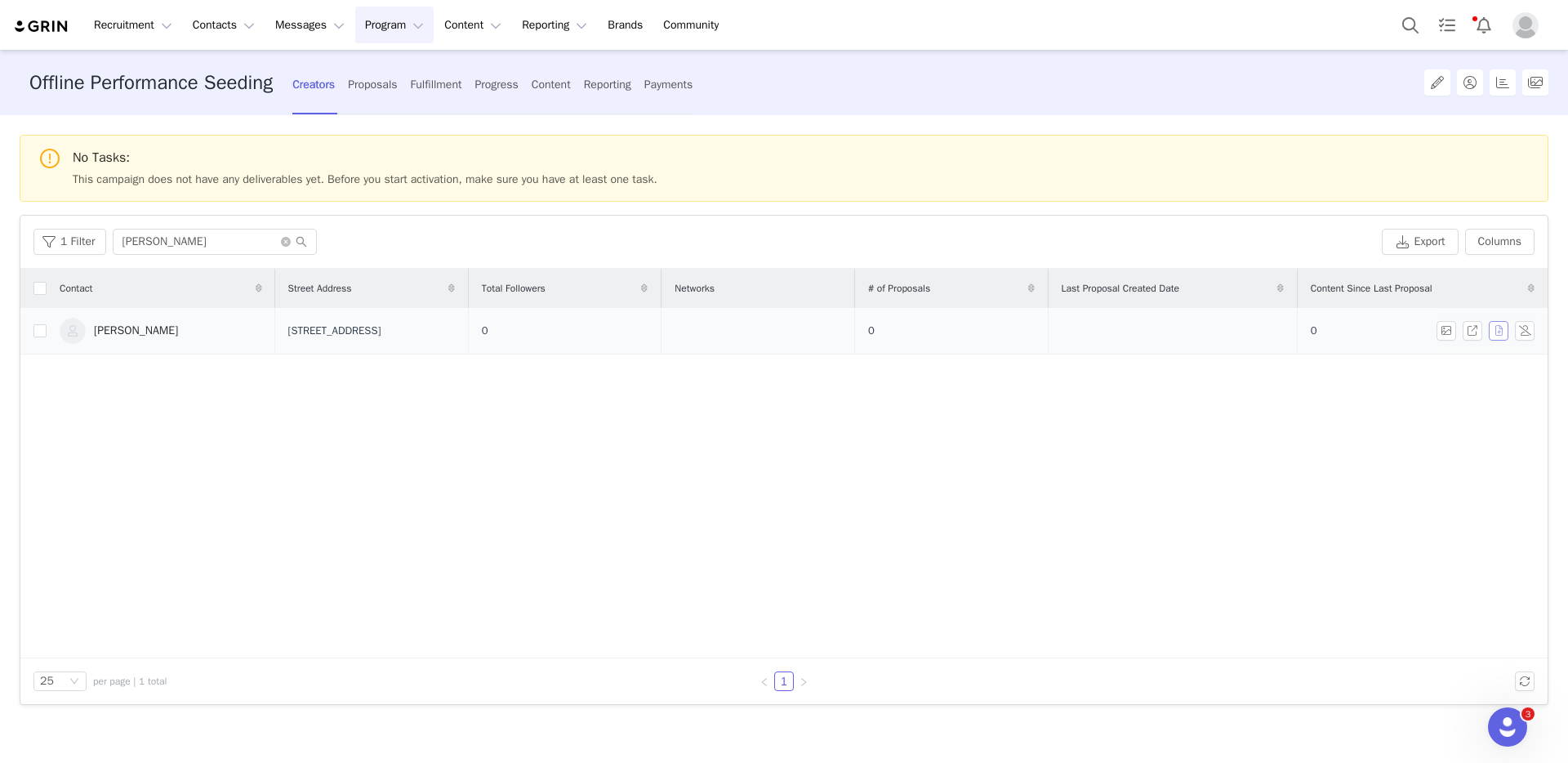 click at bounding box center [1499, 331] 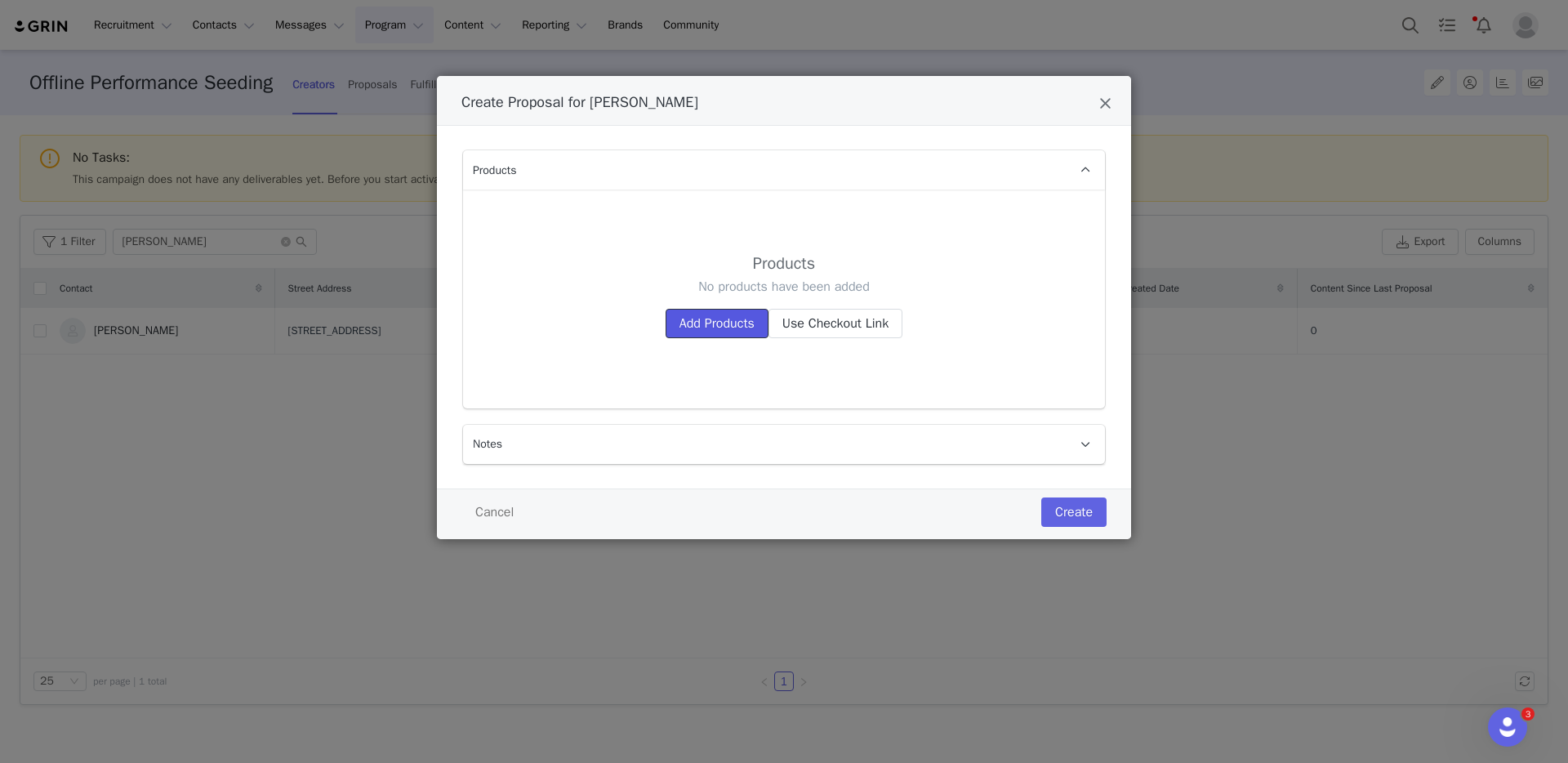 click on "Add Products" at bounding box center [717, 323] 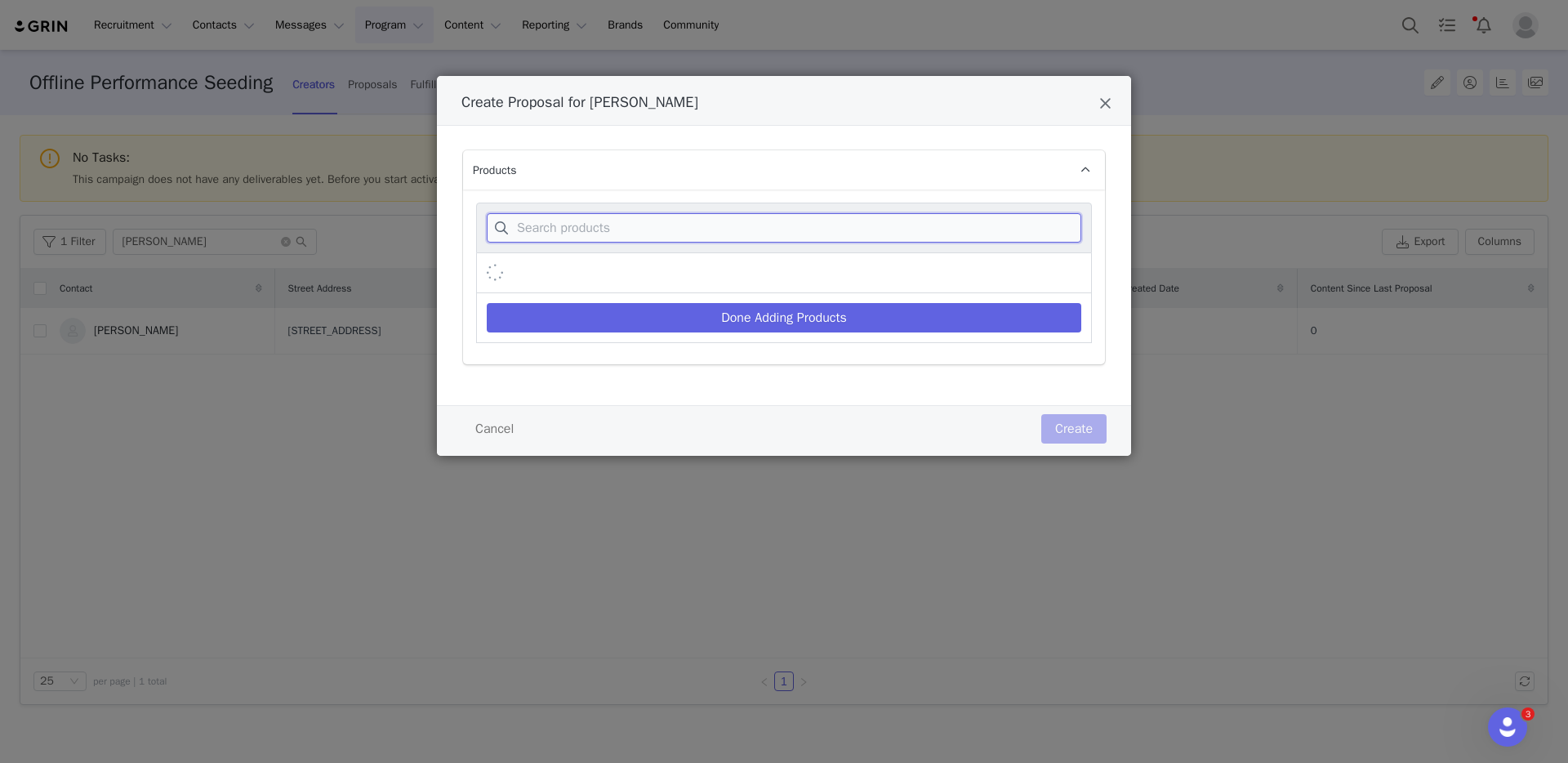 click at bounding box center [784, 228] 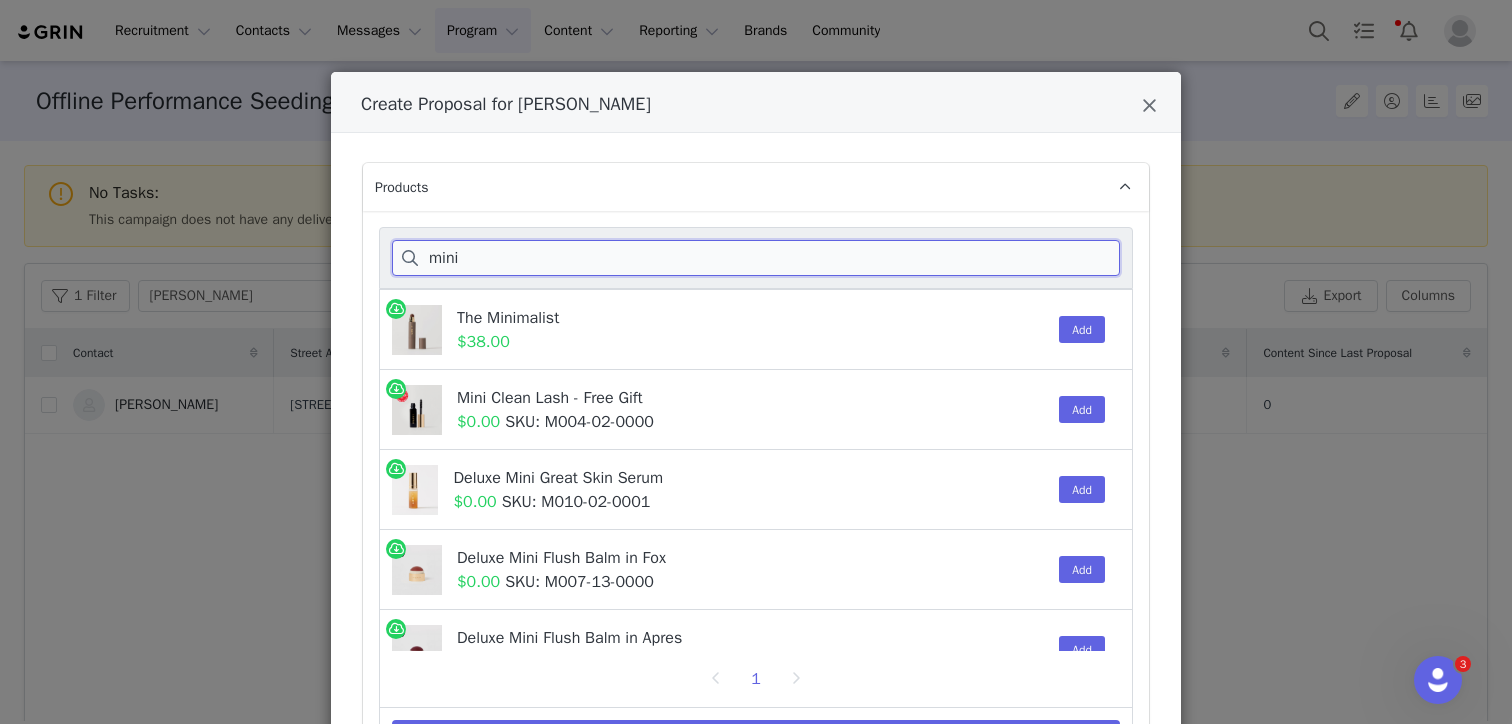type on "mini" 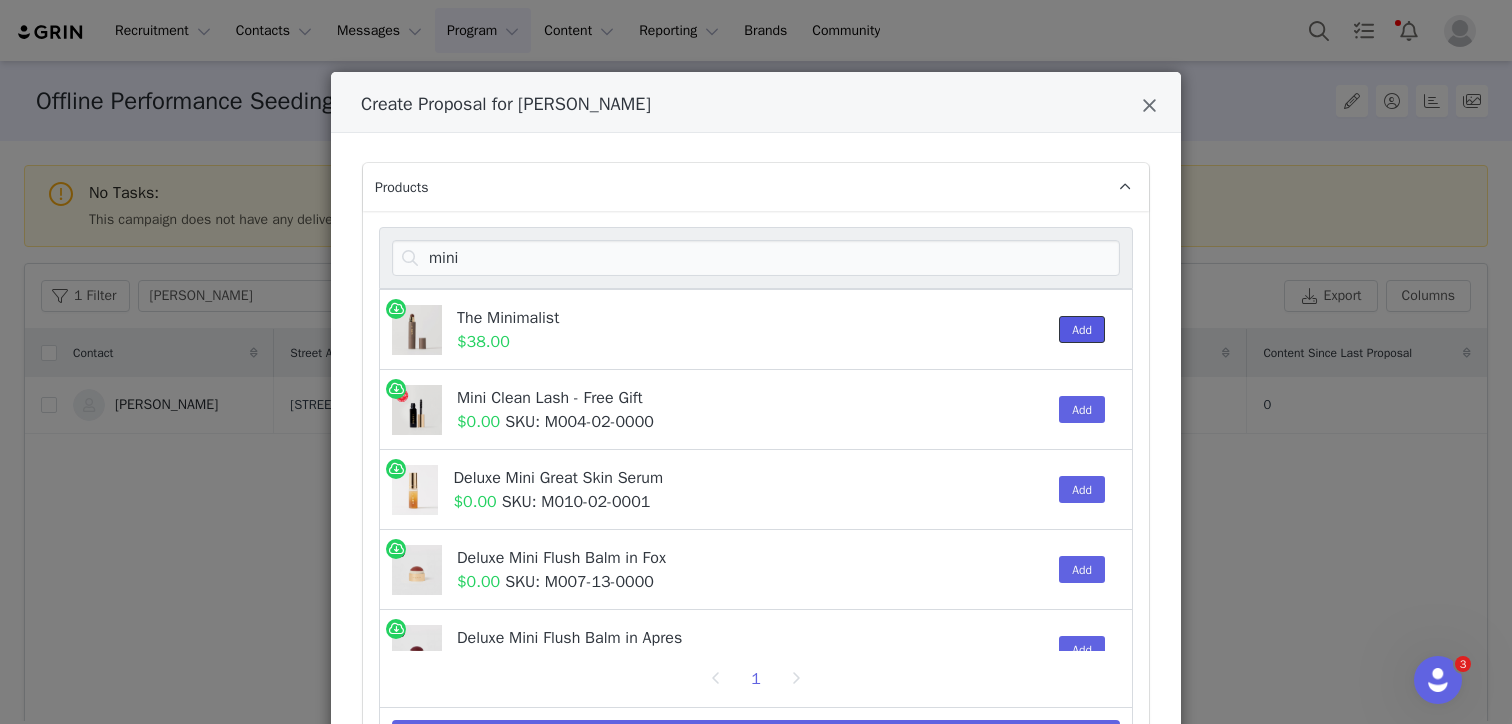 click on "Add" at bounding box center (1082, 329) 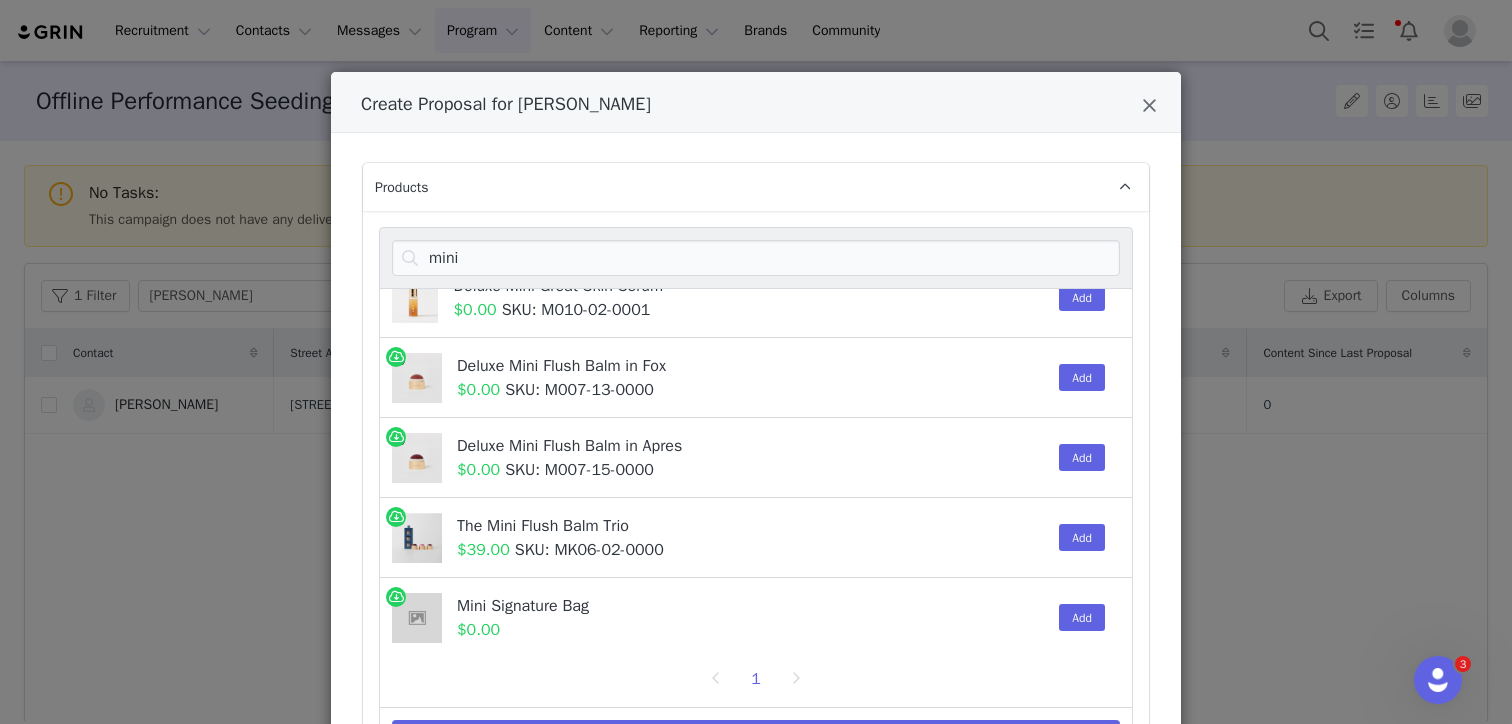 scroll, scrollTop: 199, scrollLeft: 0, axis: vertical 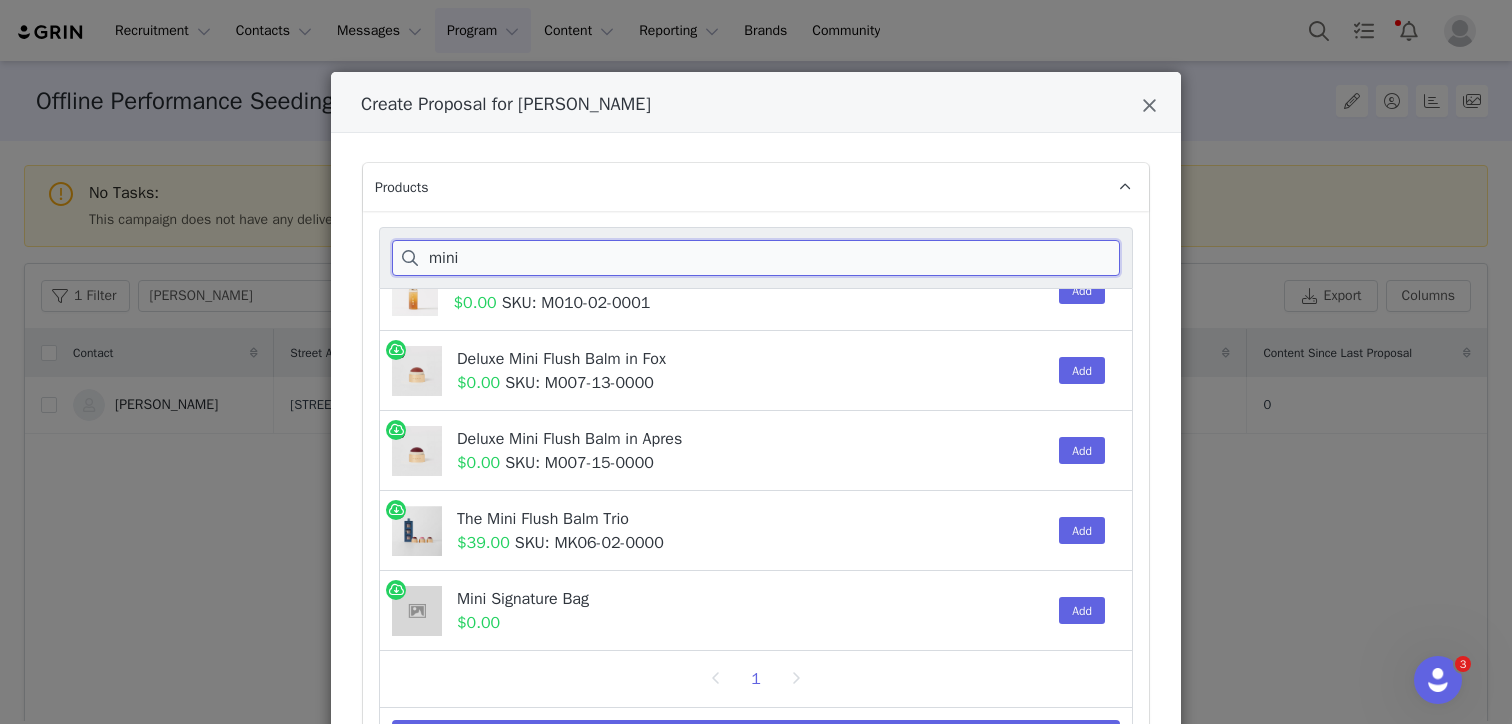 click on "mini" at bounding box center (756, 258) 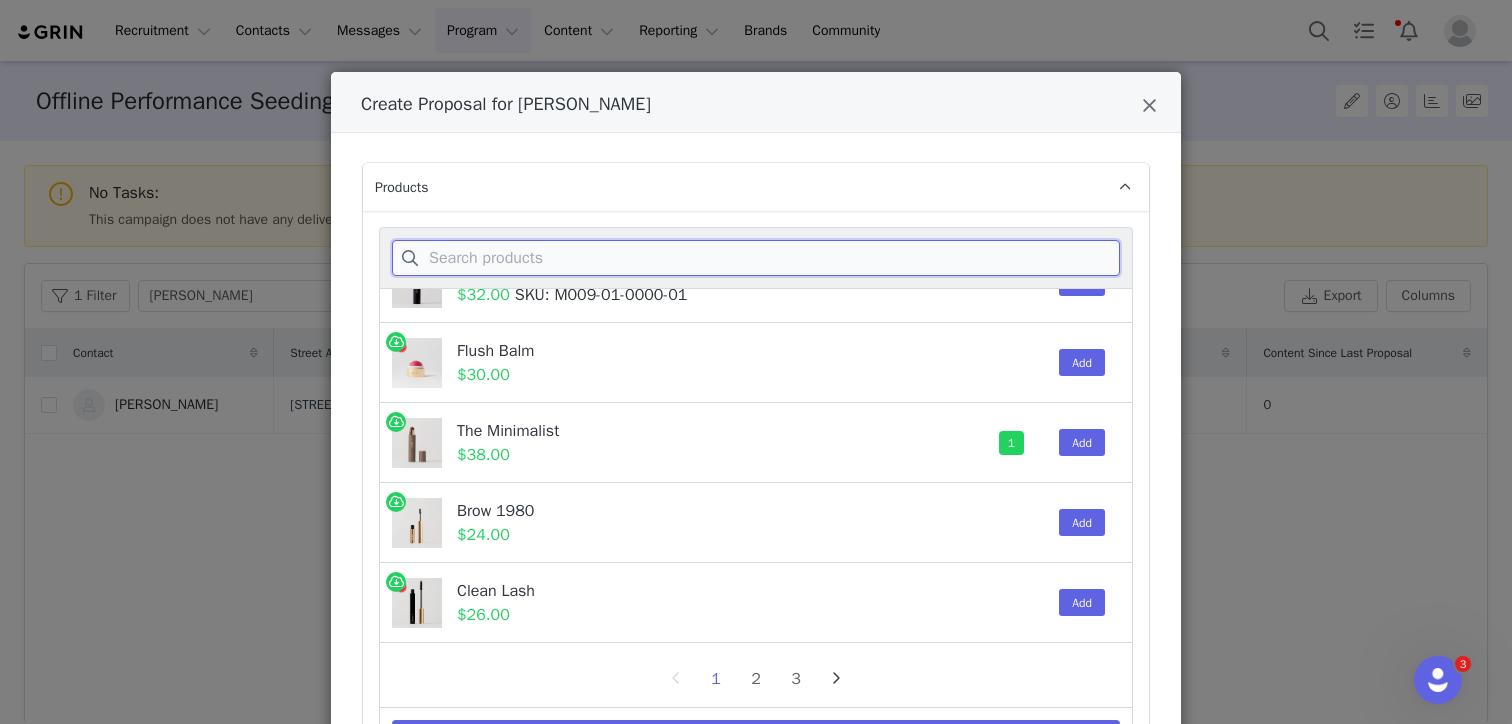 scroll, scrollTop: 0, scrollLeft: 0, axis: both 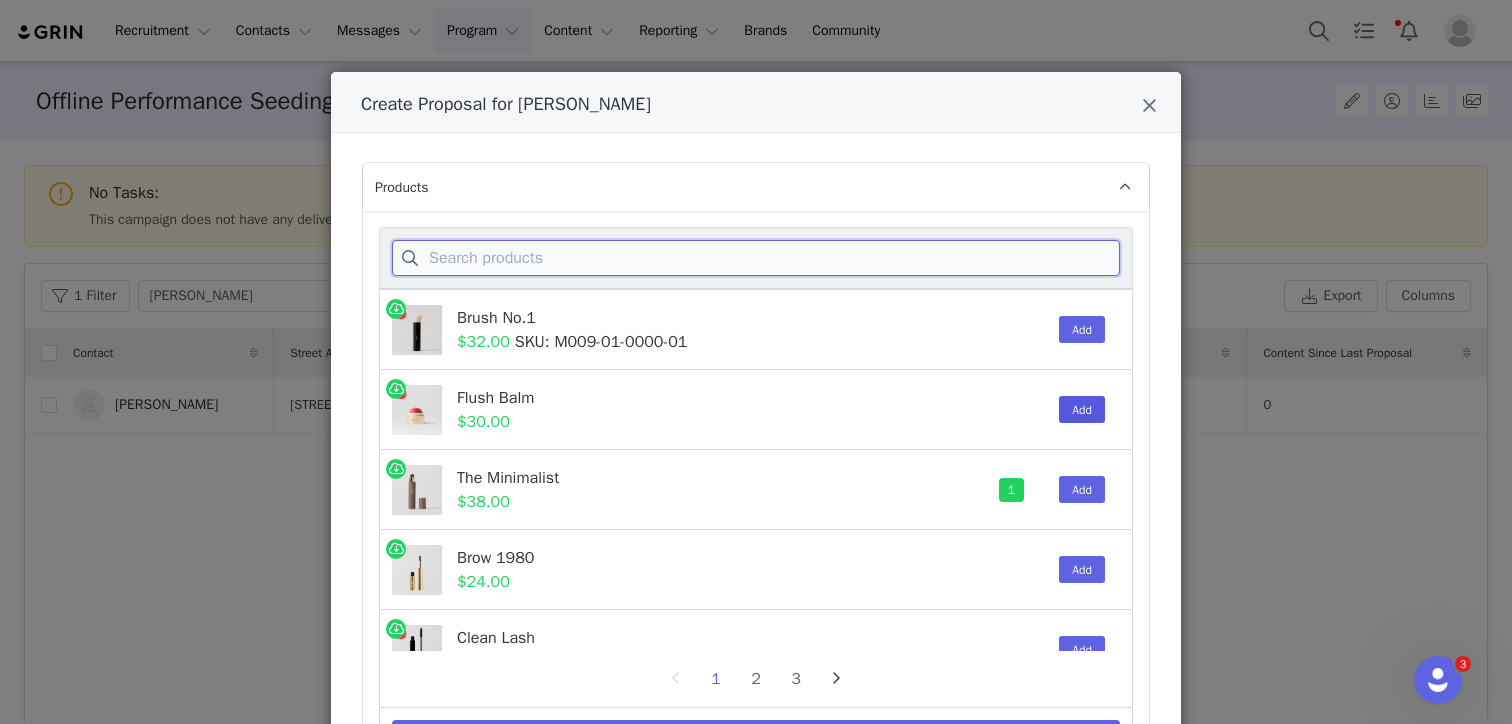 type 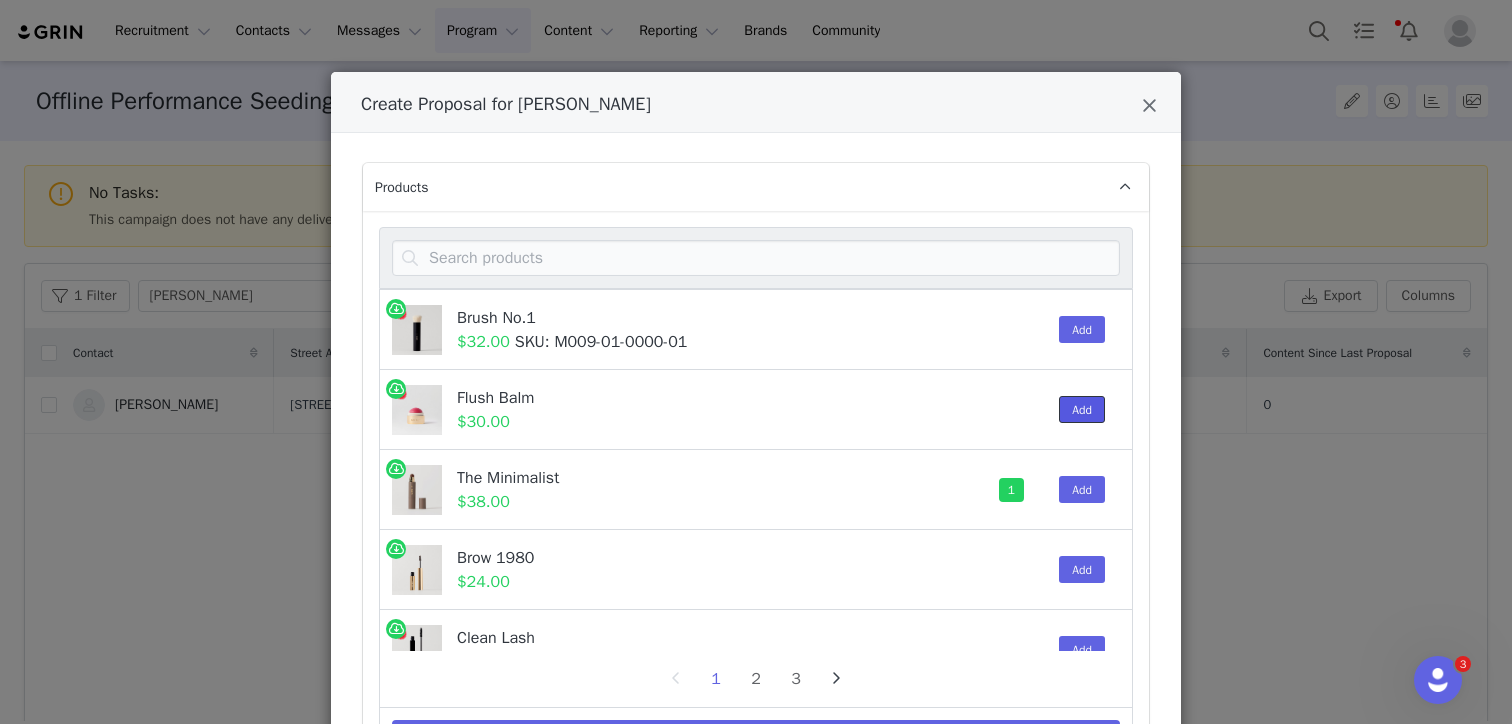 click on "Add" at bounding box center [1082, 409] 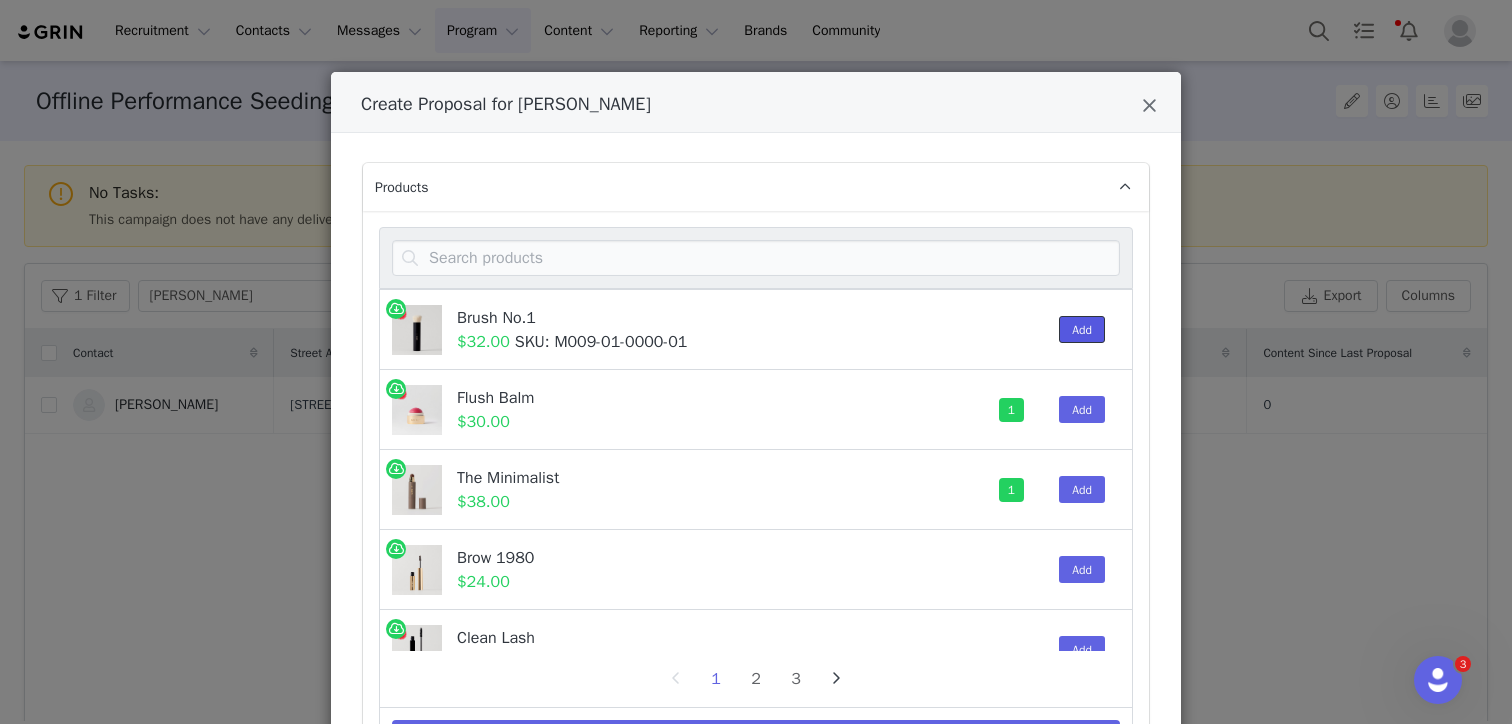 click on "Add" at bounding box center (1082, 329) 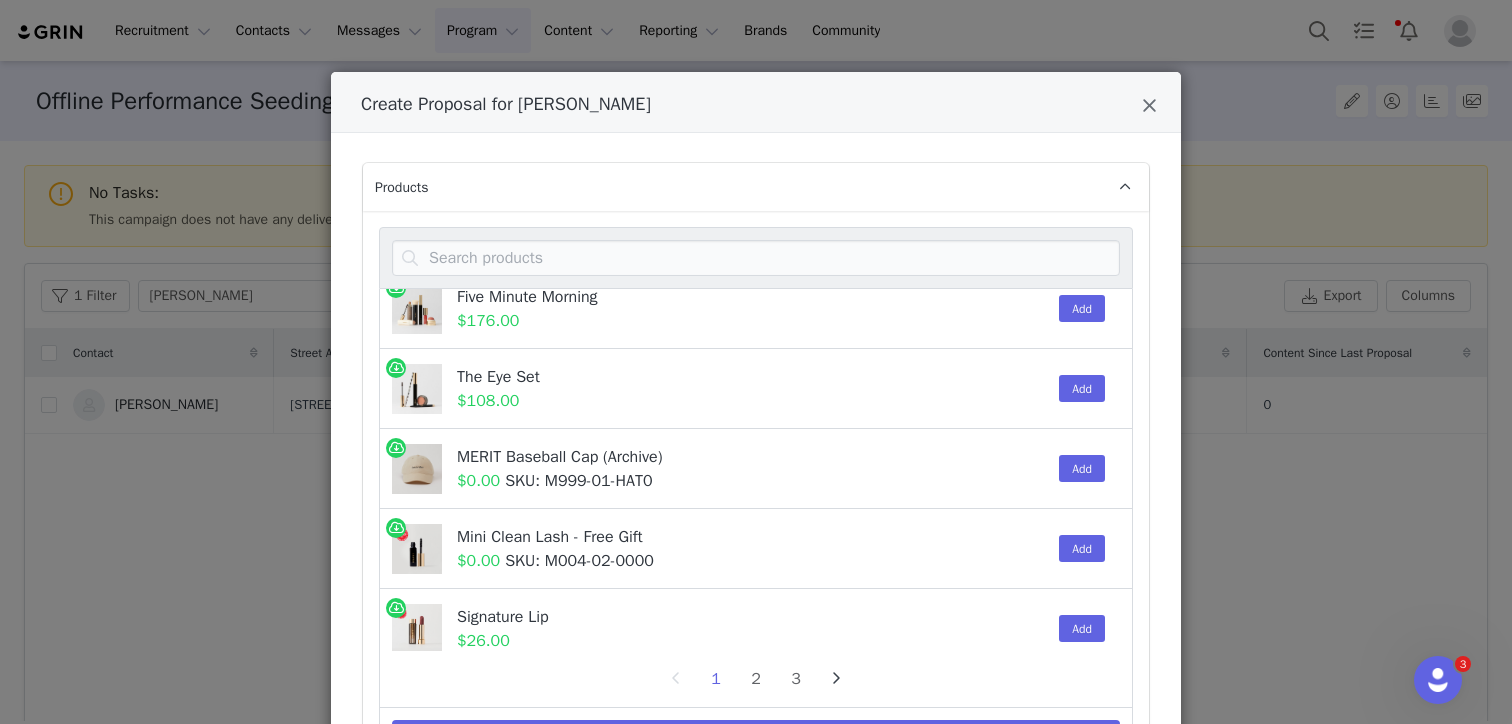 scroll, scrollTop: 667, scrollLeft: 0, axis: vertical 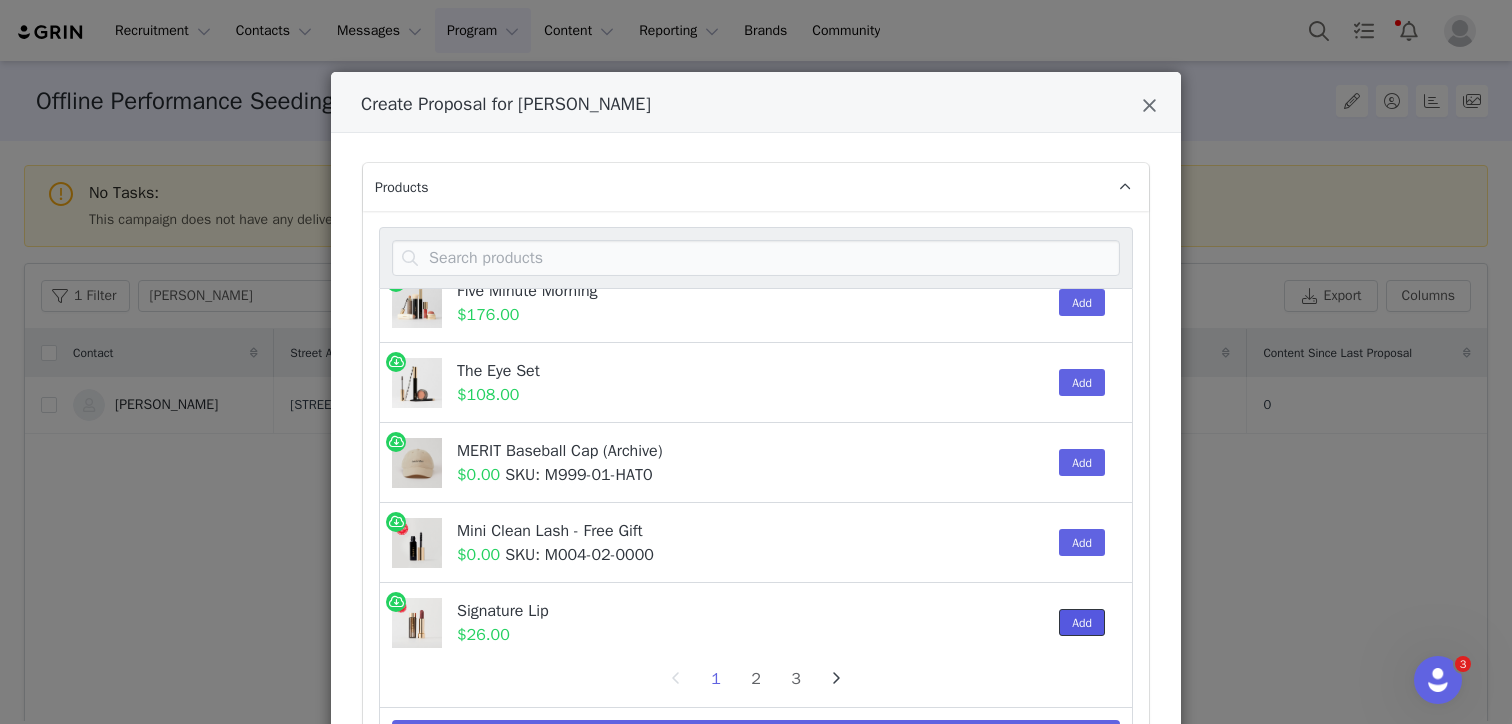 click on "Add" at bounding box center (1082, 622) 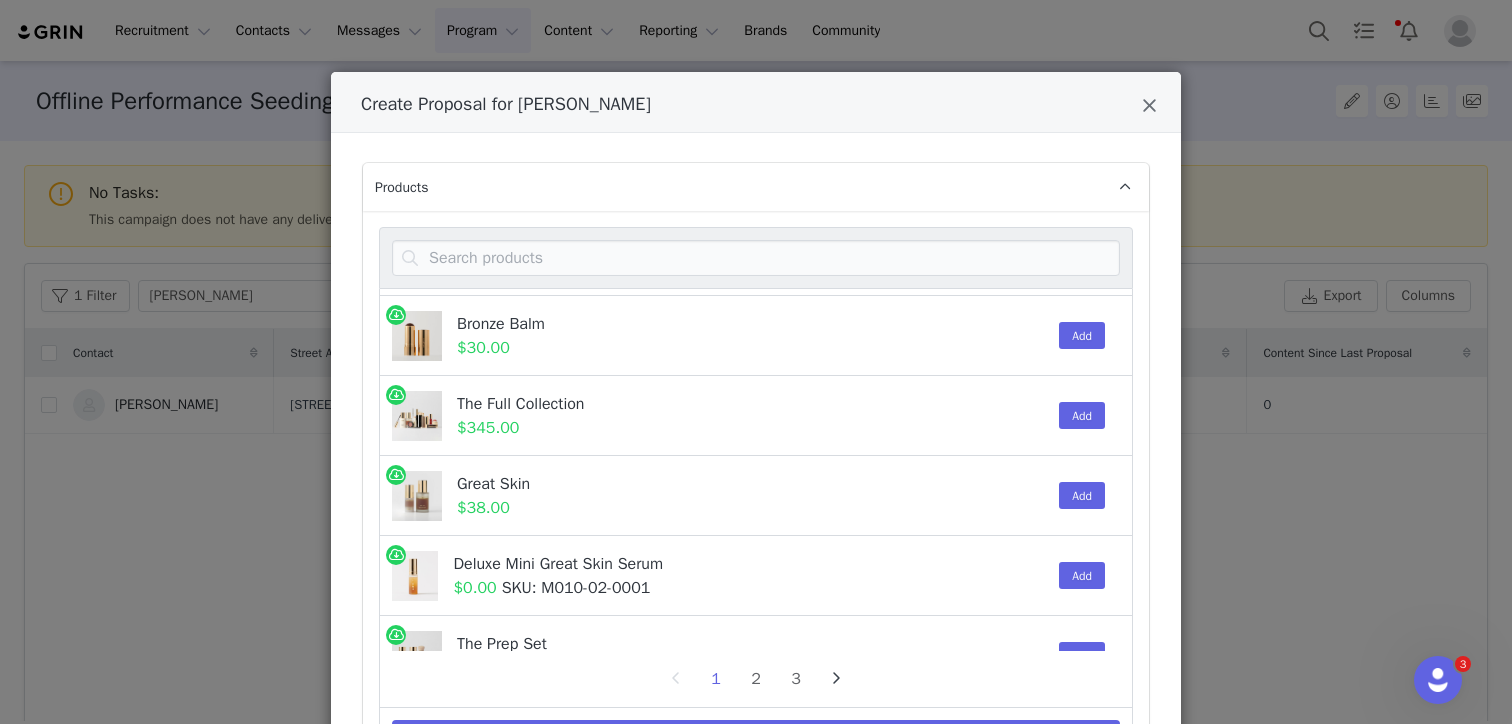 scroll, scrollTop: 1038, scrollLeft: 0, axis: vertical 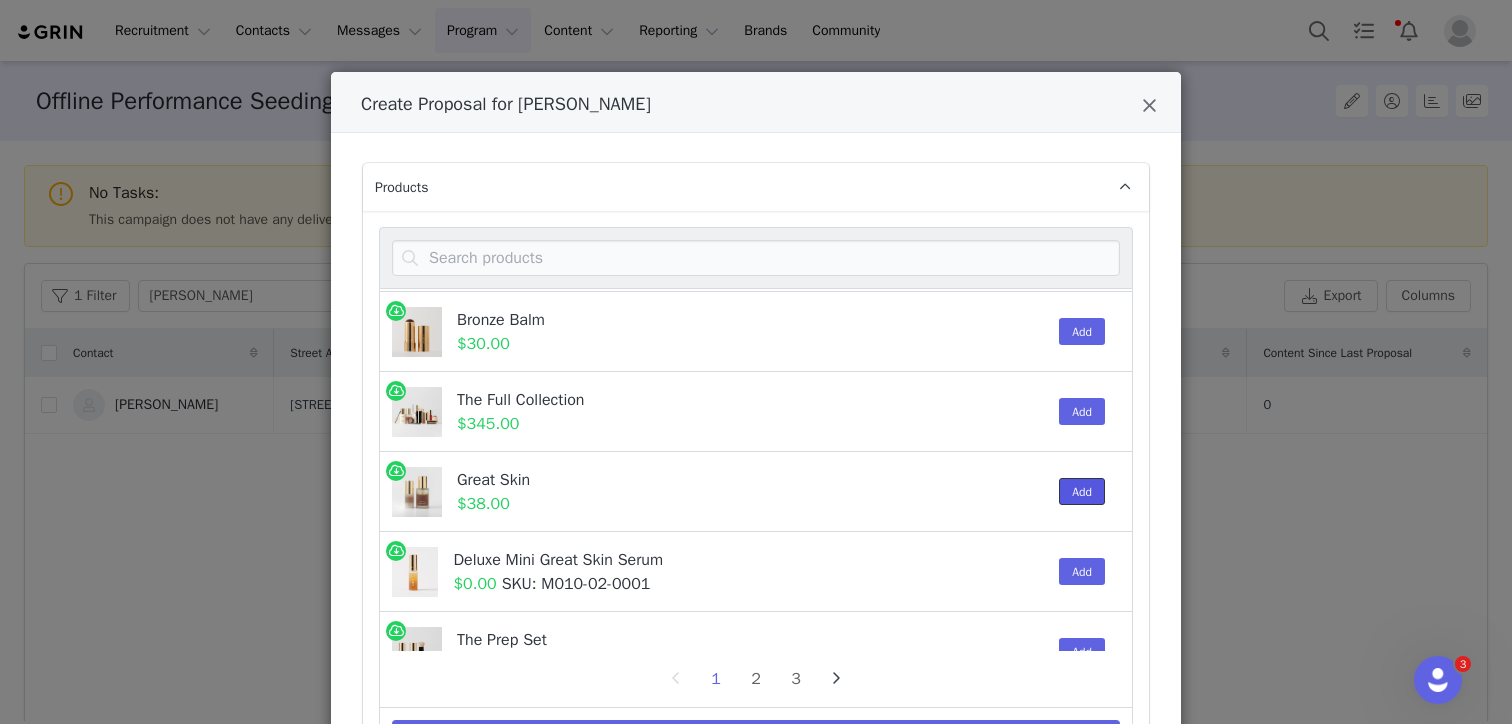 click on "Add" at bounding box center (1082, 491) 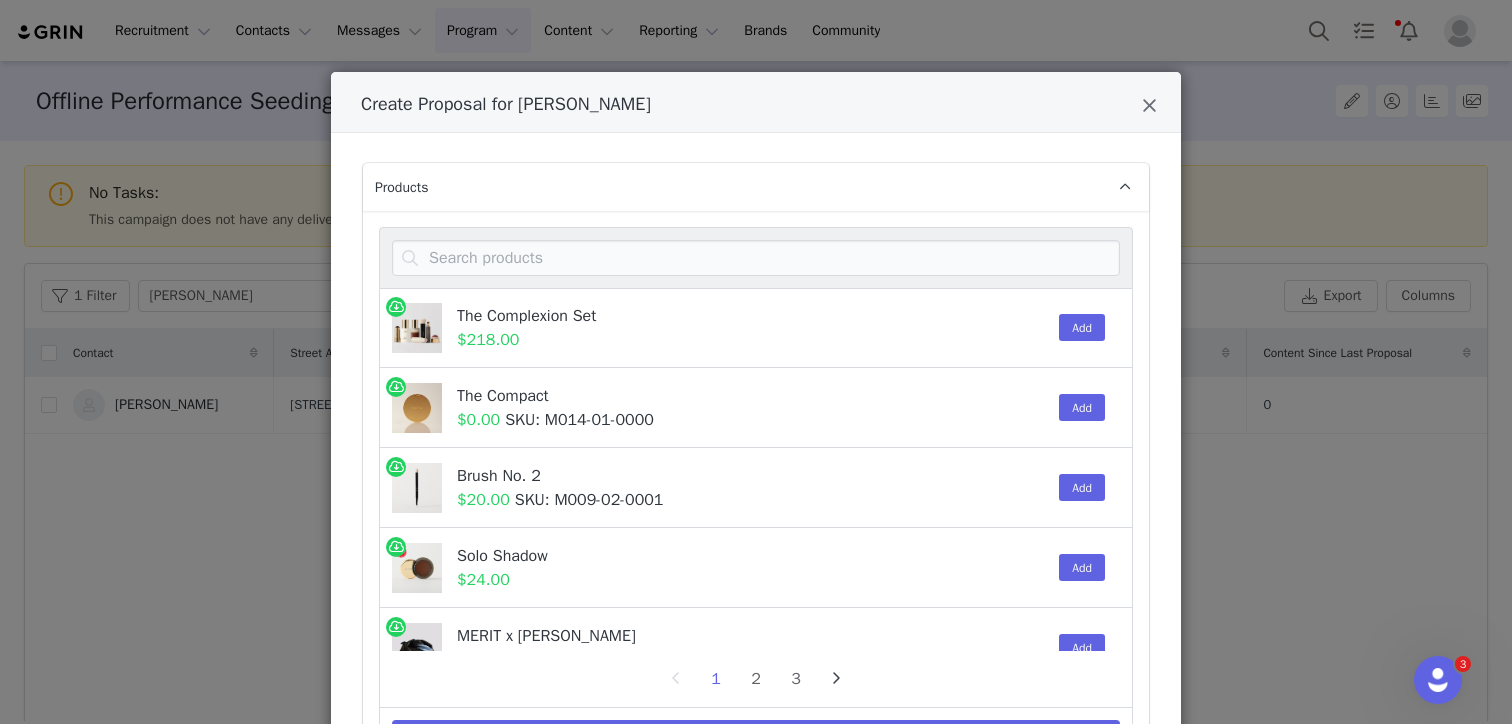 scroll, scrollTop: 1477, scrollLeft: 0, axis: vertical 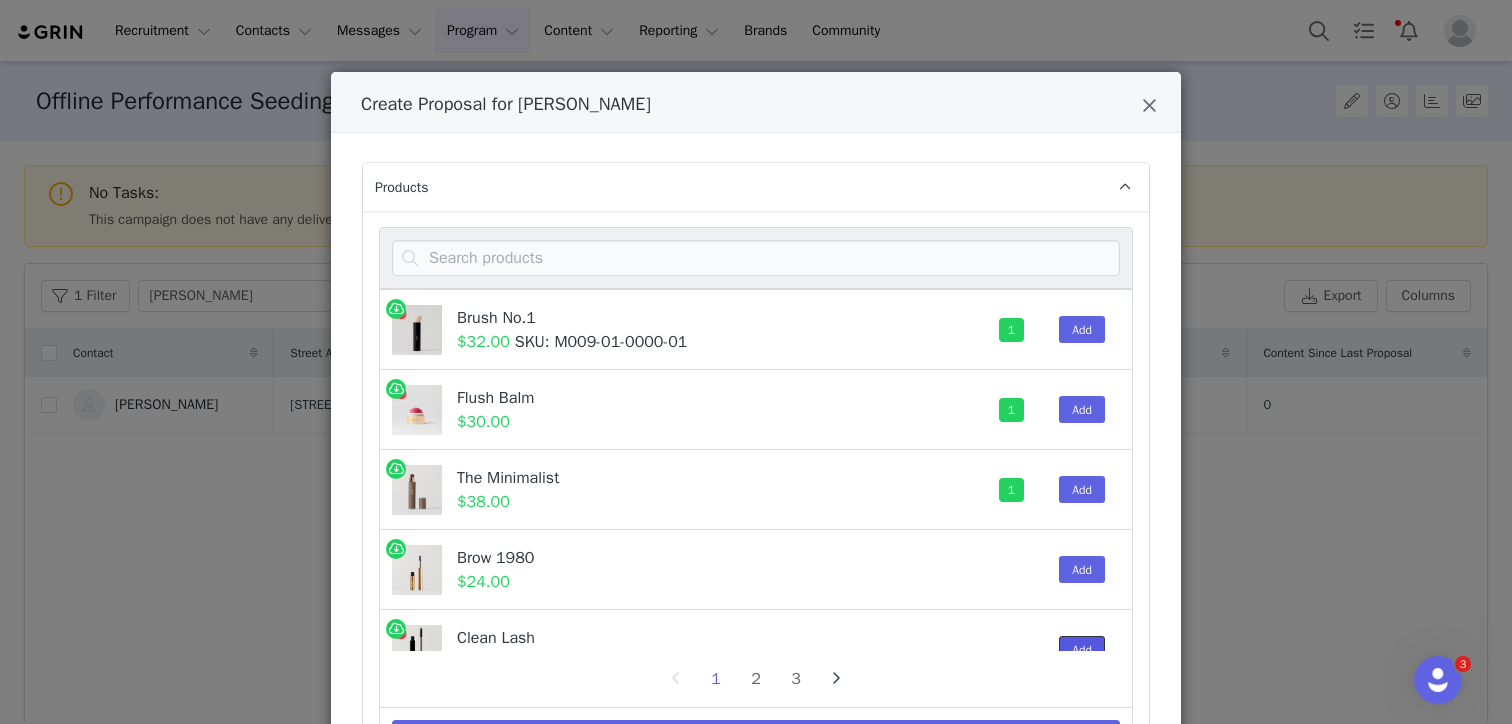 click on "Add" at bounding box center (1082, 649) 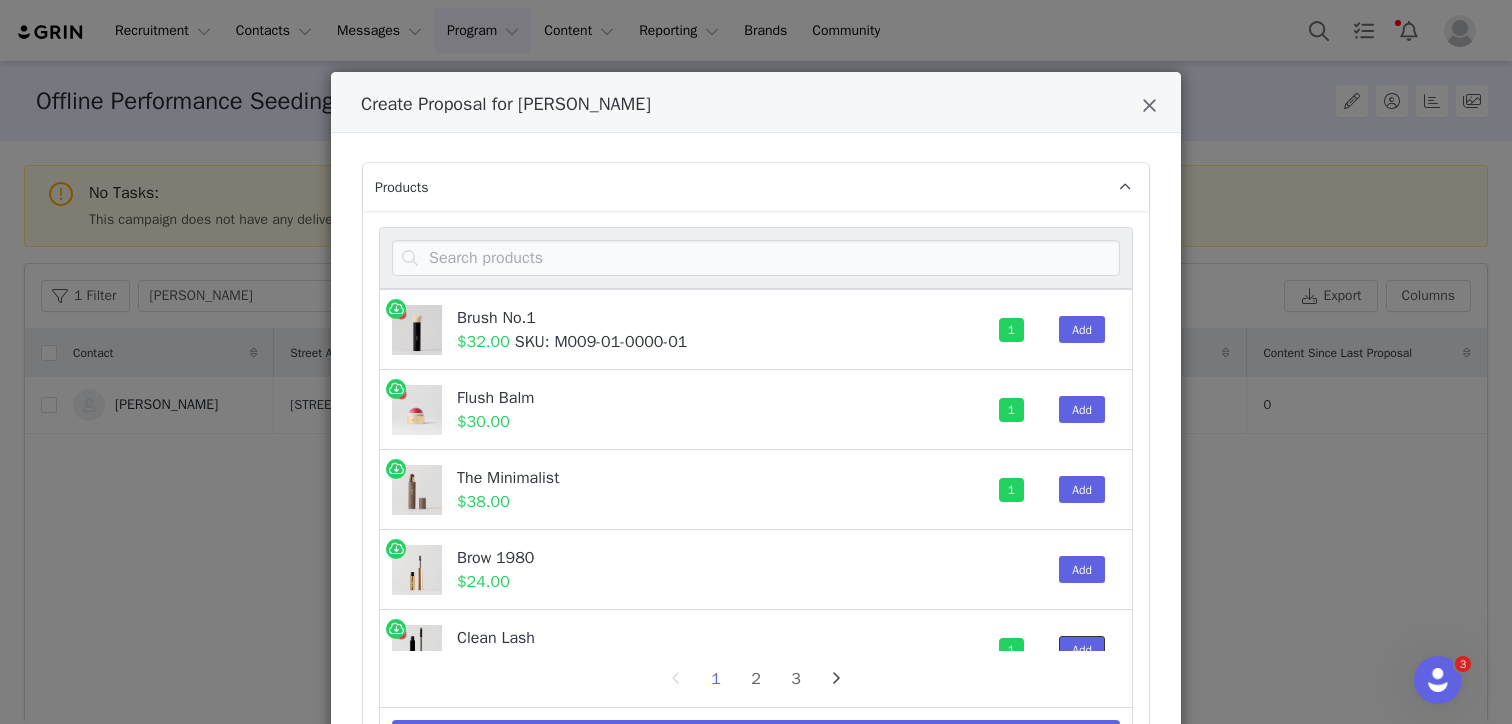 scroll, scrollTop: 396, scrollLeft: 0, axis: vertical 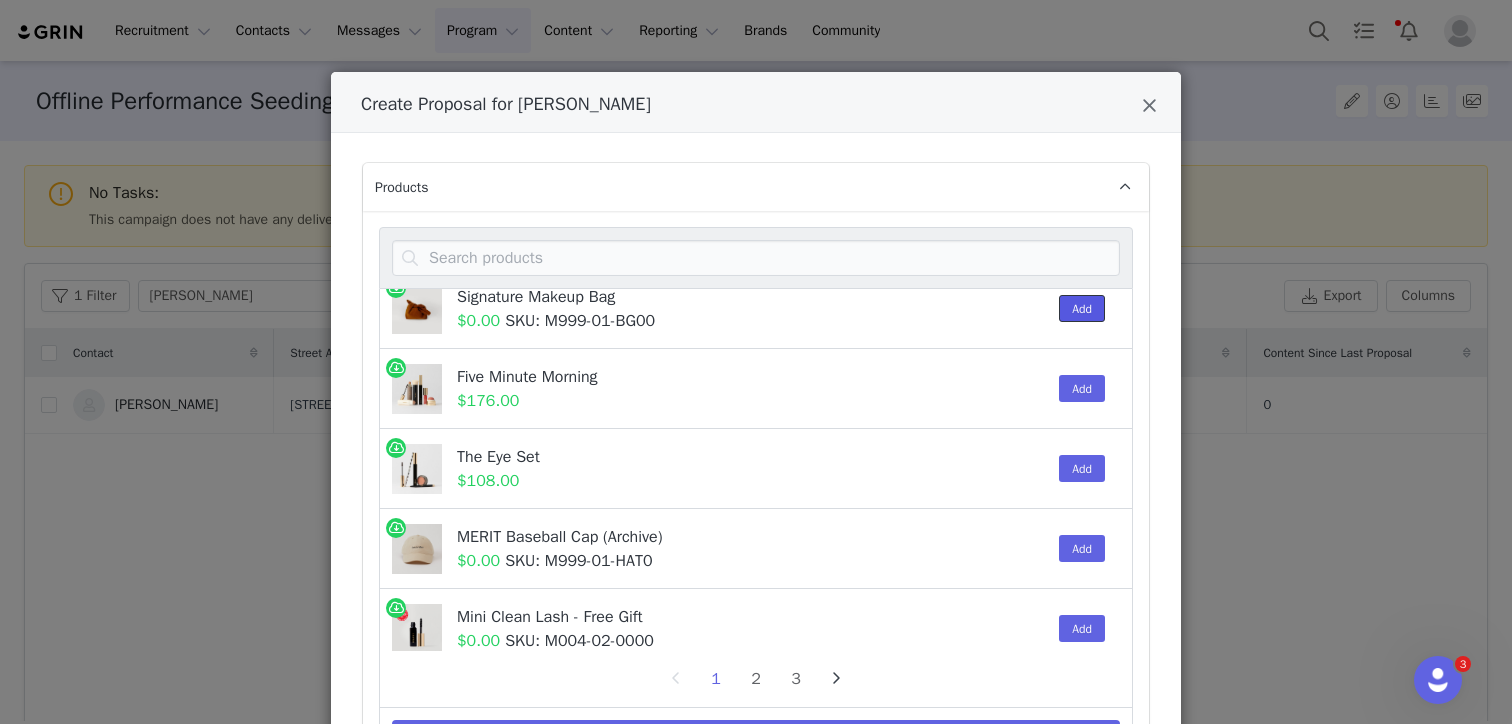 click on "Add" at bounding box center [1082, 308] 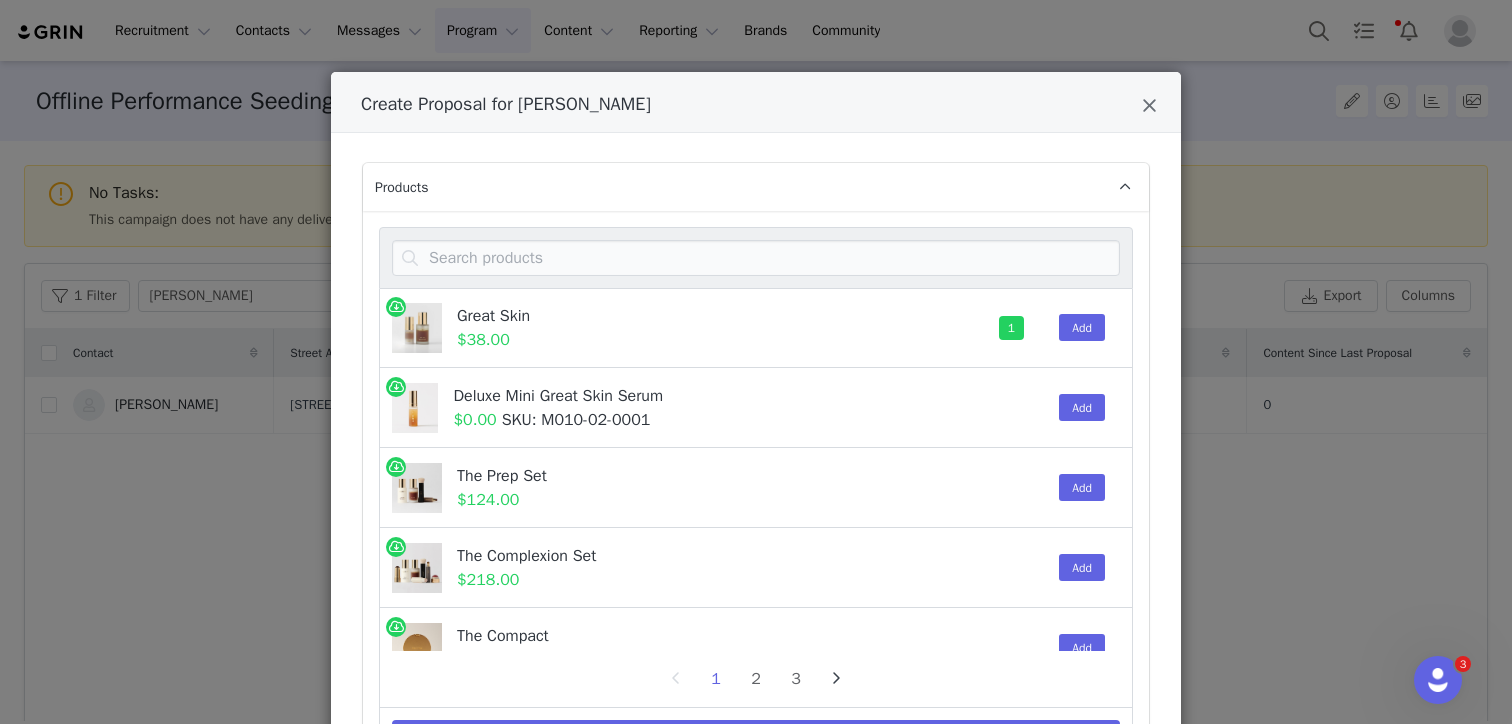 scroll, scrollTop: 1242, scrollLeft: 0, axis: vertical 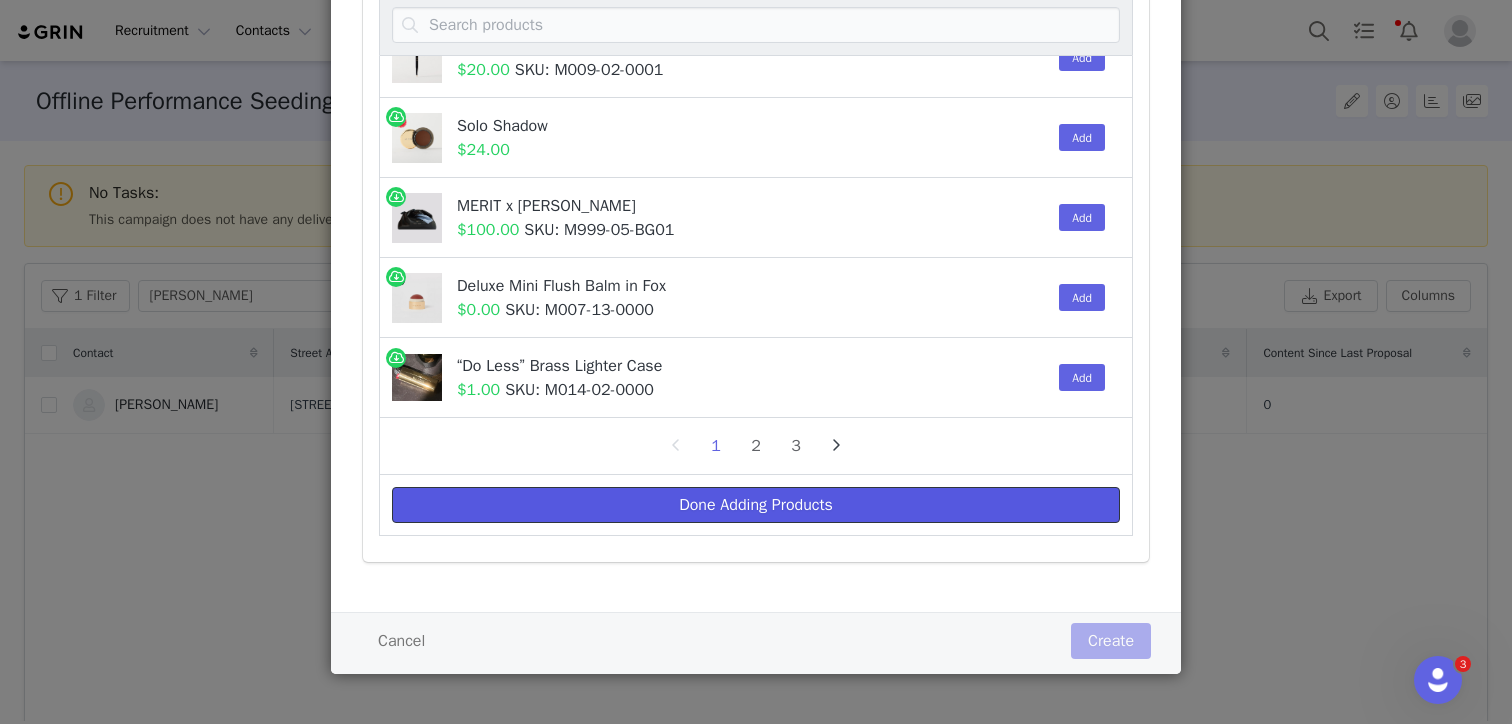 click on "Done Adding Products" at bounding box center [756, 505] 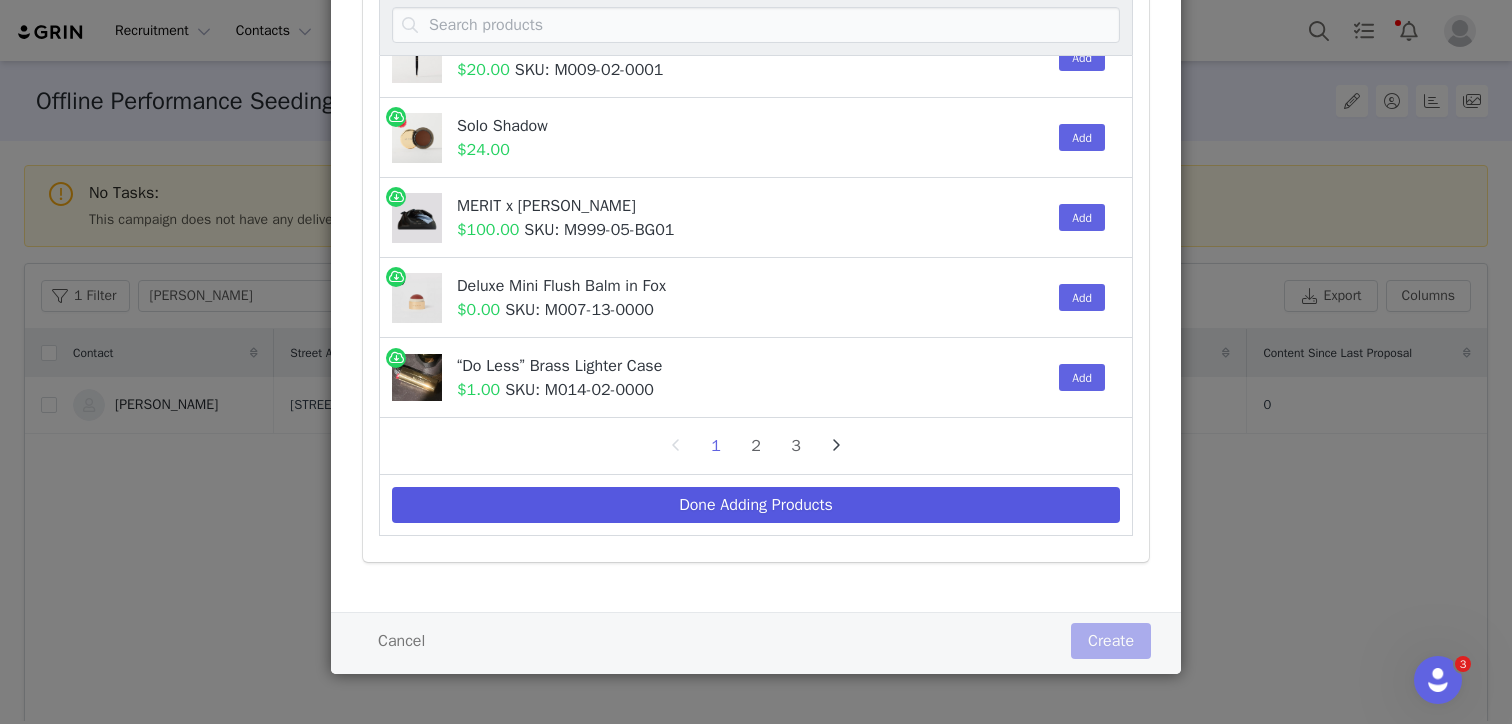 scroll, scrollTop: 0, scrollLeft: 0, axis: both 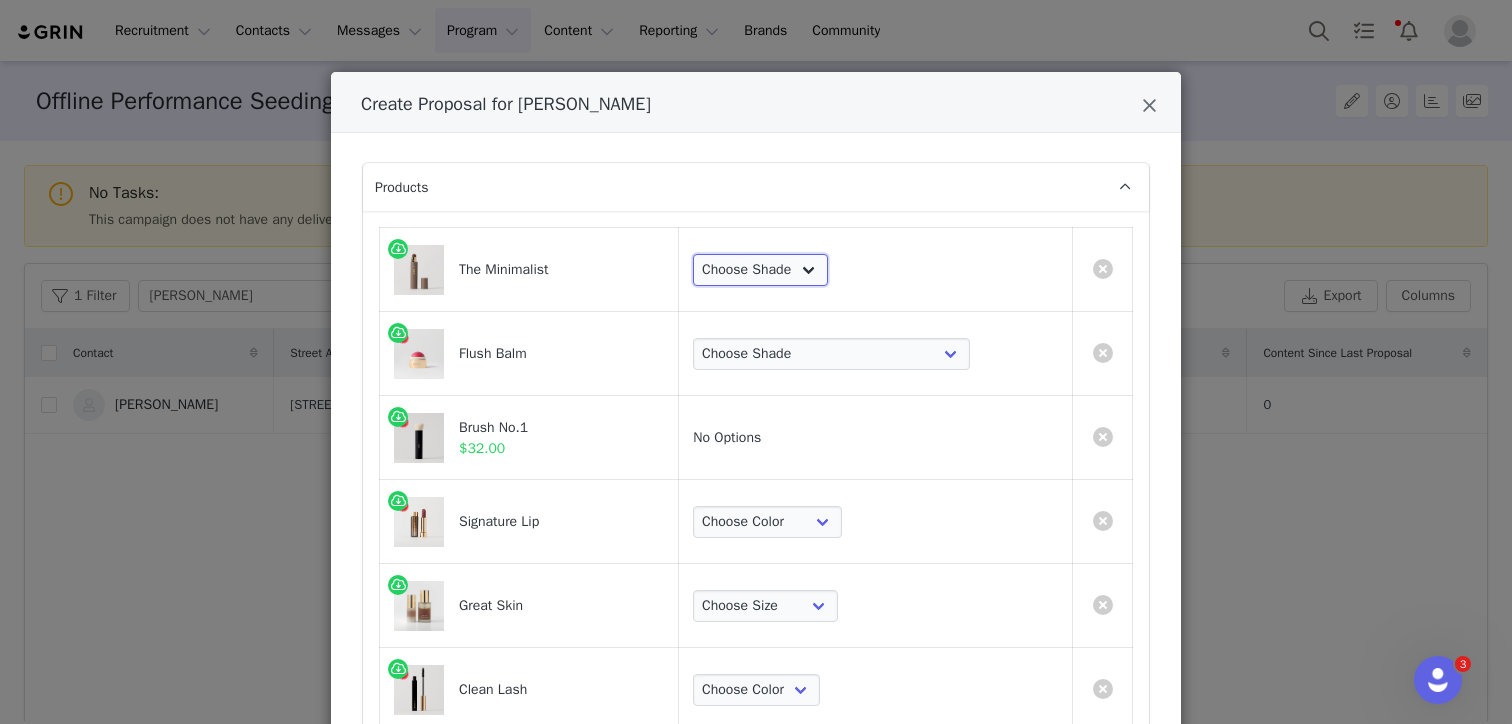 click on "Choose Shade  Umber   Sepia   Tiger Eye   Cacao   Sienna   Chestnut   Amber   Buff   Khaki   Camel   Bisque   Suede   Ecru   Sand   Cream   Ochre   Dune   Bone   Linen   Silk   Bistre   Taurillon   Calico   Burlwood   Jute   Palomino   Oak   Sandstone   Chiffon   Ceramic" at bounding box center (760, 270) 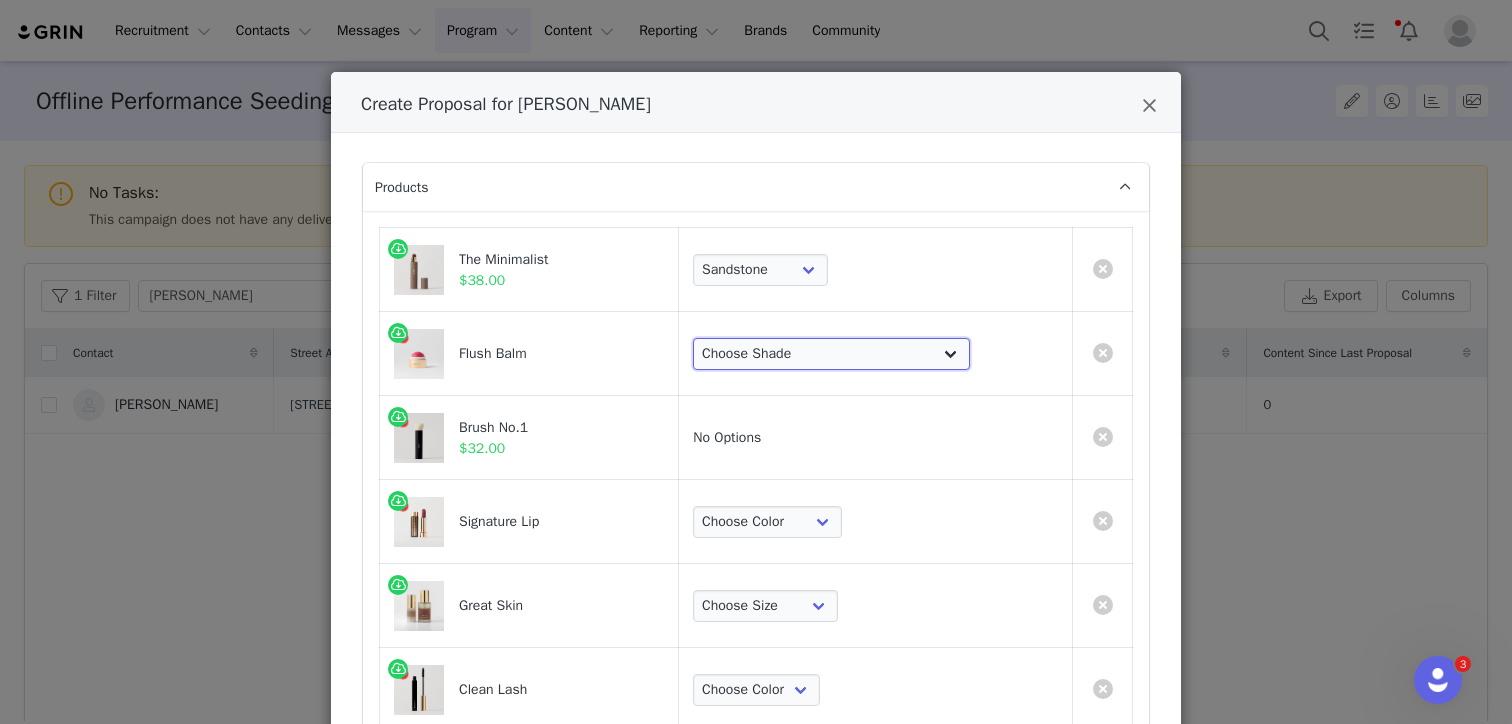 click on "Choose Shade  Beverly Hills   Cheeky   Après   Fox   Stockholm   Terracotta   Le Bonbon   Rouge   Persimmon   Lusitano   Archival   Postmodern   Bespoke" at bounding box center [831, 354] 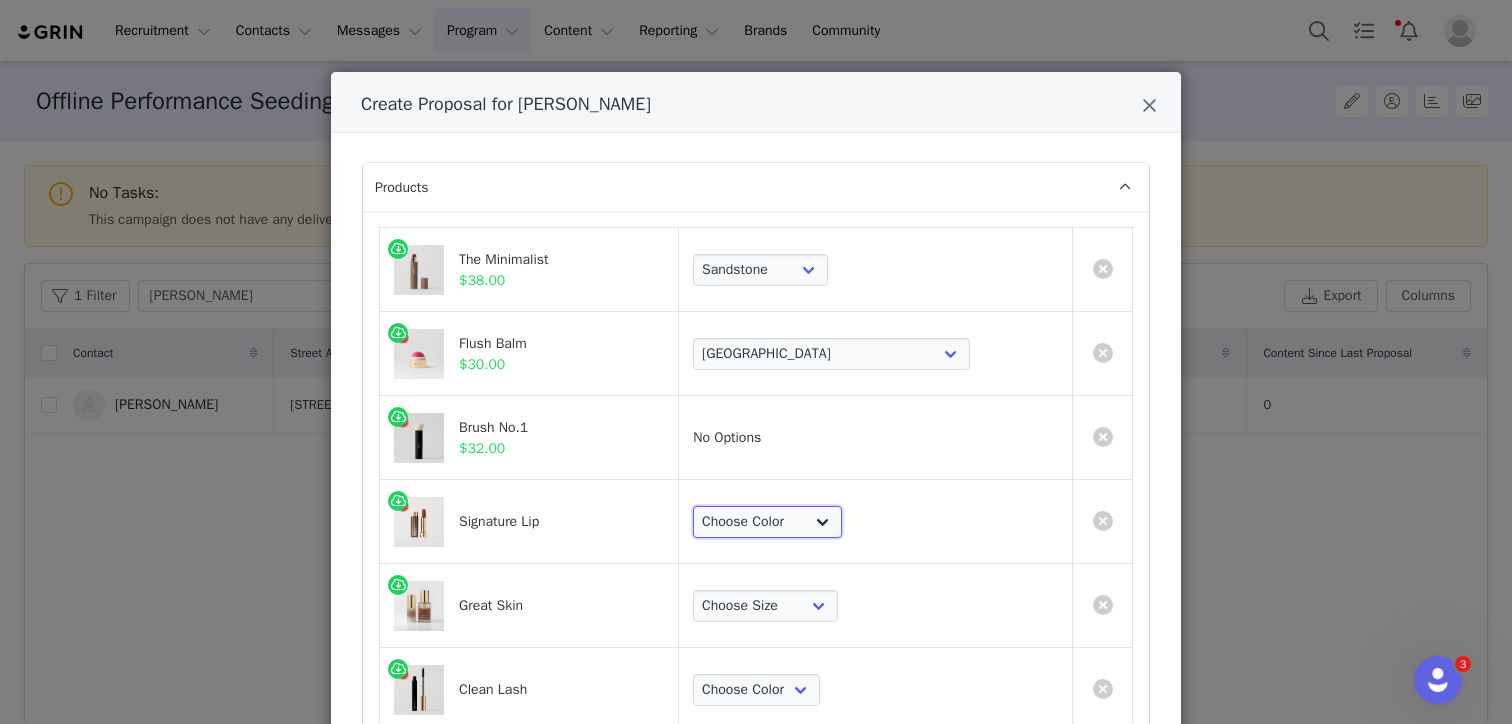 click on "Choose Color  Slip   Millennial   Cabo   L'Avenue   Baby   Tiger   1990   Fashion   Equestrian   Ginger   Maison   Court   Power   Vermillion   Sunday   Classic   Antibes" at bounding box center [767, 522] 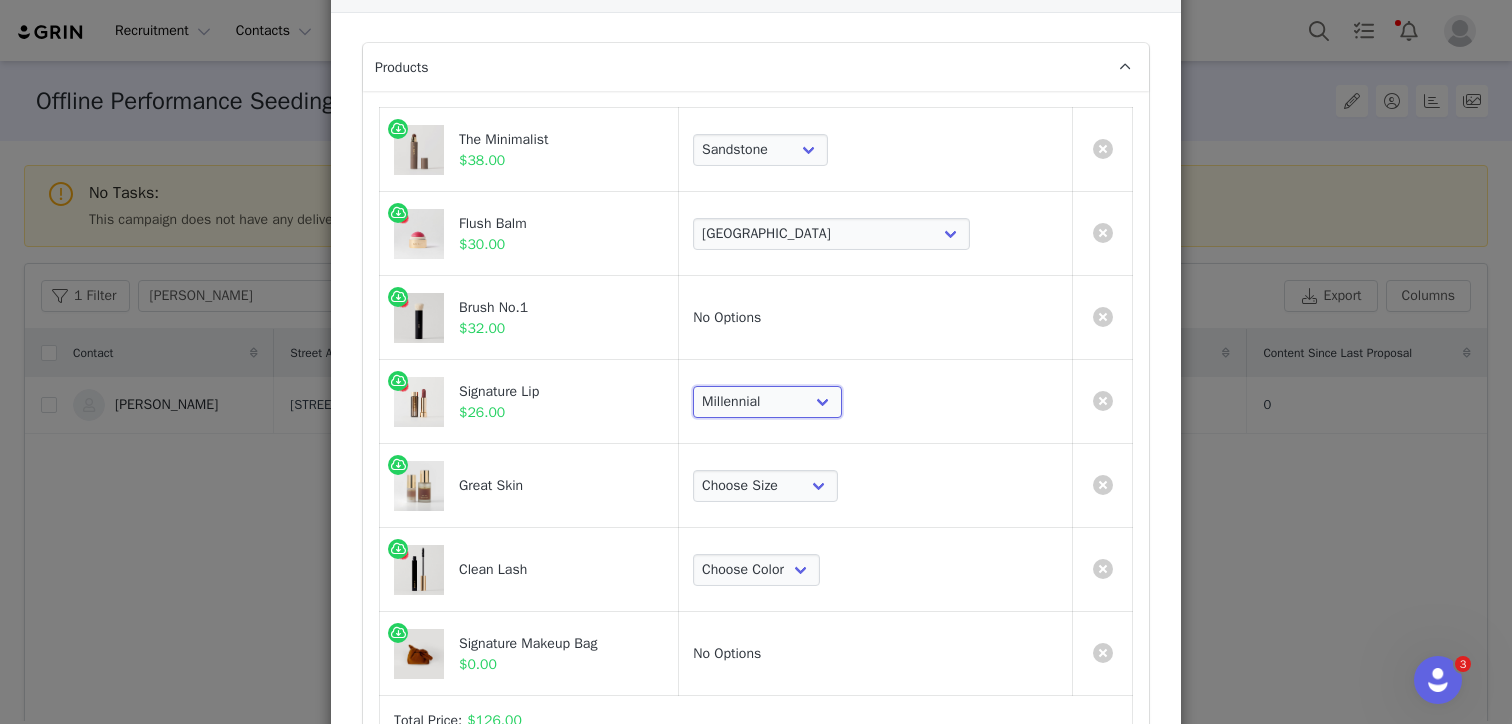 scroll, scrollTop: 140, scrollLeft: 0, axis: vertical 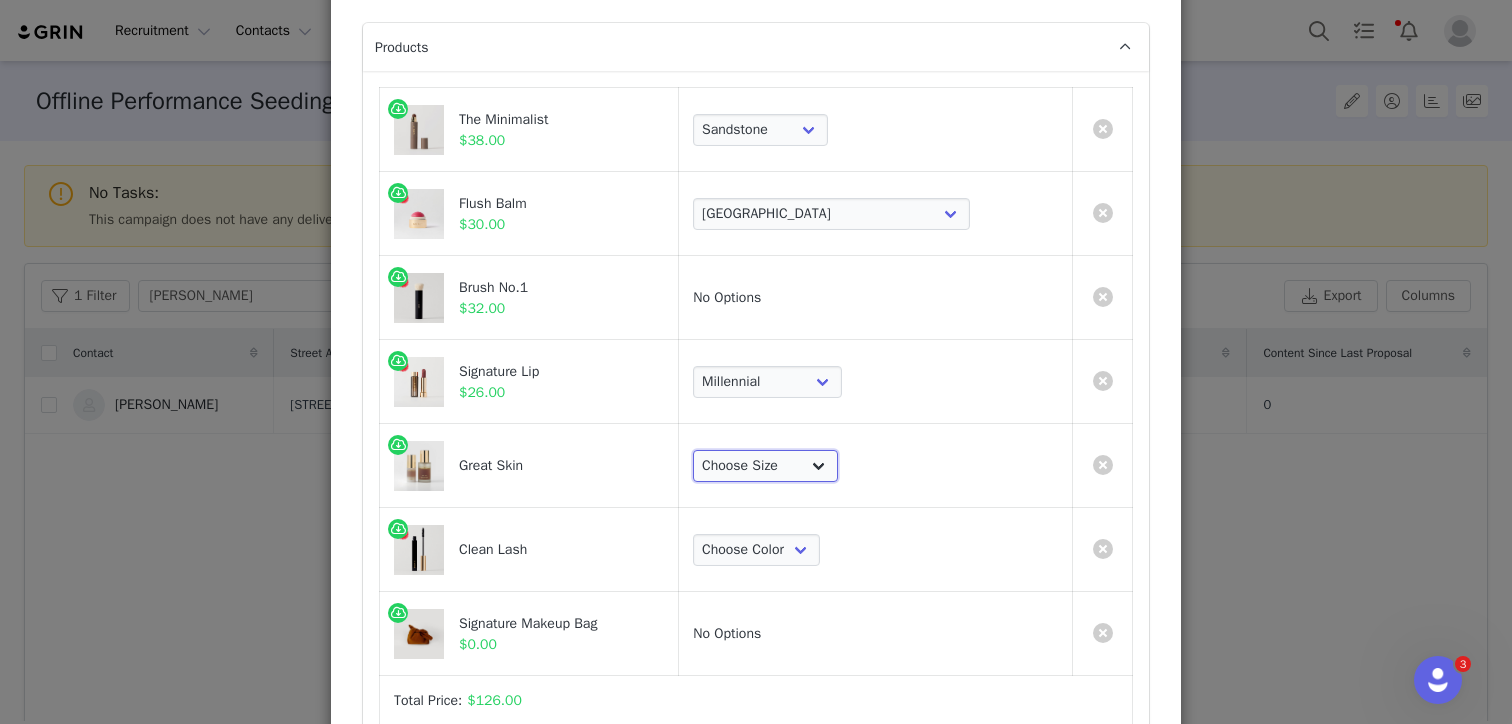 click on "Choose Size  Full-Size (50ml)   Mini-Size (15ml)" at bounding box center (765, 466) 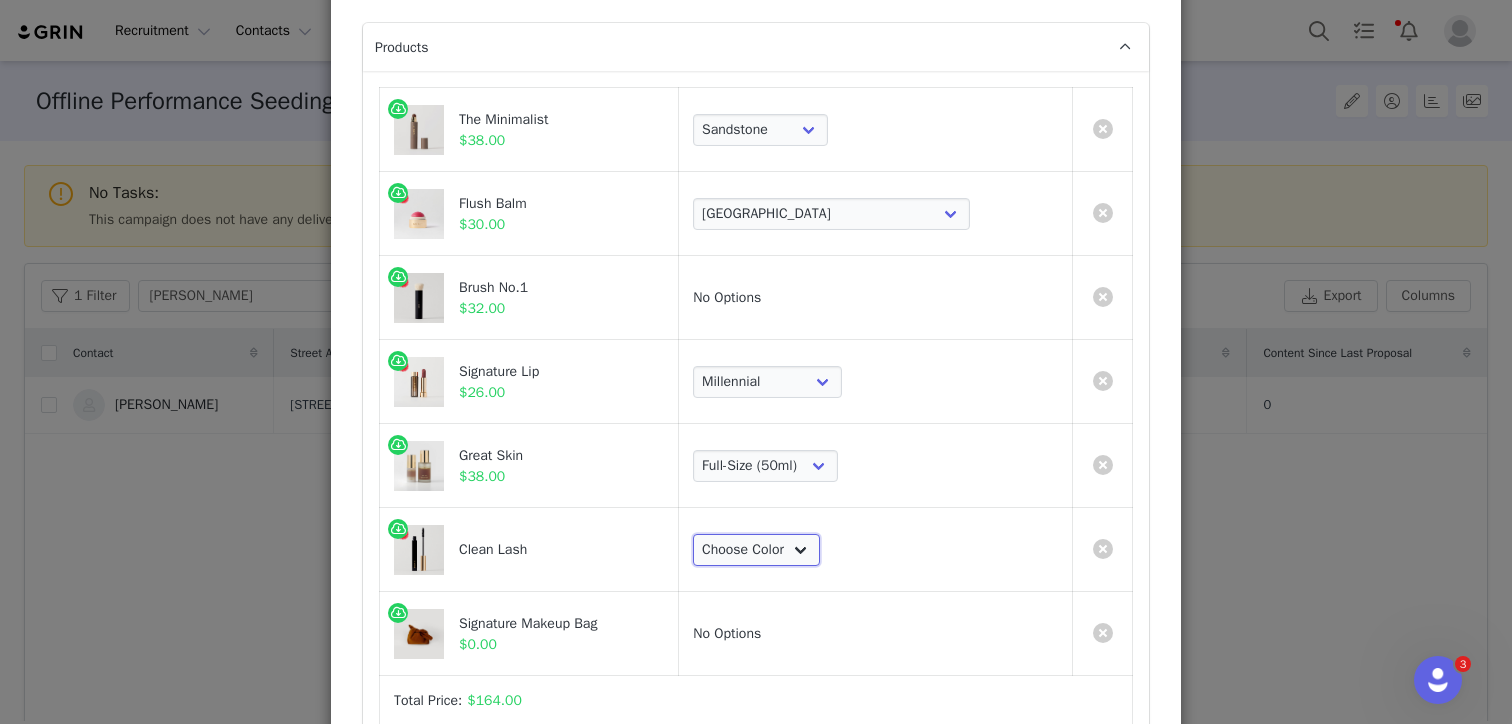 click on "Choose Color  Perfect Black" at bounding box center [756, 550] 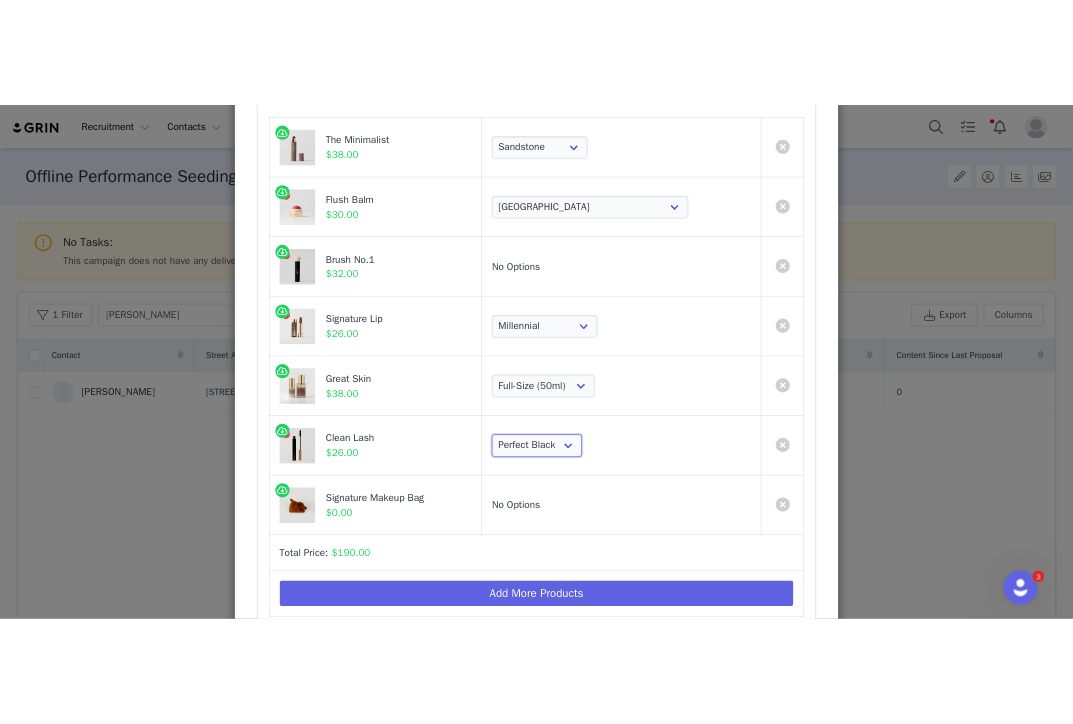 scroll, scrollTop: 433, scrollLeft: 0, axis: vertical 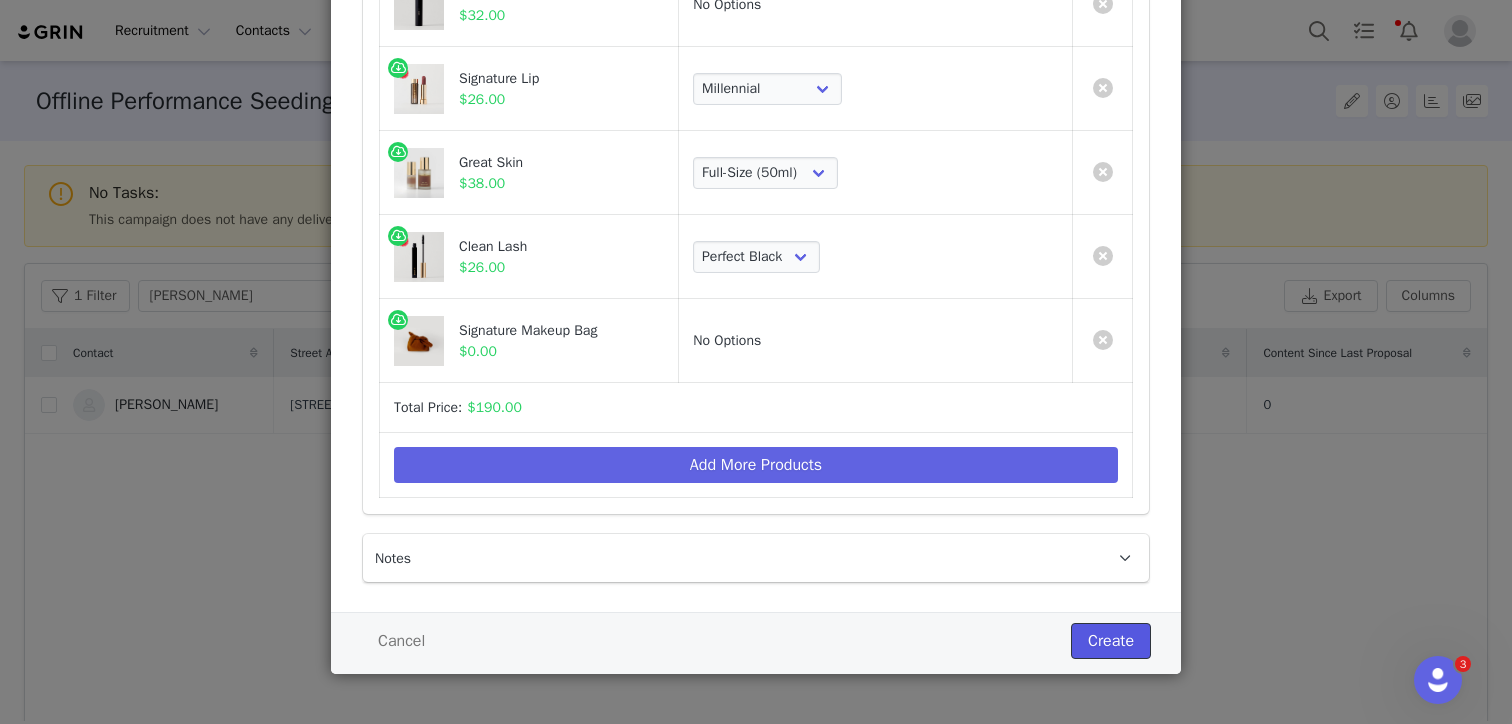 click on "Create" at bounding box center (1111, 641) 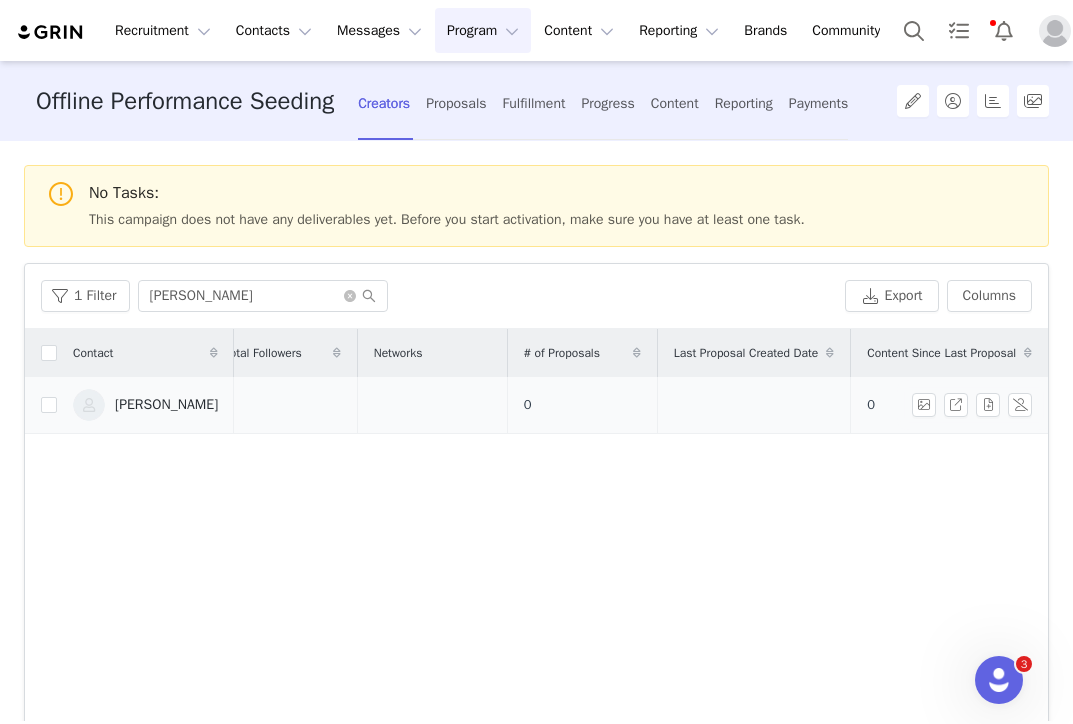 scroll, scrollTop: 0, scrollLeft: 253, axis: horizontal 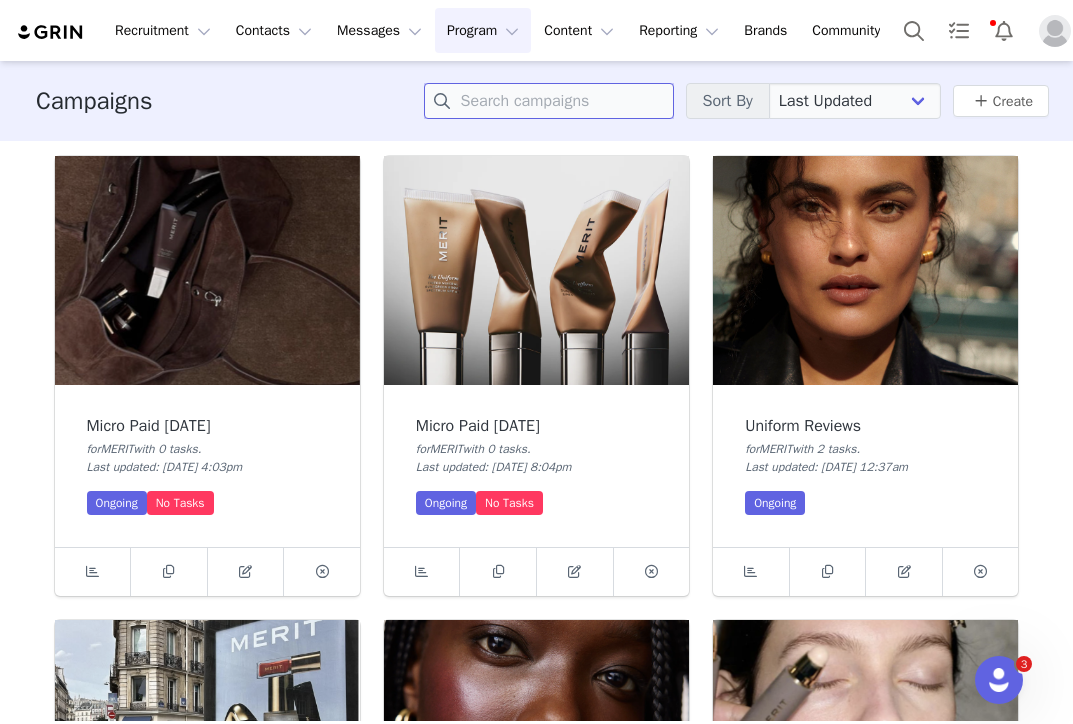 click at bounding box center (549, 101) 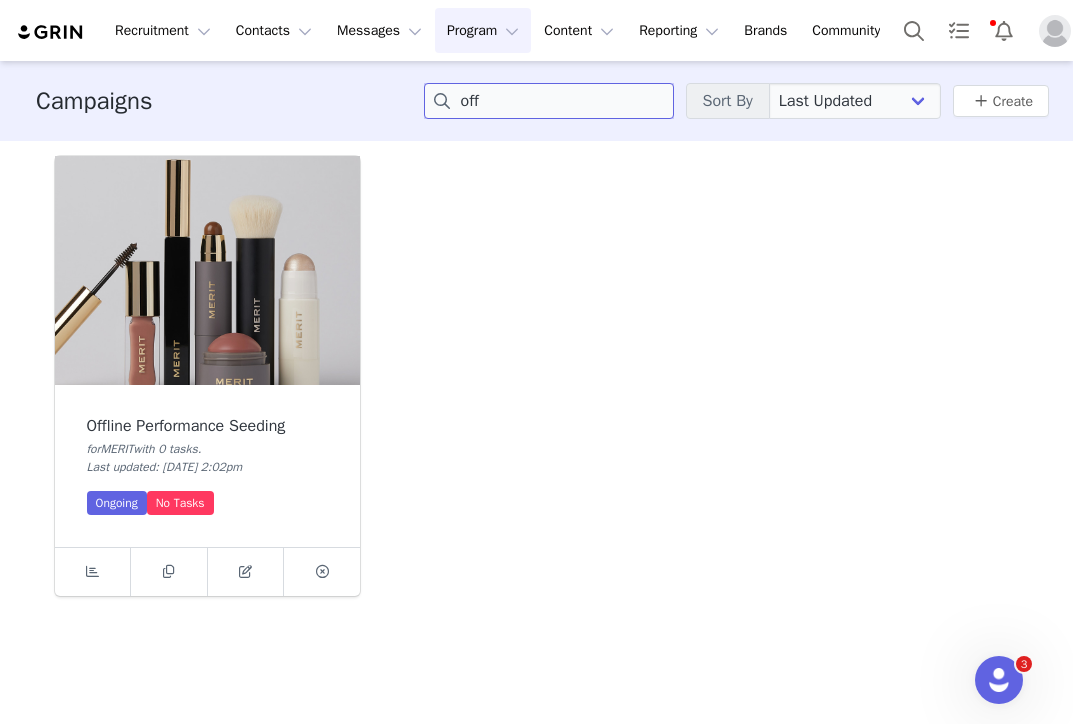 type on "off" 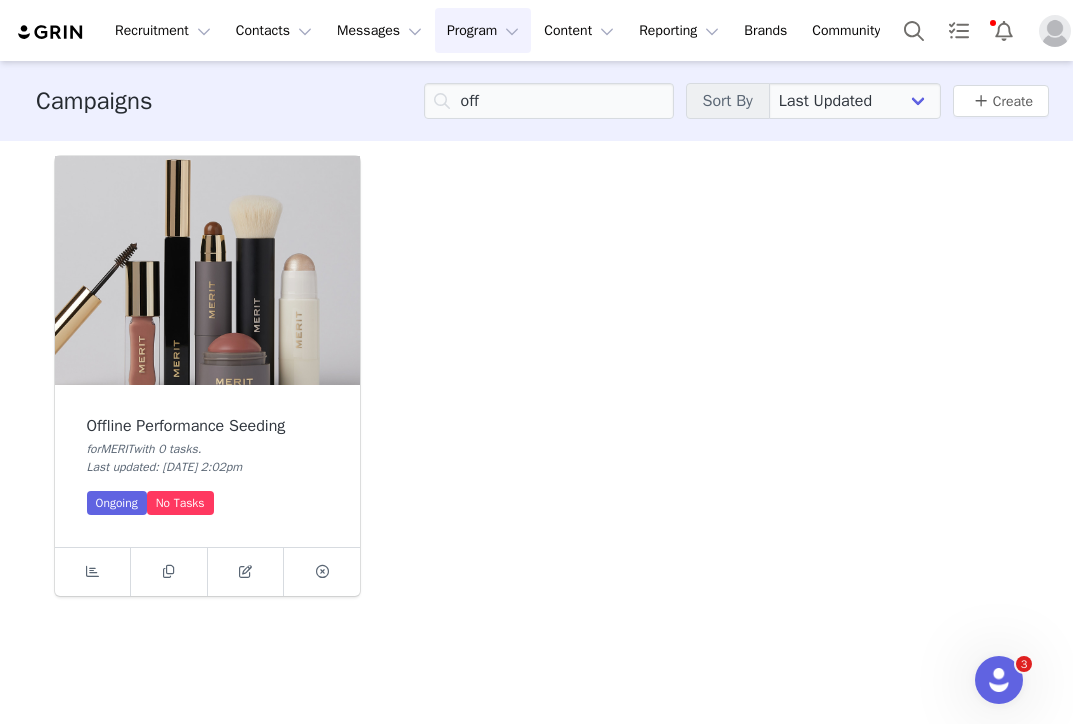 click at bounding box center [207, 270] 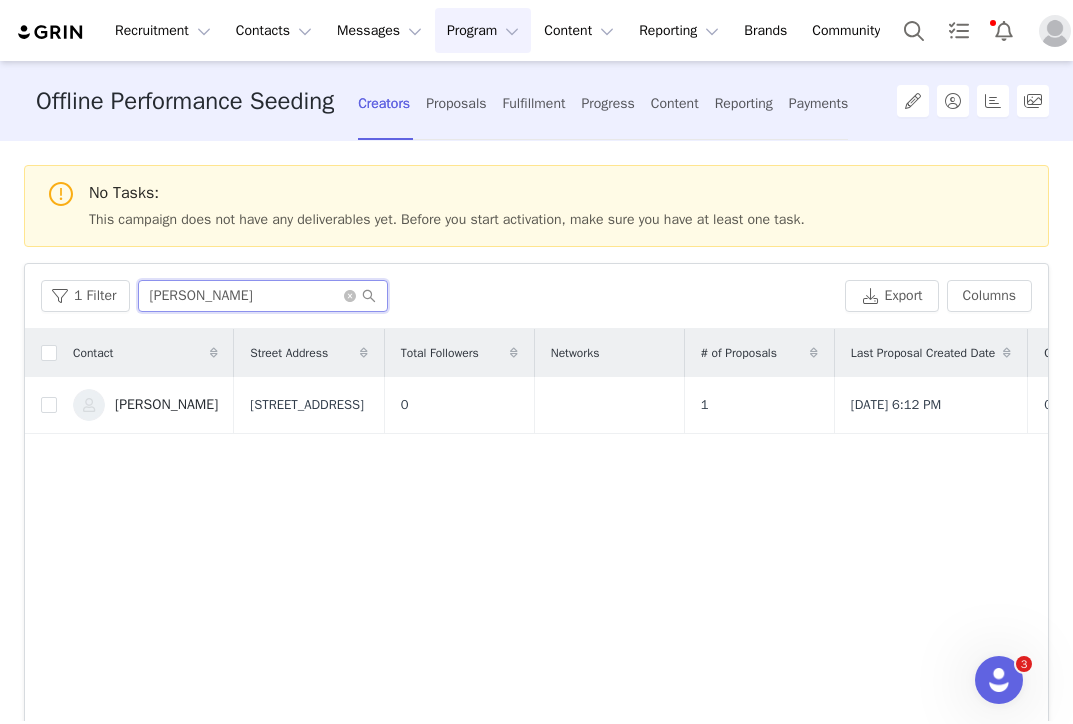 click on "lind" at bounding box center (263, 296) 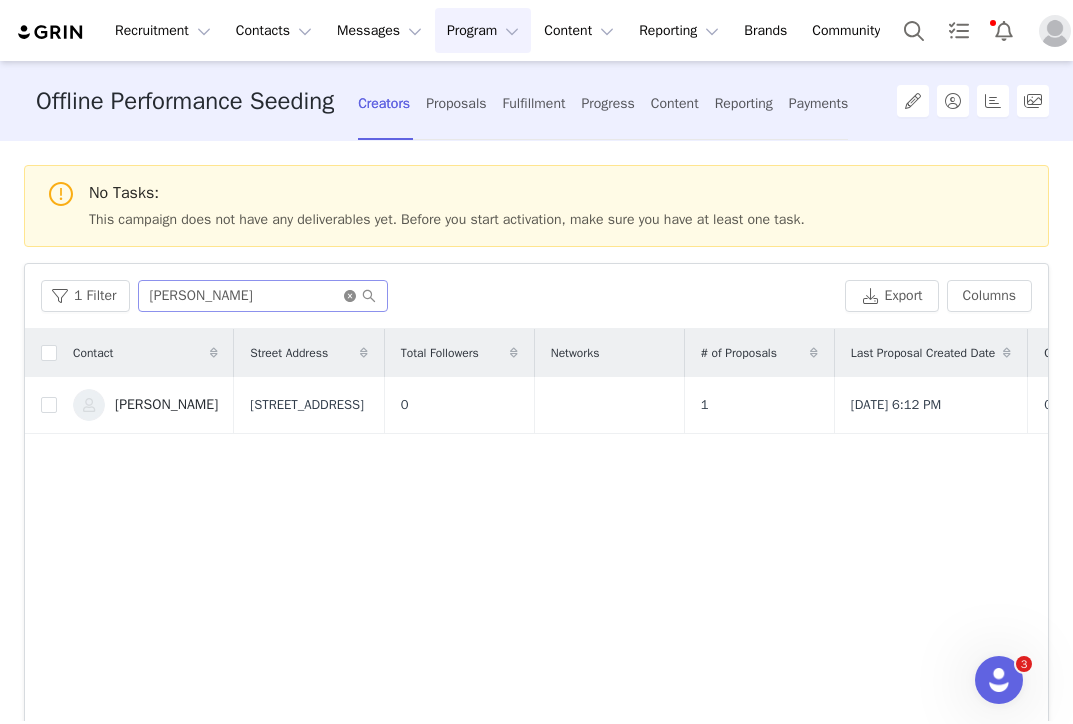 click 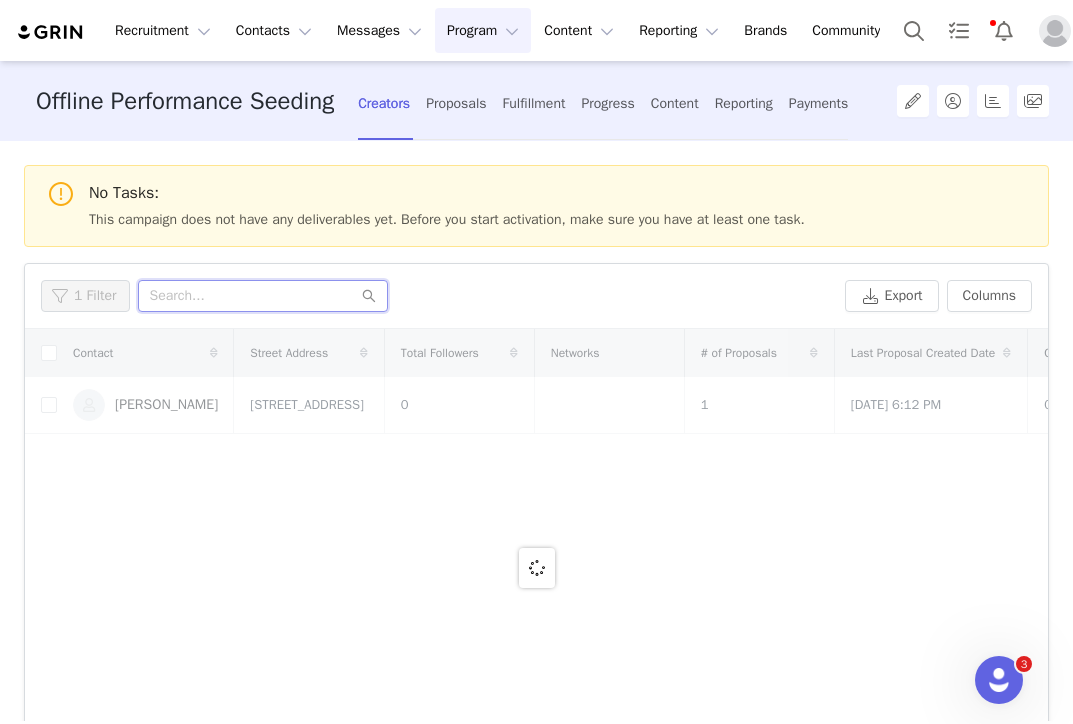 click at bounding box center (263, 296) 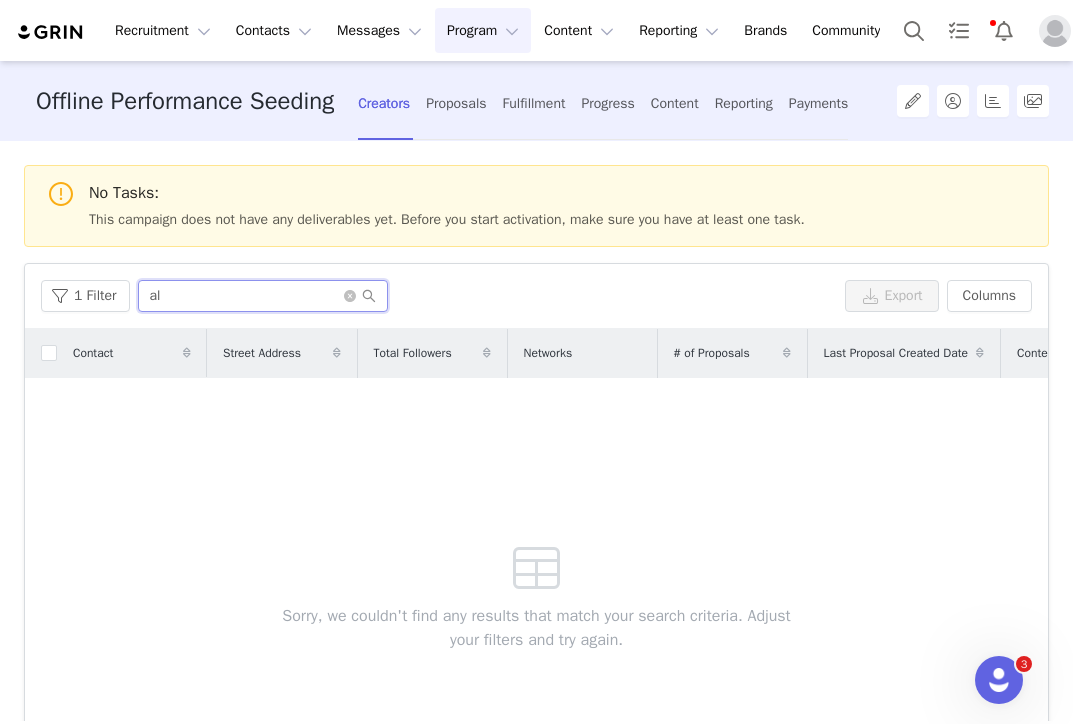 type on "a" 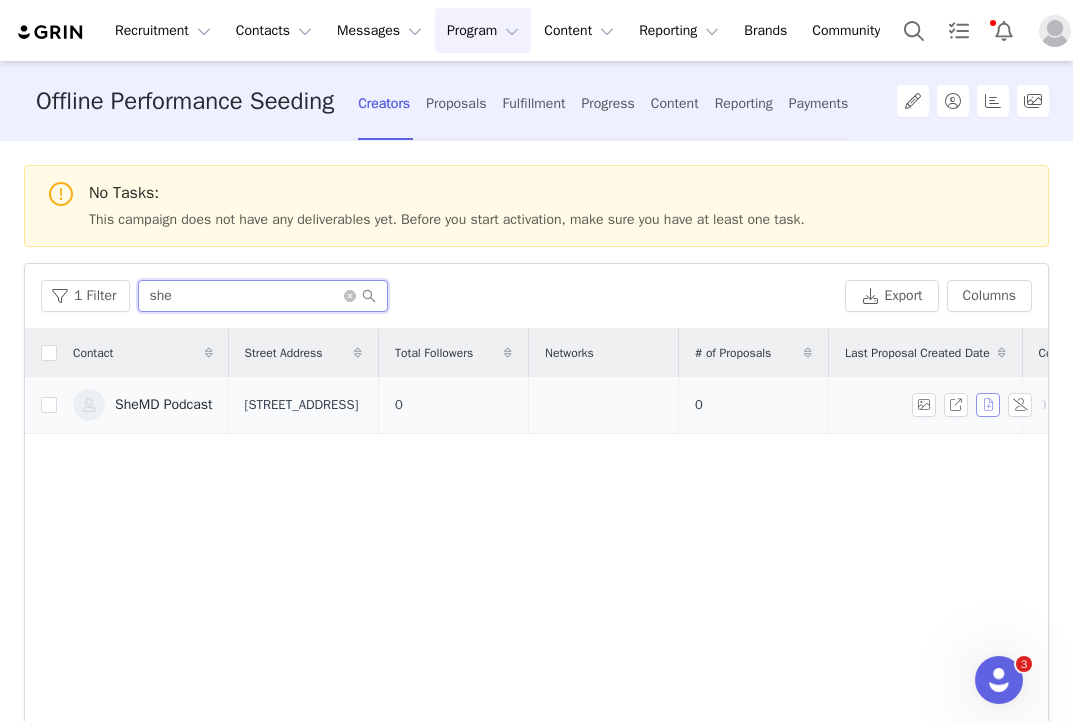 type on "she" 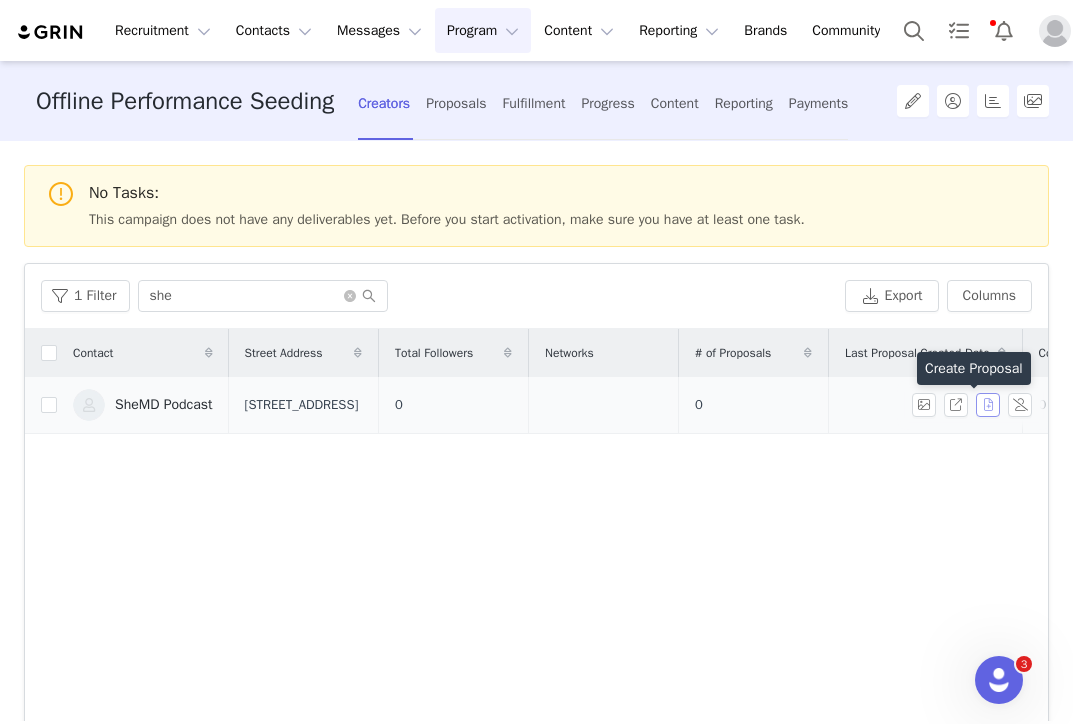 click at bounding box center (988, 405) 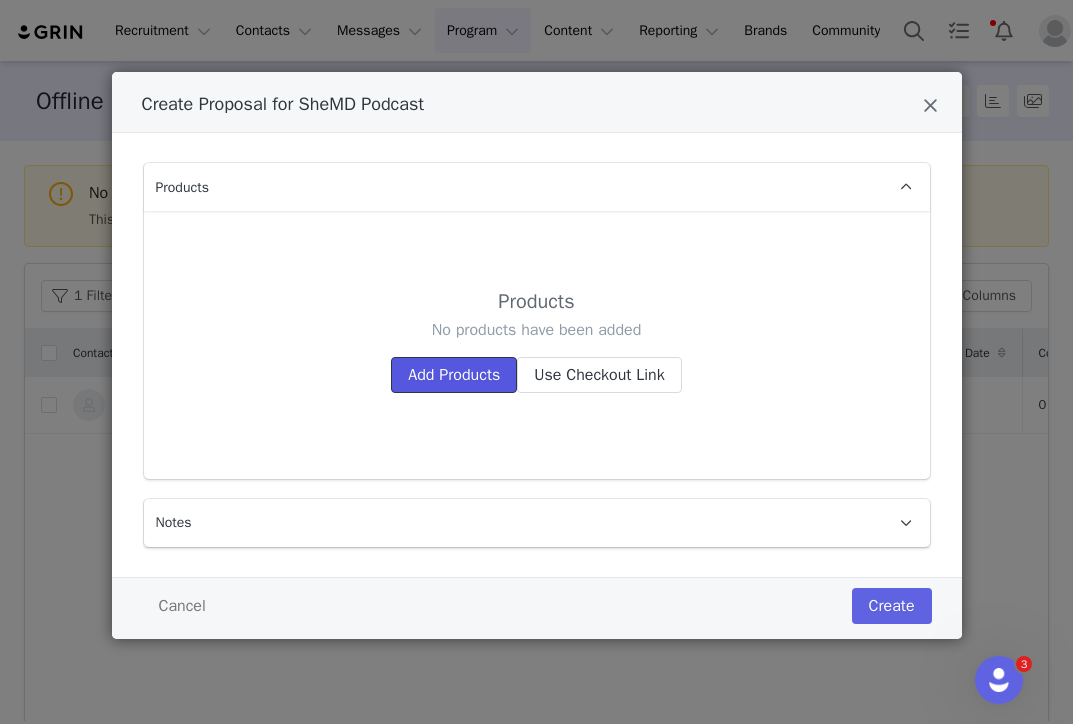 click on "Add Products" at bounding box center [454, 375] 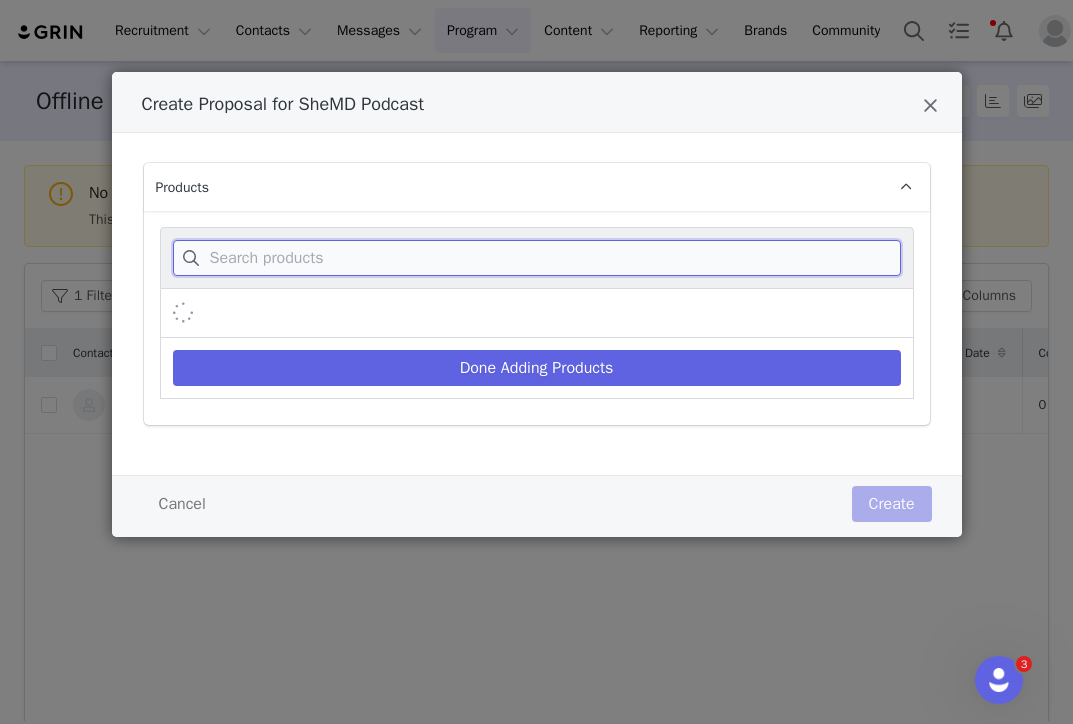 click at bounding box center [537, 258] 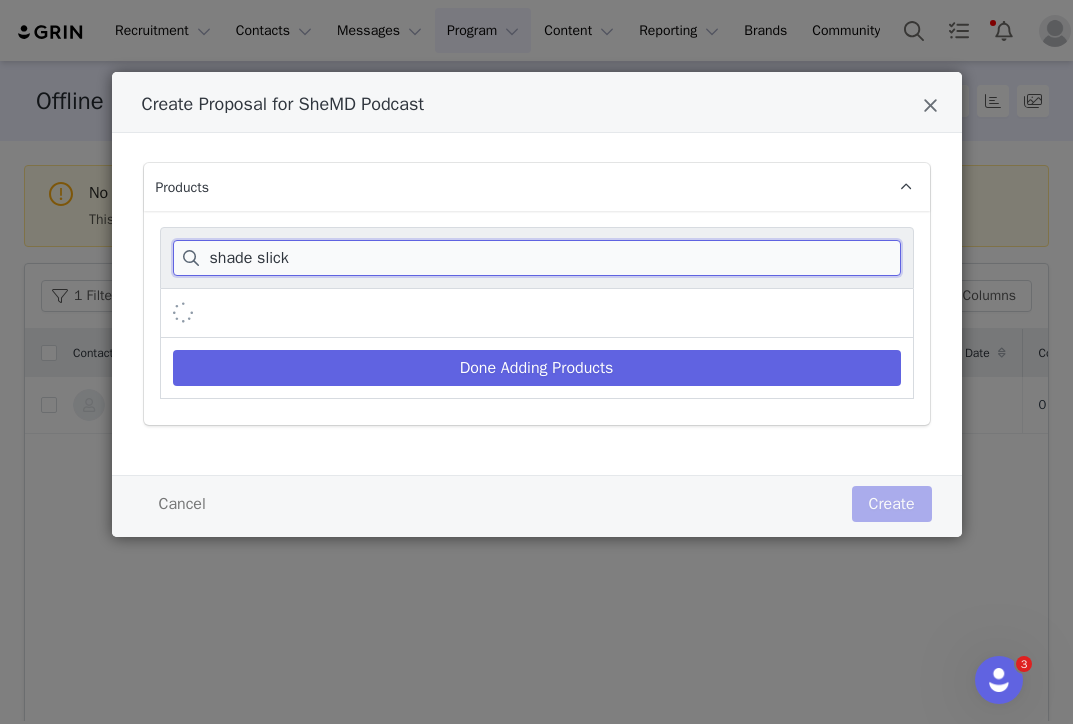 type on "shade slick" 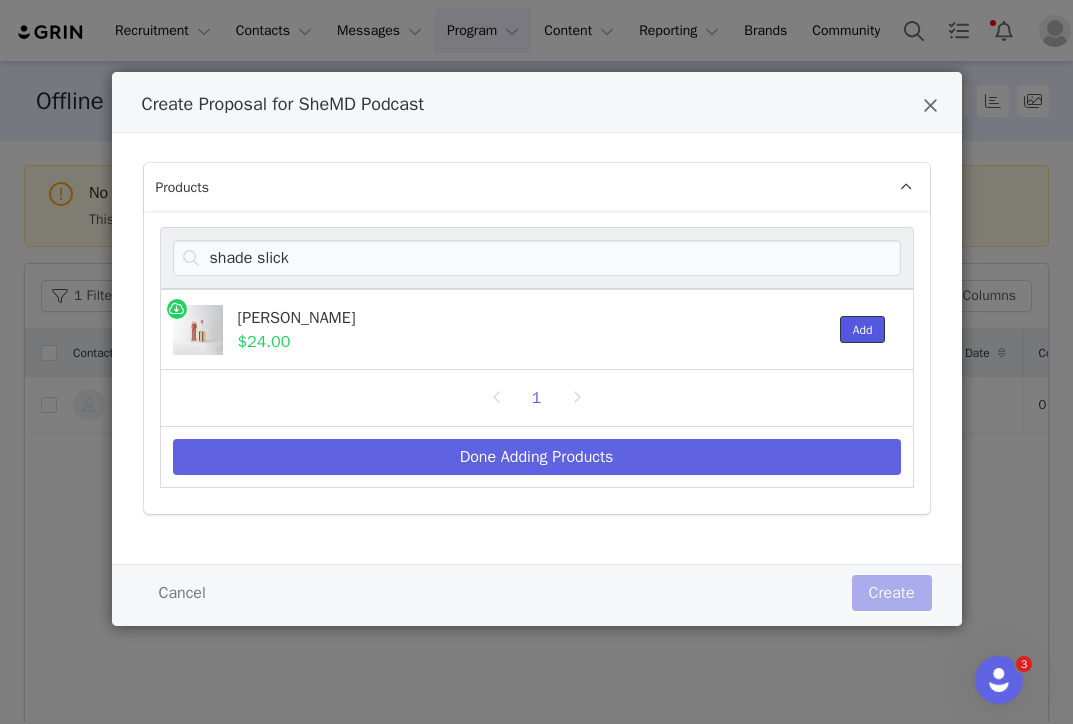 click on "Add" at bounding box center [863, 329] 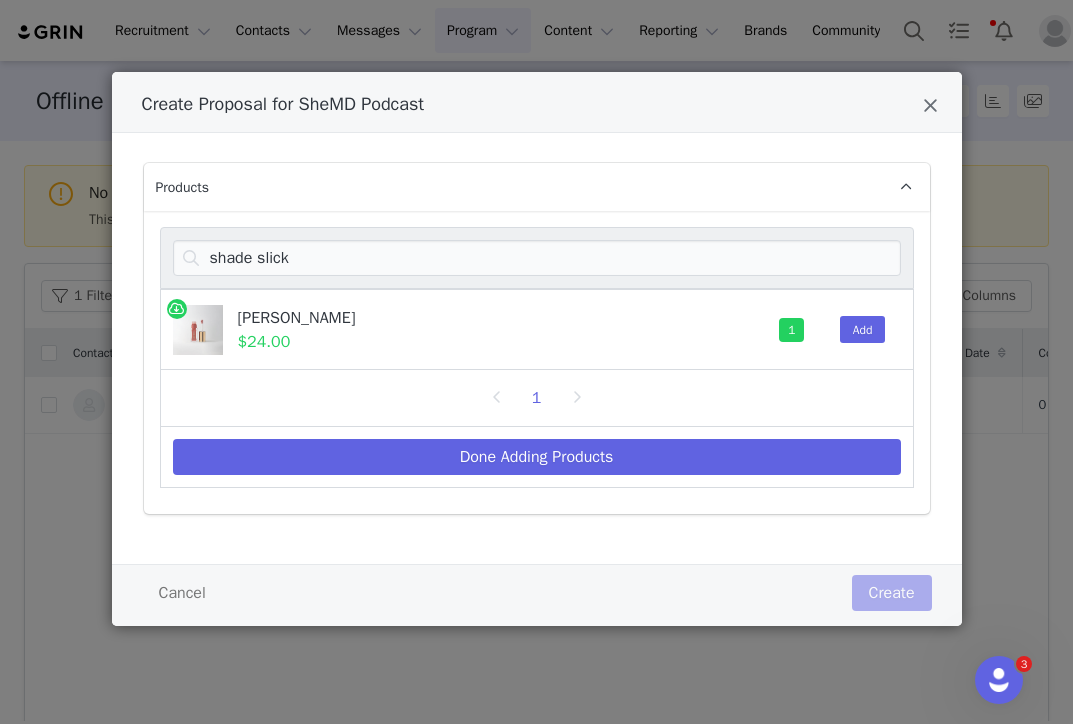 click on "1" at bounding box center (791, 330) 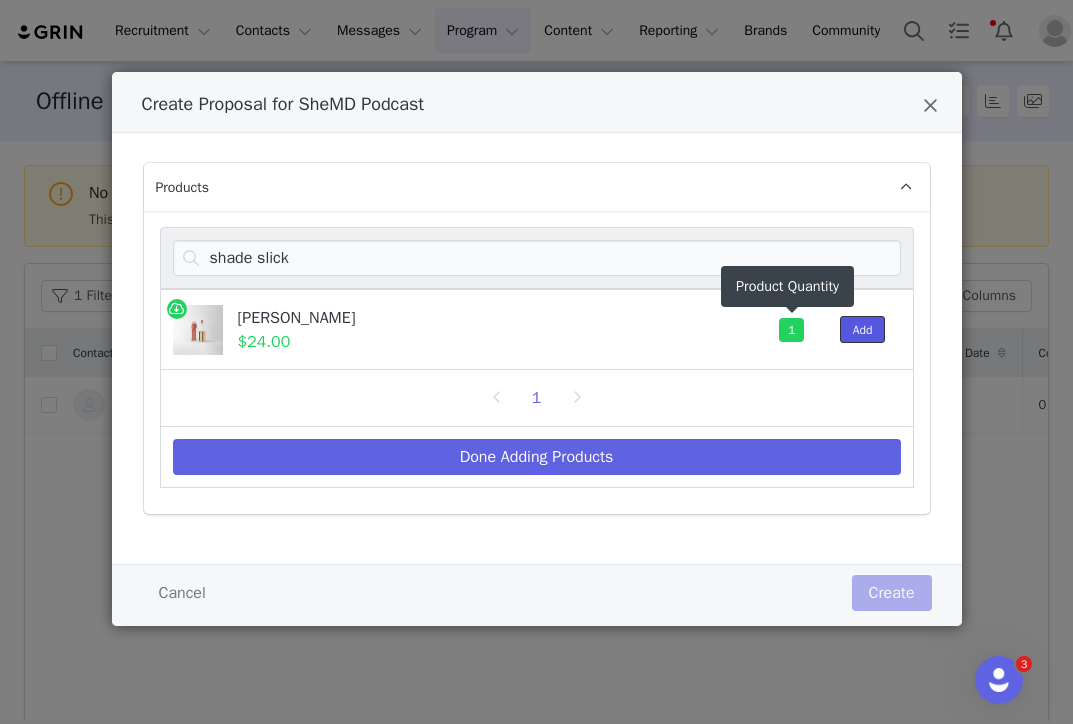 click on "Add" at bounding box center (863, 329) 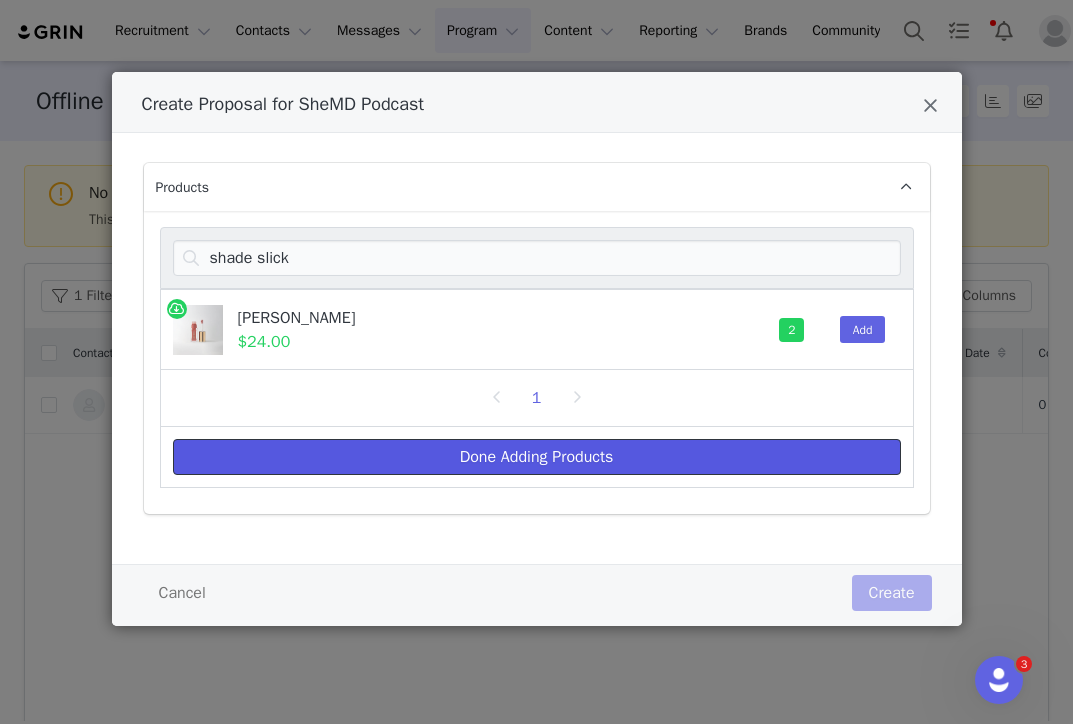 click on "Done Adding Products" at bounding box center (537, 457) 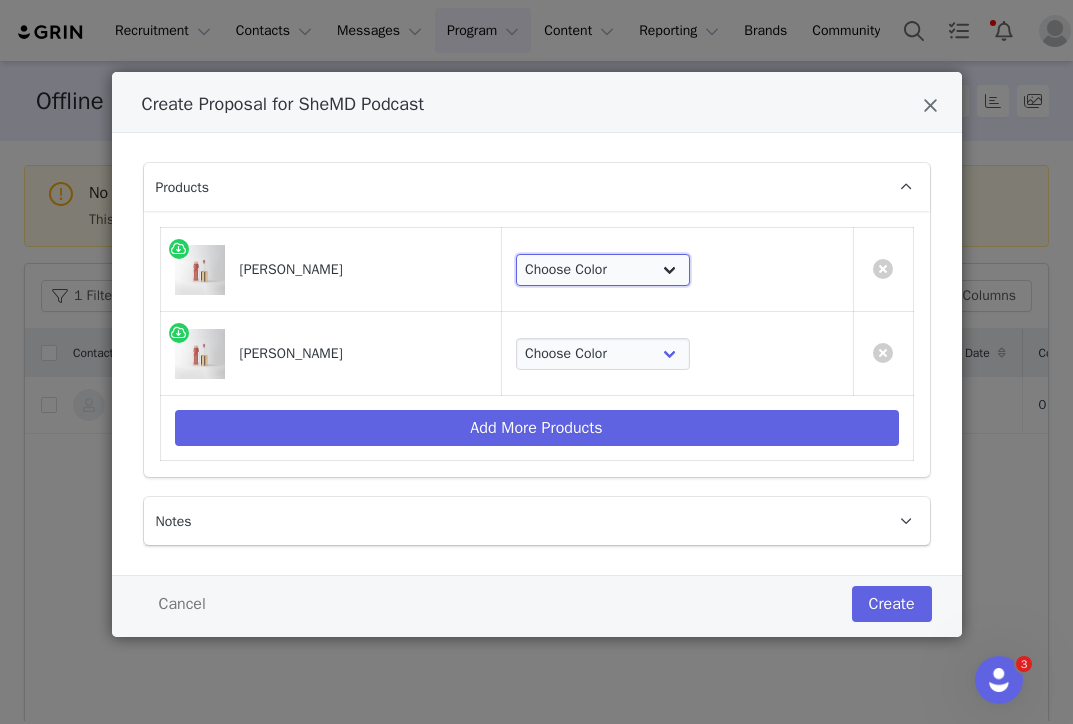 click on "Choose Color  Pink Beet   Jeté   Sangria   Les Deux   Maraschino   Taupe   Mapleton   Marrakech   Pointelle   Biarritz   Twin Set   Tabby" at bounding box center [603, 270] 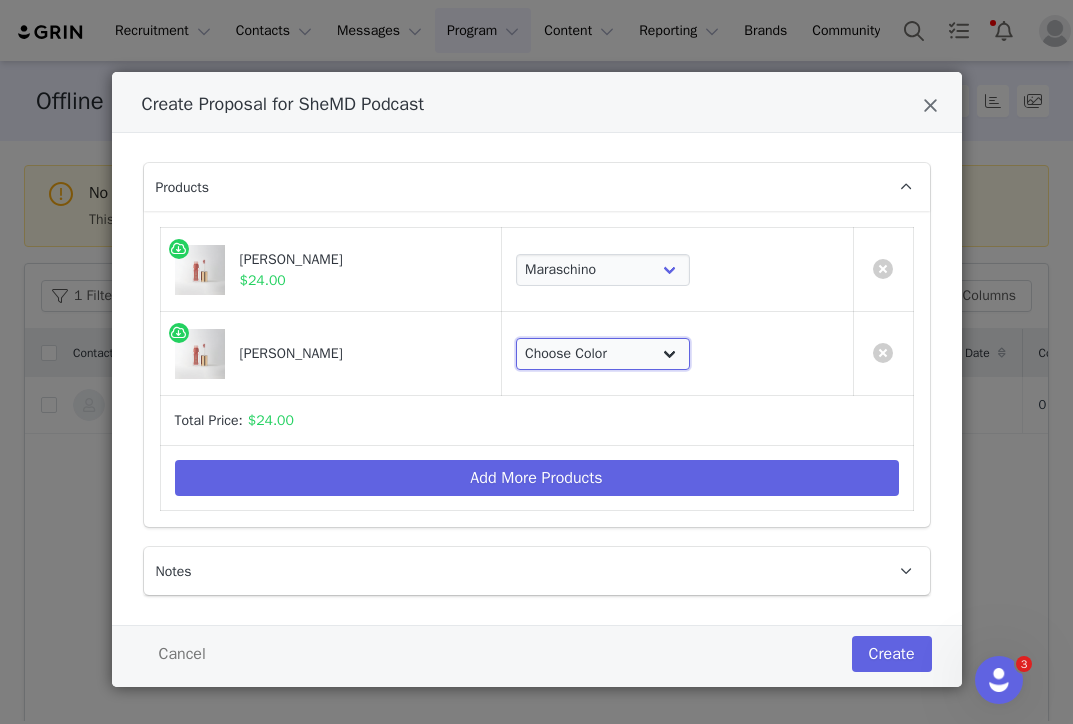 click on "Choose Color  Pink Beet   Jeté   Sangria   Les Deux   Maraschino   Taupe   Mapleton   Marrakech   Pointelle   Biarritz   Twin Set   Tabby" at bounding box center (603, 354) 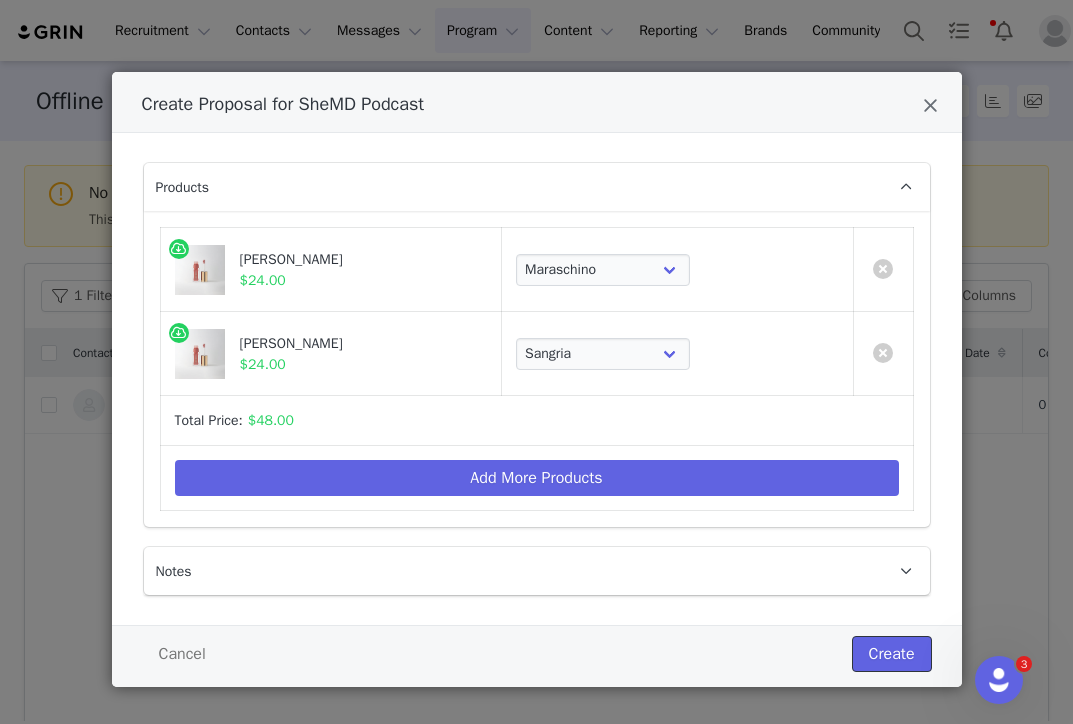 drag, startPoint x: 899, startPoint y: 650, endPoint x: 849, endPoint y: 645, distance: 50.24938 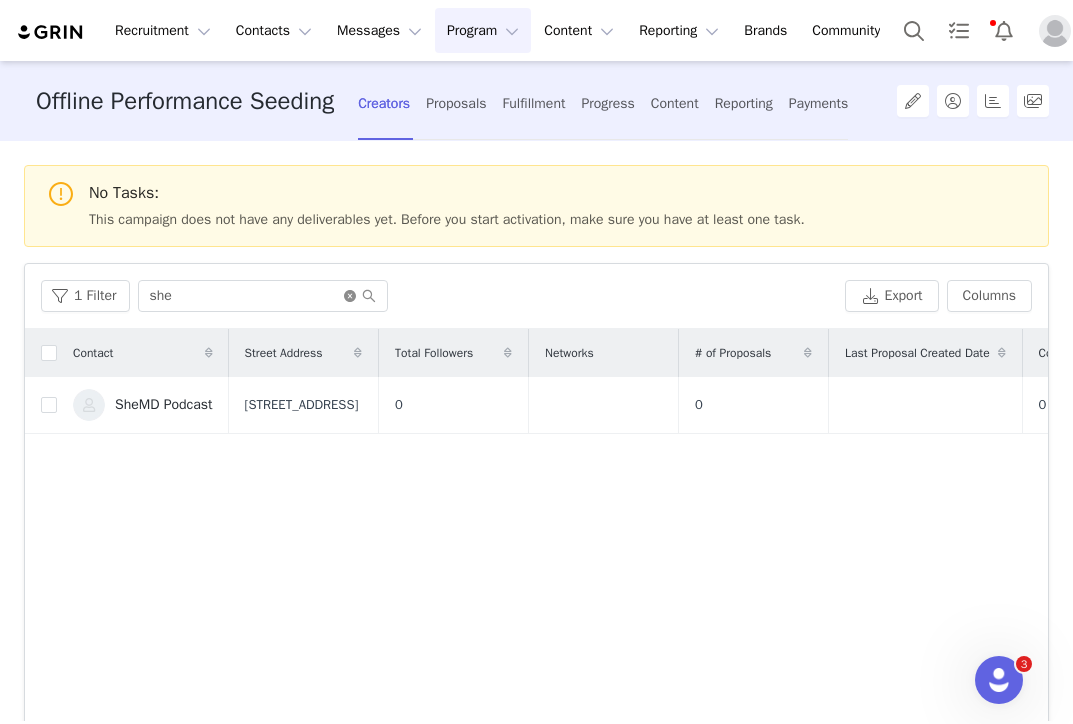 click 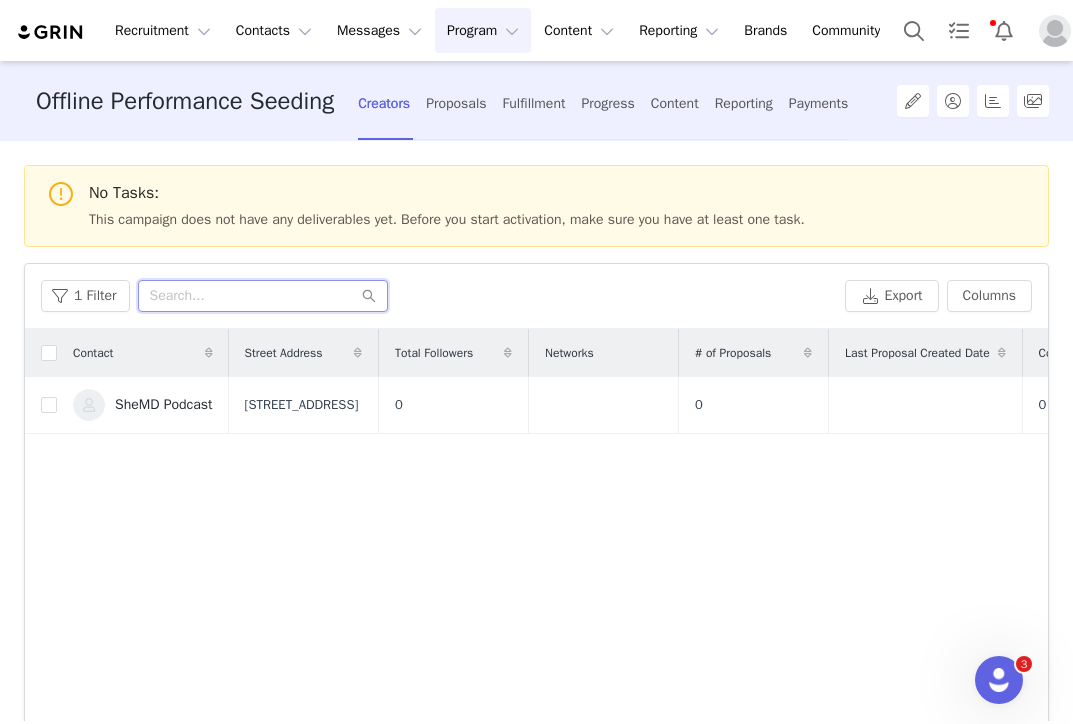 click at bounding box center (263, 296) 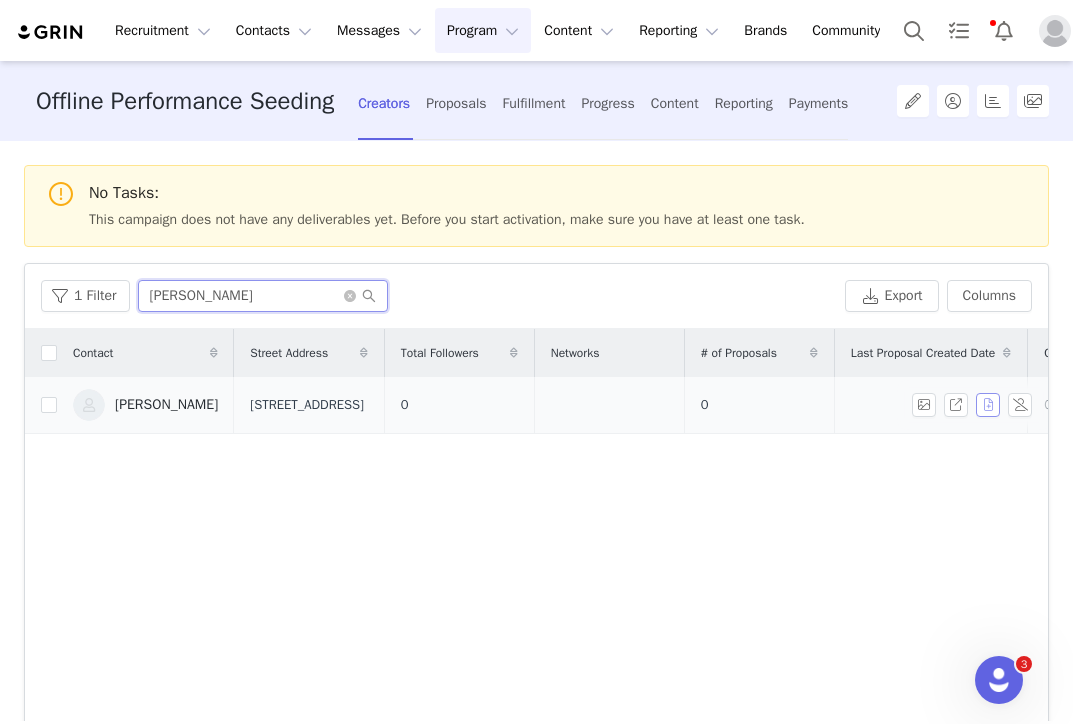 type on "carle" 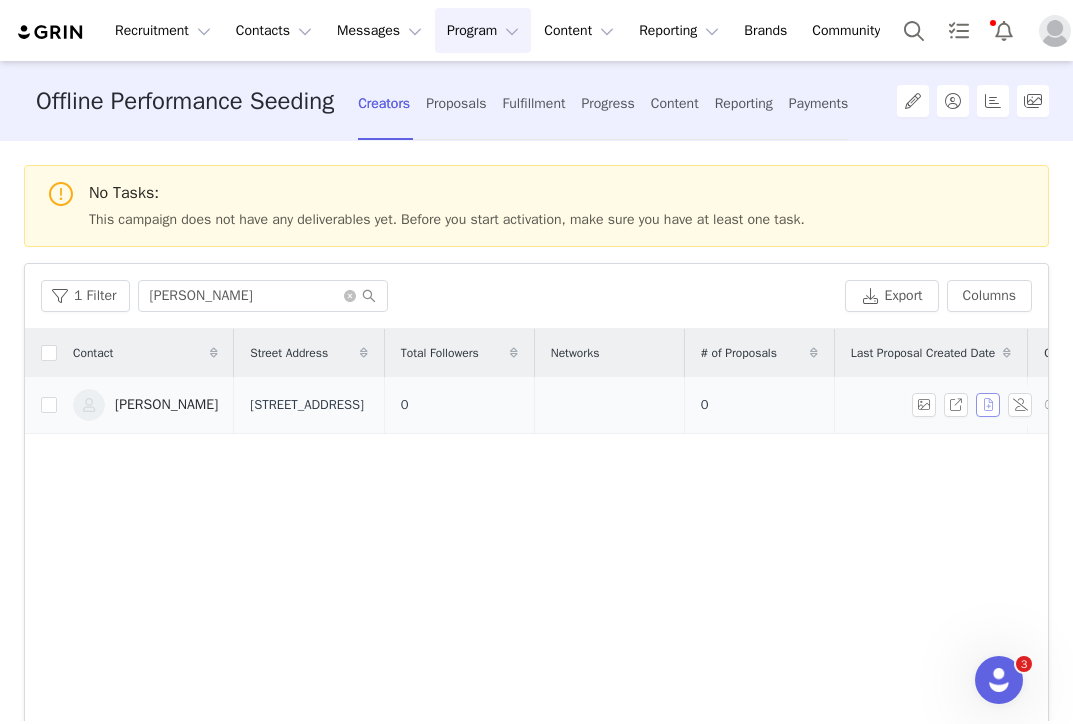 click at bounding box center [988, 405] 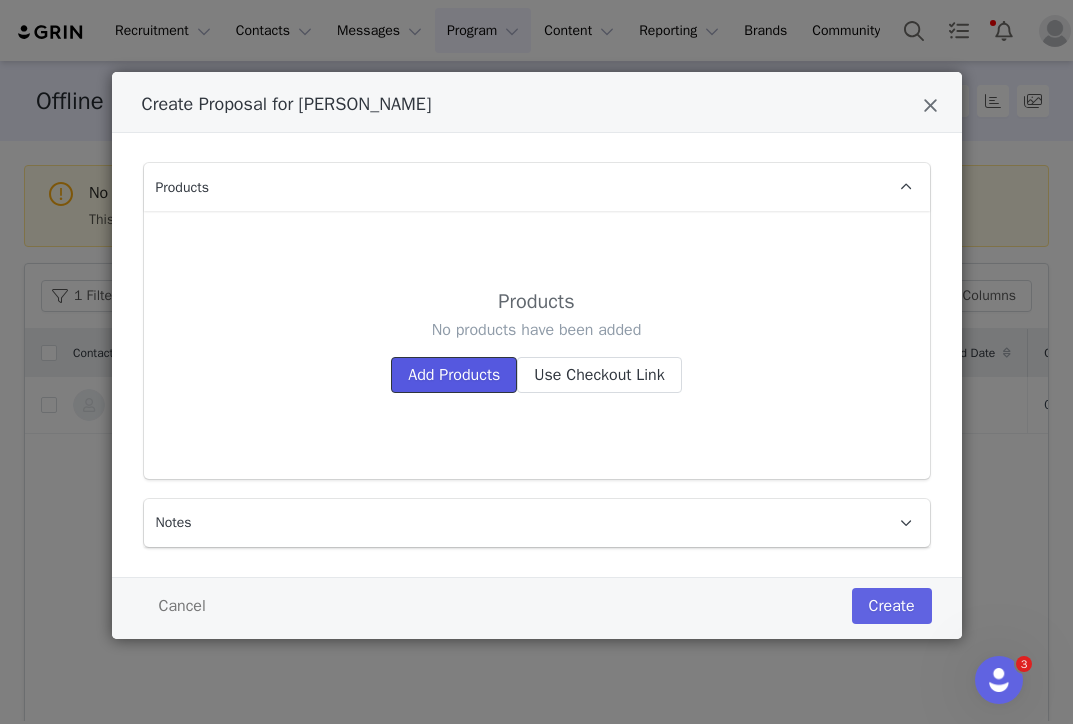 click on "Add Products" at bounding box center [454, 375] 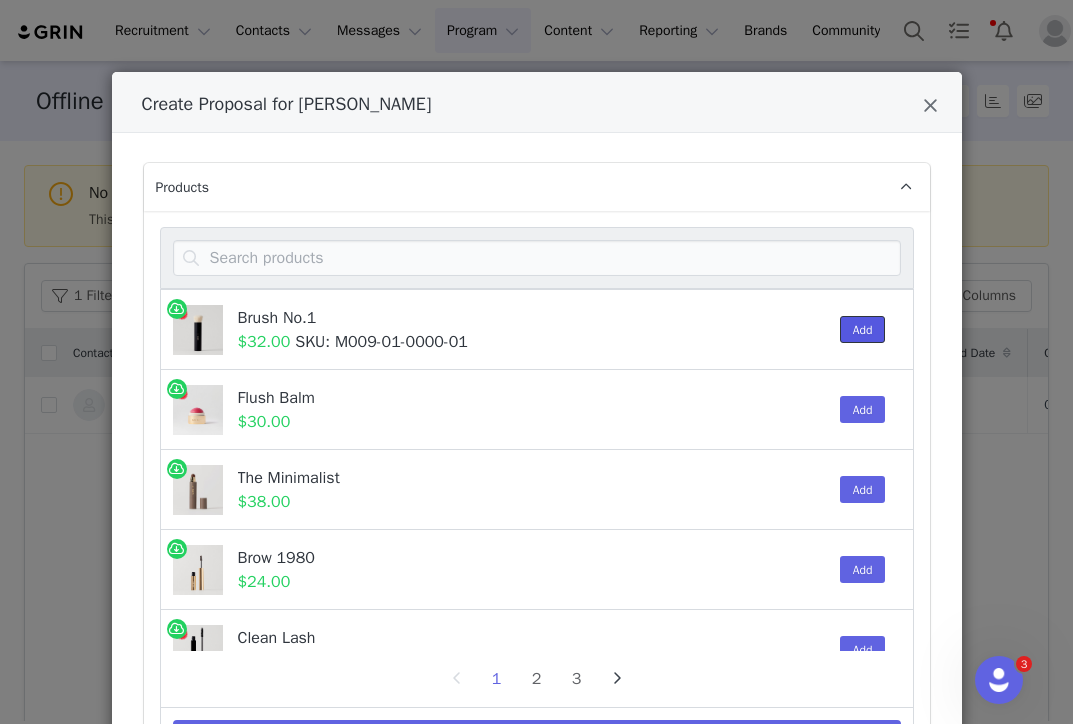 click on "Add" at bounding box center [863, 329] 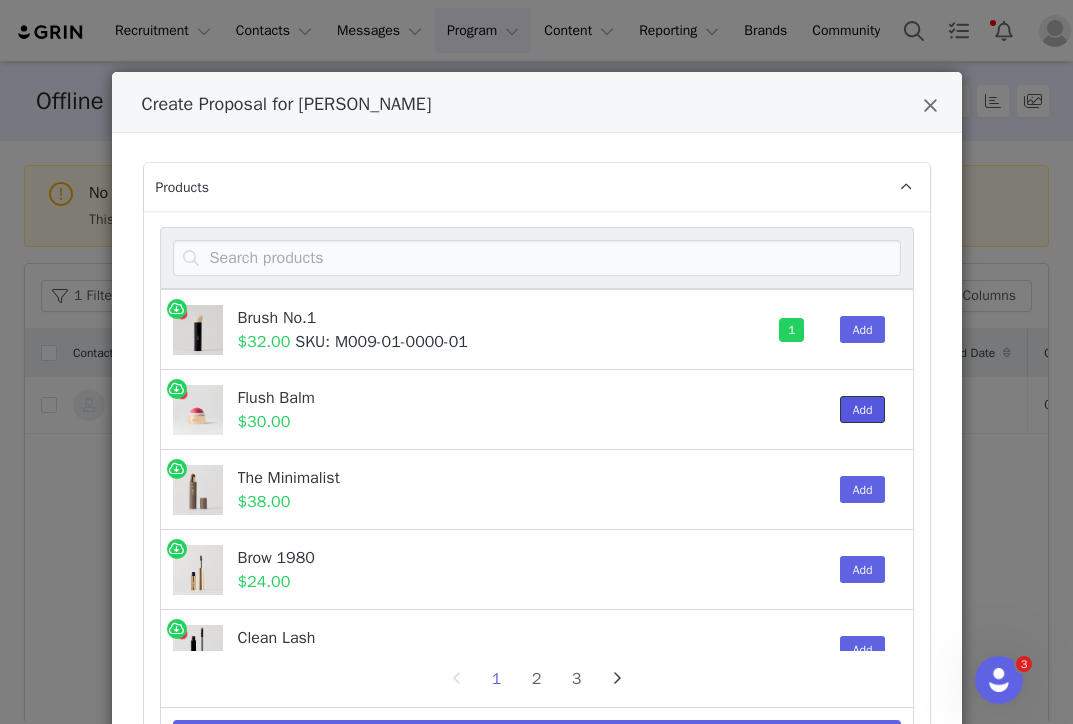 click on "Add" at bounding box center (863, 409) 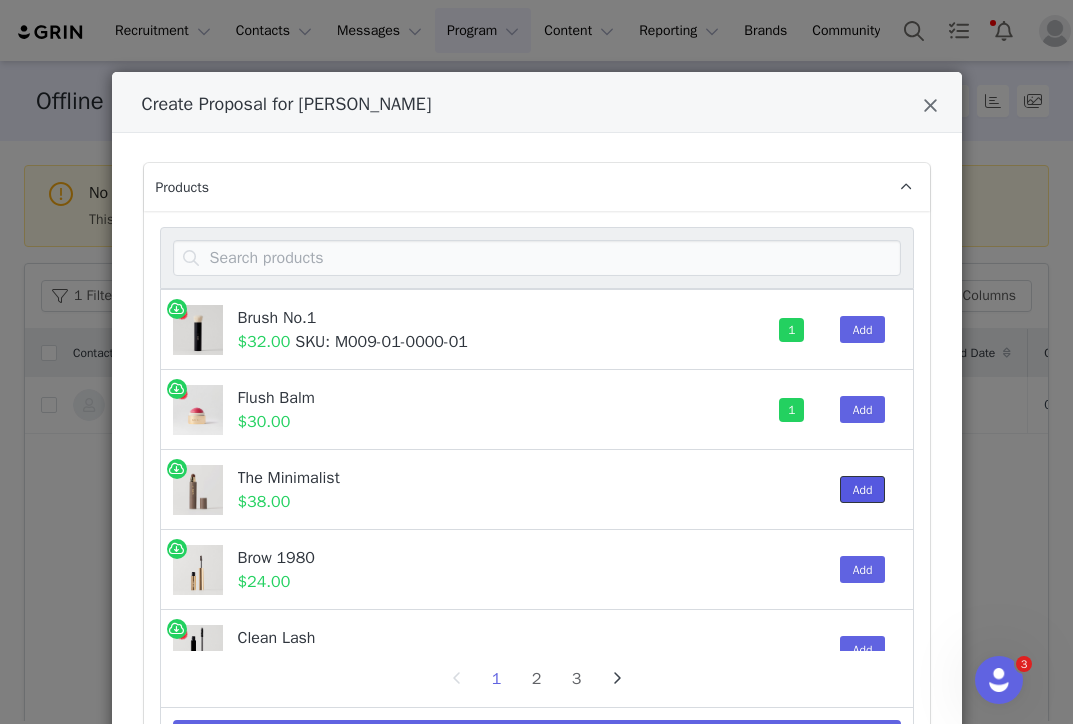 click on "Add" at bounding box center [863, 489] 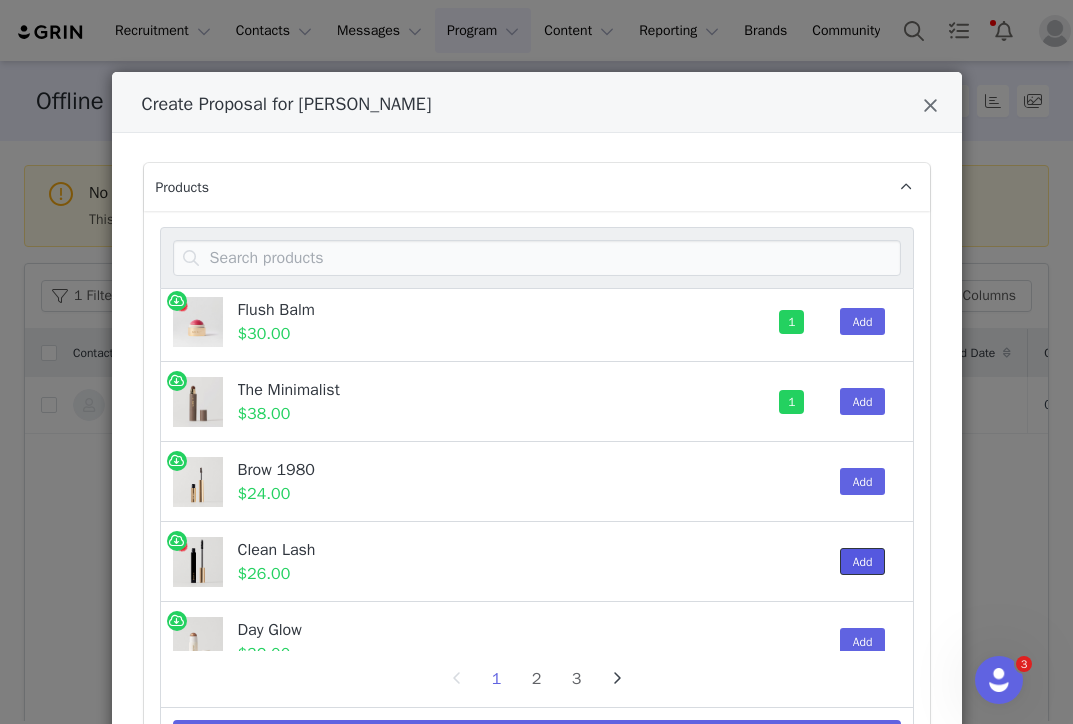 click on "Add" at bounding box center [863, 561] 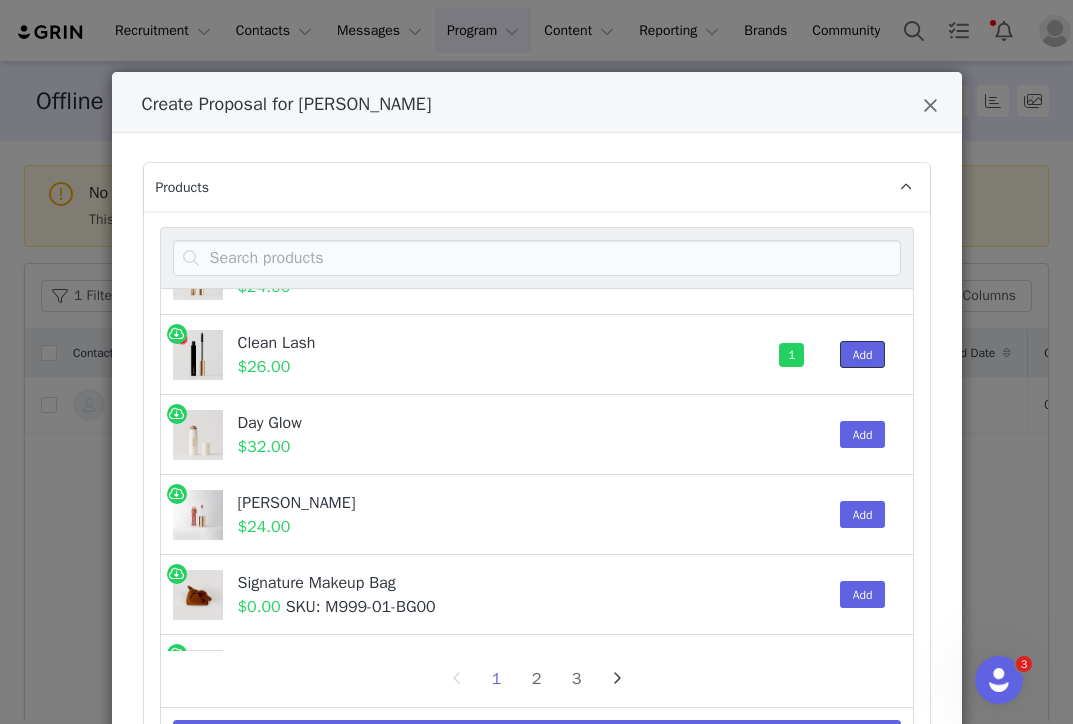 scroll, scrollTop: 297, scrollLeft: 0, axis: vertical 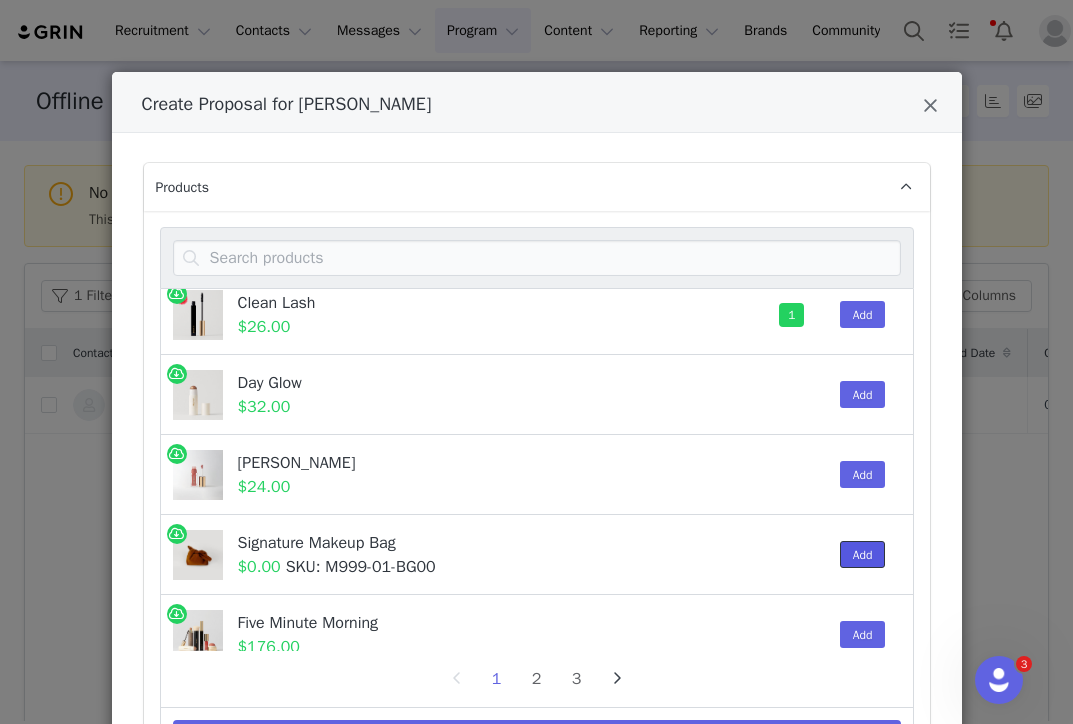 click on "Add" at bounding box center [863, 554] 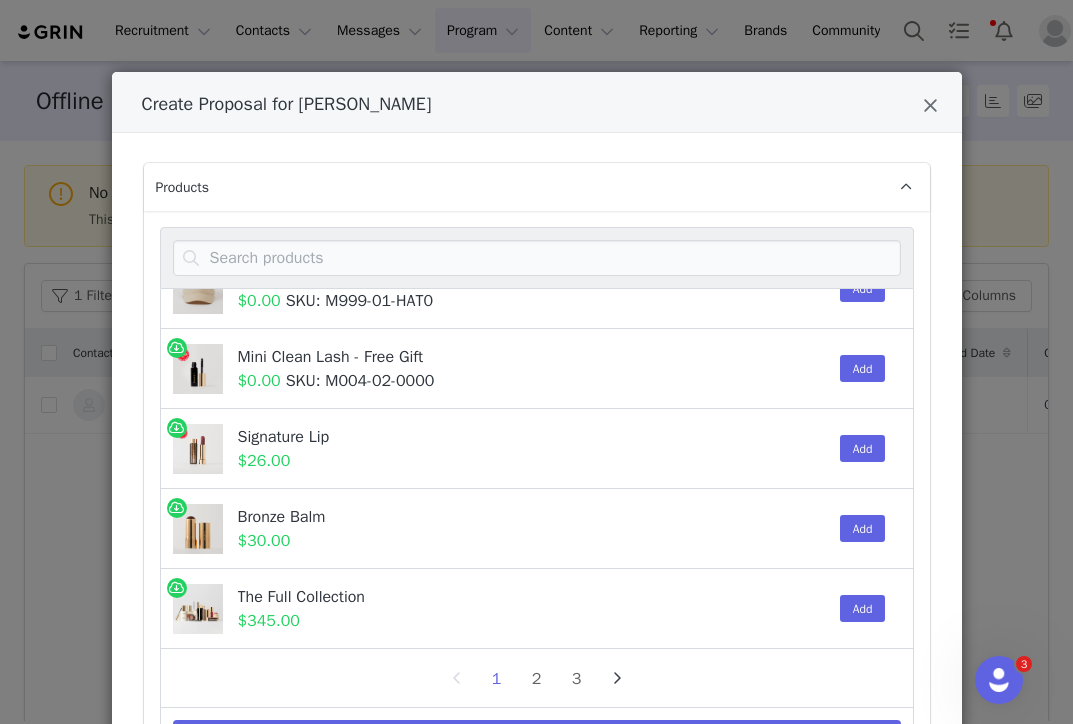 scroll, scrollTop: 850, scrollLeft: 0, axis: vertical 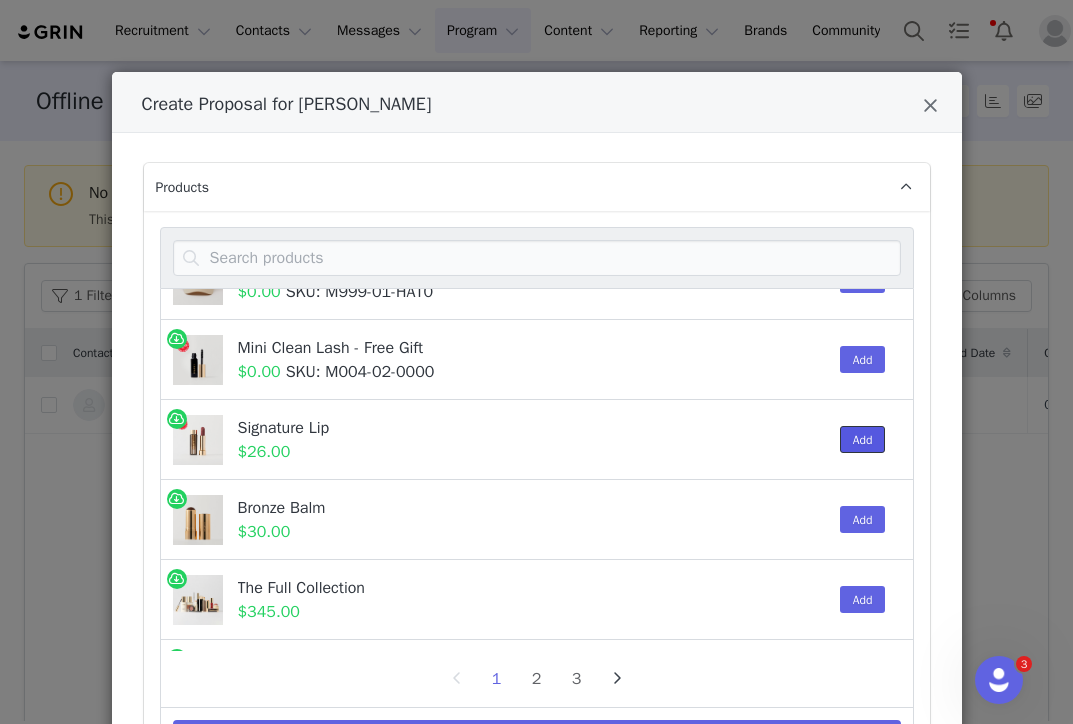 click on "Add" at bounding box center (863, 439) 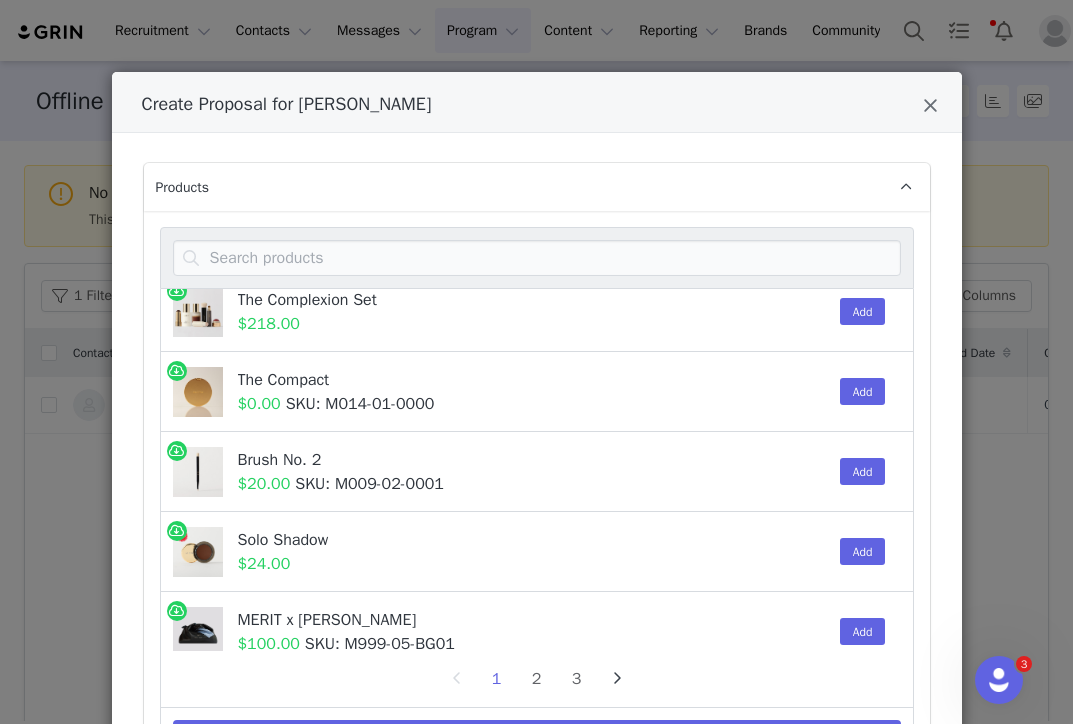 scroll, scrollTop: 1538, scrollLeft: 0, axis: vertical 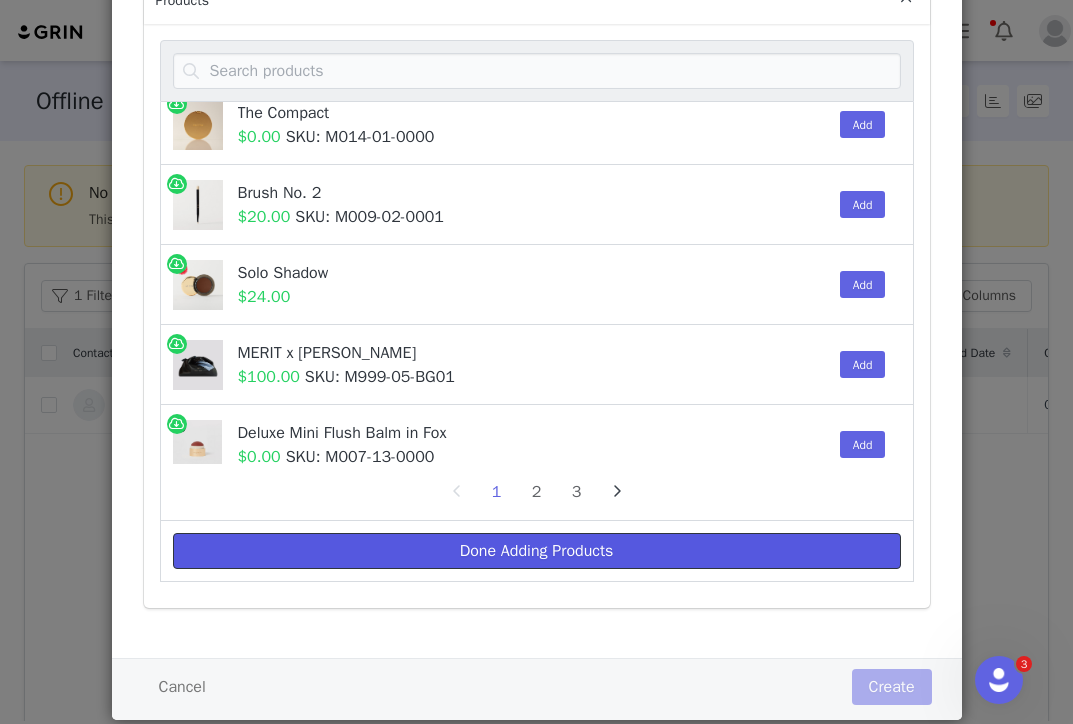 click on "Done Adding Products" at bounding box center (537, 551) 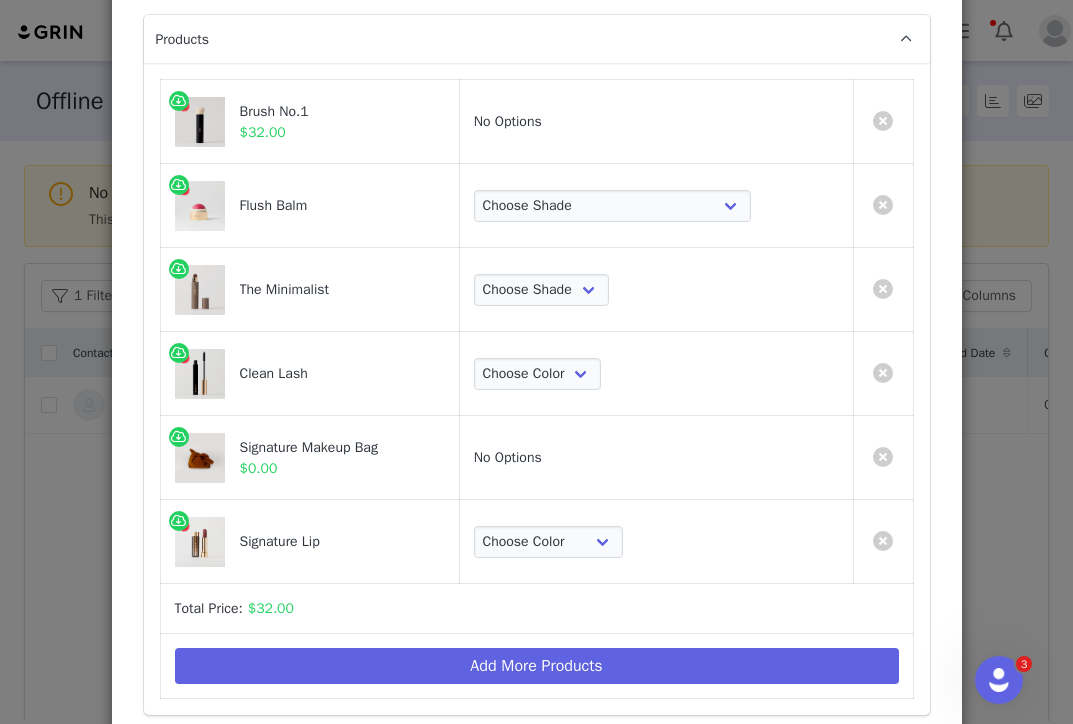 scroll, scrollTop: 147, scrollLeft: 0, axis: vertical 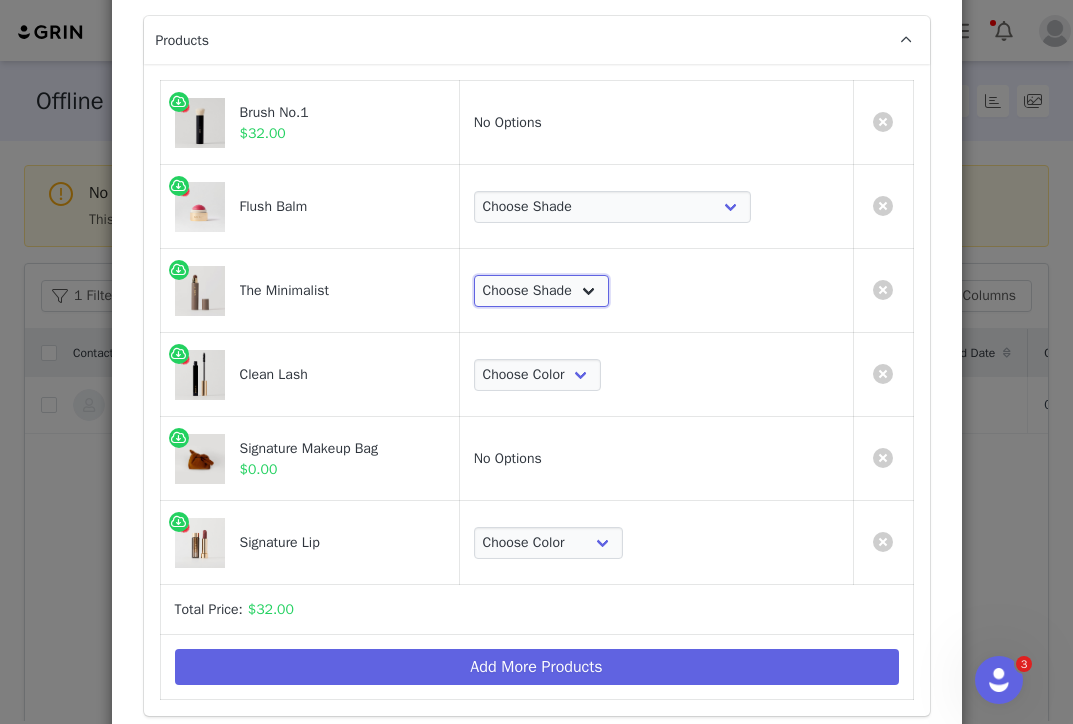 click on "Choose Shade  Umber   Sepia   Tiger Eye   Cacao   Sienna   Chestnut   Amber   Buff   Khaki   Camel   Bisque   Suede   Ecru   Sand   Cream   Ochre   Dune   Bone   Linen   Silk   Bistre   Taurillon   Calico   Burlwood   Jute   Palomino   Oak   Sandstone   Chiffon   Ceramic" at bounding box center [541, 291] 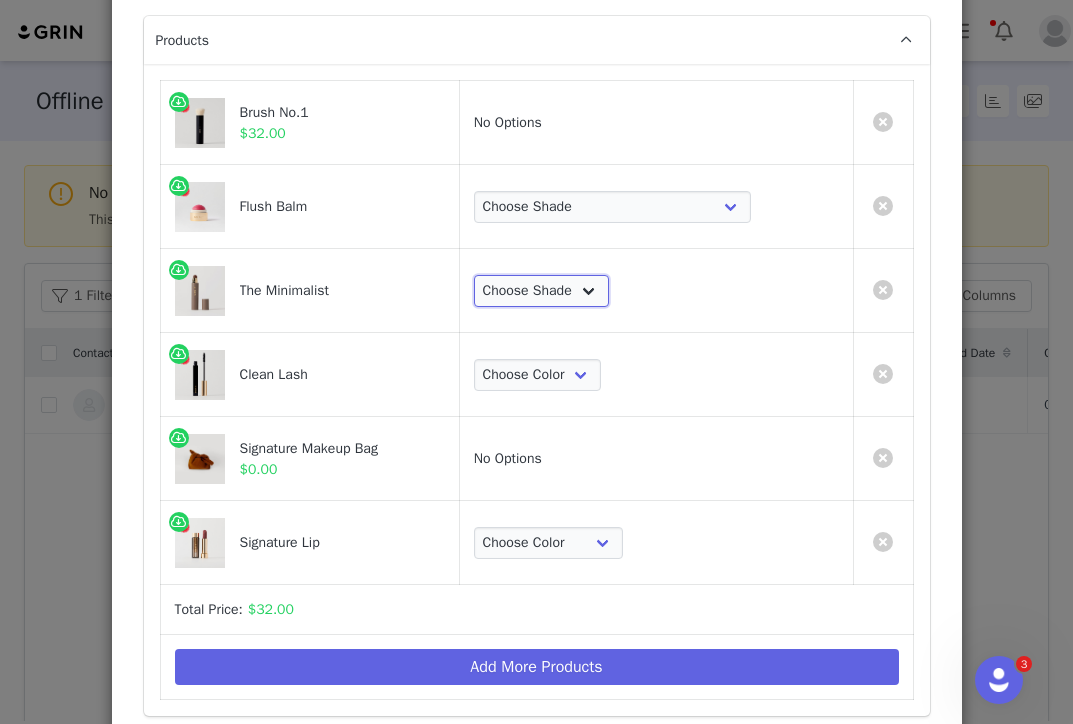 select on "5273100" 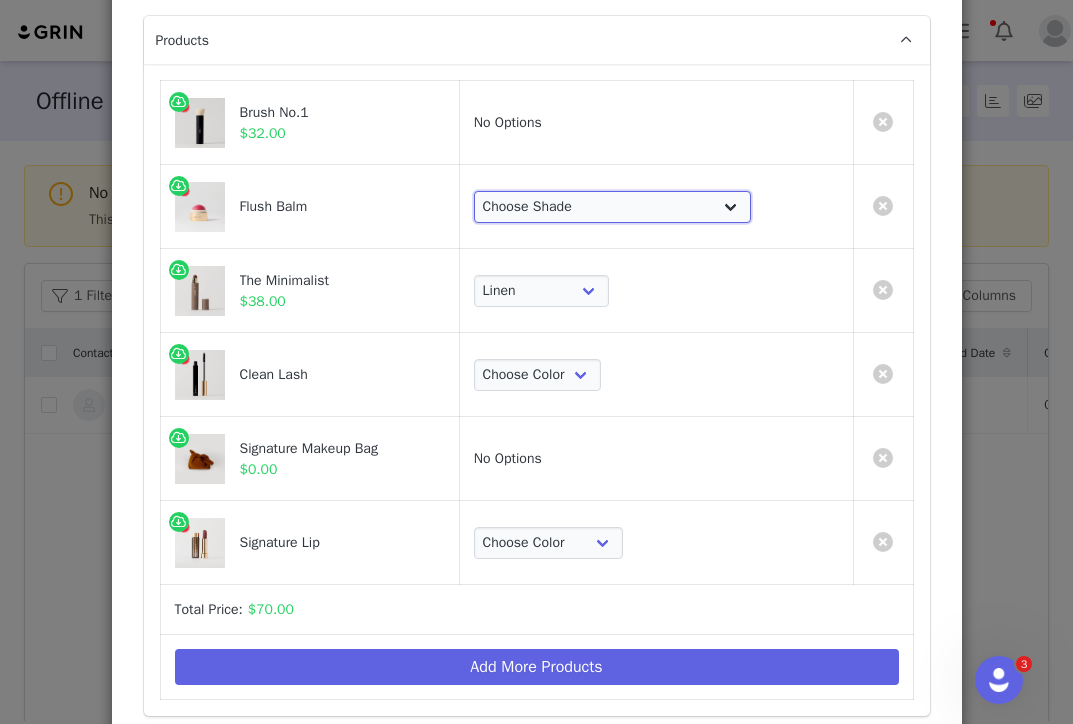 click on "Choose Shade  Beverly Hills   Cheeky   Après   Fox   Stockholm   Terracotta   Le Bonbon   Rouge   Persimmon   Lusitano   Archival   Postmodern   Bespoke" at bounding box center [612, 207] 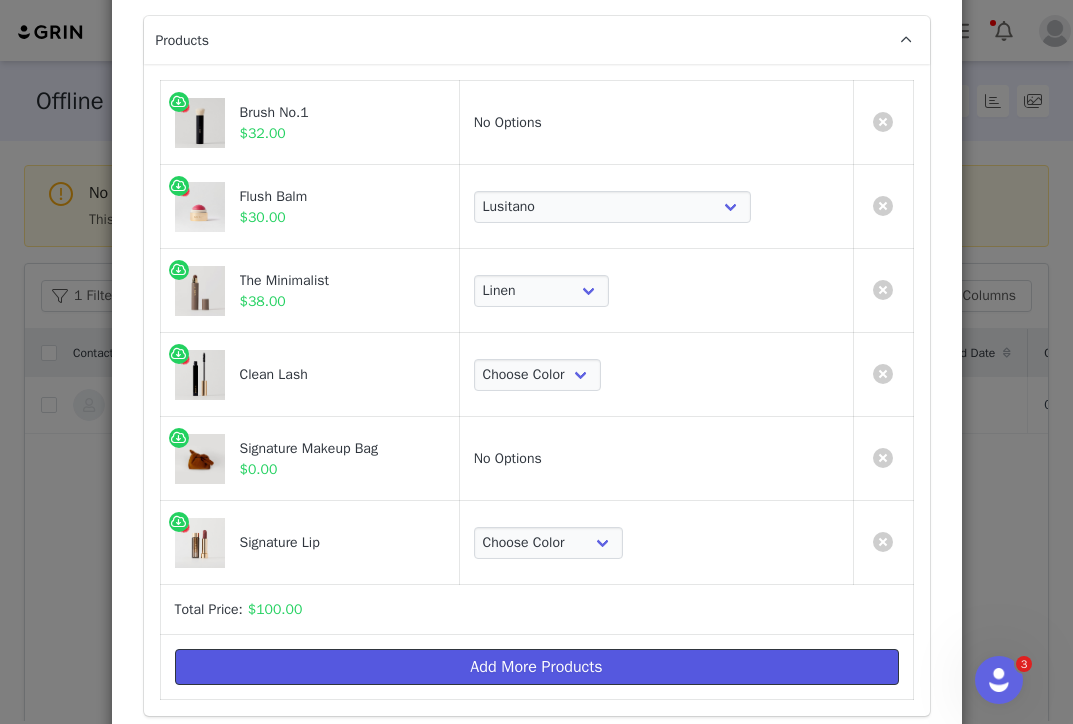 click on "Add More Products" at bounding box center (537, 667) 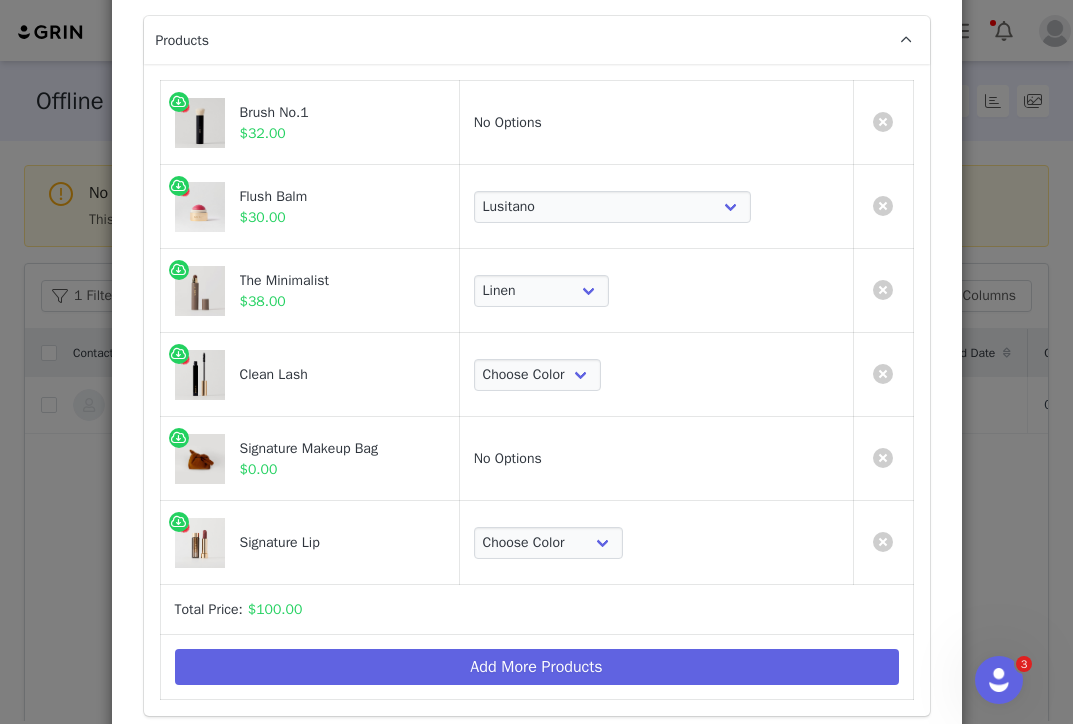 scroll, scrollTop: 0, scrollLeft: 0, axis: both 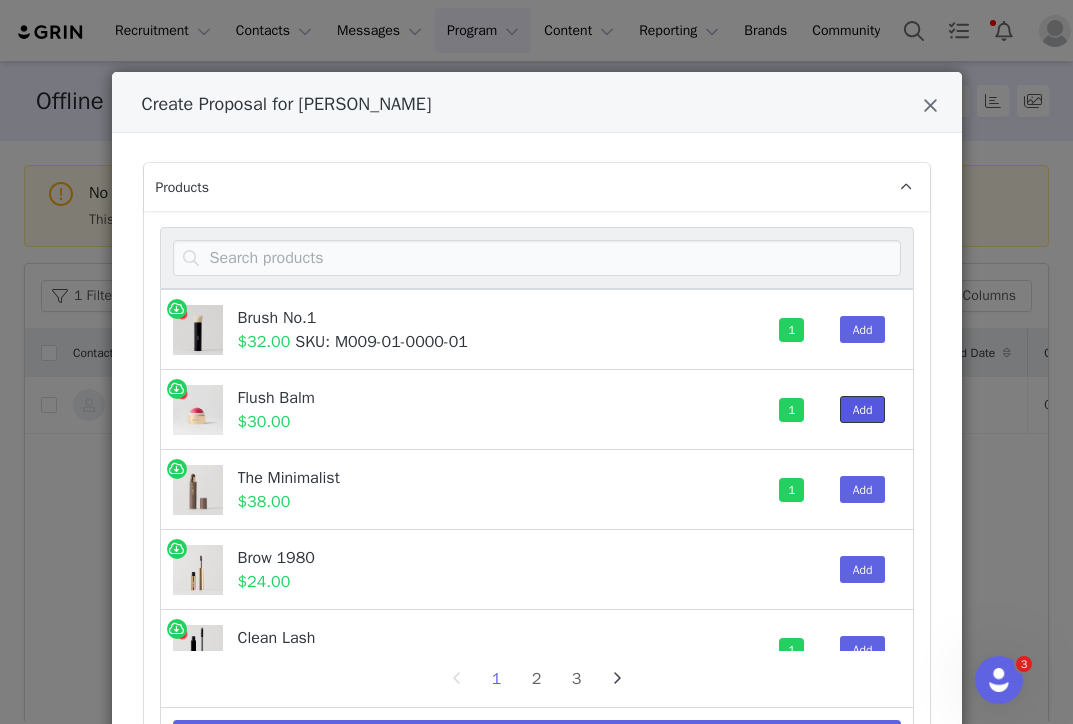click on "Add" at bounding box center (863, 409) 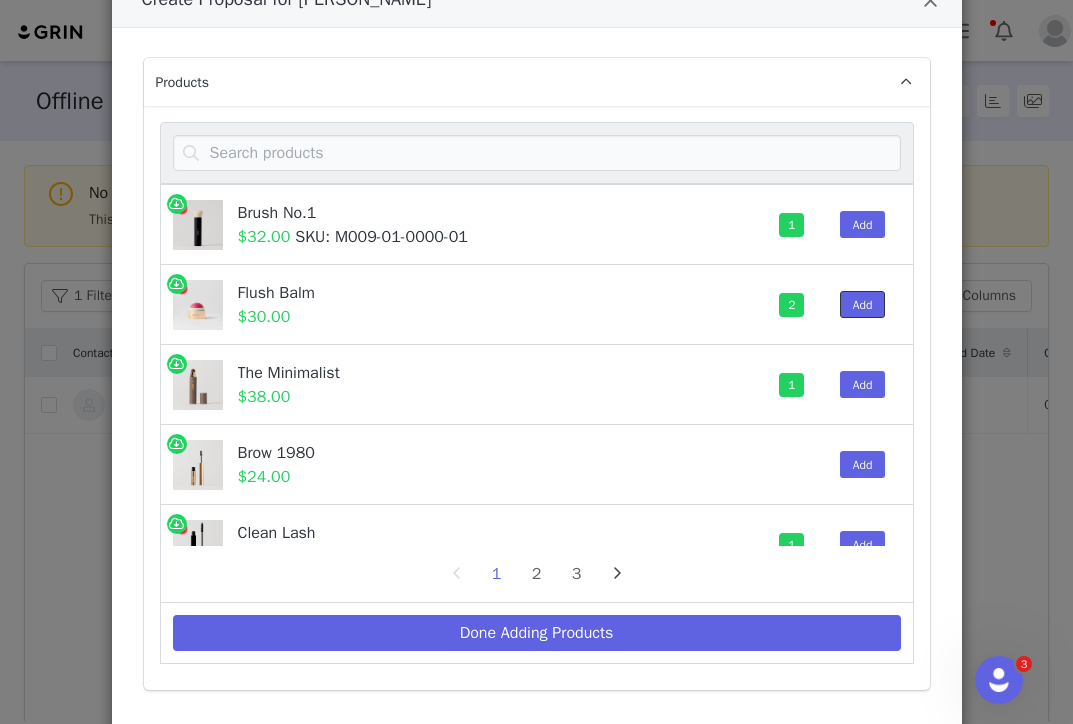 scroll, scrollTop: 233, scrollLeft: 0, axis: vertical 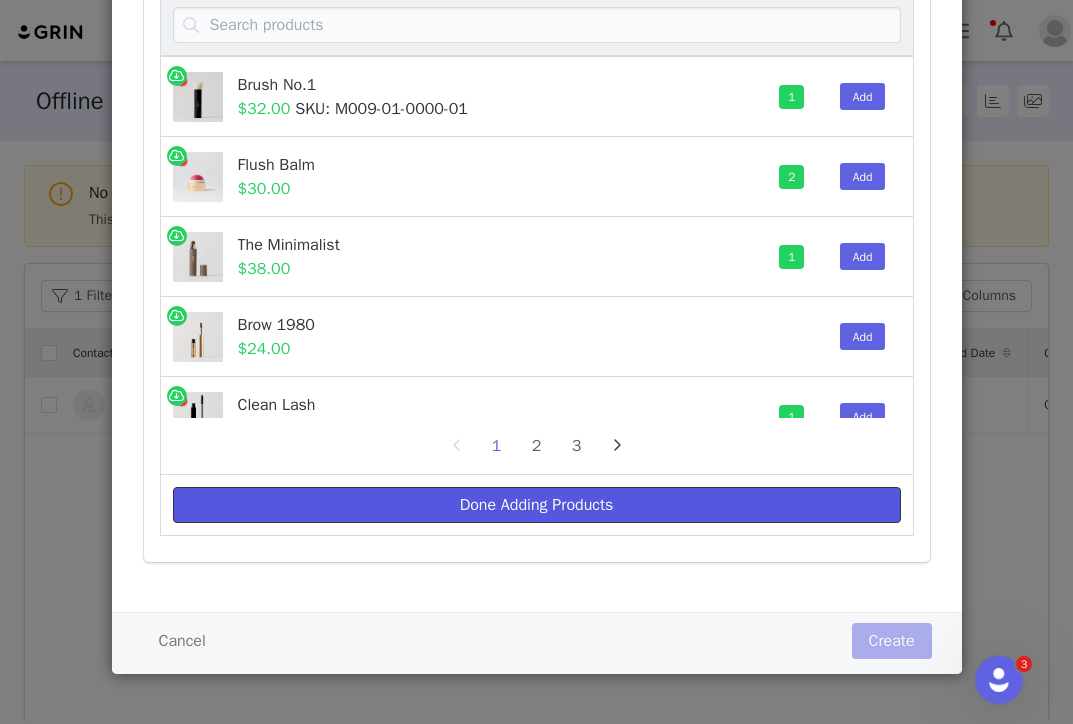 click on "Done Adding Products" at bounding box center (537, 505) 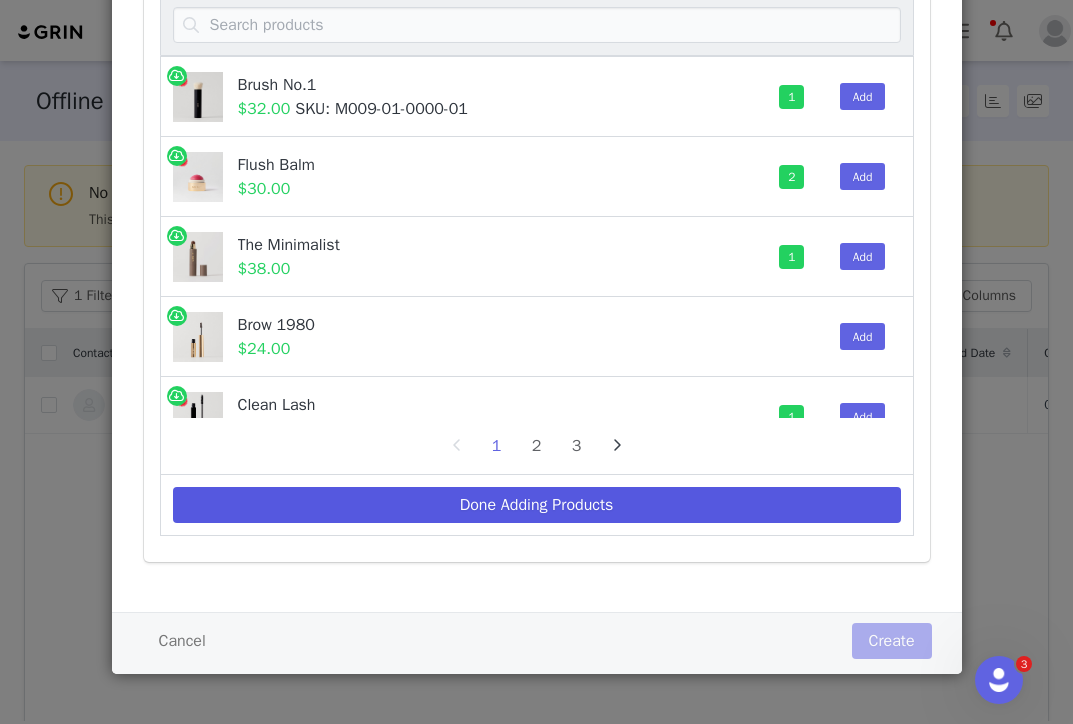 scroll, scrollTop: 0, scrollLeft: 0, axis: both 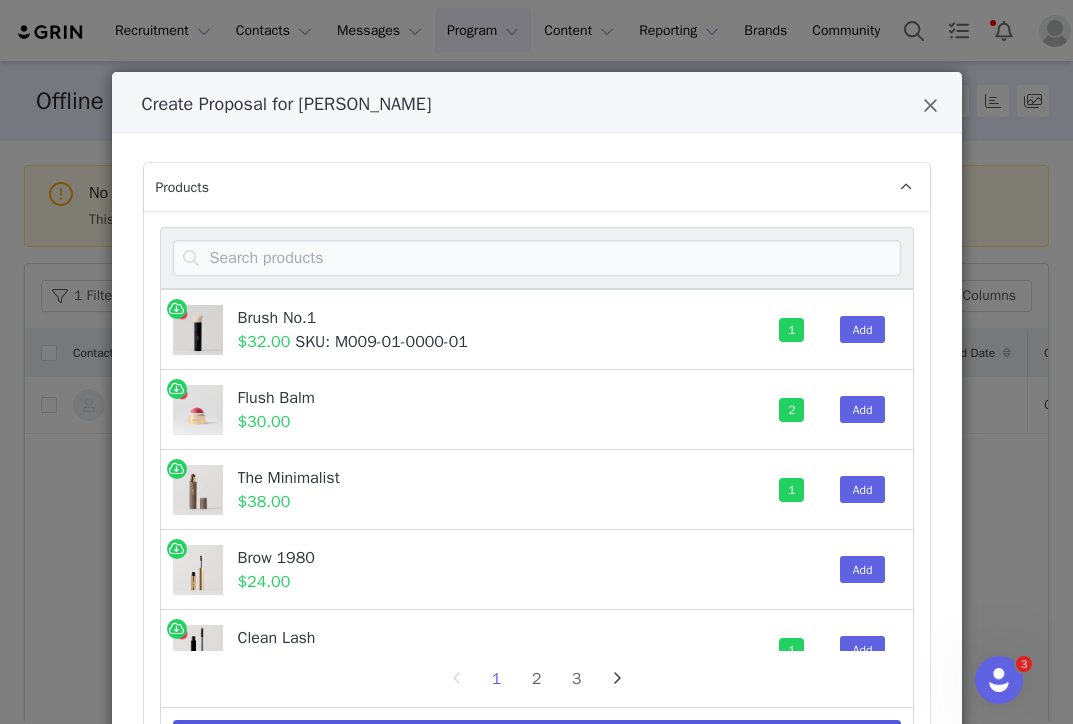 select on "26421109" 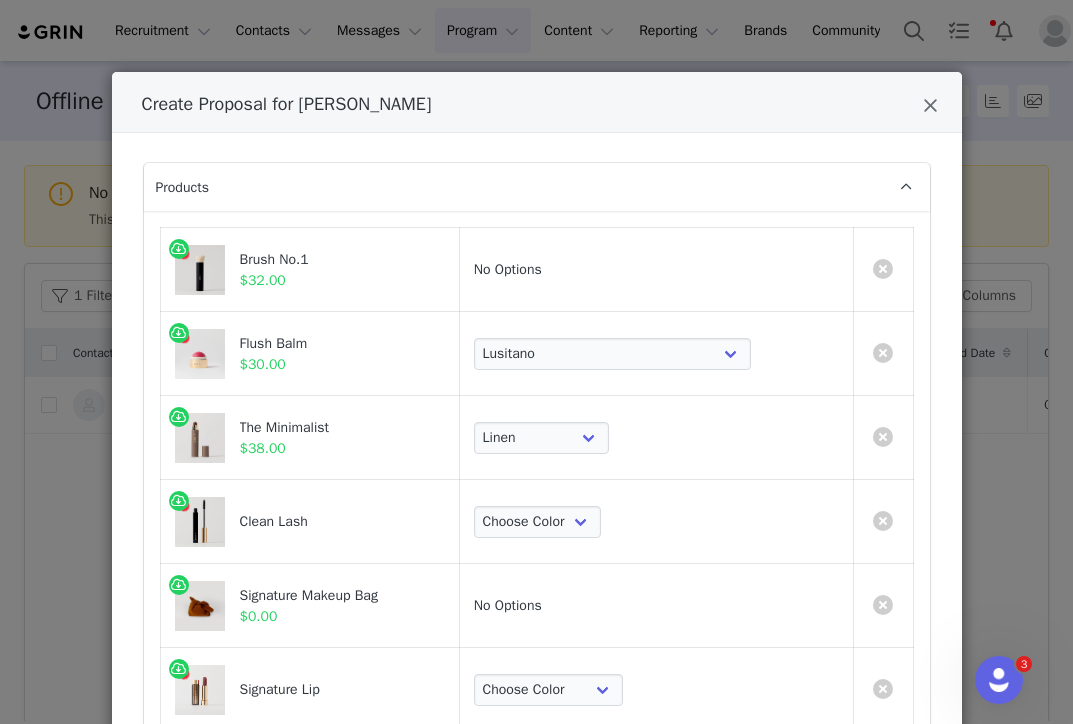 scroll, scrollTop: 433, scrollLeft: 0, axis: vertical 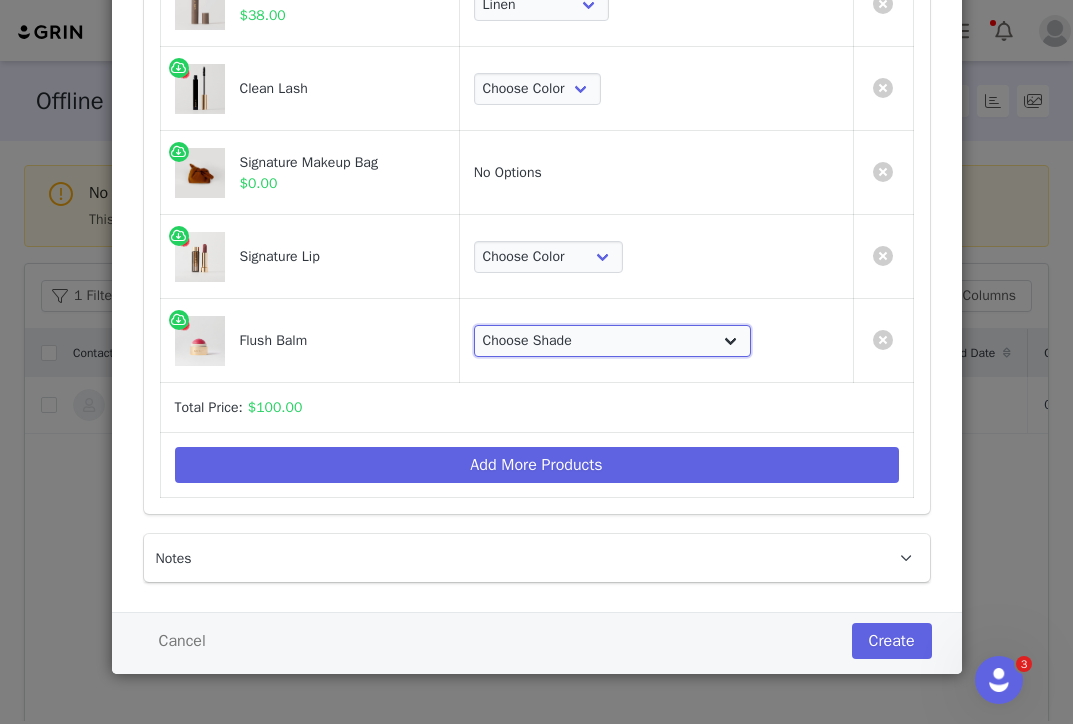 click on "Choose Shade  Beverly Hills   Cheeky   Après   Fox   Stockholm   Terracotta   Le Bonbon   Rouge   Persimmon   Lusitano   Archival   Postmodern   Bespoke" at bounding box center [612, 341] 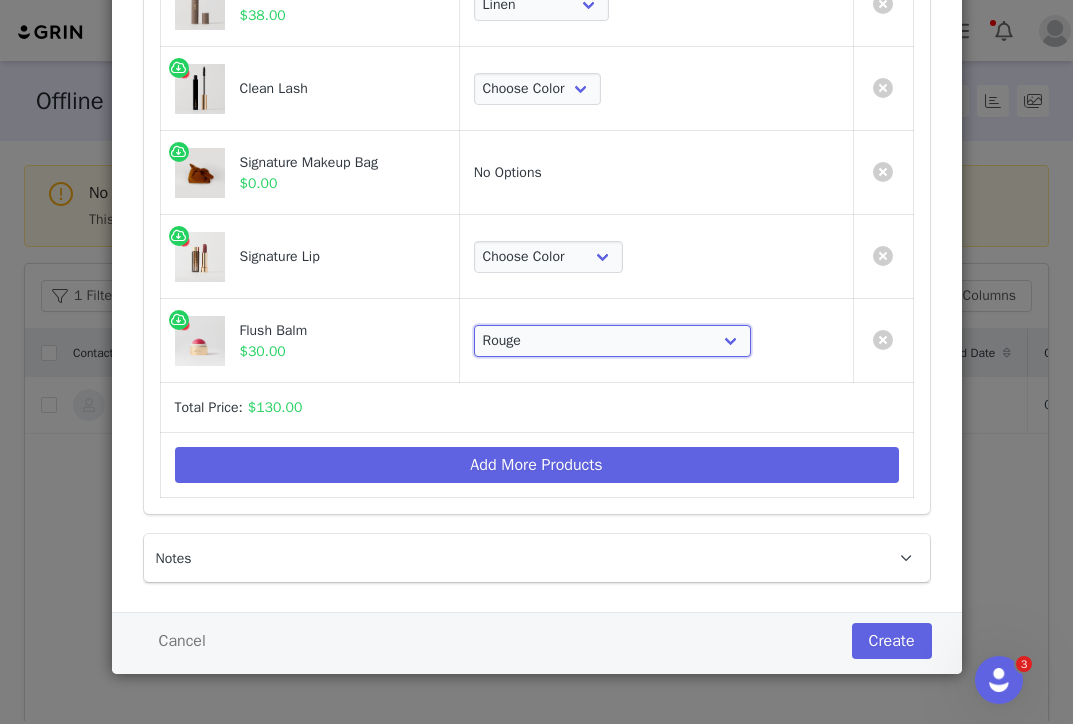 scroll, scrollTop: 0, scrollLeft: 0, axis: both 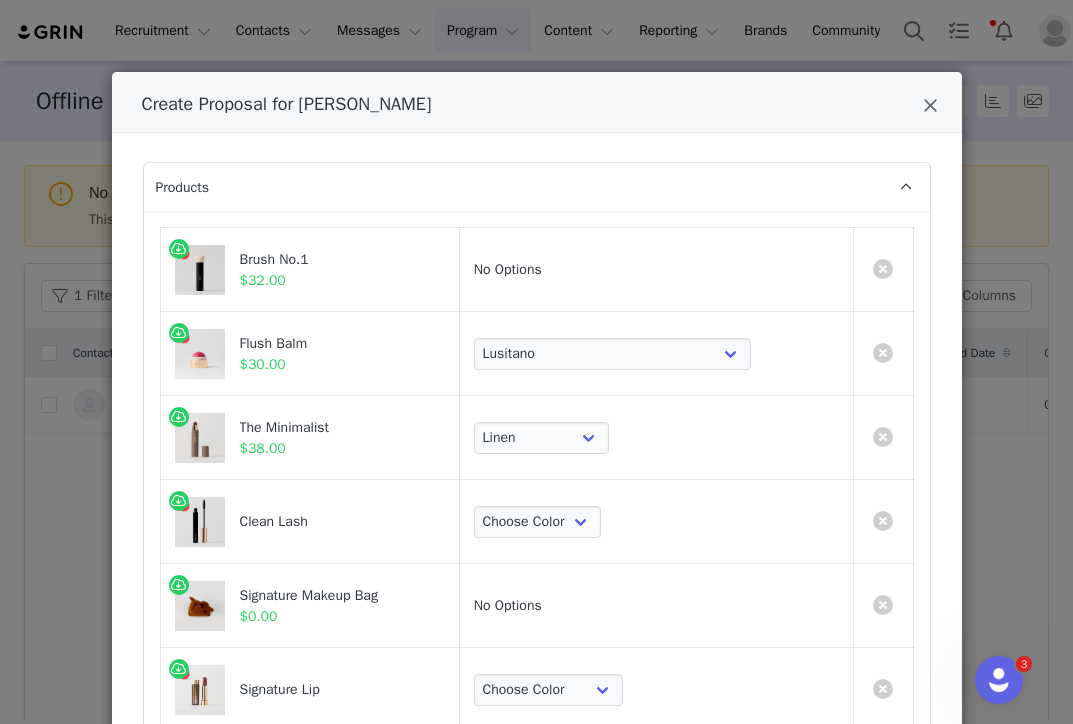 click on "Choose Color  Perfect Black" at bounding box center [656, 522] 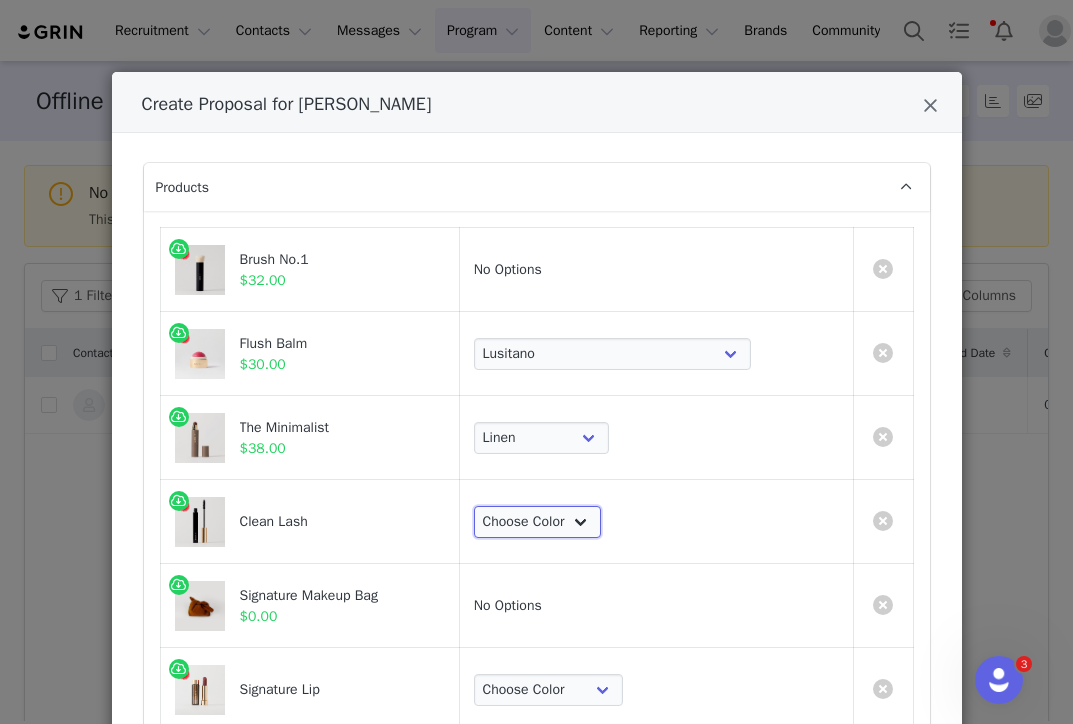 click on "Choose Color  Perfect Black" at bounding box center (537, 522) 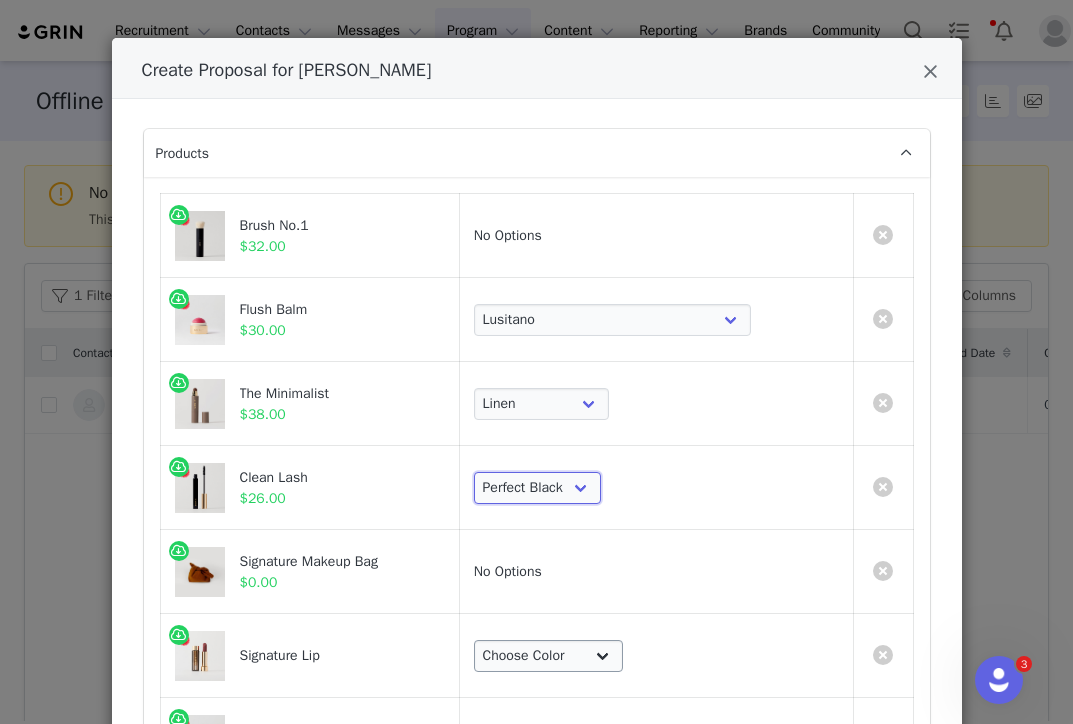 scroll, scrollTop: 36, scrollLeft: 0, axis: vertical 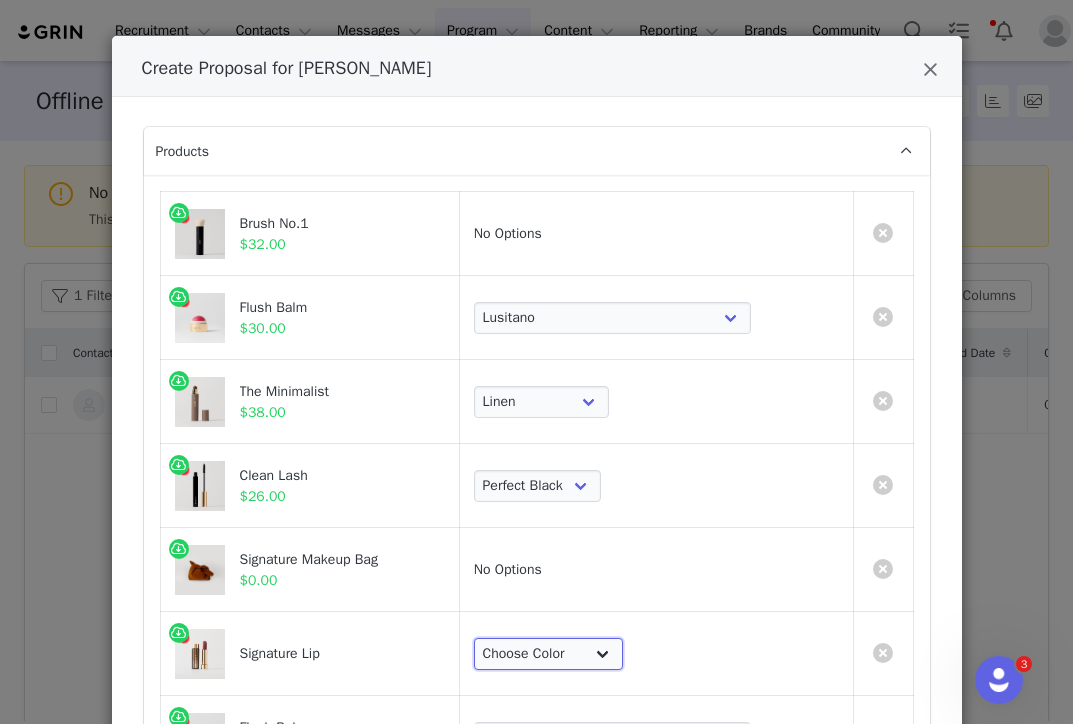 click on "Choose Color  Slip   Millennial   Cabo   L'Avenue   Baby   Tiger   1990   Fashion   Equestrian   Ginger   Maison   Court   Power   Vermillion   Sunday   Classic   Antibes" at bounding box center (548, 654) 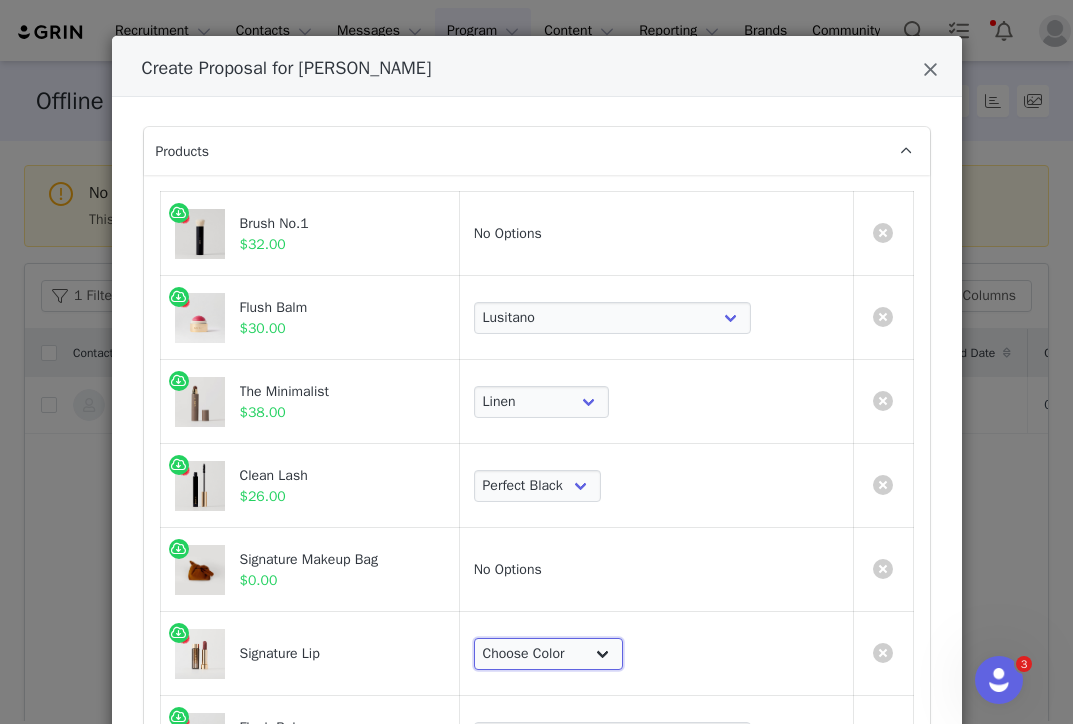 select on "22808443" 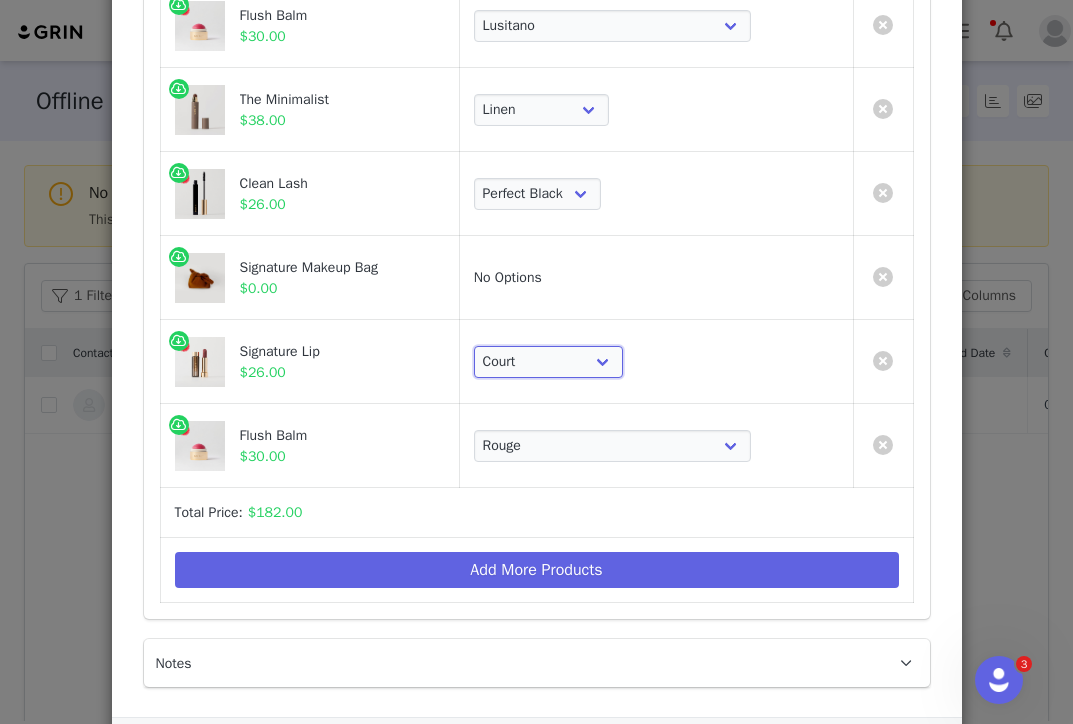 scroll, scrollTop: 433, scrollLeft: 0, axis: vertical 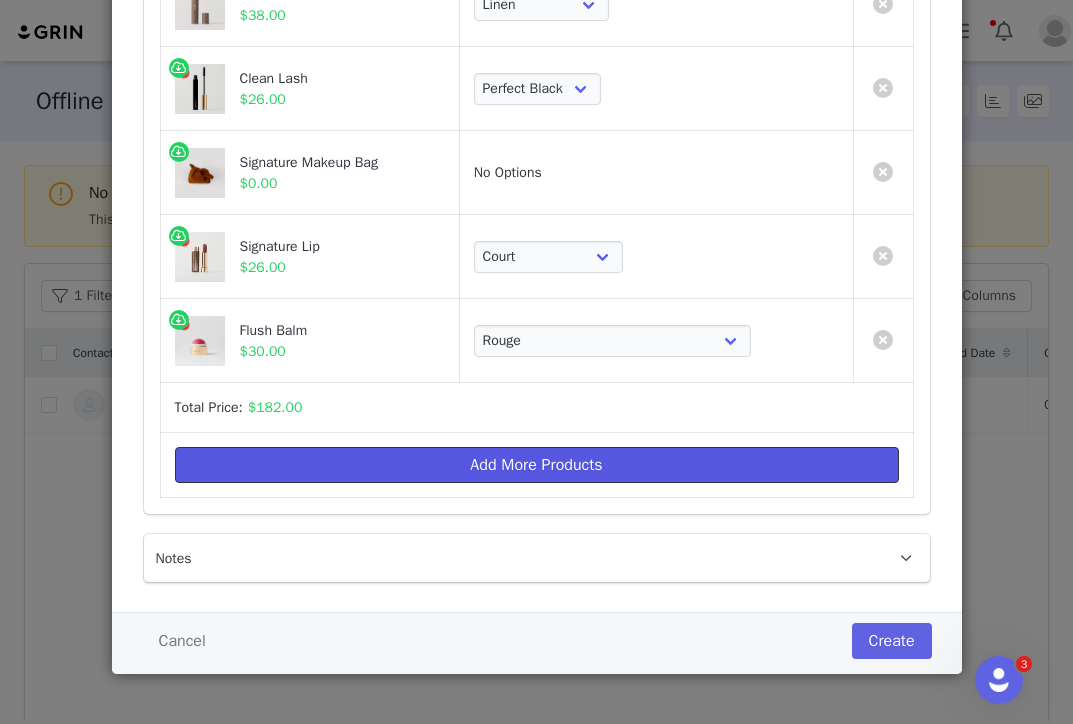 click on "Add More Products" at bounding box center (537, 465) 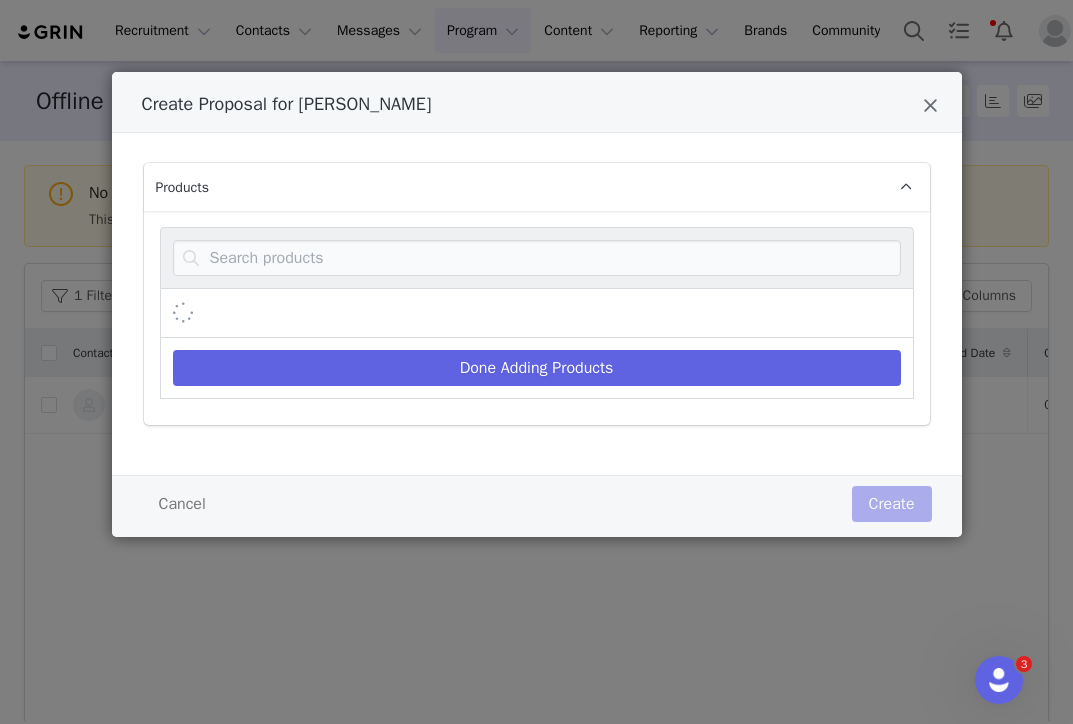 scroll, scrollTop: 0, scrollLeft: 0, axis: both 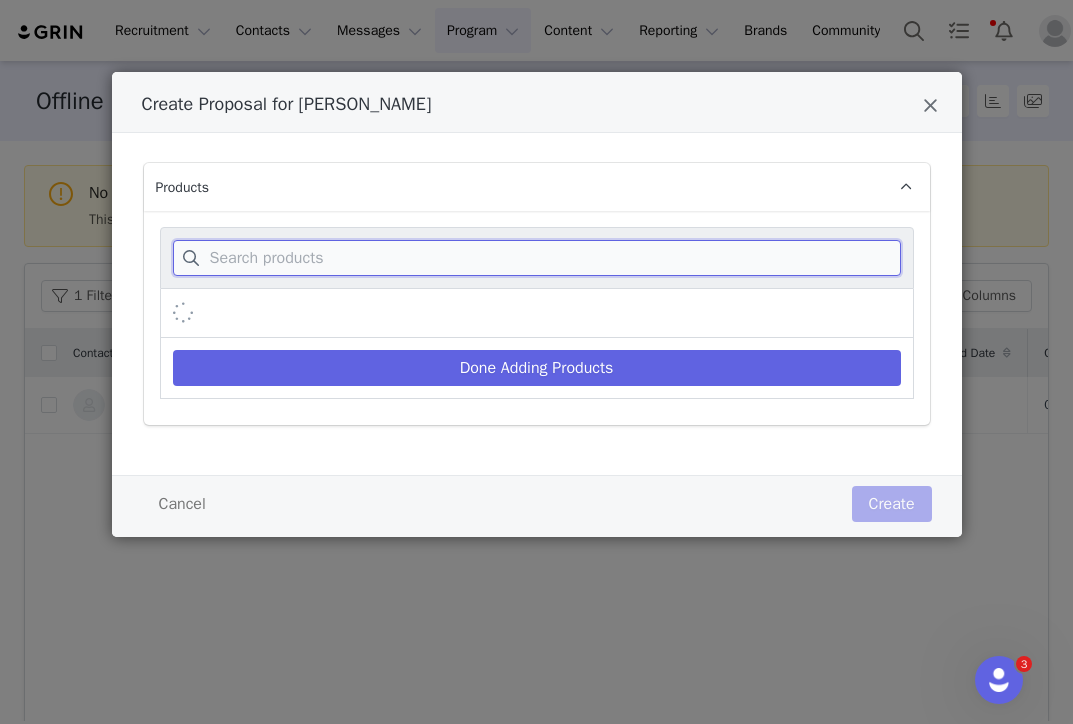 click at bounding box center [537, 258] 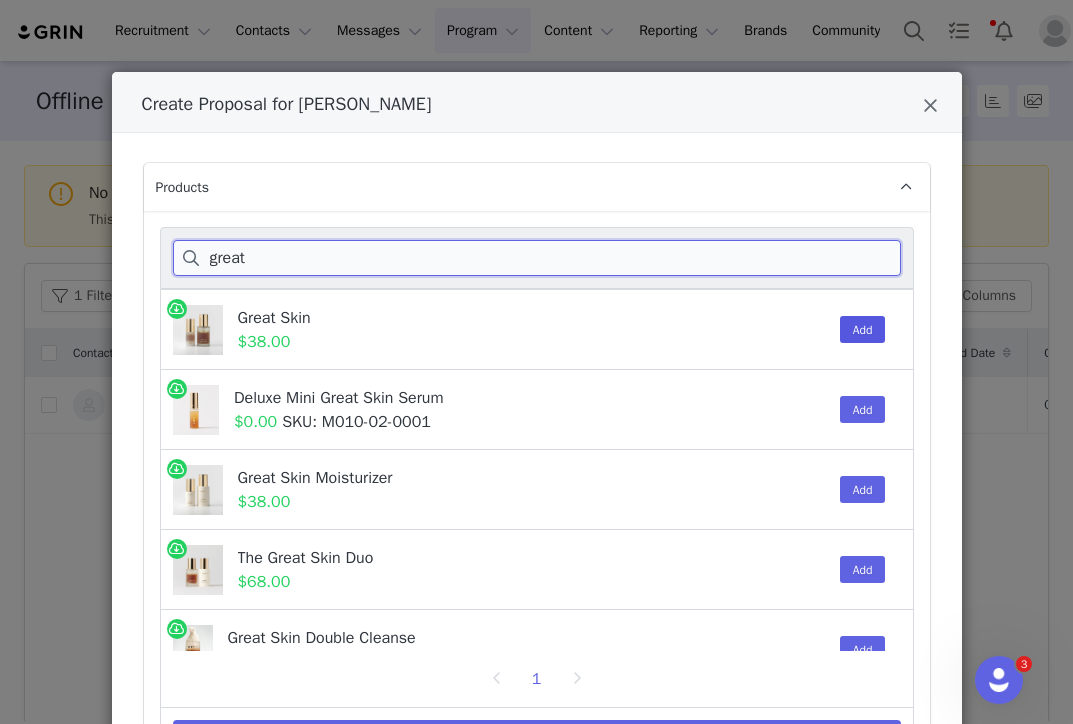 type on "great" 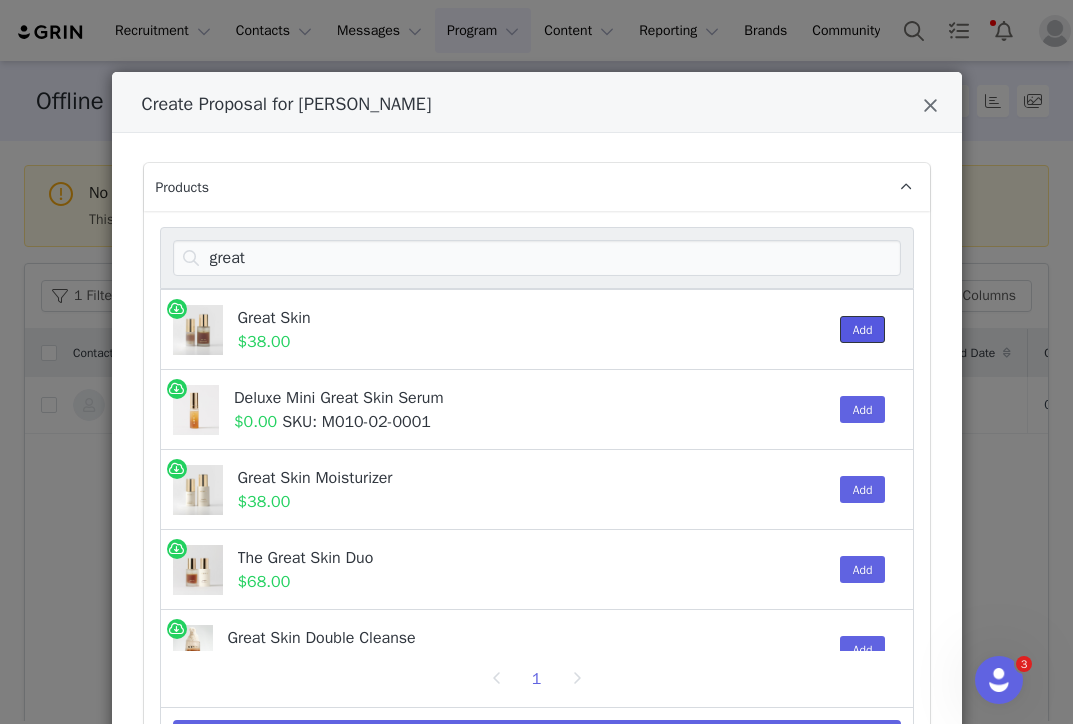 click on "Add" at bounding box center (863, 329) 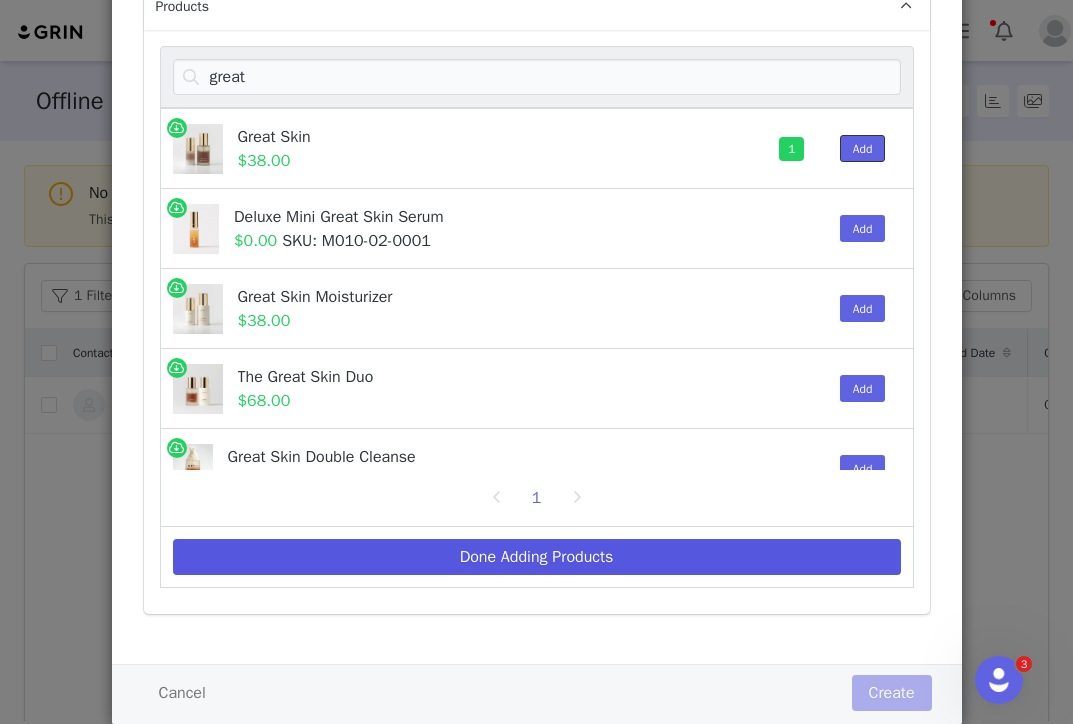 scroll, scrollTop: 233, scrollLeft: 0, axis: vertical 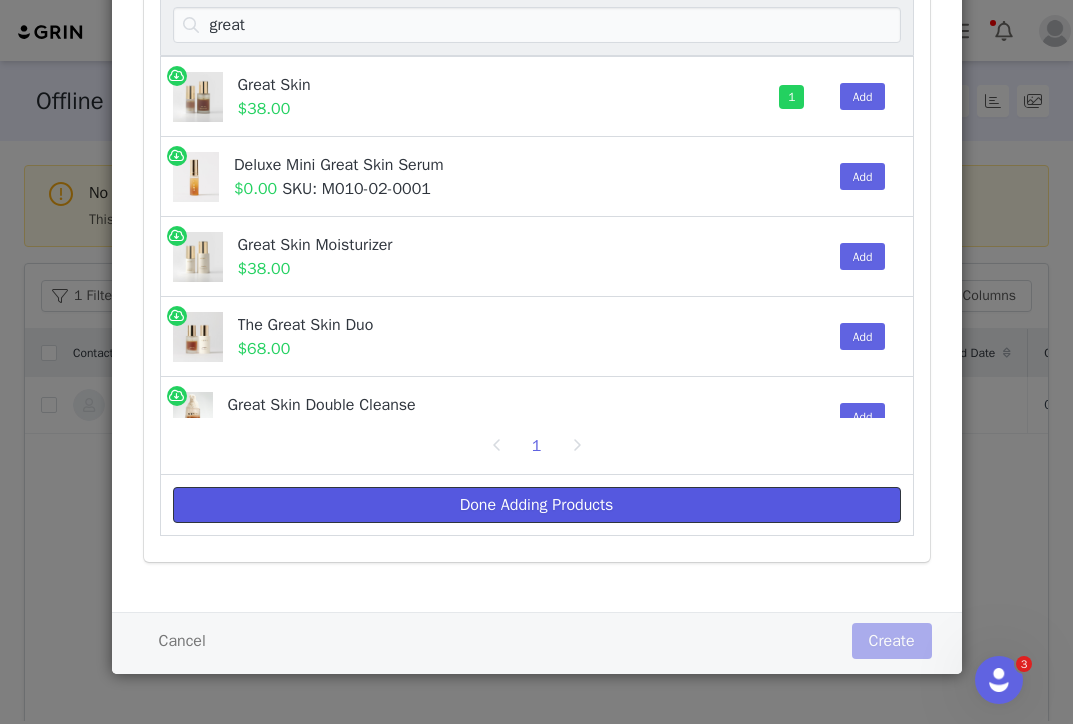 click on "Done Adding Products" at bounding box center (537, 505) 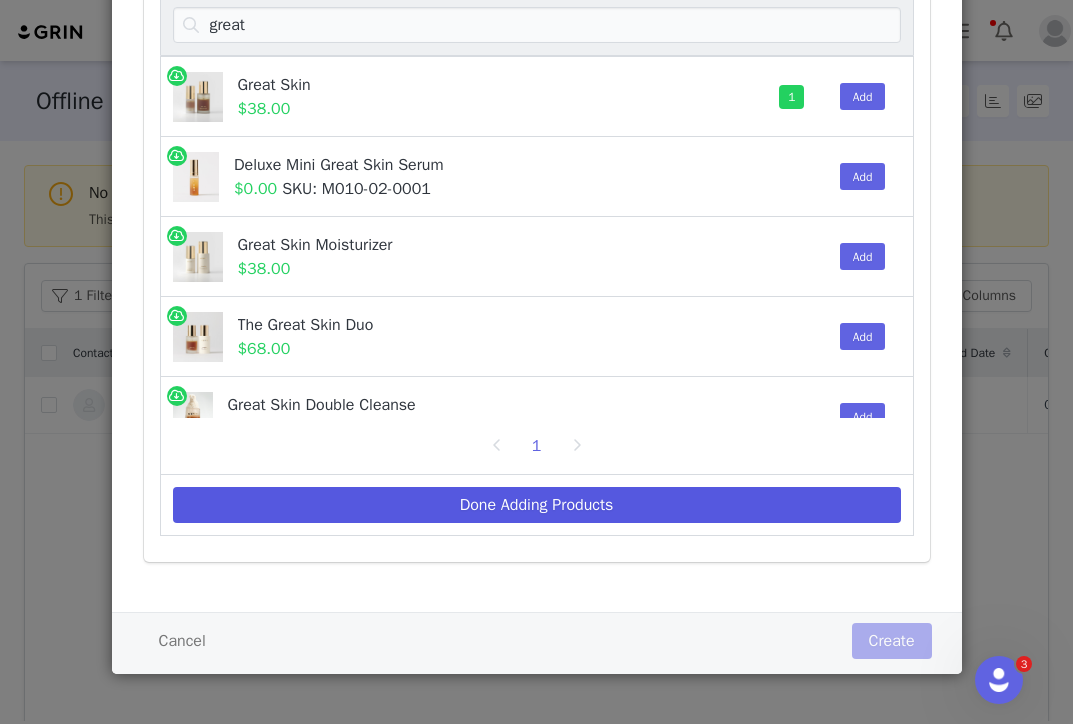 select on "26421109" 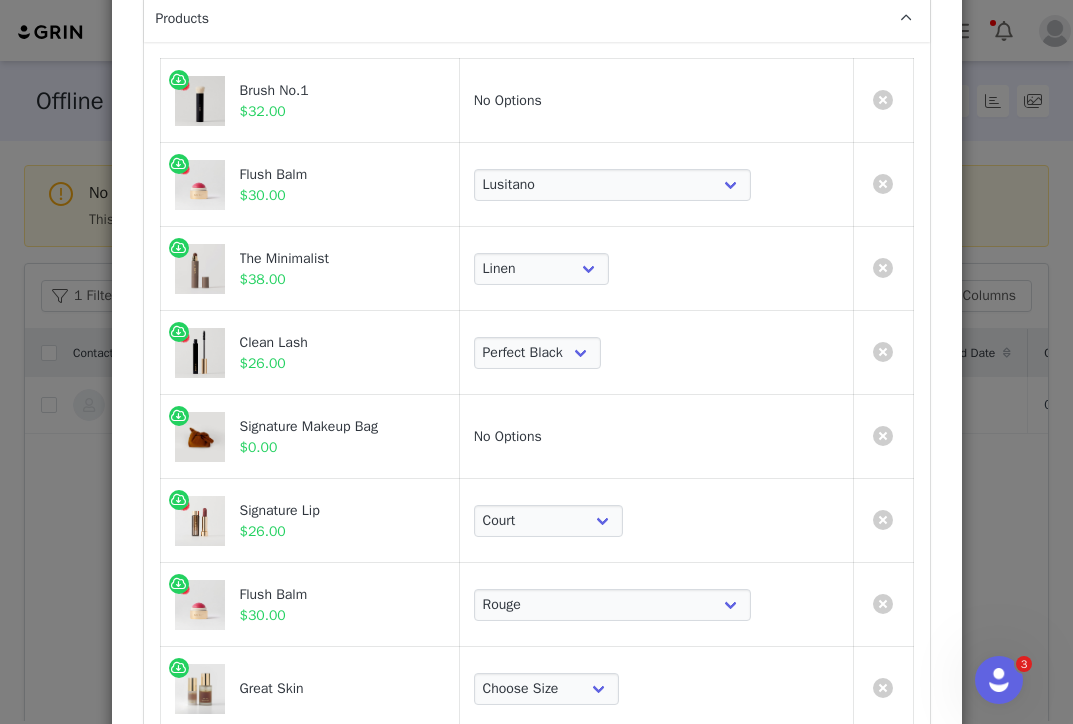 scroll, scrollTop: 517, scrollLeft: 0, axis: vertical 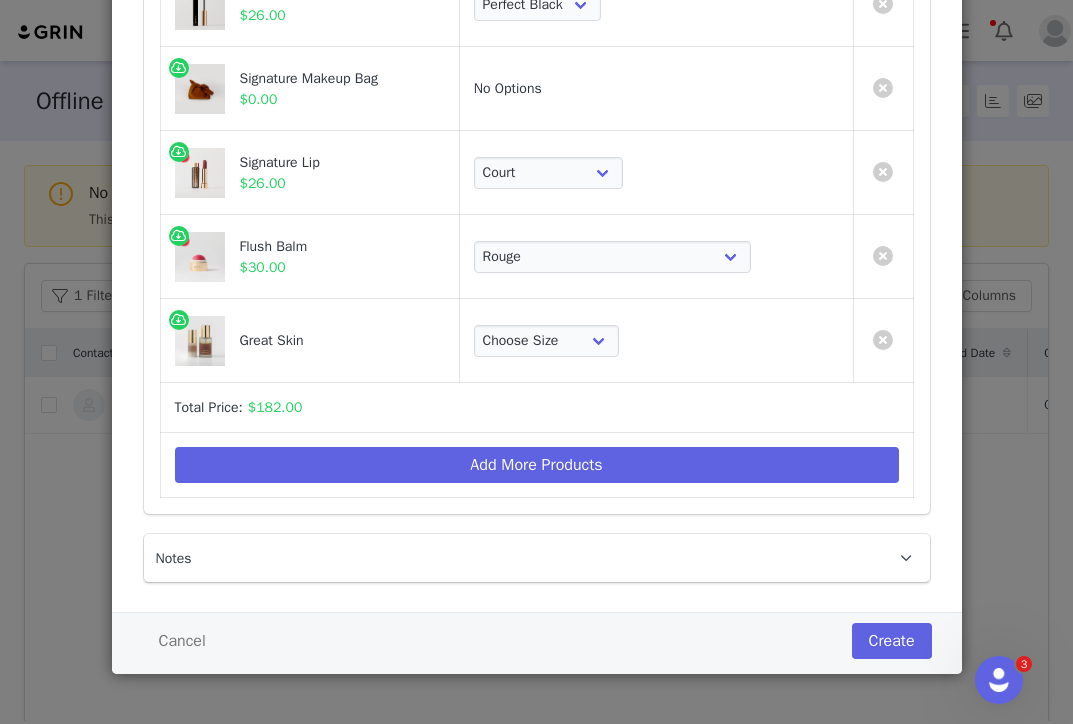 click on "Choose Size  Full-Size (50ml)   Mini-Size (15ml)" at bounding box center [656, 341] 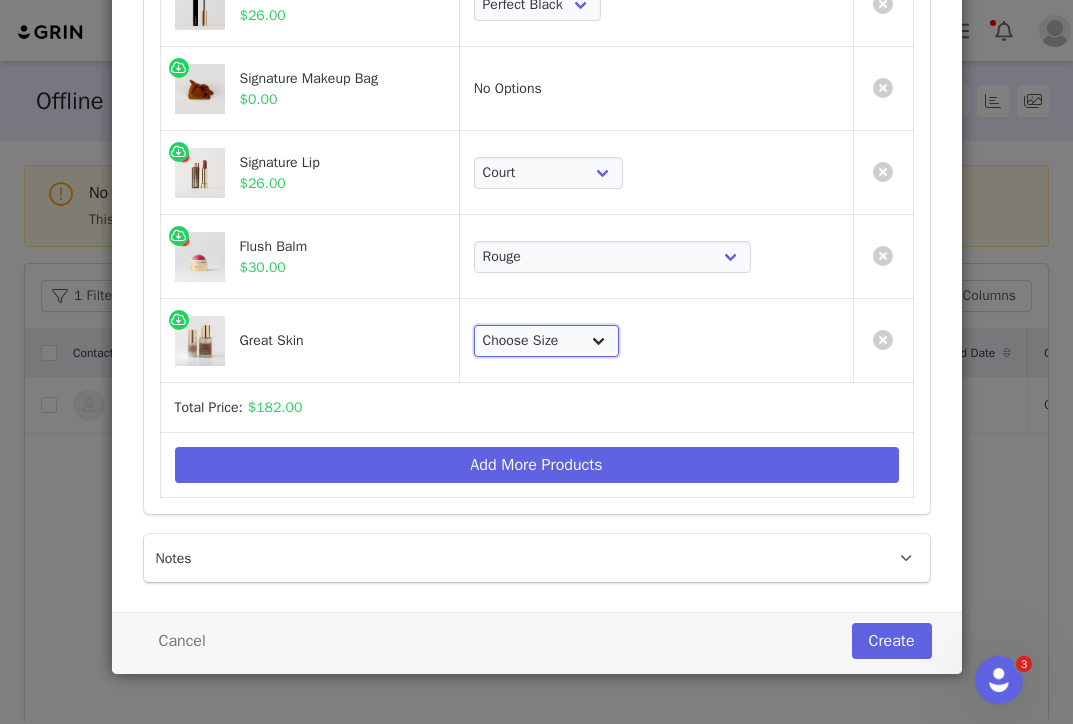 click on "Choose Size  Full-Size (50ml)   Mini-Size (15ml)" at bounding box center [546, 341] 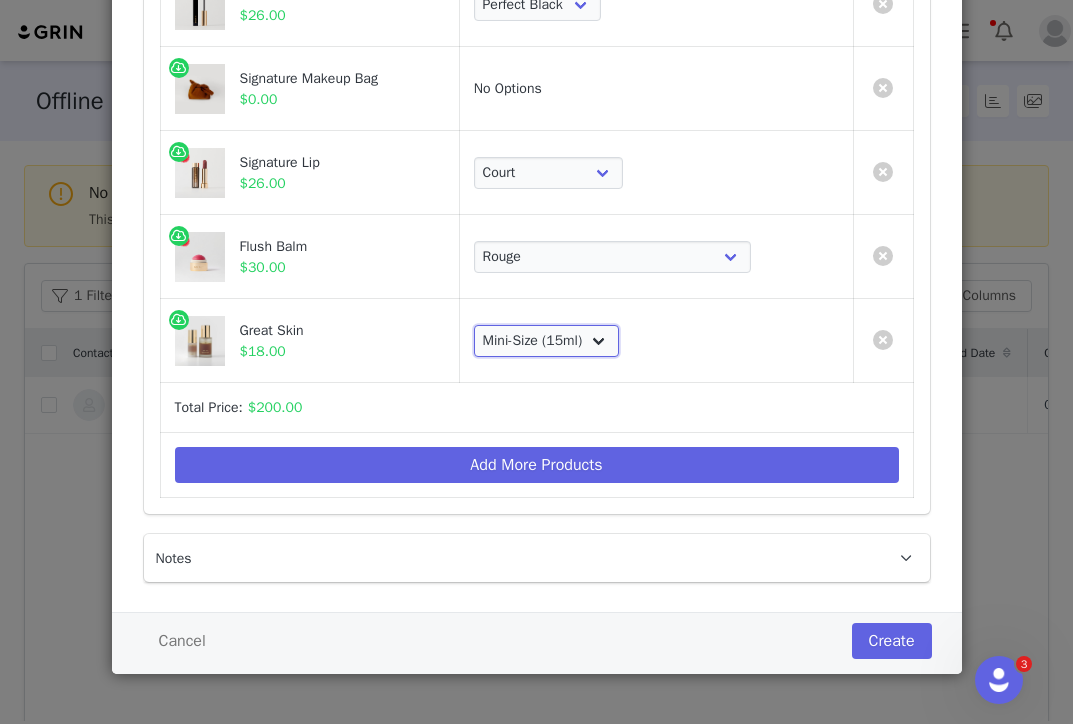 click on "Choose Size  Full-Size (50ml)   Mini-Size (15ml)" at bounding box center (546, 341) 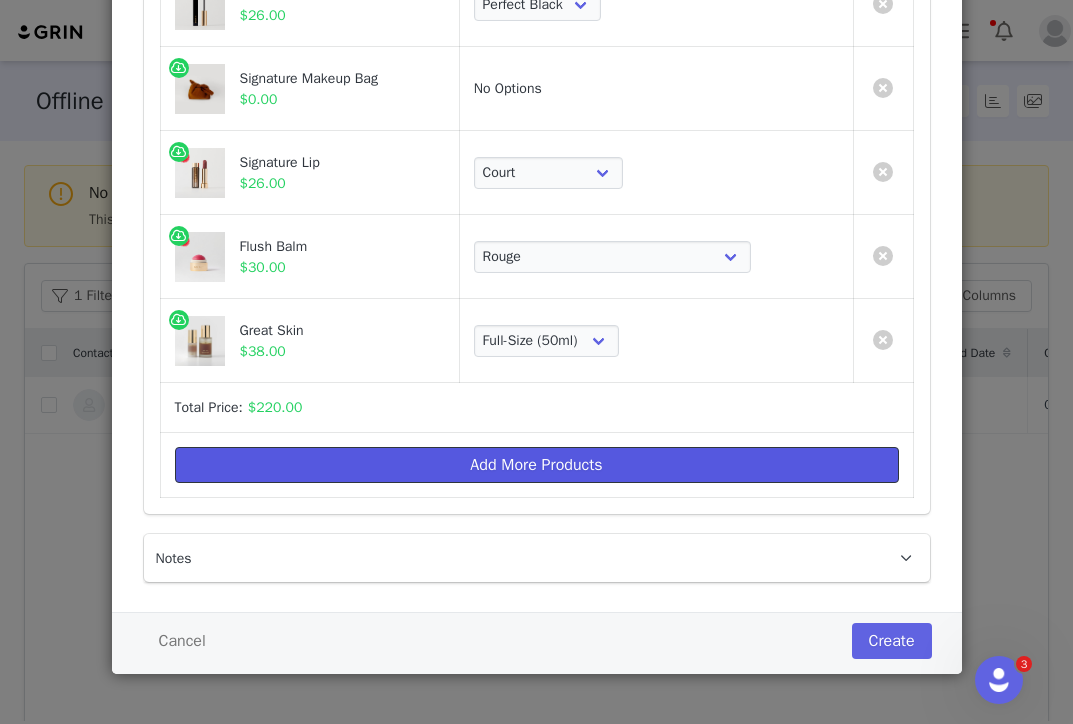 click on "Add More Products" at bounding box center [537, 465] 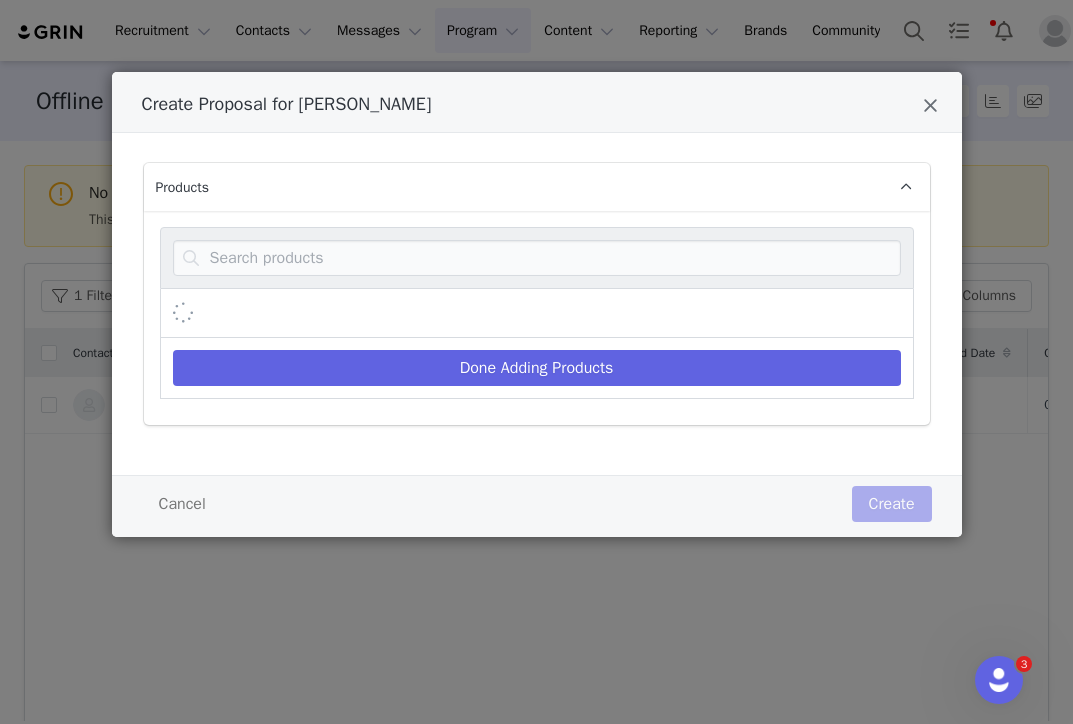 scroll, scrollTop: 0, scrollLeft: 0, axis: both 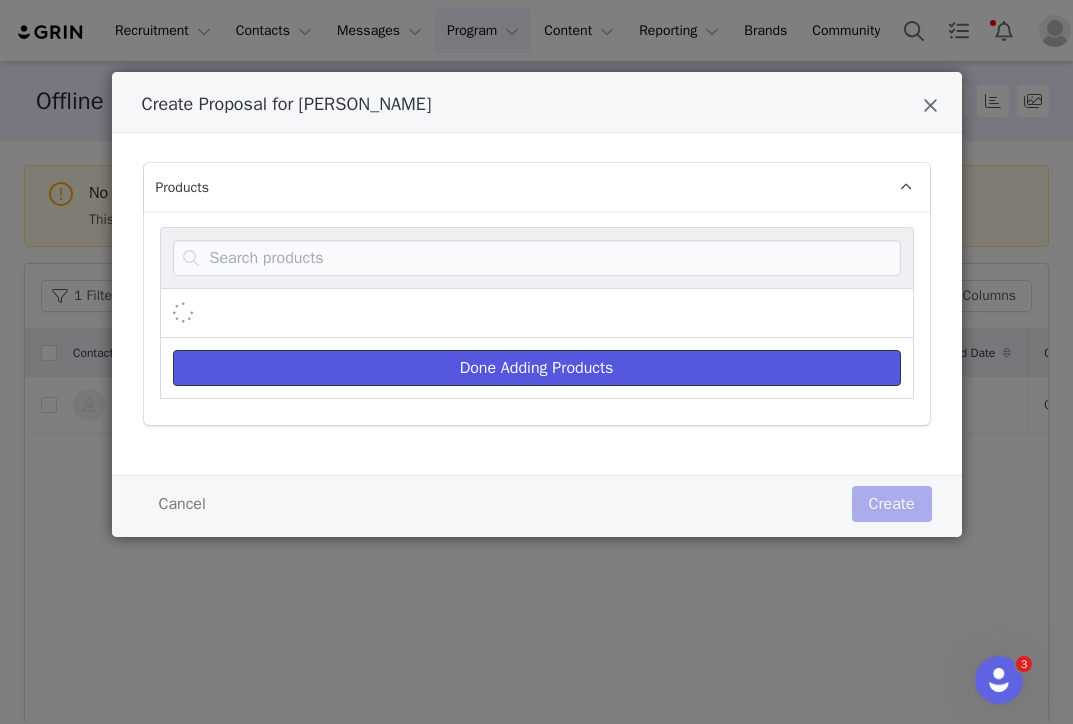 click on "Done Adding Products" at bounding box center [537, 368] 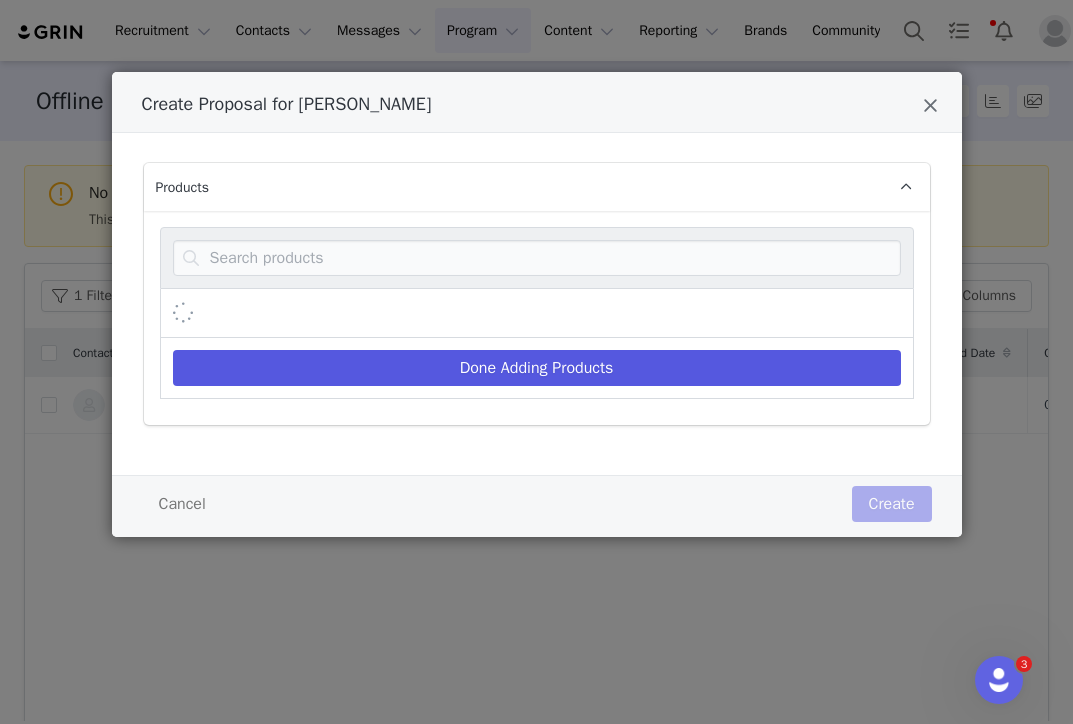 select on "26421109" 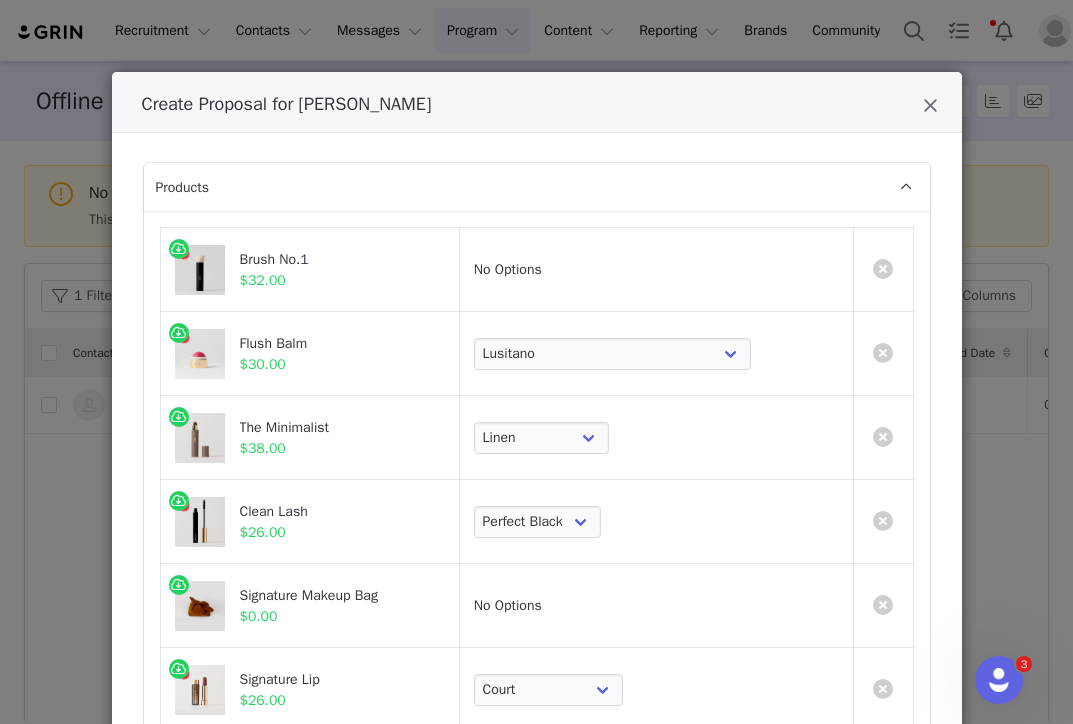 scroll, scrollTop: 517, scrollLeft: 0, axis: vertical 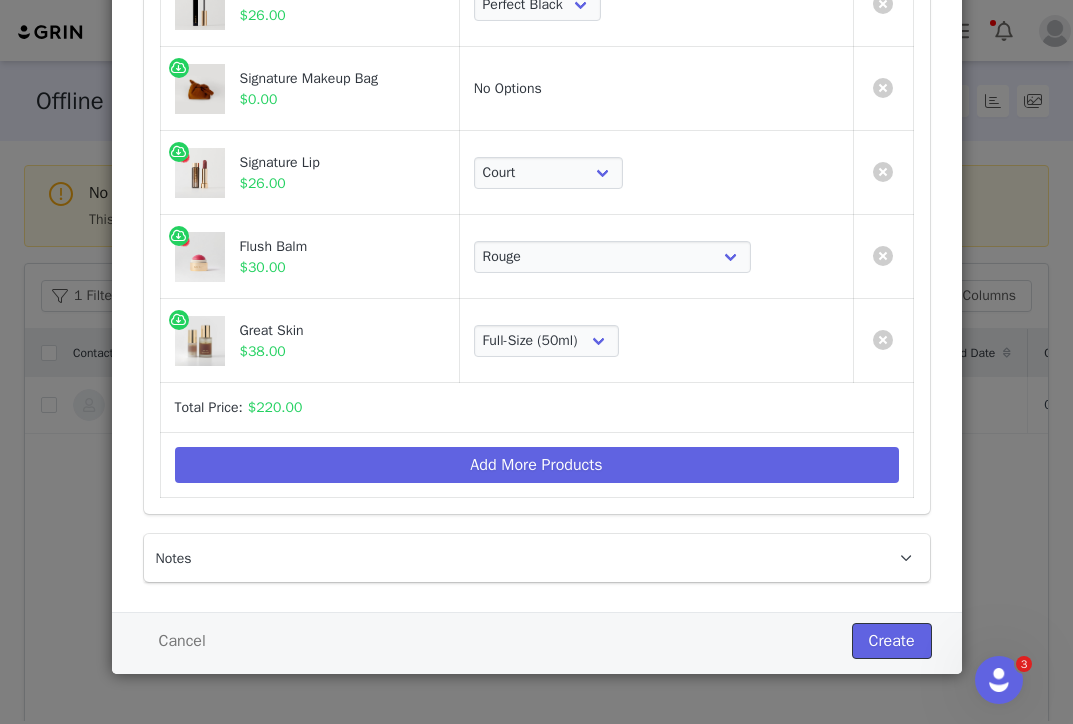 click on "Create" at bounding box center [892, 641] 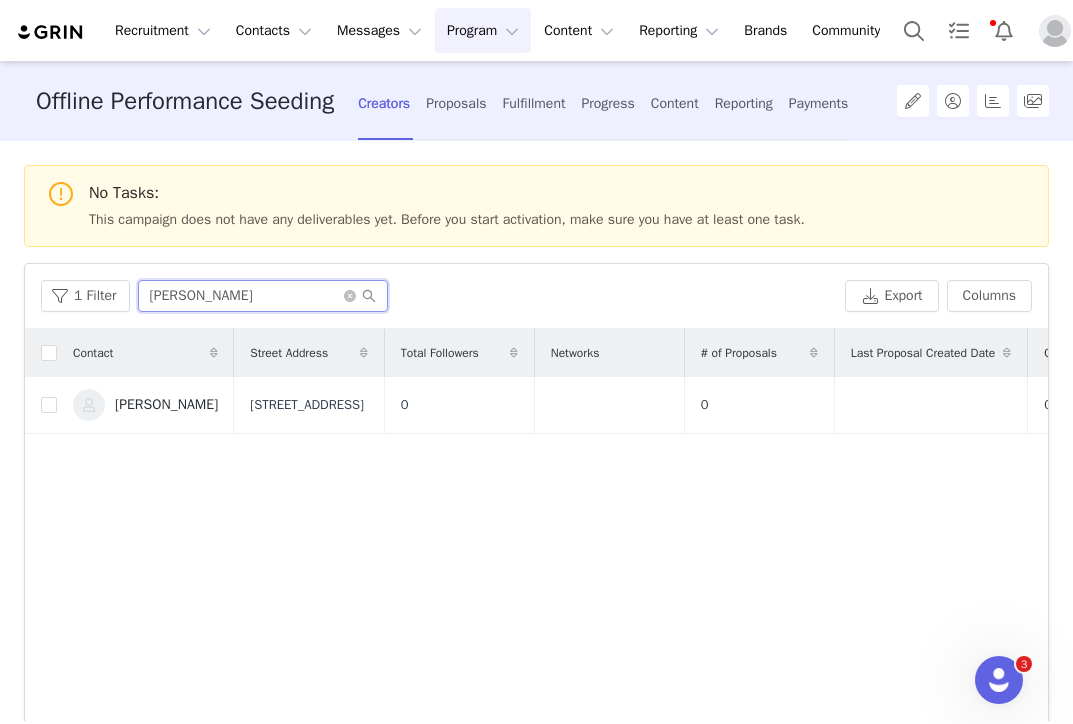 click on "carle" at bounding box center [263, 296] 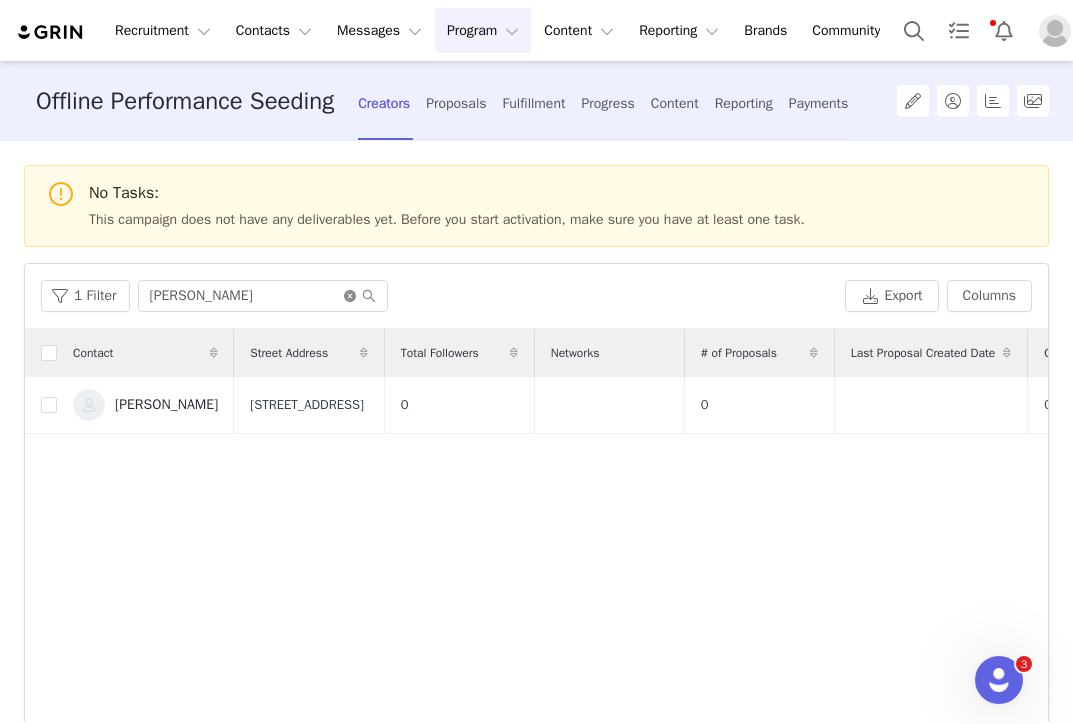 click 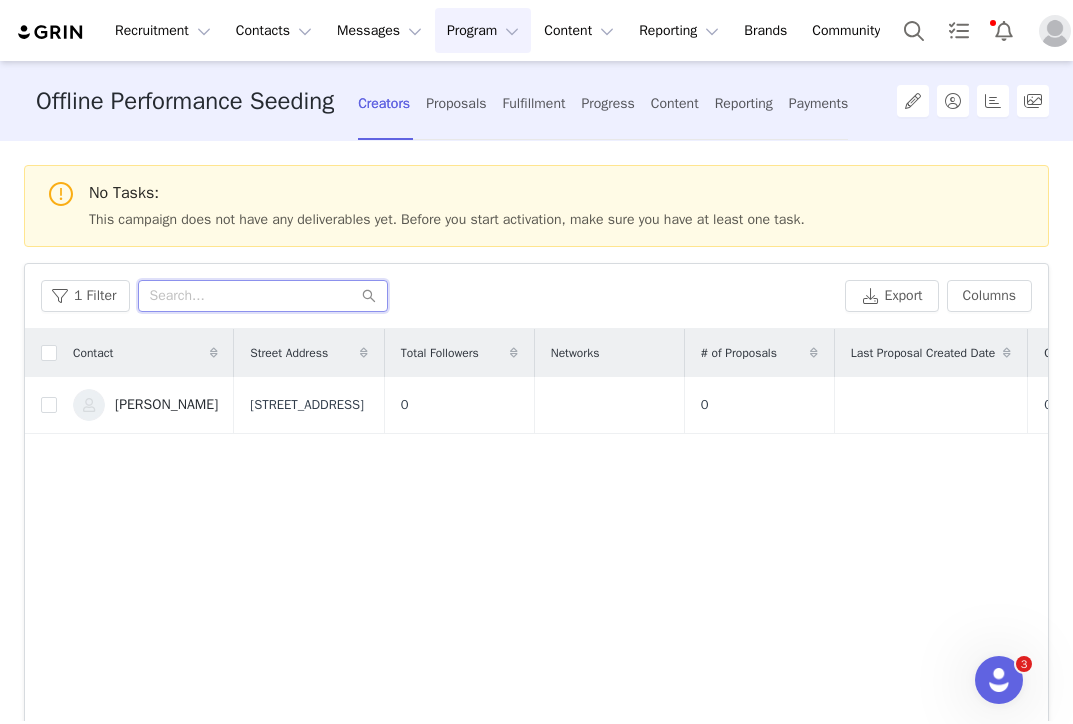 drag, startPoint x: 276, startPoint y: 296, endPoint x: 223, endPoint y: 322, distance: 59.03389 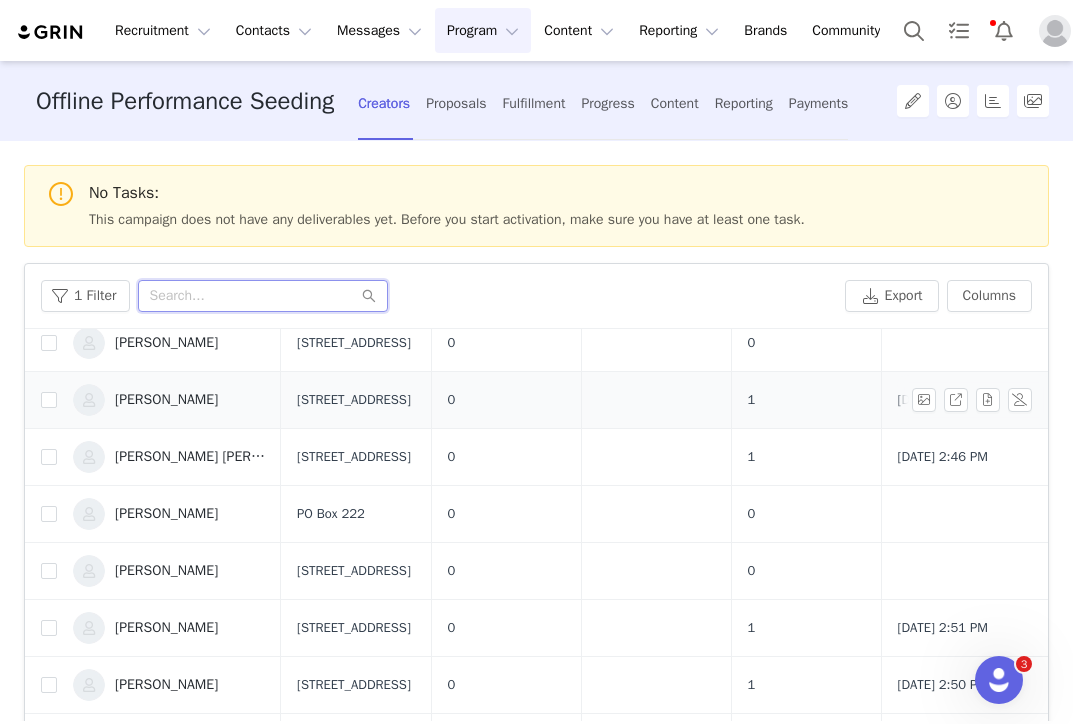scroll, scrollTop: 357, scrollLeft: 0, axis: vertical 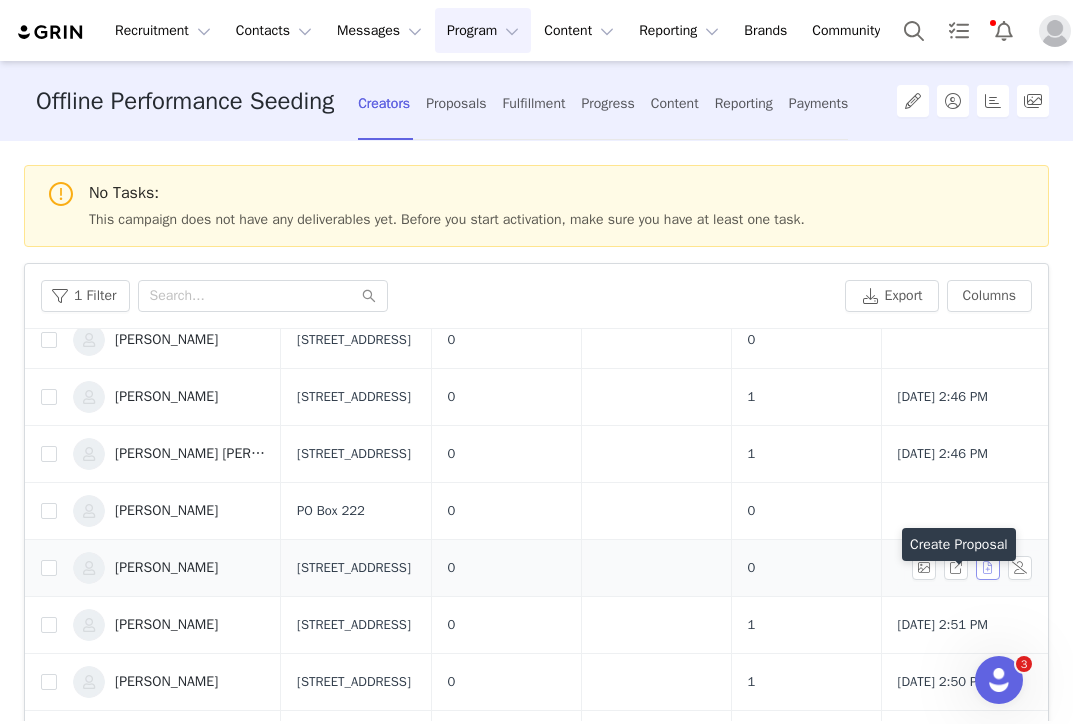 click at bounding box center (988, 568) 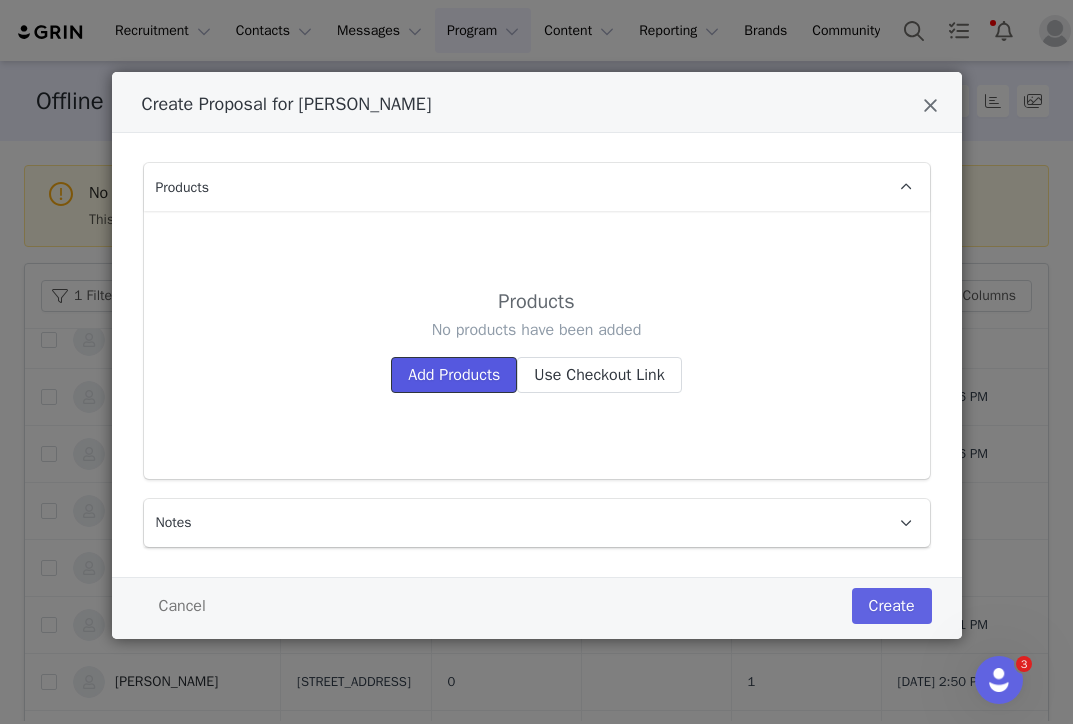 click on "Add Products" at bounding box center (454, 375) 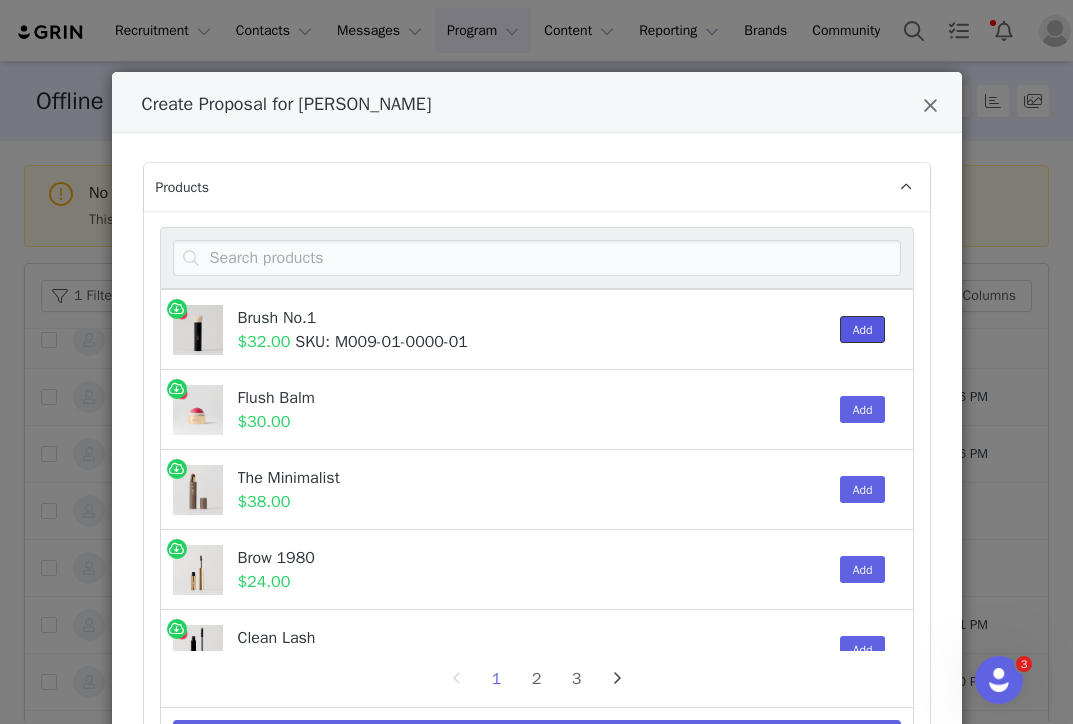 click on "Add" at bounding box center [863, 329] 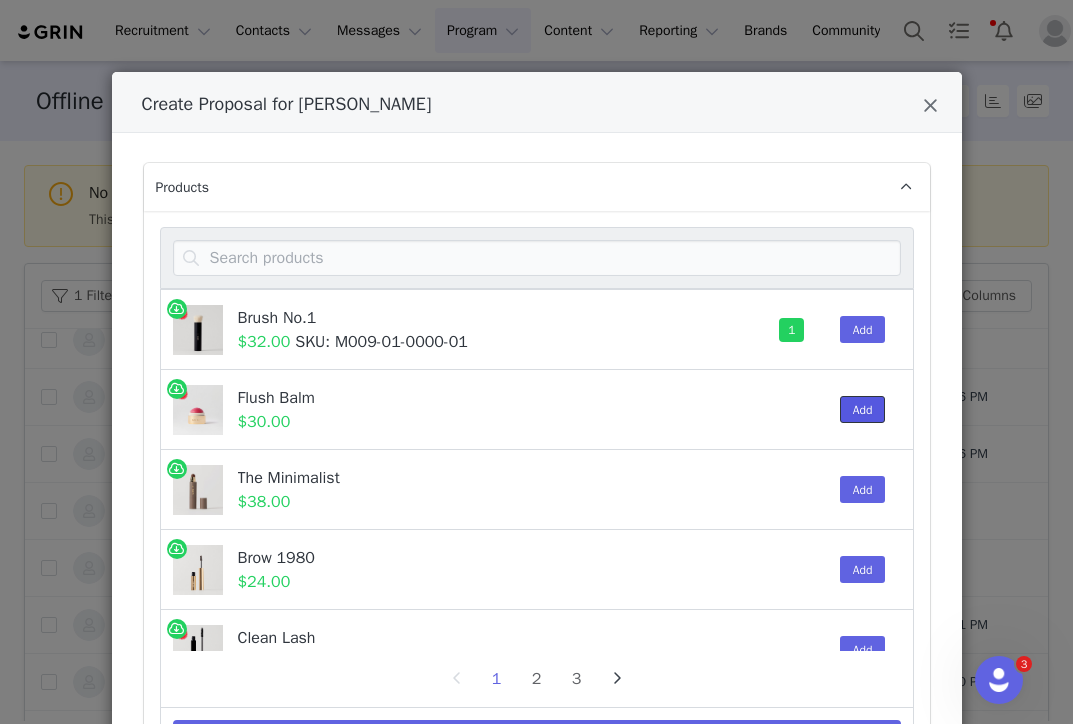click on "Add" at bounding box center [863, 409] 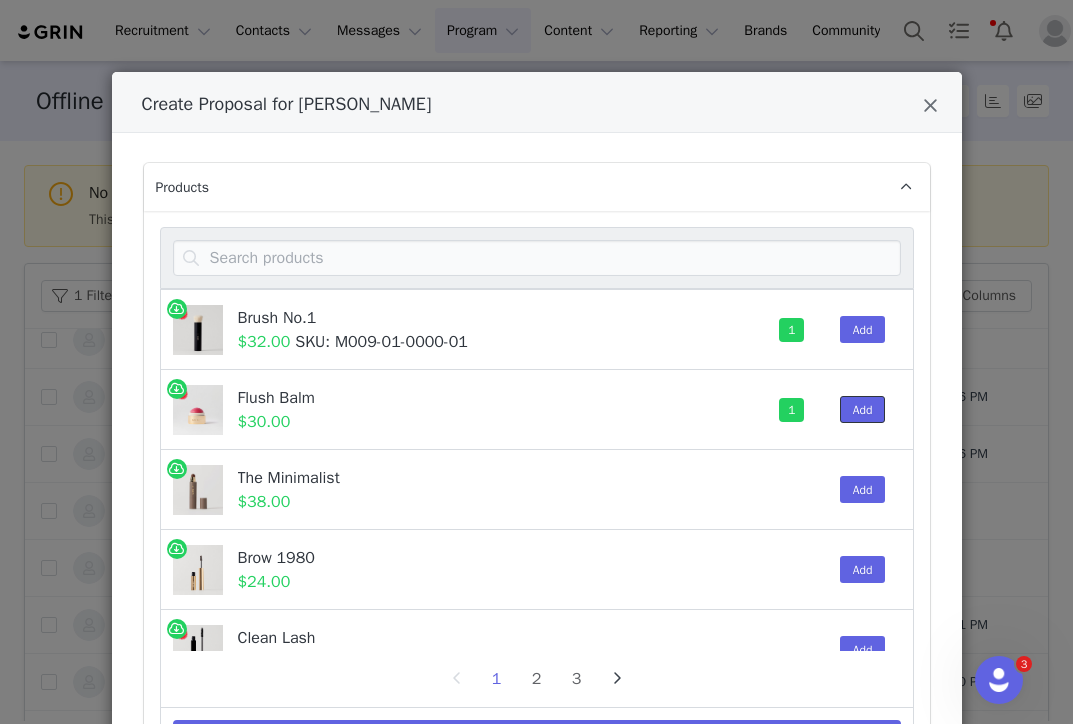 drag, startPoint x: 824, startPoint y: 416, endPoint x: 726, endPoint y: 415, distance: 98.005104 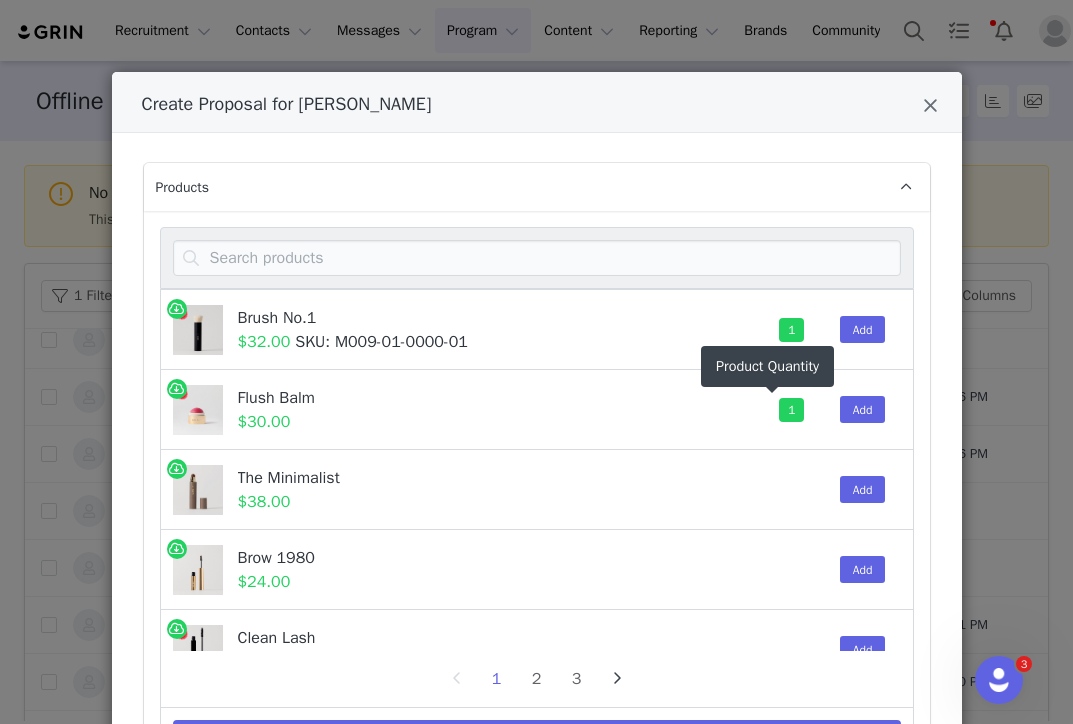click on "1" at bounding box center [791, 410] 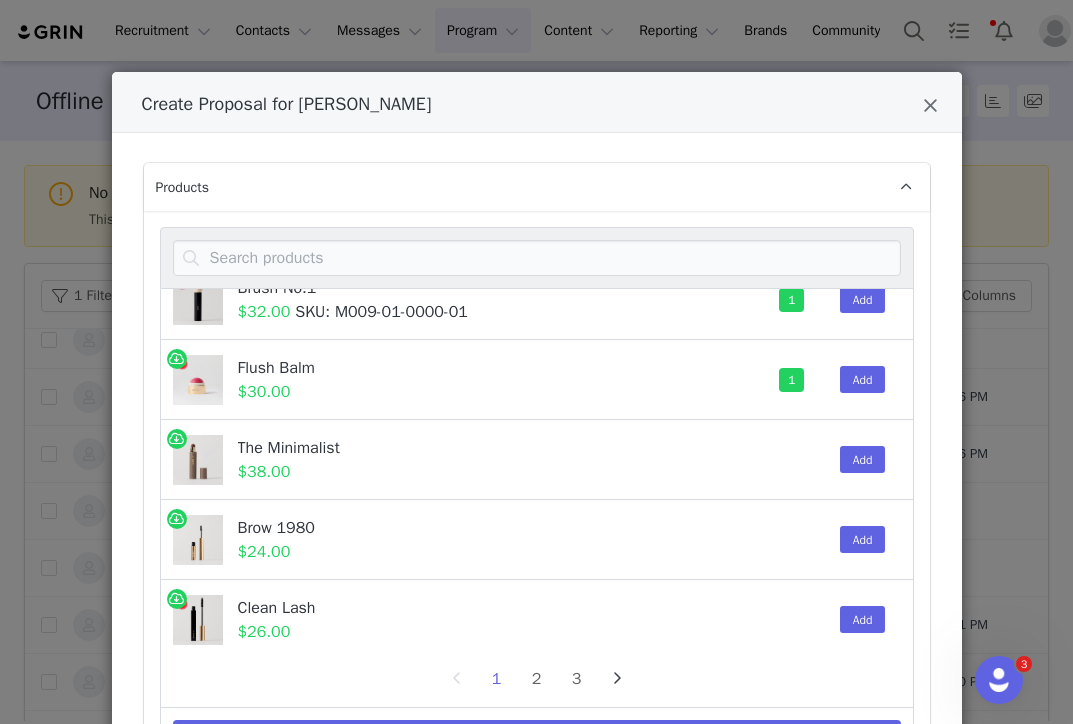 scroll, scrollTop: 33, scrollLeft: 0, axis: vertical 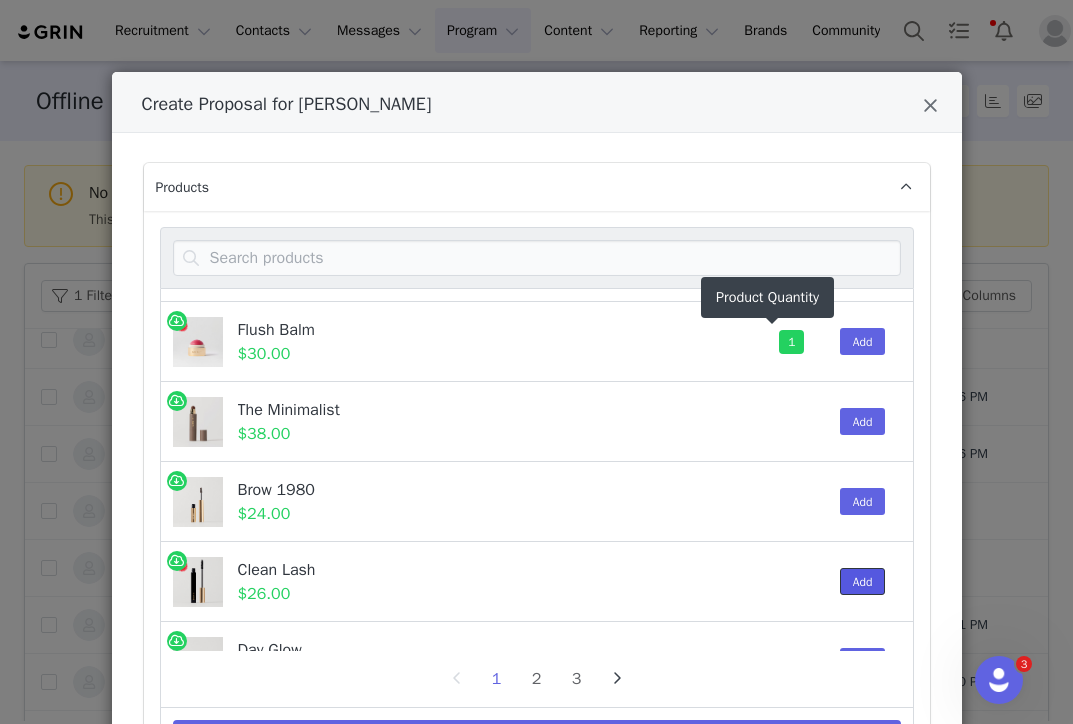 click on "Add" at bounding box center [863, 581] 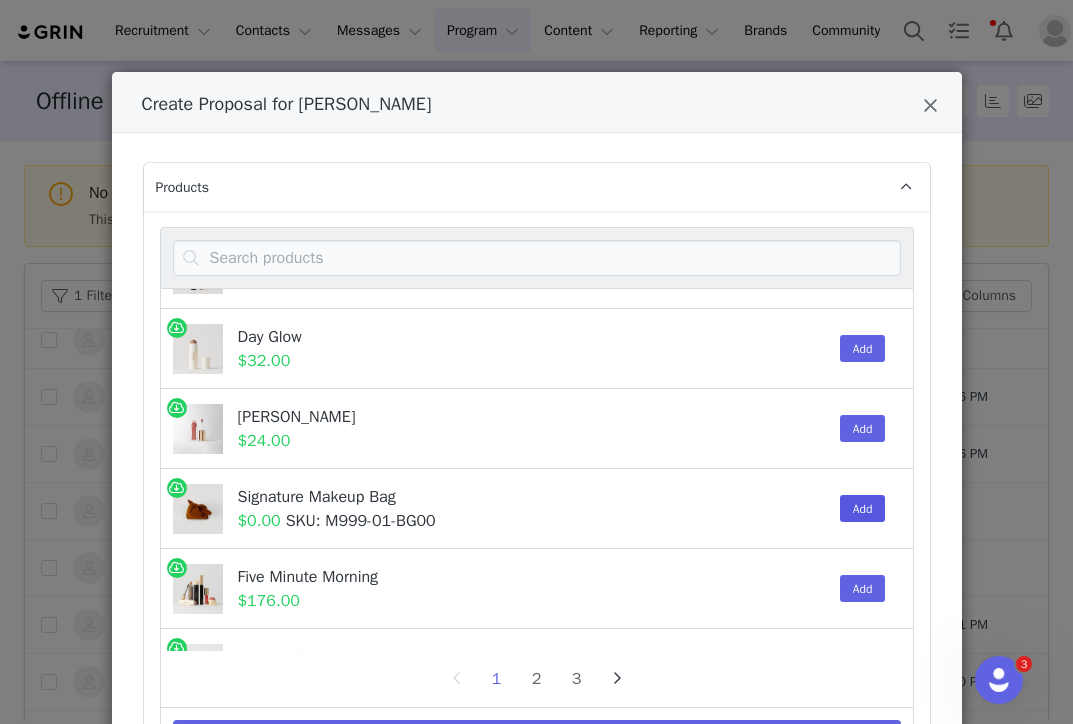 scroll, scrollTop: 391, scrollLeft: 0, axis: vertical 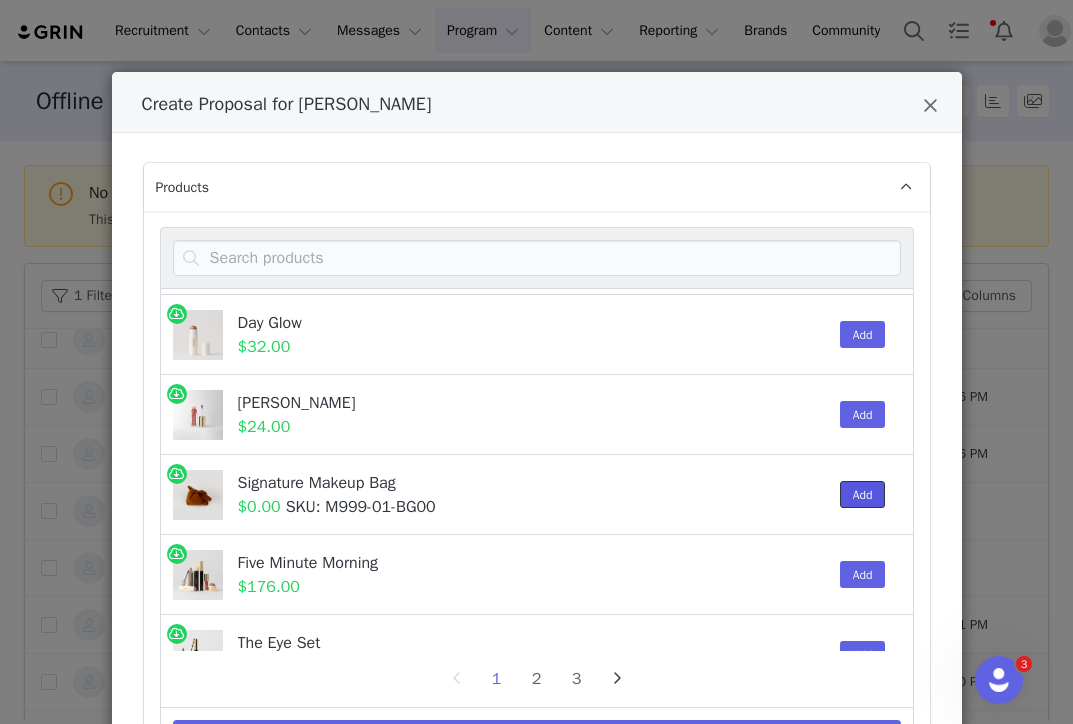 click on "Add" at bounding box center [863, 494] 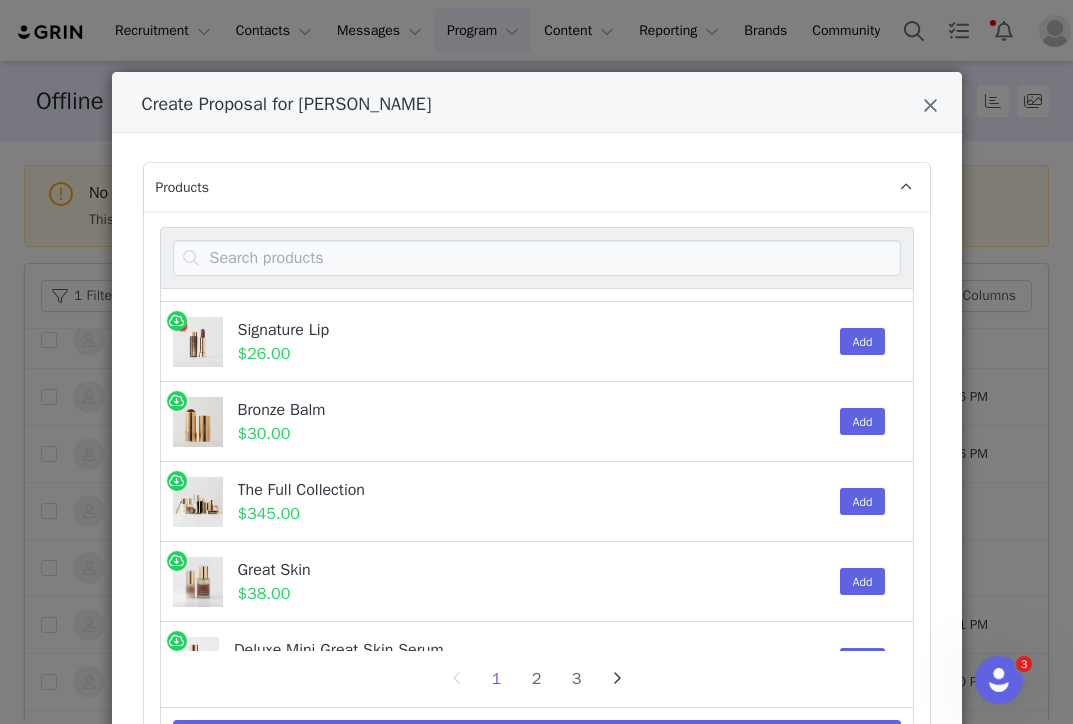 scroll, scrollTop: 950, scrollLeft: 0, axis: vertical 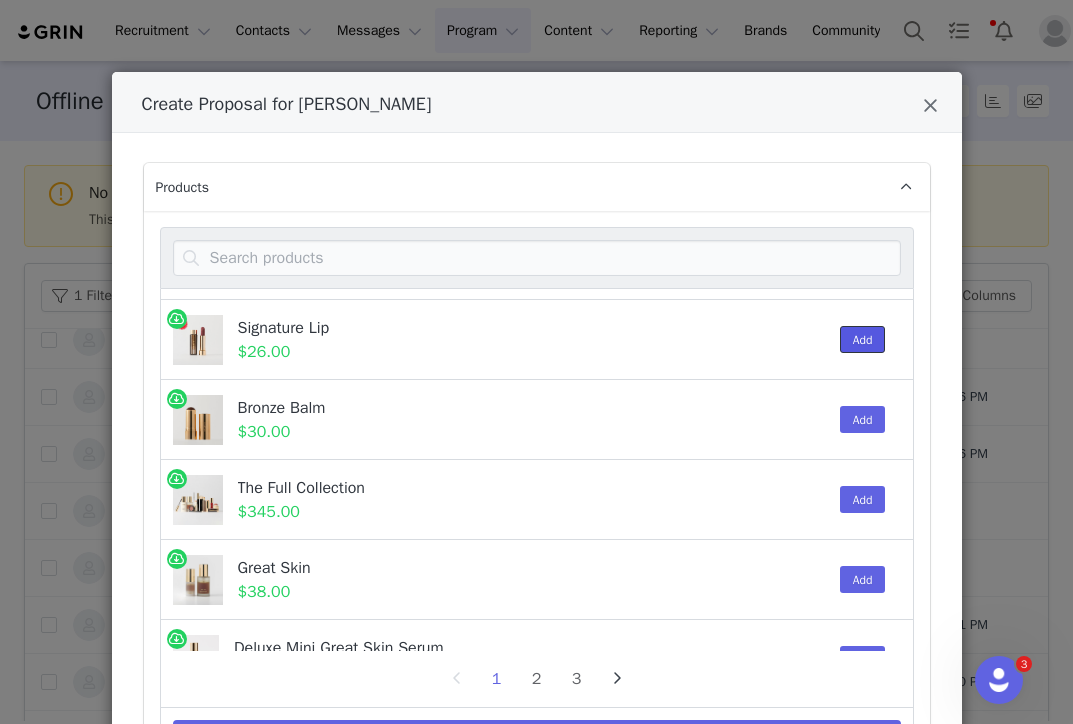 click on "Add" at bounding box center (863, 339) 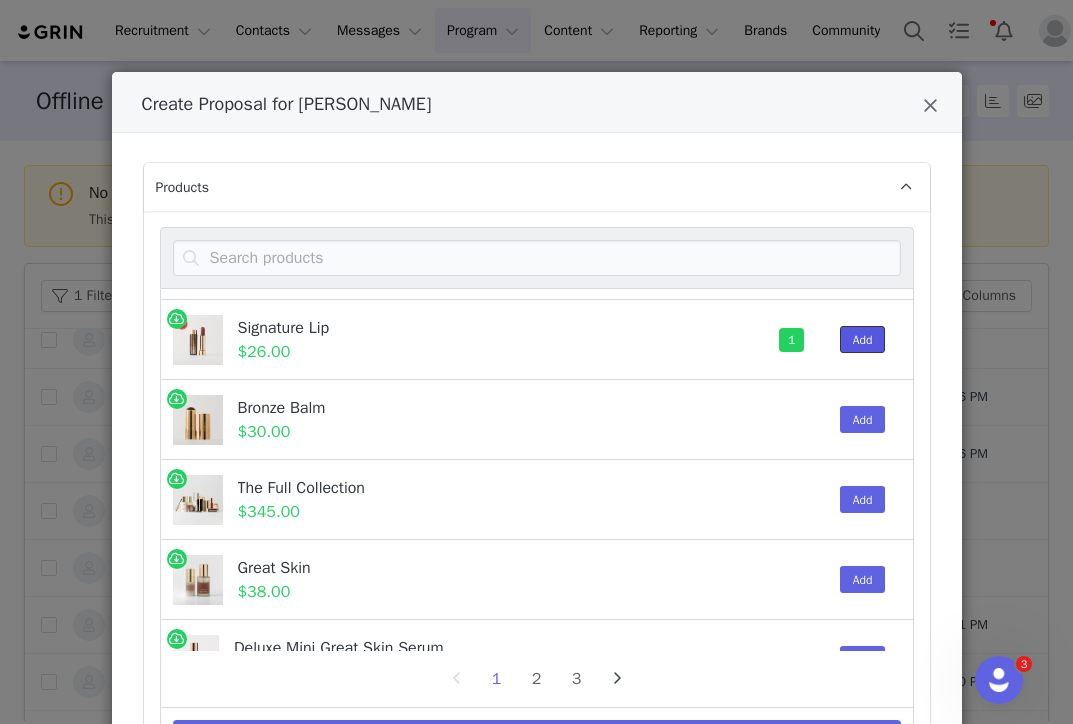 click on "Add" at bounding box center (863, 339) 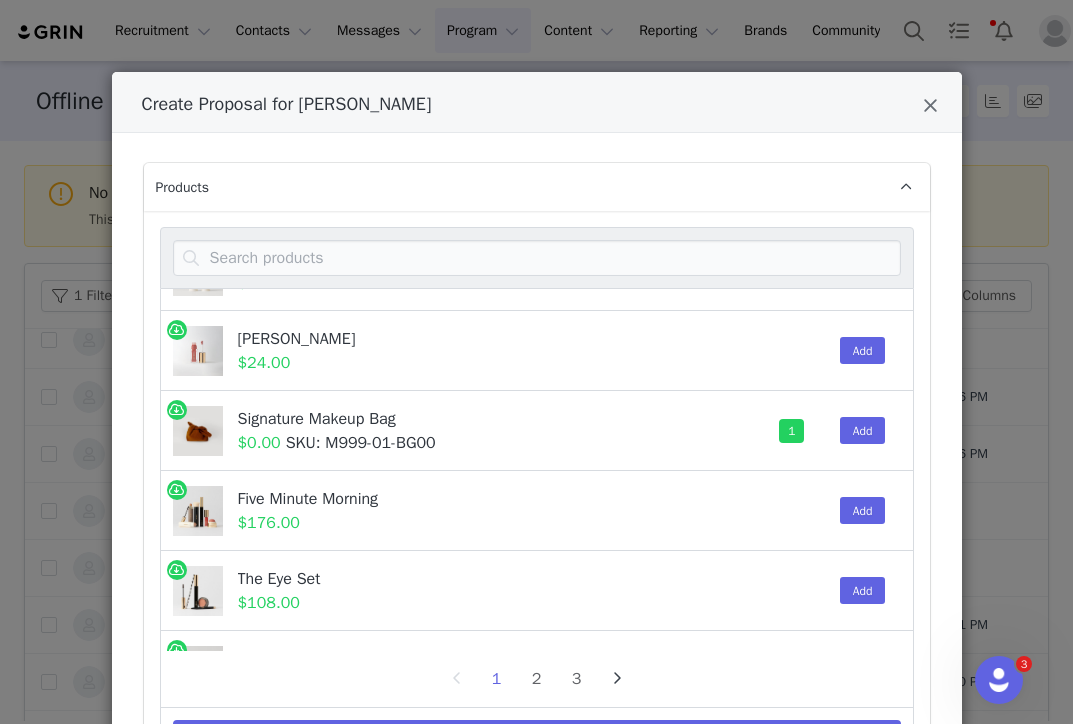 scroll, scrollTop: 324, scrollLeft: 0, axis: vertical 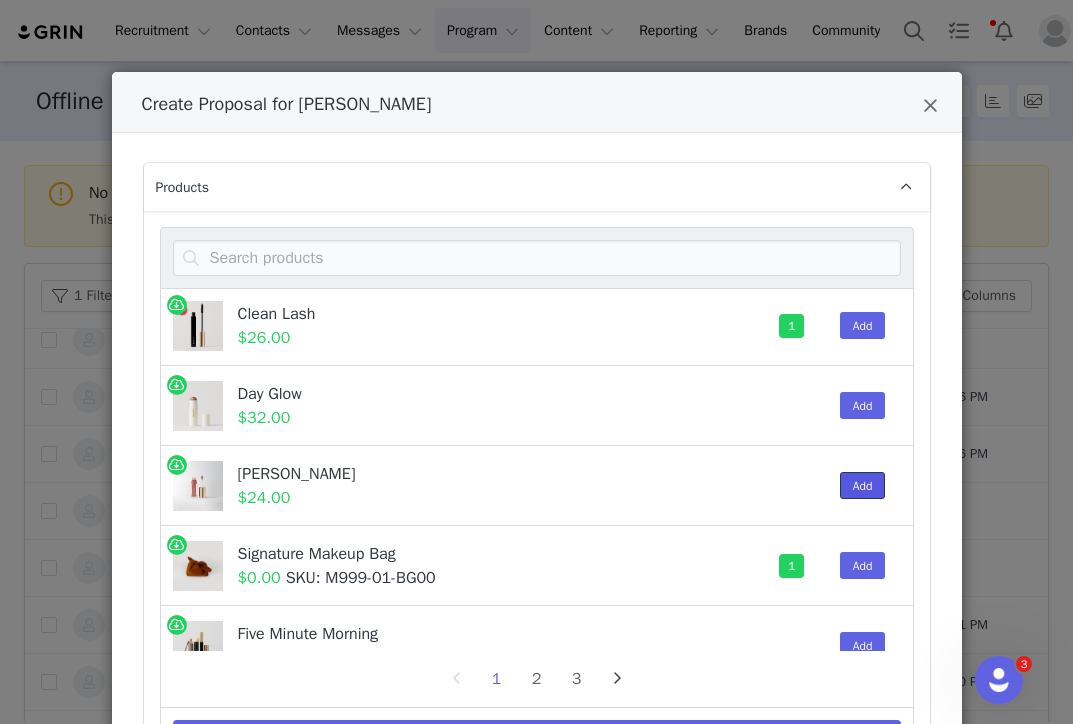 click on "Add" at bounding box center (863, 485) 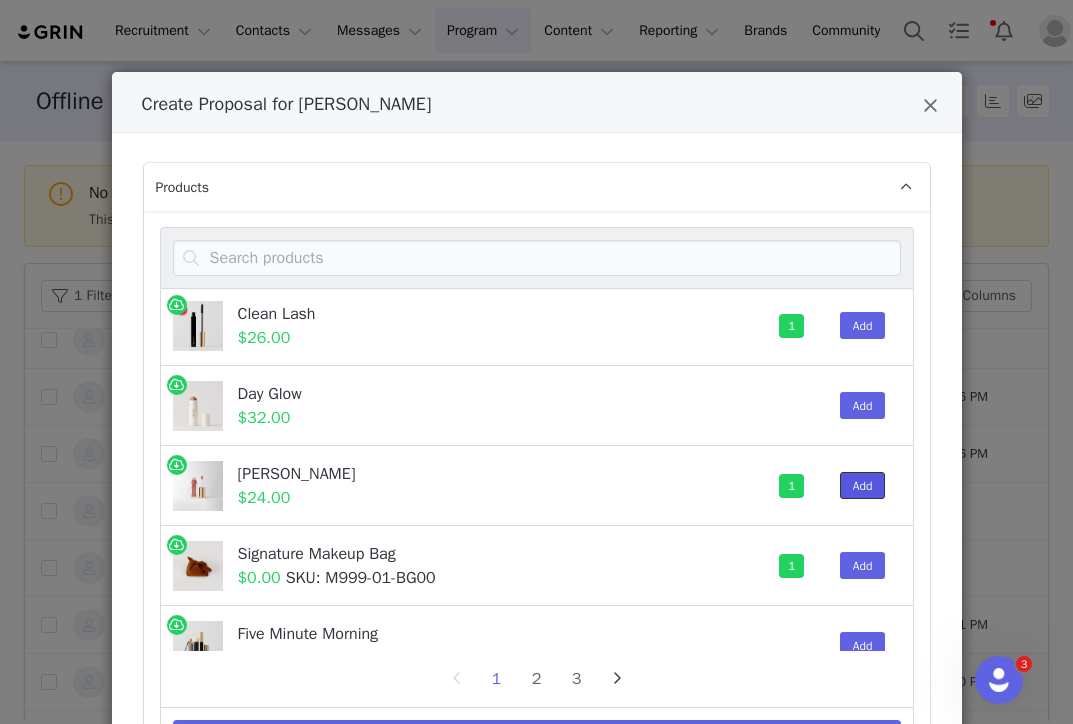 click on "Add" at bounding box center (863, 485) 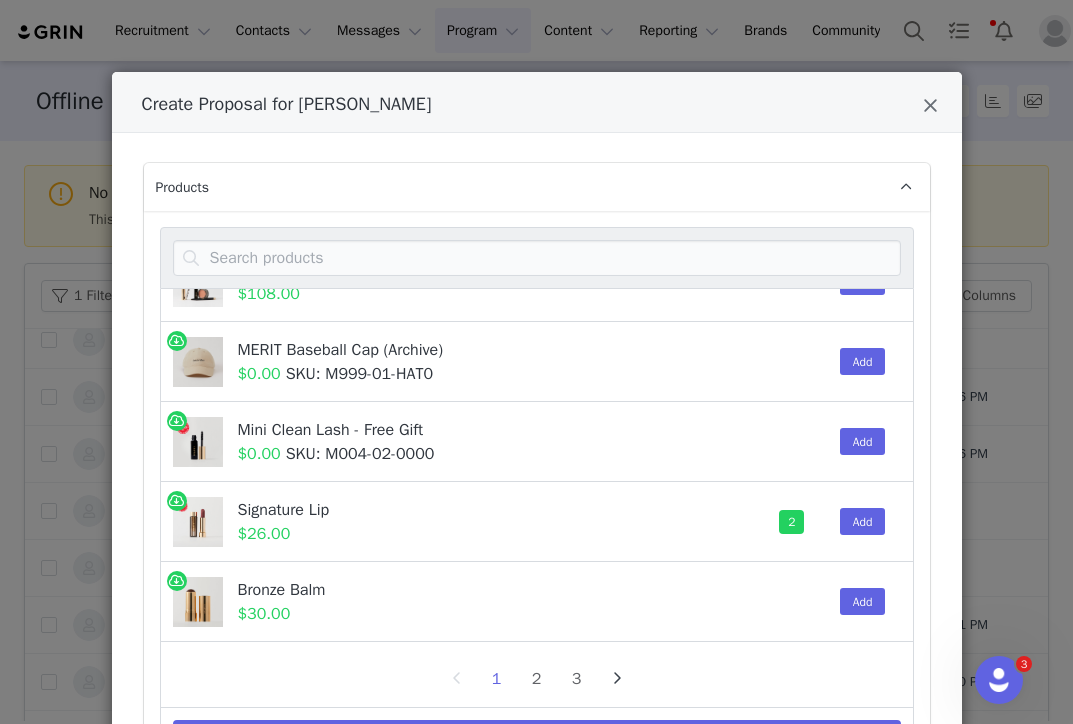 scroll, scrollTop: 973, scrollLeft: 0, axis: vertical 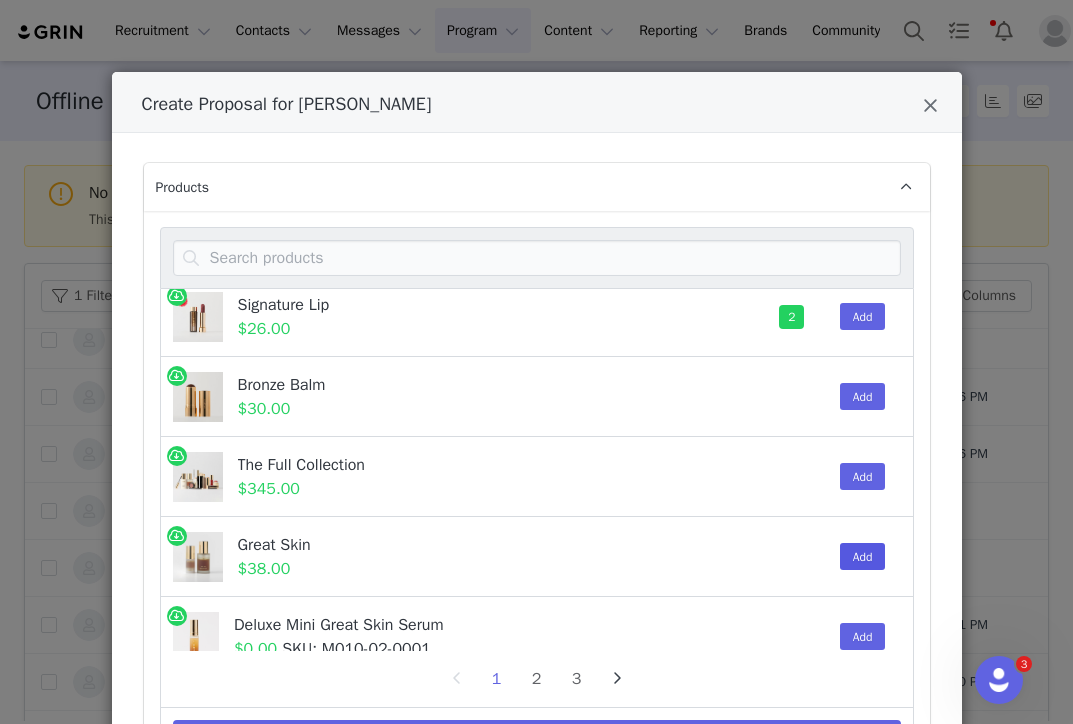 click on "Add" at bounding box center (858, 556) 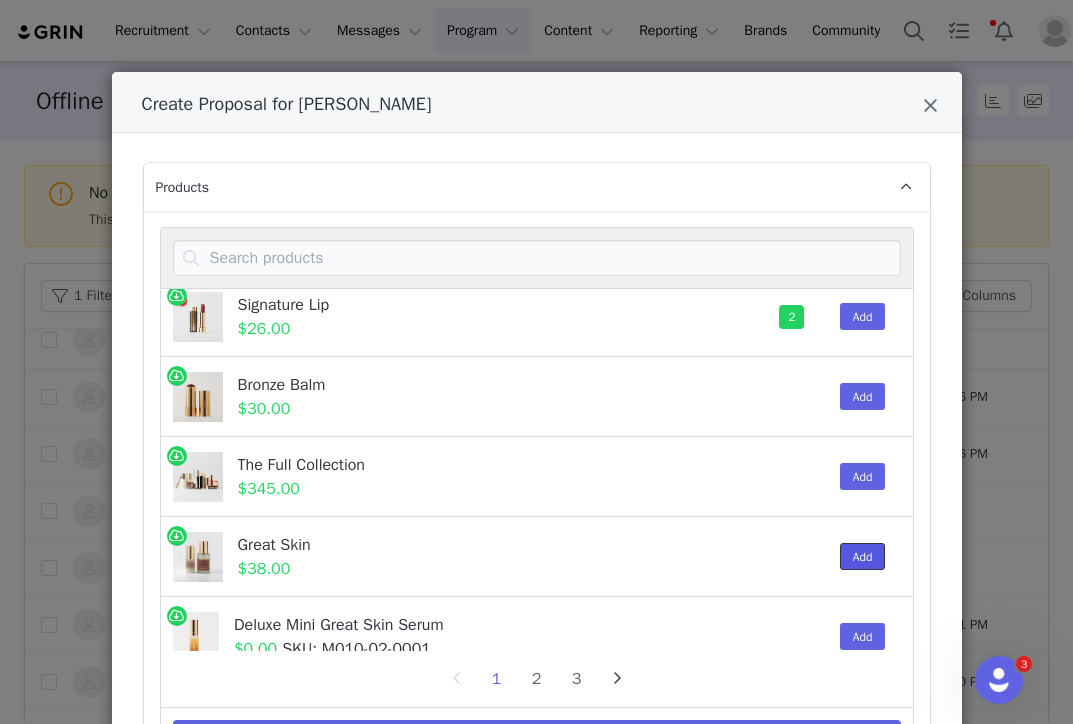 click on "Add" at bounding box center (863, 556) 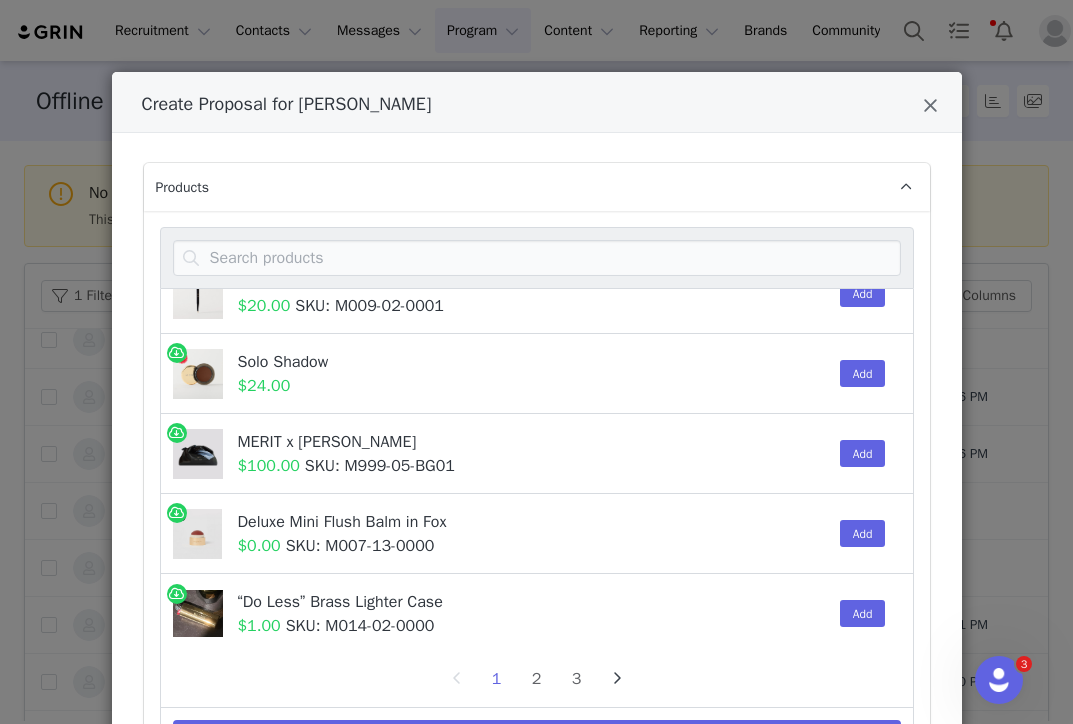 scroll, scrollTop: 1639, scrollLeft: 0, axis: vertical 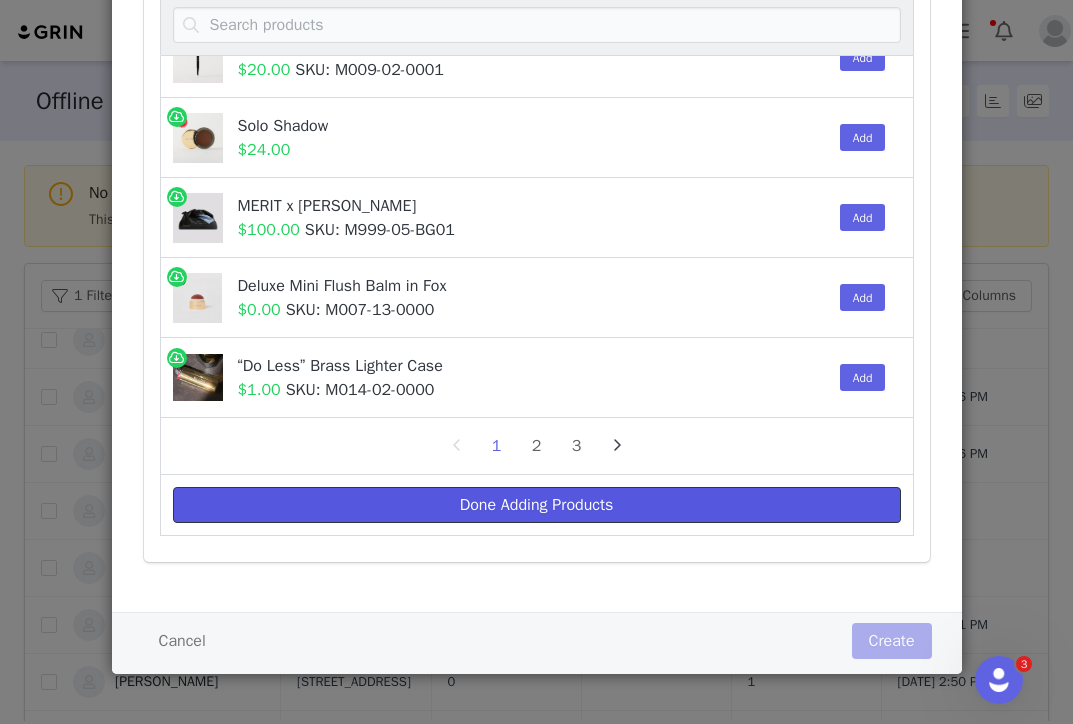 click on "Done Adding Products" at bounding box center [537, 505] 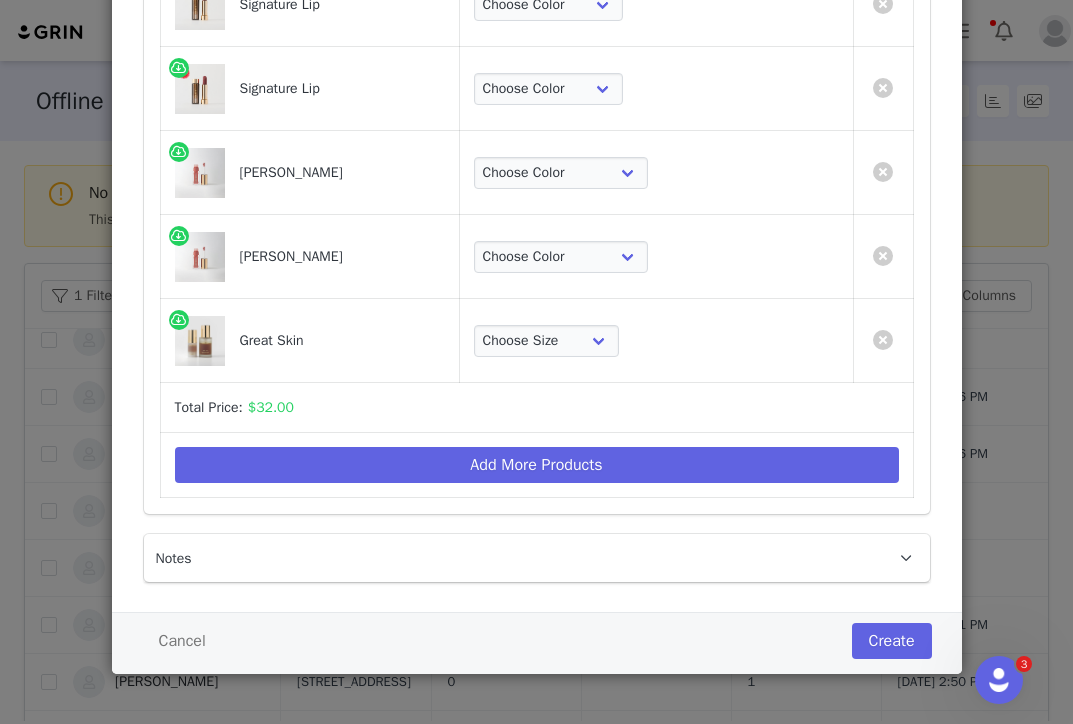 scroll, scrollTop: 168, scrollLeft: 0, axis: vertical 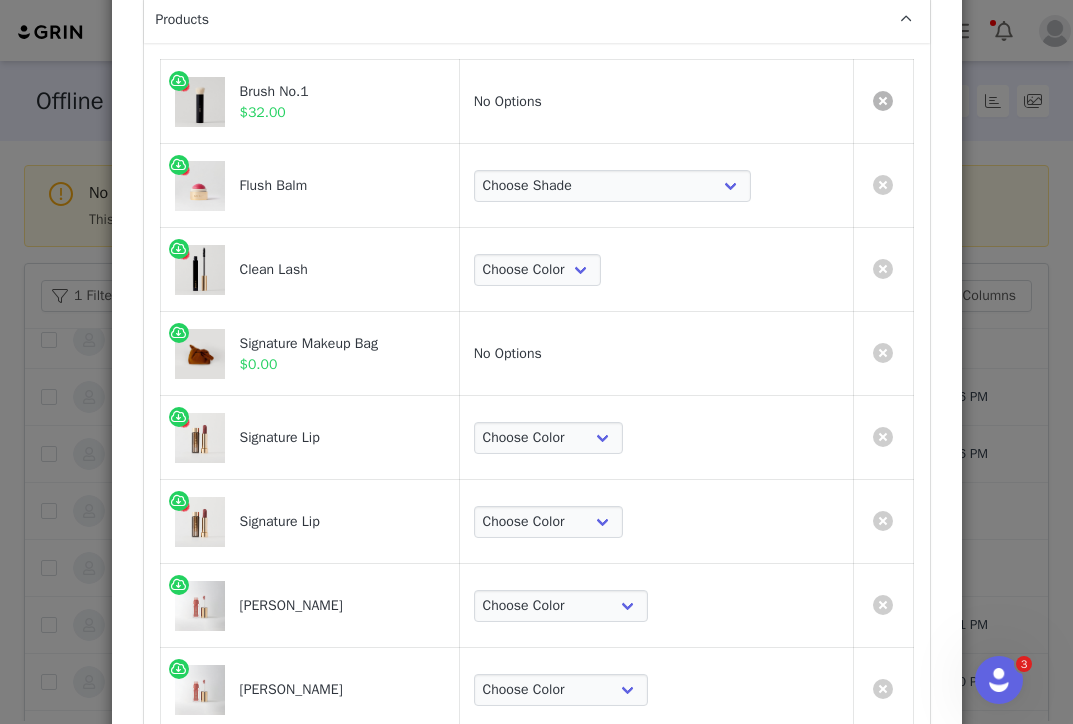 click at bounding box center [883, 101] 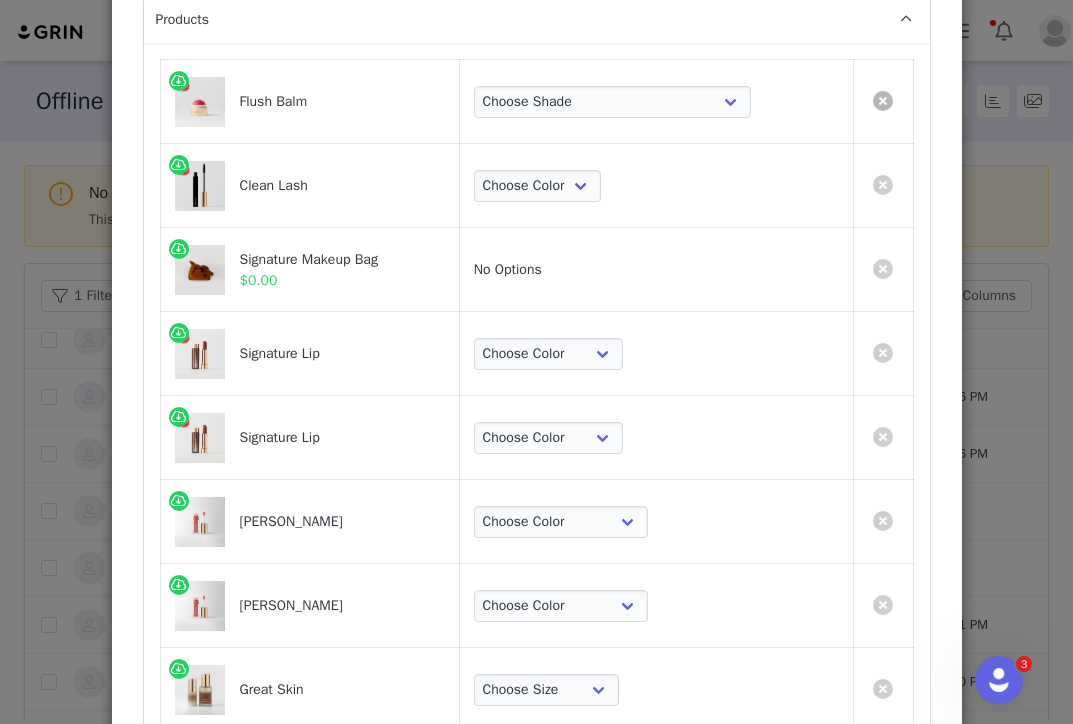 click at bounding box center (883, 101) 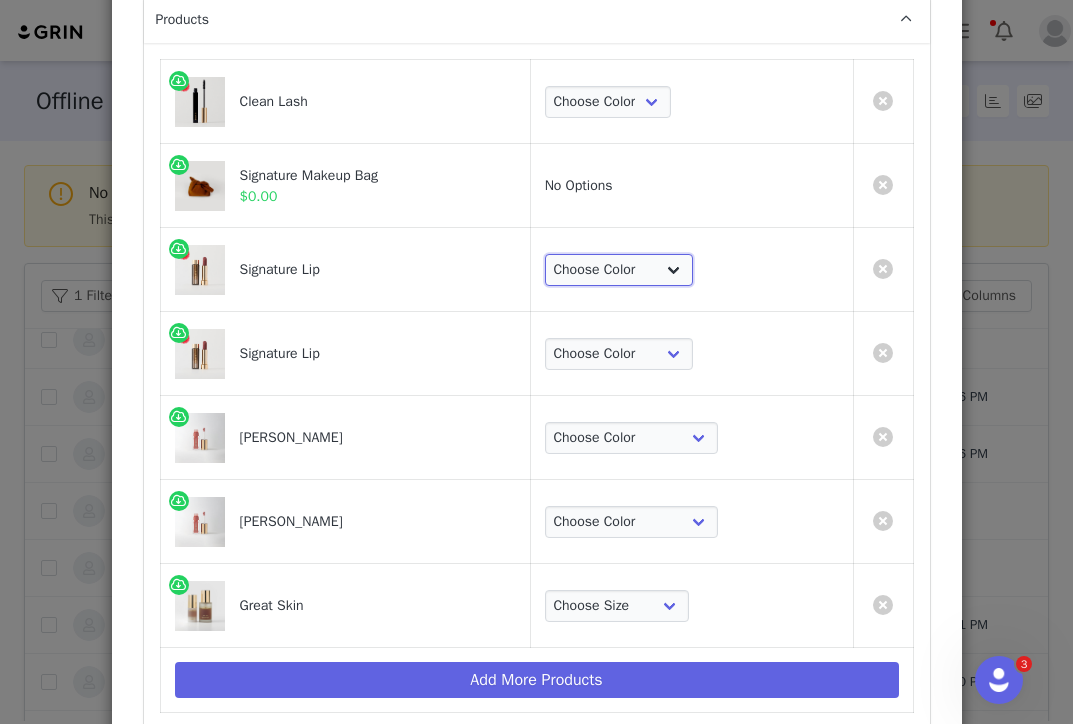 click on "Choose Color  Slip   Millennial   Cabo   L'Avenue   Baby   Tiger   1990   Fashion   Equestrian   Ginger   Maison   Court   Power   Vermillion   Sunday   Classic   Antibes" at bounding box center [619, 270] 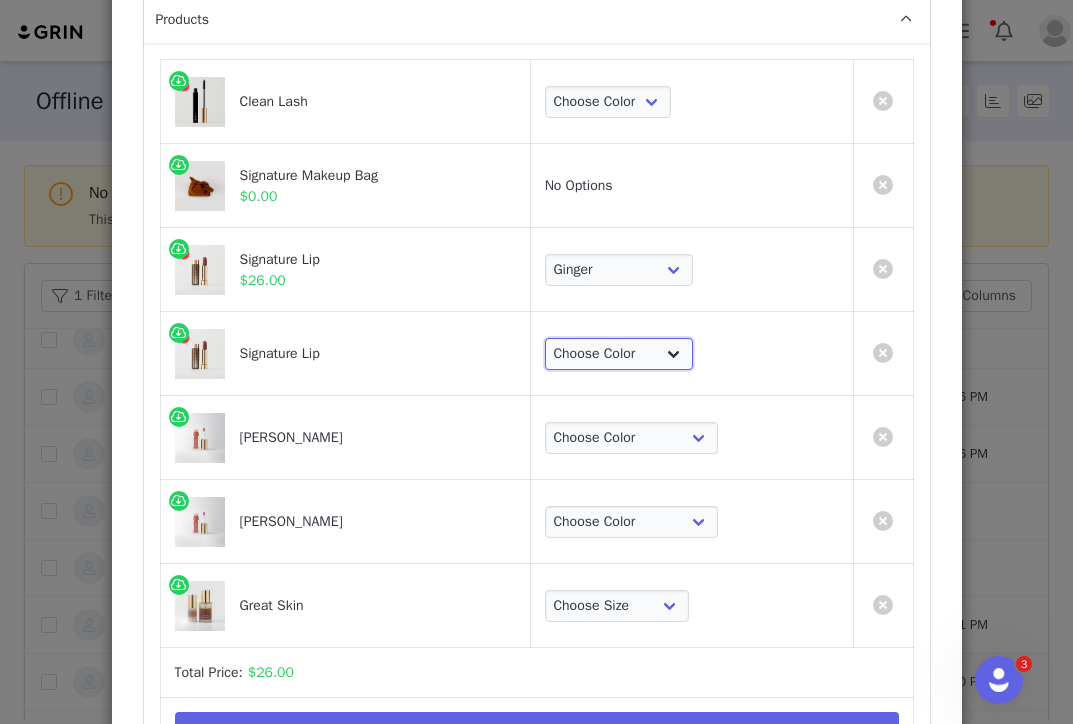 click on "Choose Color  Slip   Millennial   Cabo   L'Avenue   Baby   Tiger   1990   Fashion   Equestrian   Ginger   Maison   Court   Power   Vermillion   Sunday   Classic   Antibes" at bounding box center [619, 354] 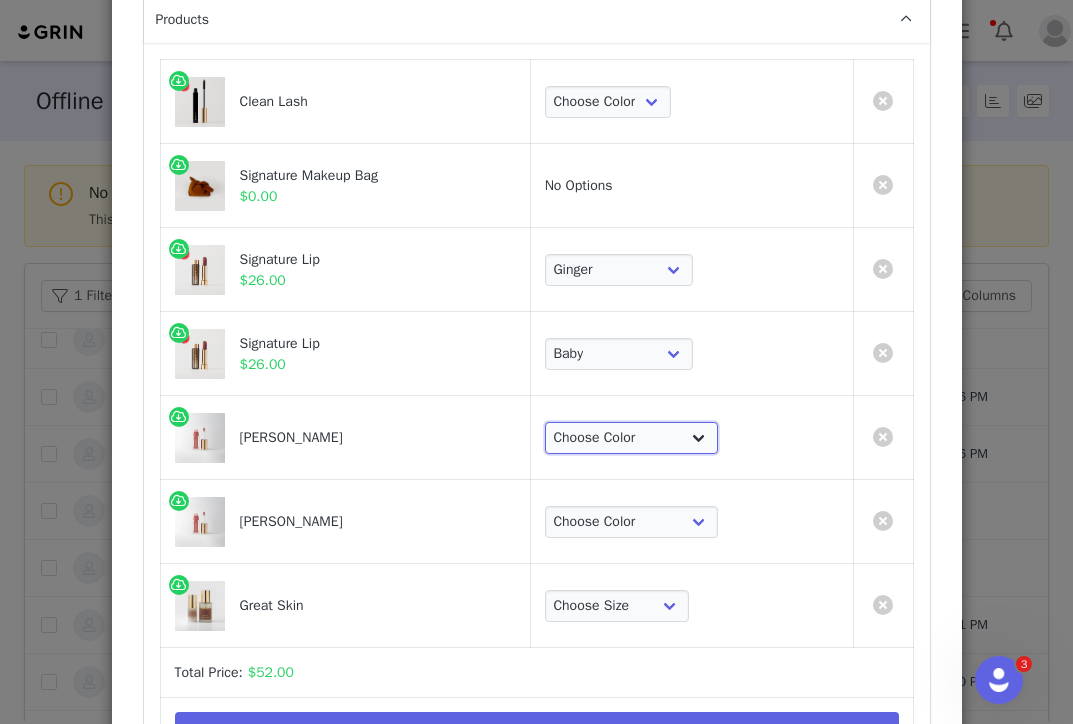 click on "Choose Color  Pink Beet   Jeté   Les Deux   Sangria   Maraschino   Taupe   Mapleton   Marrakech   Pointelle   Biarritz   Twin Set   Tabby" at bounding box center [632, 438] 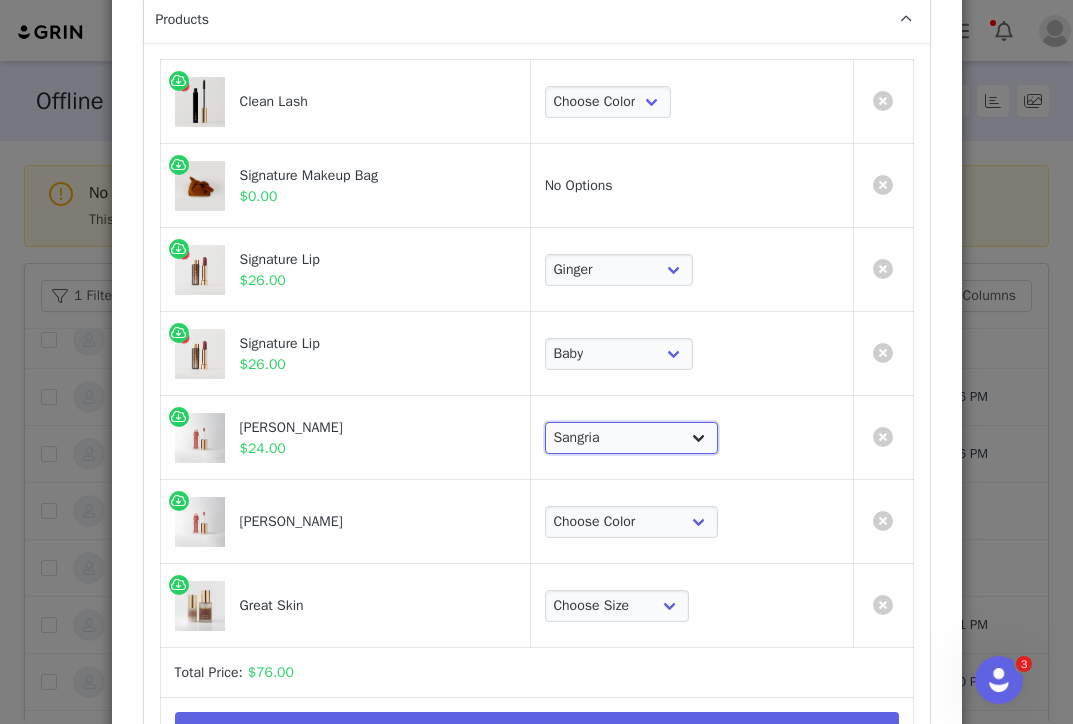 click on "Choose Color  Pink Beet   Jeté   Les Deux   Sangria   Maraschino   Taupe   Mapleton   Marrakech   Pointelle   Biarritz   Twin Set   Tabby" at bounding box center [632, 438] 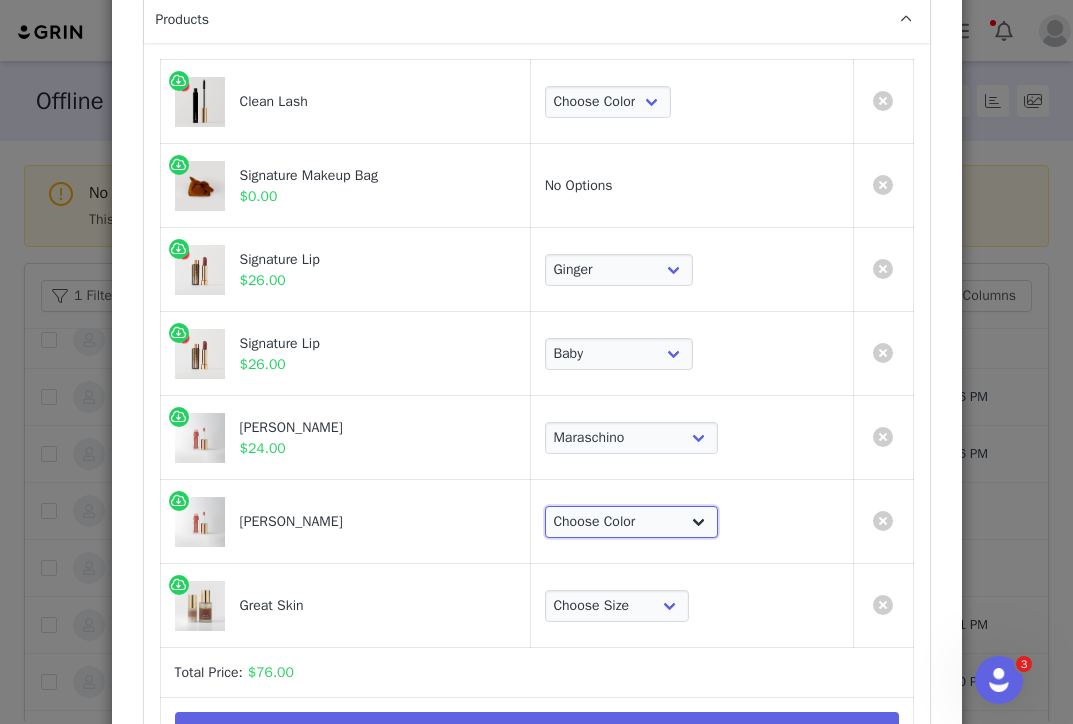 click on "Choose Color  Pink Beet   Jeté   Les Deux   Sangria   Maraschino   Taupe   Mapleton   Marrakech   Pointelle   Biarritz   Twin Set   Tabby" at bounding box center [632, 522] 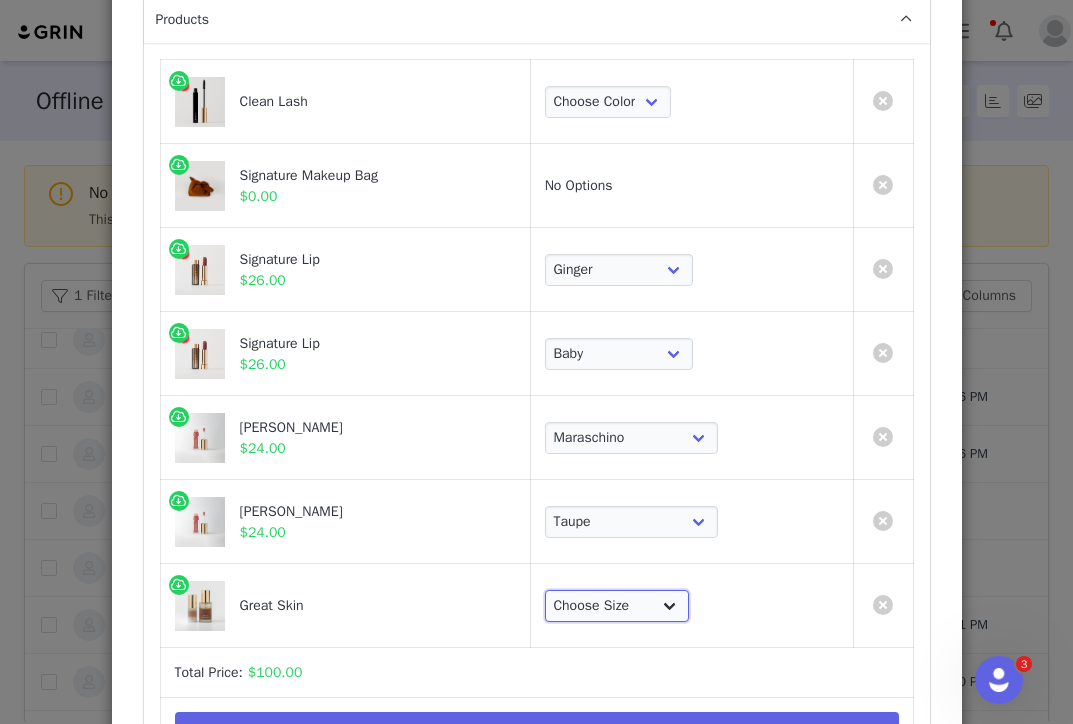 click on "Choose Size  Full-Size (50ml)   Mini-Size (15ml)" at bounding box center (617, 606) 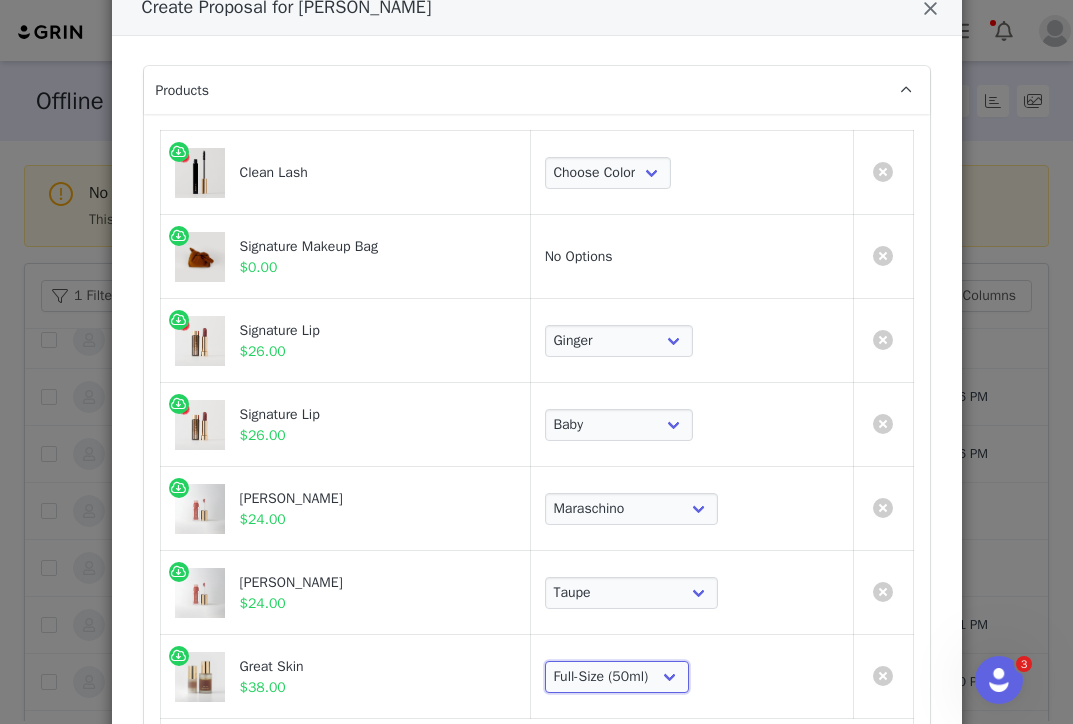 scroll, scrollTop: 0, scrollLeft: 0, axis: both 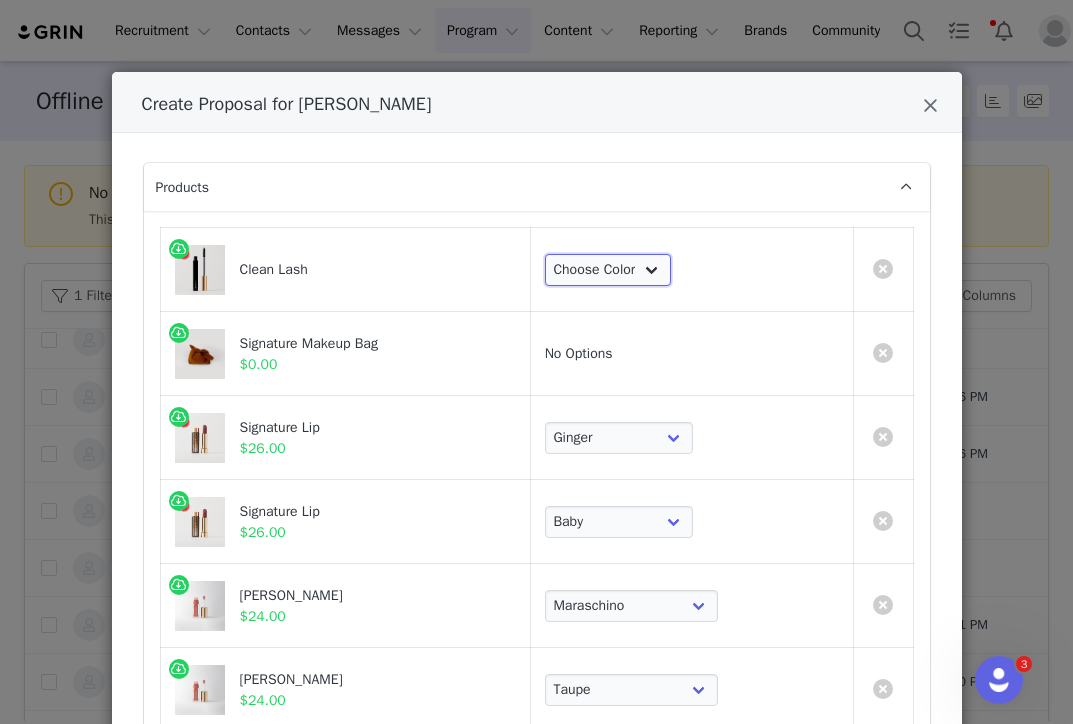 click on "Choose Color  Perfect Black" at bounding box center (608, 270) 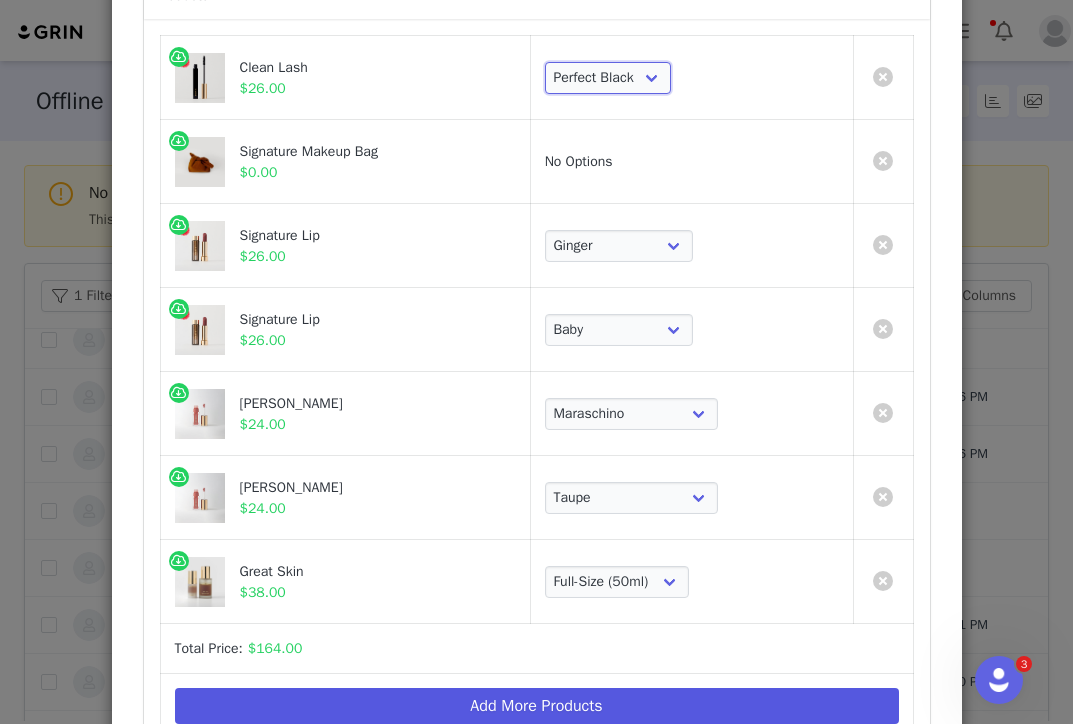 scroll, scrollTop: 384, scrollLeft: 0, axis: vertical 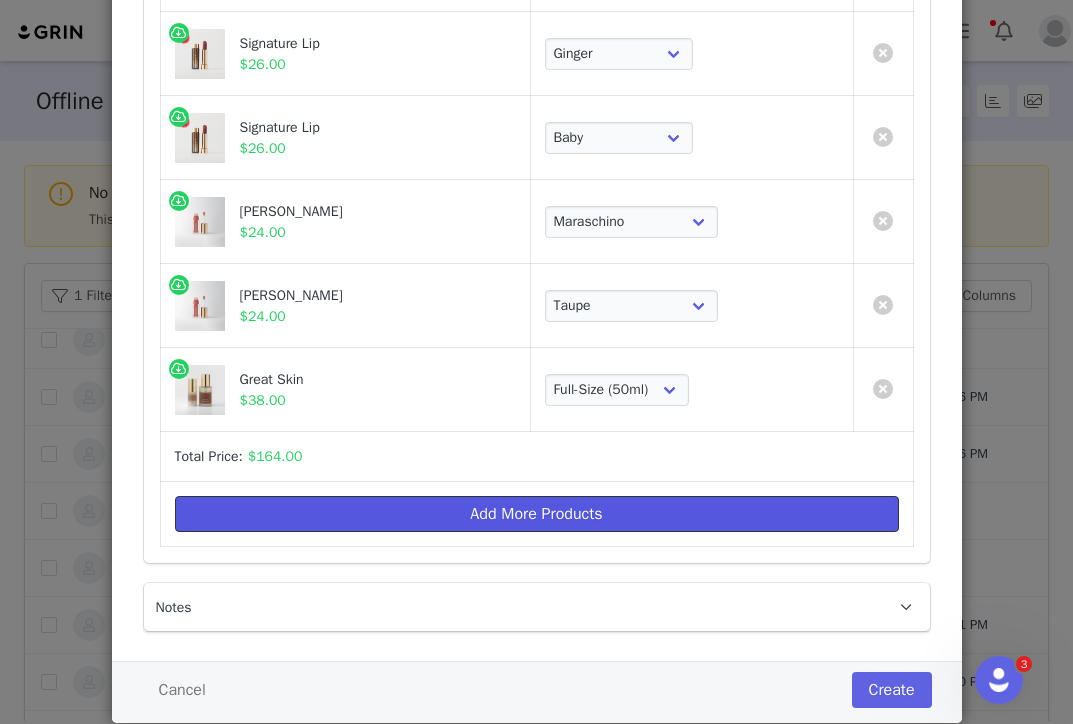 click on "Add More Products" at bounding box center [537, 514] 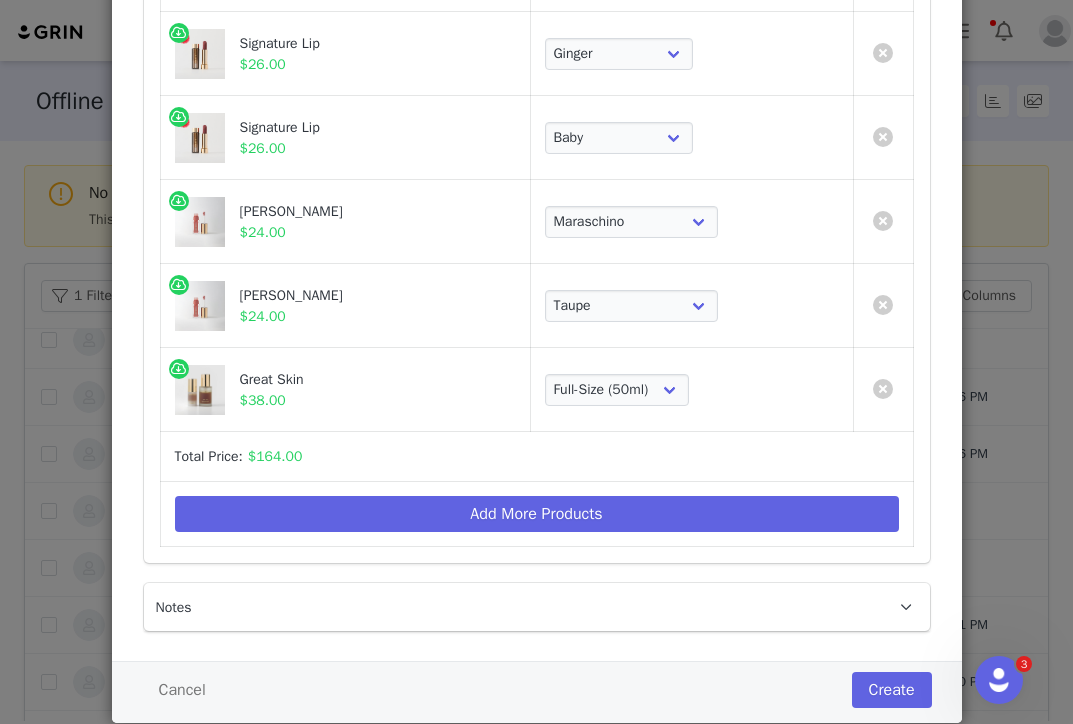 scroll, scrollTop: 0, scrollLeft: 0, axis: both 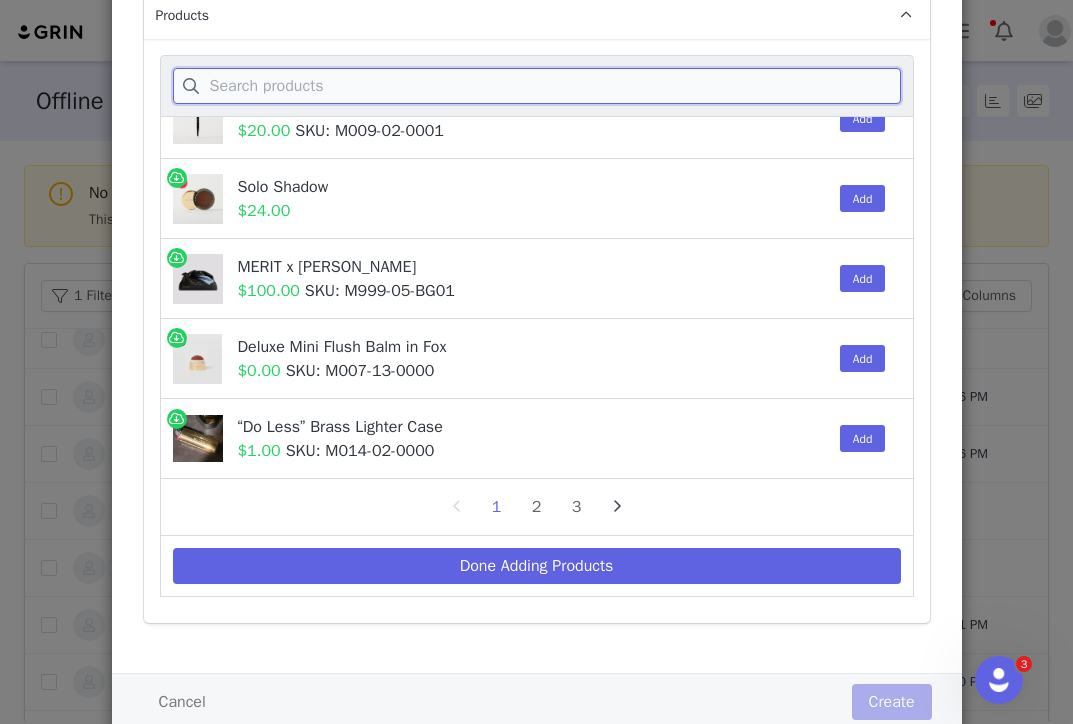click at bounding box center (537, 86) 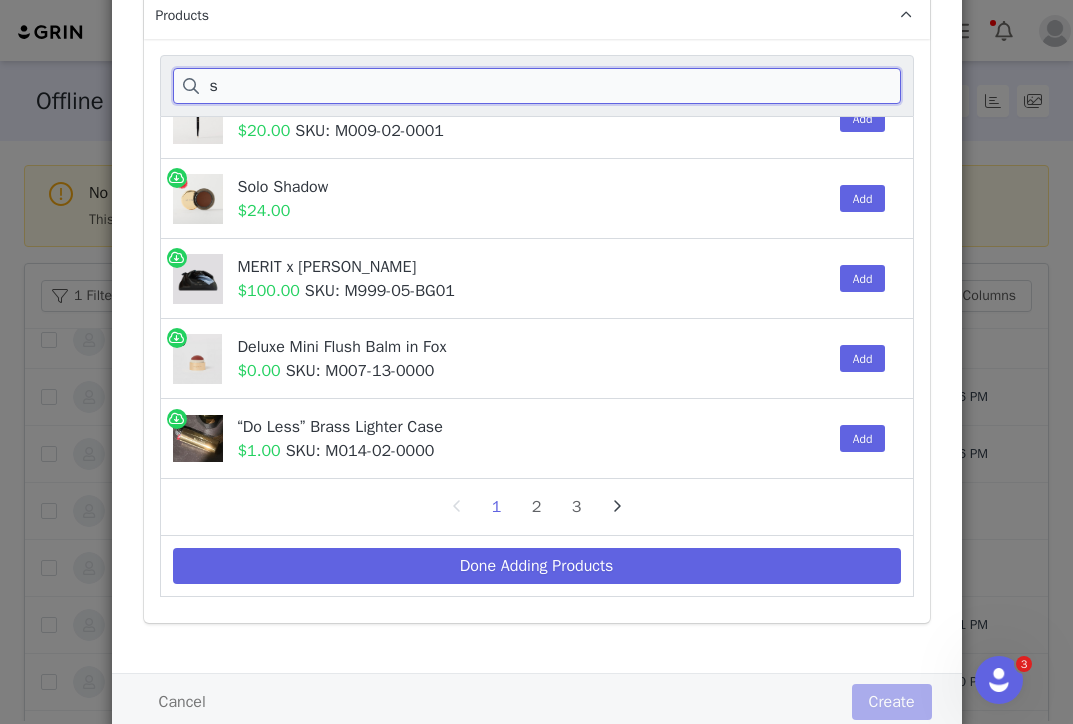 scroll, scrollTop: 0, scrollLeft: 0, axis: both 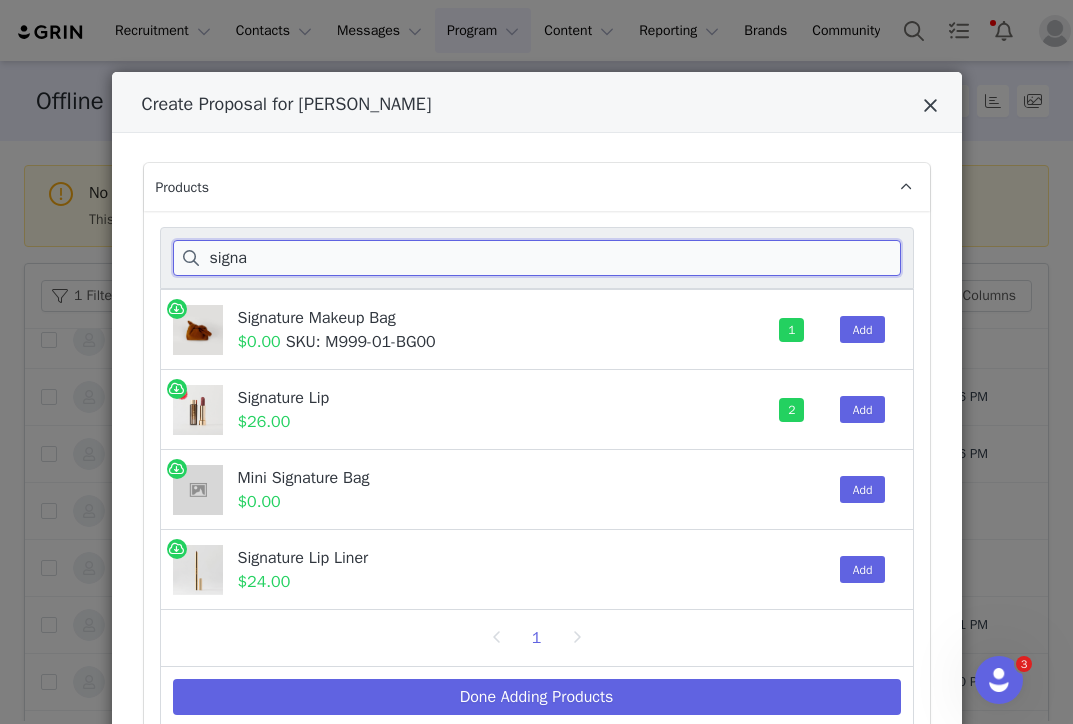 type on "signa" 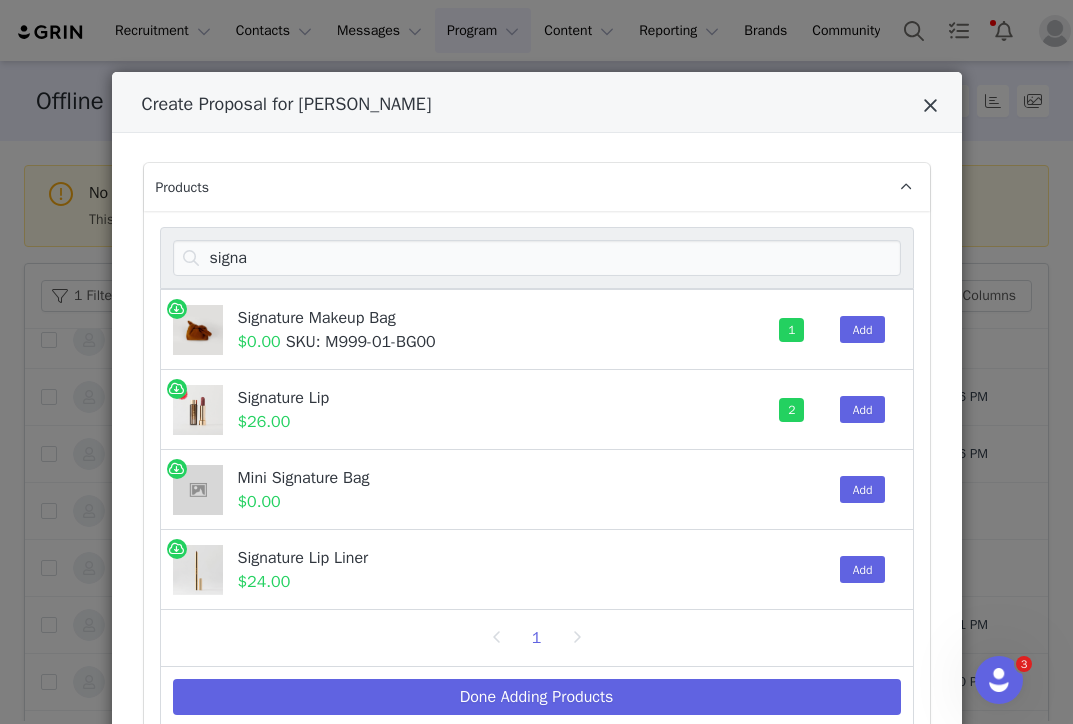 click at bounding box center [930, 106] 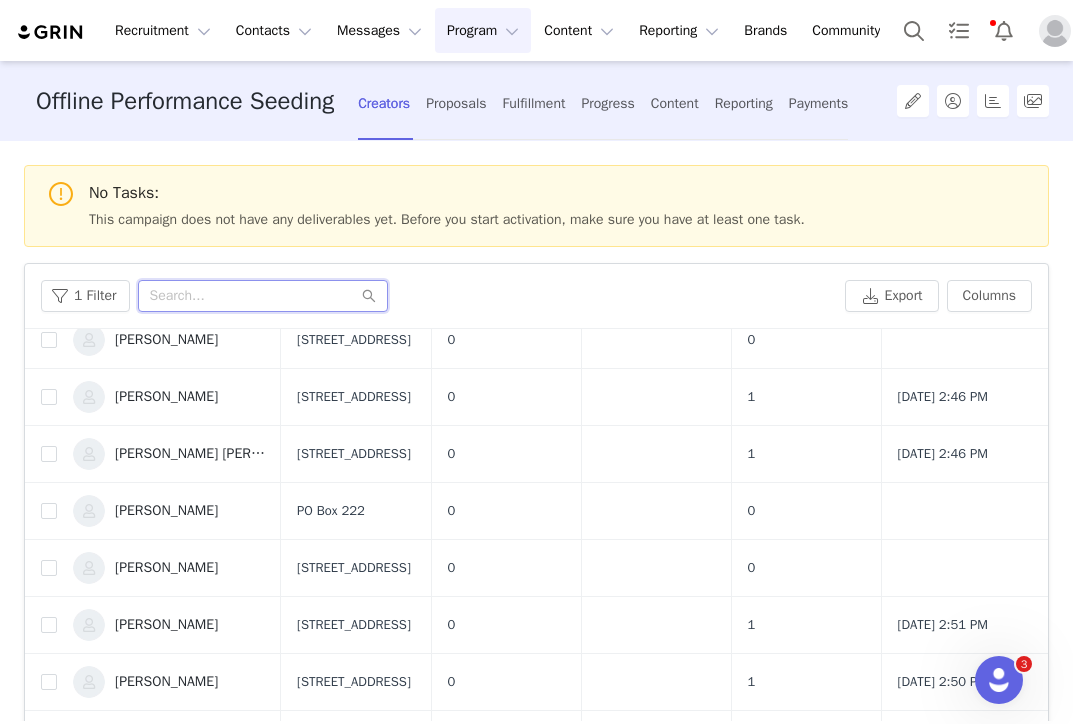 click at bounding box center (263, 296) 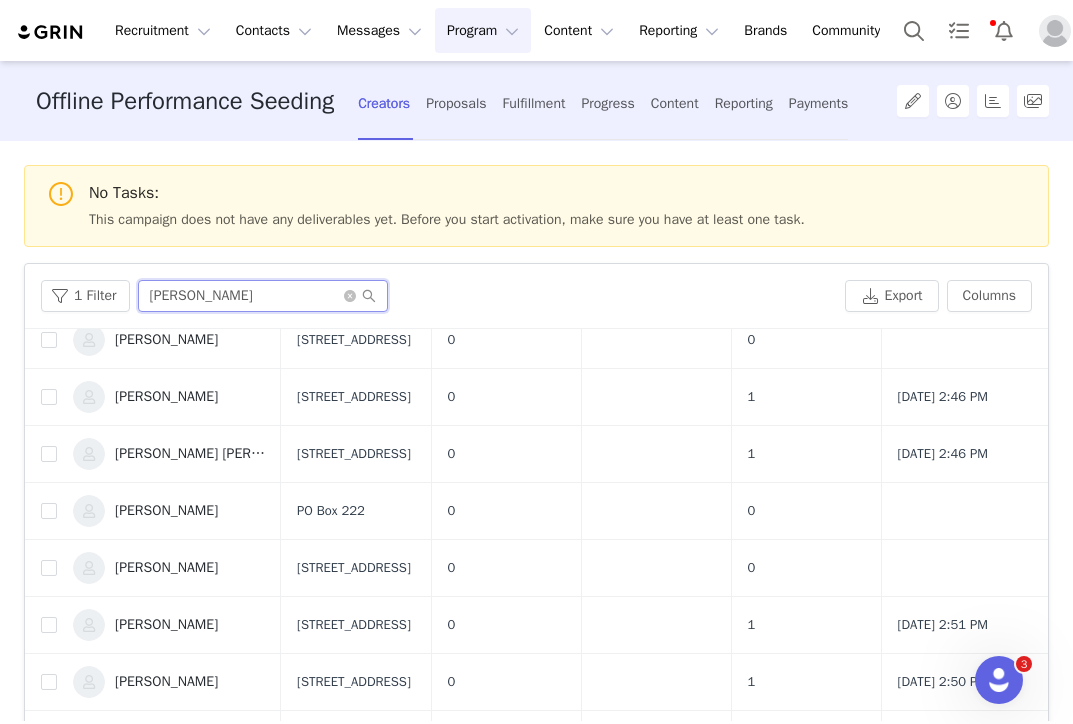 scroll, scrollTop: 0, scrollLeft: 0, axis: both 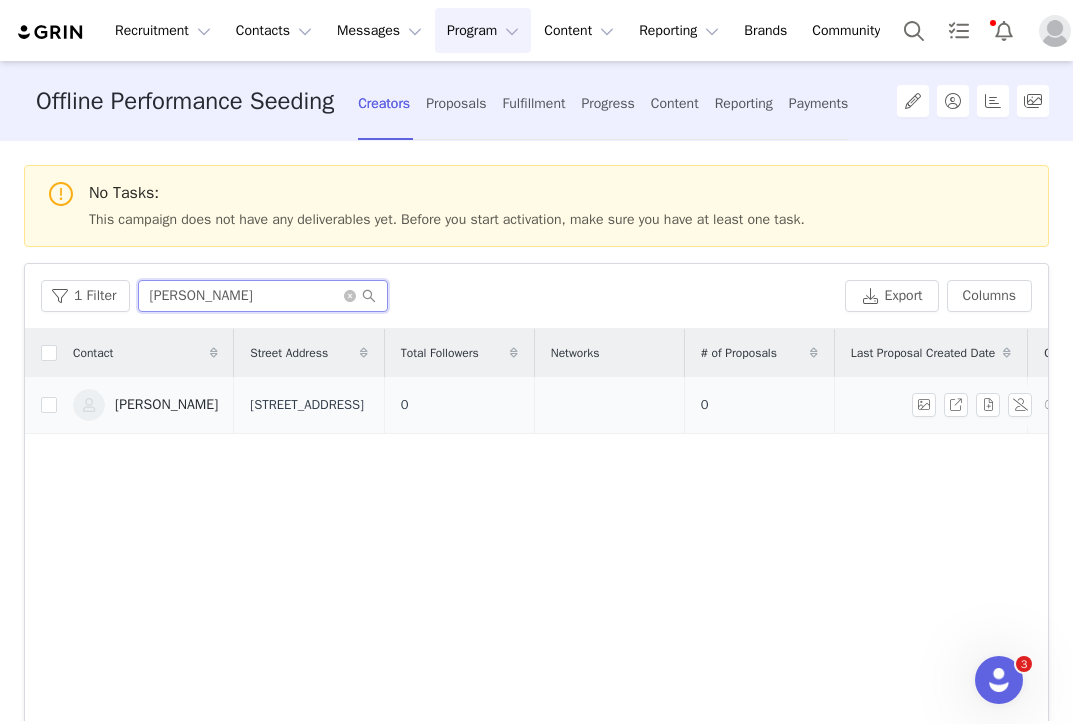 type on "jill" 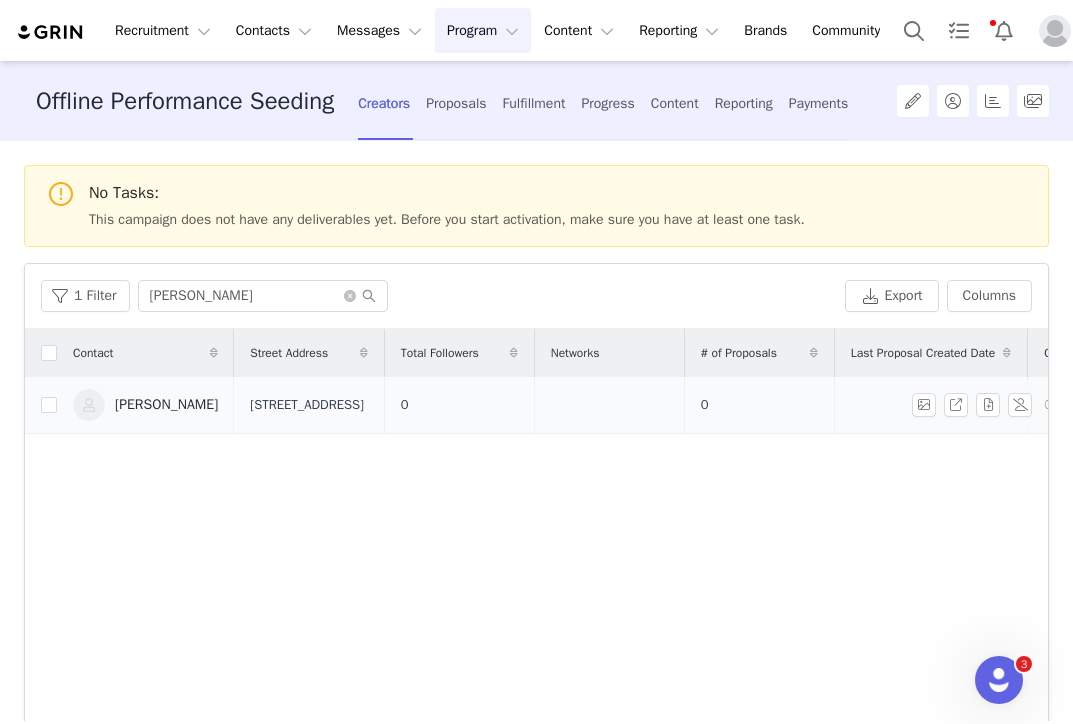 click on "[PERSON_NAME]" at bounding box center (145, 405) 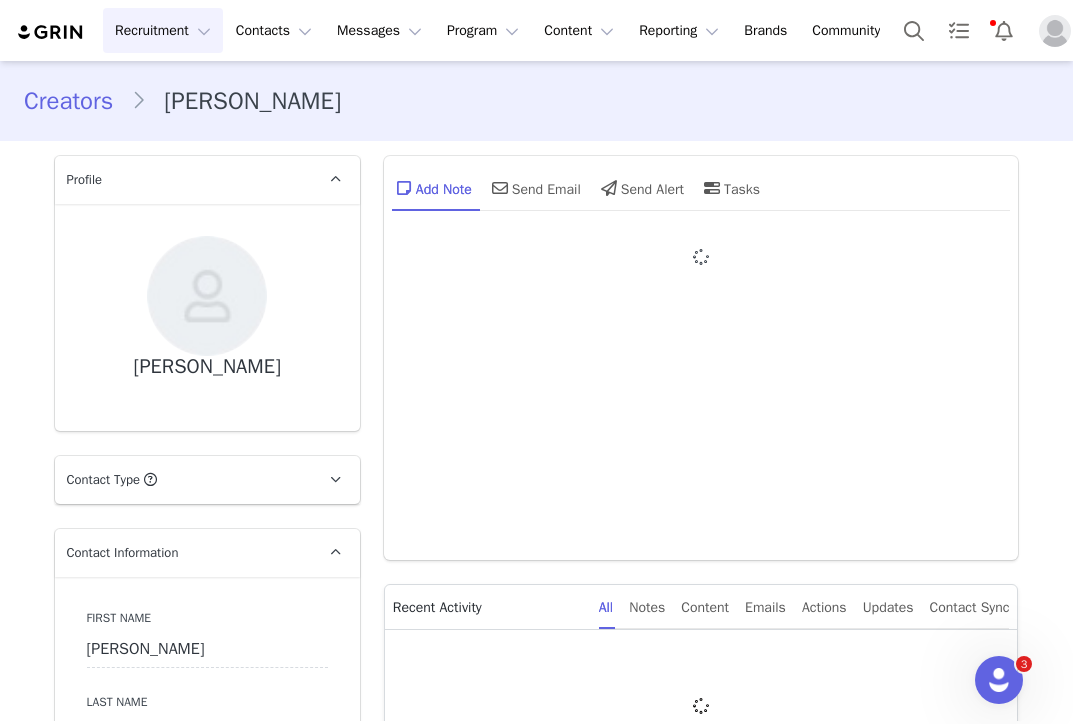 type on "+1 ([GEOGRAPHIC_DATA])" 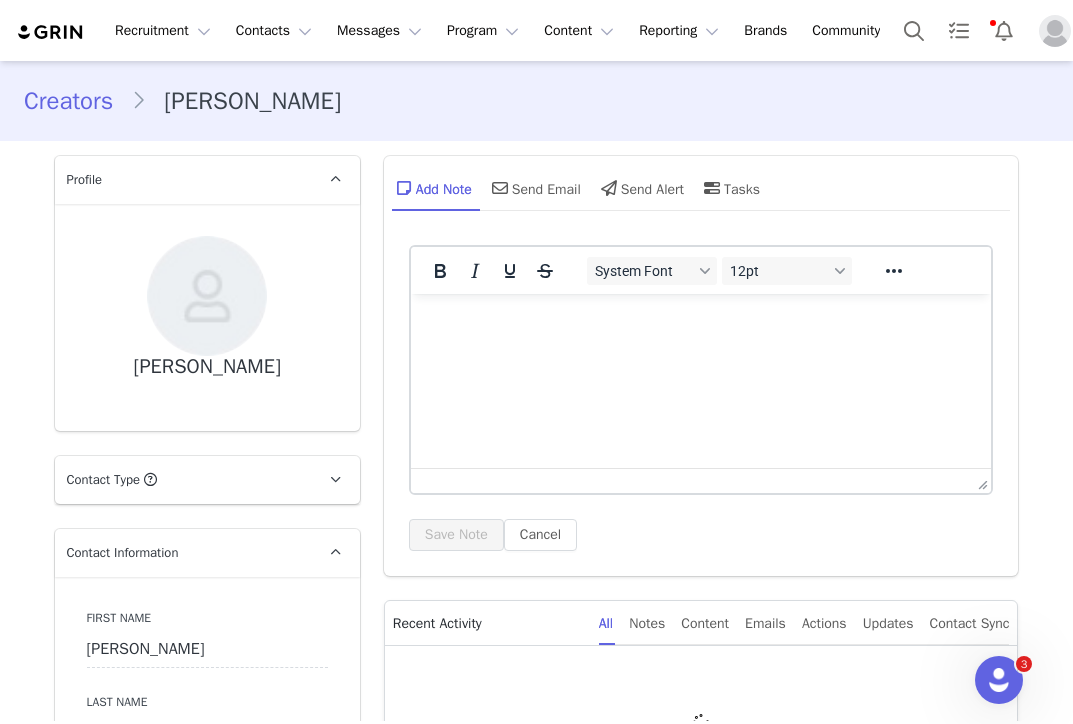scroll, scrollTop: 0, scrollLeft: 0, axis: both 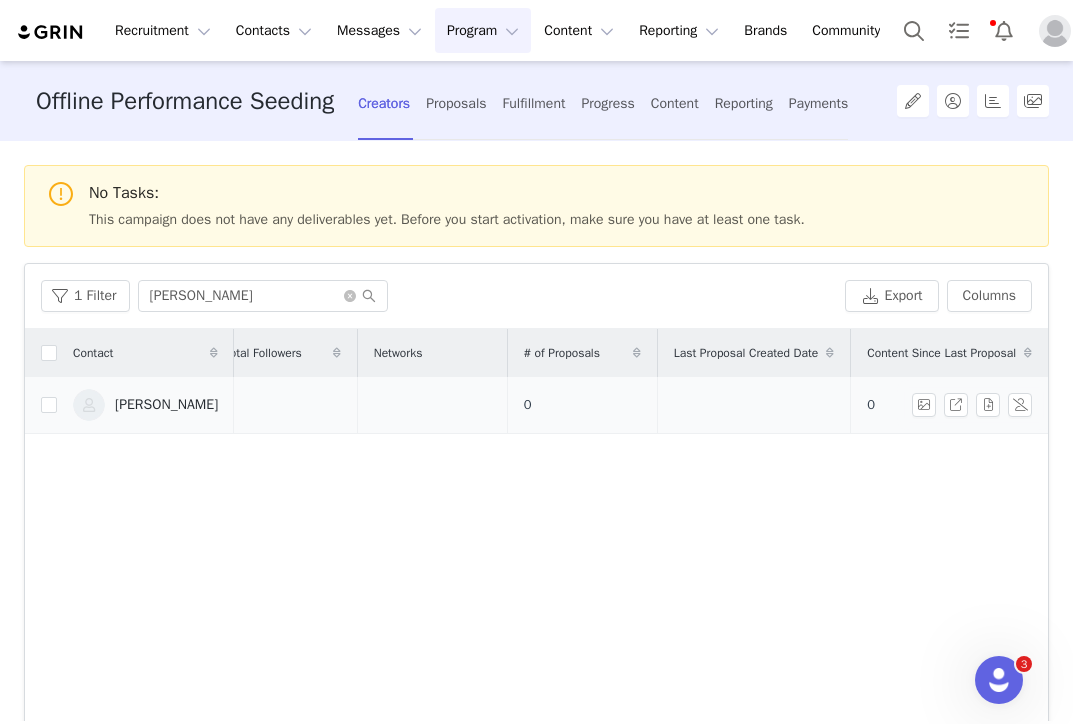 click on "0" at bounding box center (528, 405) 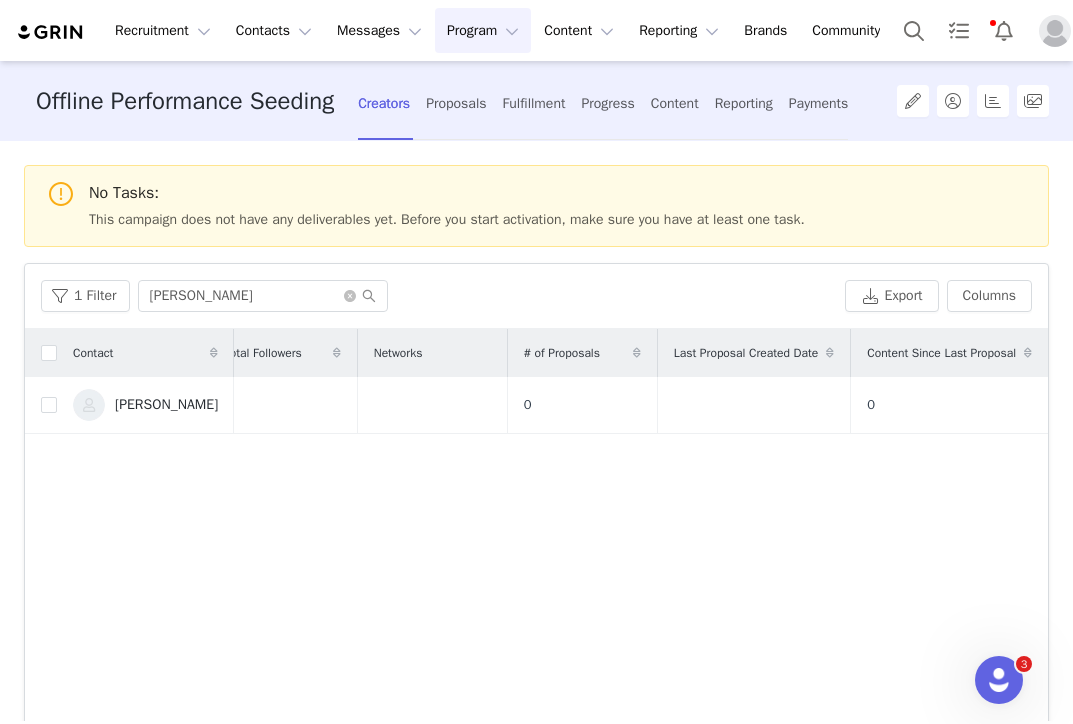 click on "[PERSON_NAME]" at bounding box center (166, 405) 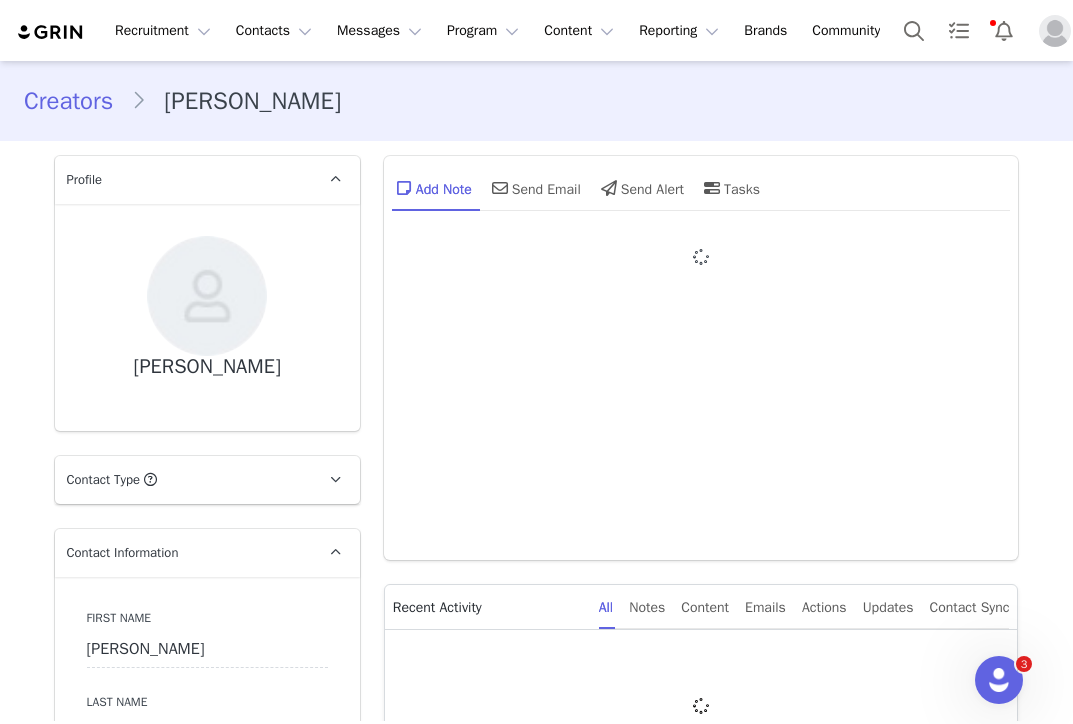 type on "+1 ([GEOGRAPHIC_DATA])" 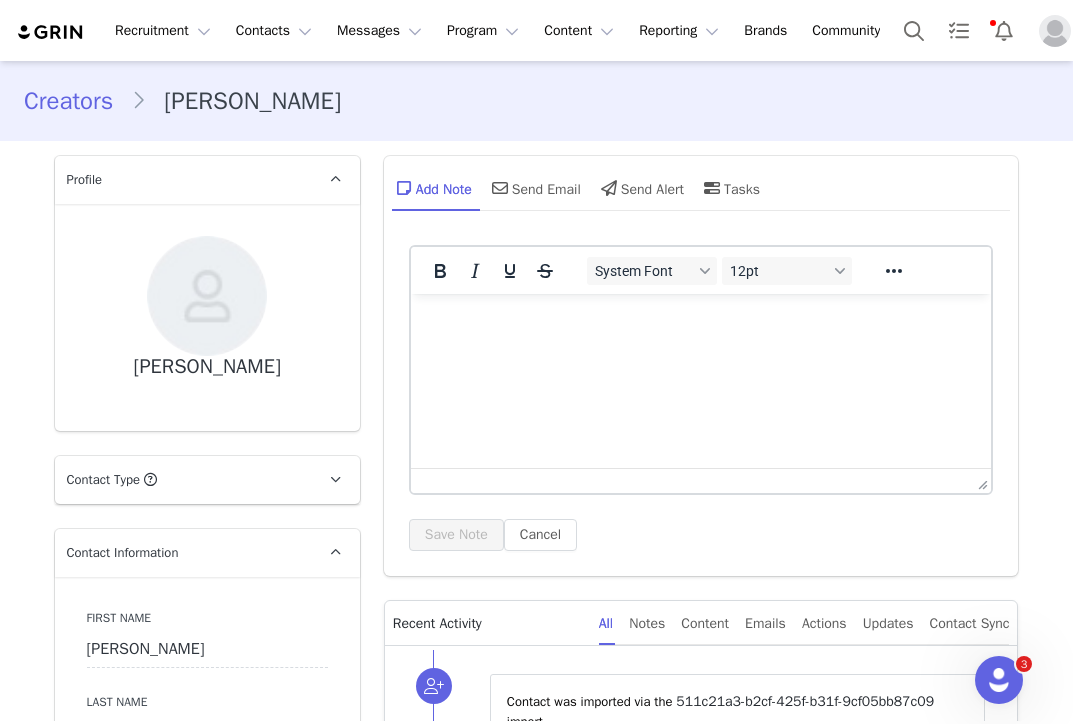 scroll, scrollTop: 0, scrollLeft: 0, axis: both 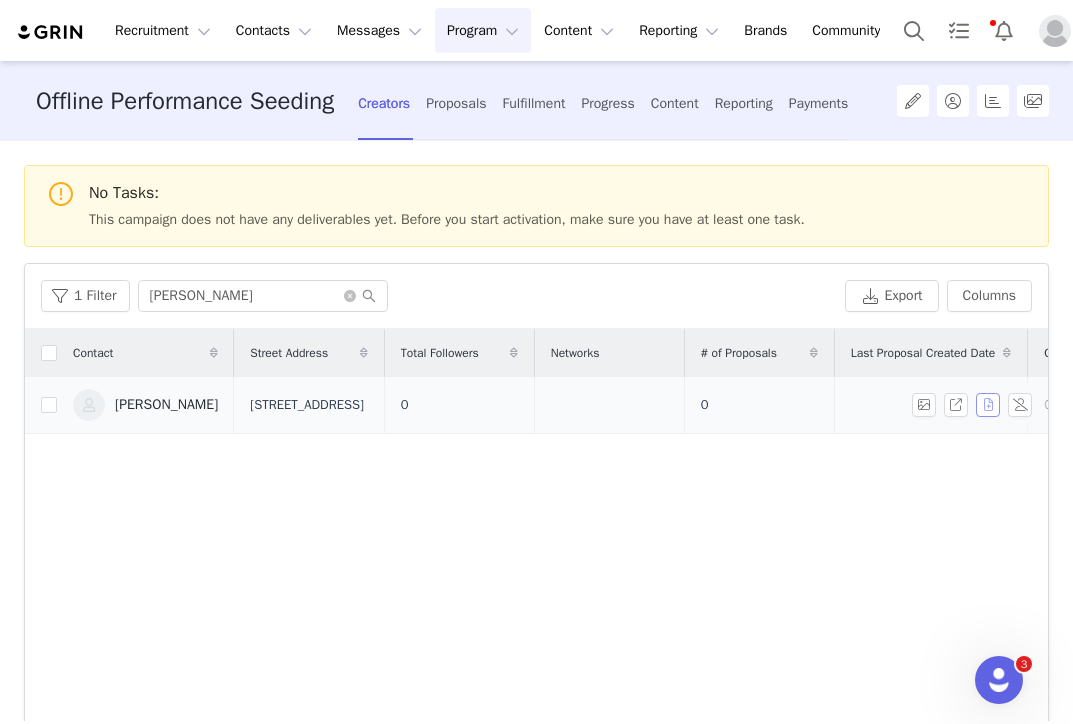 click at bounding box center [988, 405] 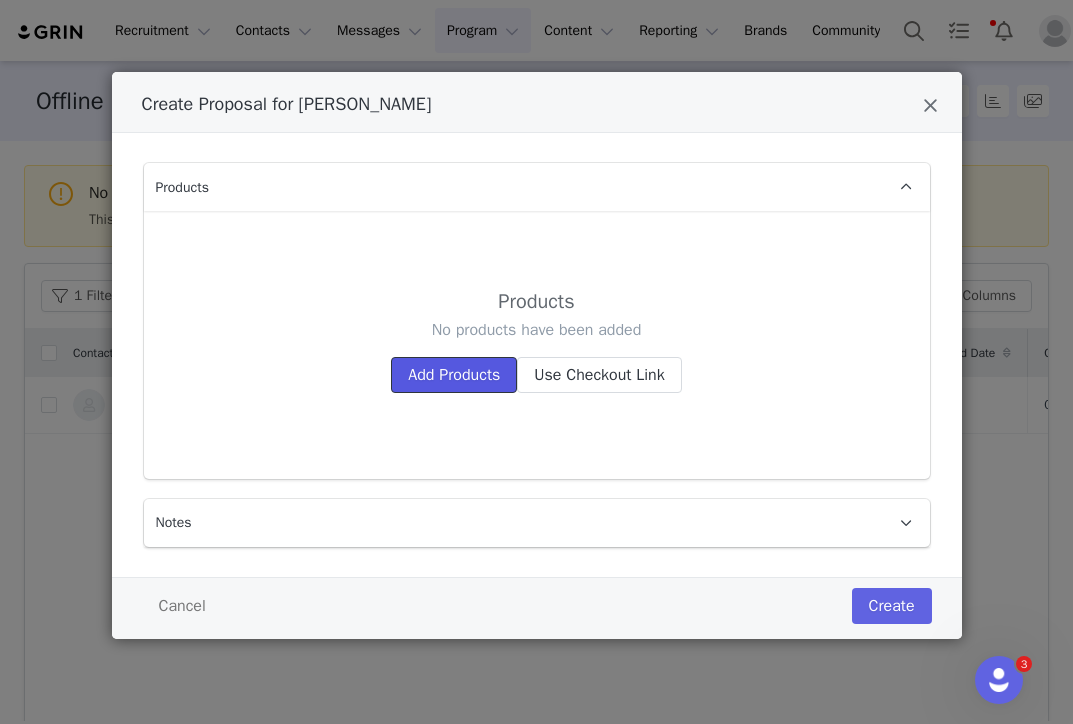 click on "Add Products" at bounding box center (454, 375) 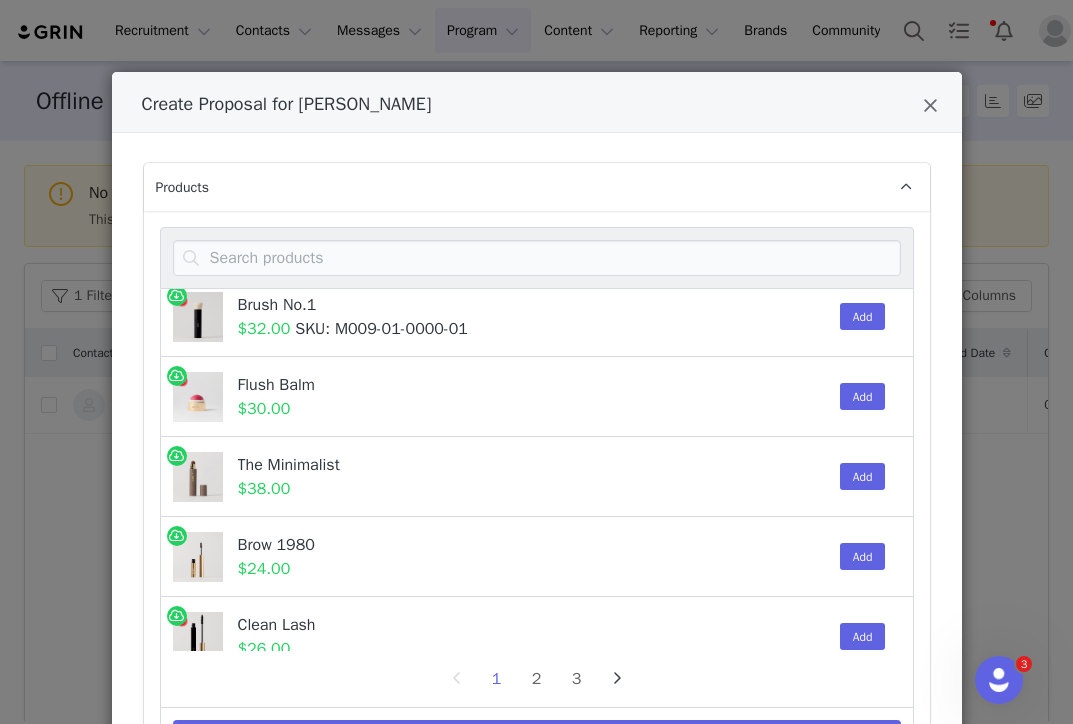 scroll, scrollTop: 137, scrollLeft: 0, axis: vertical 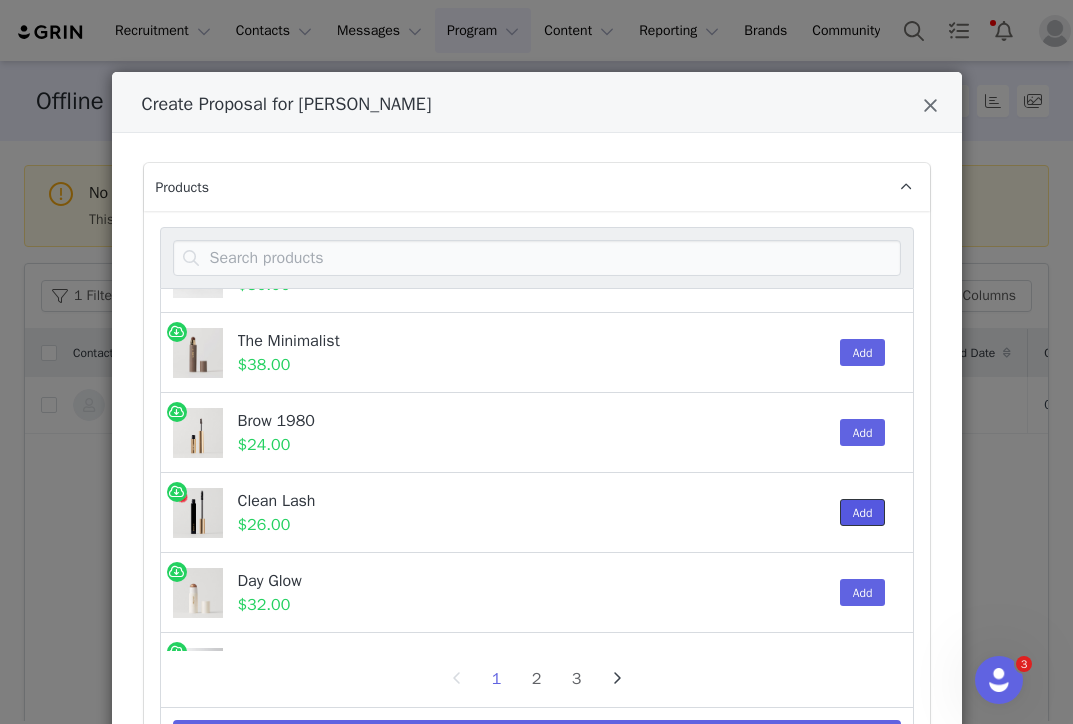 click on "Add" at bounding box center [863, 512] 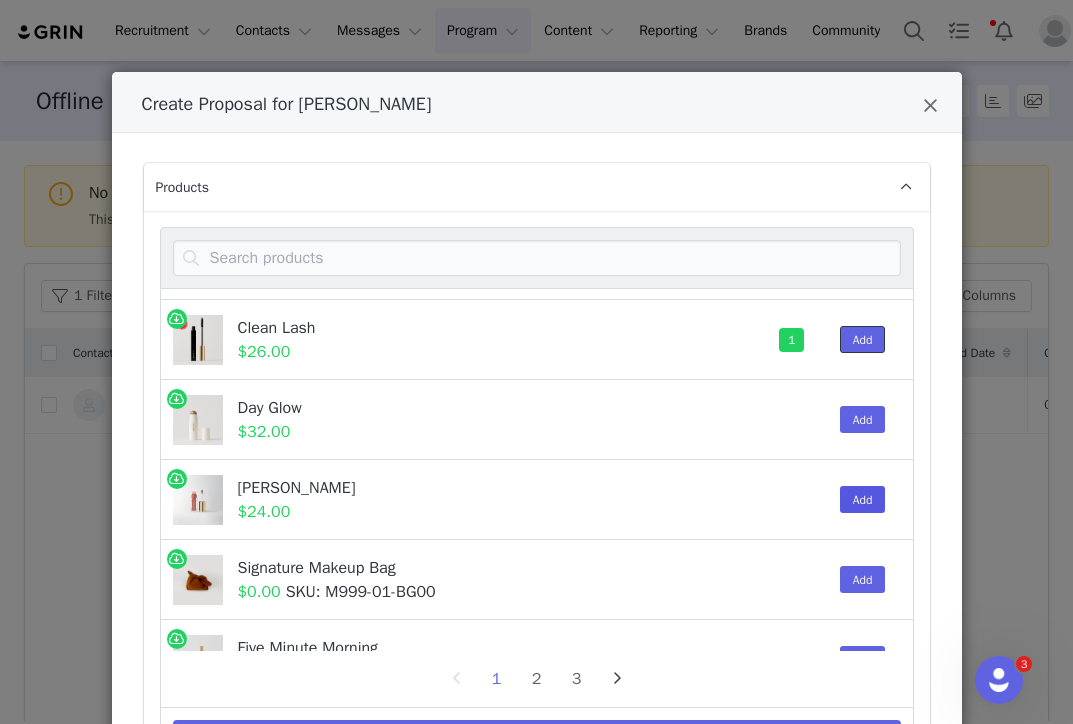 scroll, scrollTop: 313, scrollLeft: 0, axis: vertical 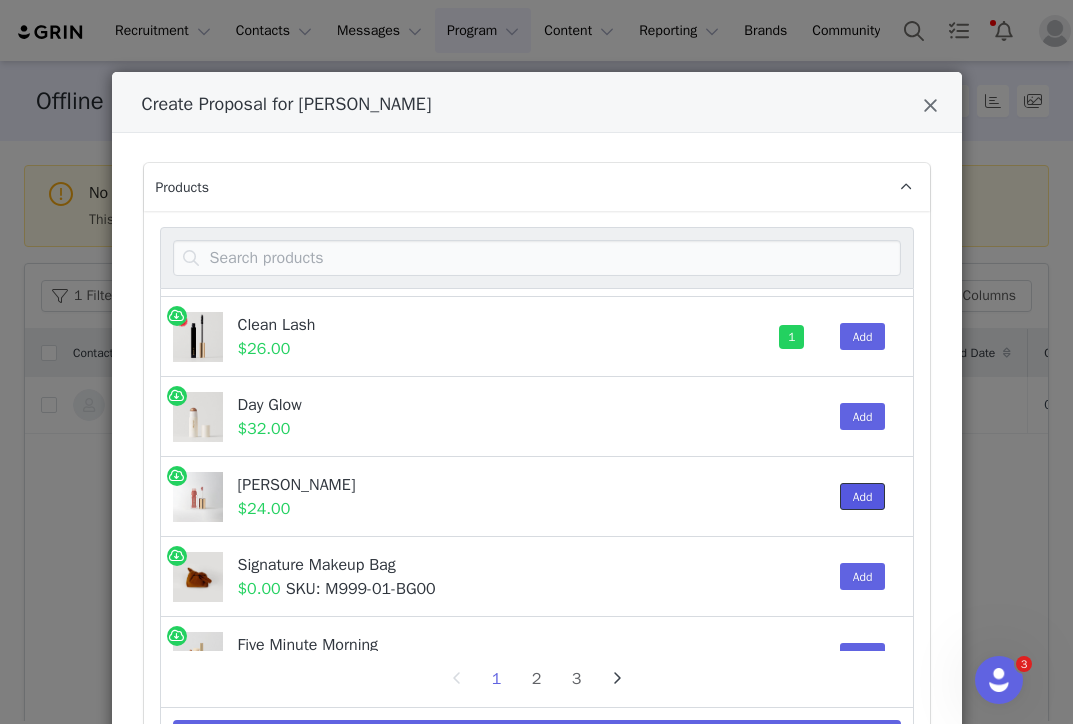click on "Add" at bounding box center (863, 496) 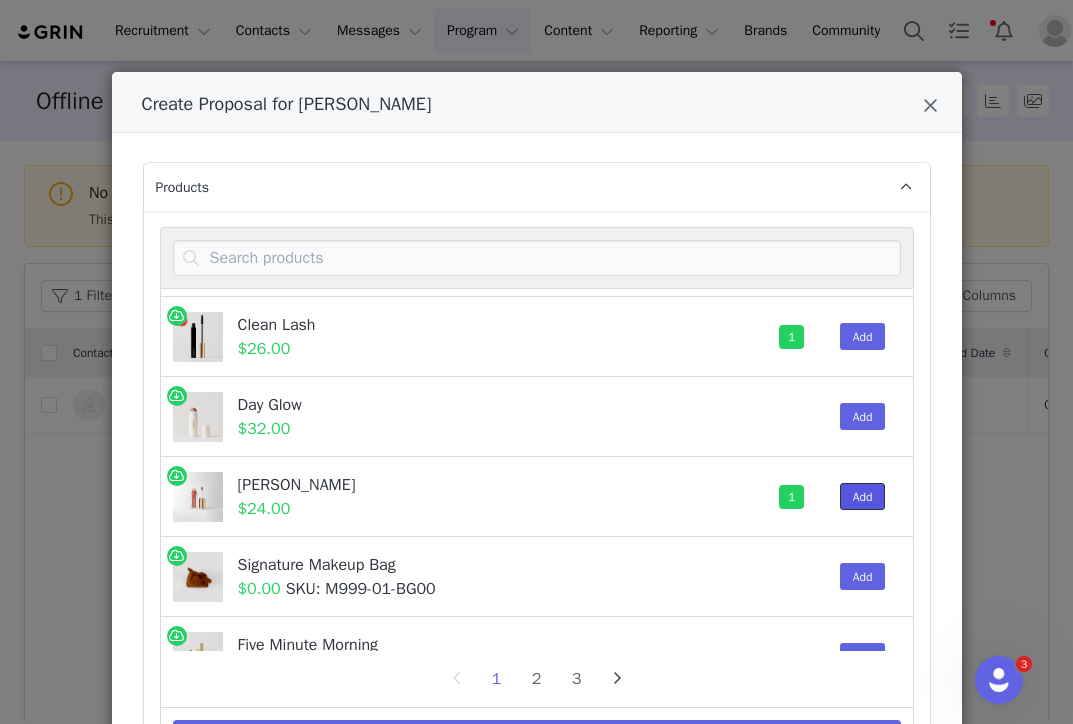 click on "Add" at bounding box center [863, 496] 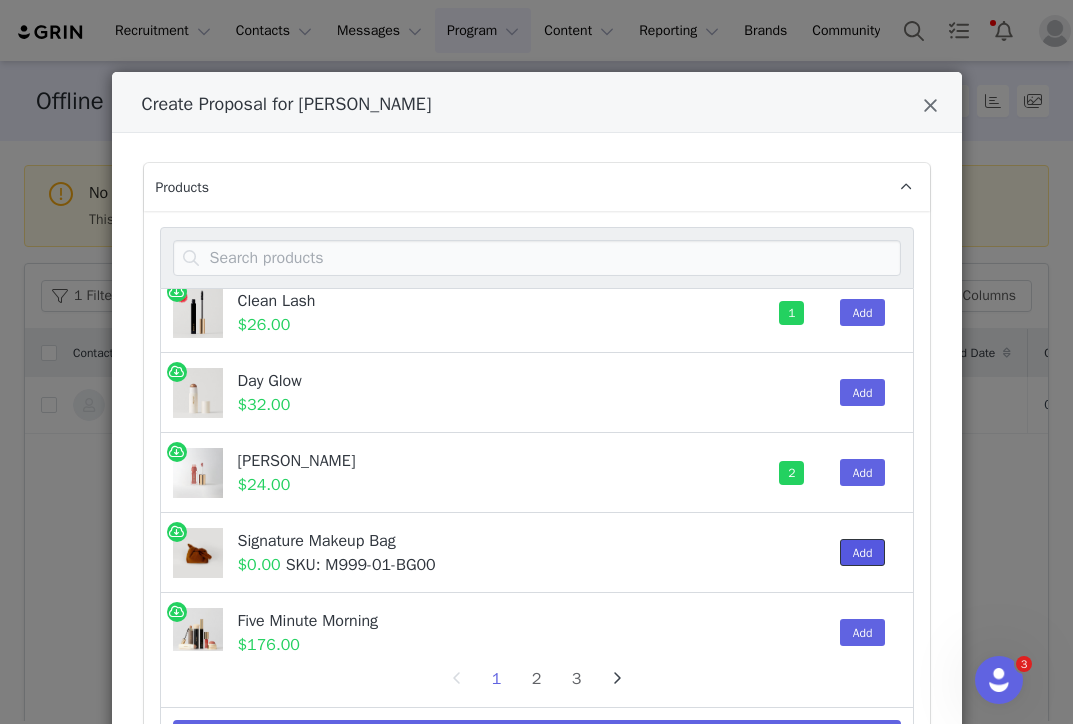 click on "Add" at bounding box center [863, 552] 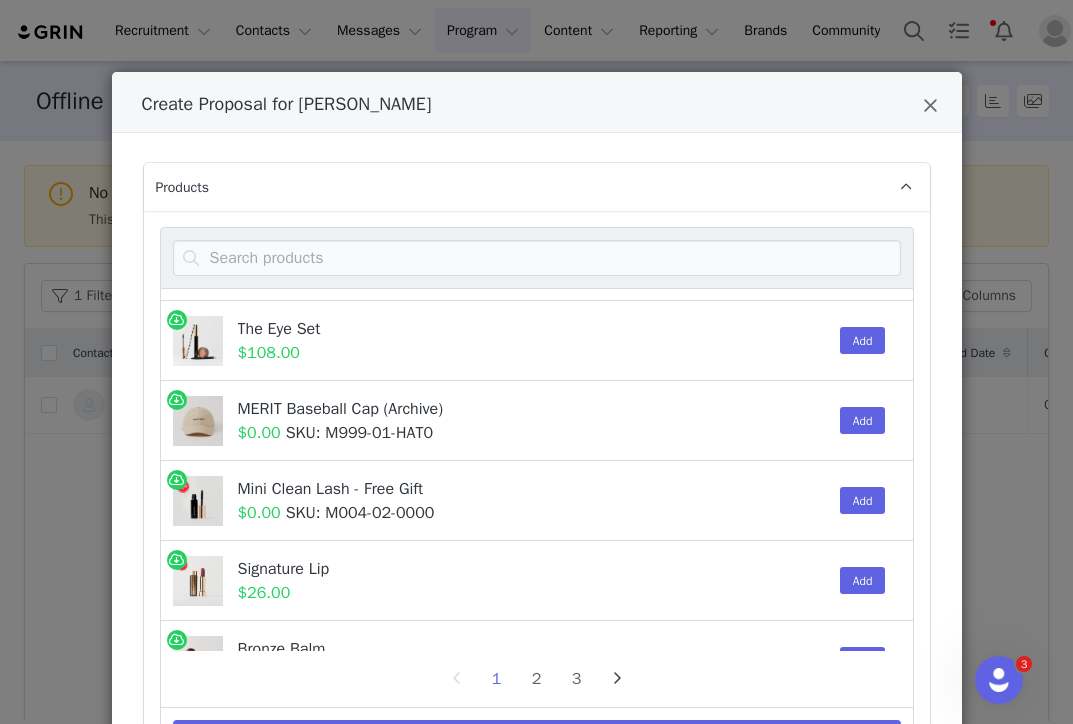 scroll, scrollTop: 711, scrollLeft: 0, axis: vertical 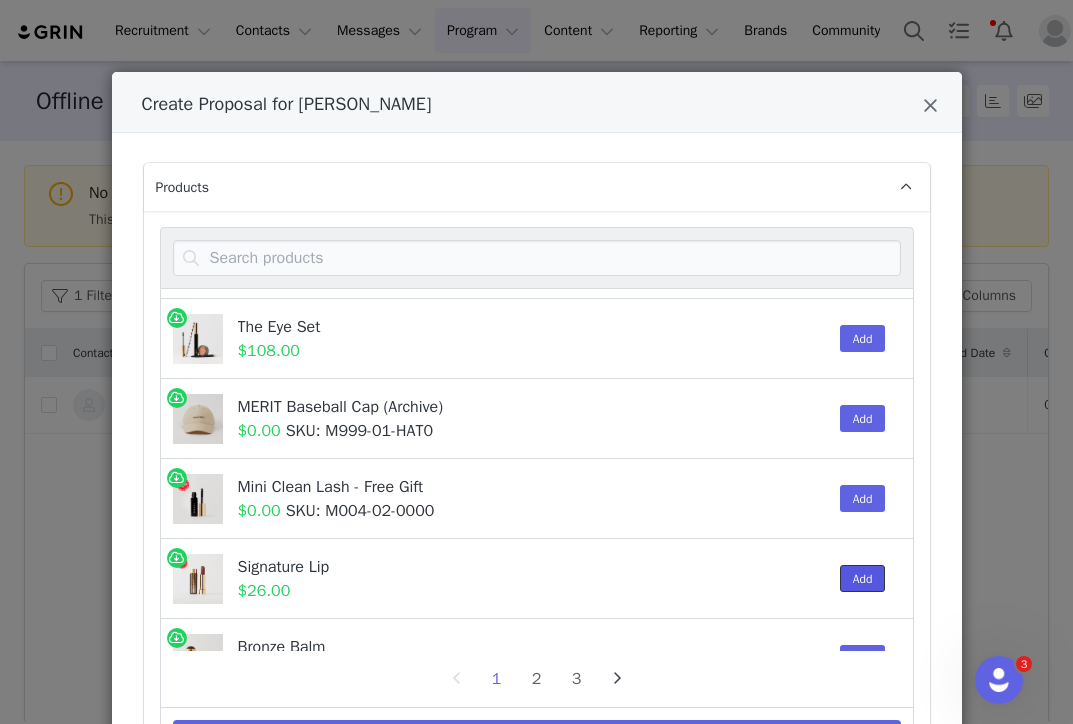 click on "Add" at bounding box center [863, 578] 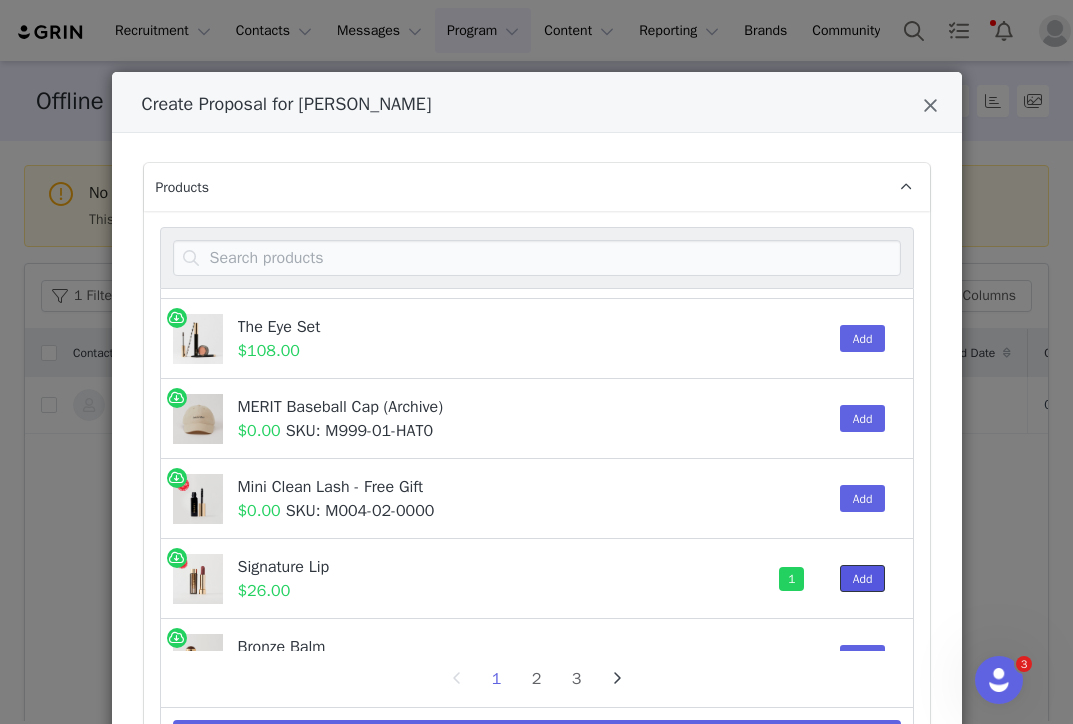 click on "Add" at bounding box center (863, 578) 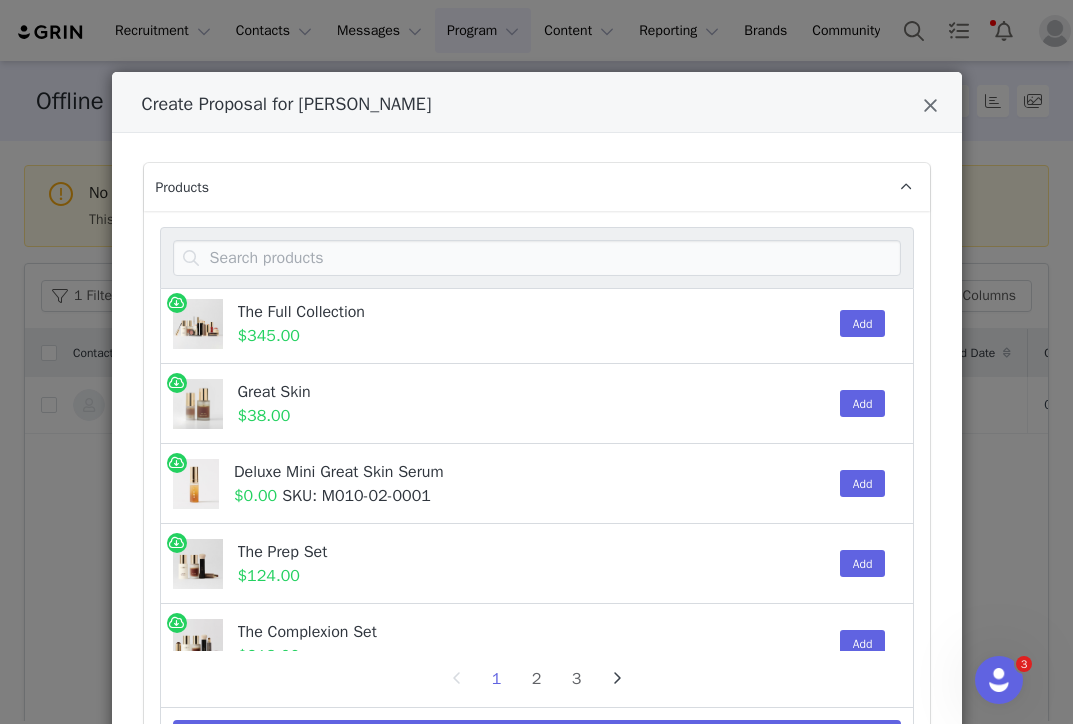 scroll, scrollTop: 1129, scrollLeft: 0, axis: vertical 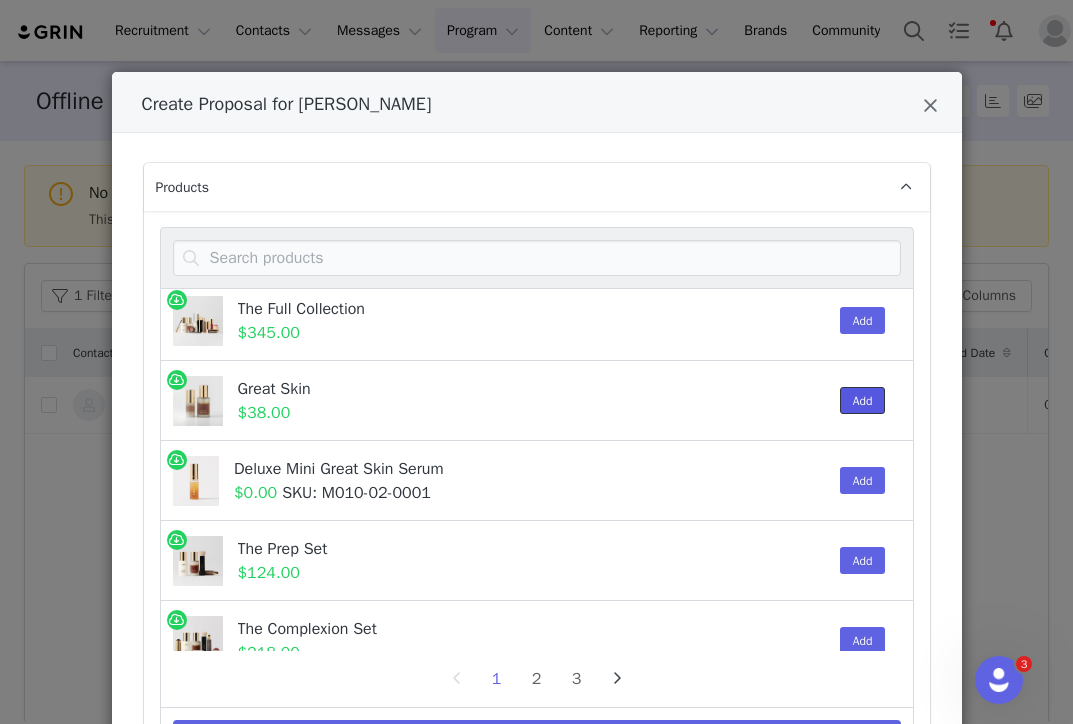 click on "Add" at bounding box center (863, 400) 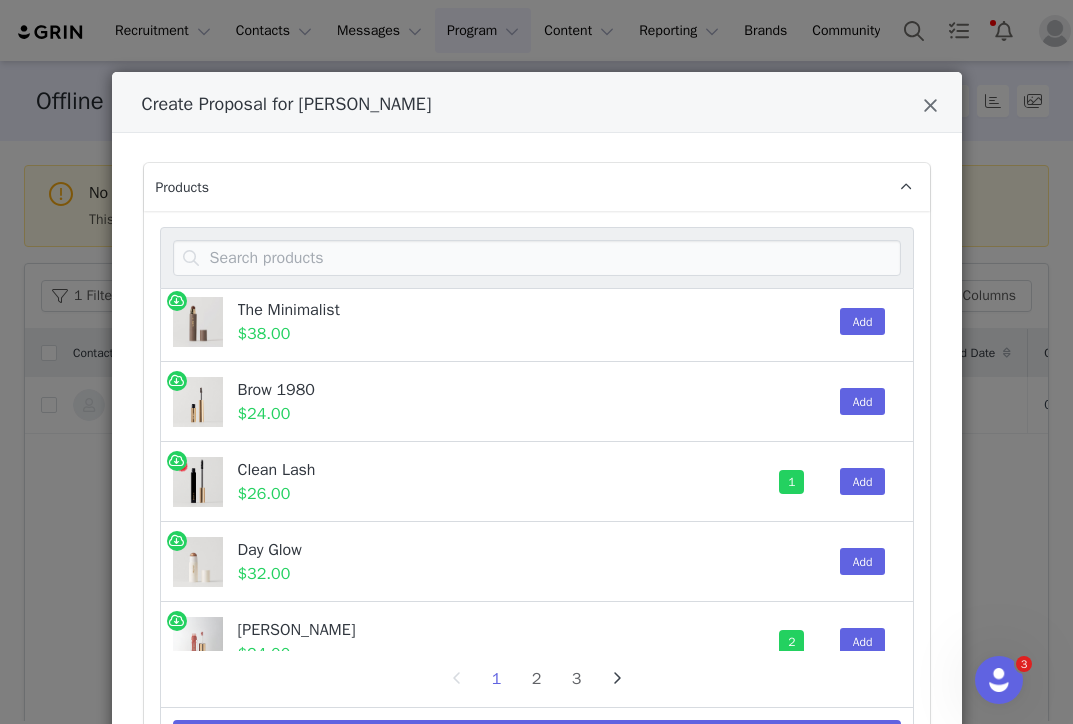 scroll, scrollTop: 113, scrollLeft: 0, axis: vertical 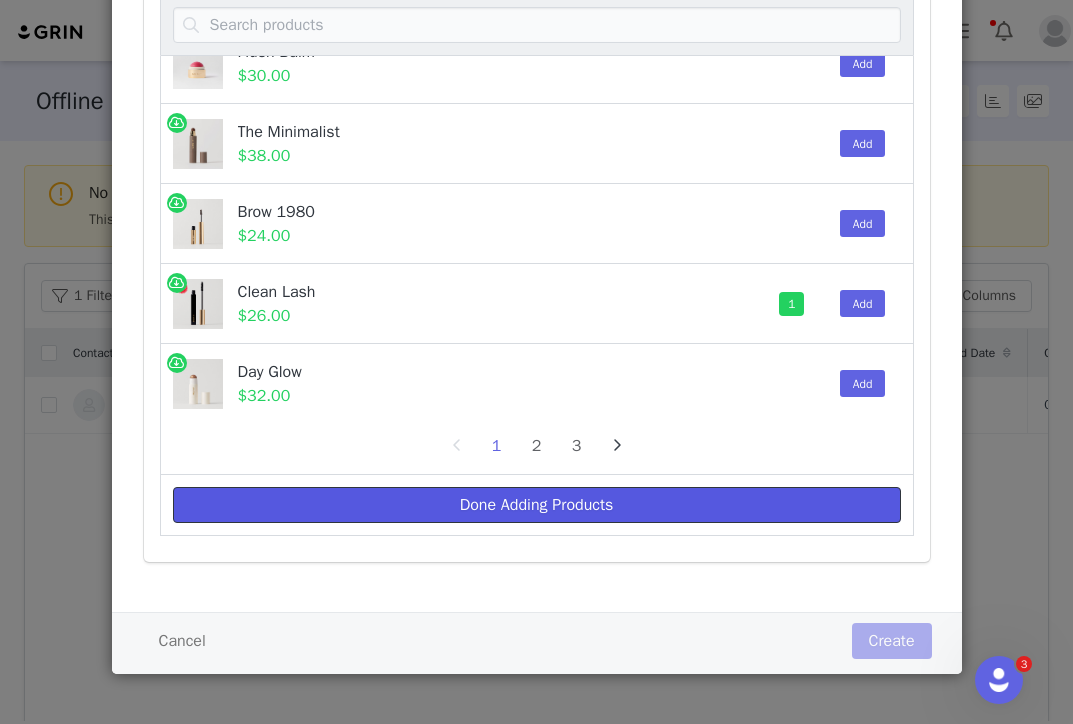 click on "Done Adding Products" at bounding box center (537, 505) 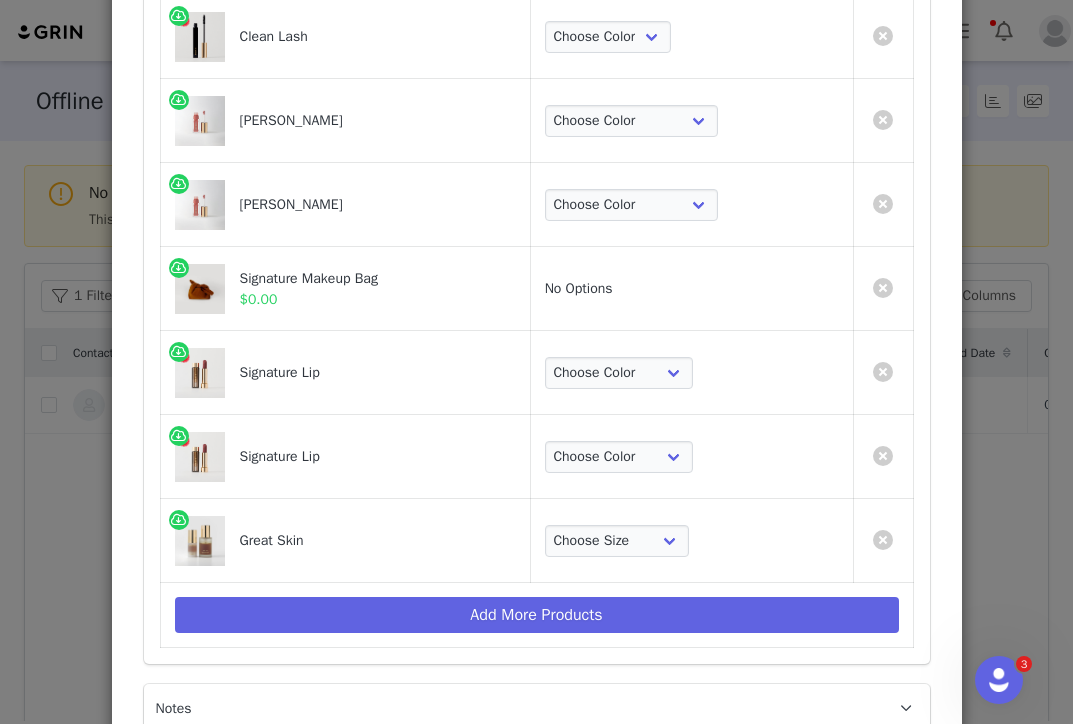 scroll, scrollTop: 0, scrollLeft: 0, axis: both 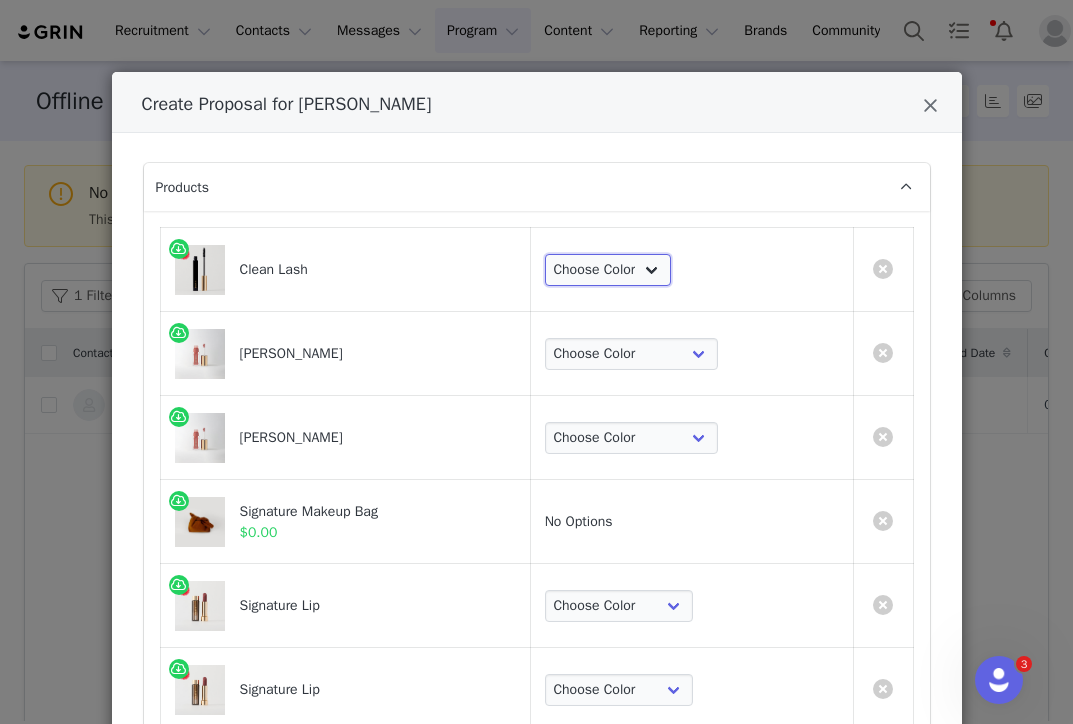 click on "Choose Color  Perfect Black" at bounding box center [608, 270] 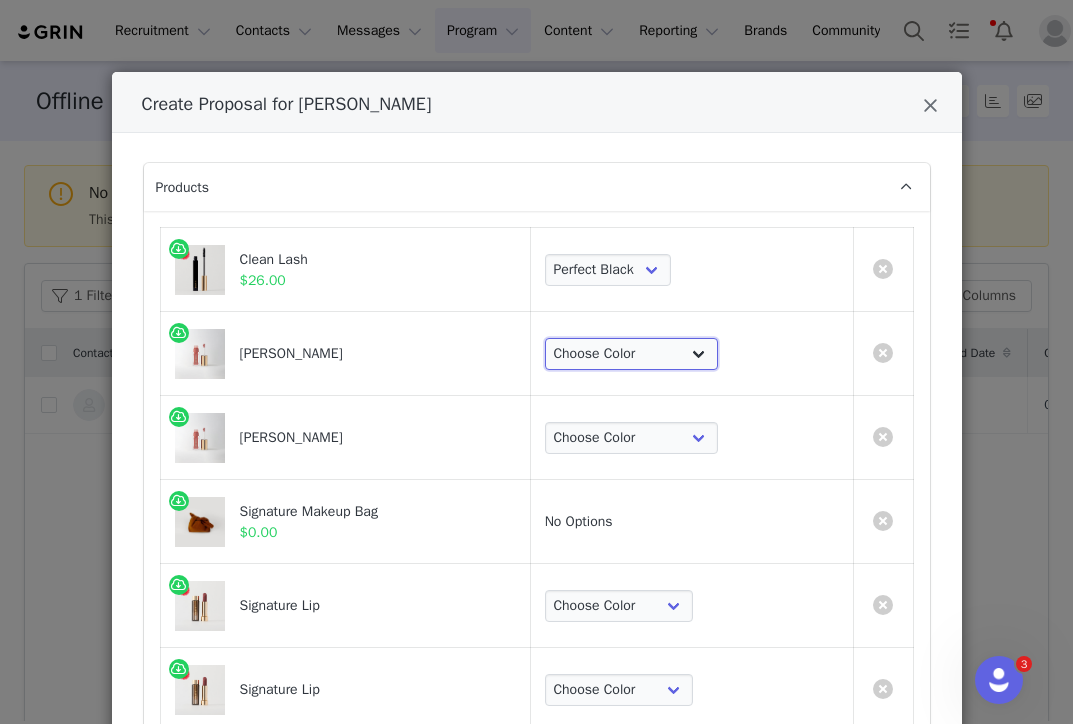 click on "Choose Color  Pink Beet   Jeté   Les Deux   Sangria   Maraschino   Taupe   Mapleton   Marrakech   Pointelle   Biarritz   Twin Set   Tabby" at bounding box center (632, 354) 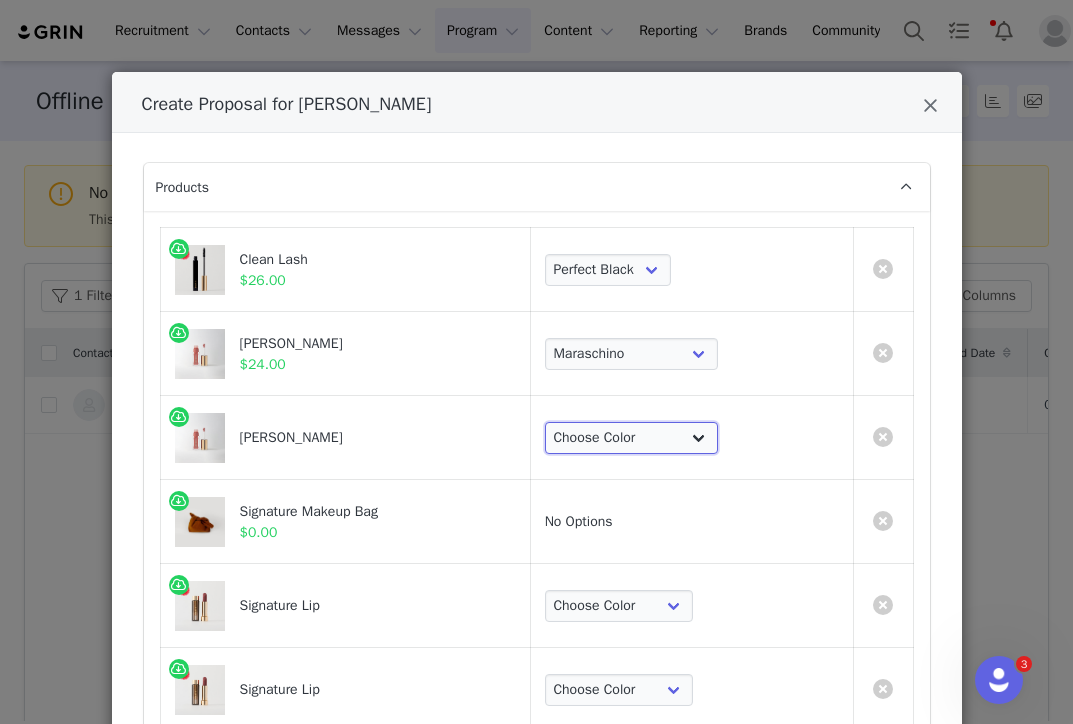 click on "Choose Color  Pink Beet   Jeté   Les Deux   Sangria   Maraschino   Taupe   Mapleton   Marrakech   Pointelle   Biarritz   Twin Set   Tabby" at bounding box center [632, 438] 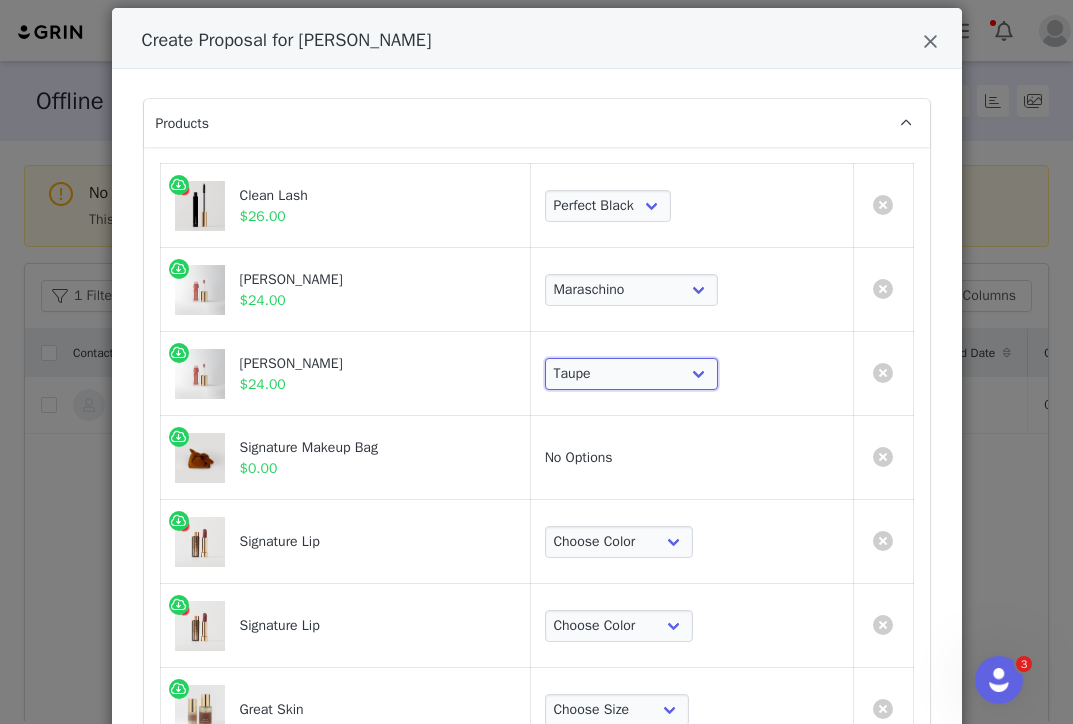 scroll, scrollTop: 71, scrollLeft: 0, axis: vertical 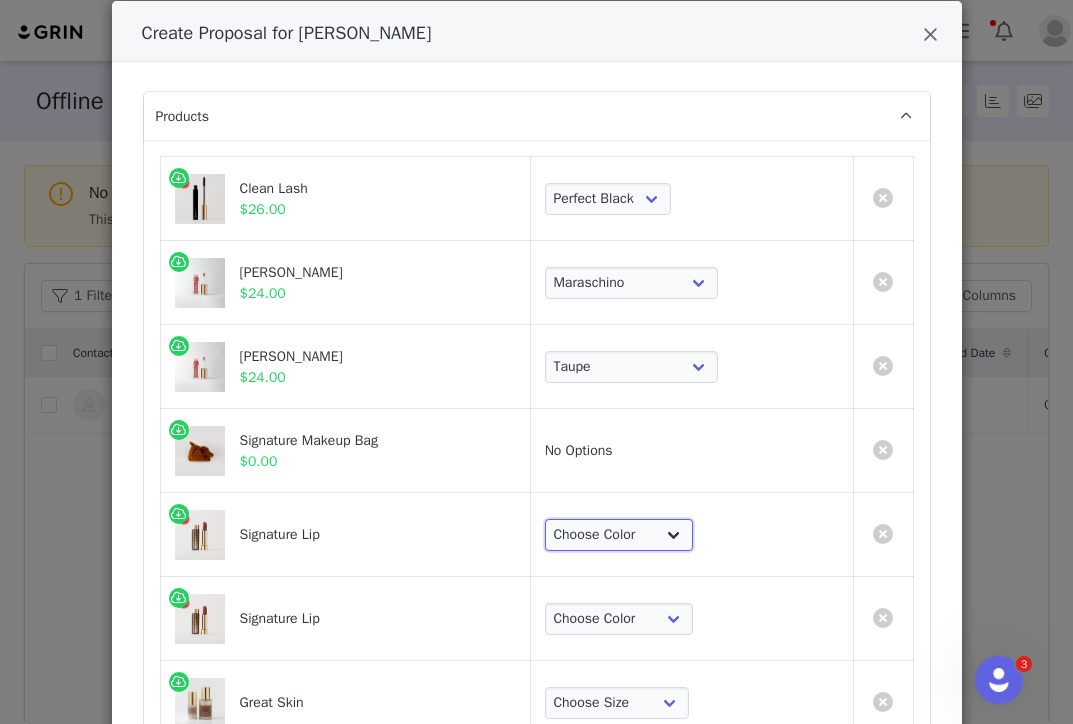 click on "Choose Color  Slip   Millennial   Cabo   L'Avenue   Baby   Tiger   1990   Fashion   Equestrian   Ginger   Maison   Court   Power   Vermillion   Sunday   Classic   Antibes" at bounding box center (619, 535) 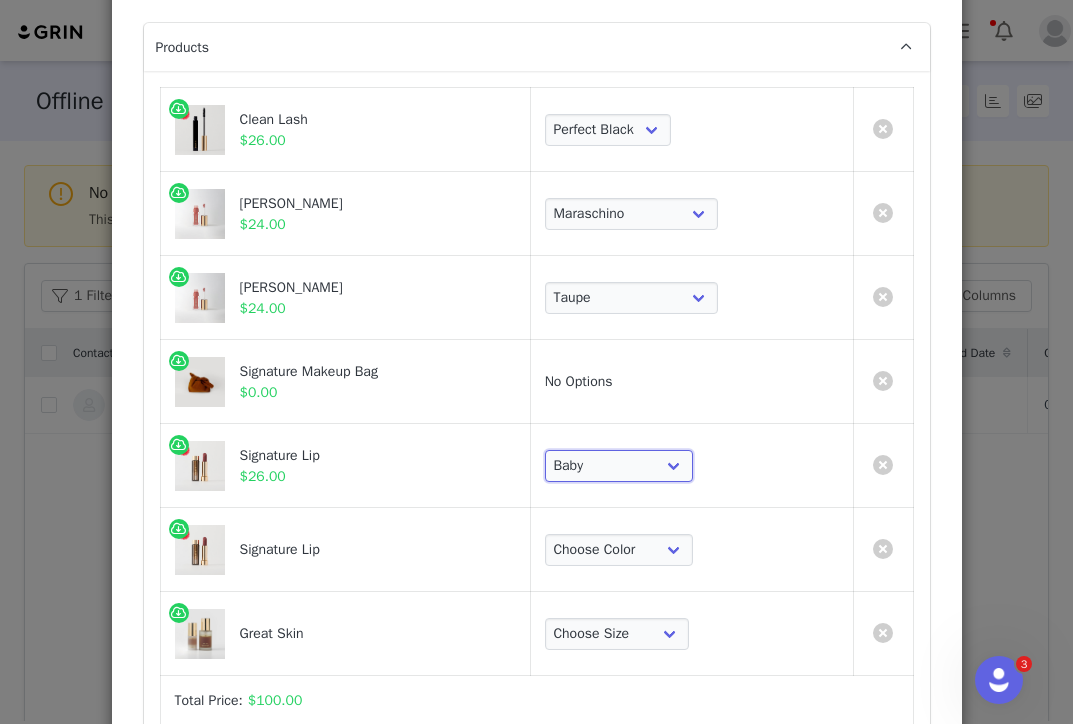 scroll, scrollTop: 189, scrollLeft: 0, axis: vertical 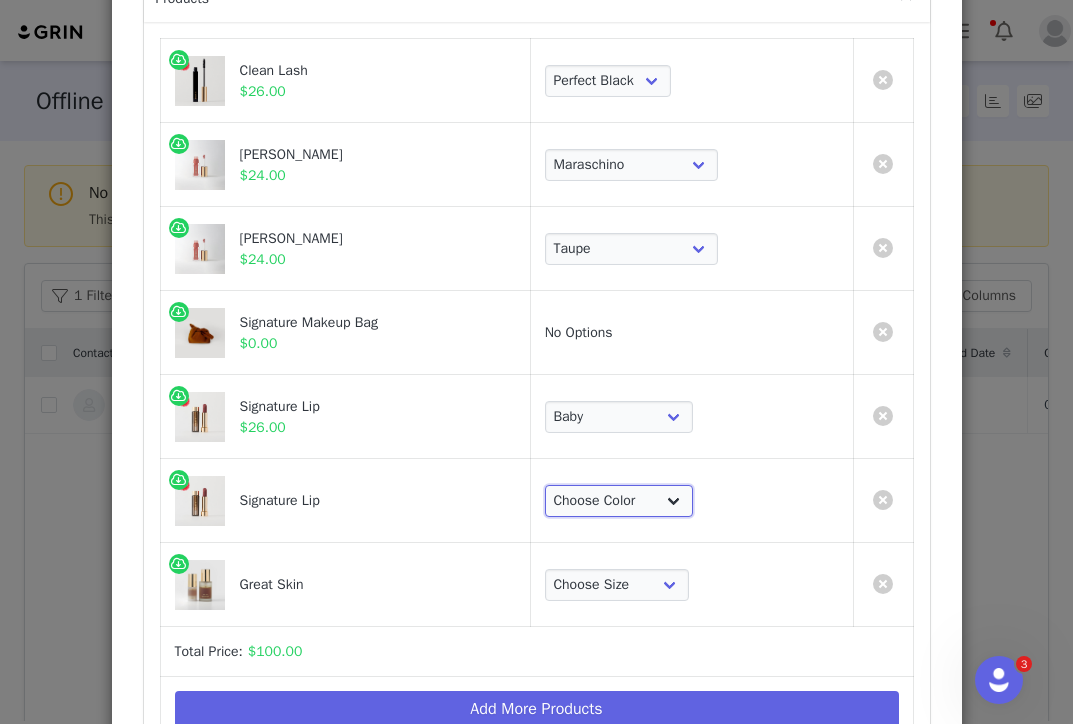 click on "Choose Color  Slip   Millennial   Cabo   L'Avenue   Baby   Tiger   1990   Fashion   Equestrian   Ginger   Maison   Court   Power   Vermillion   Sunday   Classic   Antibes" at bounding box center (619, 501) 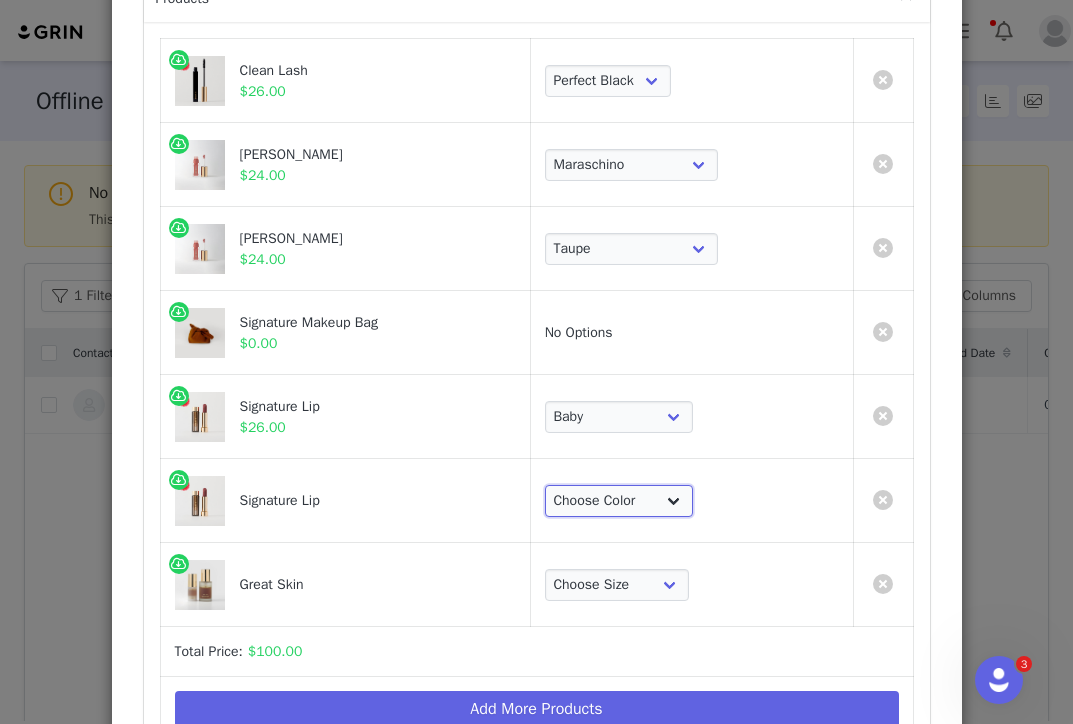 select on "24120284" 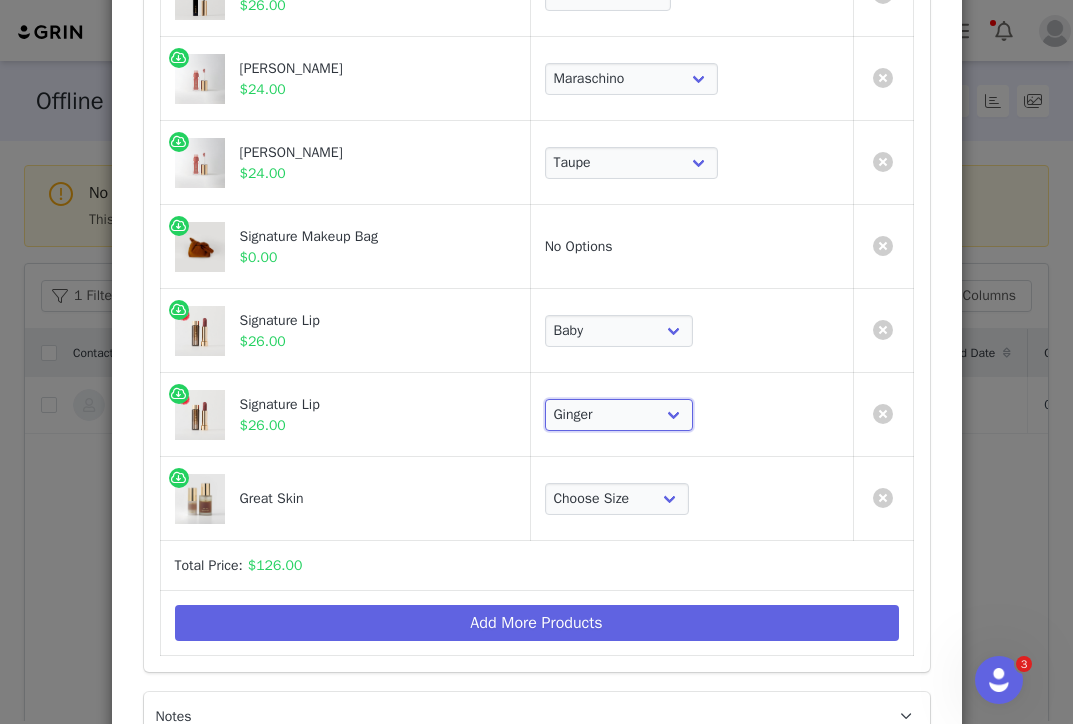 scroll, scrollTop: 319, scrollLeft: 0, axis: vertical 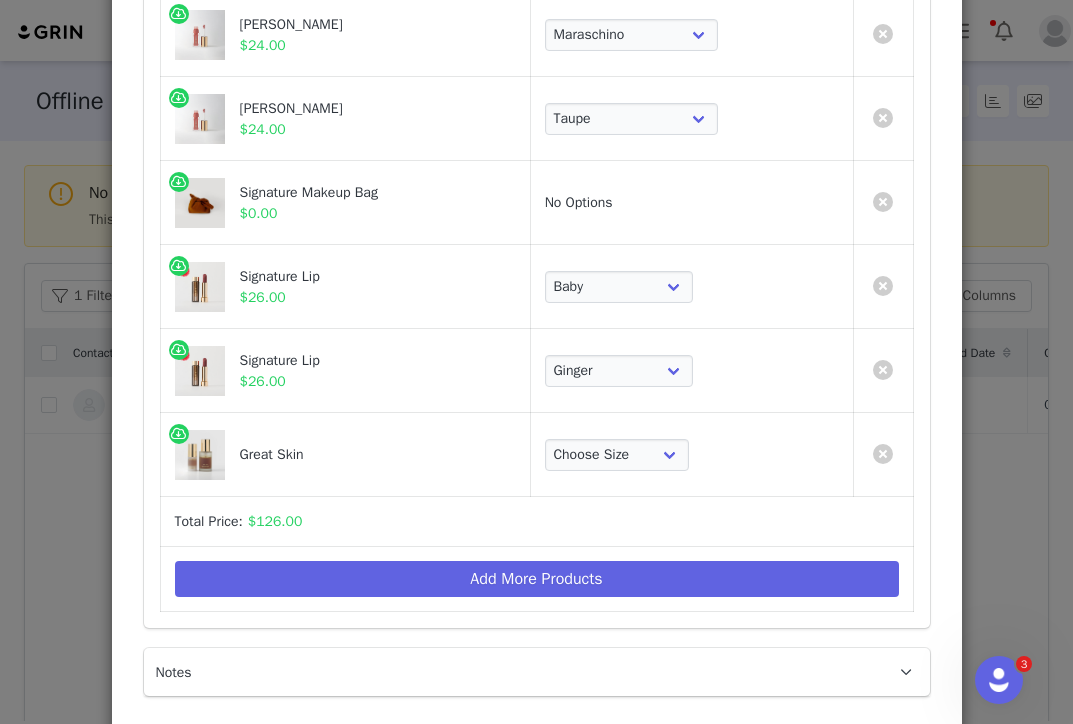 click on "Choose Size  Full-Size (50ml)   Mini-Size (15ml)" at bounding box center (691, 455) 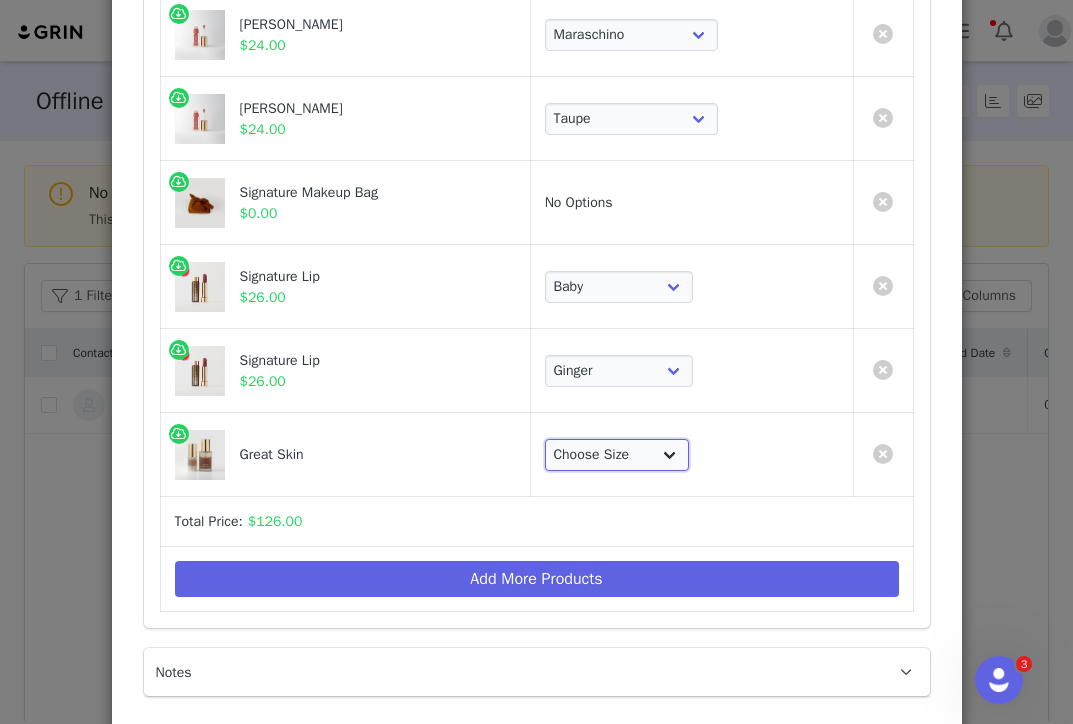 click on "Choose Size  Full-Size (50ml)   Mini-Size (15ml)" at bounding box center [617, 455] 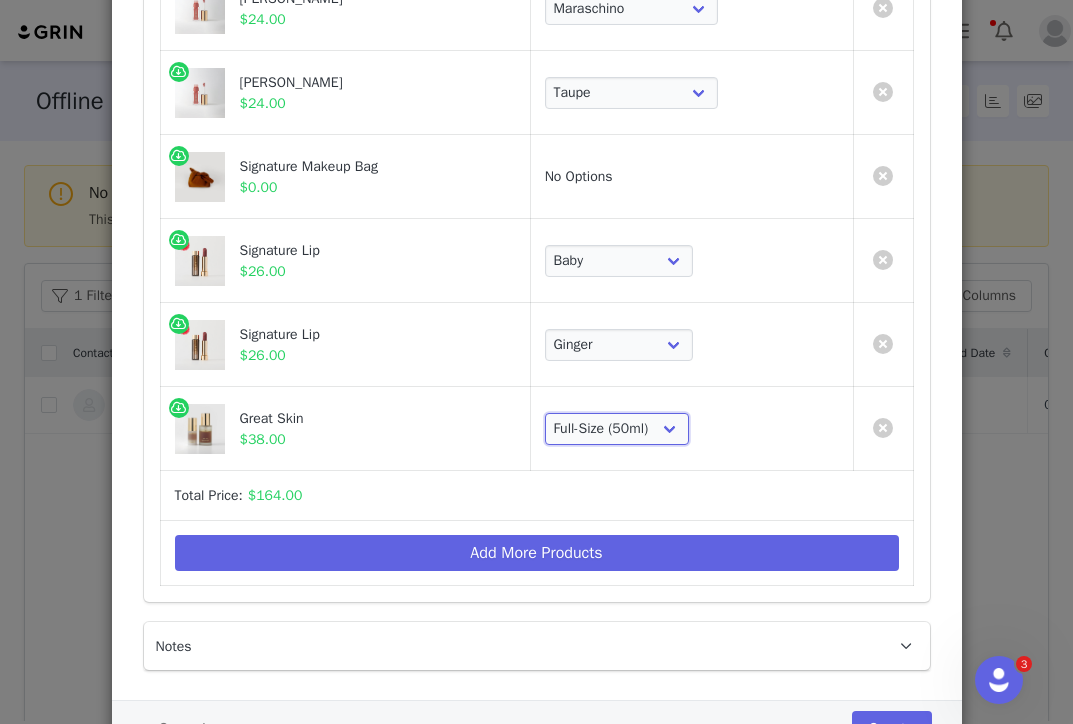 scroll, scrollTop: 433, scrollLeft: 0, axis: vertical 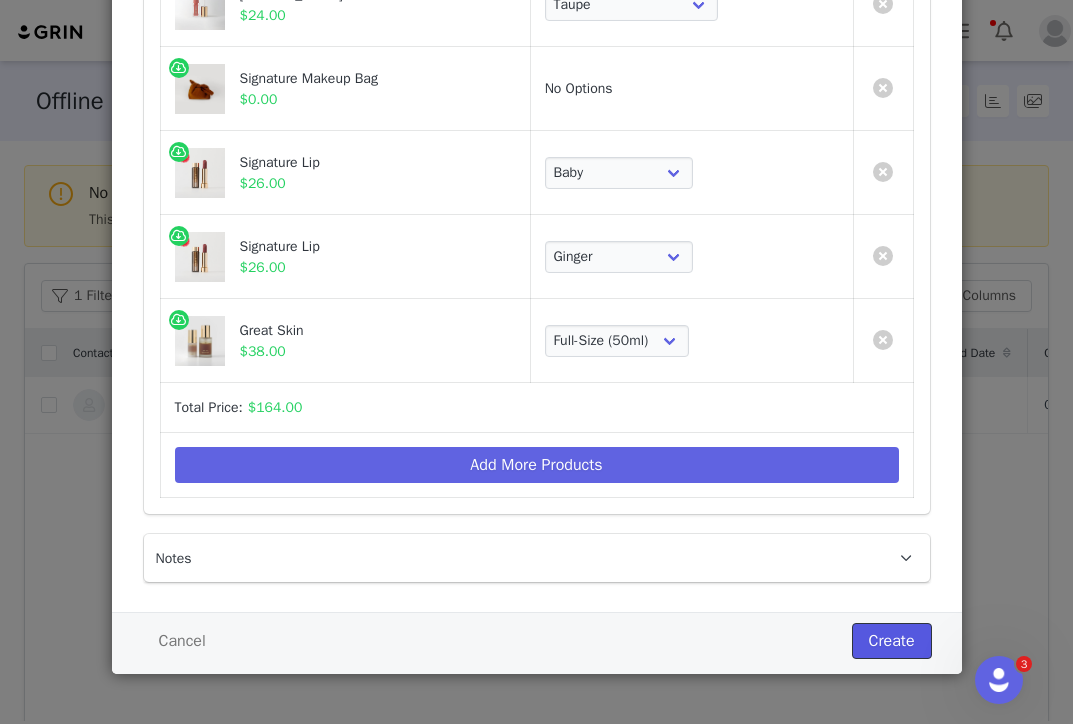 click on "Create" at bounding box center [892, 641] 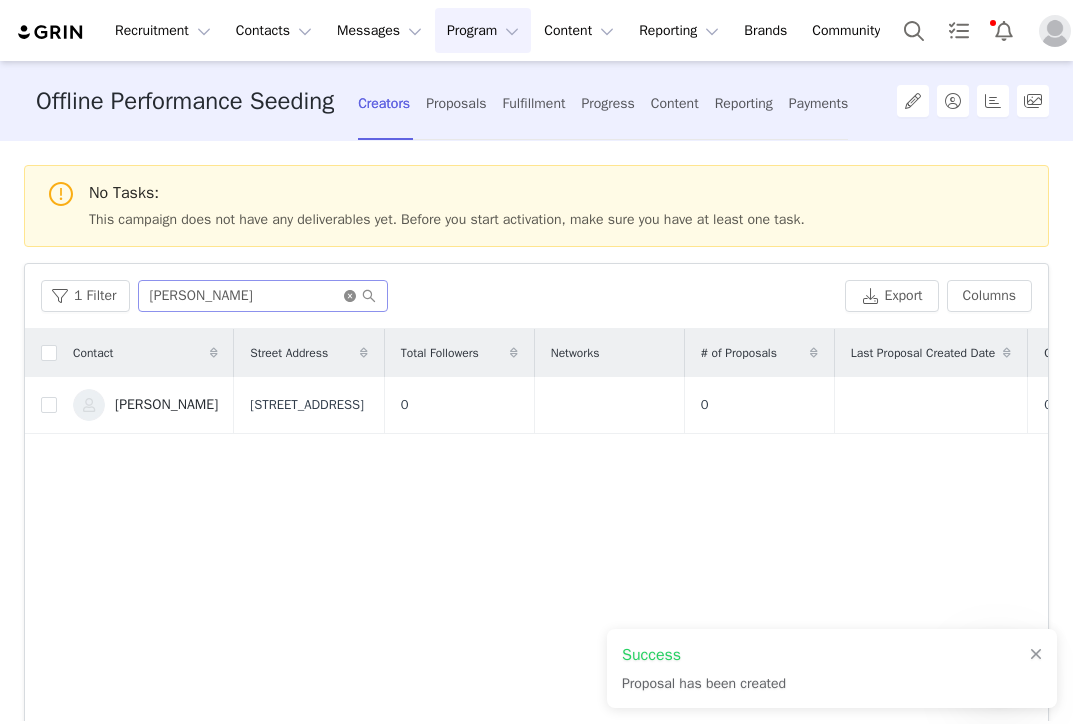 click 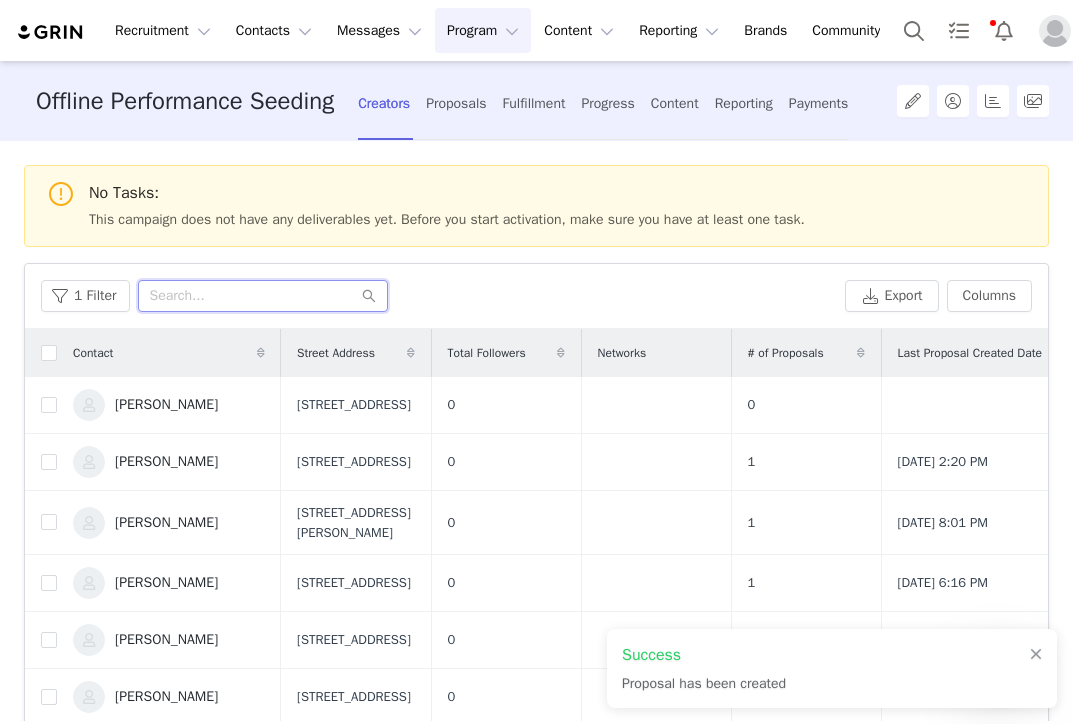 click at bounding box center [263, 296] 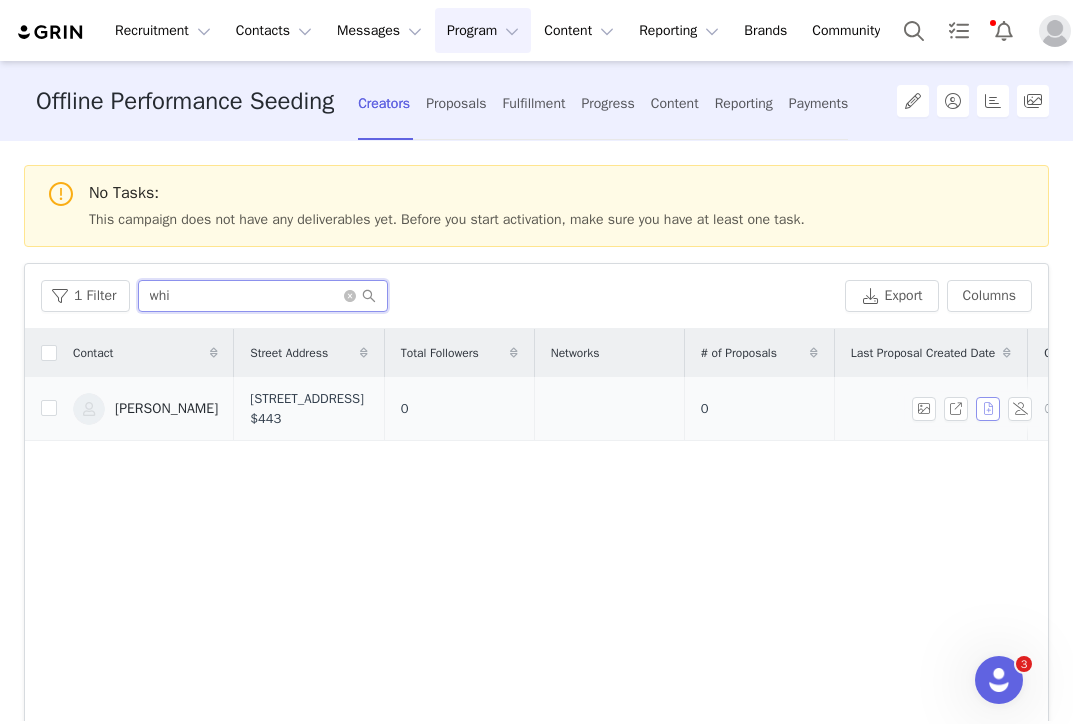 type on "whi" 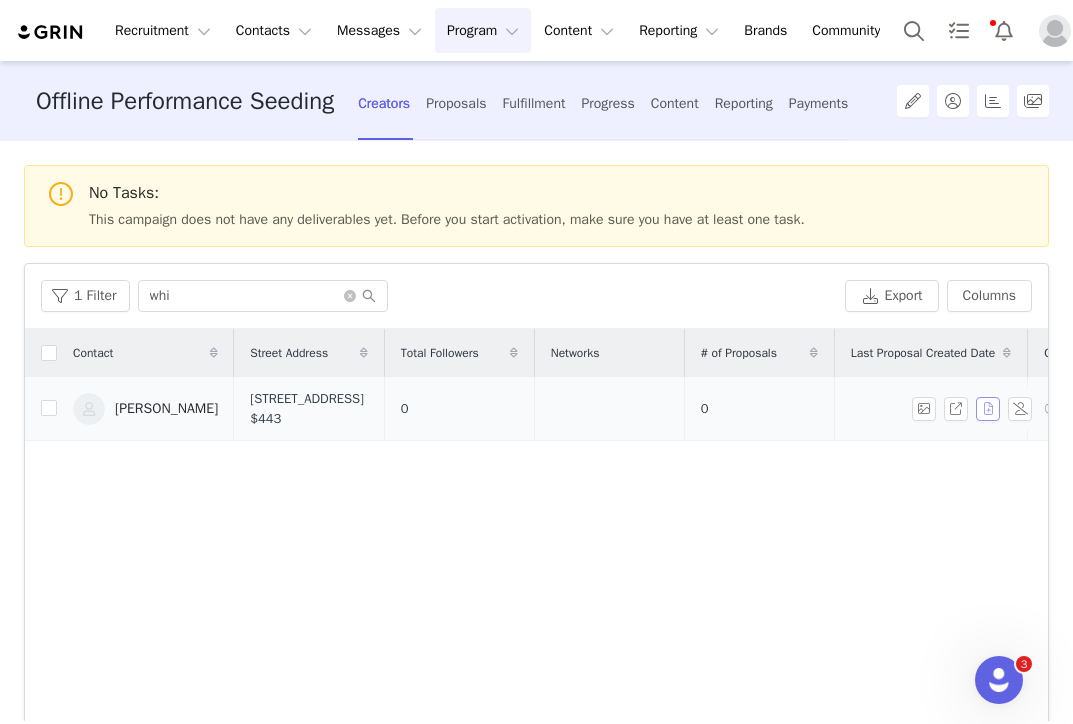 click at bounding box center (988, 409) 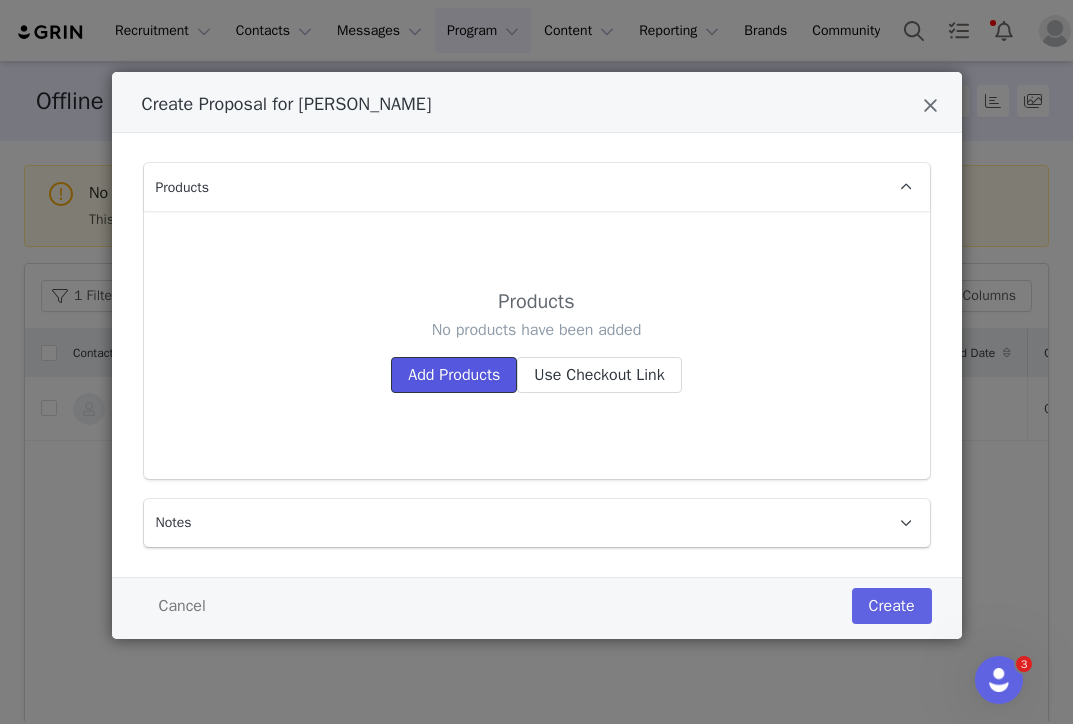click on "Add Products" at bounding box center [454, 375] 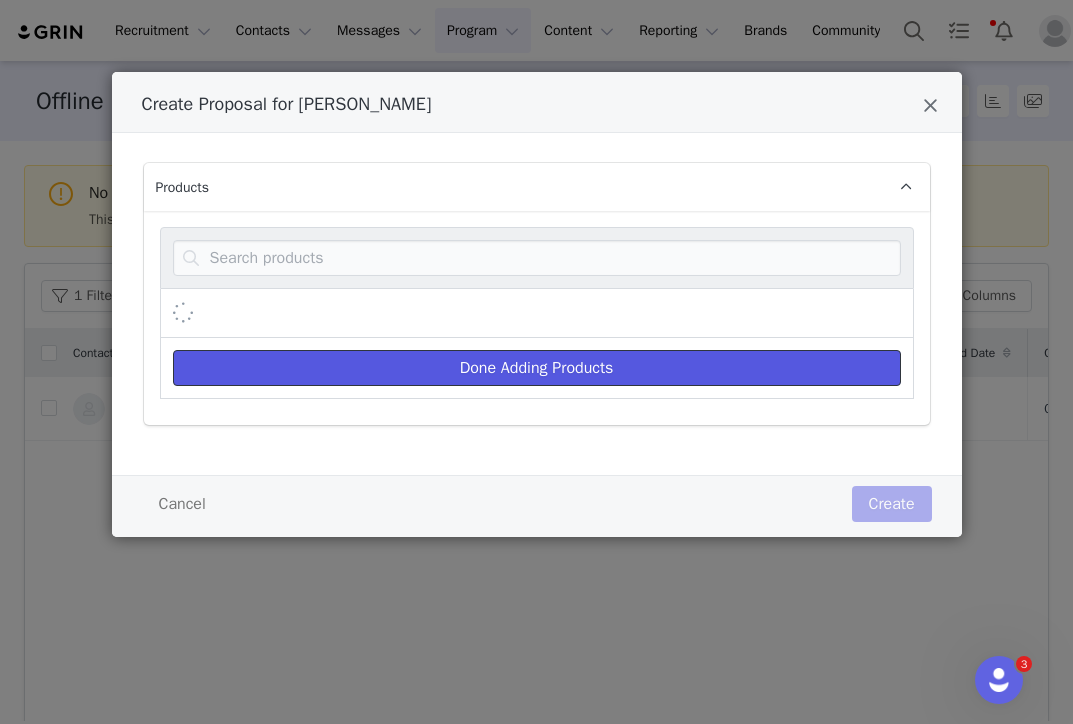 click on "Done Adding Products" at bounding box center [537, 368] 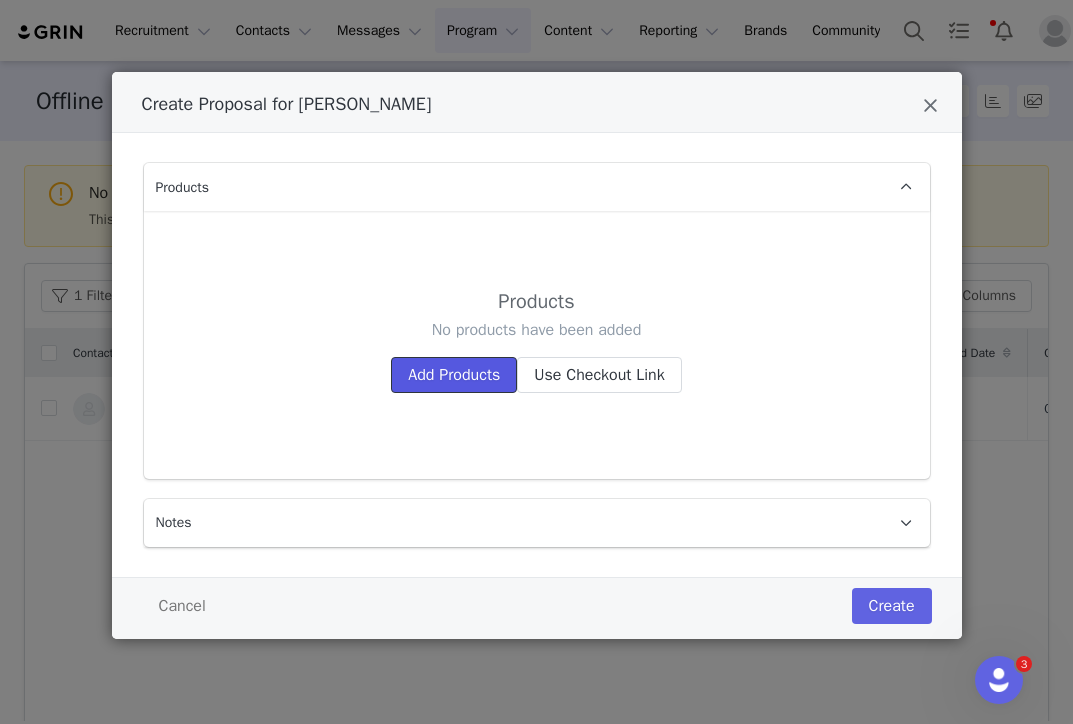click on "Add Products" at bounding box center [454, 375] 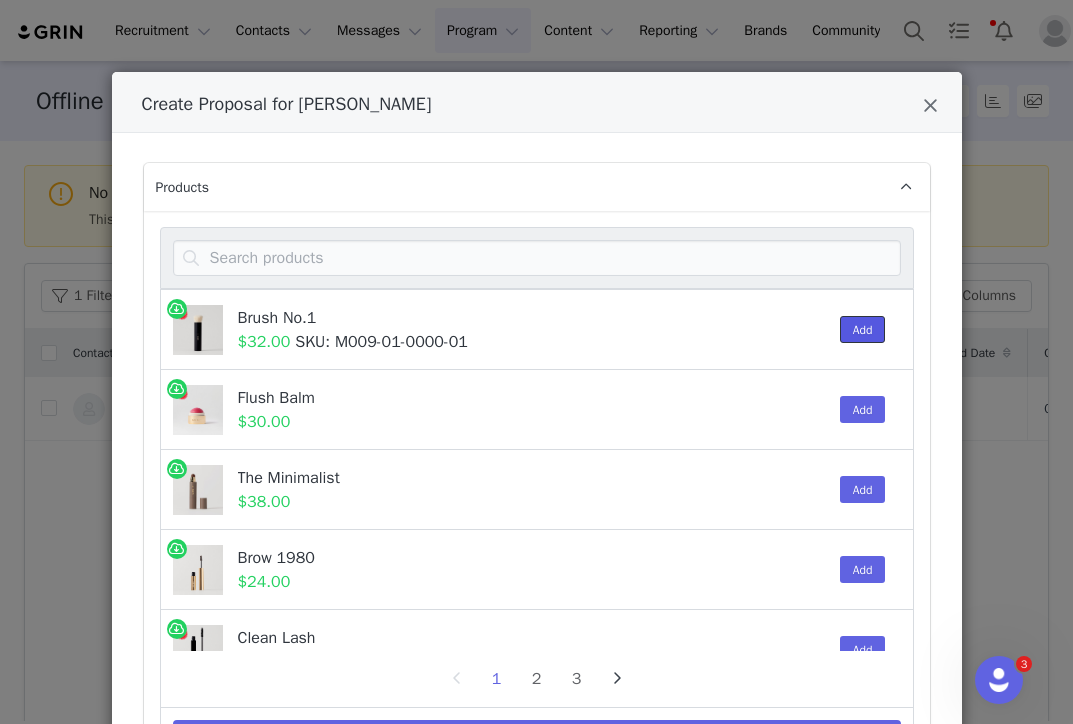 click on "Add" at bounding box center (863, 329) 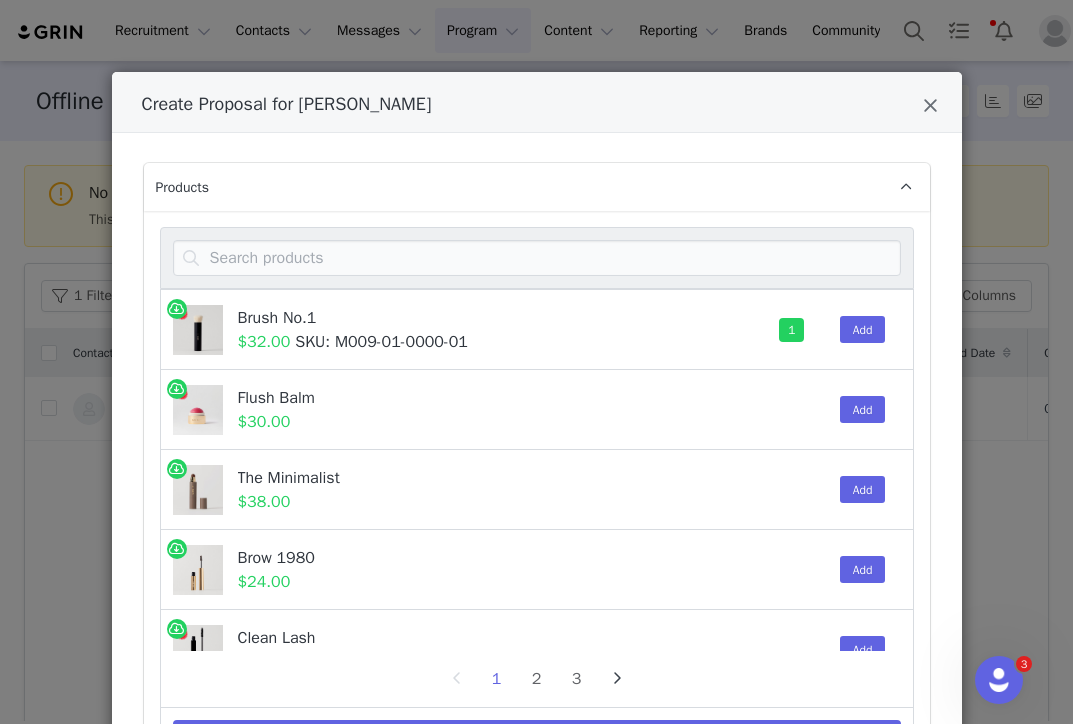 click on "Add" at bounding box center [858, 409] 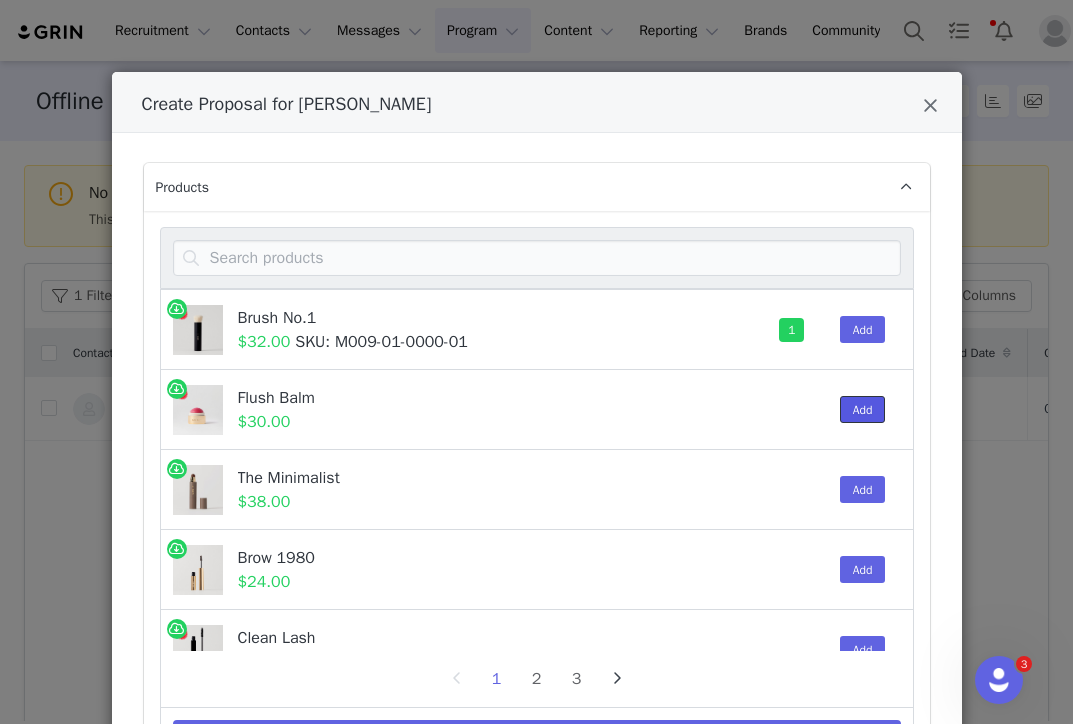 click on "Add" at bounding box center (863, 409) 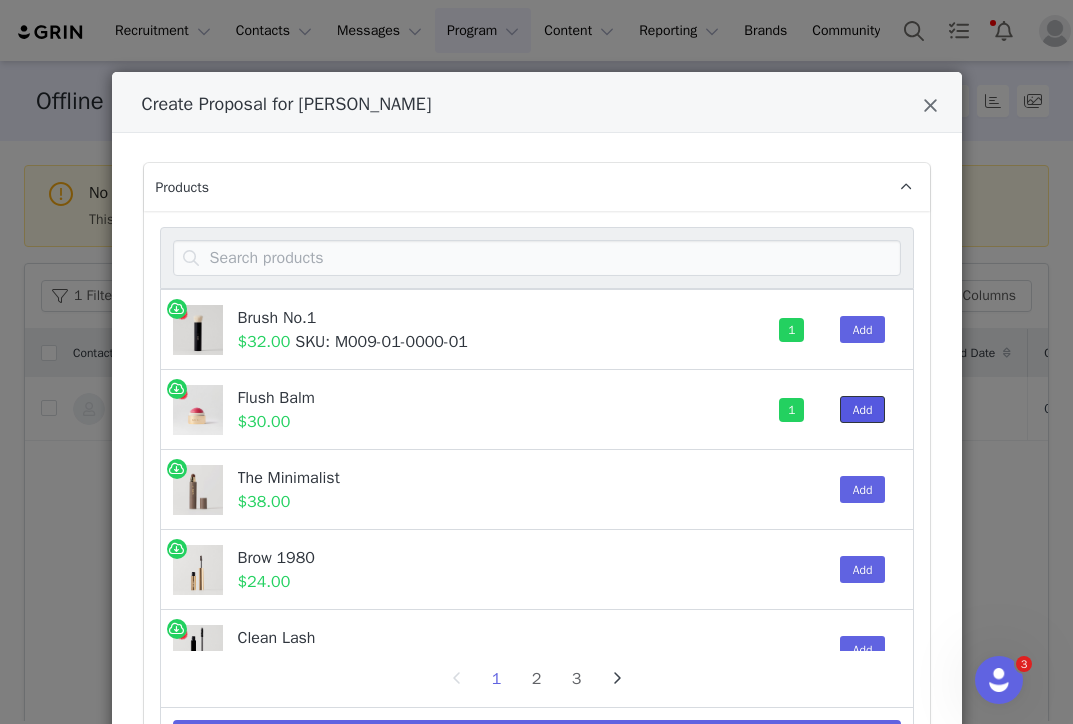 click on "Add" at bounding box center (863, 409) 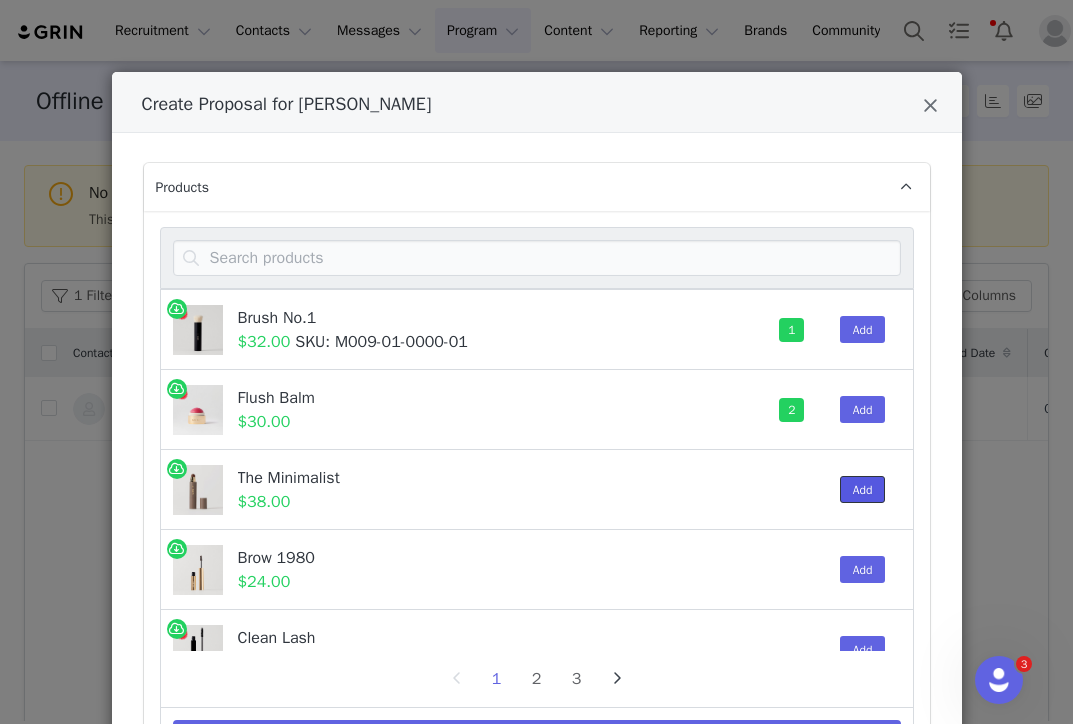 click on "Add" at bounding box center (863, 489) 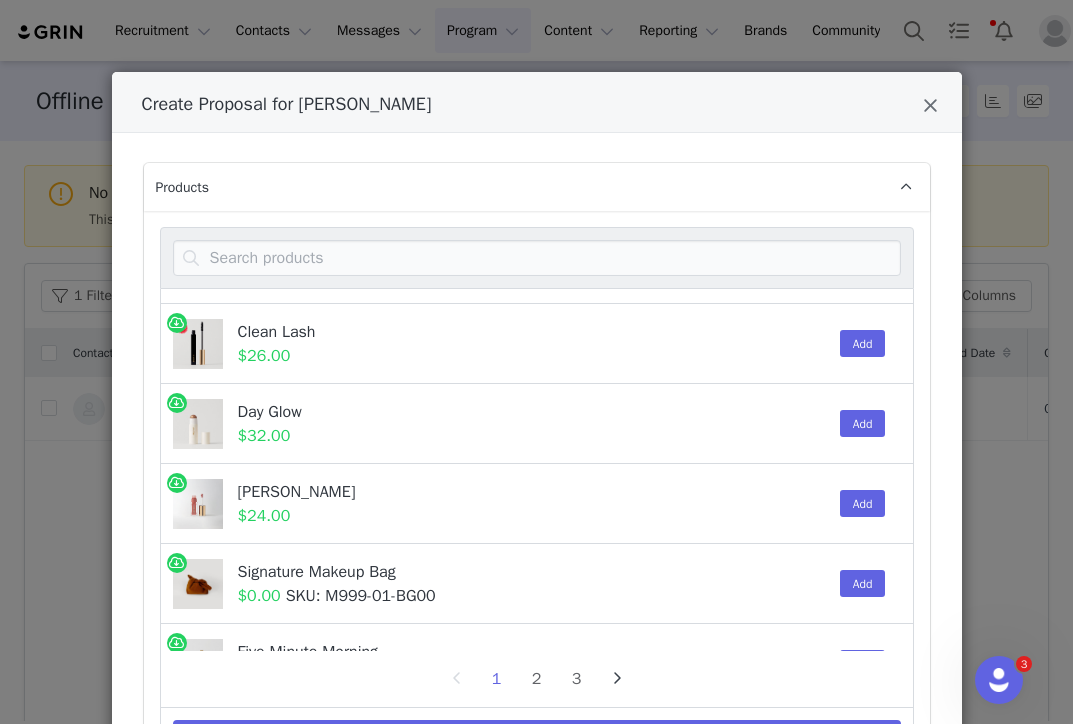 scroll, scrollTop: 302, scrollLeft: 0, axis: vertical 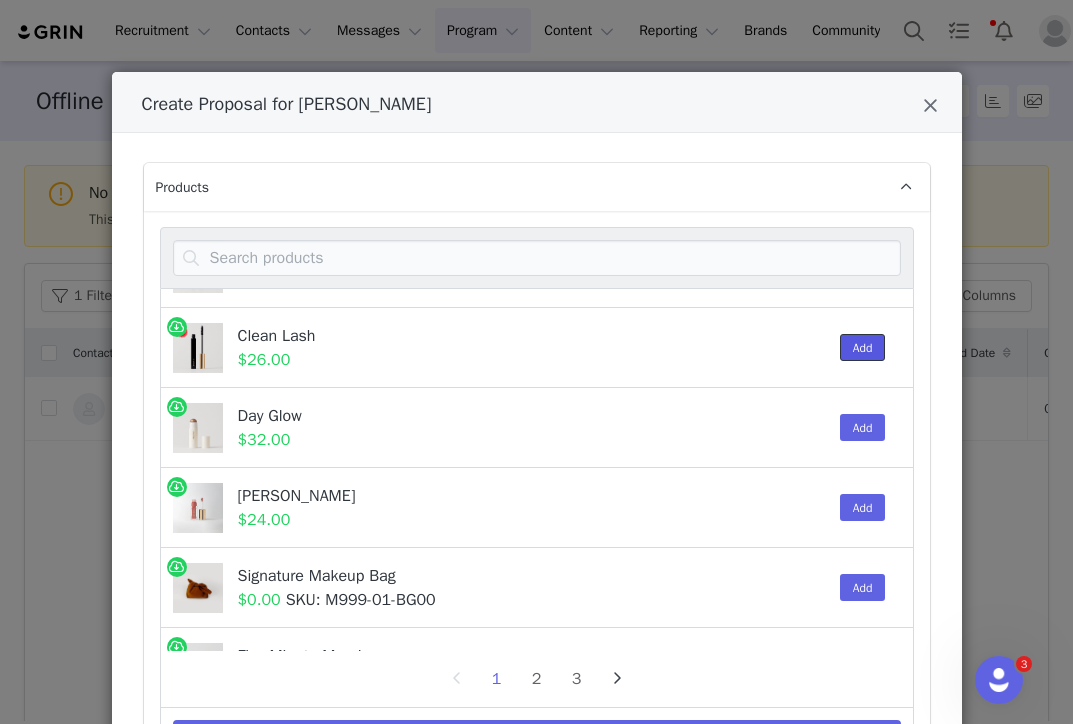 click on "Add" at bounding box center (863, 347) 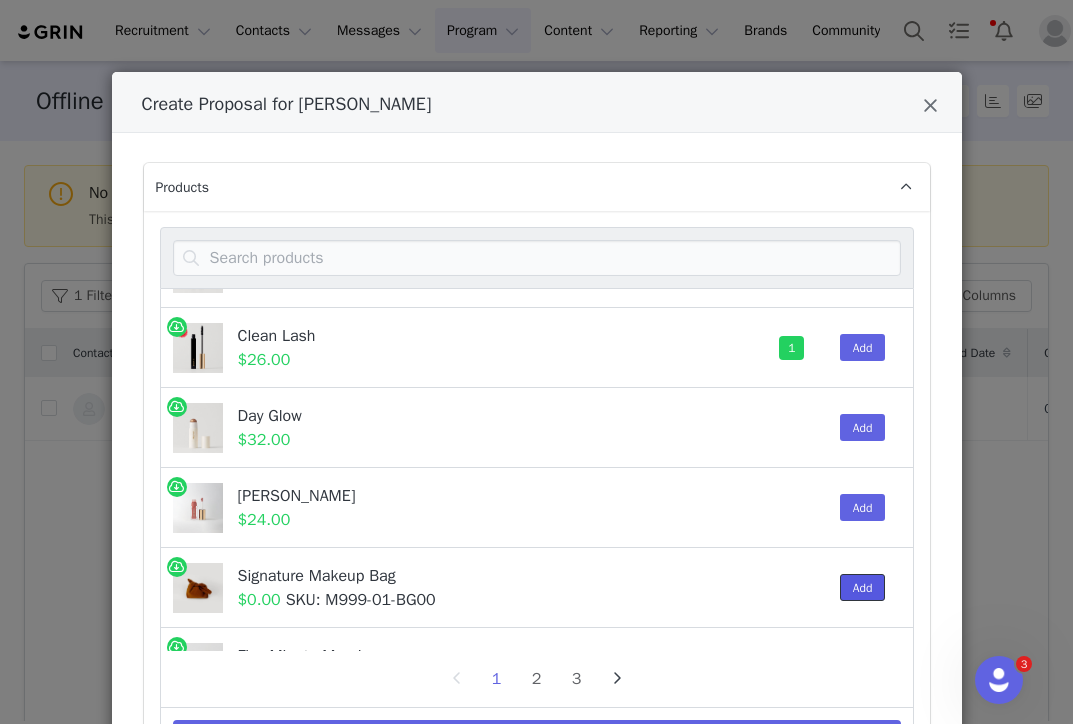 click on "Add" at bounding box center [863, 587] 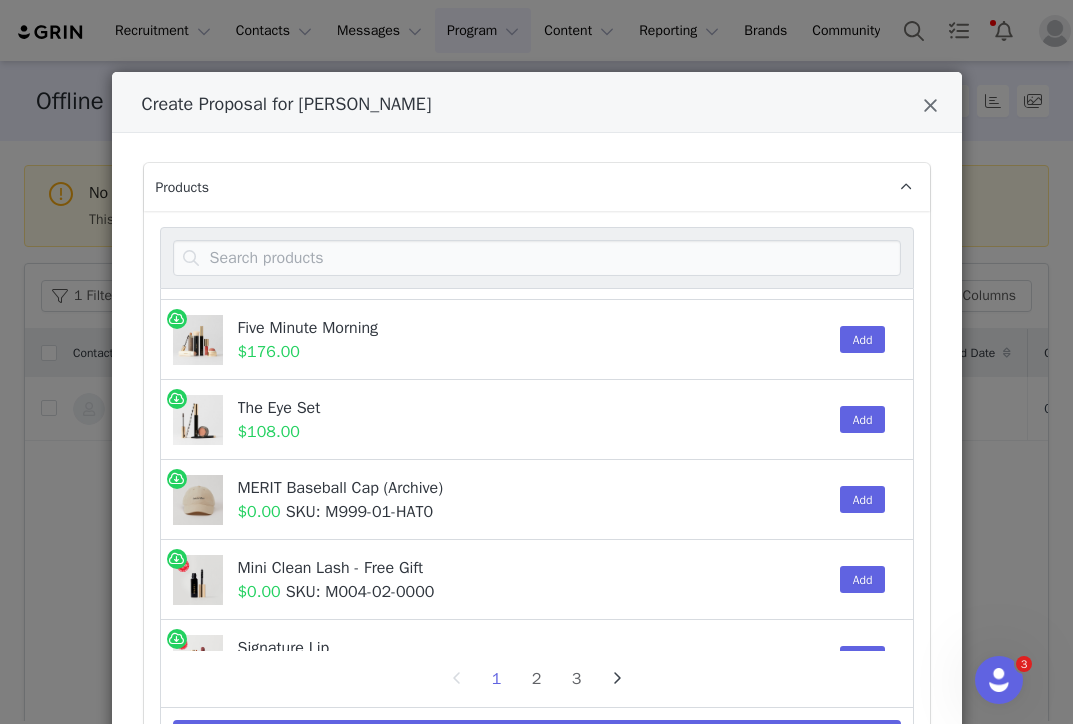 scroll, scrollTop: 815, scrollLeft: 0, axis: vertical 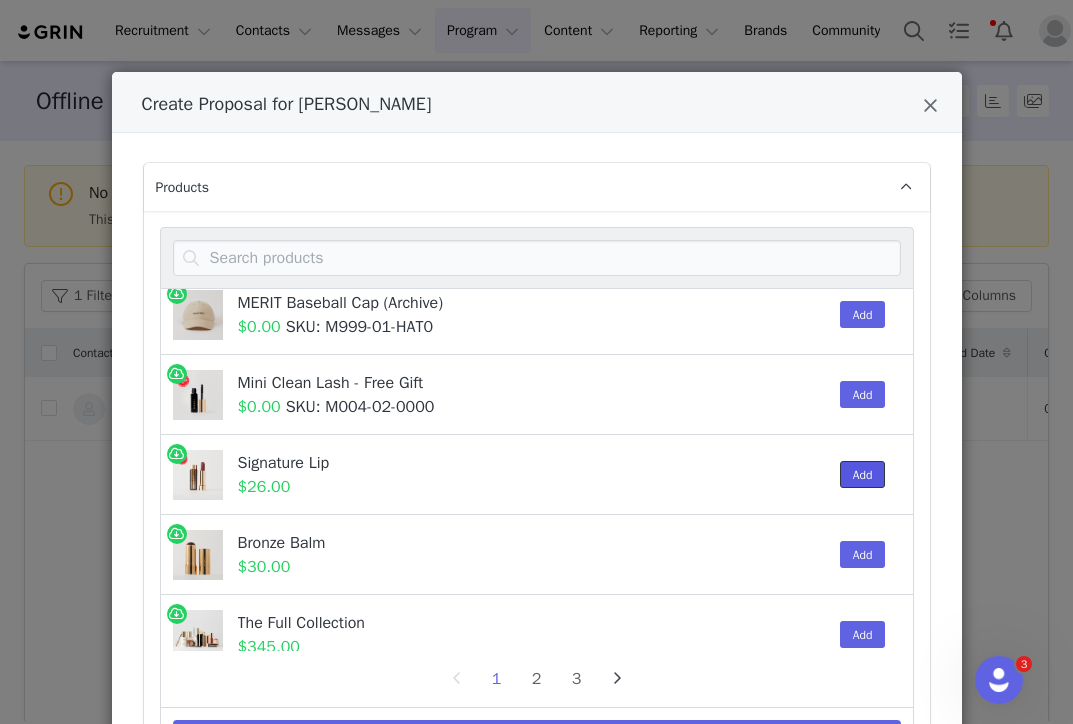 click on "Add" at bounding box center [863, 474] 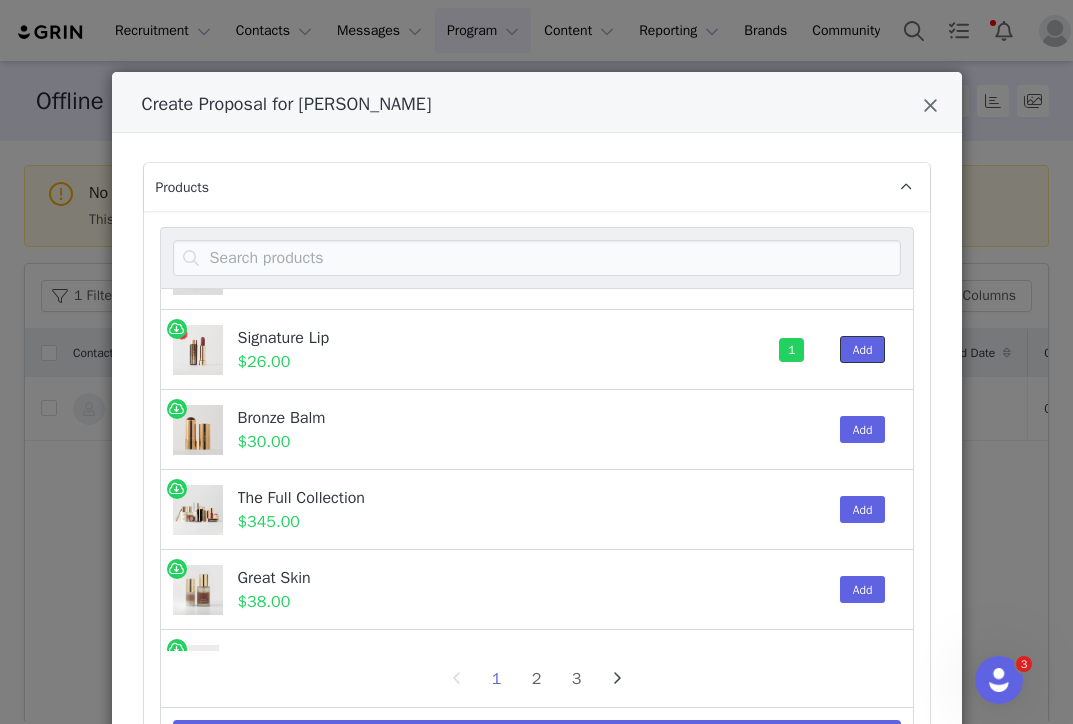 scroll, scrollTop: 1003, scrollLeft: 0, axis: vertical 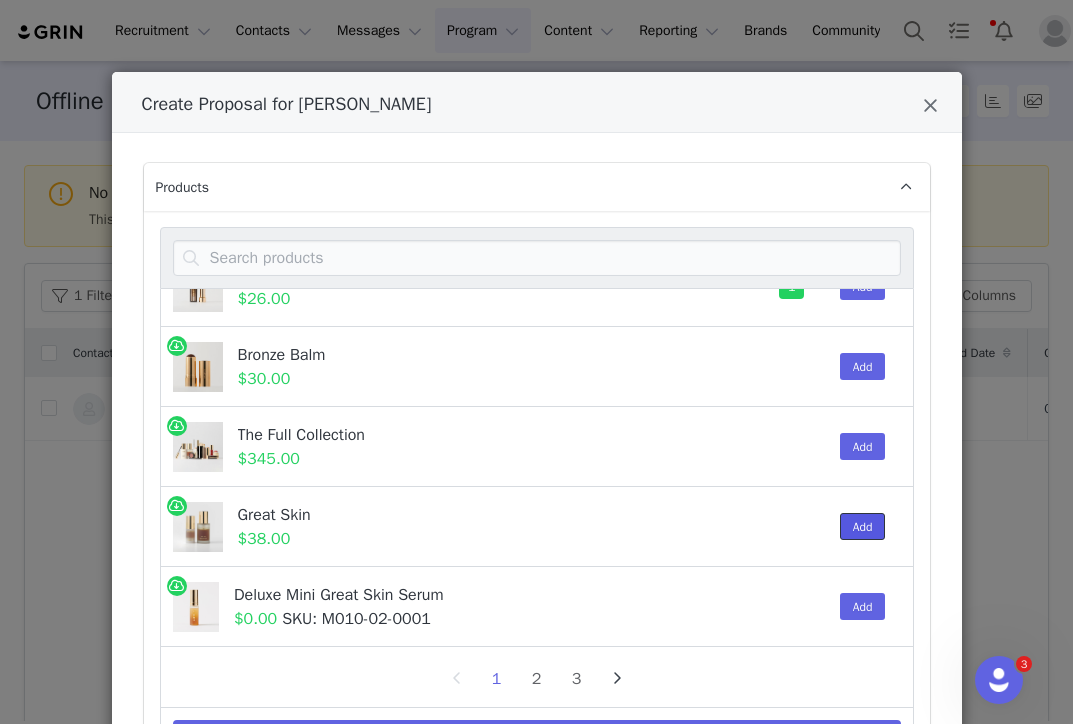 click on "Add" at bounding box center [863, 526] 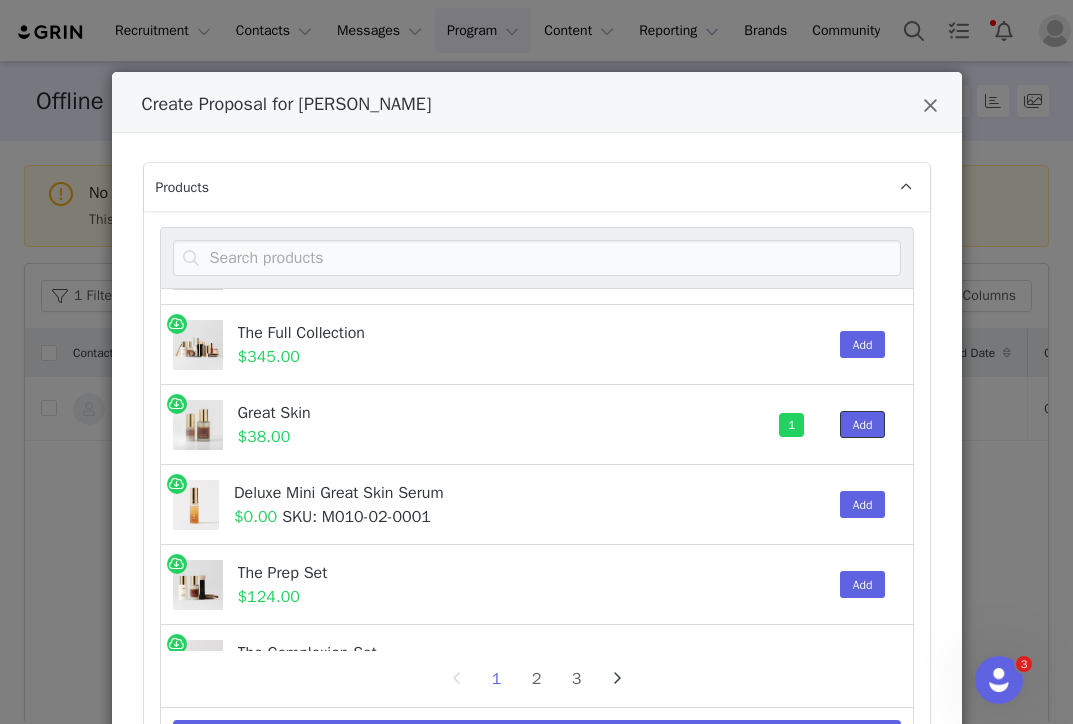 scroll, scrollTop: 1361, scrollLeft: 0, axis: vertical 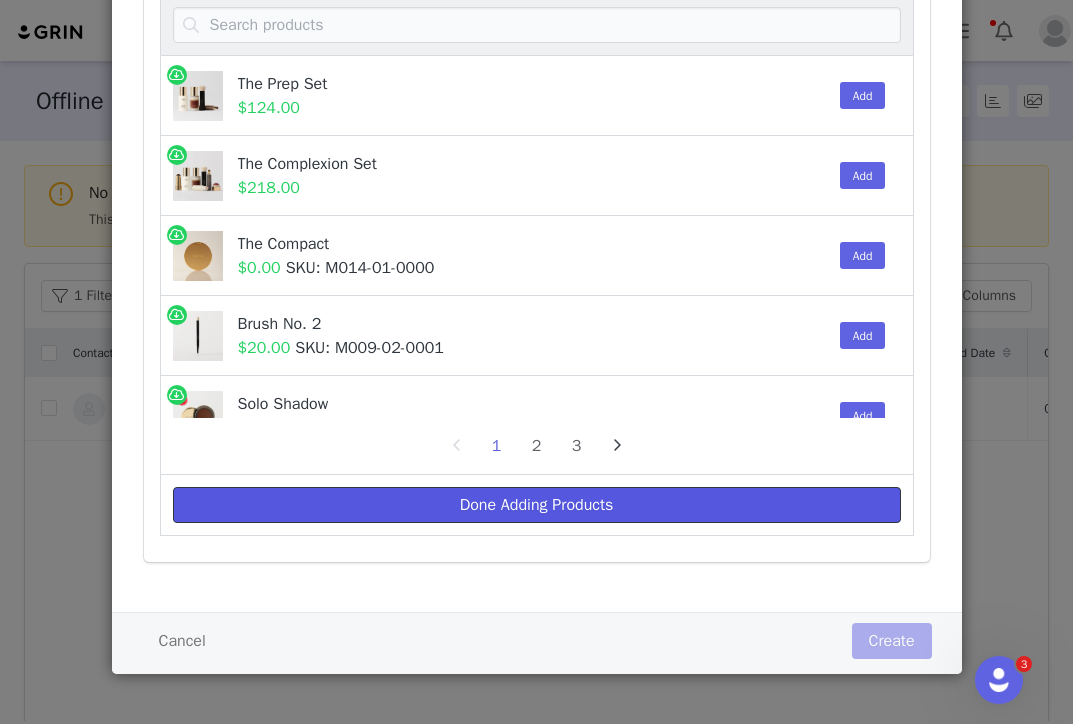 click on "Done Adding Products" at bounding box center (537, 505) 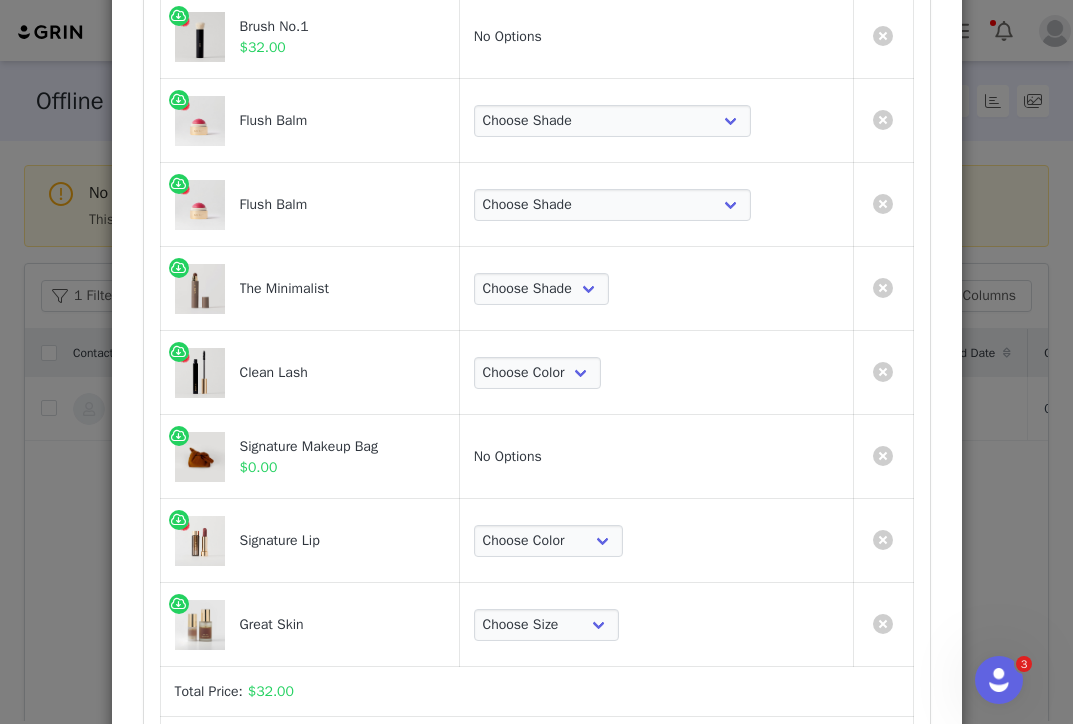 scroll, scrollTop: 0, scrollLeft: 0, axis: both 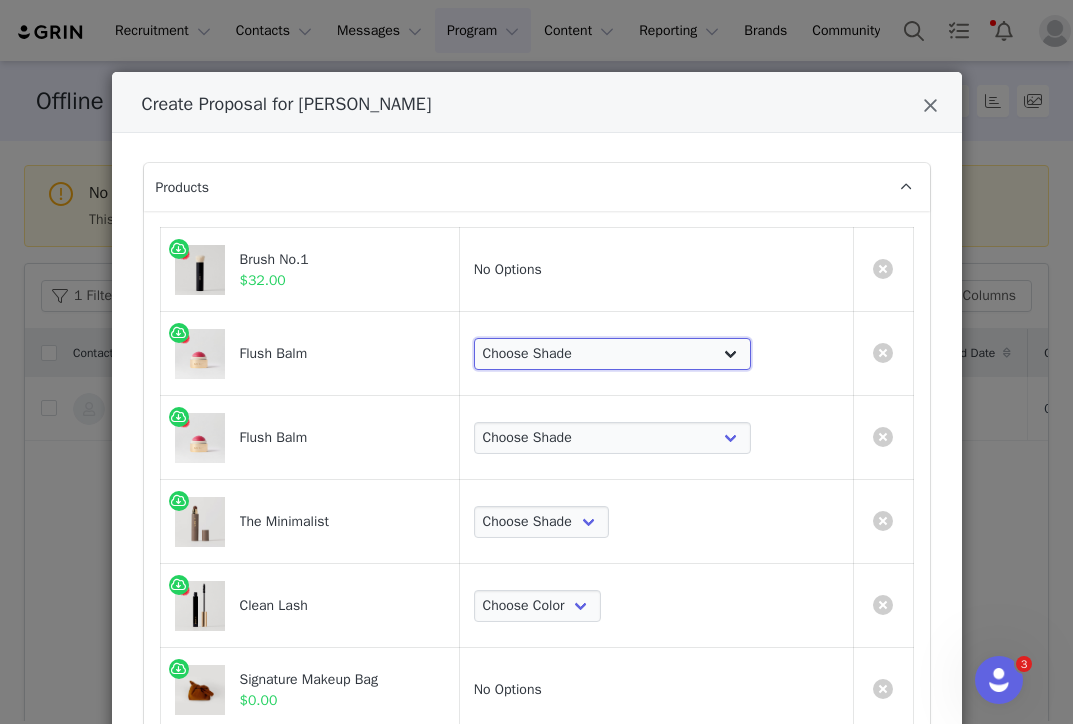 click on "Choose Shade  Beverly Hills   Cheeky   Après   Fox   Stockholm   Terracotta   Le Bonbon   Rouge   Persimmon   Lusitano   Archival   Postmodern   Bespoke" at bounding box center (612, 354) 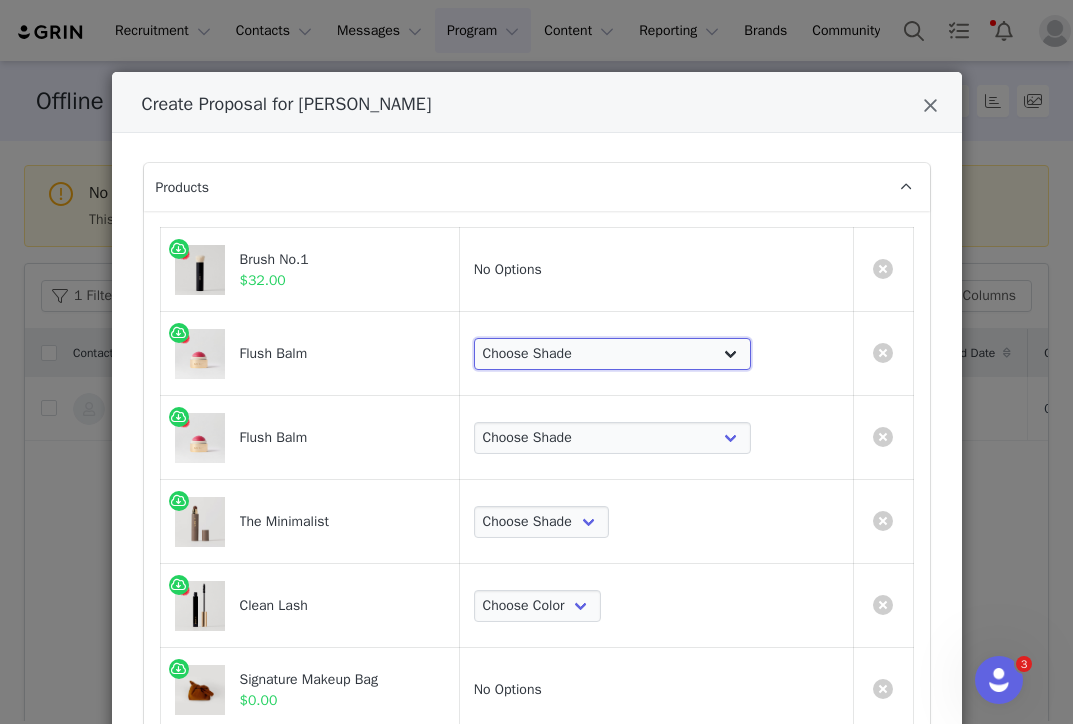 select on "26421108" 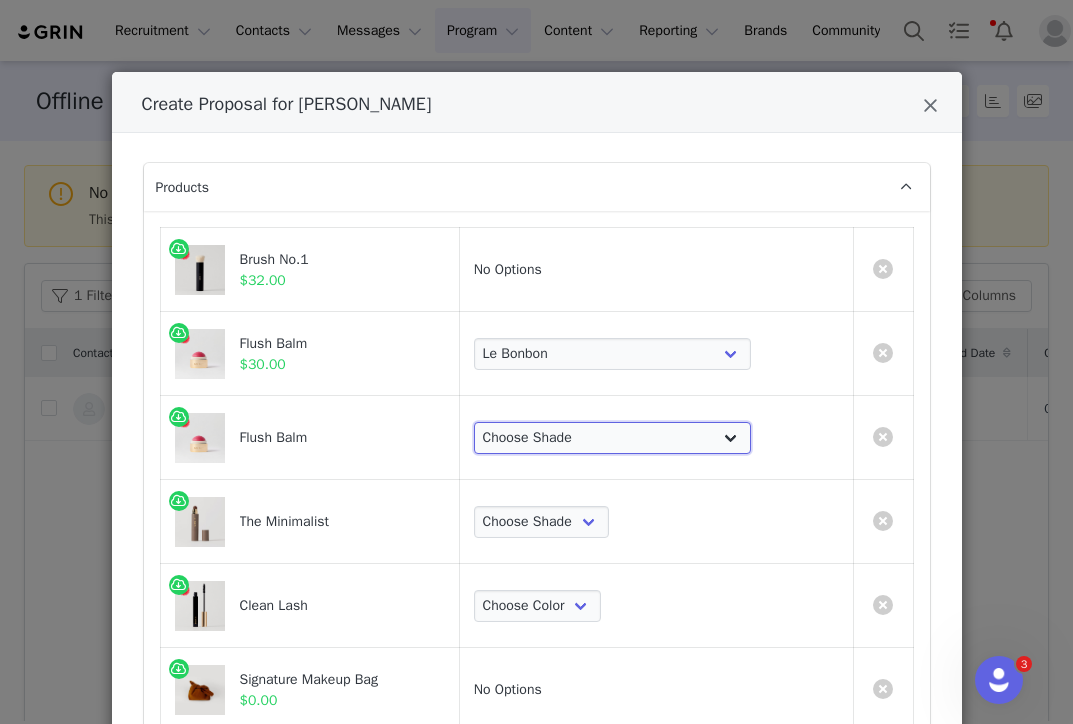 click on "Choose Shade  Beverly Hills   Cheeky   Après   Fox   Stockholm   Terracotta   Le Bonbon   Rouge   Persimmon   Lusitano   Archival   Postmodern   Bespoke" at bounding box center (612, 438) 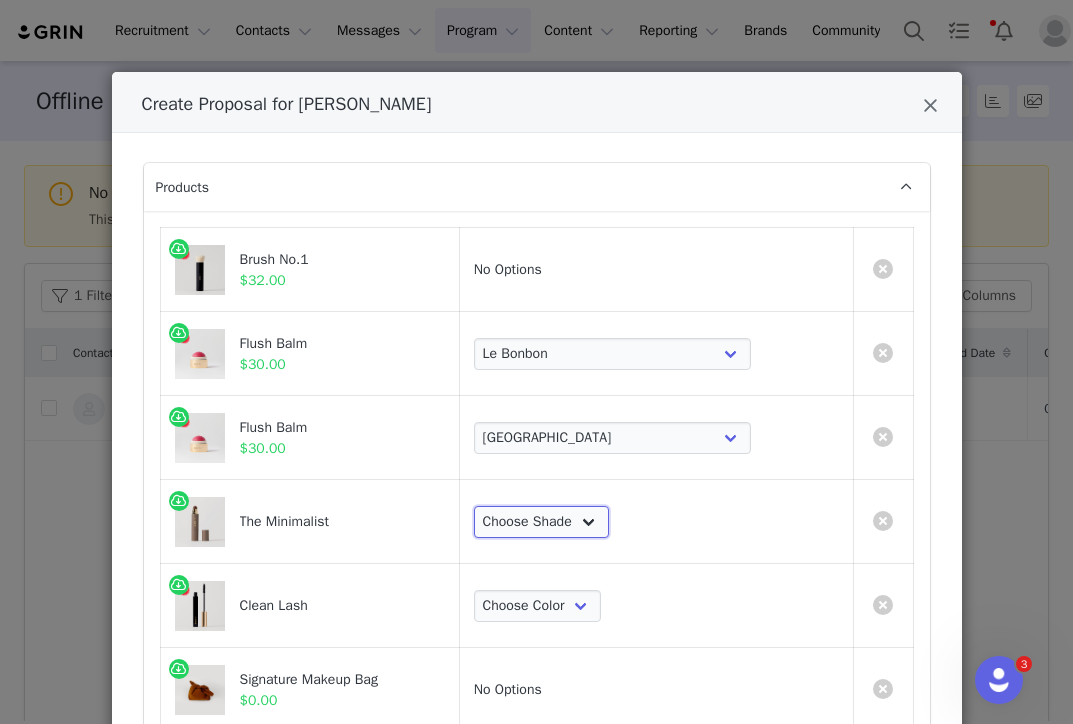 click on "Choose Shade  Umber   Sepia   Tiger Eye   Cacao   Sienna   Chestnut   Amber   Buff   Khaki   Camel   Bisque   Suede   Ecru   Sand   Cream   Ochre   Dune   Bone   Linen   Silk   Bistre   Taurillon   Calico   Burlwood   Jute   Palomino   Oak   Sandstone   Chiffon   Ceramic" at bounding box center [541, 522] 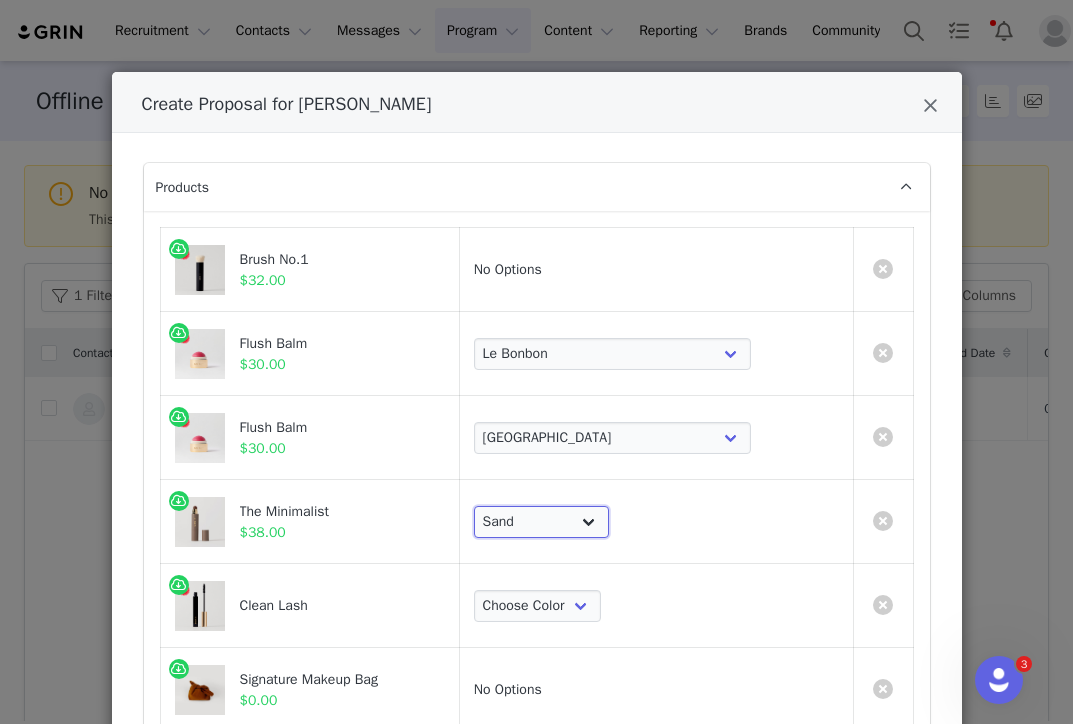 click on "Choose Shade  Umber   Sepia   Tiger Eye   Cacao   Sienna   Chestnut   Amber   Buff   Khaki   Camel   Bisque   Suede   Ecru   Sand   Cream   Ochre   Dune   Bone   Linen   Silk   Bistre   Taurillon   Calico   Burlwood   Jute   Palomino   Oak   Sandstone   Chiffon   Ceramic" at bounding box center (541, 522) 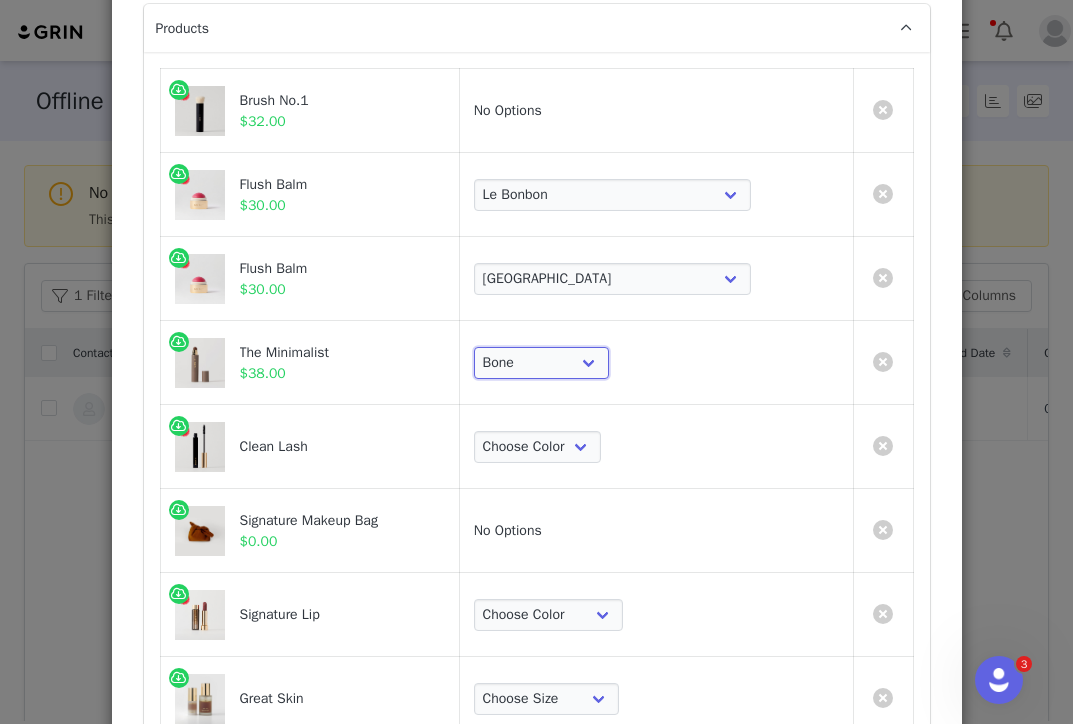 scroll, scrollTop: 168, scrollLeft: 0, axis: vertical 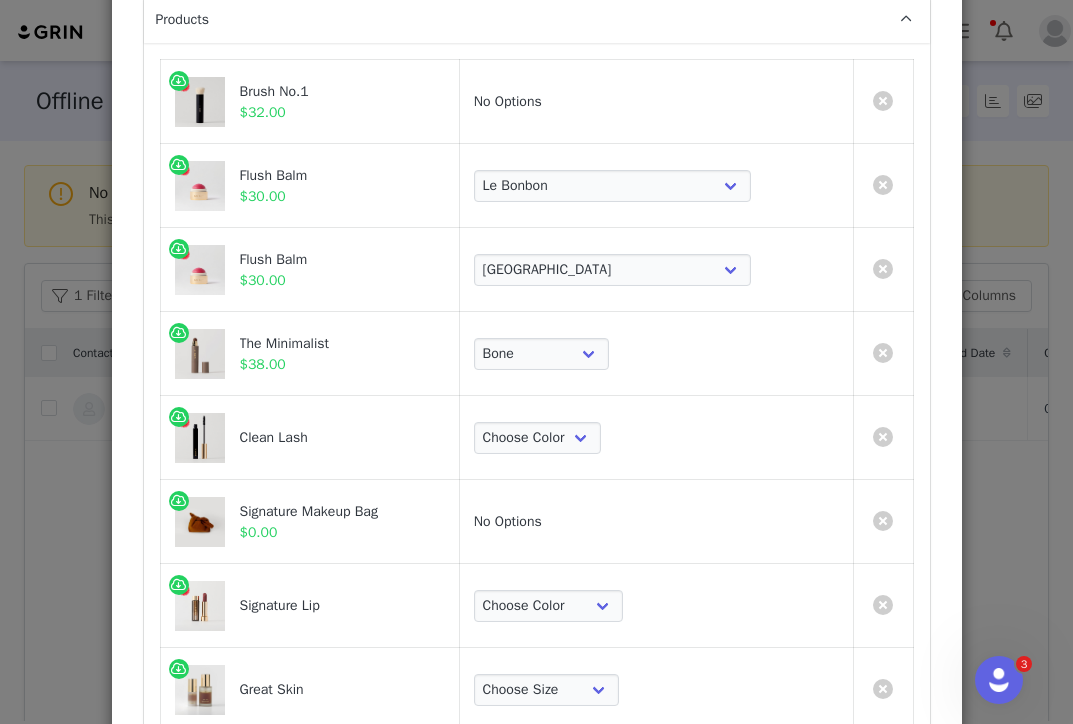 click on "Choose Color  Perfect Black" at bounding box center [656, 438] 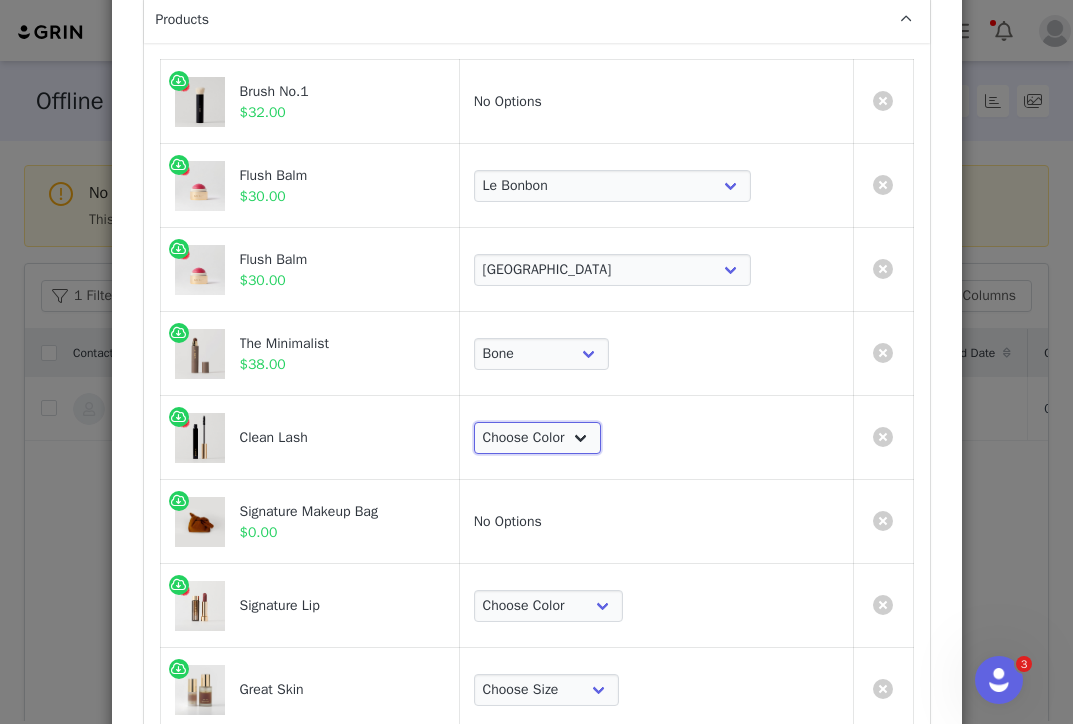click on "Choose Color  Perfect Black" at bounding box center [537, 438] 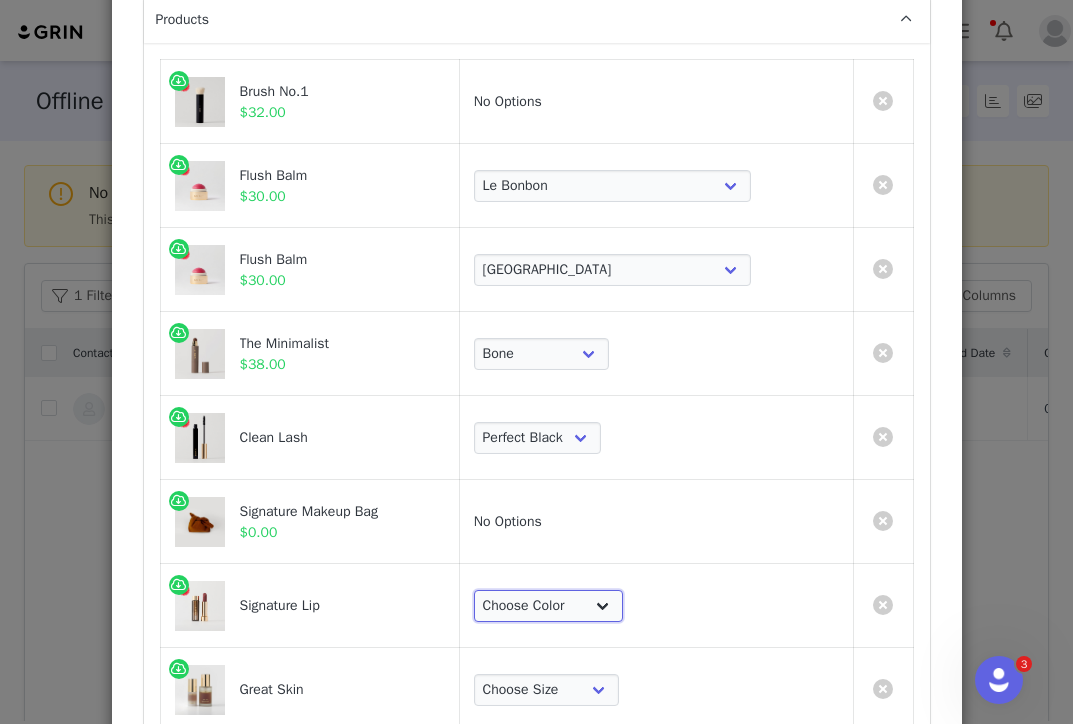 click on "Choose Color  Slip   Millennial   Cabo   L'Avenue   Baby   Tiger   1990   Fashion   Equestrian   Ginger   Maison   Court   Power   Vermillion   Sunday   Classic   Antibes" at bounding box center [548, 606] 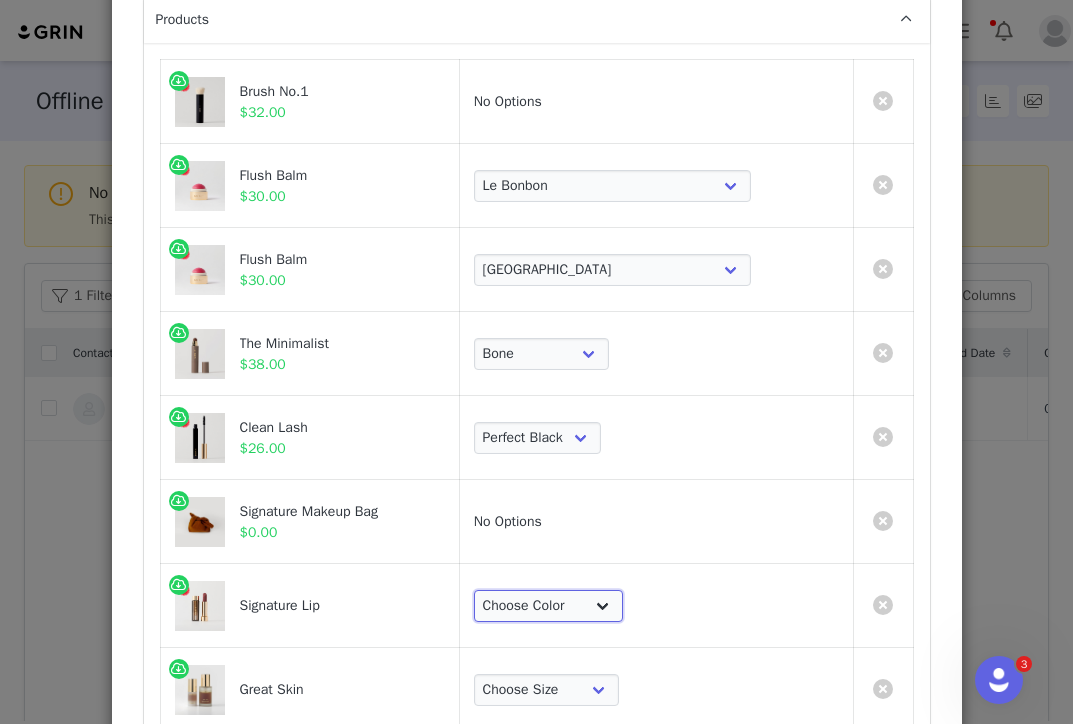select on "8314060" 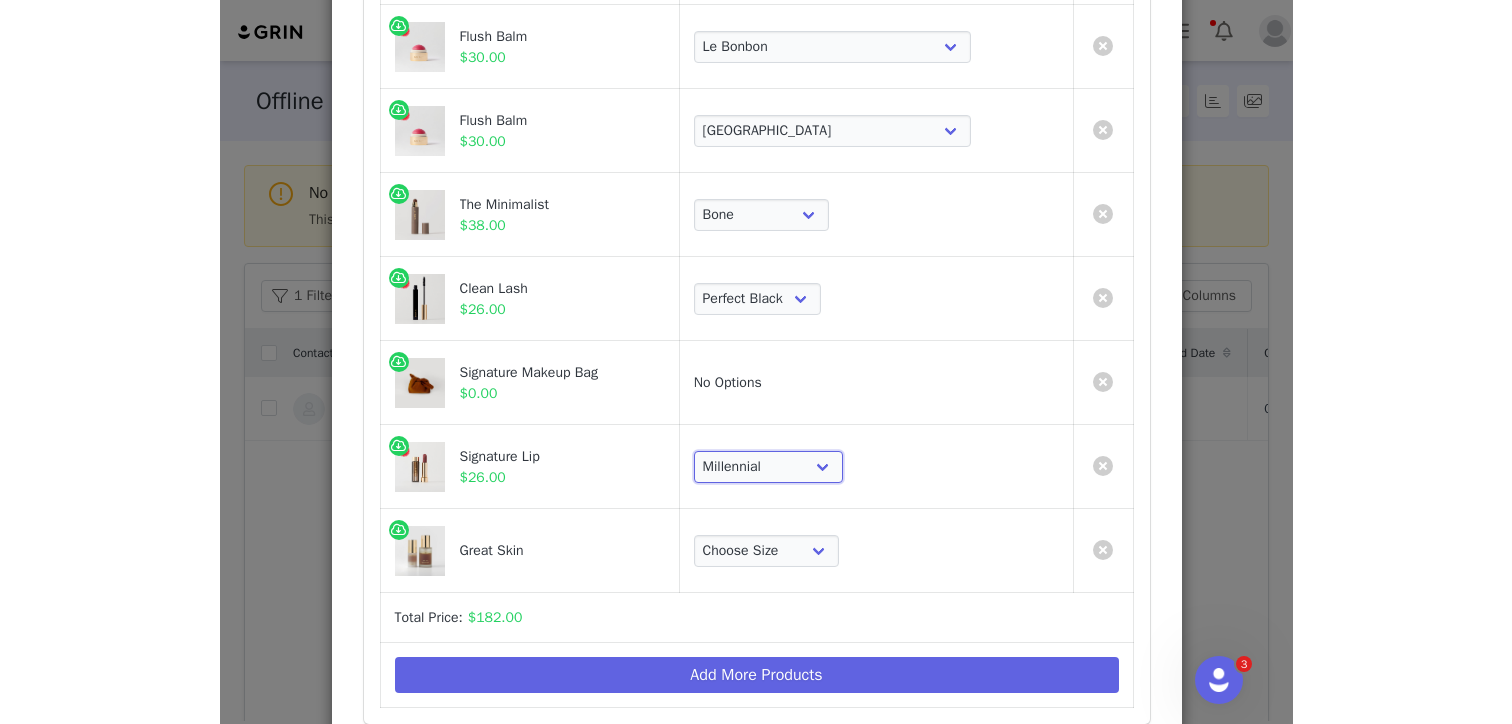 scroll, scrollTop: 311, scrollLeft: 0, axis: vertical 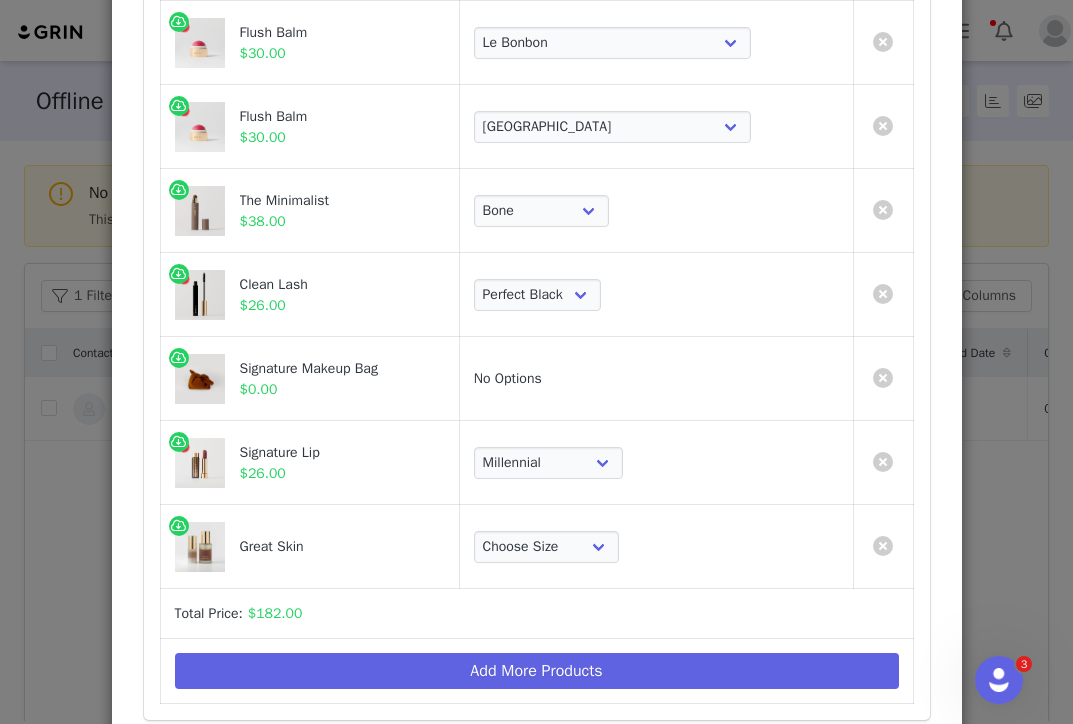 click on "Choose Size  Full-Size (50ml)   Mini-Size (15ml)" at bounding box center [656, 547] 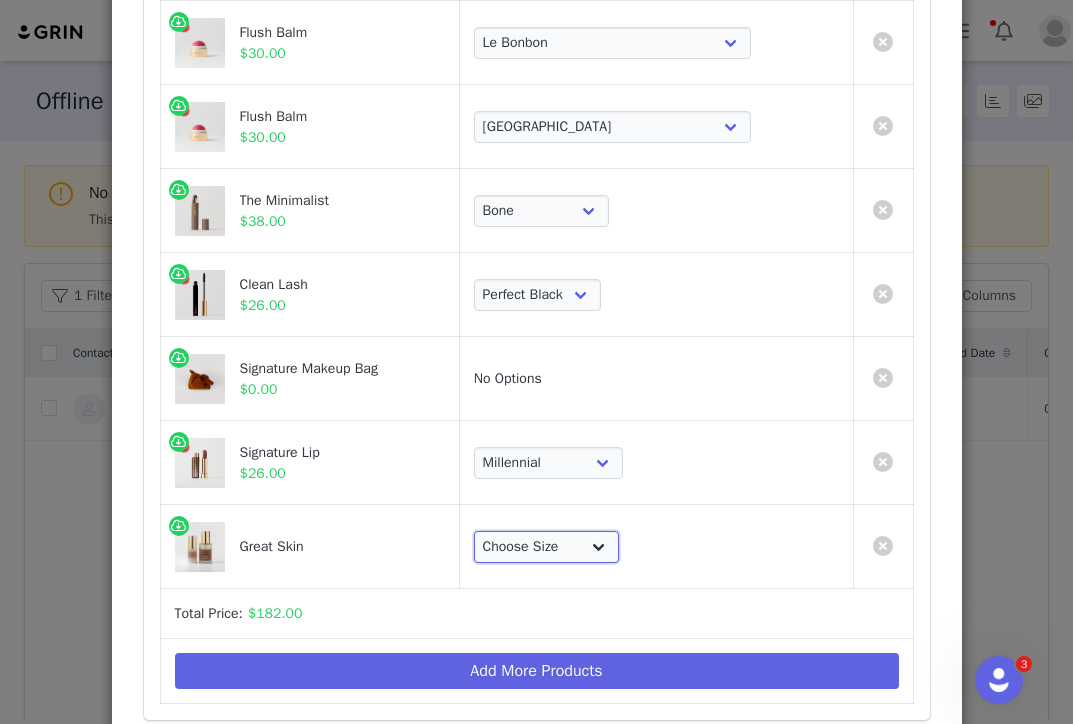 click on "Choose Size  Full-Size (50ml)   Mini-Size (15ml)" at bounding box center (546, 547) 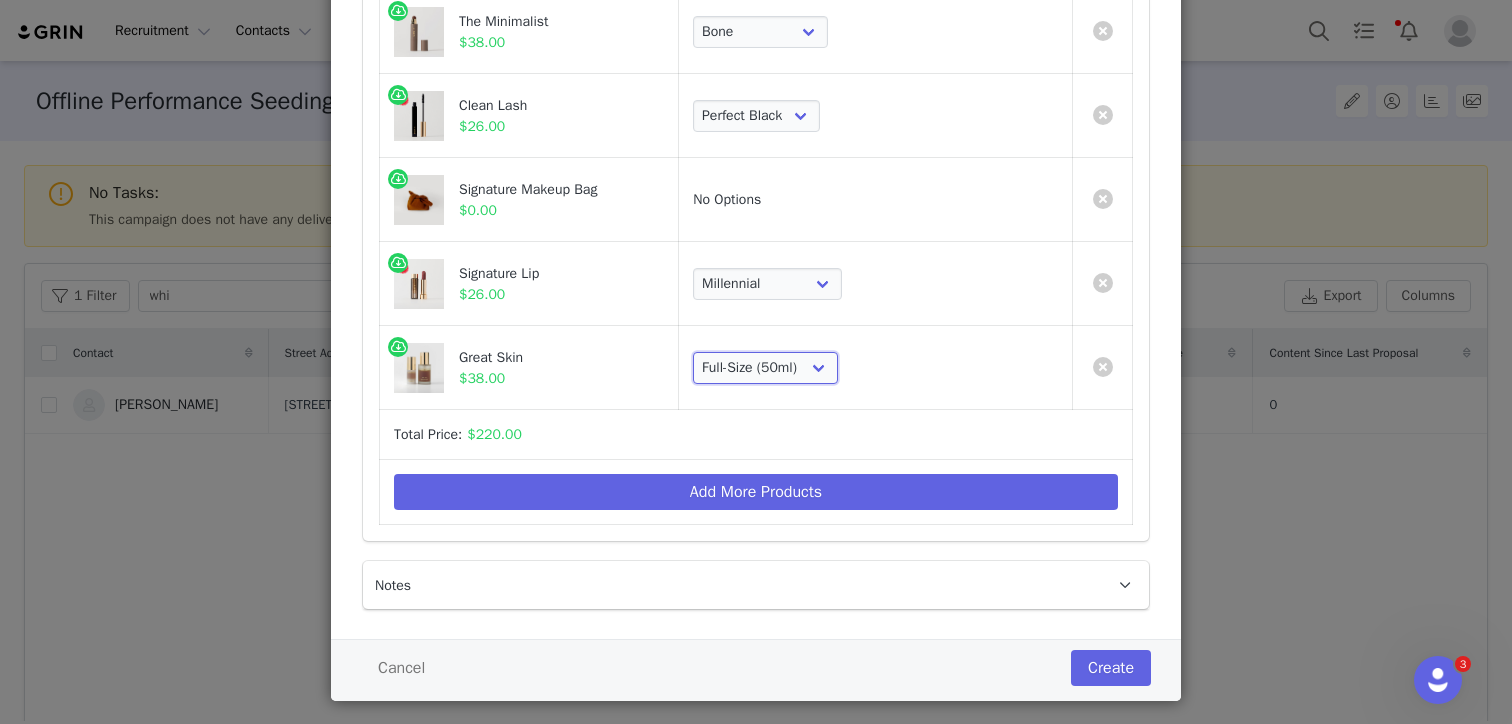 scroll, scrollTop: 517, scrollLeft: 0, axis: vertical 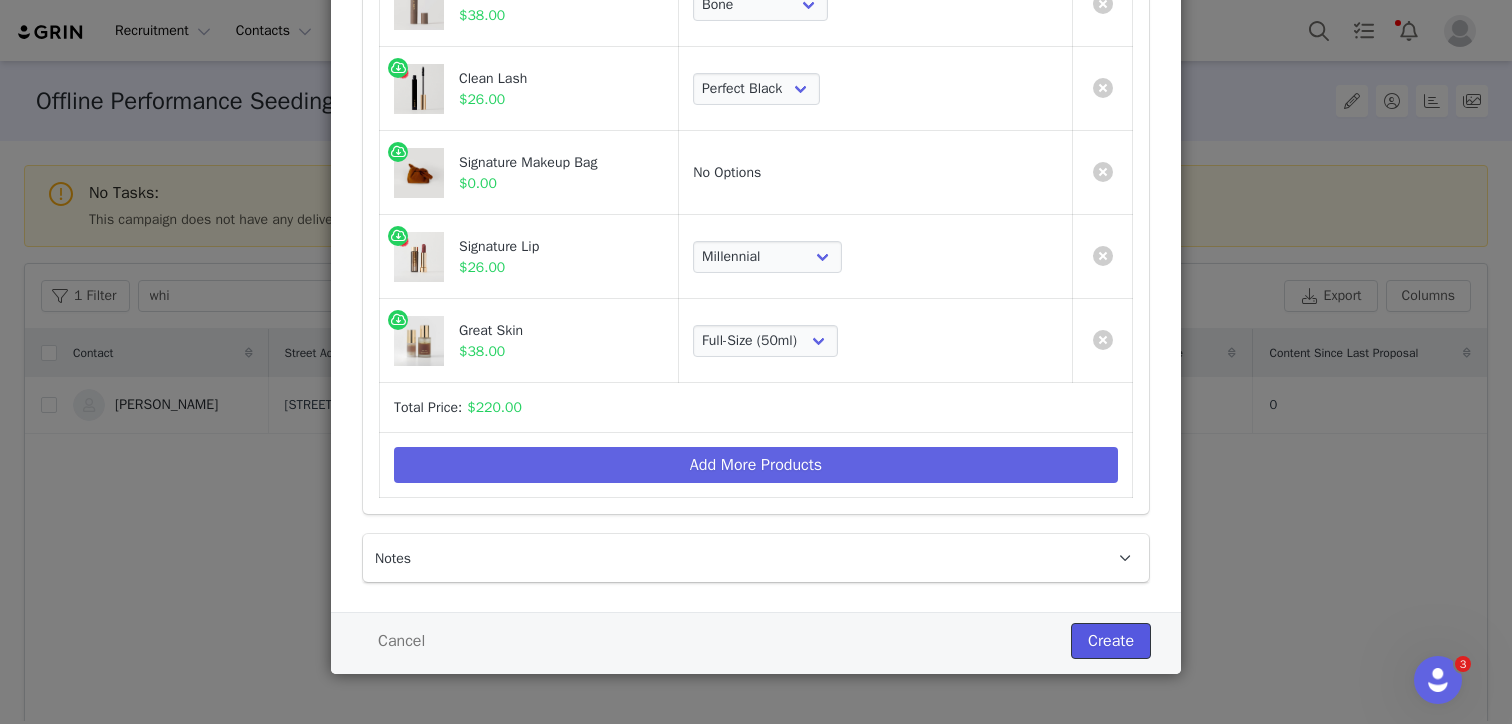 click on "Create" at bounding box center [1111, 641] 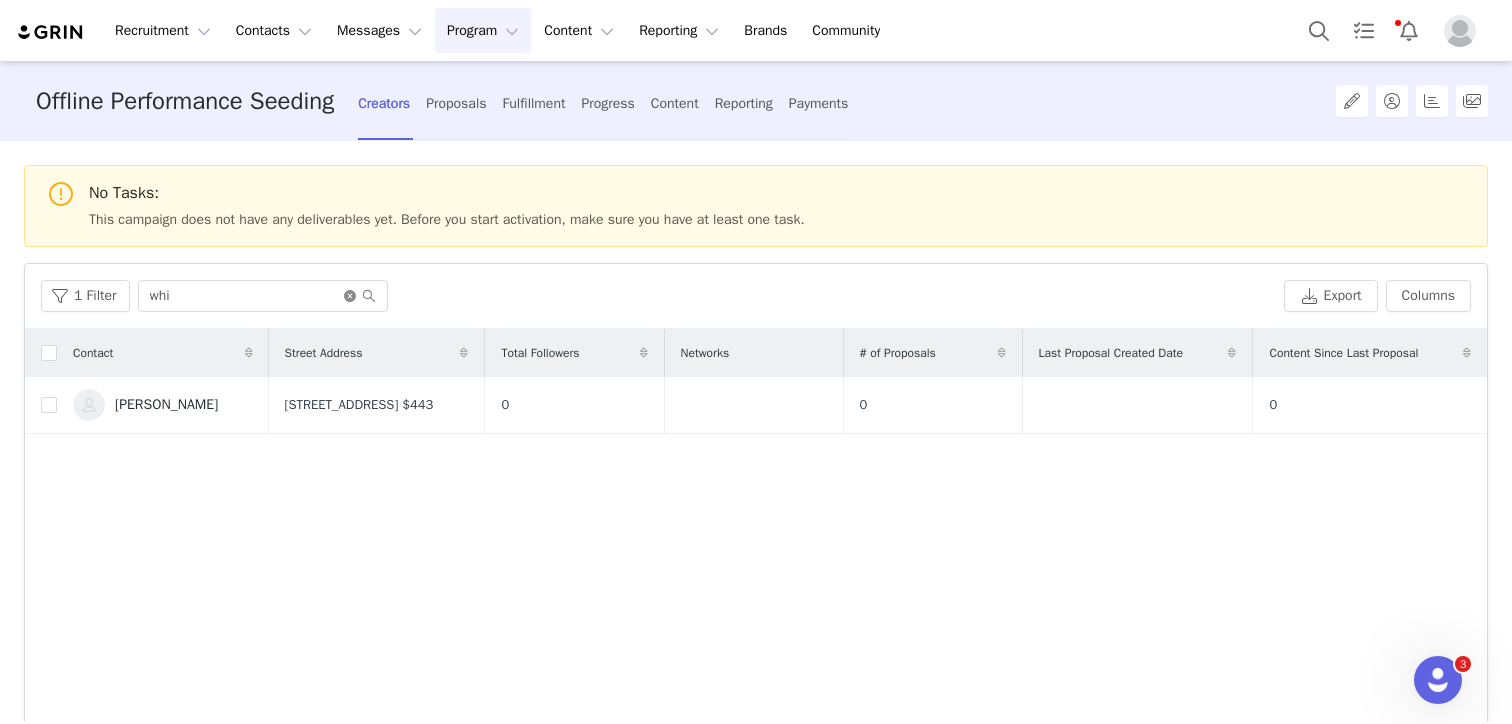 click 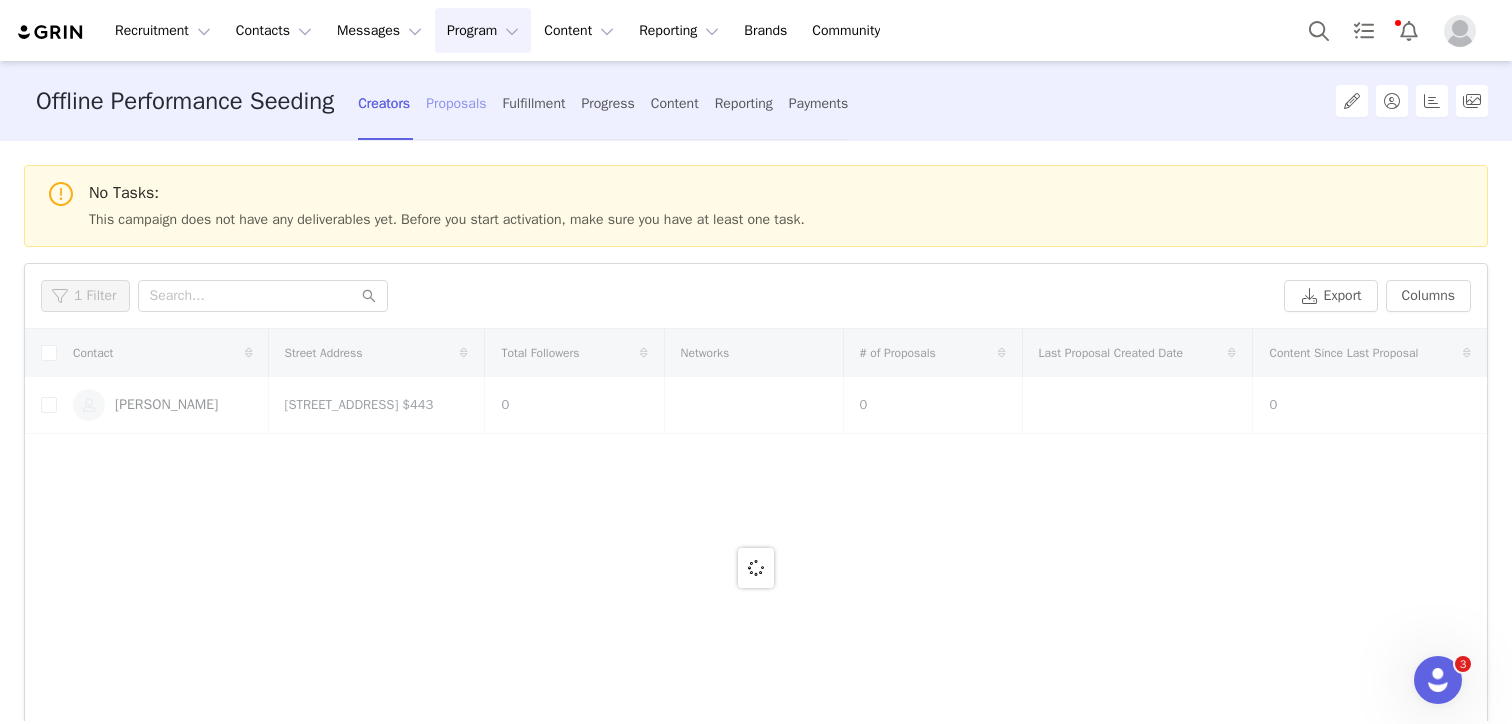 click on "Proposals" at bounding box center [456, 103] 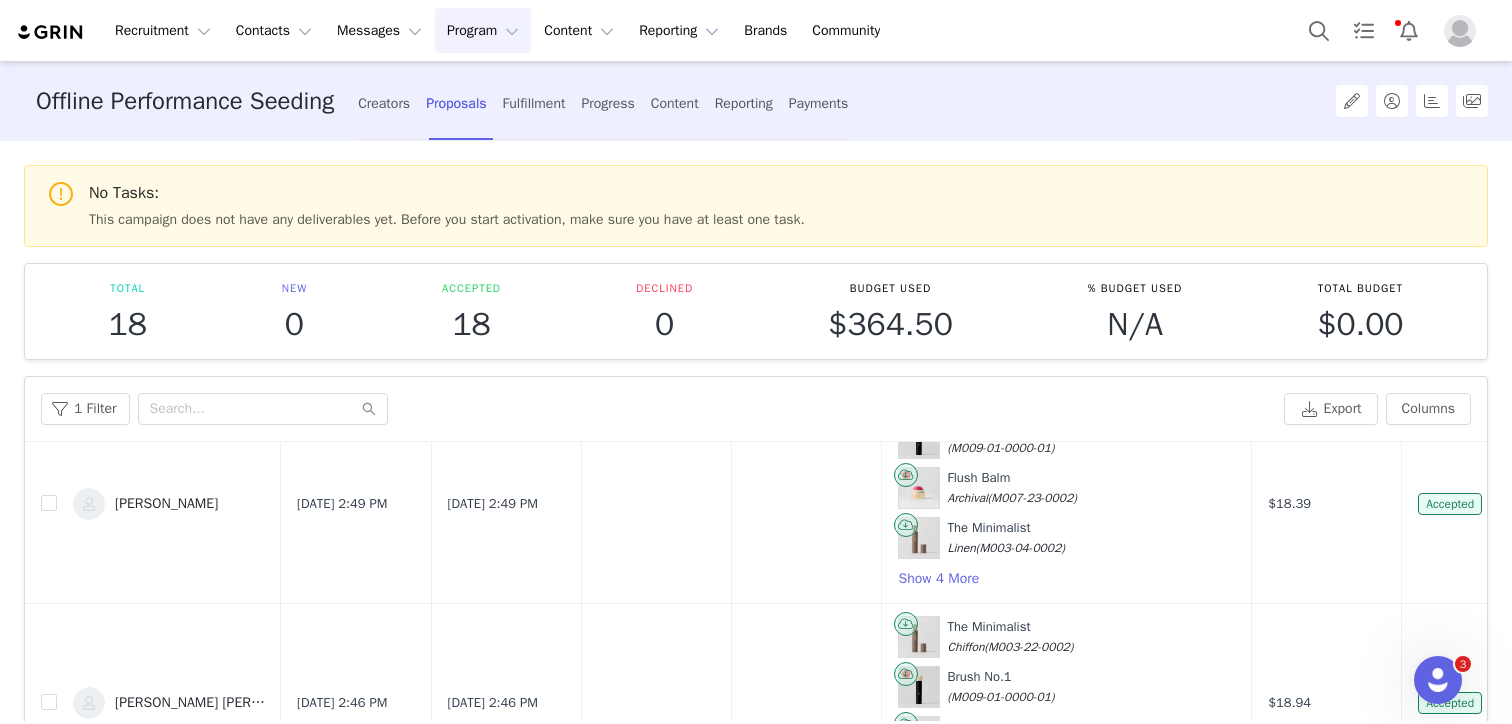 scroll, scrollTop: 3086, scrollLeft: 0, axis: vertical 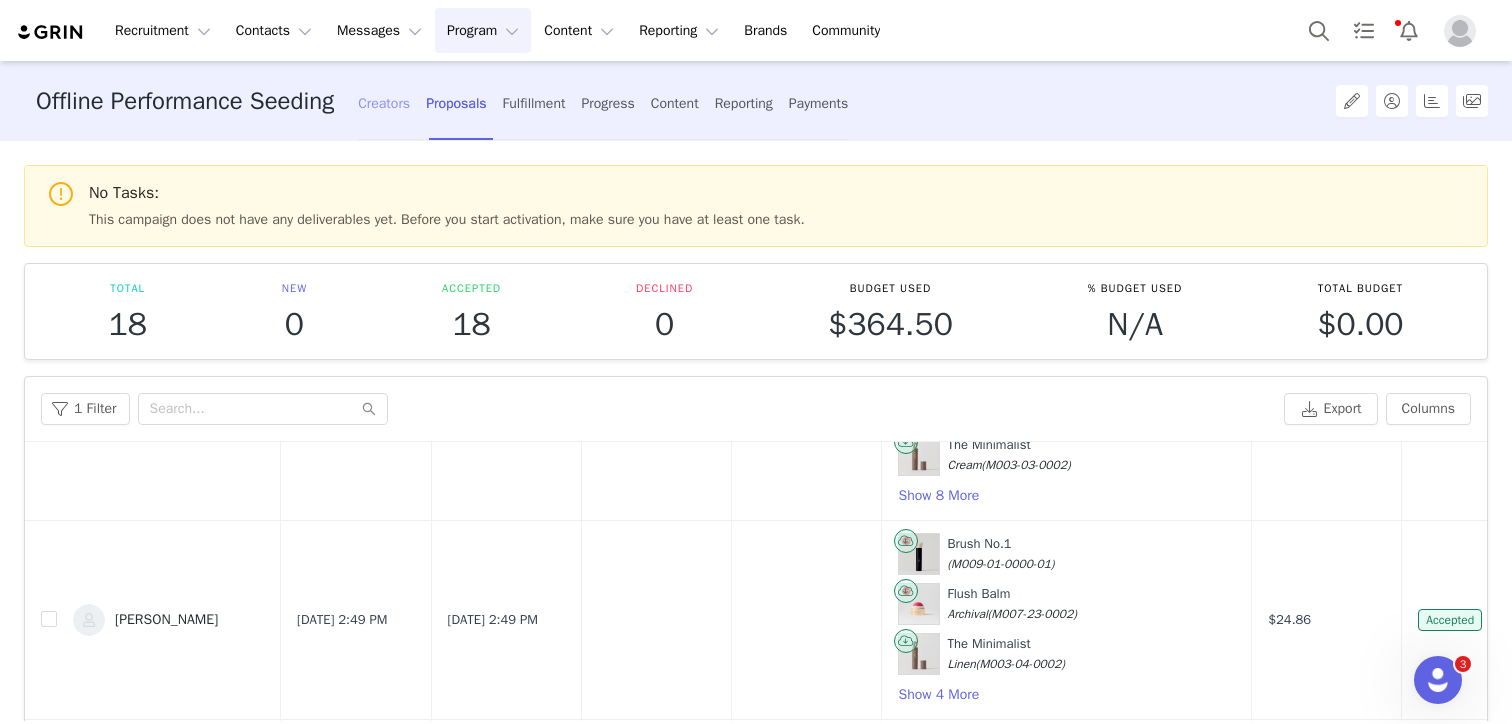 click on "Creators" at bounding box center [384, 103] 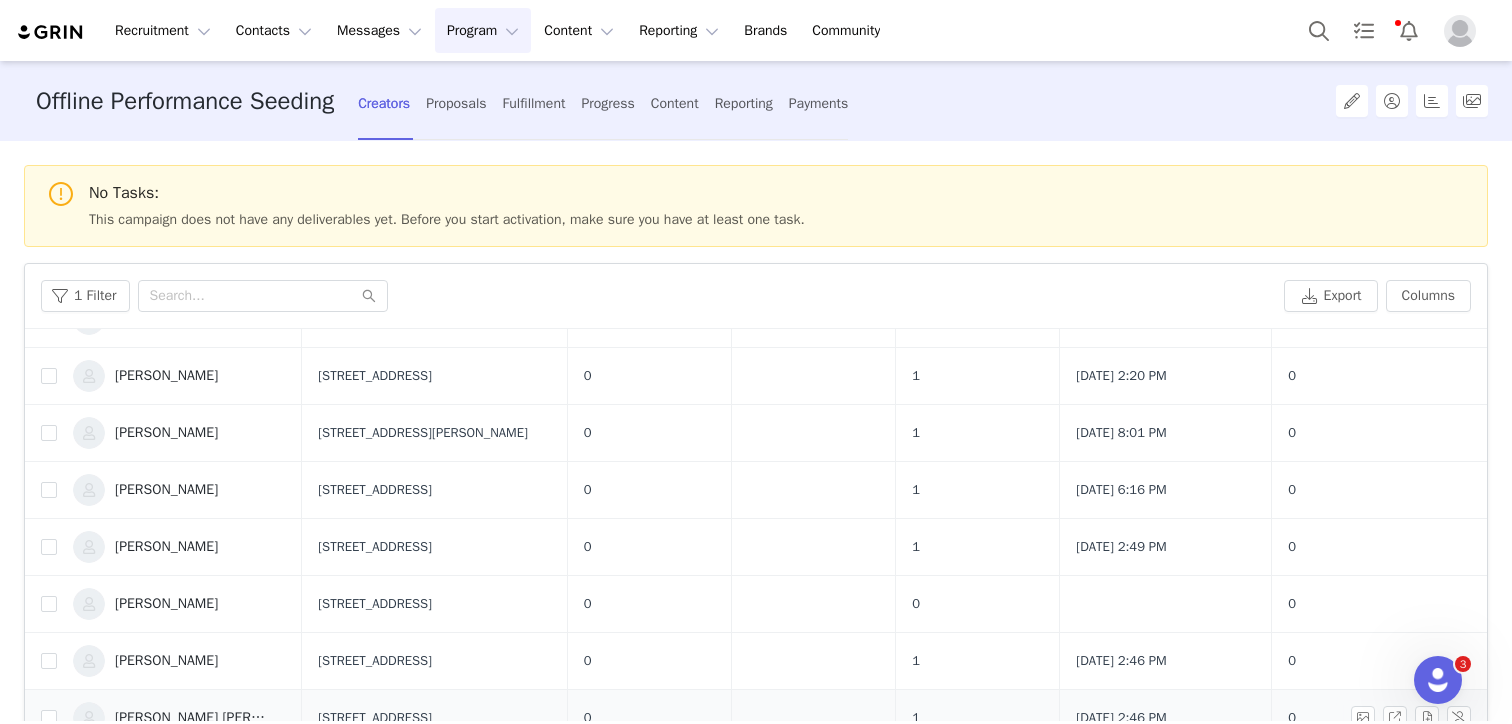 scroll, scrollTop: 221, scrollLeft: 0, axis: vertical 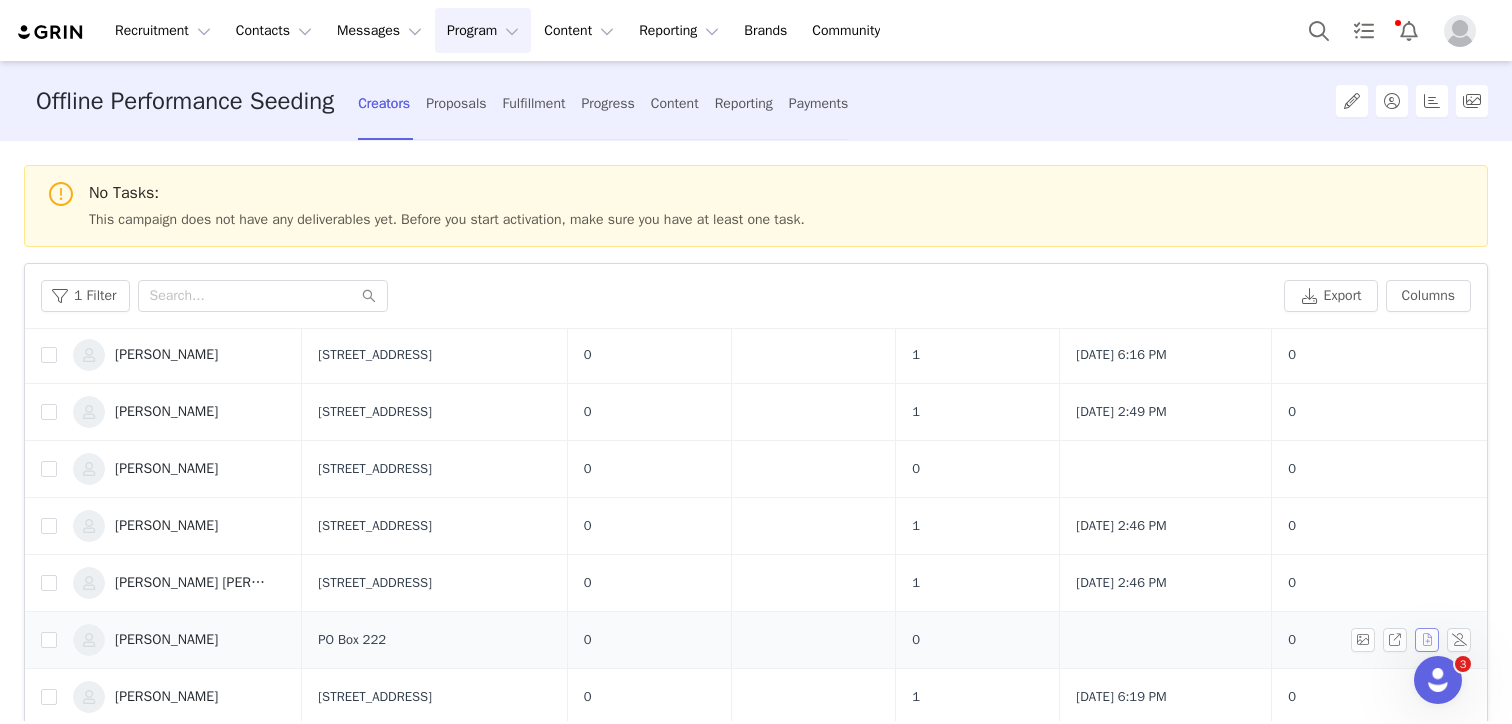 click at bounding box center (1427, 640) 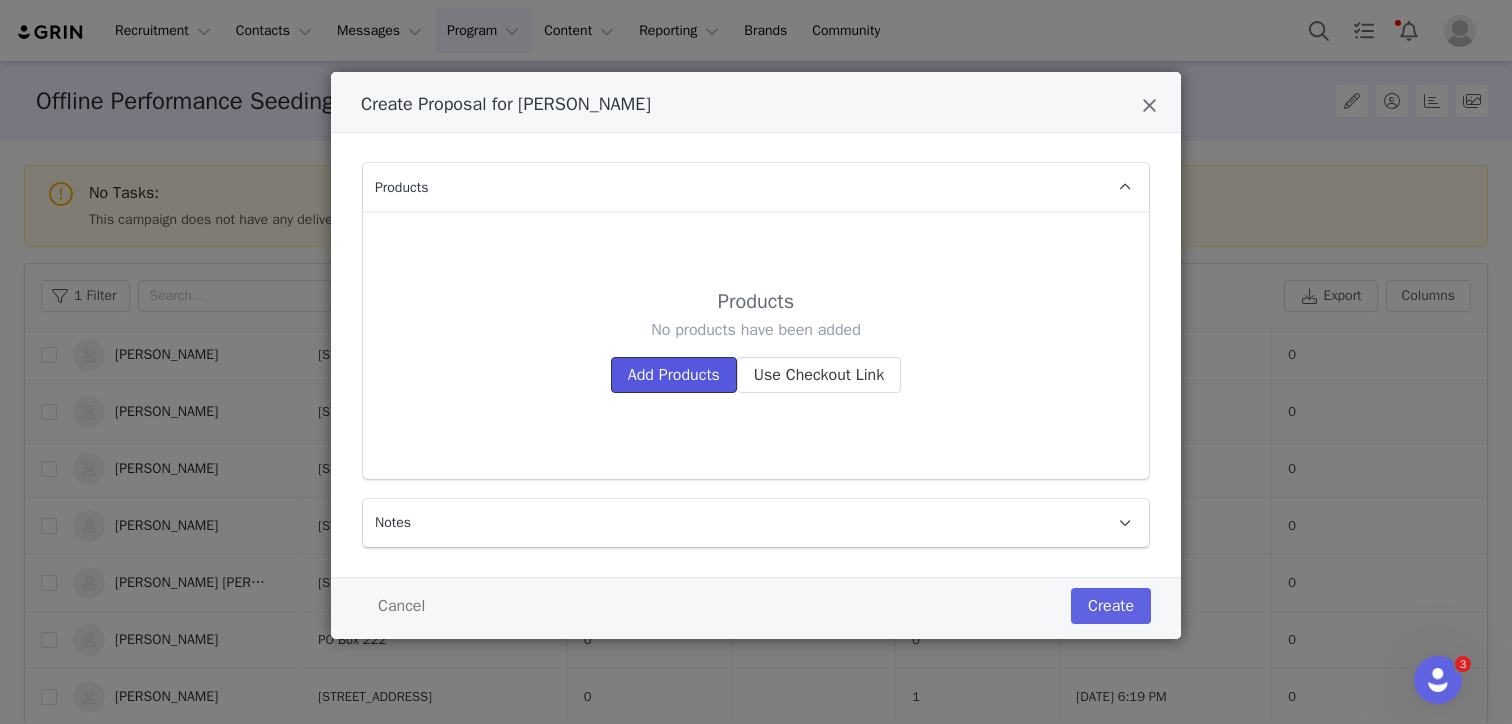 click on "Add Products" at bounding box center (674, 375) 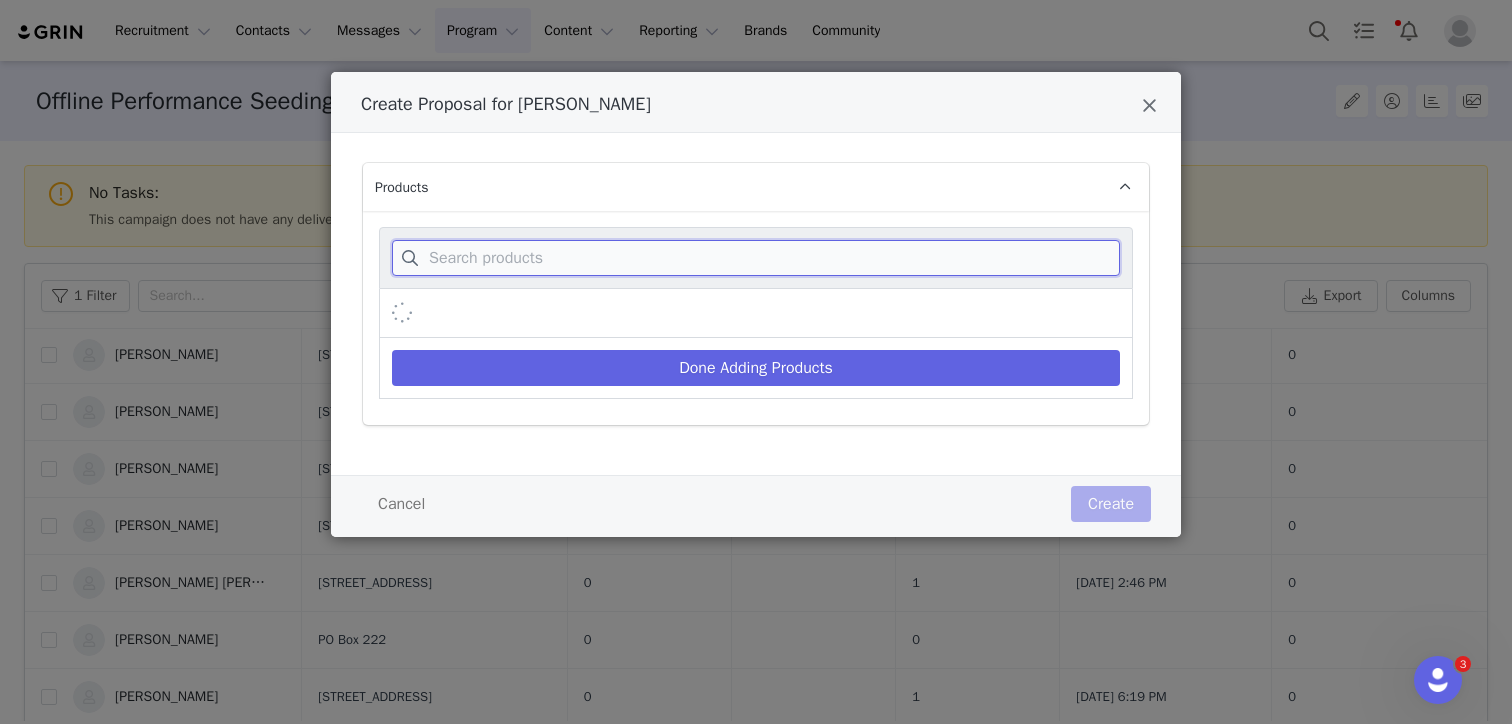 click at bounding box center (756, 258) 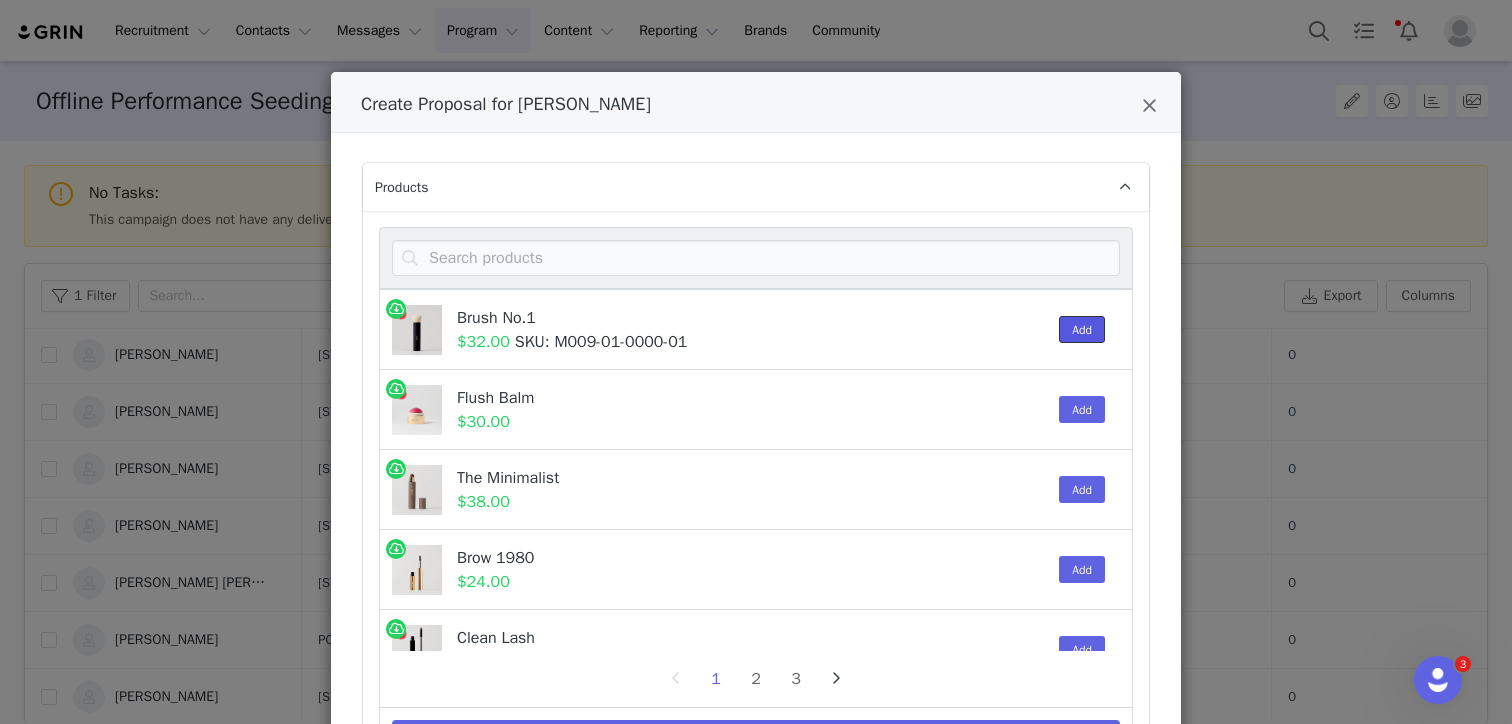 click on "Add" at bounding box center [1082, 329] 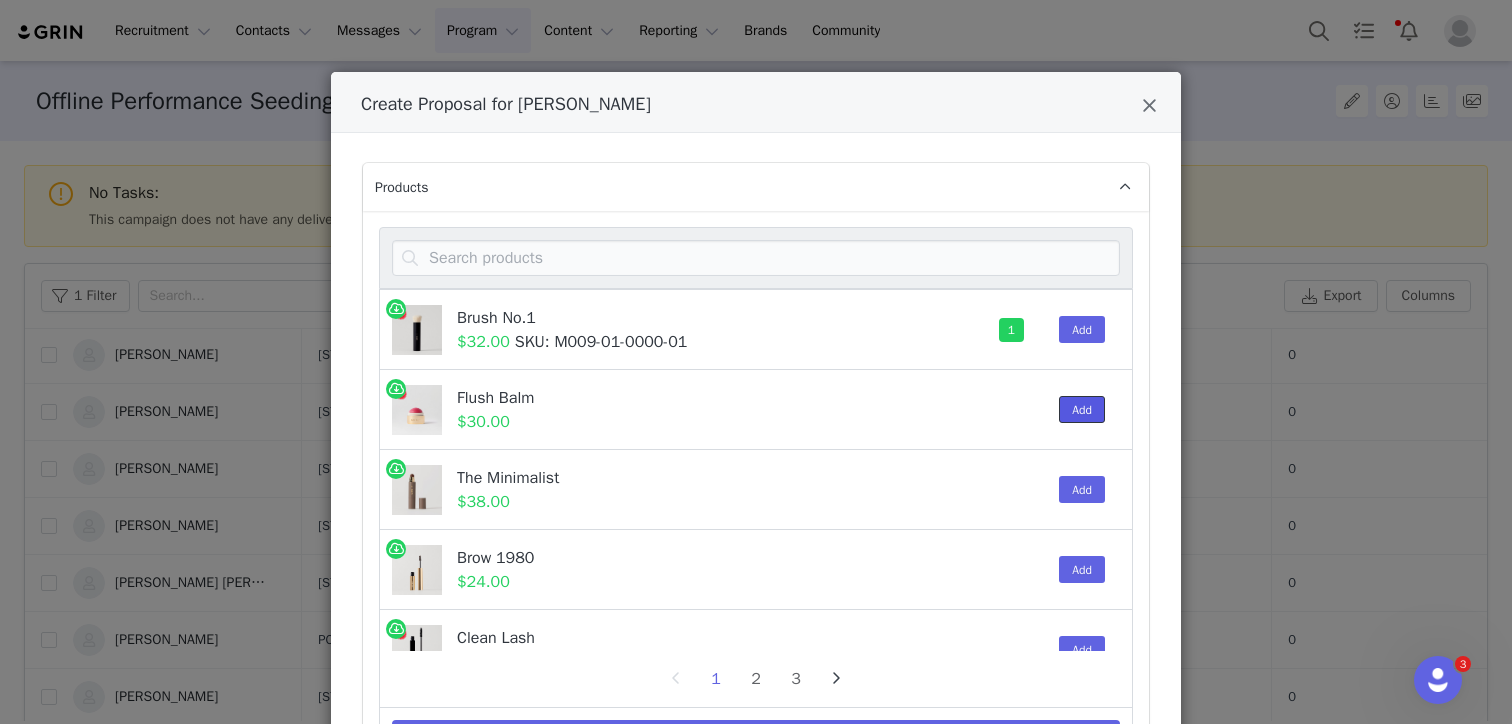 click on "Add" at bounding box center (1082, 409) 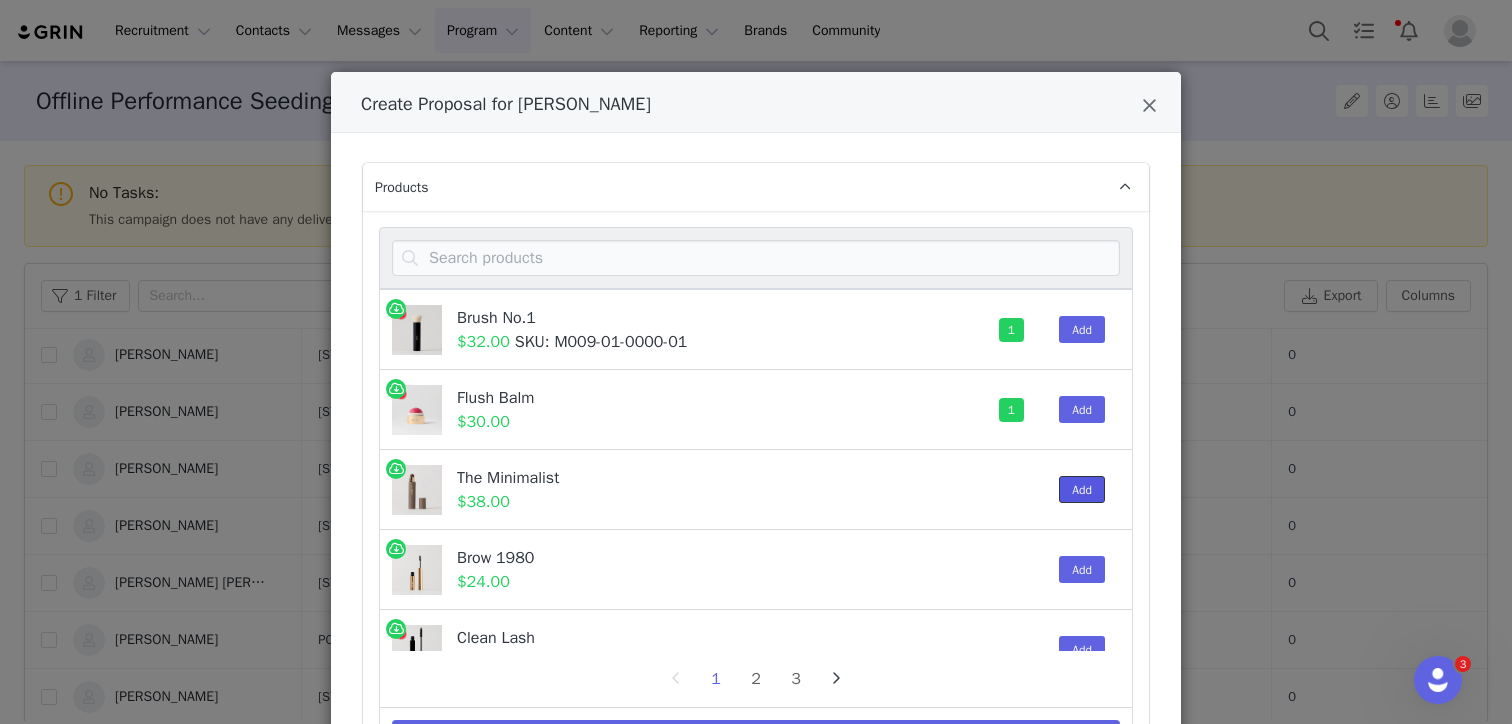 click on "Add" at bounding box center (1082, 489) 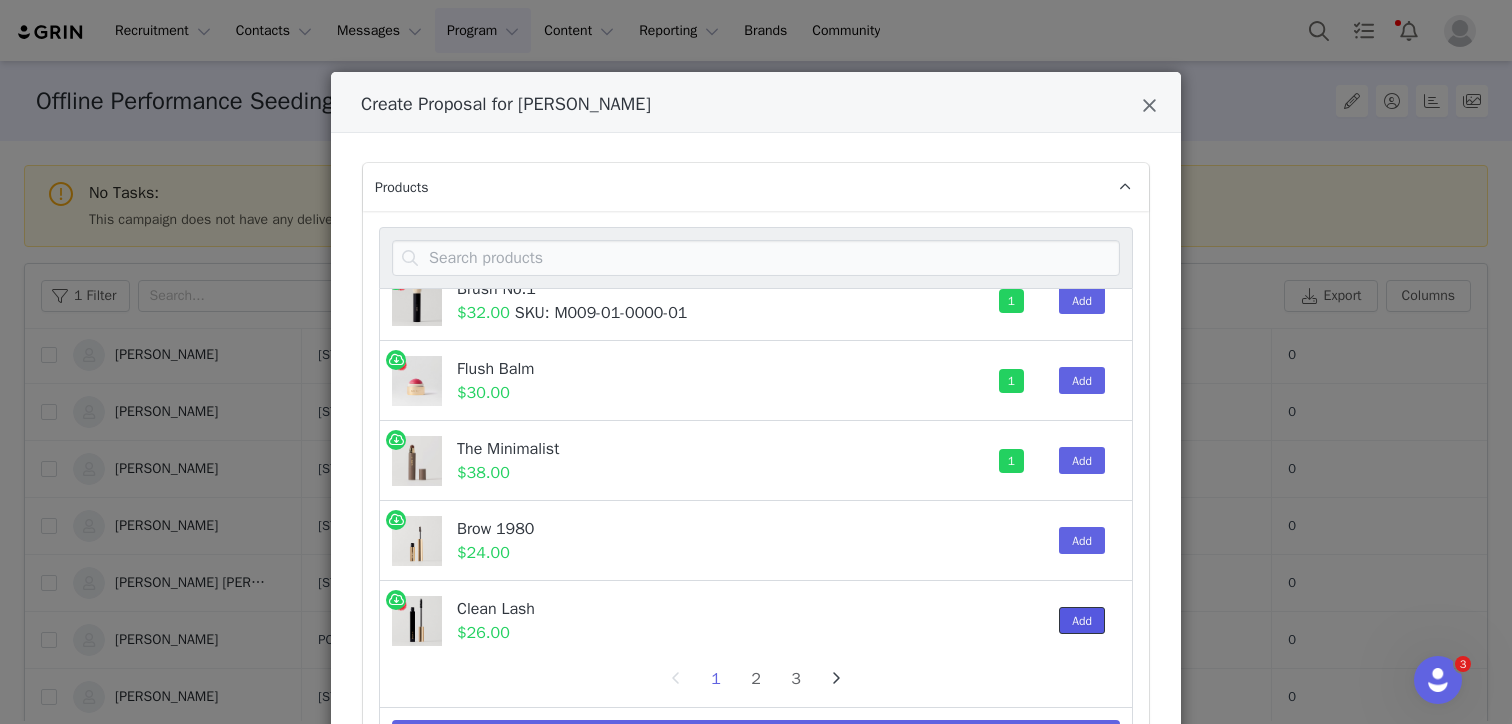 click on "Add" at bounding box center [1082, 620] 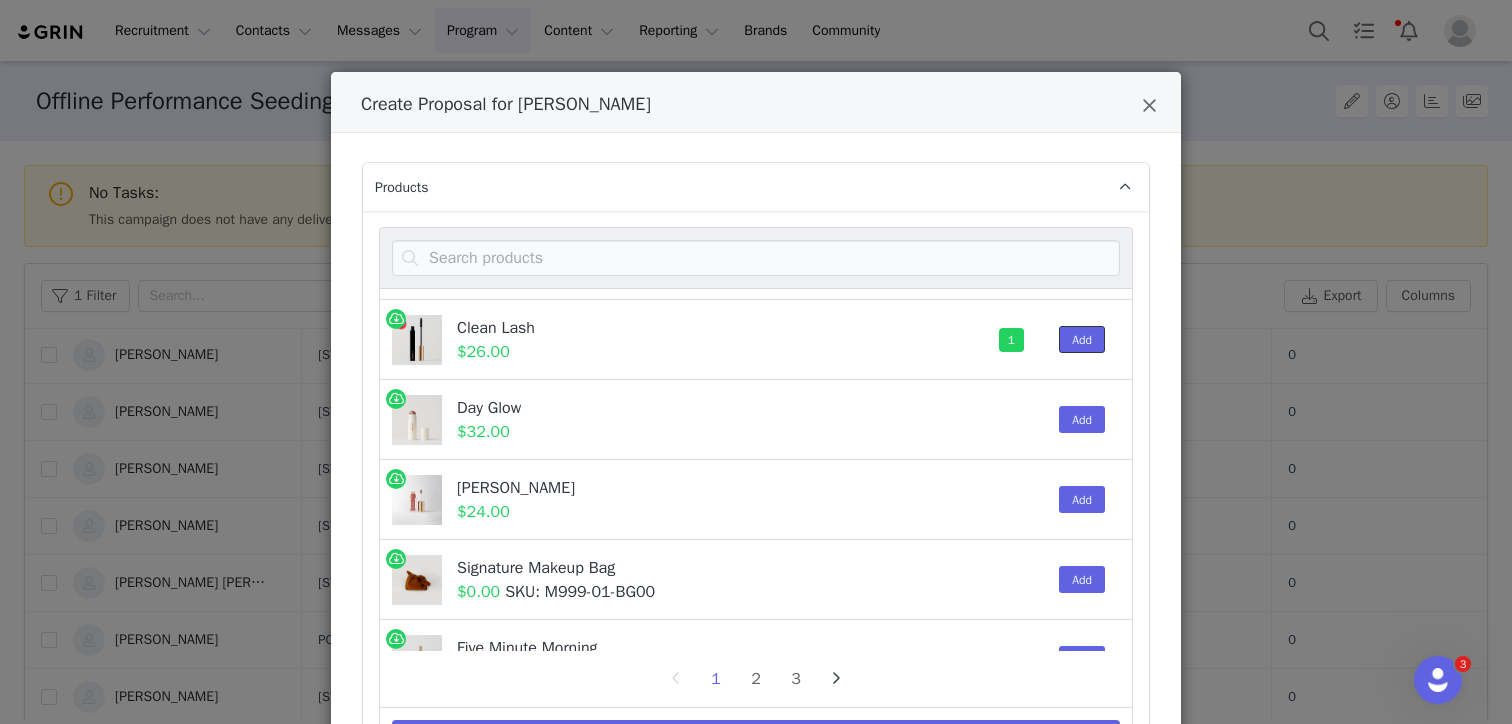 scroll, scrollTop: 429, scrollLeft: 0, axis: vertical 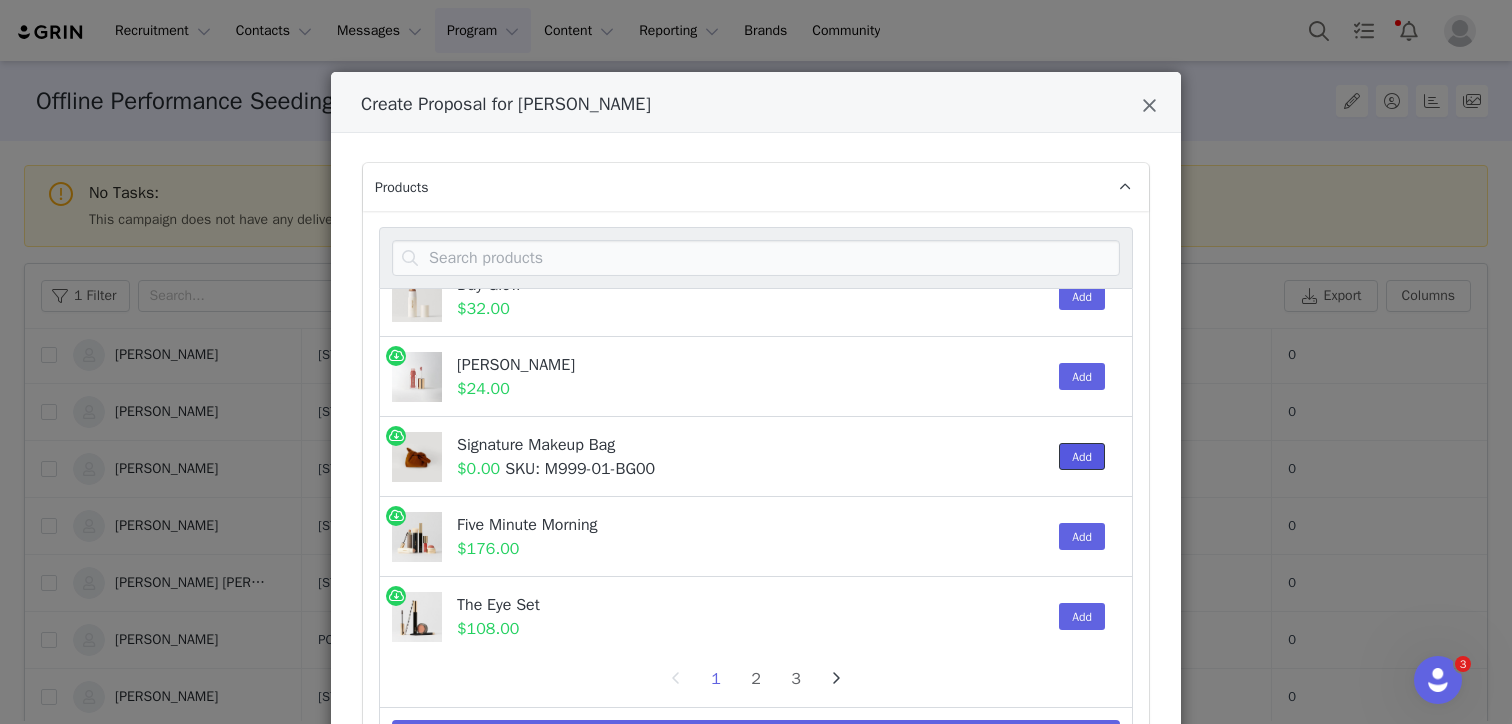 click on "Add" at bounding box center [1082, 456] 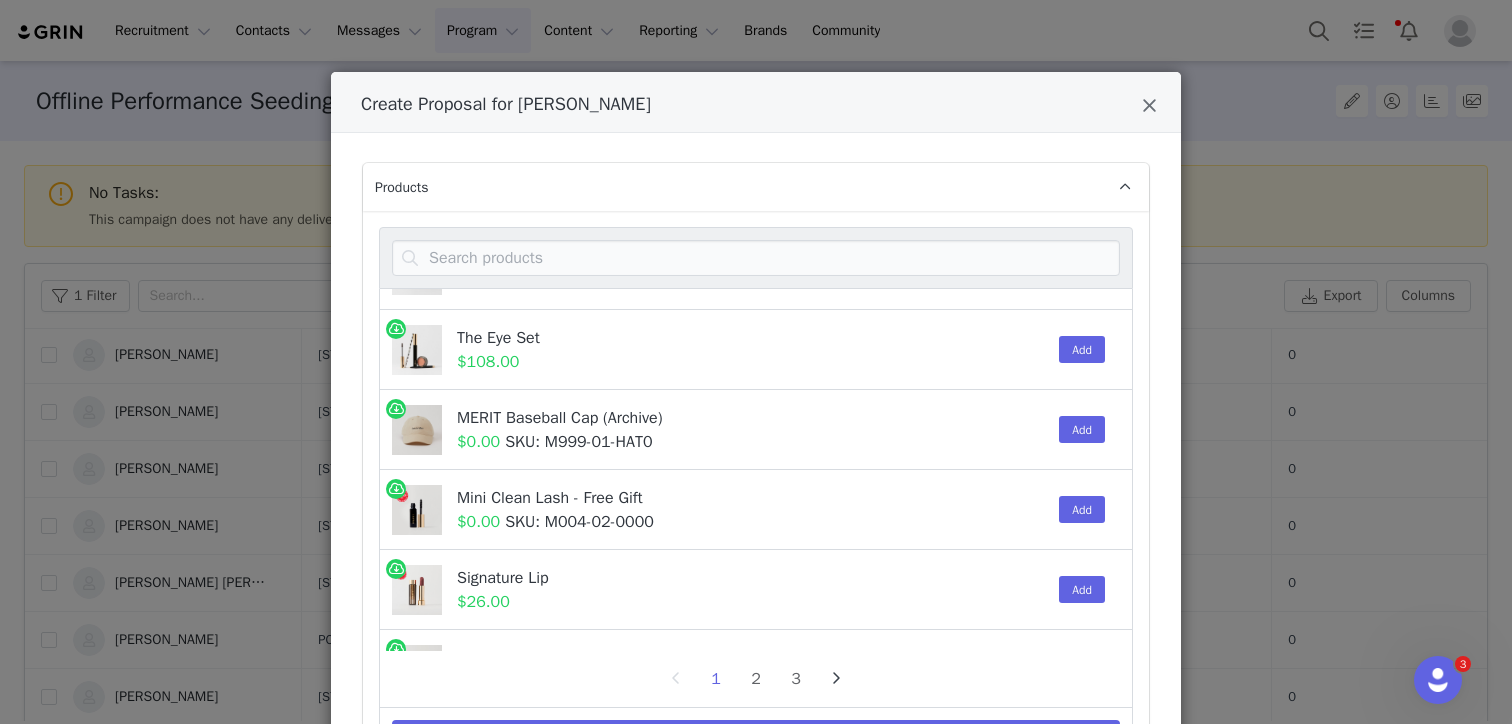 scroll, scrollTop: 703, scrollLeft: 0, axis: vertical 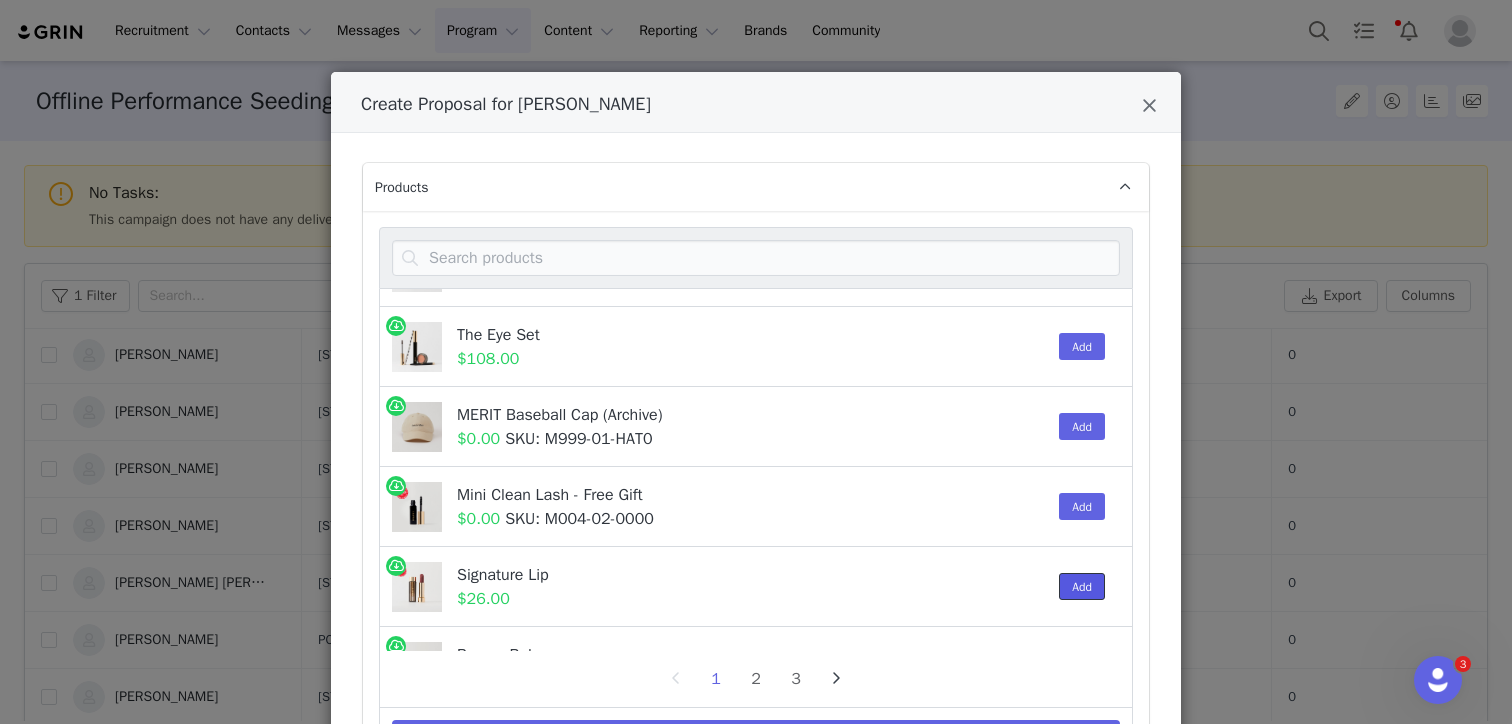click on "Add" at bounding box center [1082, 586] 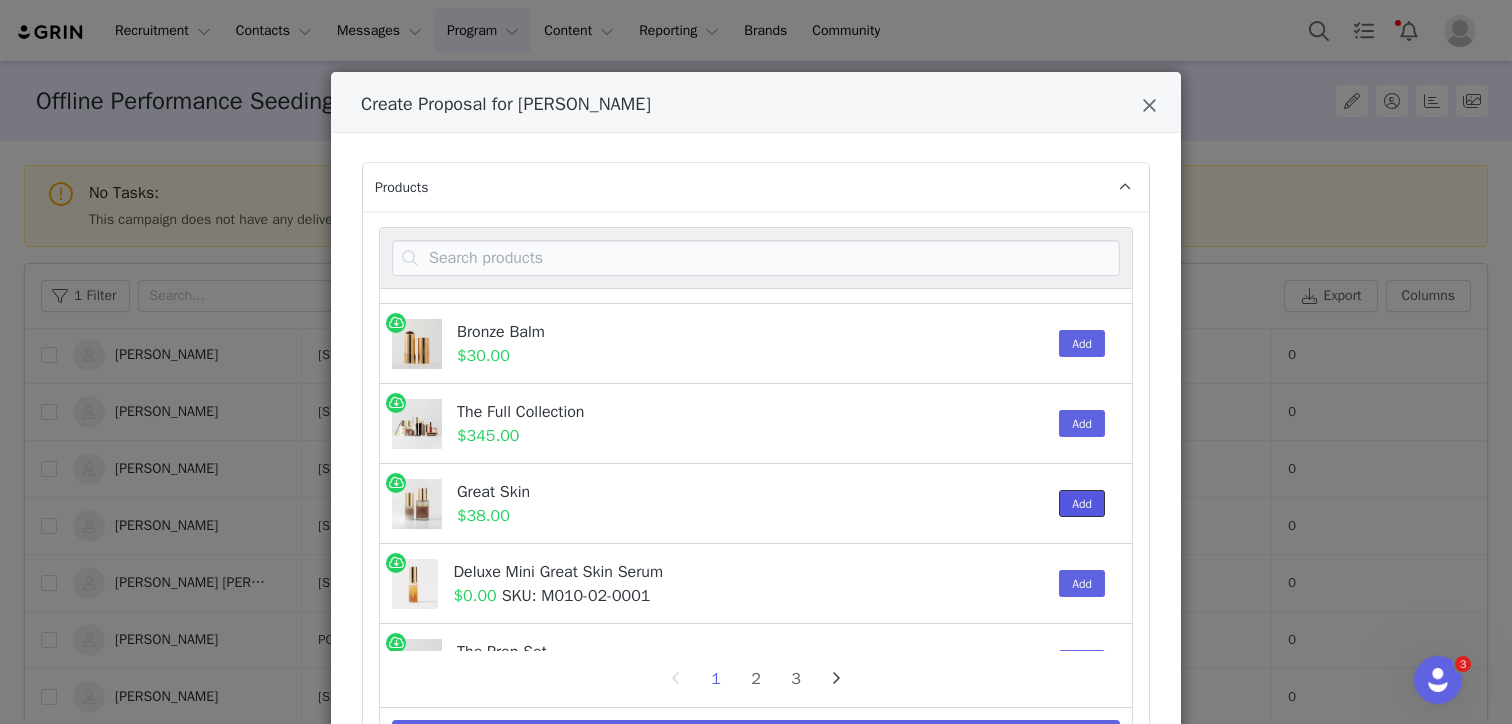 click on "Add" at bounding box center [1082, 503] 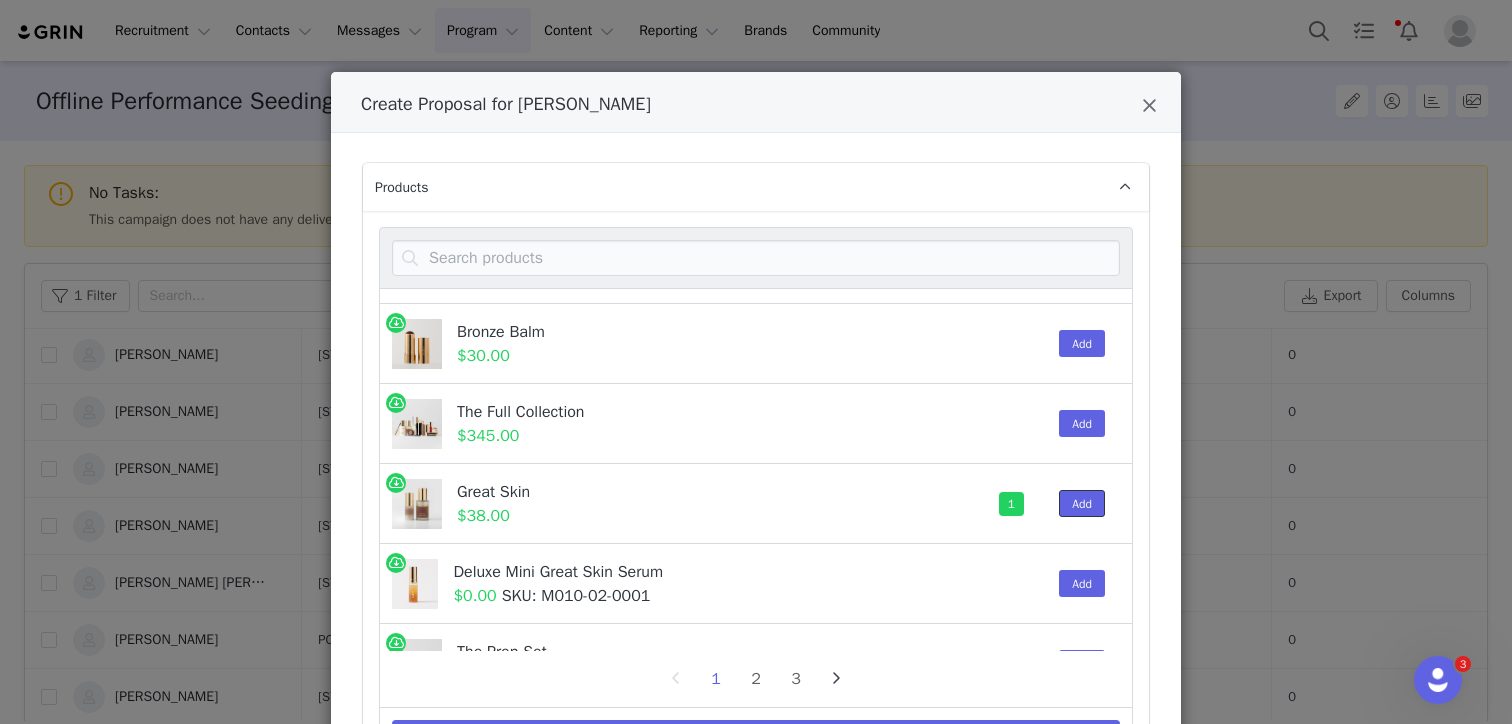 scroll, scrollTop: 1199, scrollLeft: 0, axis: vertical 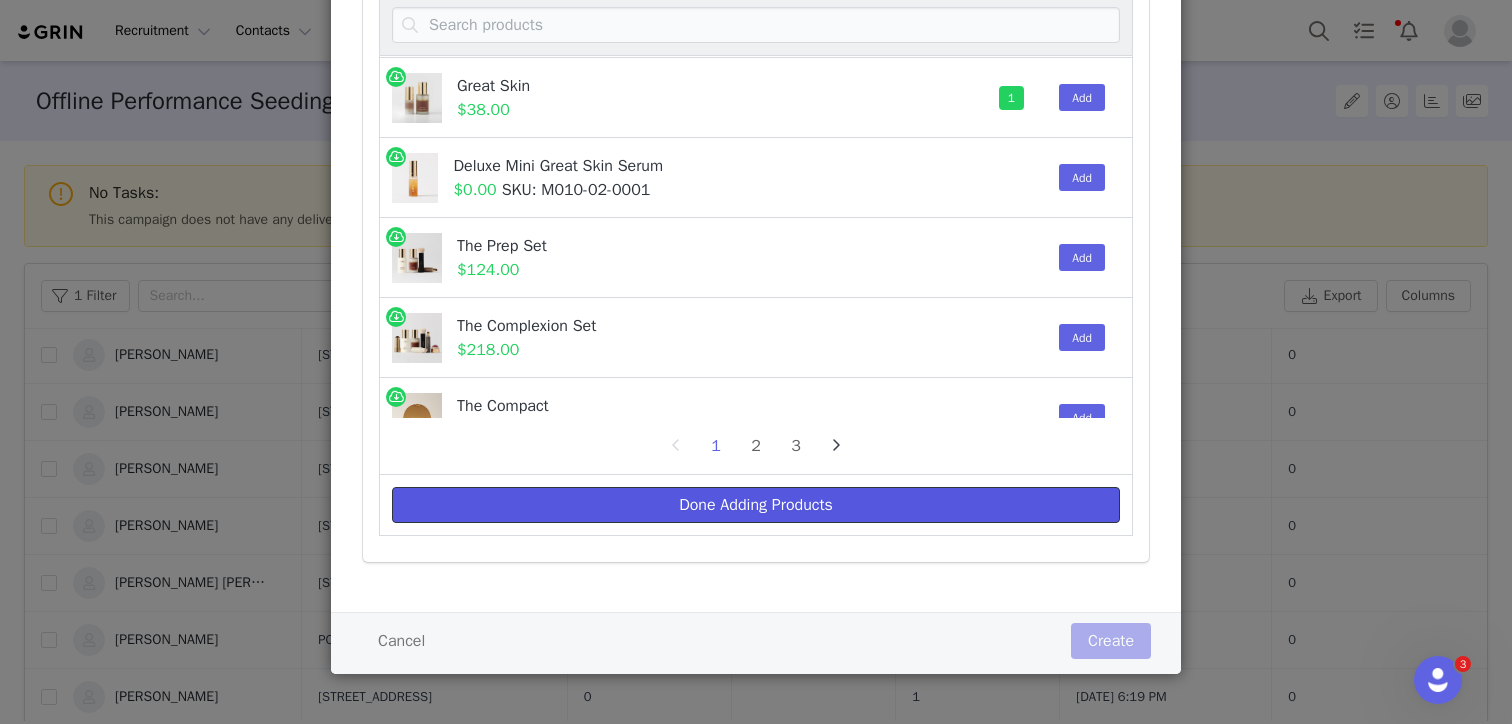 click on "Done Adding Products" at bounding box center [756, 505] 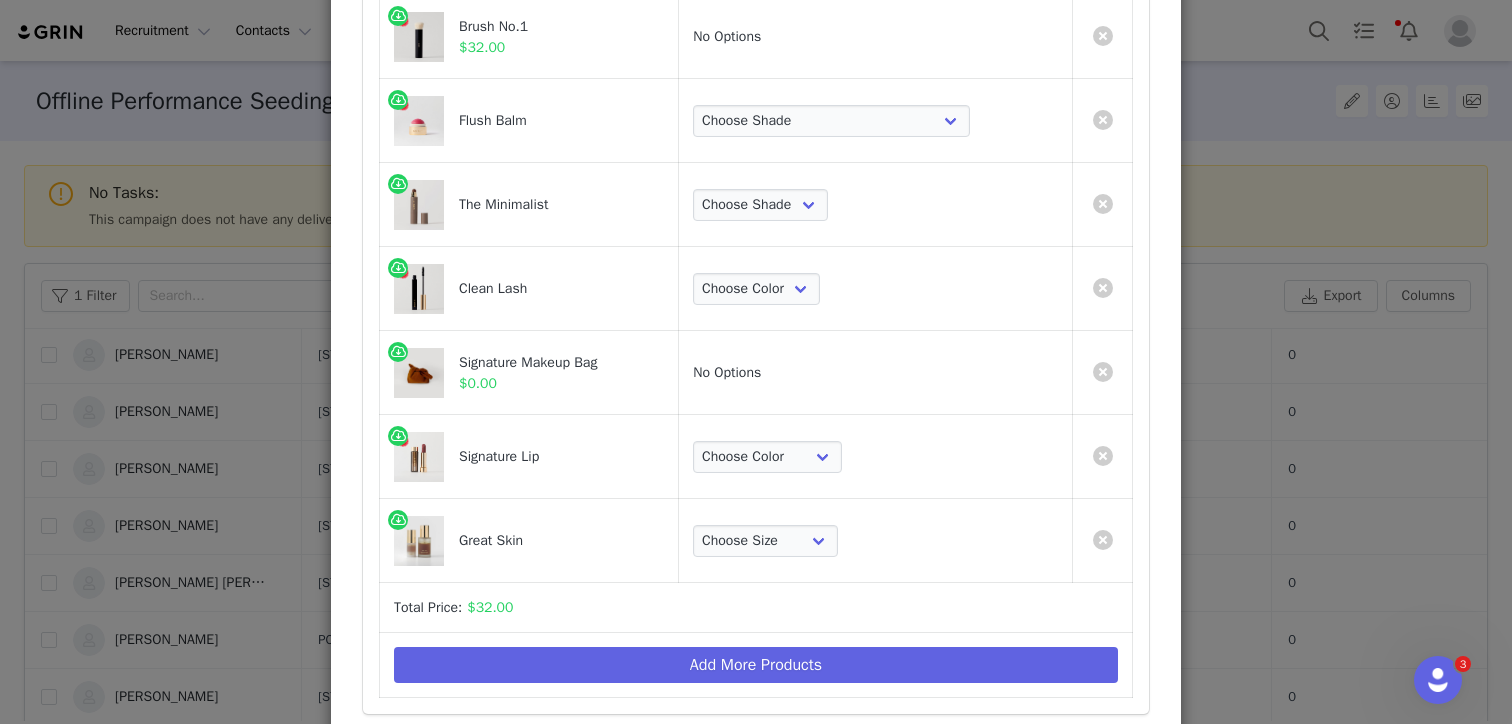 scroll, scrollTop: 0, scrollLeft: 0, axis: both 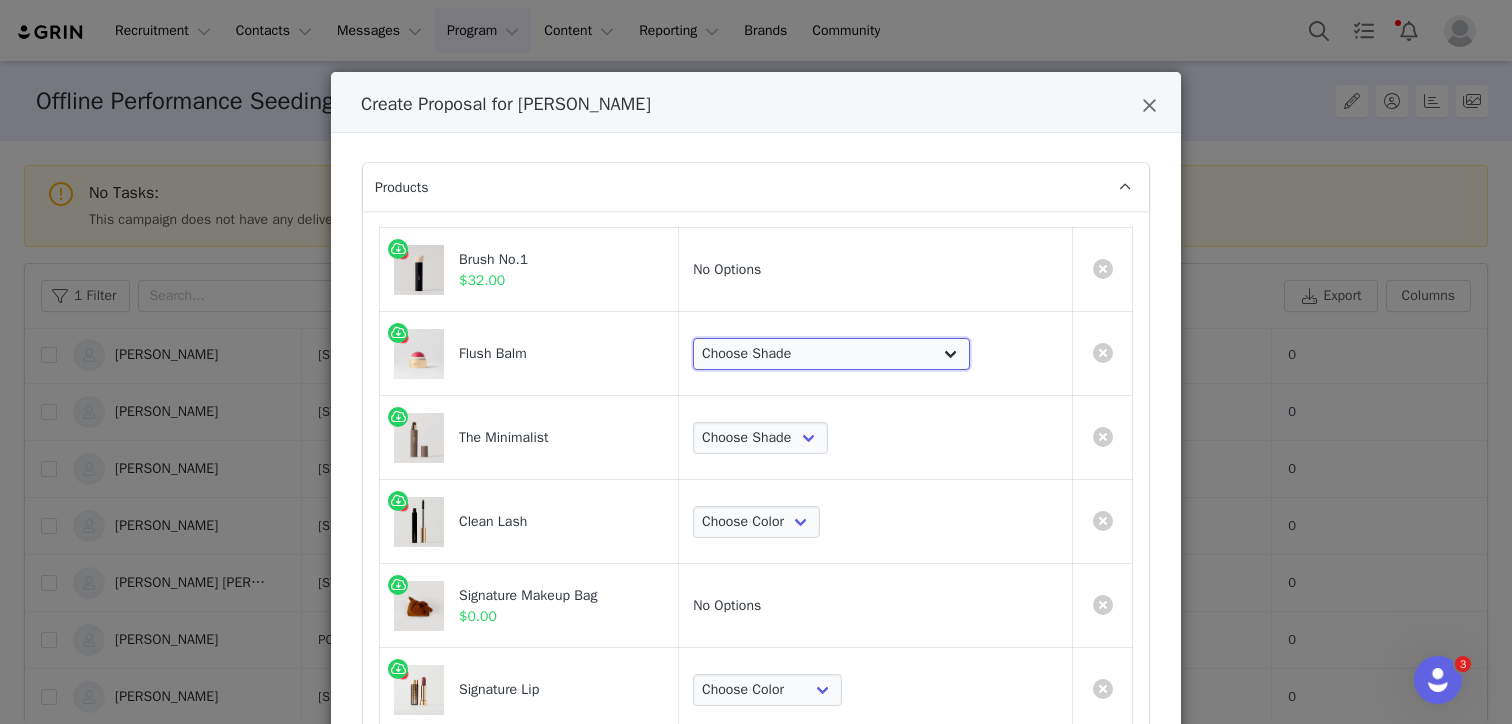 click on "Choose Shade  Beverly Hills   Cheeky   Après   Fox   Stockholm   Terracotta   Le Bonbon   Rouge   Persimmon   Lusitano   Archival   Postmodern   Bespoke" at bounding box center (831, 354) 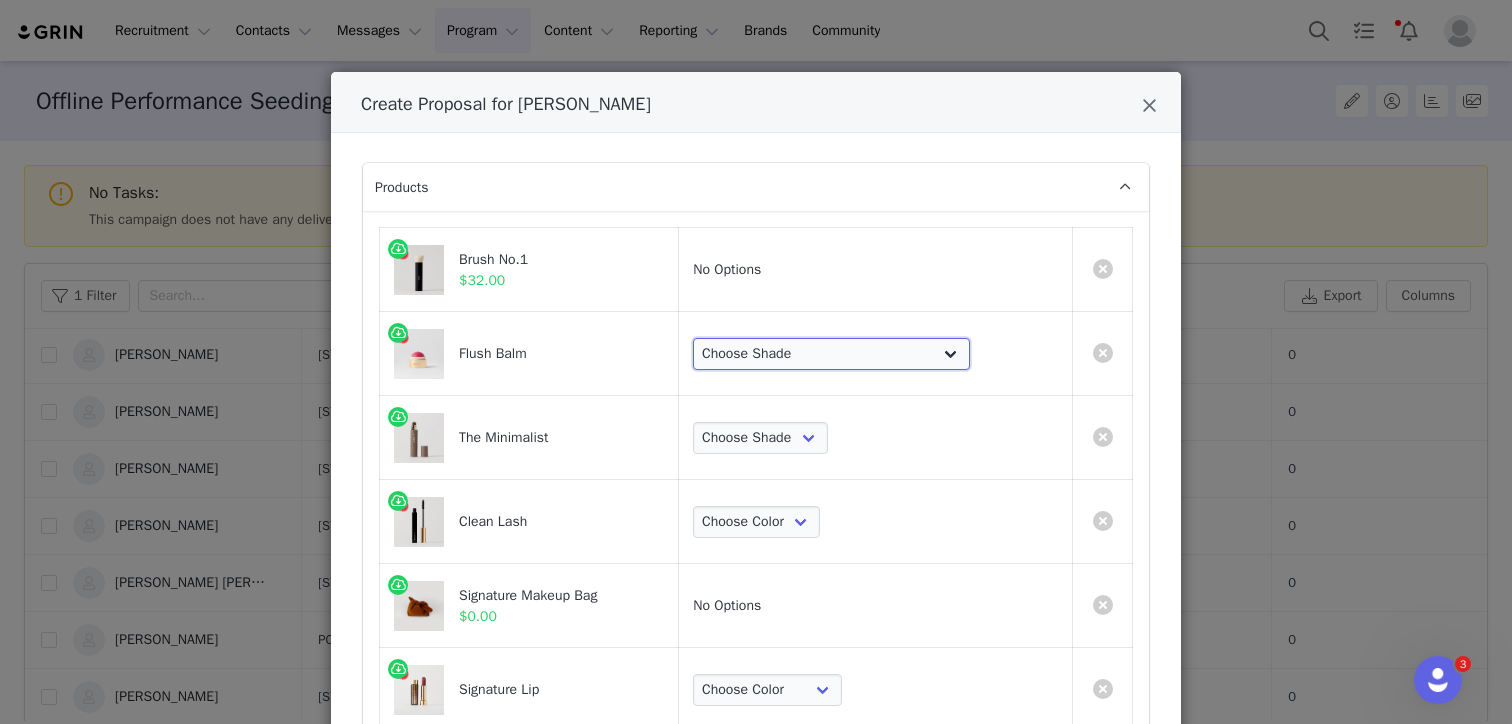 click on "Choose Shade  Beverly Hills   Cheeky   Après   Fox   Stockholm   Terracotta   Le Bonbon   Rouge   Persimmon   Lusitano   Archival   Postmodern   Bespoke" at bounding box center [831, 354] 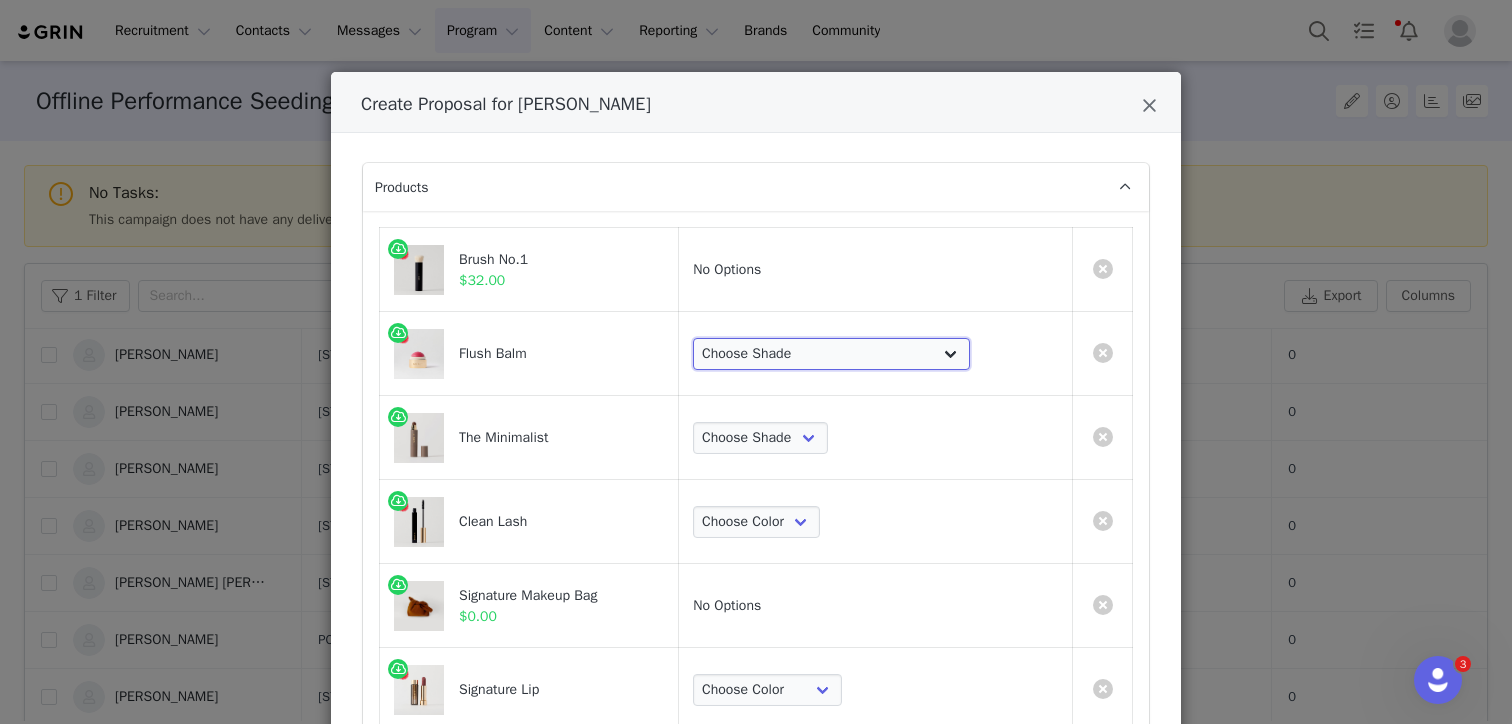 select on "26421110" 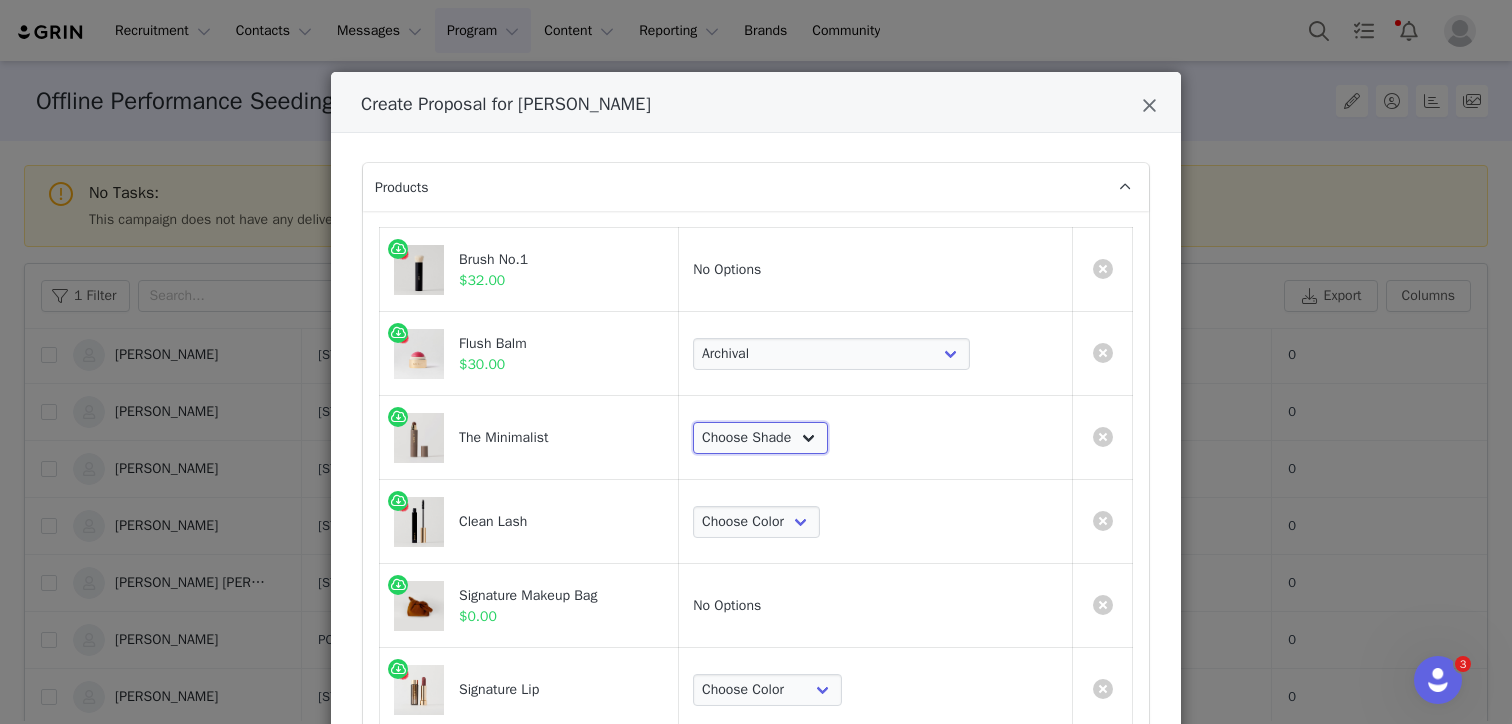 click on "Choose Shade  Umber   Sepia   Tiger Eye   Cacao   Sienna   Chestnut   Amber   Buff   Khaki   Camel   Bisque   Suede   Ecru   Sand   Cream   Ochre   Dune   Bone   Linen   Silk   Bistre   Taurillon   Calico   Burlwood   Jute   Palomino   Oak   Sandstone   Chiffon   Ceramic" at bounding box center [760, 438] 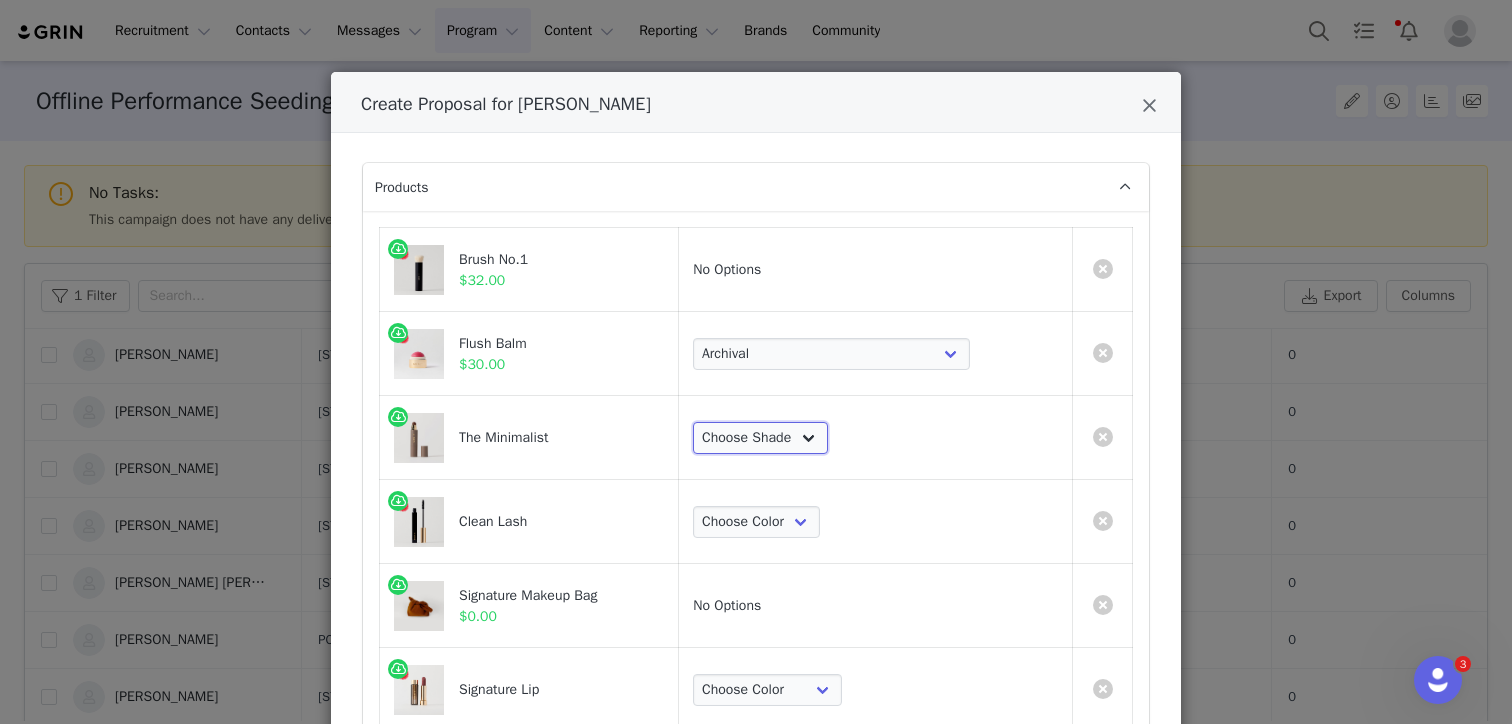 select on "5273098" 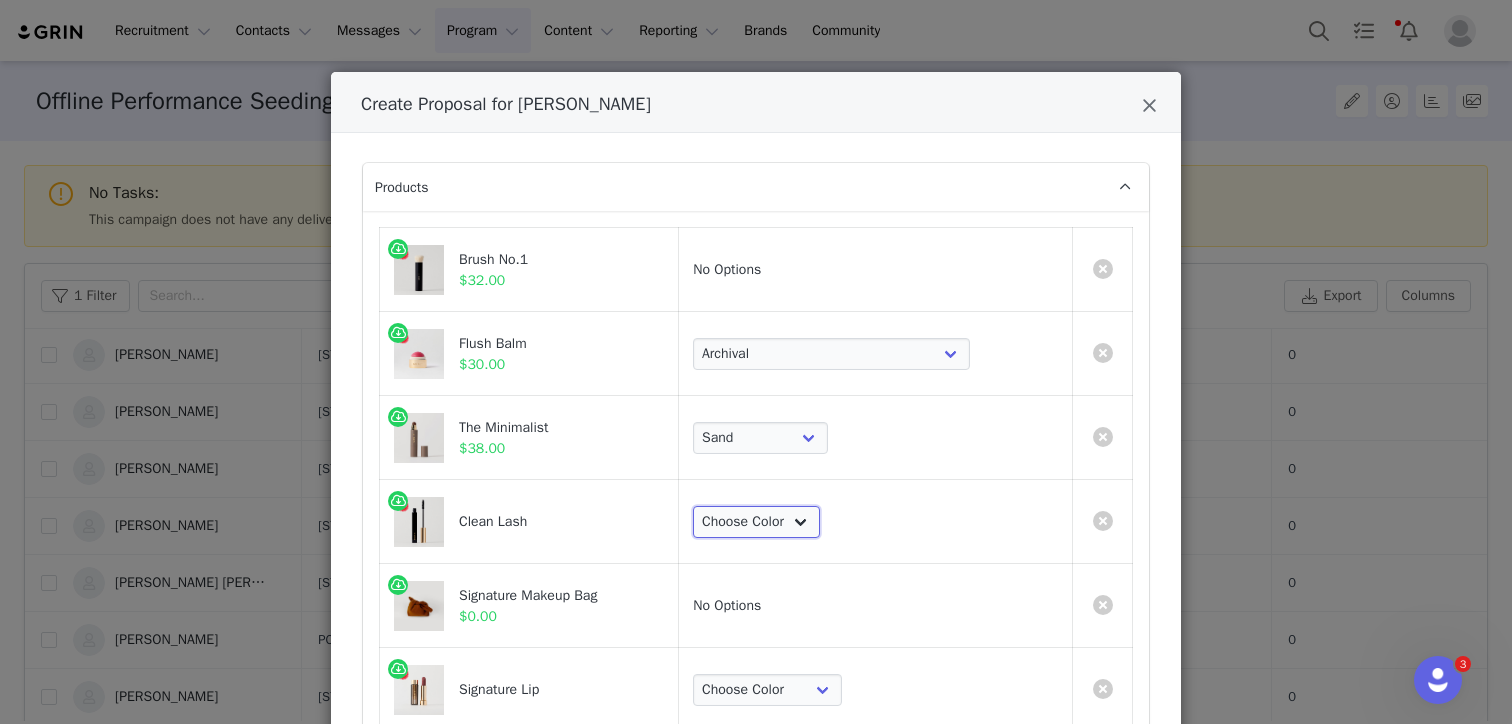 click on "Choose Color  Perfect Black" at bounding box center [756, 522] 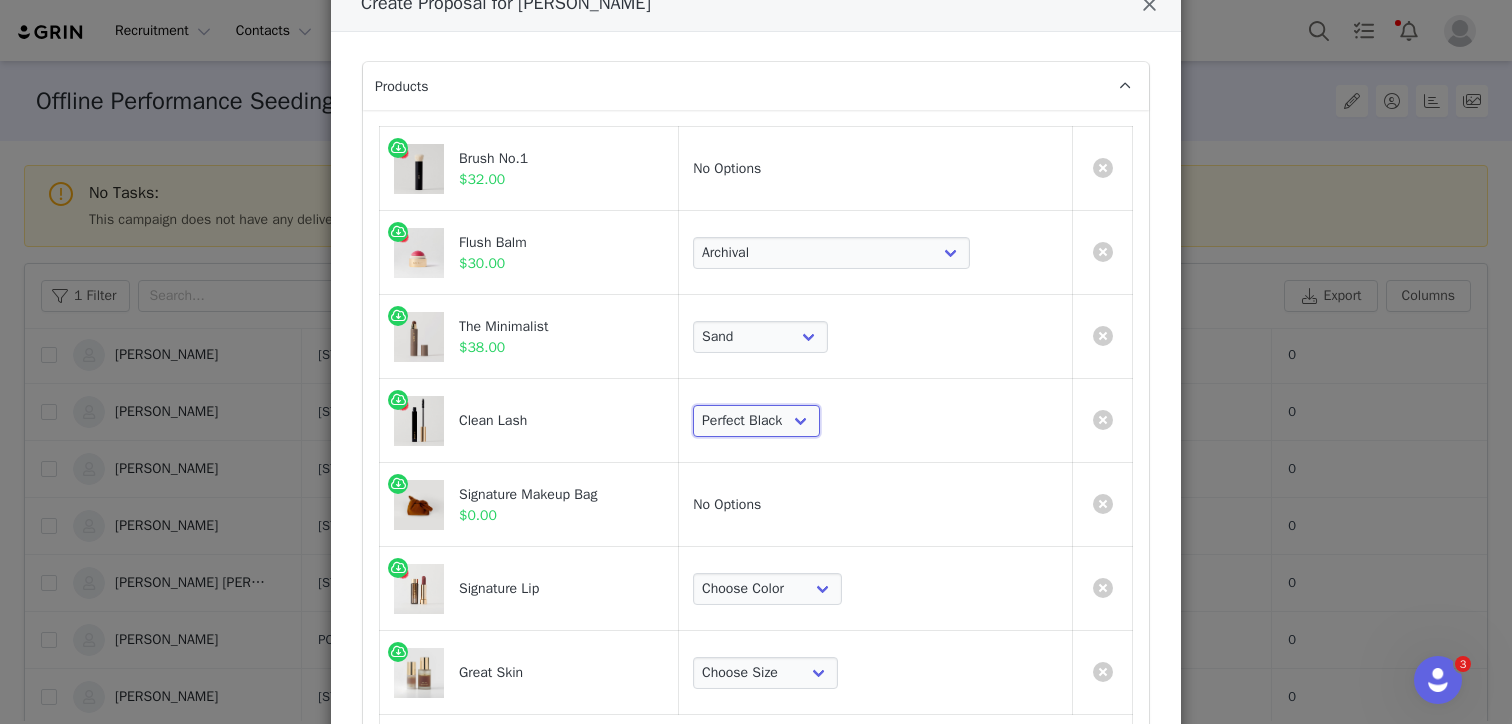 scroll, scrollTop: 169, scrollLeft: 0, axis: vertical 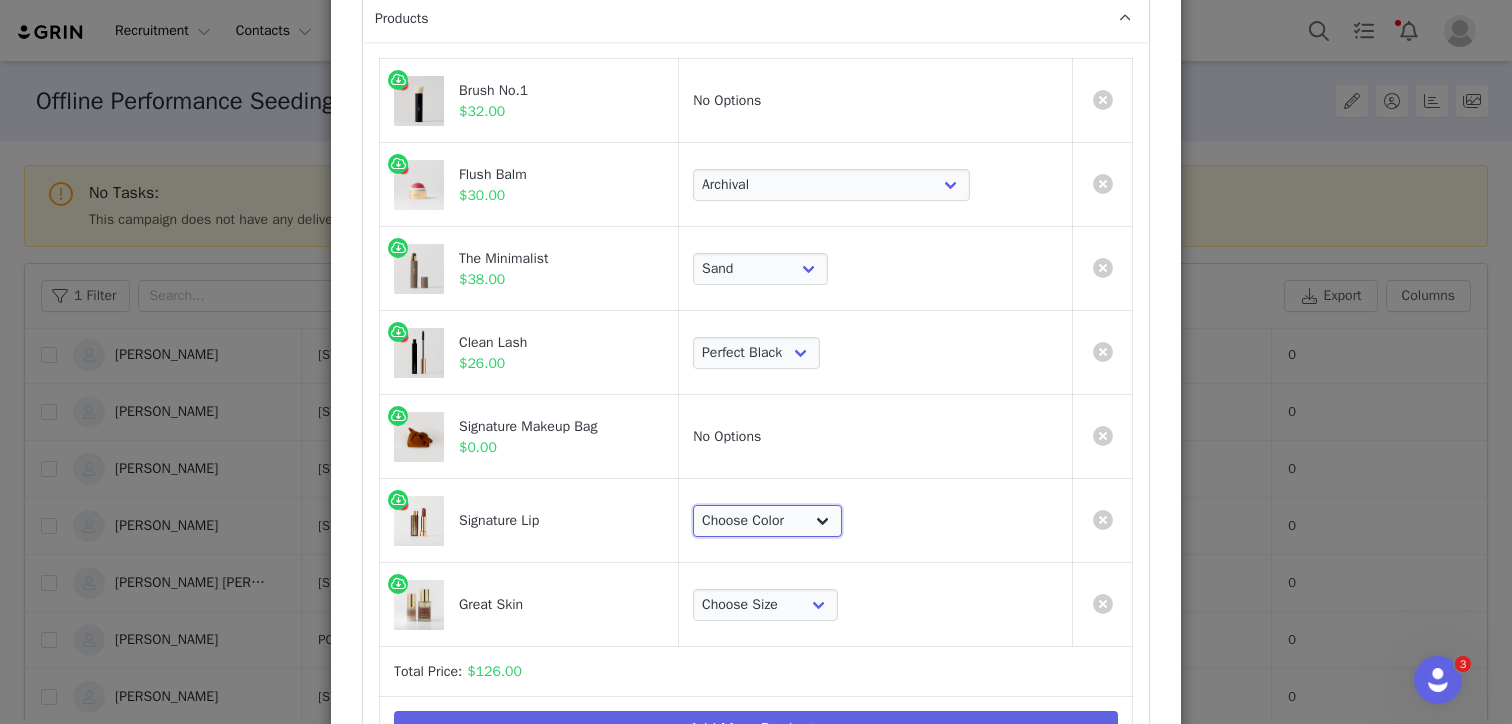 click on "Choose Color  Slip   Millennial   Cabo   L'Avenue   Baby   Tiger   1990   Fashion   Equestrian   Ginger   Maison   Court   Power   Vermillion   Sunday   Classic   Antibes" at bounding box center [767, 521] 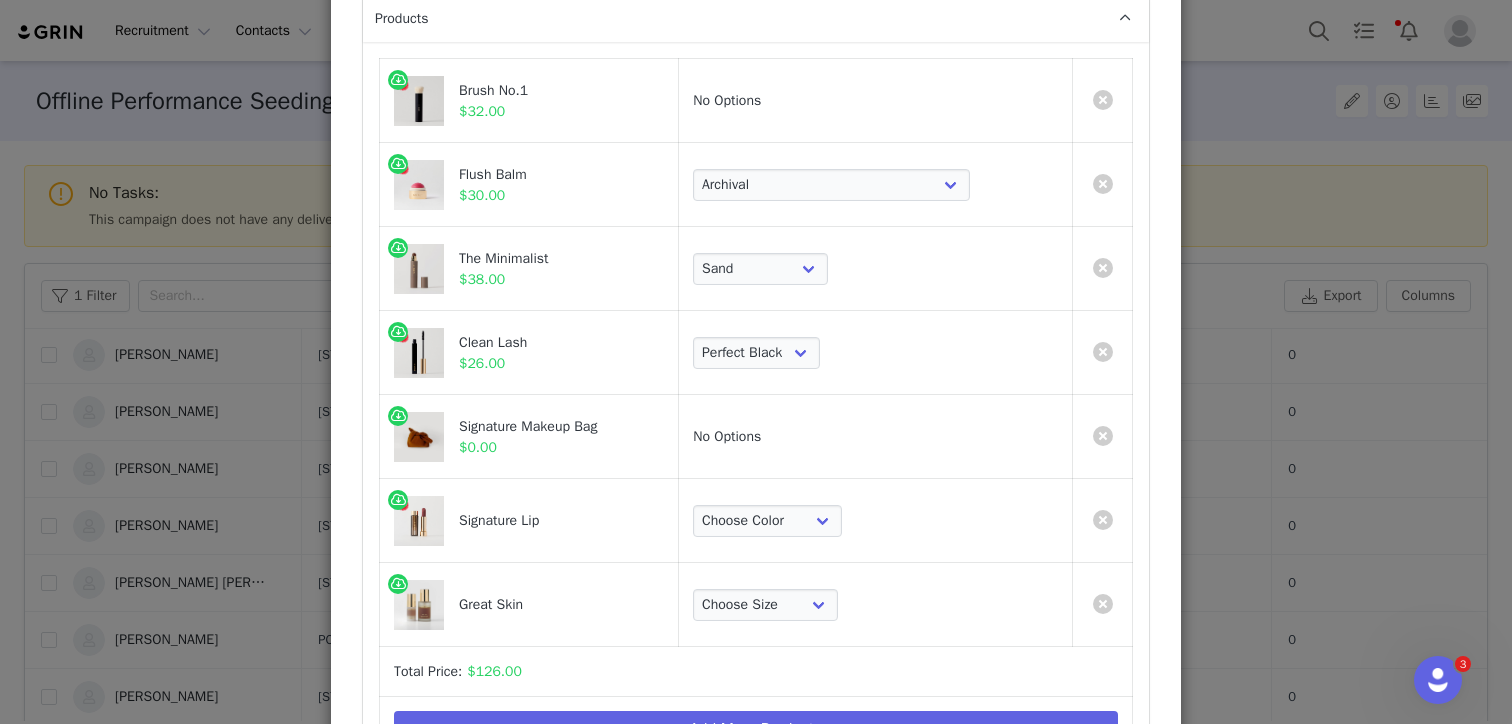 click on "Choose Color  Slip   Millennial   Cabo   L'Avenue   Baby   Tiger   1990   Fashion   Equestrian   Ginger   Maison   Court   Power   Vermillion   Sunday   Classic   Antibes" at bounding box center [876, 521] 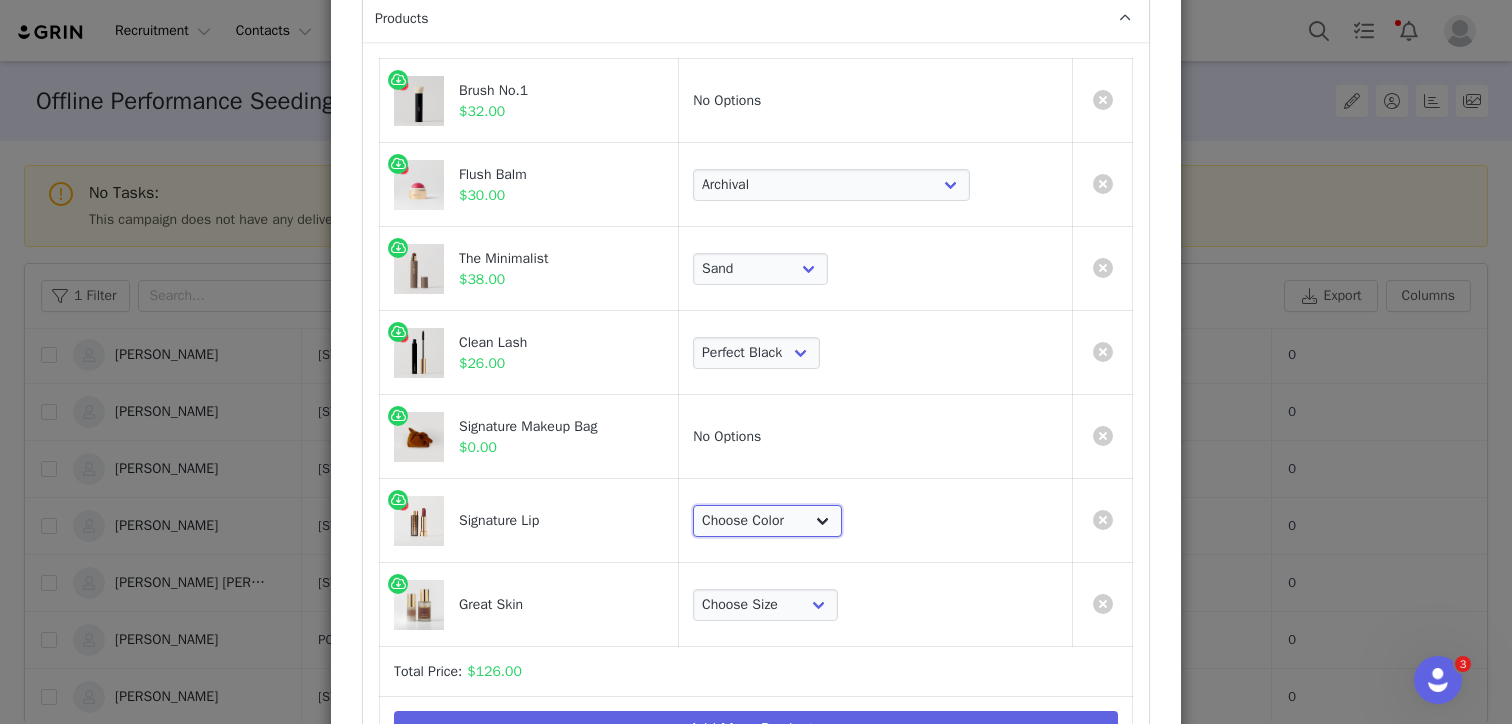click on "Choose Color  Slip   Millennial   Cabo   L'Avenue   Baby   Tiger   1990   Fashion   Equestrian   Ginger   Maison   Court   Power   Vermillion   Sunday   Classic   Antibes" at bounding box center [767, 521] 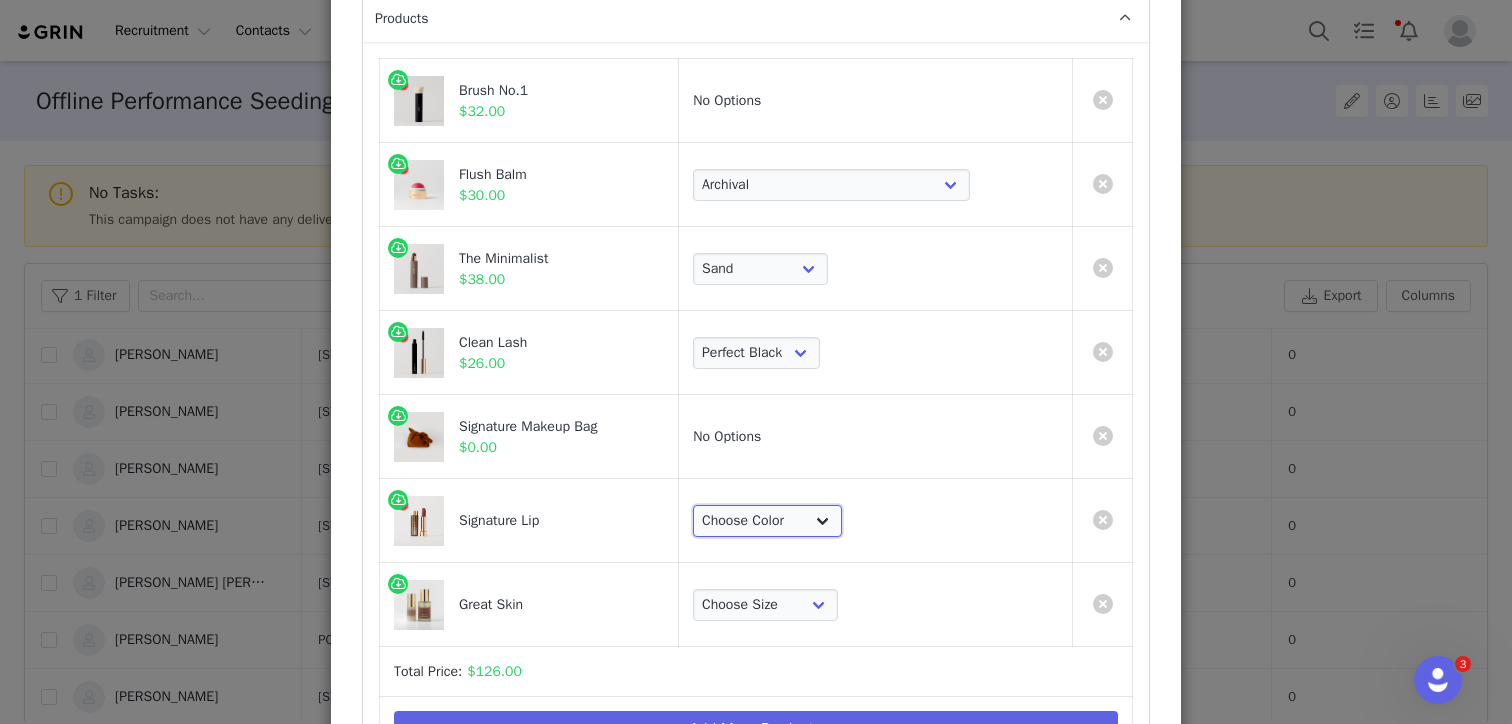 select on "9505171" 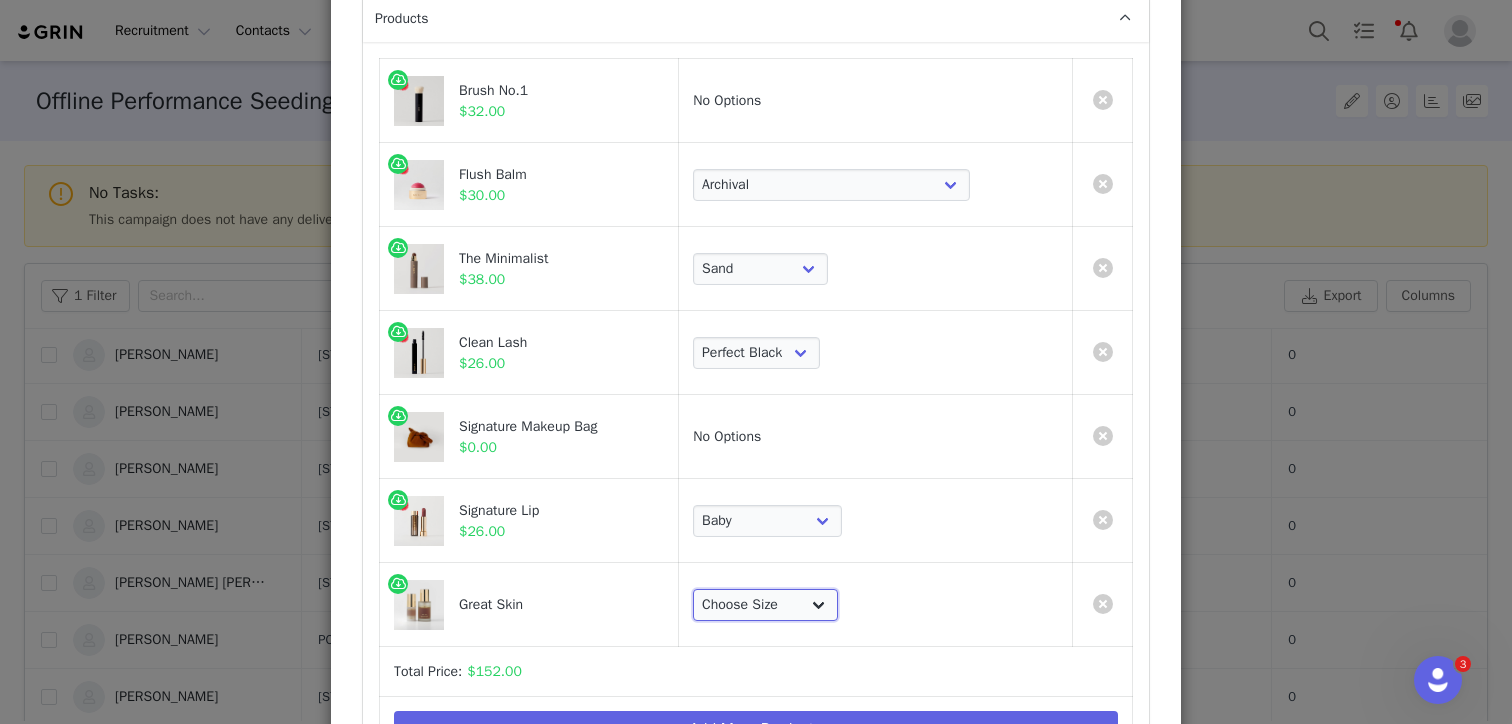 click on "Choose Size  Full-Size (50ml)   Mini-Size (15ml)" at bounding box center [765, 605] 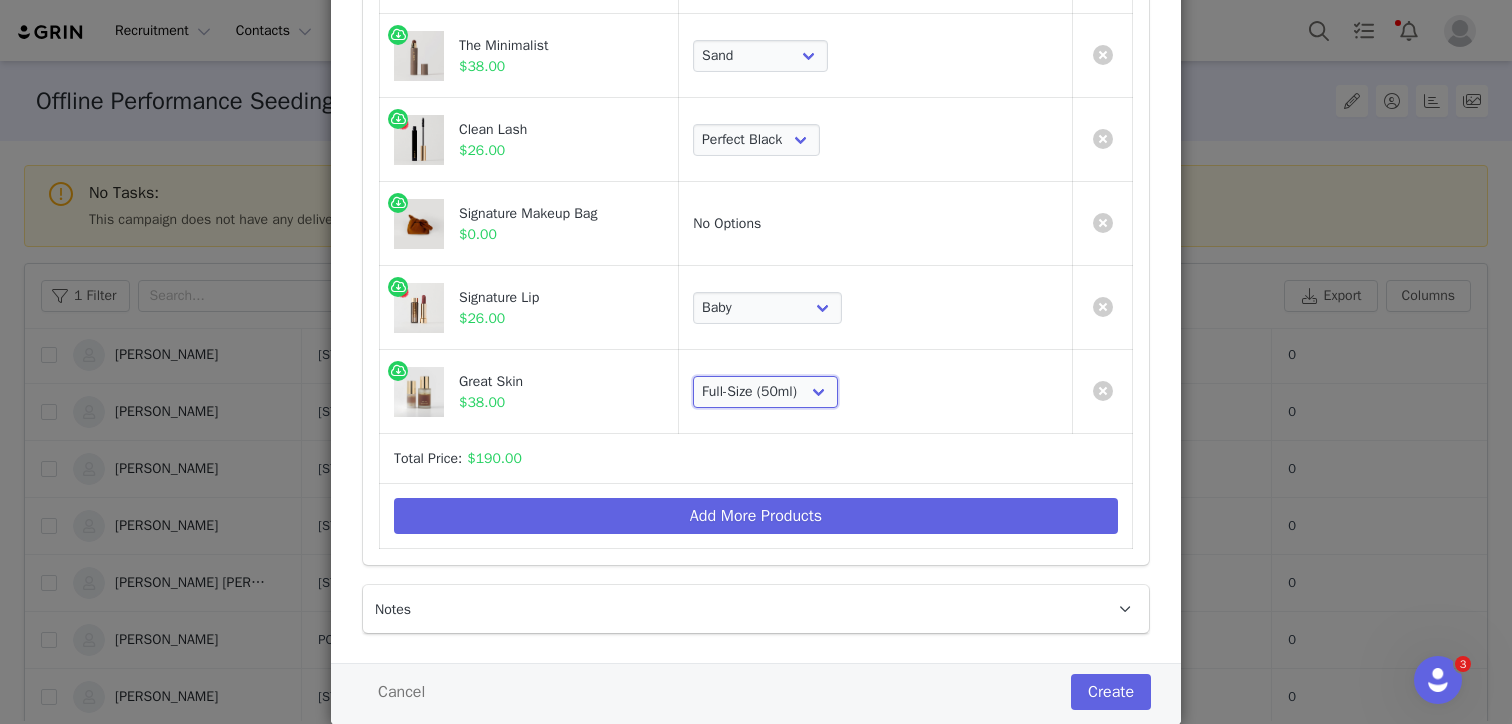 scroll, scrollTop: 433, scrollLeft: 0, axis: vertical 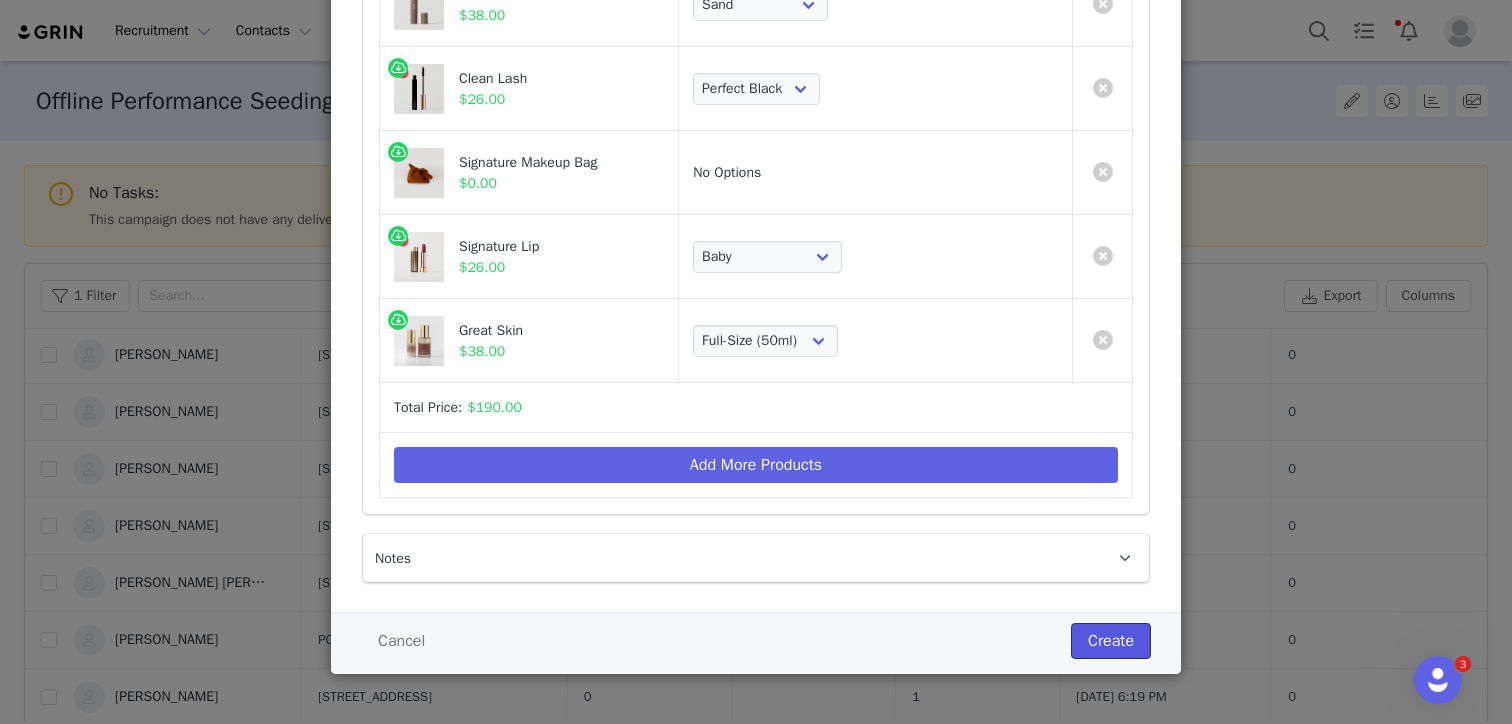 click on "Create" at bounding box center [1111, 641] 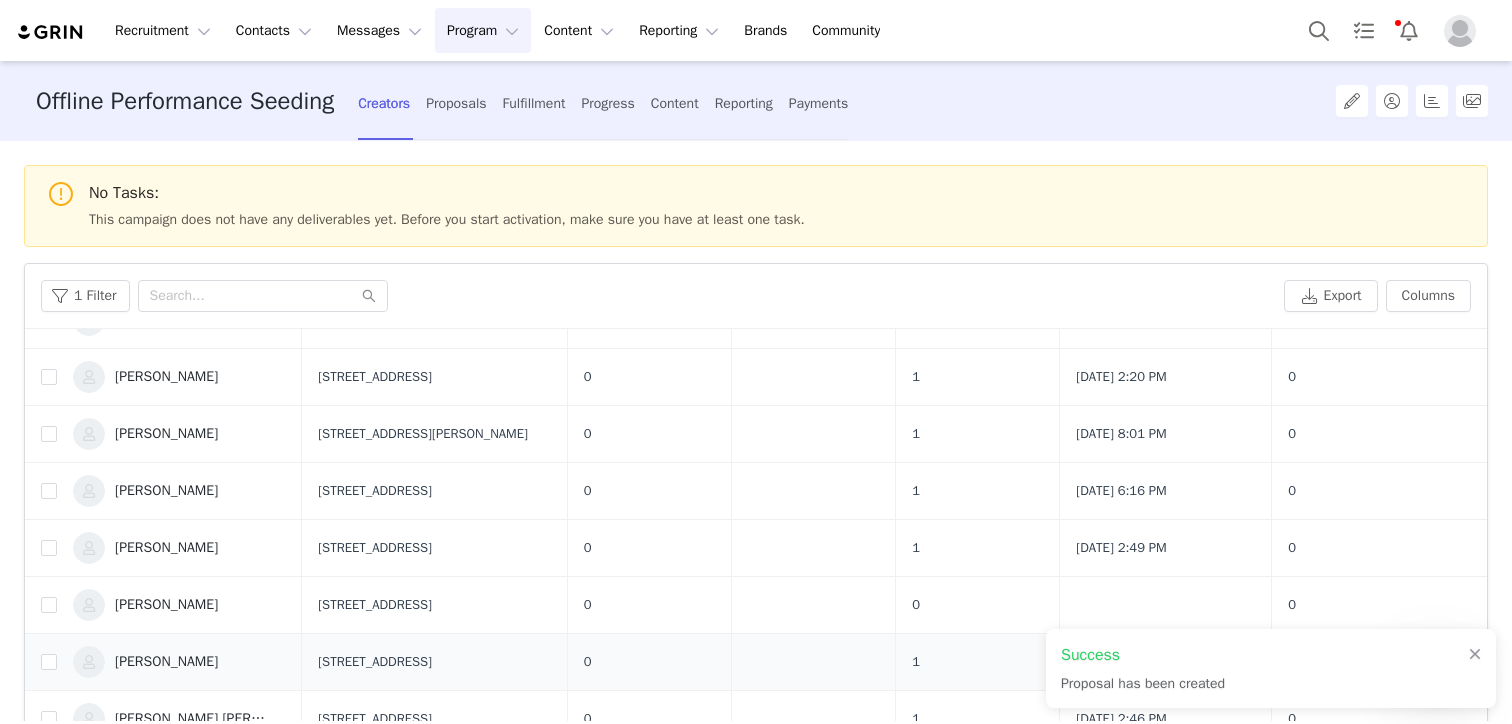 scroll, scrollTop: 85, scrollLeft: 0, axis: vertical 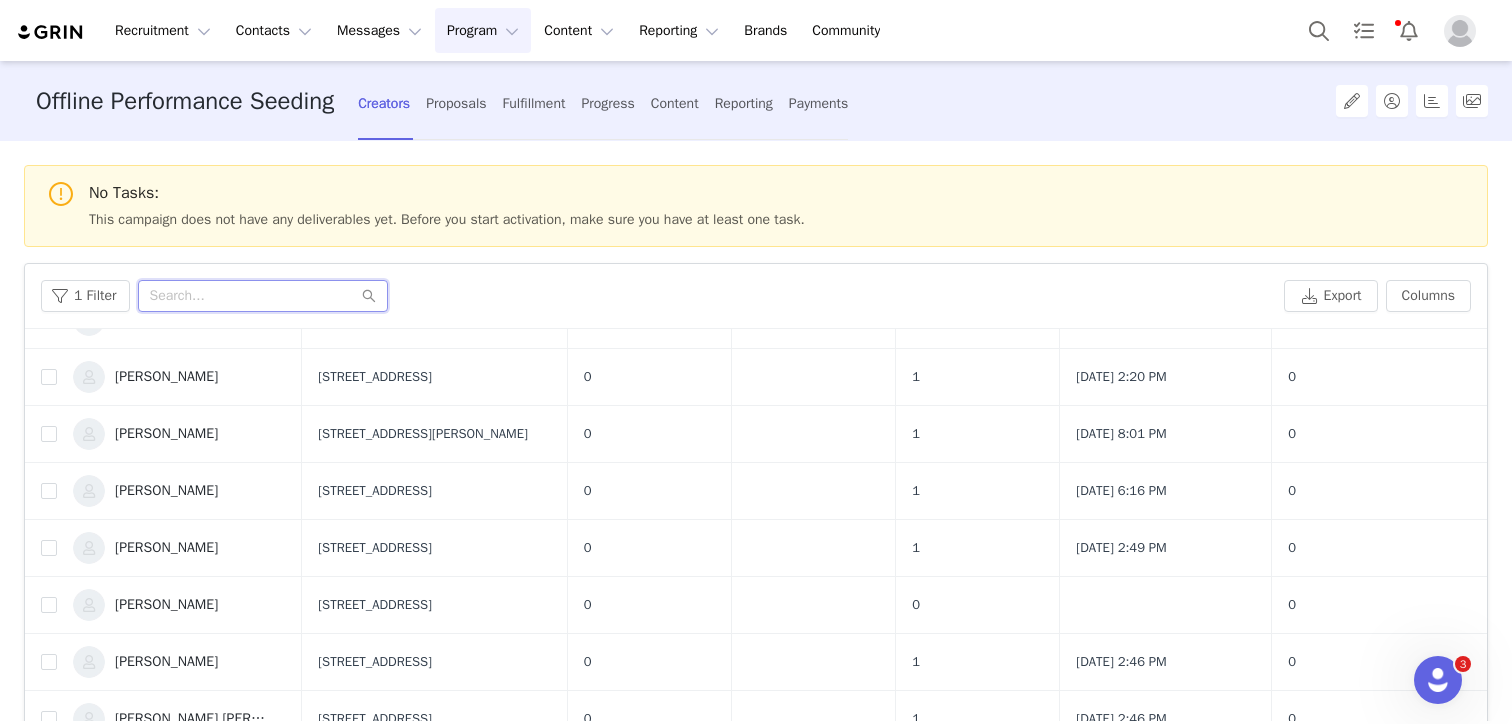 click at bounding box center [263, 296] 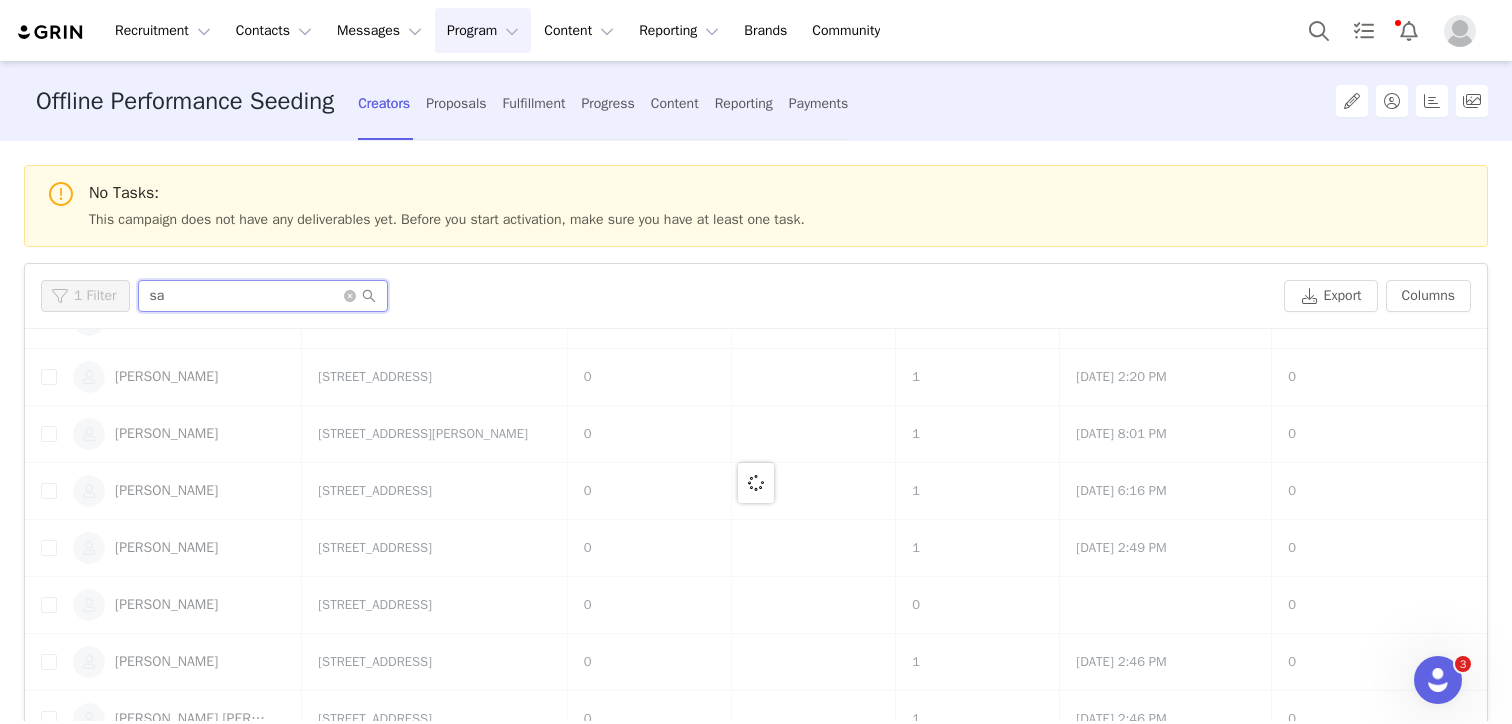 scroll, scrollTop: 0, scrollLeft: 0, axis: both 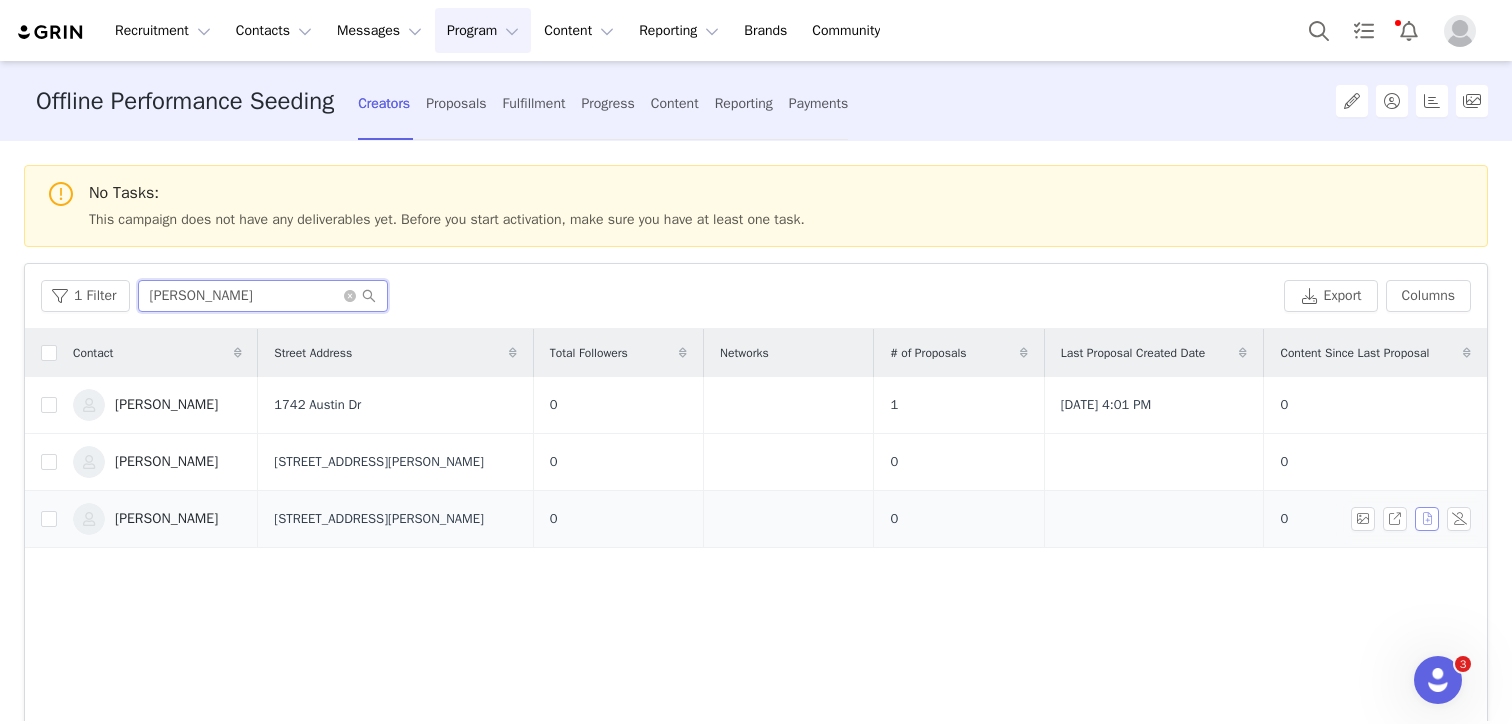 type on "sam" 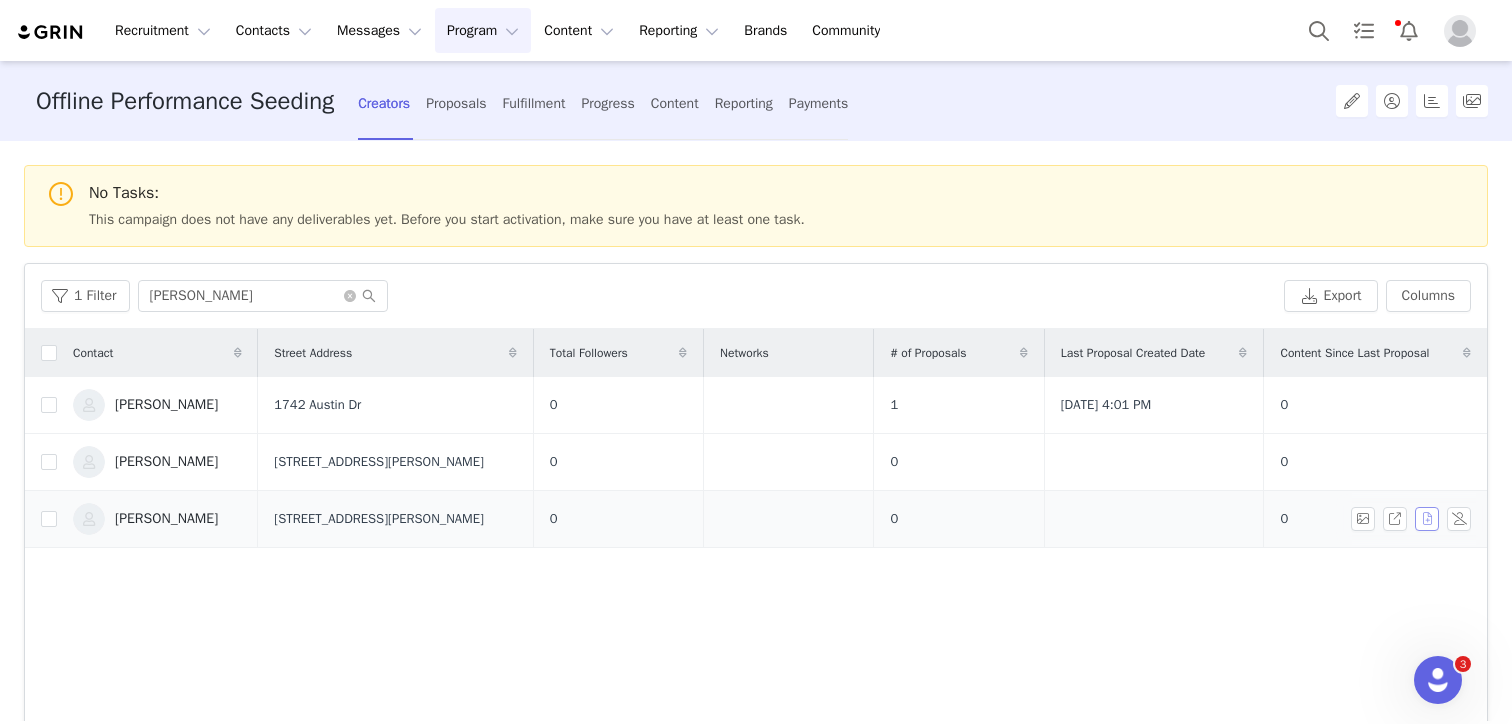 click at bounding box center (1427, 519) 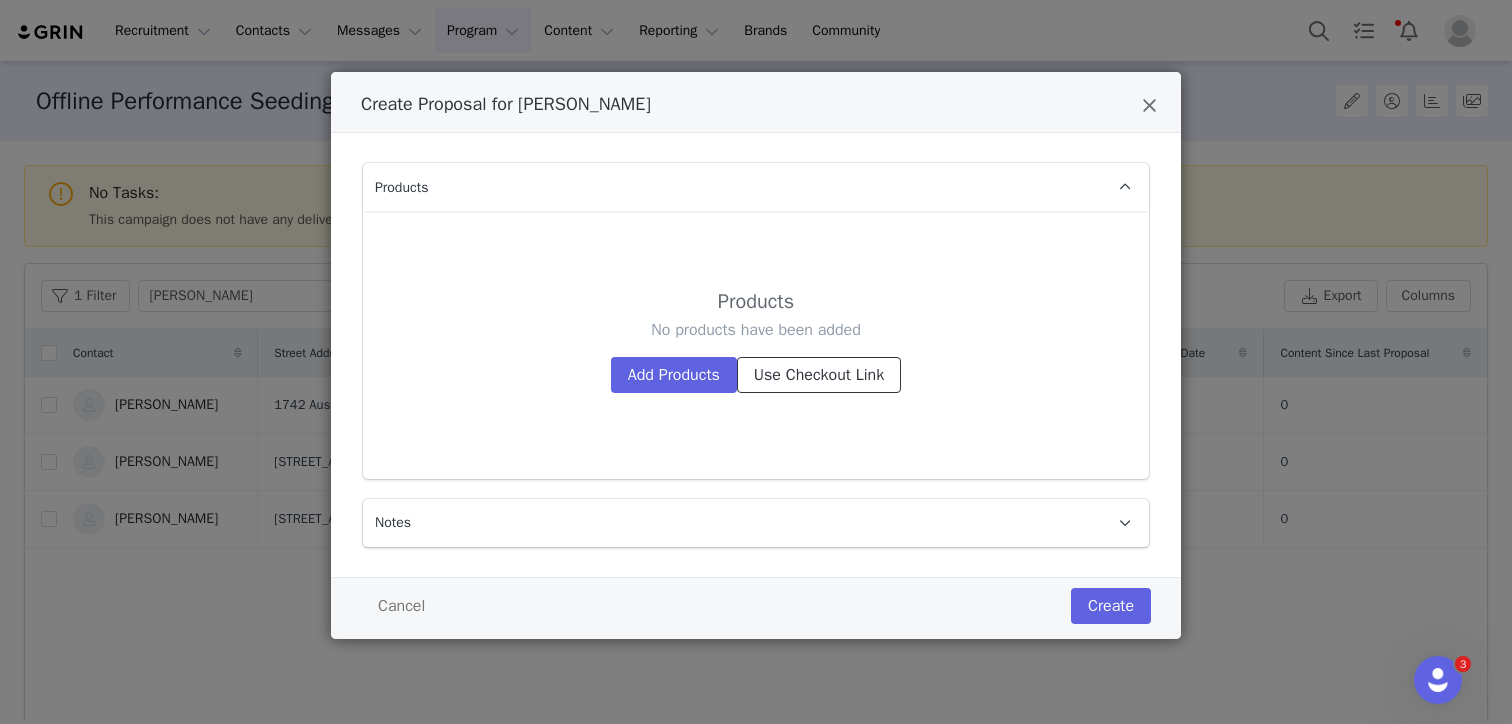 click on "Use Checkout Link" at bounding box center [819, 375] 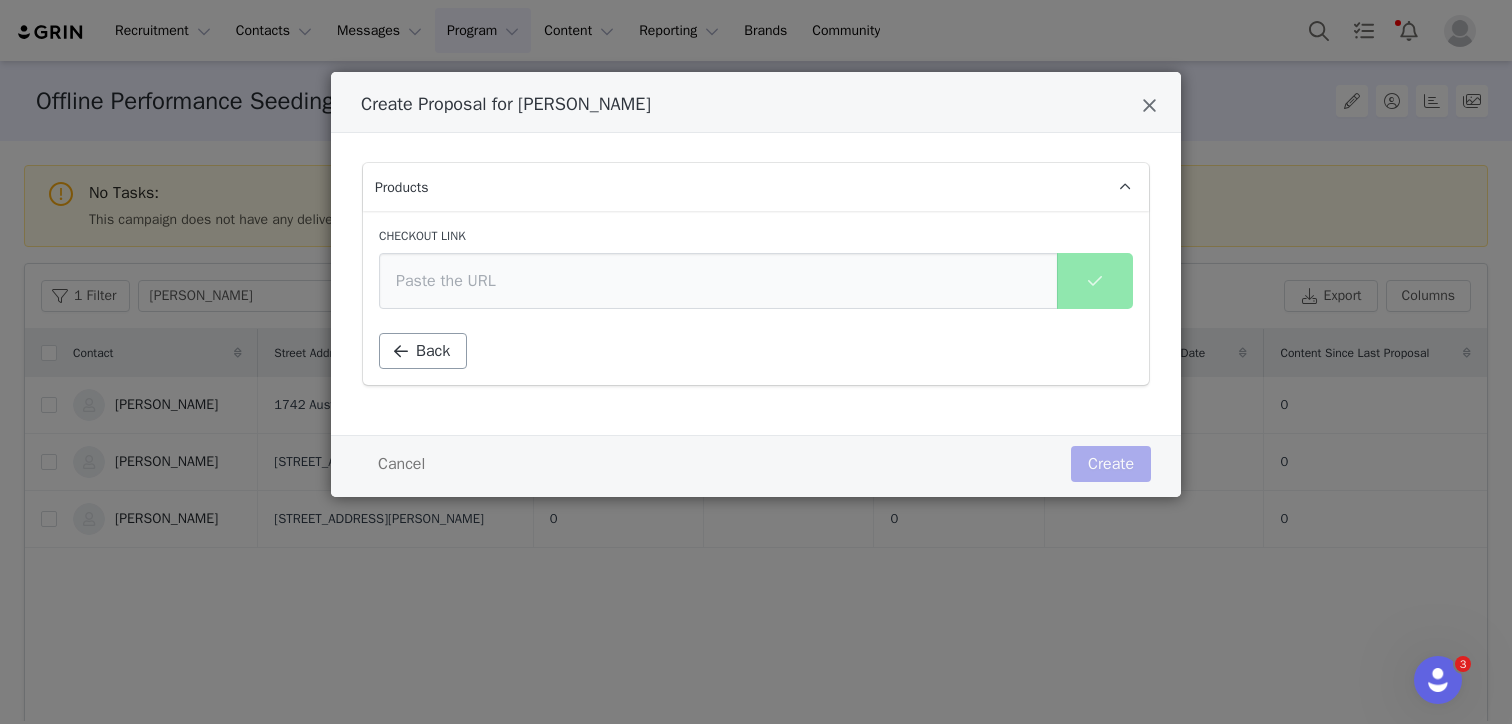 drag, startPoint x: 390, startPoint y: 380, endPoint x: 395, endPoint y: 368, distance: 13 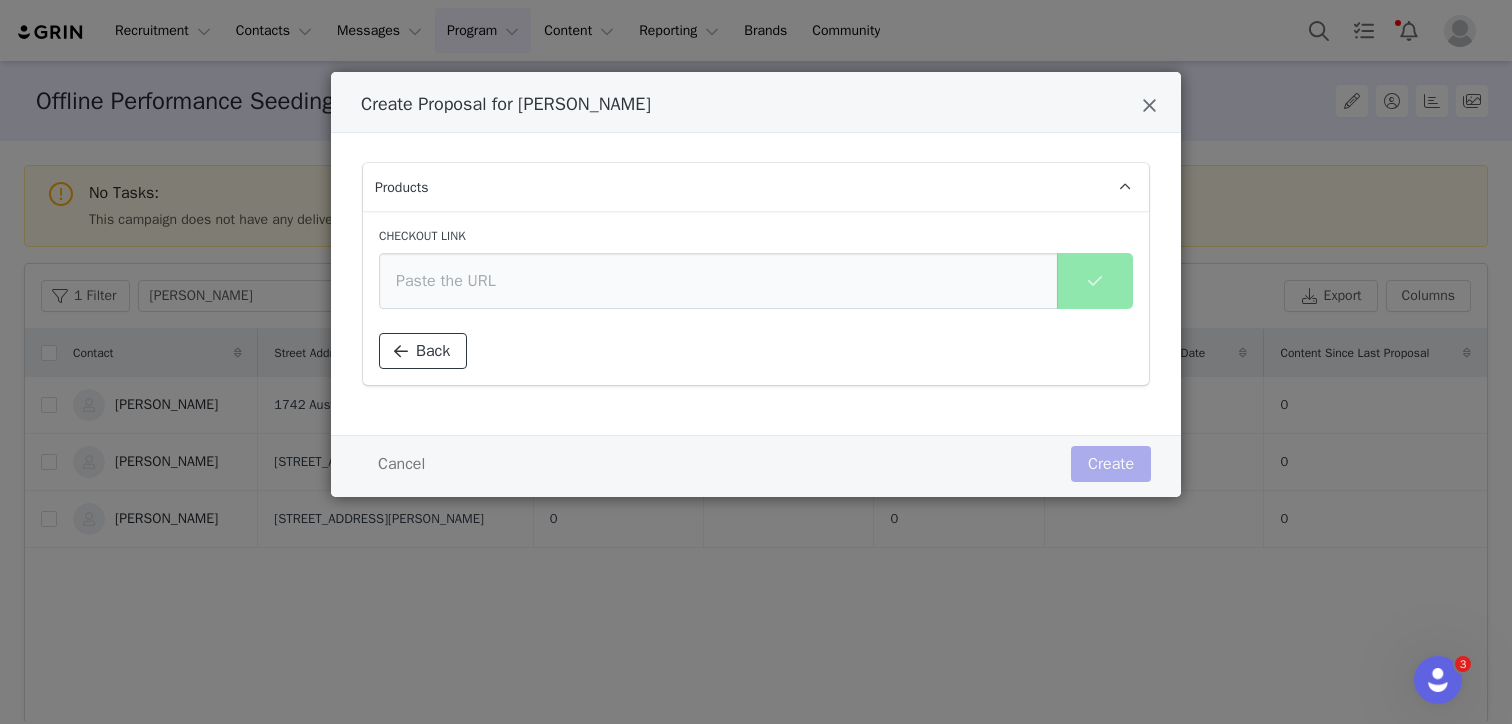 click at bounding box center (401, 351) 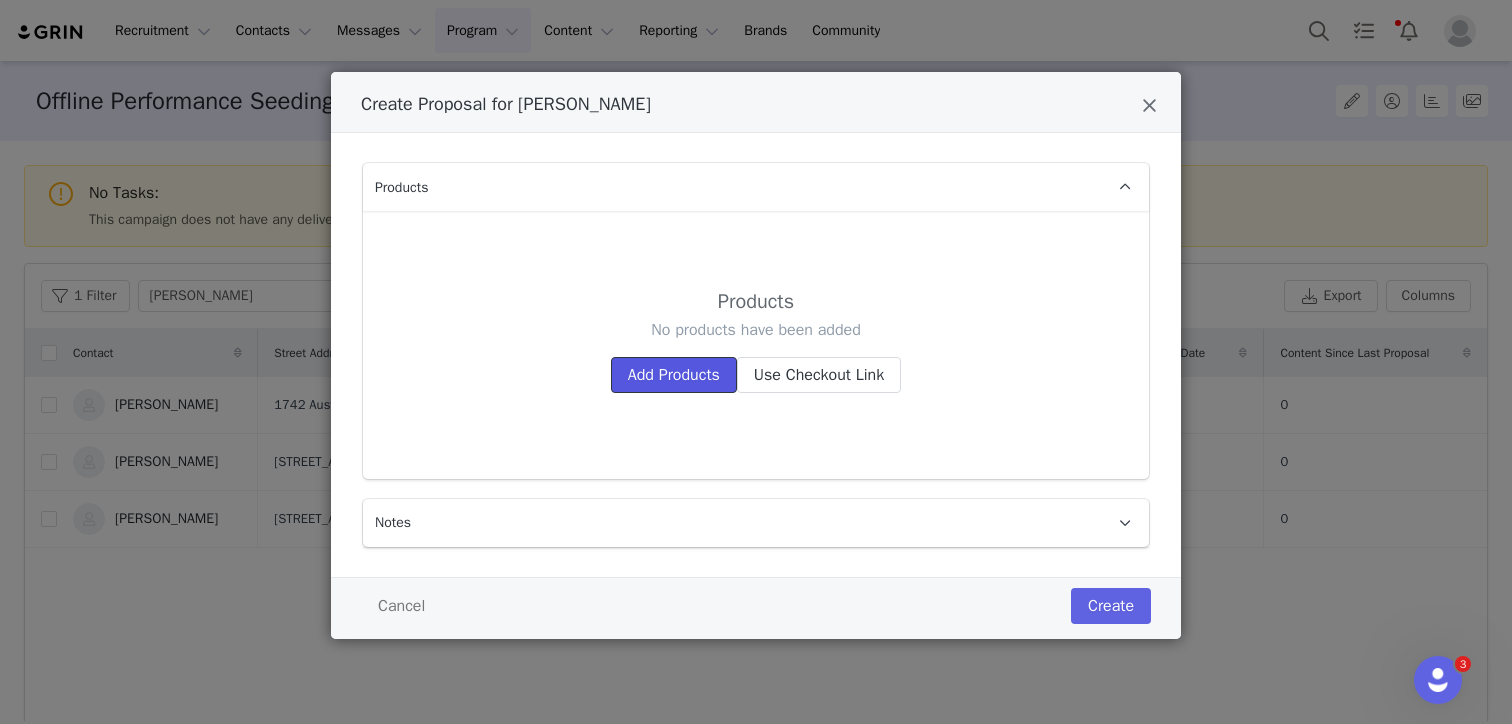 click on "Add Products" at bounding box center (674, 375) 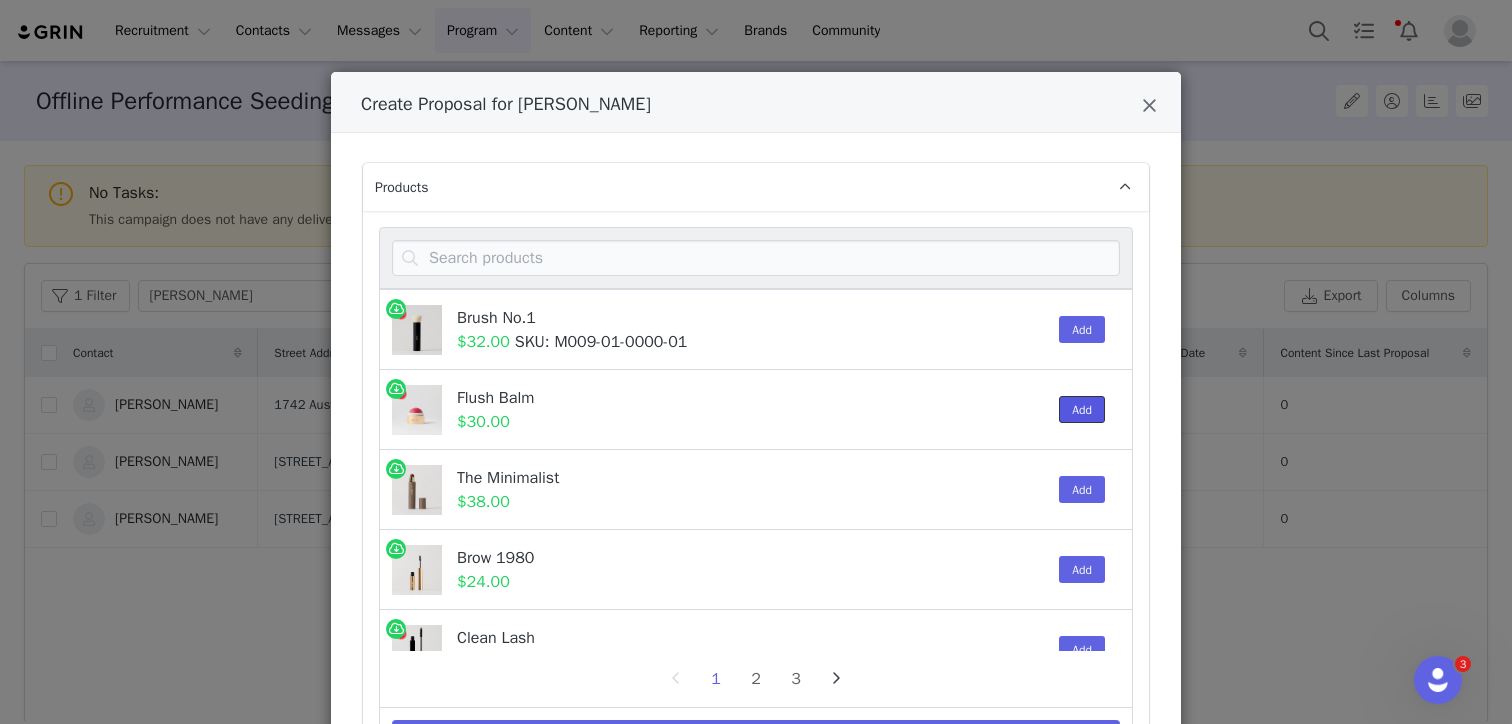 click on "Add" at bounding box center [1082, 409] 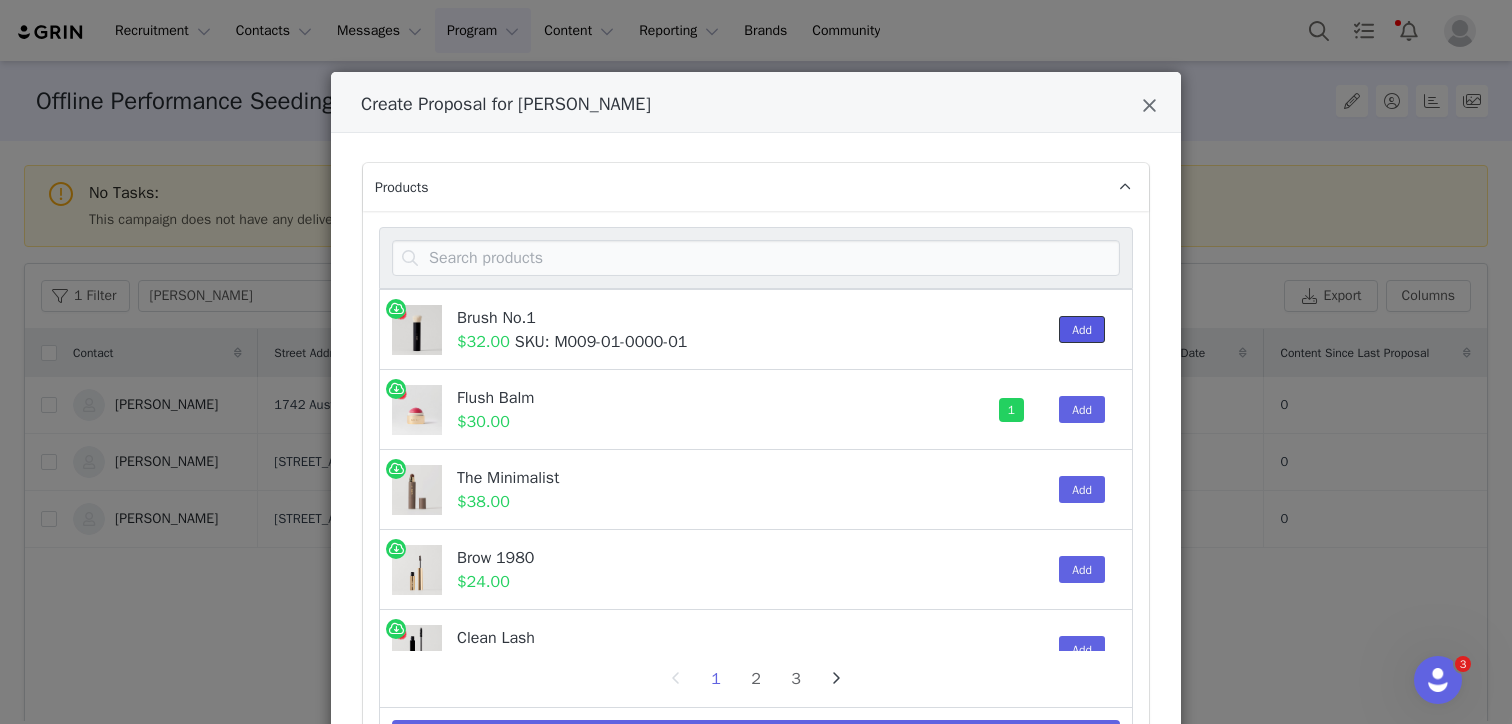 click on "Add" at bounding box center (1082, 329) 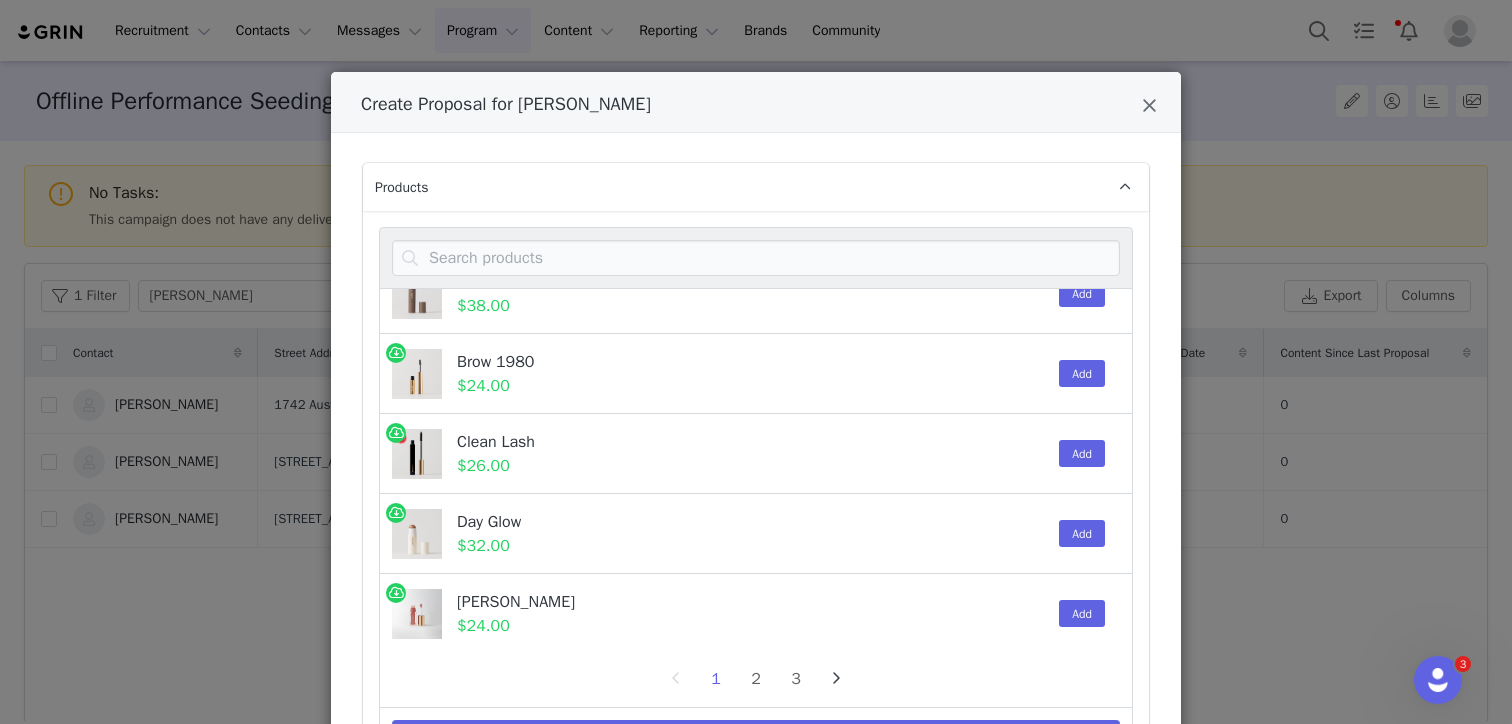 scroll, scrollTop: 329, scrollLeft: 0, axis: vertical 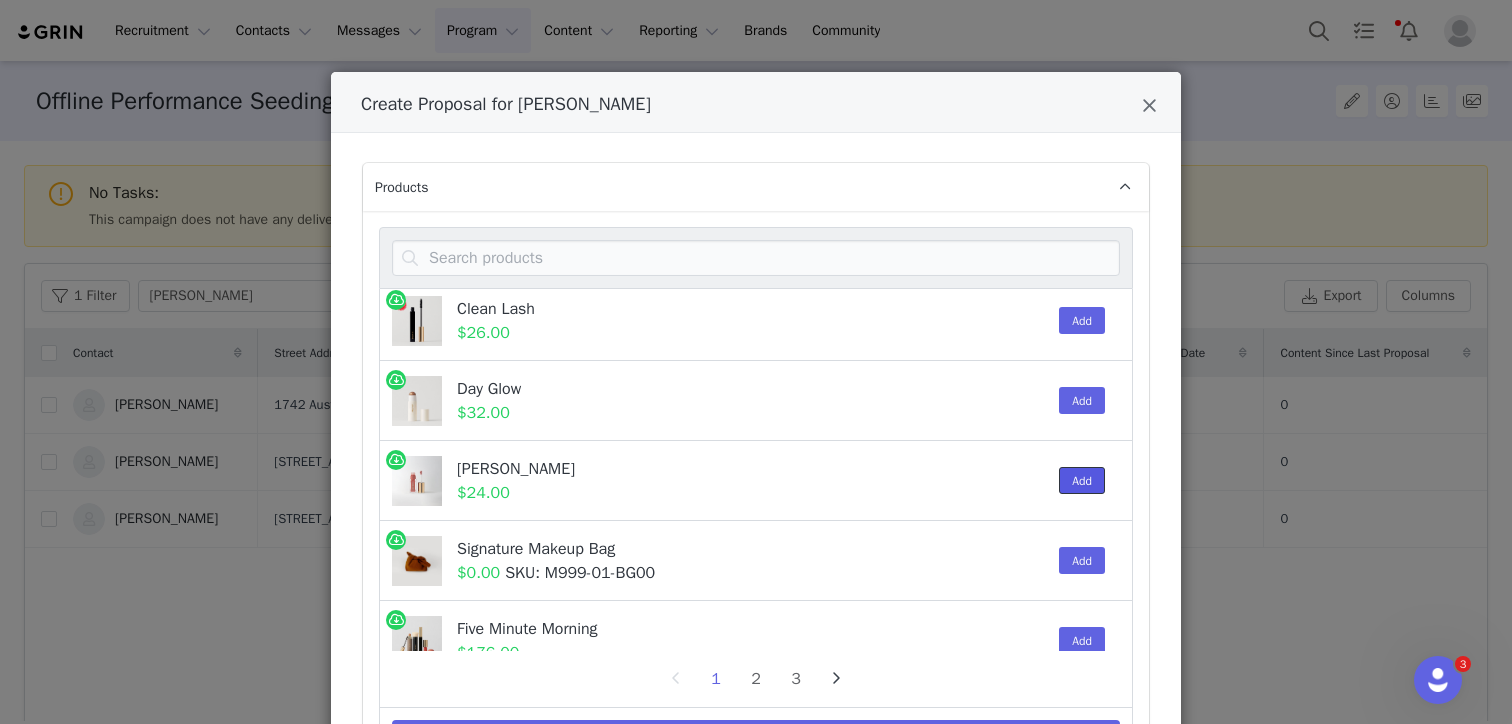 click on "Add" at bounding box center (1082, 480) 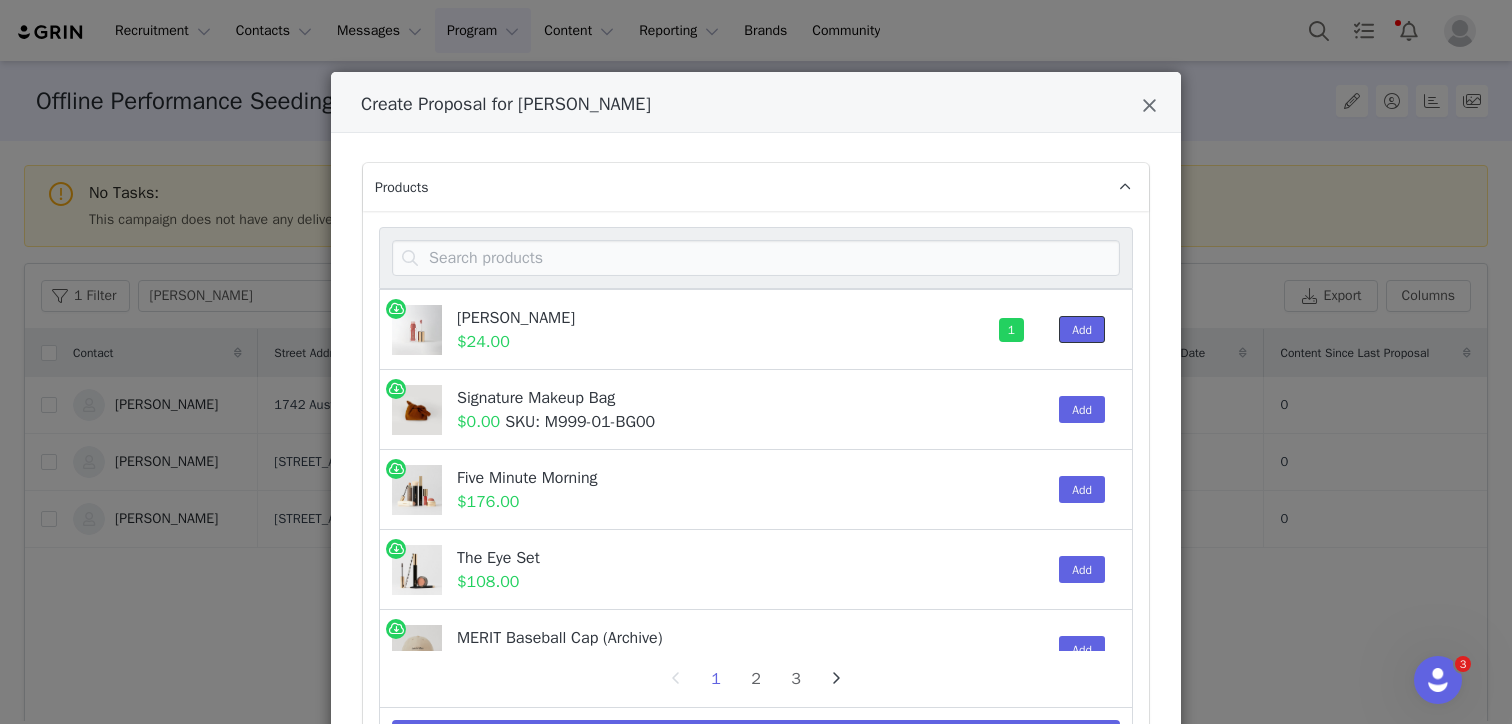 scroll, scrollTop: 491, scrollLeft: 0, axis: vertical 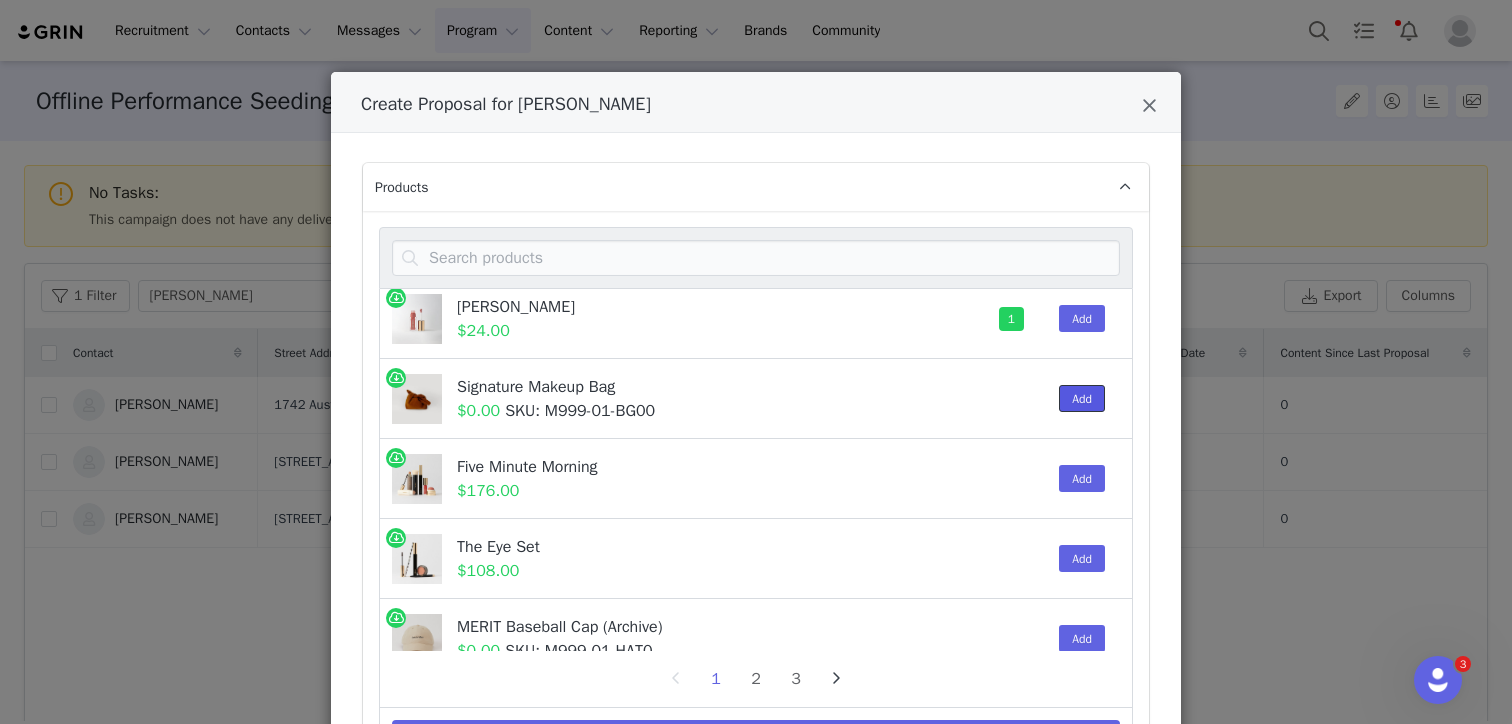 click on "Add" at bounding box center (1082, 398) 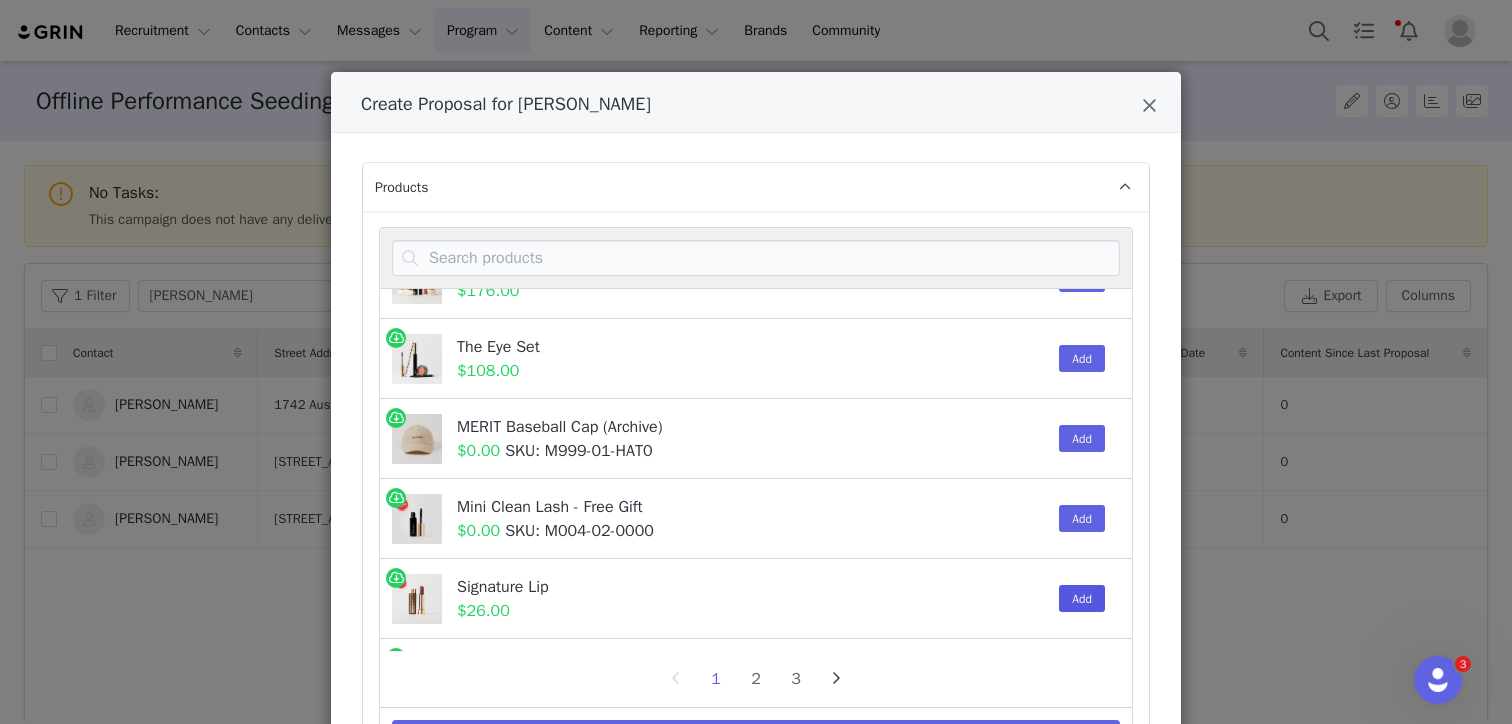scroll, scrollTop: 693, scrollLeft: 0, axis: vertical 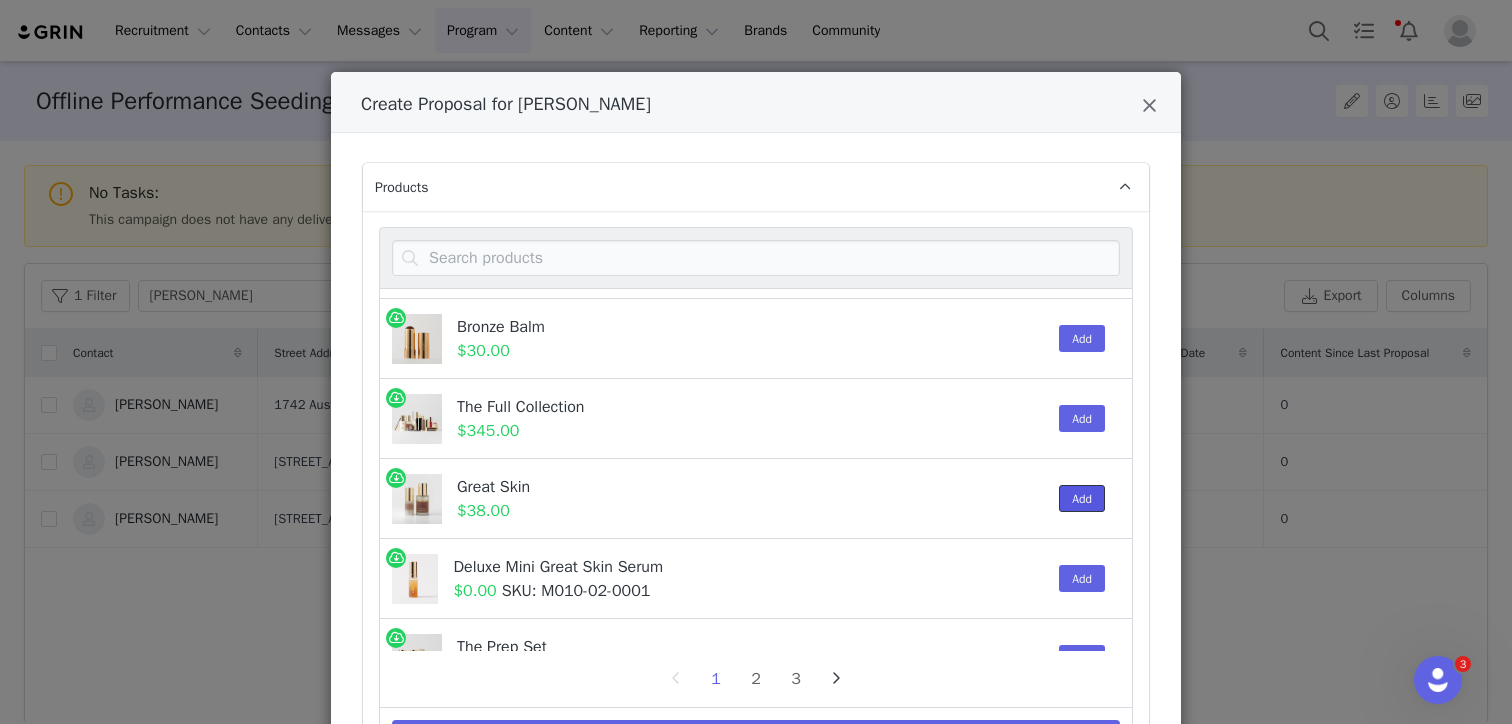 click on "Add" at bounding box center [1082, 498] 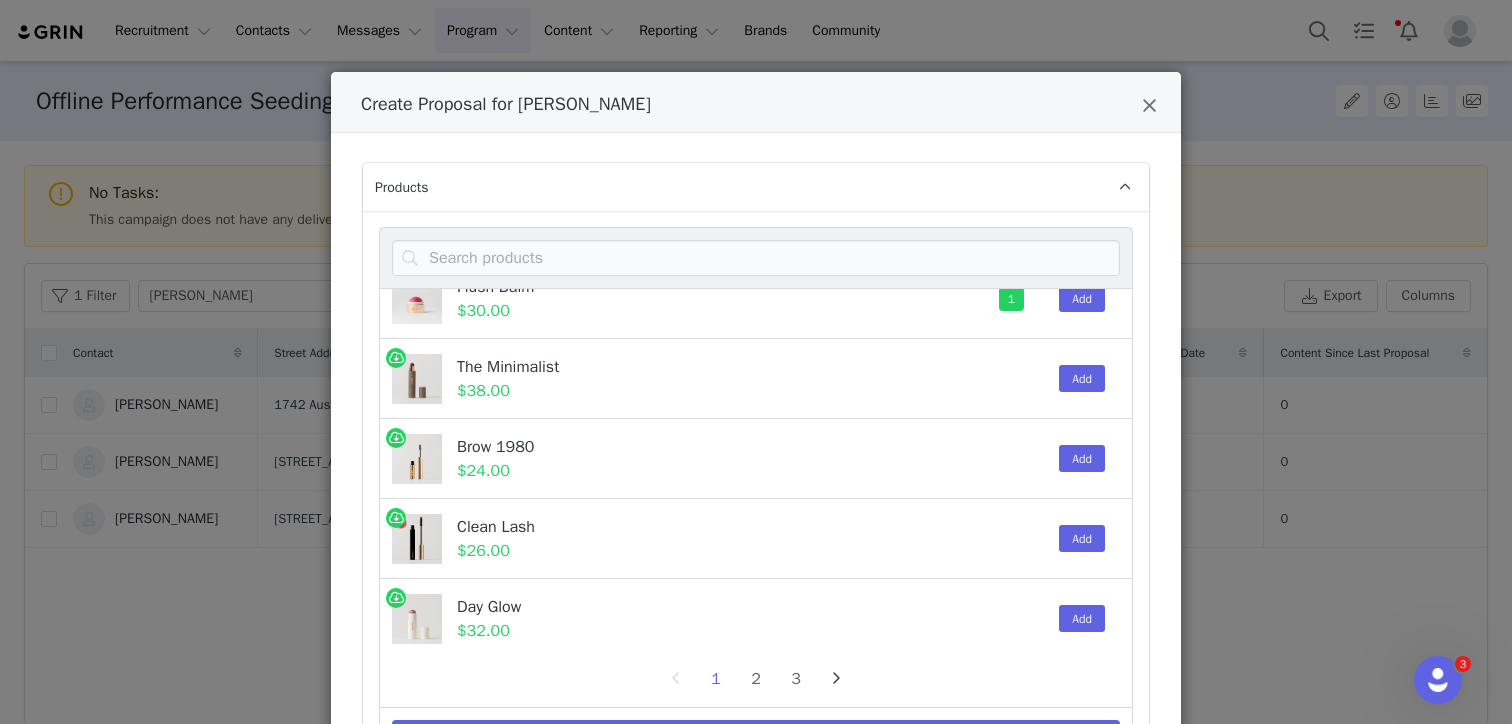 scroll, scrollTop: 0, scrollLeft: 0, axis: both 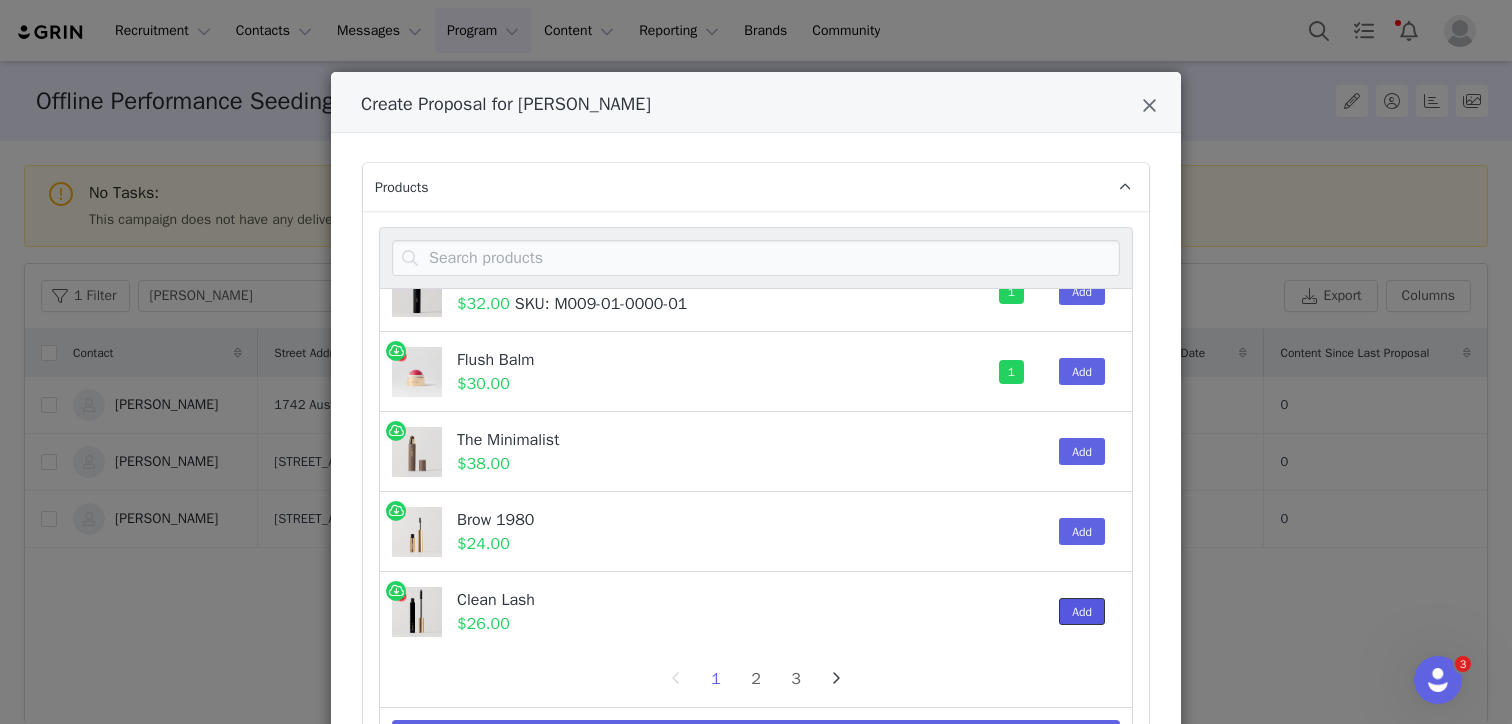 click on "Add" at bounding box center [1082, 611] 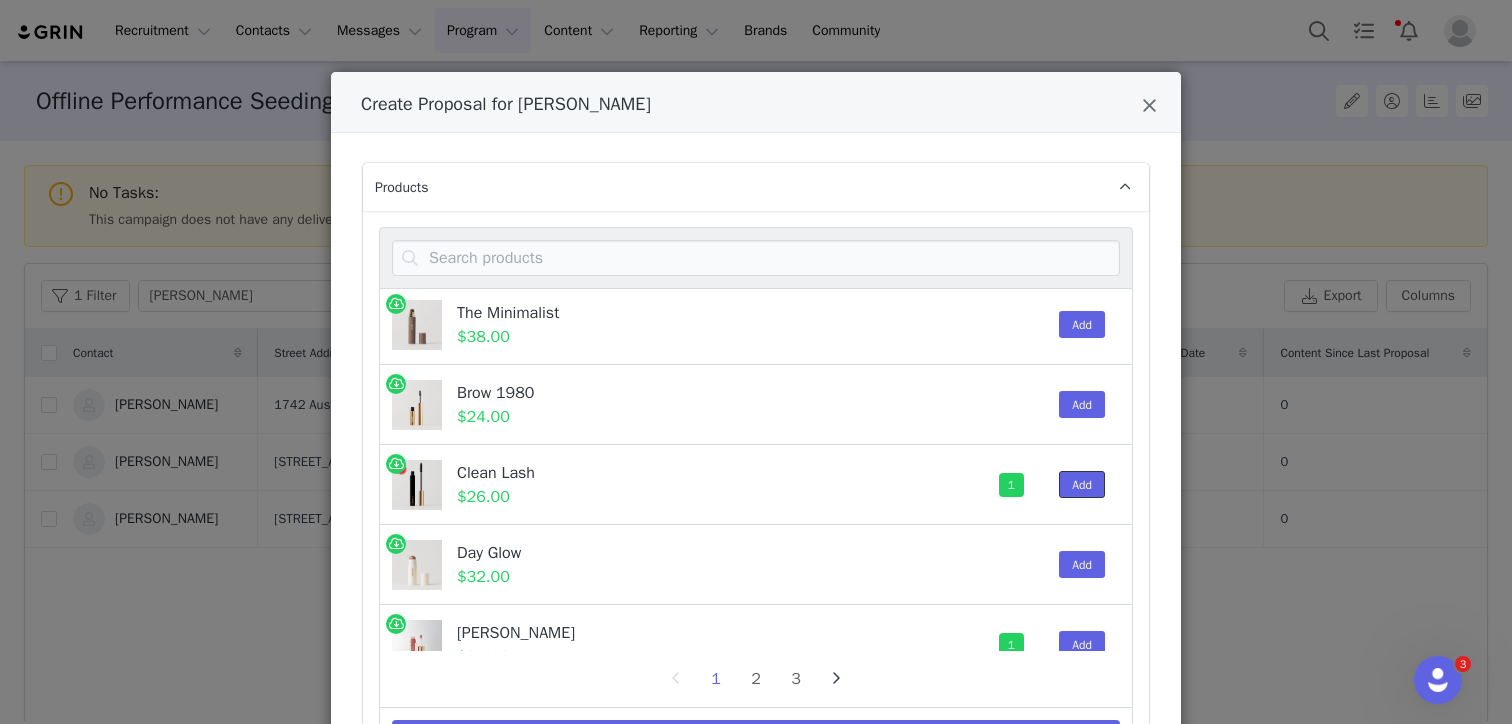 scroll, scrollTop: 348, scrollLeft: 0, axis: vertical 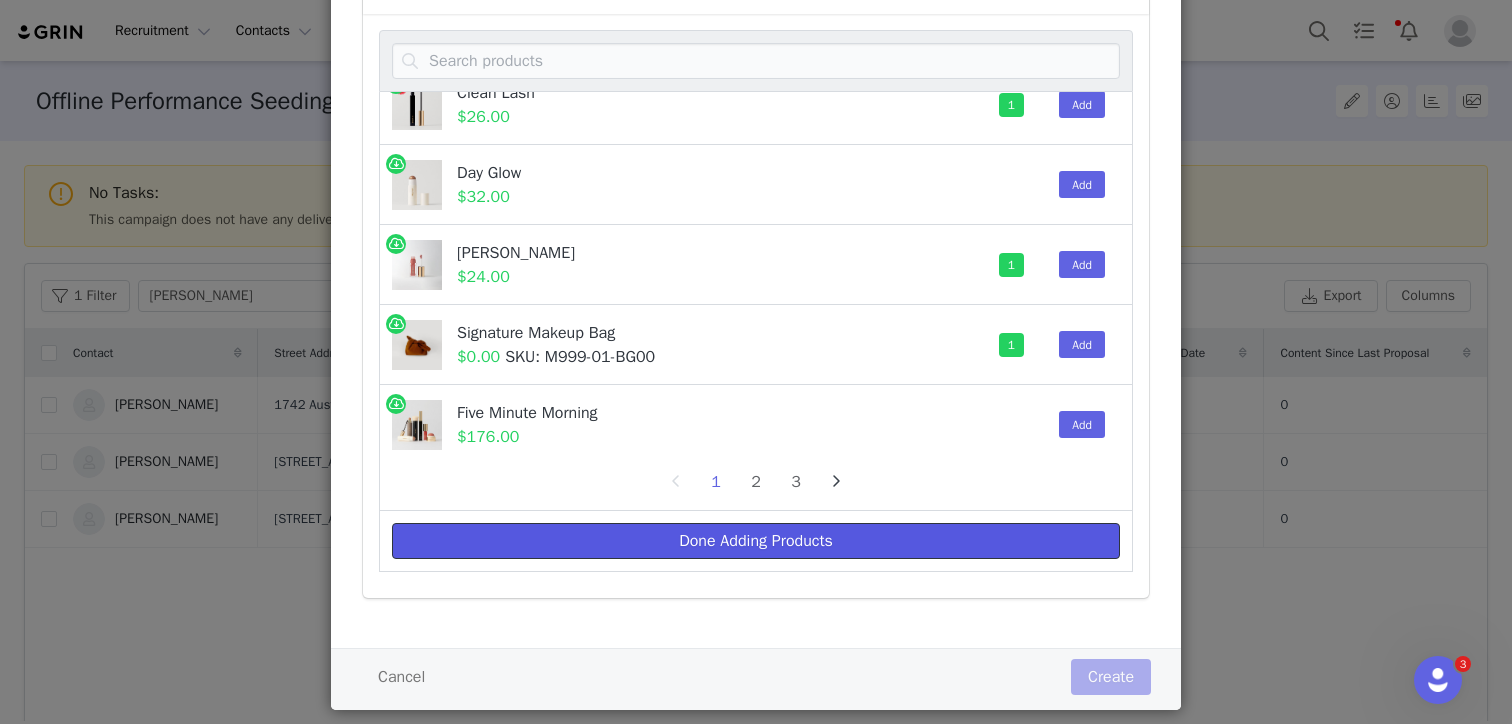 click on "Done Adding Products" at bounding box center (756, 541) 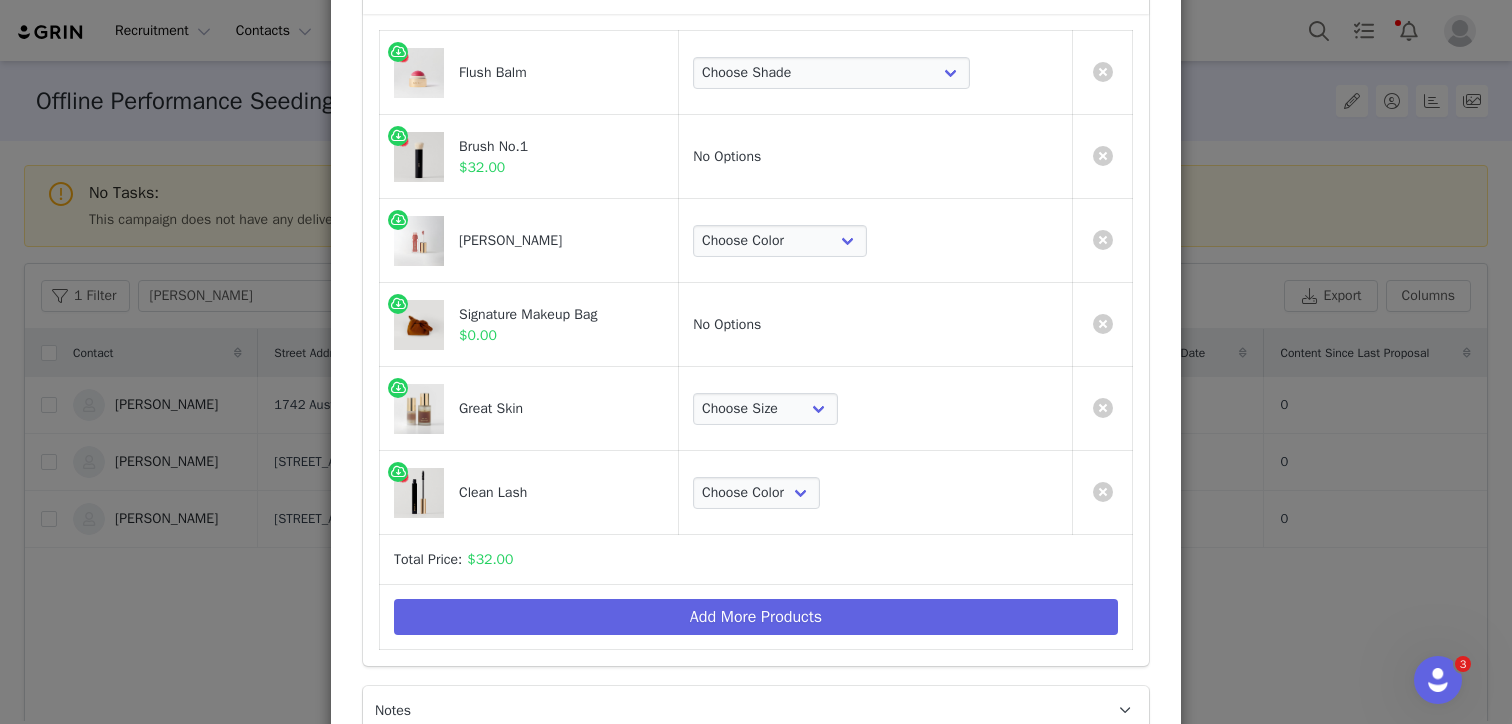 click on "Choose Shade  Beverly Hills   Cheeky   Après   Fox   Stockholm   Terracotta   Le Bonbon   Rouge   Persimmon   Lusitano   Archival   Postmodern   Bespoke" at bounding box center (876, 73) 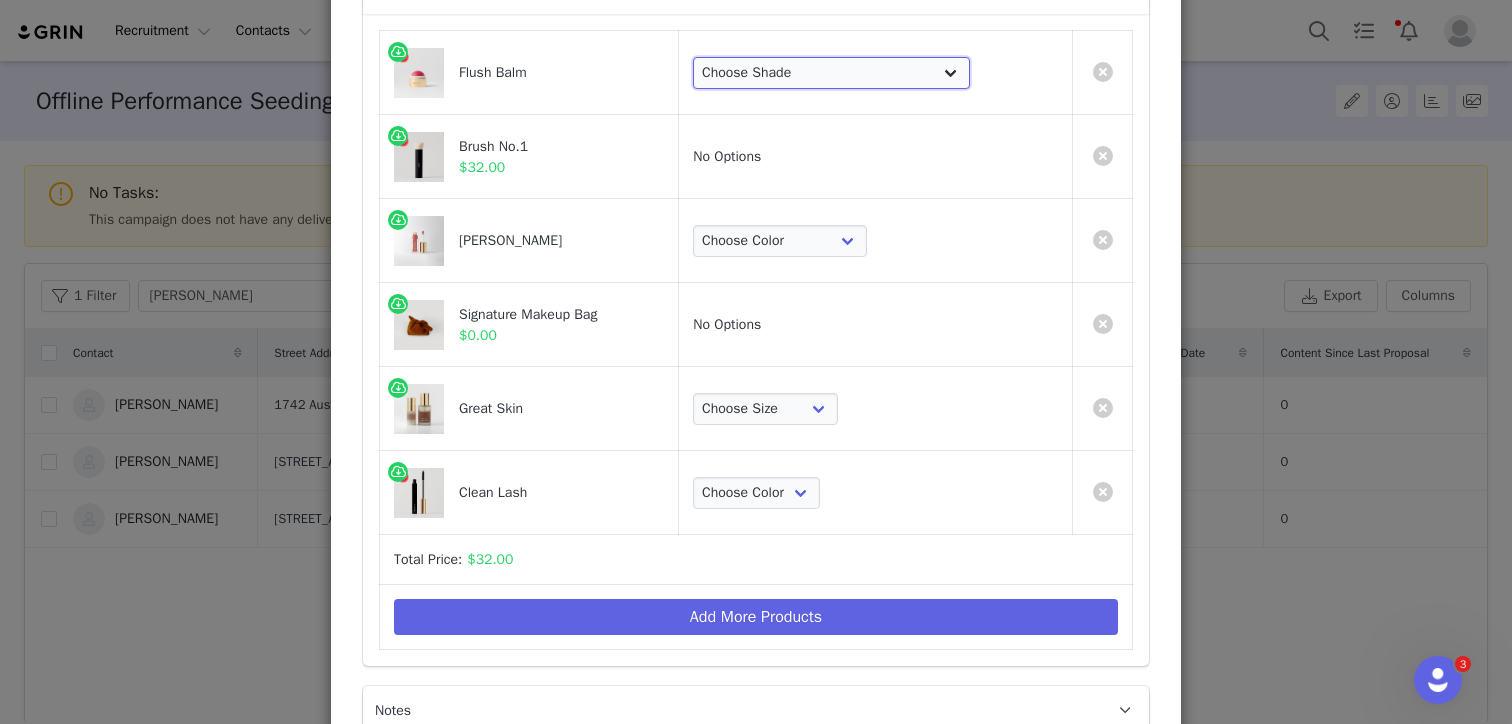 click on "Choose Shade  Beverly Hills   Cheeky   Après   Fox   Stockholm   Terracotta   Le Bonbon   Rouge   Persimmon   Lusitano   Archival   Postmodern   Bespoke" at bounding box center [831, 73] 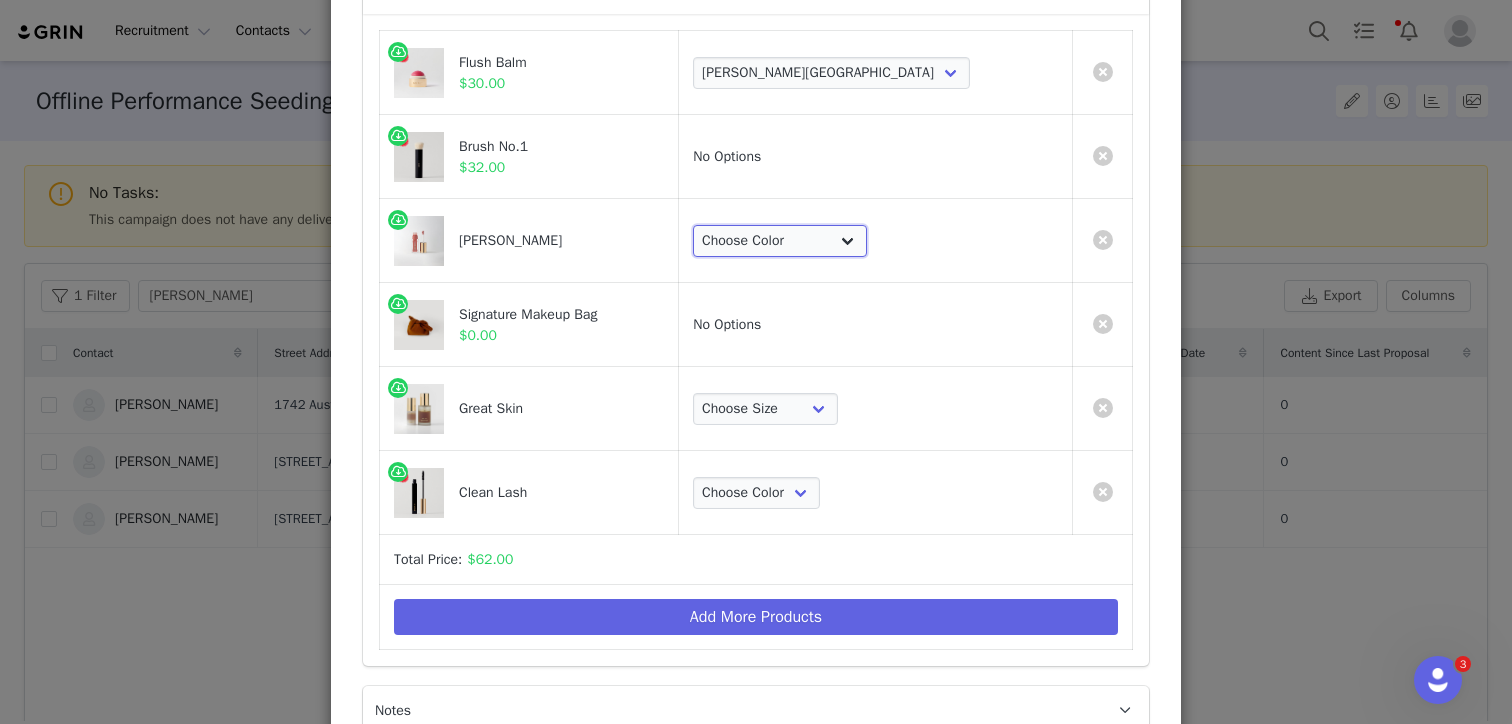 click on "Choose Color  Pink Beet   Jeté   Les Deux   Sangria   Maraschino   Taupe   Mapleton   Marrakech   Pointelle   Biarritz   Twin Set   Tabby" at bounding box center (780, 241) 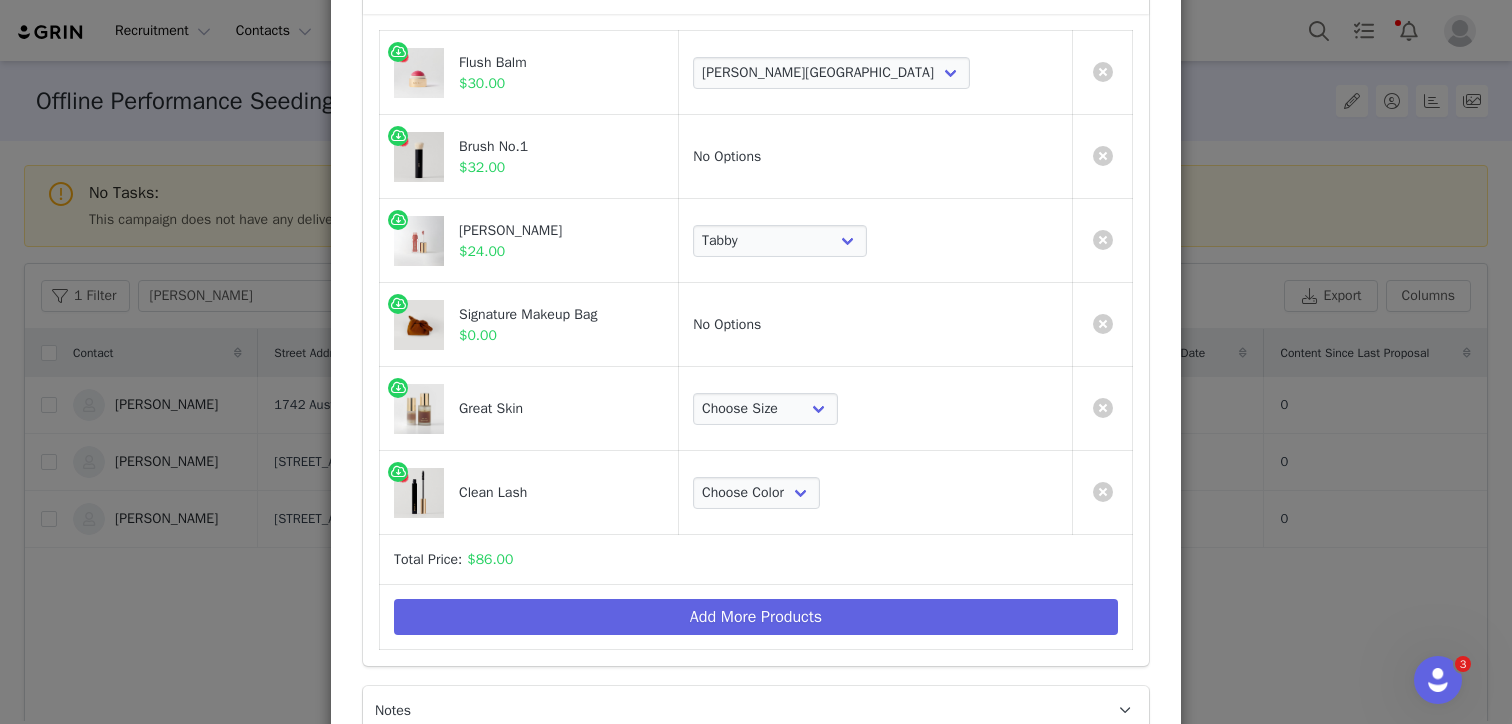 click on "Choose Size  Full-Size (50ml)   Mini-Size (15ml)" at bounding box center [876, 409] 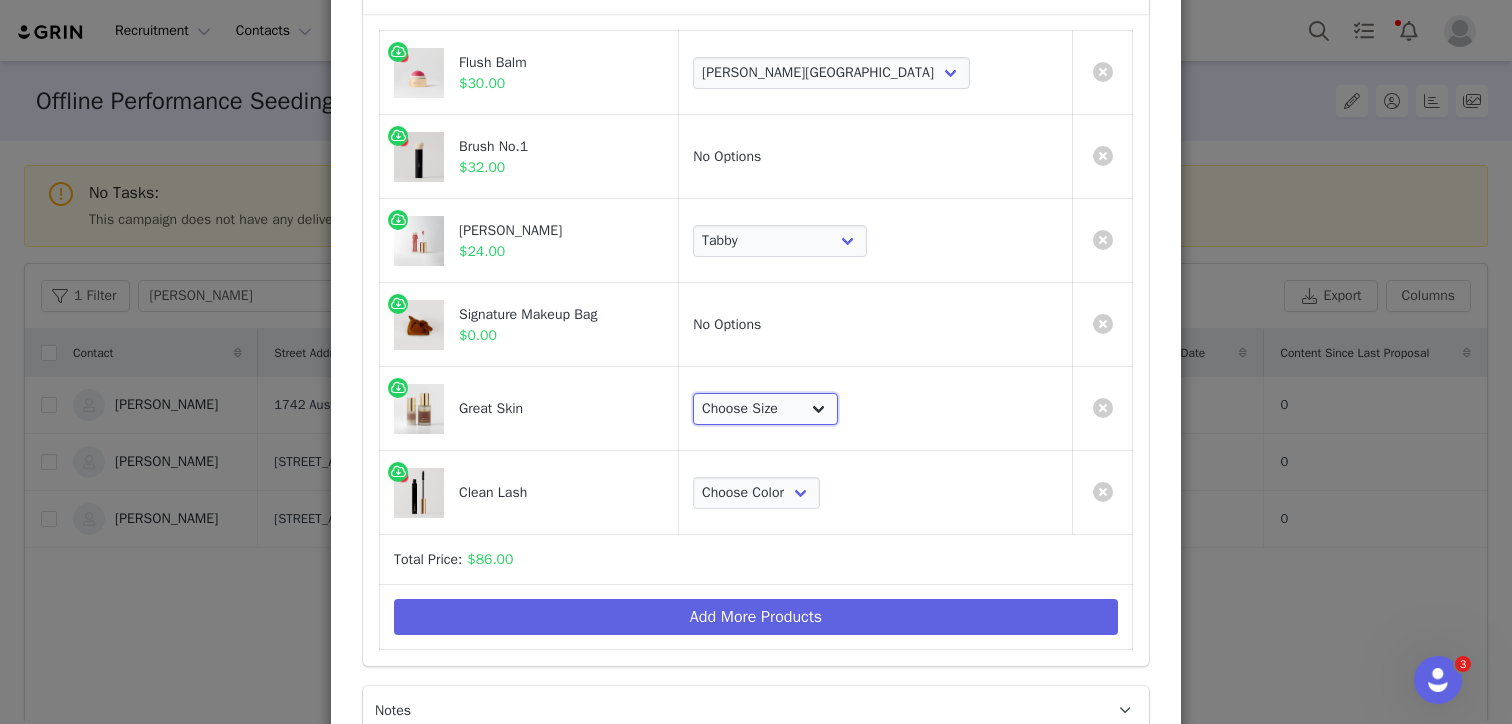 click on "Choose Size  Full-Size (50ml)   Mini-Size (15ml)" at bounding box center [765, 409] 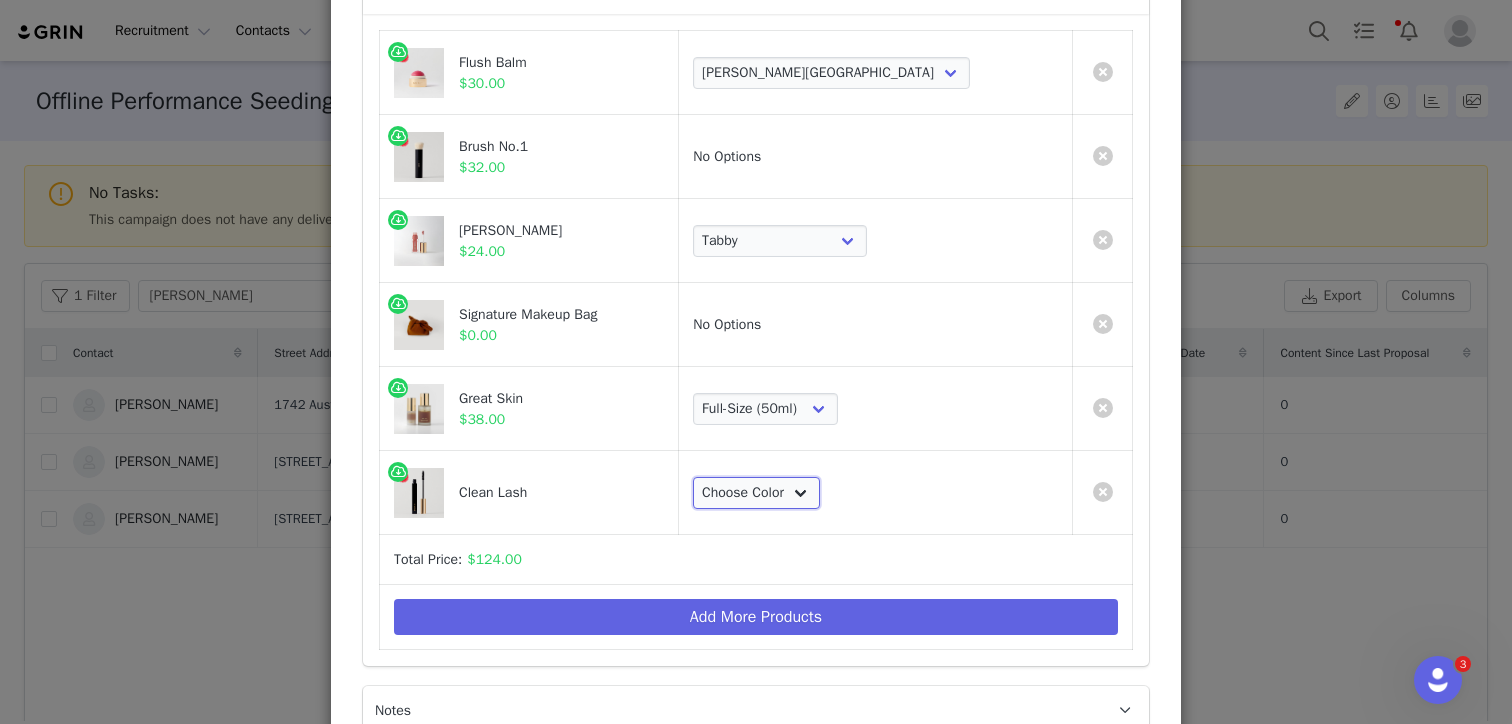 click on "Choose Color  Perfect Black" at bounding box center (756, 493) 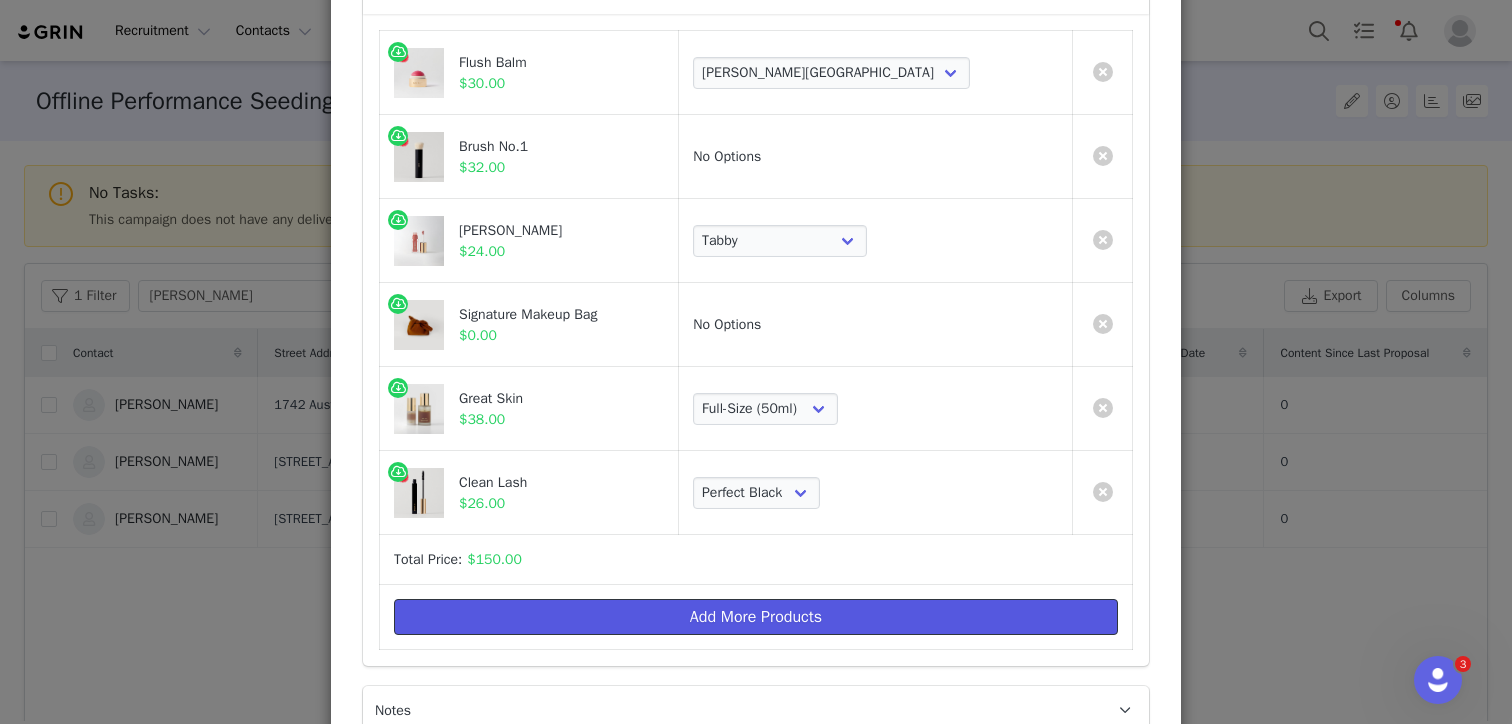 click on "Add More Products" at bounding box center [756, 617] 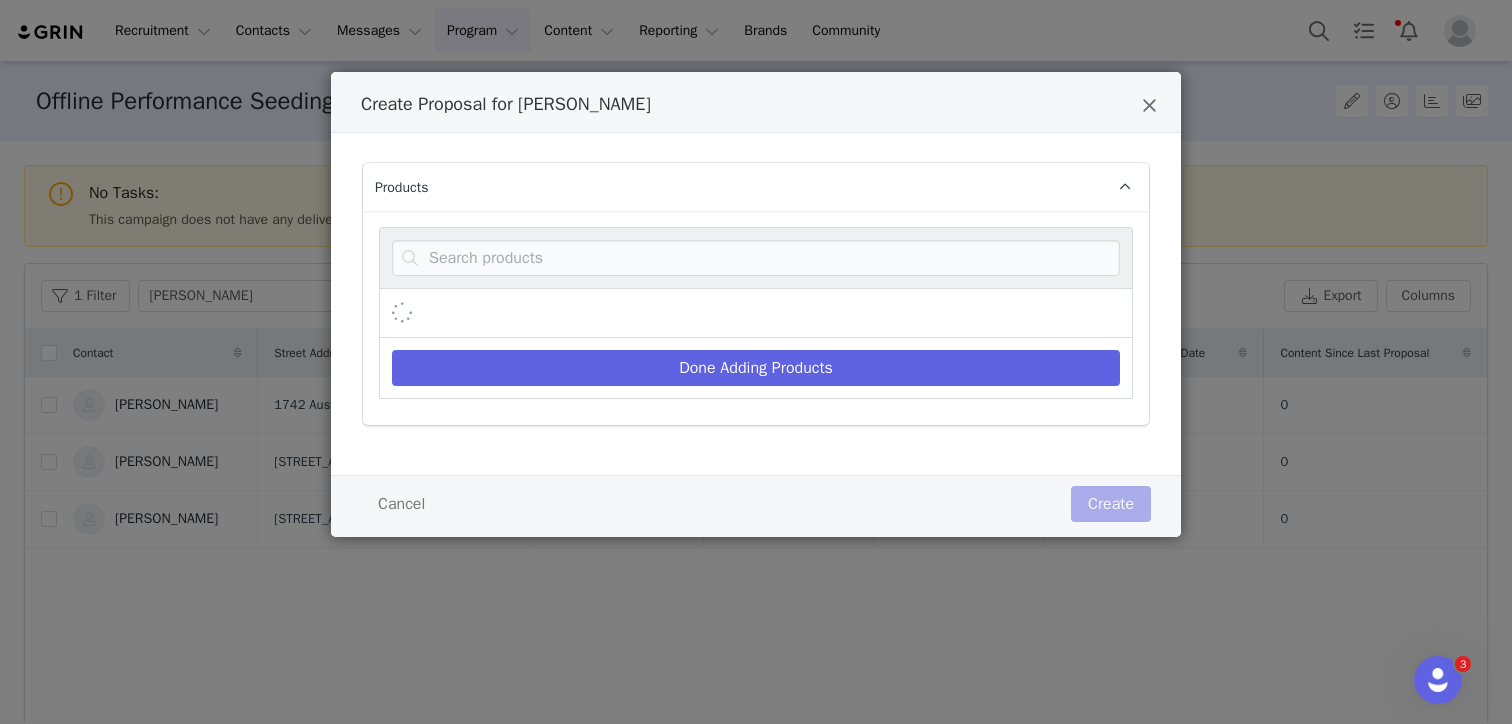scroll, scrollTop: 0, scrollLeft: 0, axis: both 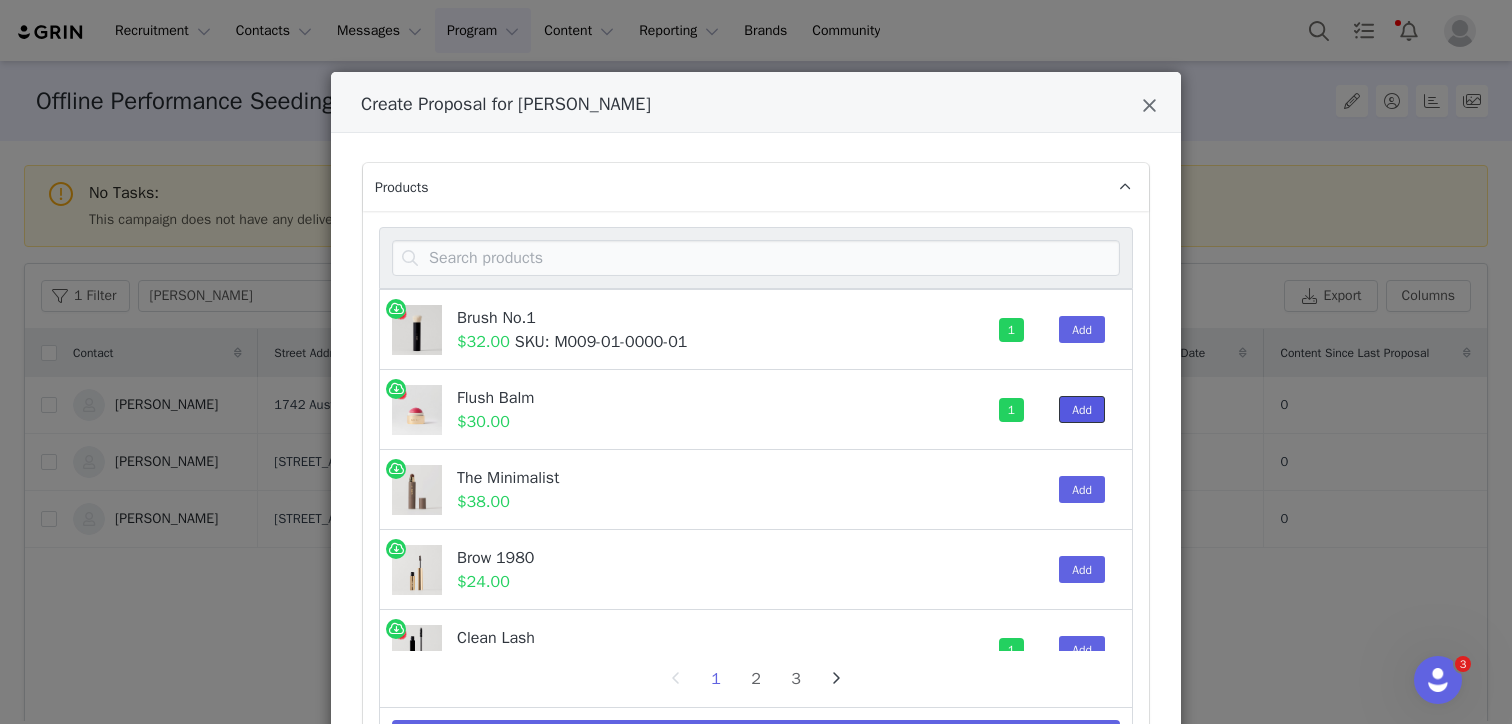 click on "Add" at bounding box center [1082, 409] 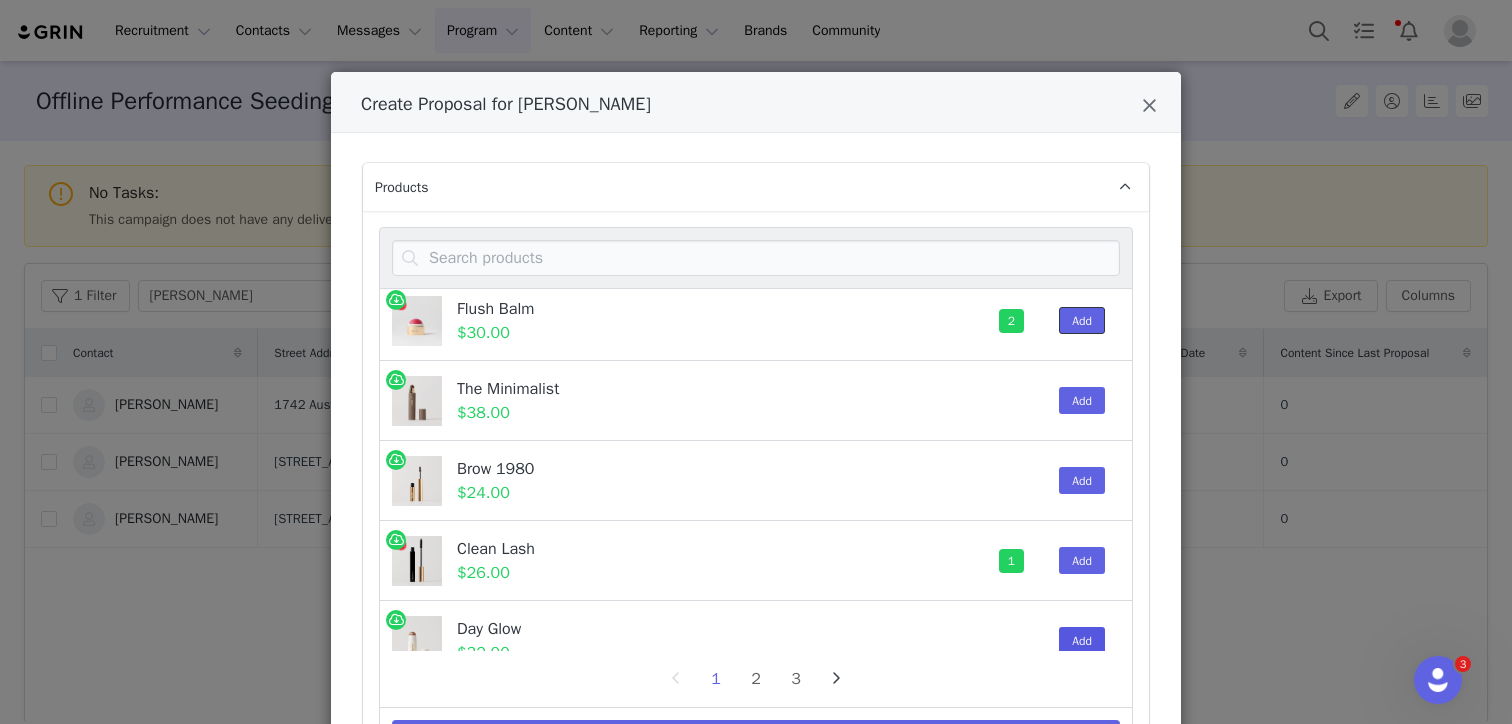 scroll, scrollTop: 210, scrollLeft: 0, axis: vertical 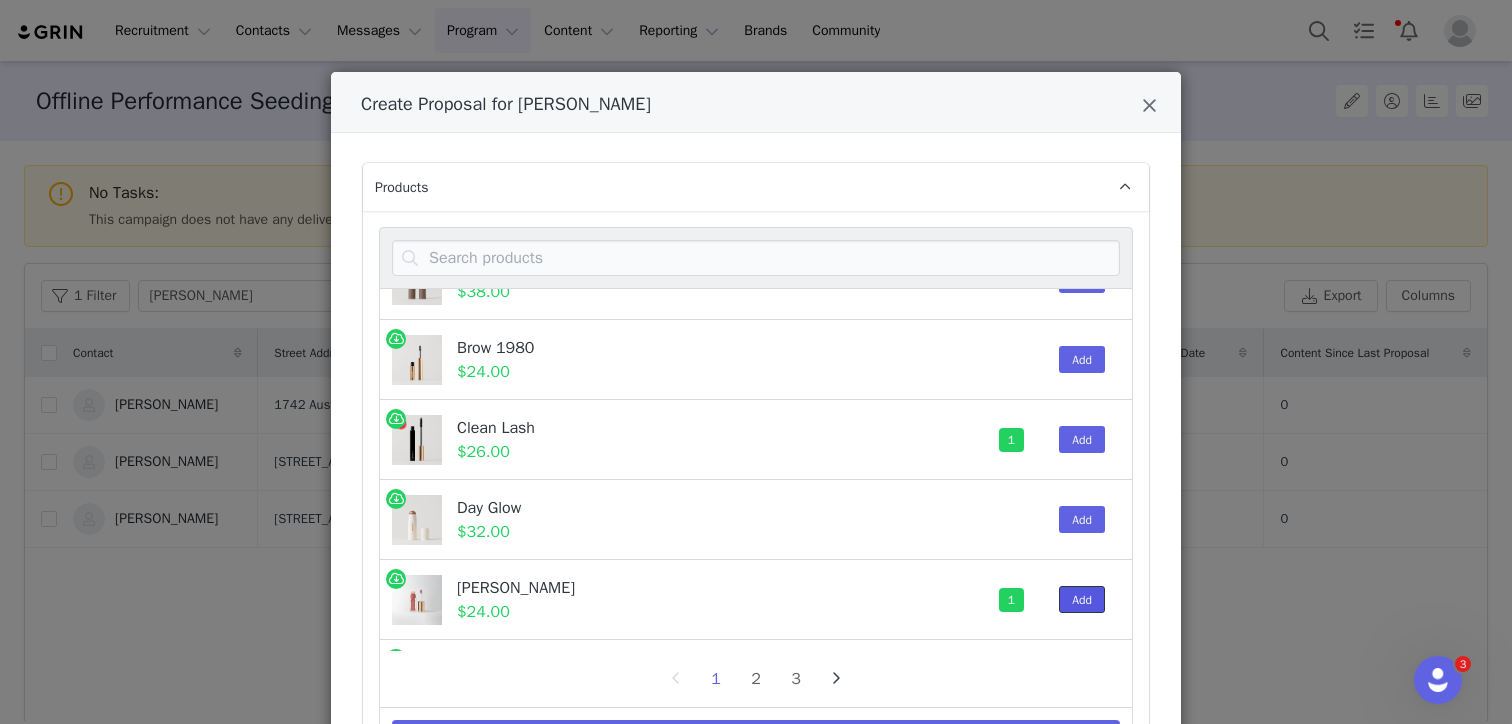 click on "Add" at bounding box center [1082, 599] 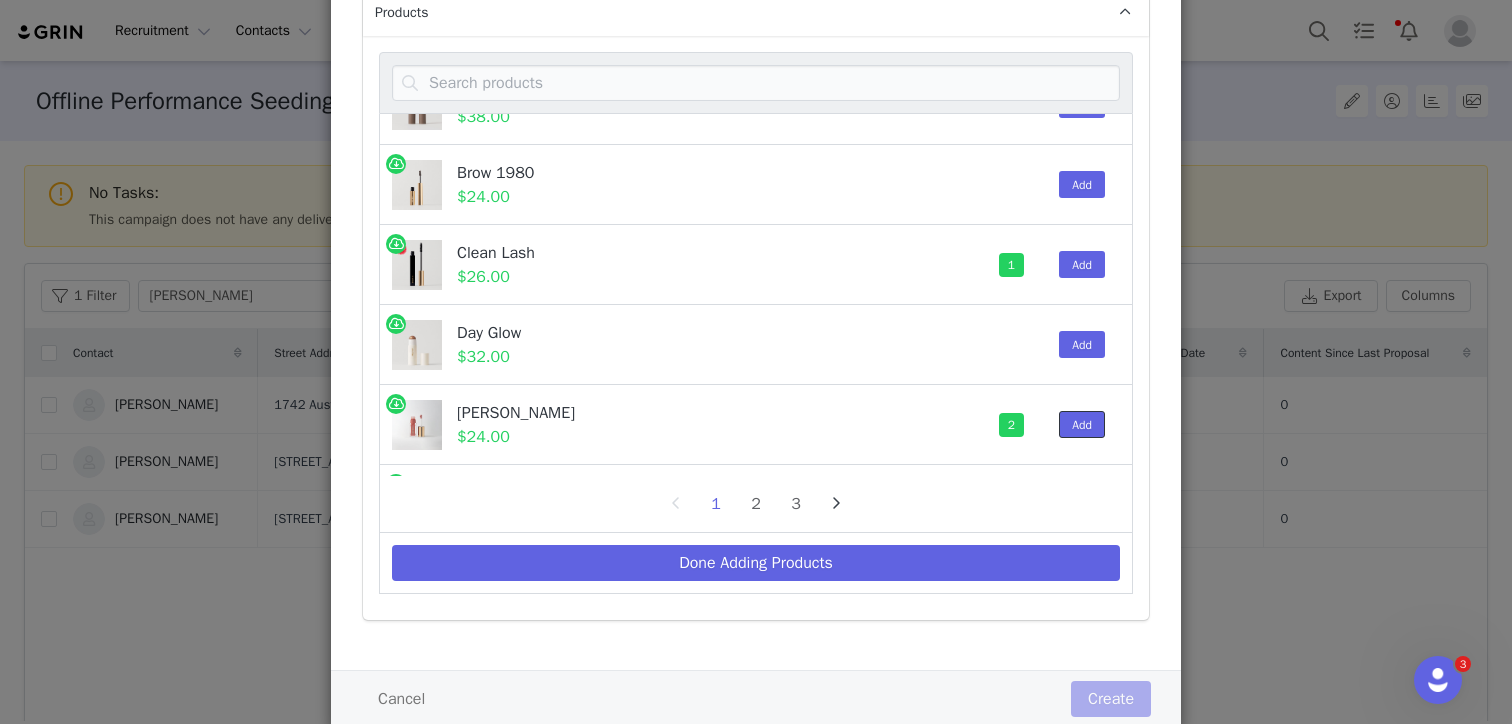 scroll, scrollTop: 233, scrollLeft: 0, axis: vertical 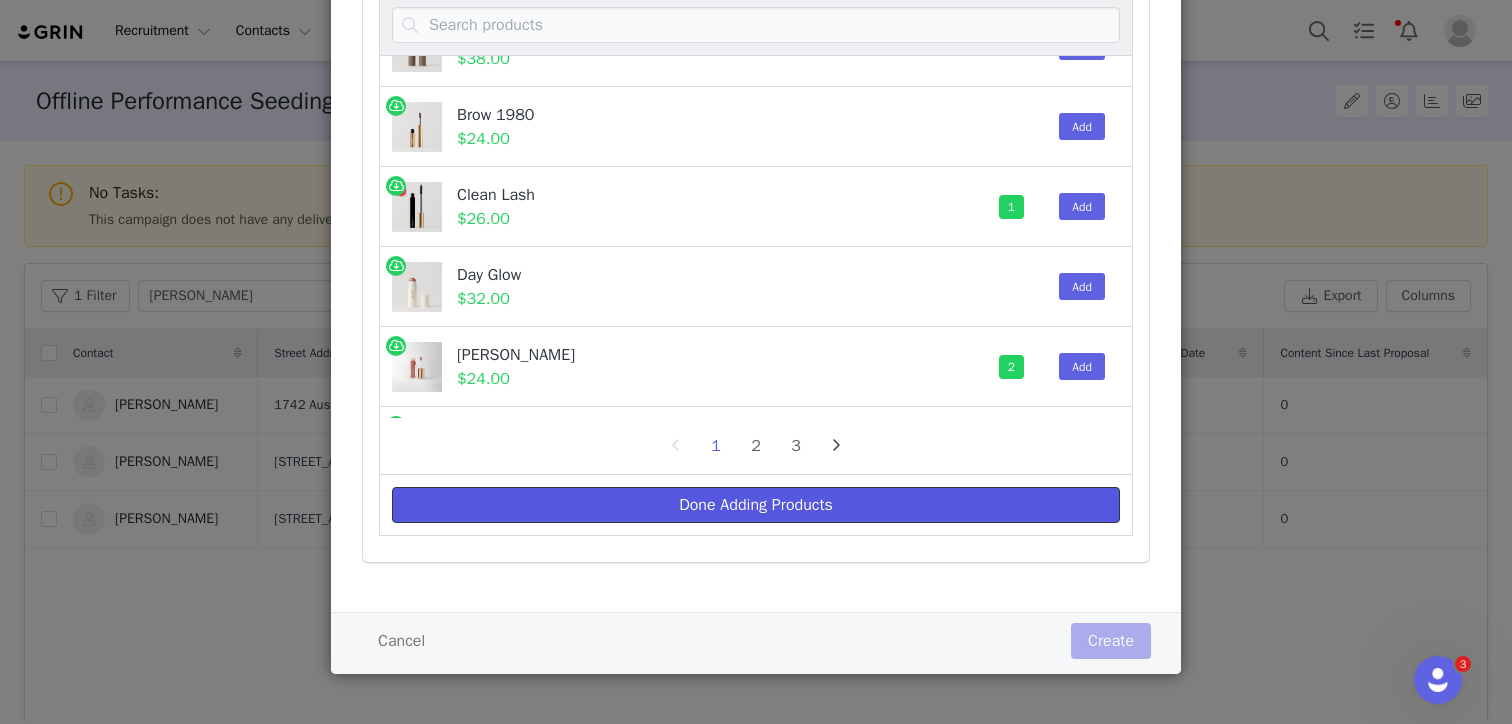 click on "Done Adding Products" at bounding box center [756, 505] 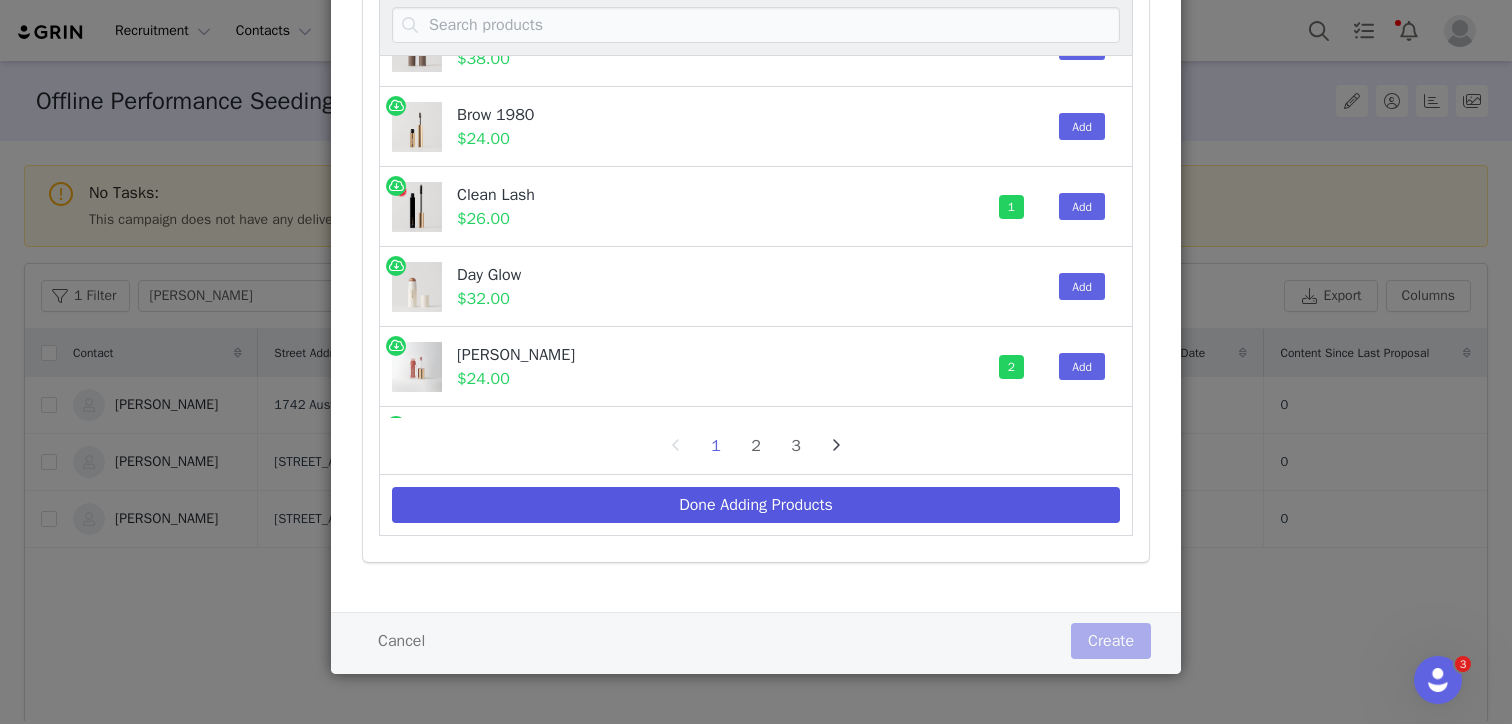 select on "2838518" 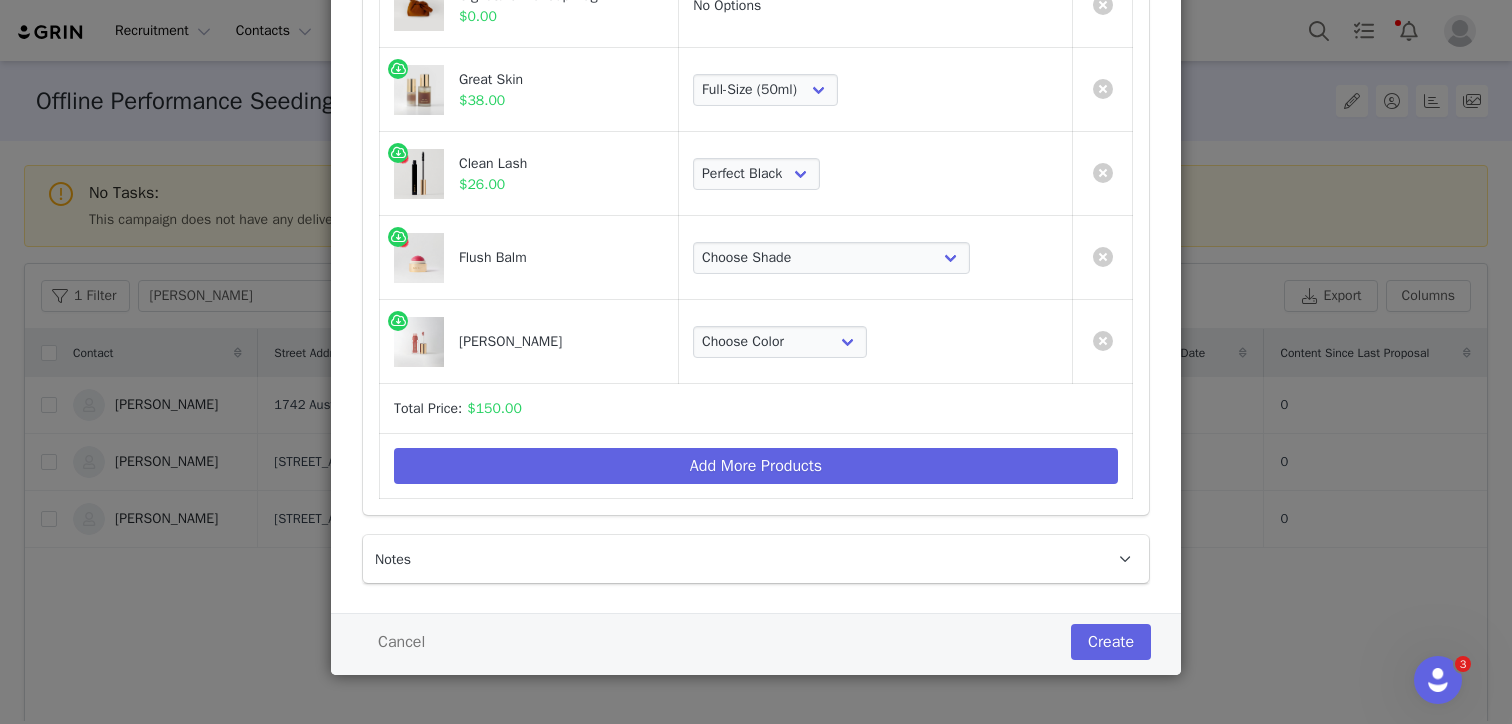 scroll, scrollTop: 517, scrollLeft: 0, axis: vertical 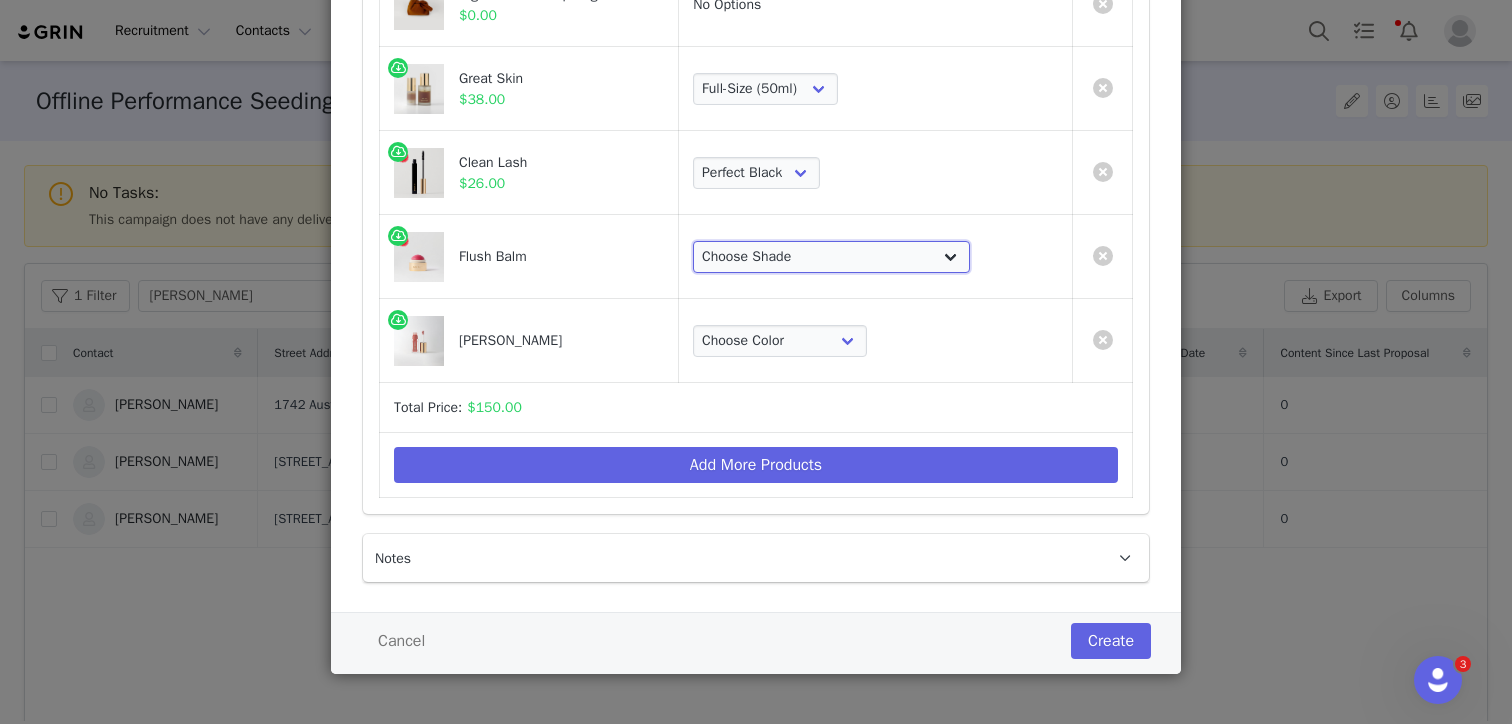 click on "Choose Shade  Beverly Hills   Cheeky   Après   Fox   Stockholm   Terracotta   Le Bonbon   Rouge   Persimmon   Lusitano   Archival   Postmodern   Bespoke" at bounding box center [831, 257] 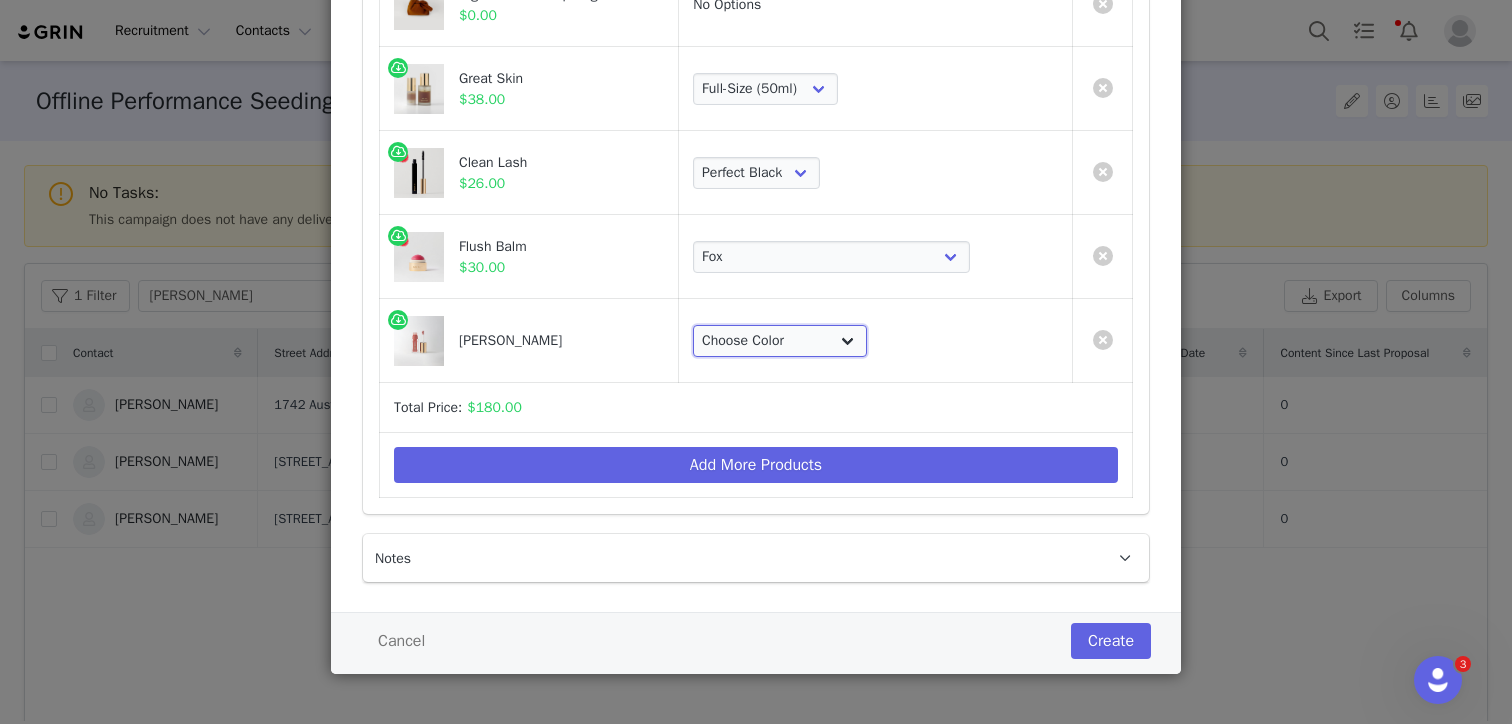 click on "Choose Color  Pink Beet   Jeté   Les Deux   Sangria   Maraschino   Taupe   Mapleton   Marrakech   Pointelle   Biarritz   Twin Set   Tabby" at bounding box center [780, 341] 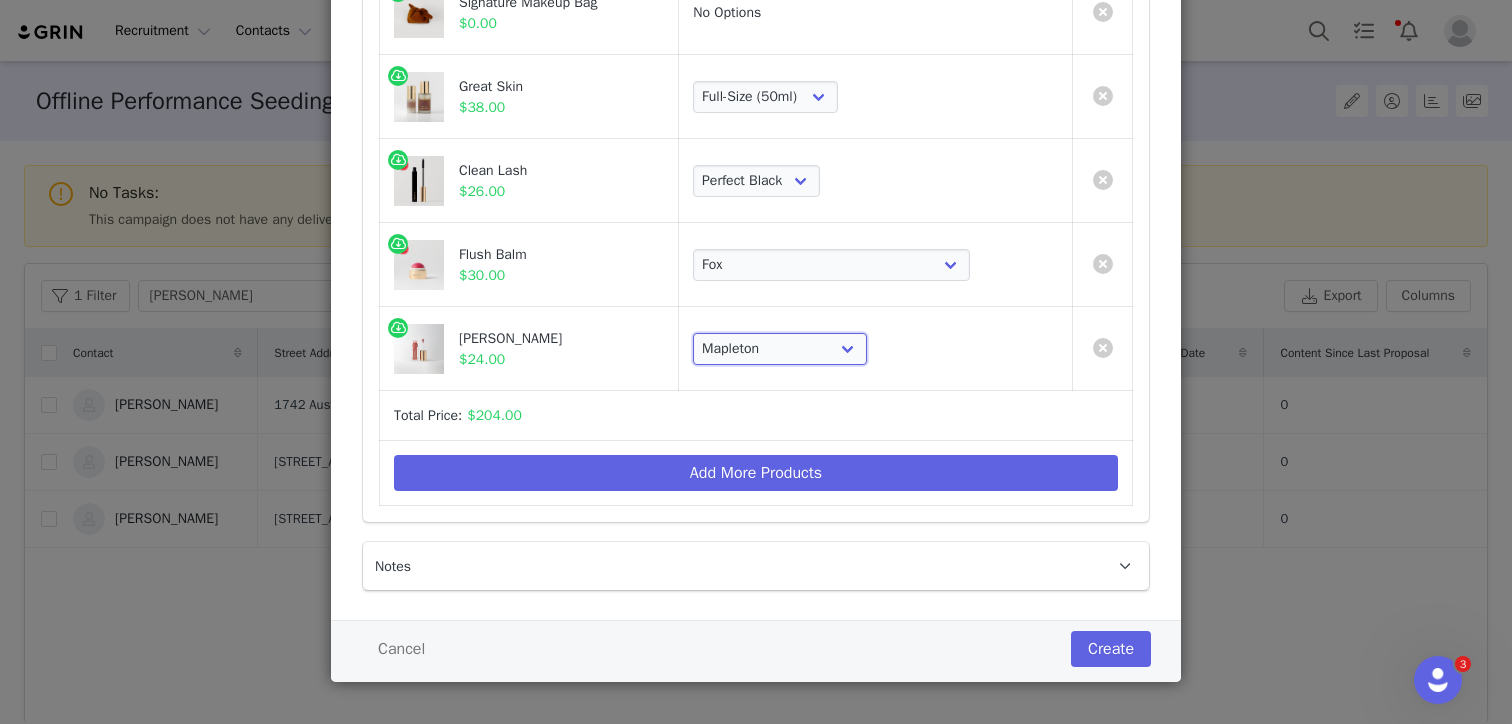 scroll, scrollTop: 517, scrollLeft: 0, axis: vertical 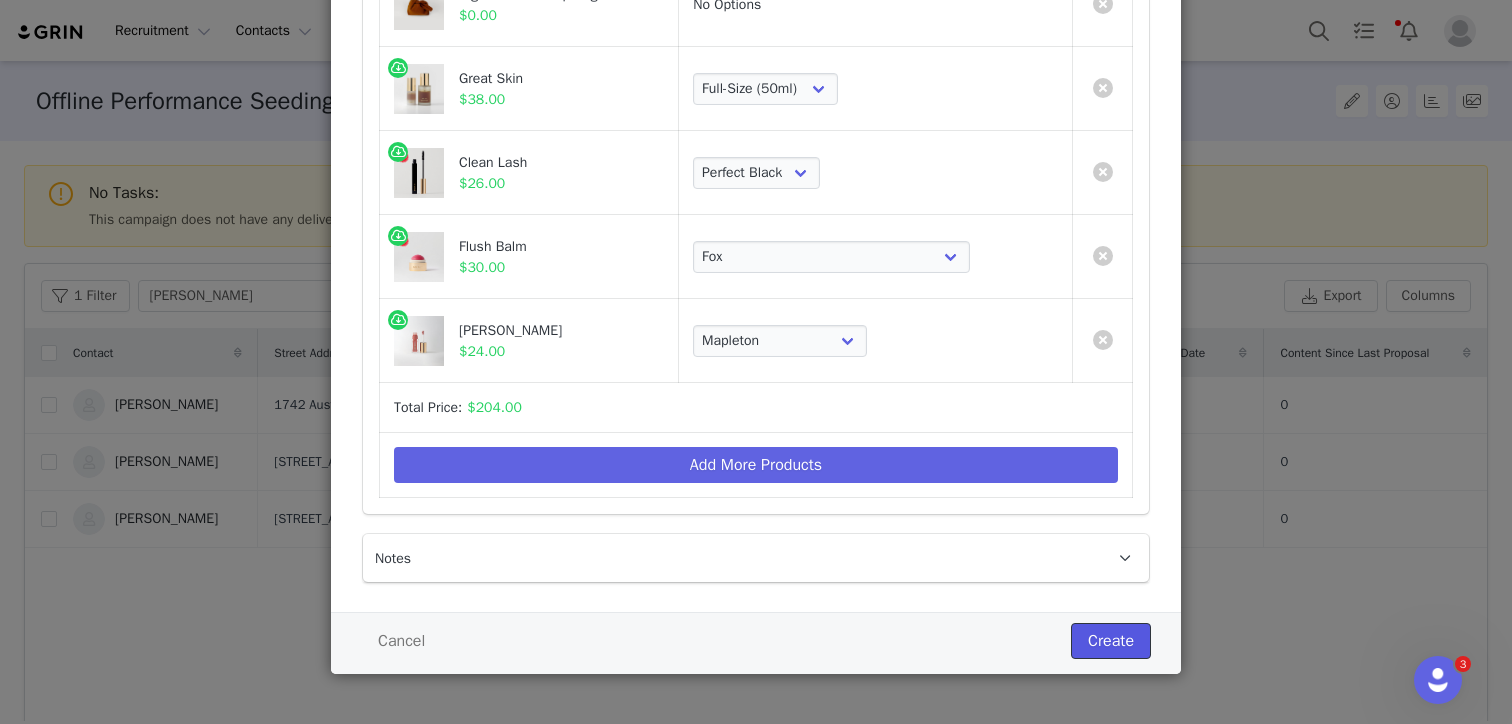 click on "Create" at bounding box center (1111, 641) 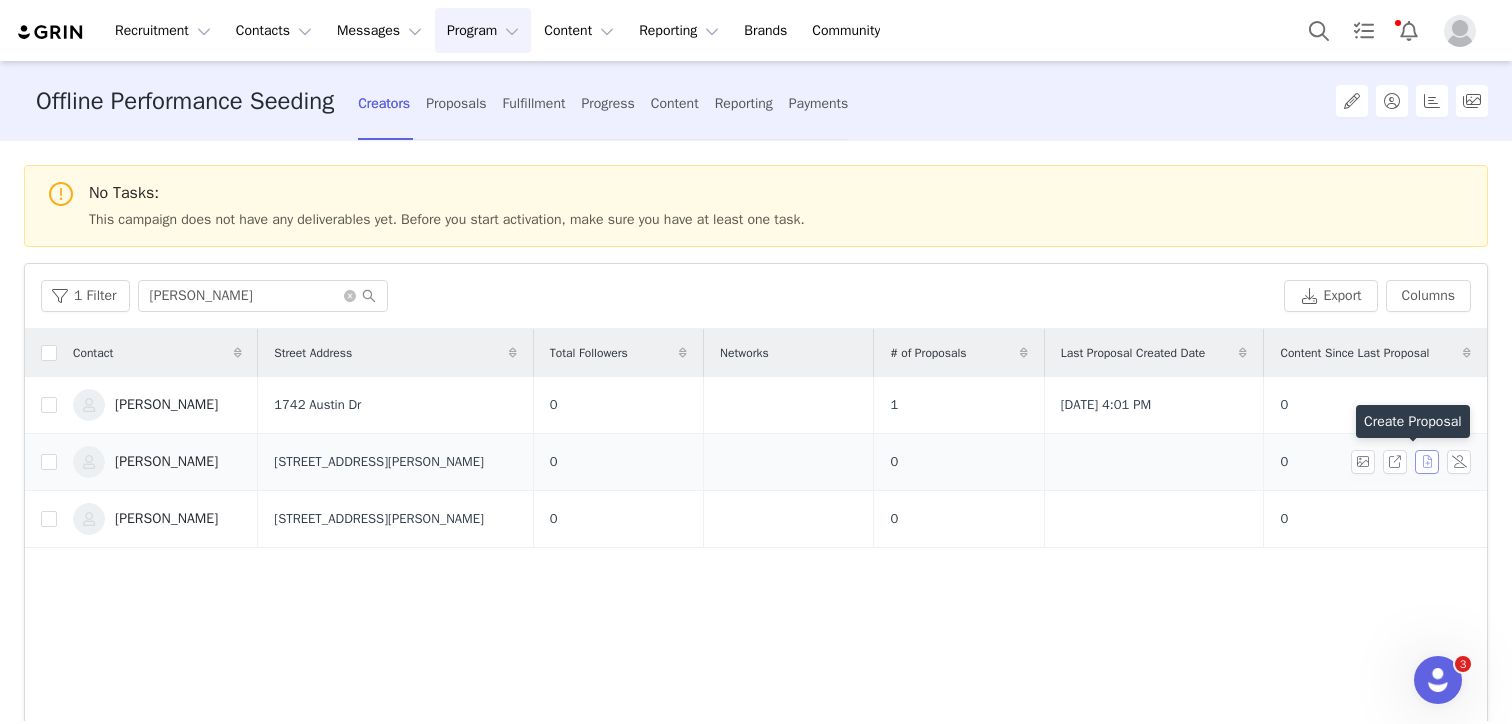 click at bounding box center [1427, 462] 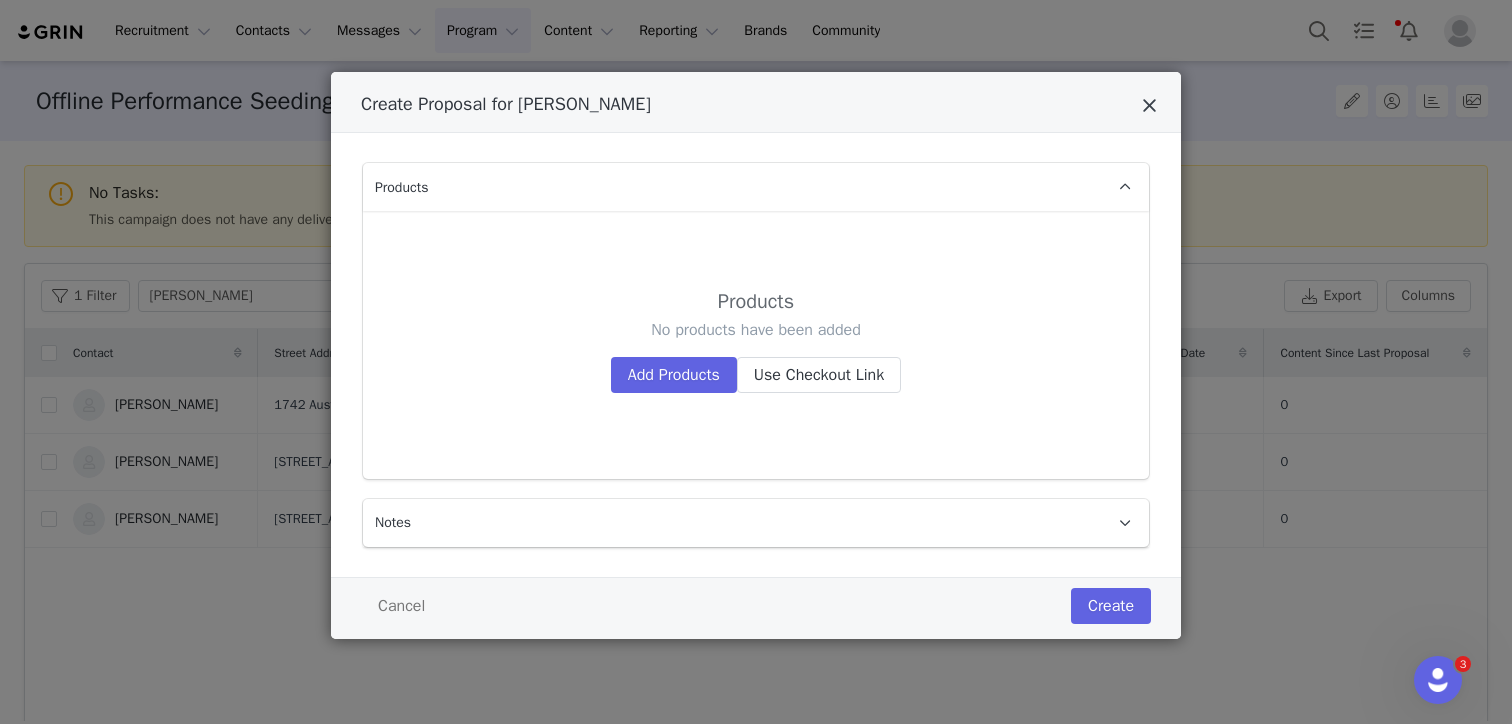 click at bounding box center (1149, 106) 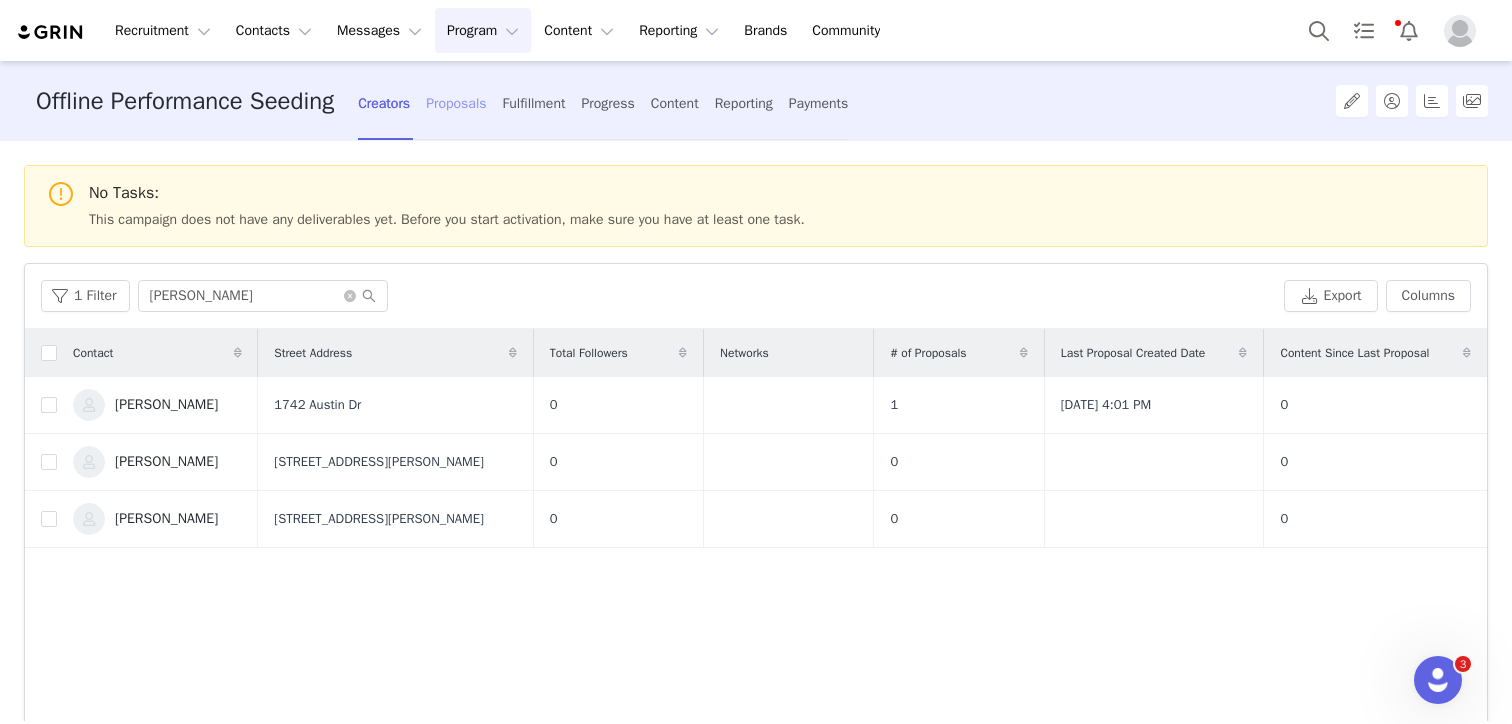 click on "Proposals" at bounding box center (456, 103) 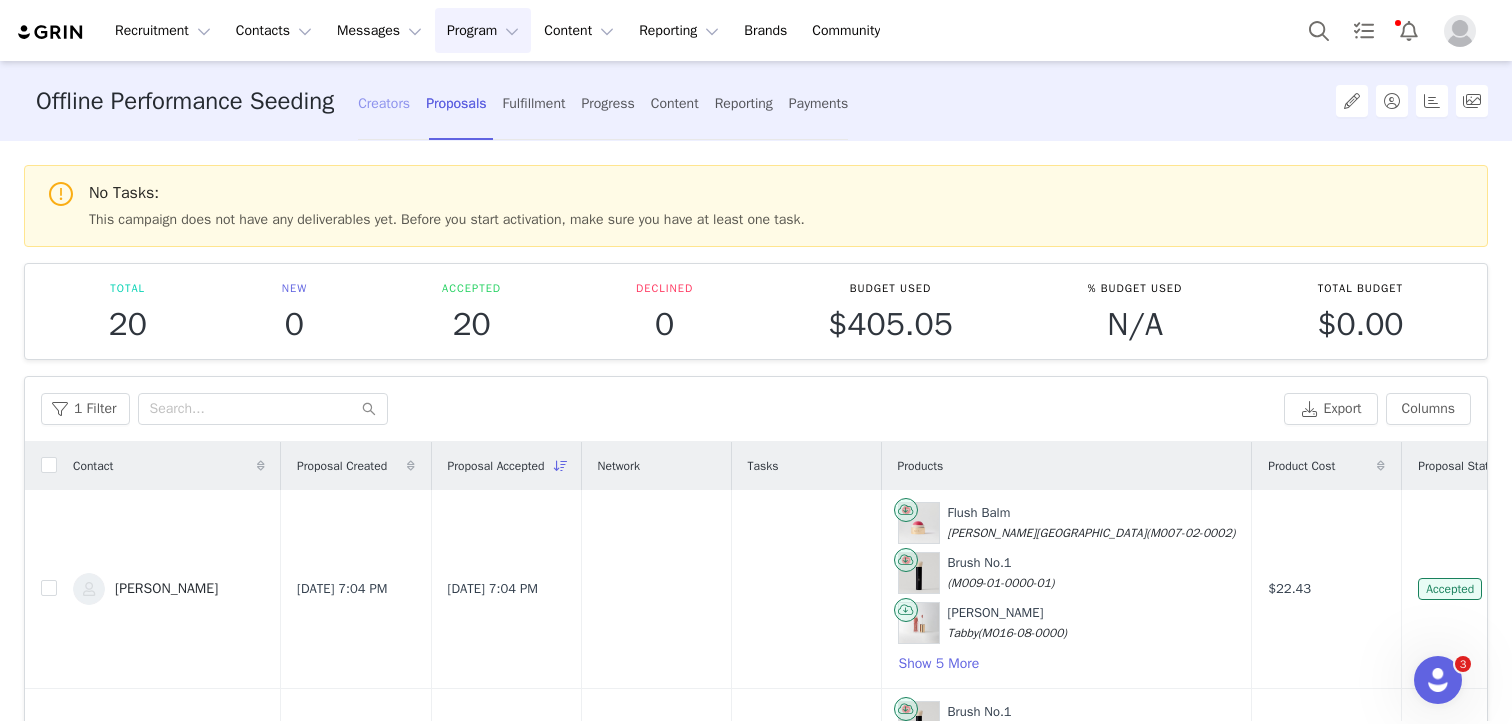 click on "Creators" at bounding box center [384, 103] 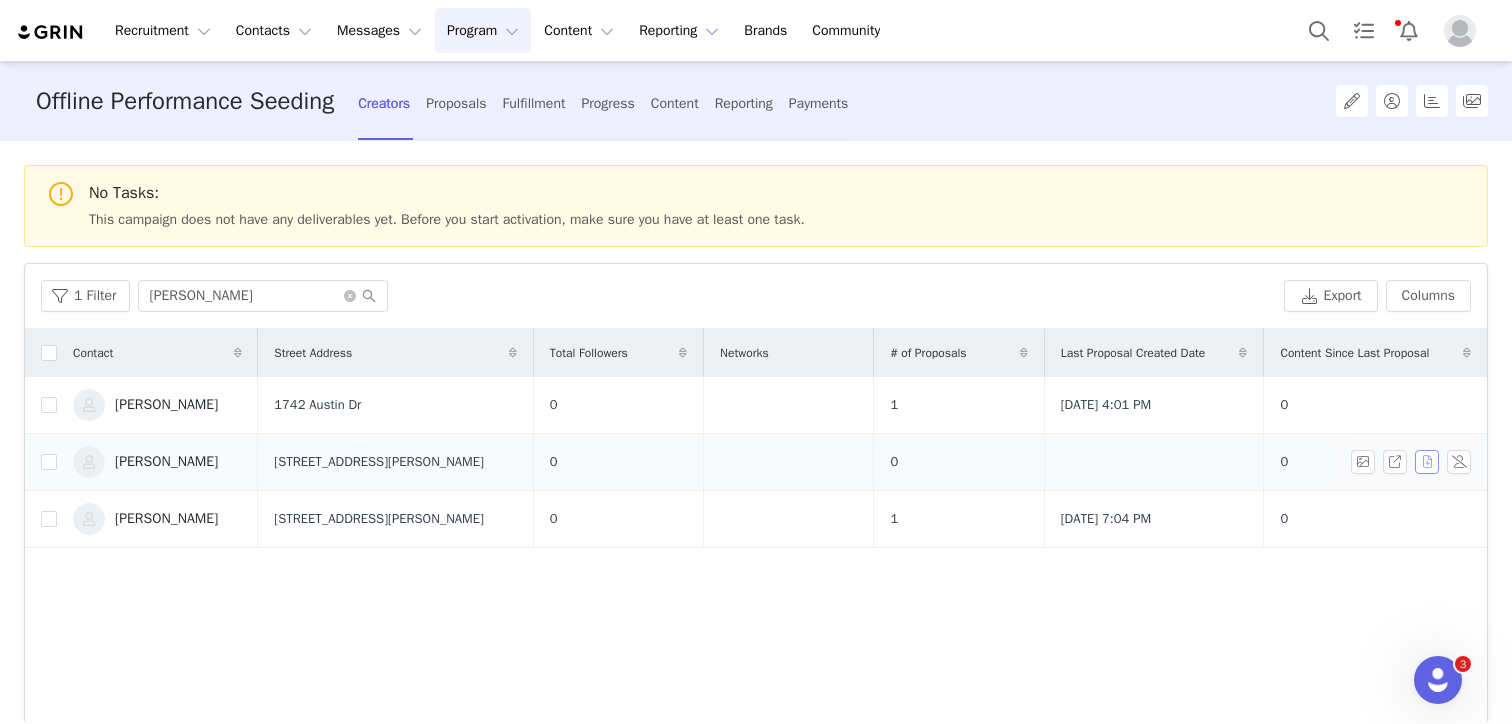 click at bounding box center (1427, 462) 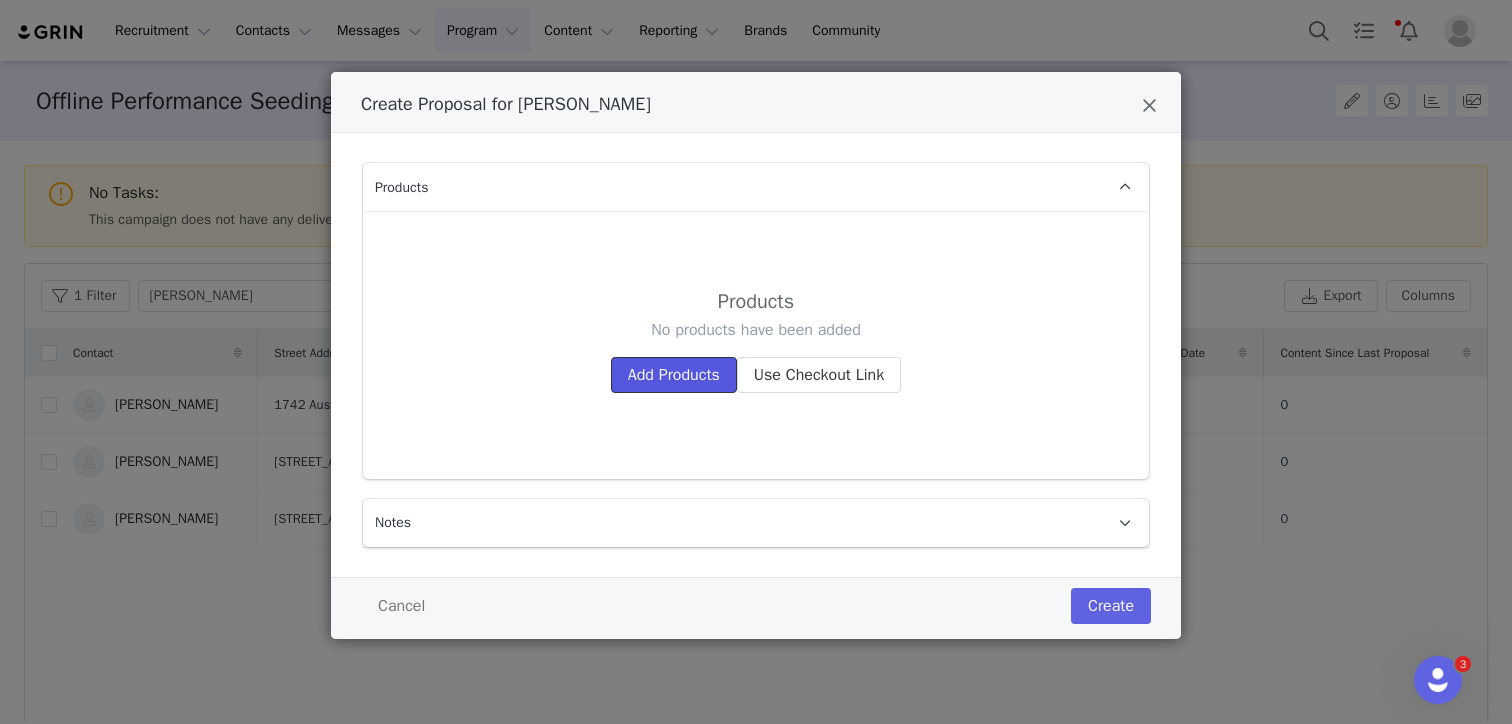 click on "Add Products" at bounding box center [674, 375] 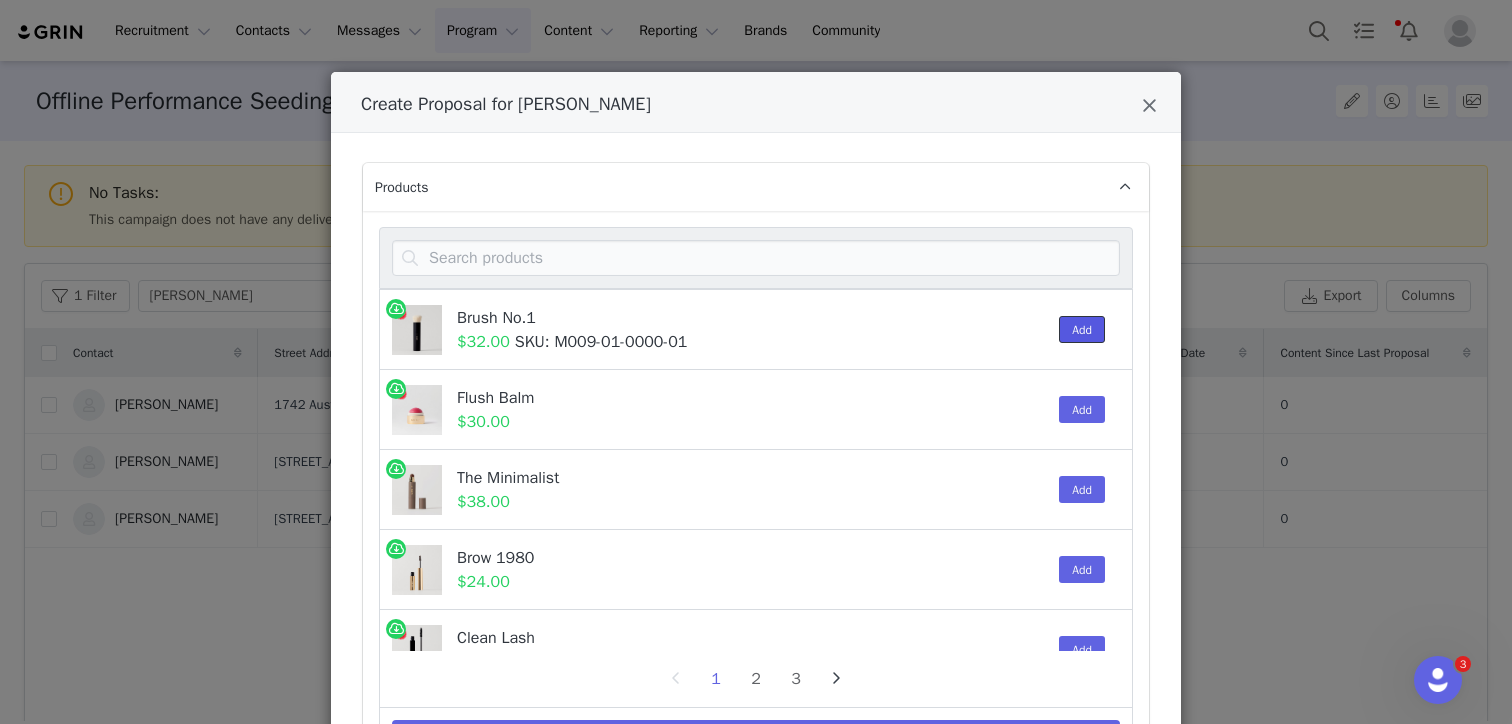 click on "Add" at bounding box center [1082, 329] 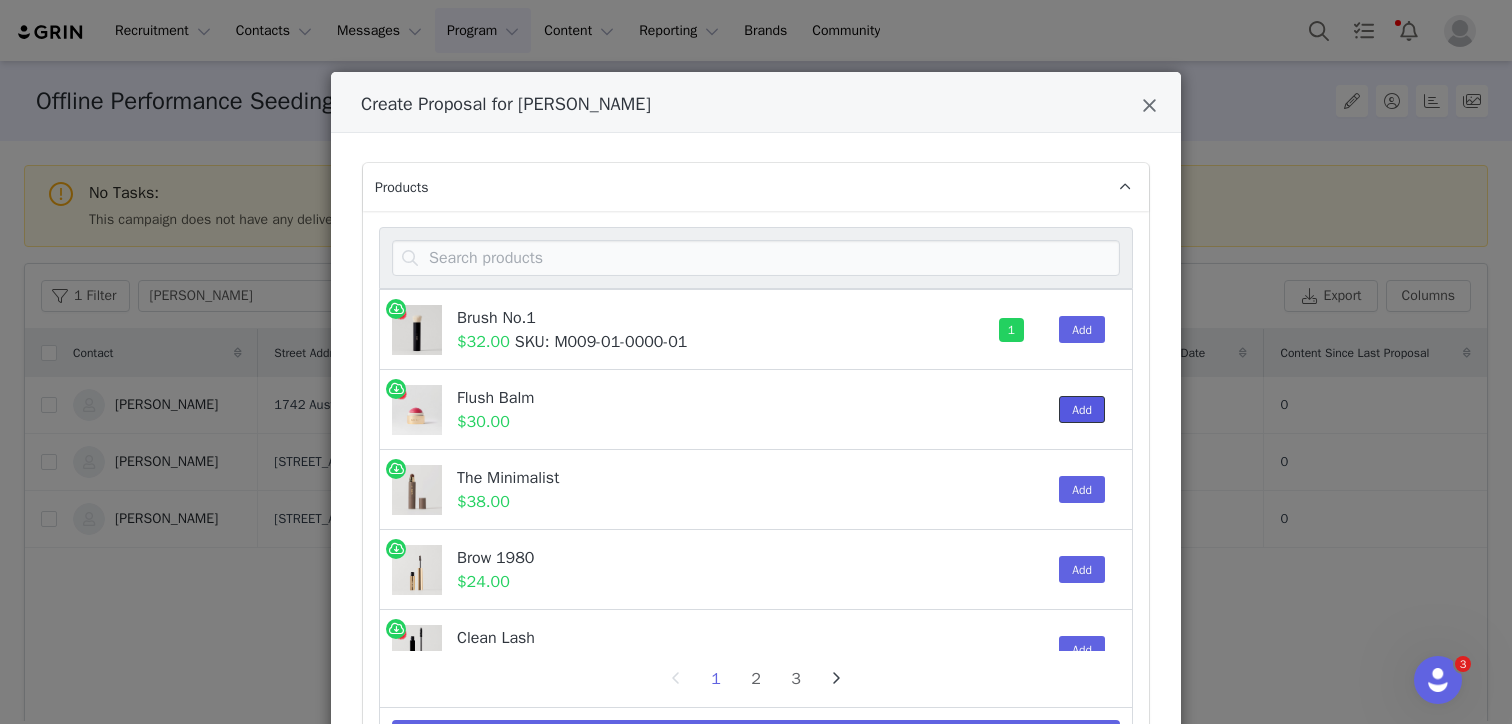 click on "Add" at bounding box center [1082, 409] 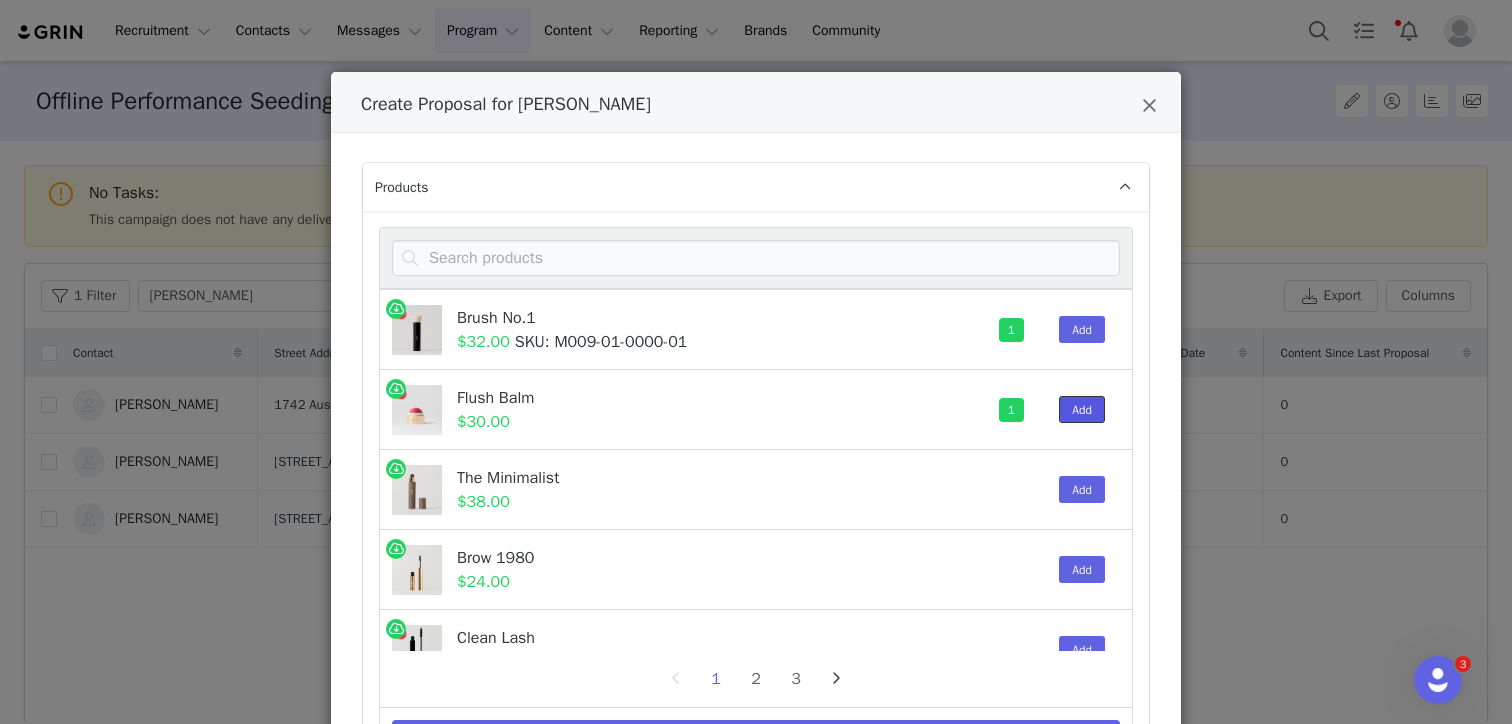 click on "Add" at bounding box center (1082, 409) 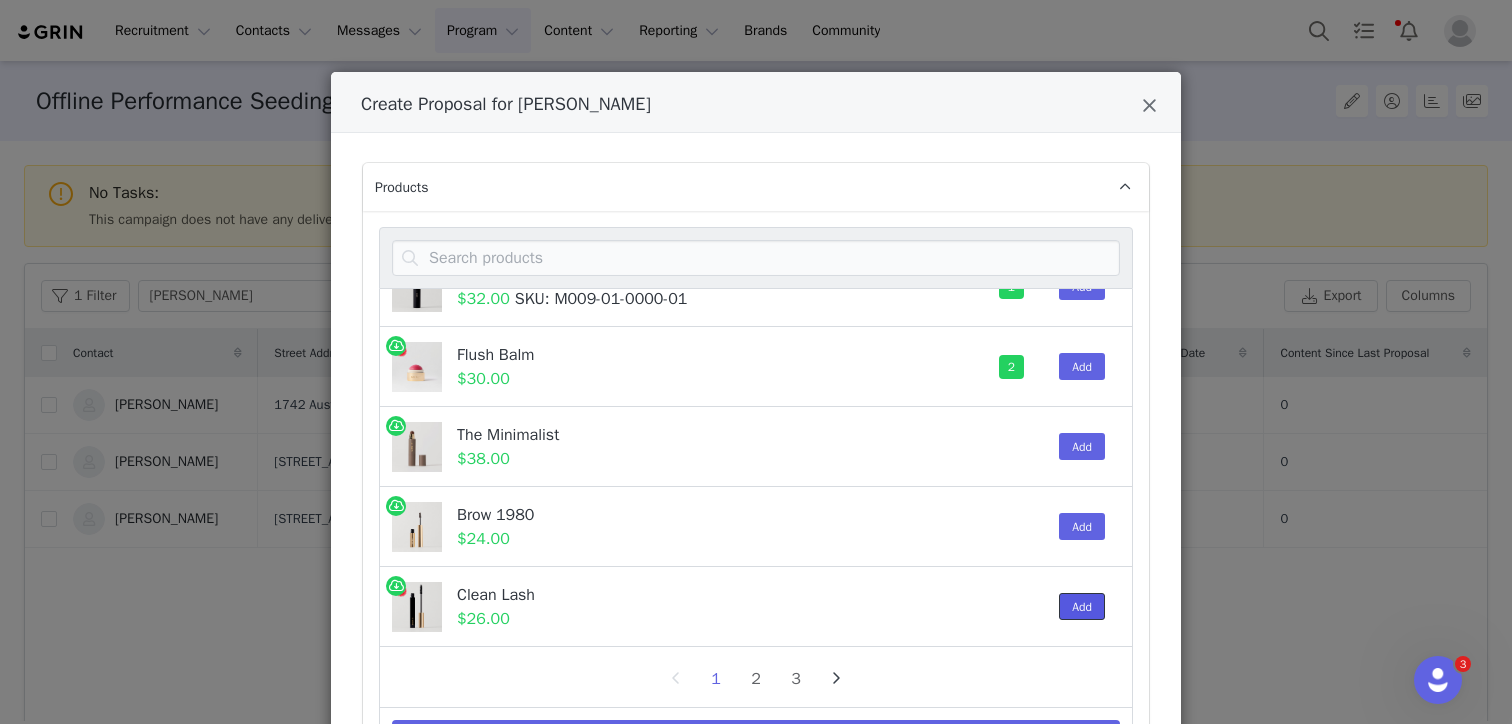 click on "Add" at bounding box center [1082, 606] 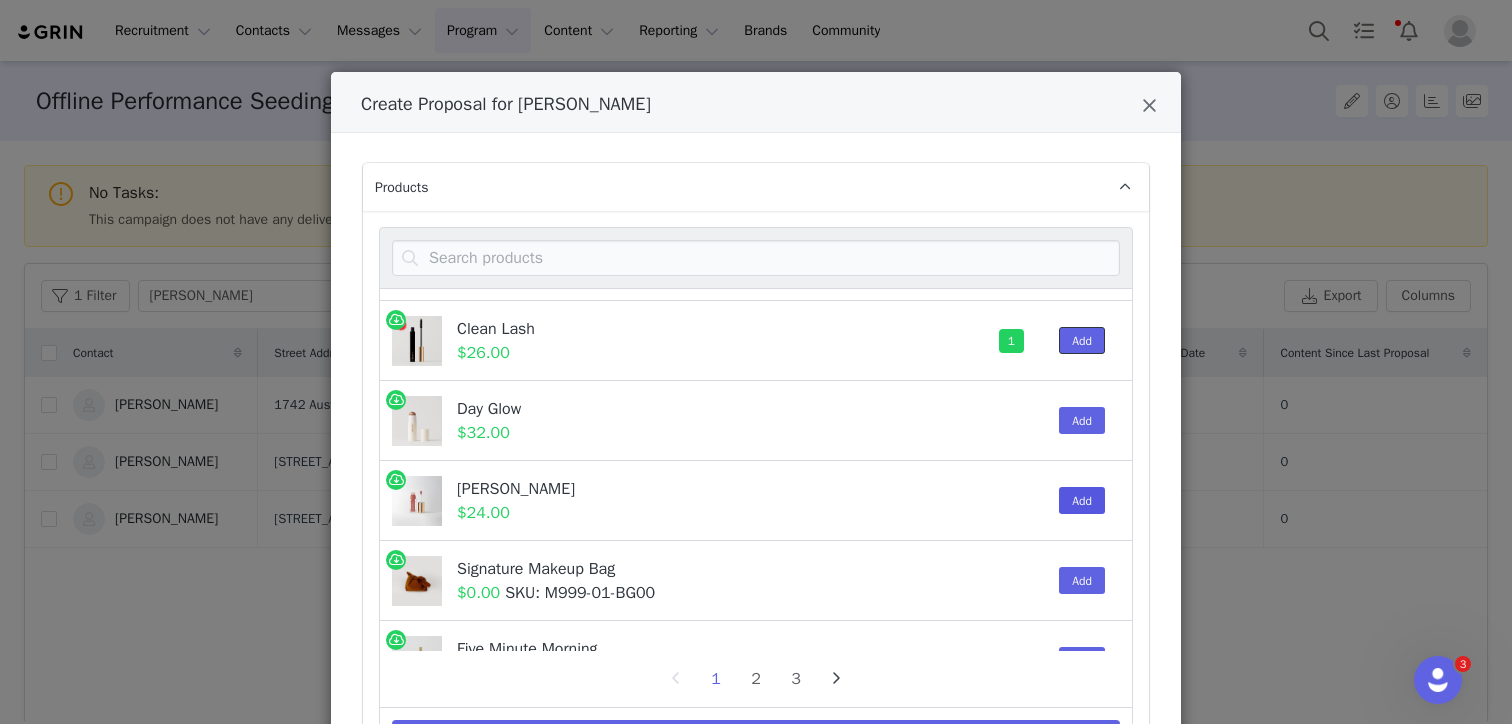 scroll, scrollTop: 332, scrollLeft: 0, axis: vertical 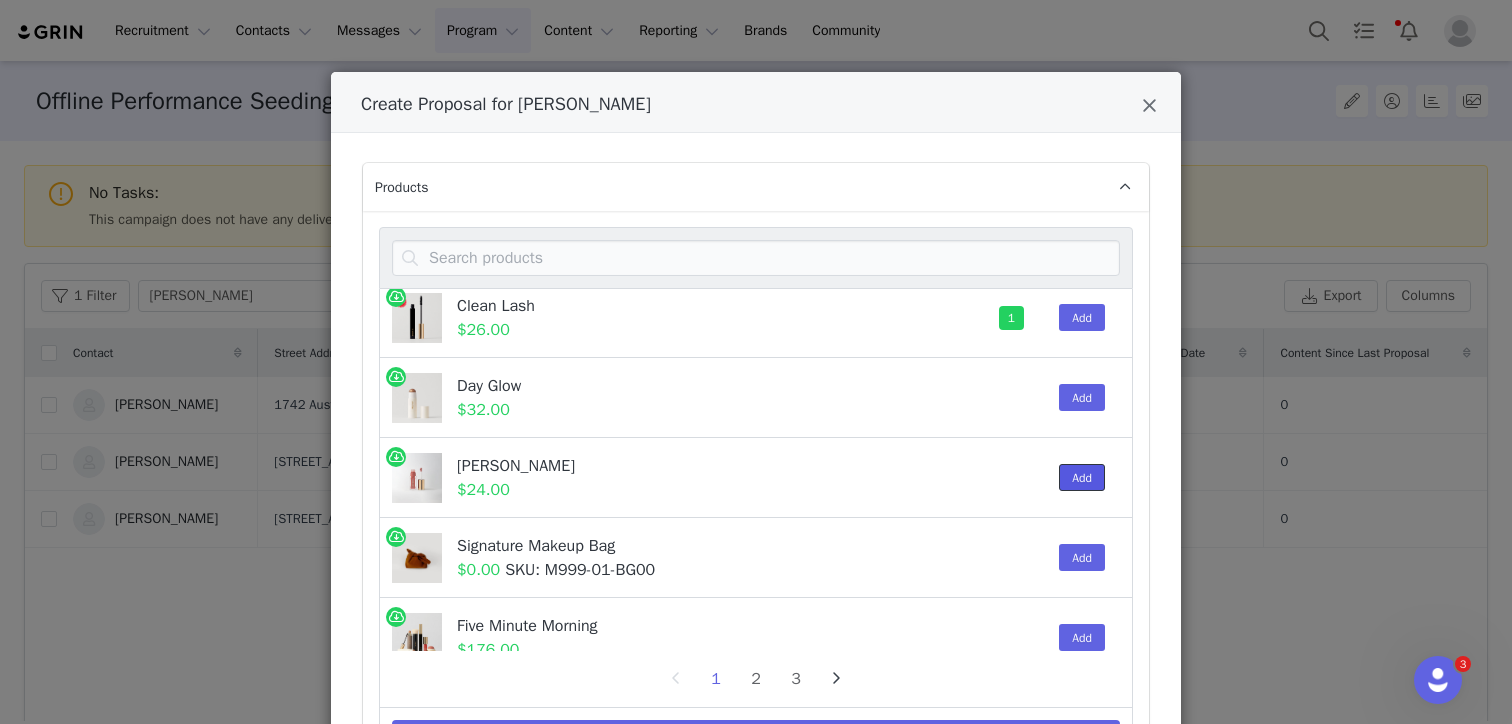 click on "Add" at bounding box center [1082, 477] 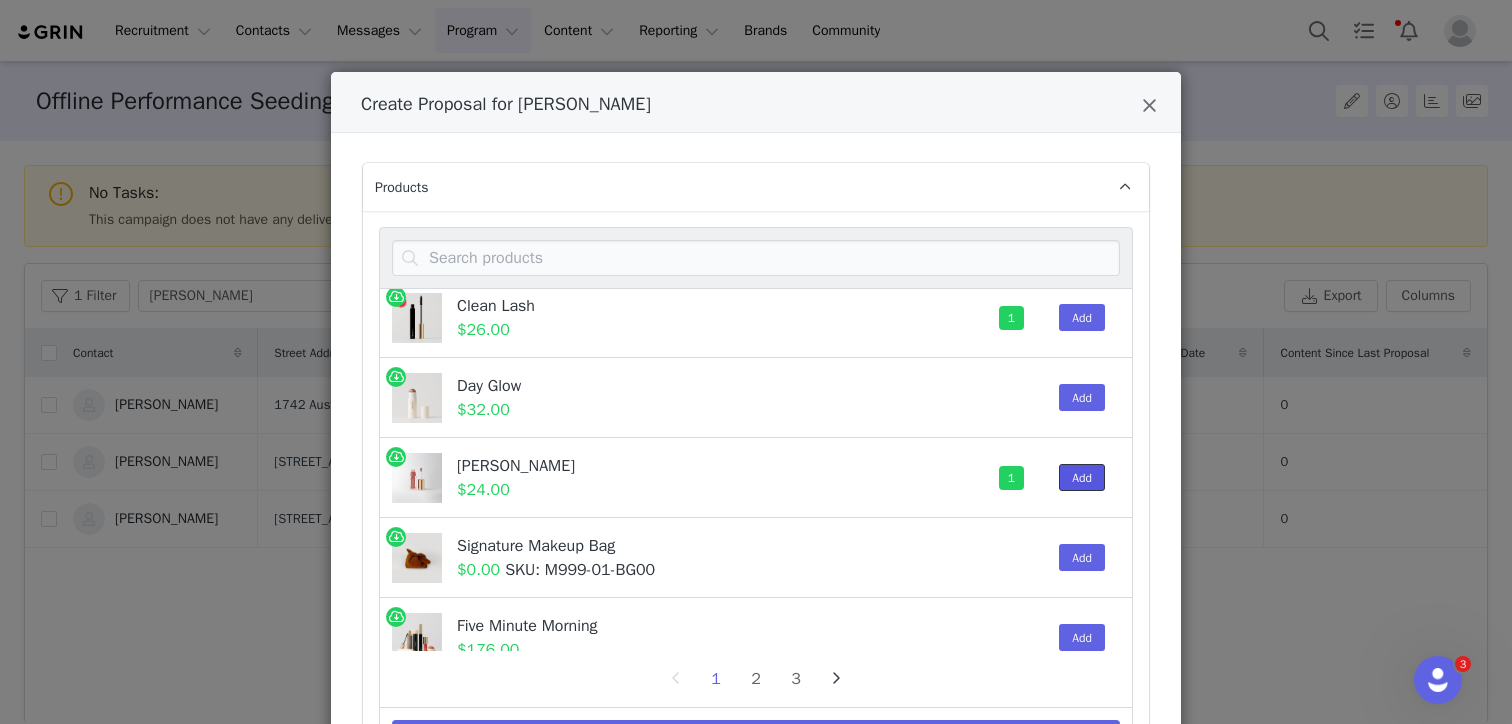 click on "Add" at bounding box center [1082, 477] 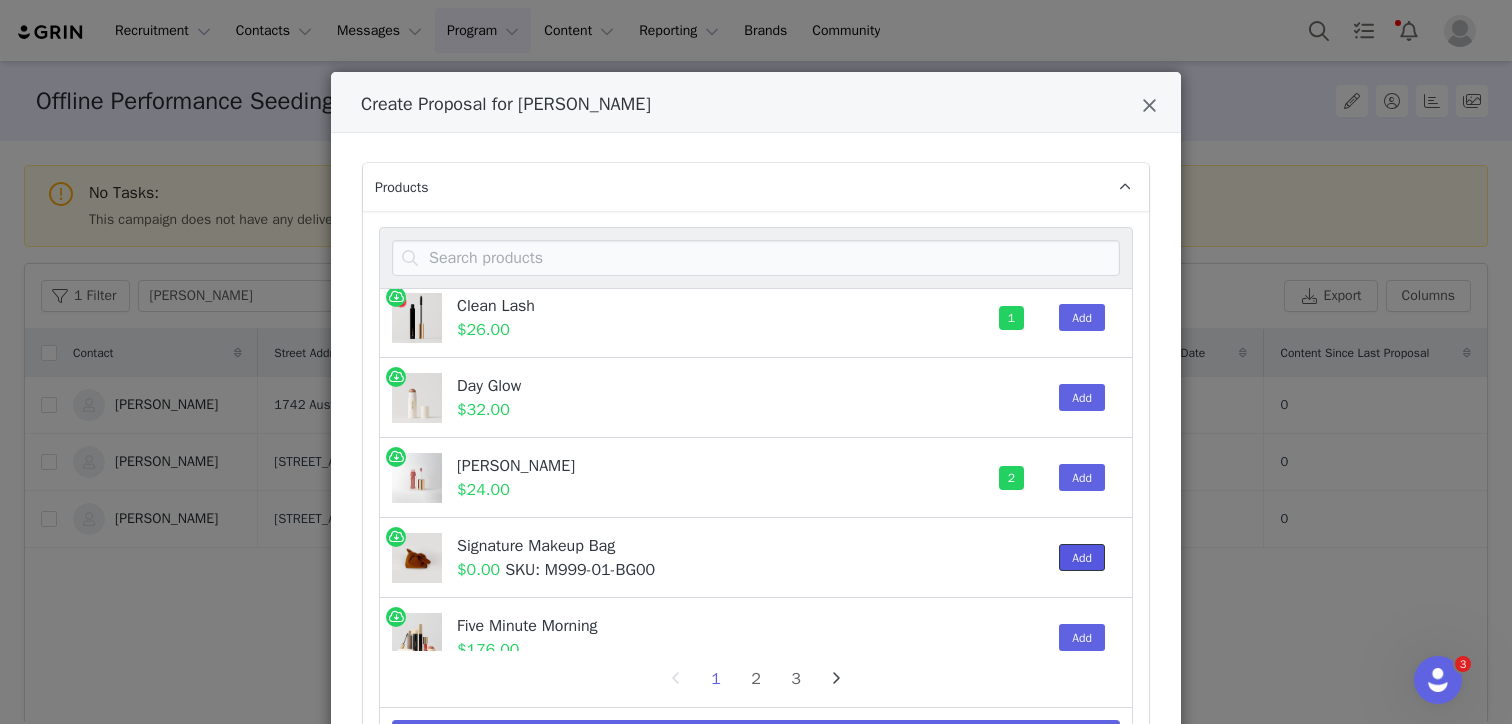 click on "Add" at bounding box center (1082, 557) 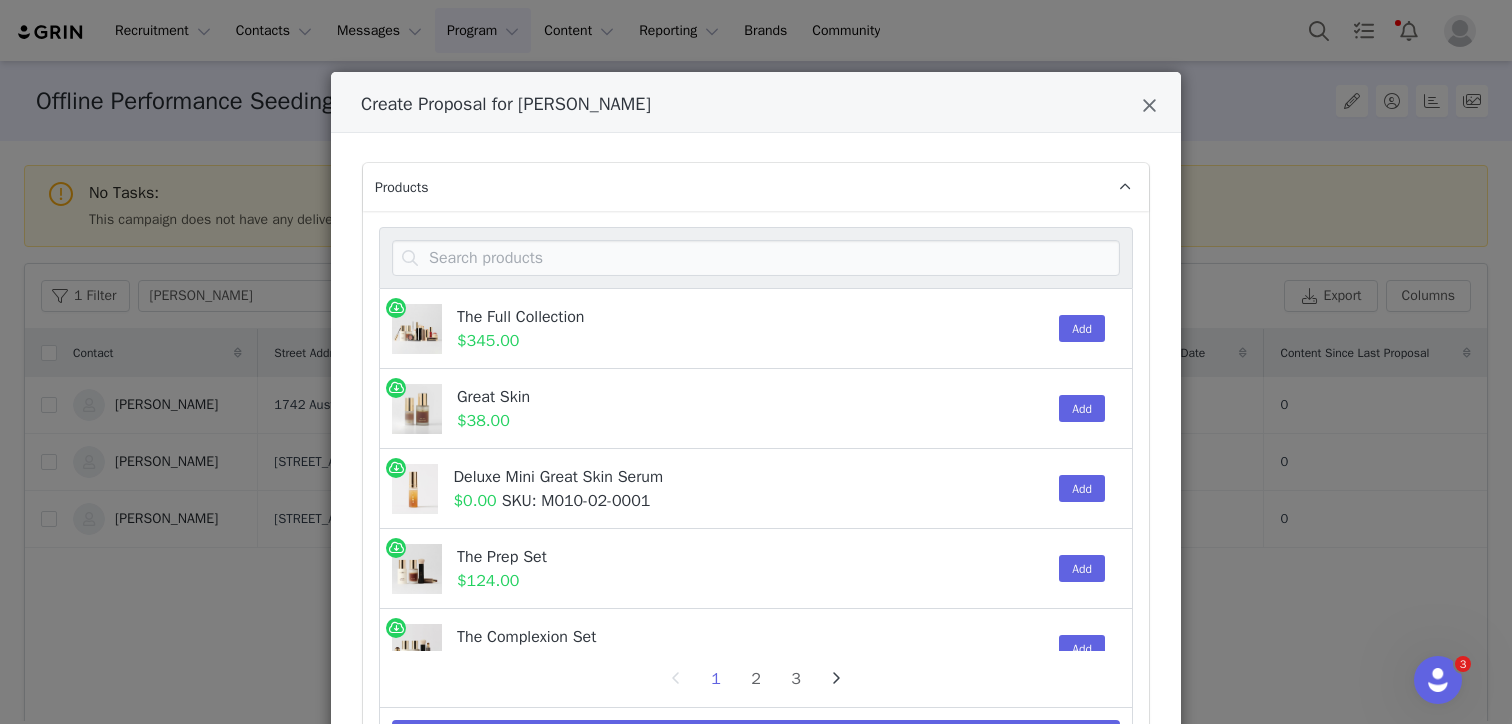 scroll, scrollTop: 1124, scrollLeft: 0, axis: vertical 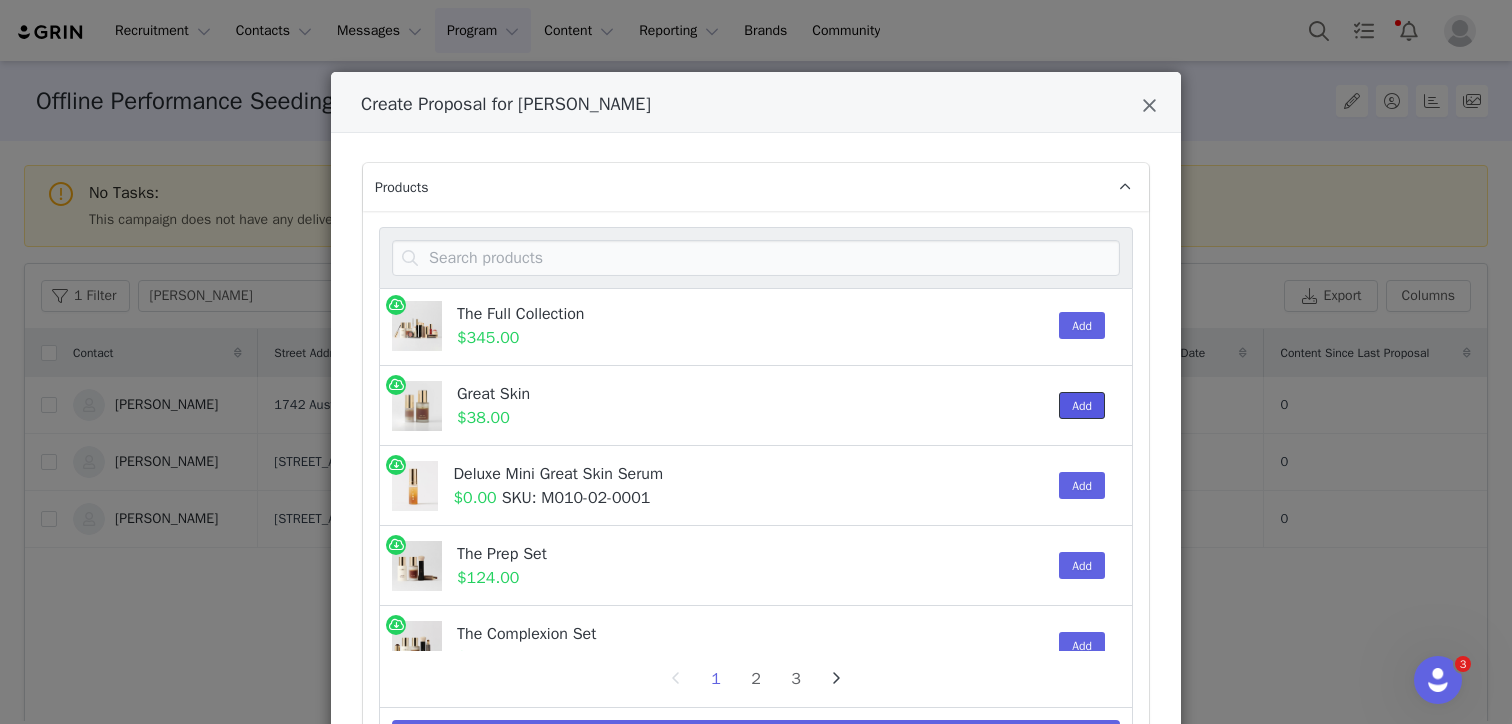 click on "Add" at bounding box center (1082, 405) 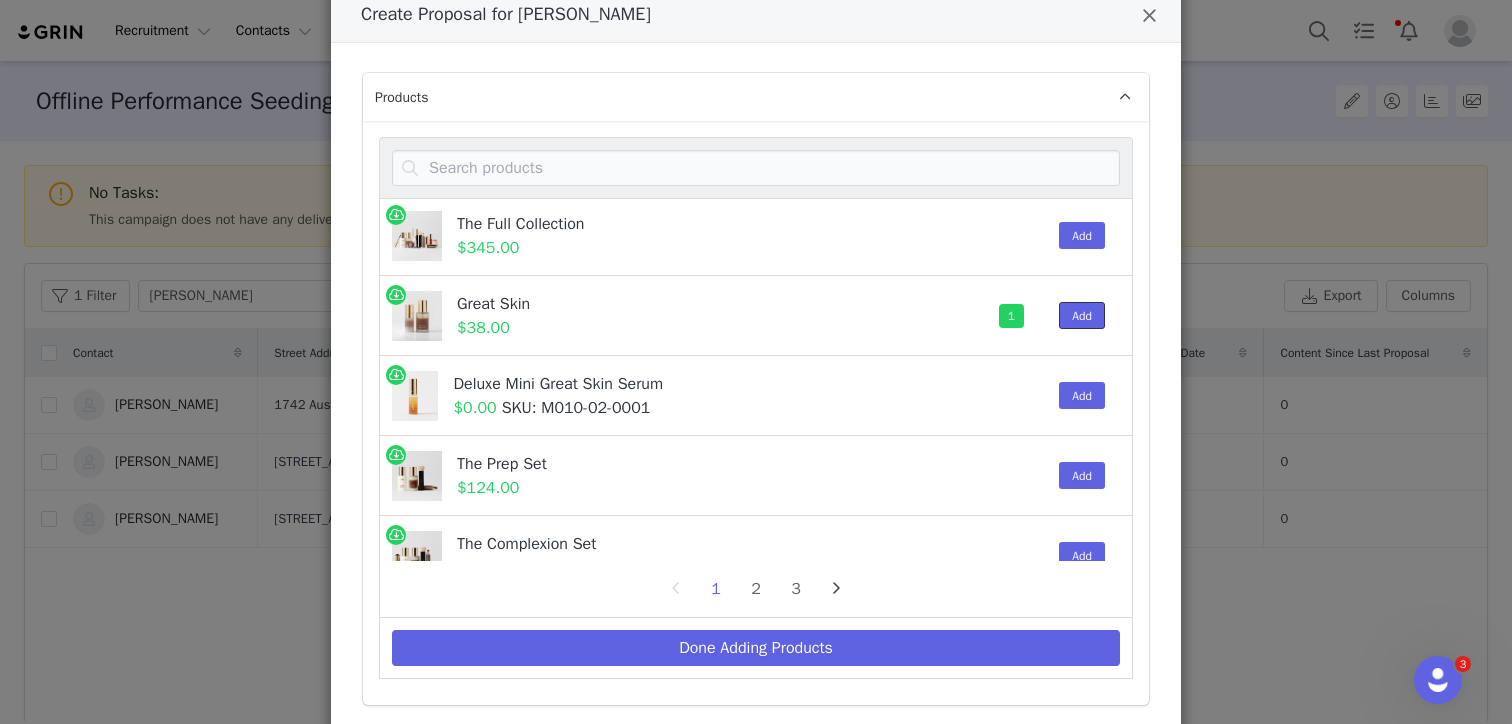 scroll, scrollTop: 233, scrollLeft: 0, axis: vertical 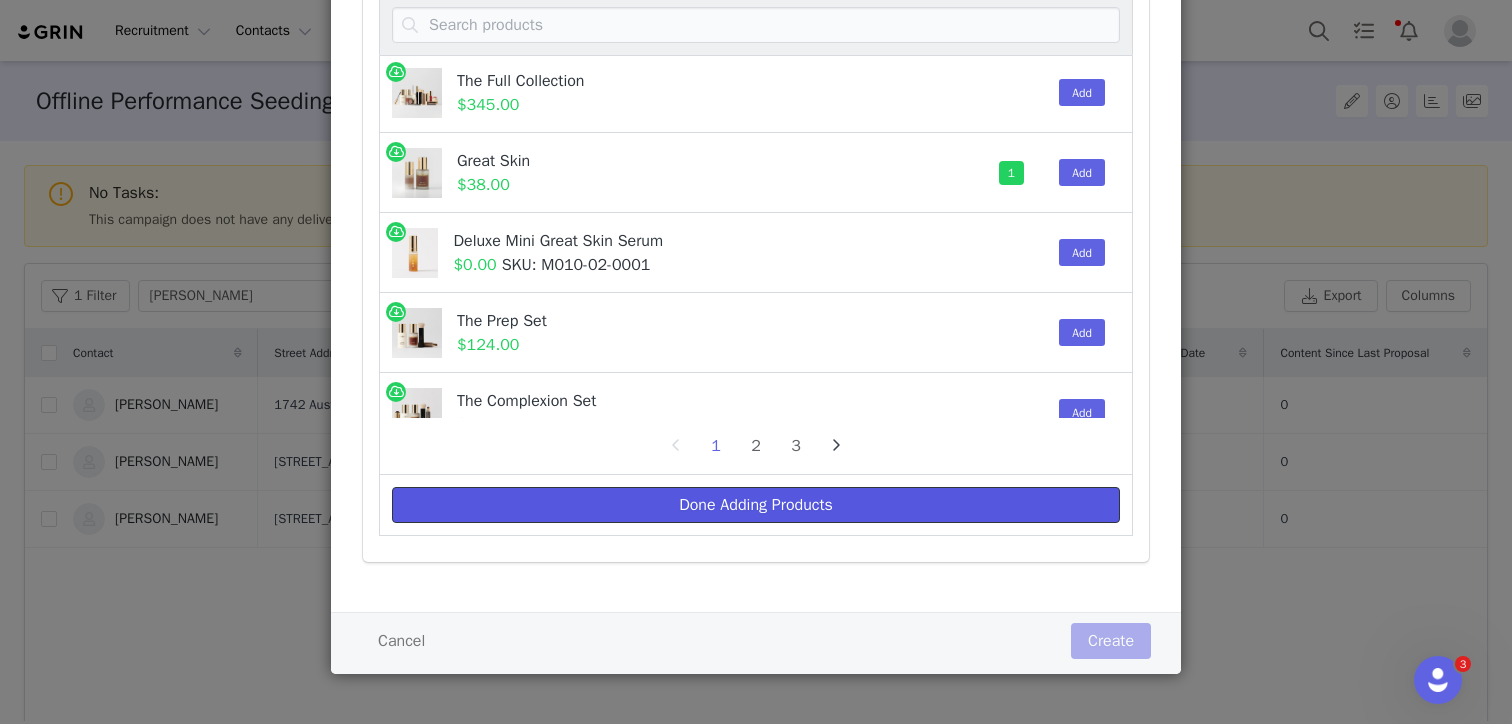 click on "Done Adding Products" at bounding box center [756, 505] 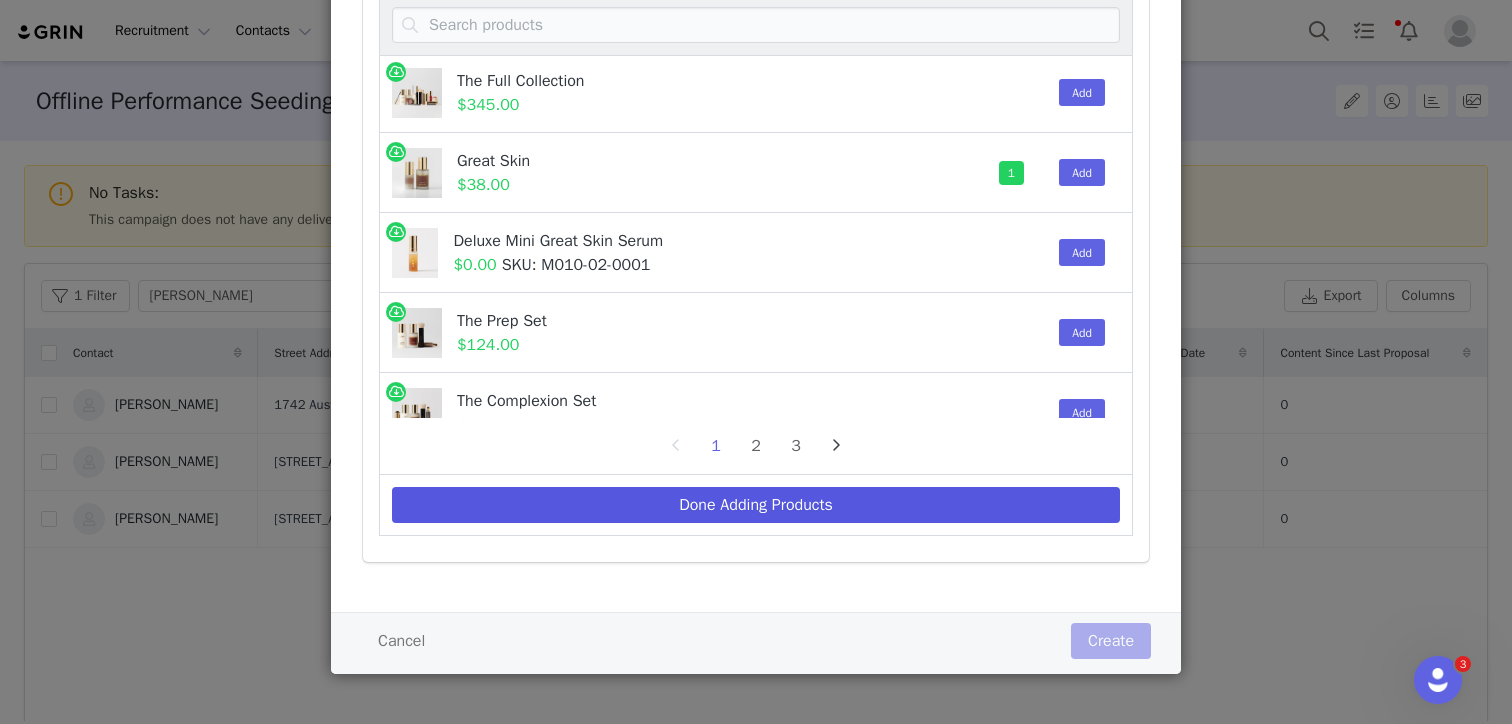 scroll, scrollTop: 0, scrollLeft: 0, axis: both 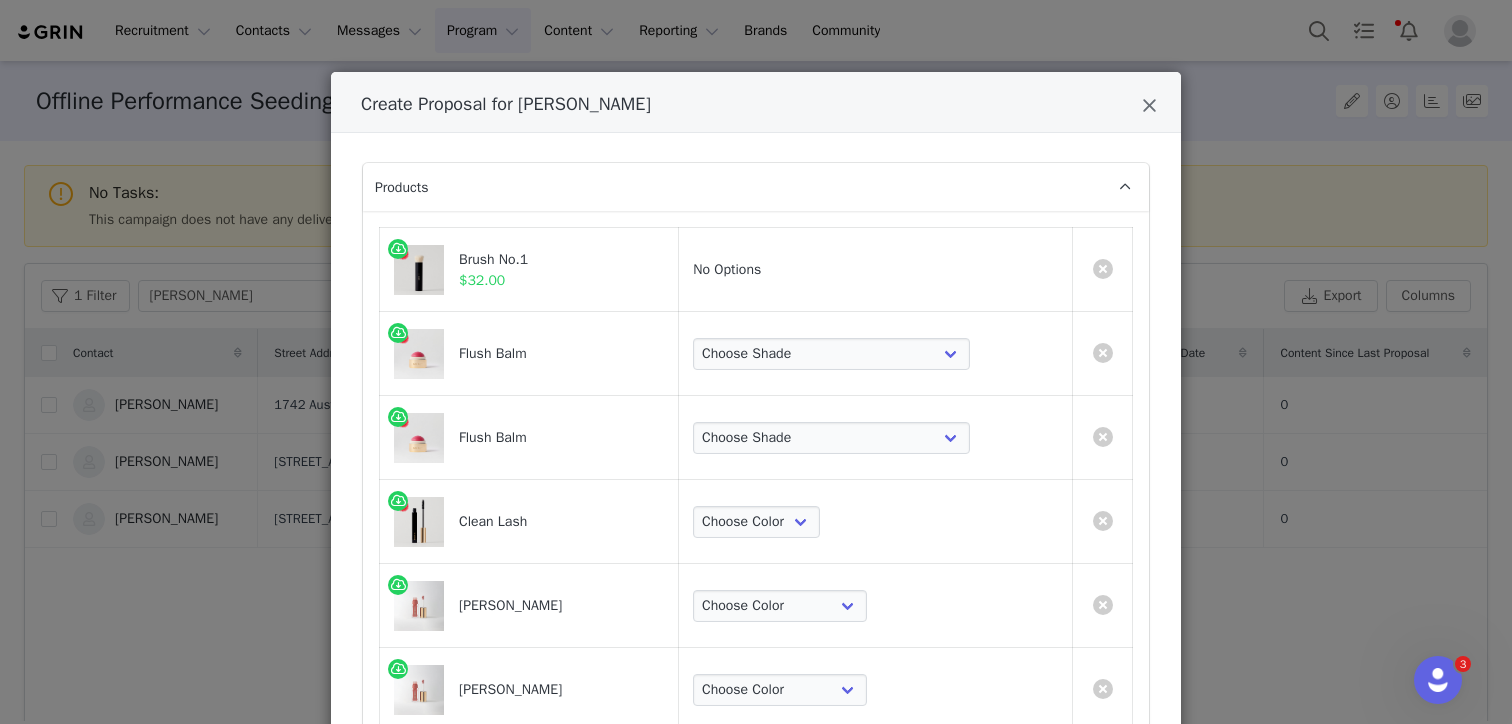 click on "Choose Shade  Beverly Hills   Cheeky   Après   Fox   Stockholm   Terracotta   Le Bonbon   Rouge   Persimmon   Lusitano   Archival   Postmodern   Bespoke" at bounding box center [876, 354] 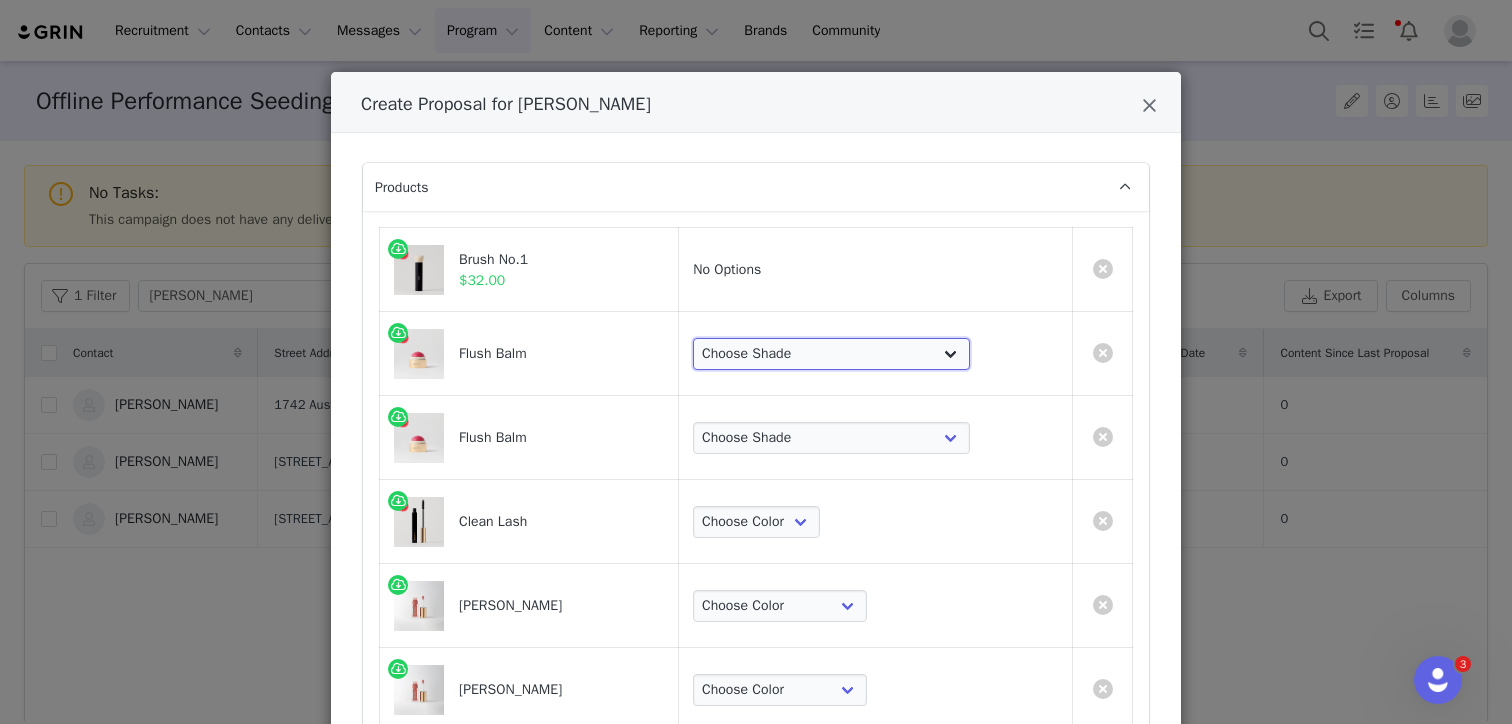 click on "Choose Shade  Beverly Hills   Cheeky   Après   Fox   Stockholm   Terracotta   Le Bonbon   Rouge   Persimmon   Lusitano   Archival   Postmodern   Bespoke" at bounding box center (831, 354) 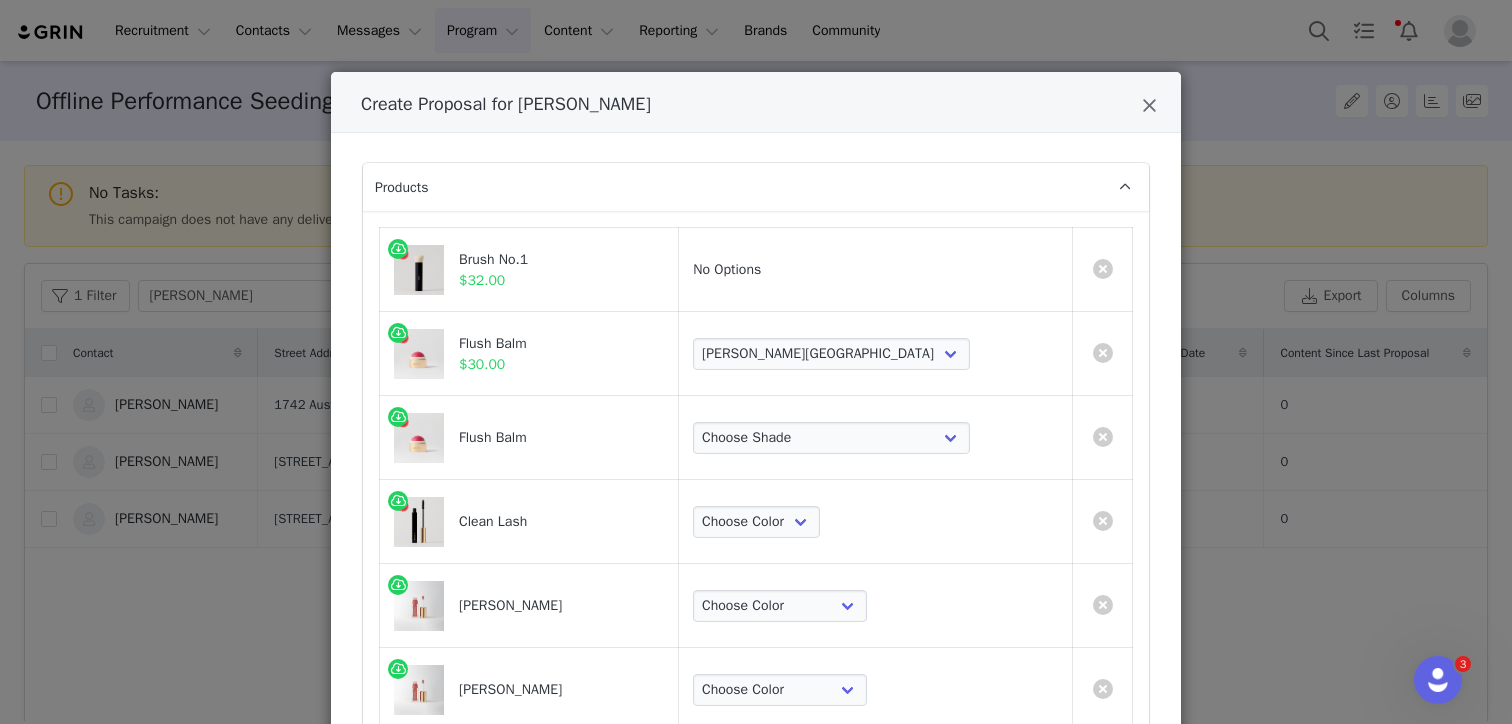 click on "Choose Shade  Beverly Hills   Cheeky   Après   Fox   Stockholm   Terracotta   Le Bonbon   Rouge   Persimmon   Lusitano   Archival   Postmodern   Bespoke" at bounding box center (876, 438) 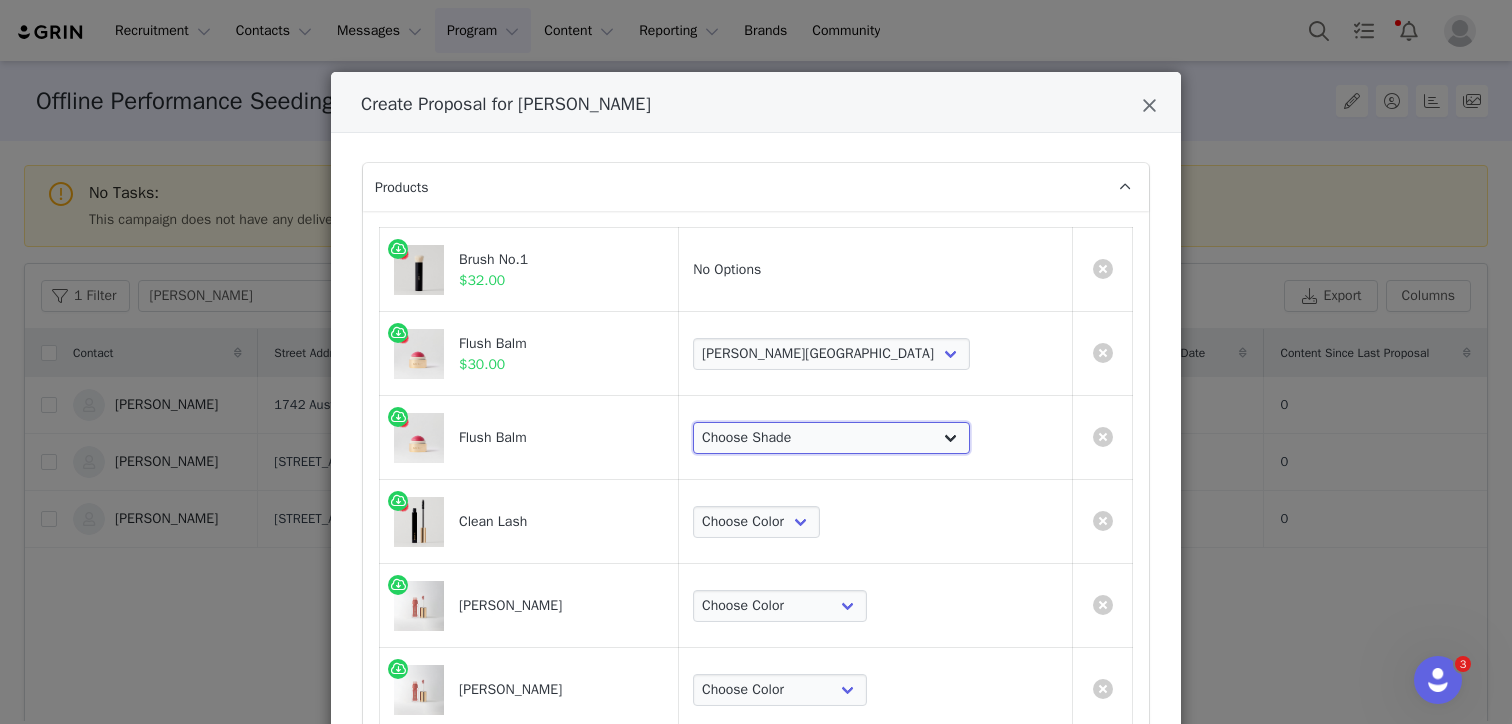 click on "Choose Shade  Beverly Hills   Cheeky   Après   Fox   Stockholm   Terracotta   Le Bonbon   Rouge   Persimmon   Lusitano   Archival   Postmodern   Bespoke" at bounding box center [831, 438] 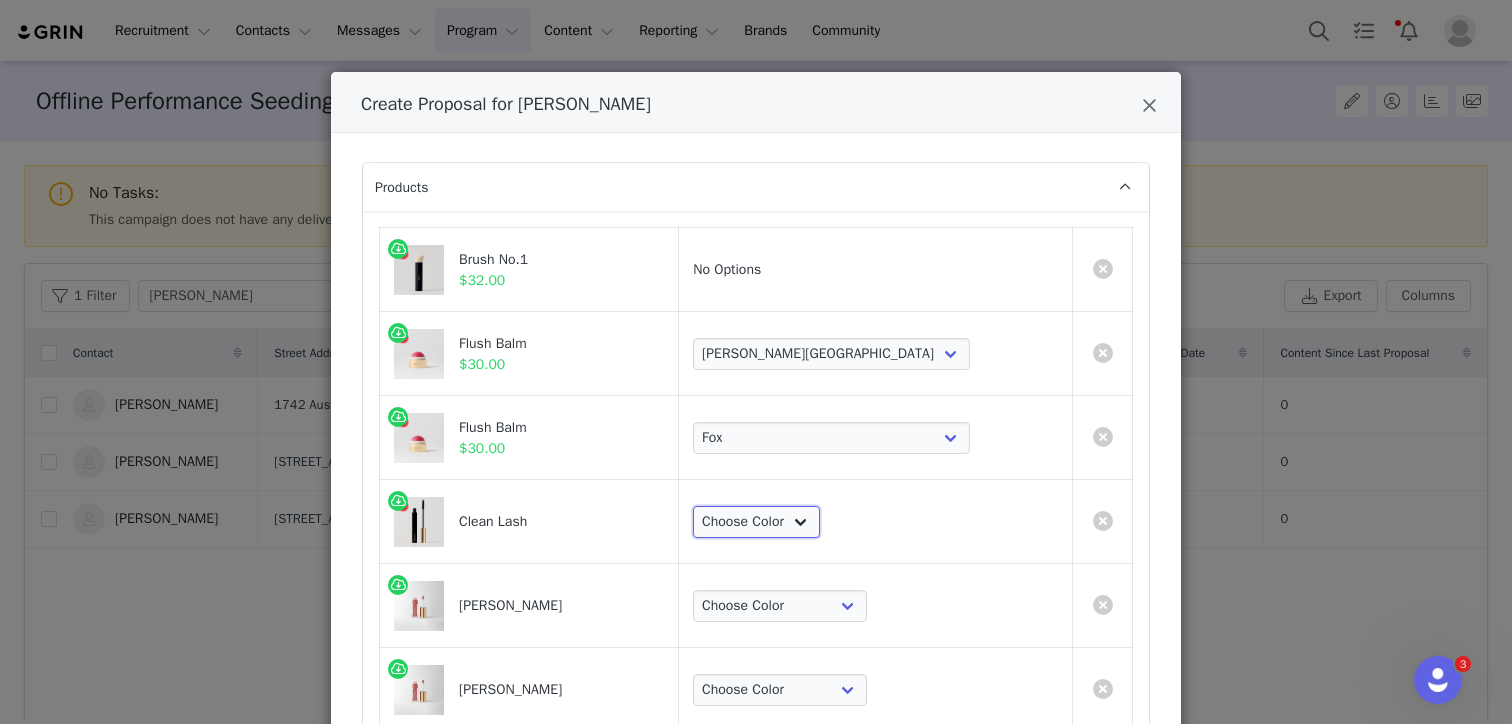 click on "Choose Color  Perfect Black" at bounding box center (756, 522) 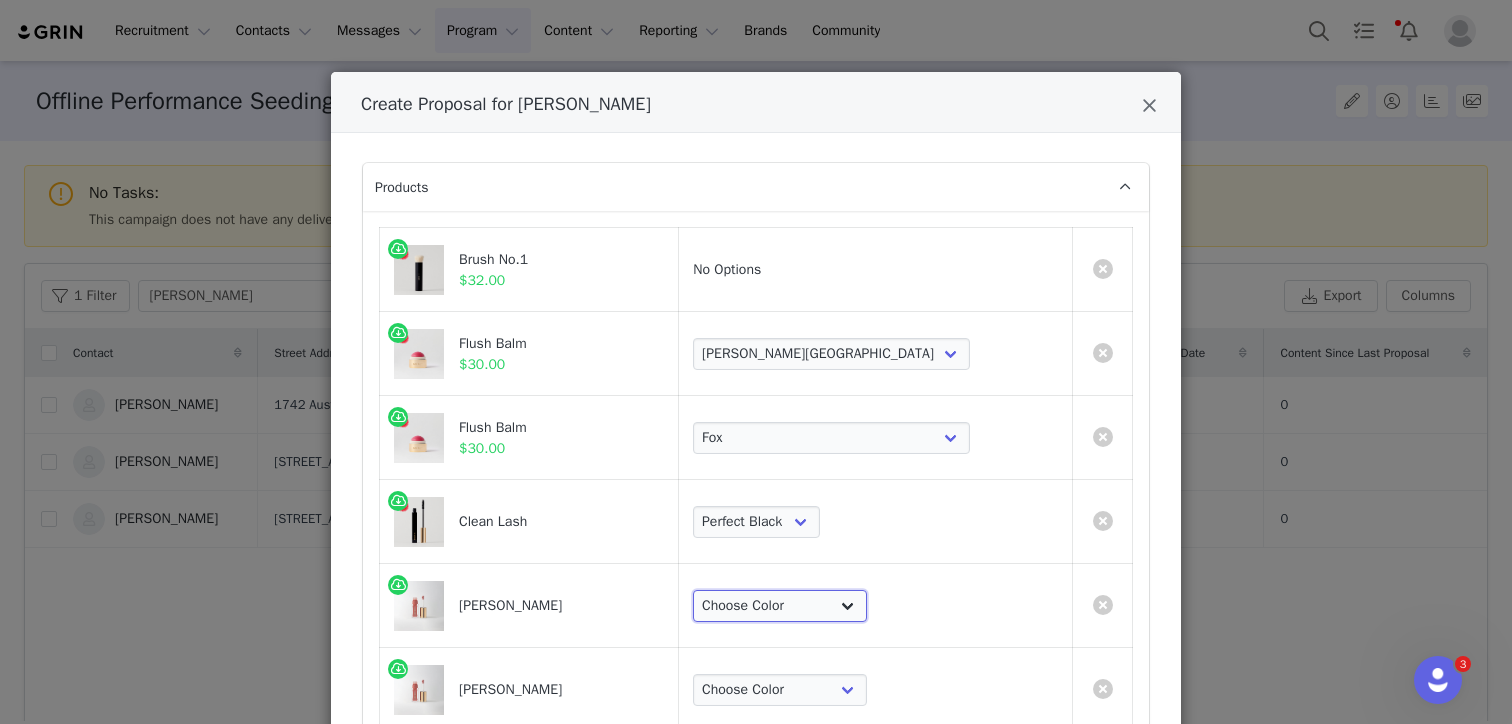 click on "Choose Color  Pink Beet   Jeté   Les Deux   Sangria   Maraschino   Taupe   Mapleton   Marrakech   Pointelle   Biarritz   Twin Set   Tabby" at bounding box center (780, 606) 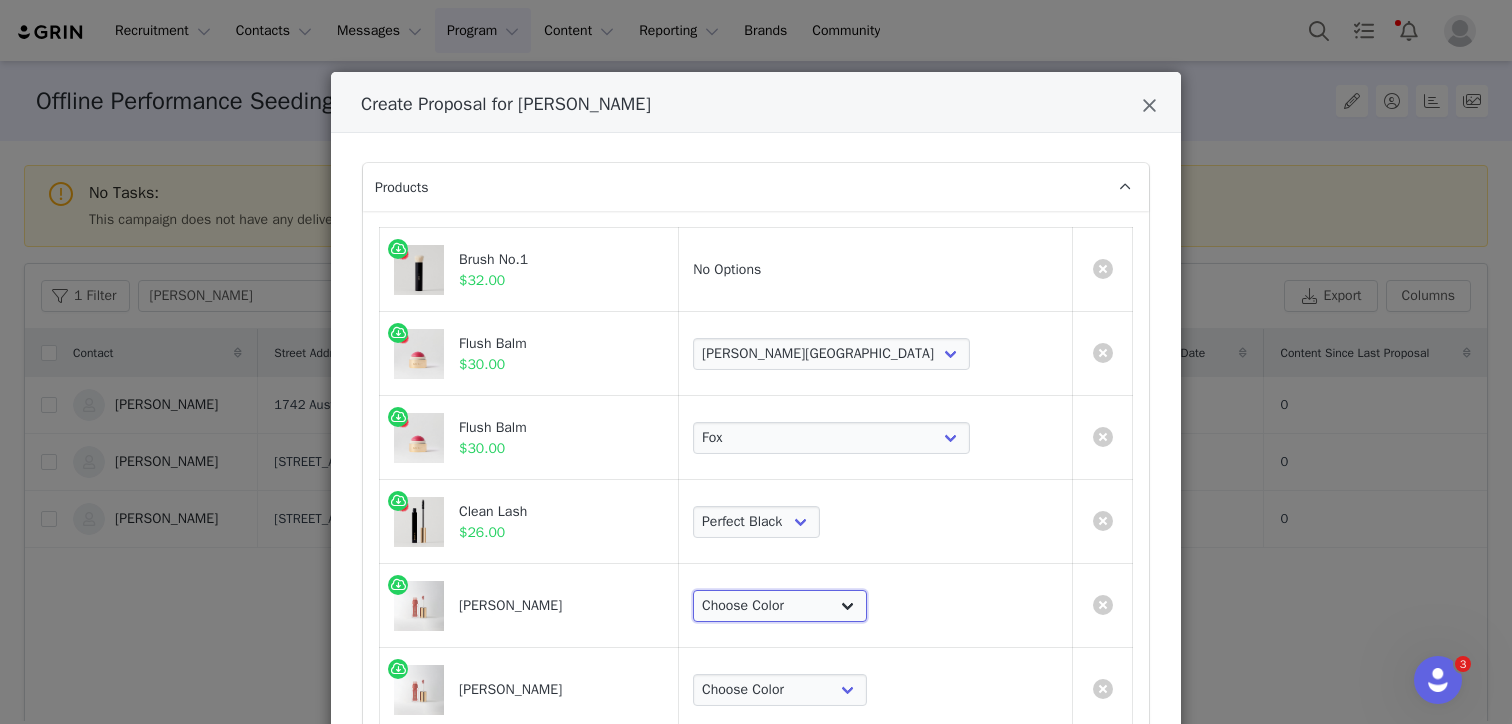 select on "17369269" 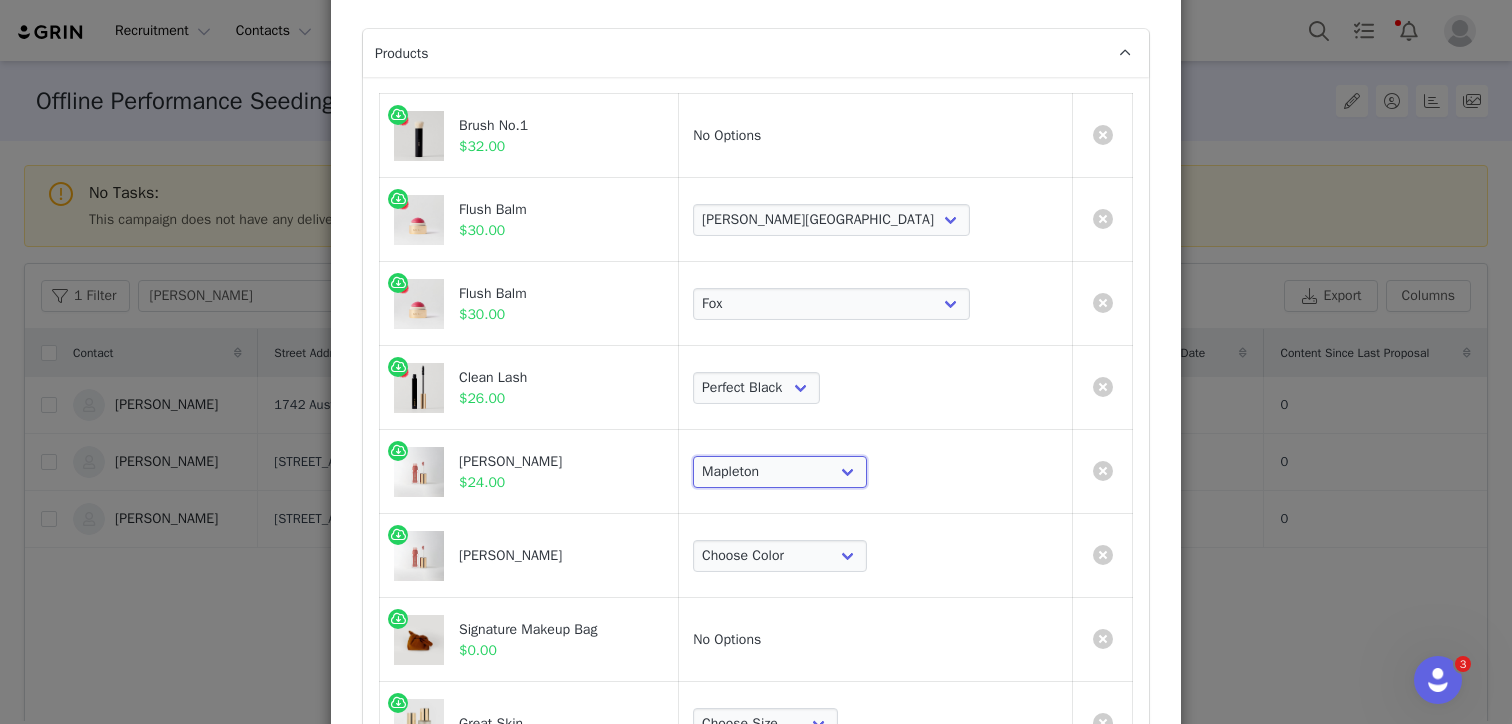 scroll, scrollTop: 155, scrollLeft: 0, axis: vertical 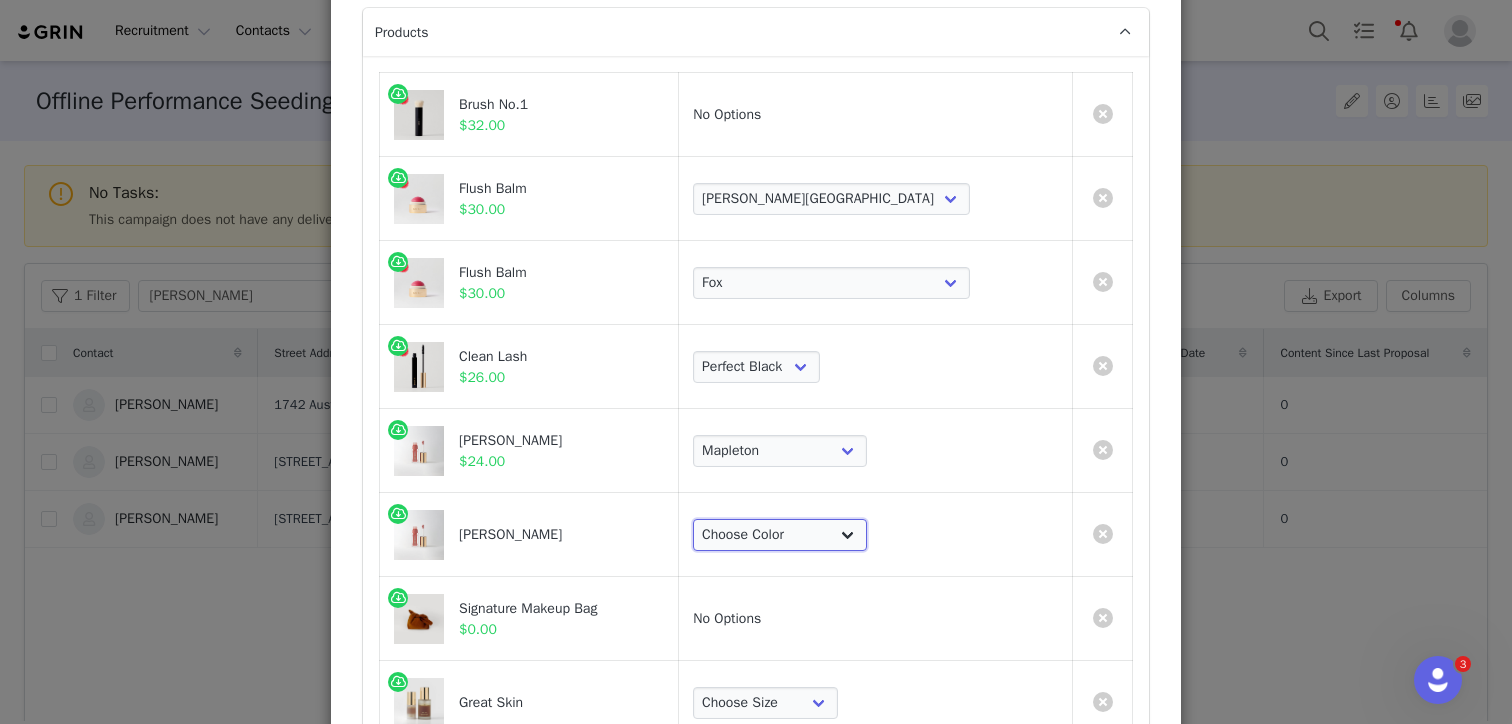 click on "Choose Color  Pink Beet   Jeté   Les Deux   Sangria   Maraschino   Taupe   Mapleton   Marrakech   Pointelle   Biarritz   Twin Set   Tabby" at bounding box center (780, 535) 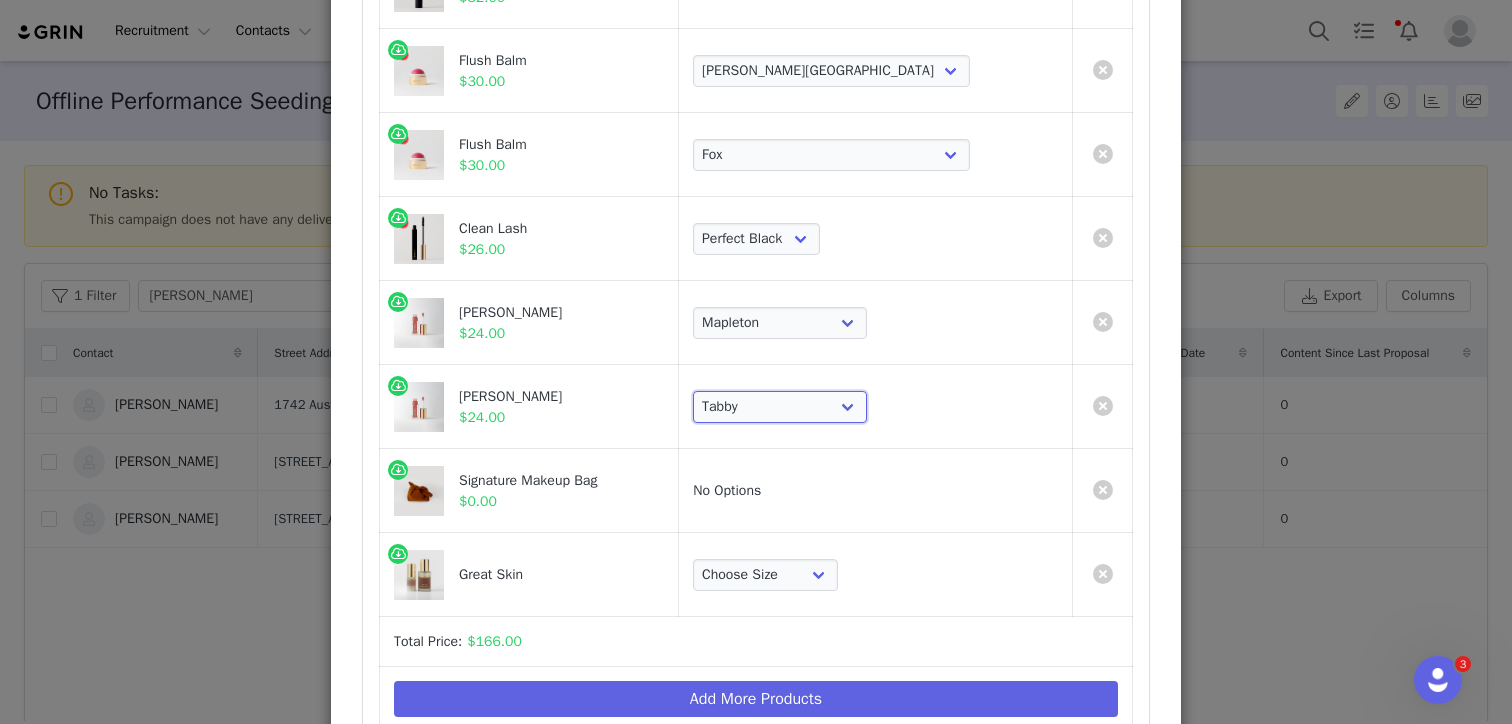 scroll, scrollTop: 301, scrollLeft: 0, axis: vertical 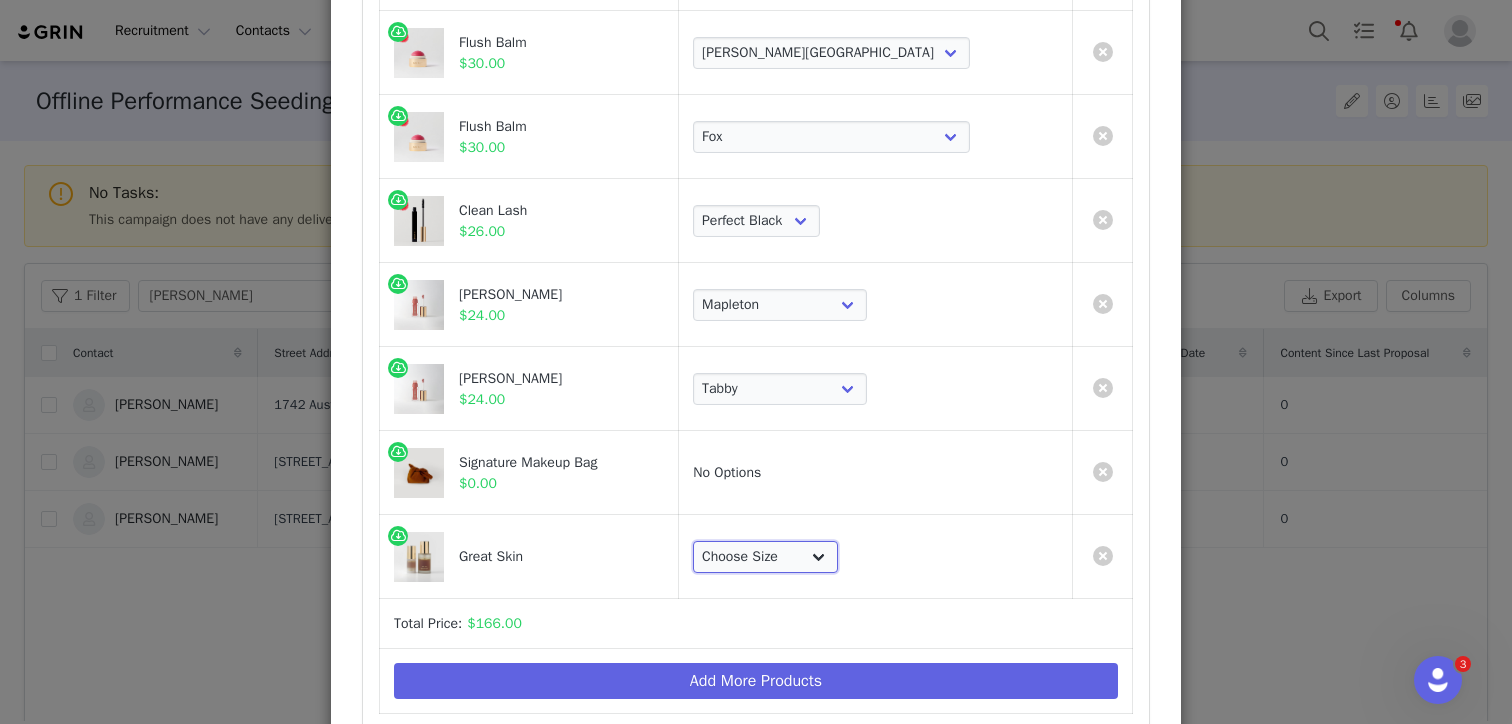 click on "Choose Size  Full-Size (50ml)   Mini-Size (15ml)" at bounding box center (765, 557) 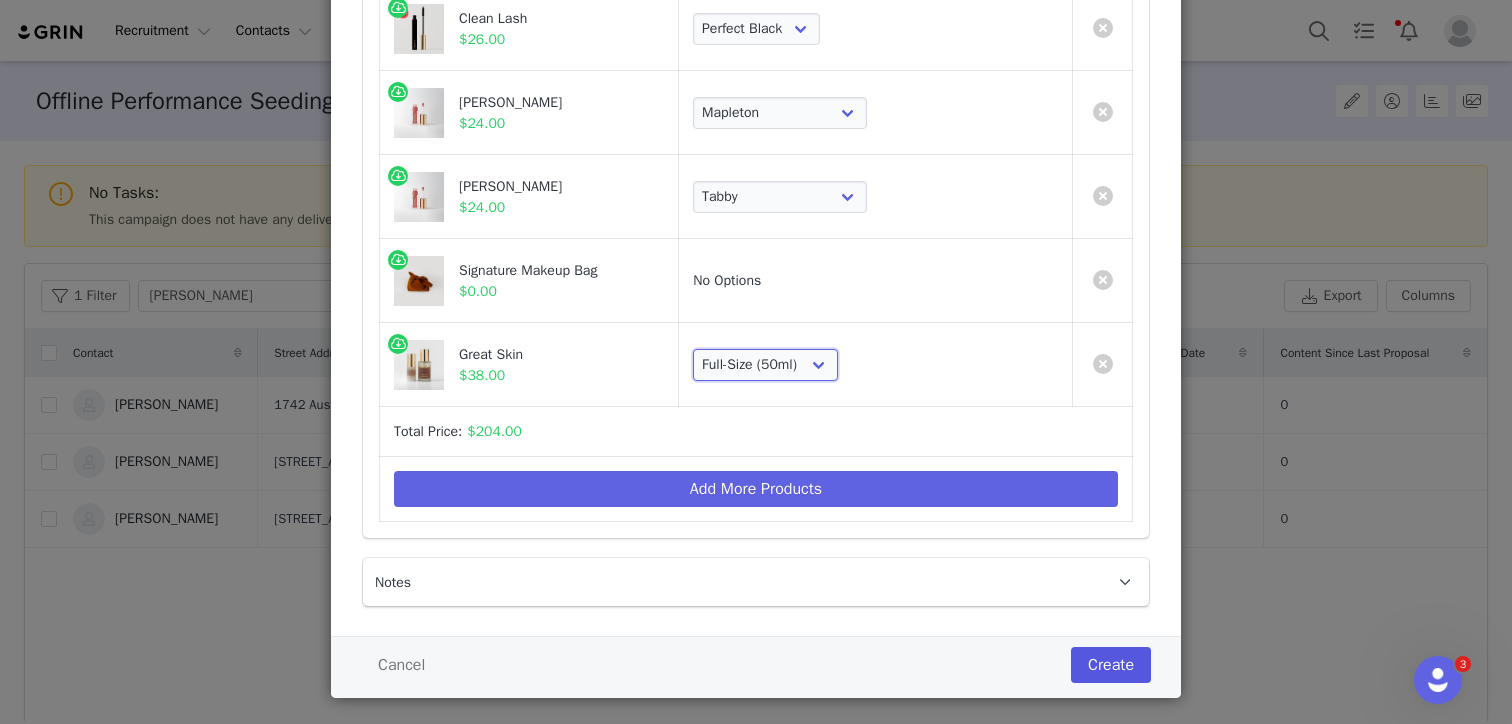 scroll, scrollTop: 517, scrollLeft: 0, axis: vertical 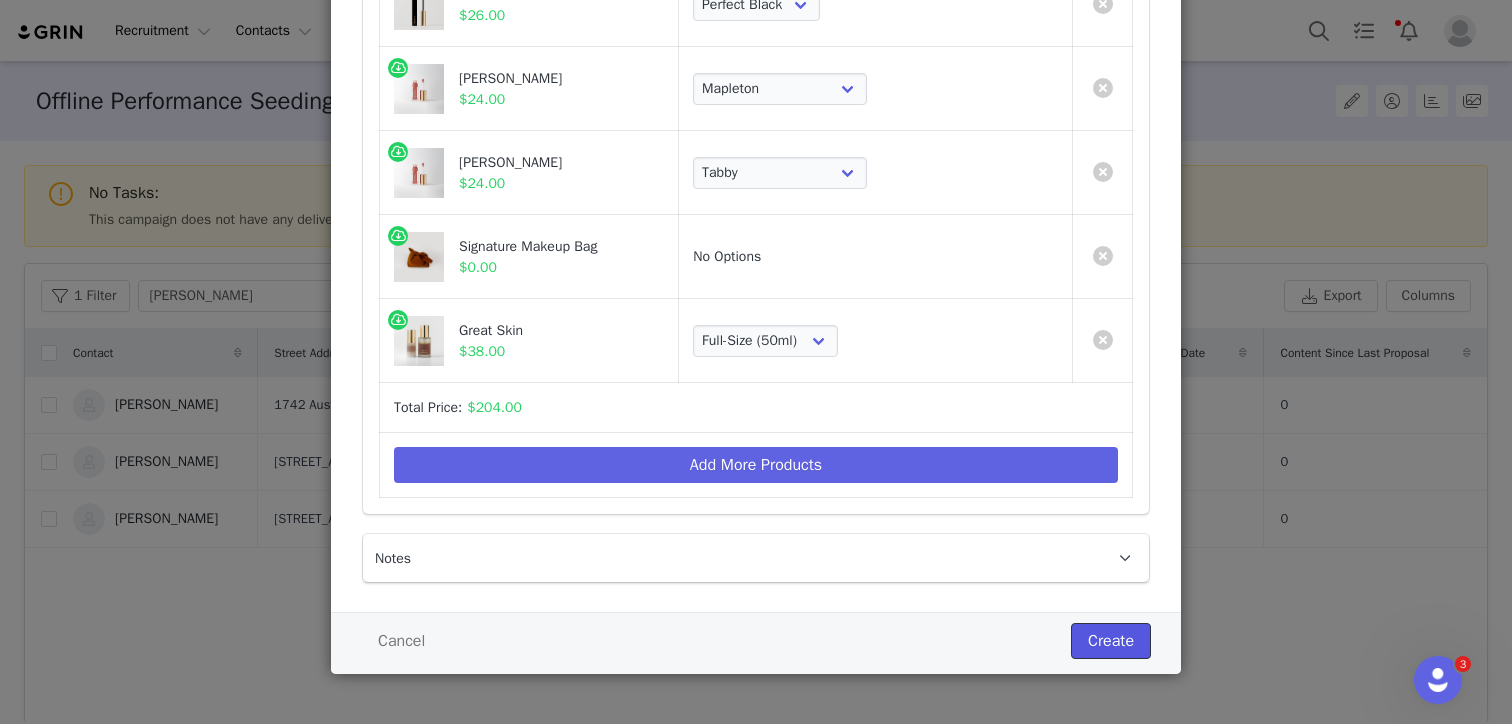 click on "Create" at bounding box center (1111, 641) 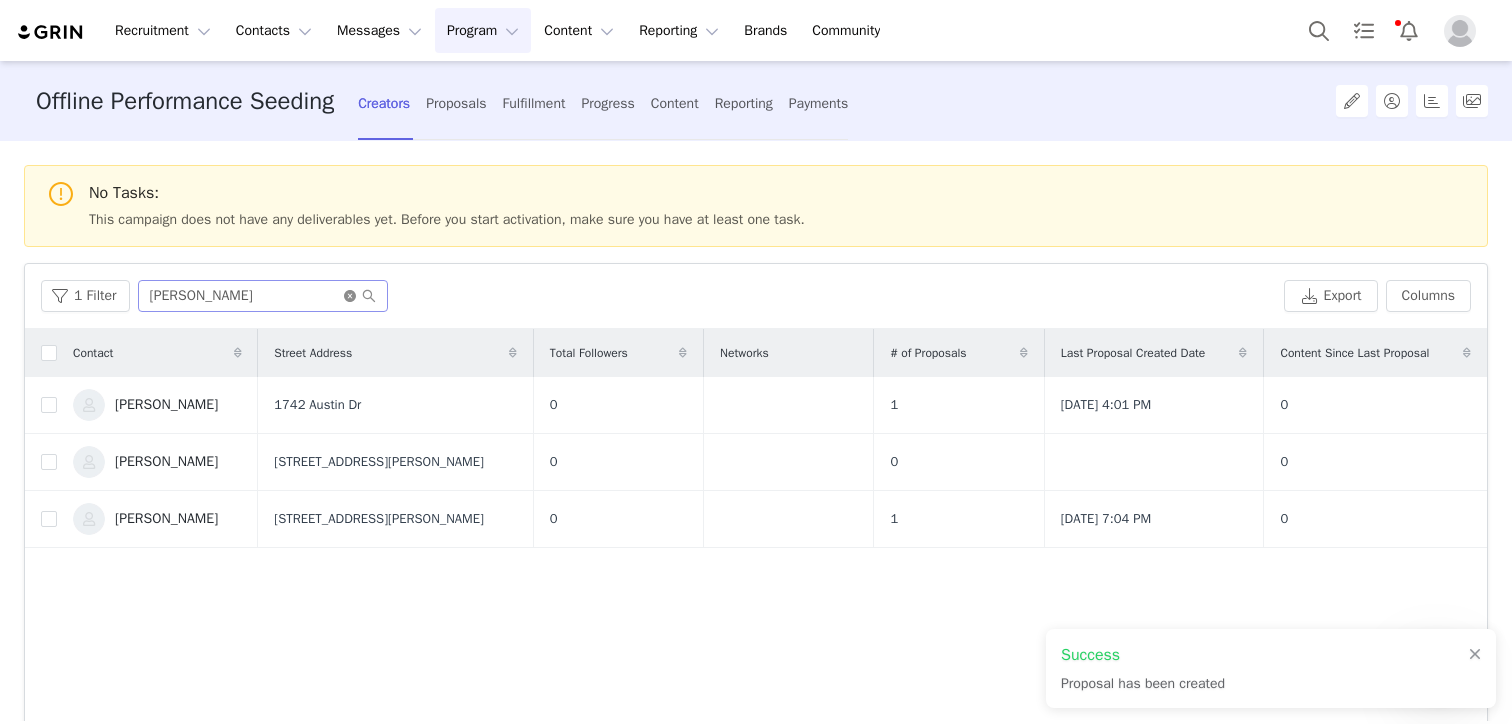click 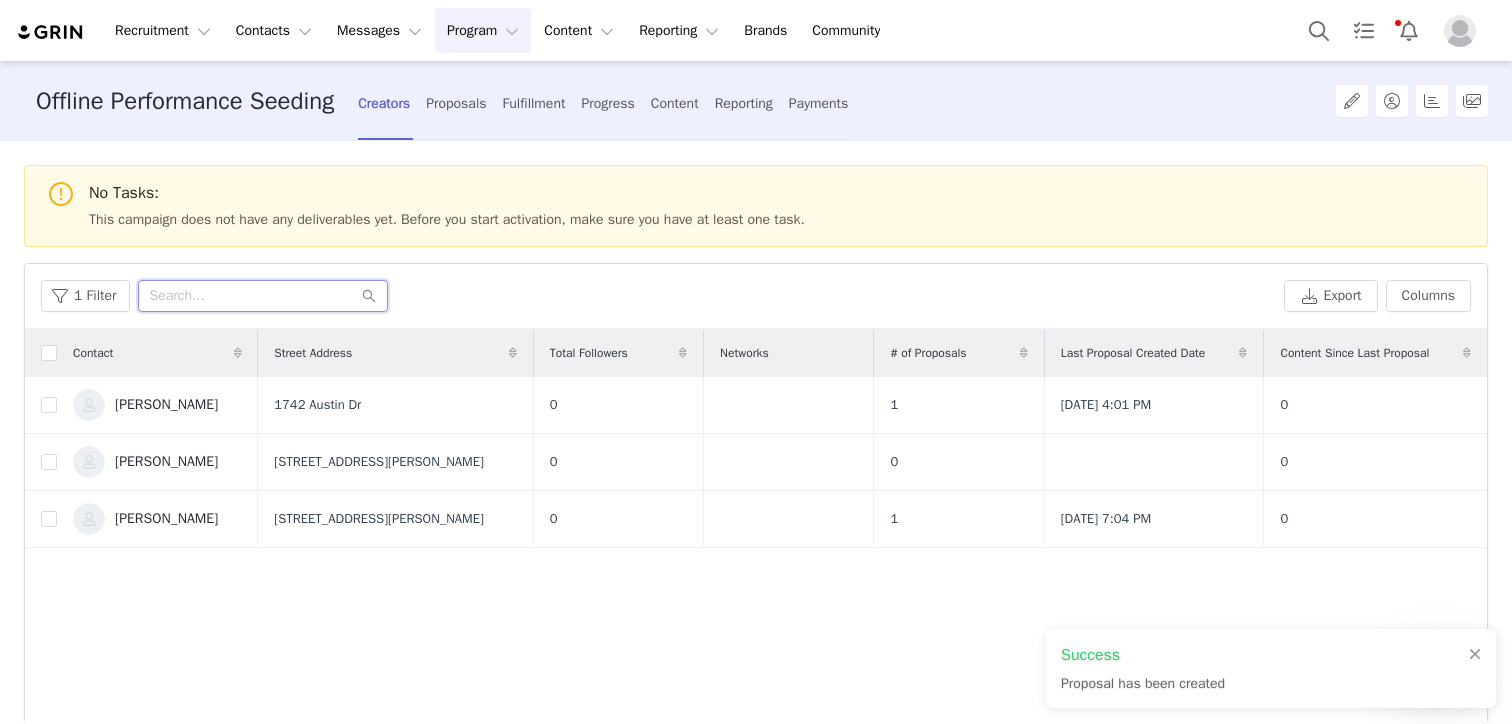 click at bounding box center (263, 296) 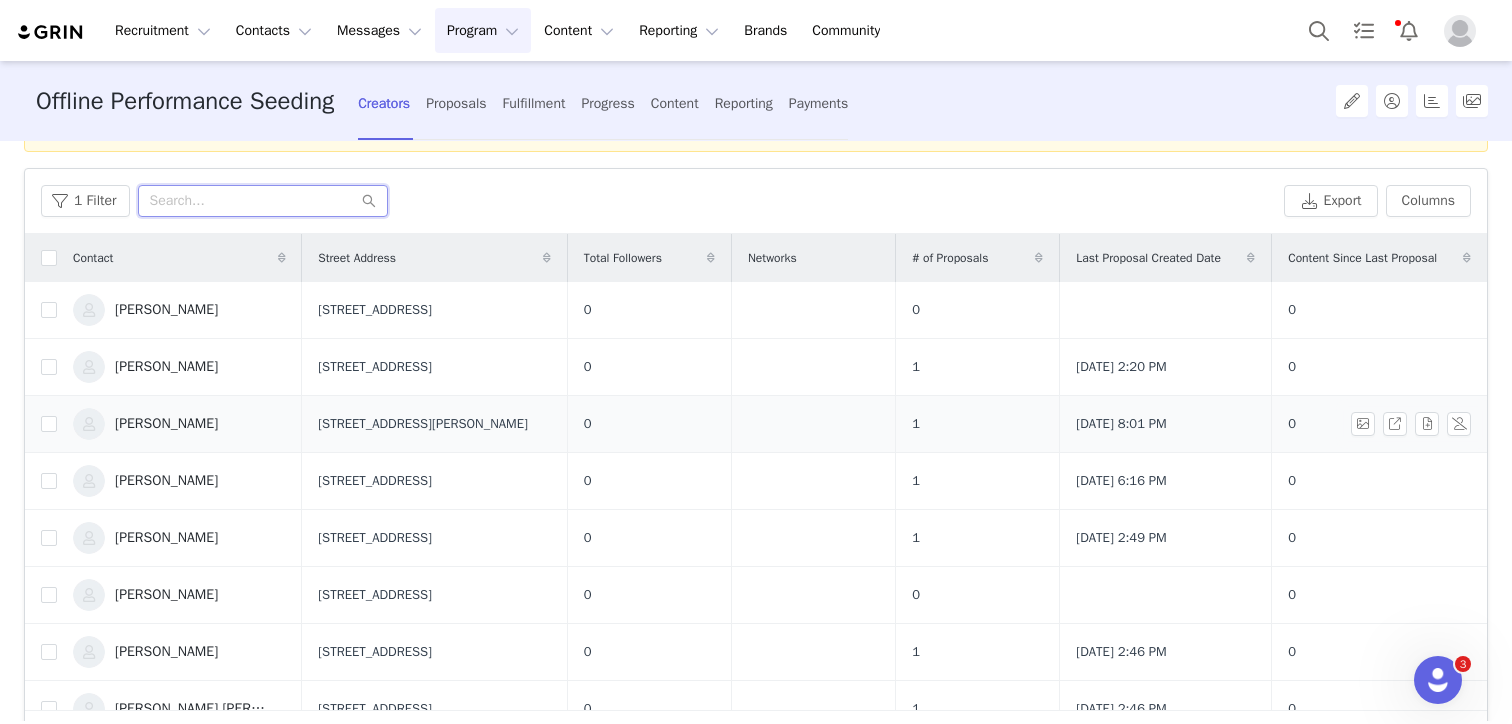 scroll, scrollTop: 166, scrollLeft: 0, axis: vertical 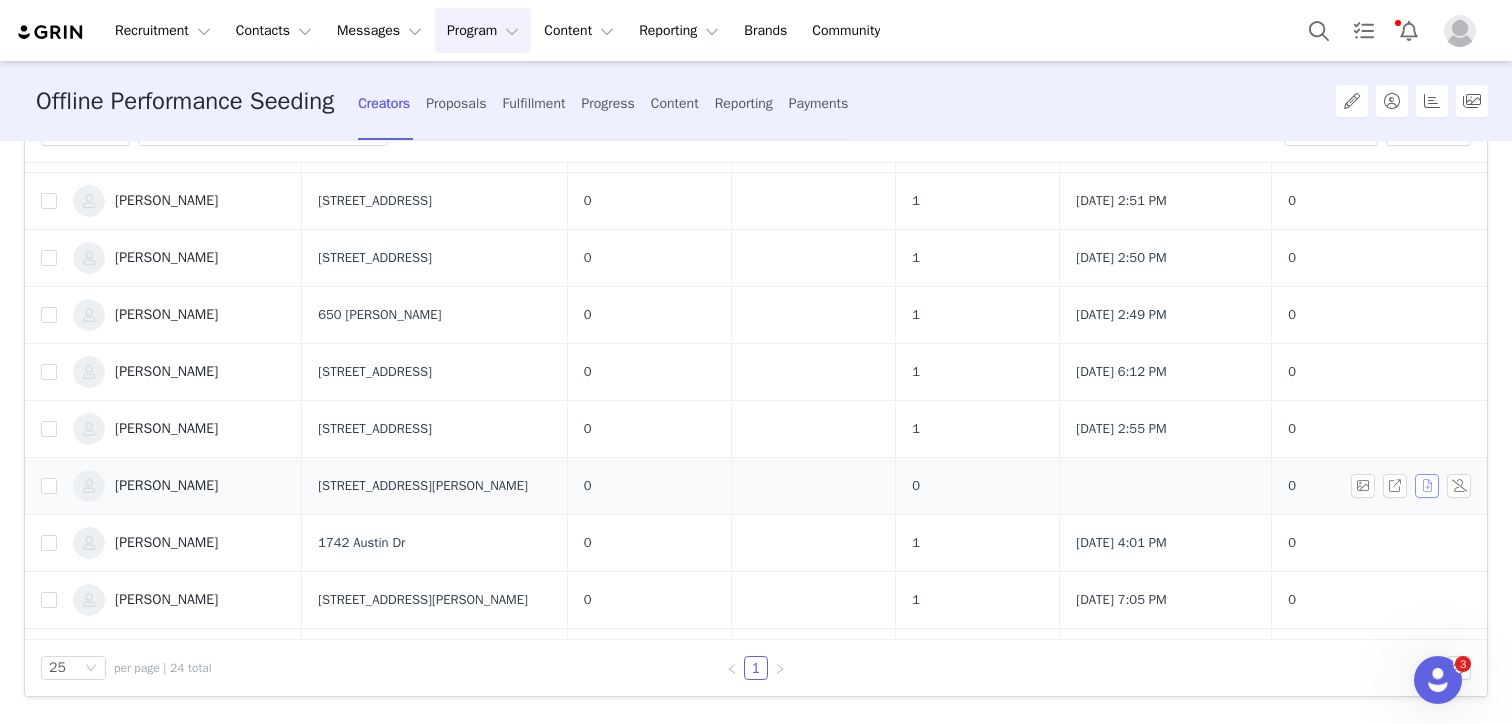 click at bounding box center (1427, 486) 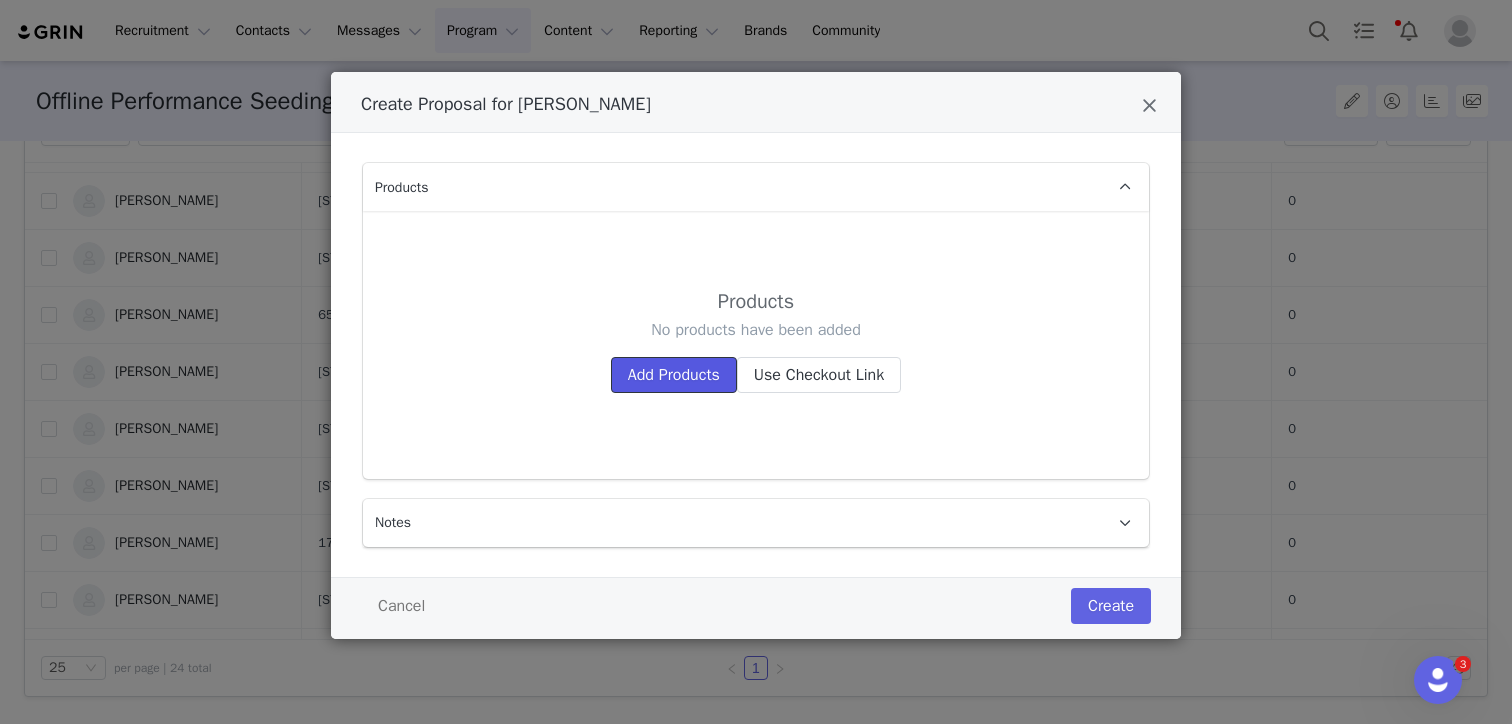 click on "Add Products" at bounding box center (674, 375) 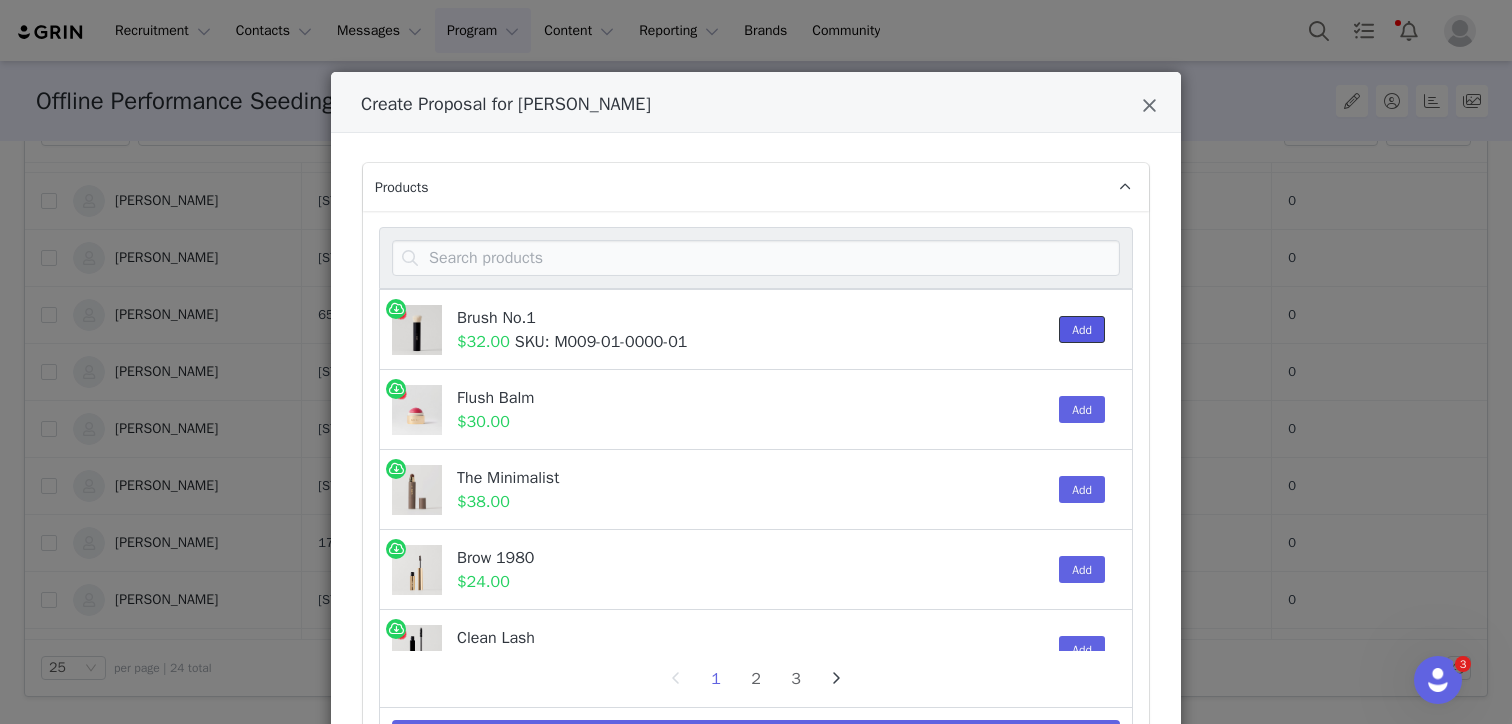 click on "Add" at bounding box center [1082, 329] 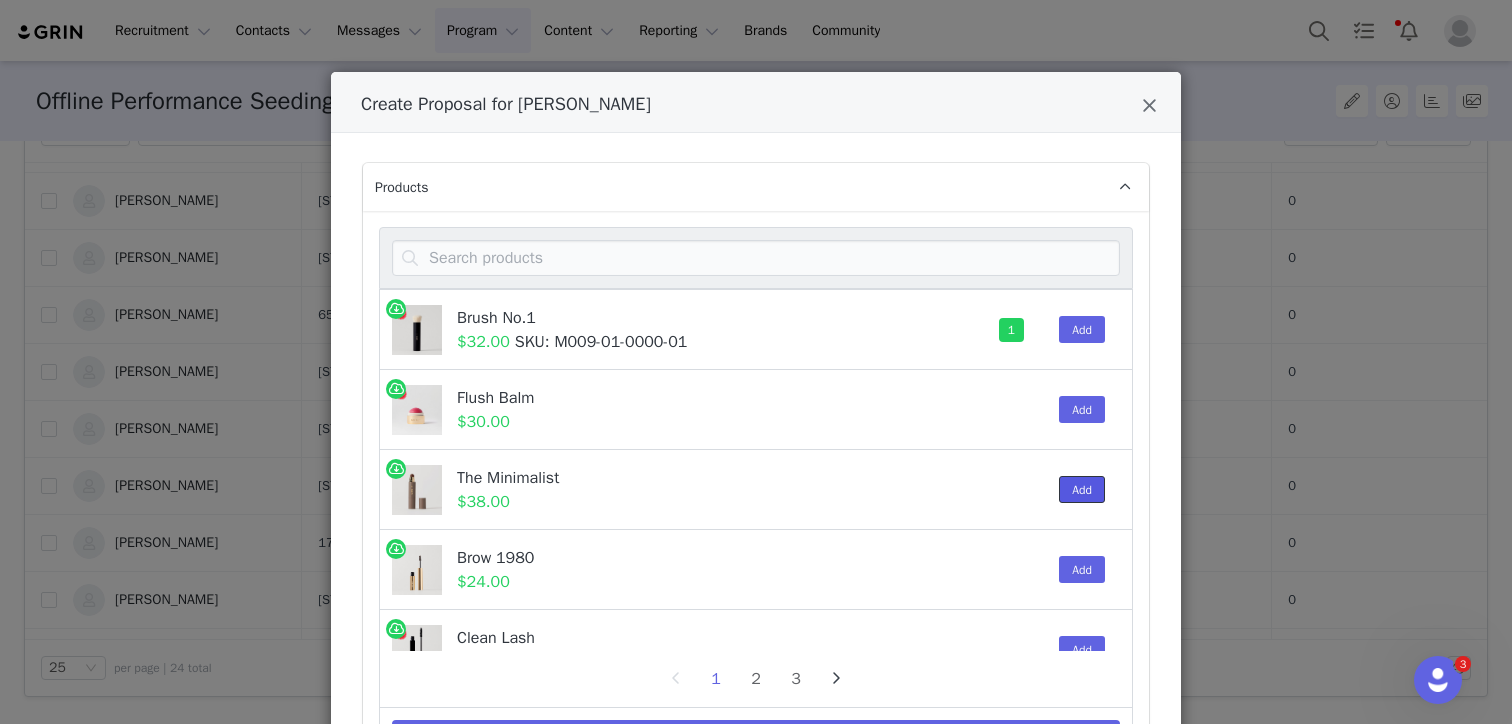 click on "Add" at bounding box center (1082, 489) 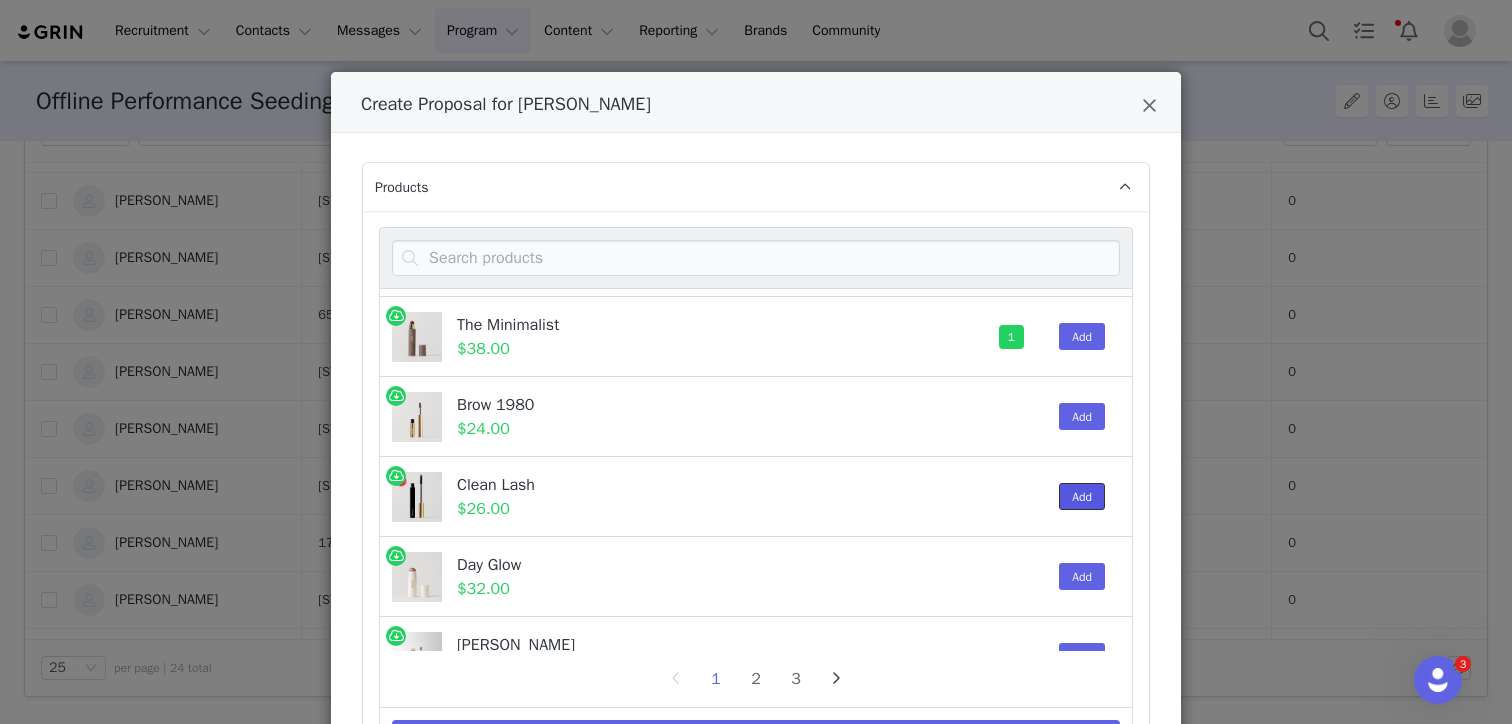 click on "Add" at bounding box center (1082, 496) 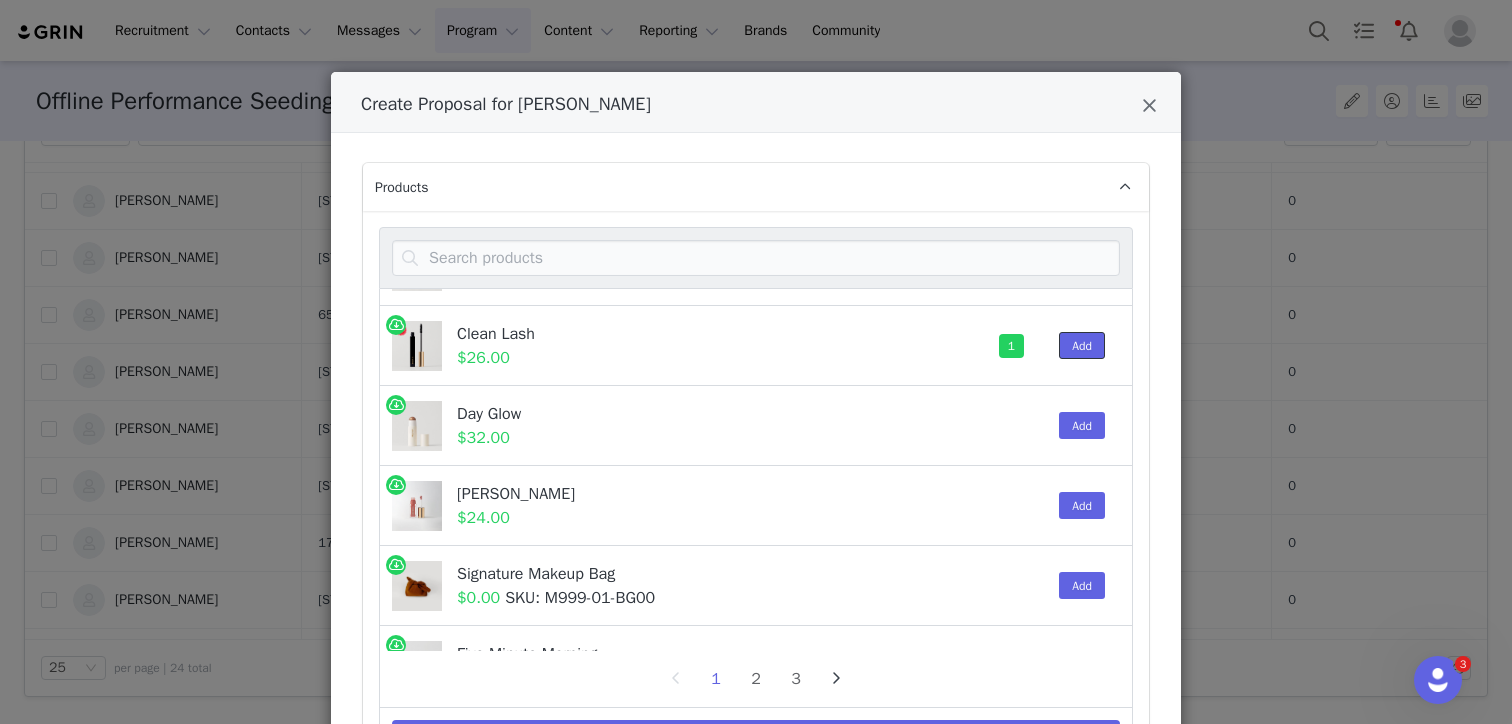 scroll, scrollTop: 314, scrollLeft: 0, axis: vertical 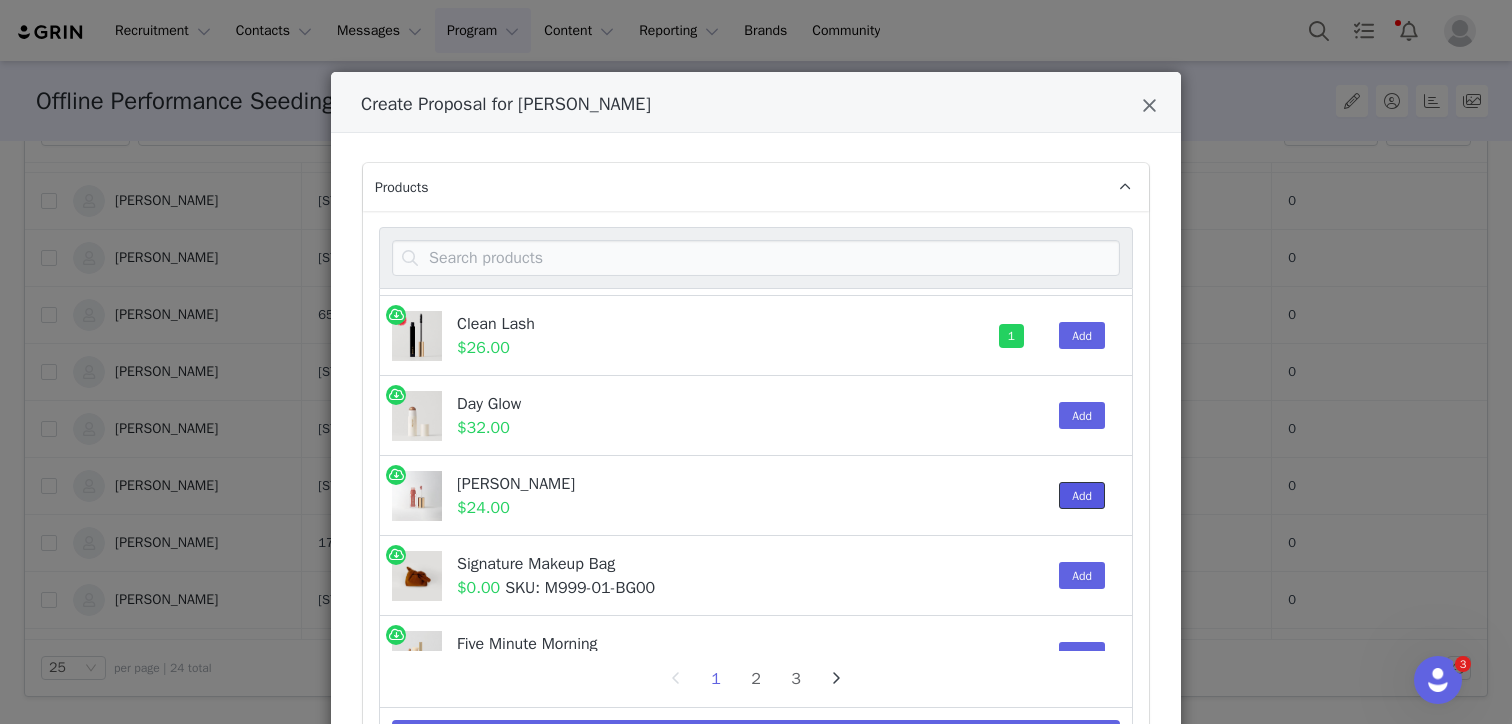 click on "Add" at bounding box center (1082, 495) 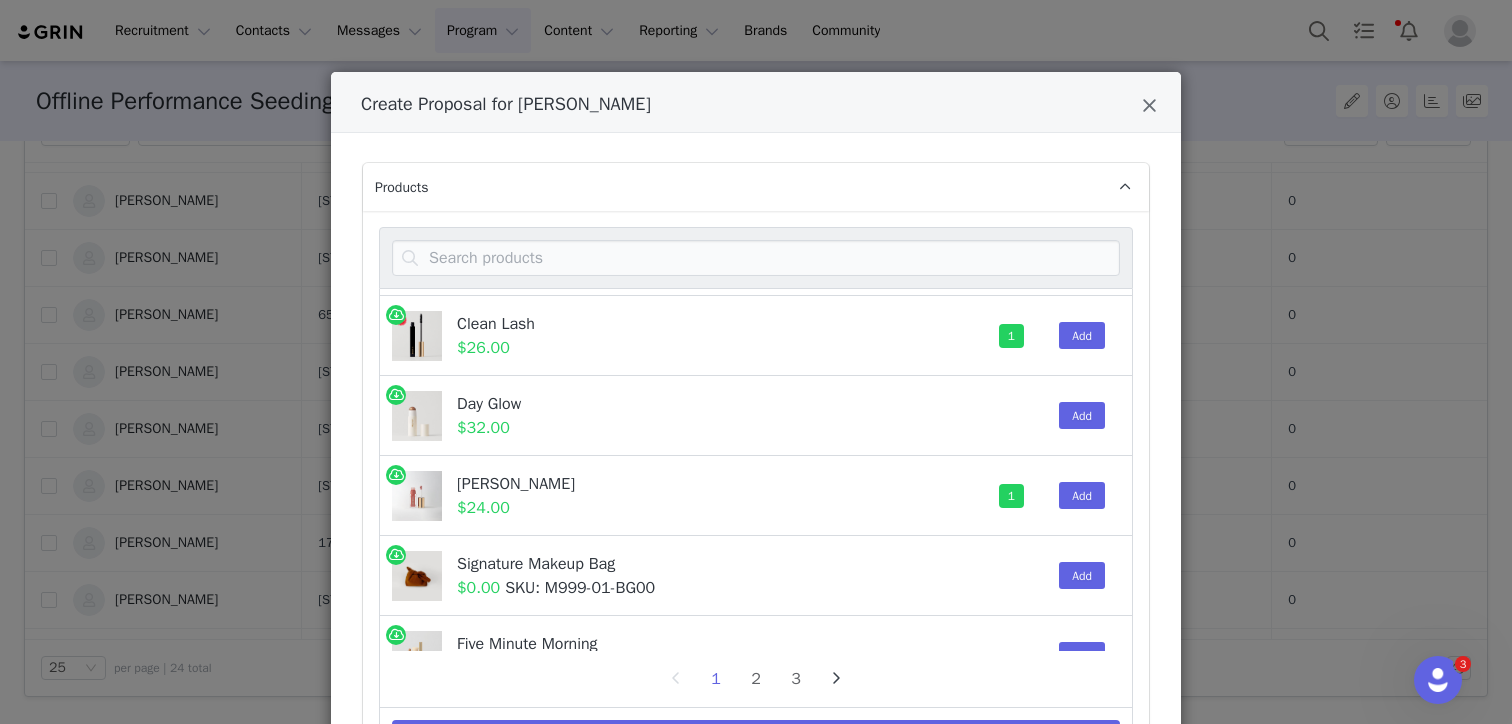 click on "Add" at bounding box center [1077, 575] 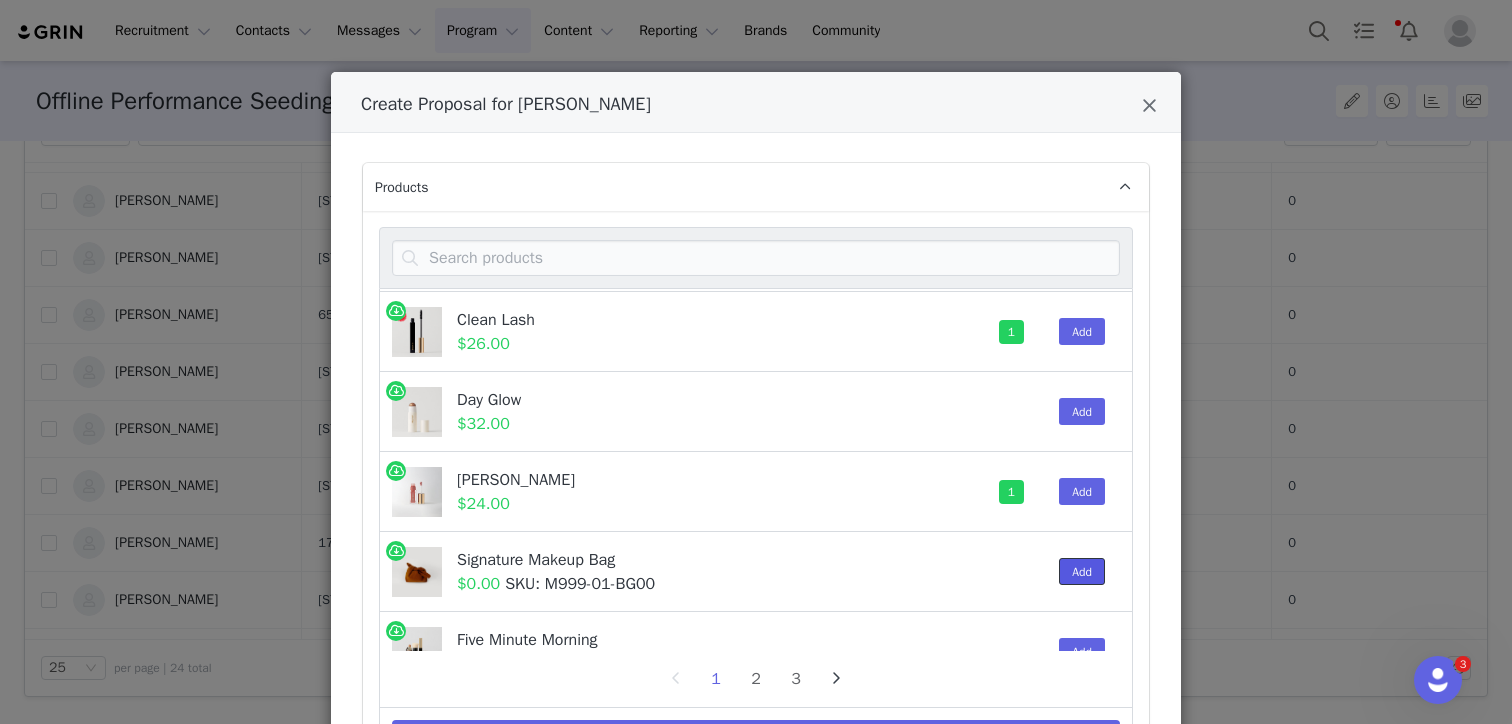 click on "Add" at bounding box center (1082, 571) 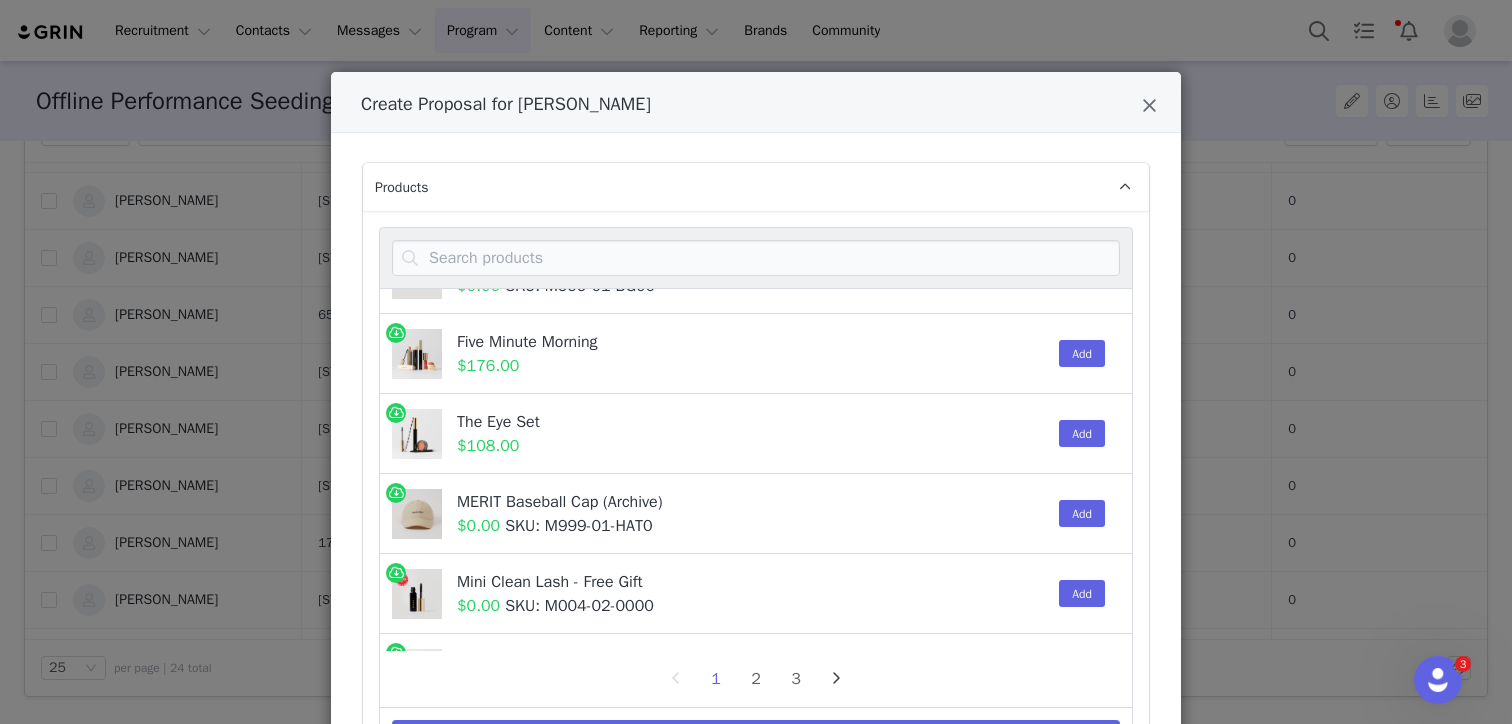 scroll, scrollTop: 980, scrollLeft: 0, axis: vertical 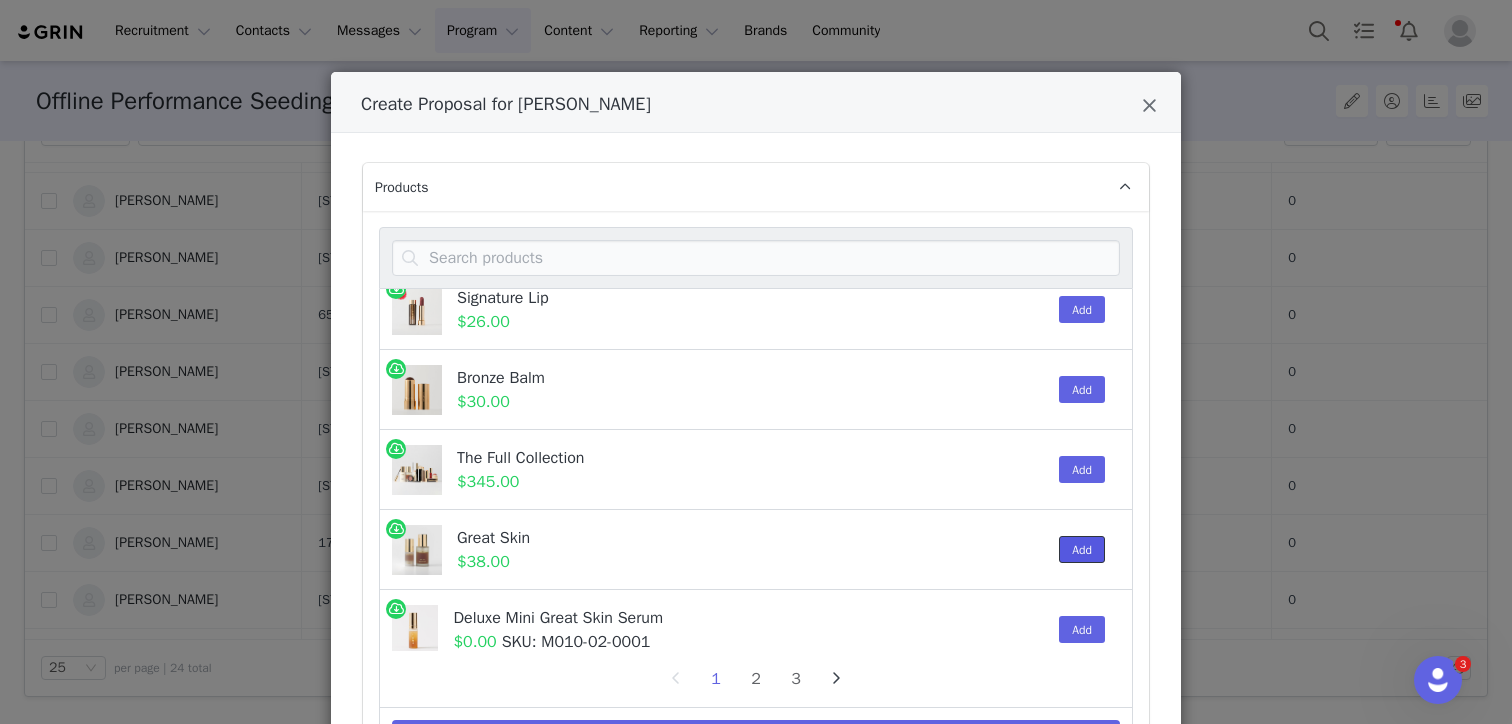 click on "Add" at bounding box center [1082, 549] 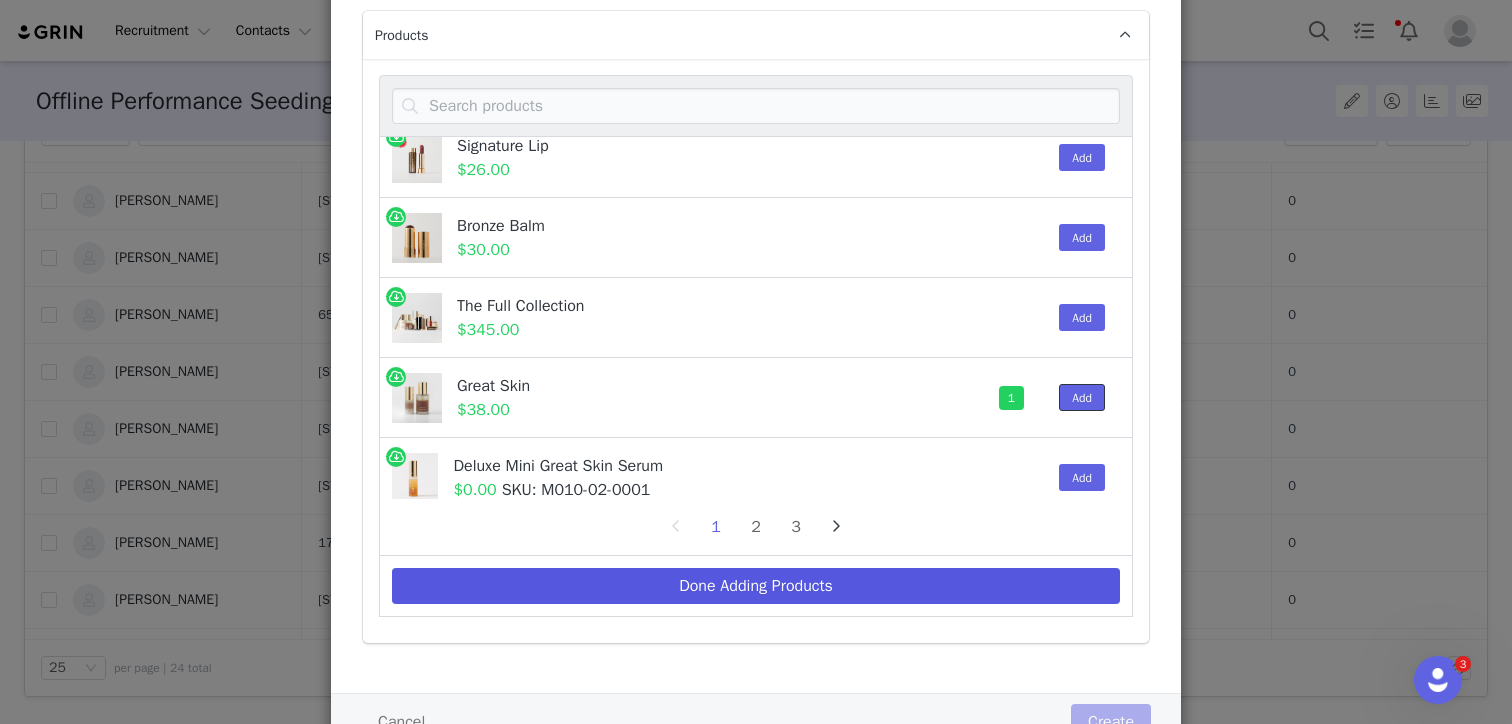 scroll, scrollTop: 156, scrollLeft: 0, axis: vertical 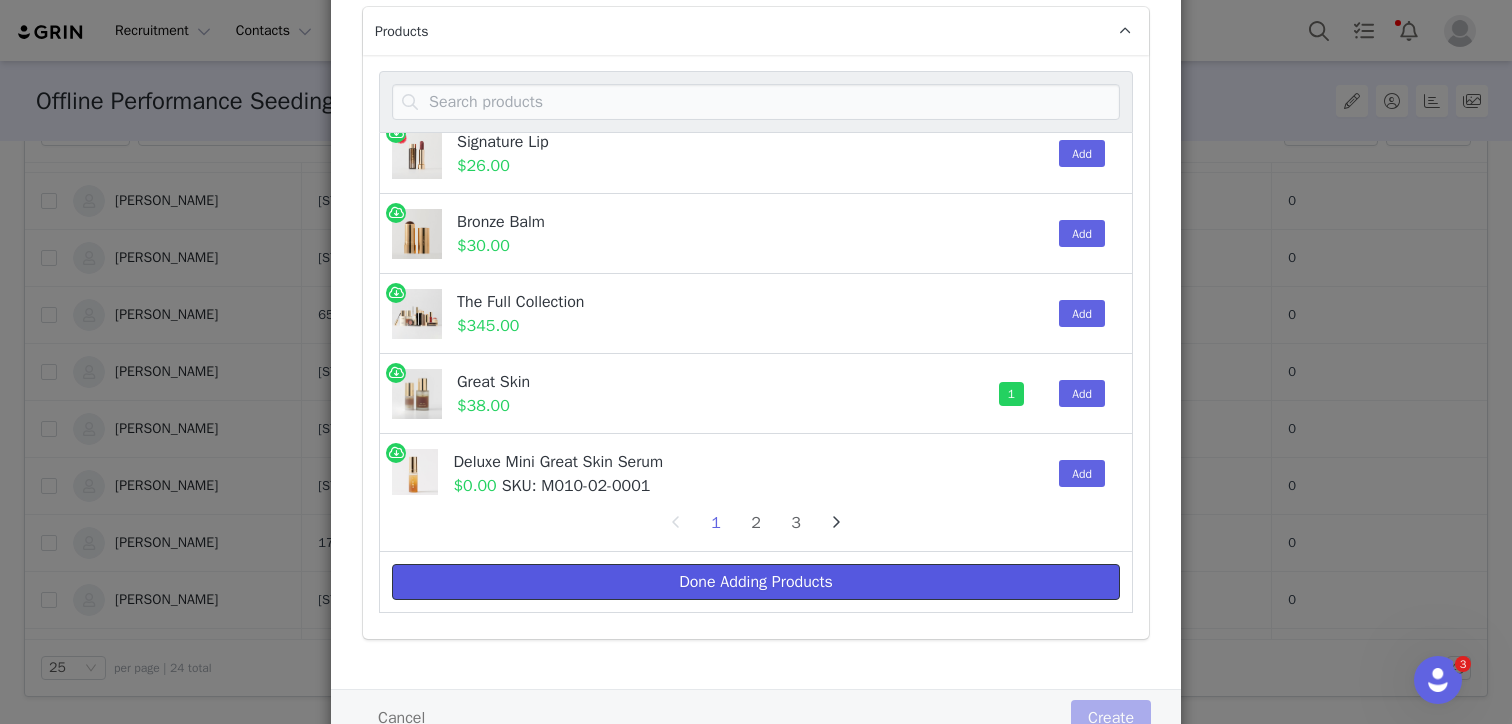 click on "Done Adding Products" at bounding box center [756, 582] 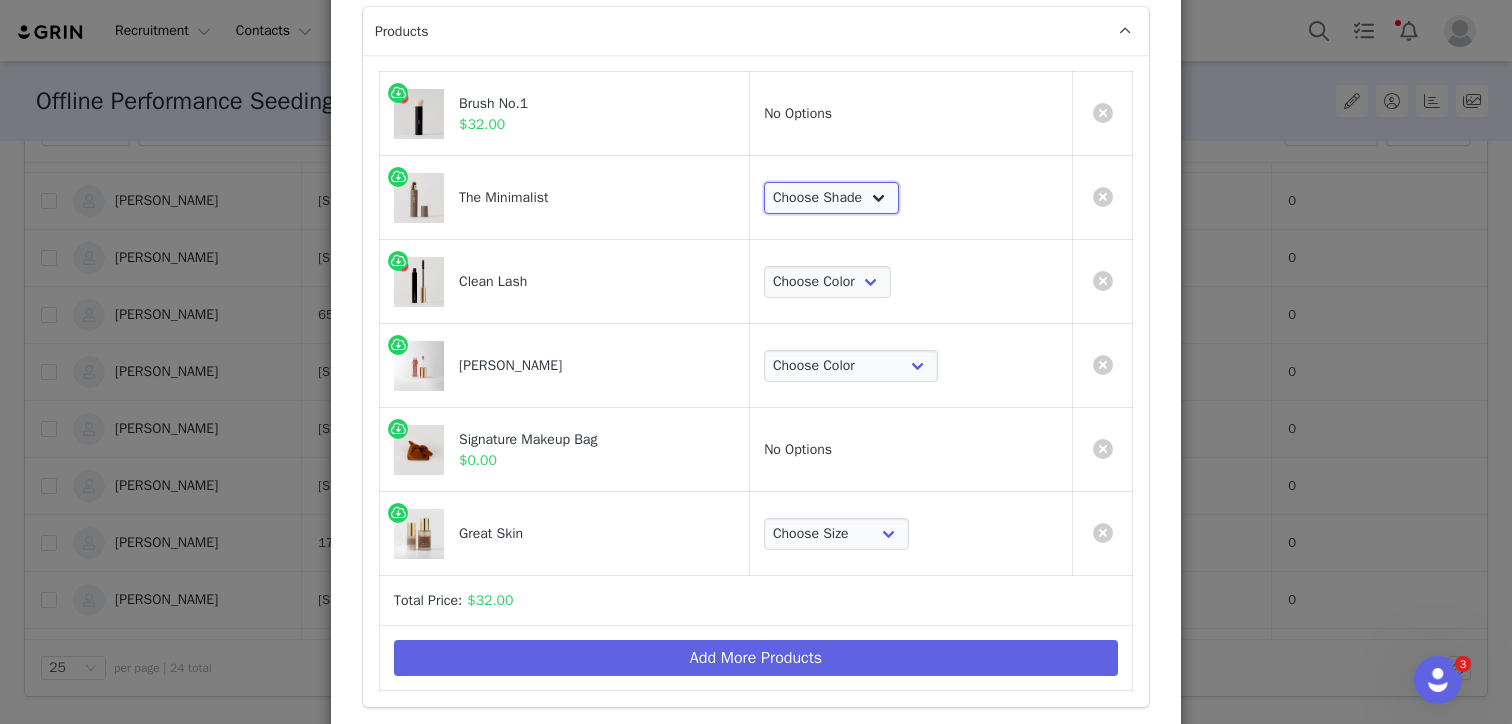 click on "Choose Shade  Umber   Sepia   Tiger Eye   Cacao   Sienna   Chestnut   Amber   Buff   Khaki   Camel   Bisque   Suede   Ecru   Sand   Cream   Ochre   Dune   Bone   Linen   Silk   Bistre   Taurillon   Calico   Burlwood   Jute   Palomino   Oak   Sandstone   Chiffon   Ceramic" at bounding box center [831, 198] 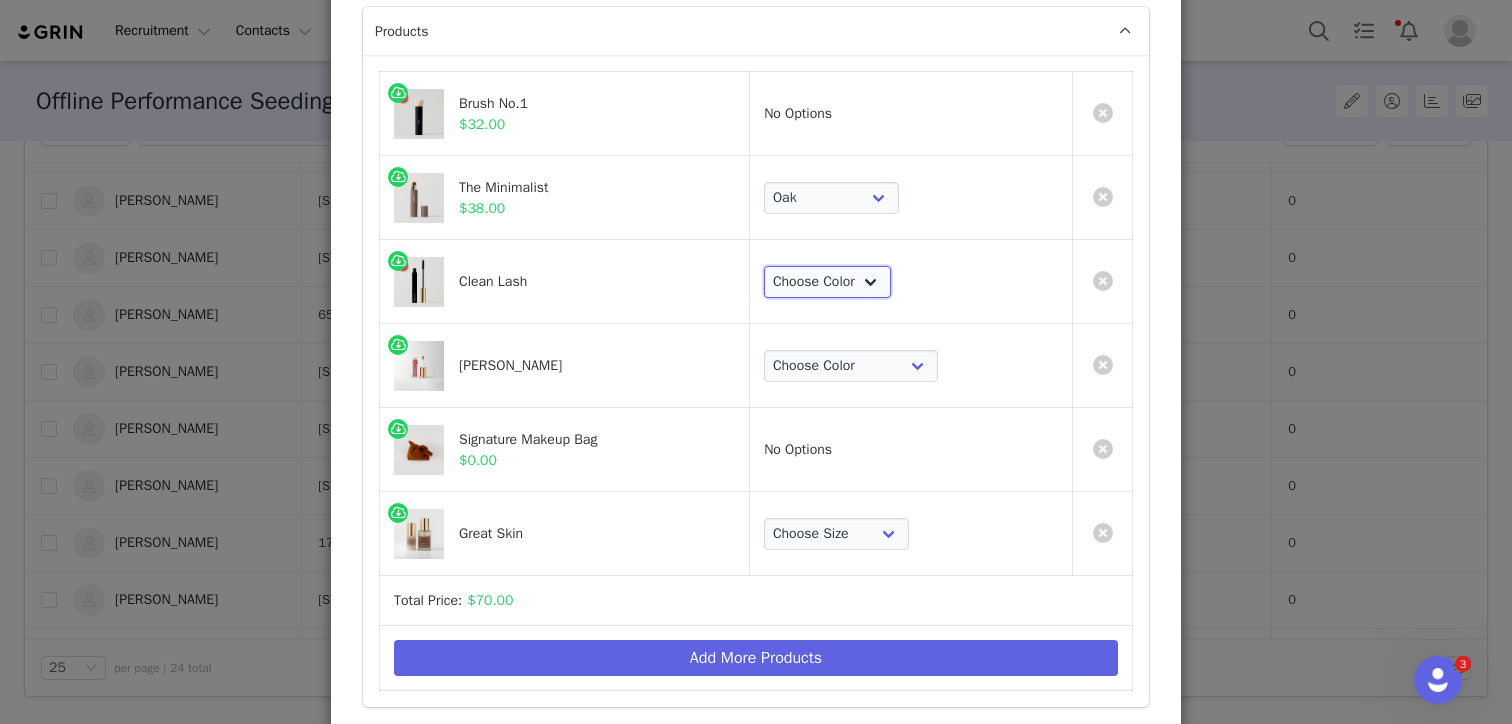 click on "Choose Color  Perfect Black" at bounding box center [827, 282] 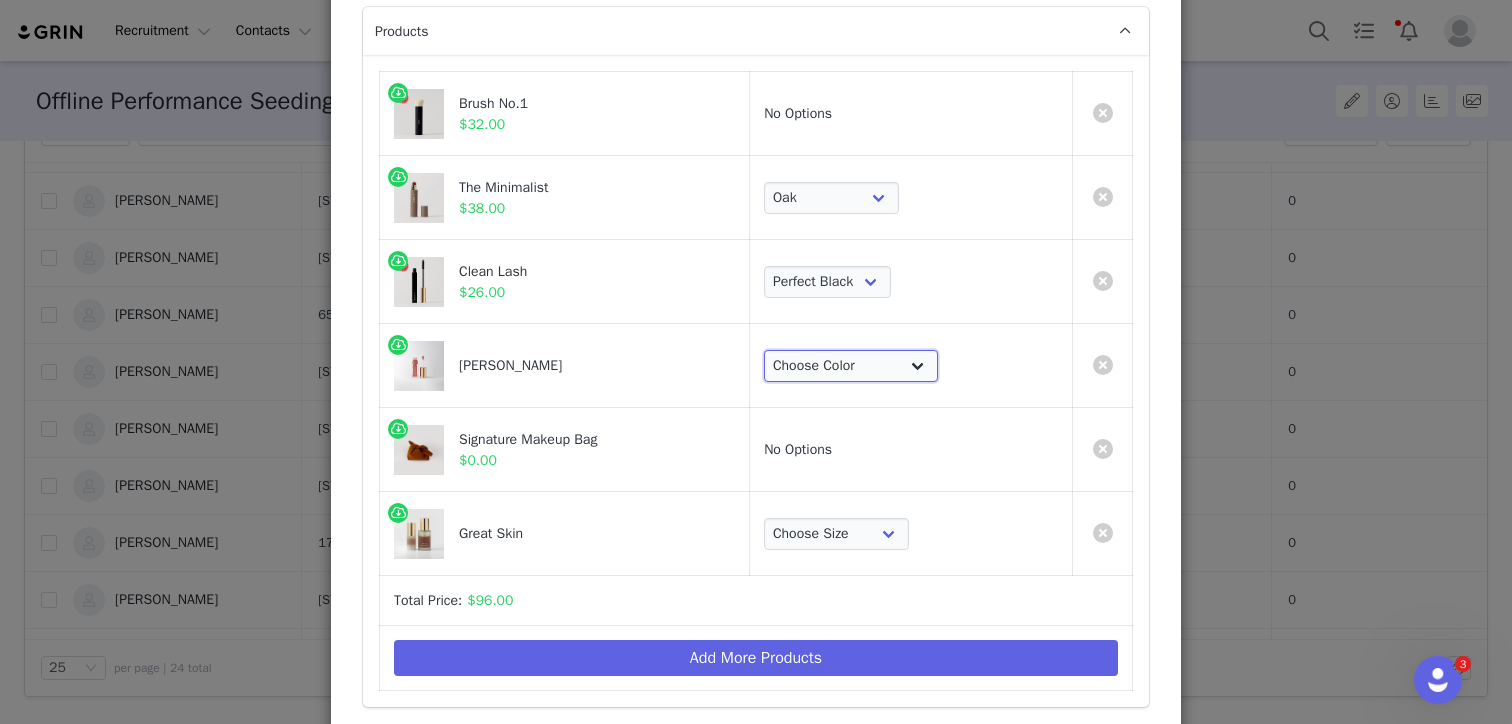 click on "Choose Color  Pink Beet   Jeté   Les Deux   Sangria   Maraschino   Taupe   Mapleton   Marrakech   Pointelle   Biarritz   Twin Set   Tabby" at bounding box center [851, 366] 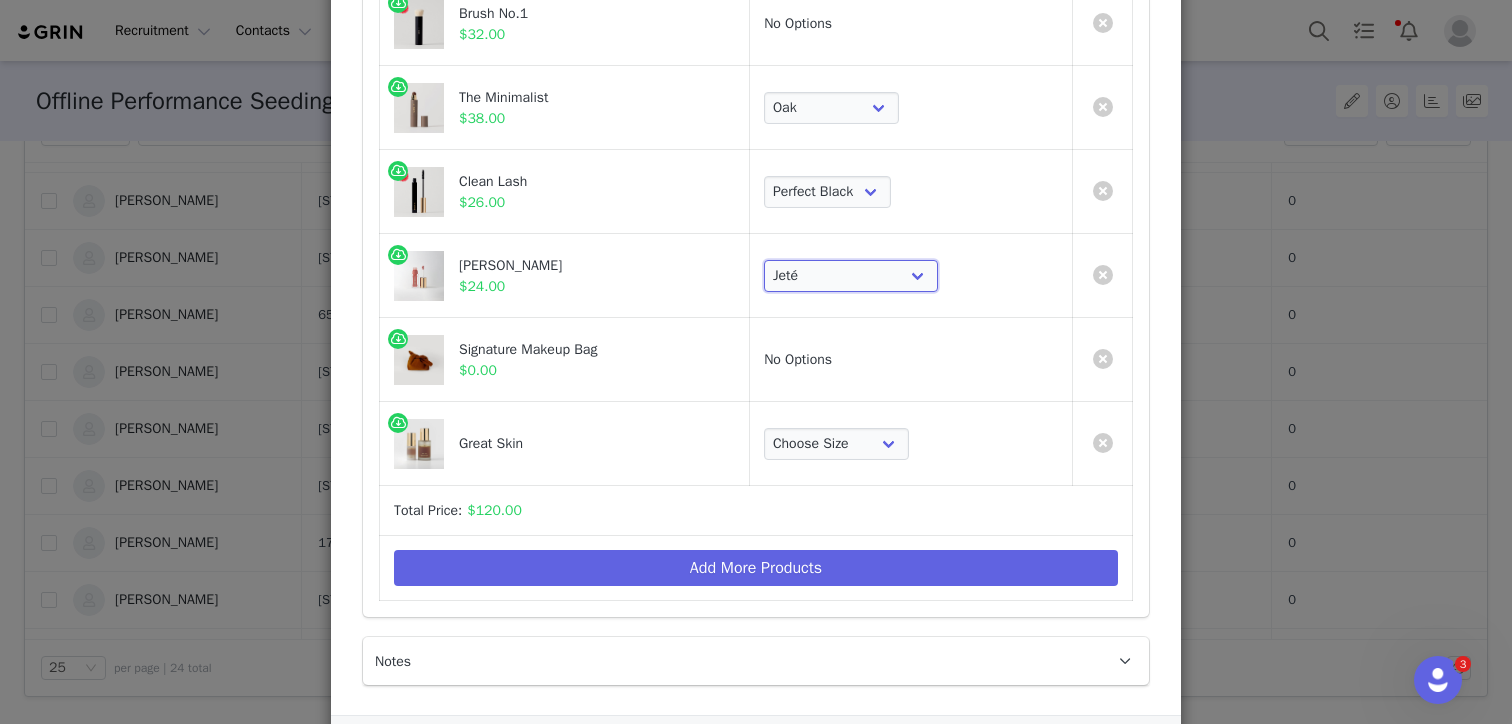 scroll, scrollTop: 254, scrollLeft: 0, axis: vertical 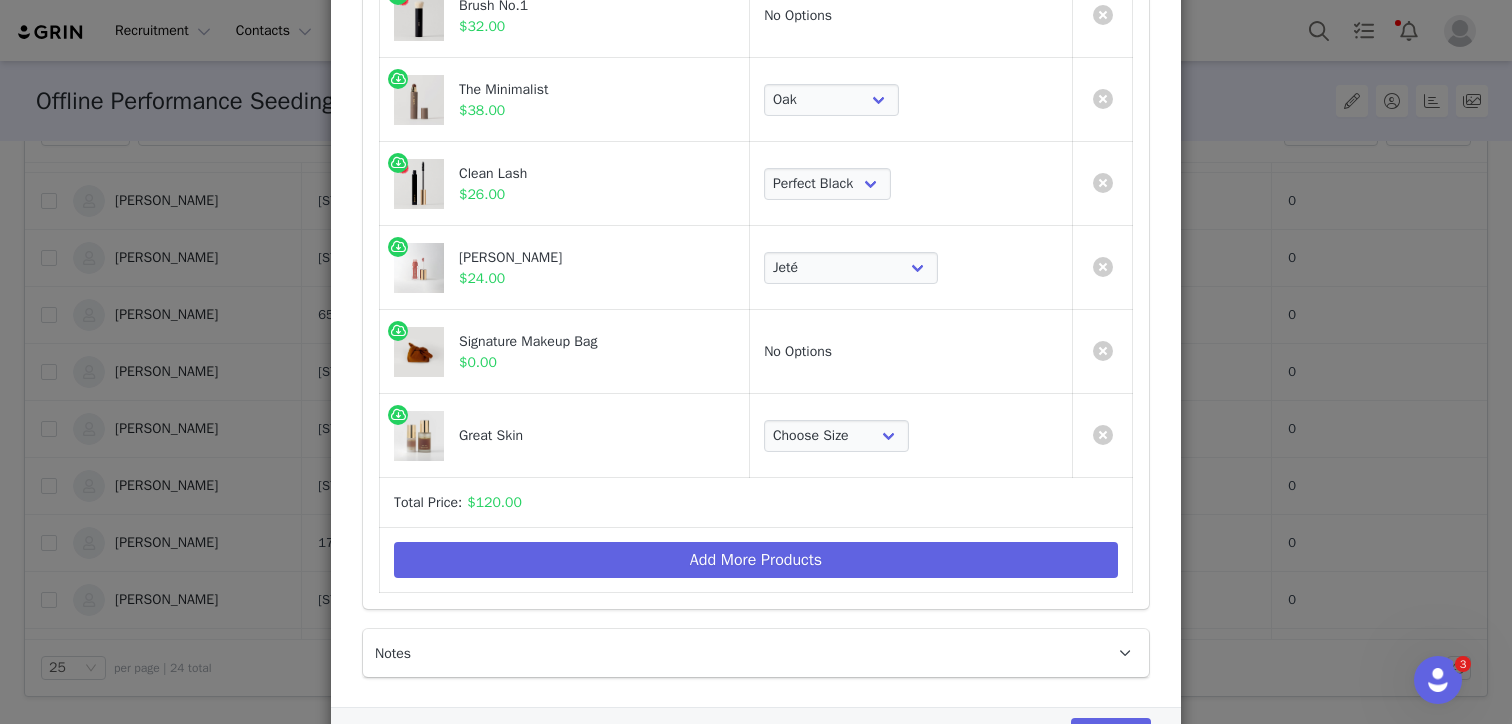 click on "Total Price: $120.00" at bounding box center [756, 503] 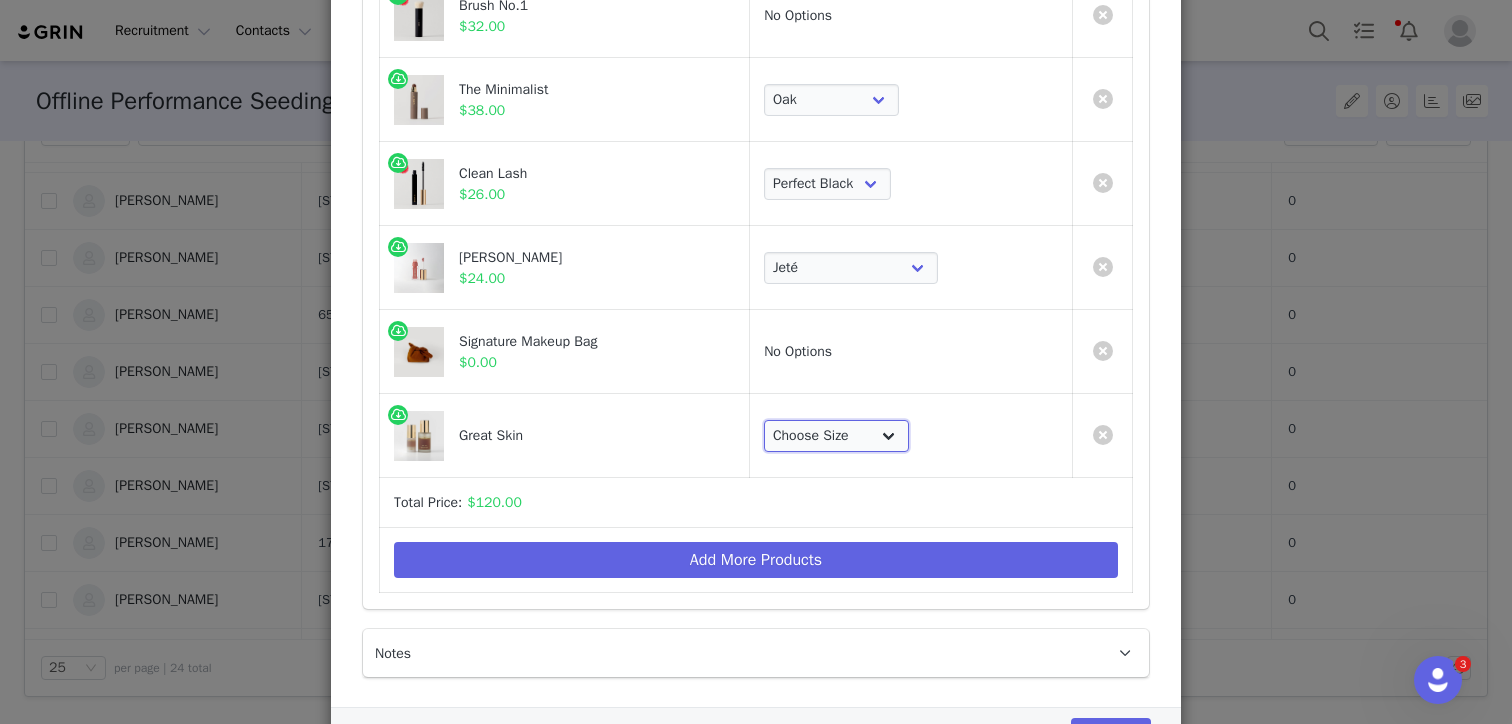 click on "Choose Size  Full-Size (50ml)   Mini-Size (15ml)" at bounding box center (836, 436) 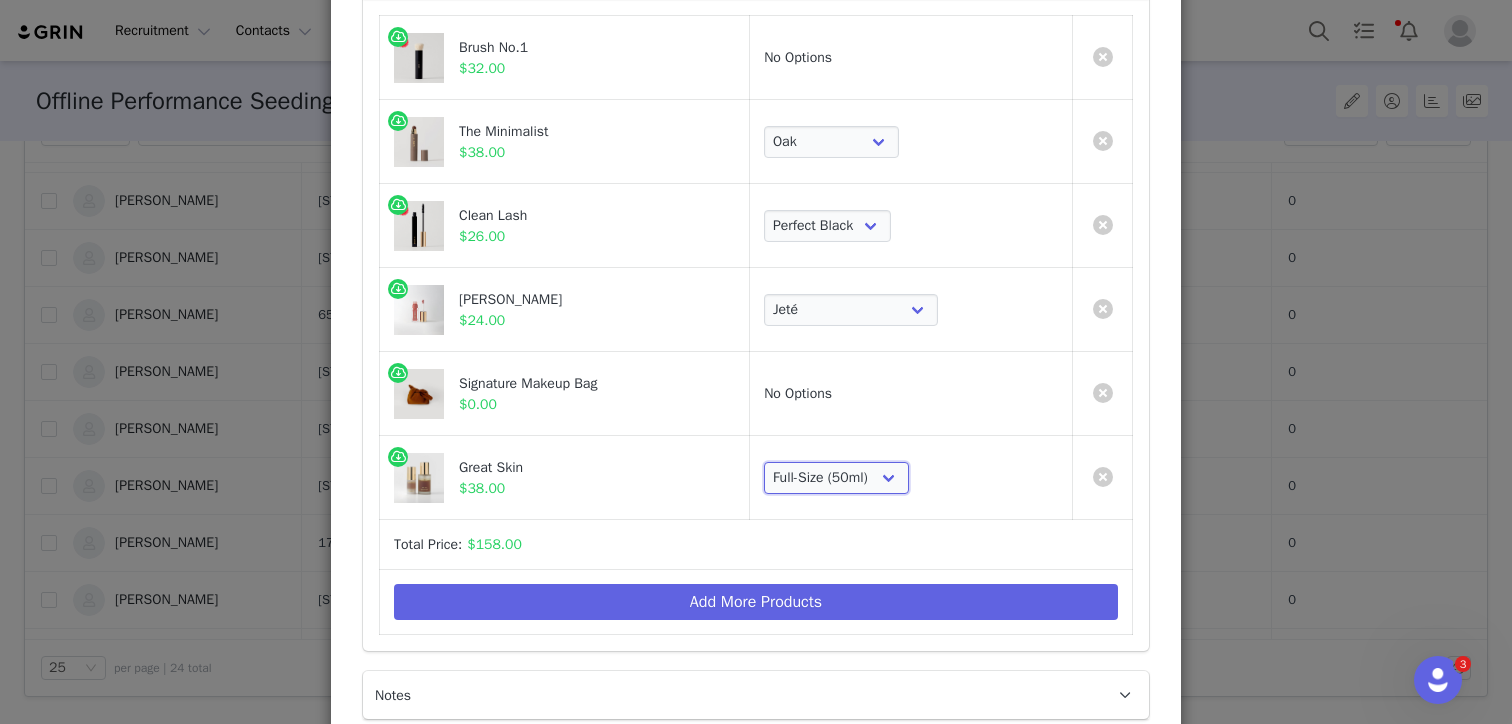 scroll, scrollTop: 291, scrollLeft: 0, axis: vertical 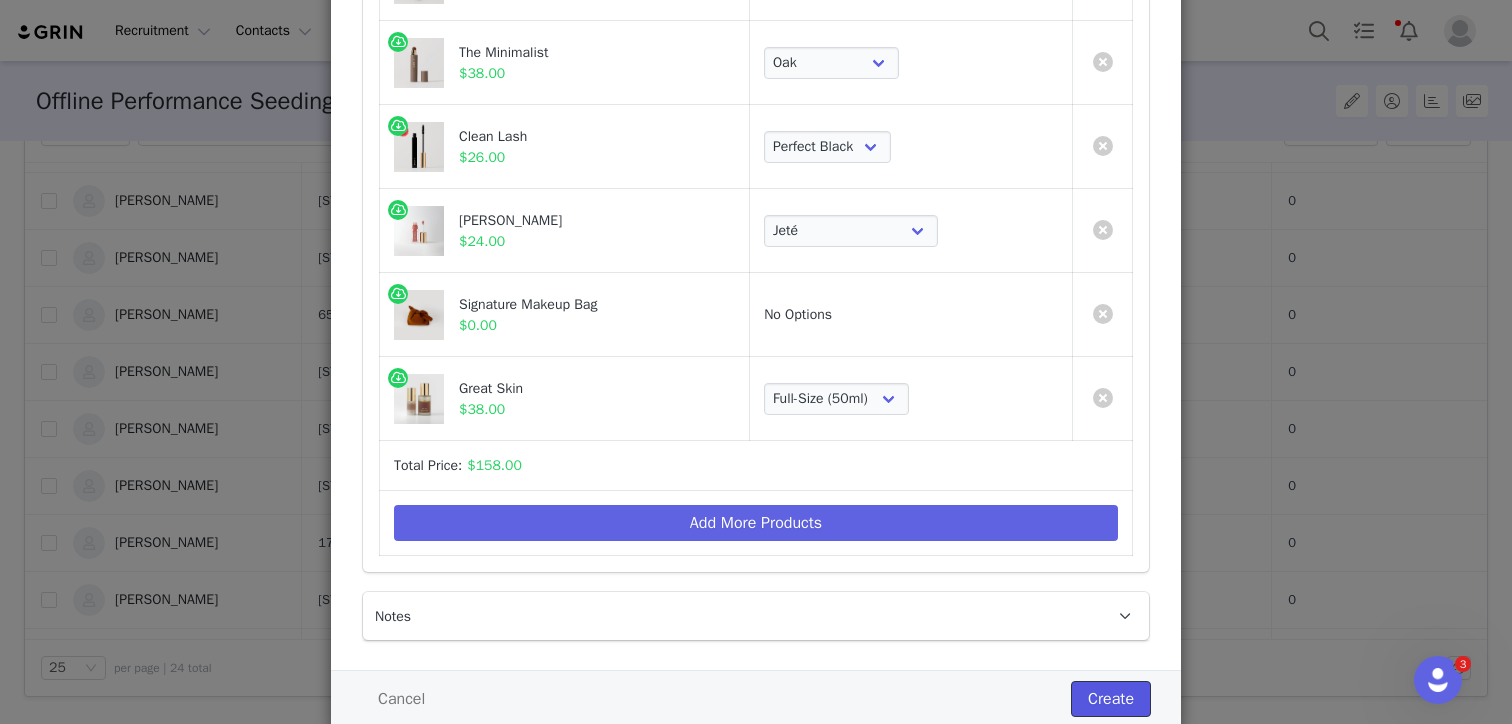 click on "Create" at bounding box center [1111, 699] 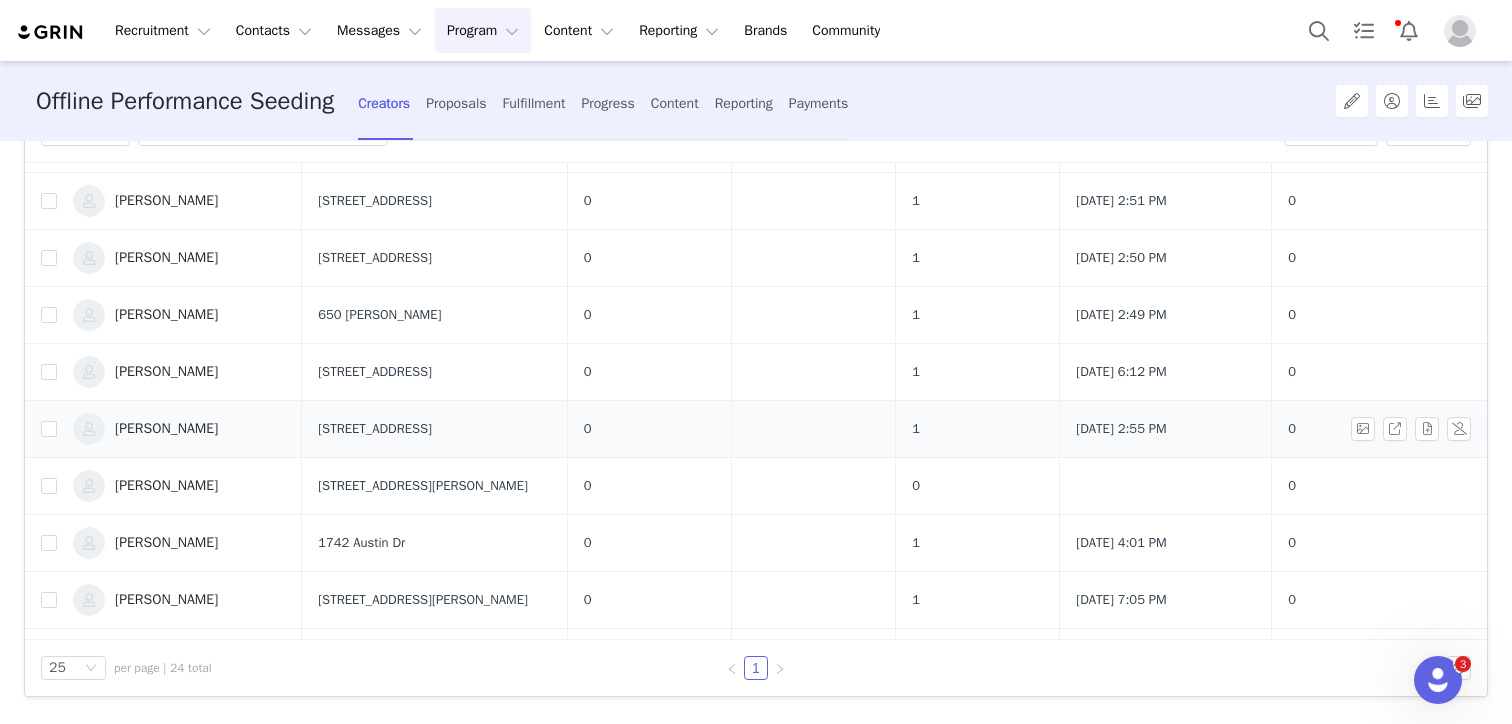 scroll, scrollTop: 0, scrollLeft: 0, axis: both 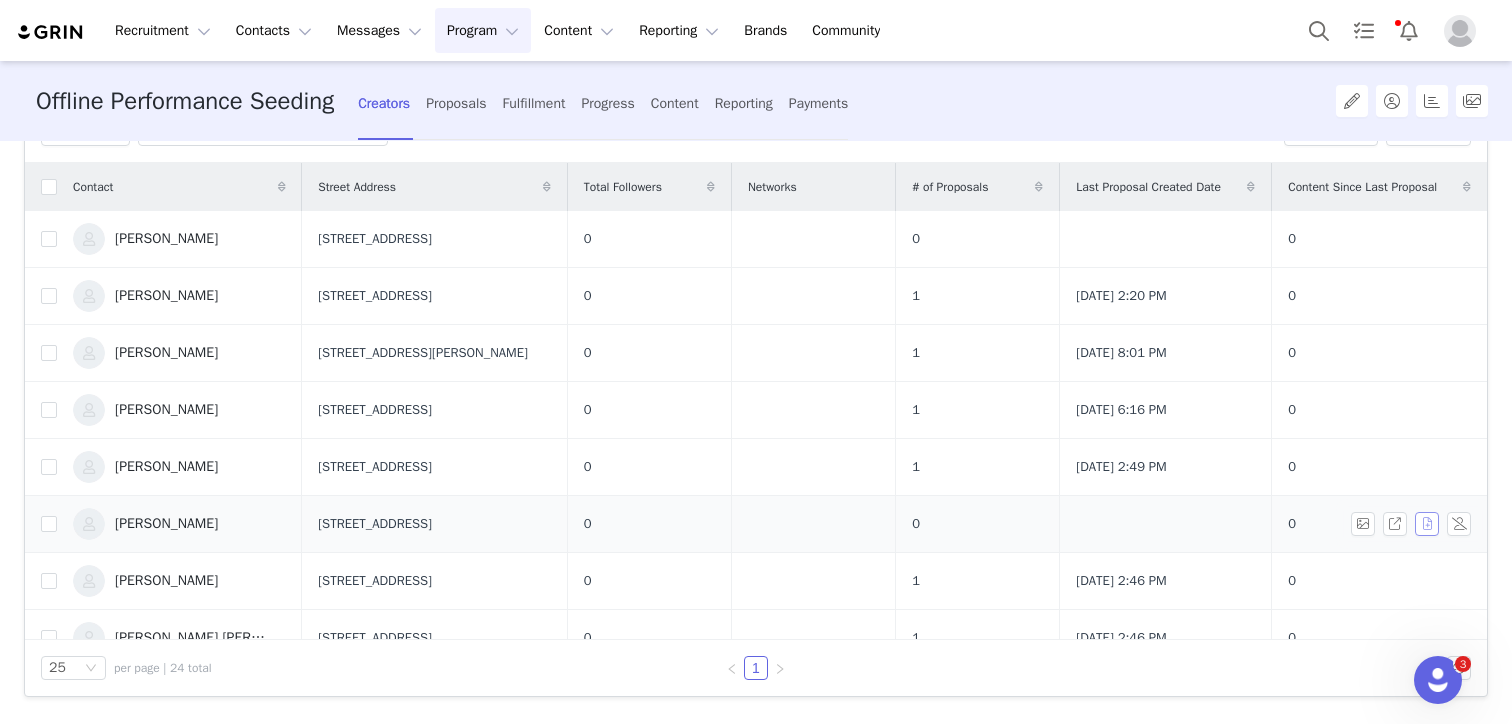 click at bounding box center (1427, 524) 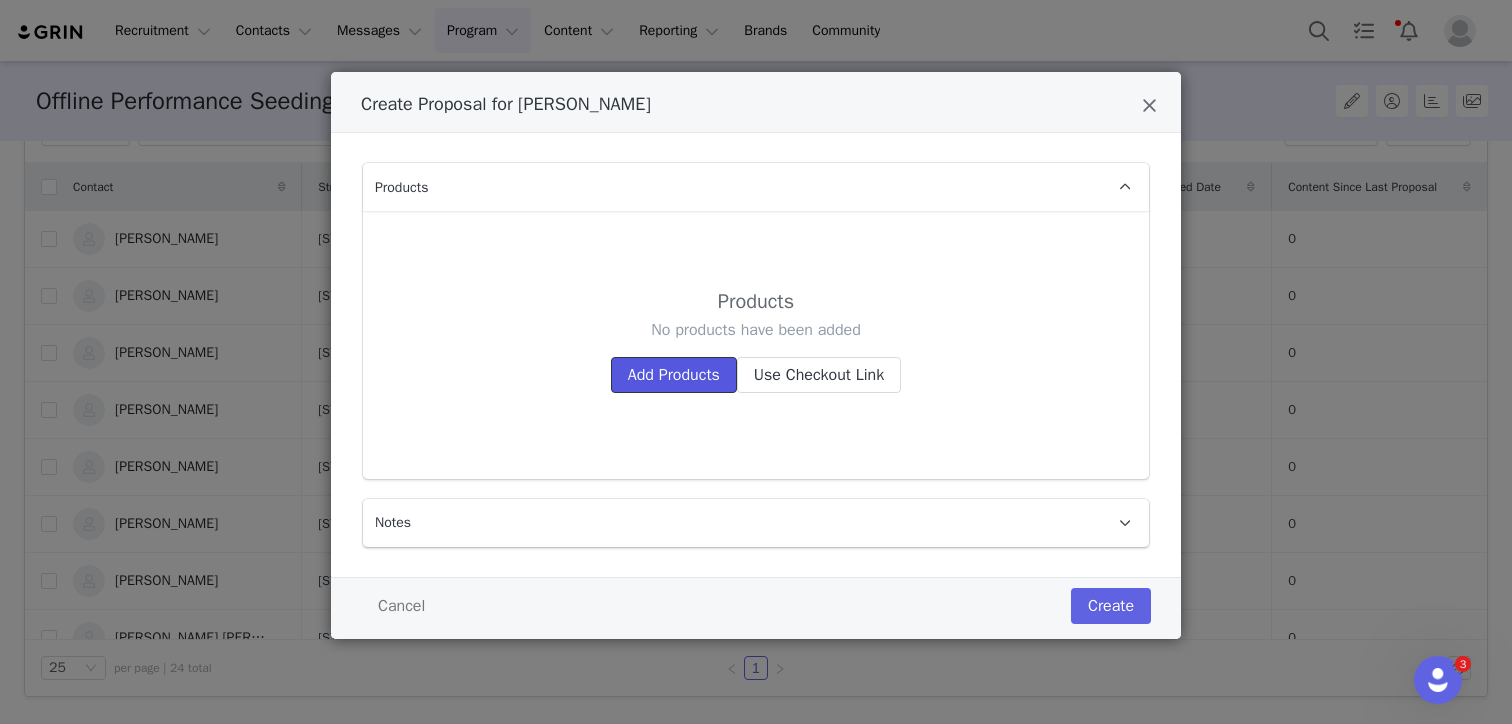 click on "Add Products" at bounding box center [674, 375] 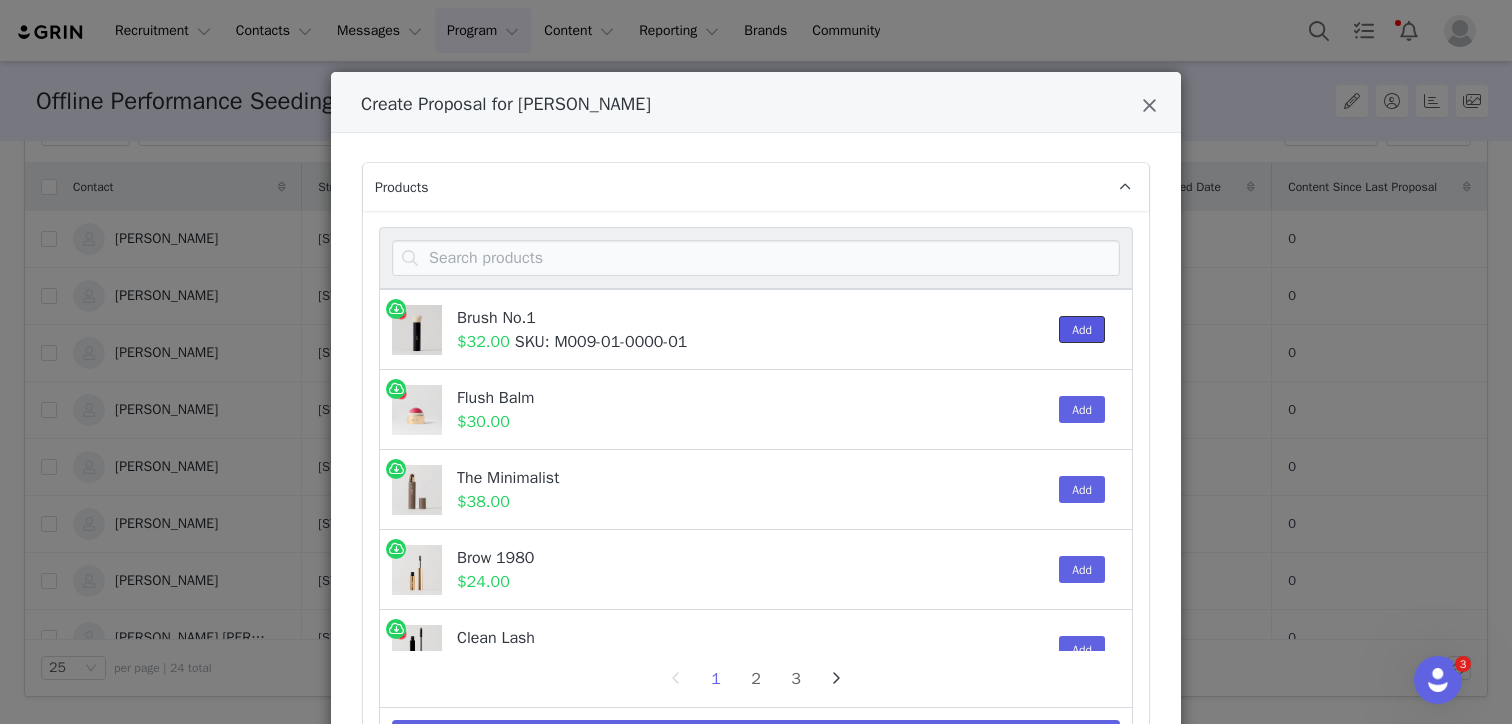 click on "Add" at bounding box center [1082, 329] 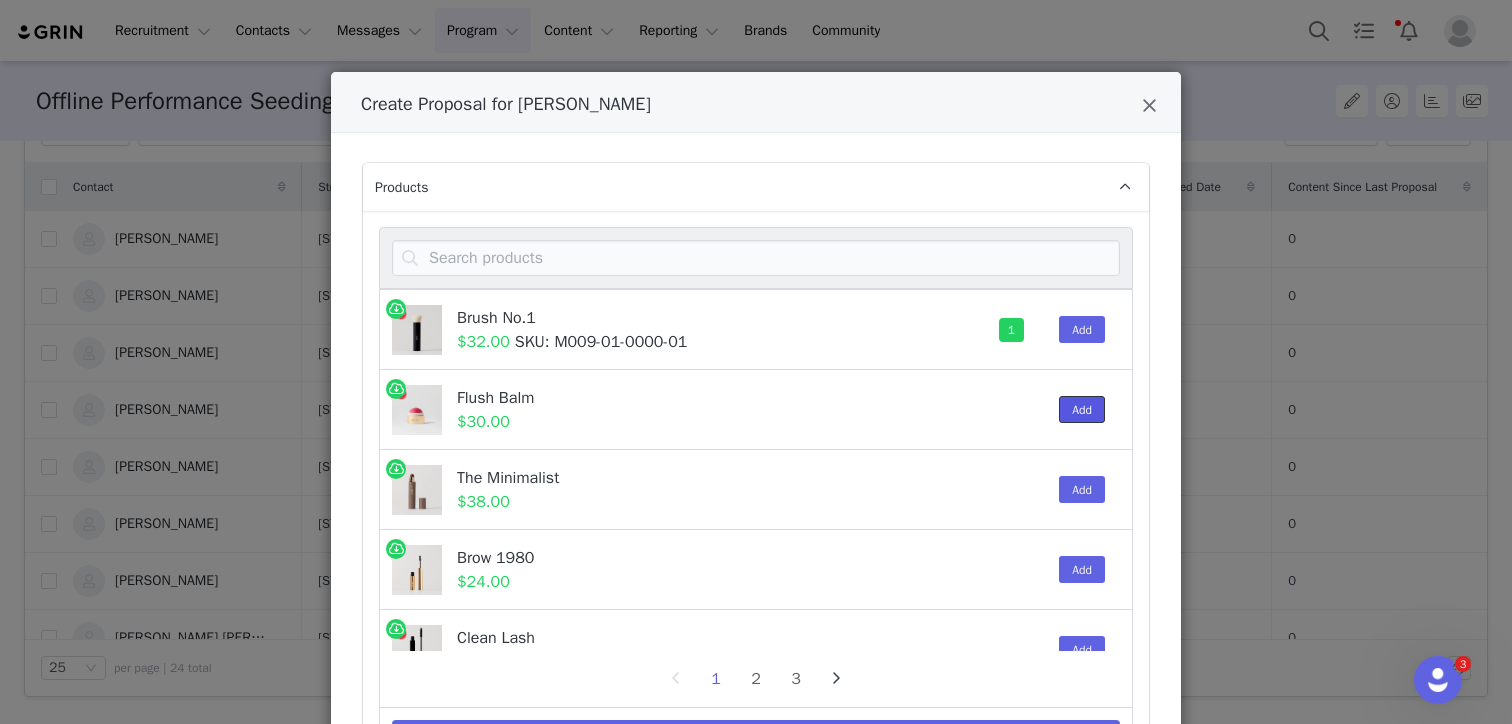 click on "Add" at bounding box center [1082, 409] 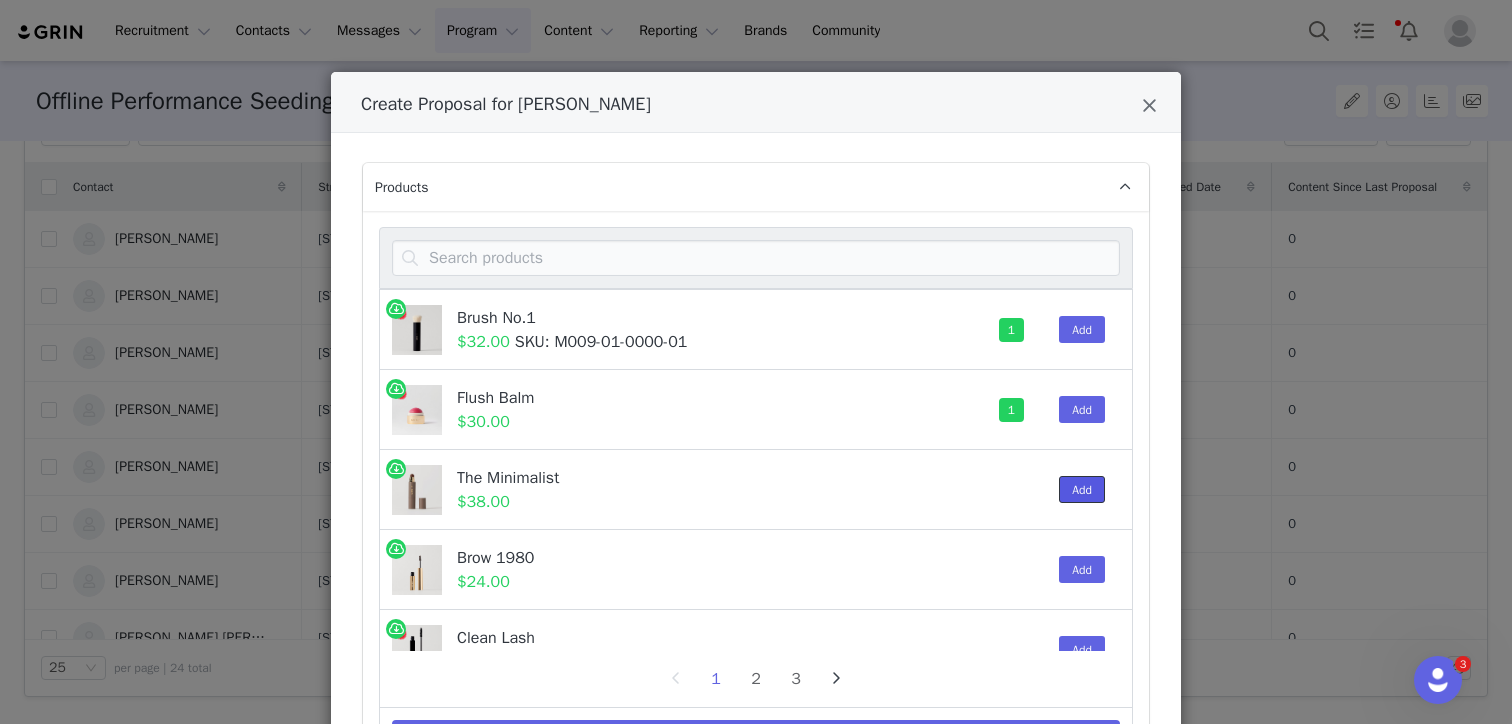 click on "Add" at bounding box center [1082, 489] 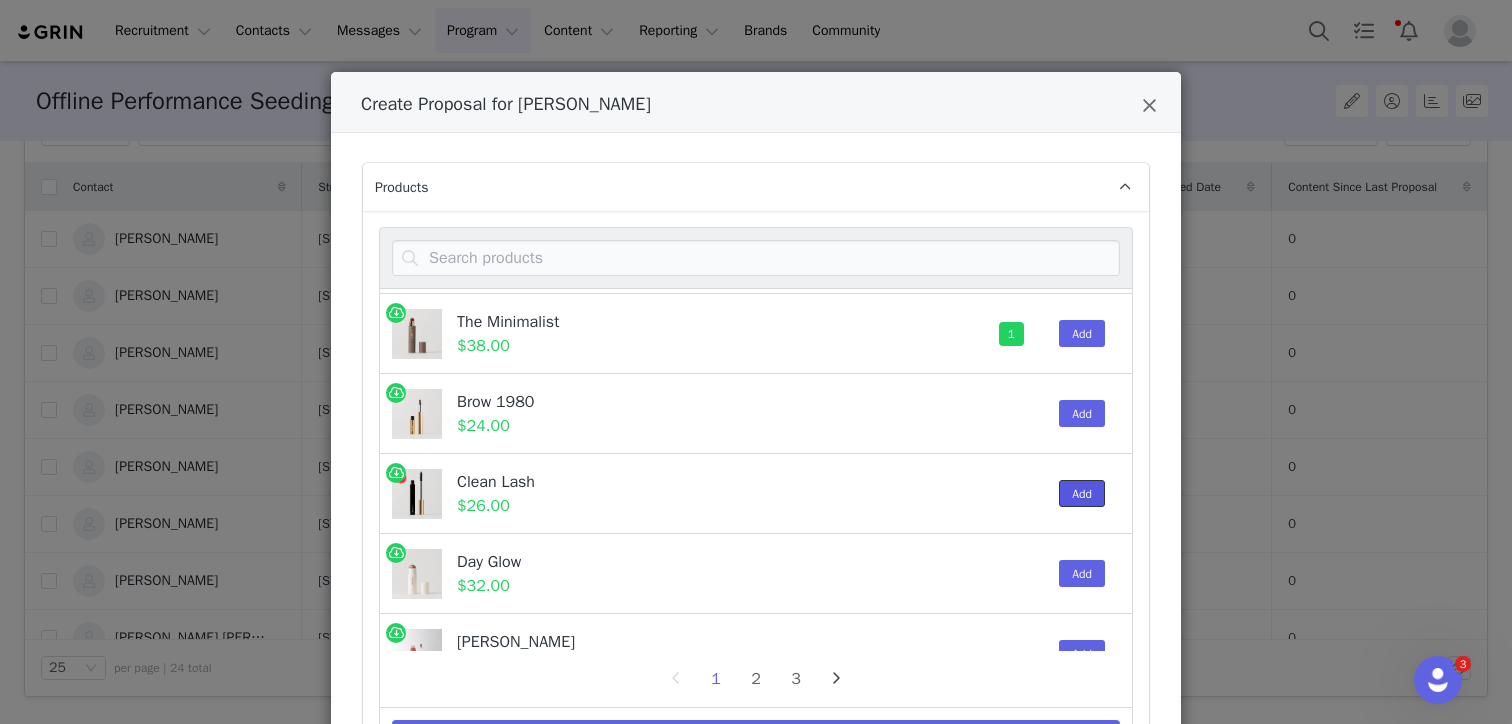 click on "Add" at bounding box center [1082, 493] 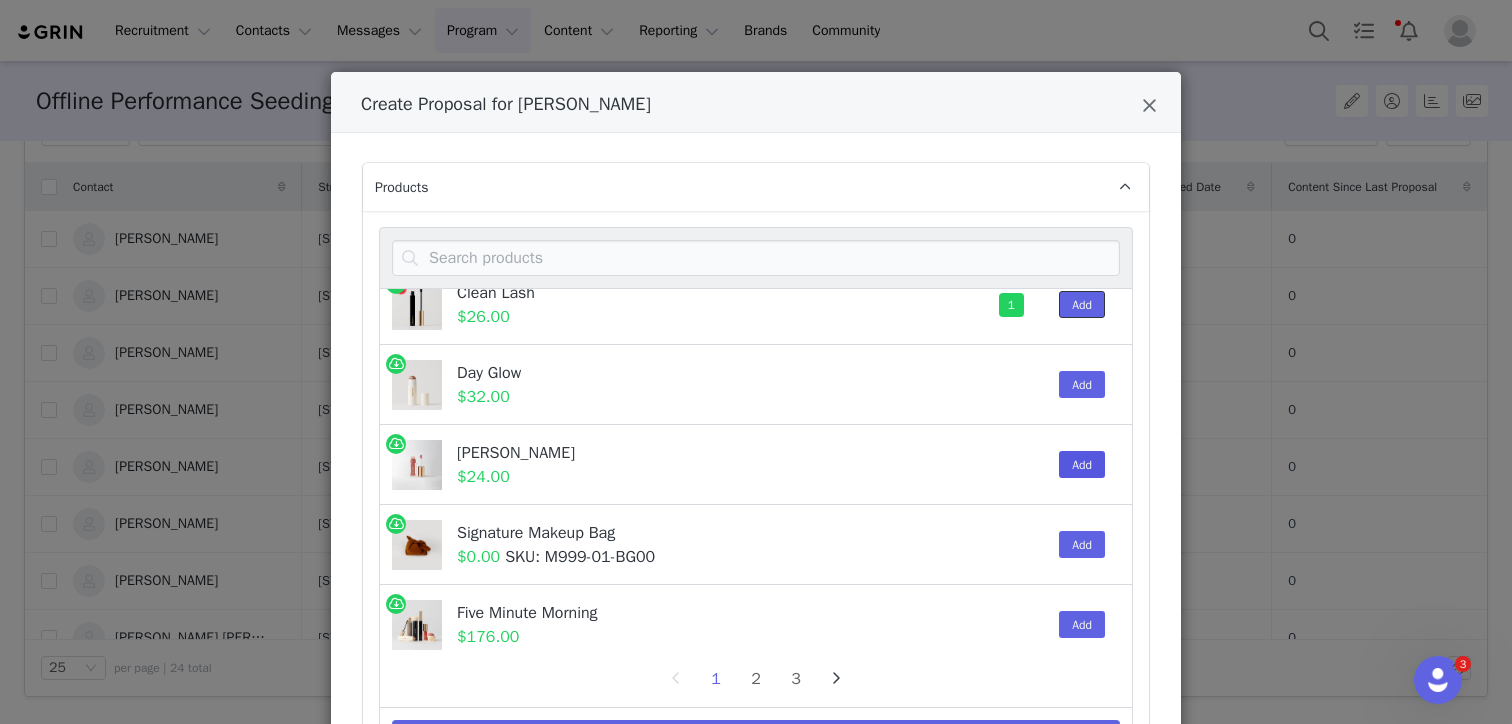 scroll, scrollTop: 347, scrollLeft: 0, axis: vertical 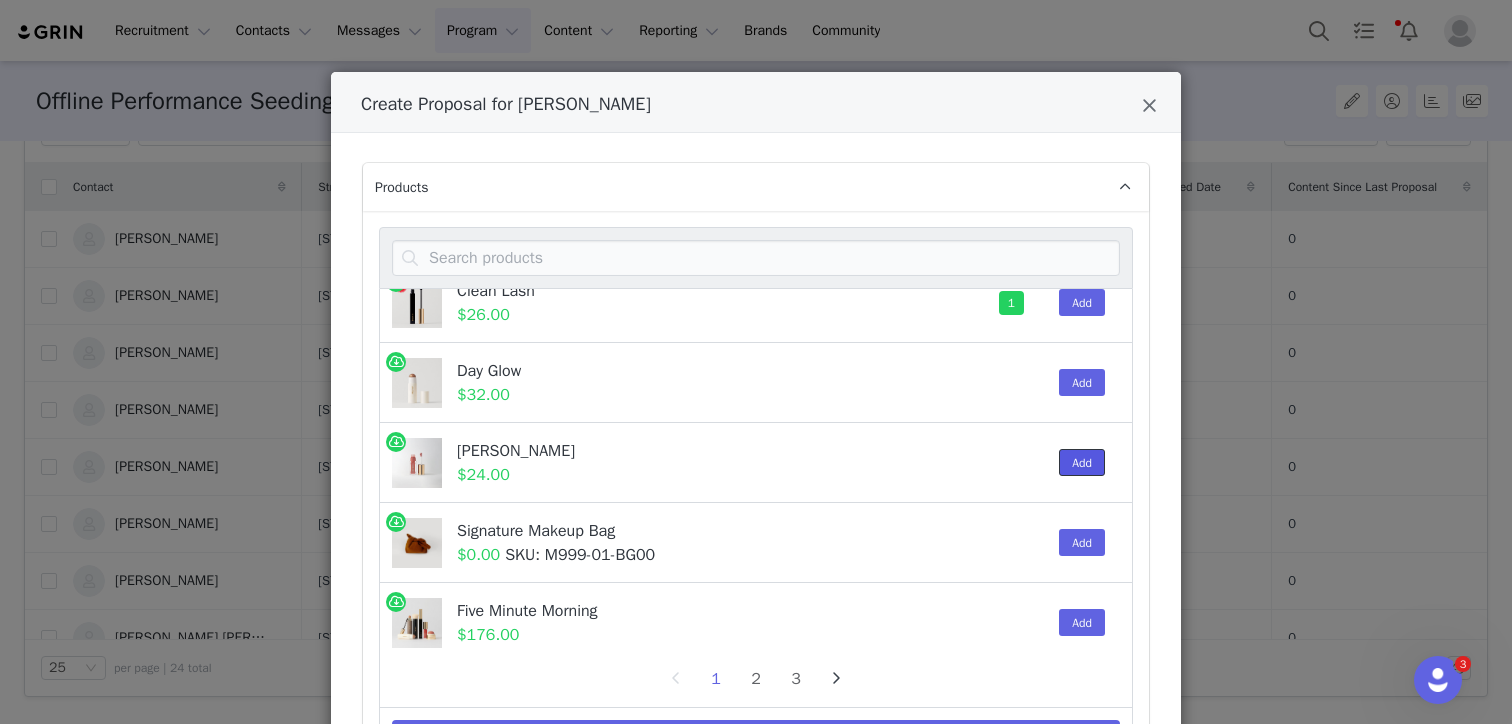 click on "Add" at bounding box center (1082, 462) 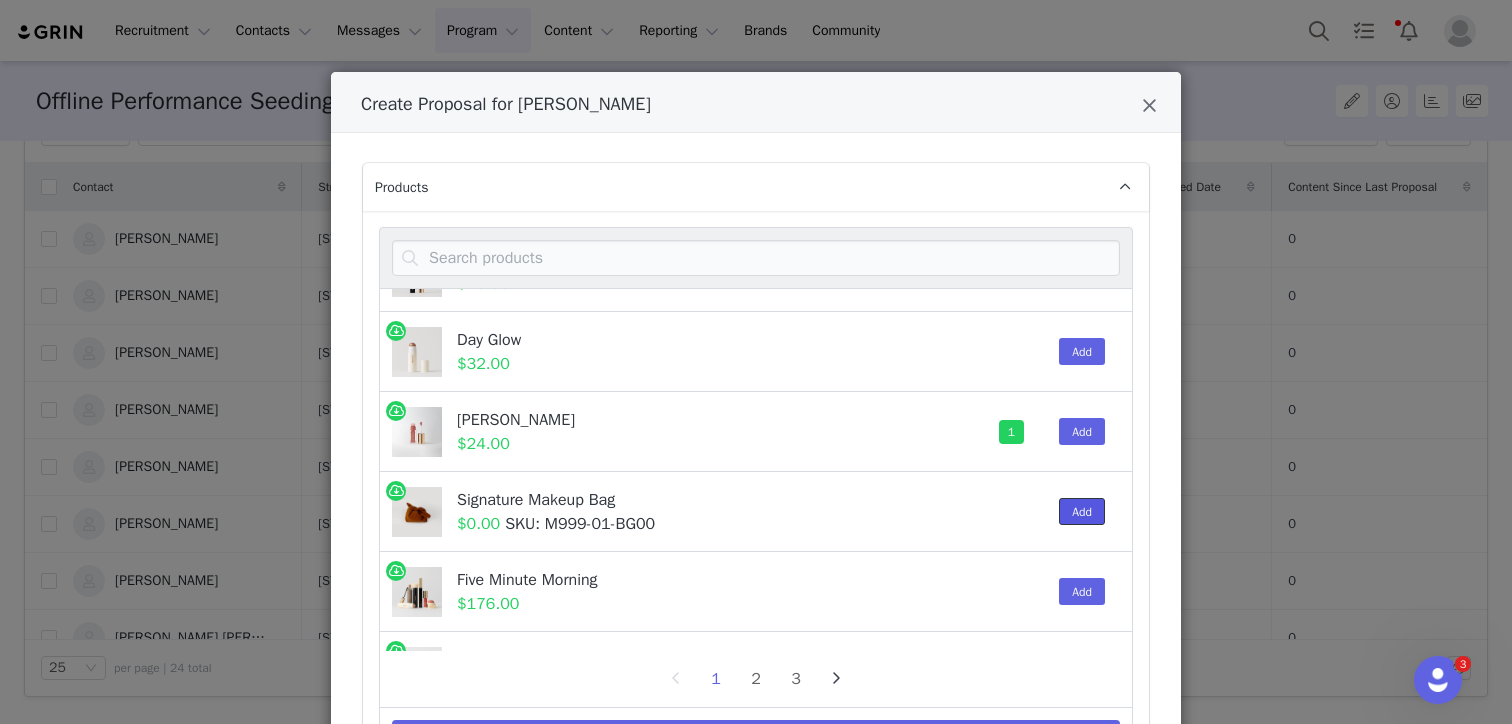 click on "Add" at bounding box center [1082, 511] 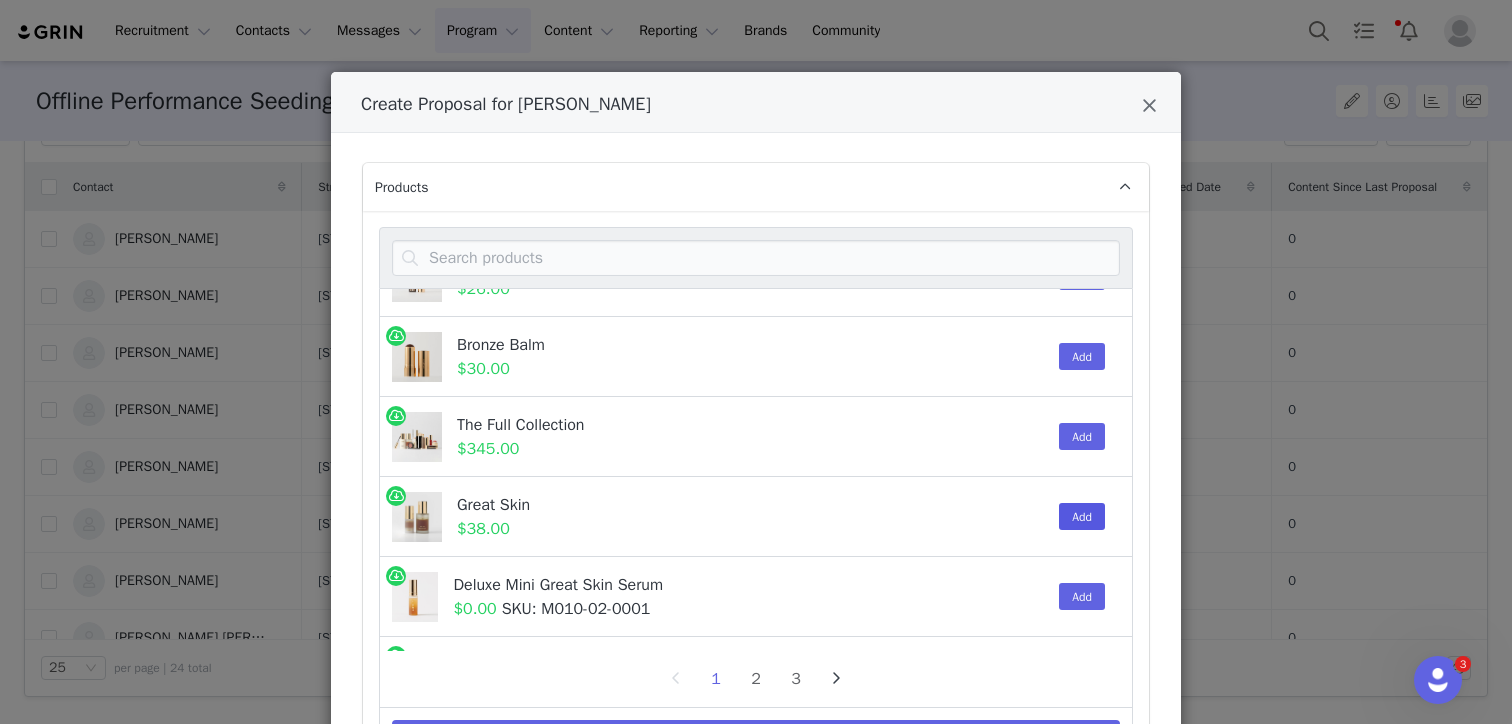 scroll, scrollTop: 1017, scrollLeft: 0, axis: vertical 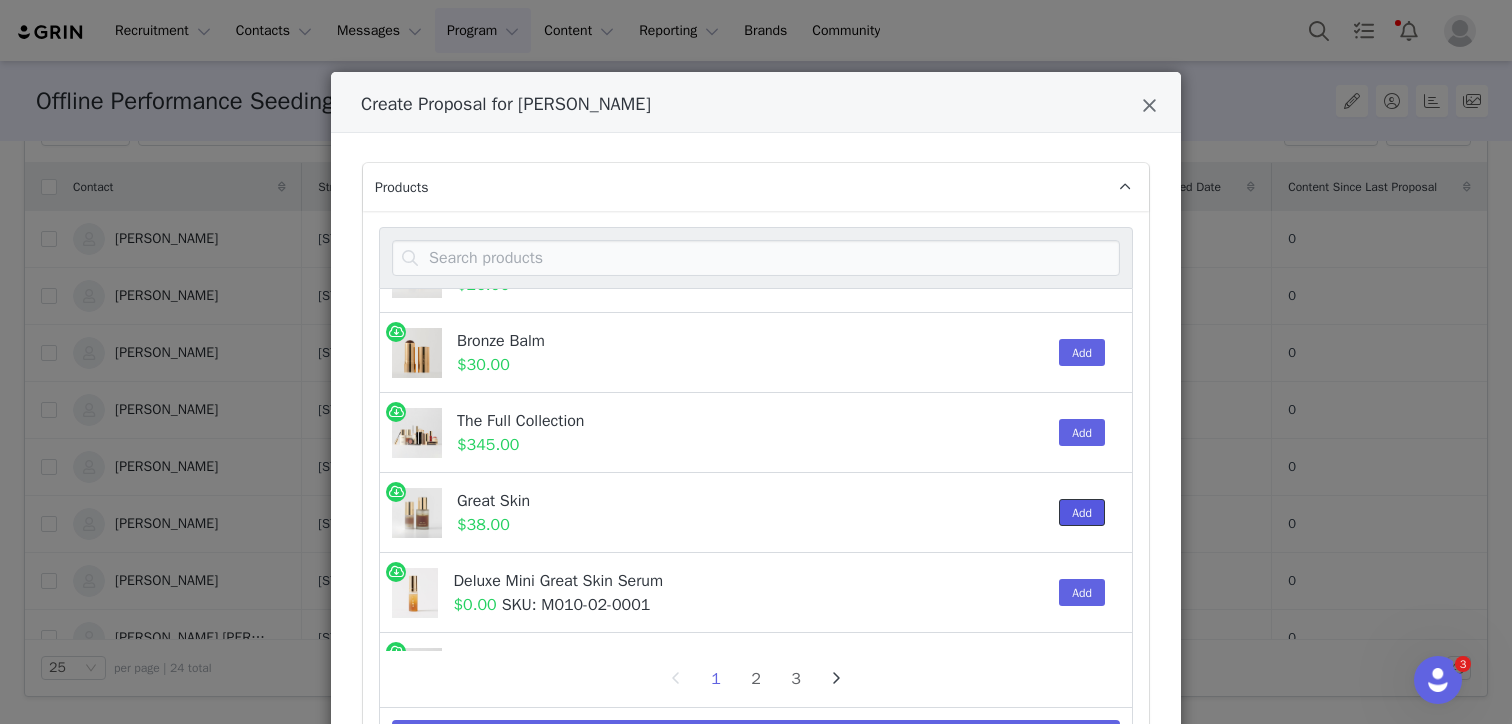 click on "Add" at bounding box center [1082, 512] 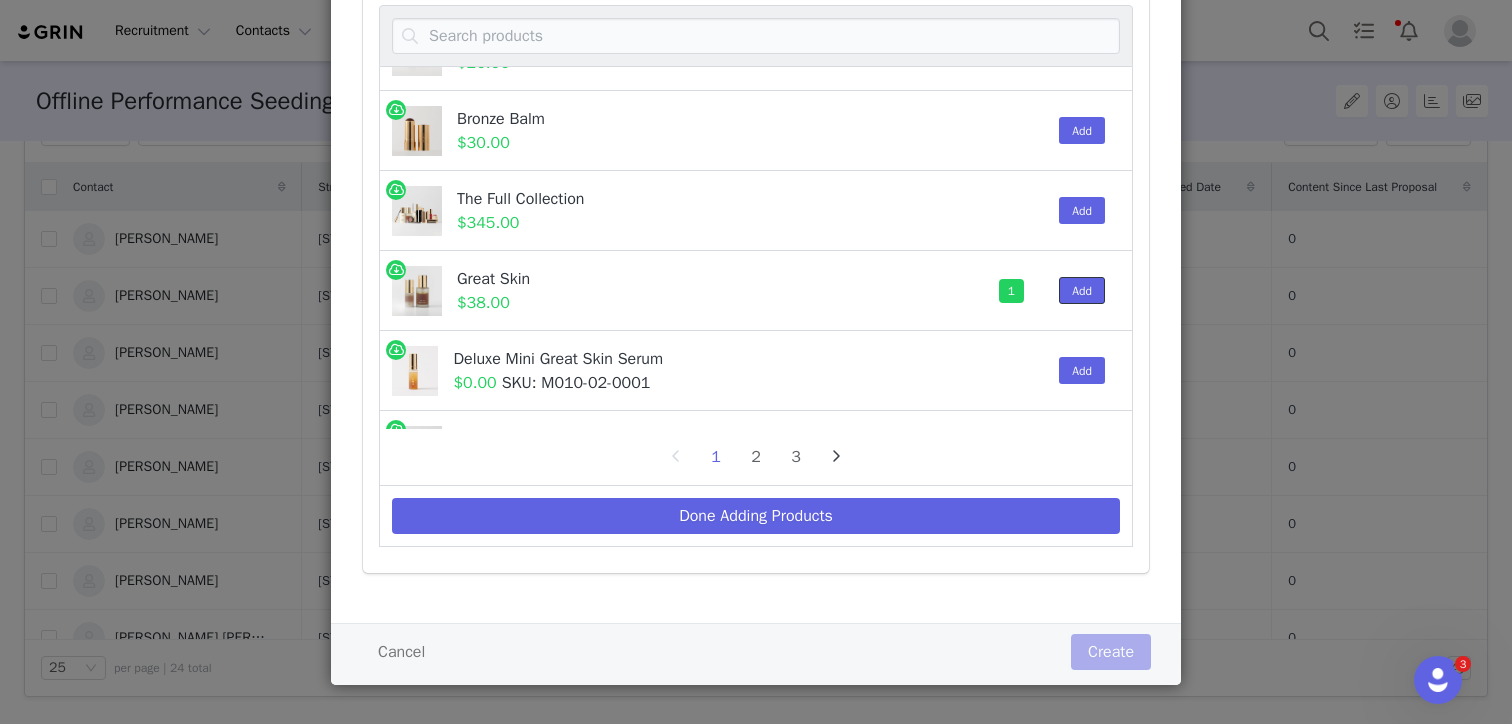 scroll, scrollTop: 233, scrollLeft: 0, axis: vertical 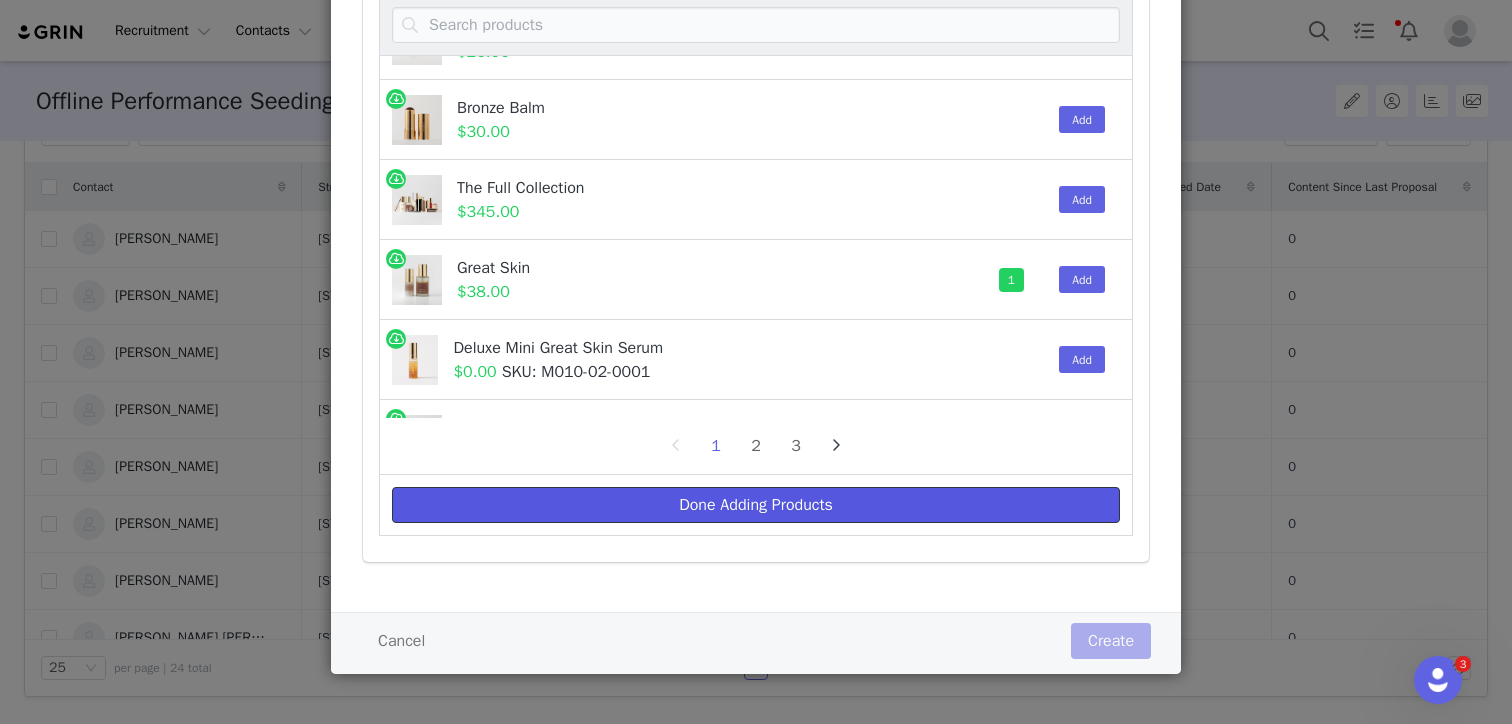 click on "Done Adding Products" at bounding box center [756, 505] 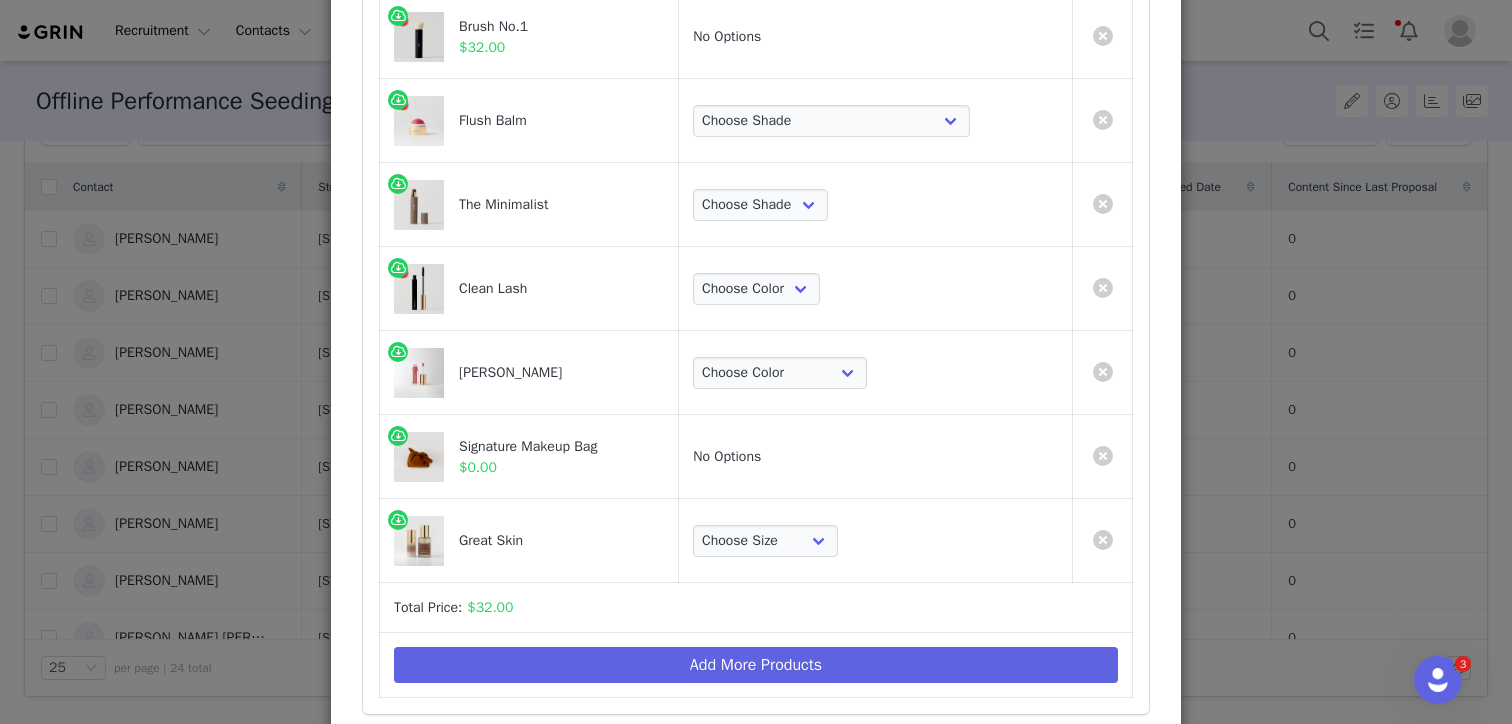 scroll, scrollTop: 0, scrollLeft: 0, axis: both 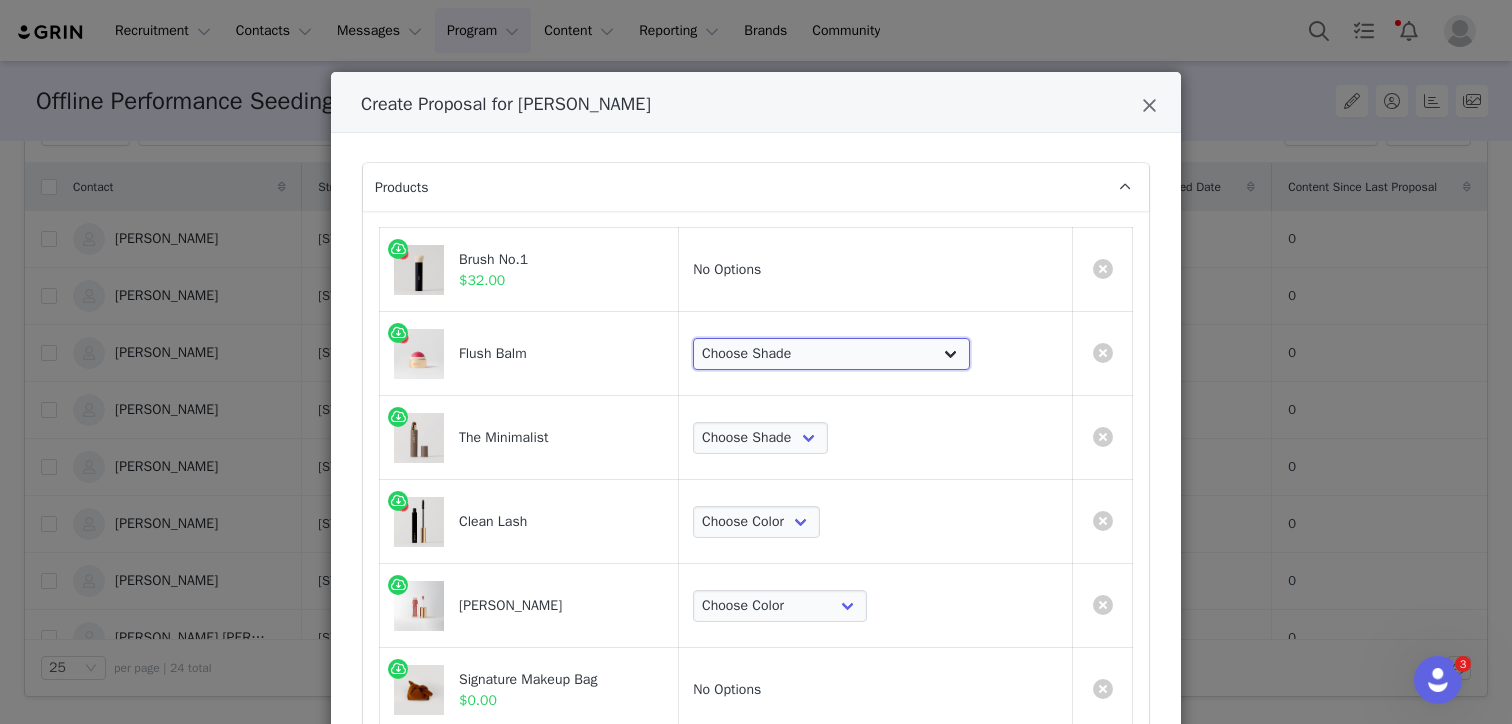 click on "Choose Shade  Beverly Hills   Cheeky   Après   Fox   Stockholm   Terracotta   Le Bonbon   Rouge   Persimmon   Lusitano   Archival   Postmodern   Bespoke" at bounding box center [831, 354] 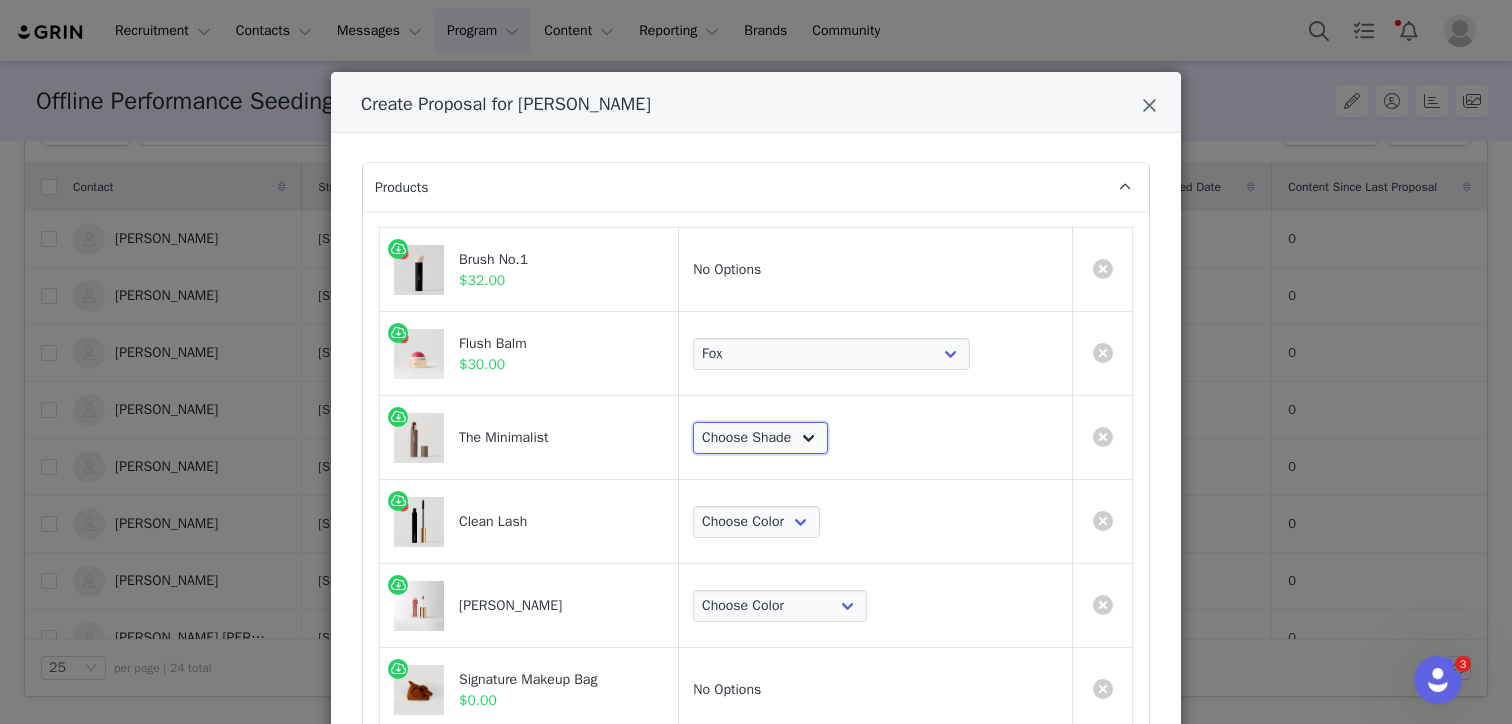 click on "Choose Shade  Umber   Sepia   Tiger Eye   Cacao   Sienna   Chestnut   Amber   Buff   Khaki   Camel   Bisque   Suede   Ecru   Sand   Cream   Ochre   Dune   Bone   Linen   Silk   Bistre   Taurillon   Calico   Burlwood   Jute   Palomino   Oak   Sandstone   Chiffon   Ceramic" at bounding box center (760, 438) 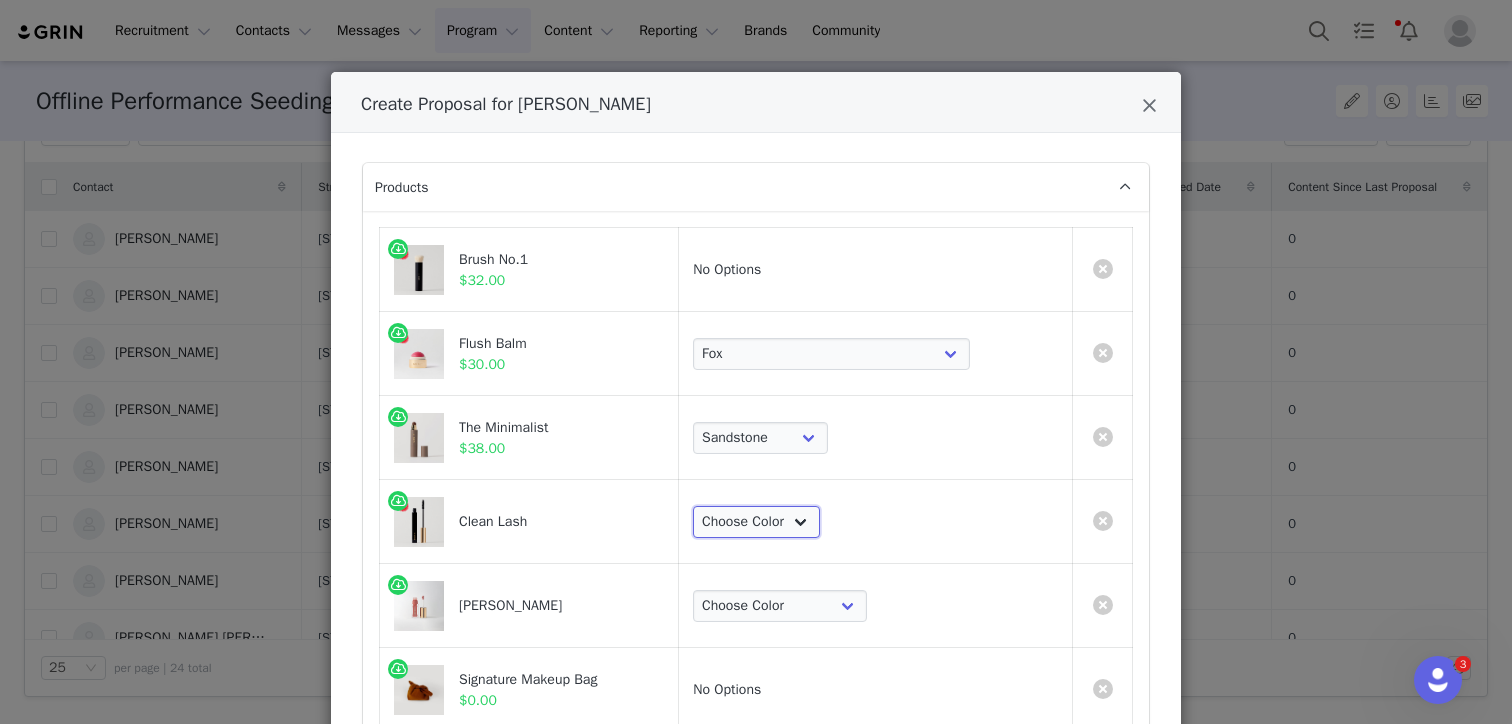 click on "Choose Color  Perfect Black" at bounding box center (756, 522) 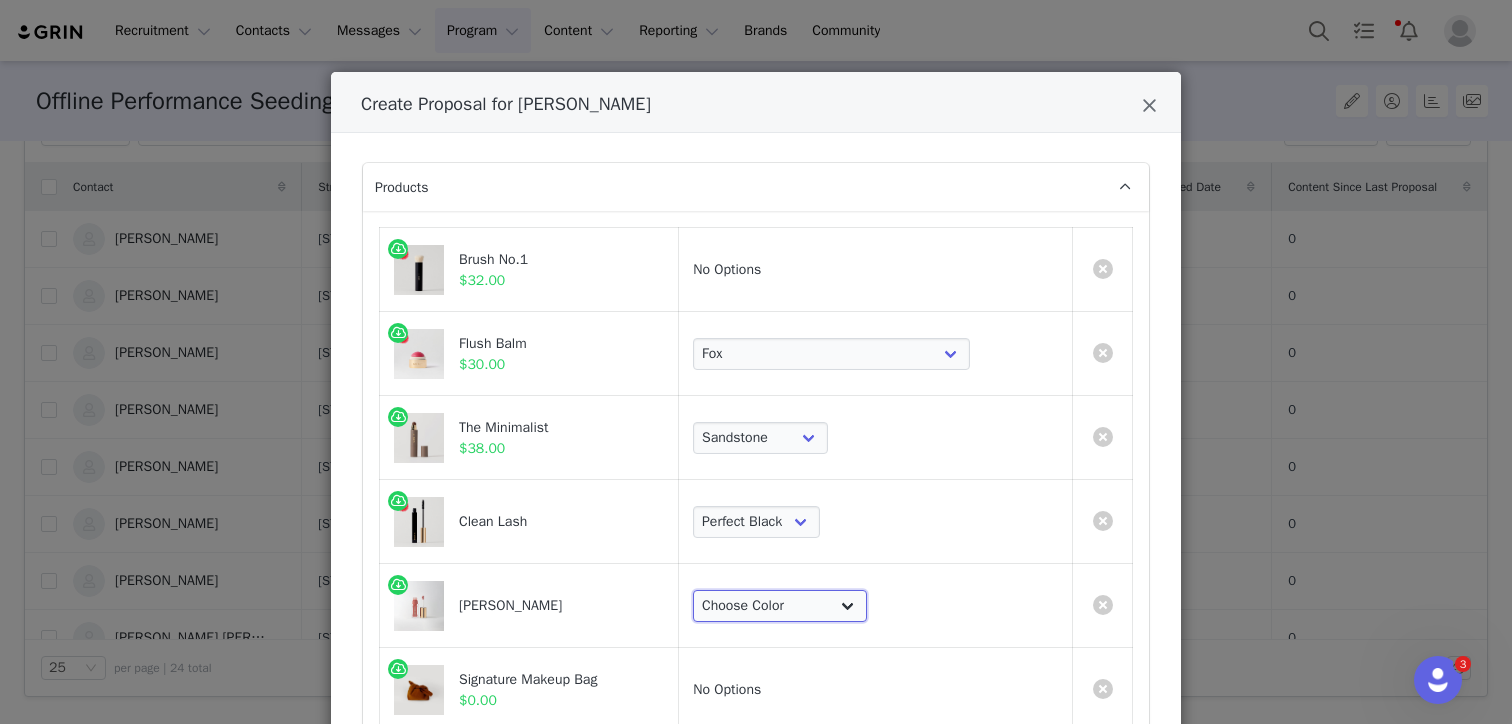 click on "Choose Color  Pink Beet   Jeté   Les Deux   Sangria   Maraschino   Taupe   Mapleton   Marrakech   Pointelle   Biarritz   Twin Set   Tabby" at bounding box center [780, 606] 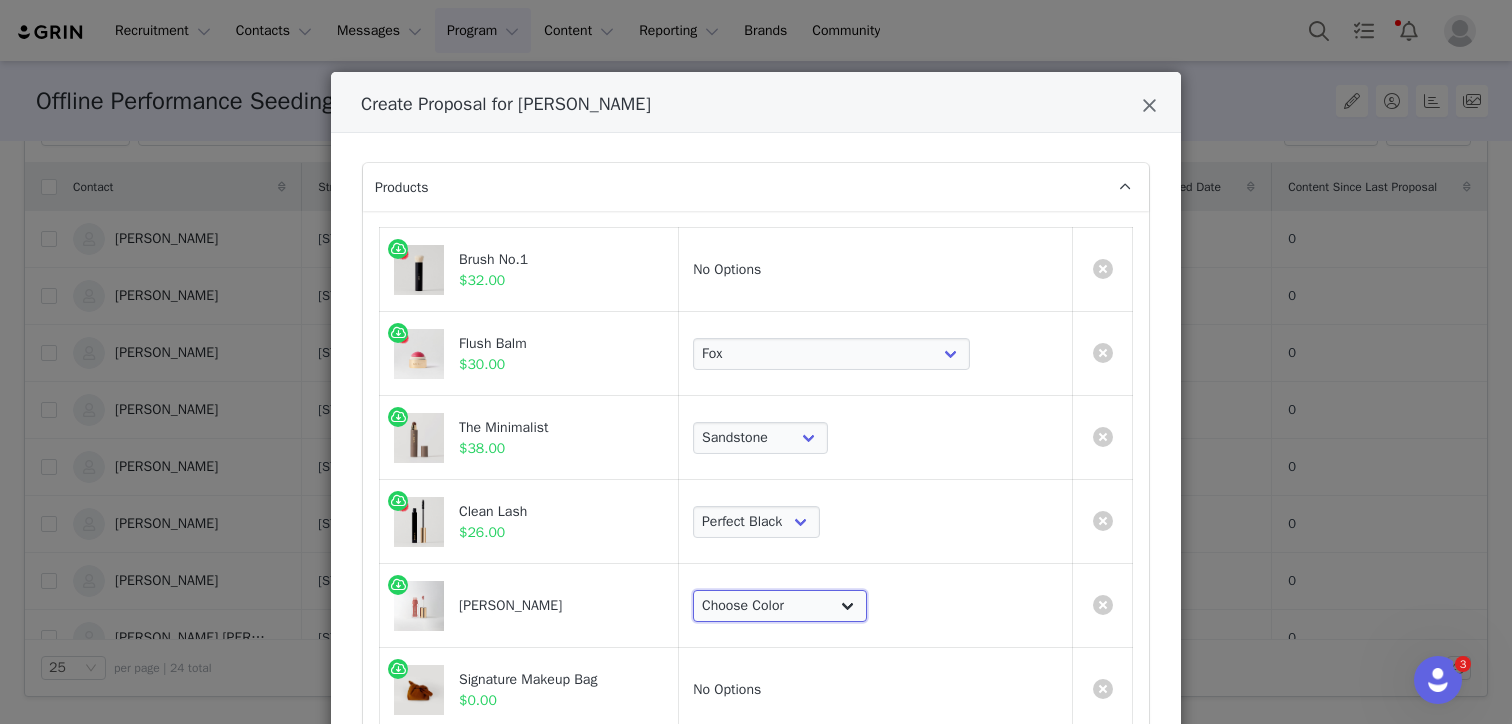 select on "17369267" 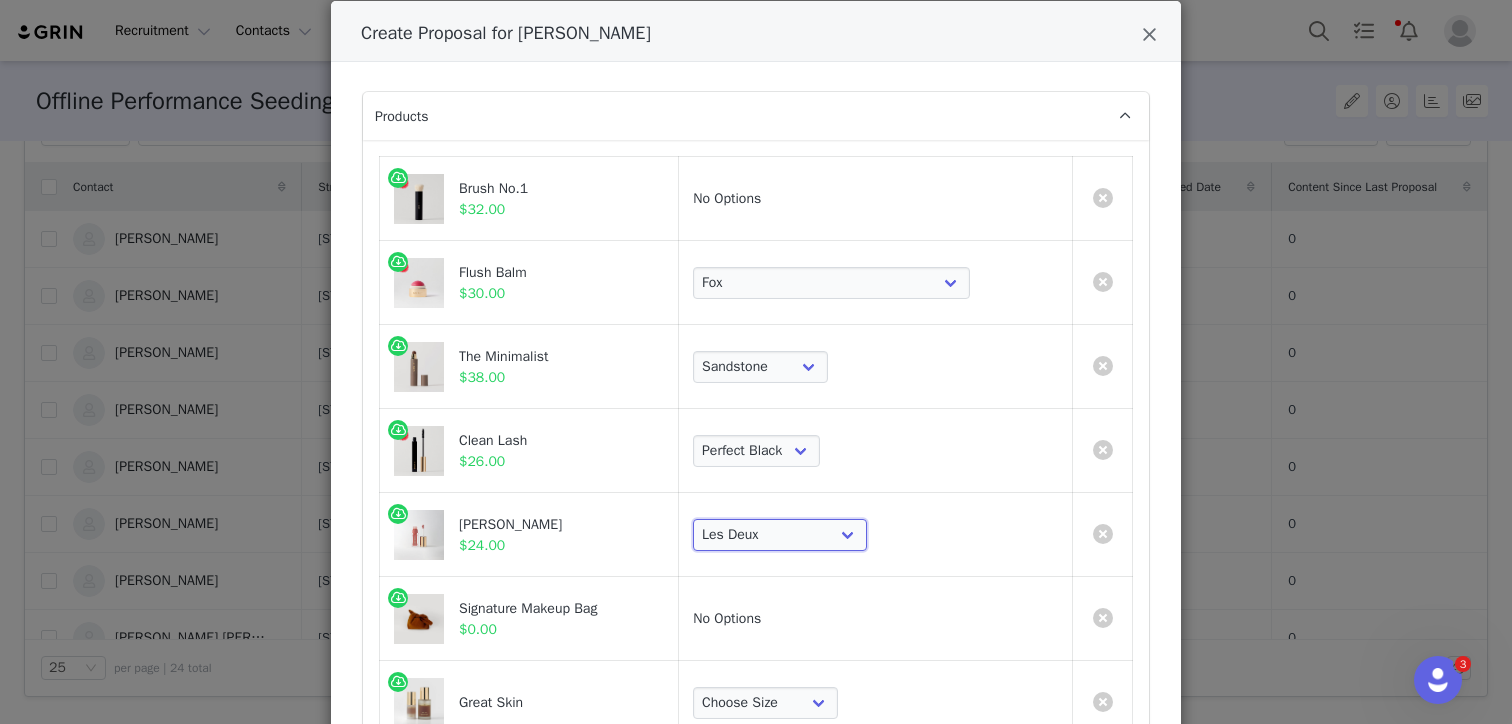 scroll, scrollTop: 175, scrollLeft: 0, axis: vertical 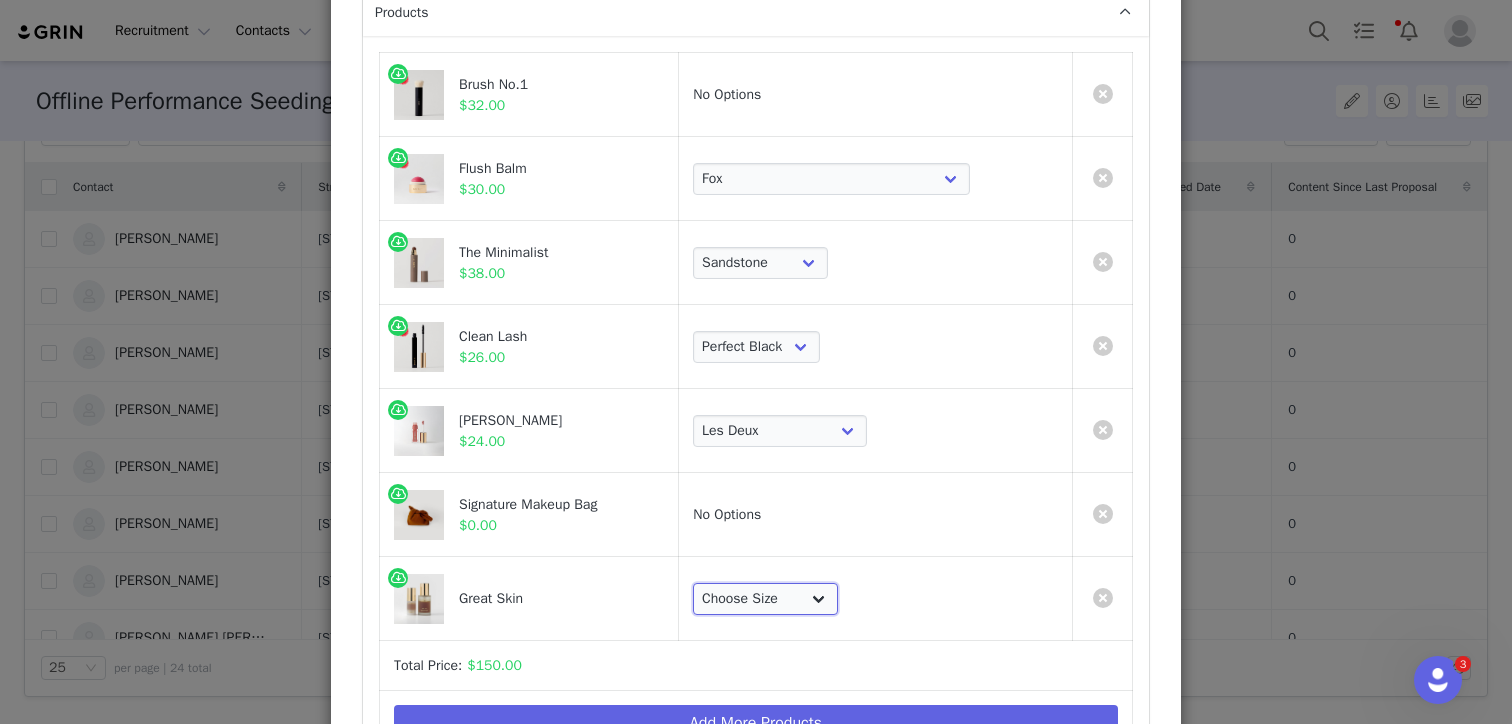 click on "Choose Size  Full-Size (50ml)   Mini-Size (15ml)" at bounding box center [765, 599] 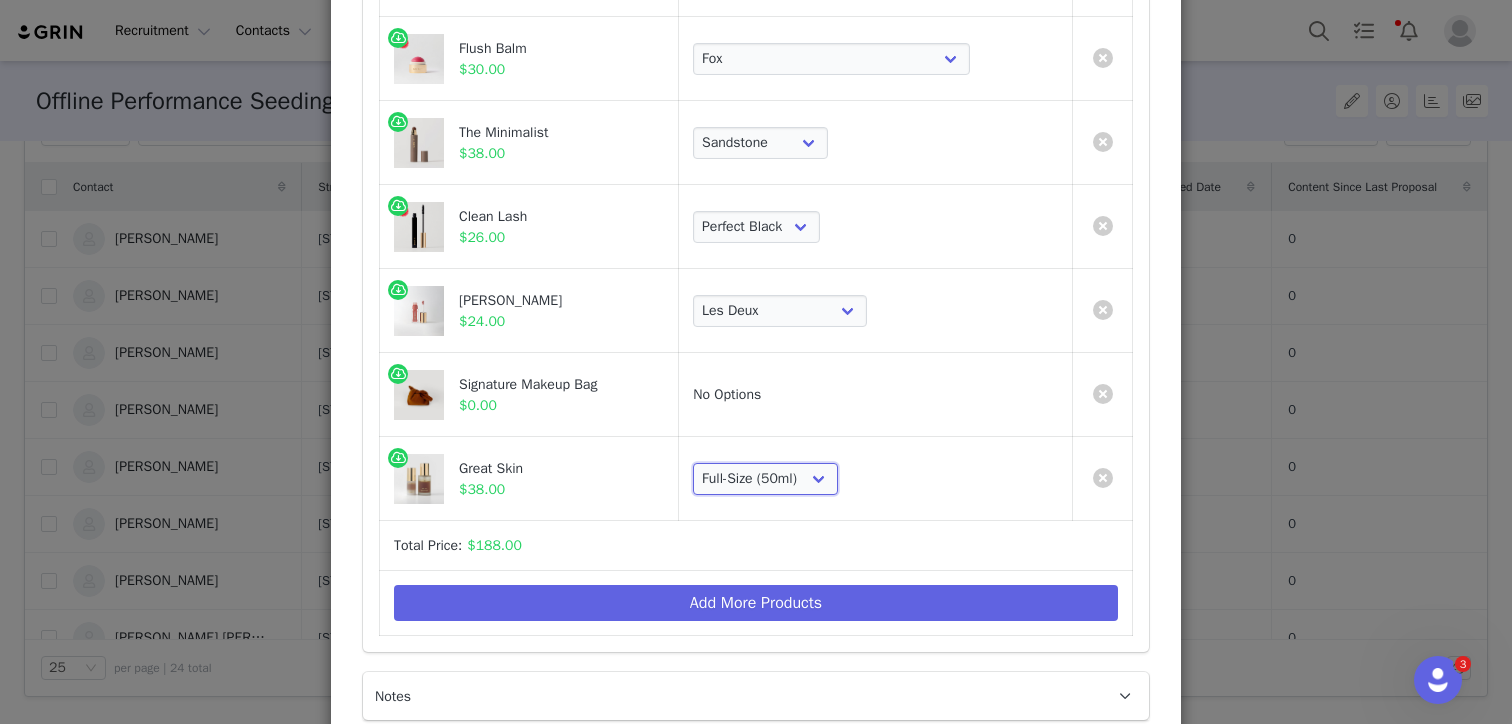 scroll, scrollTop: 433, scrollLeft: 0, axis: vertical 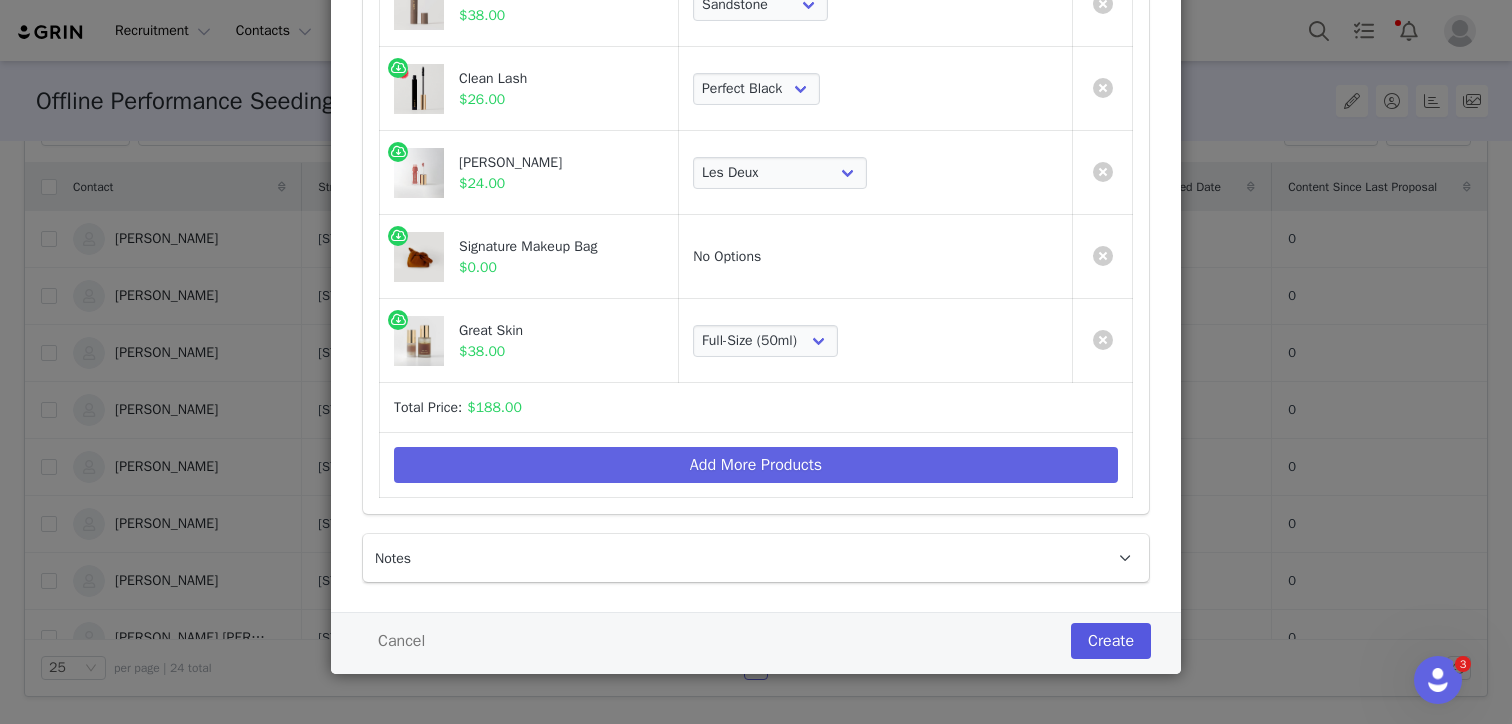drag, startPoint x: 1049, startPoint y: 629, endPoint x: 1100, endPoint y: 639, distance: 51.971146 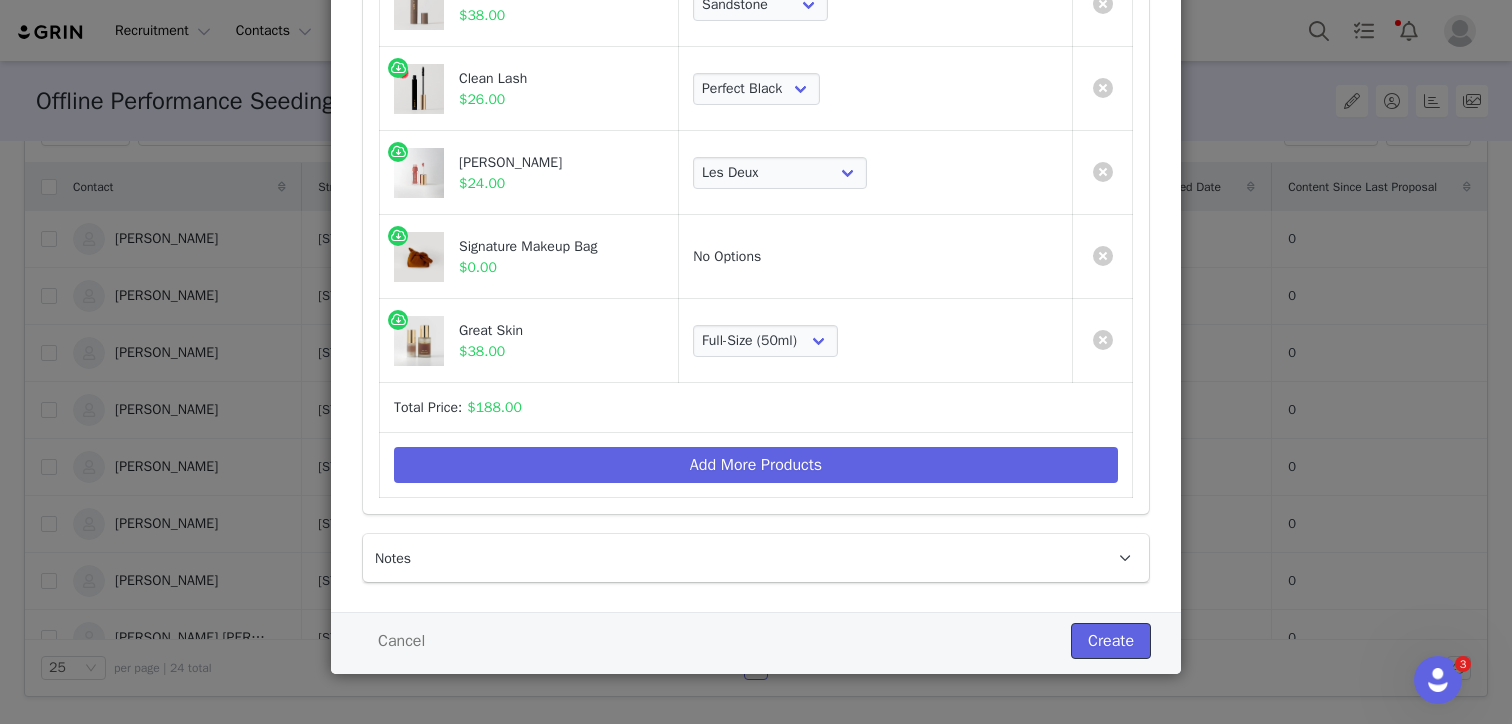 click on "Create" at bounding box center [1111, 641] 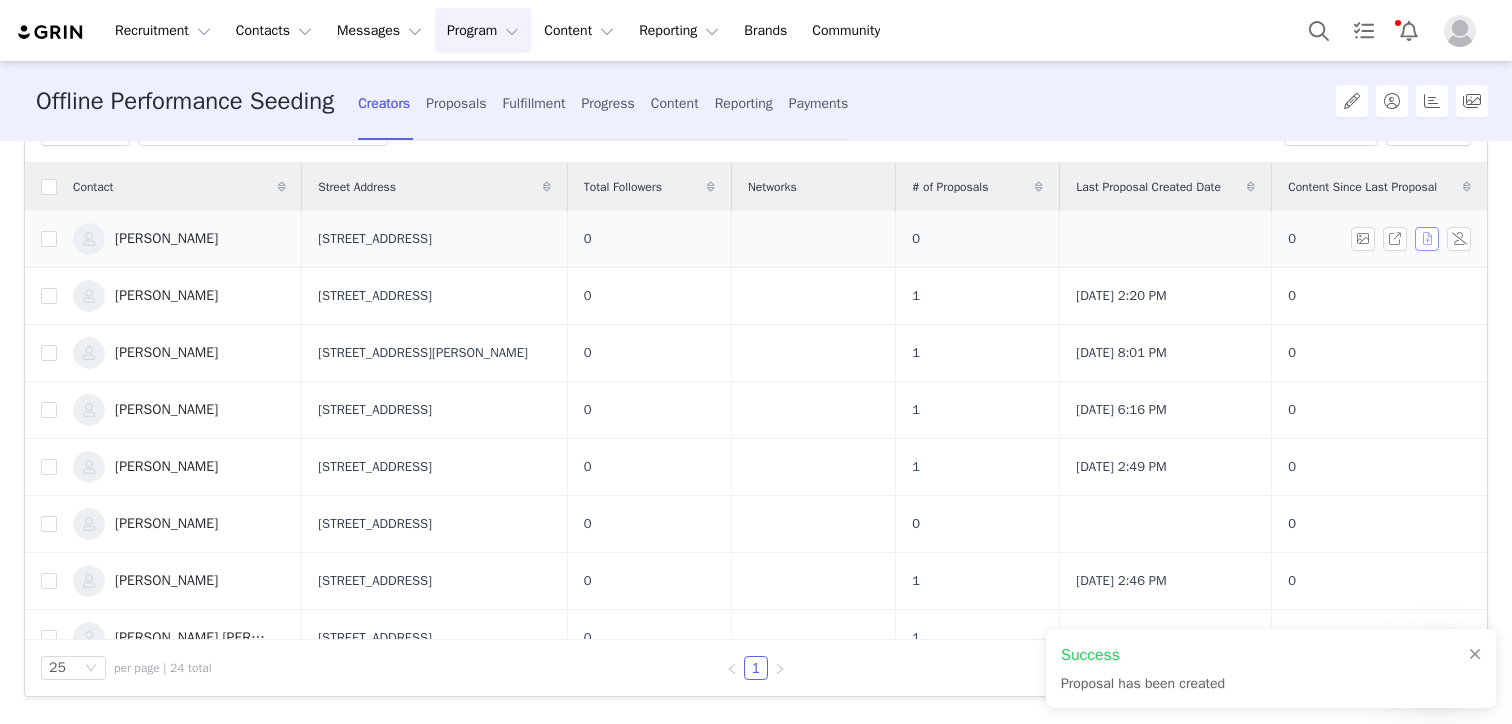 click at bounding box center (1427, 239) 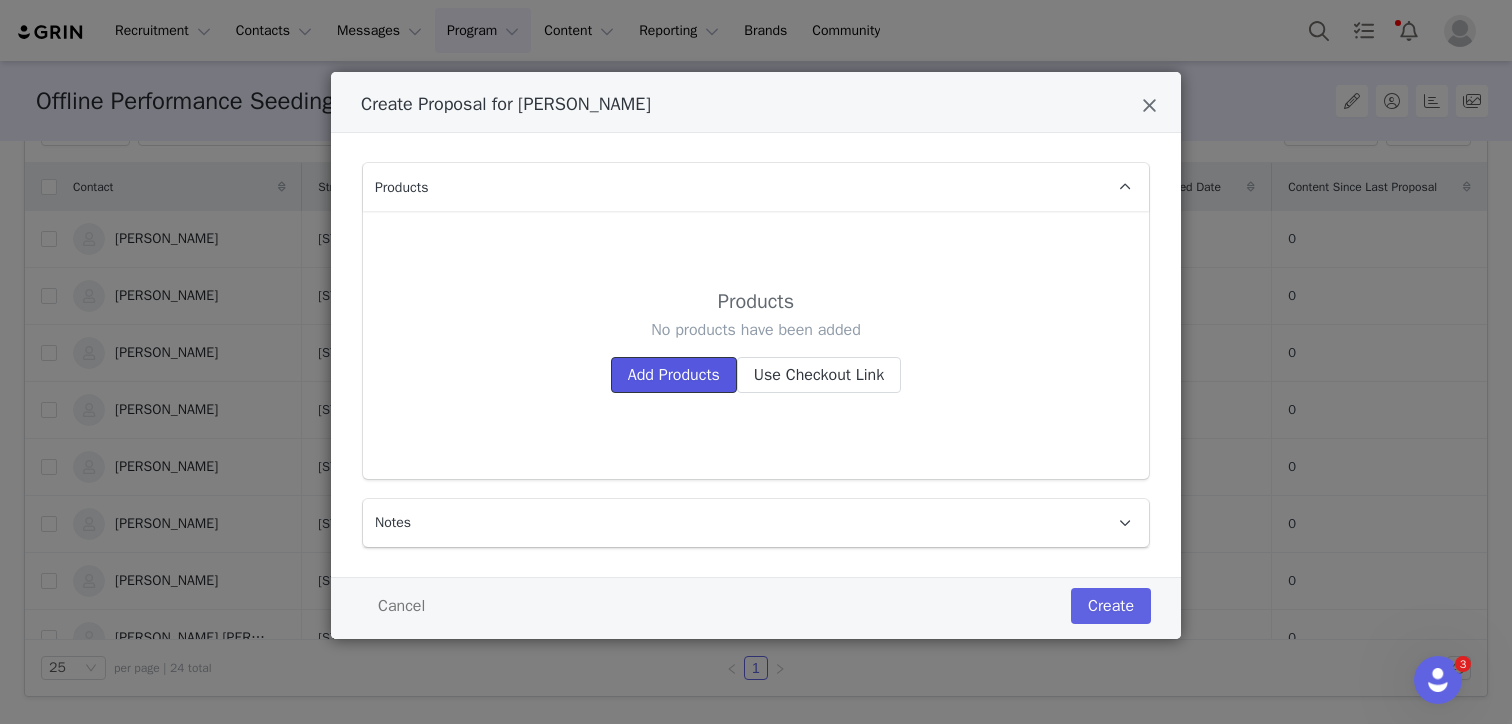click on "Add Products" at bounding box center (674, 375) 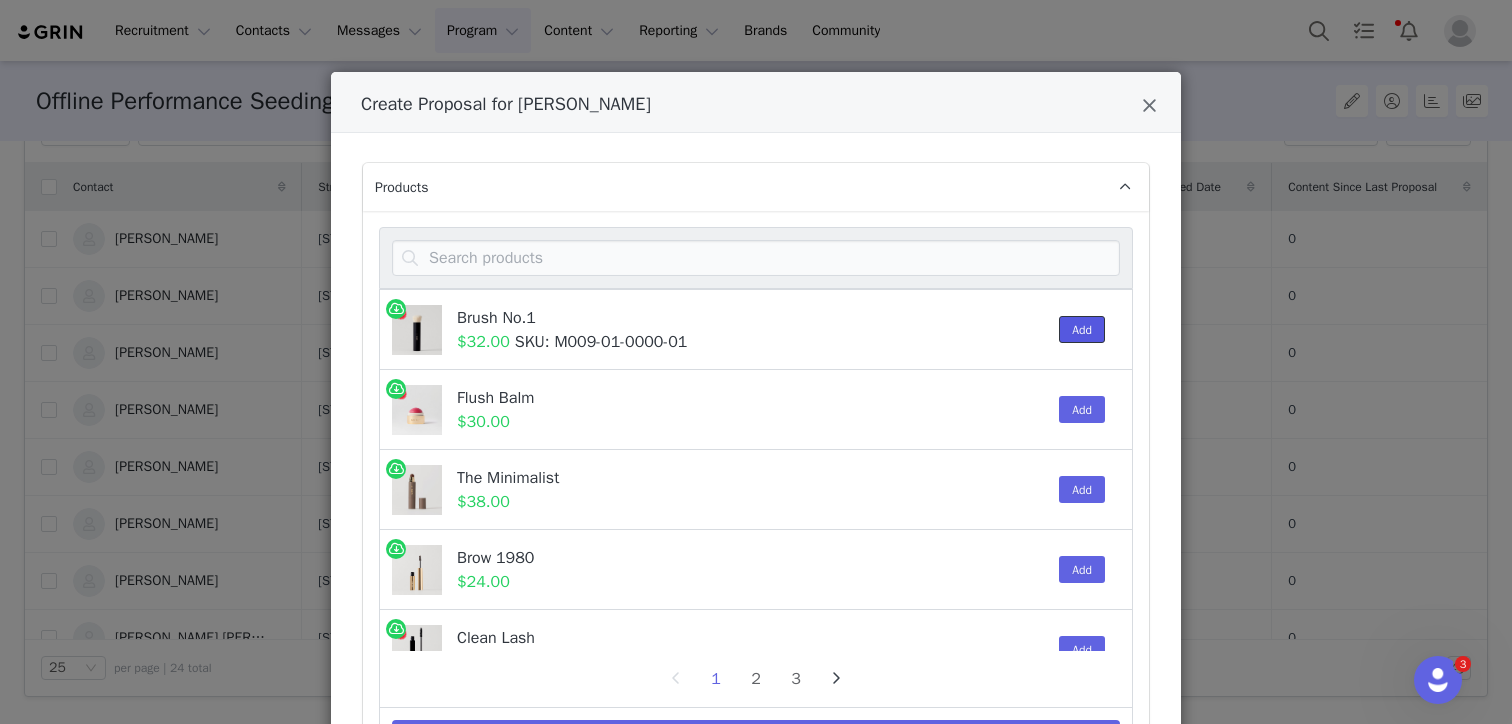 click on "Add" at bounding box center (1082, 329) 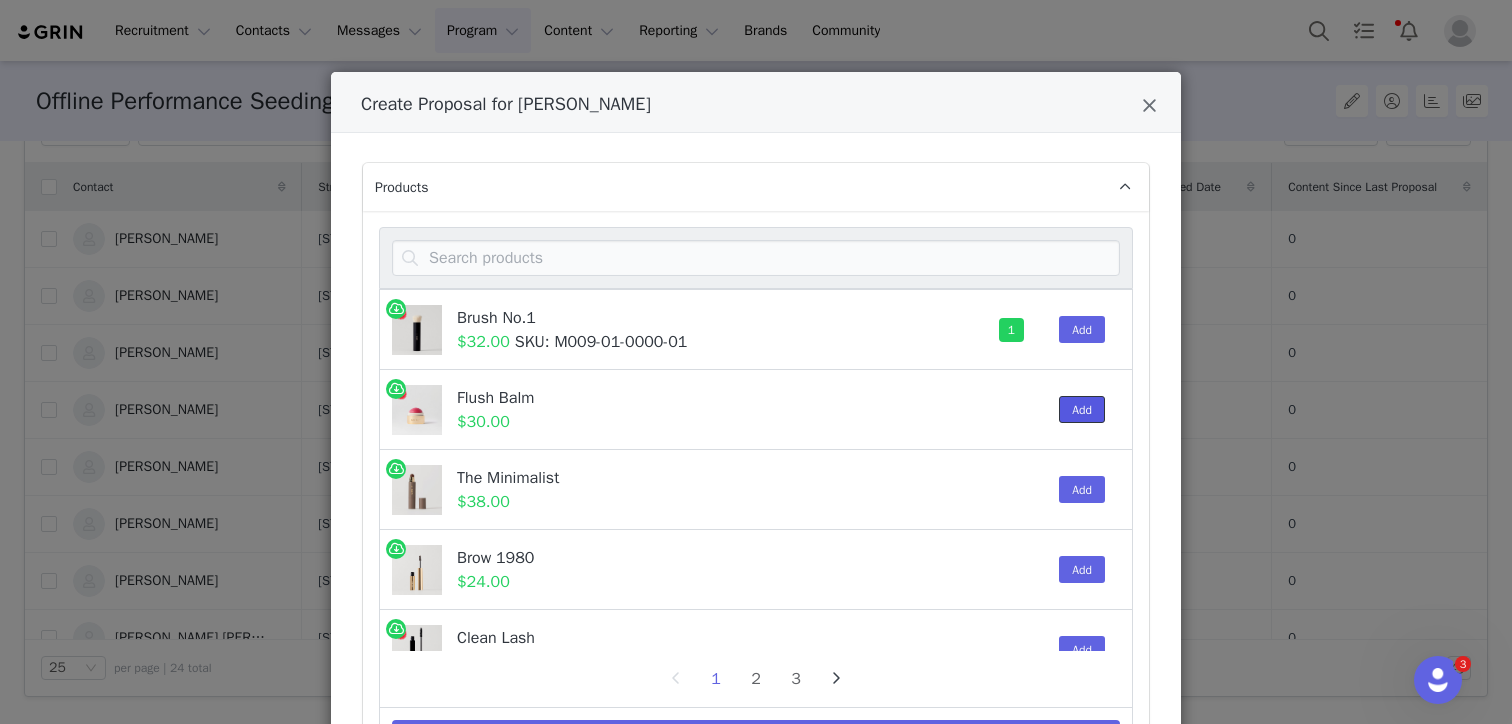 click on "Add" at bounding box center (1082, 409) 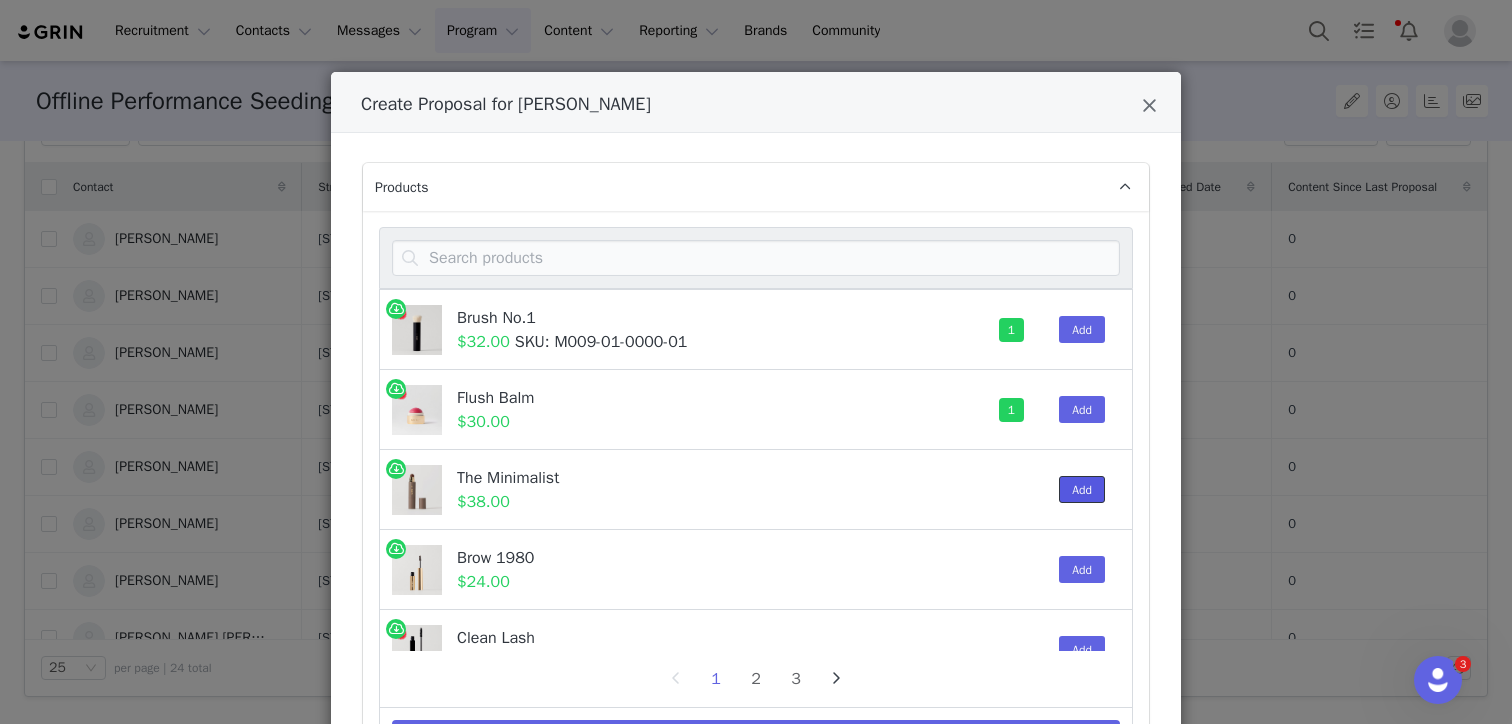 click on "Add" at bounding box center (1082, 489) 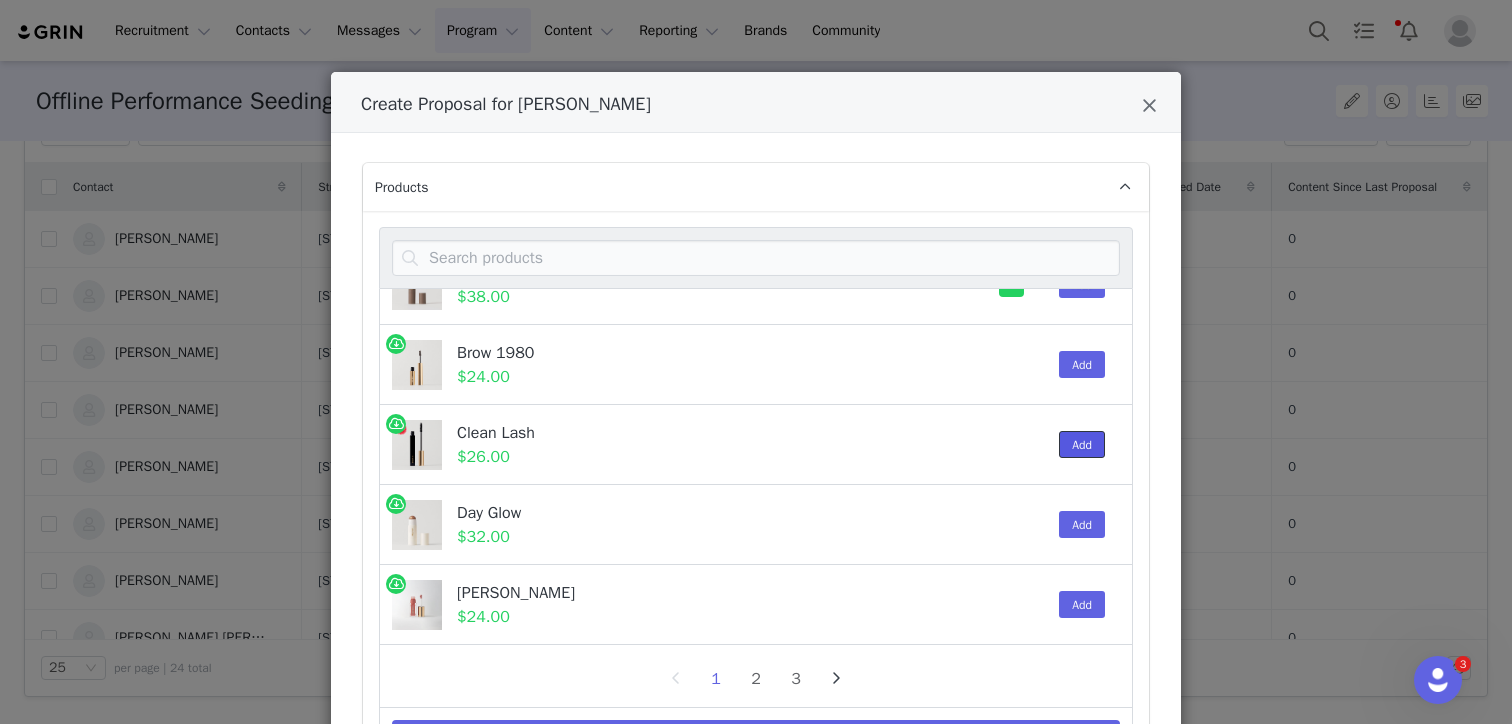 click on "Add" at bounding box center [1082, 444] 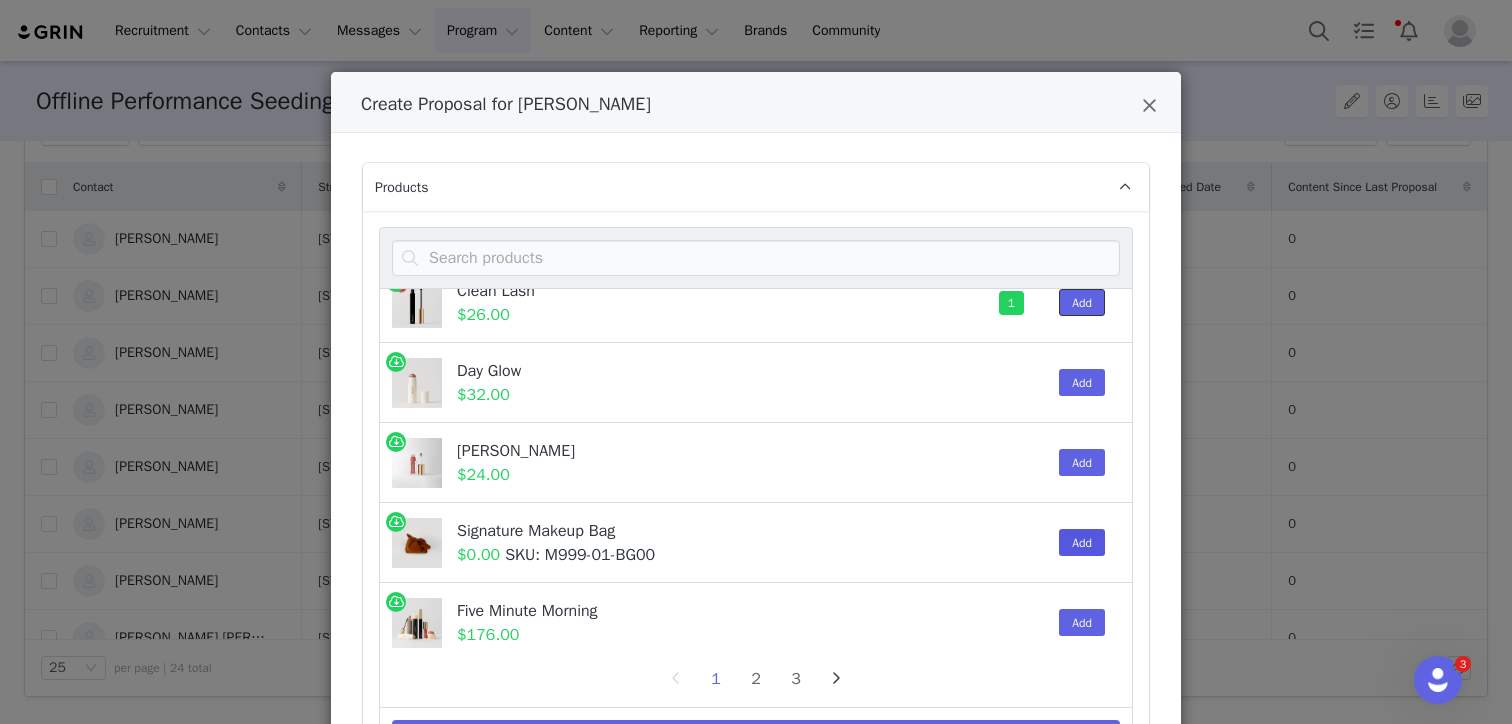 scroll, scrollTop: 355, scrollLeft: 0, axis: vertical 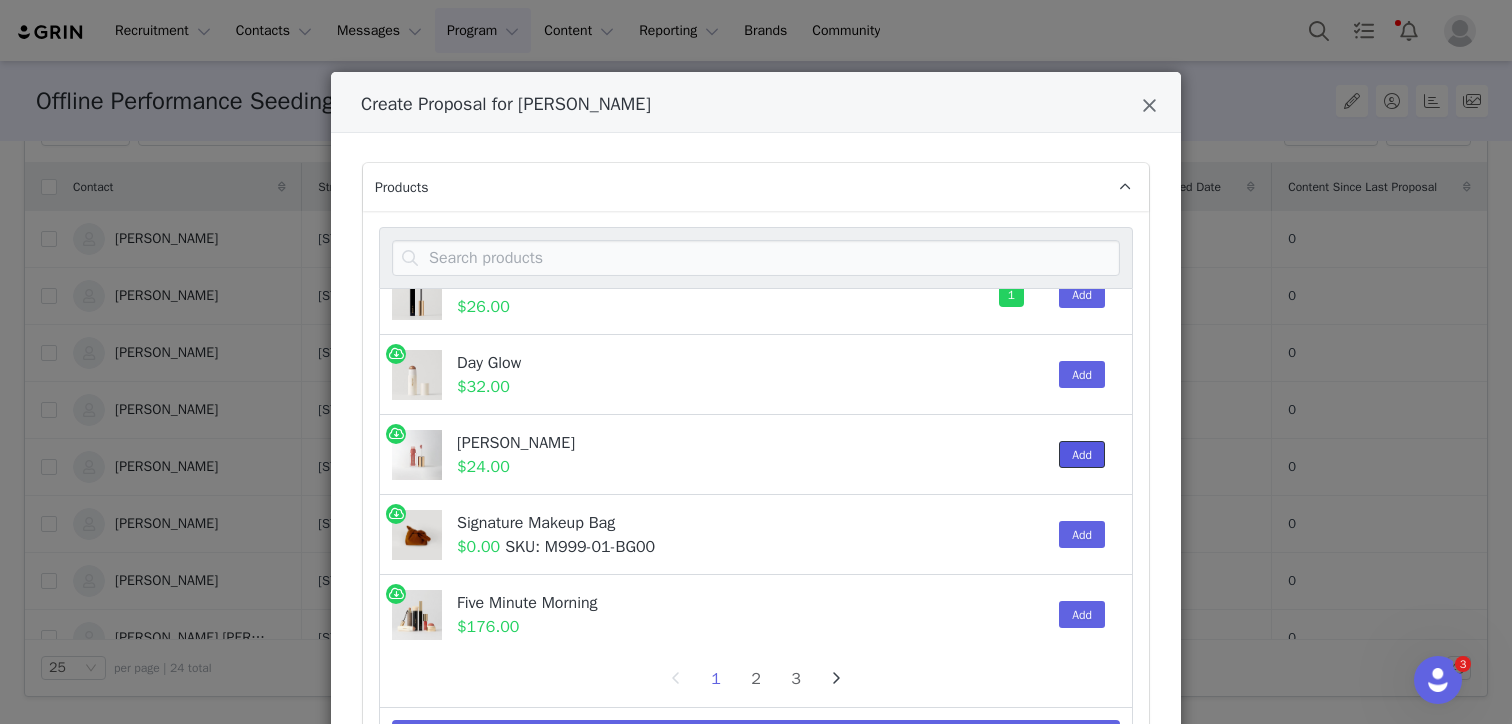 click on "Add" at bounding box center [1082, 454] 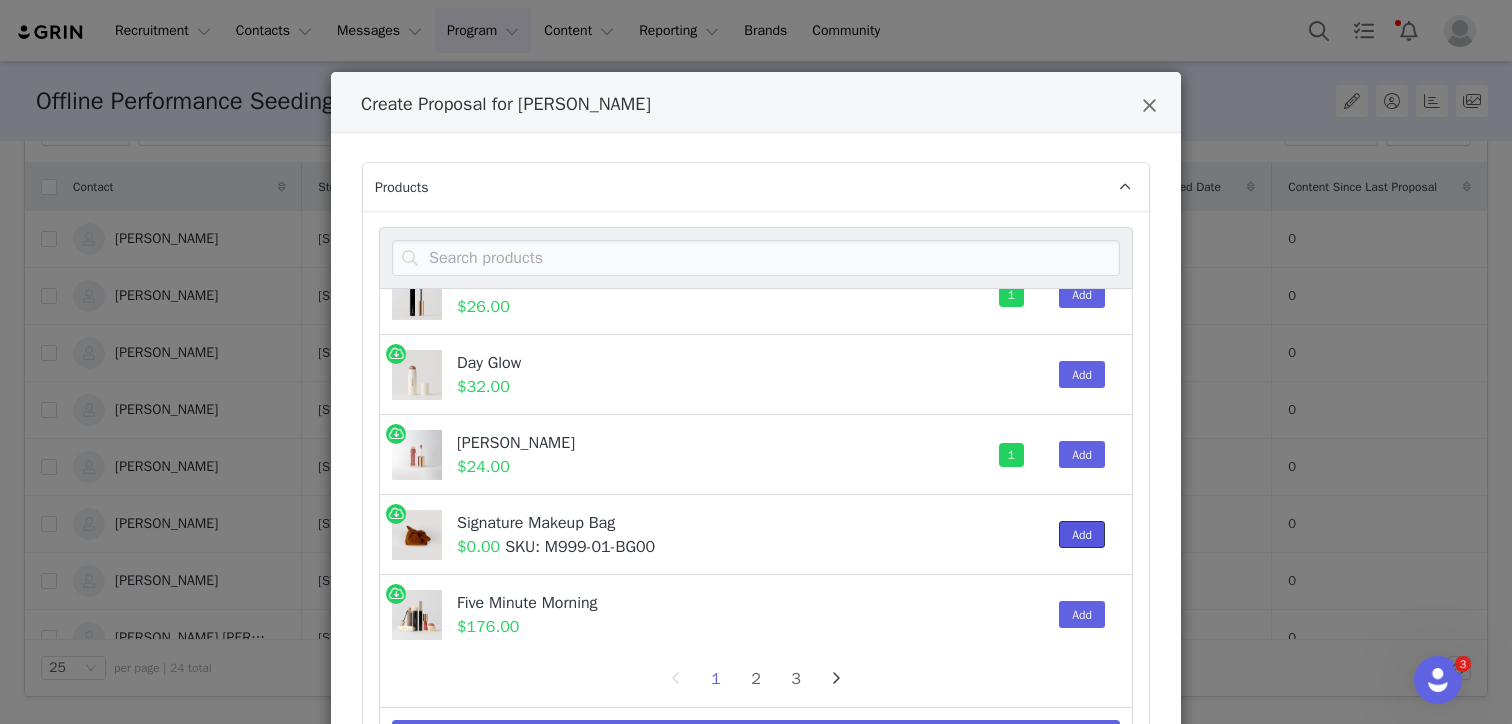 click on "Add" at bounding box center (1082, 534) 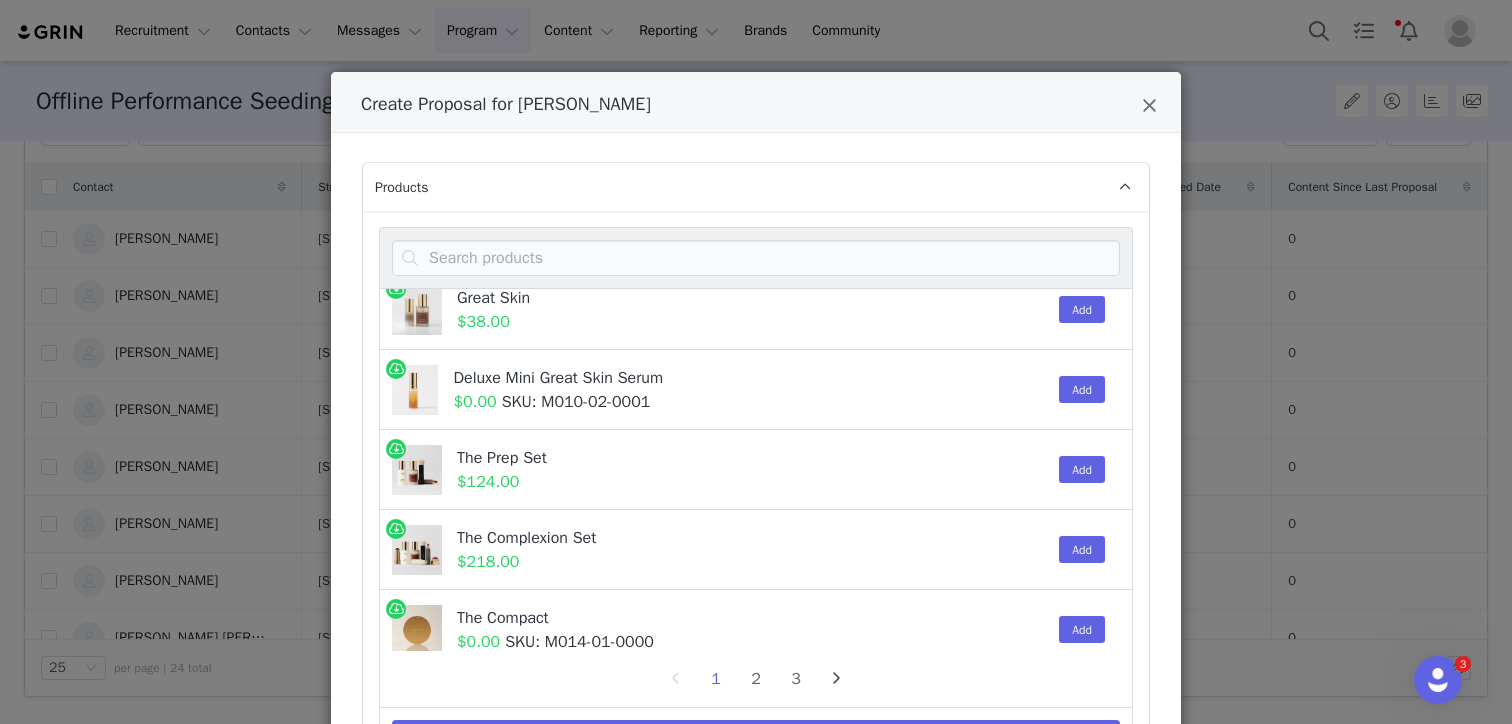 scroll, scrollTop: 1222, scrollLeft: 0, axis: vertical 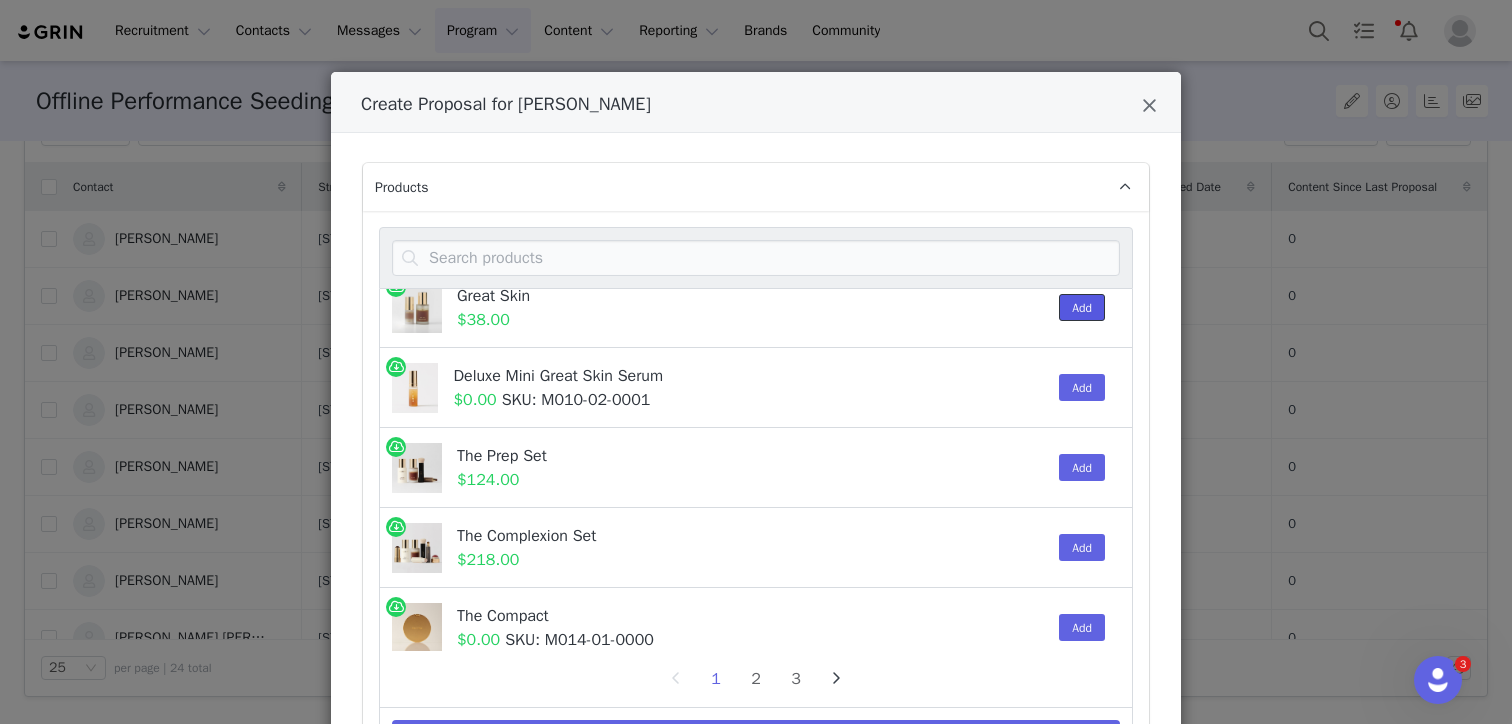 click on "Add" at bounding box center [1082, 307] 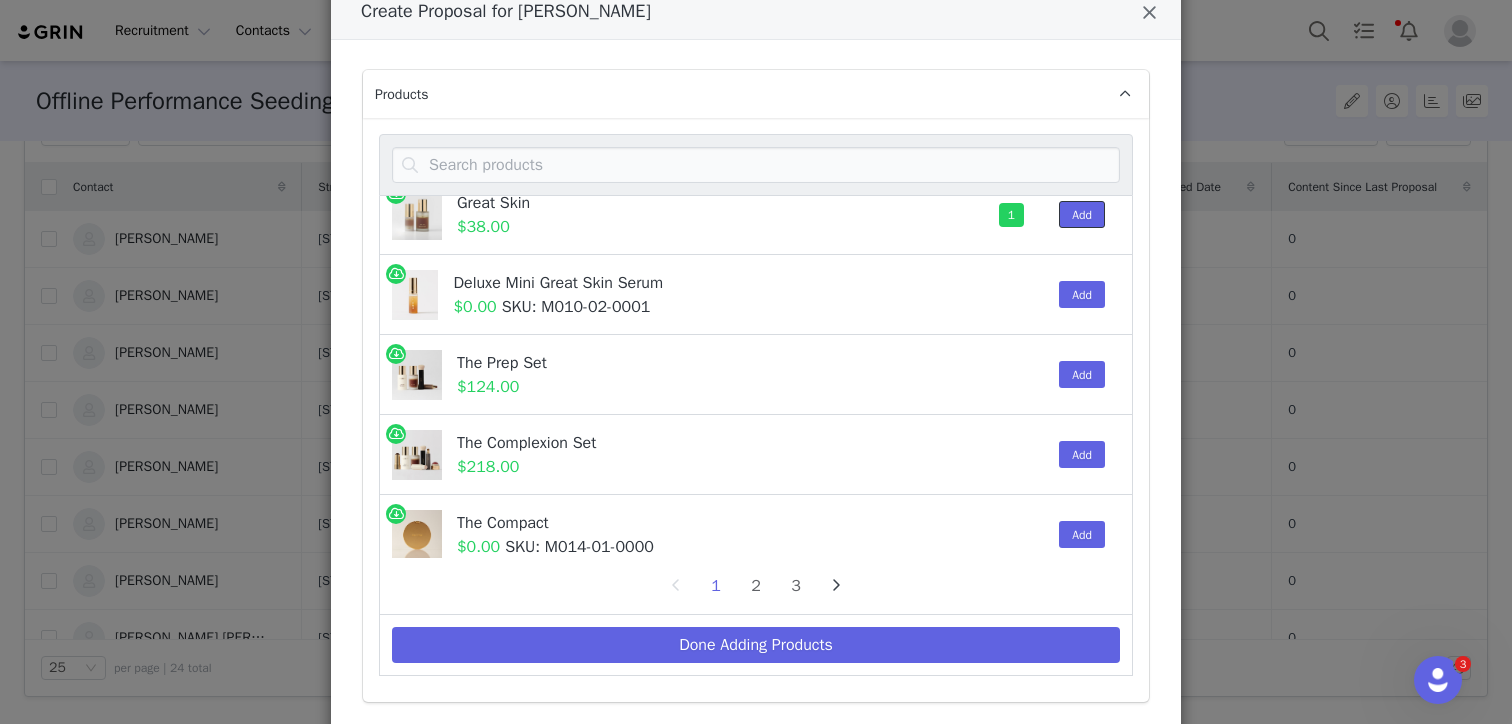 scroll, scrollTop: 233, scrollLeft: 0, axis: vertical 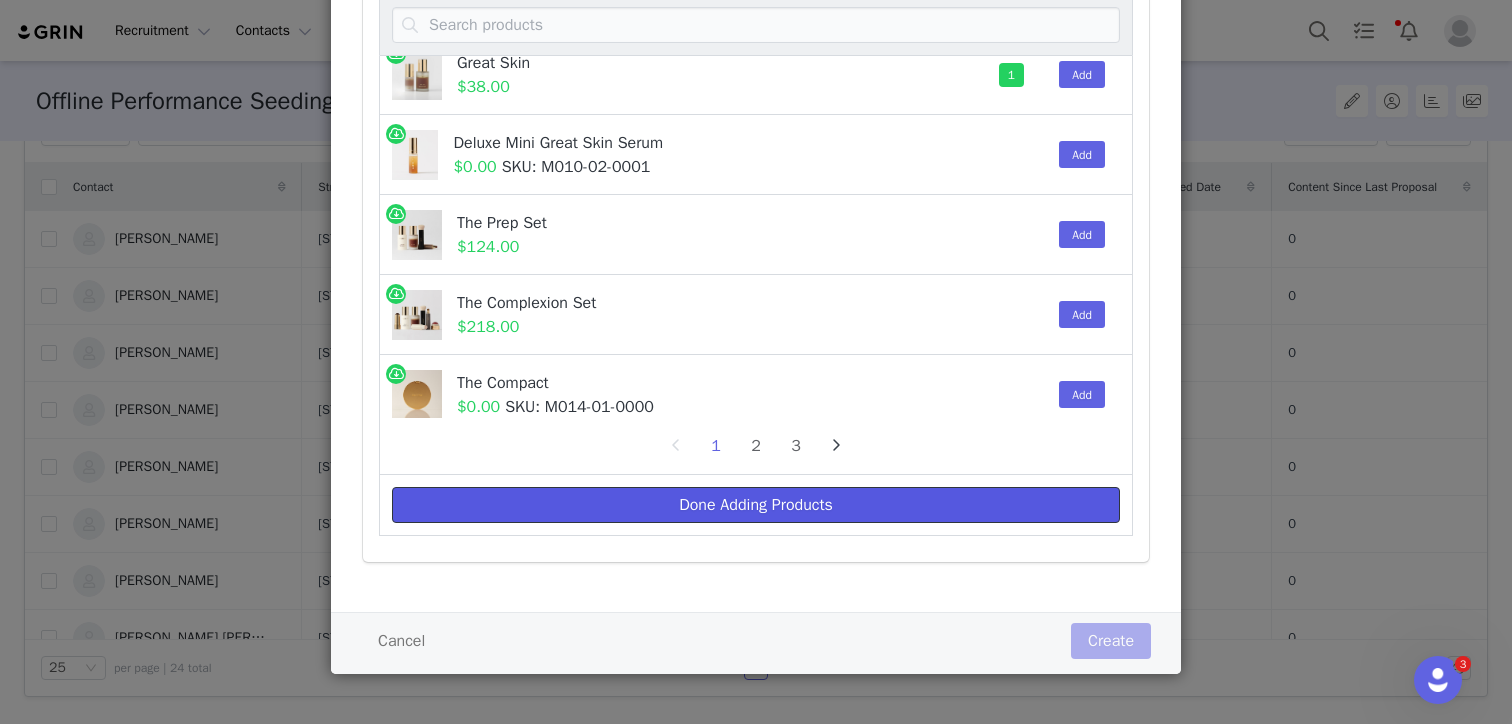 click on "Done Adding Products" at bounding box center (756, 505) 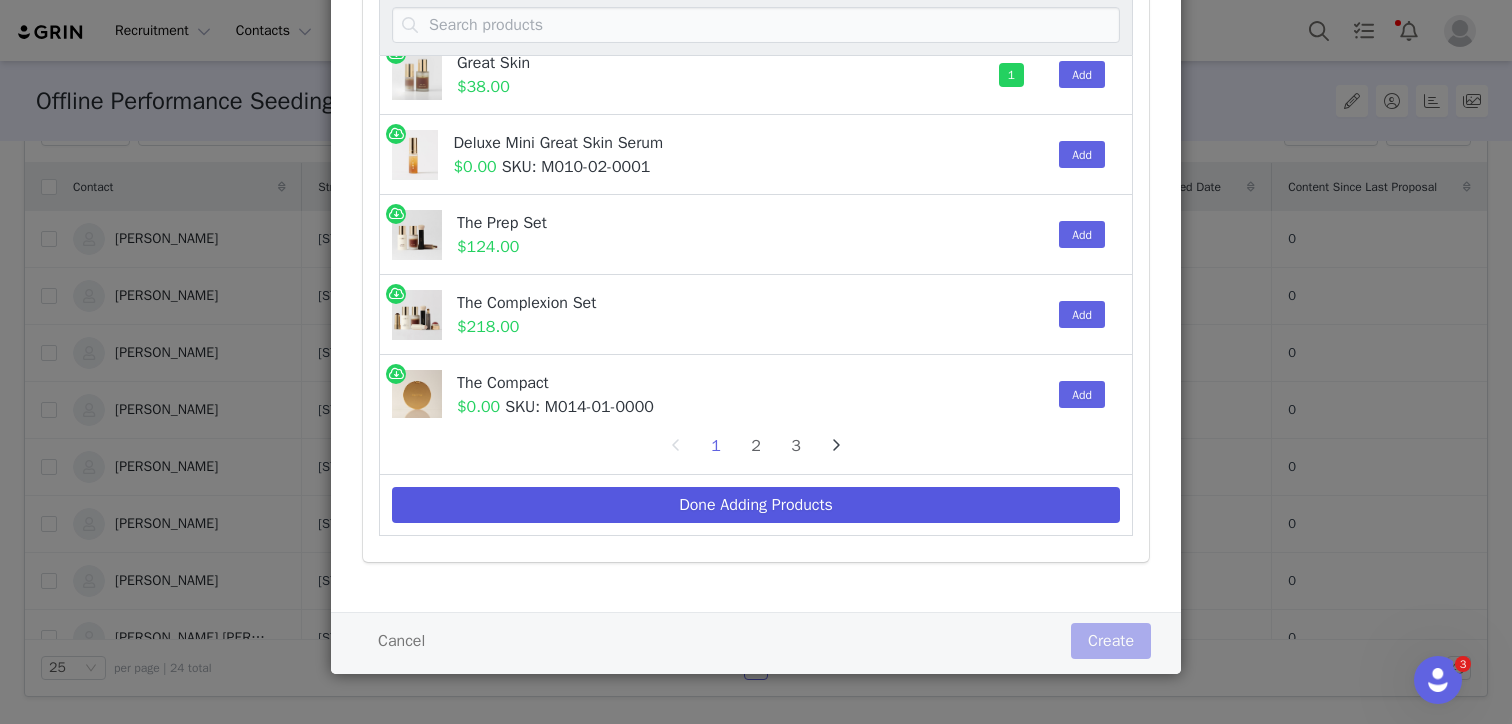 scroll, scrollTop: 0, scrollLeft: 0, axis: both 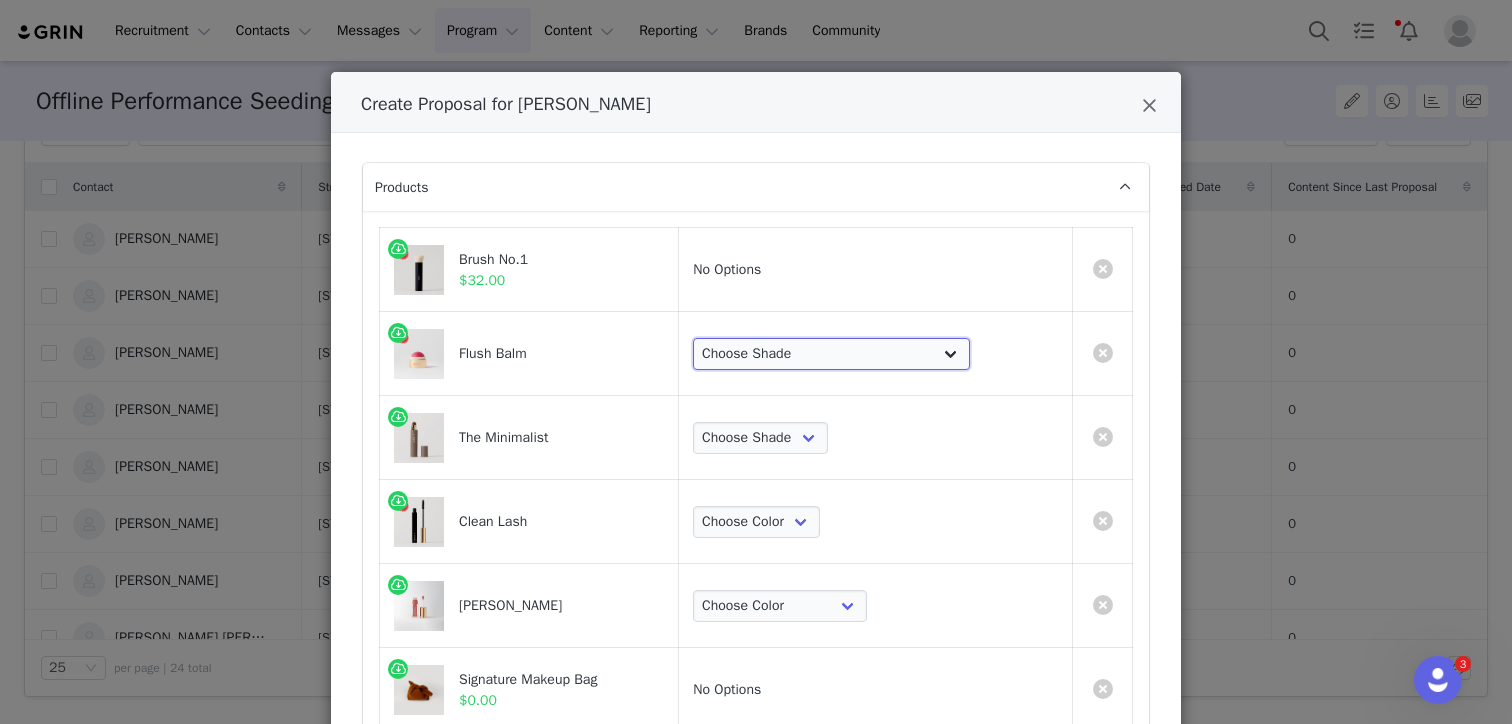 click on "Choose Shade  Beverly Hills   Cheeky   Après   Fox   Stockholm   Terracotta   Le Bonbon   Rouge   Persimmon   Lusitano   Archival   Postmodern   Bespoke" at bounding box center (831, 354) 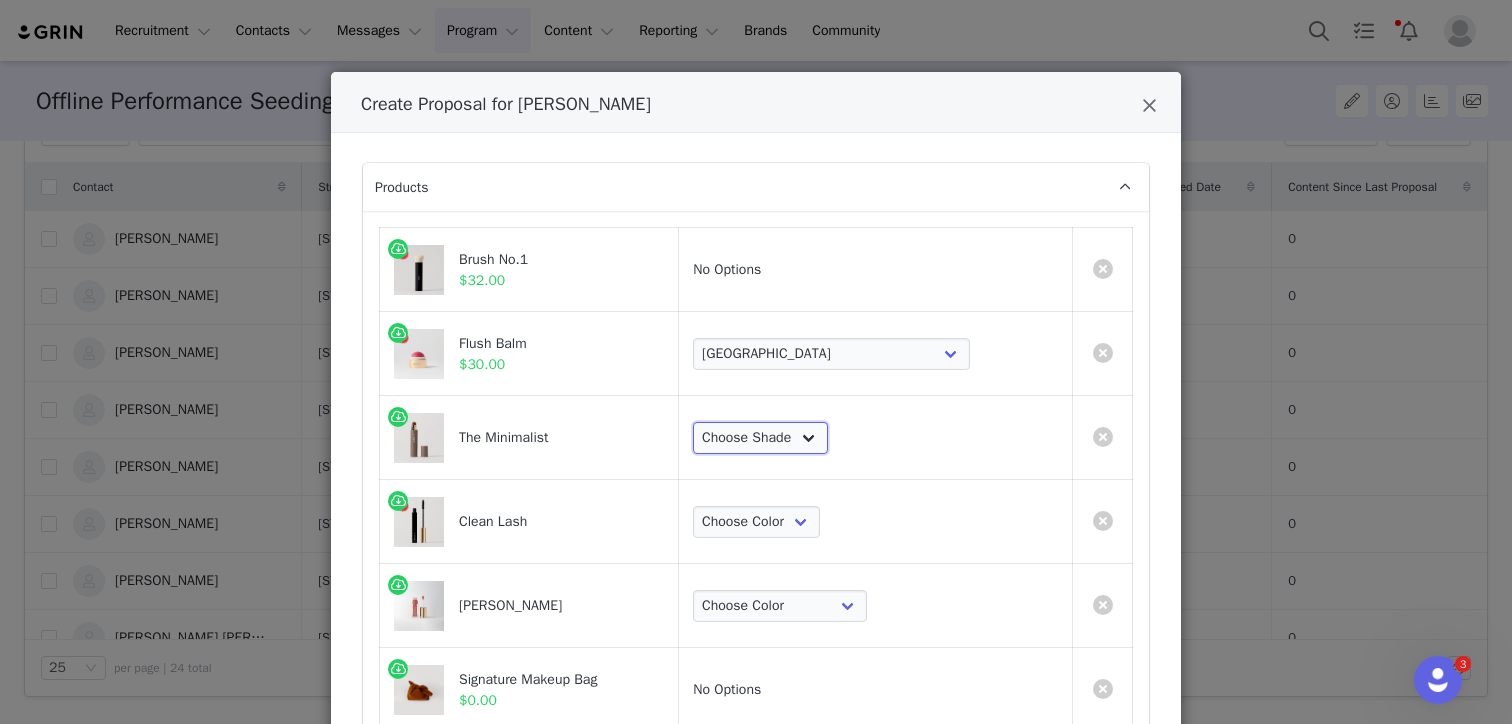 click on "Choose Shade  Umber   Sepia   Tiger Eye   Cacao   Sienna   Chestnut   Amber   Buff   Khaki   Camel   Bisque   Suede   Ecru   Sand   Cream   Ochre   Dune   Bone   Linen   Silk   Bistre   Taurillon   Calico   Burlwood   Jute   Palomino   Oak   Sandstone   Chiffon   Ceramic" at bounding box center (760, 438) 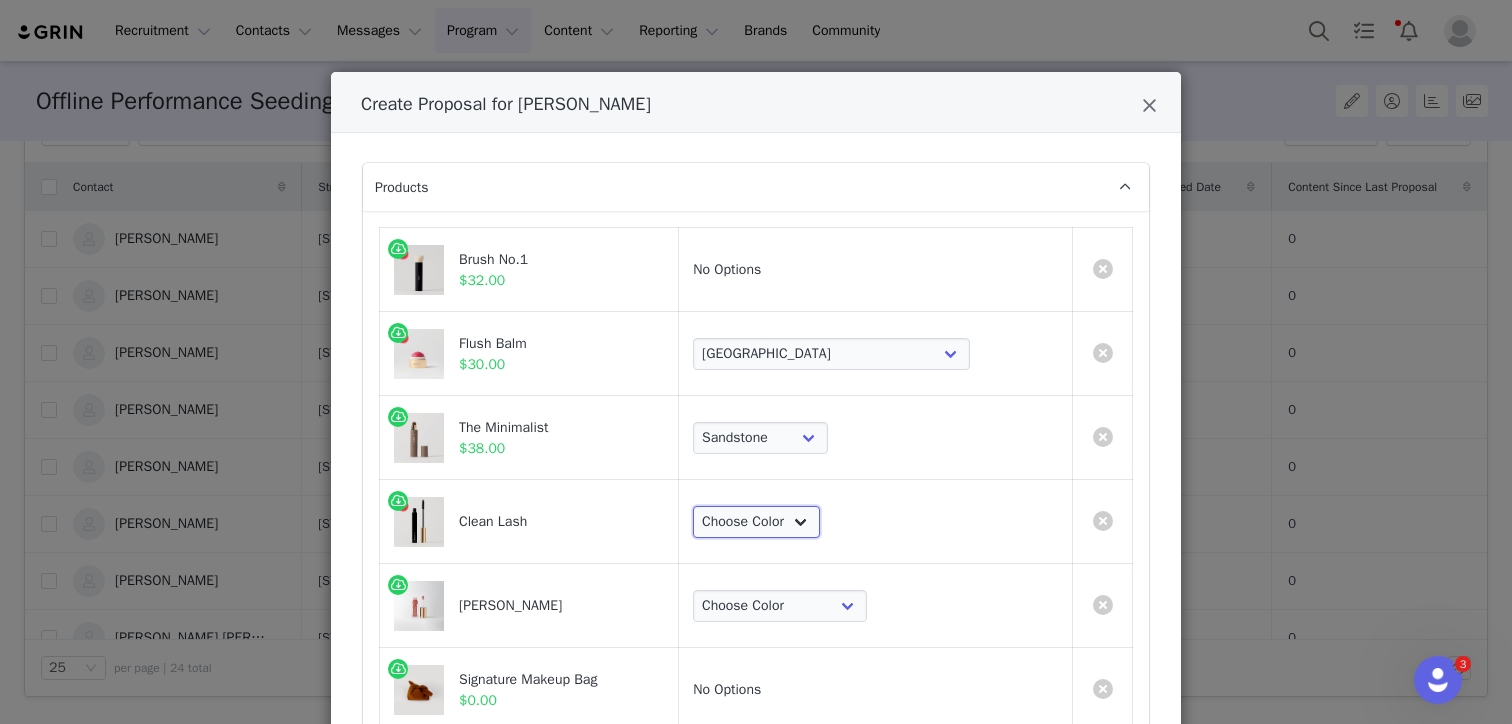 click on "Choose Color  Perfect Black" at bounding box center (756, 522) 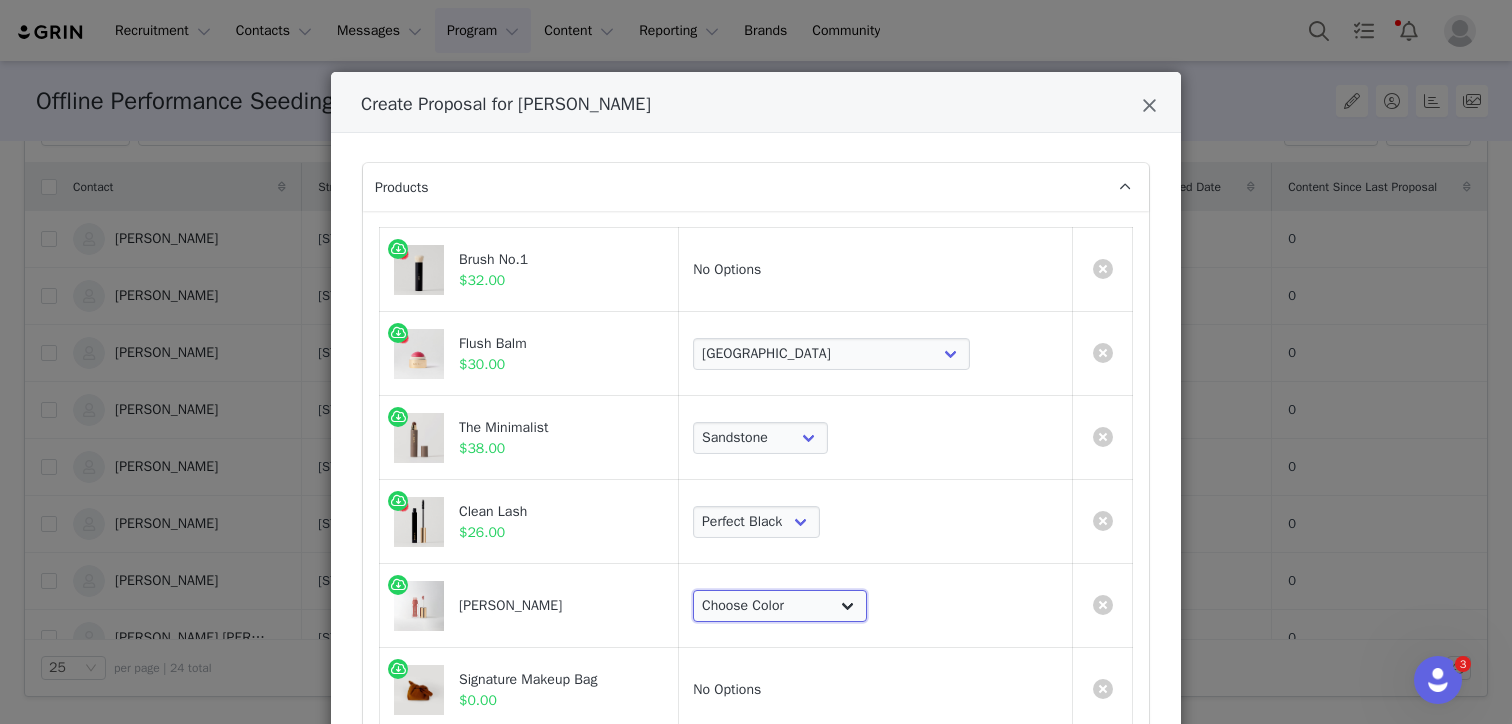 click on "Choose Color  Pink Beet   Jeté   Les Deux   Sangria   Maraschino   Taupe   Mapleton   Marrakech   Pointelle   Biarritz   Twin Set   Tabby" at bounding box center [780, 606] 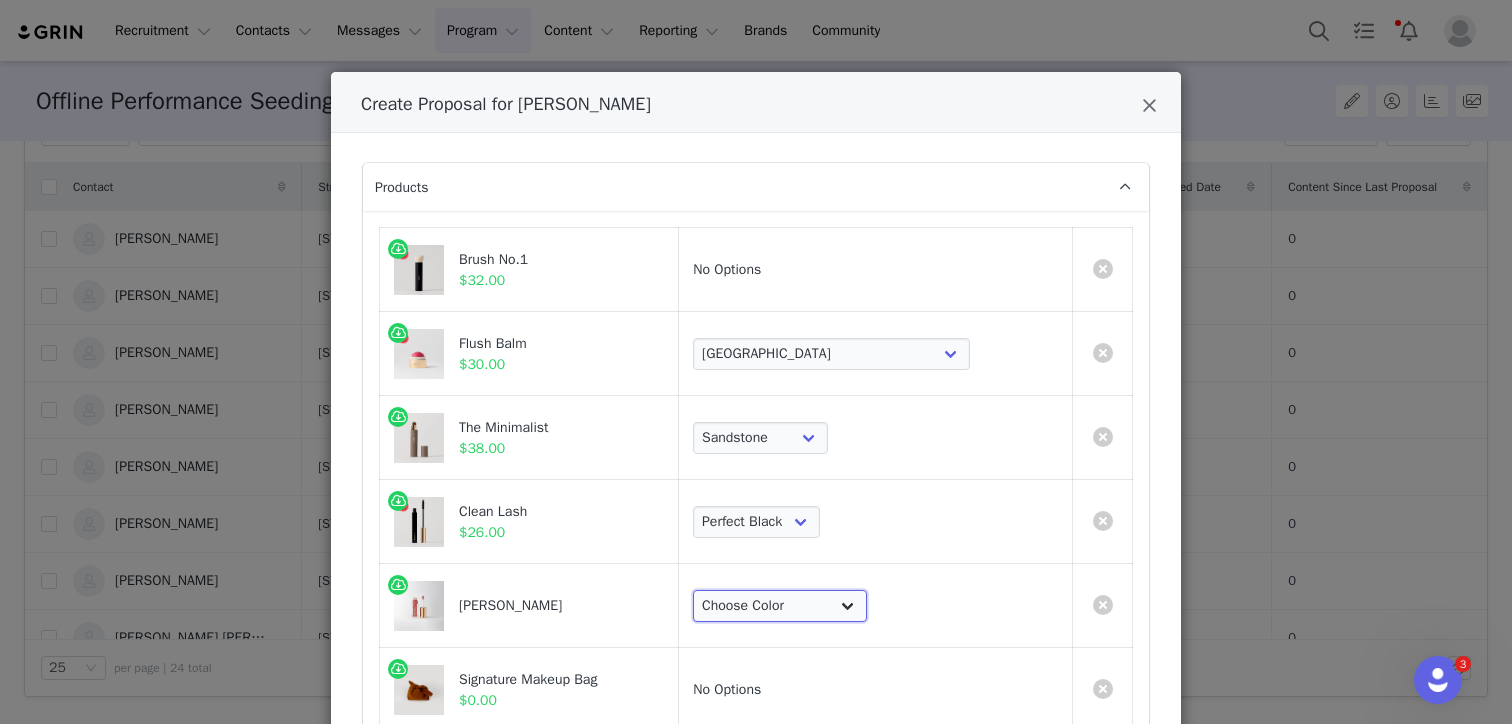 select on "17369266" 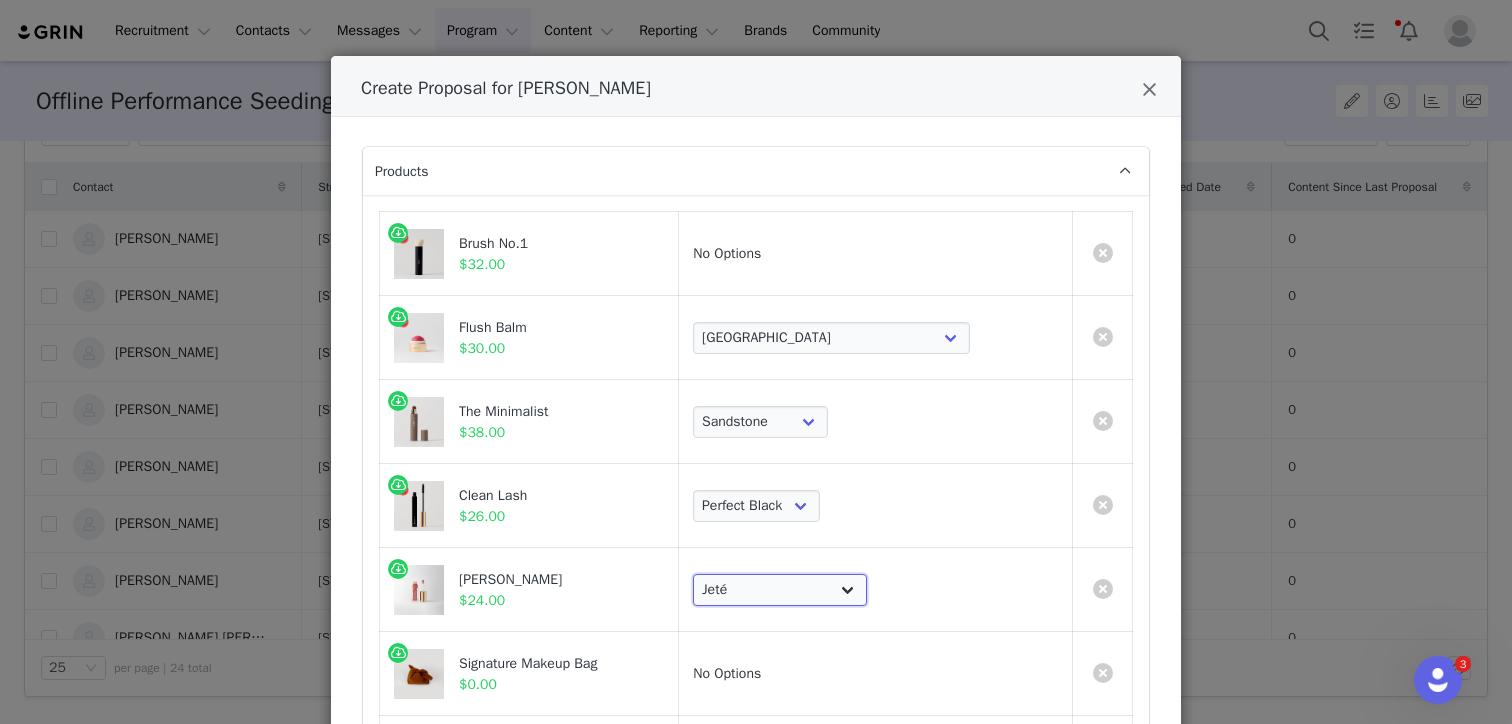 scroll, scrollTop: 139, scrollLeft: 0, axis: vertical 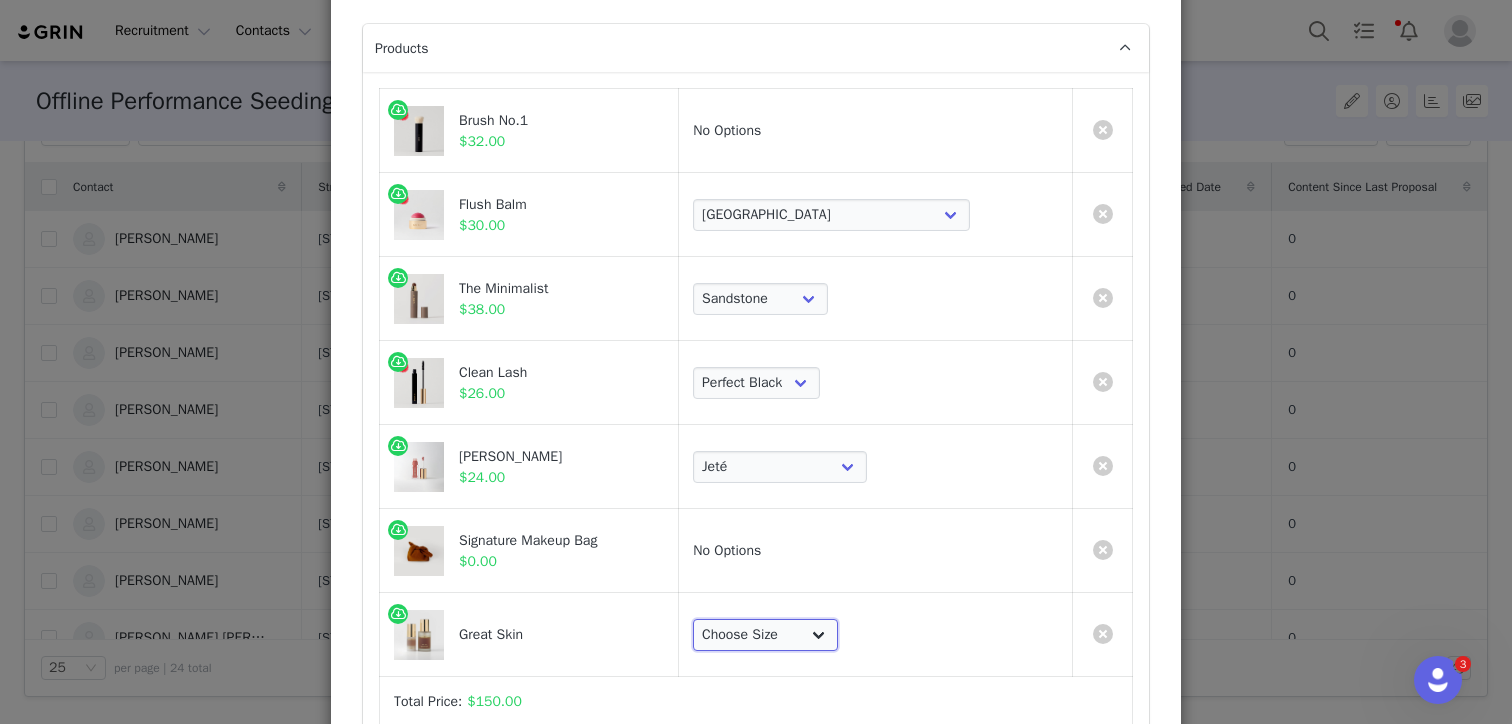 click on "Choose Size  Full-Size (50ml)   Mini-Size (15ml)" at bounding box center (765, 635) 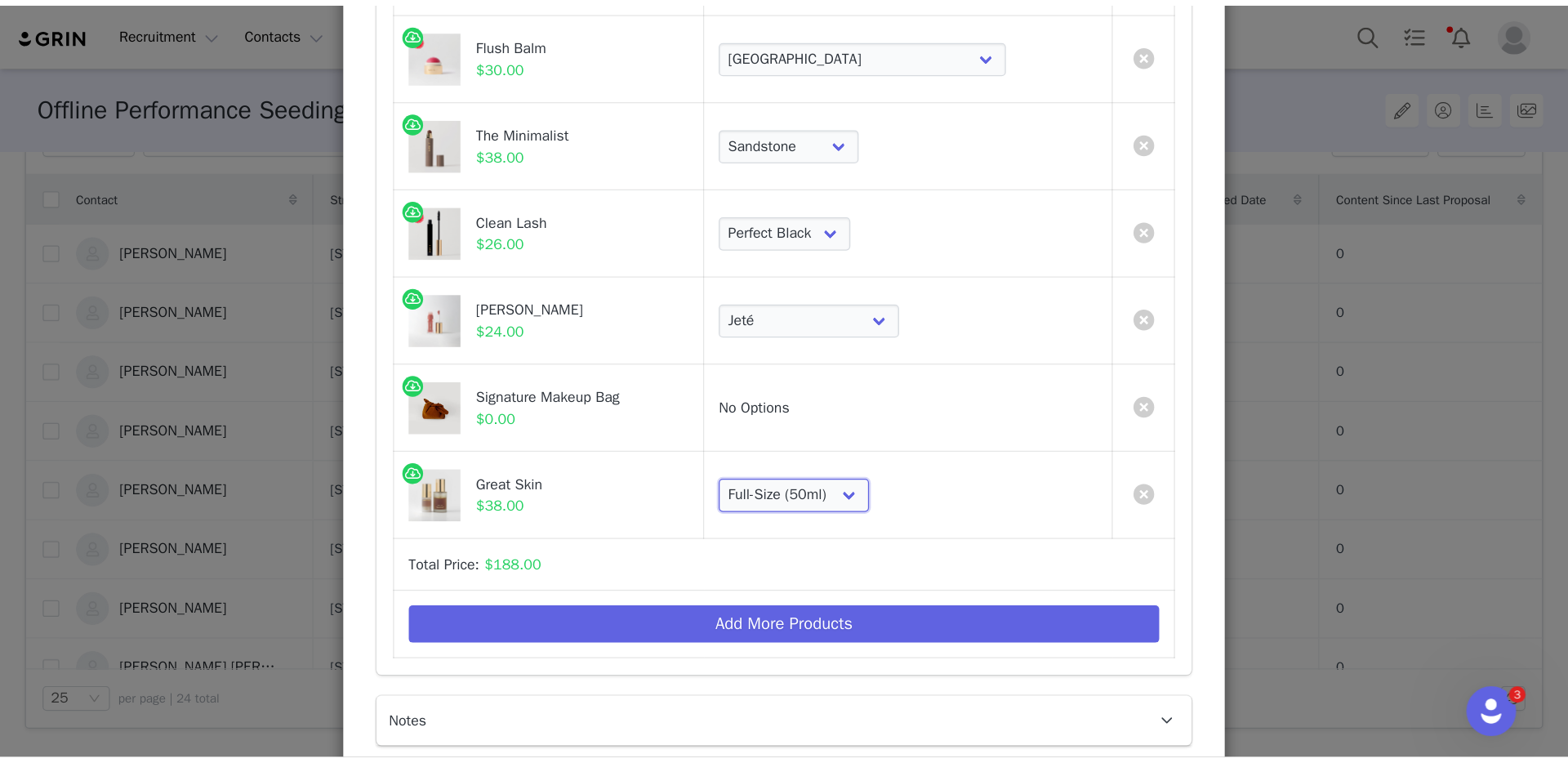 scroll, scrollTop: 354, scrollLeft: 0, axis: vertical 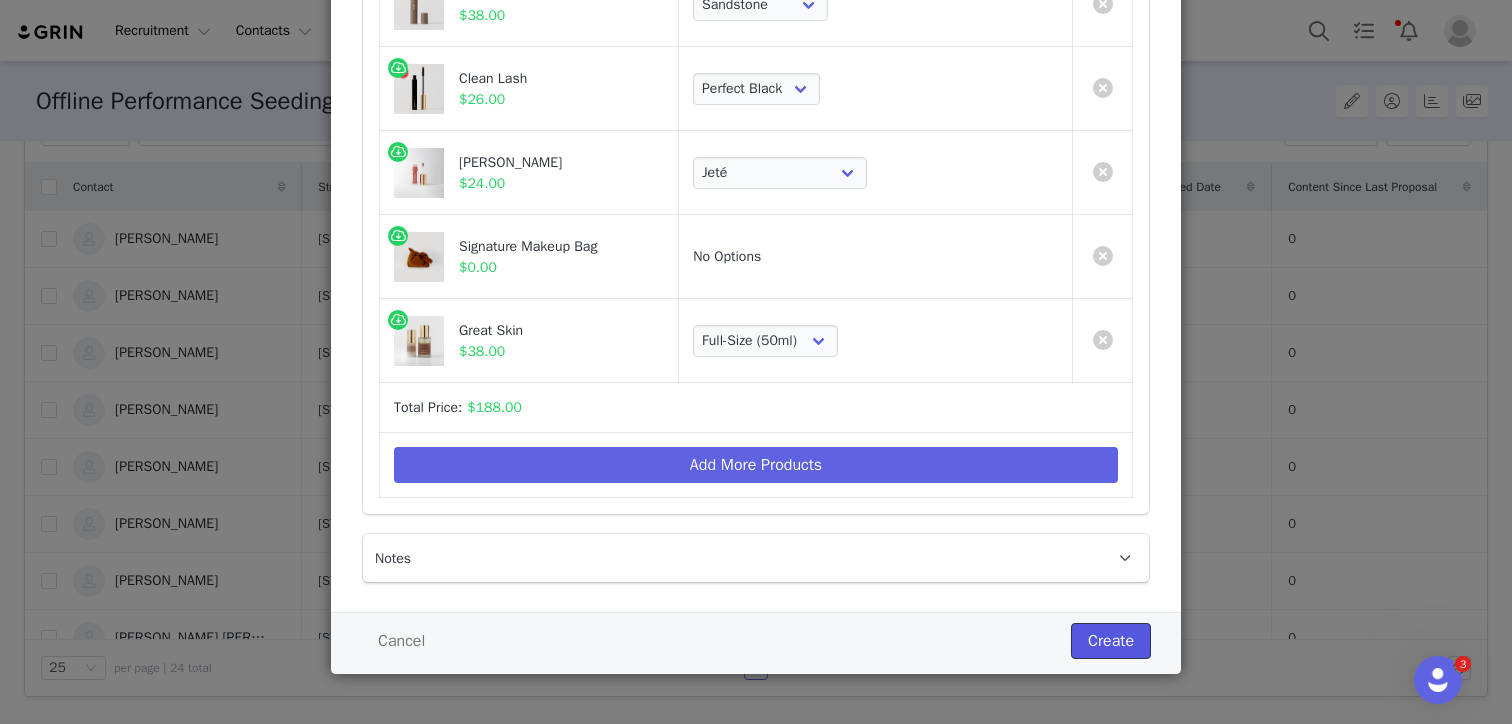 click on "Create" at bounding box center [1111, 641] 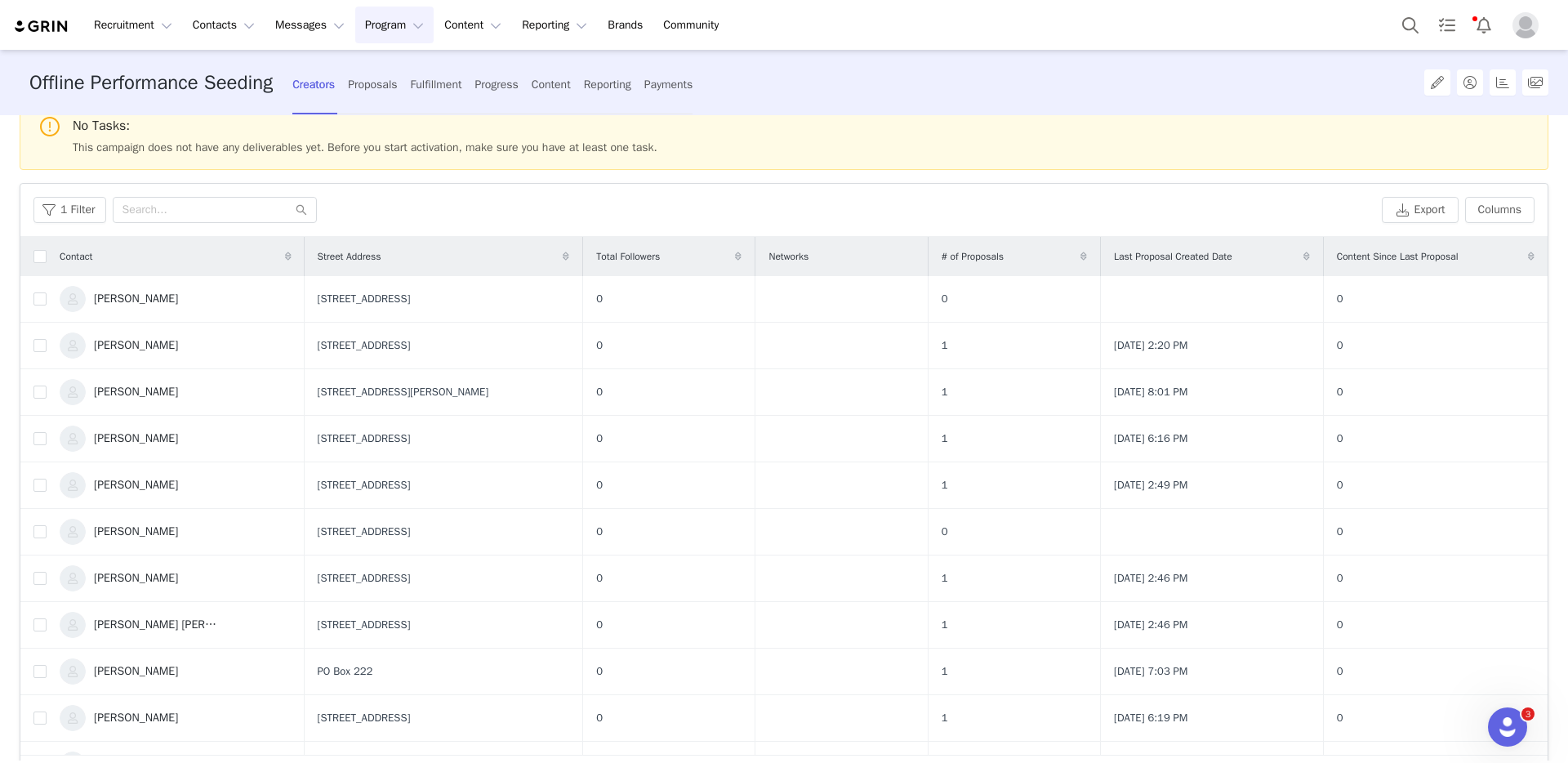 scroll, scrollTop: 0, scrollLeft: 0, axis: both 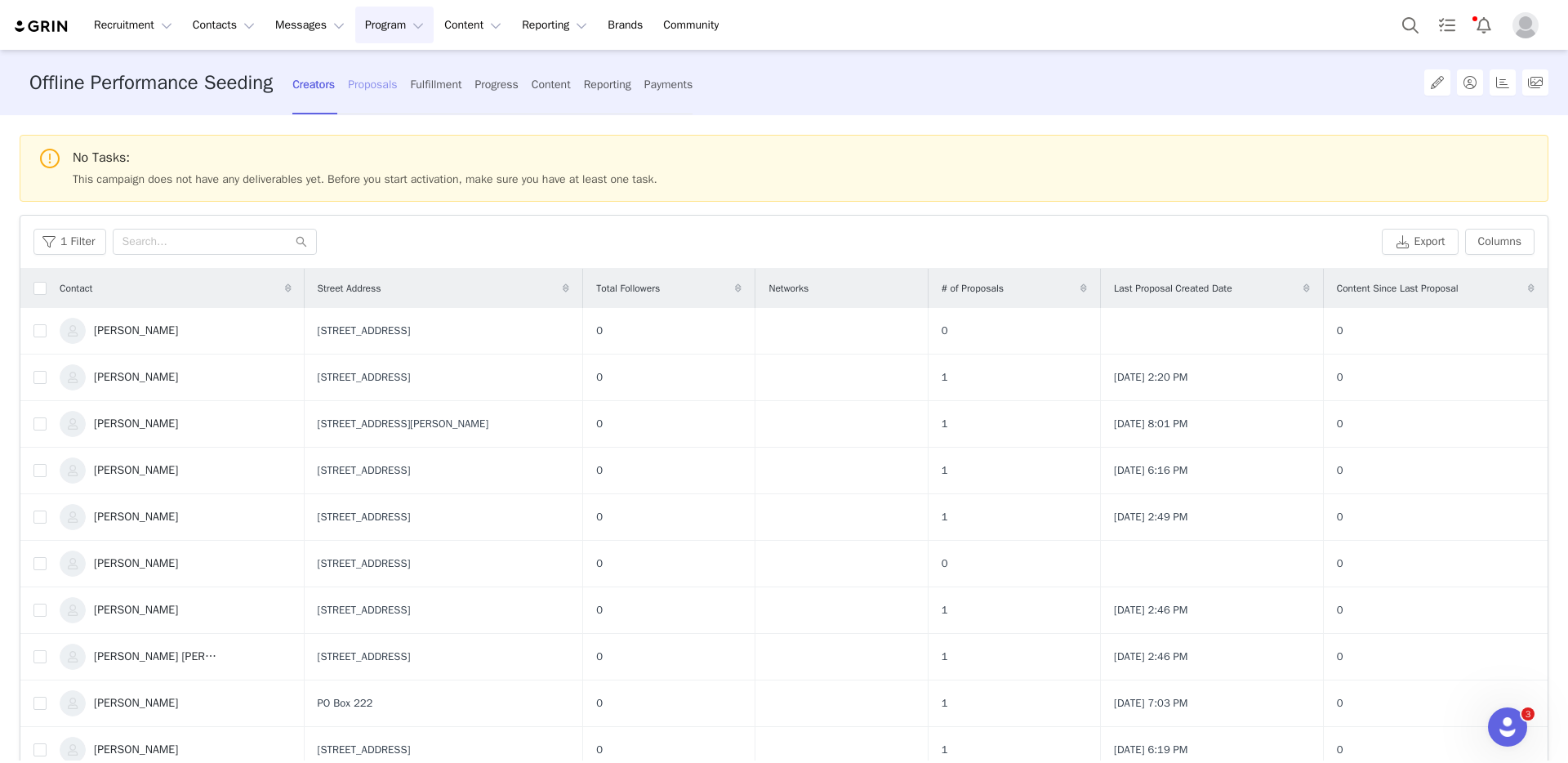 click on "Proposals" at bounding box center (372, 84) 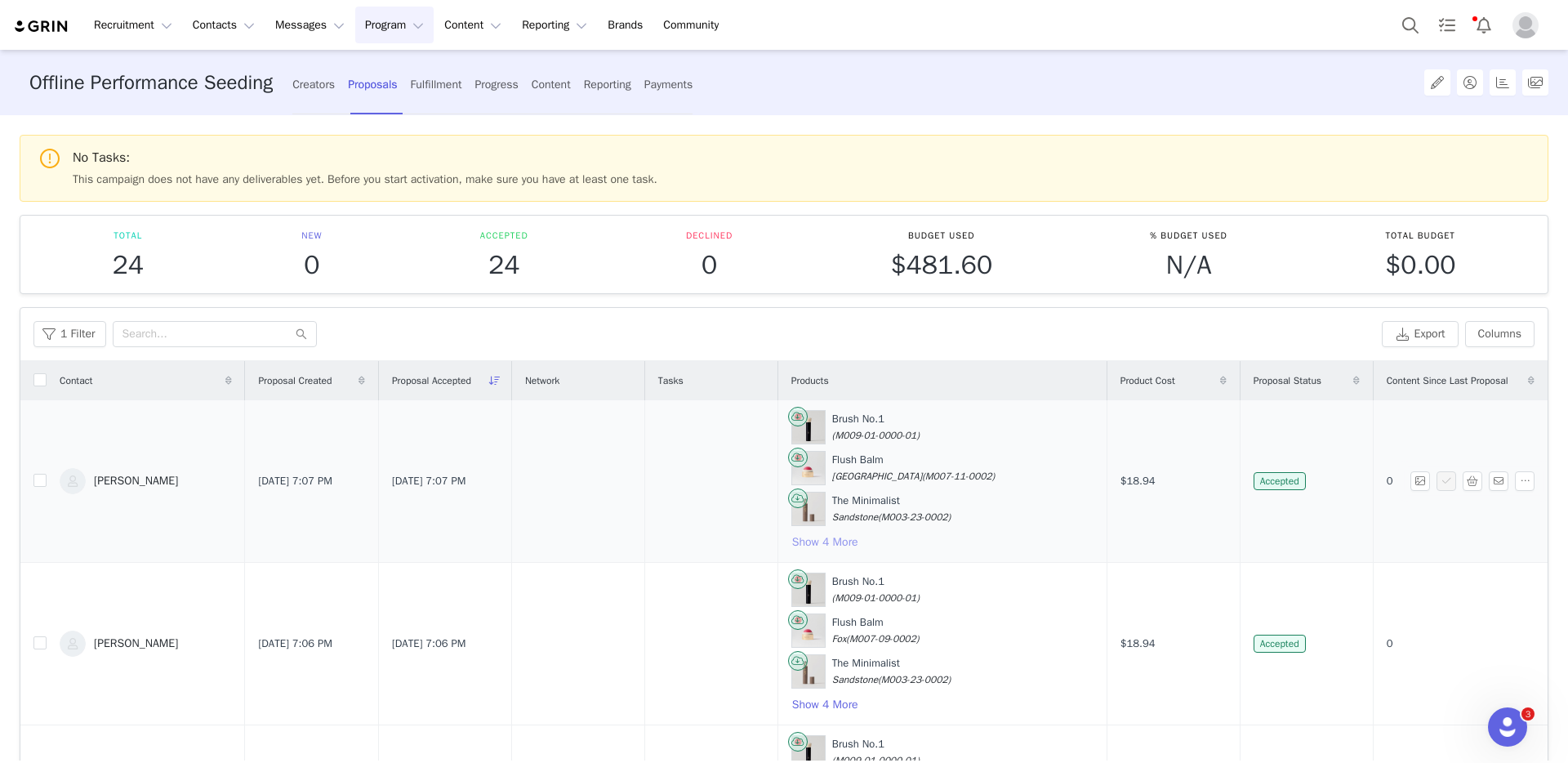 click on "Show 4 More" at bounding box center (825, 542) 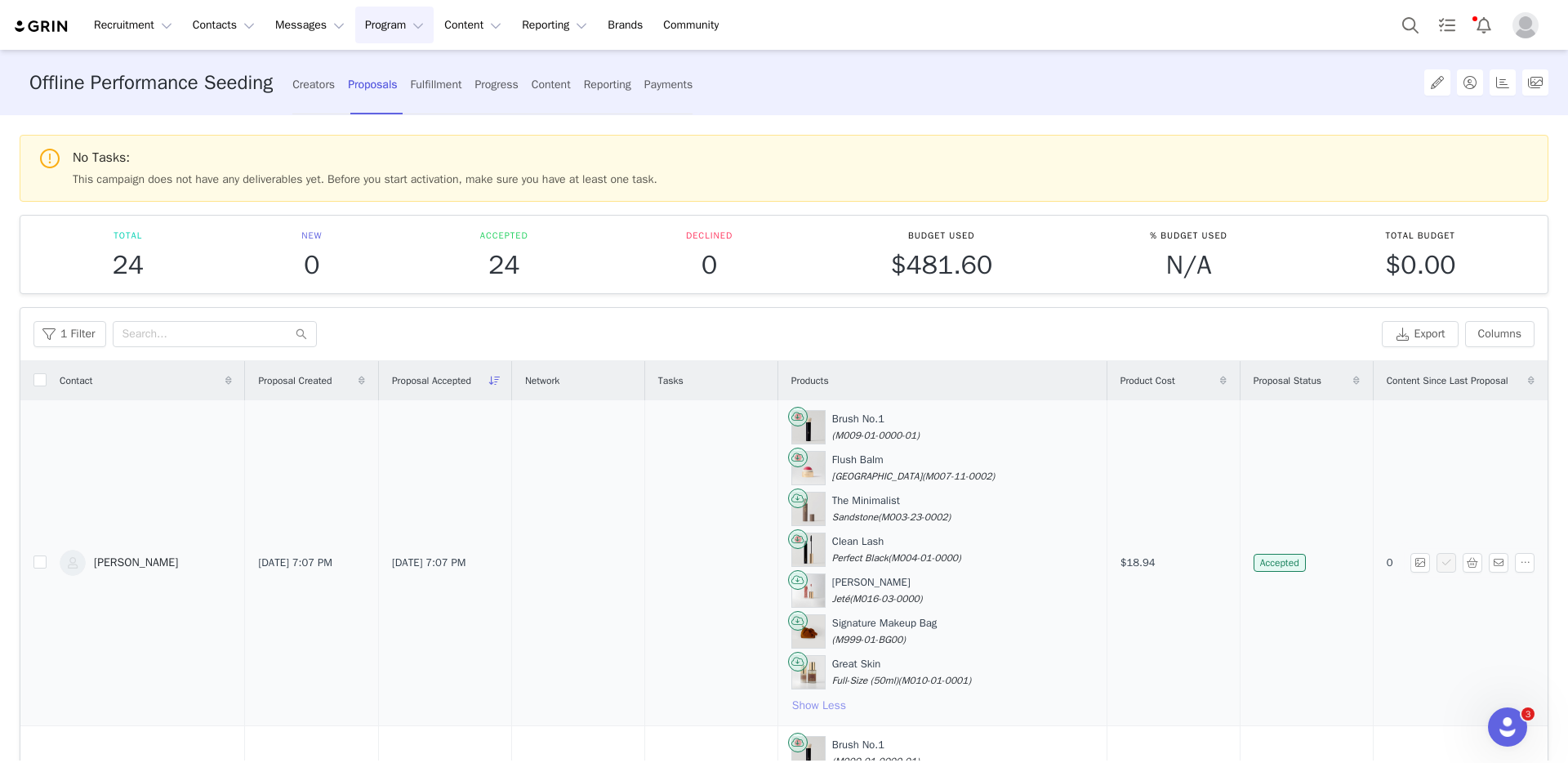 type 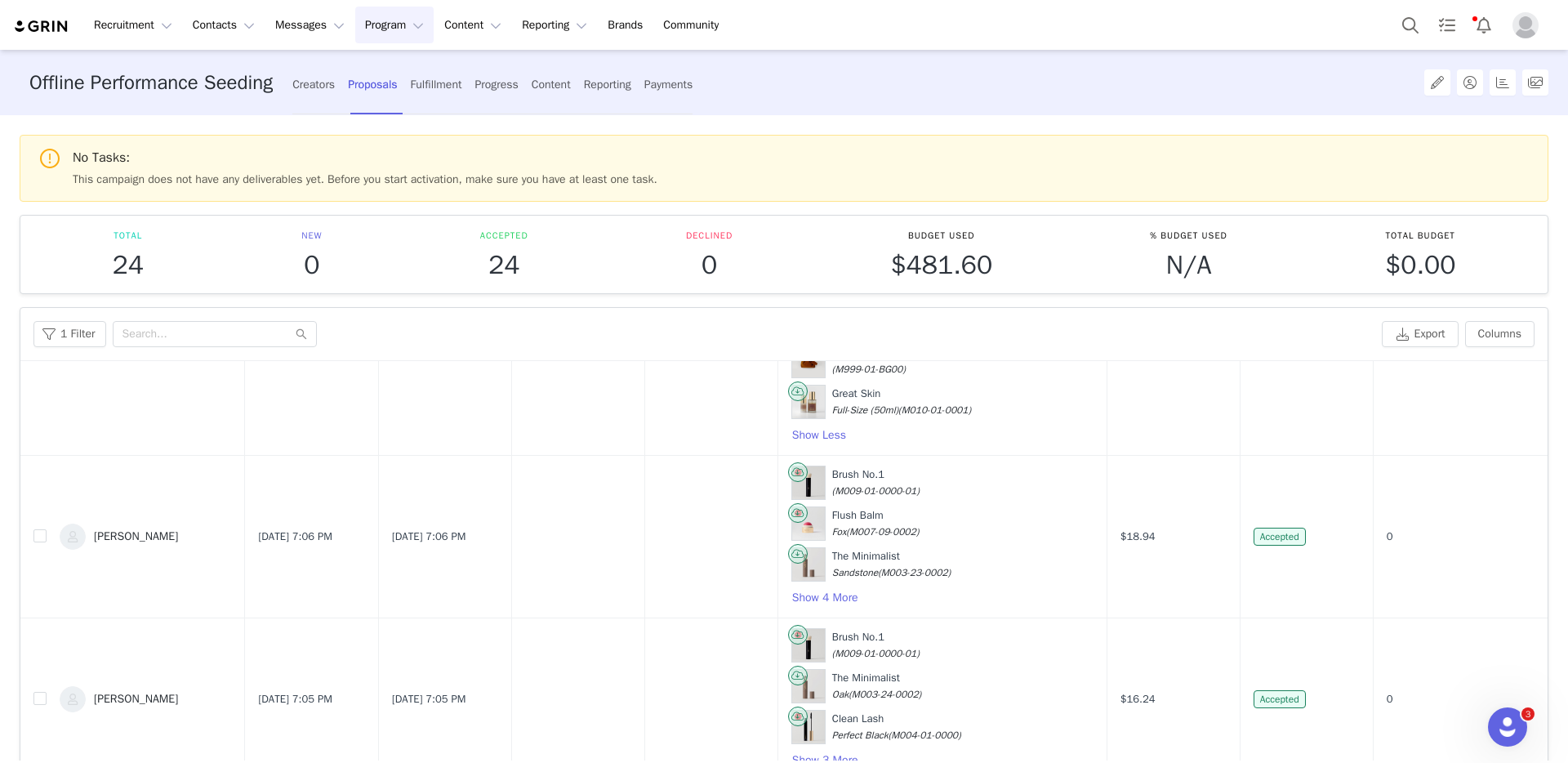 scroll, scrollTop: 272, scrollLeft: 0, axis: vertical 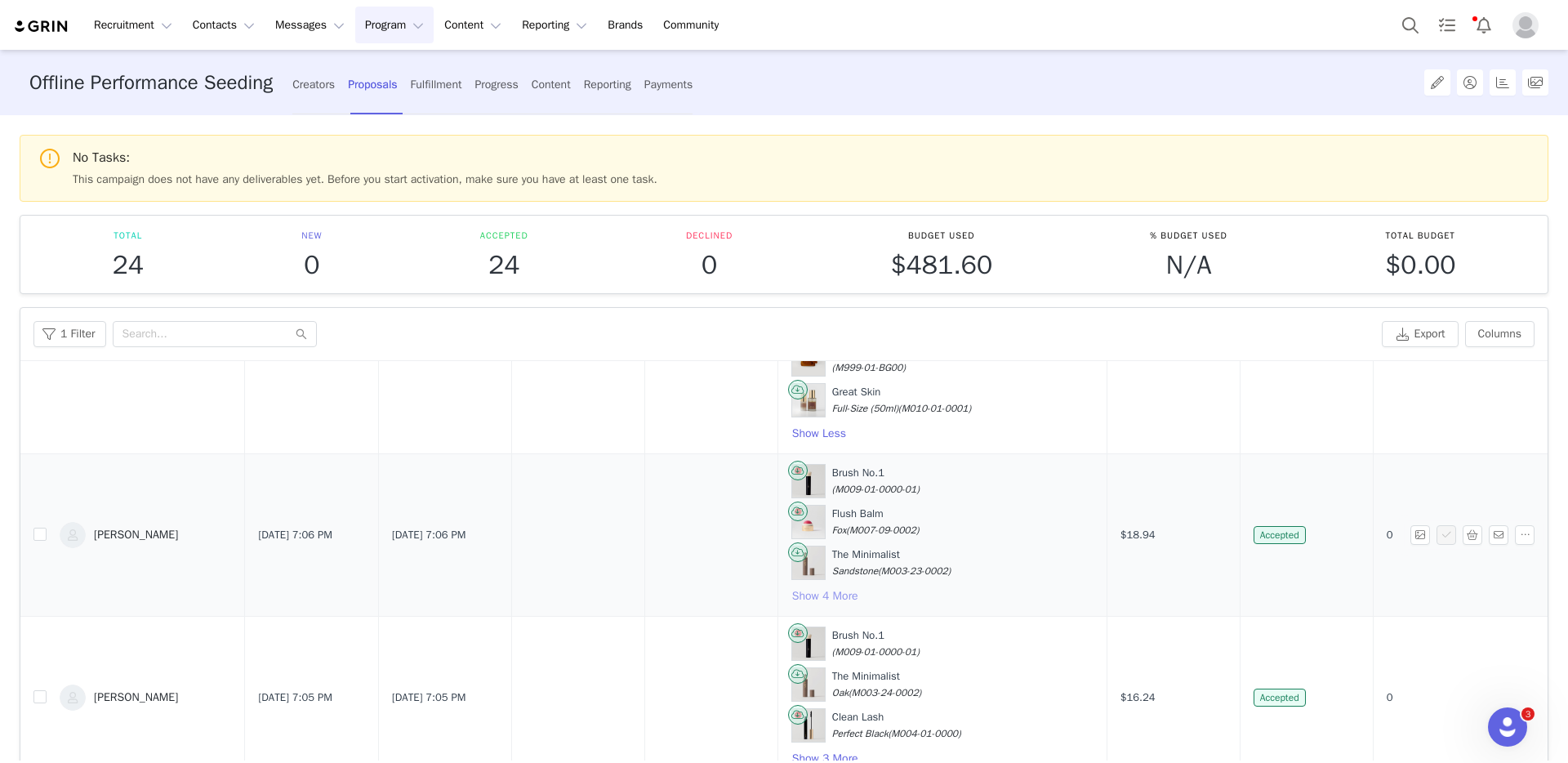 click on "Show 4 More" at bounding box center (825, 596) 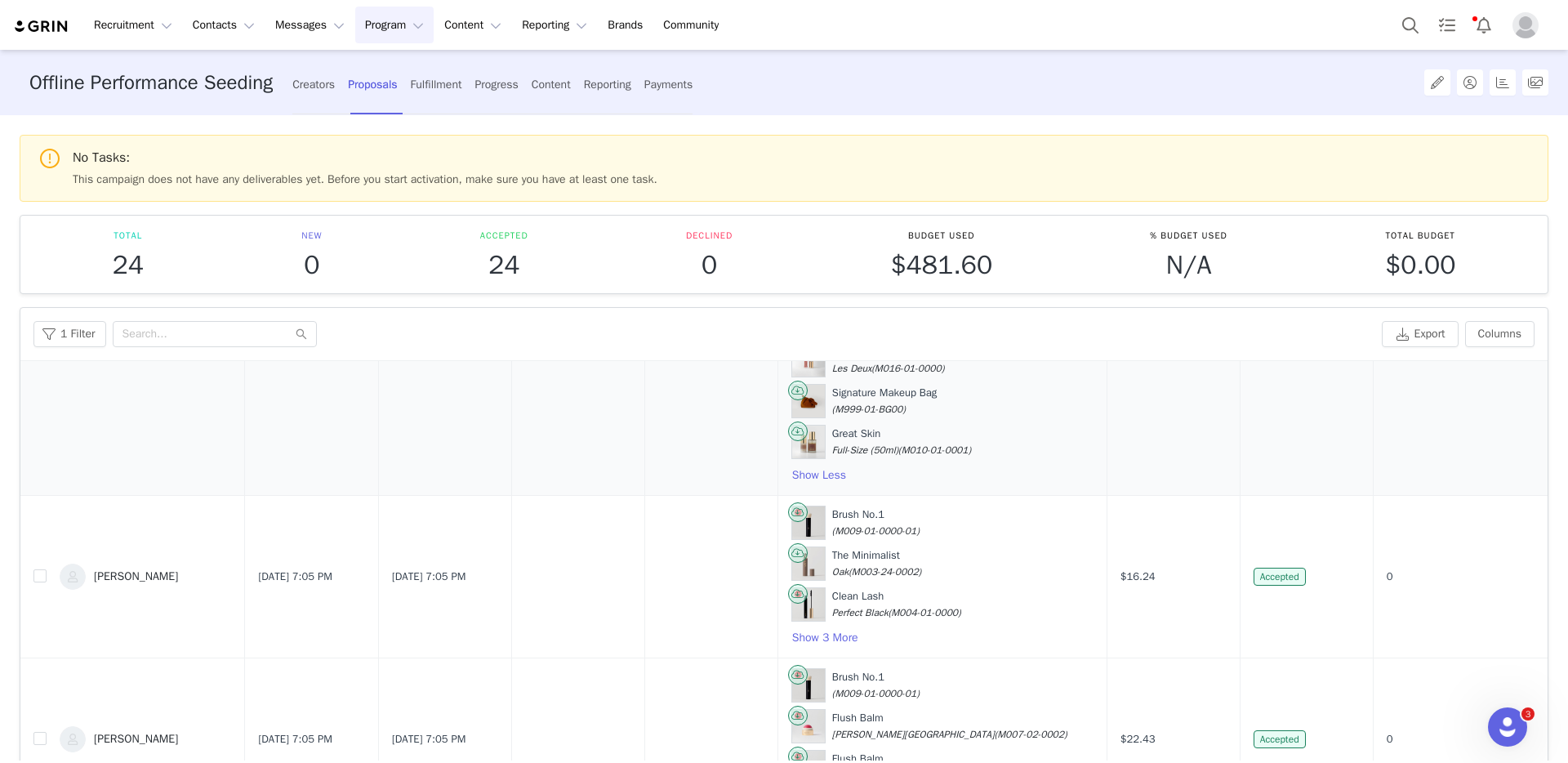 scroll, scrollTop: 558, scrollLeft: 0, axis: vertical 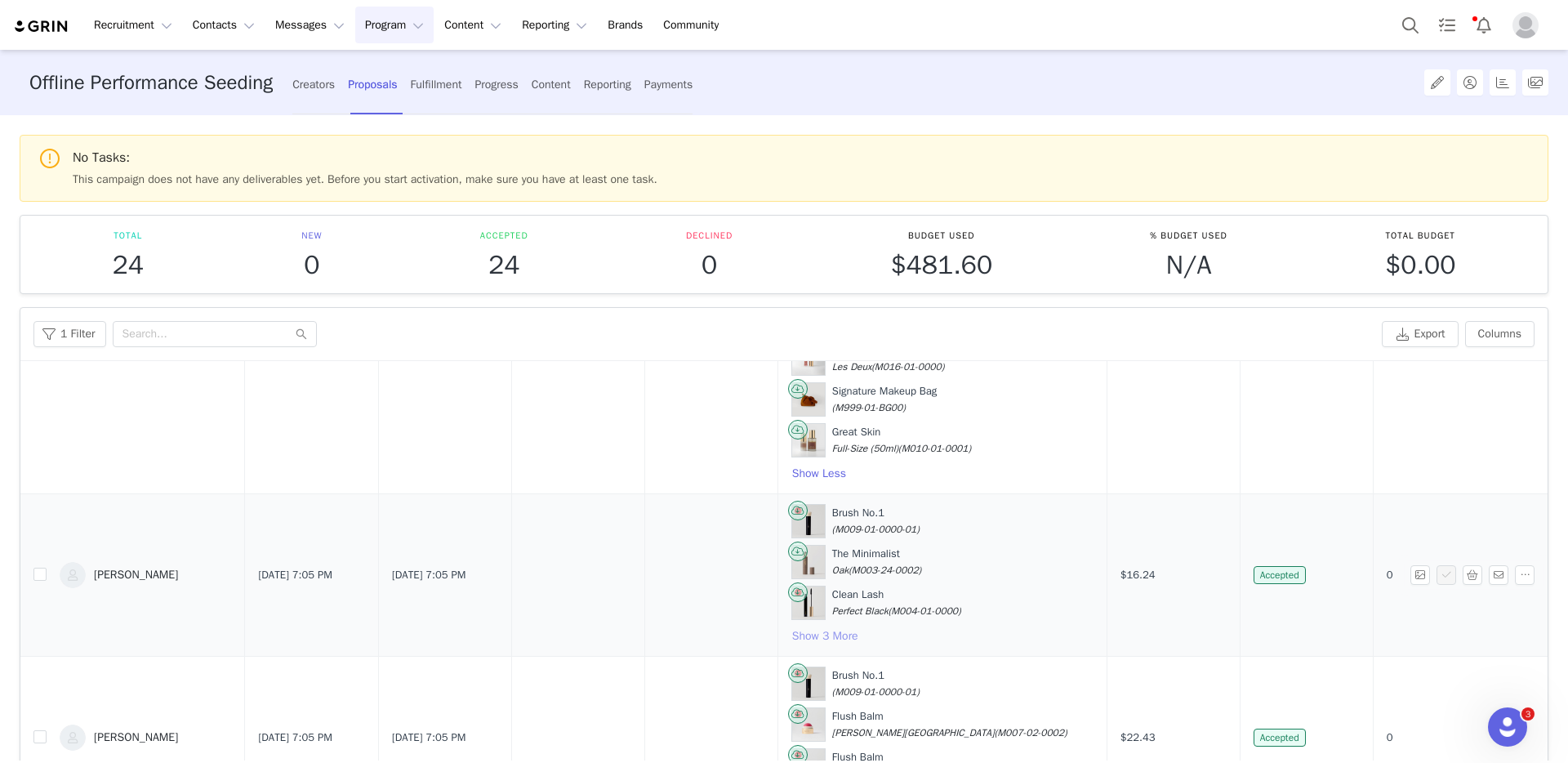 click on "Show 3 More" at bounding box center [825, 636] 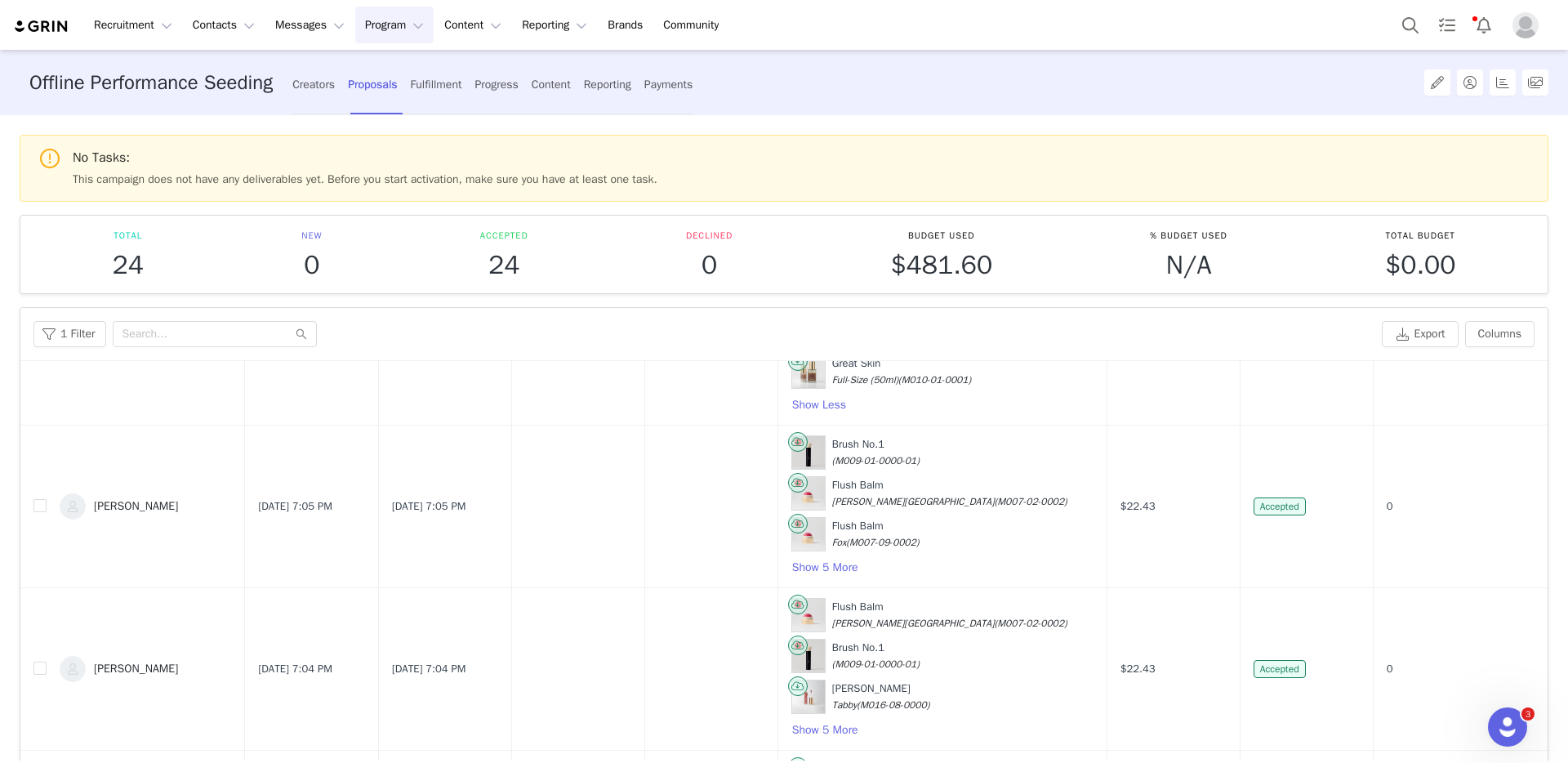 scroll, scrollTop: 940, scrollLeft: 0, axis: vertical 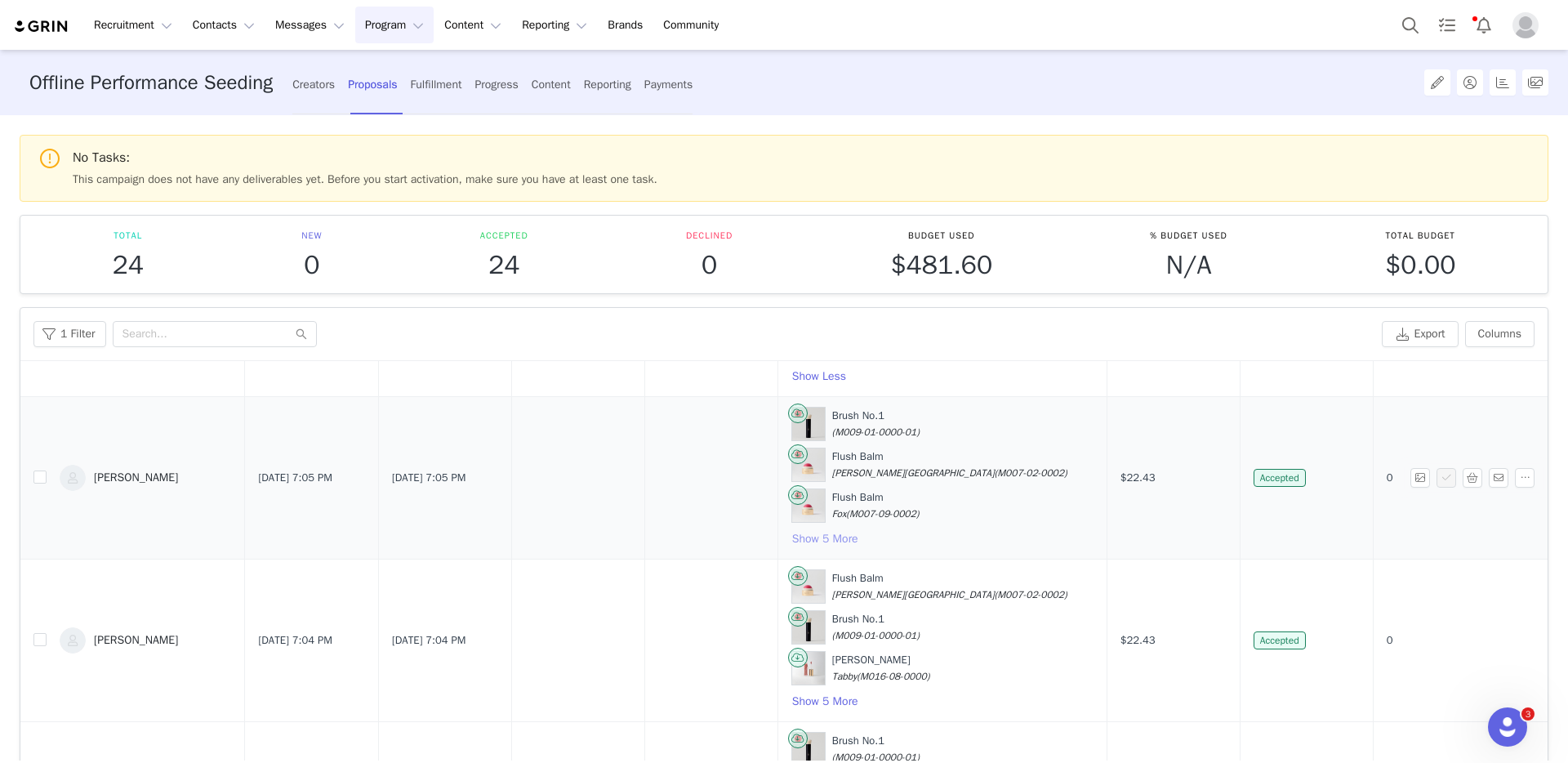 click on "Show 5 More" at bounding box center [825, 539] 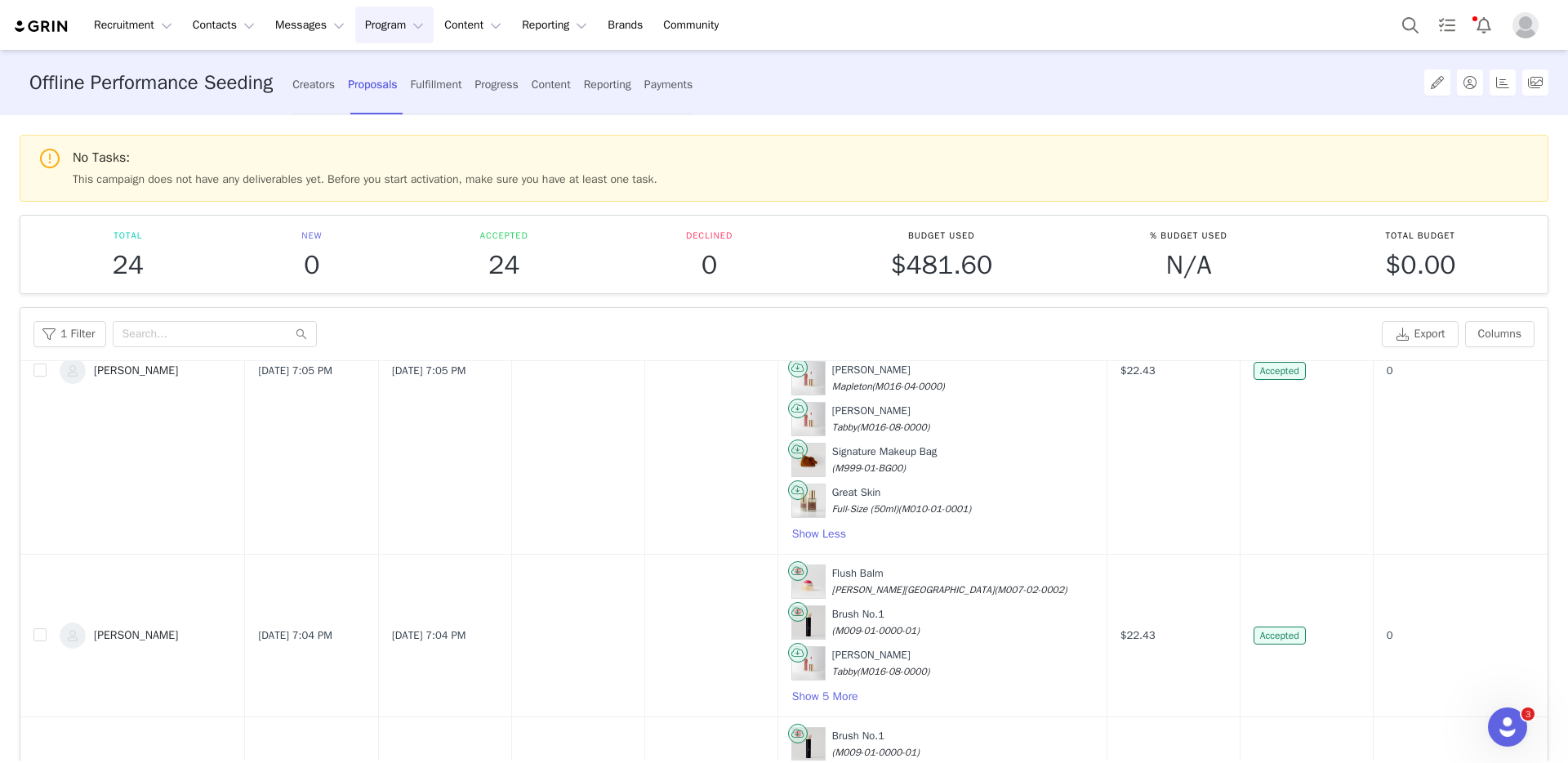 scroll, scrollTop: 1223, scrollLeft: 0, axis: vertical 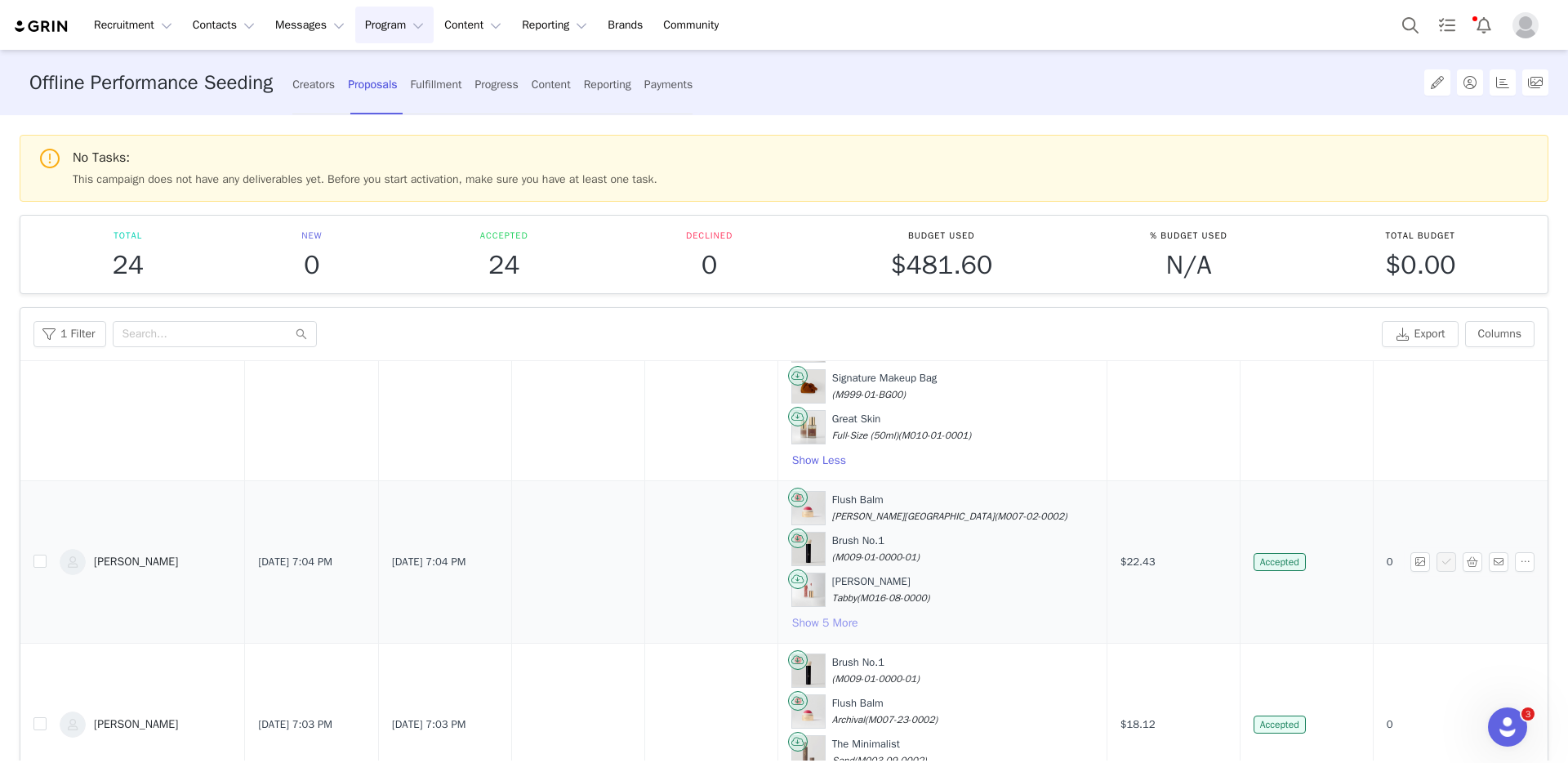 click on "Show 5 More" at bounding box center (825, 623) 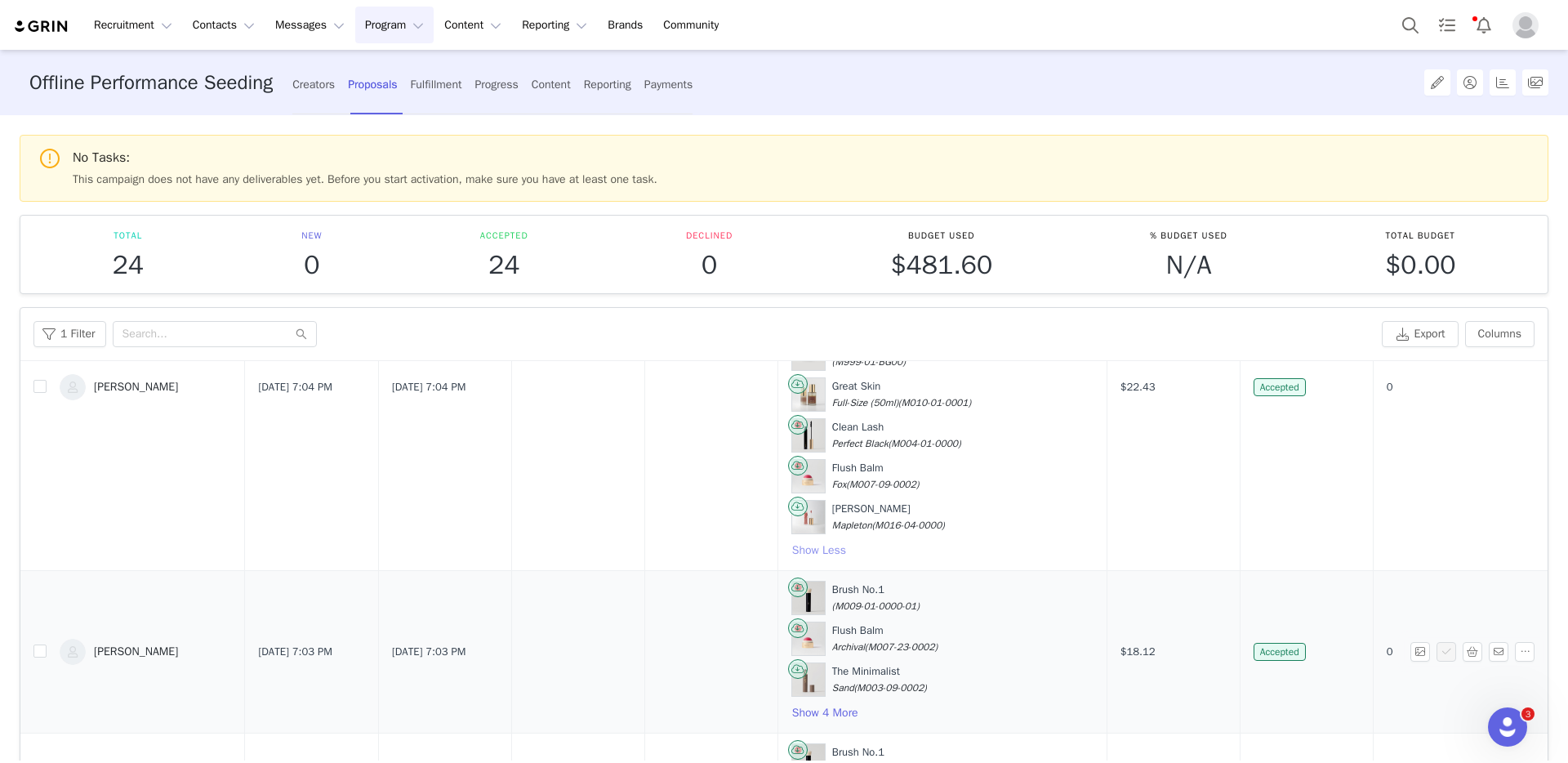 scroll, scrollTop: 1591, scrollLeft: 0, axis: vertical 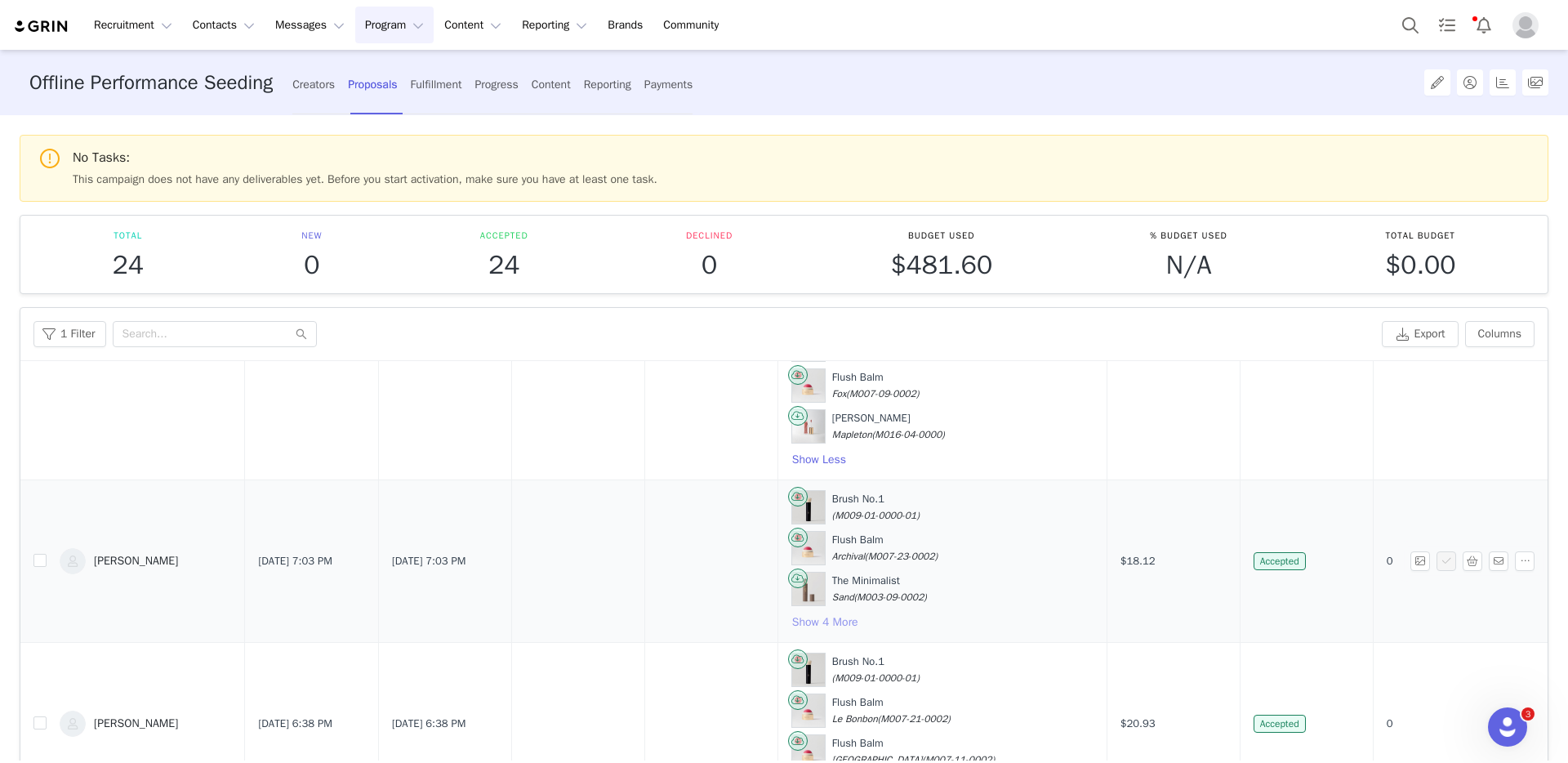 click on "Show 4 More" at bounding box center [825, 622] 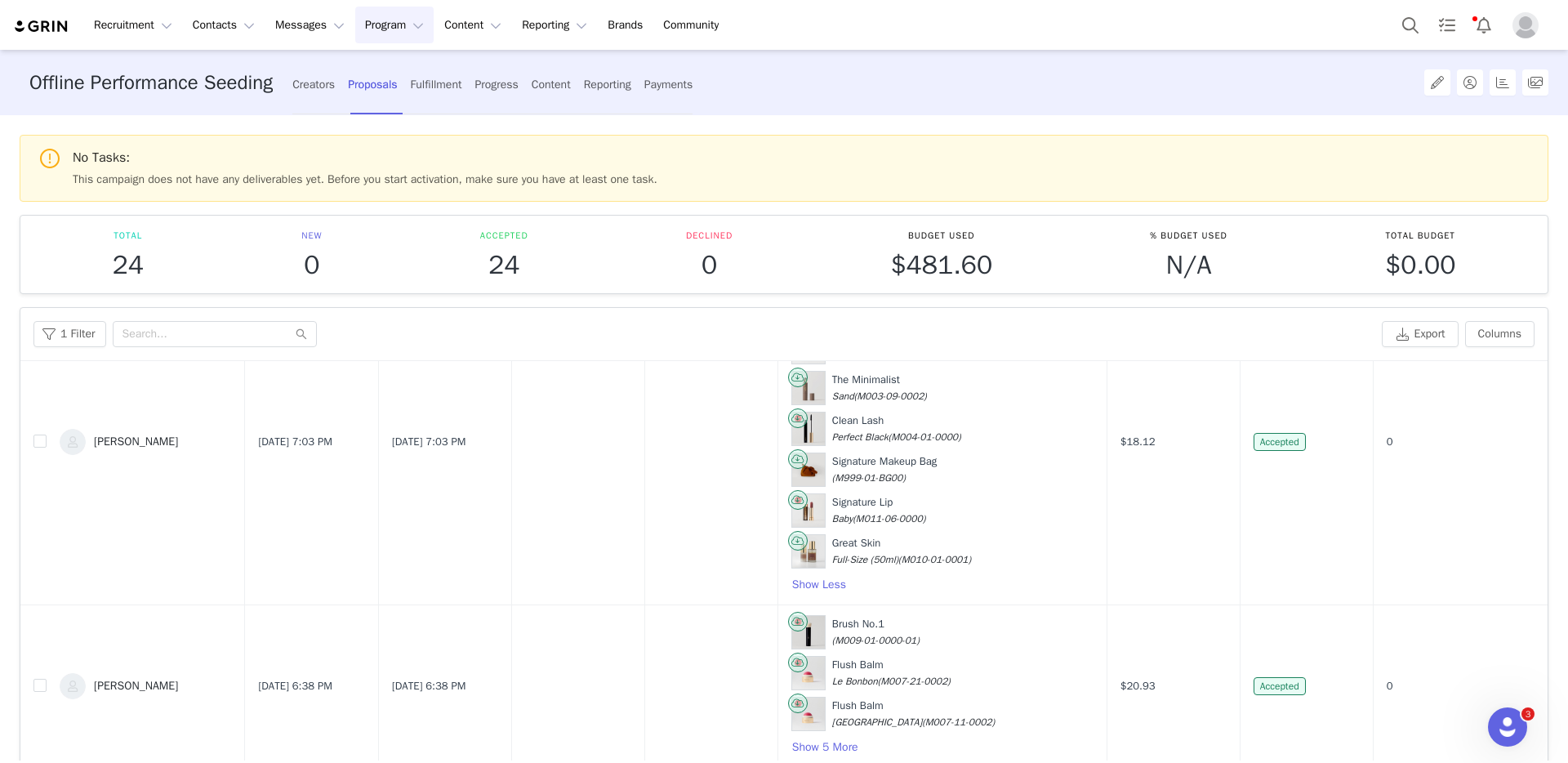 scroll, scrollTop: 1904, scrollLeft: 0, axis: vertical 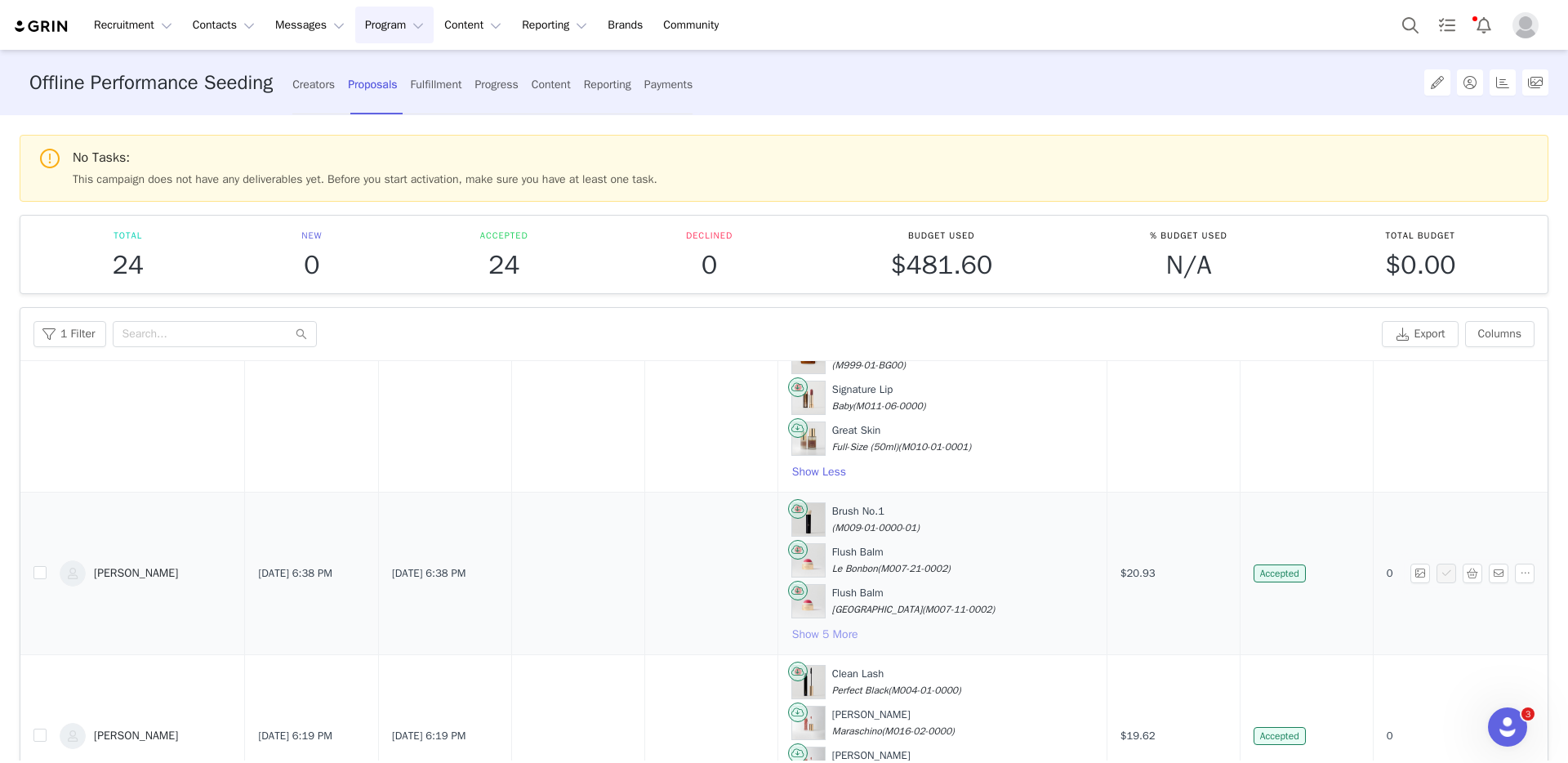 click on "Show 5 More" at bounding box center [825, 635] 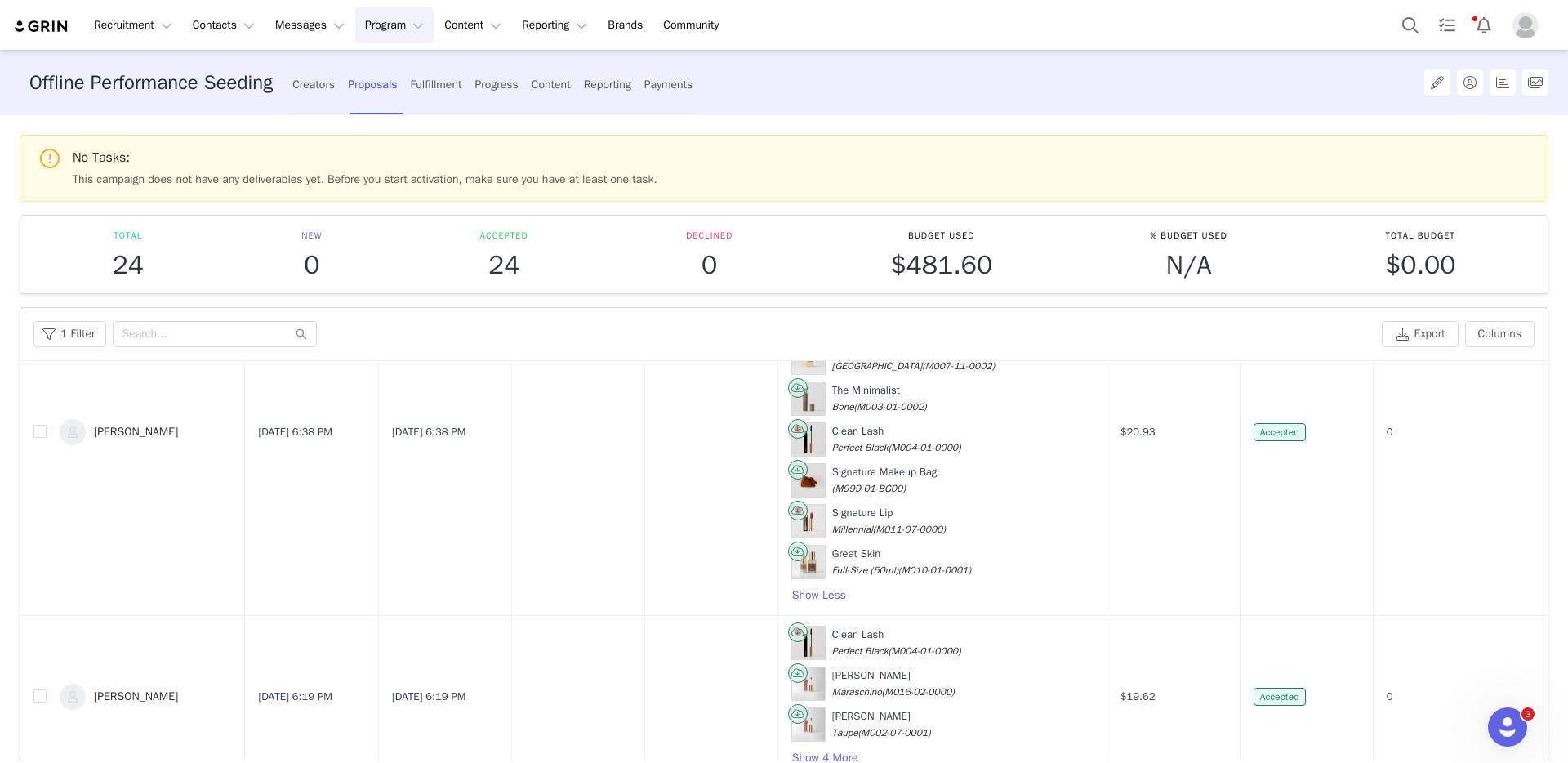 scroll, scrollTop: 2224, scrollLeft: 0, axis: vertical 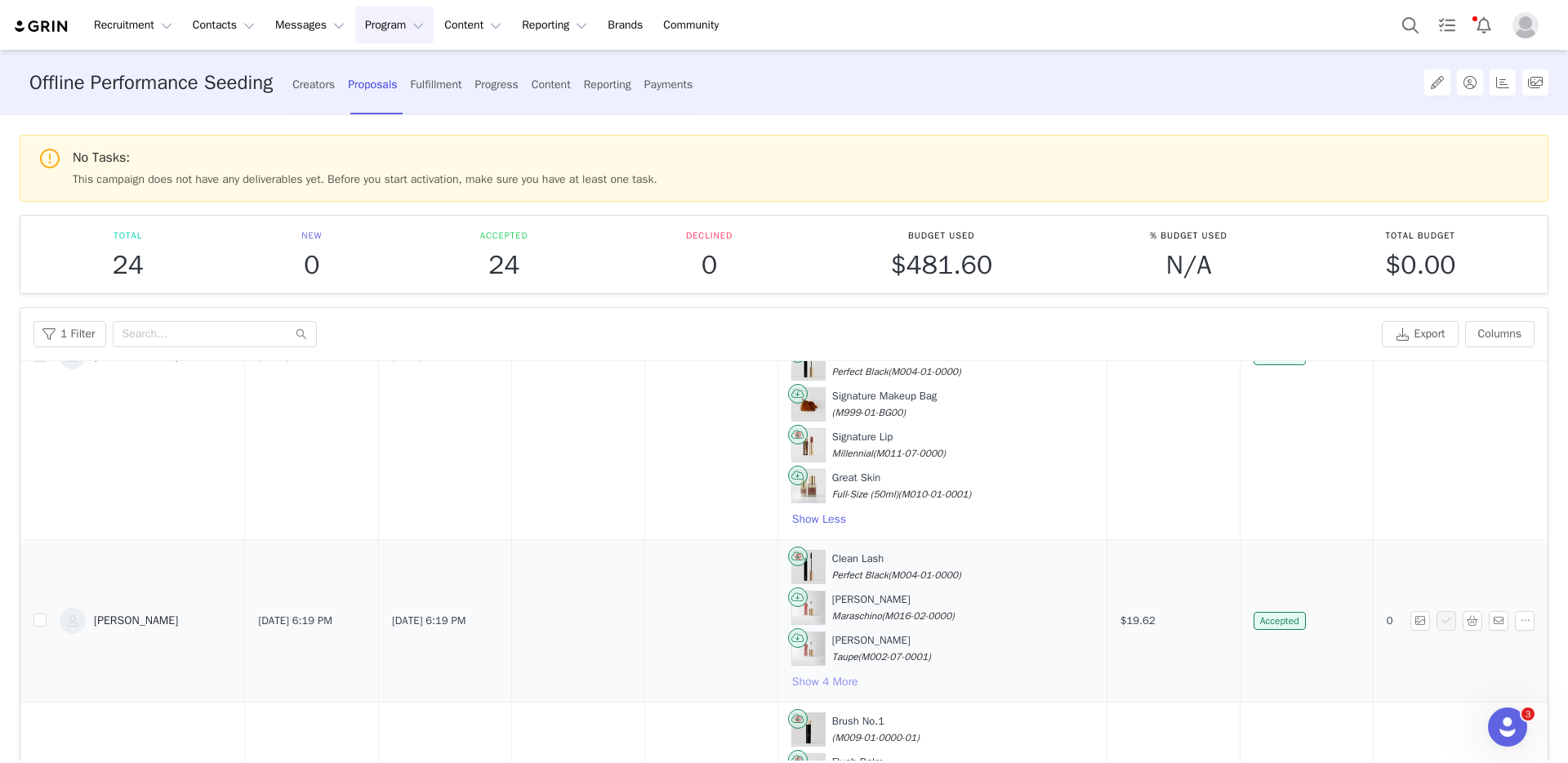 click on "Show 4 More" at bounding box center (825, 682) 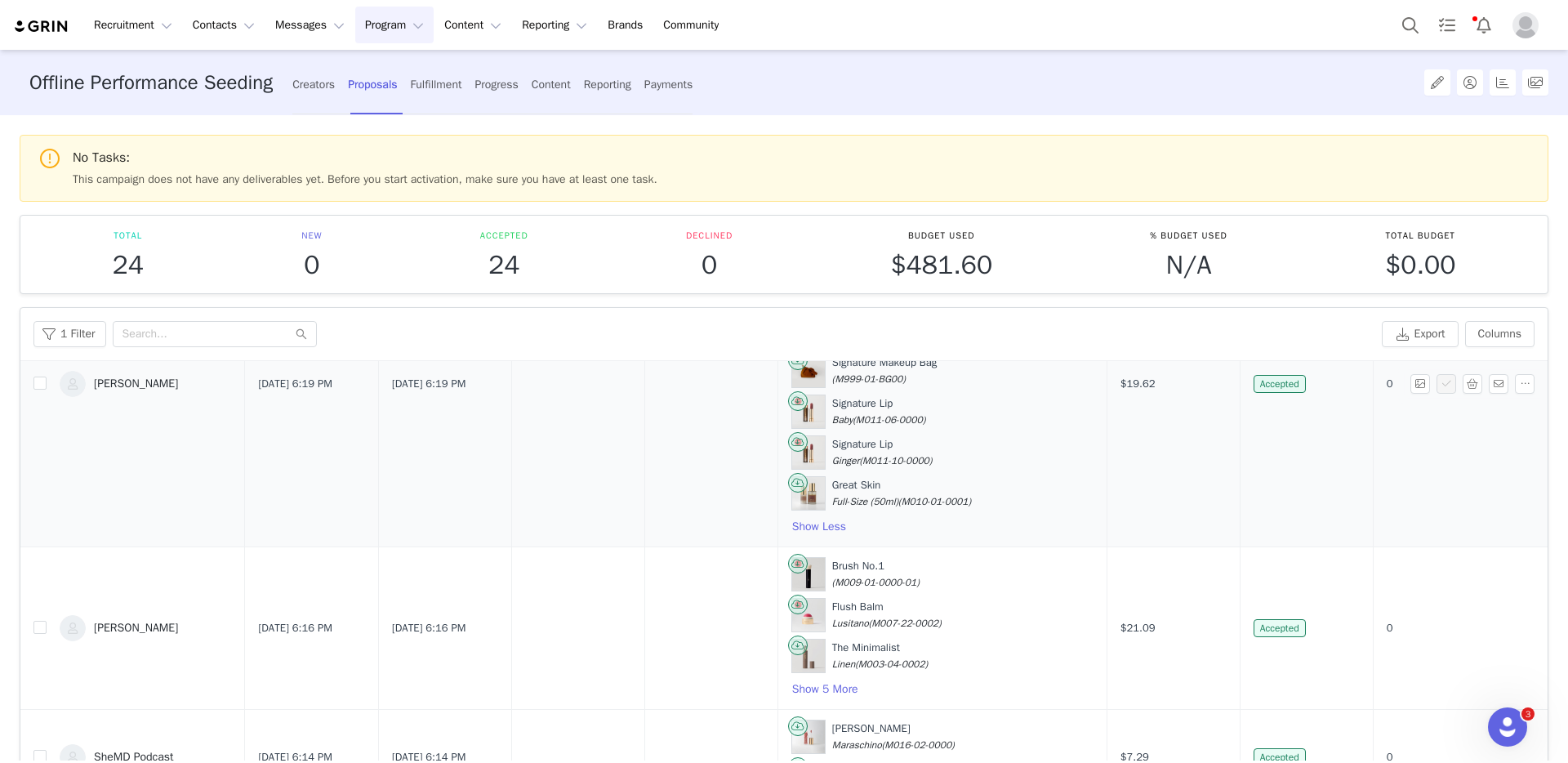 scroll, scrollTop: 2722, scrollLeft: 0, axis: vertical 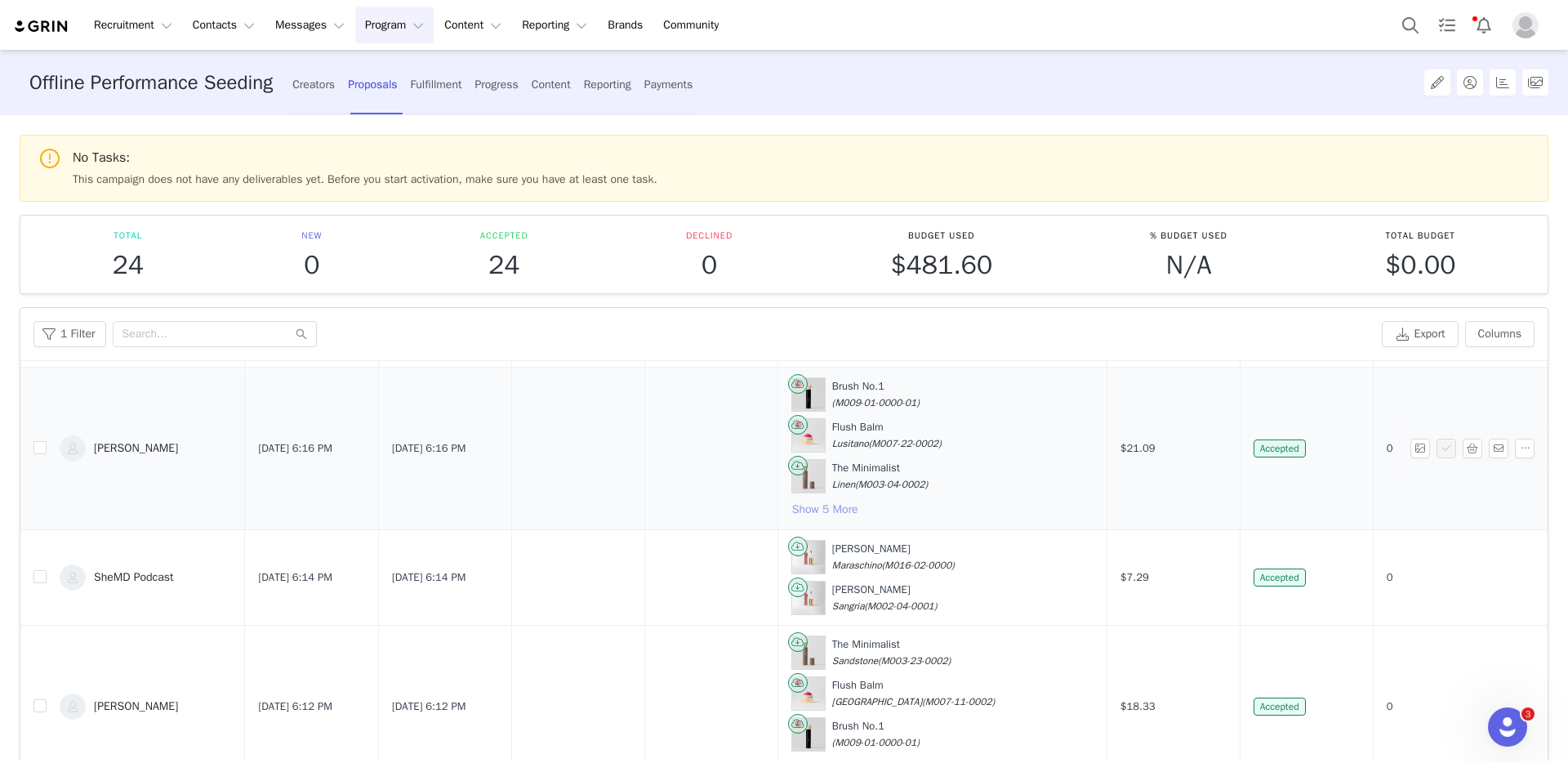 click on "Show 5 More" at bounding box center [825, 510] 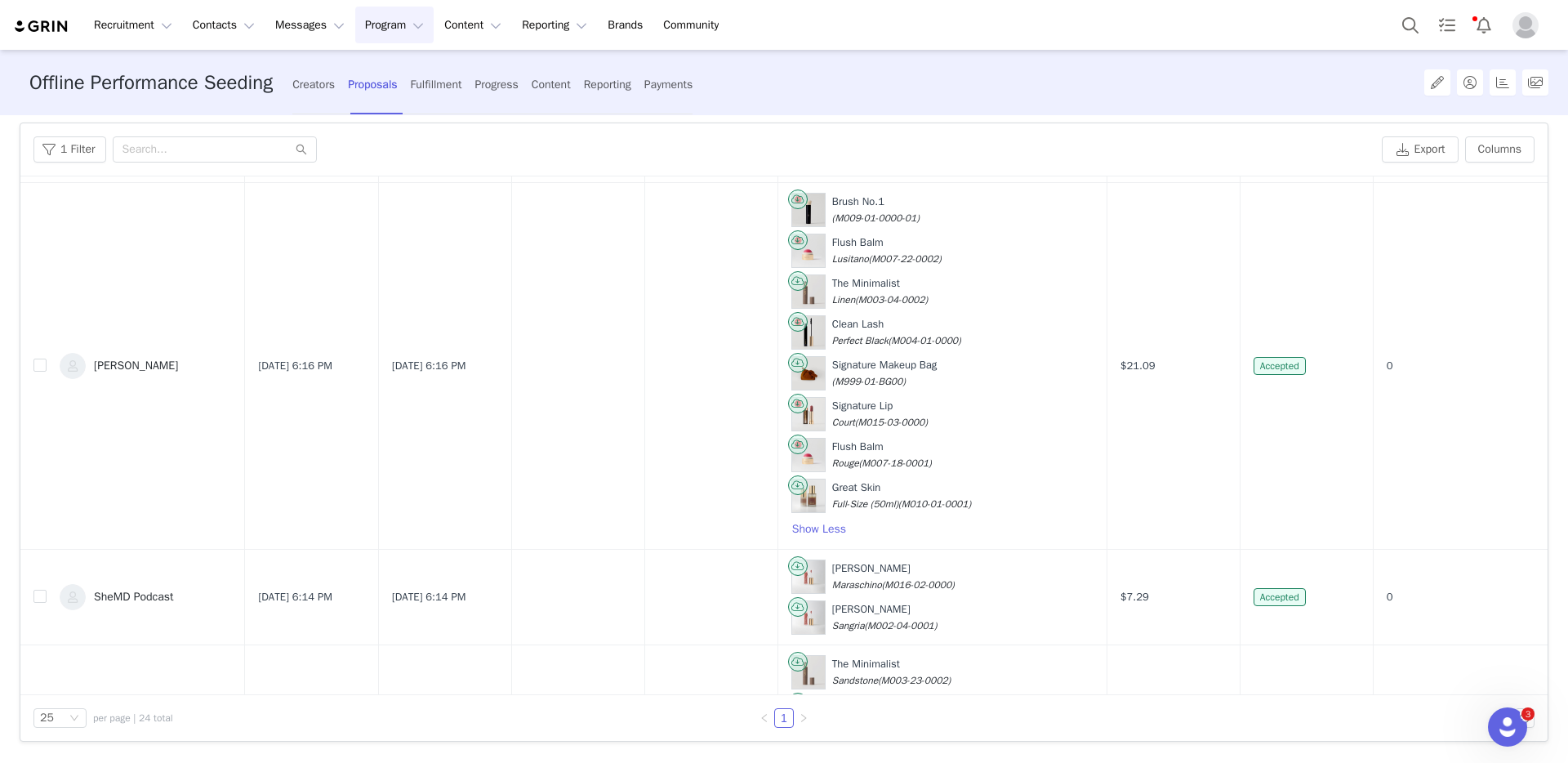 scroll, scrollTop: 185, scrollLeft: 0, axis: vertical 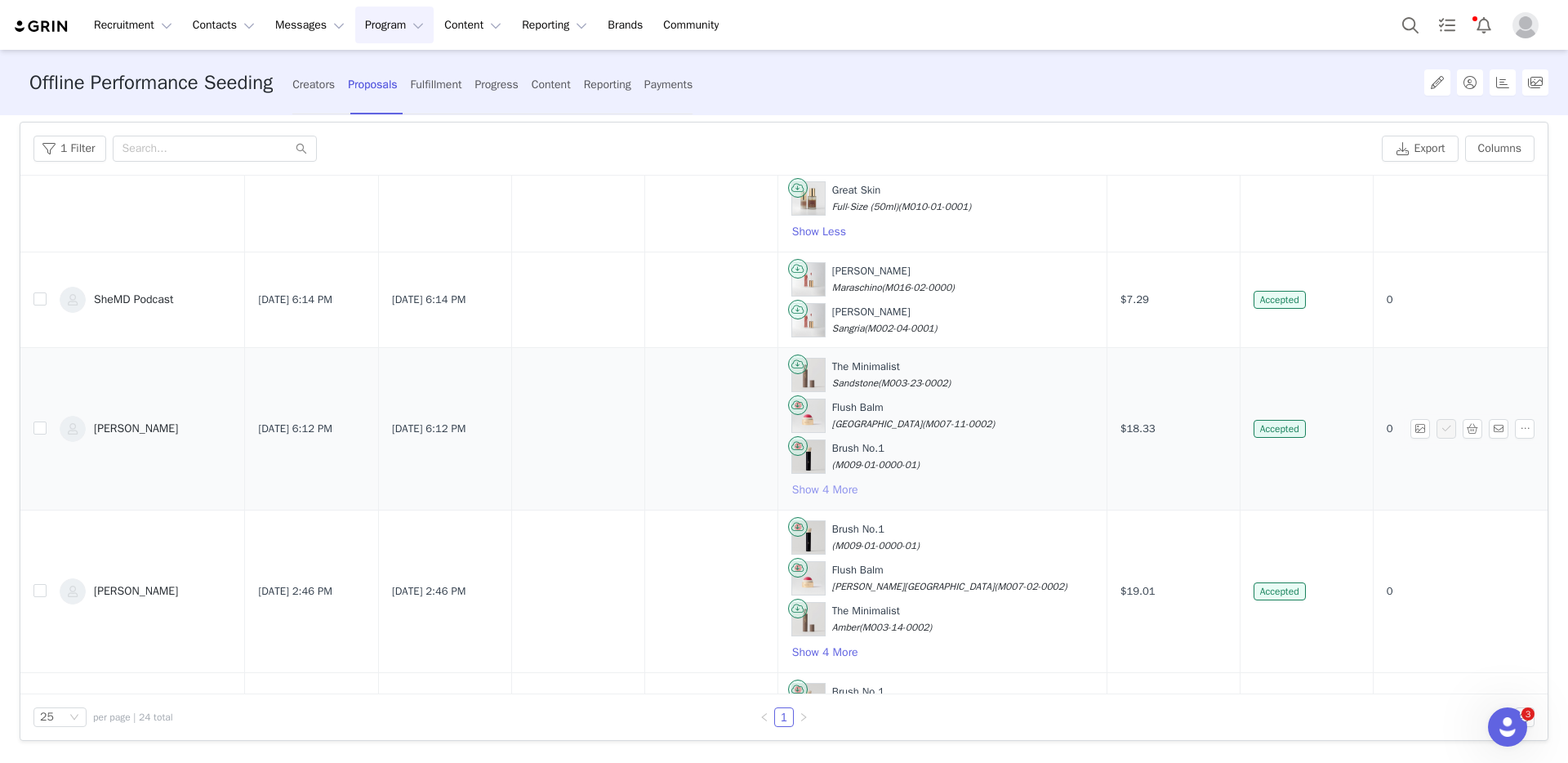 click on "Show 4 More" at bounding box center (825, 490) 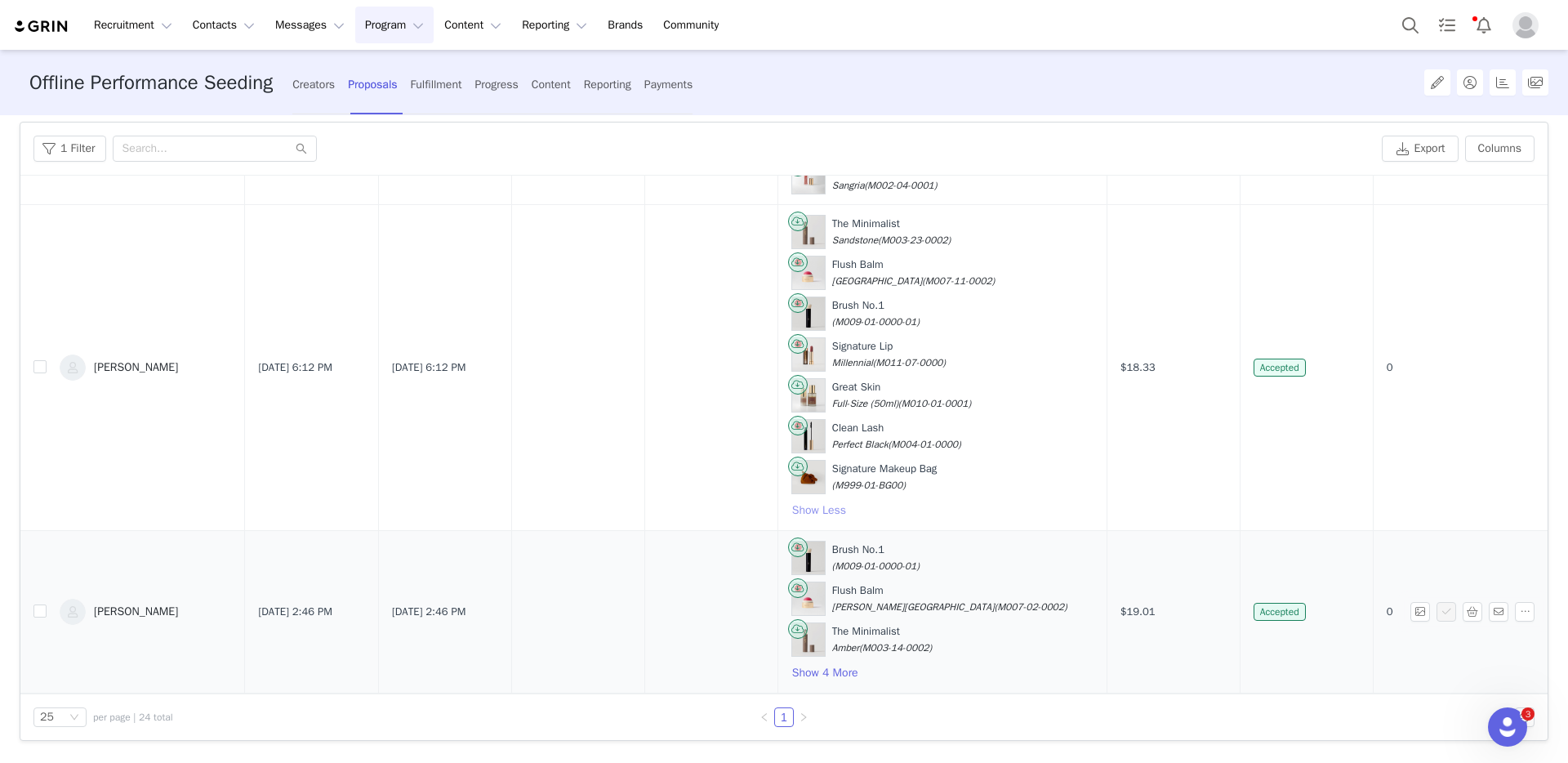 scroll, scrollTop: 3165, scrollLeft: 0, axis: vertical 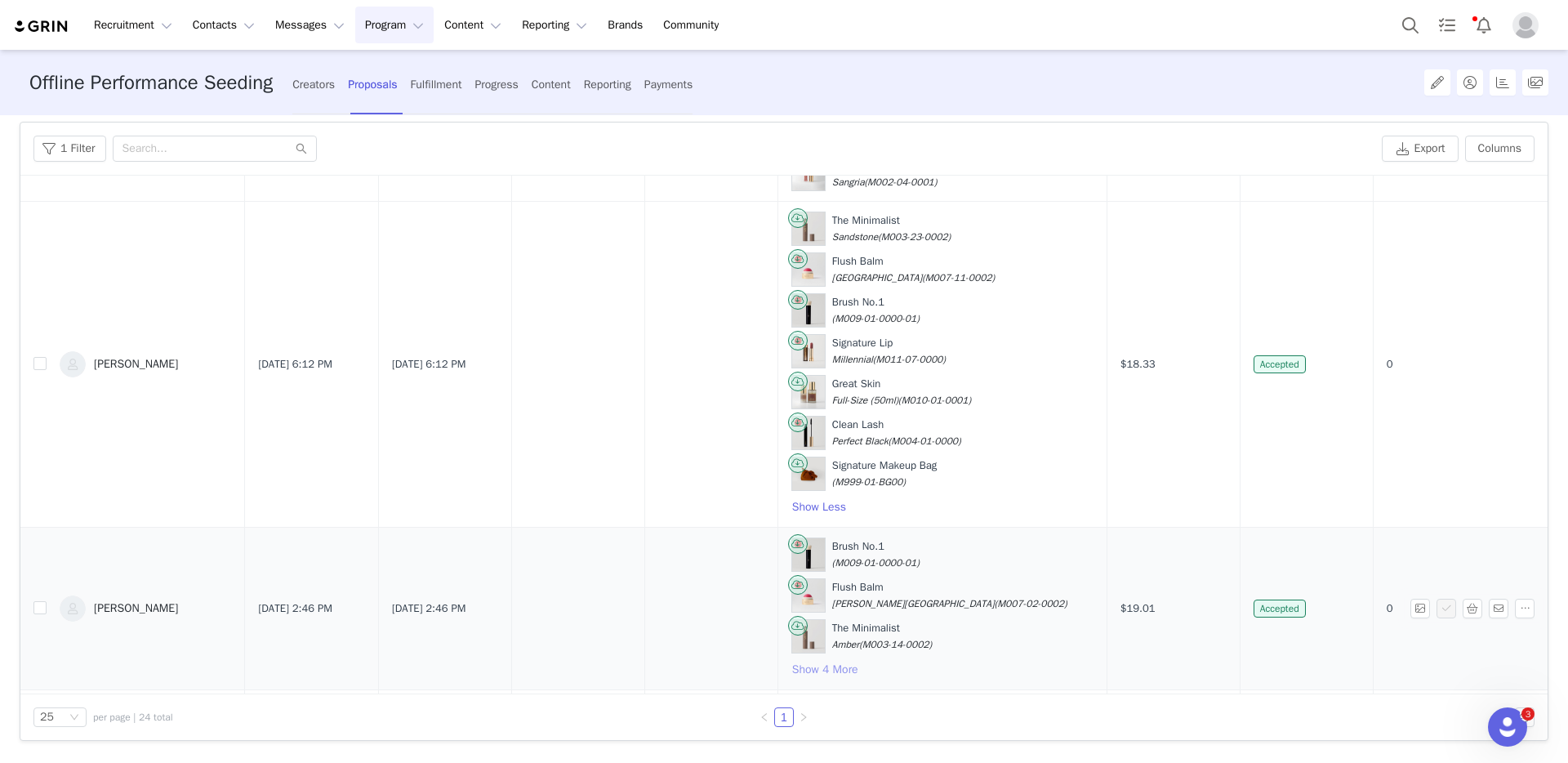 click on "Show 4 More" at bounding box center (825, 670) 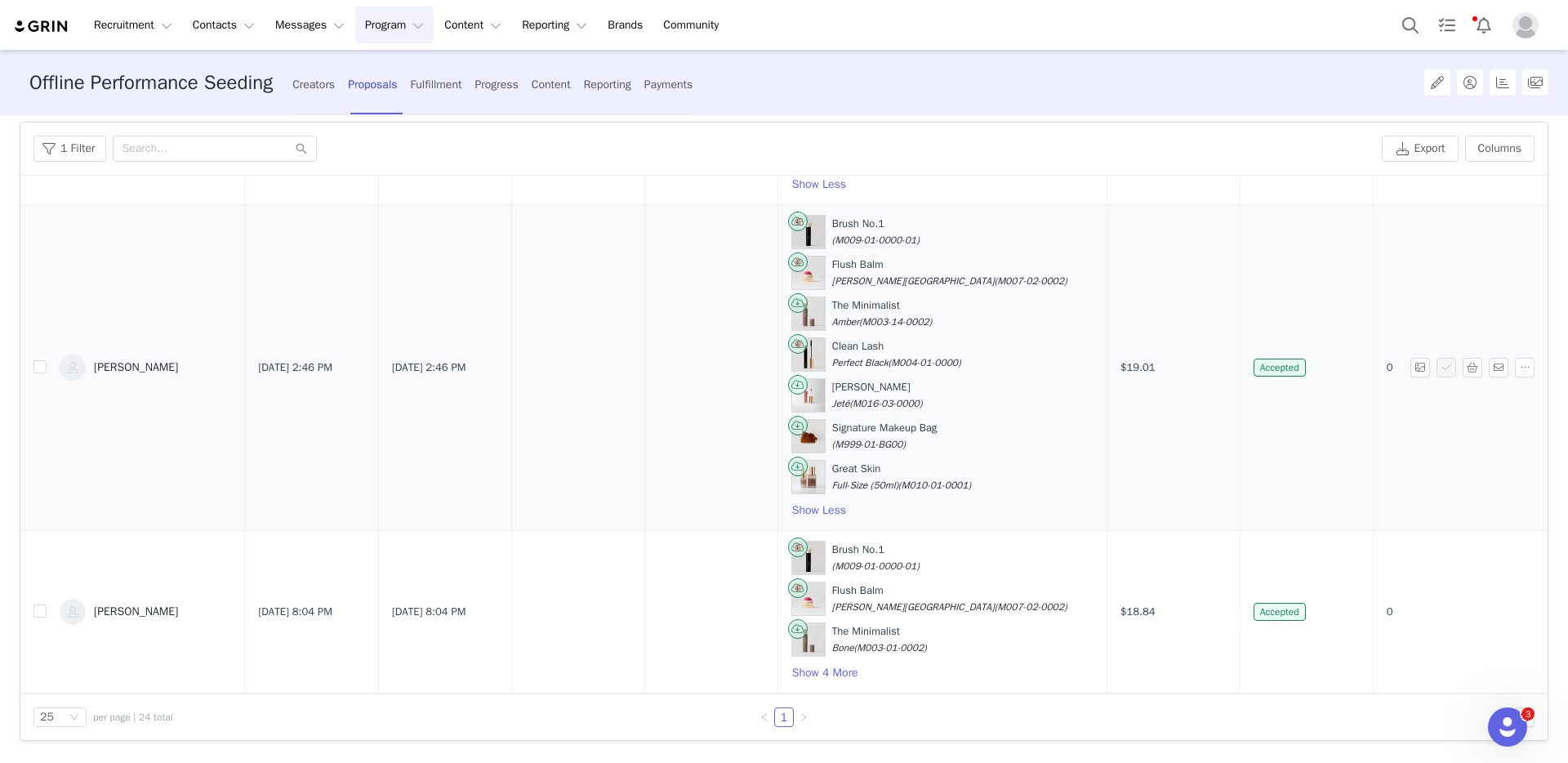 scroll, scrollTop: 3490, scrollLeft: 0, axis: vertical 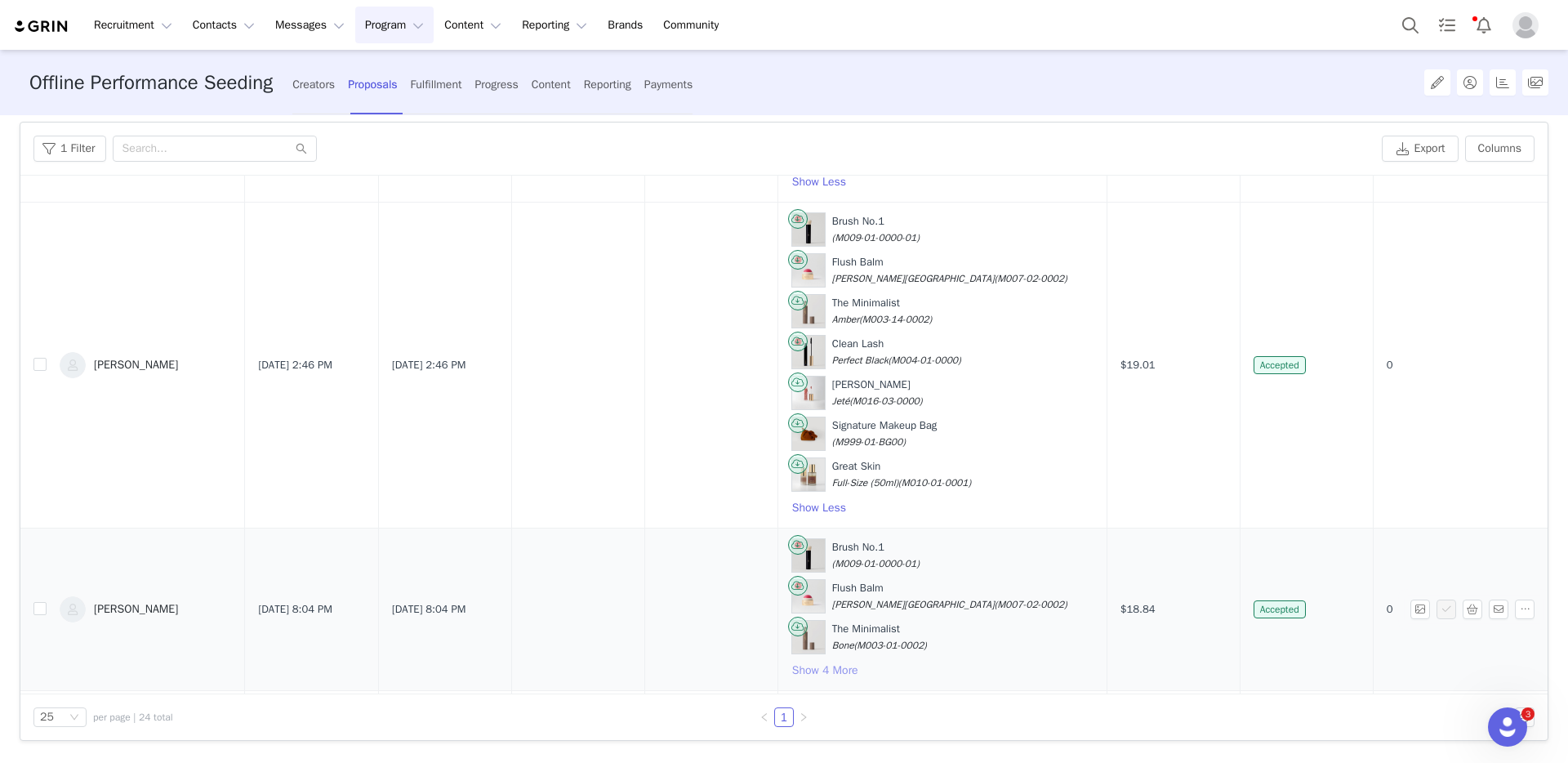 click on "Show 4 More" at bounding box center [825, 671] 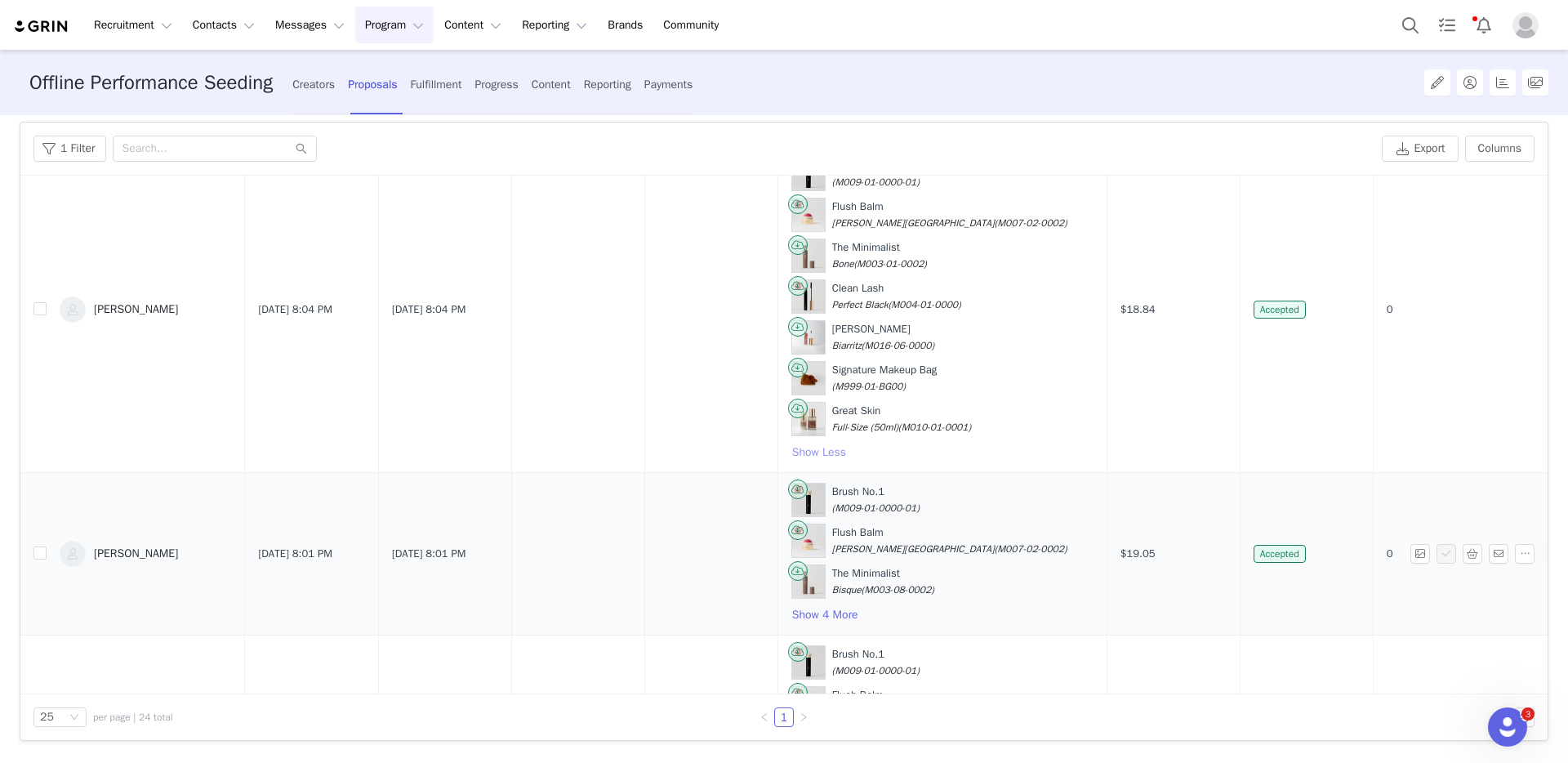 scroll, scrollTop: 3882, scrollLeft: 0, axis: vertical 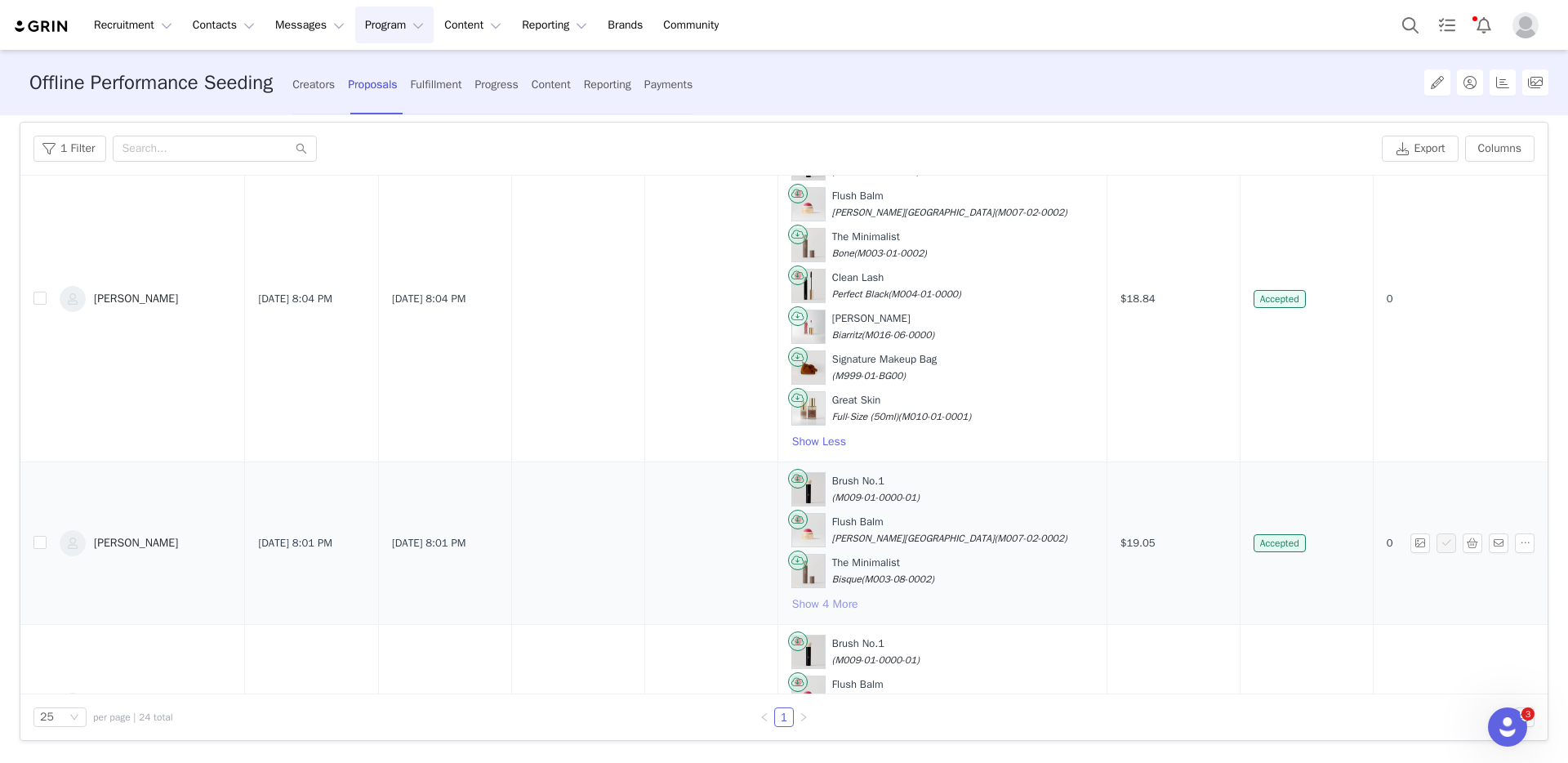 click on "Show 4 More" at bounding box center [825, 605] 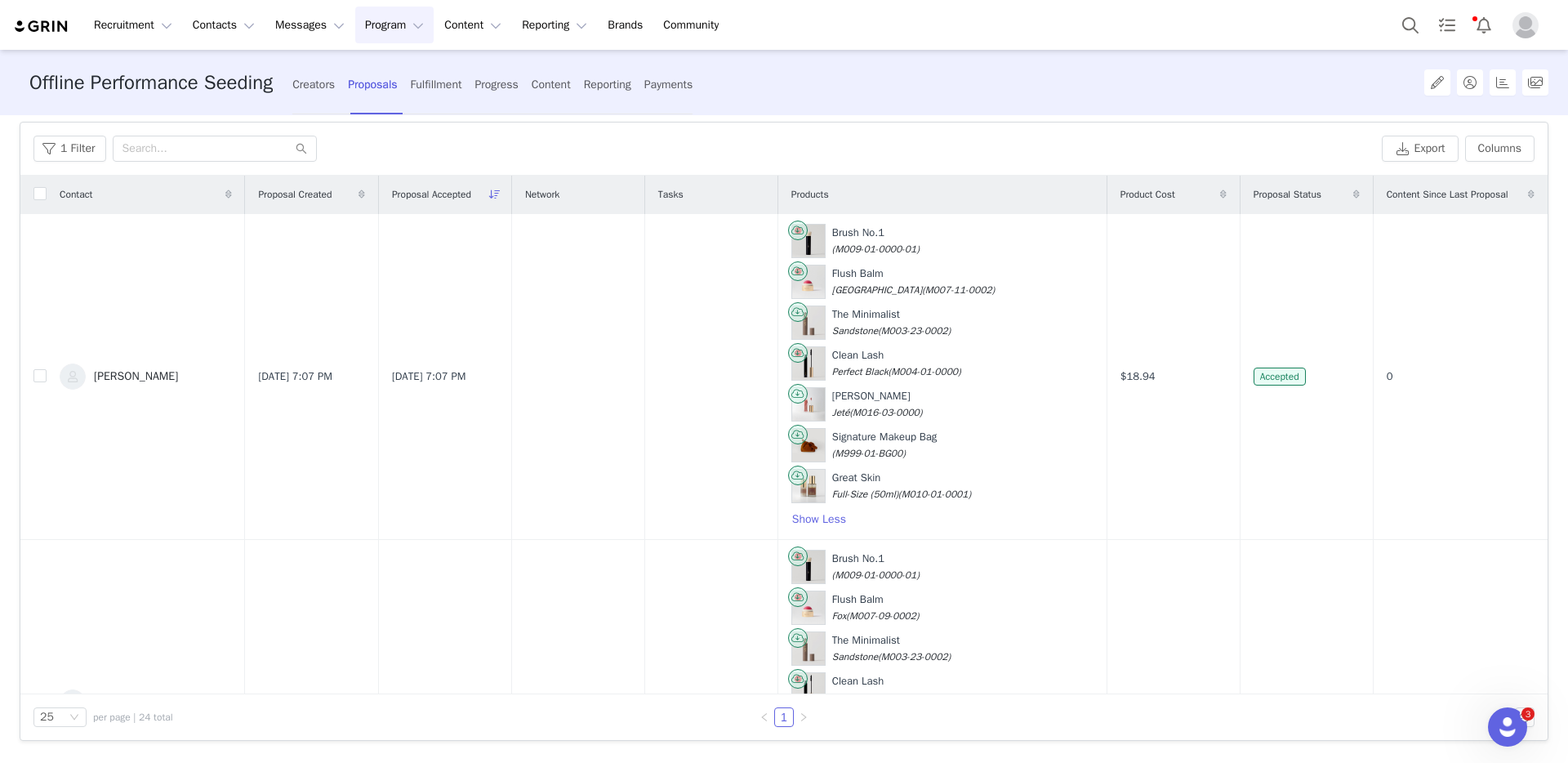 scroll, scrollTop: 0, scrollLeft: 0, axis: both 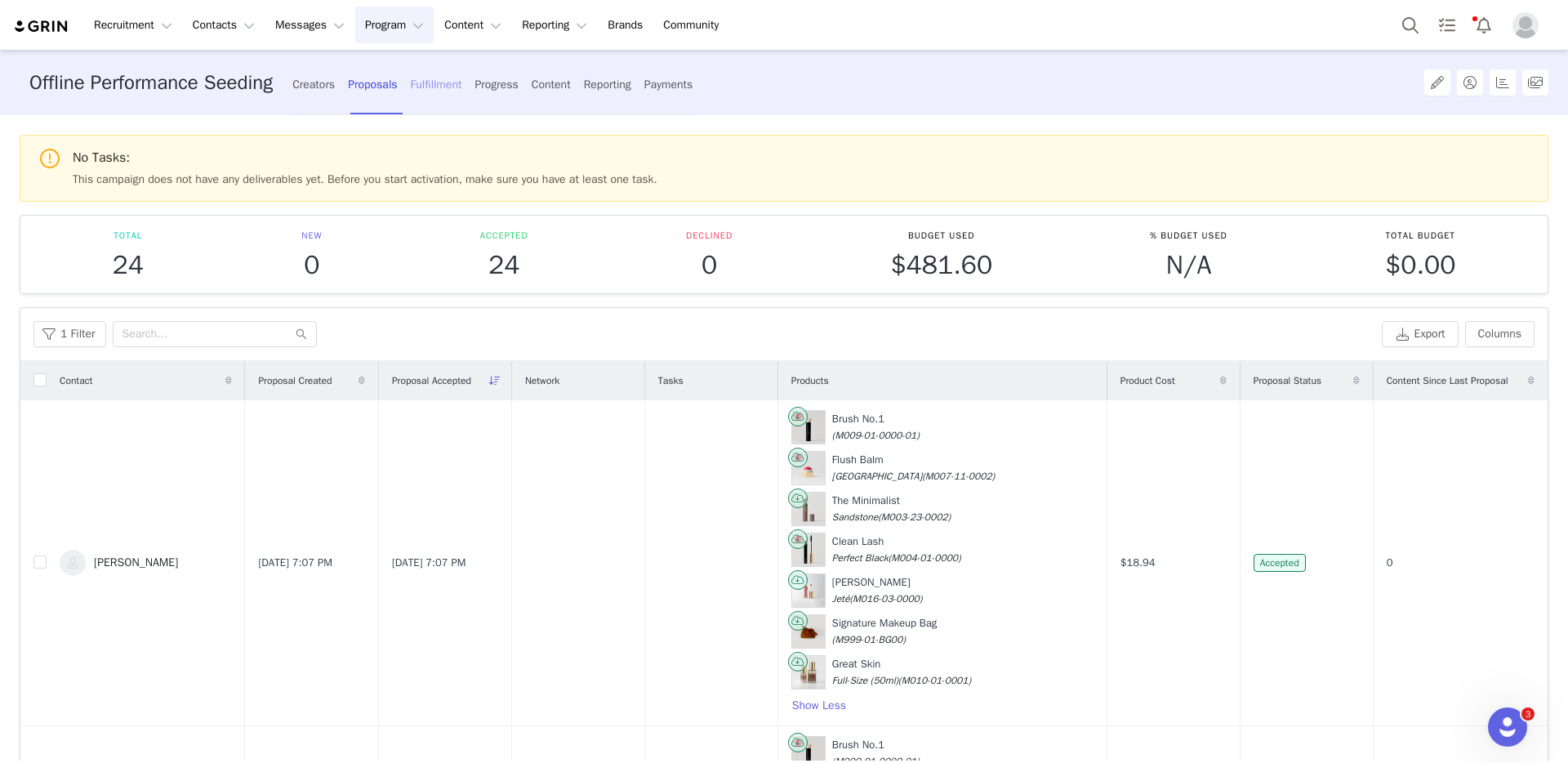 click on "Fulfillment" at bounding box center (436, 84) 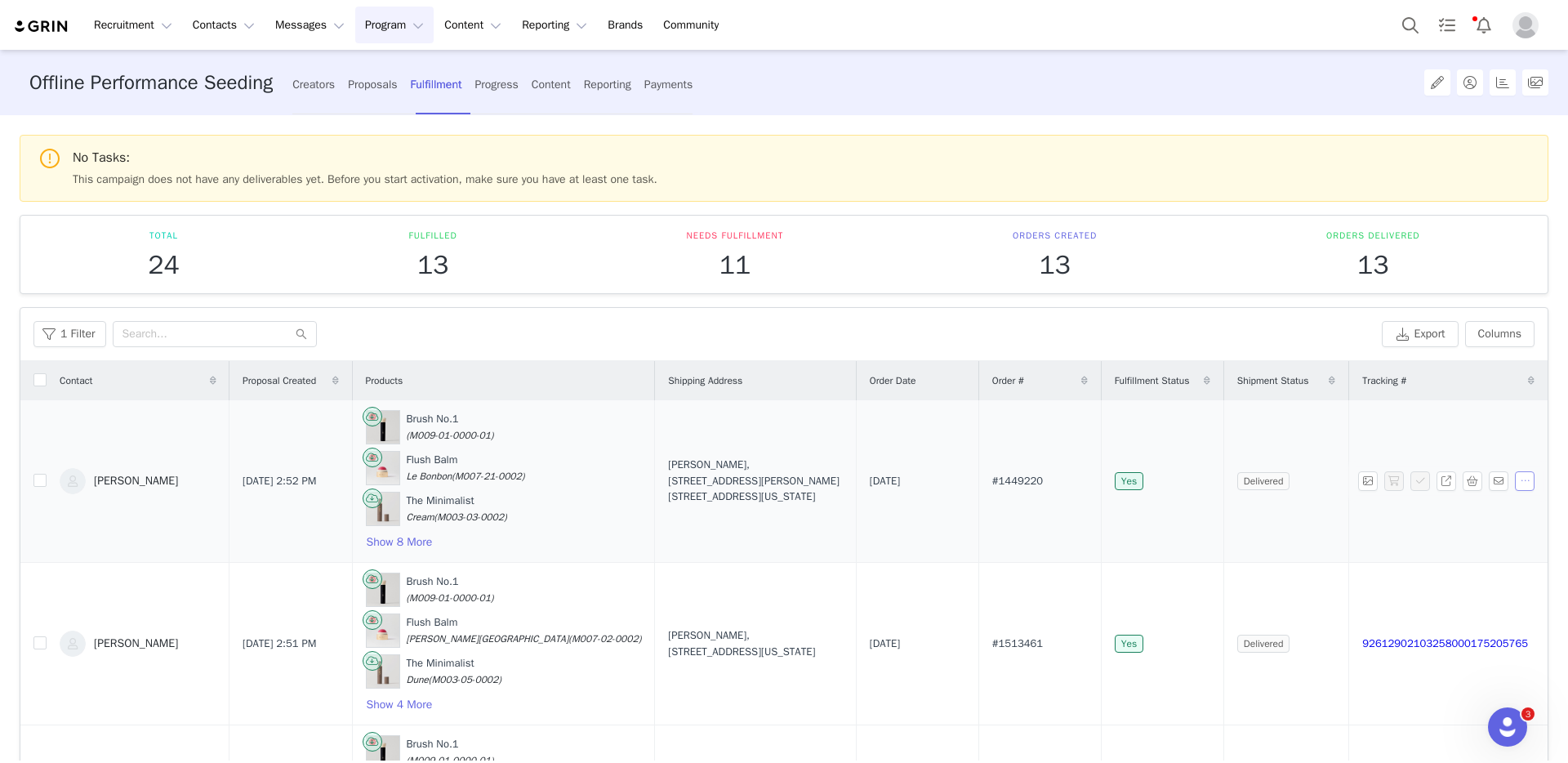 click at bounding box center [1525, 481] 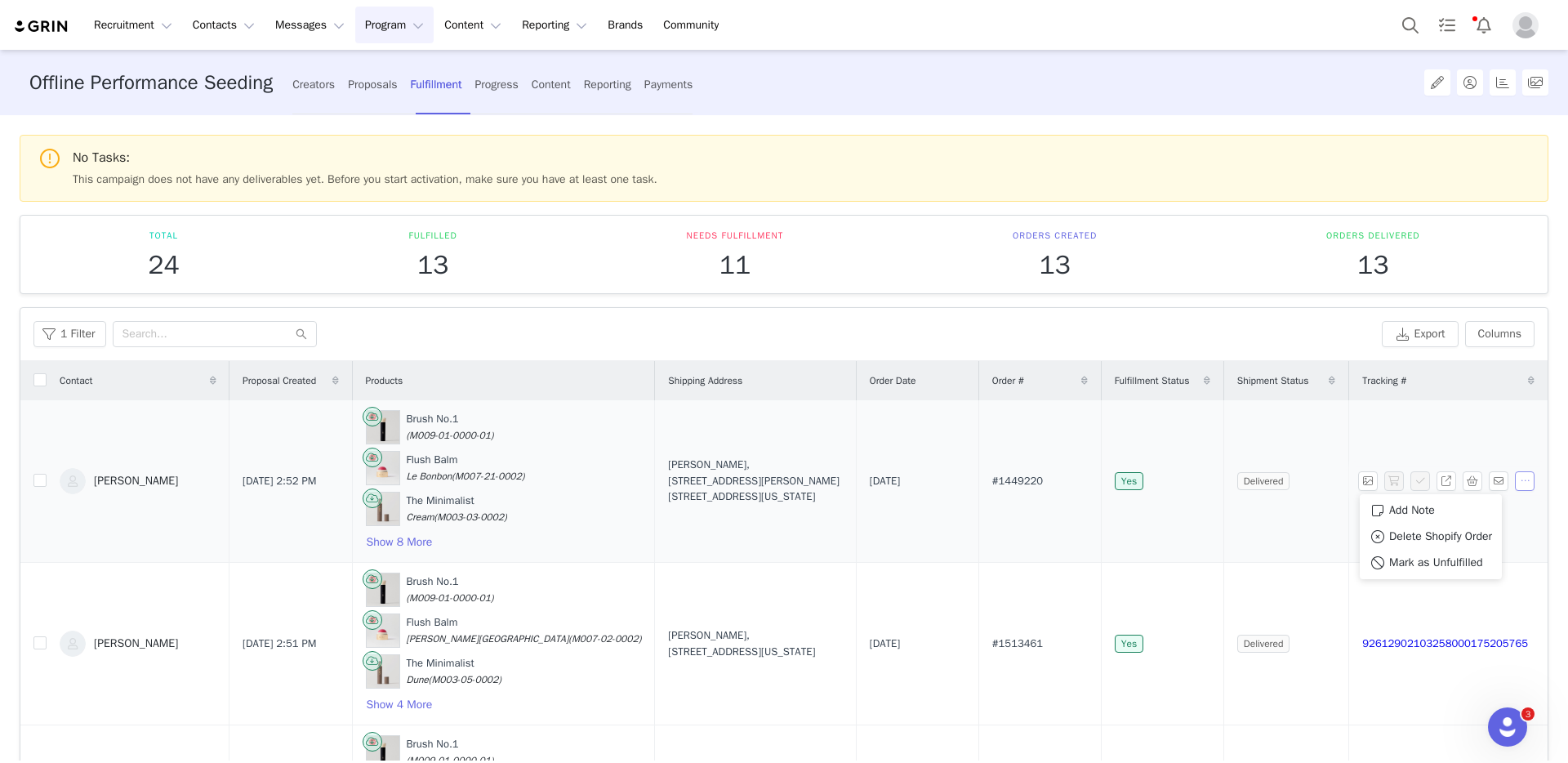 click at bounding box center [1525, 481] 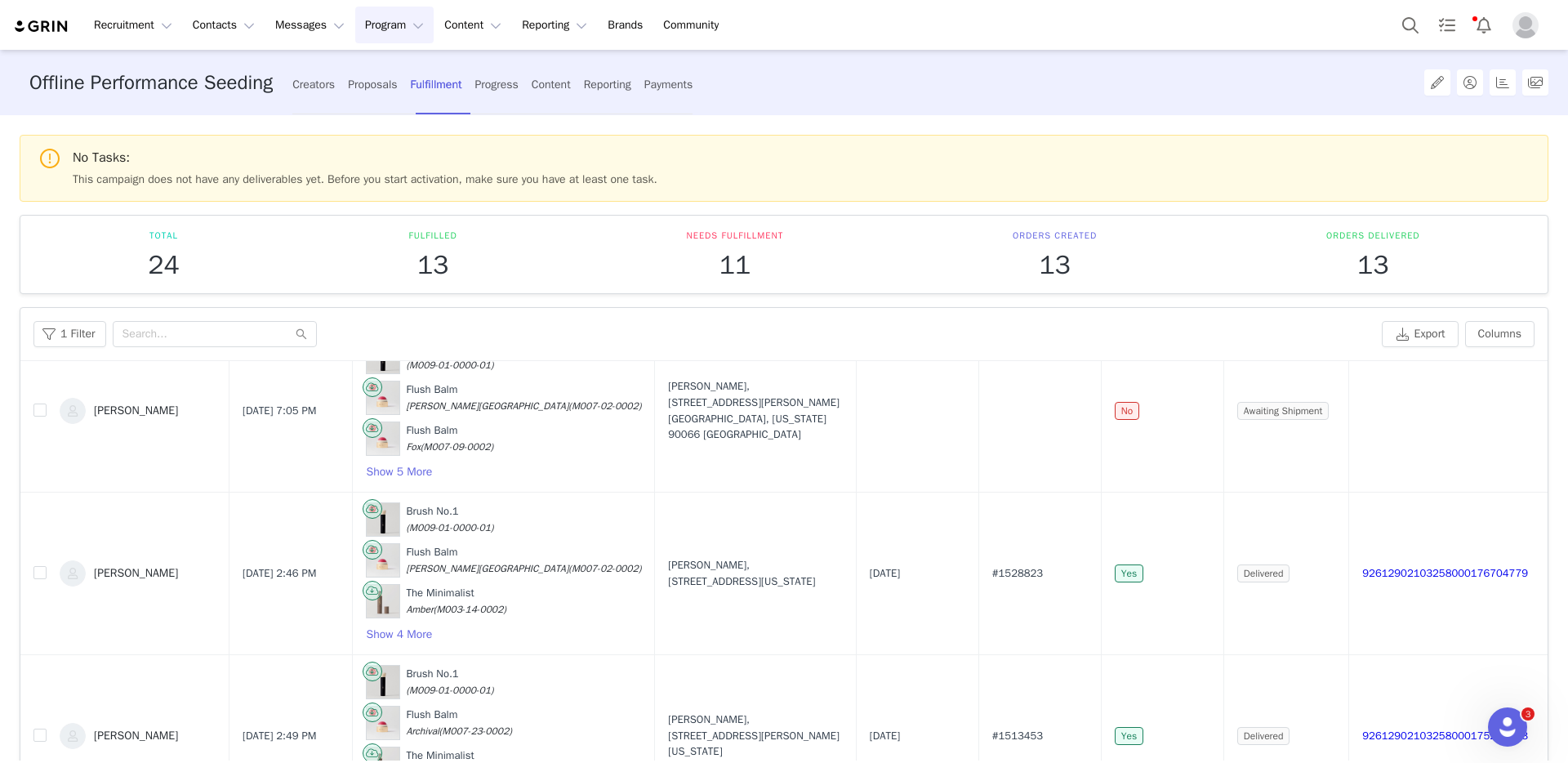 scroll, scrollTop: 800, scrollLeft: 0, axis: vertical 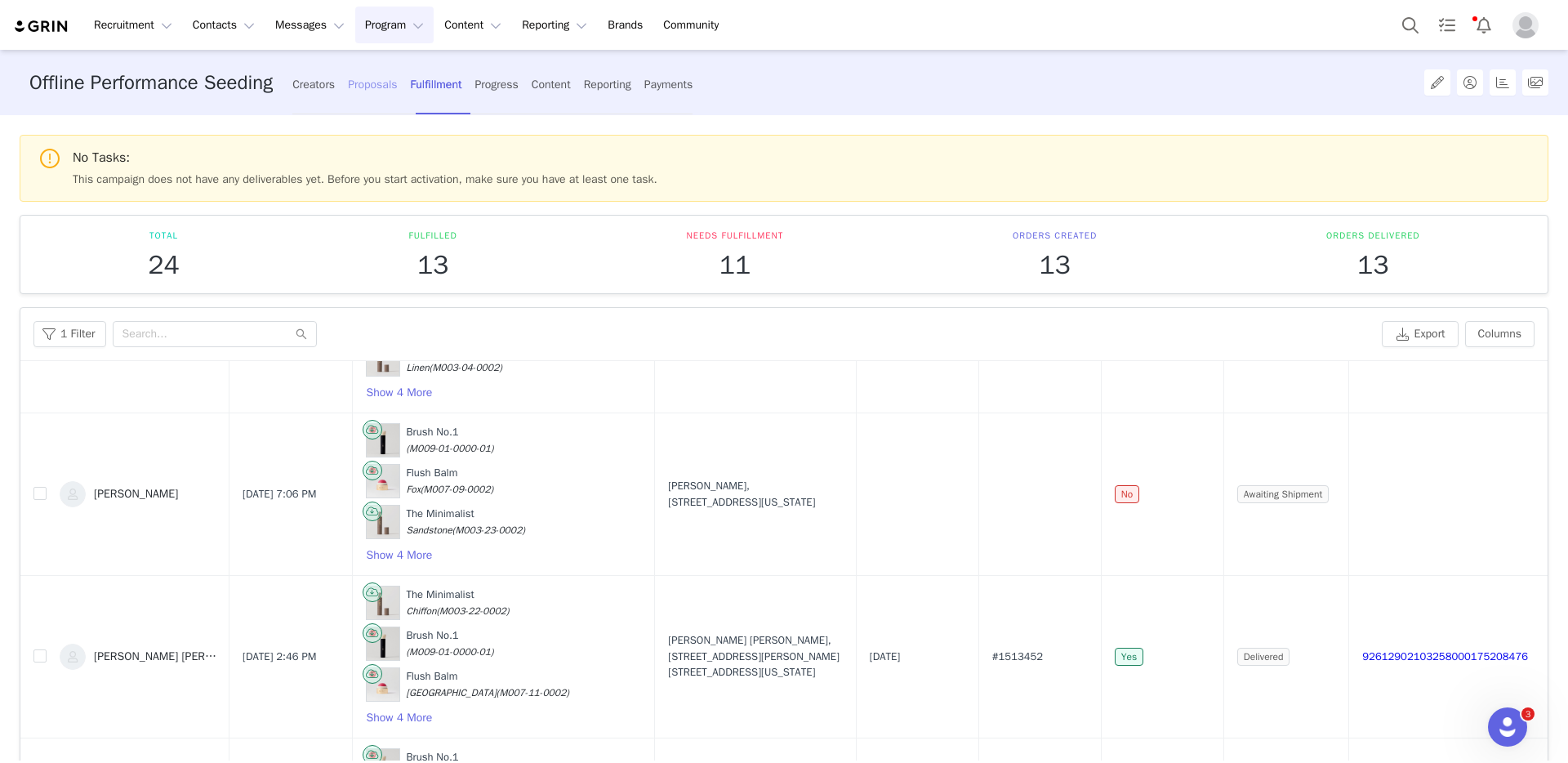 click on "Proposals" at bounding box center [372, 84] 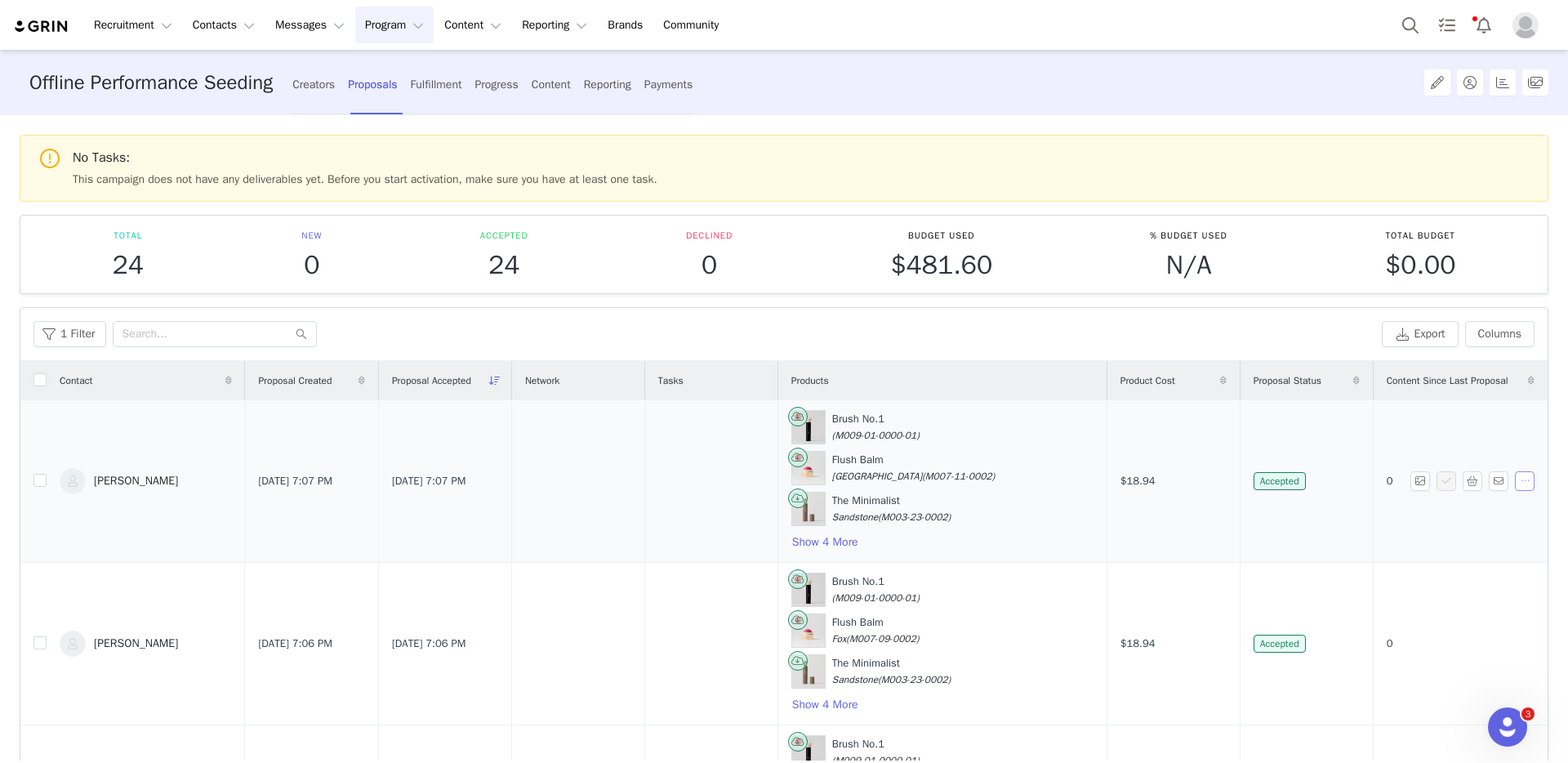 click at bounding box center [1525, 481] 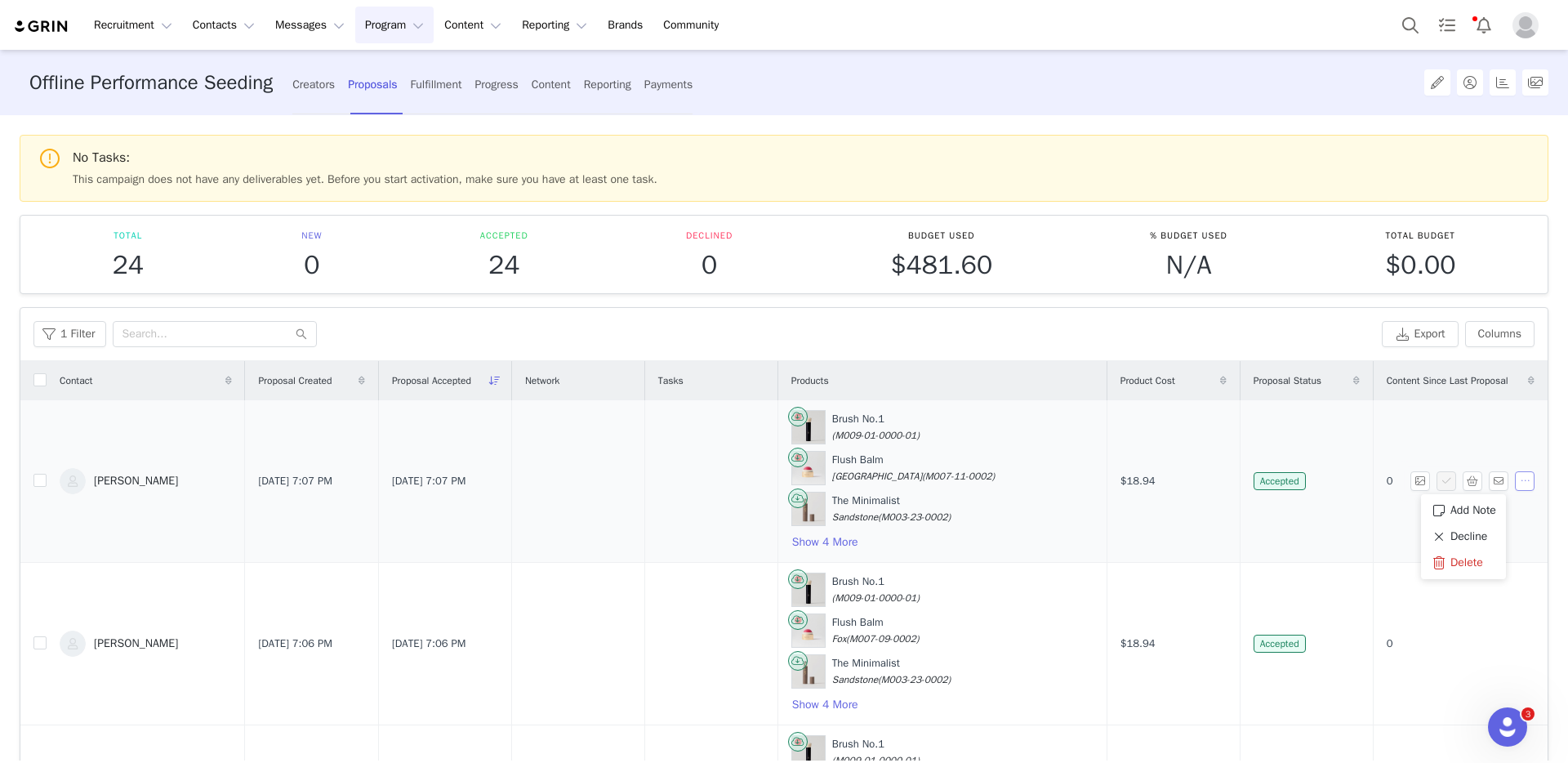 click at bounding box center (1525, 481) 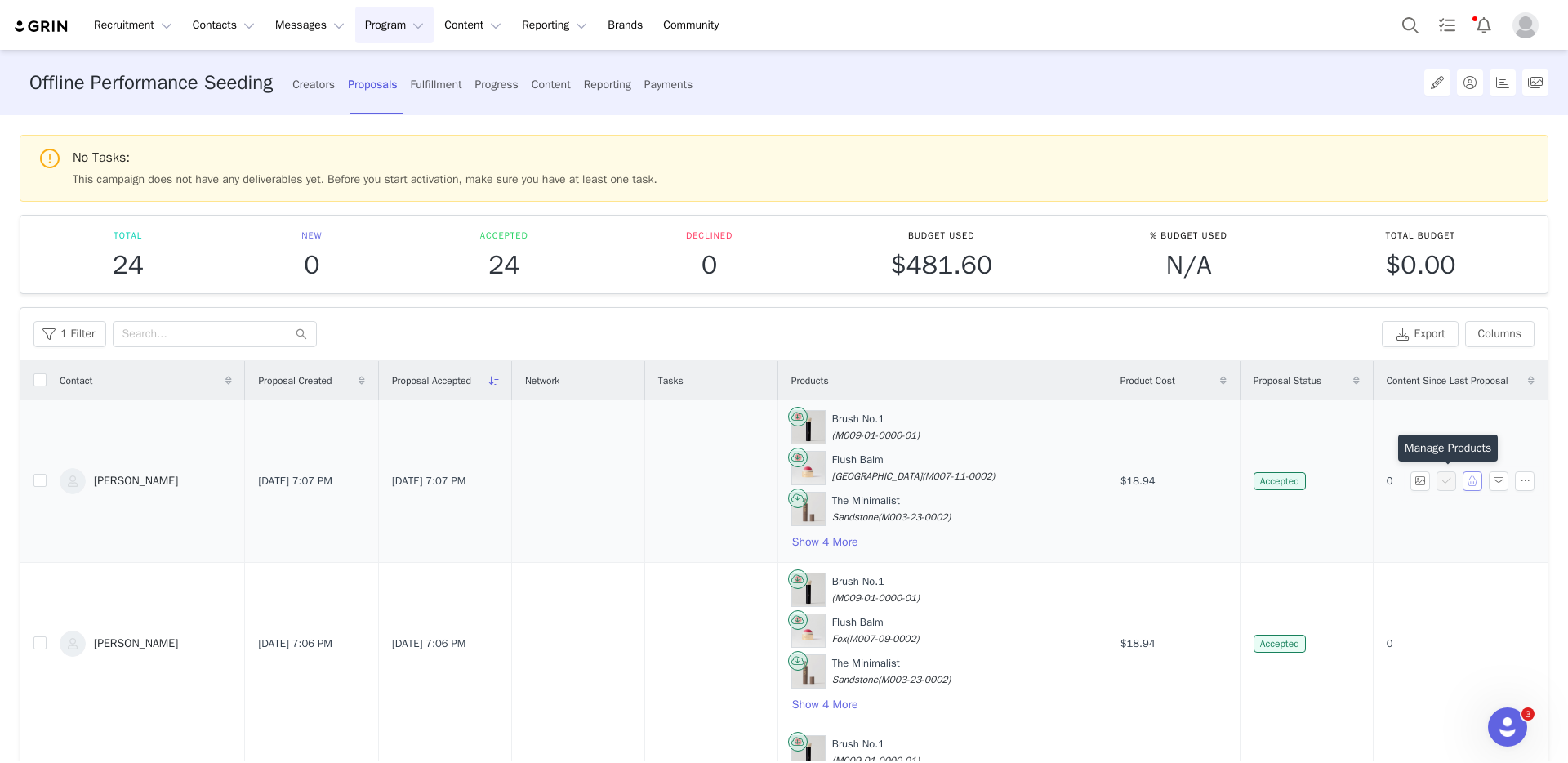 click at bounding box center (1472, 481) 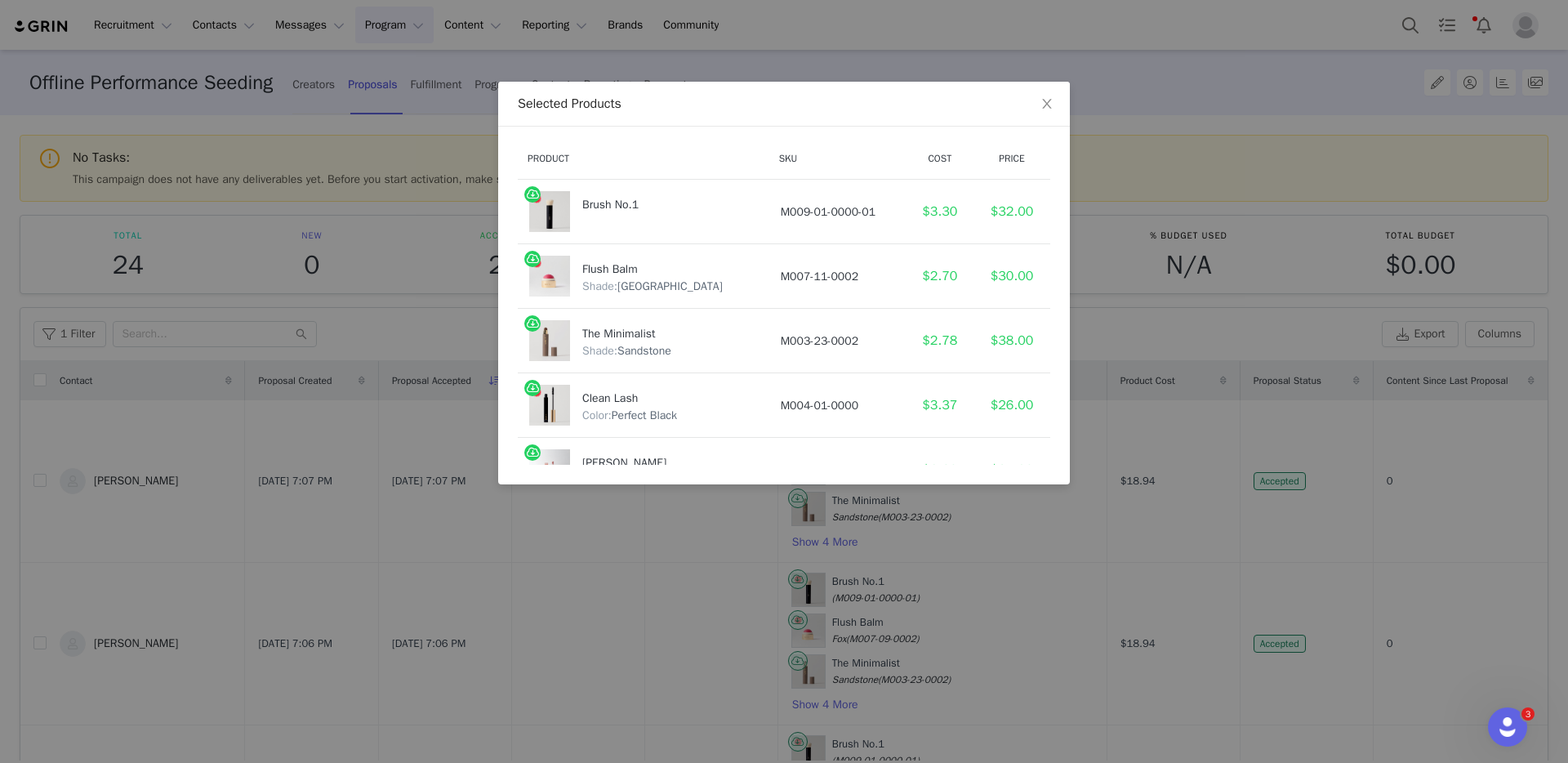 scroll, scrollTop: 195, scrollLeft: 0, axis: vertical 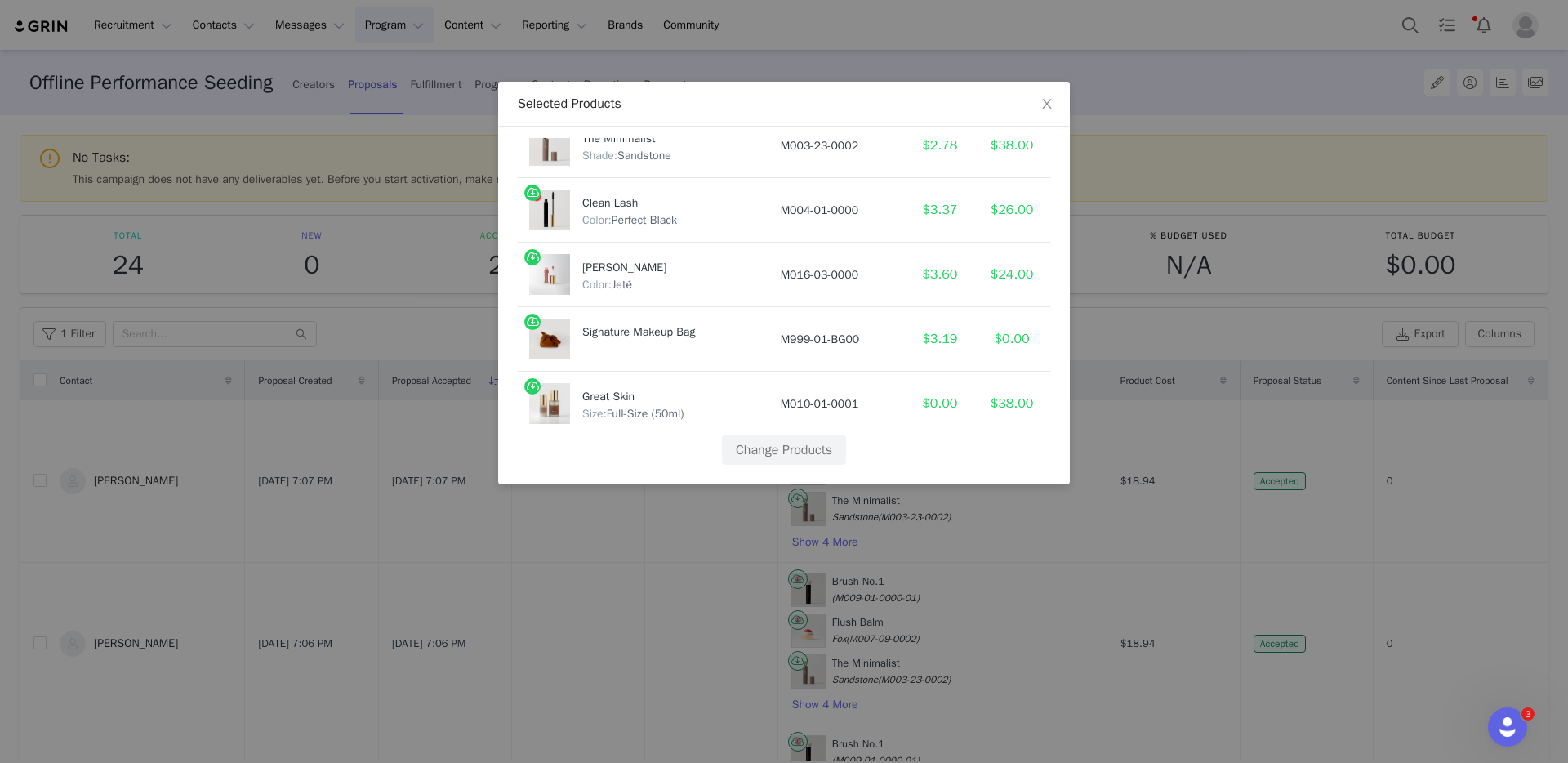 click on "Selected Products Product SKU Cost Price  Brush No.1  M009-01-0000-01 $3.30 $32.00  Flush Balm  Shade:  Stockholm  M007-11-0002 $2.70 $30.00  The Minimalist  Shade:  Sandstone  M003-23-0002 $2.78 $38.00  Clean Lash  Color:  Perfect Black  M004-01-0000 $3.37 $26.00  Shade Slick  Color:  Jeté  M016-03-0000 $3.60 $24.00  Signature Makeup Bag  M999-01-BG00 $3.19 $0.00  Great Skin  Size:  Full-Size (50ml)  M010-01-0001 $0.00 $38.00 Change Products" at bounding box center [784, 382] 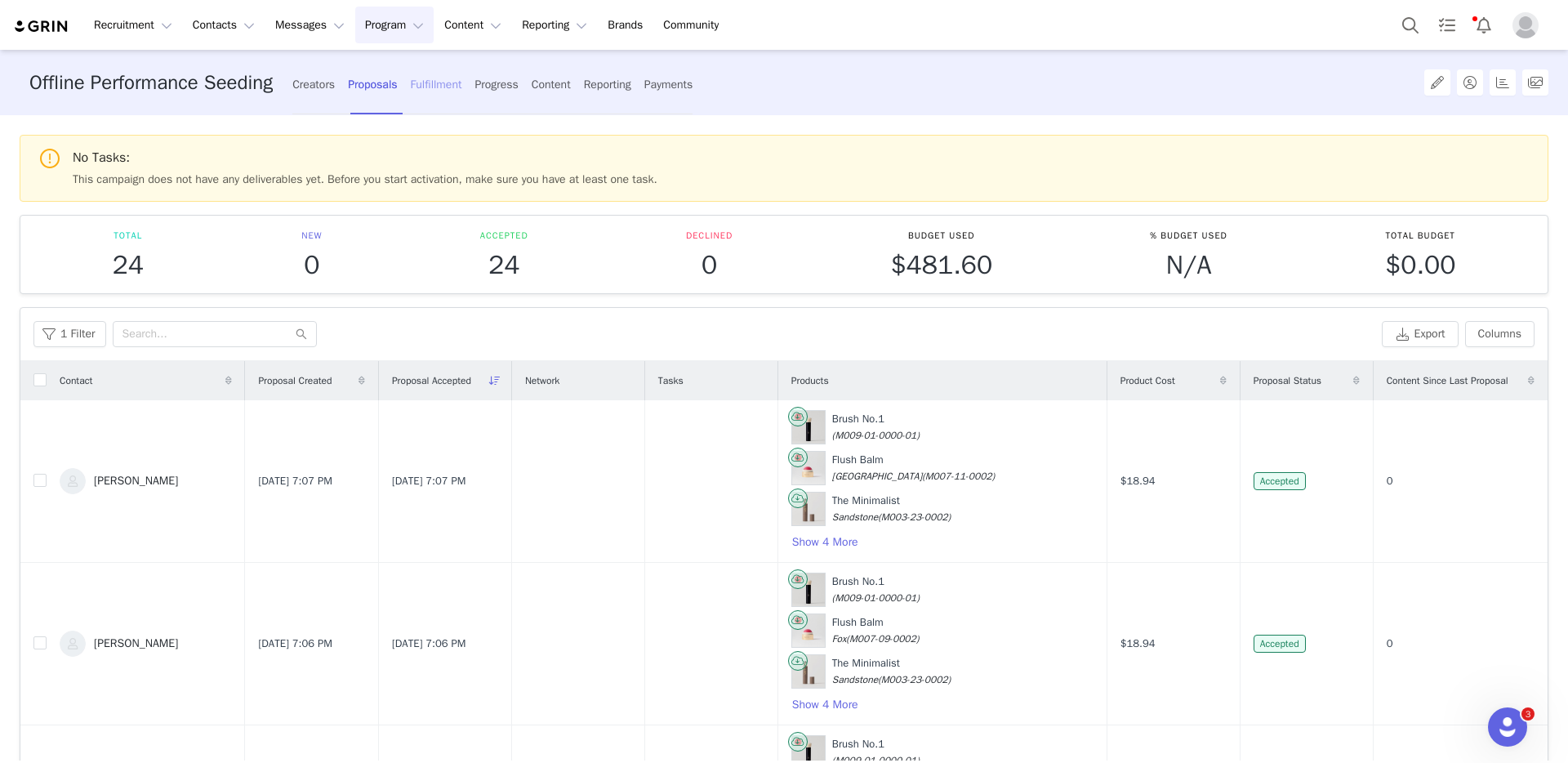 click on "Fulfillment" at bounding box center (436, 84) 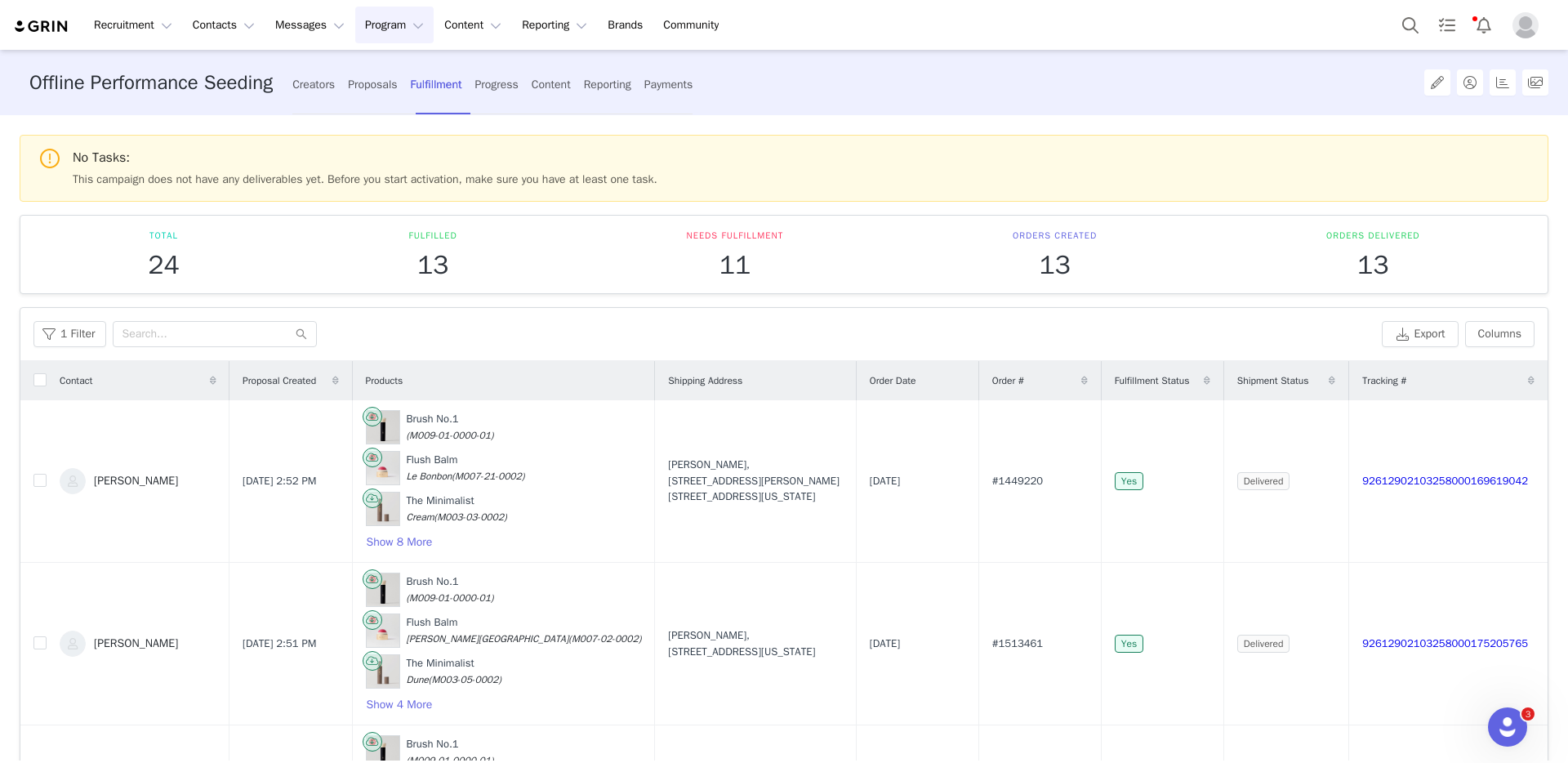 click on "Proposal Created" at bounding box center (291, 381) 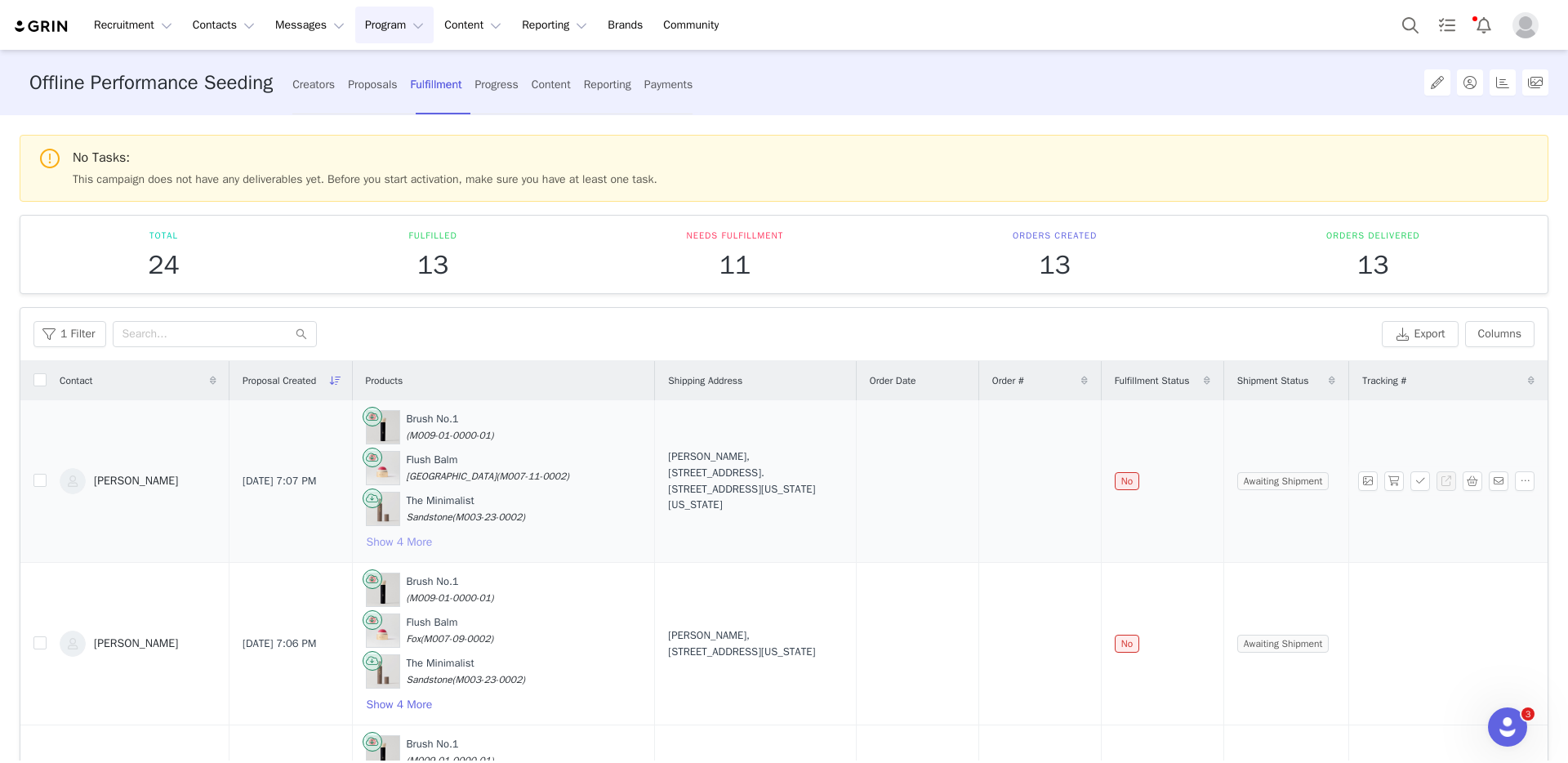 click on "Show 4 More" at bounding box center (399, 542) 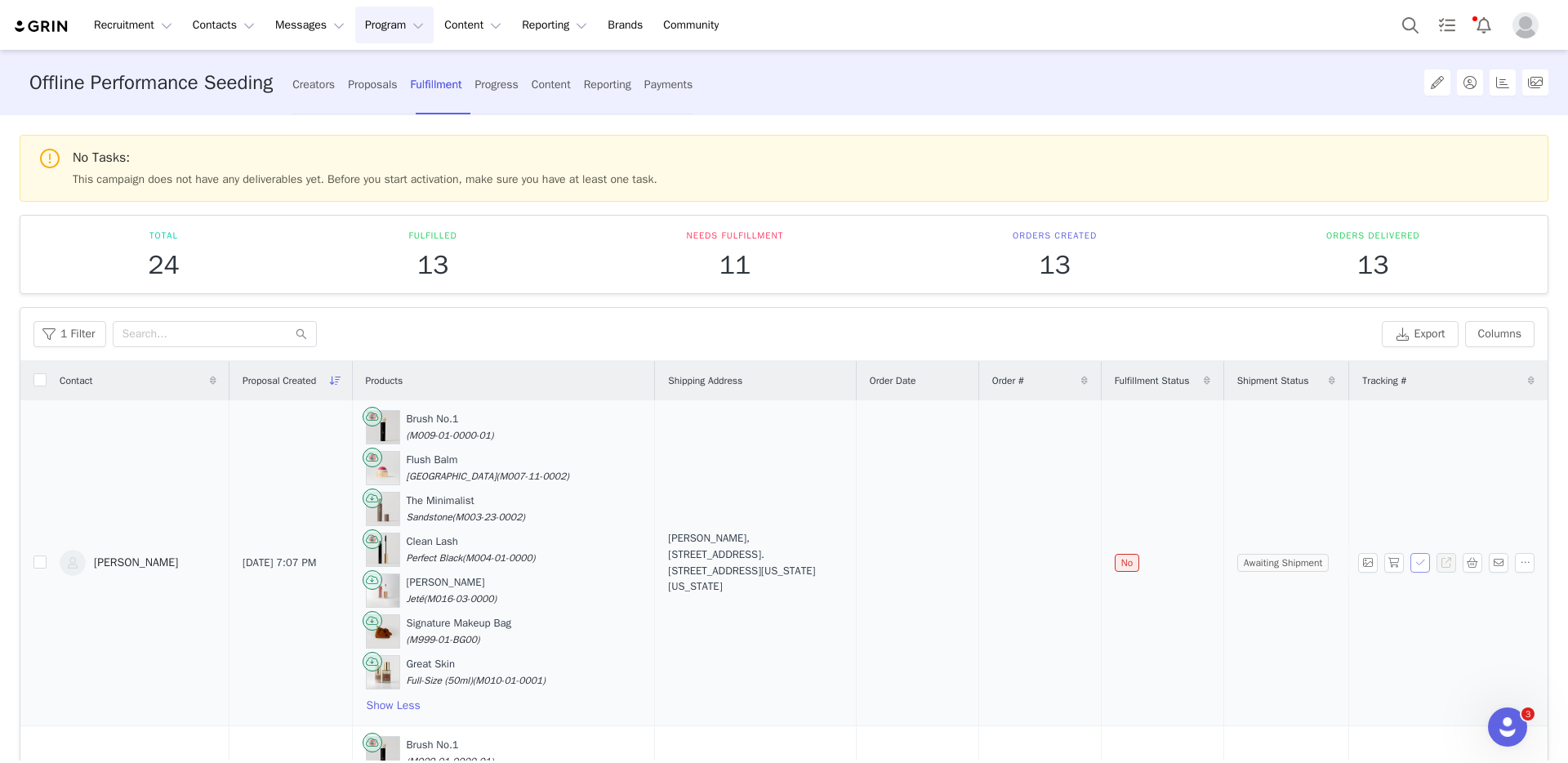 drag, startPoint x: 1392, startPoint y: 567, endPoint x: 1267, endPoint y: 585, distance: 126.28935 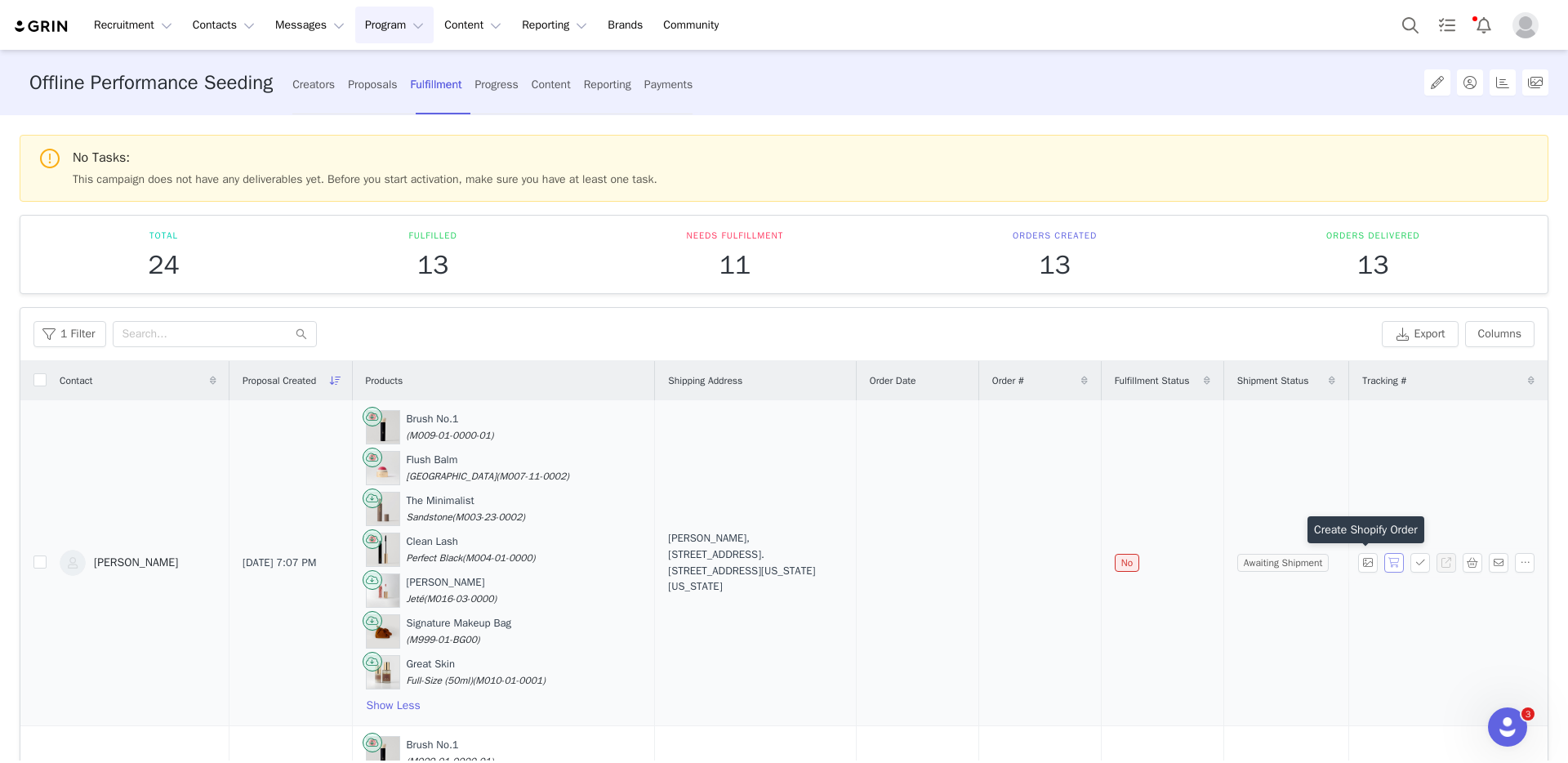click at bounding box center [1394, 563] 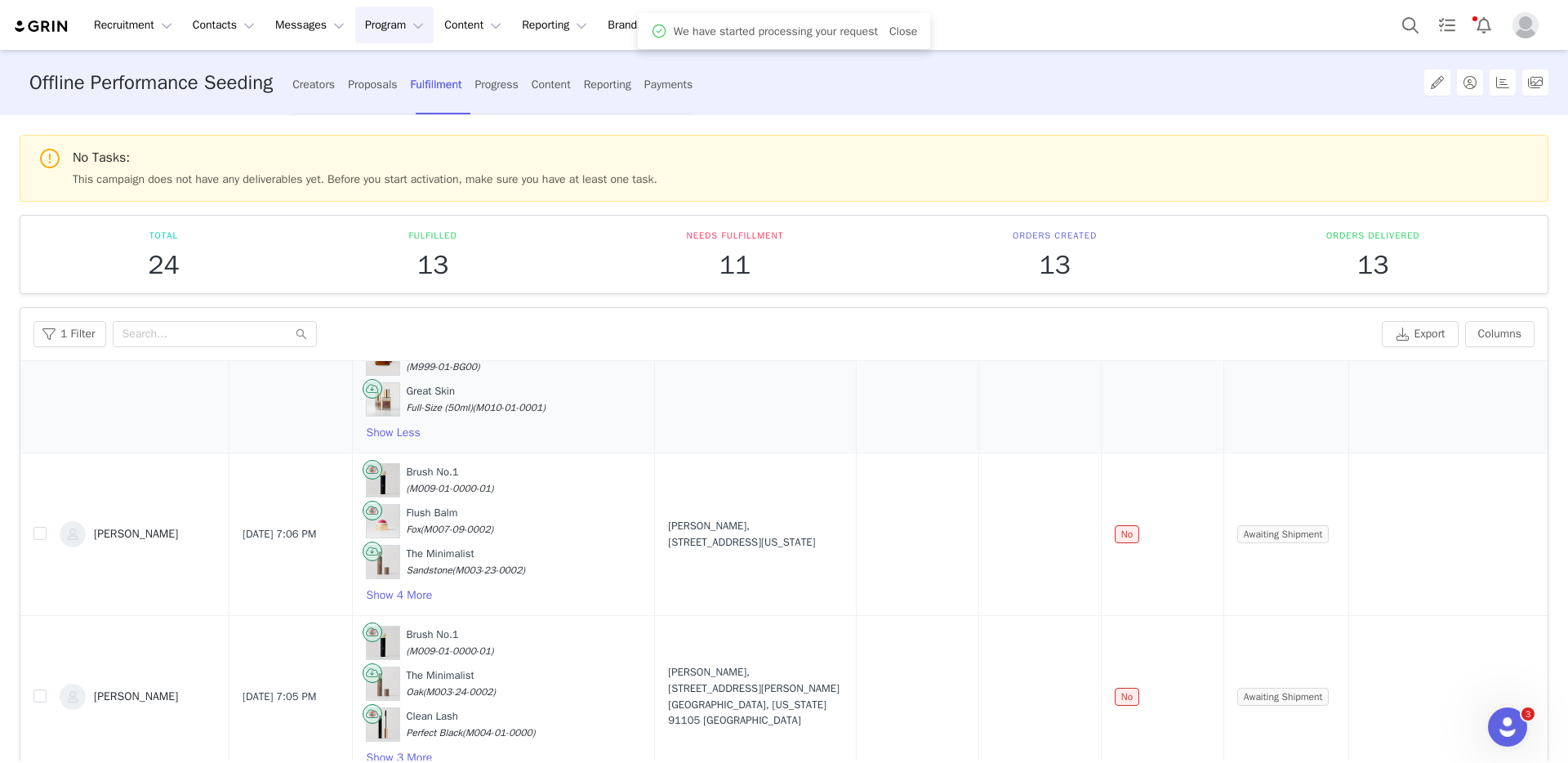 scroll, scrollTop: 283, scrollLeft: 0, axis: vertical 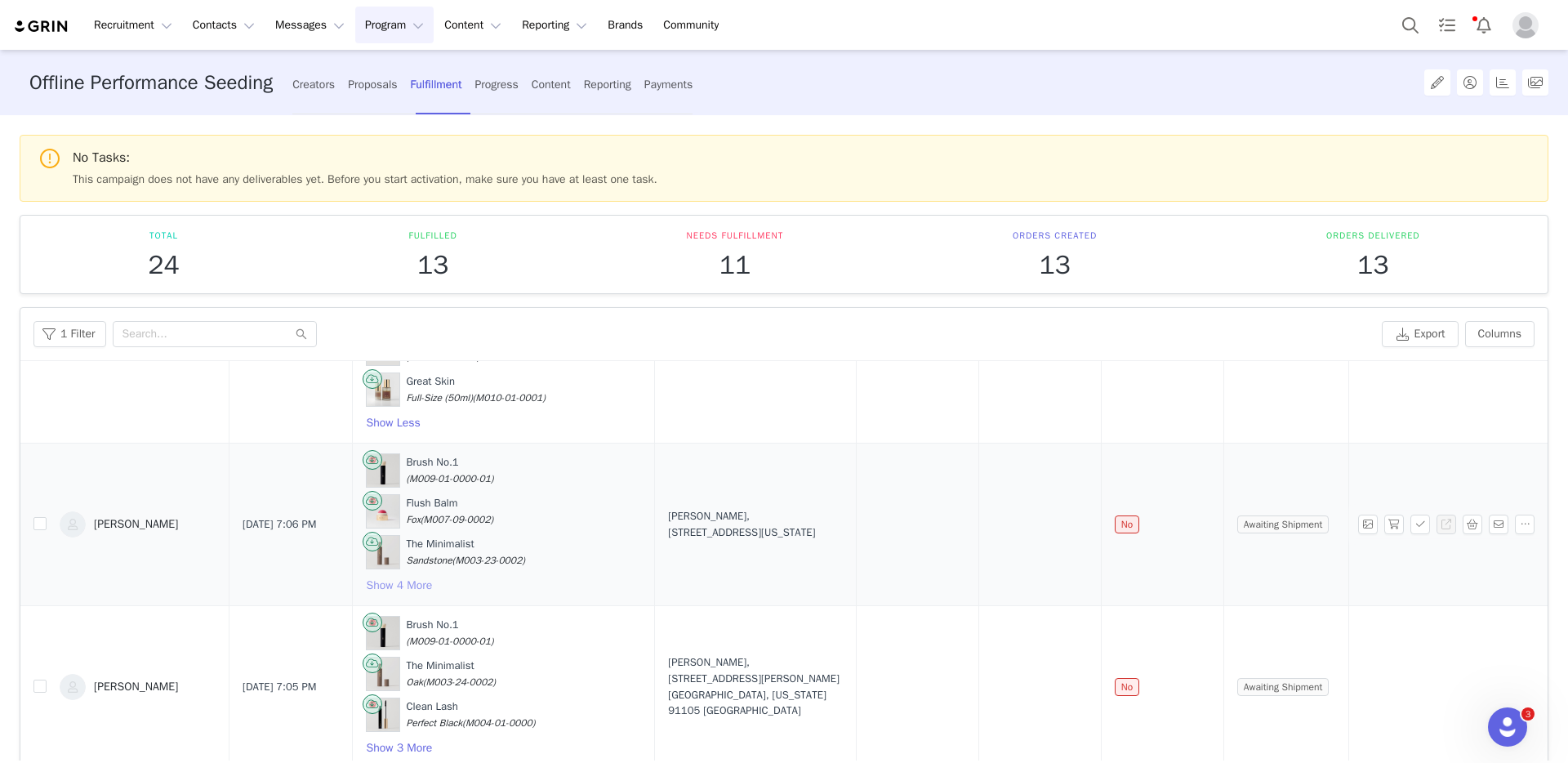 click on "Show 4 More" at bounding box center (399, 586) 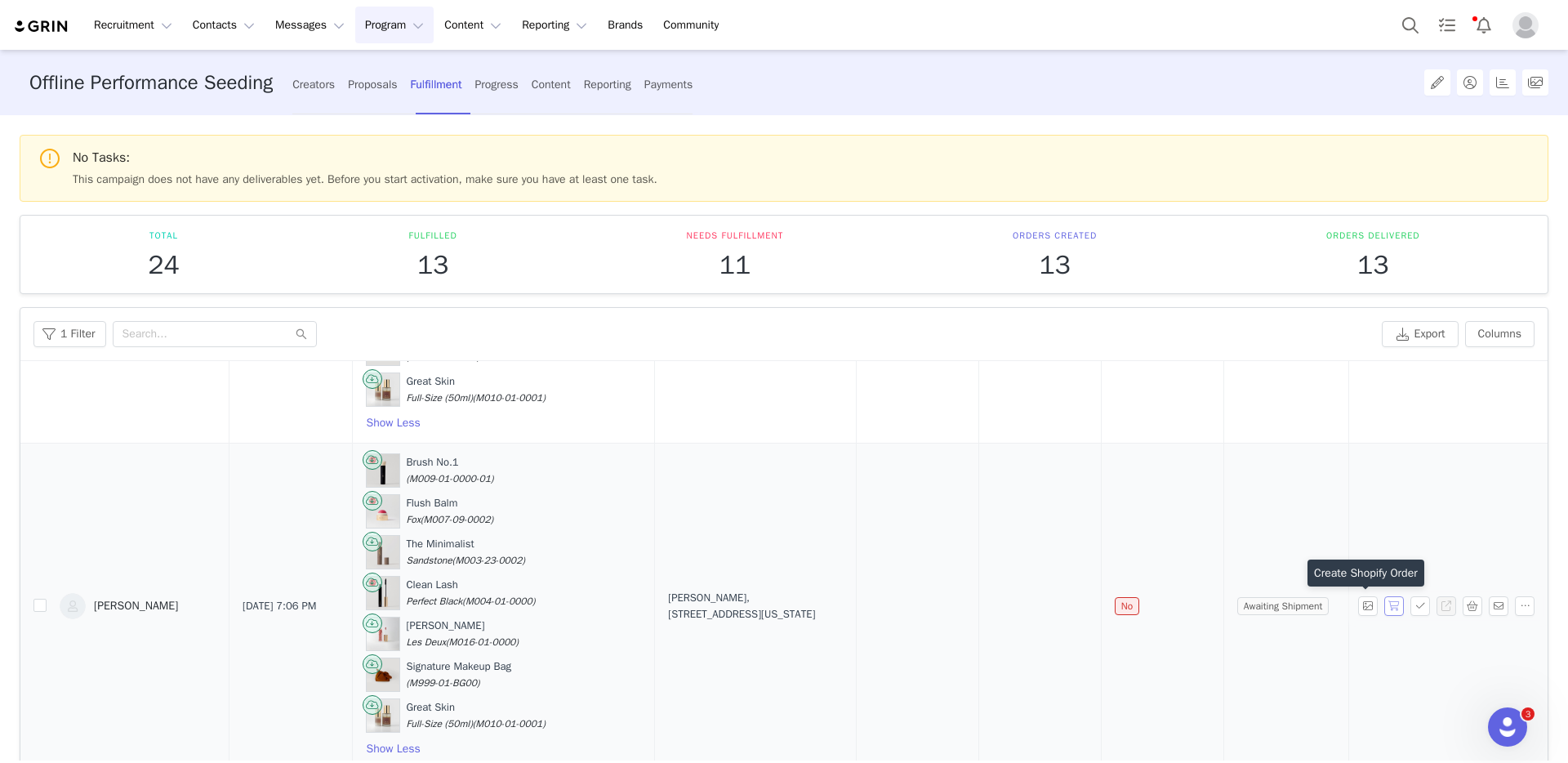 click at bounding box center (1394, 606) 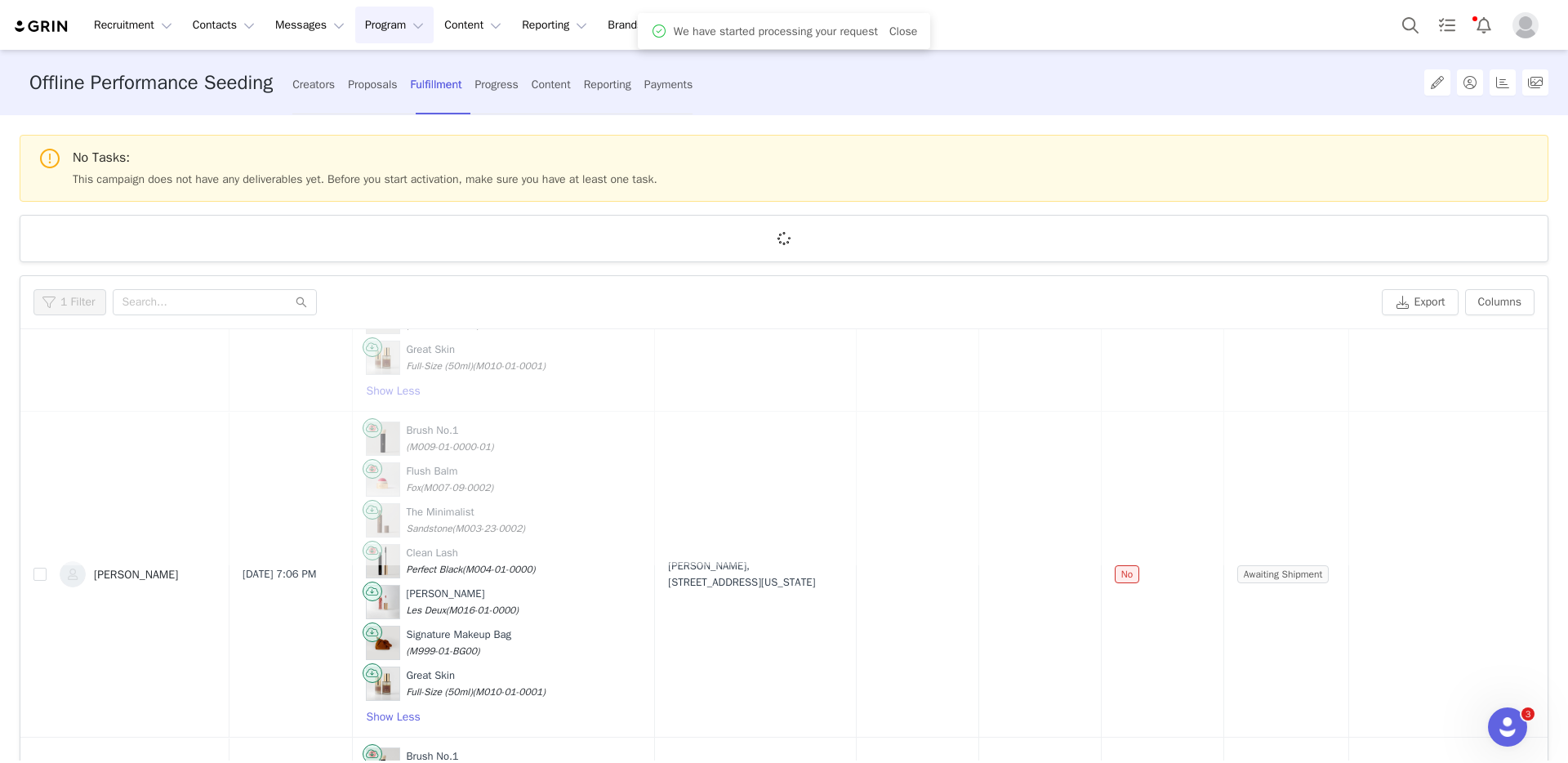 scroll, scrollTop: 0, scrollLeft: 0, axis: both 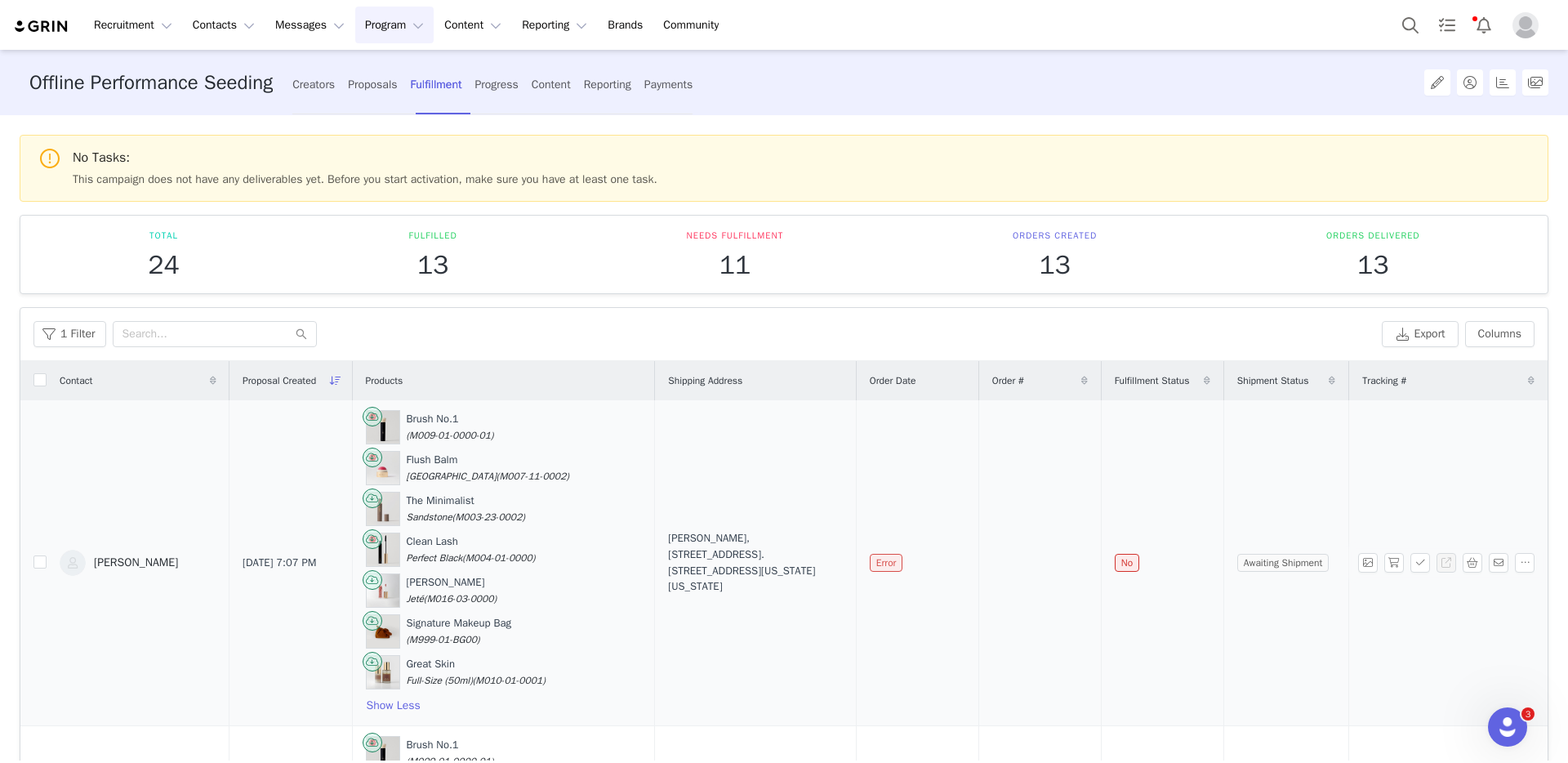 click on "Error" at bounding box center [886, 563] 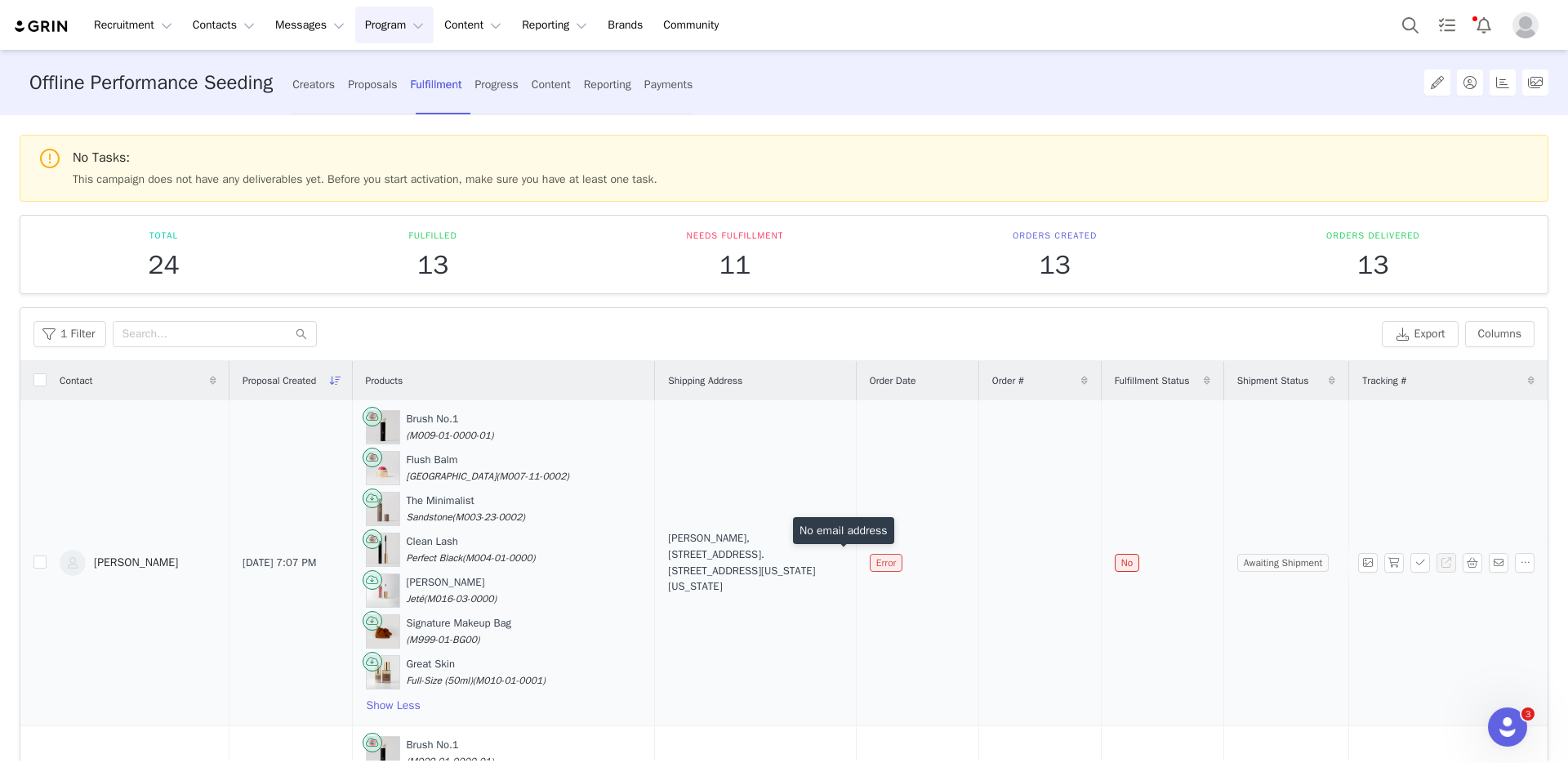 click on "Error" at bounding box center (886, 563) 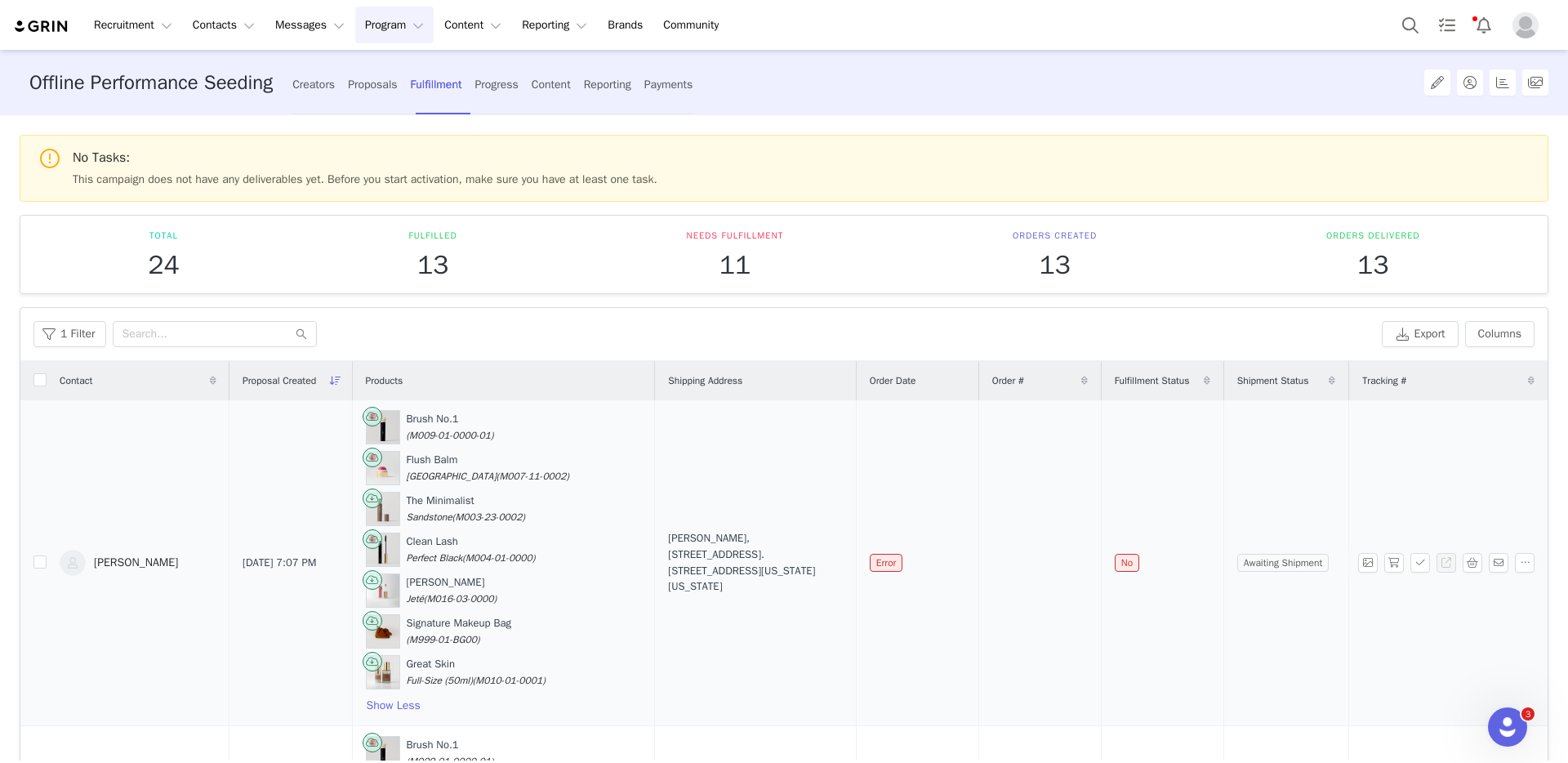 click on "[PERSON_NAME], [STREET_ADDRESS]. [STREET_ADDRESS][US_STATE][US_STATE]" at bounding box center (755, 562) 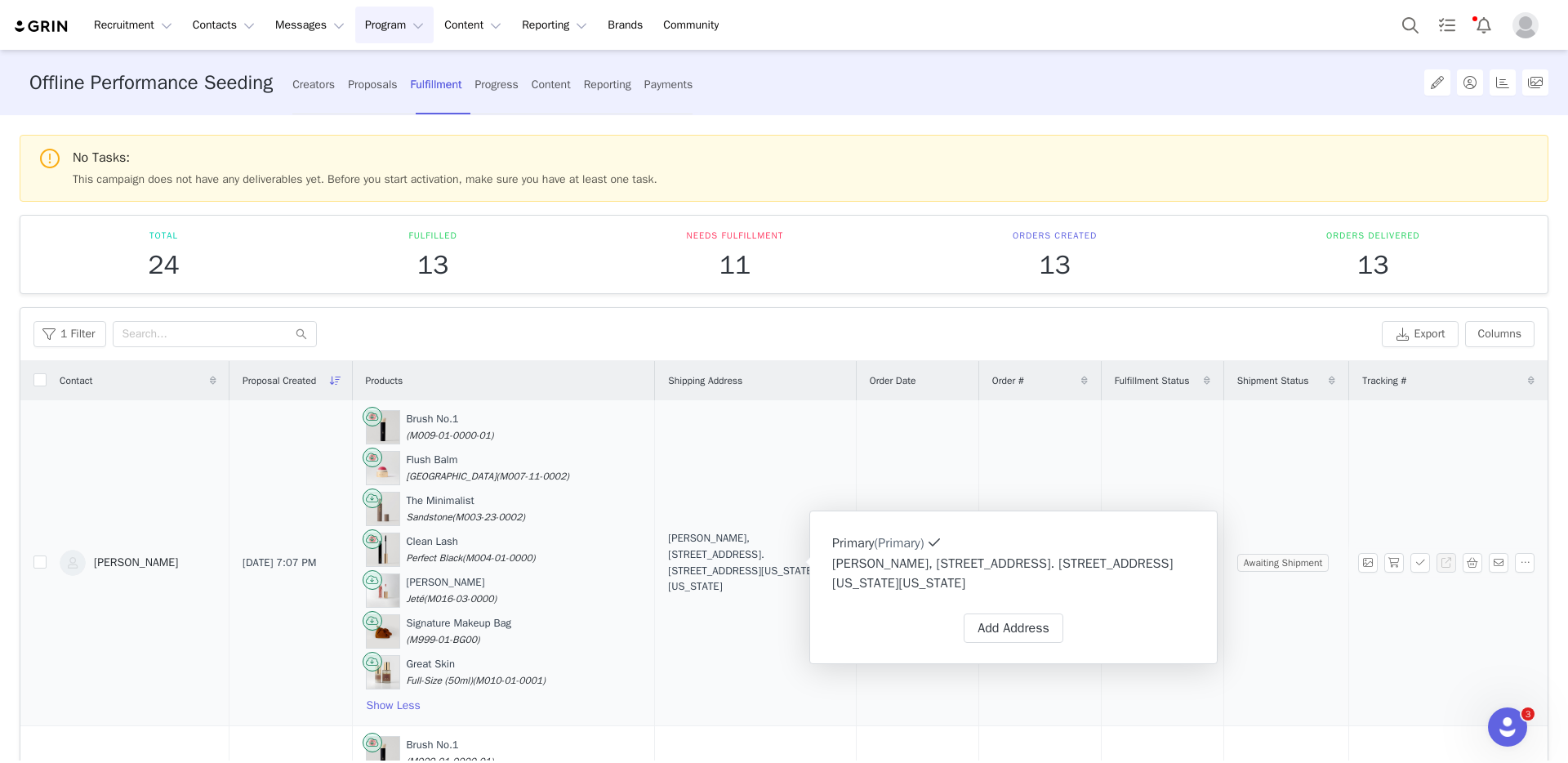 click on "Error" at bounding box center (917, 563) 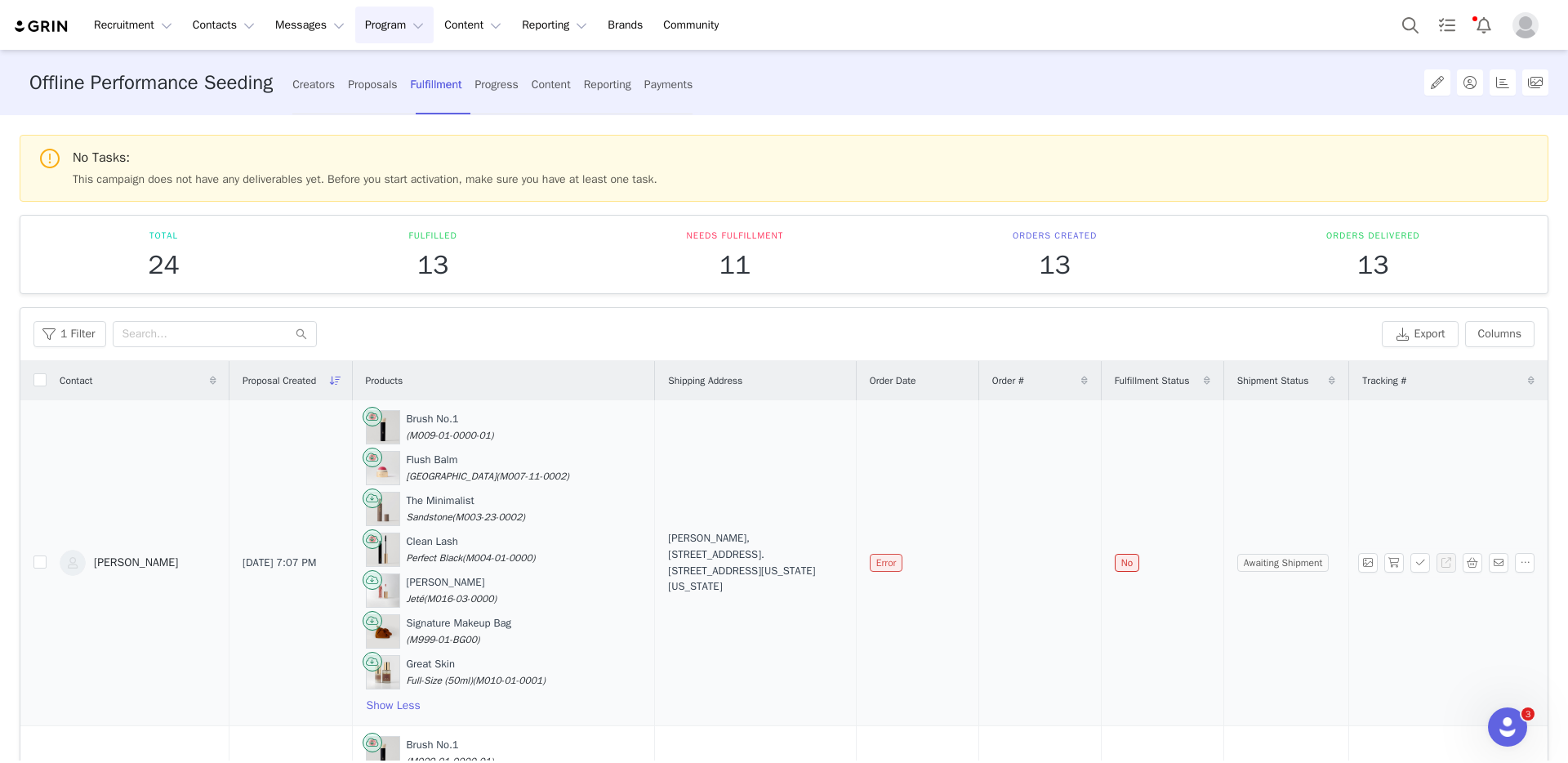 click on "Error" at bounding box center (886, 563) 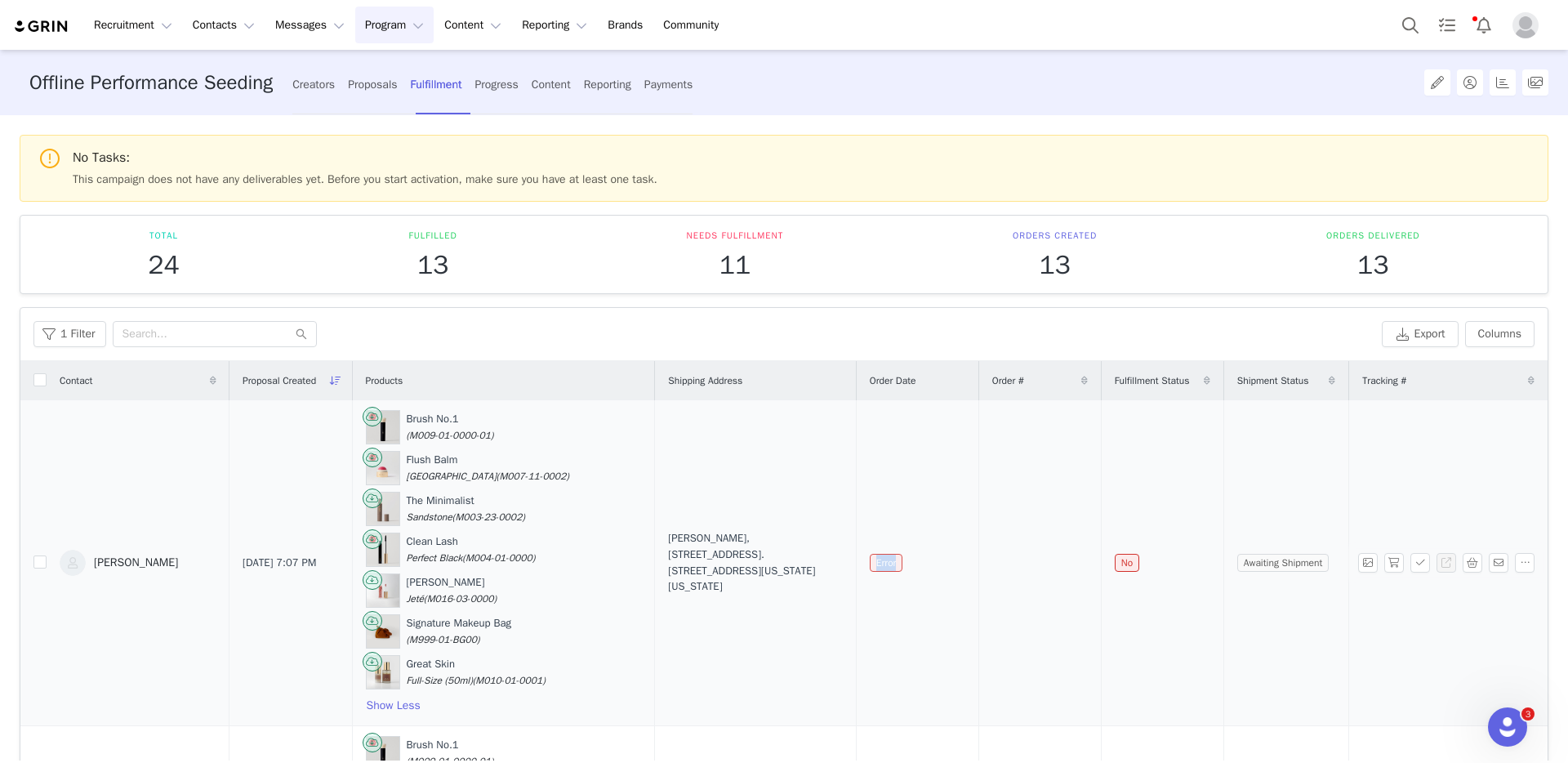 click on "Error" at bounding box center (886, 563) 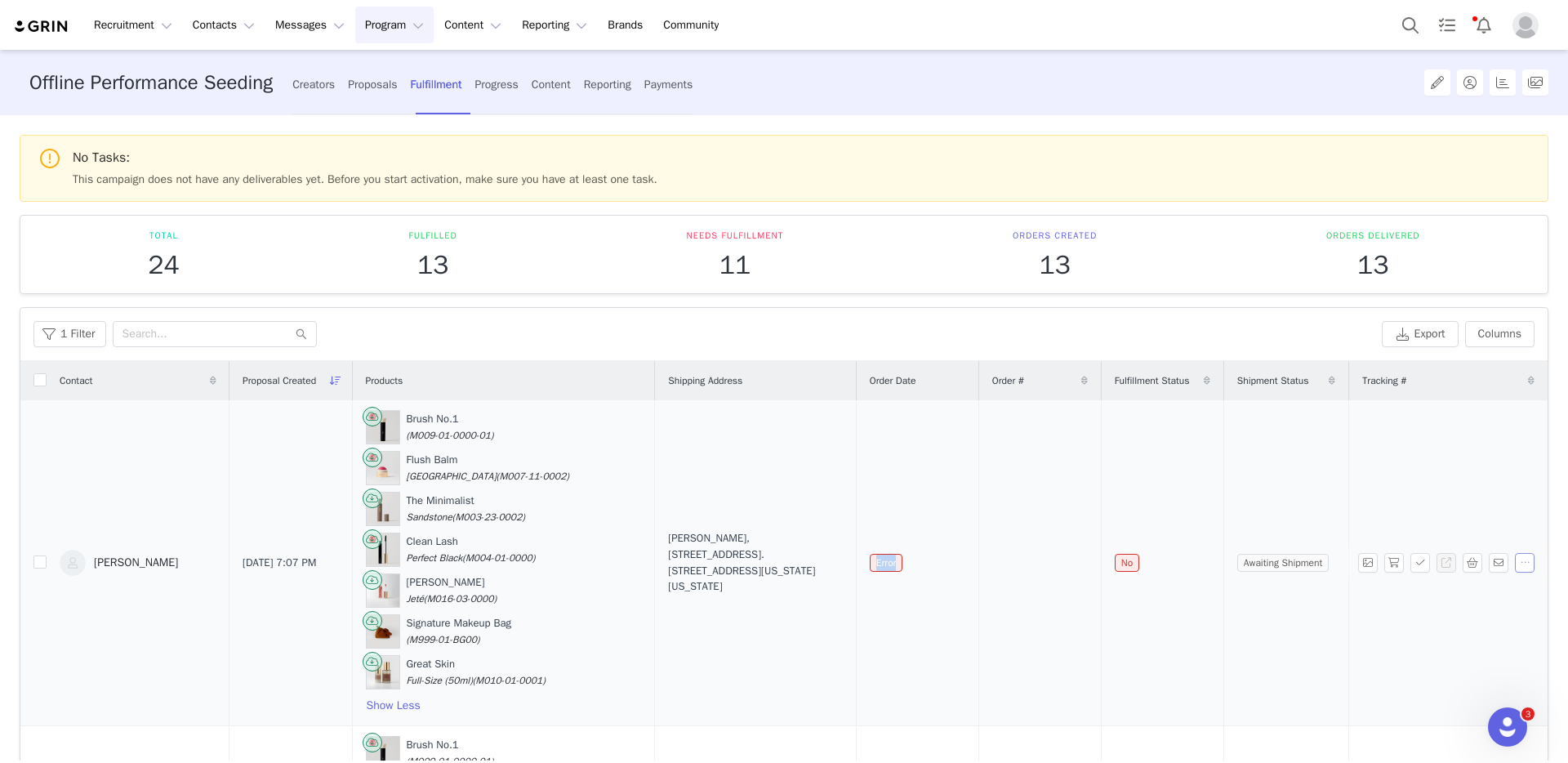 click at bounding box center [1525, 563] 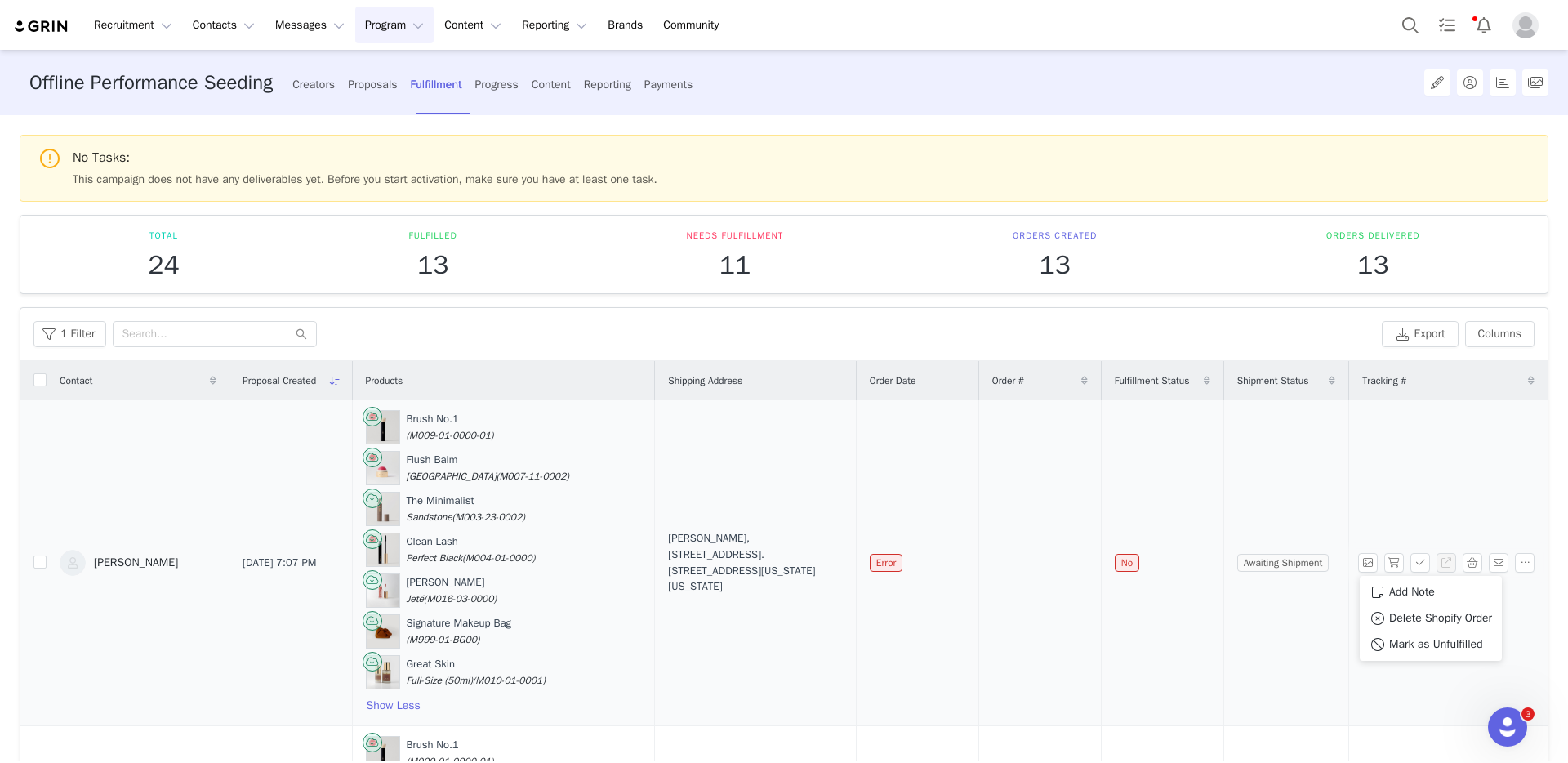 click on "[PERSON_NAME], [STREET_ADDRESS]. [STREET_ADDRESS][US_STATE][US_STATE]" at bounding box center (755, 562) 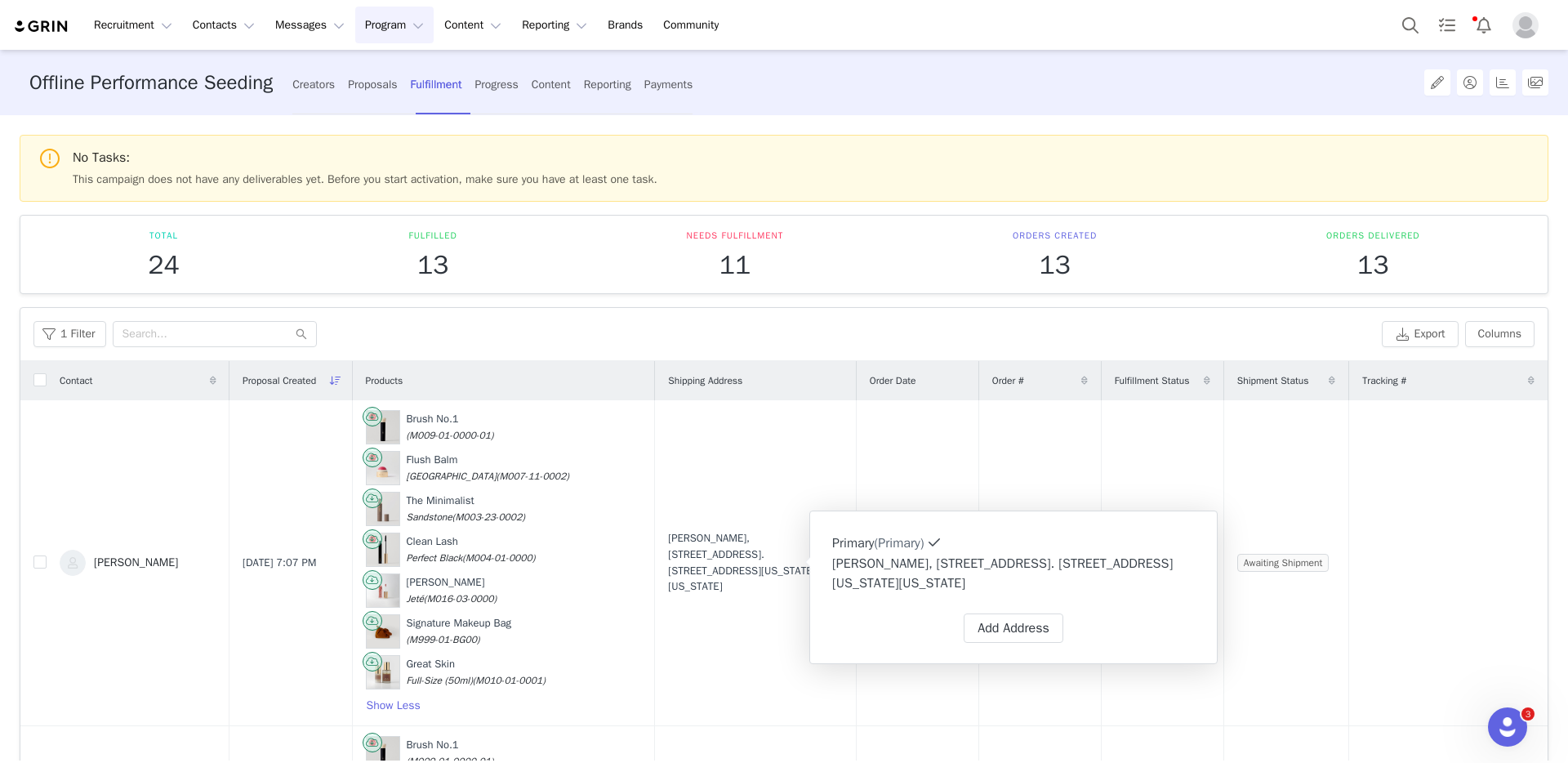 click on "Primary (Primary)  Label  Primary  First Name  Amanda  Last Name  Hirsch  Email   Phone  +93 (Afghanistan) +358 (Aland Islands) +355 (Albania) +213 (Algeria) +376 (Andorra) +244 (Angola) +1264 (Anguilla) +1268 (Antigua And Barbuda) +54 (Argentina) +374 (Armenia) +297 (Aruba) +61 (Australia) +43 (Austria) +994 (Azerbaijan) +1242 (Bahamas) +973 (Bahrain) +880 (Bangladesh) +1246 (Barbados) +375 (Belarus) +32 (Belgium) +501 (Belize) +229 (Benin) +1441 (Bermuda) +975 (Bhutan) +591 (Bolivia) +599 (Bonaire, Sint Eustatius and Saba) +387 (Bosnia And Herzegovina) +267 (Botswana) +0 (Bouvet Island) +55 (Brazil) +673 (Brunei) +359 (Bulgaria) +226 (Burkina Faso) +257 (Burundi) +855 (Cambodia) +1 (Canada) +238 (Cape Verde) +1345 (Cayman Islands) +236 (Central African Republic) +235 (Chad) +56 (Chile) +86 (China) +61 (Christmas Island) +672 (Cocos (Keeling) Islands) +57 (Colombia) +269 (Comoros) +242 (Congo) +243 (Congo, The Democratic Republic Of The) +682 (Cook Islands) +506 (Costa Rica) +225 (Côte d'Ivoire) +53 (Cuba)" at bounding box center [1013, 587] 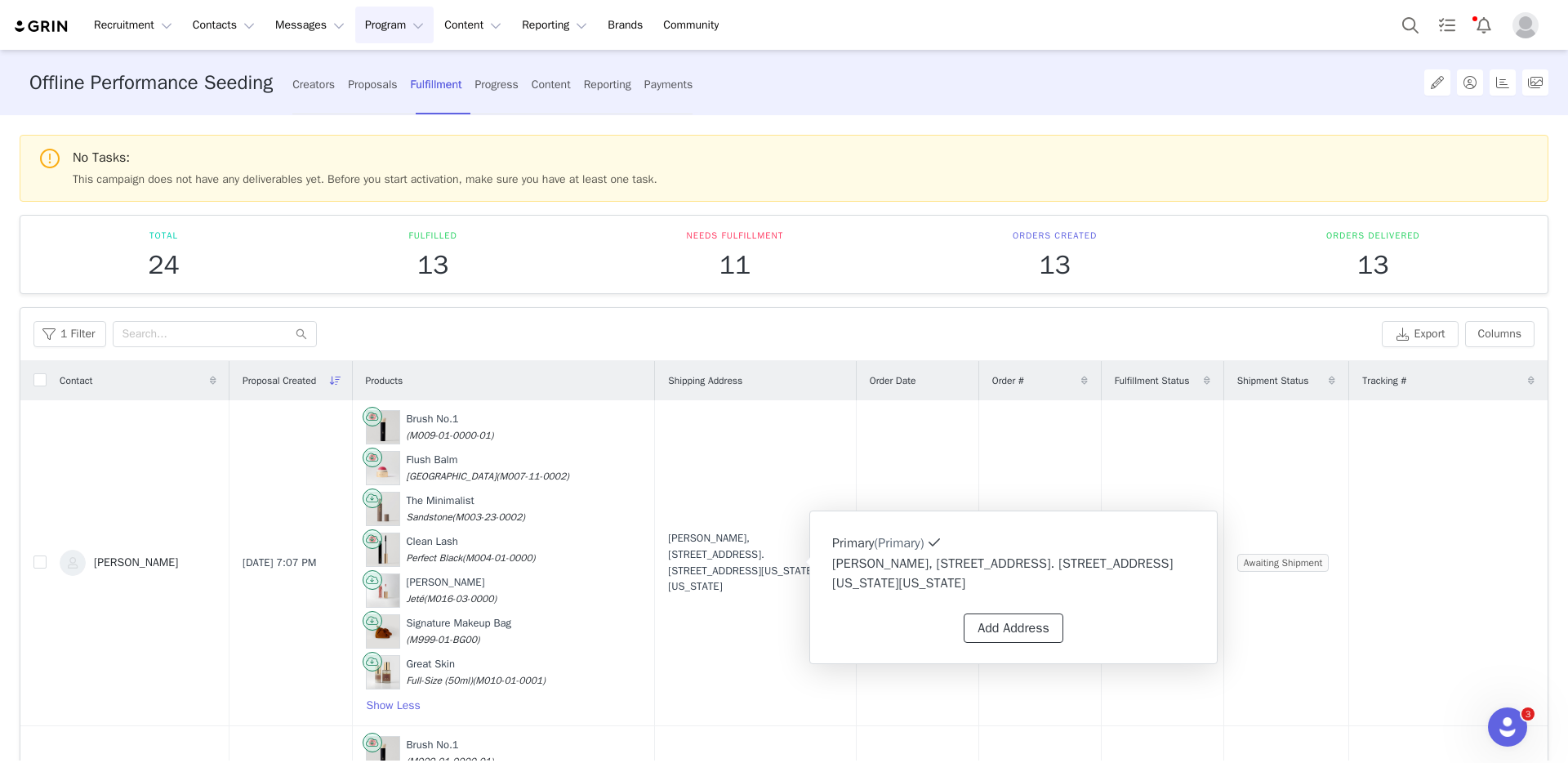 click on "Add Address" at bounding box center [1013, 628] 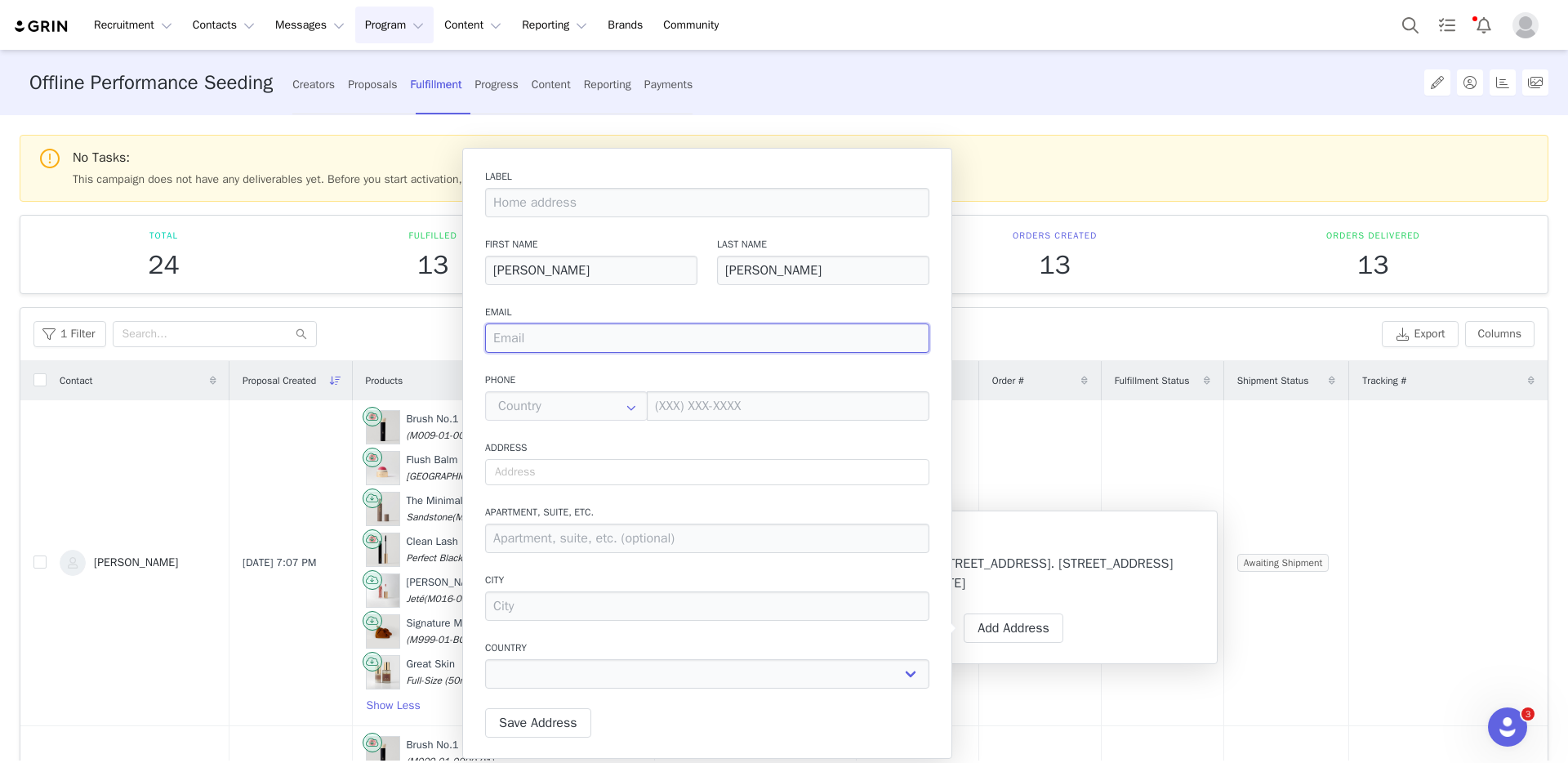 click at bounding box center (707, 338) 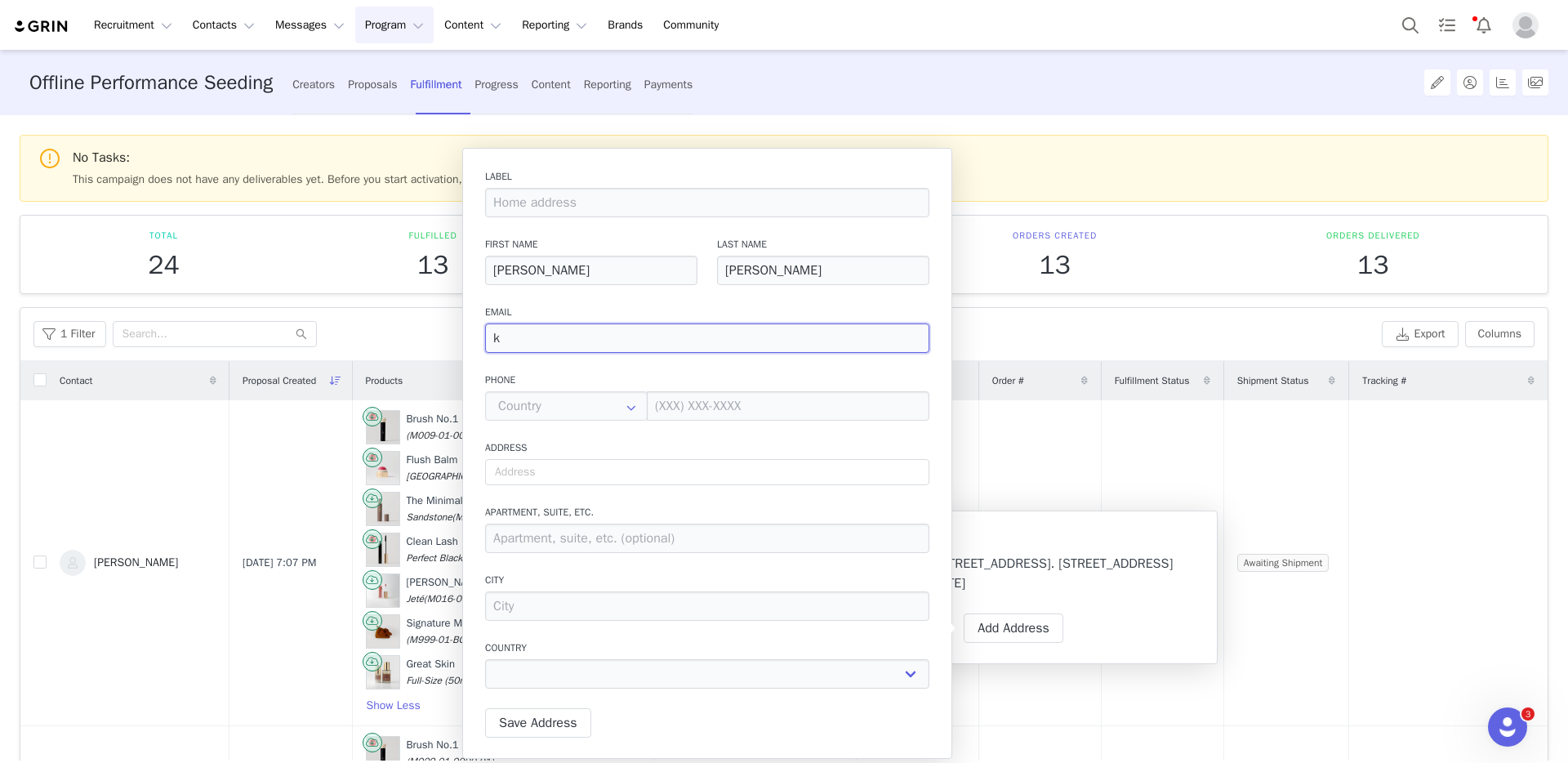 select 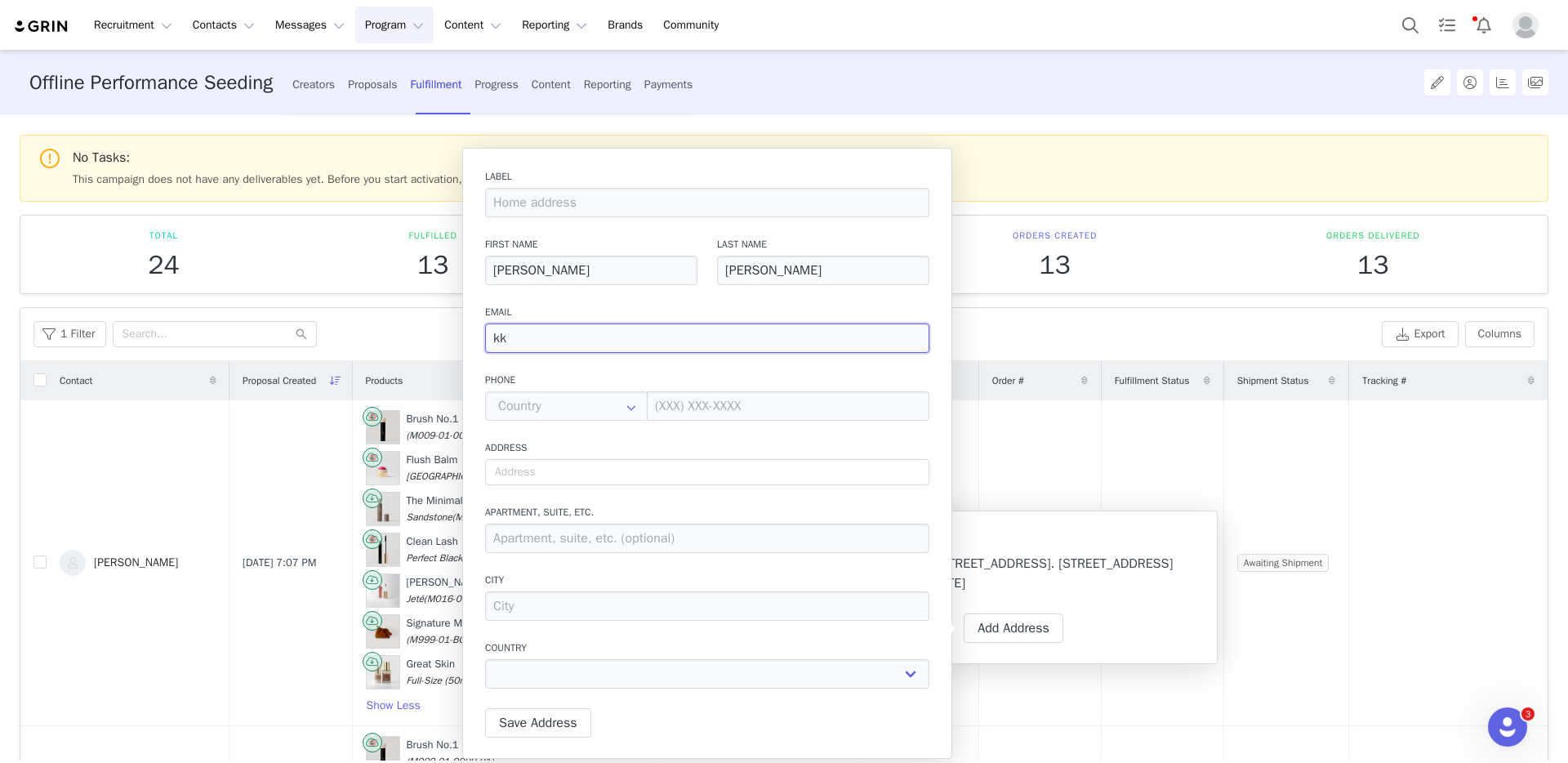 type on "kkn" 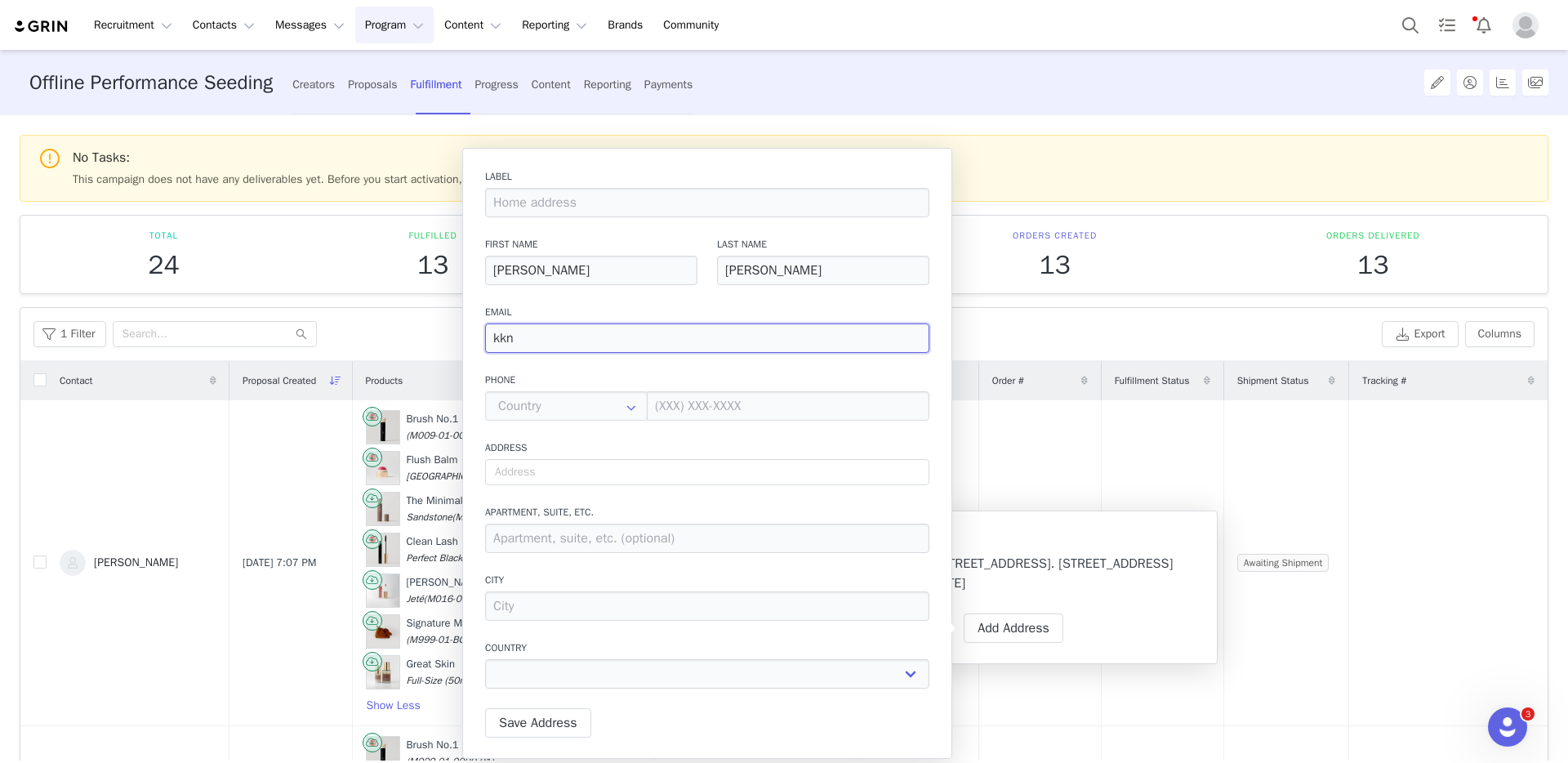 type on "kkng" 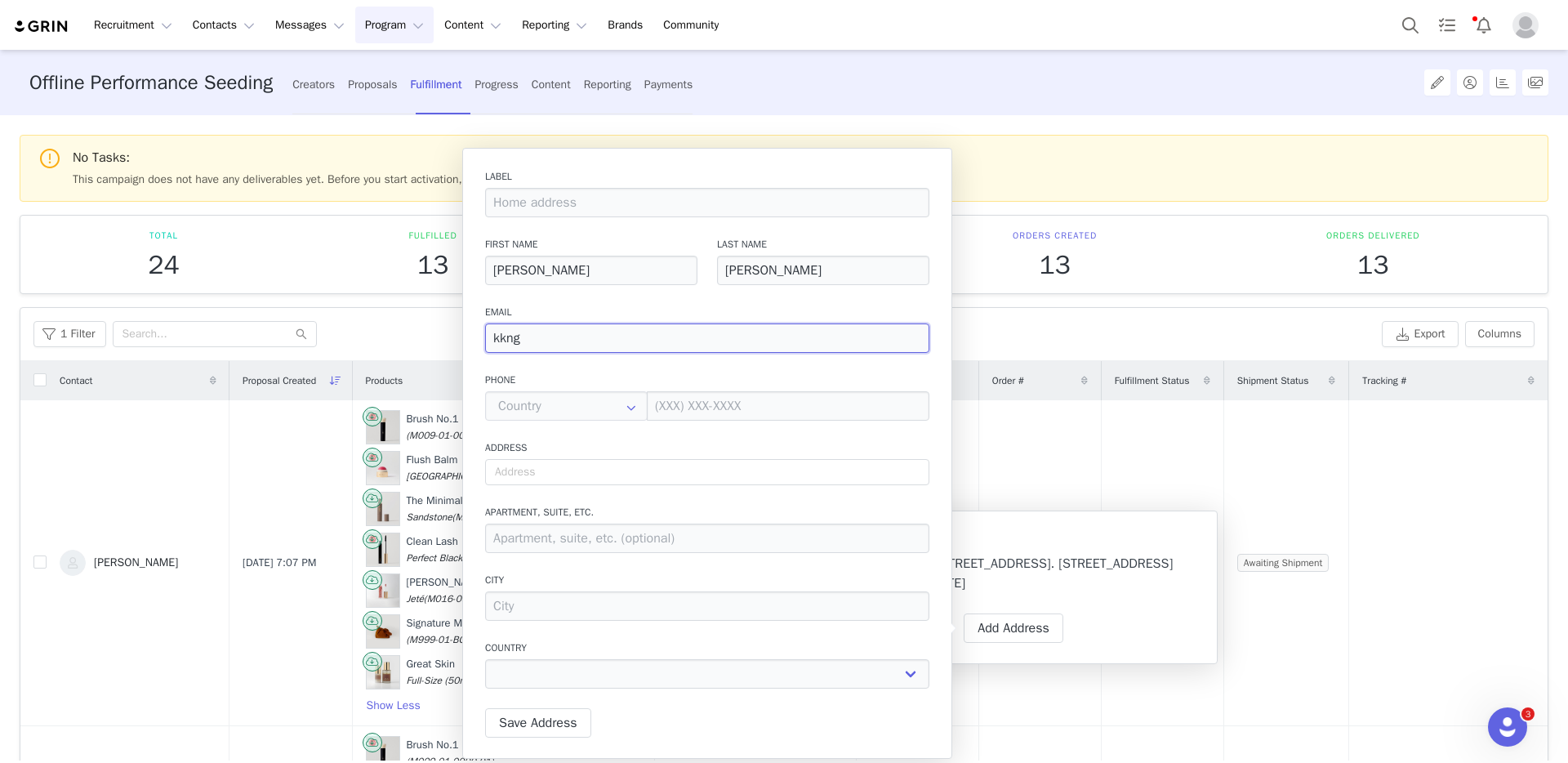 type on "kkngi" 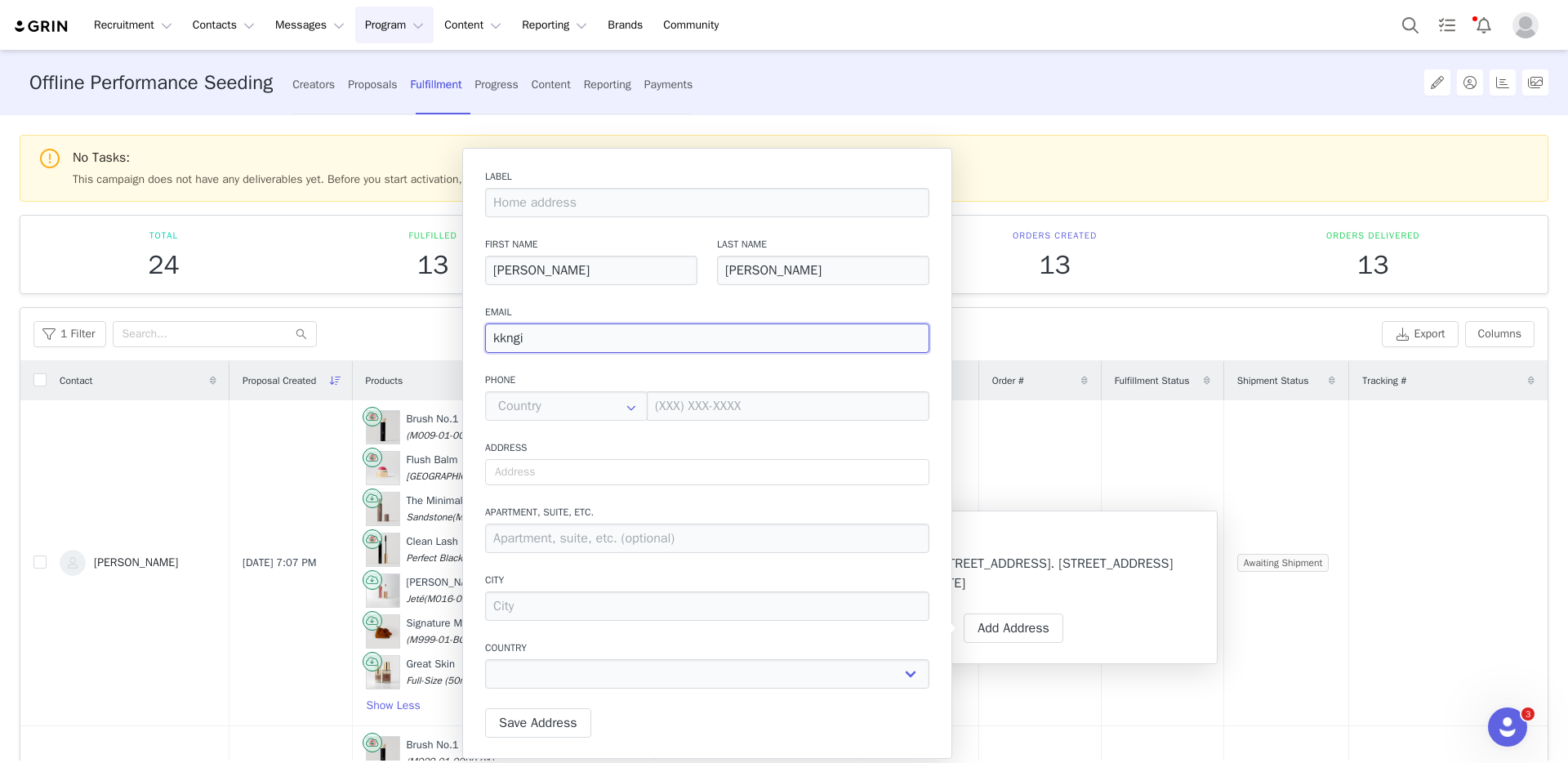 type on "kkngit" 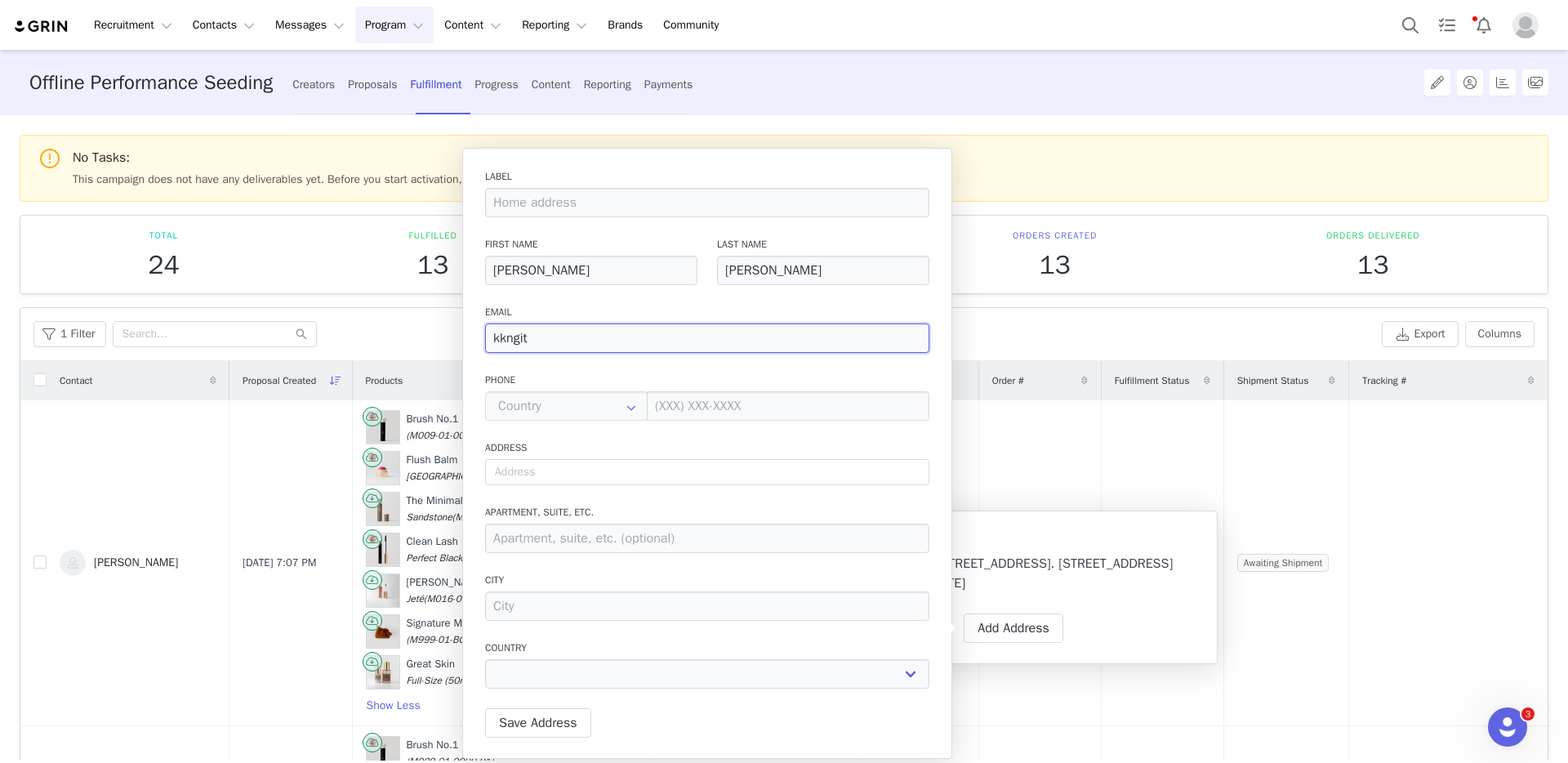 type on "kkngi" 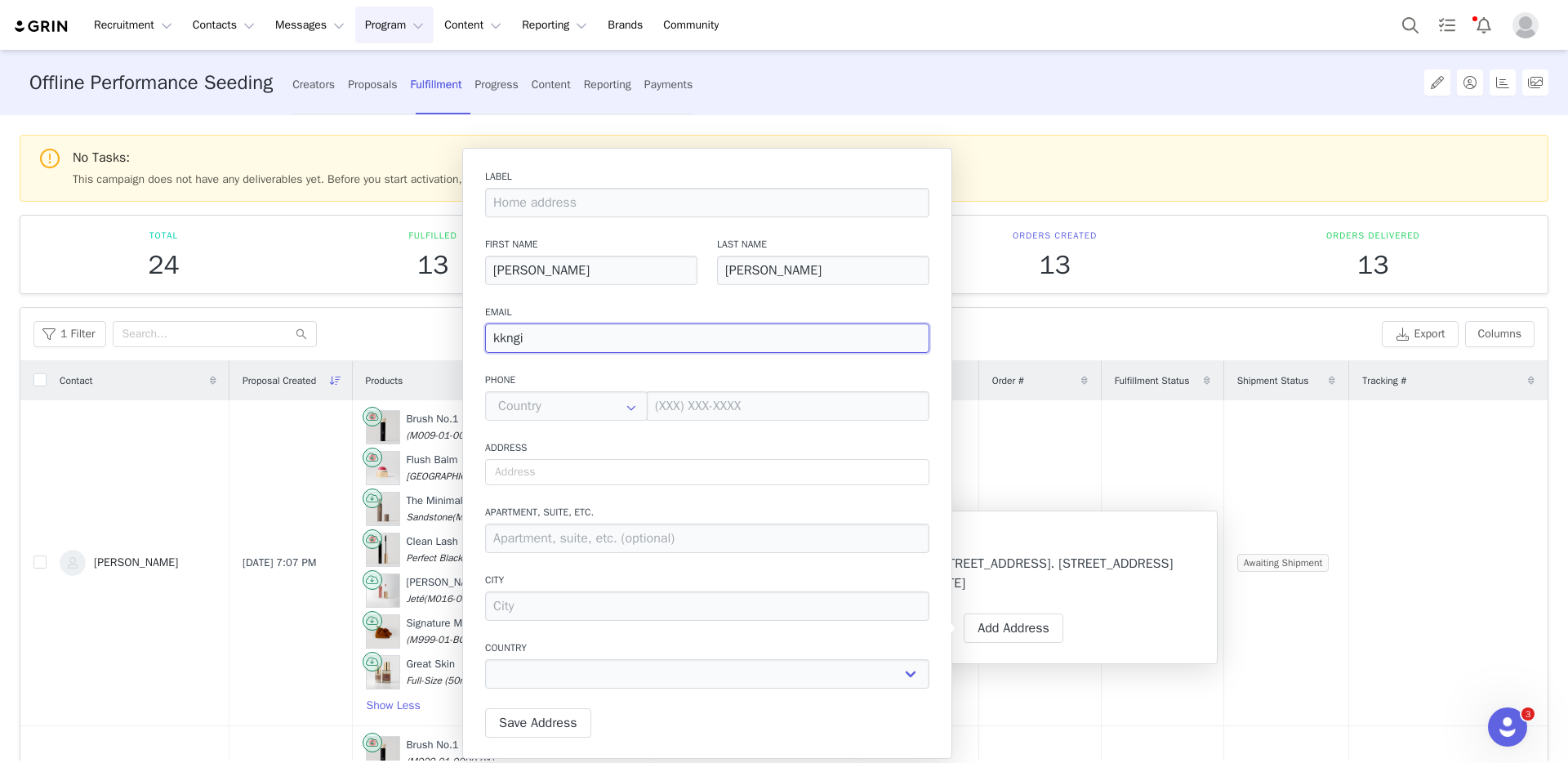 select 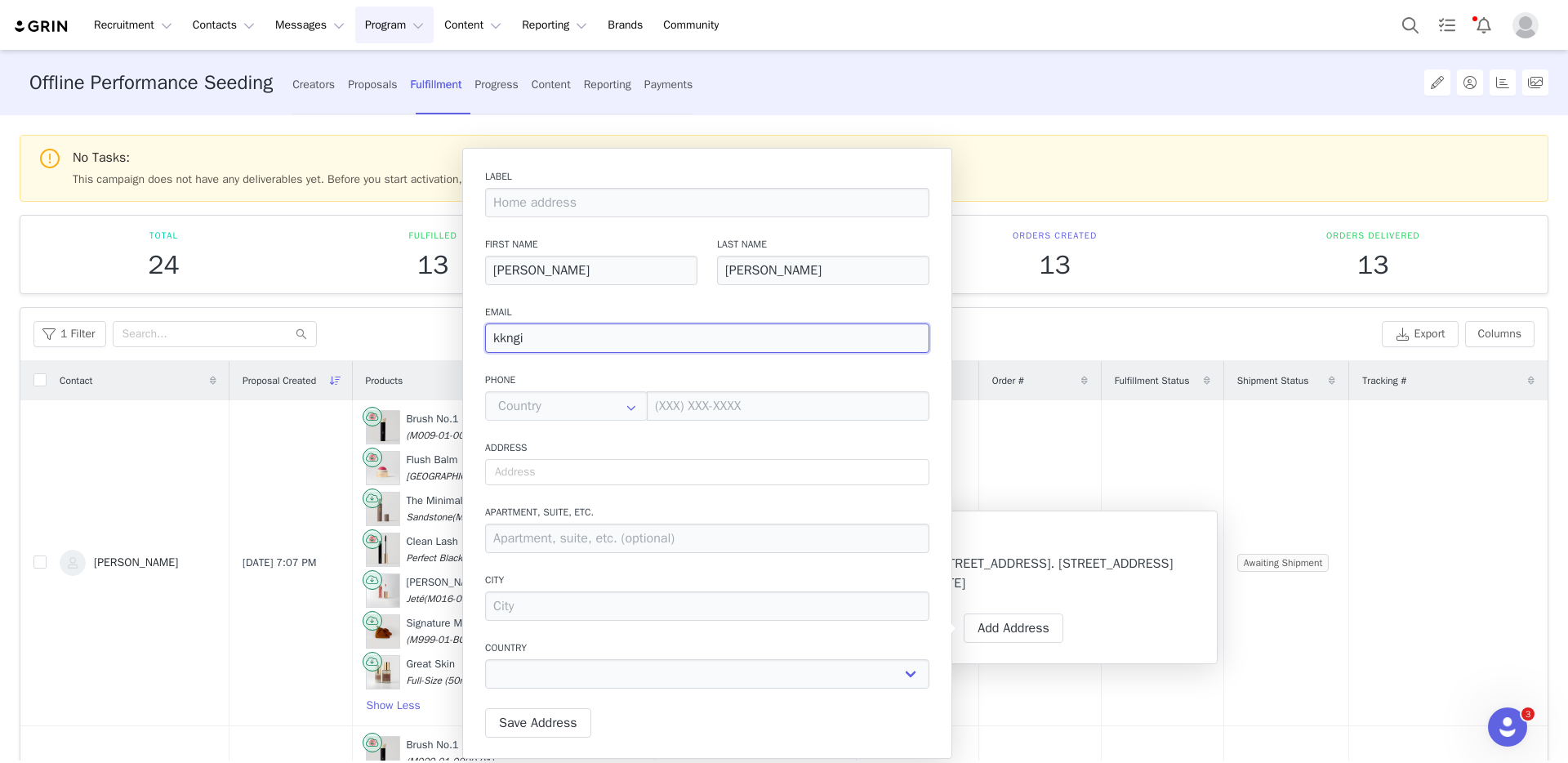 type on "kkng" 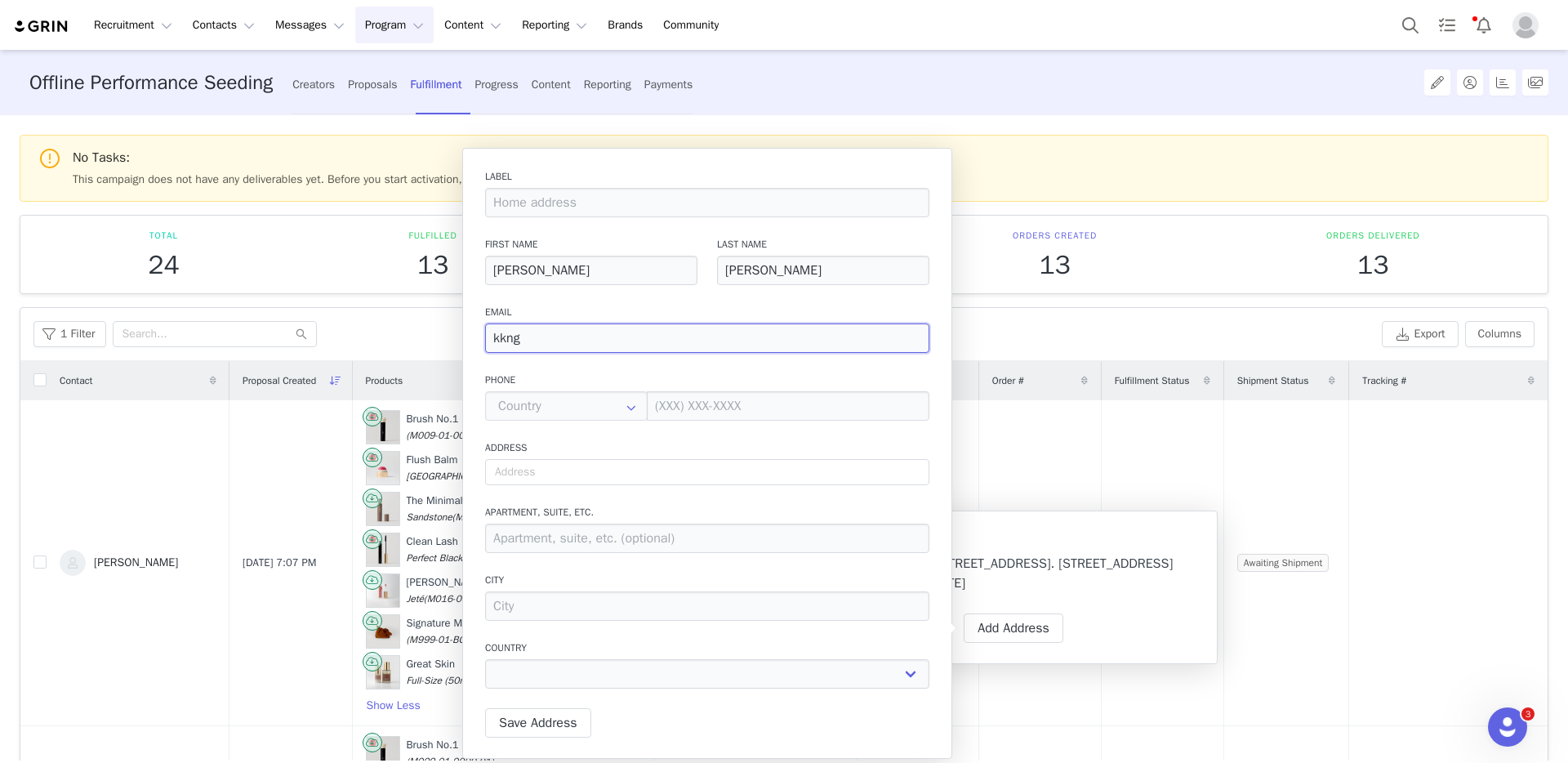 type on "kkn" 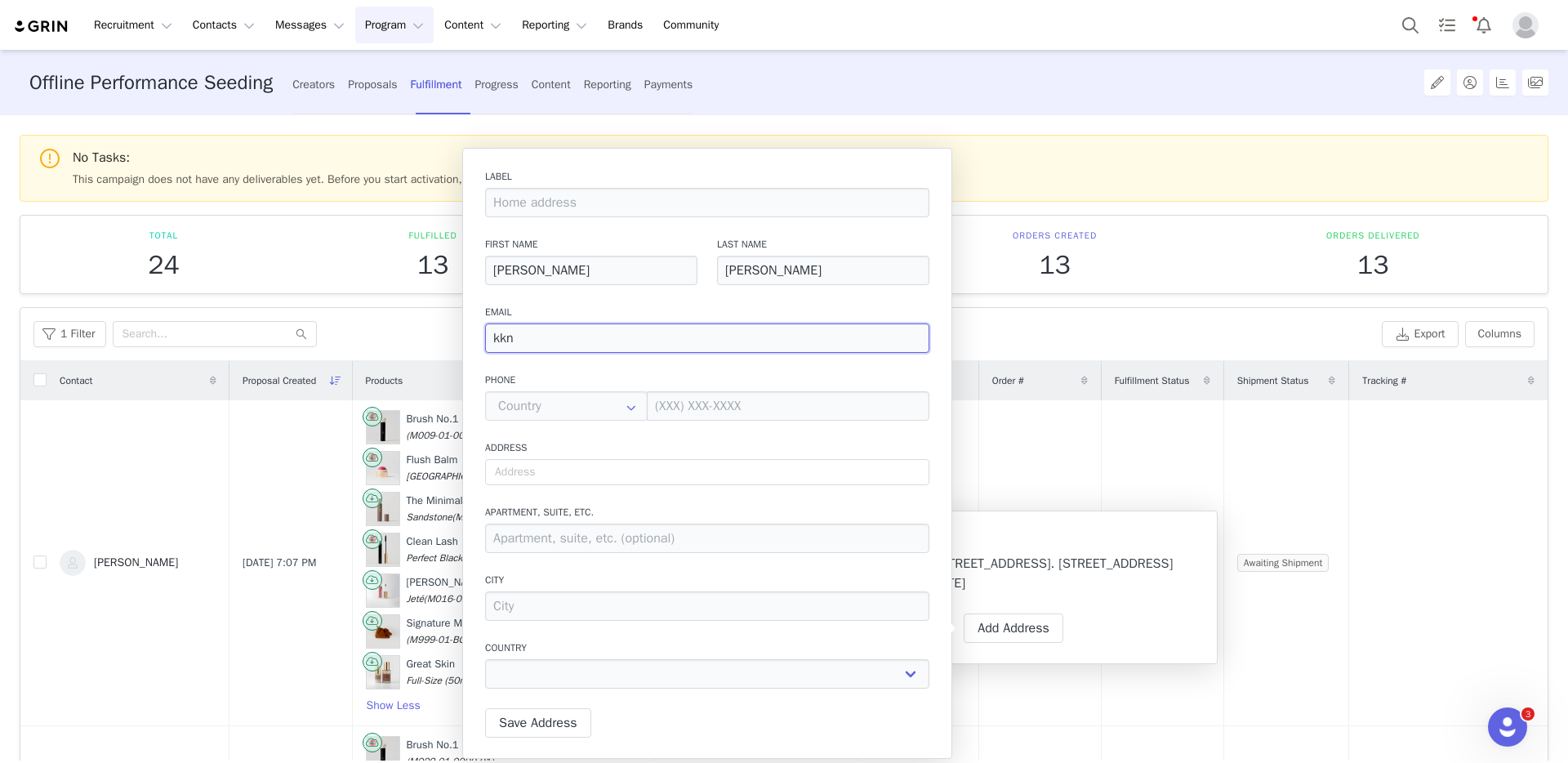 type on "kkni" 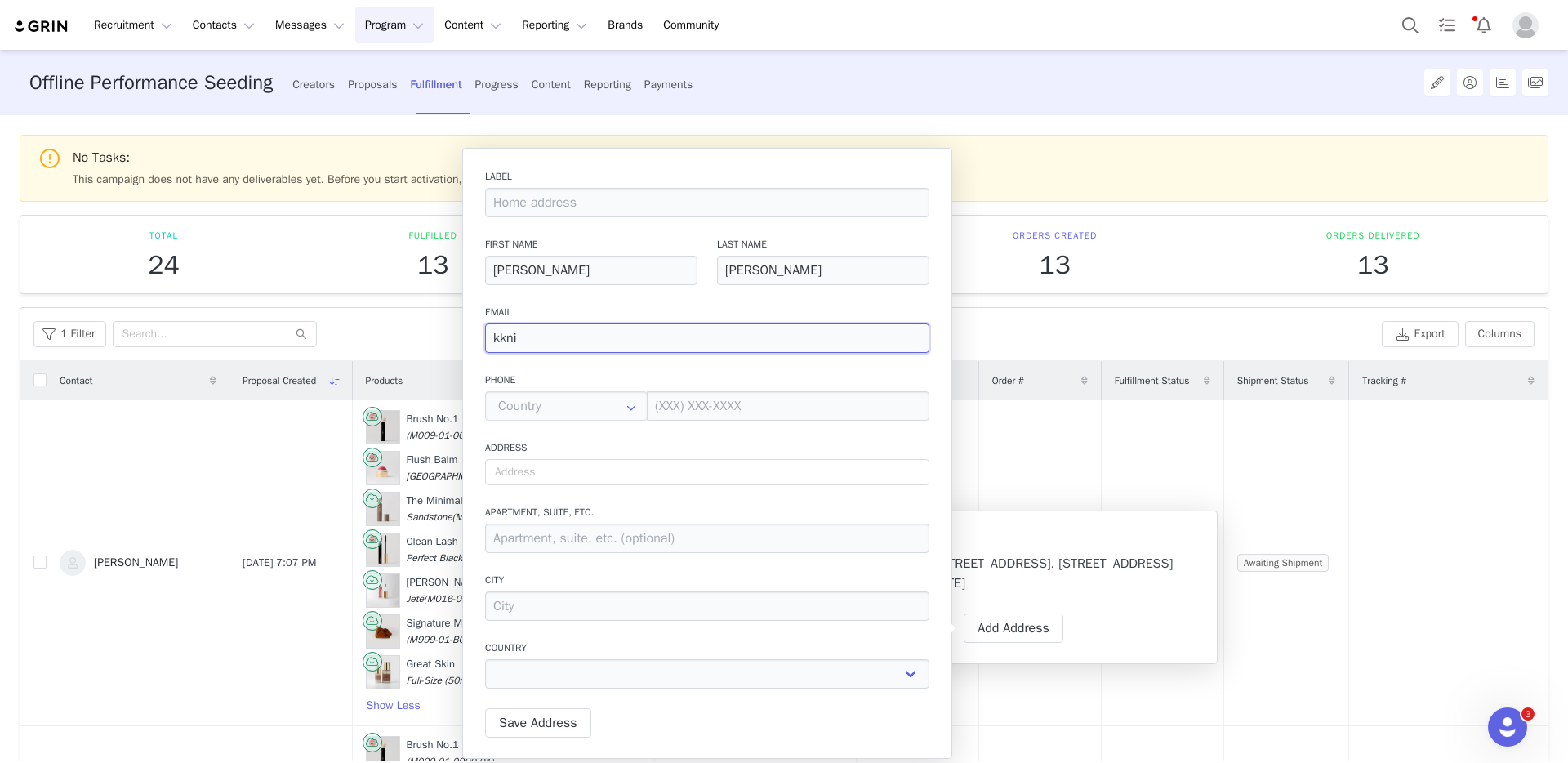 type on "kknig" 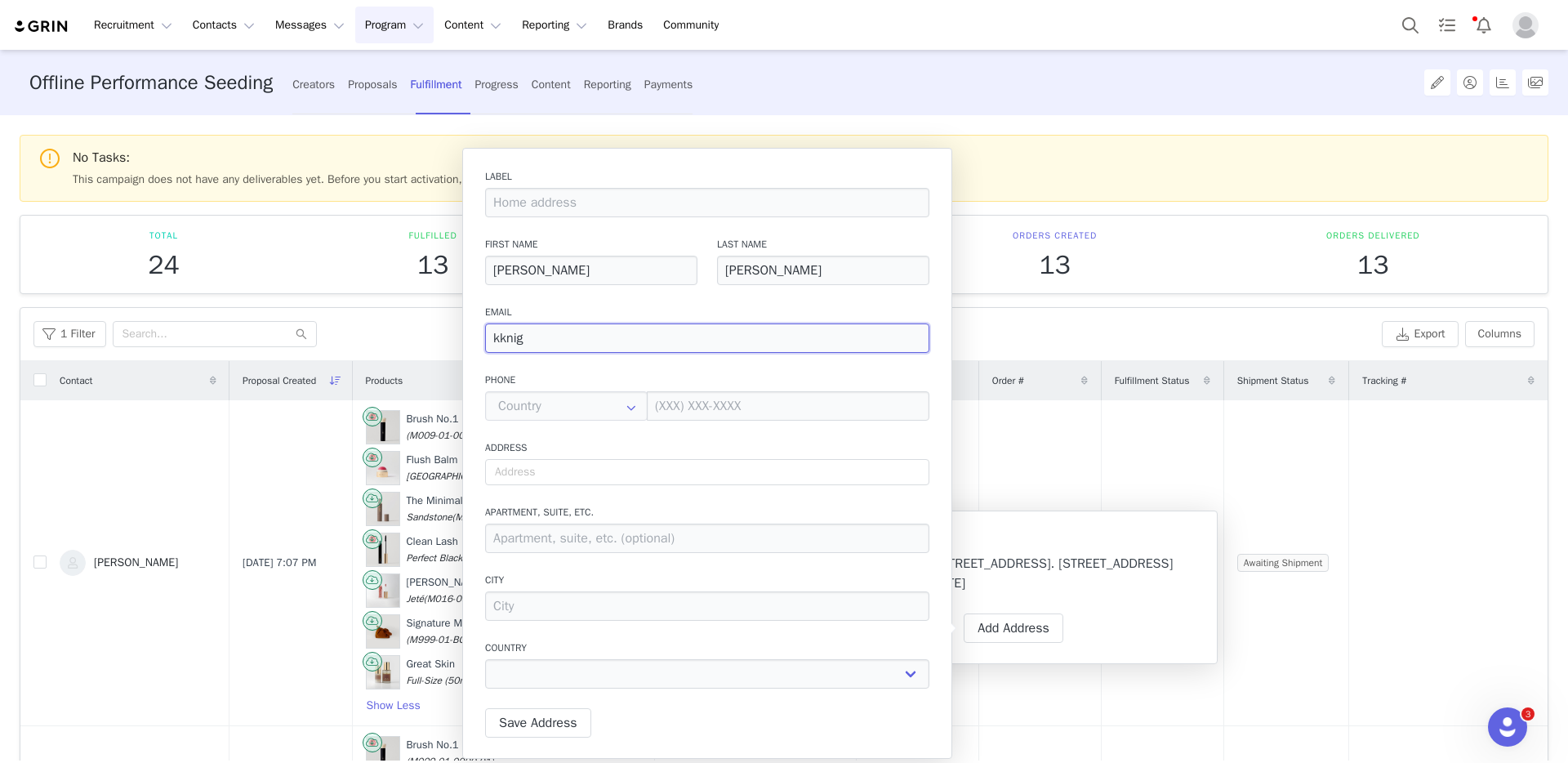 type on "kknigh" 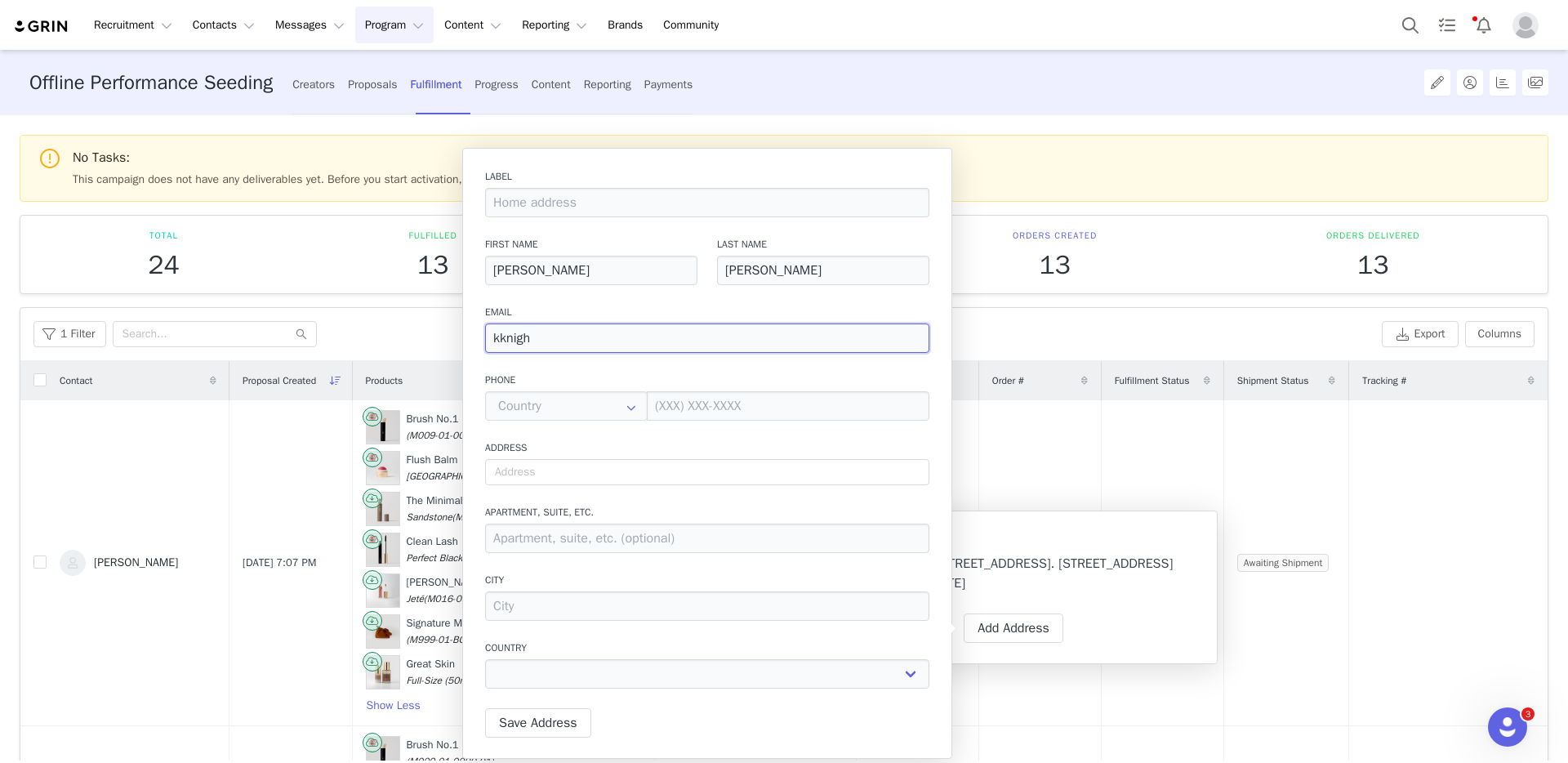 type on "kknight" 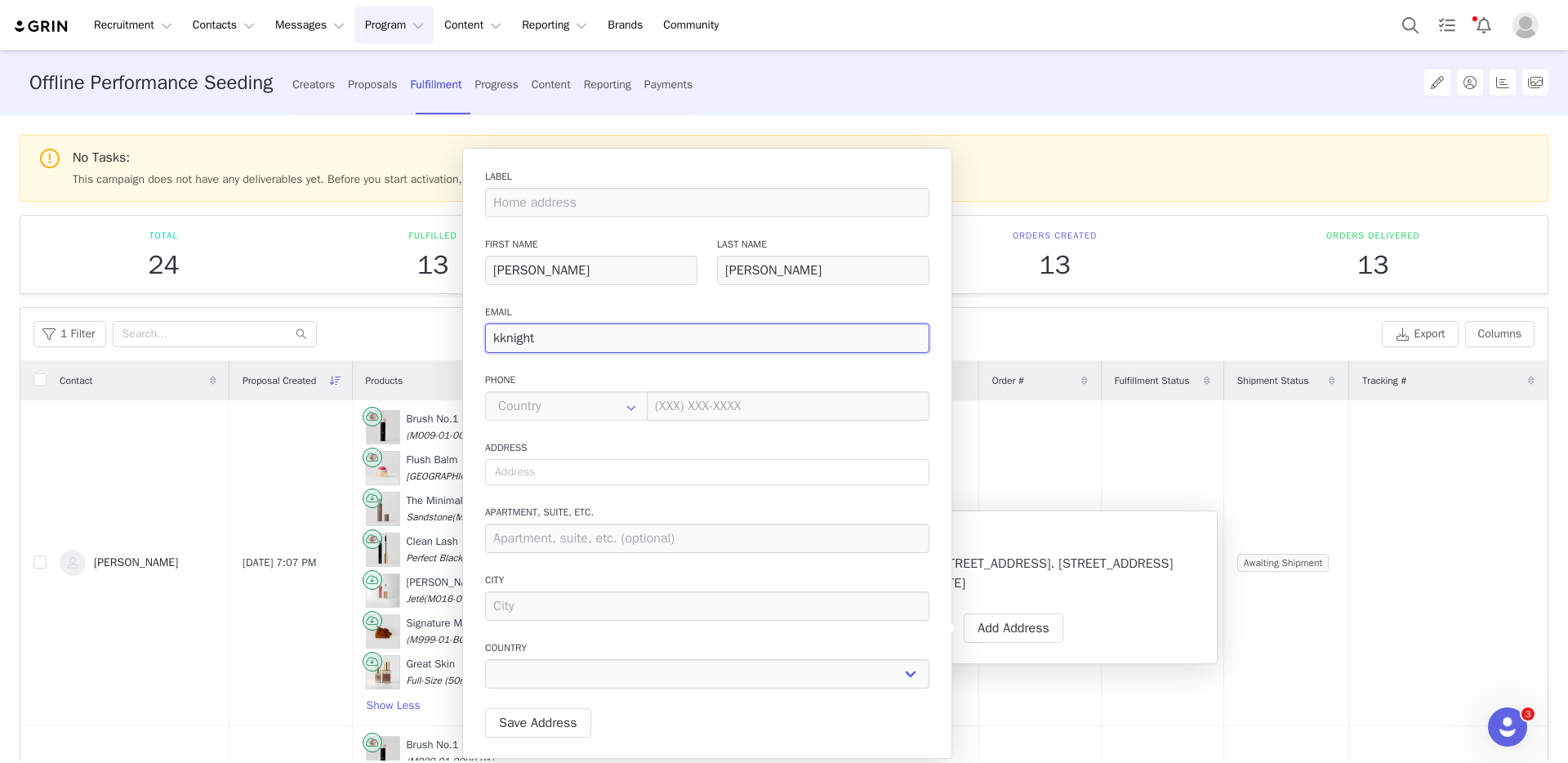 type on "kknight@" 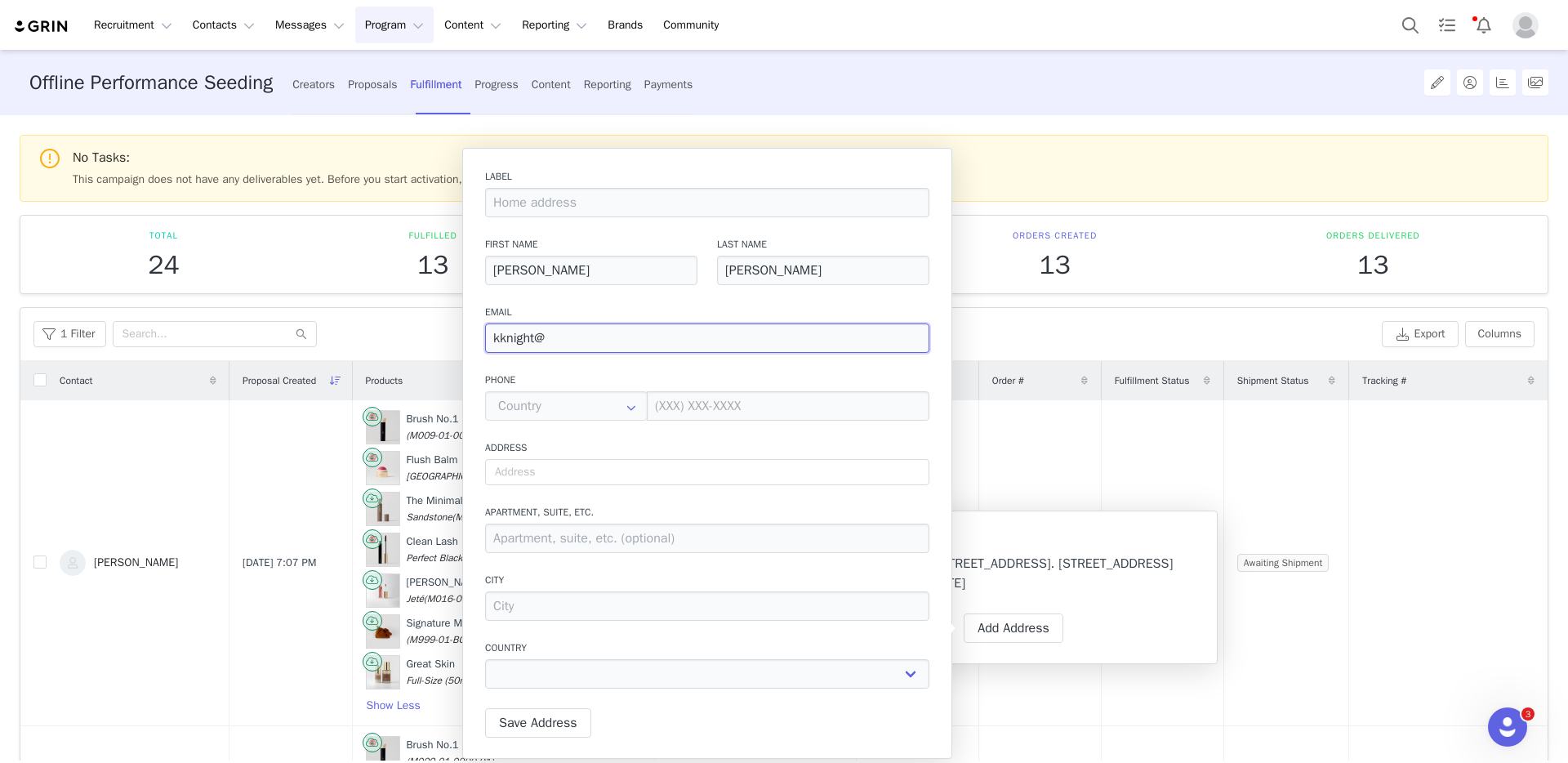 type on "kknight@m" 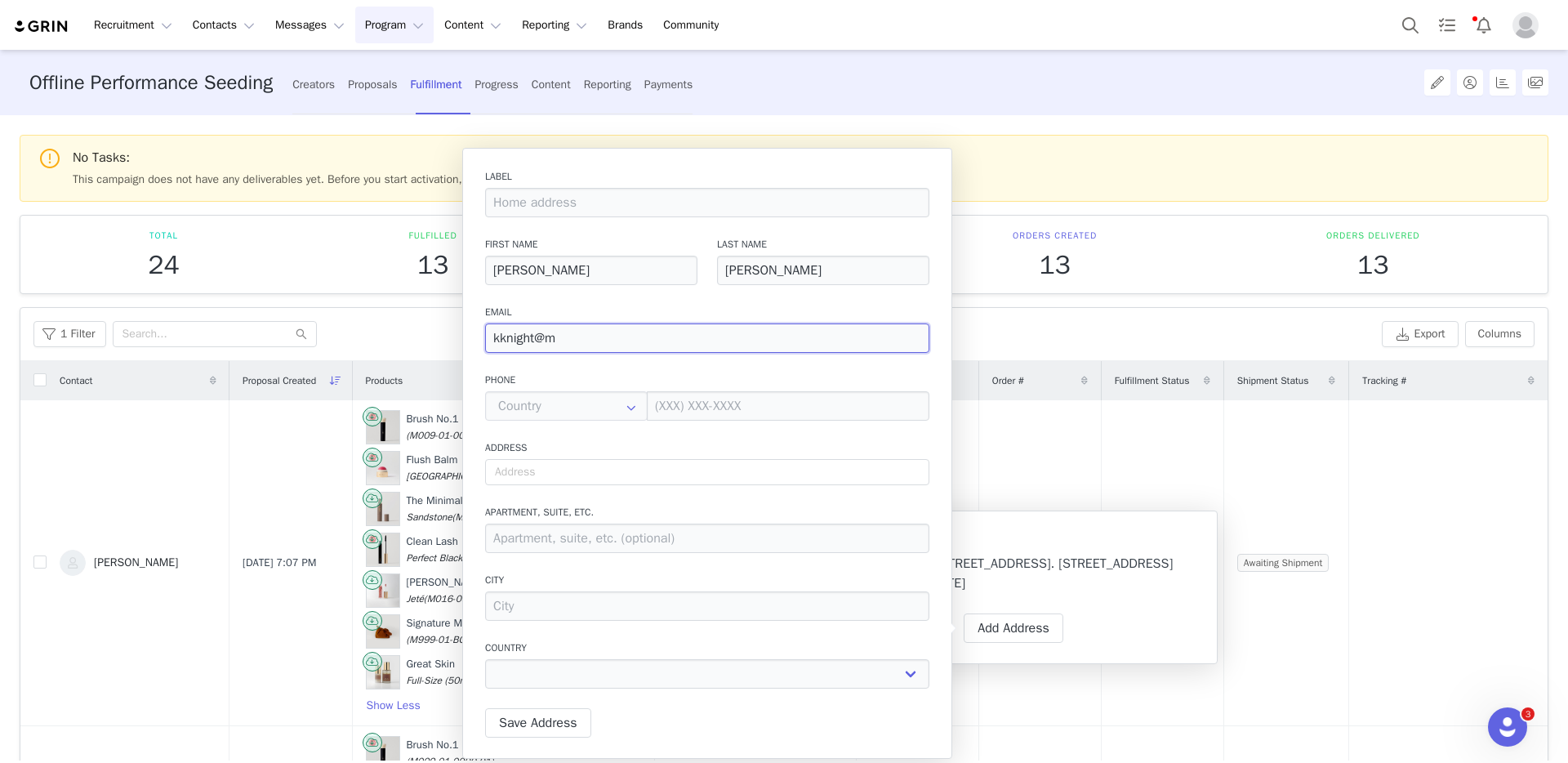 type on "kknight@me" 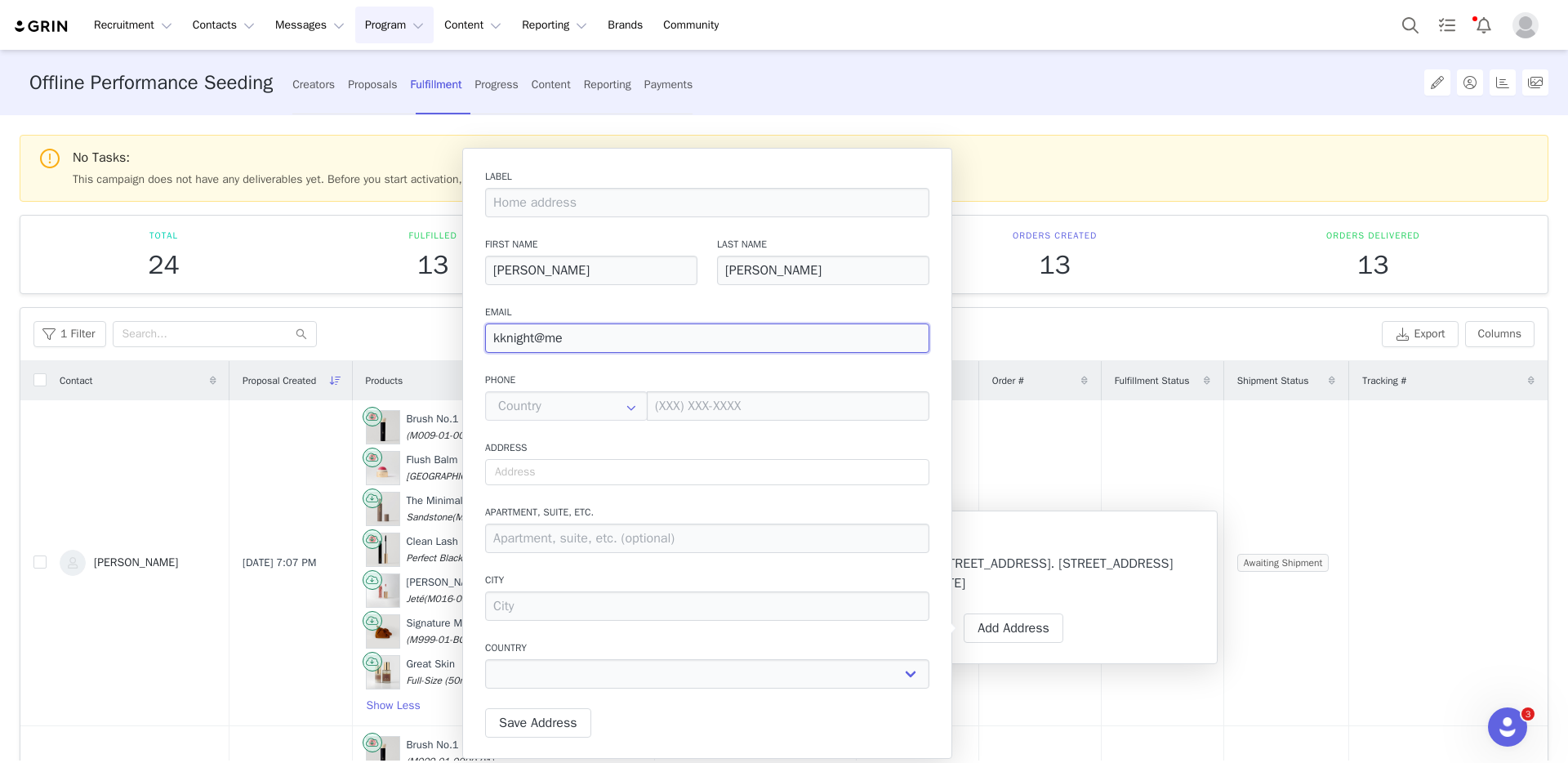 type on "kknight@mer" 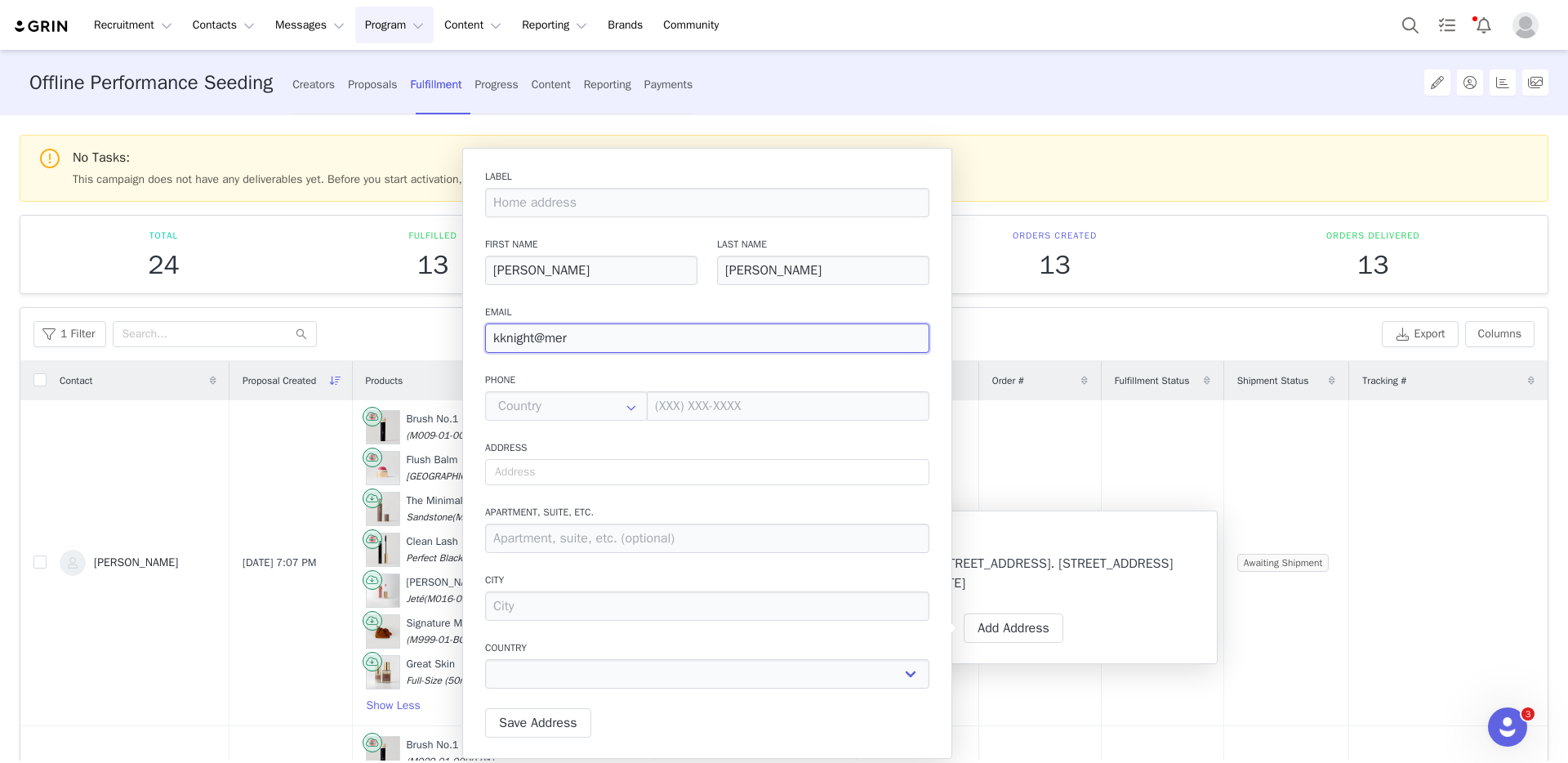 select 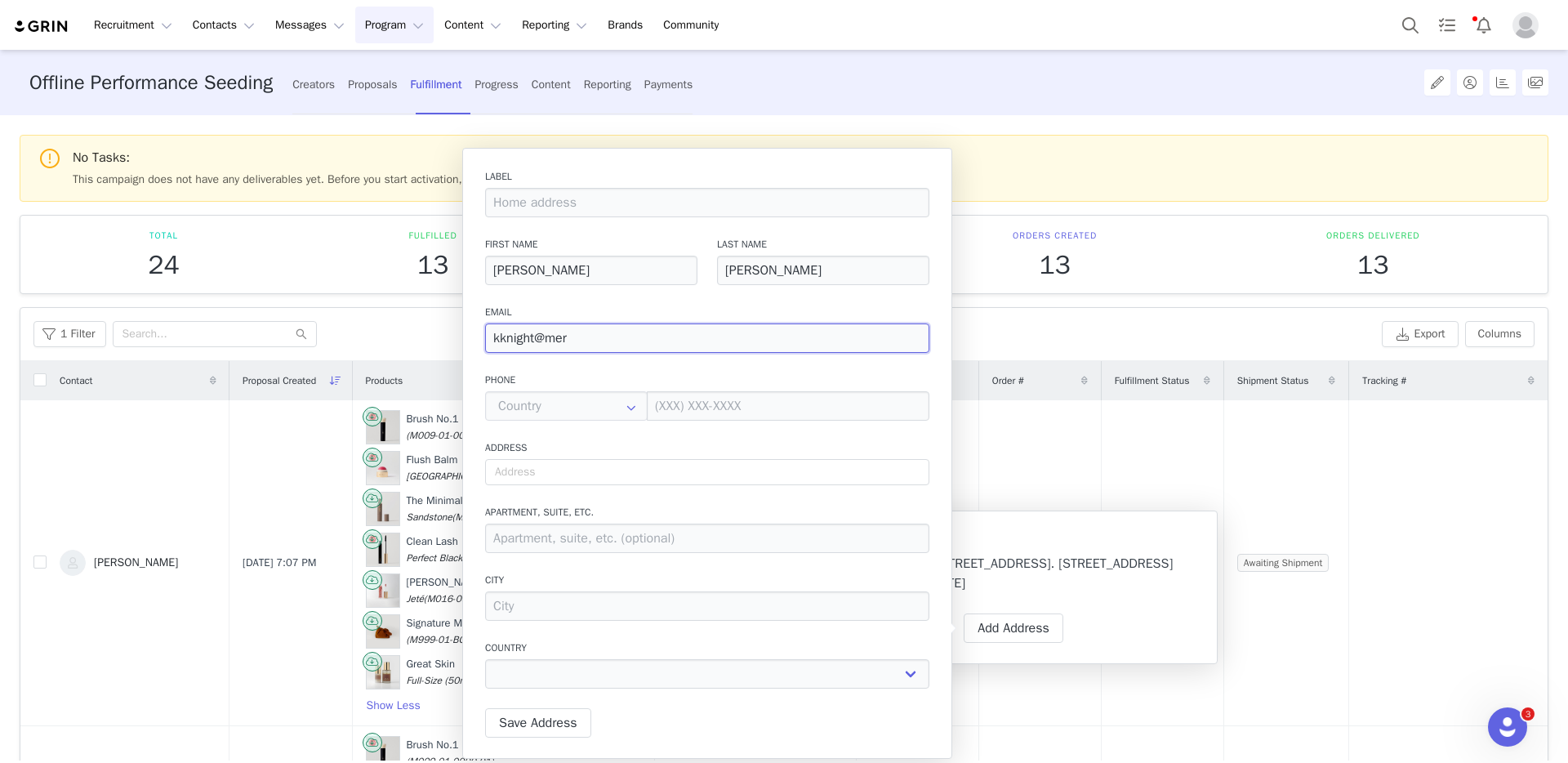 type on "kknight@meri" 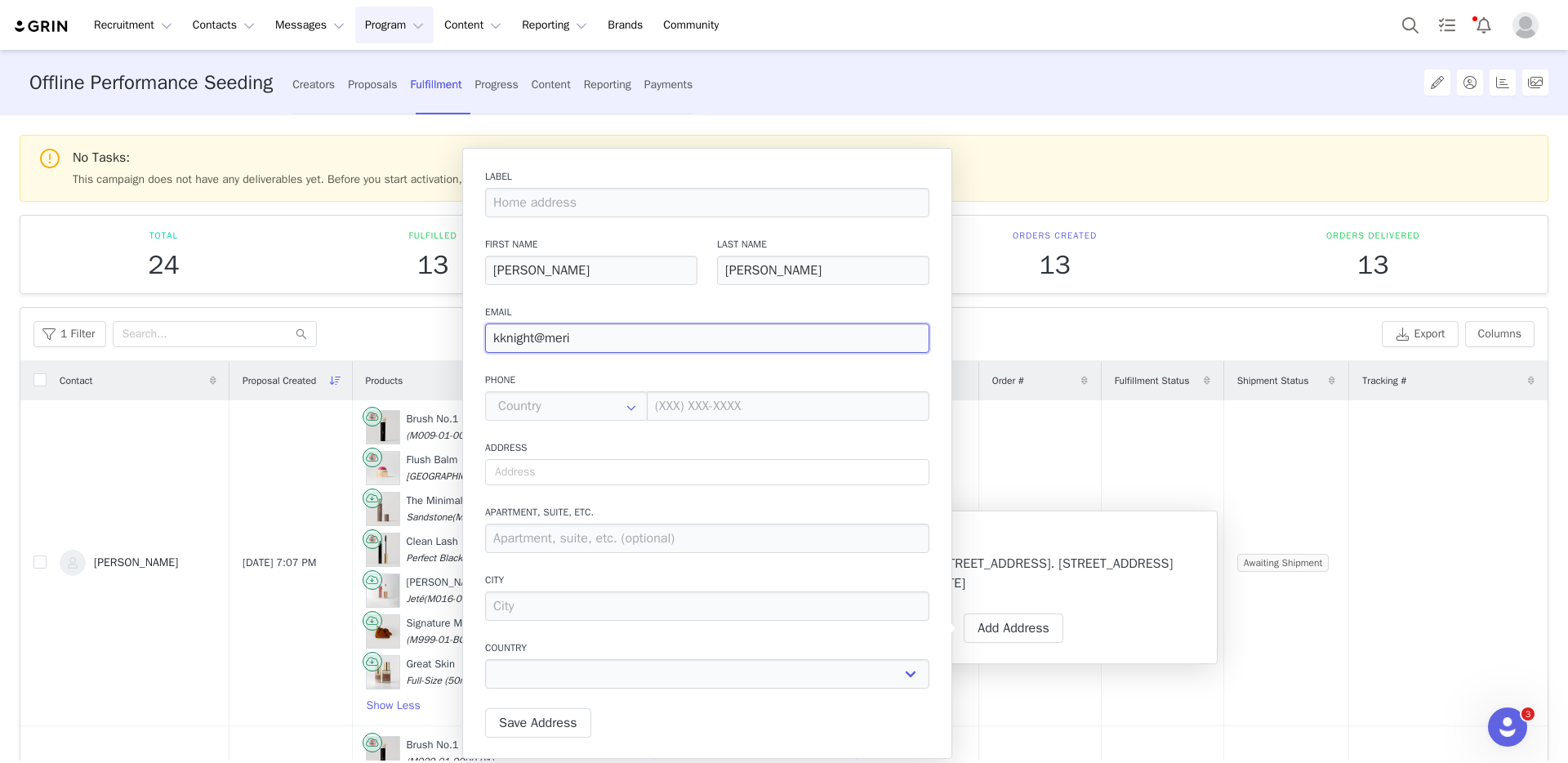 type on "kknight@merit" 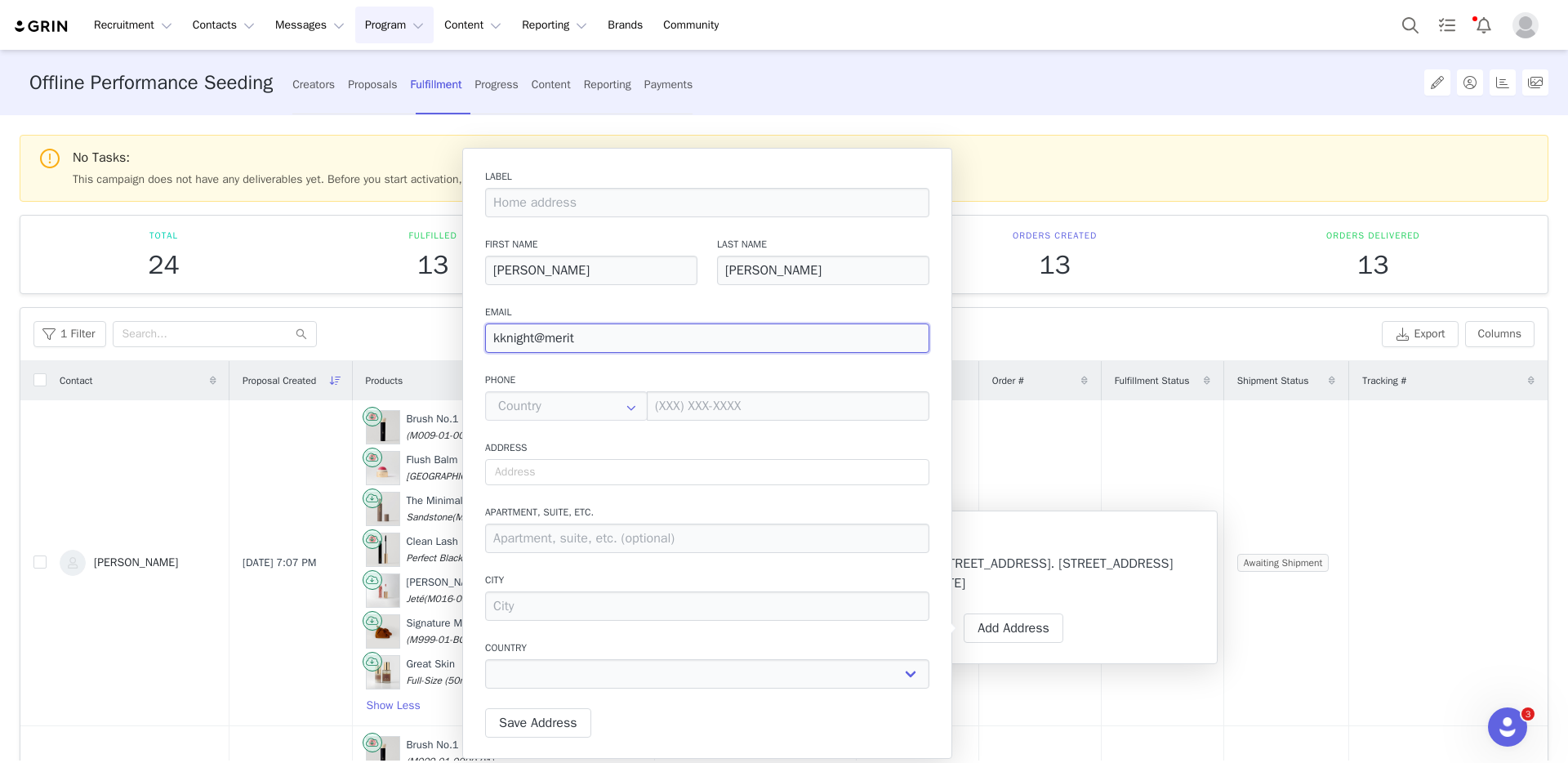 type on "kknight@meritb" 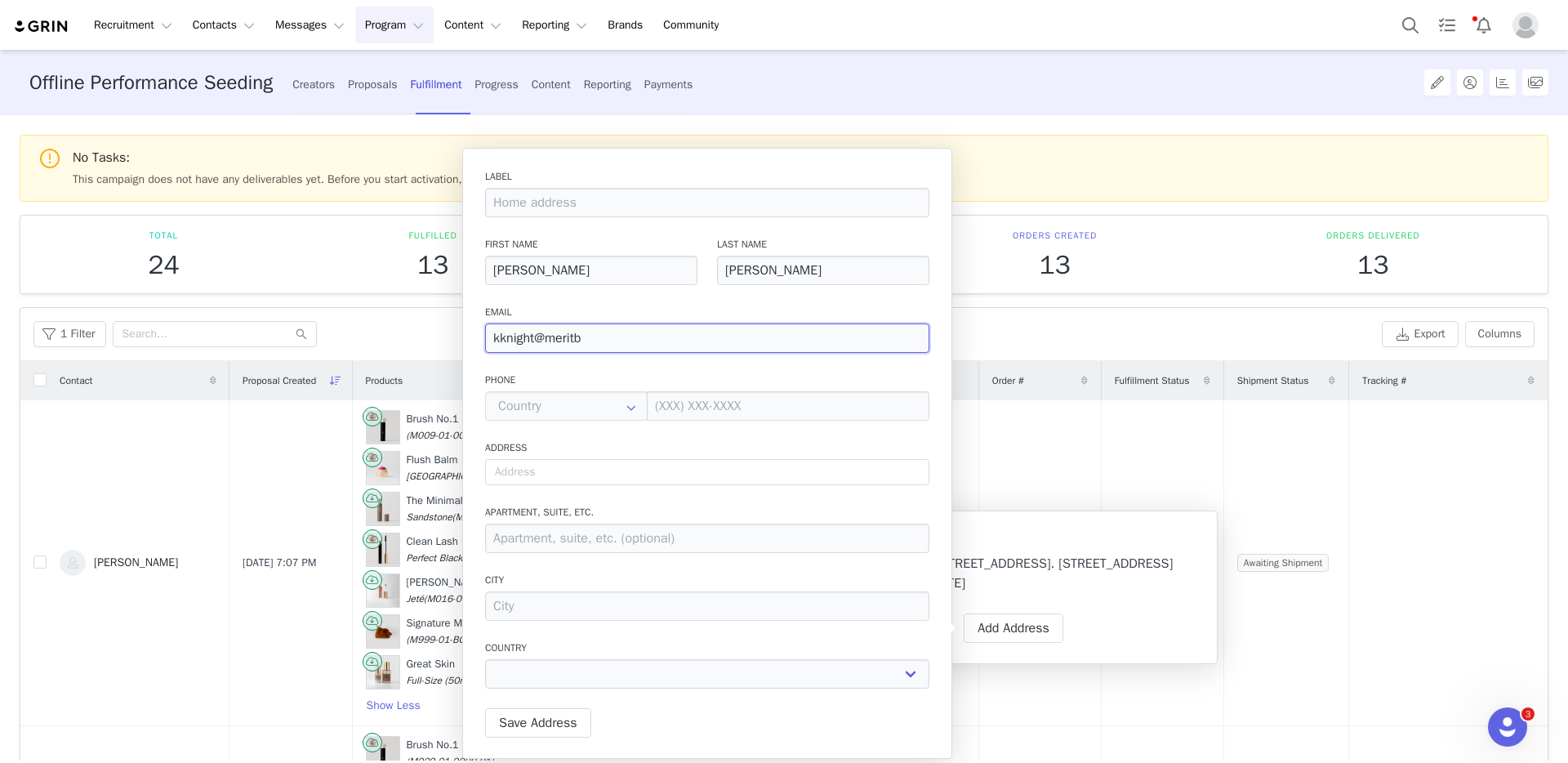 type on "kknight@meritbe" 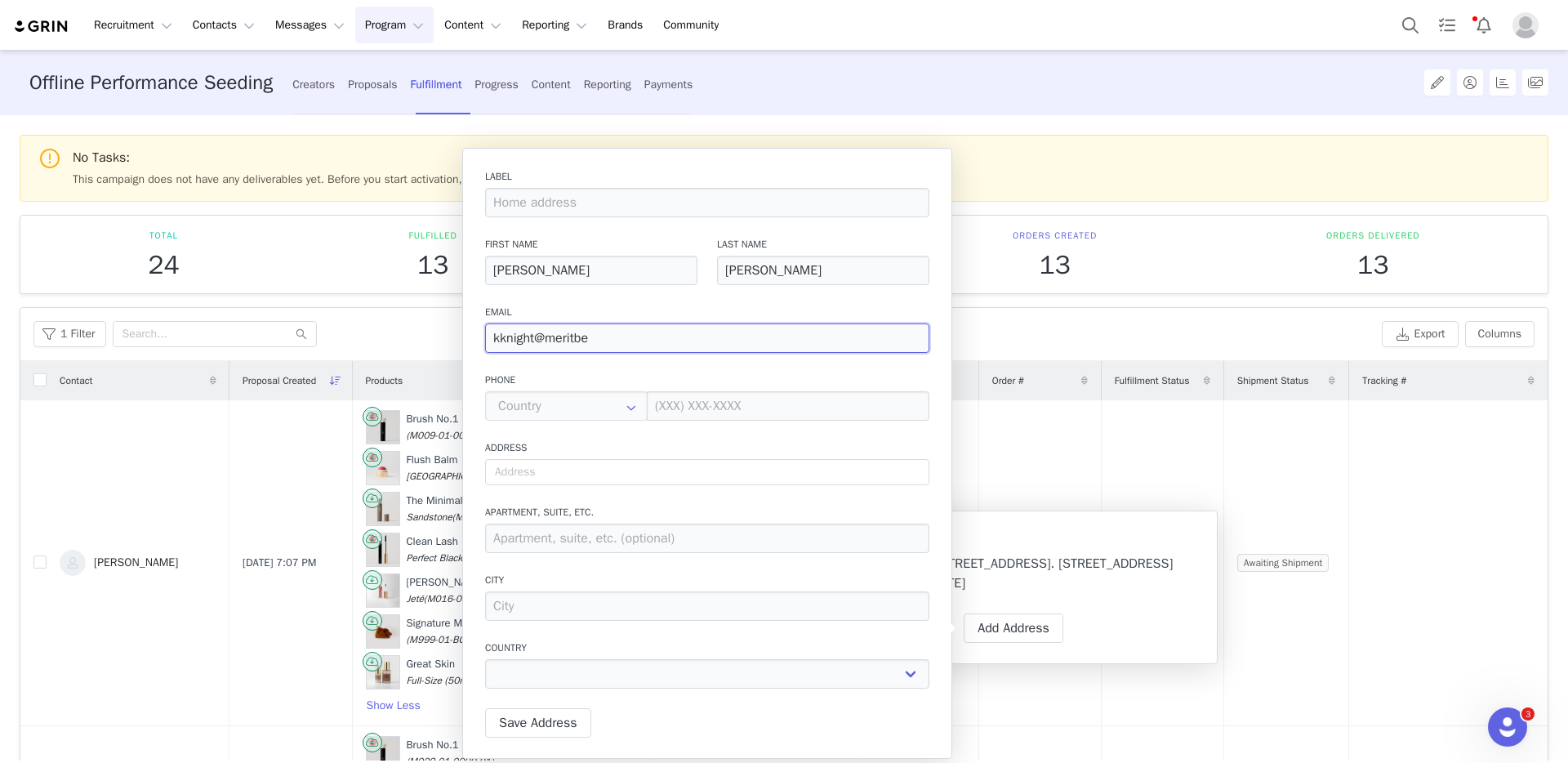 type on "kknight@meritbea" 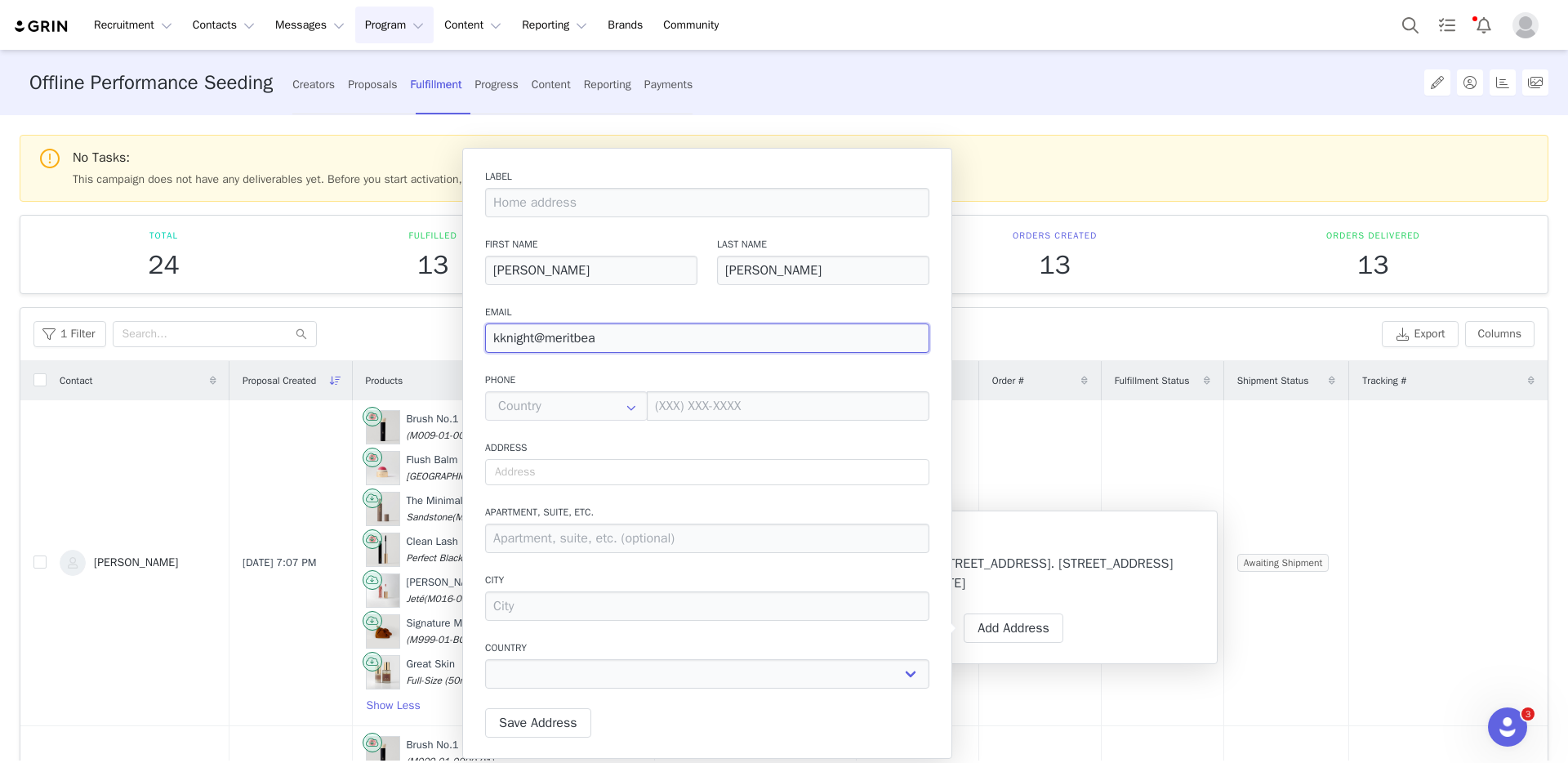 type on "kknight@meritbeau" 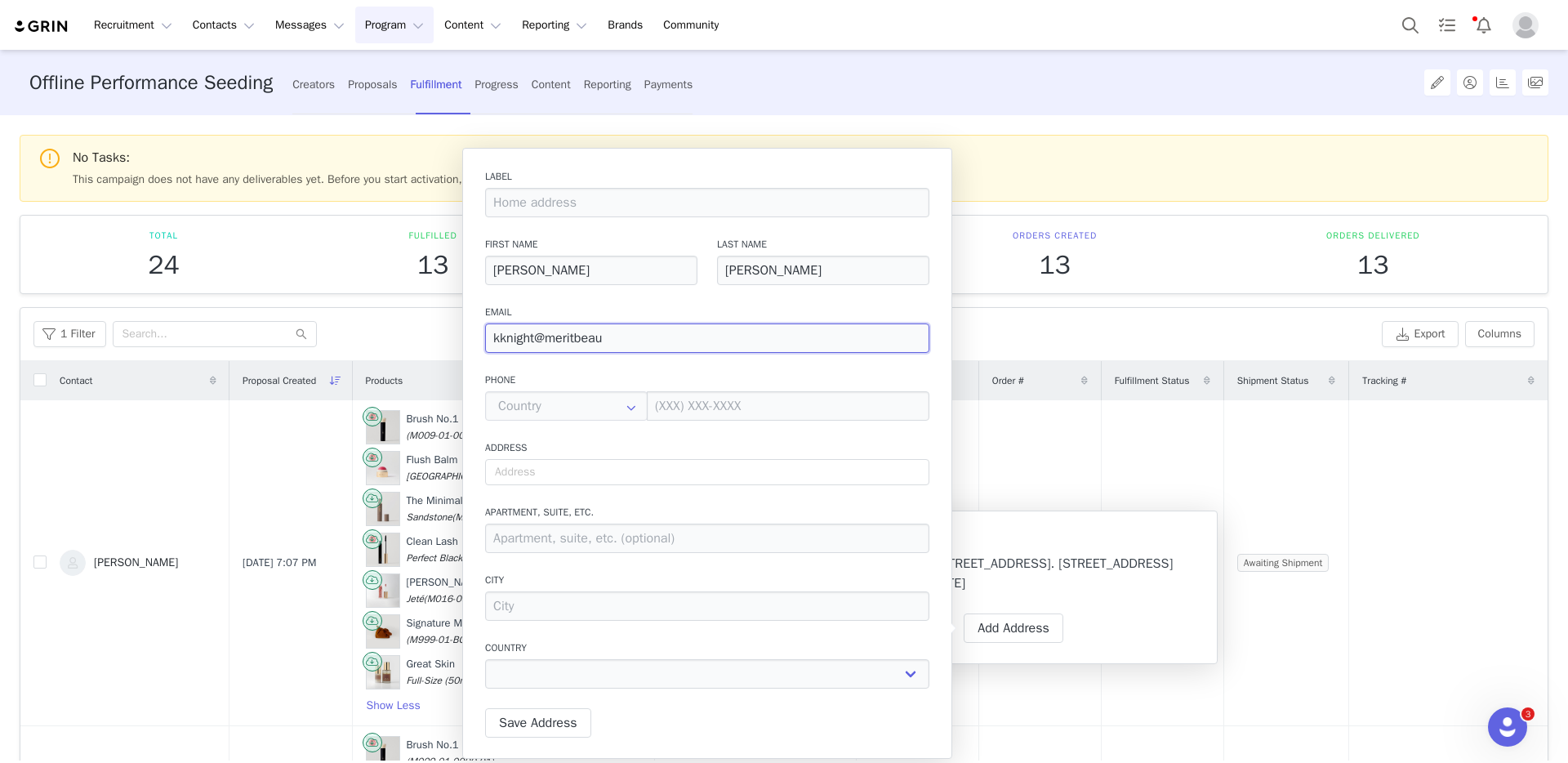 type on "kknight@meritbeaut" 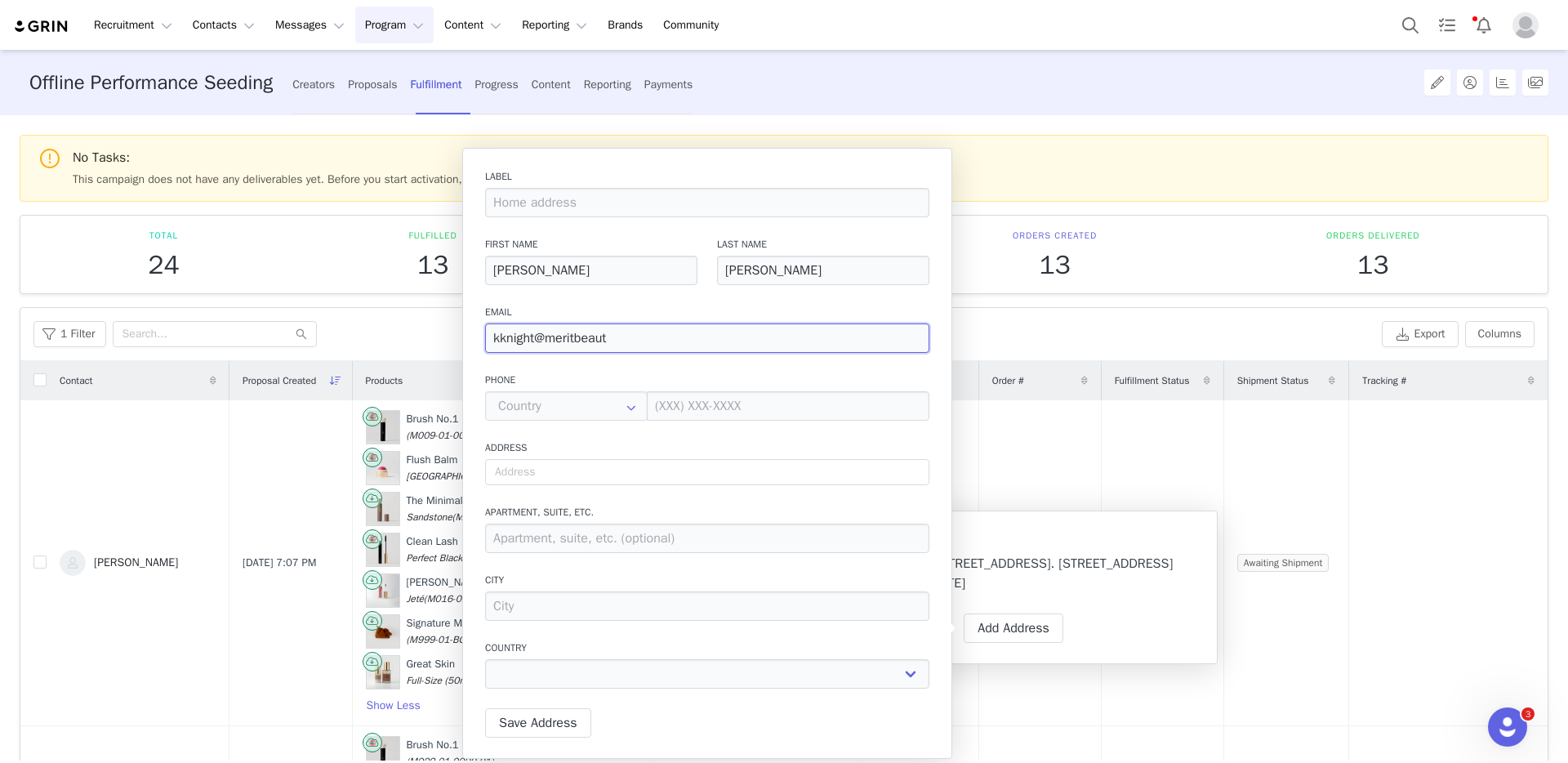 type on "kknight@meritbeauty" 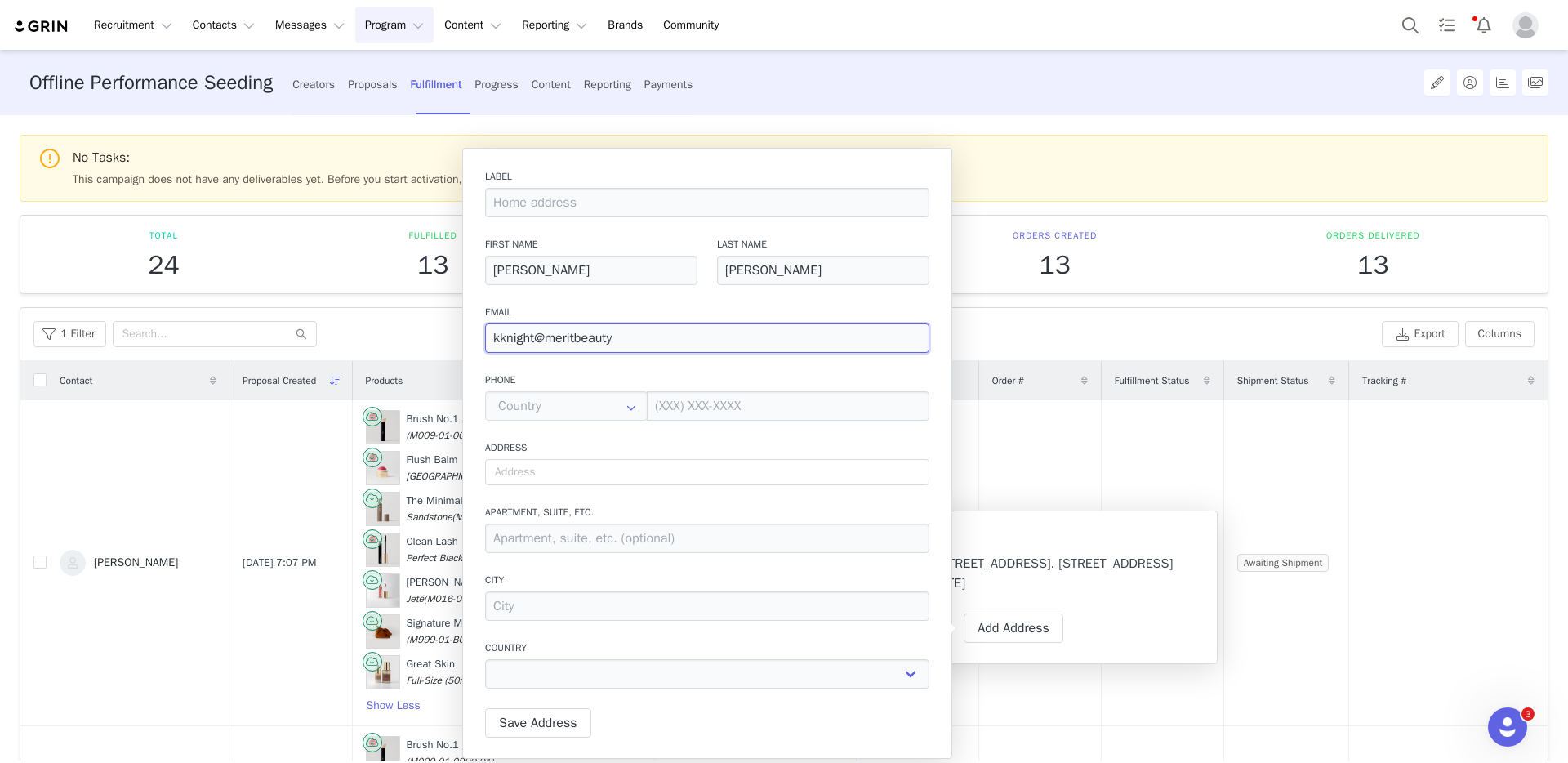 type on "kknight@meritbeauty." 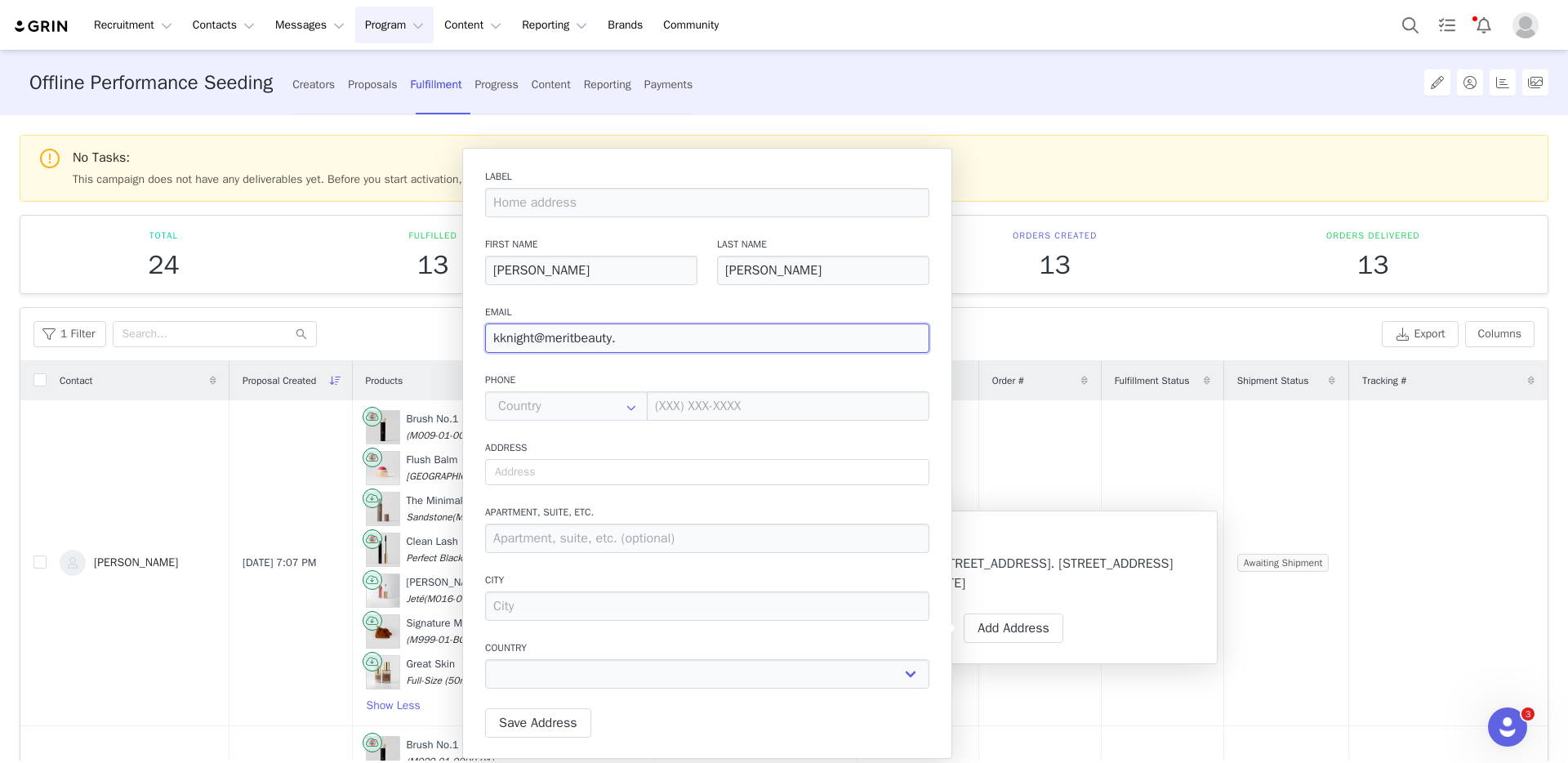 type on "kknight@meritbeauty.c" 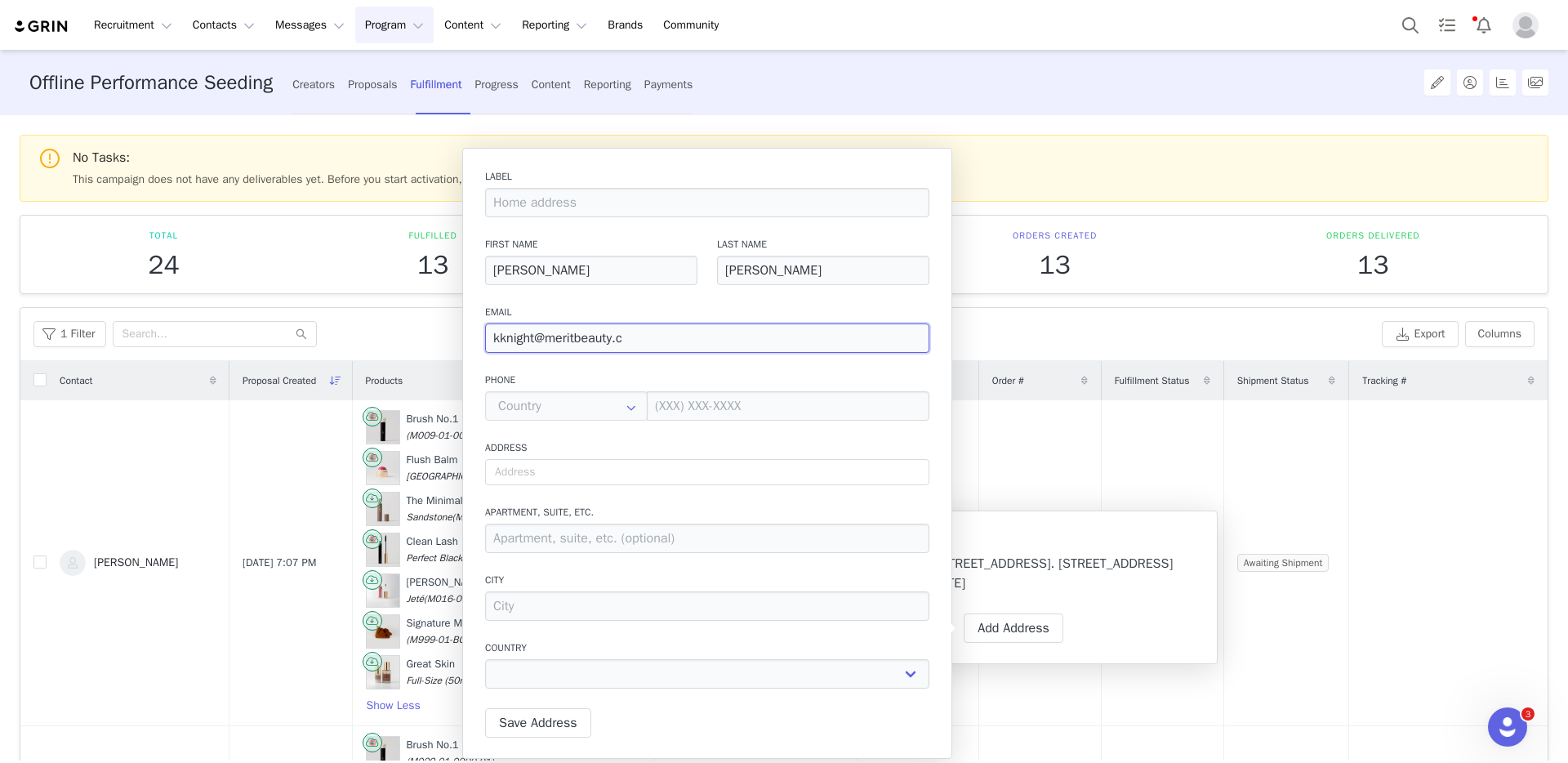 type on "kknight@meritbeauty.co" 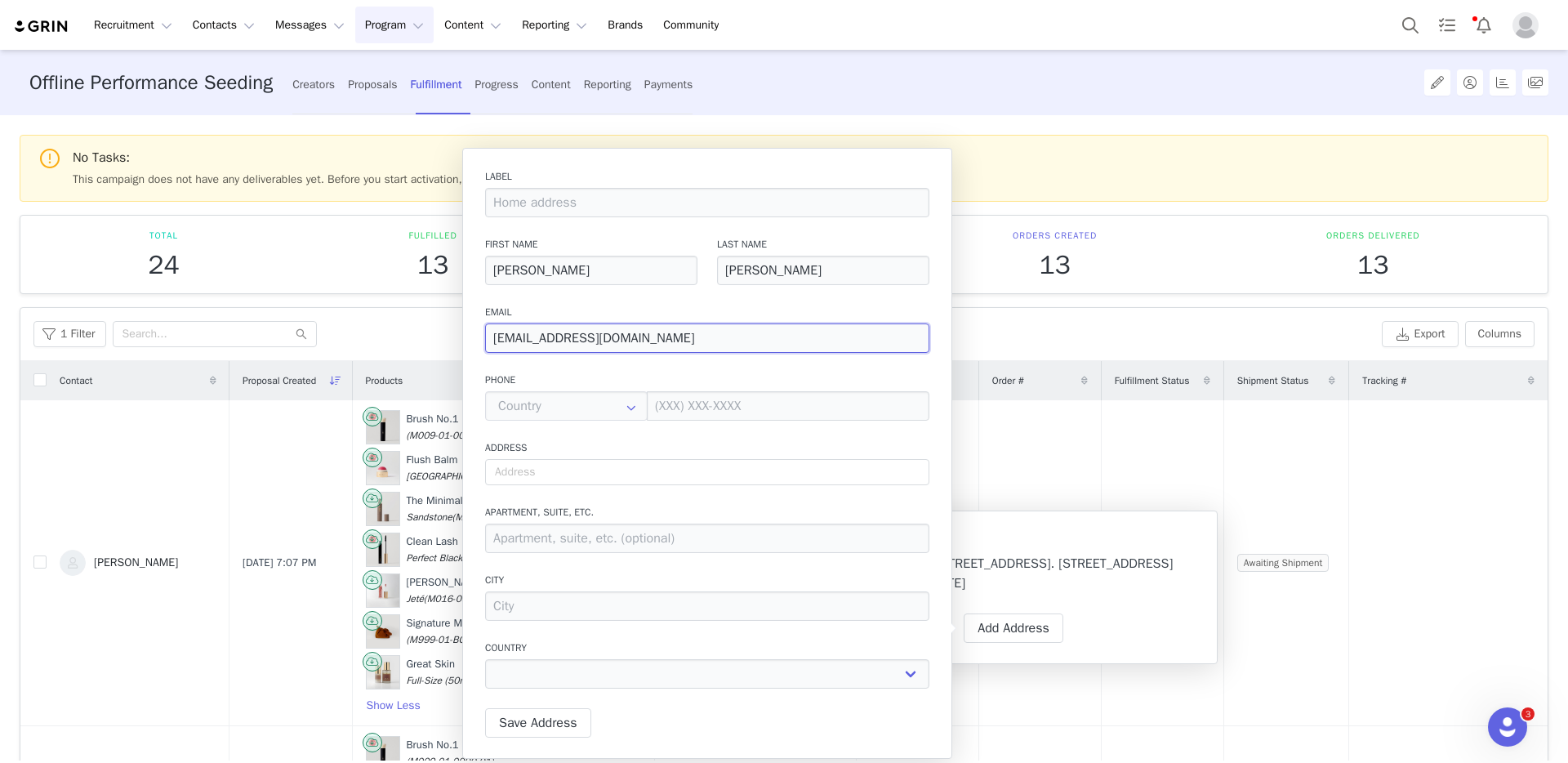 select 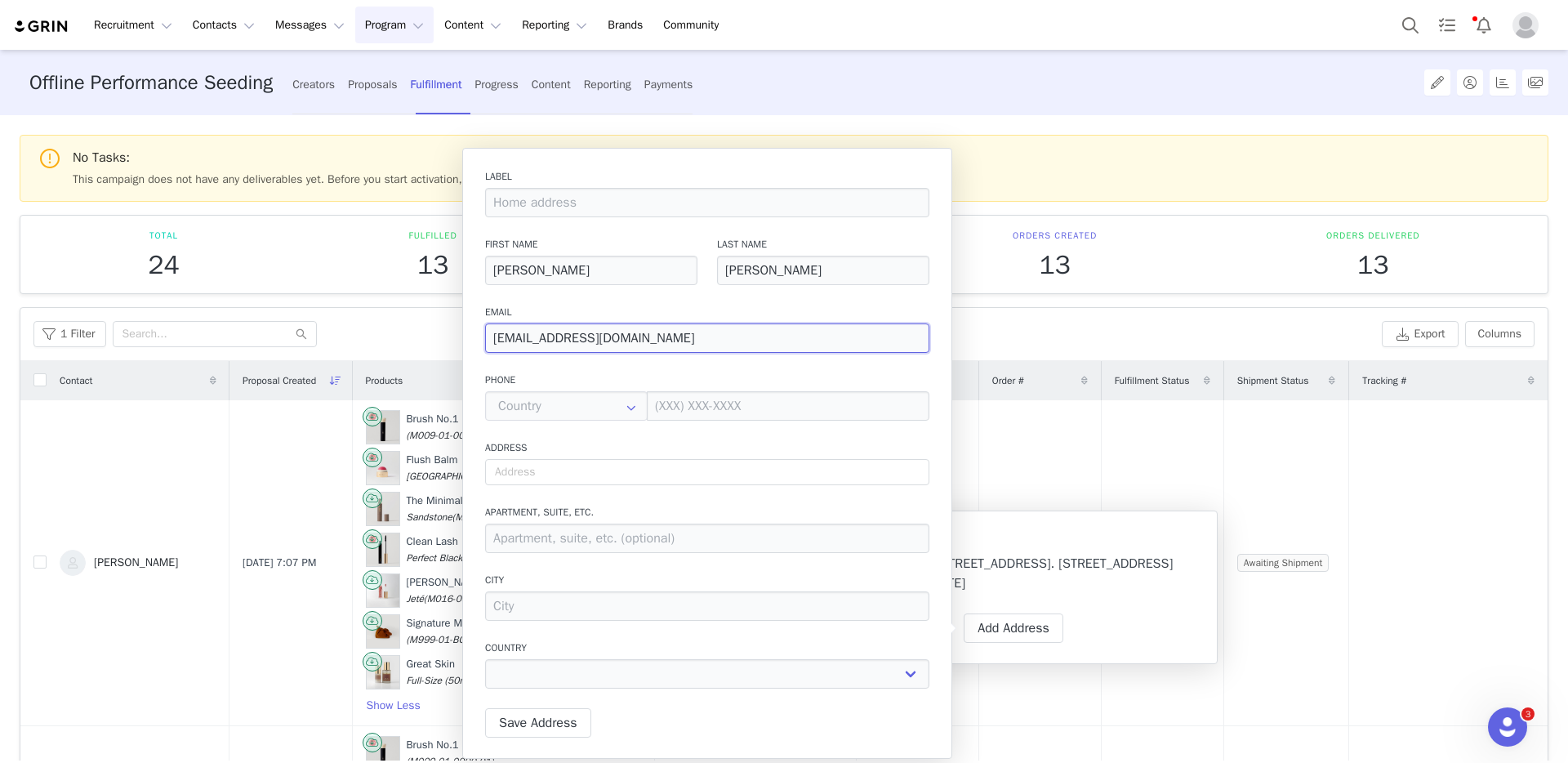 type on "[EMAIL_ADDRESS][DOMAIN_NAME]" 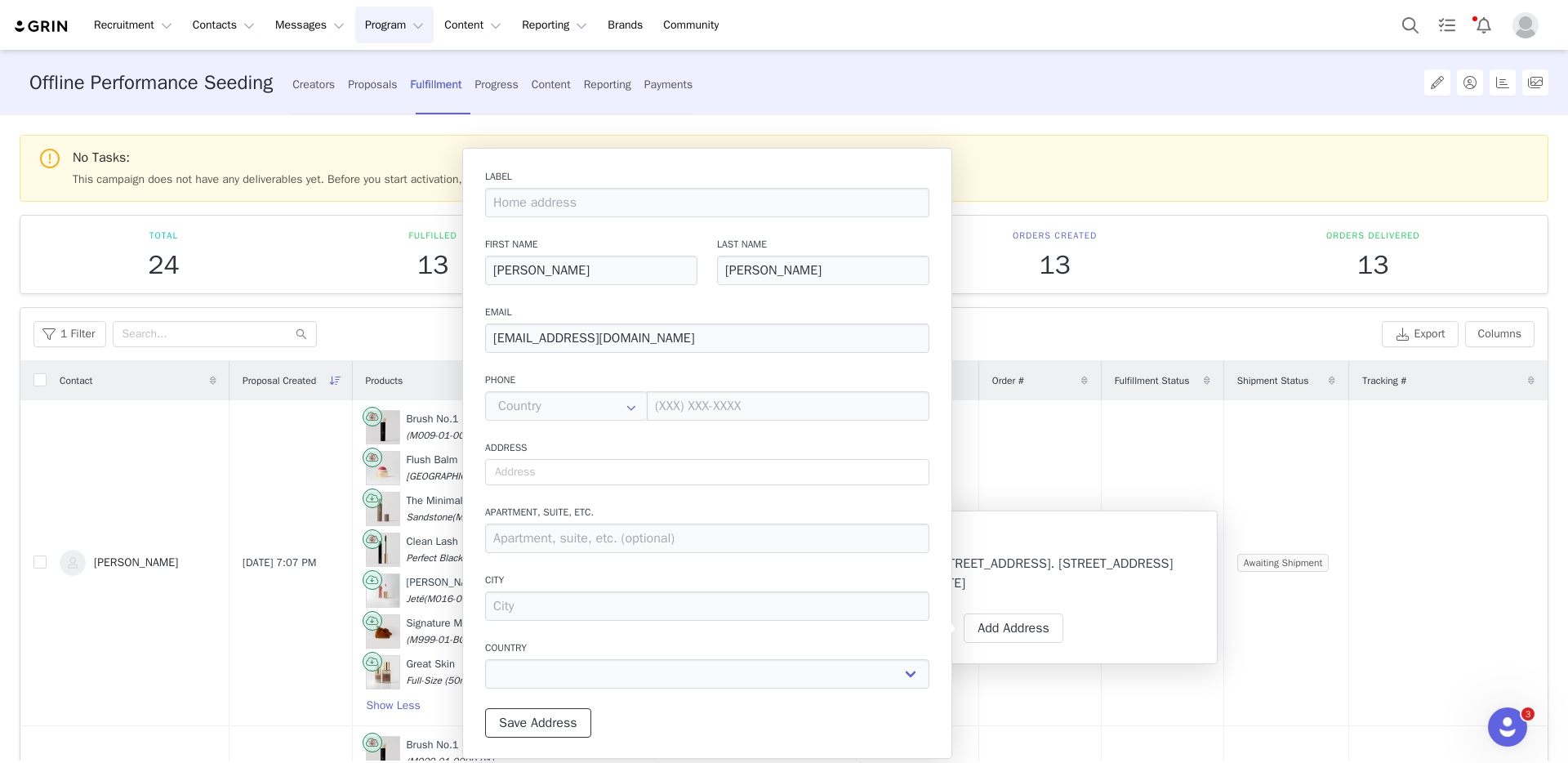 click on "Save Address" at bounding box center [538, 723] 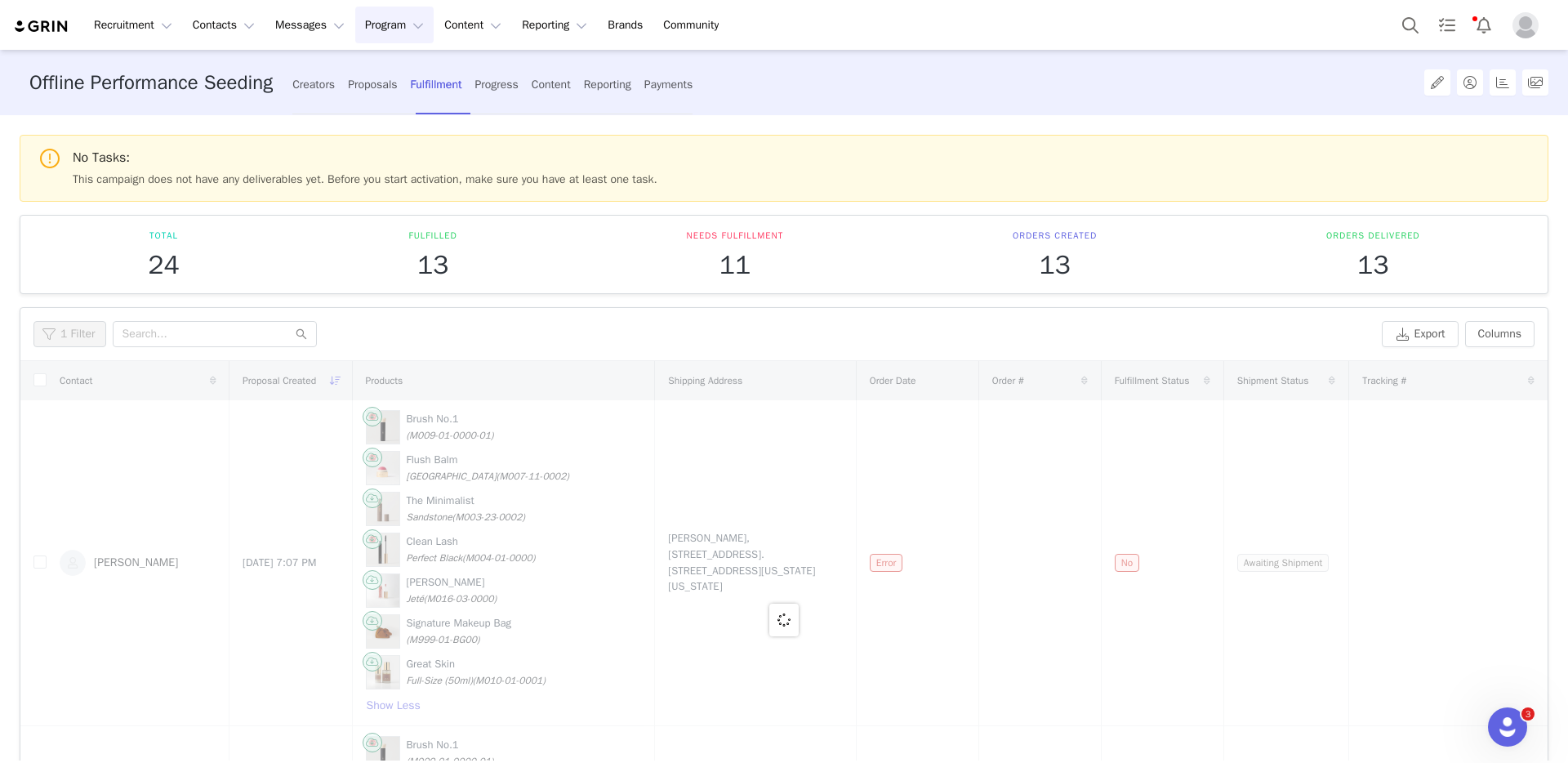 scroll, scrollTop: 3, scrollLeft: 0, axis: vertical 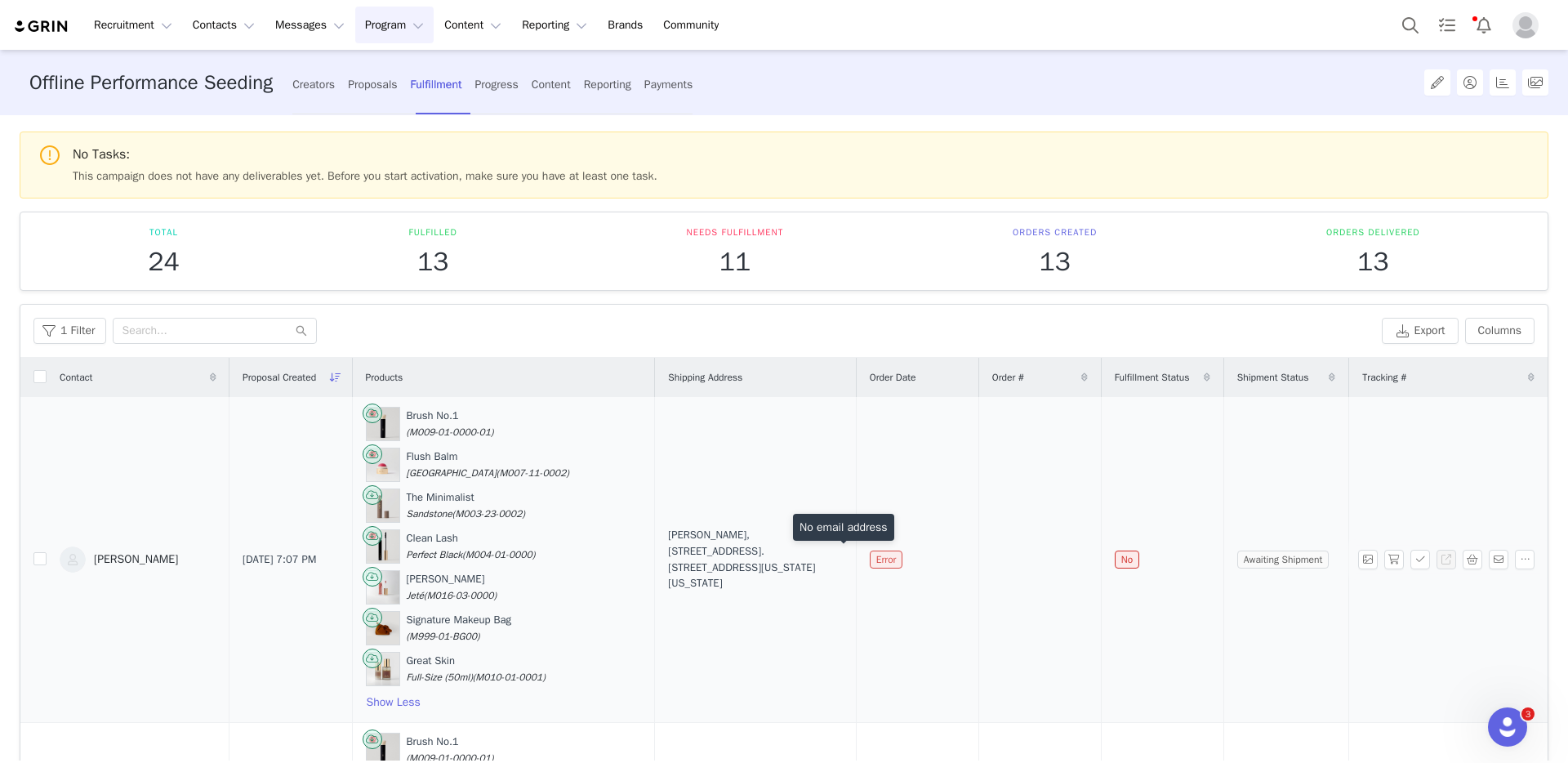 click on "Error" at bounding box center (886, 560) 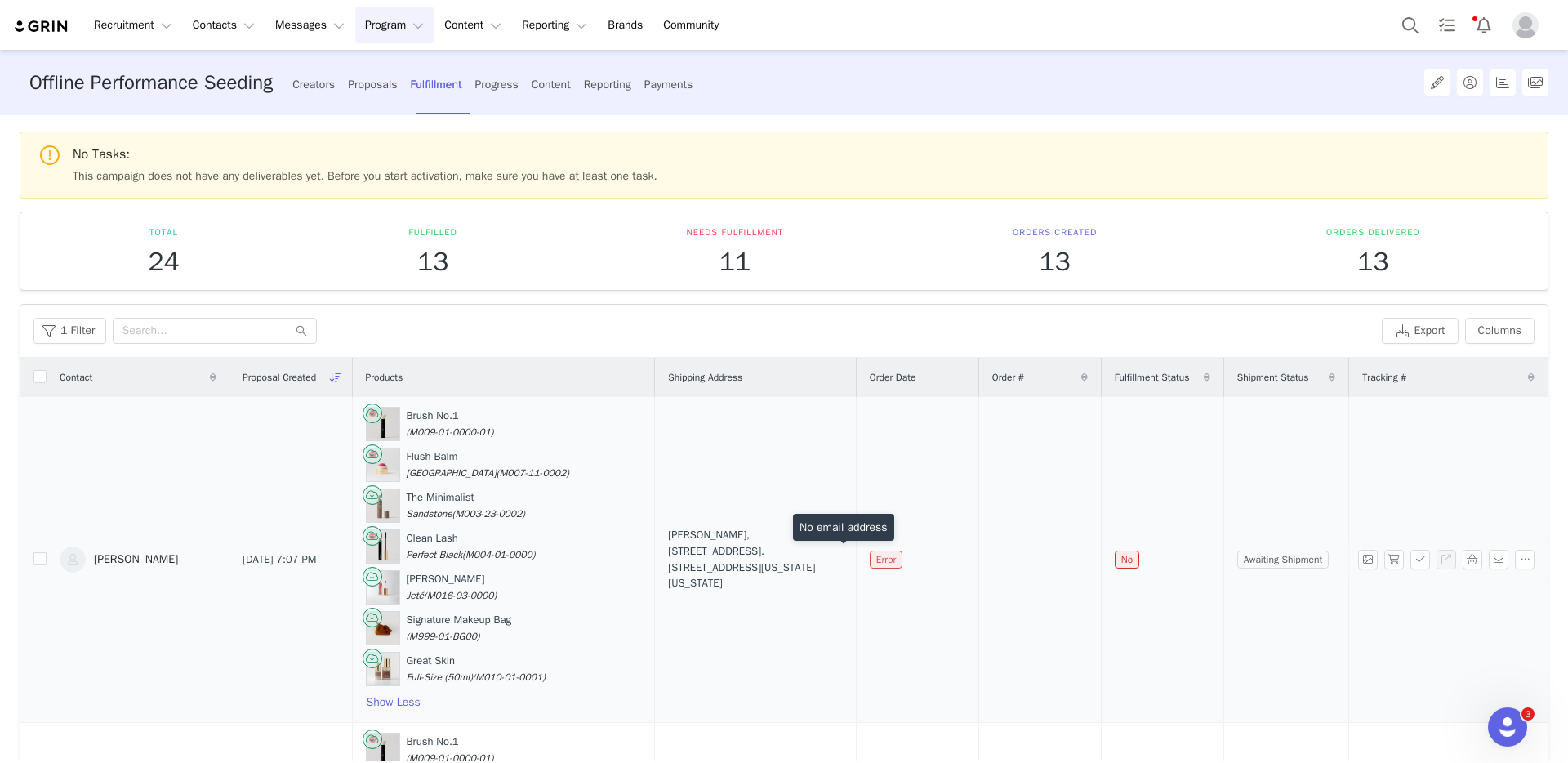 click on "Error" at bounding box center [886, 560] 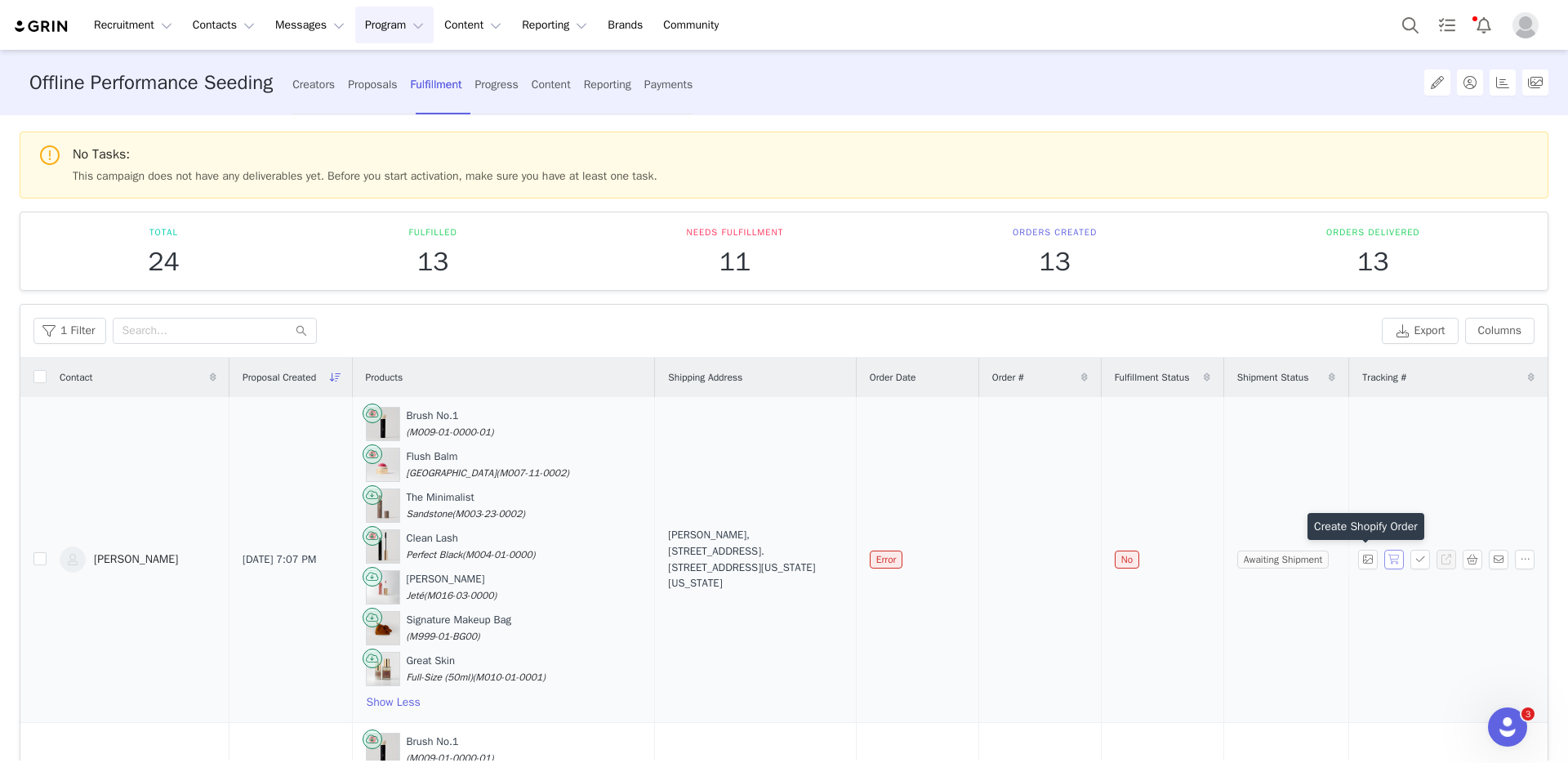 click at bounding box center (1394, 560) 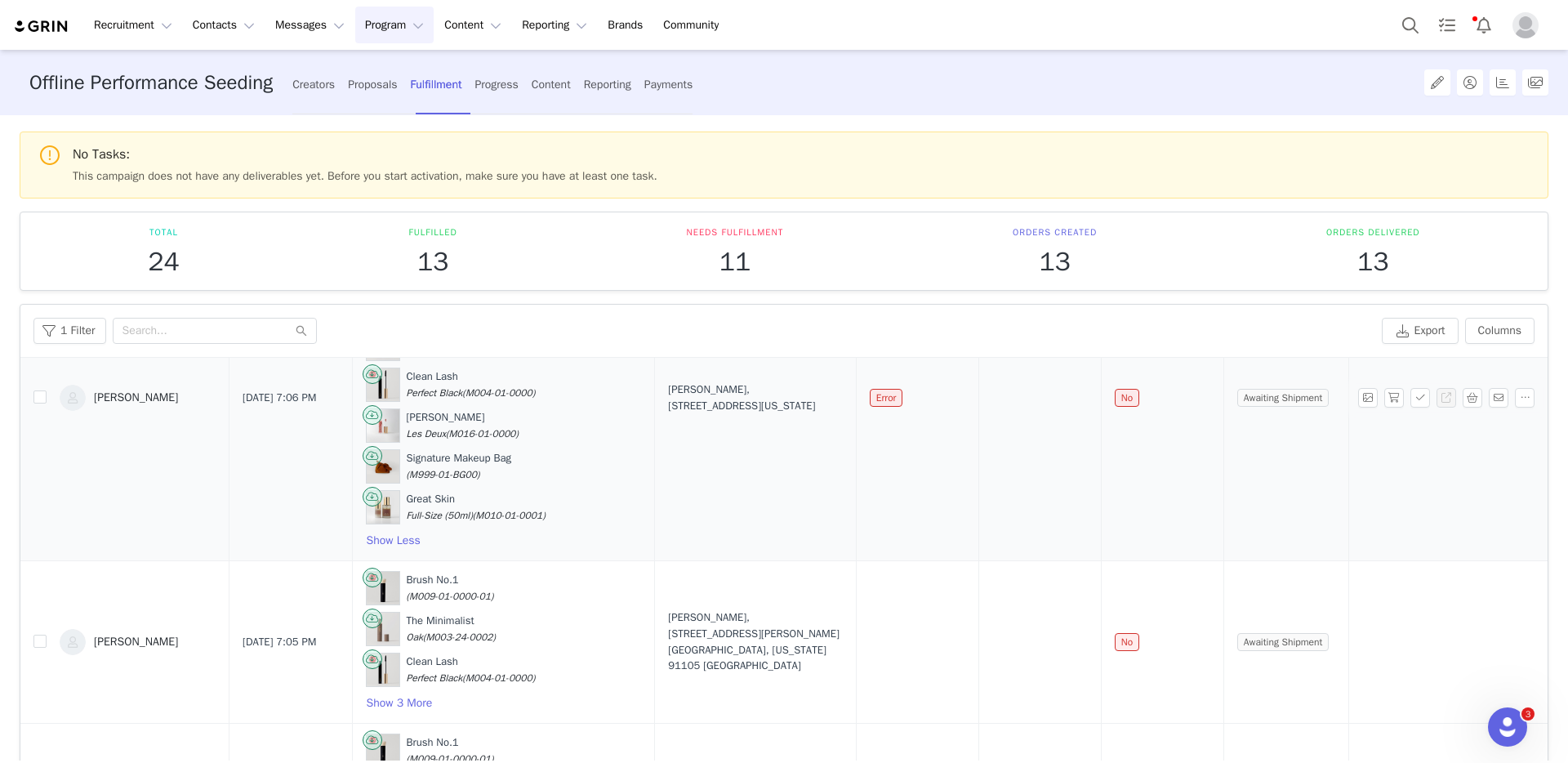 scroll, scrollTop: 410, scrollLeft: 0, axis: vertical 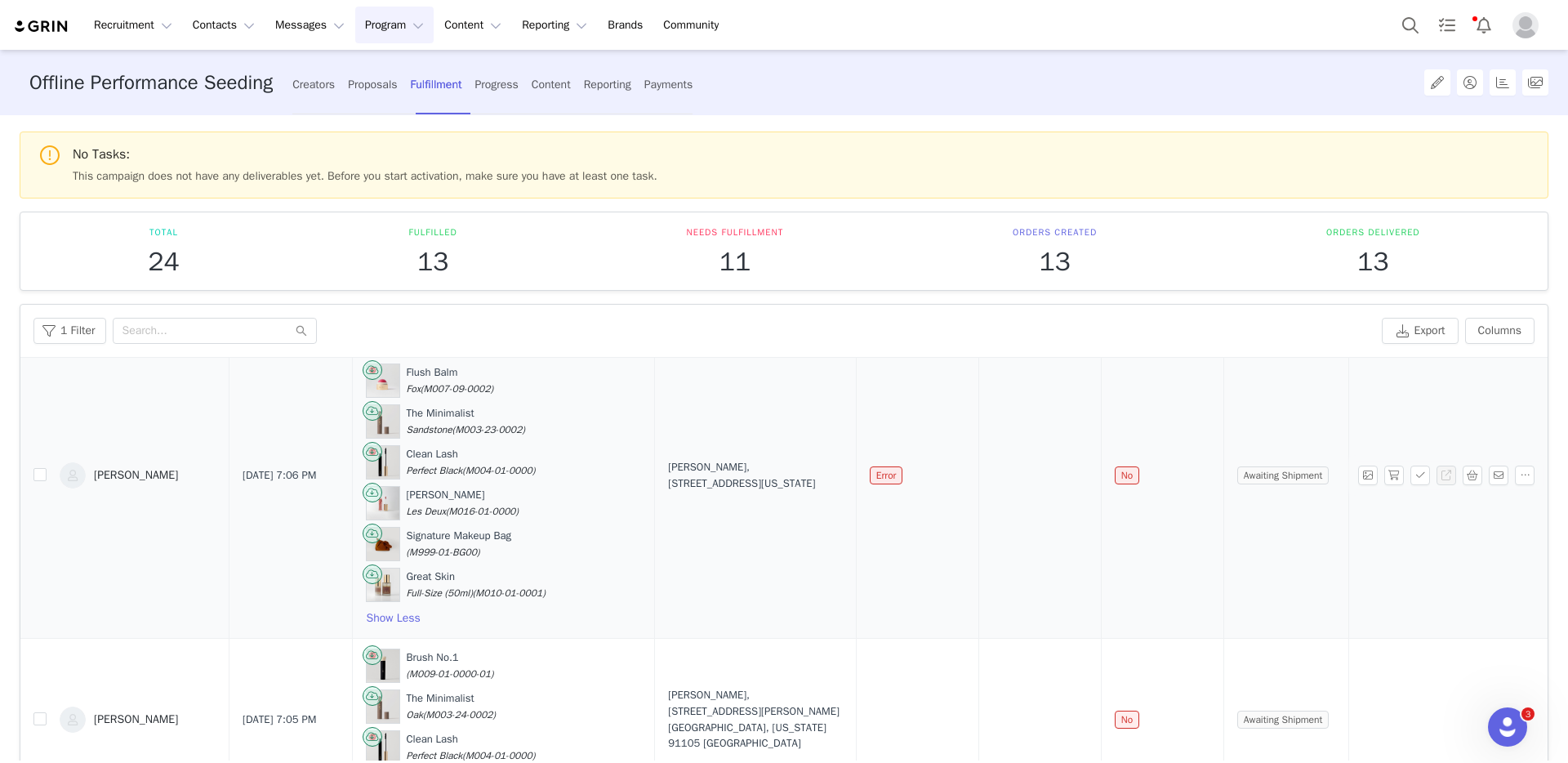 drag, startPoint x: 645, startPoint y: 466, endPoint x: 683, endPoint y: 484, distance: 42.047592 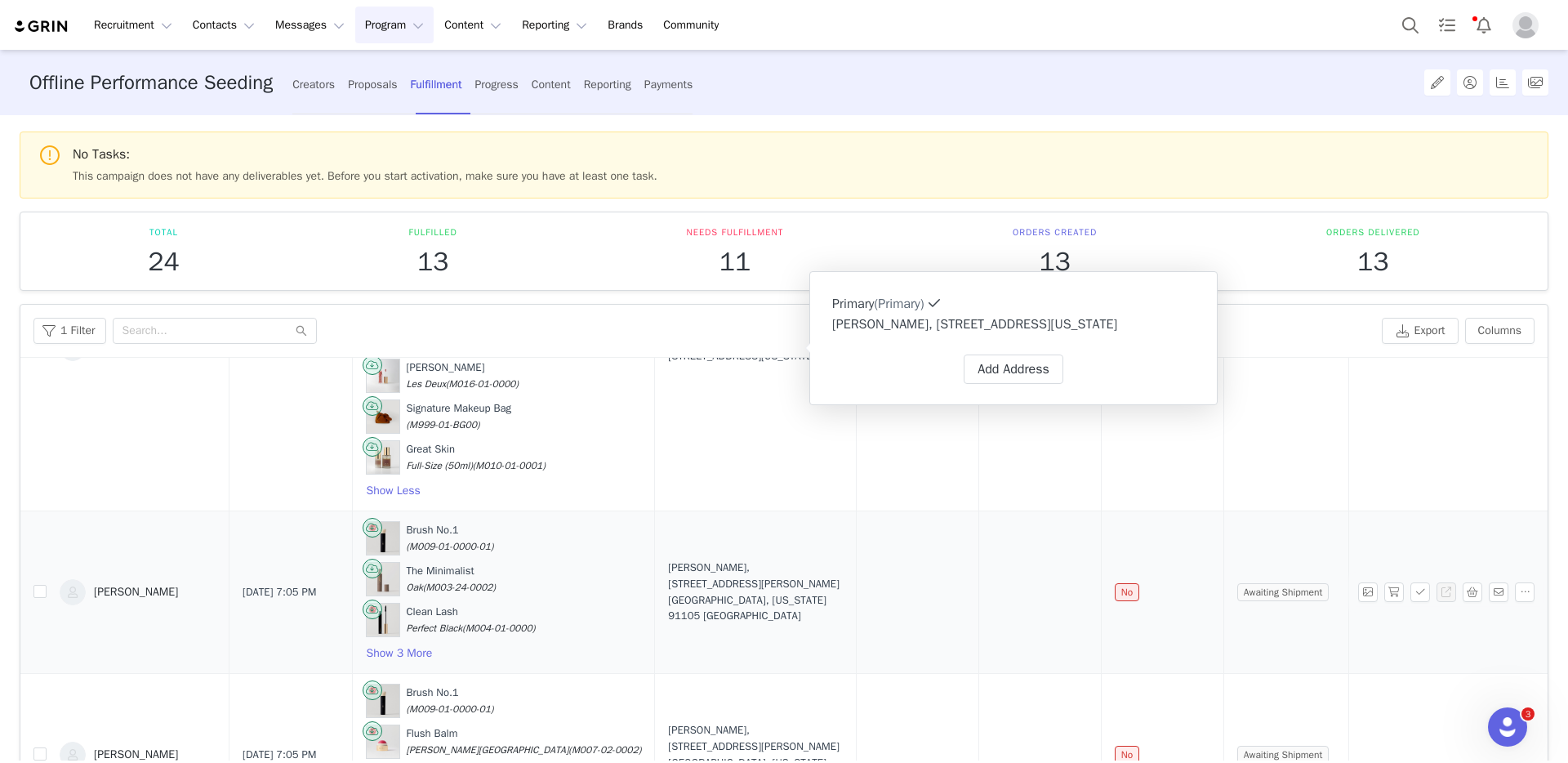 scroll, scrollTop: 564, scrollLeft: 0, axis: vertical 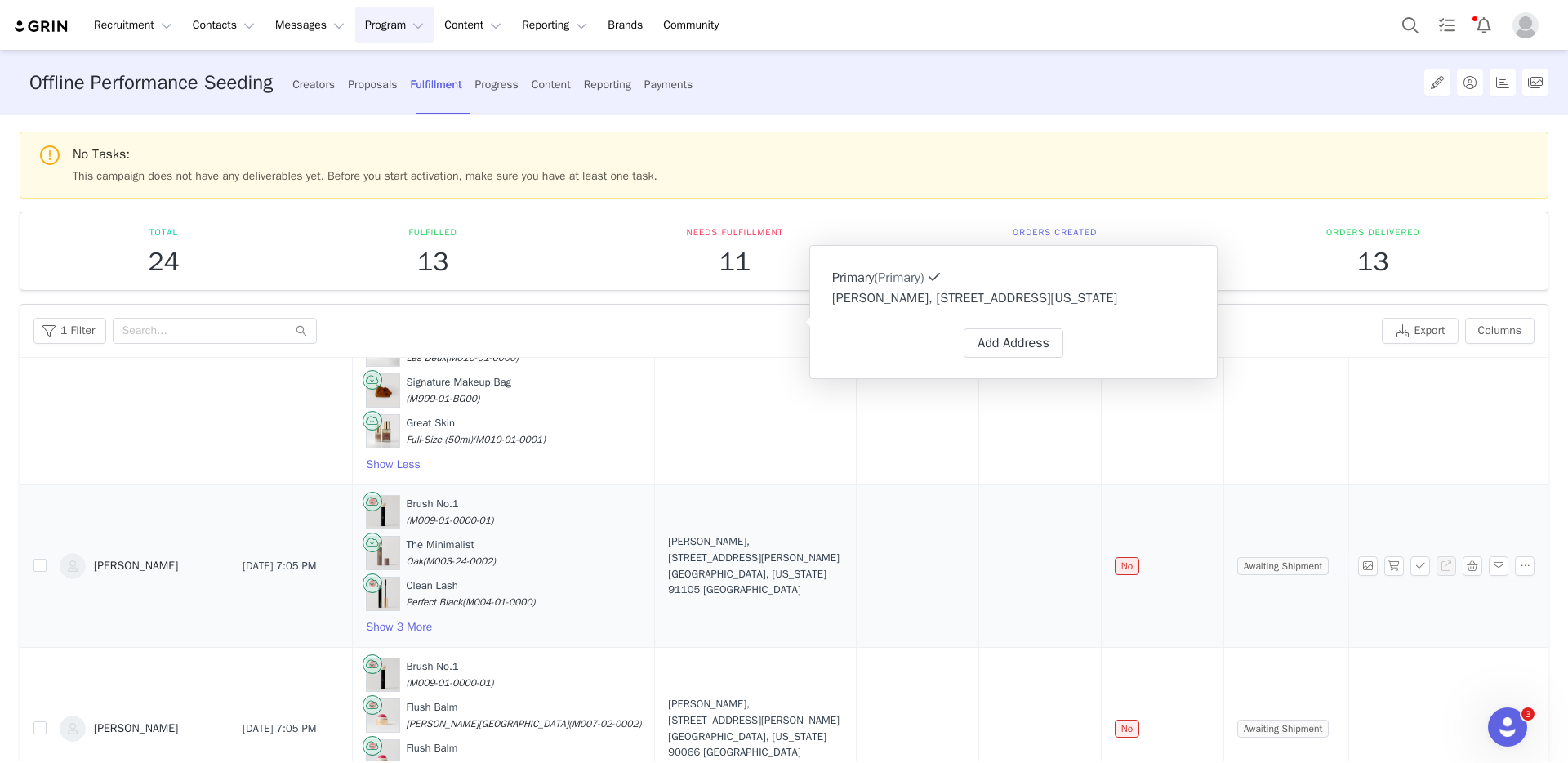 click on "[PERSON_NAME], [STREET_ADDRESS][PERSON_NAME] [GEOGRAPHIC_DATA], [US_STATE] 91105 [GEOGRAPHIC_DATA]" at bounding box center [755, 565] 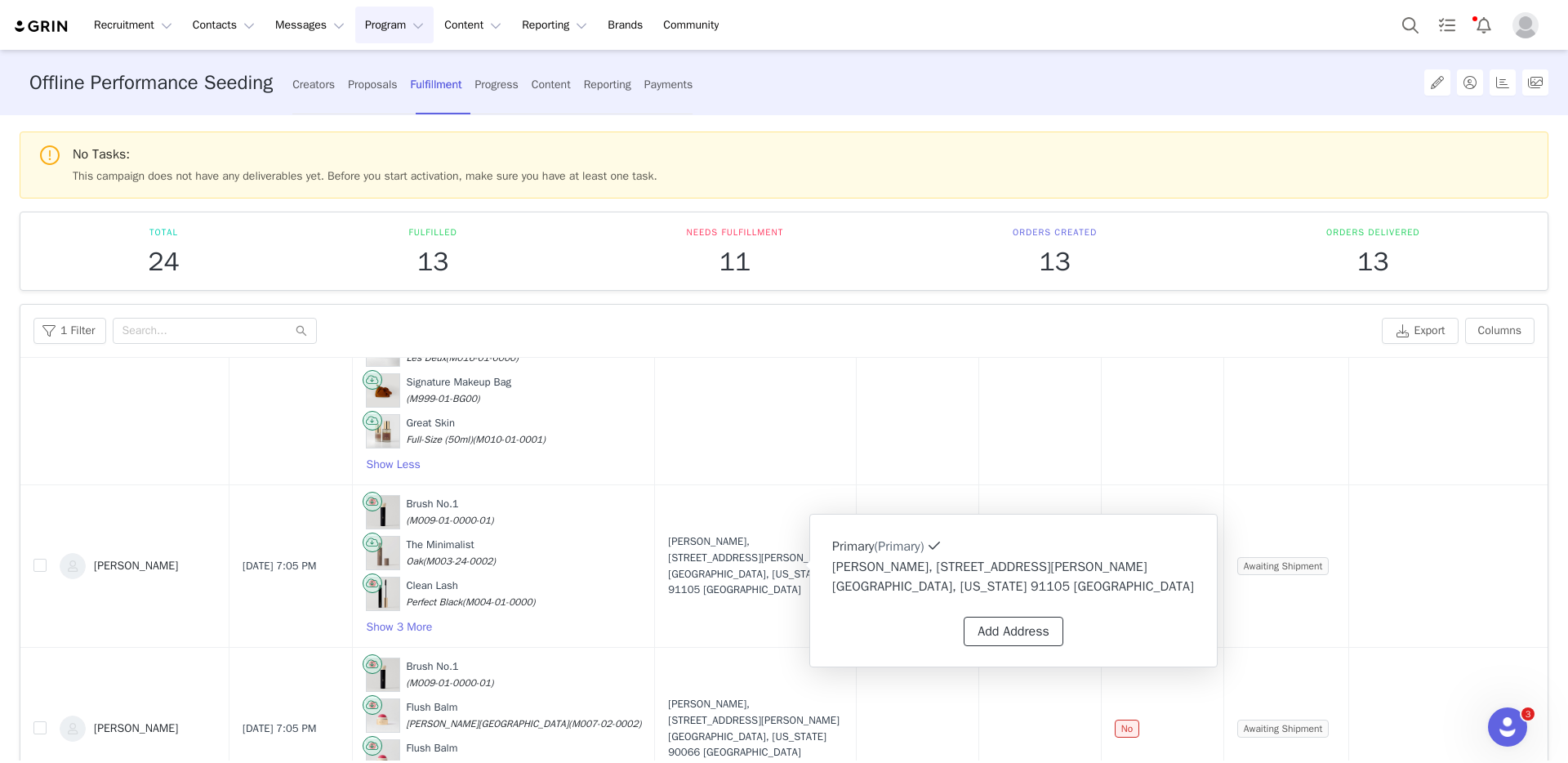 click on "Add Address" at bounding box center (1013, 631) 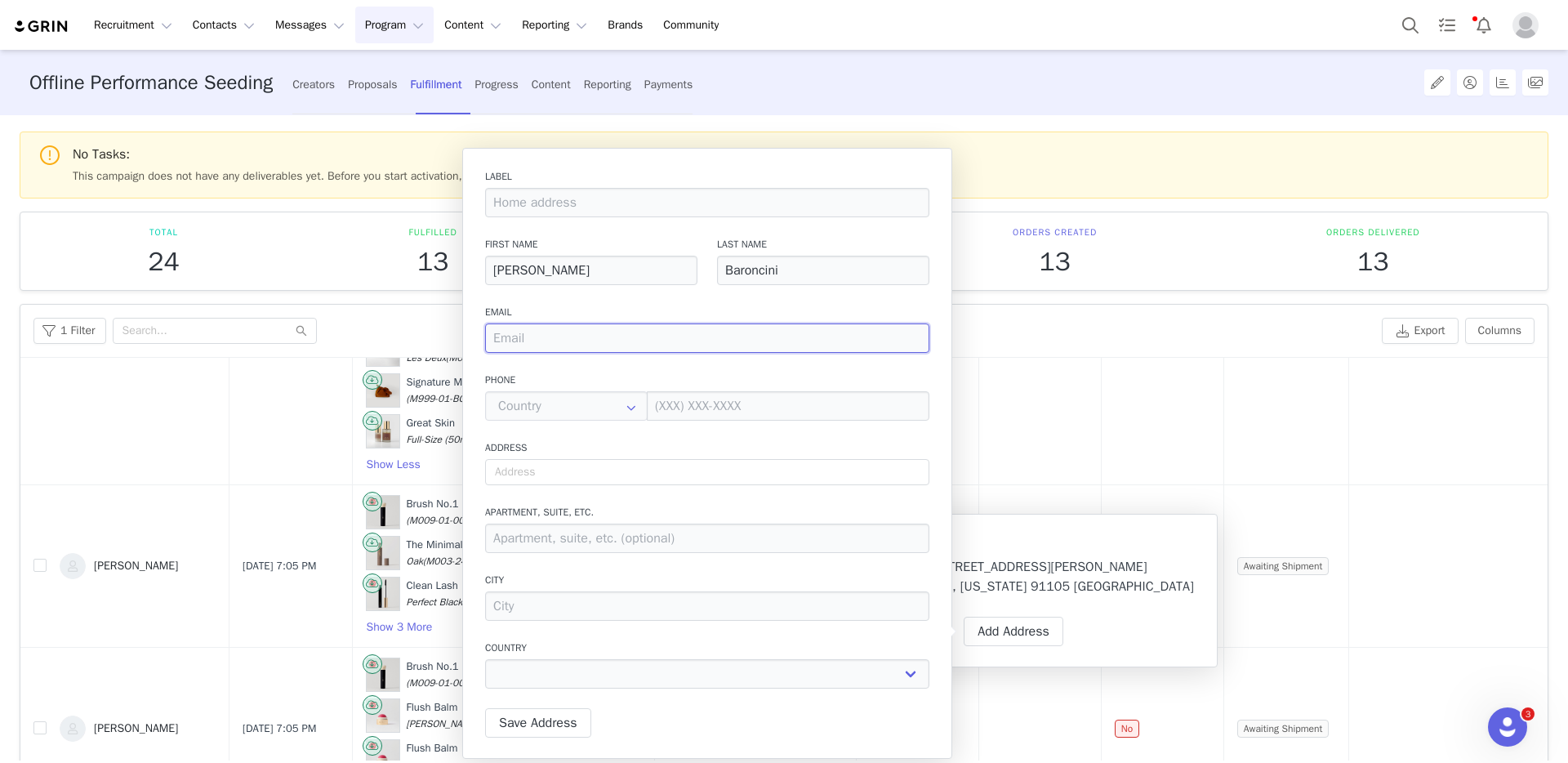 click at bounding box center [707, 338] 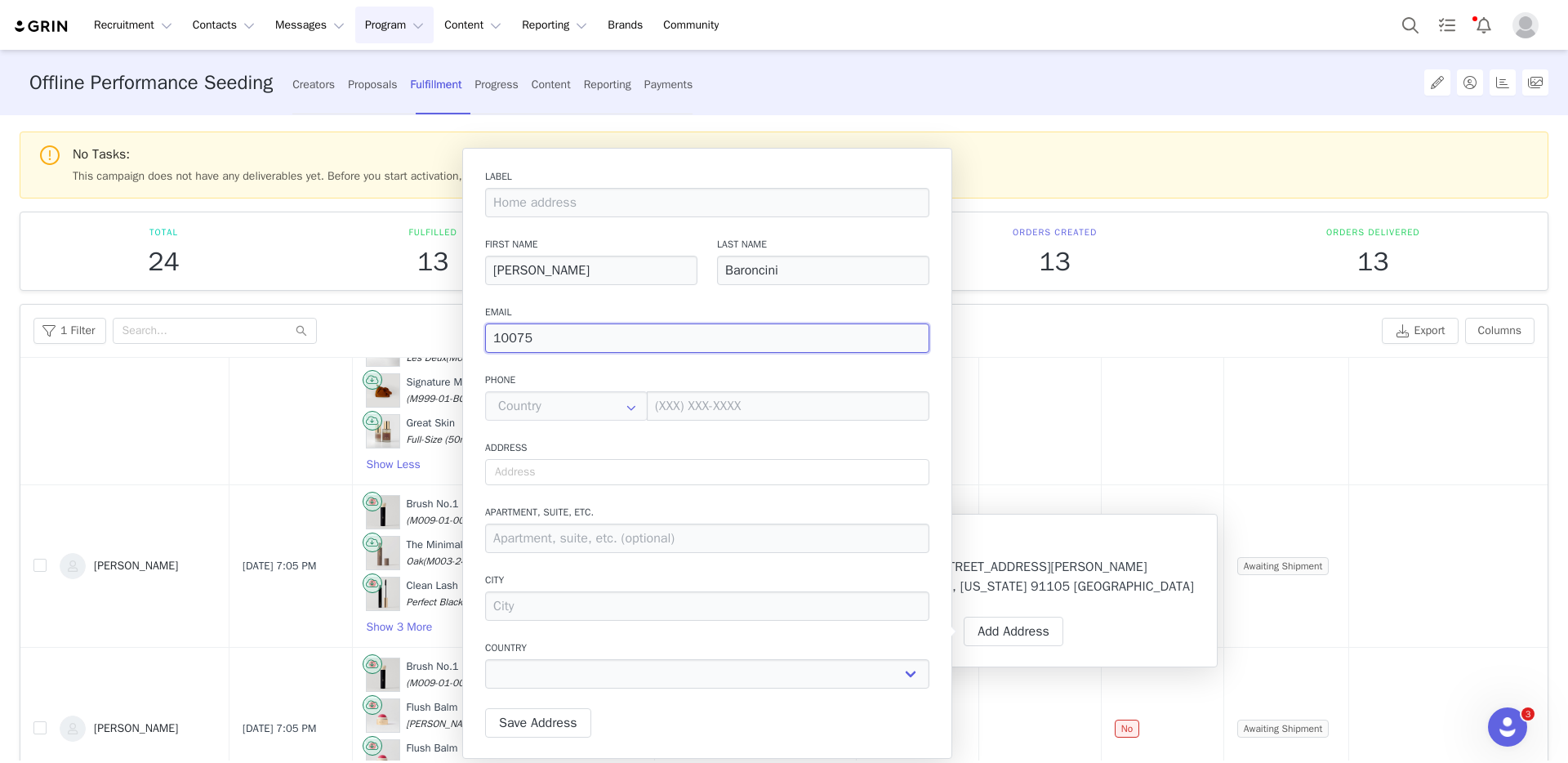 drag, startPoint x: 550, startPoint y: 332, endPoint x: 340, endPoint y: 321, distance: 210.2879 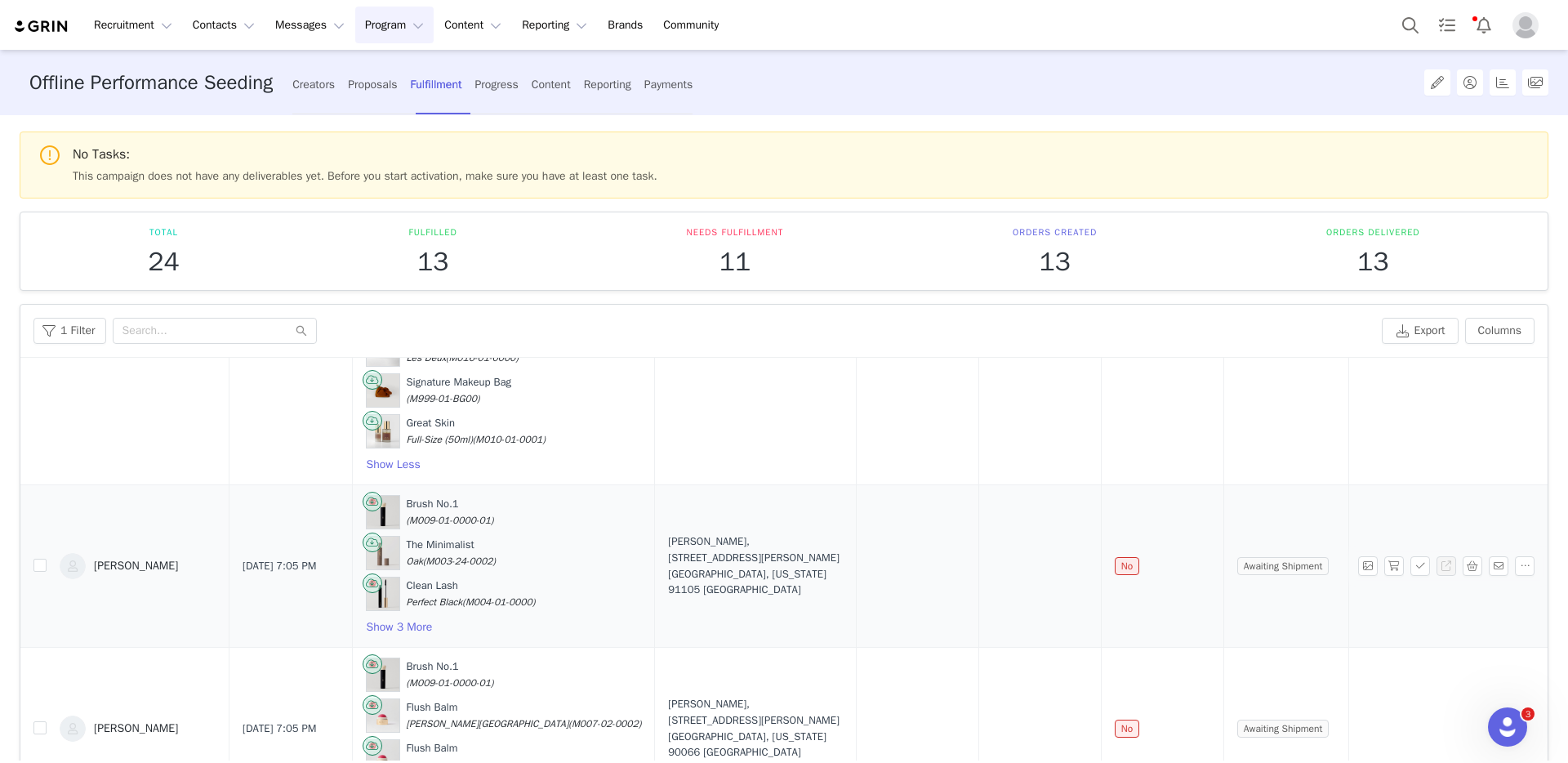 scroll, scrollTop: 597, scrollLeft: 0, axis: vertical 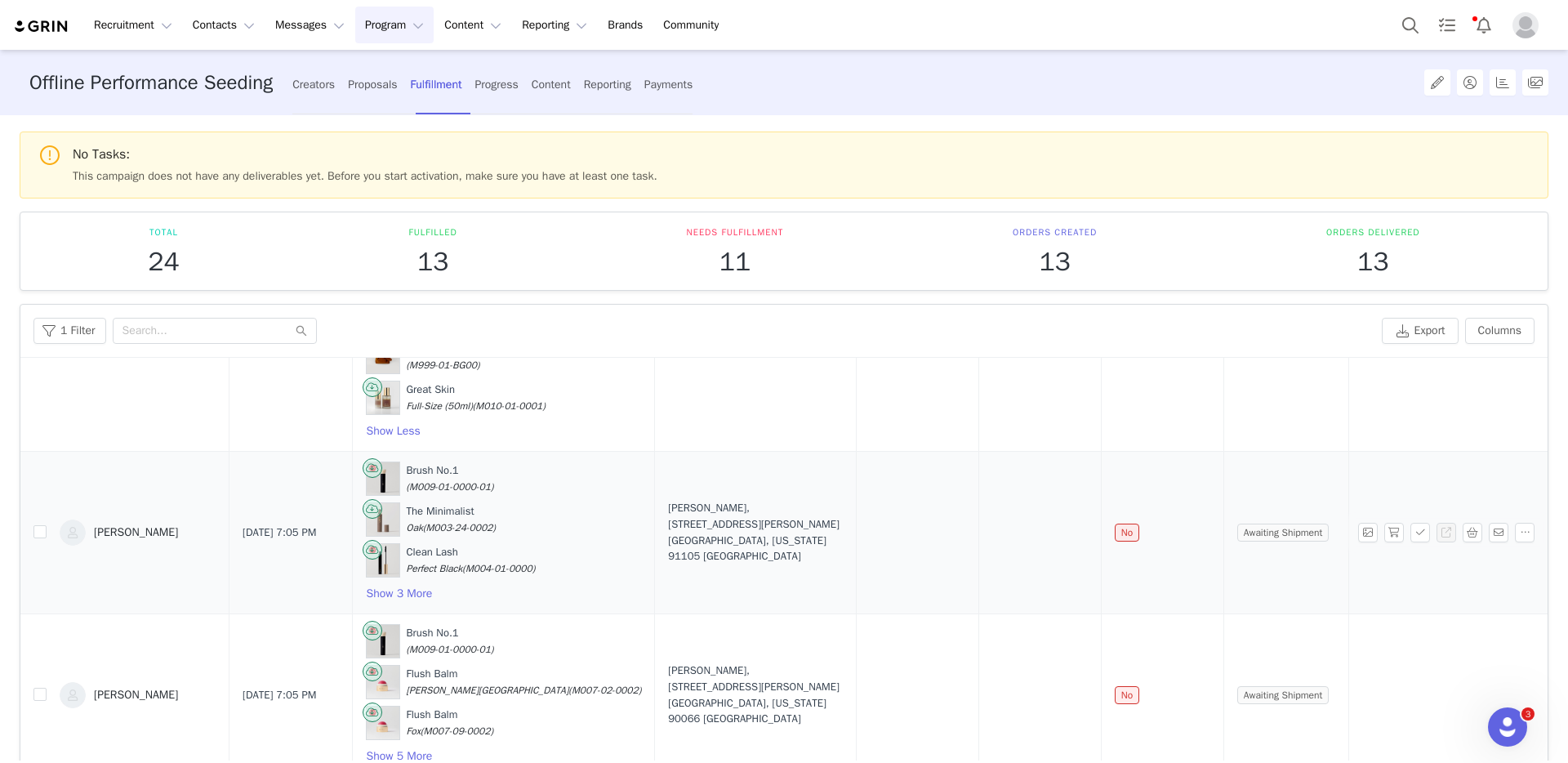 click on "[PERSON_NAME], [STREET_ADDRESS][PERSON_NAME] [GEOGRAPHIC_DATA], [US_STATE] 91105 [GEOGRAPHIC_DATA]" at bounding box center (755, 532) 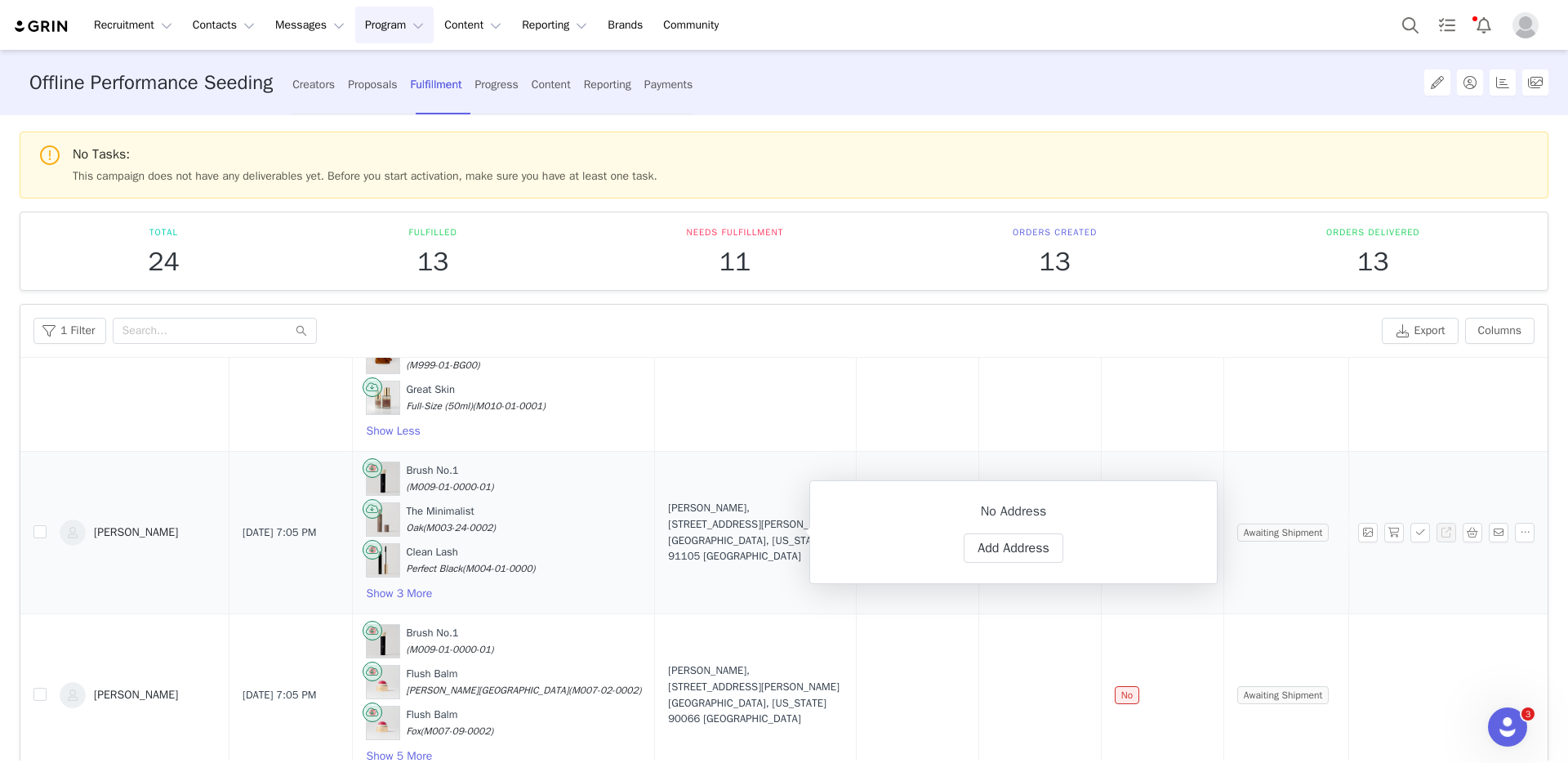 type on "Pia" 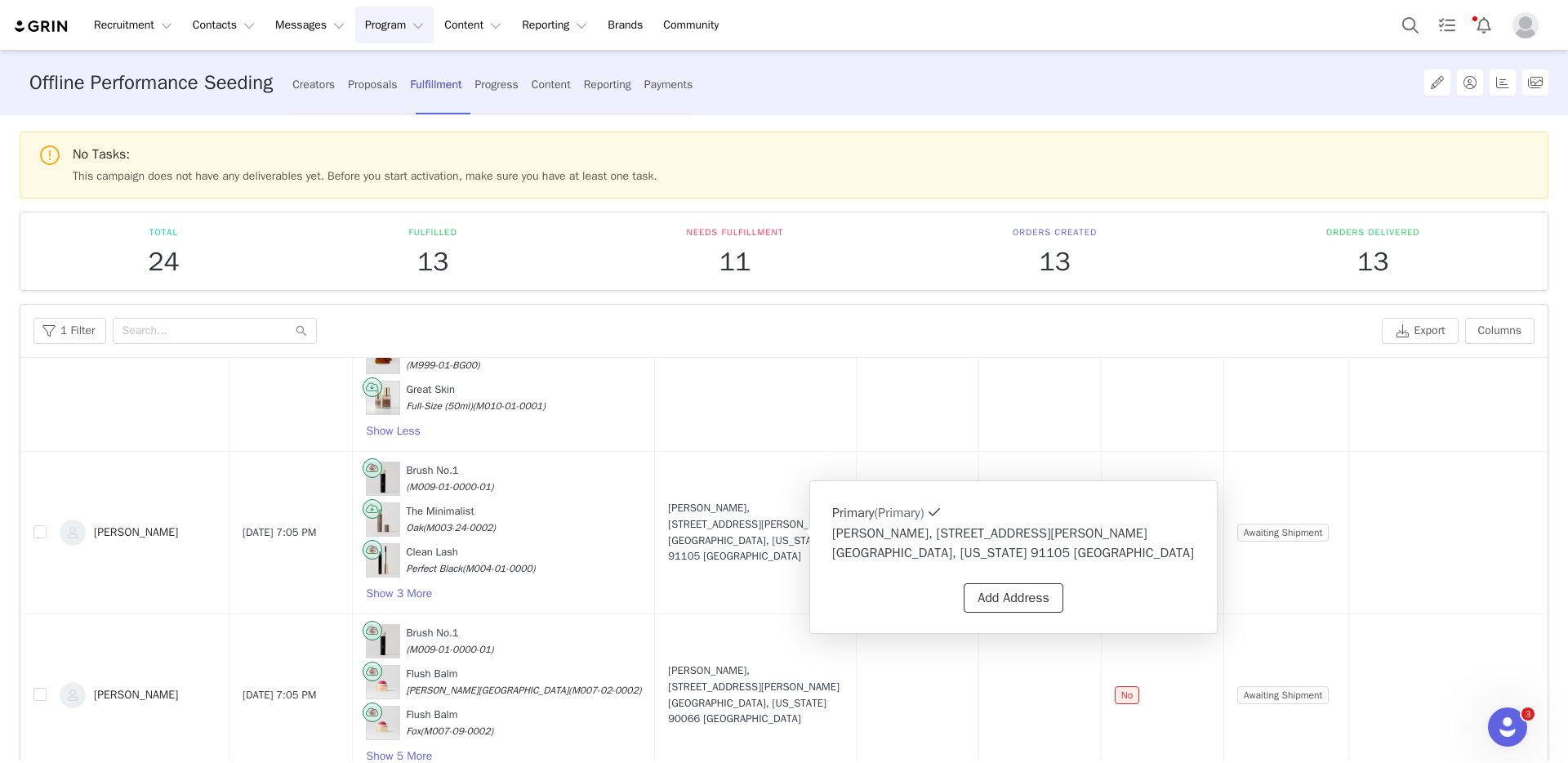 click on "Add Address" at bounding box center (1013, 598) 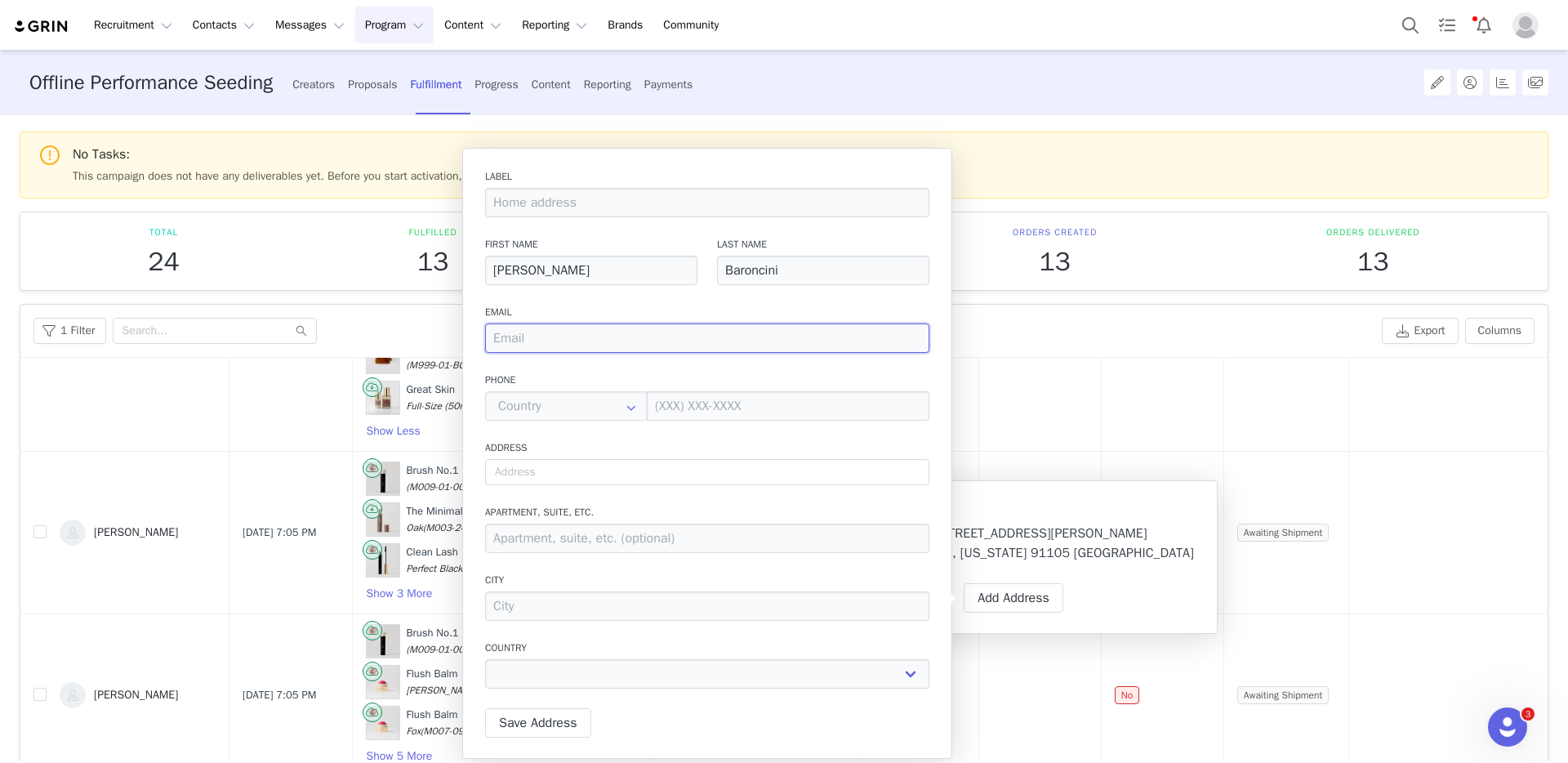 click at bounding box center (707, 338) 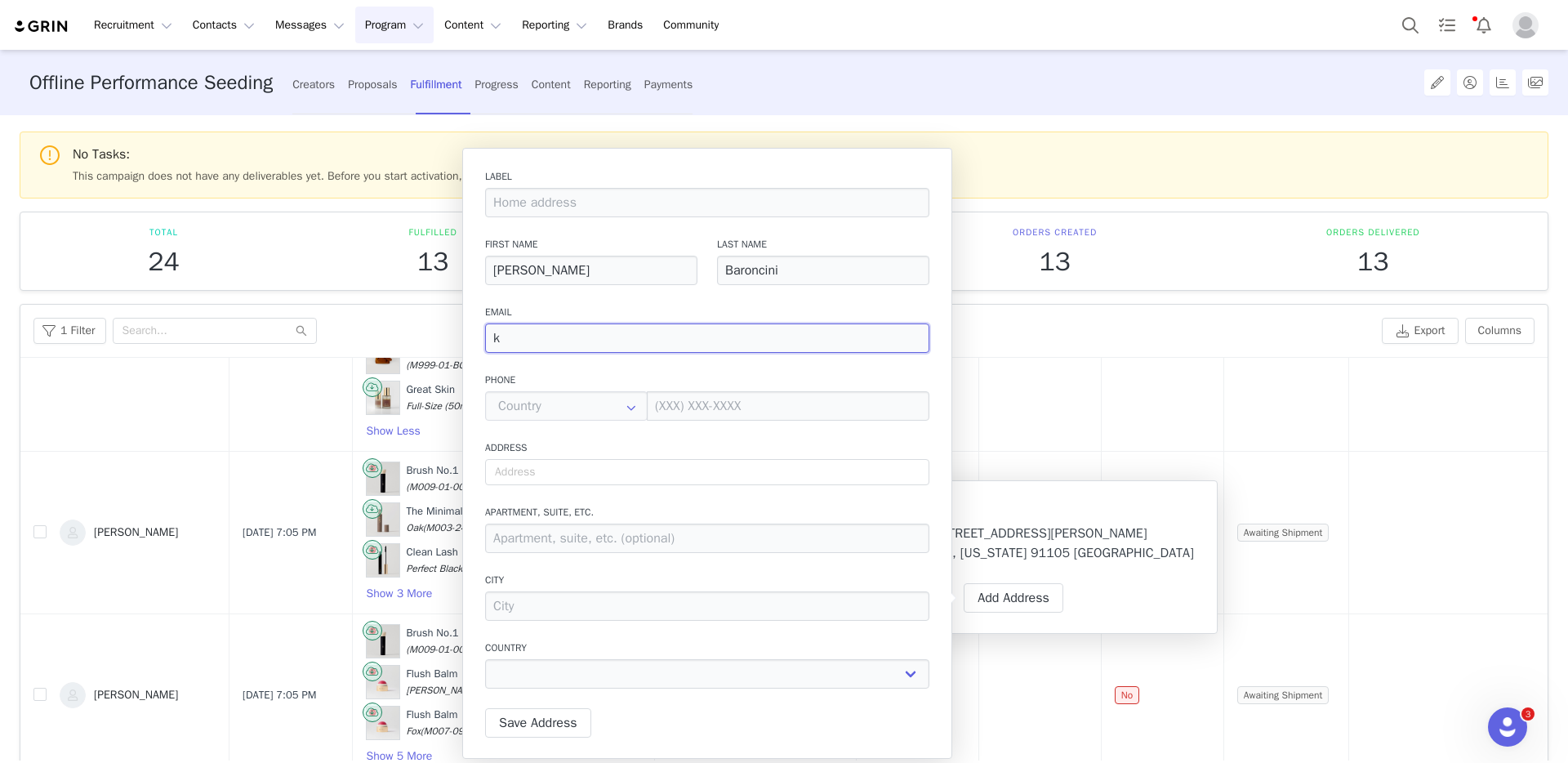 type on "kn" 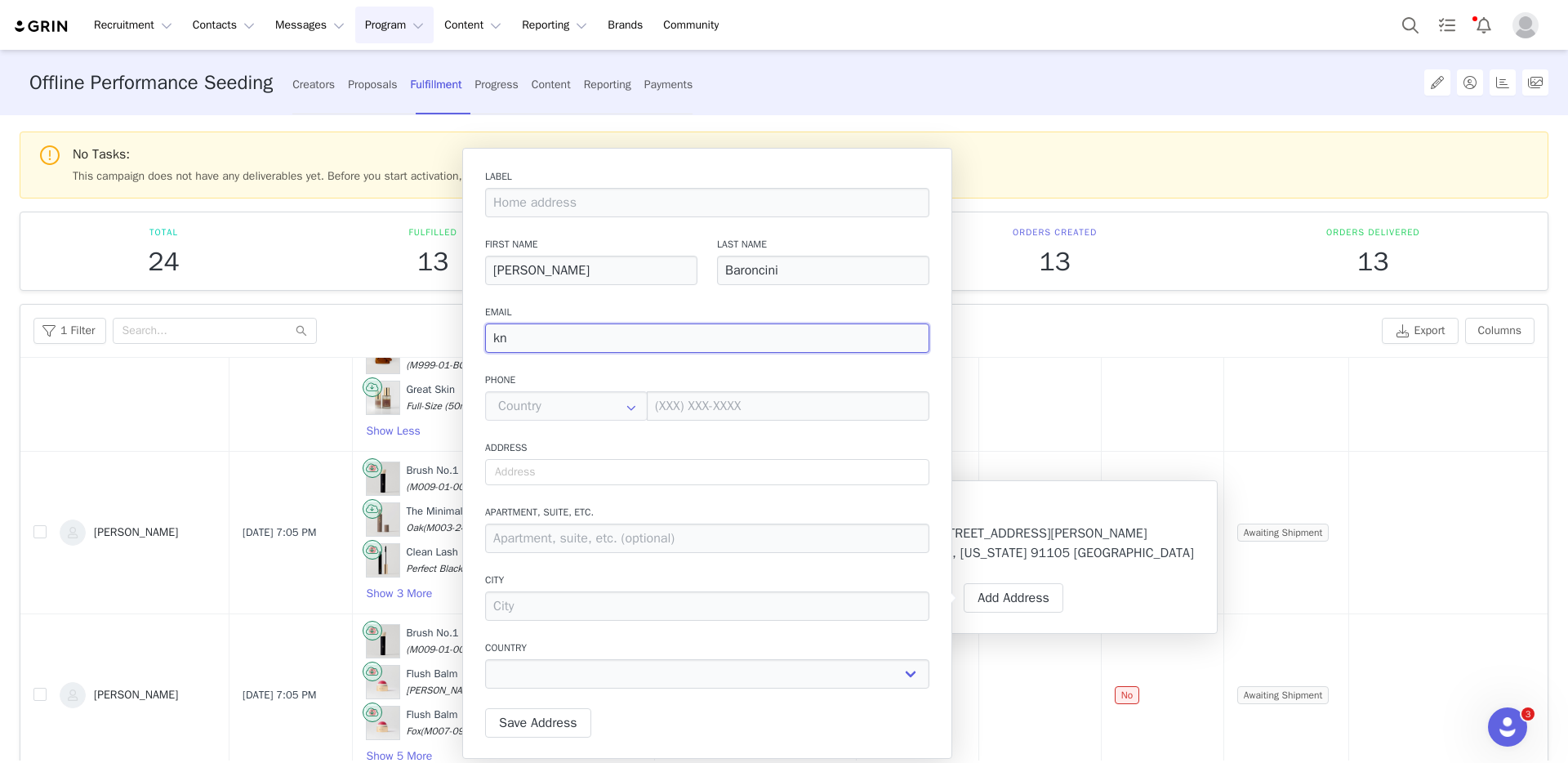 type on "kni" 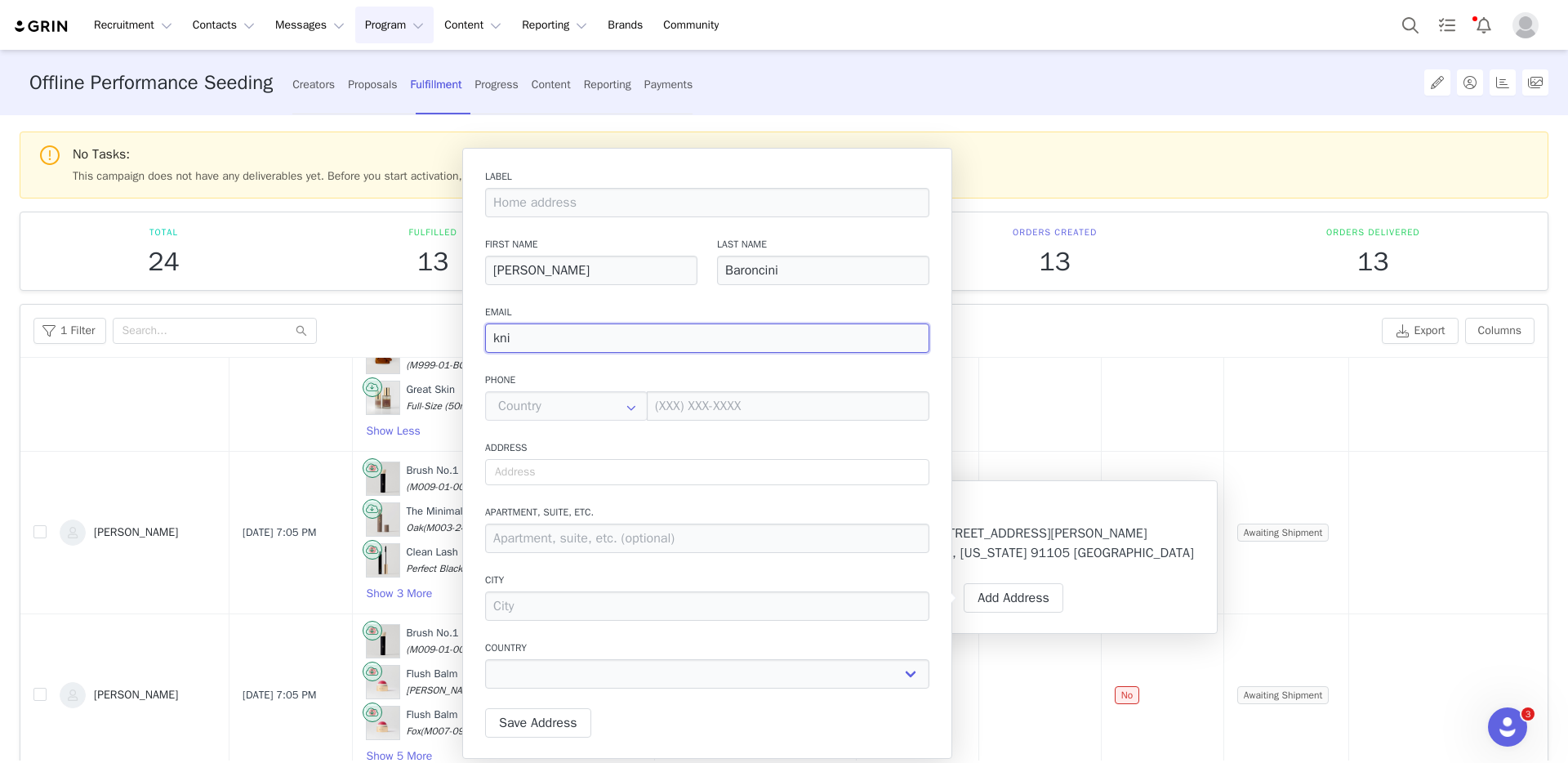 type on "kn" 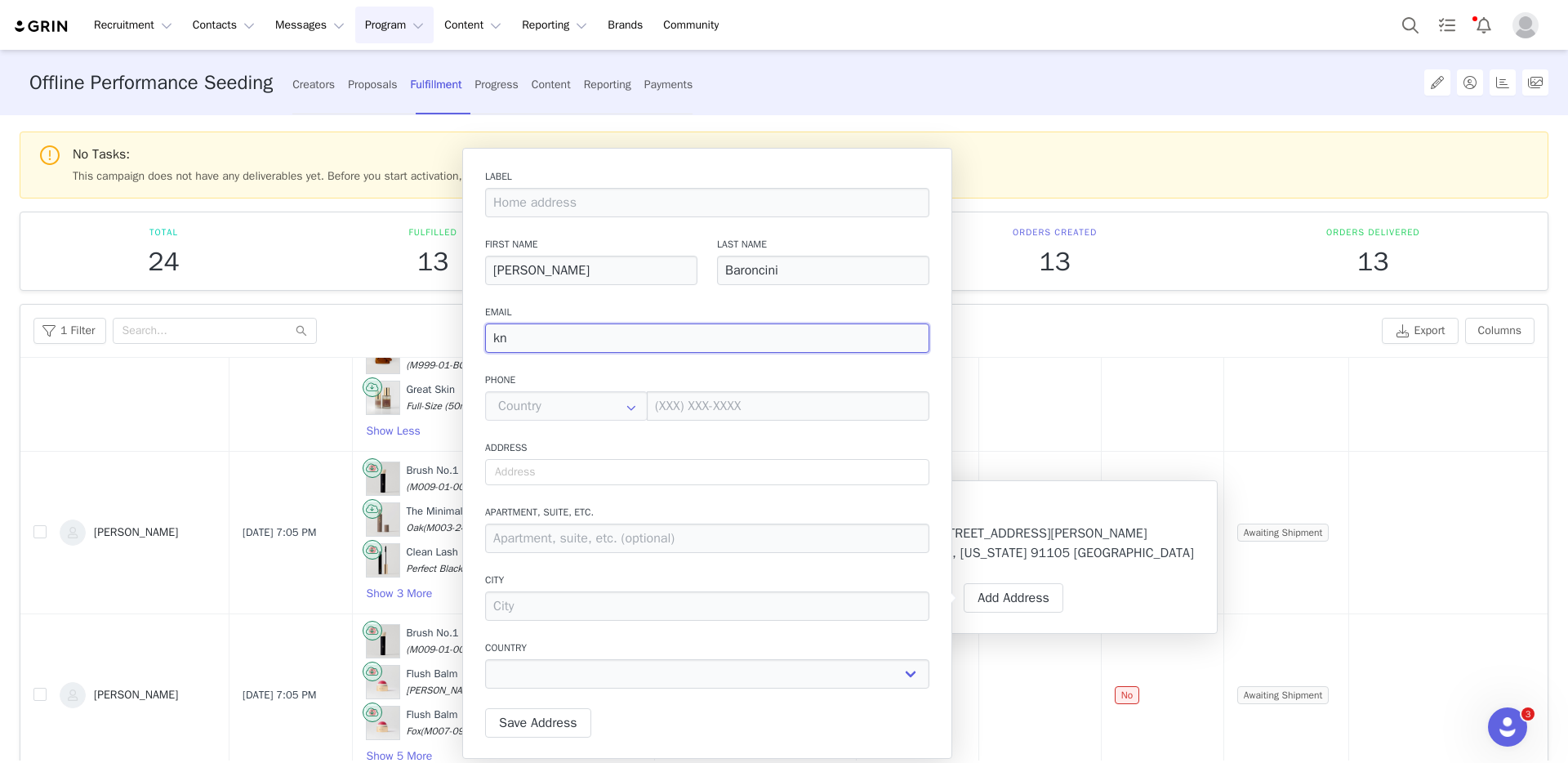 type on "k" 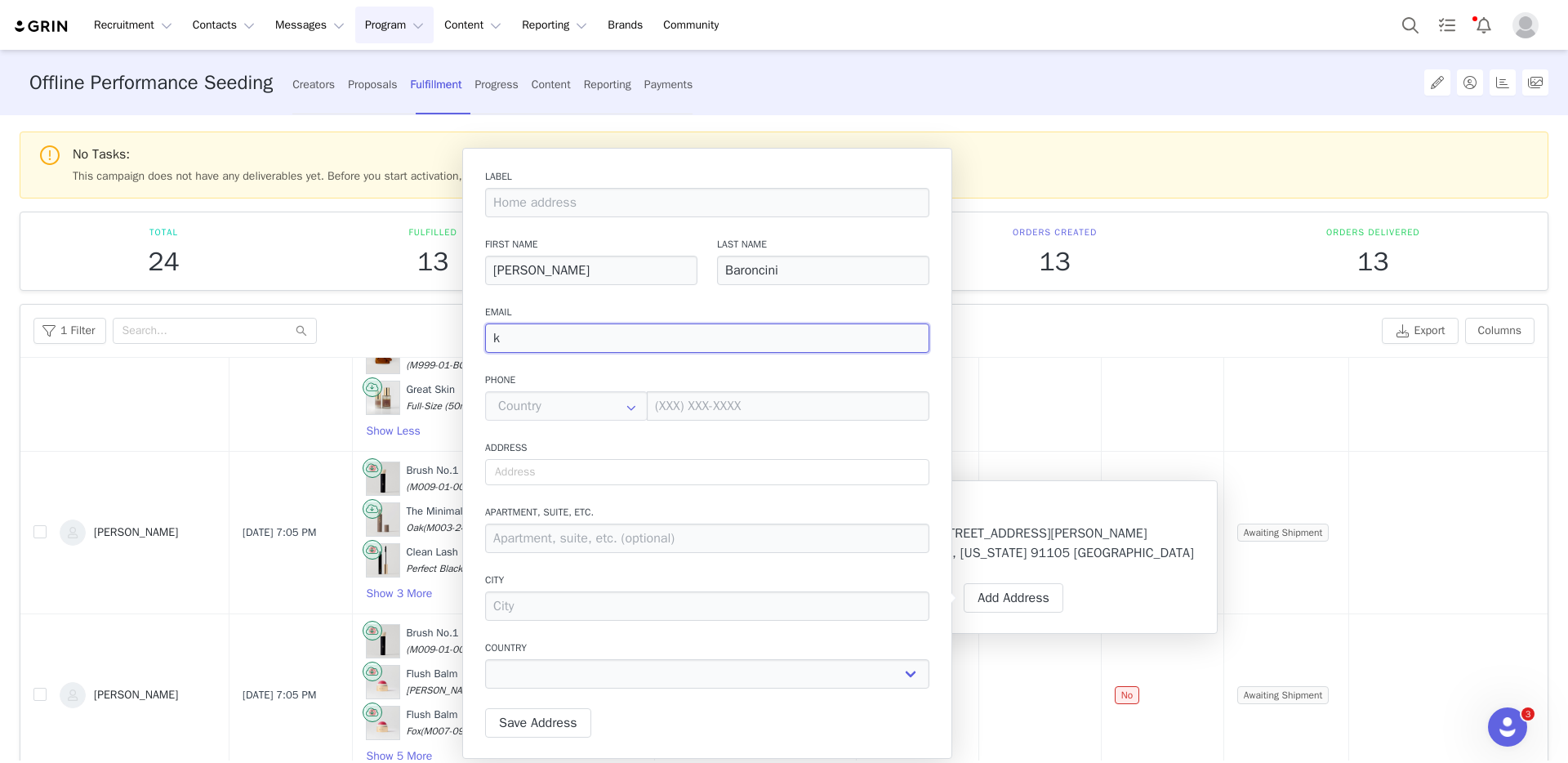 type on "kk" 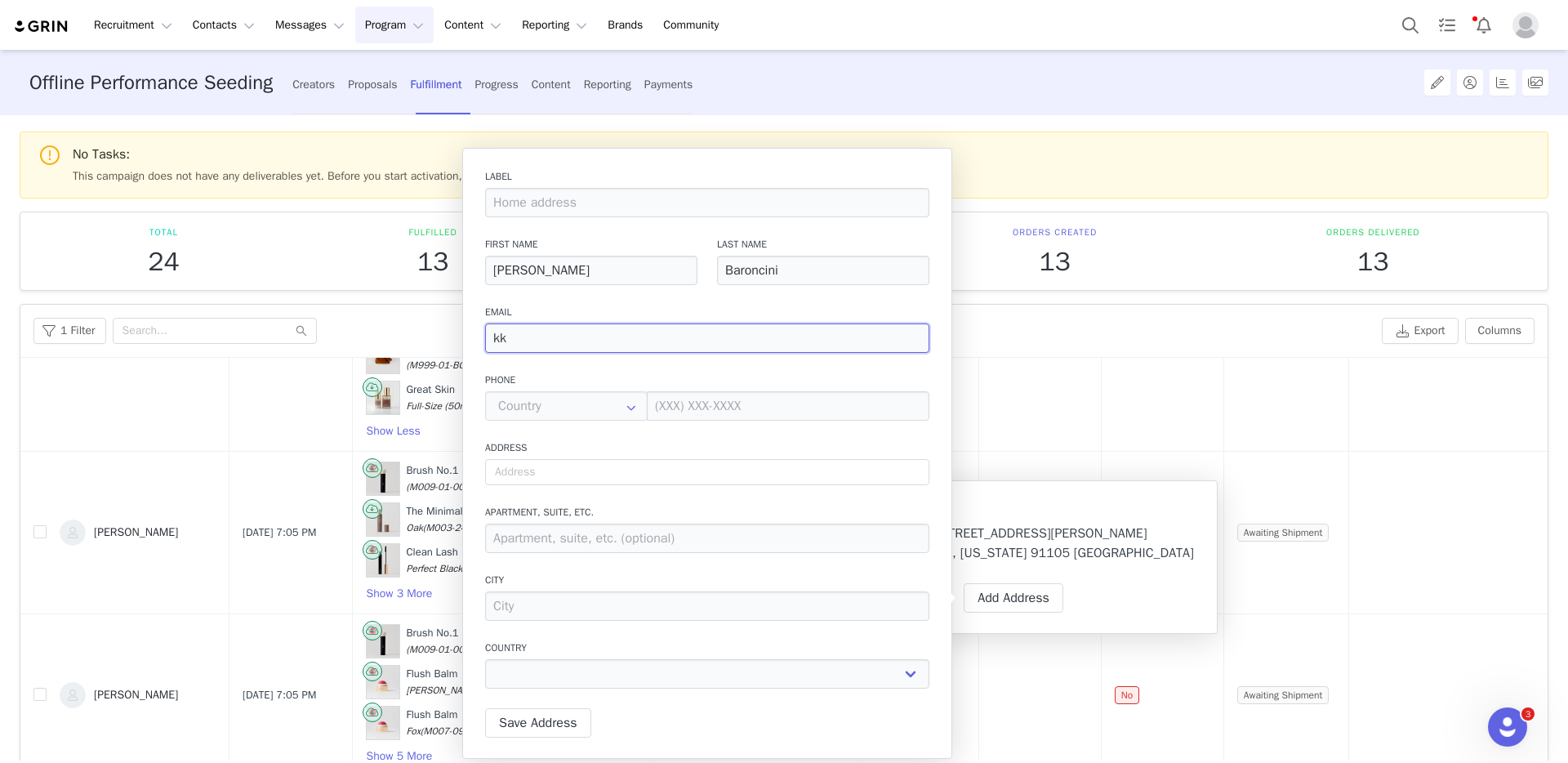 type on "kkn" 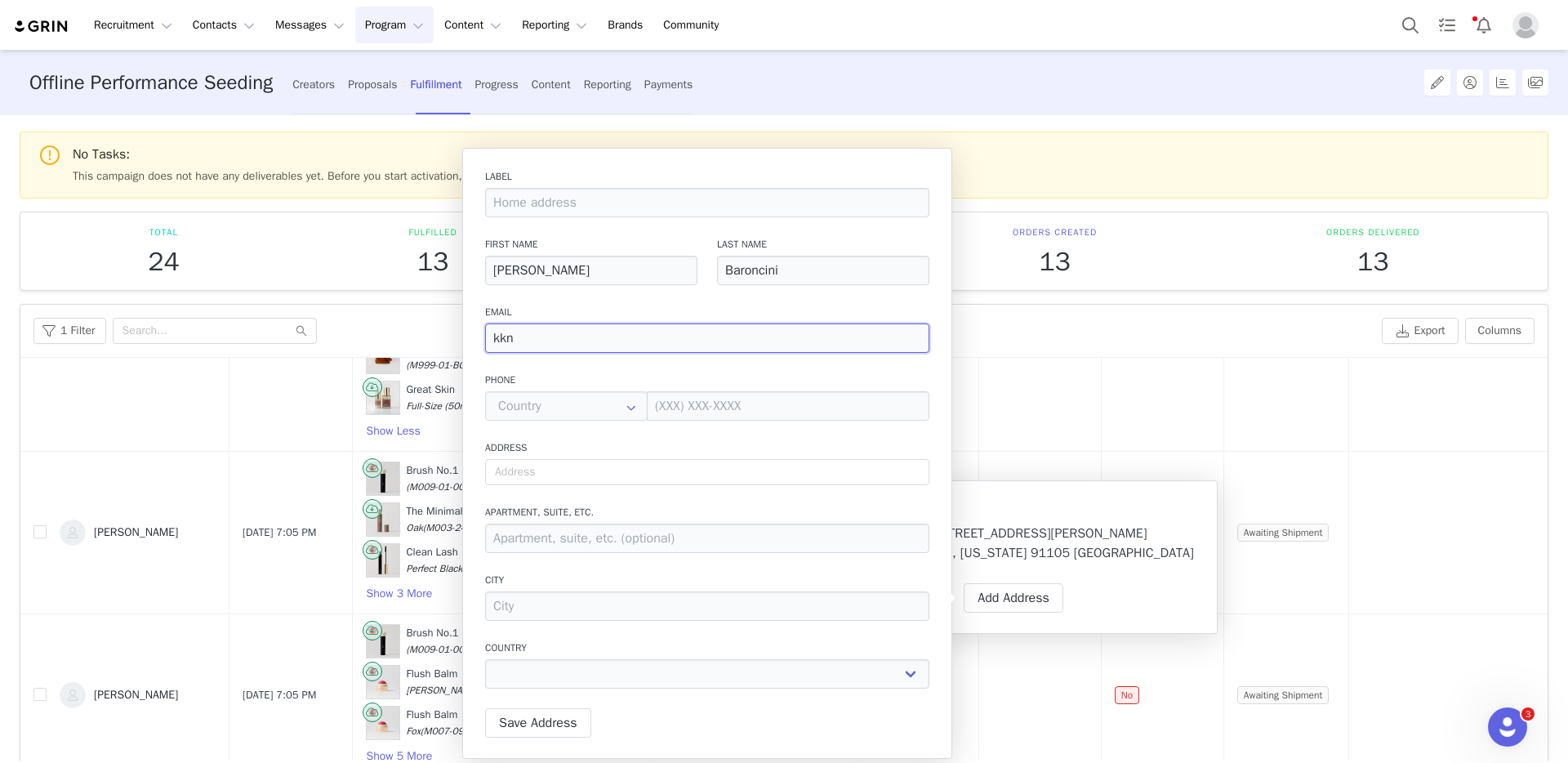 type on "kkni" 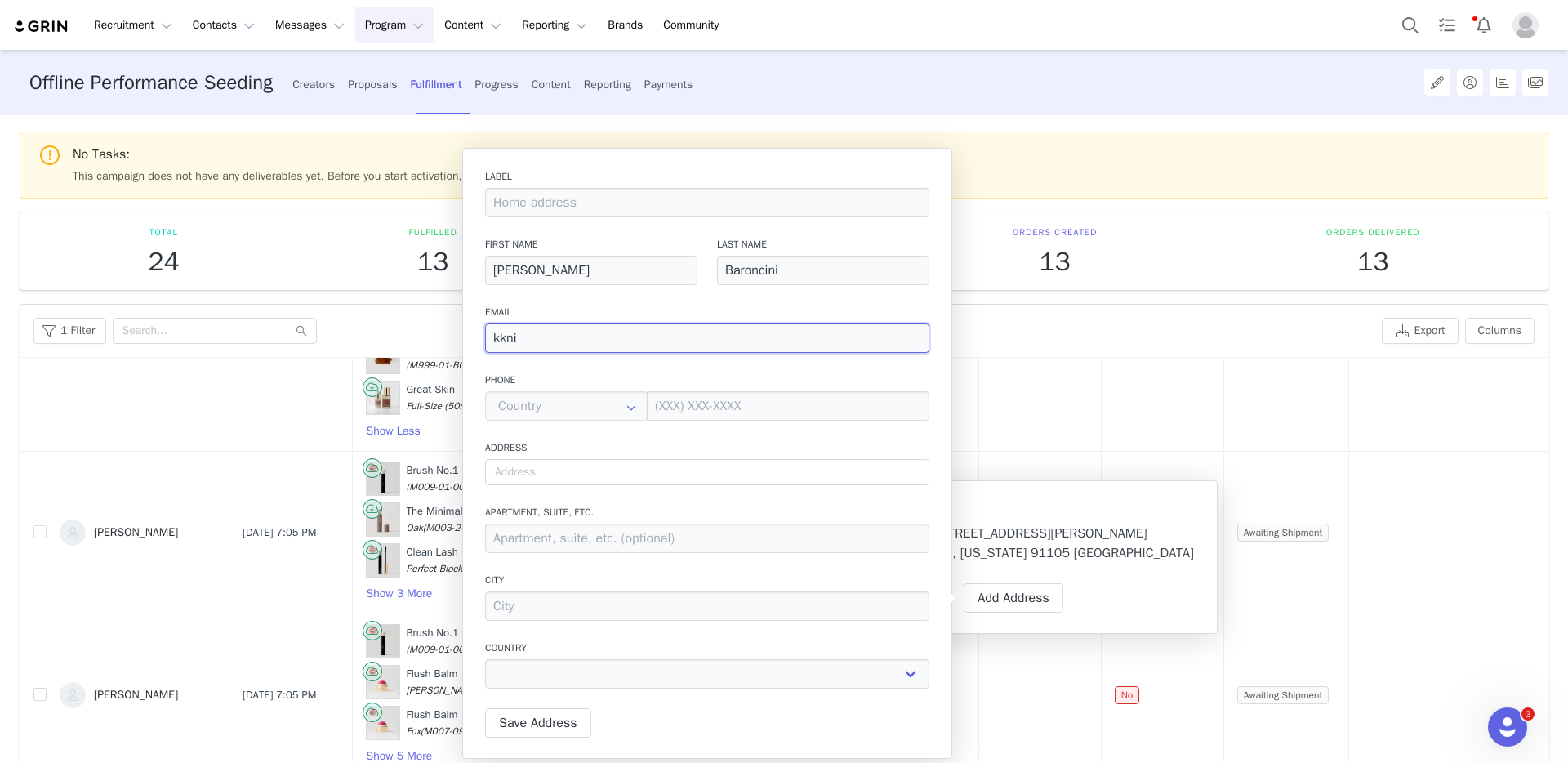 type on "kknig" 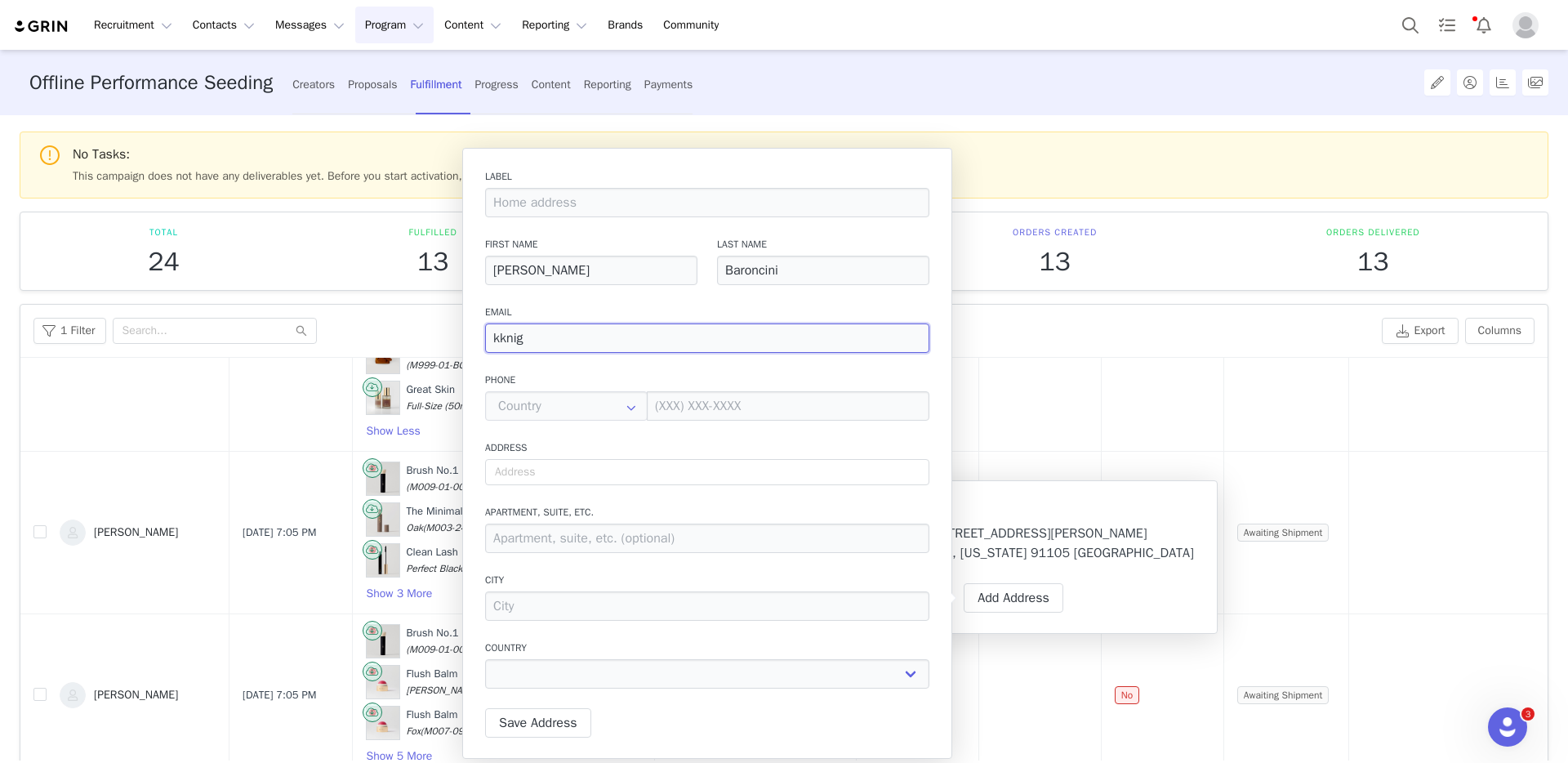 type on "kknigh" 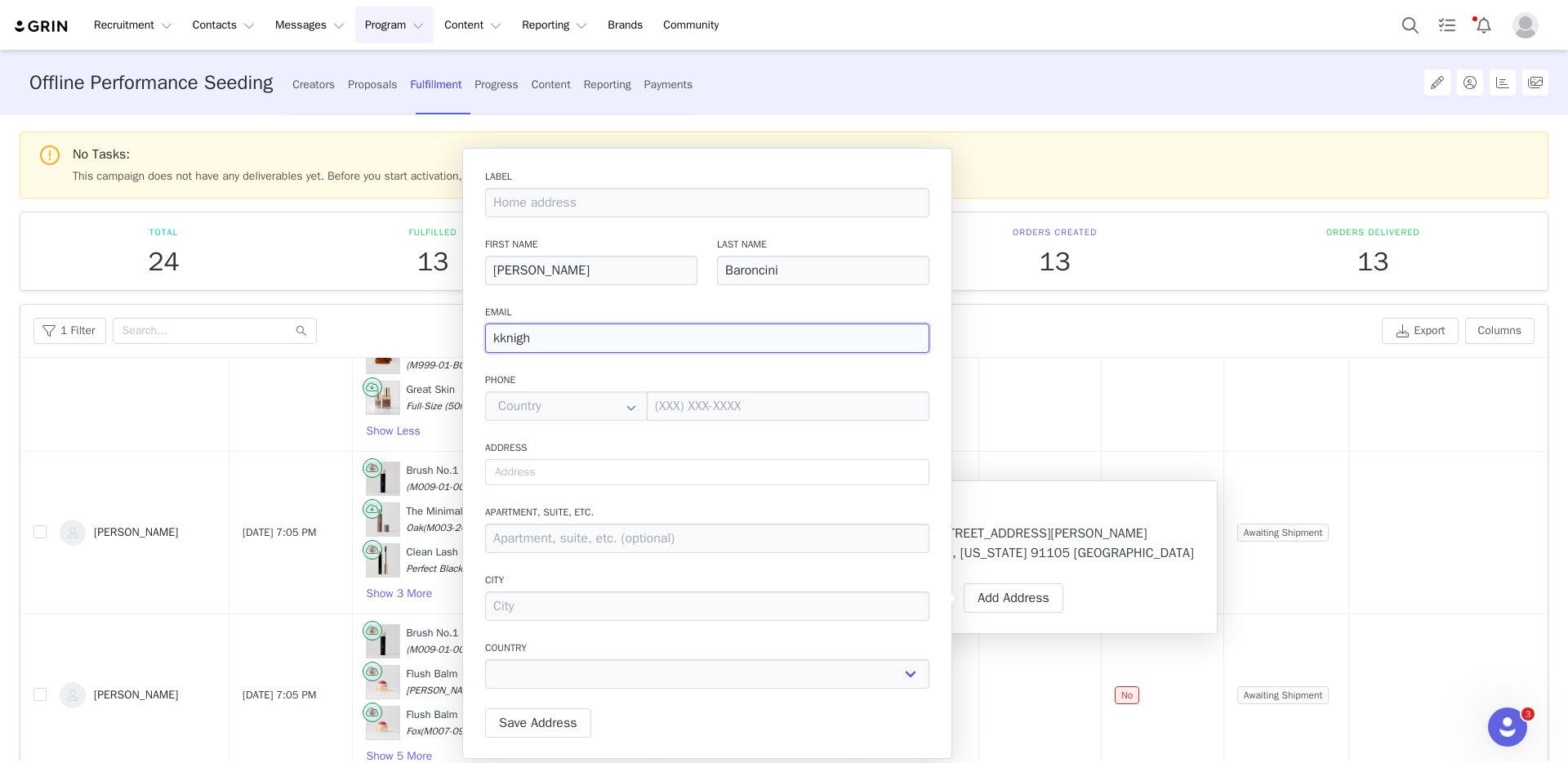 type on "kknight" 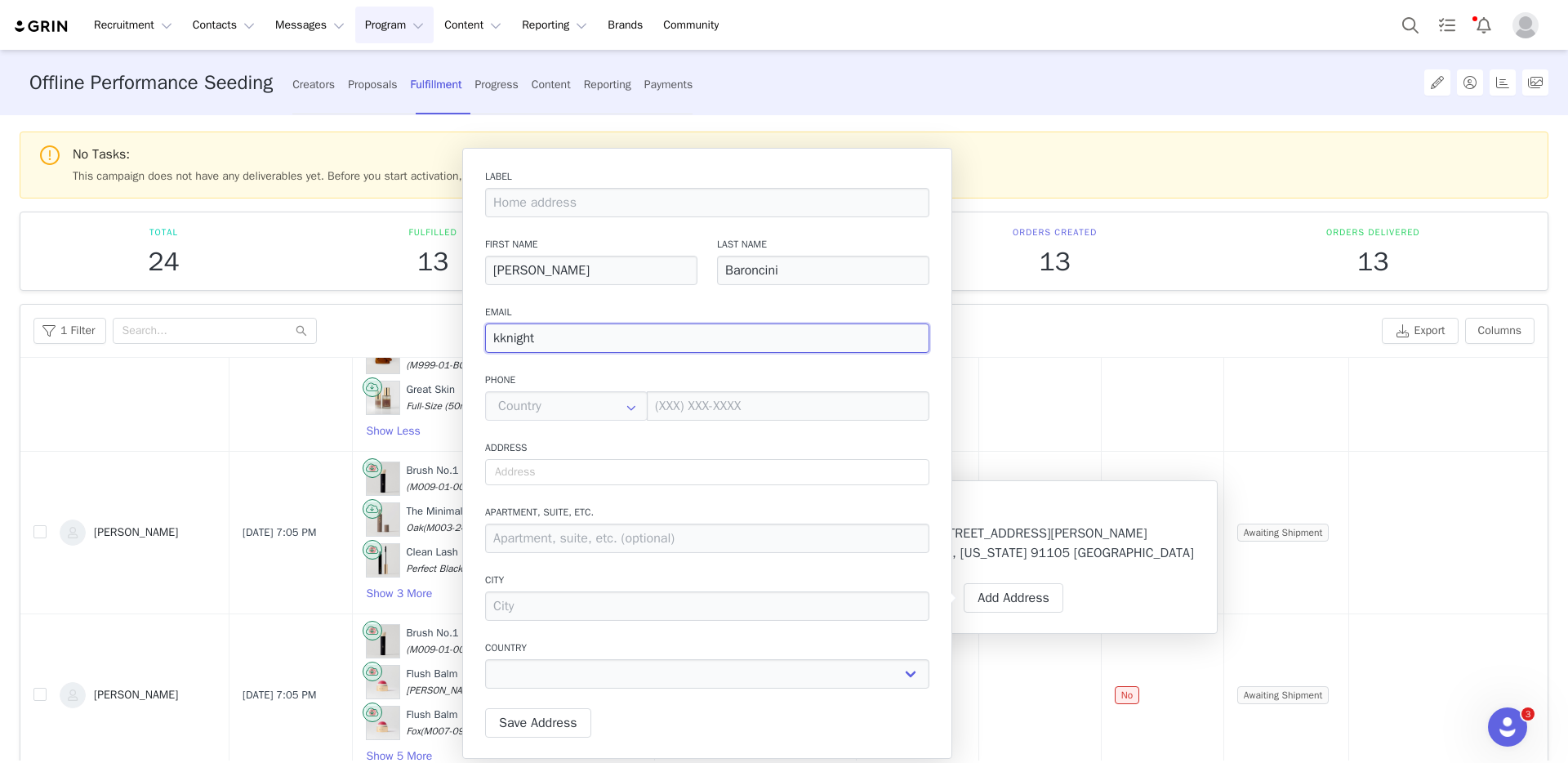 type on "kknight@" 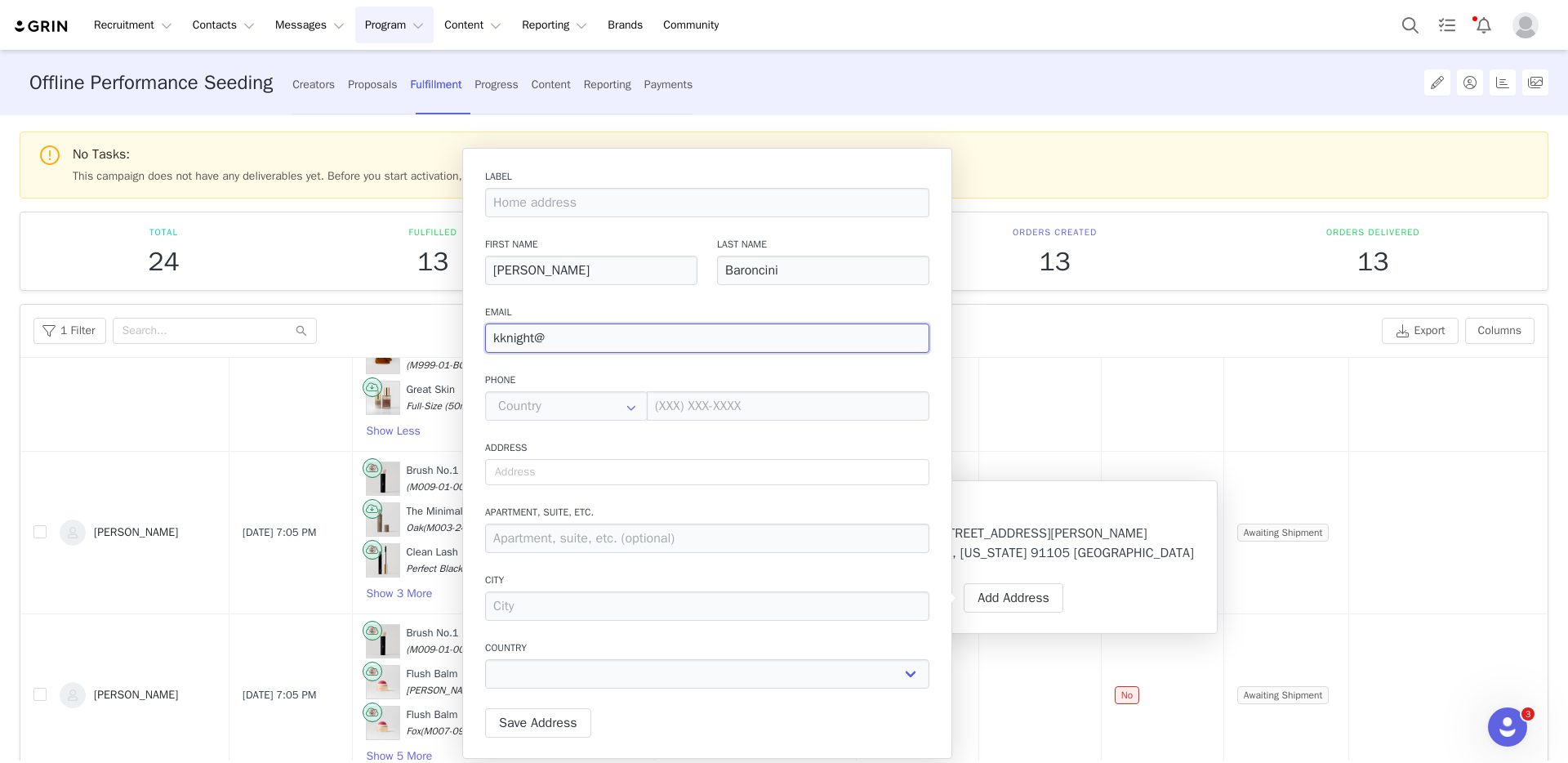 type on "kknight@m" 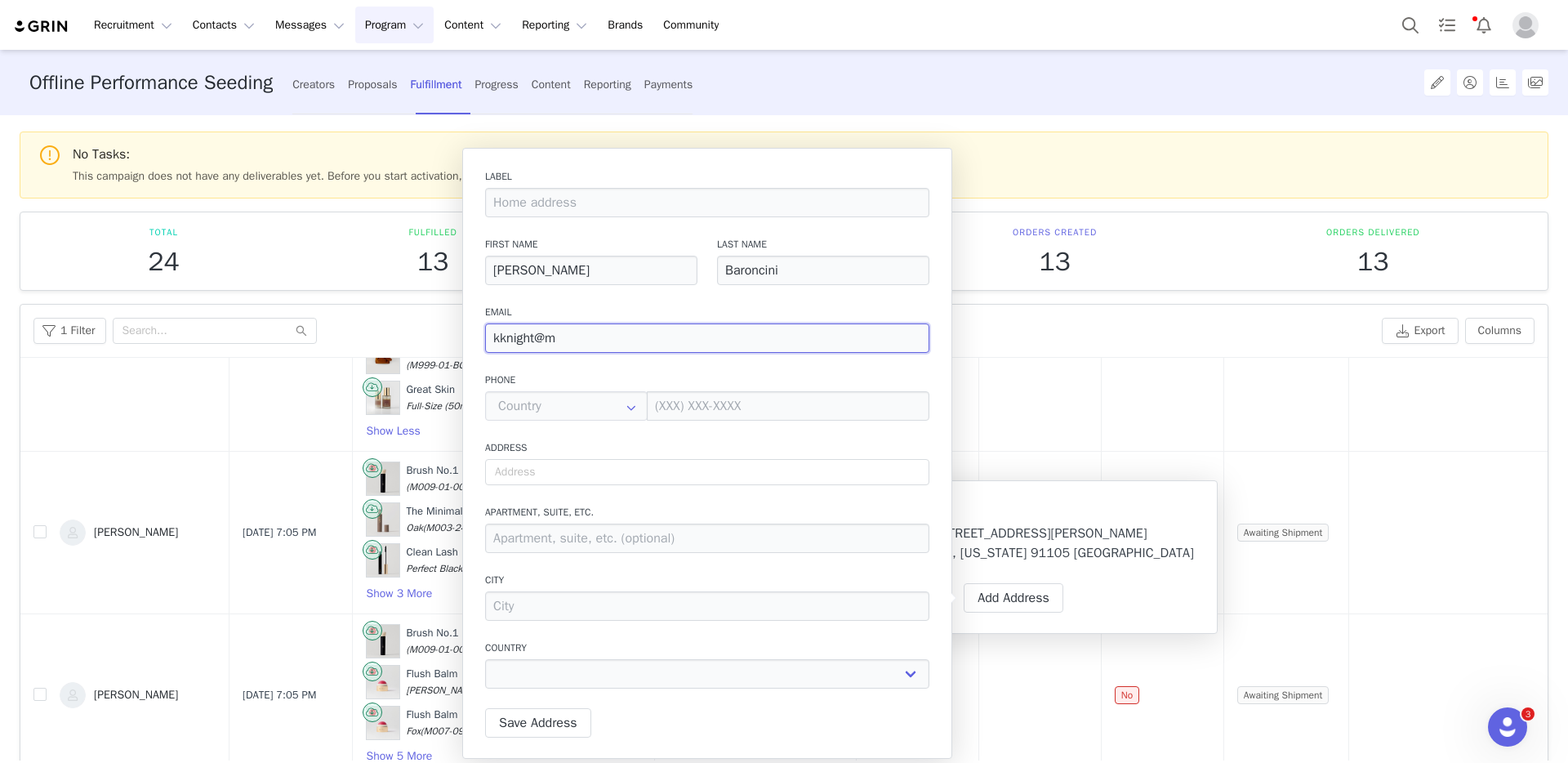 select 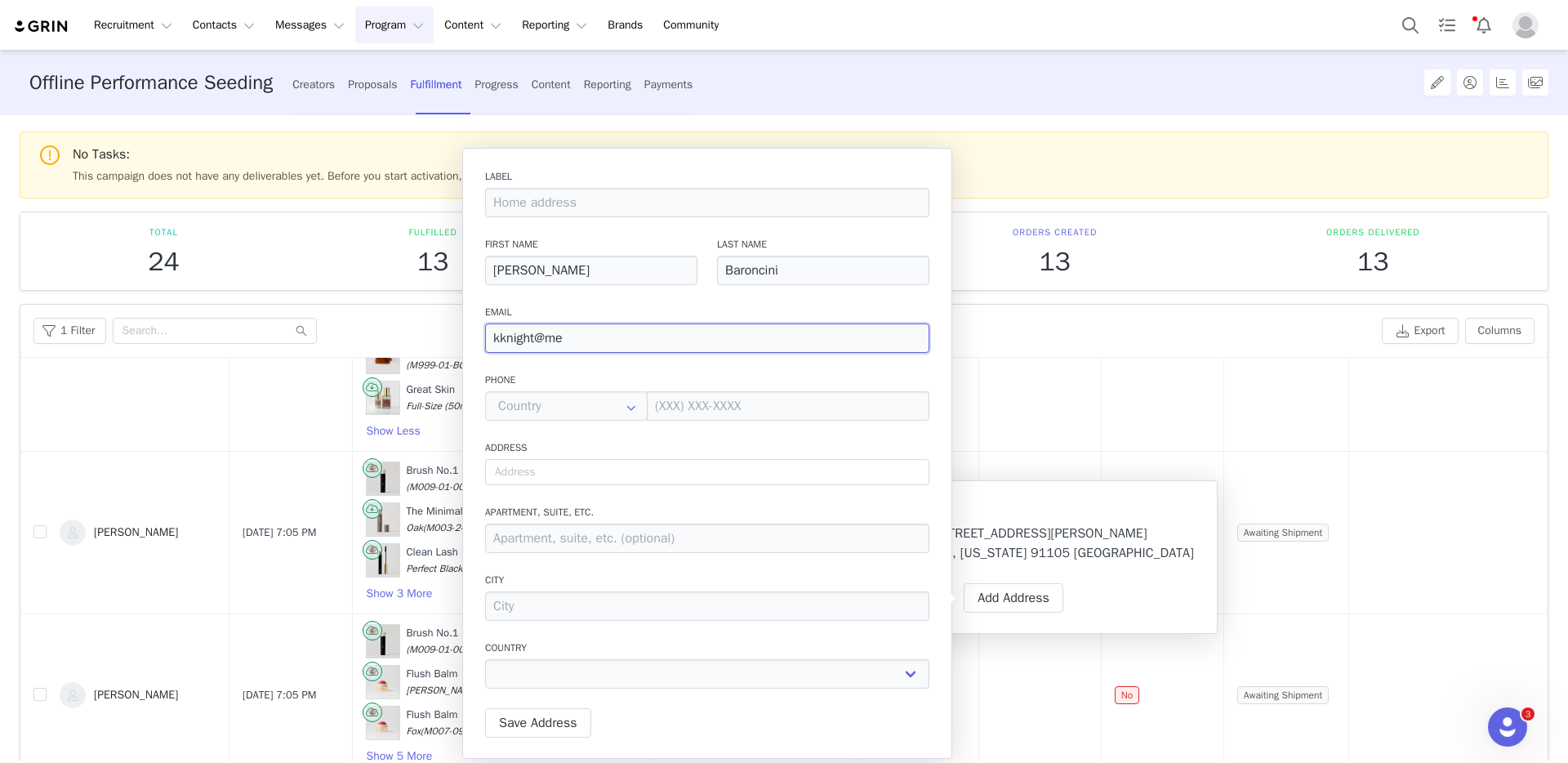 type on "kknight@mer" 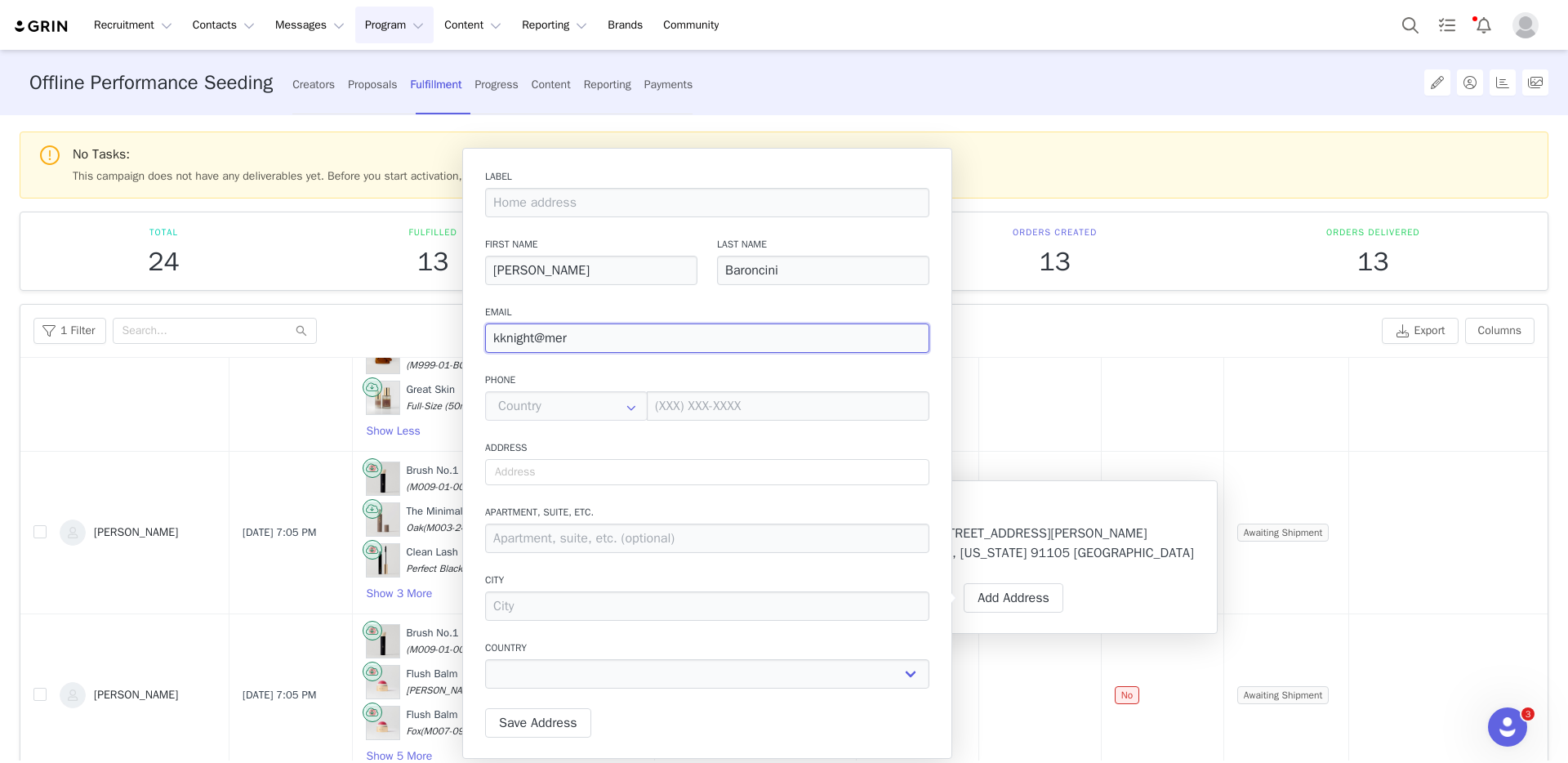 type on "kknight@meri" 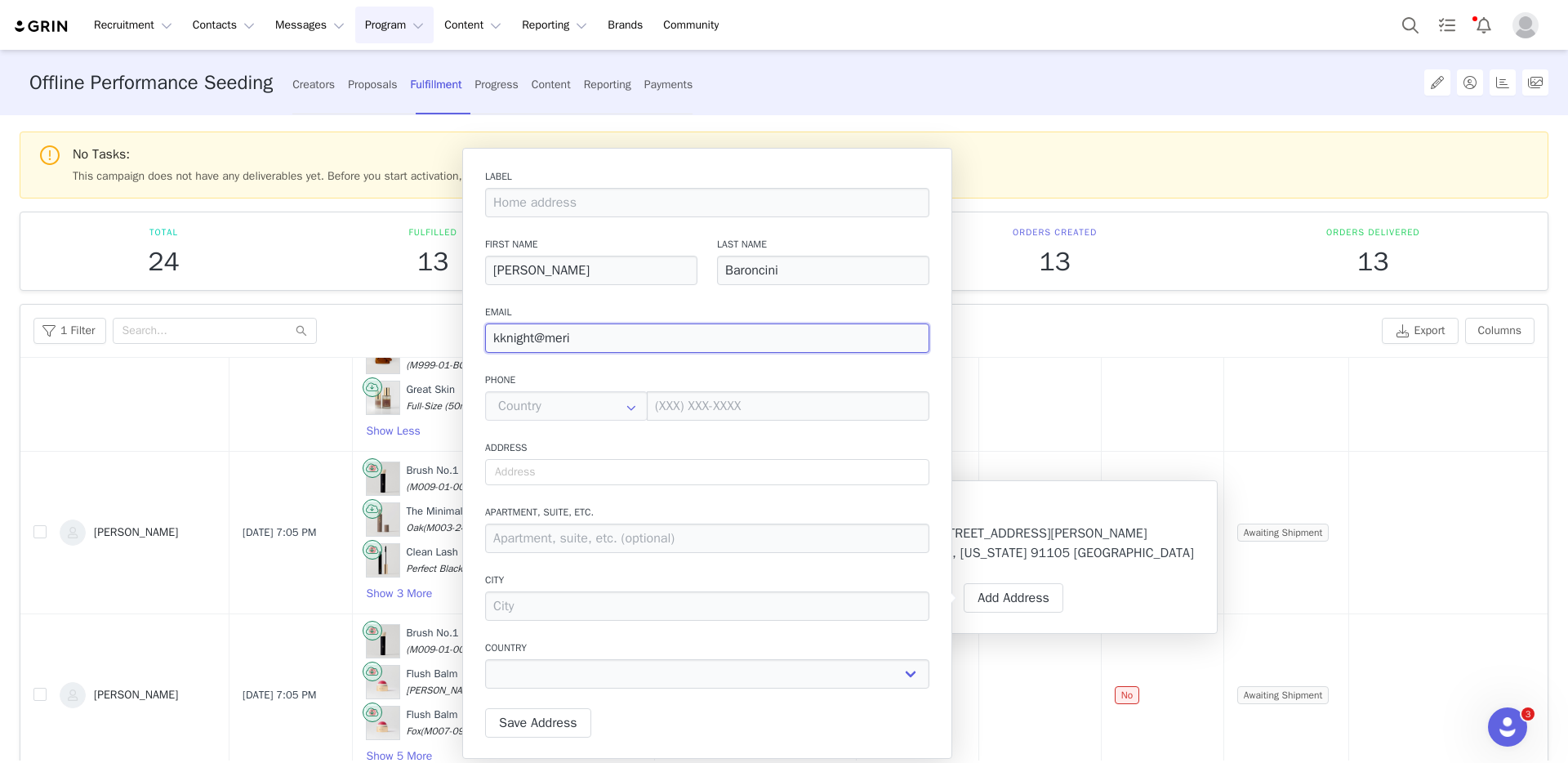 select 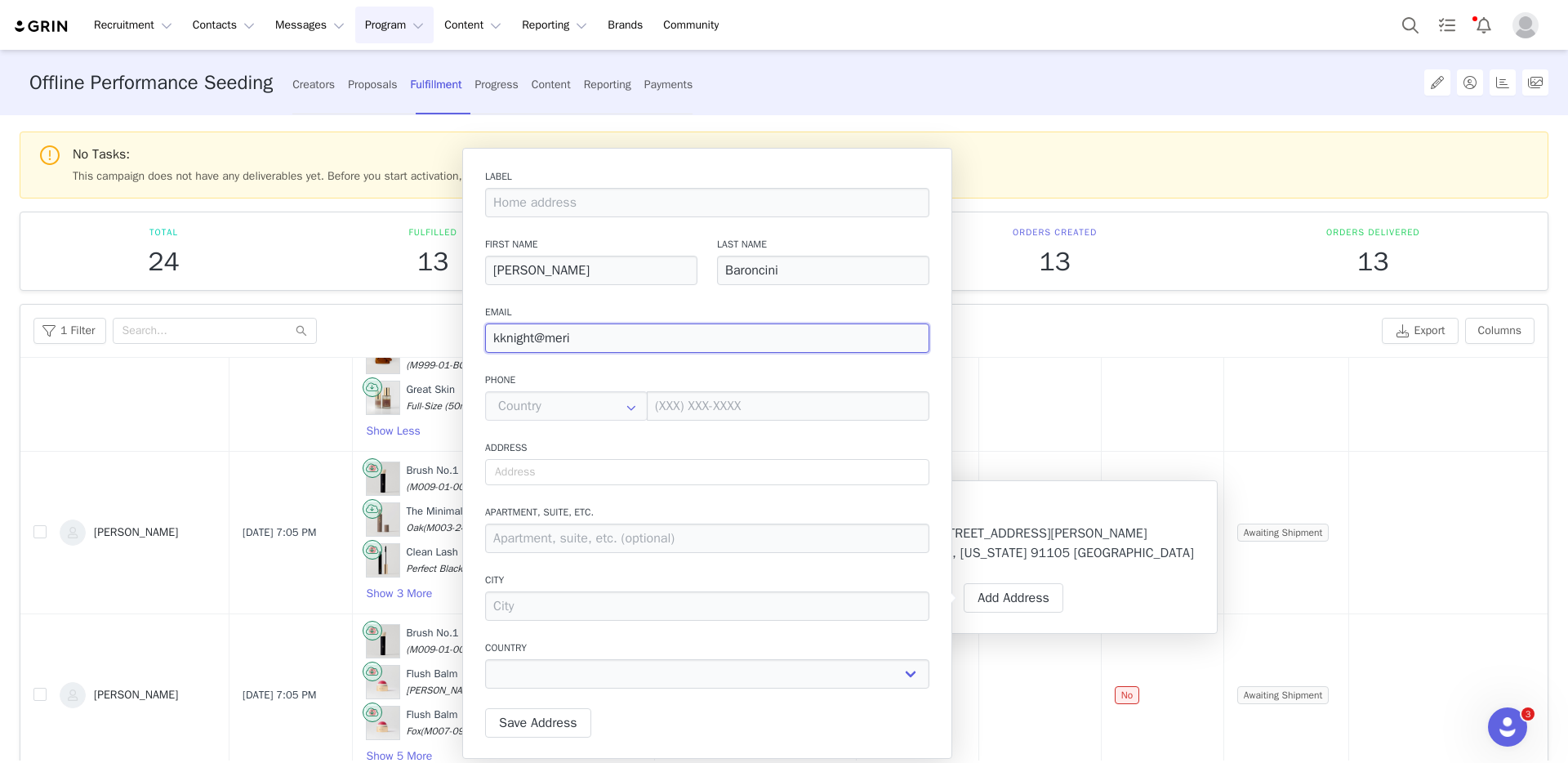 type on "kknight@merit" 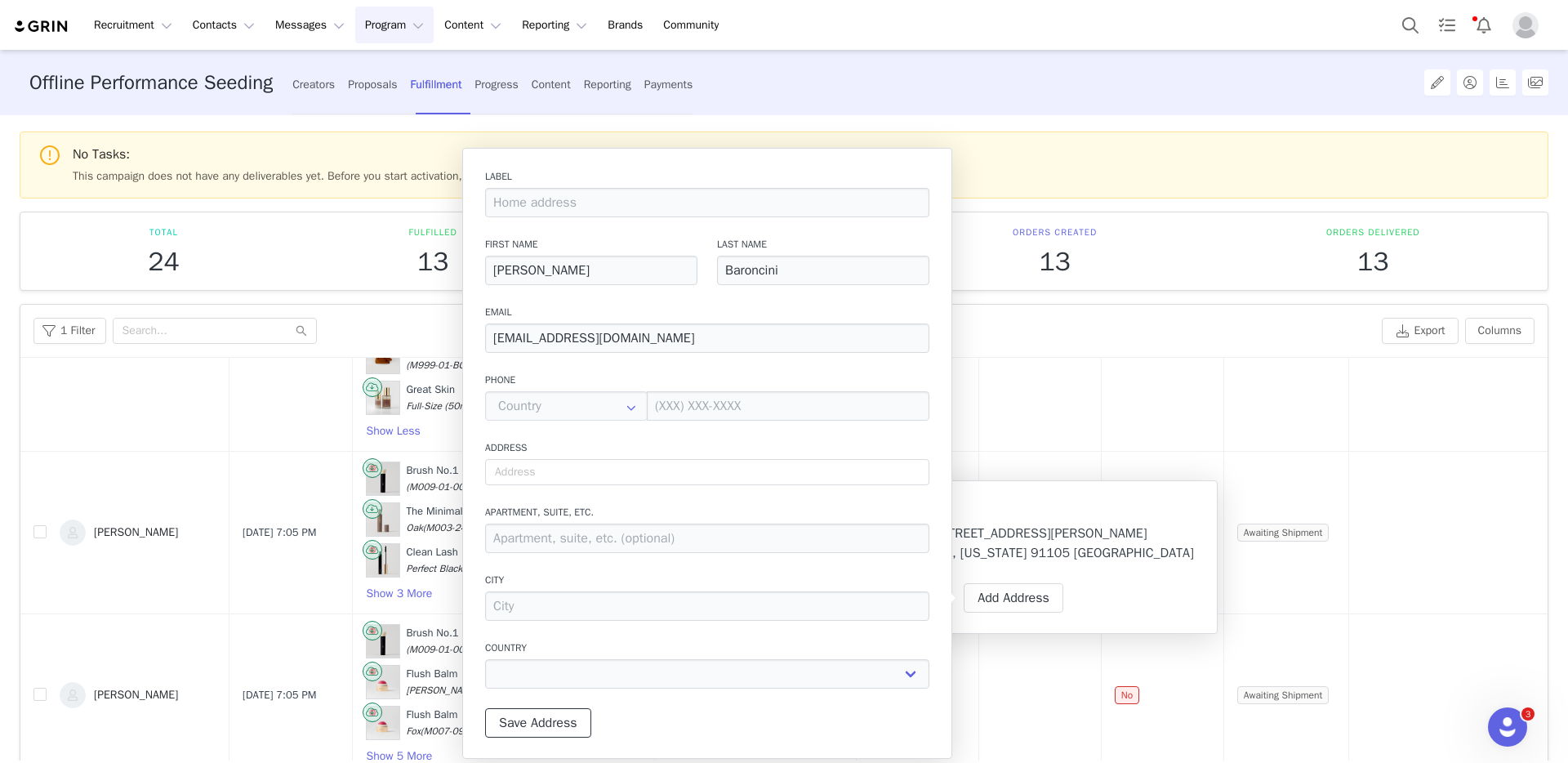 click on "Save Address" at bounding box center (538, 723) 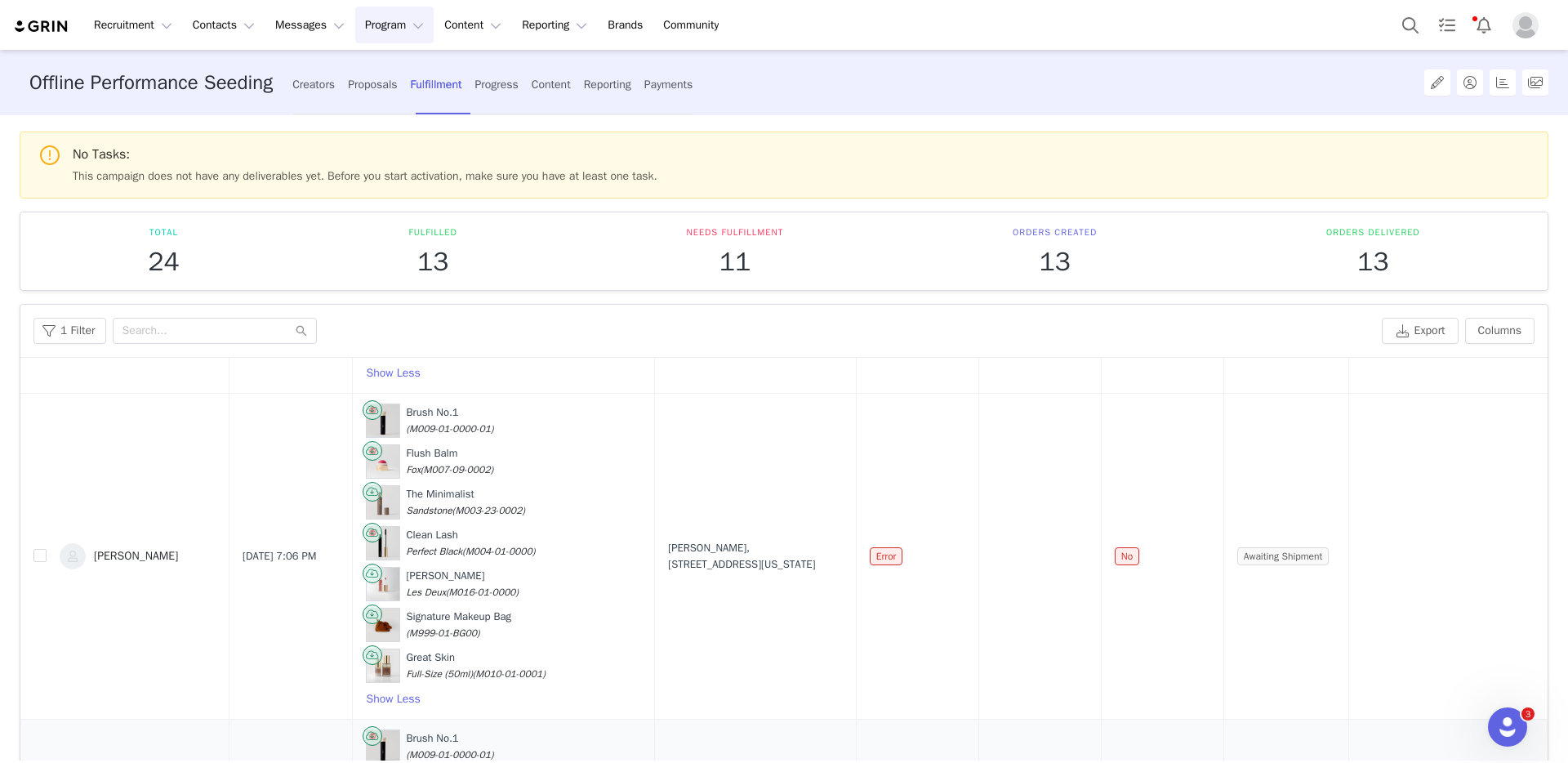 scroll, scrollTop: 488, scrollLeft: 0, axis: vertical 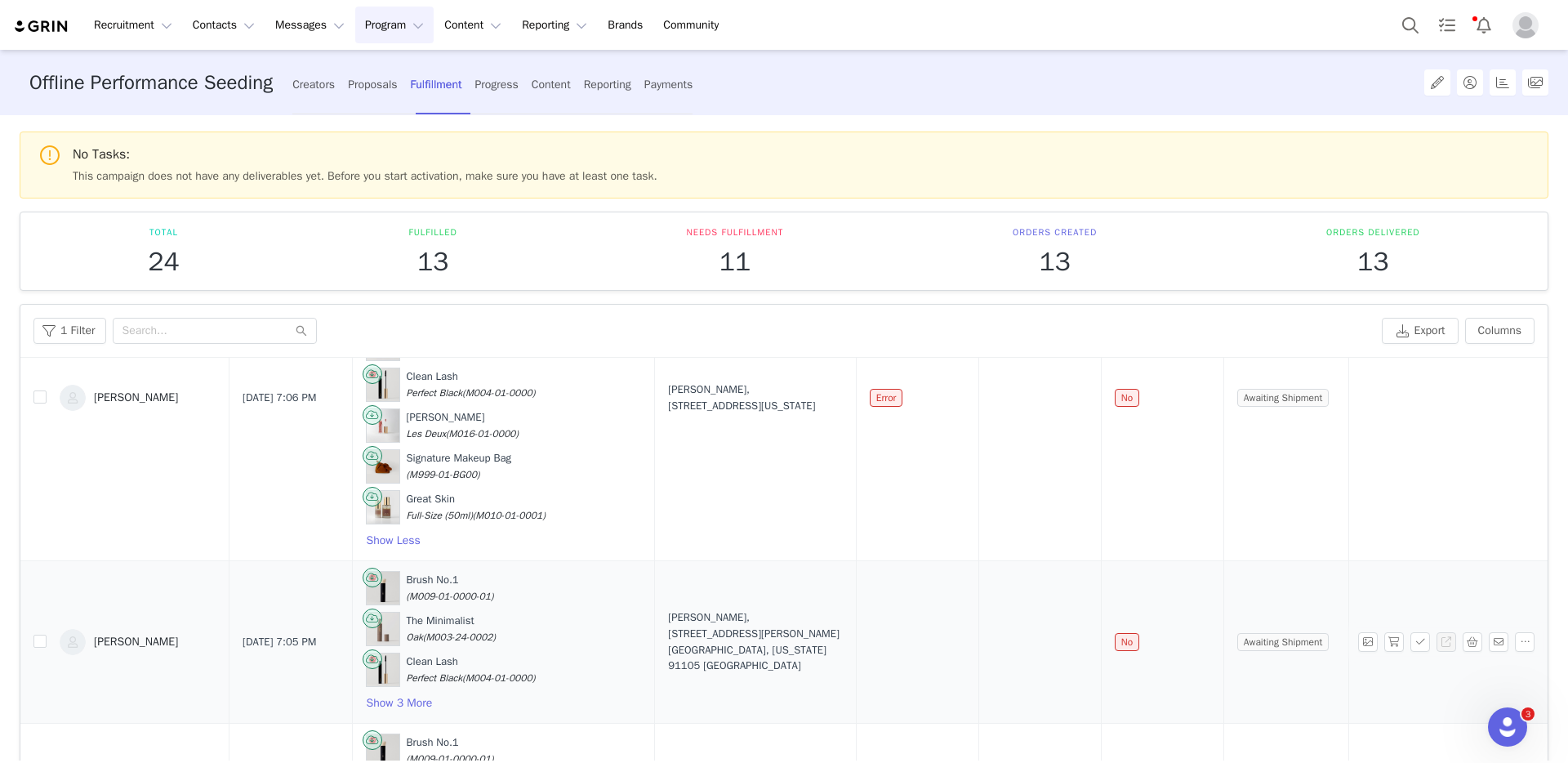 click on "[PERSON_NAME], [STREET_ADDRESS][PERSON_NAME] [GEOGRAPHIC_DATA], [US_STATE] 91105 [GEOGRAPHIC_DATA]" at bounding box center (755, 641) 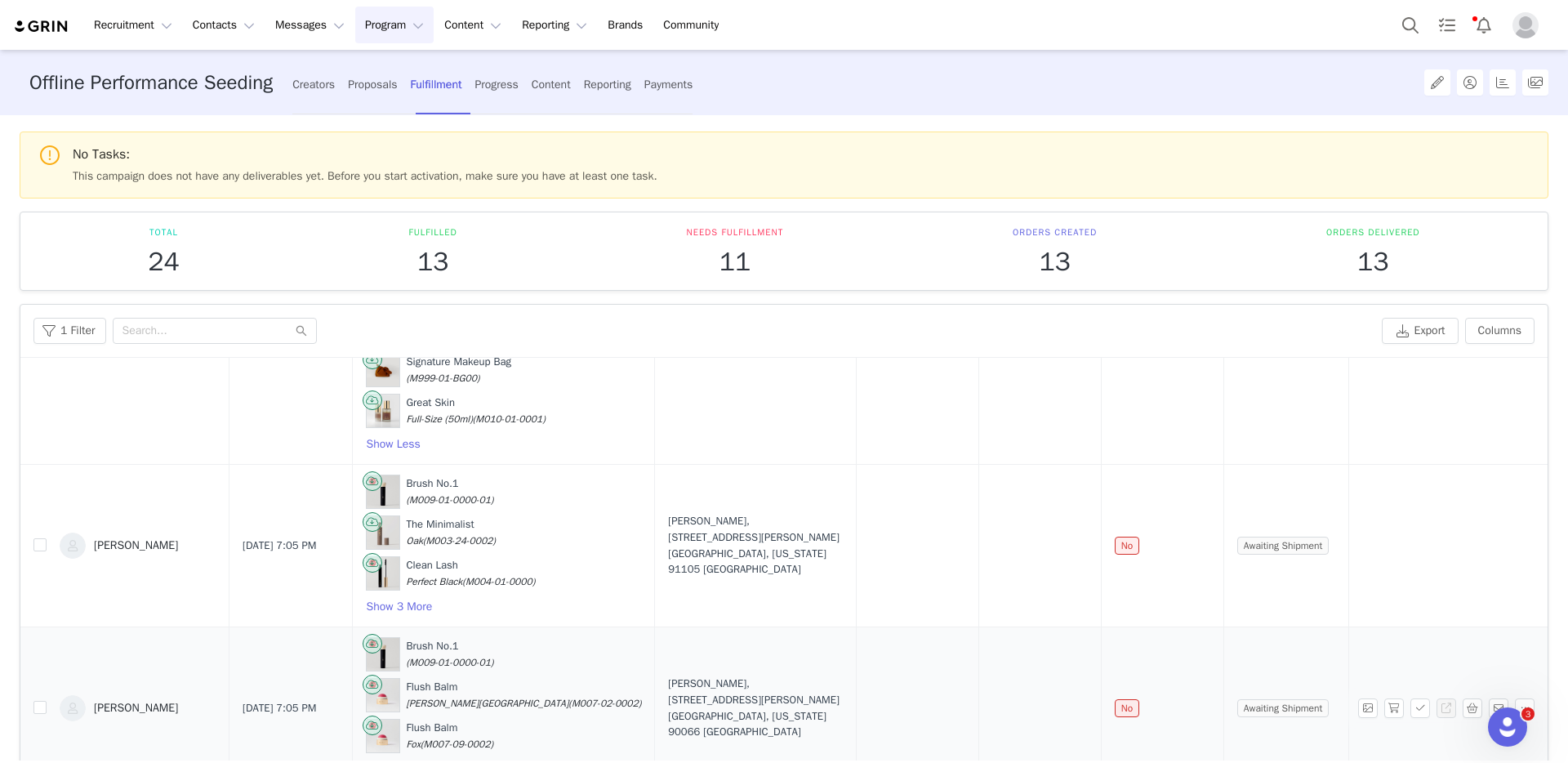 scroll, scrollTop: 644, scrollLeft: 0, axis: vertical 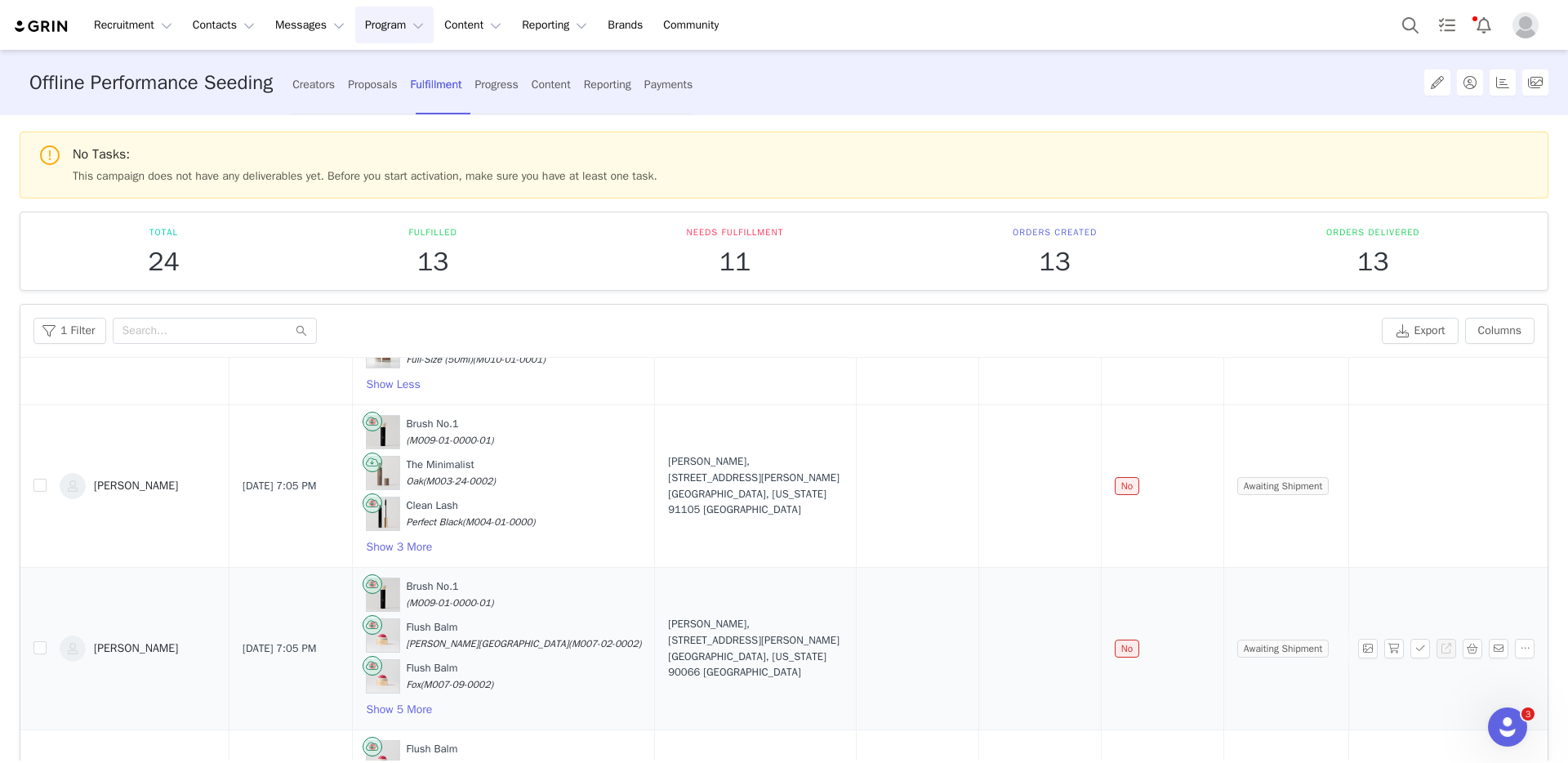 click on "[PERSON_NAME], [STREET_ADDRESS][PERSON_NAME] [GEOGRAPHIC_DATA], [US_STATE] 90066 [GEOGRAPHIC_DATA]" at bounding box center [755, 648] 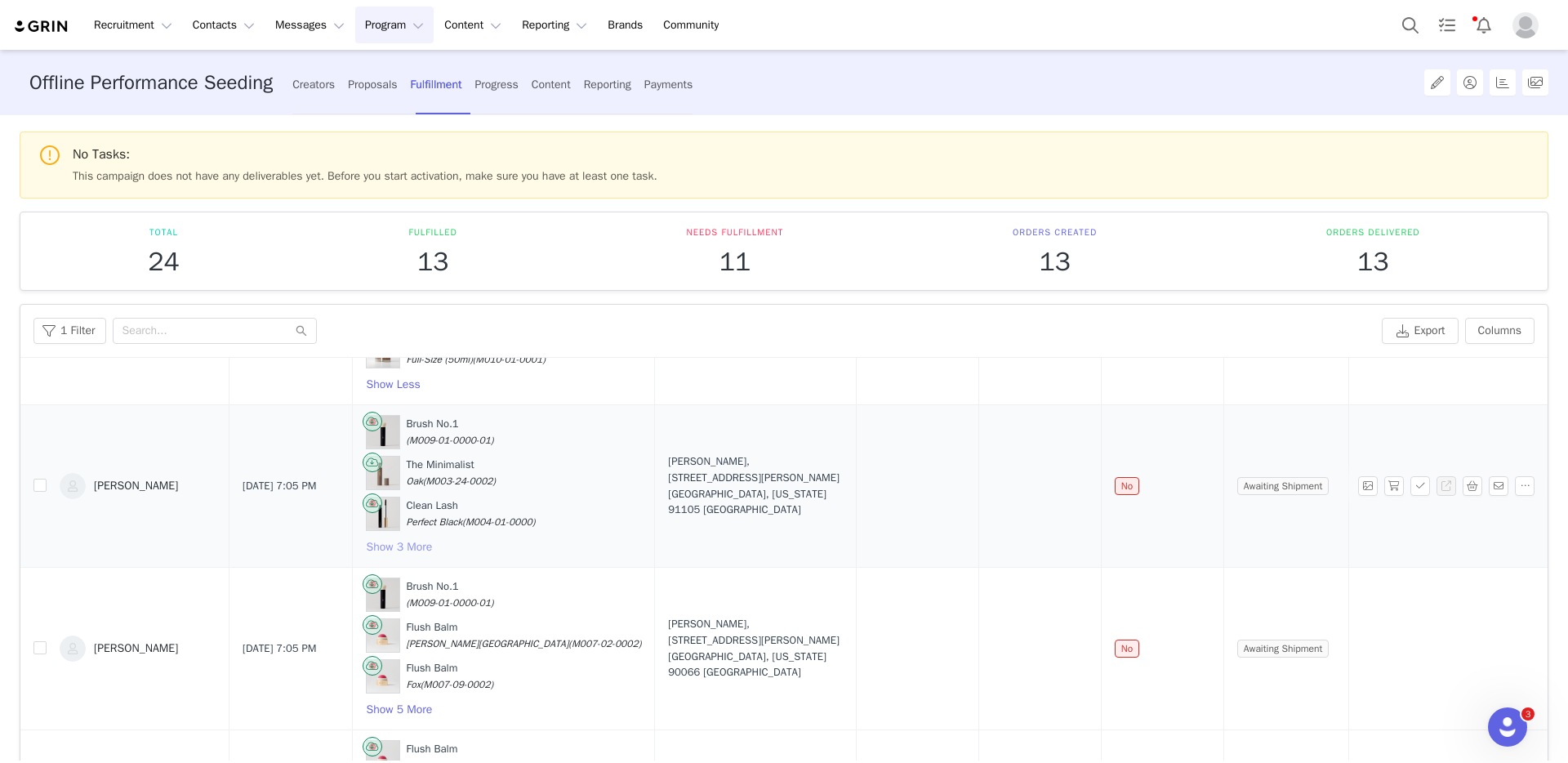 click on "Show 3 More" at bounding box center [399, 547] 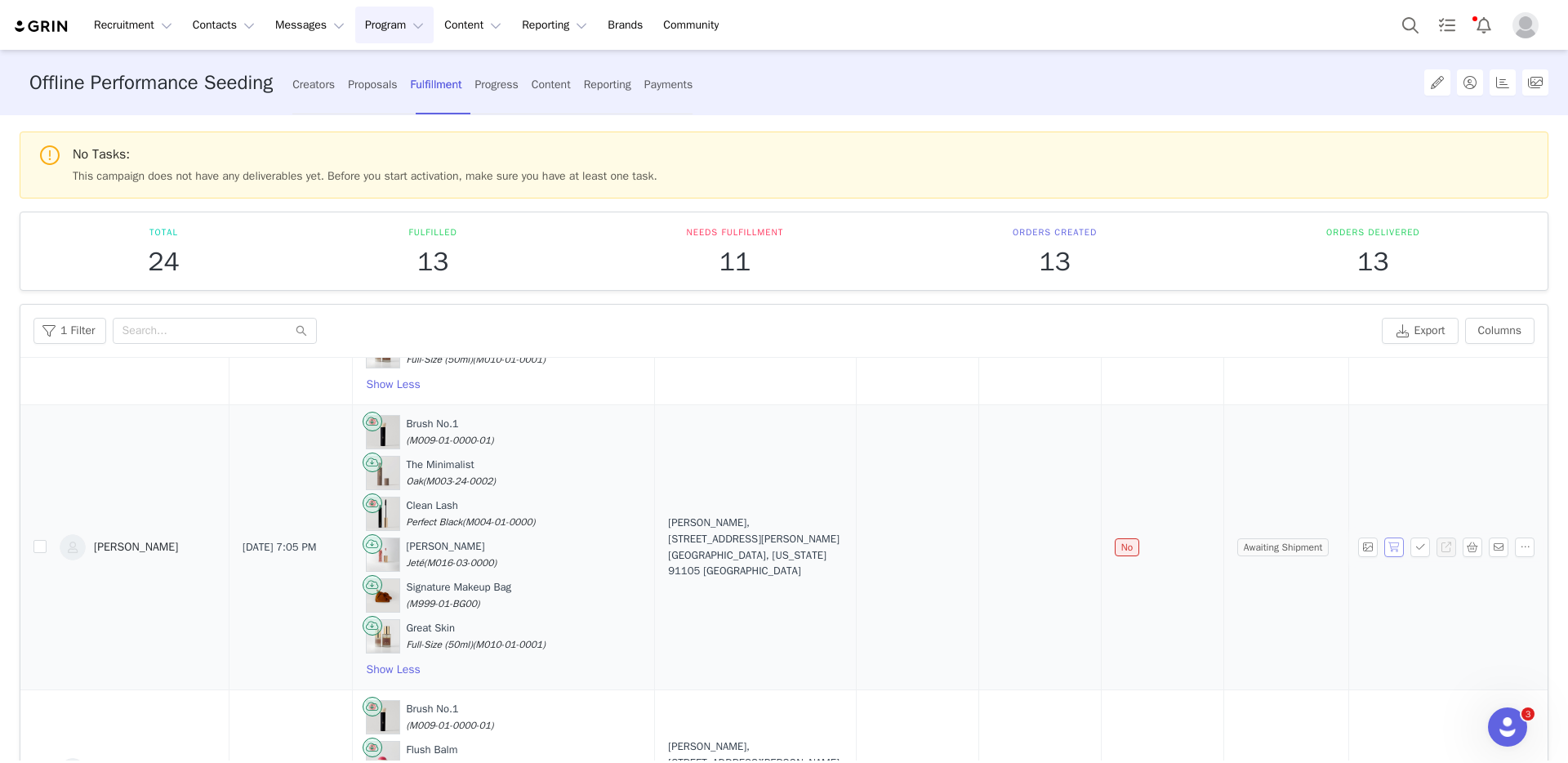 click at bounding box center [1394, 547] 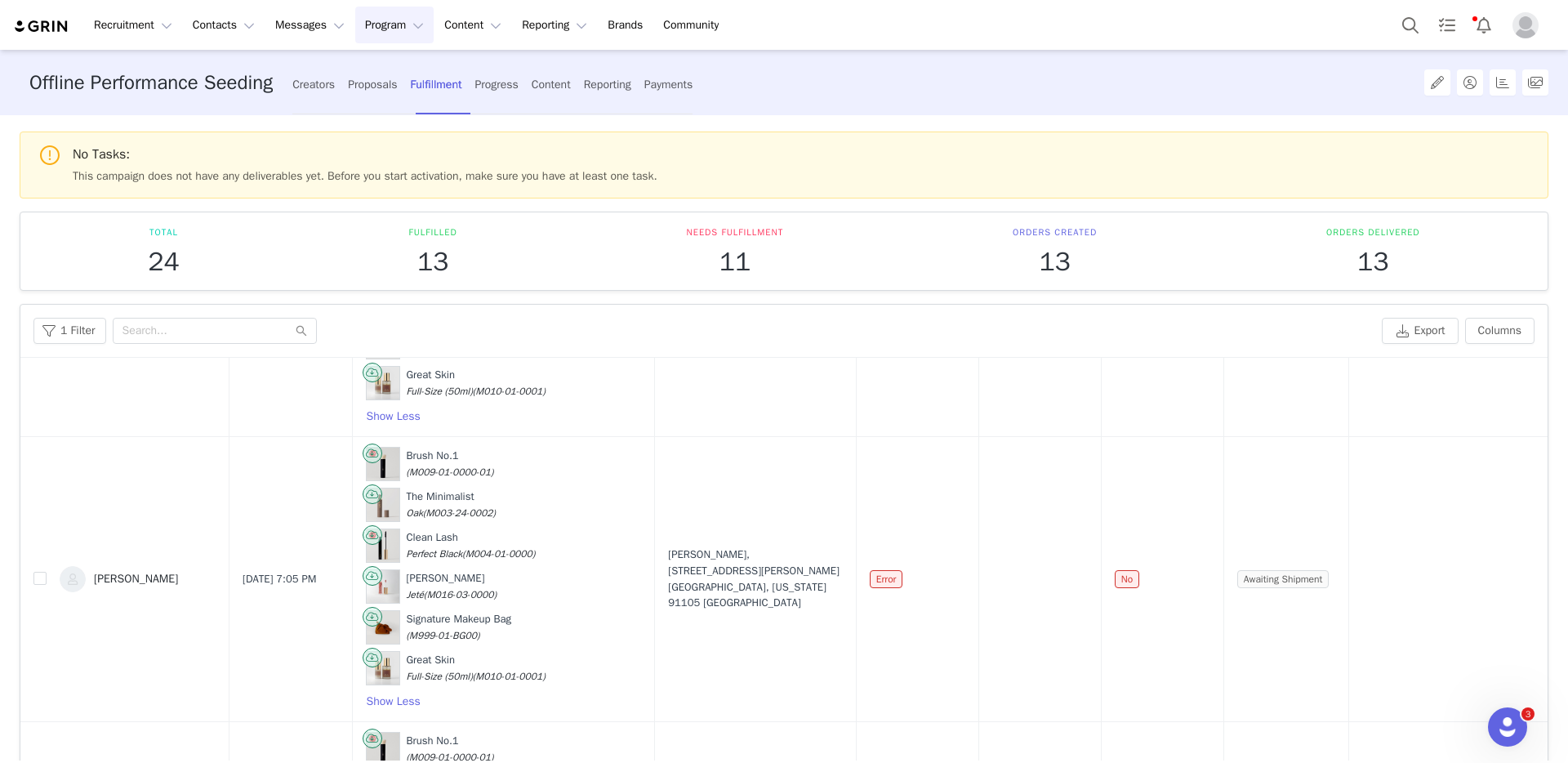 scroll, scrollTop: 0, scrollLeft: 0, axis: both 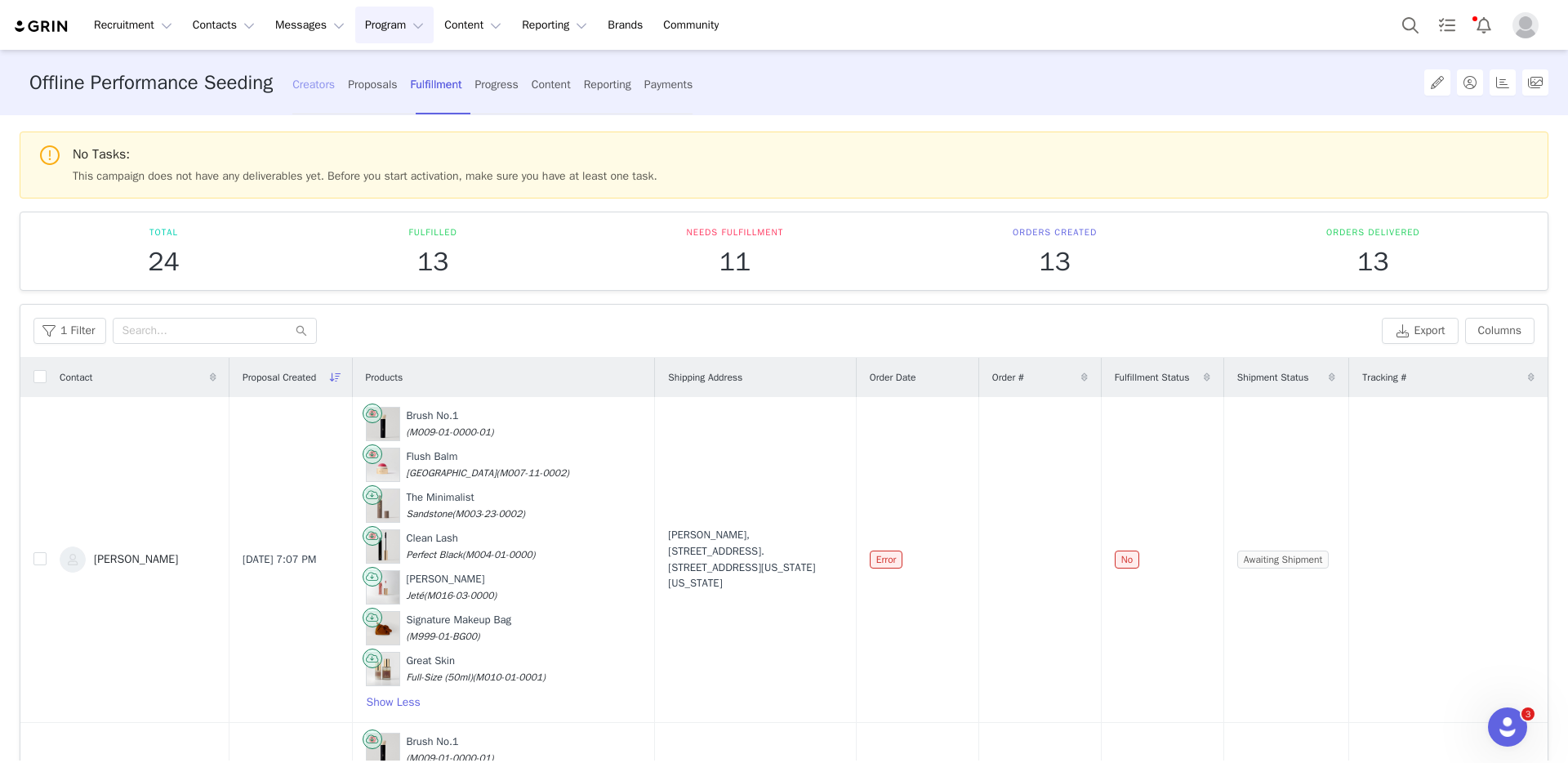 click on "Creators" at bounding box center [314, 84] 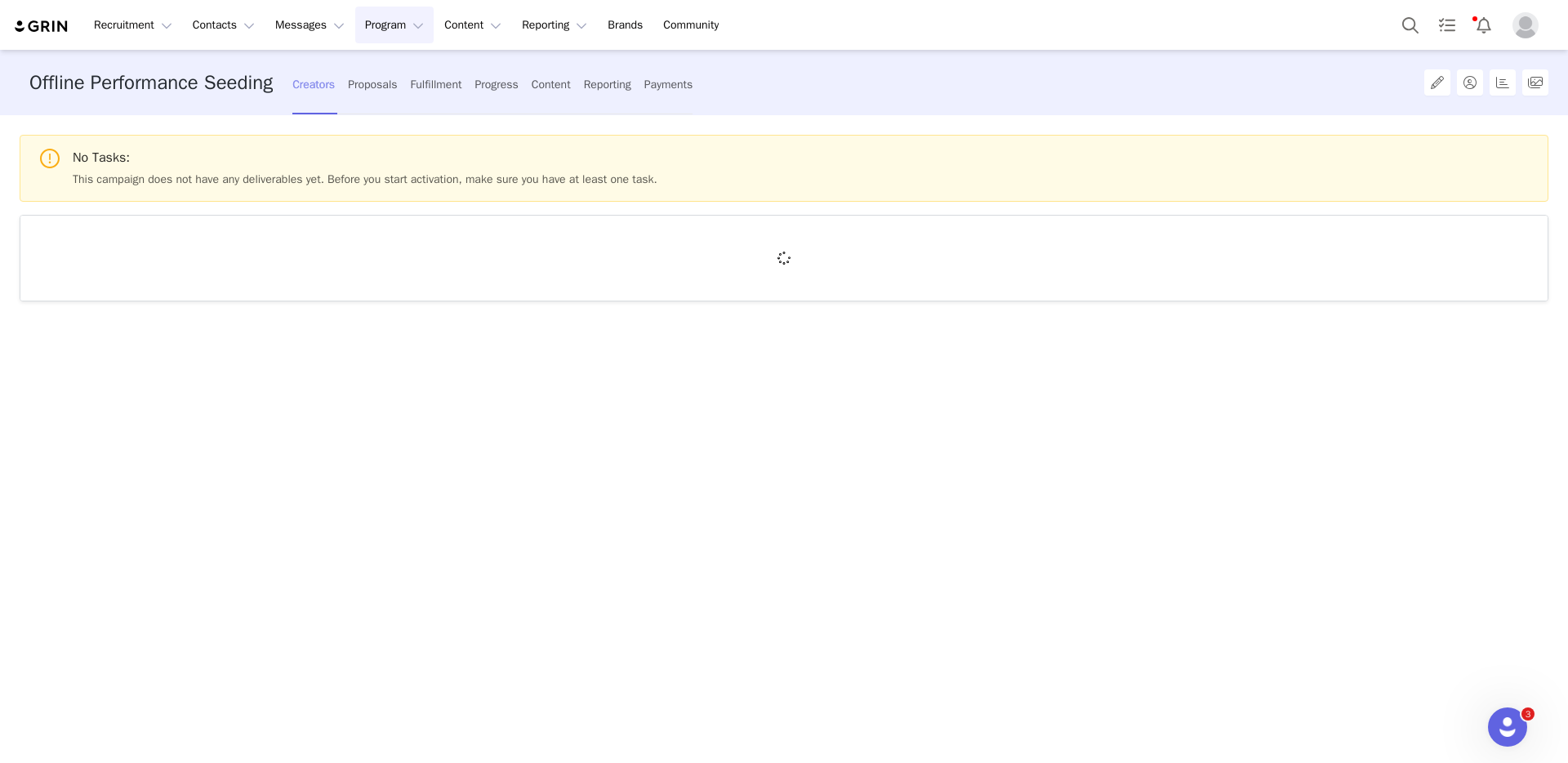 scroll, scrollTop: 0, scrollLeft: 0, axis: both 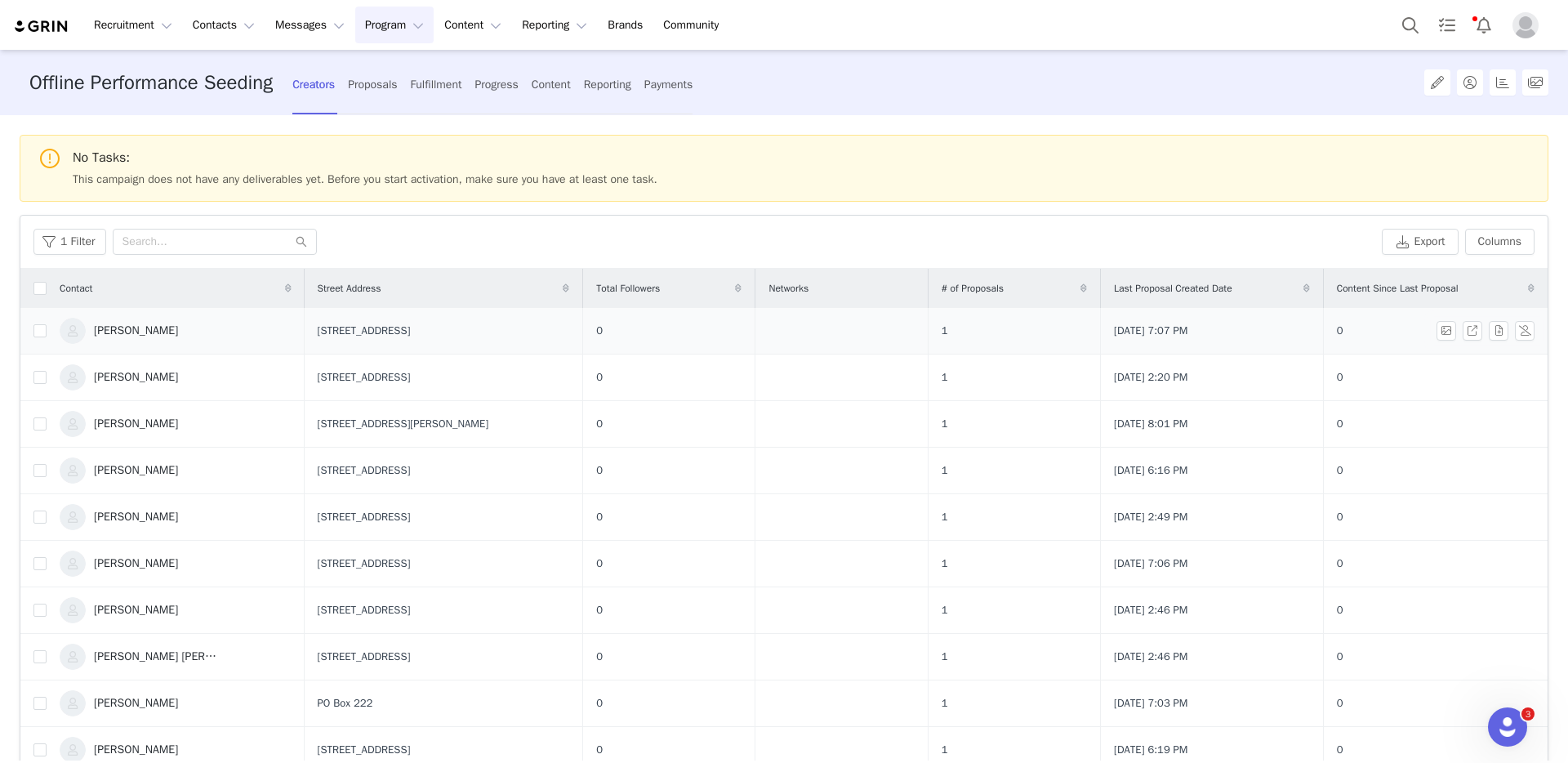 click on "[PERSON_NAME]" at bounding box center [136, 331] 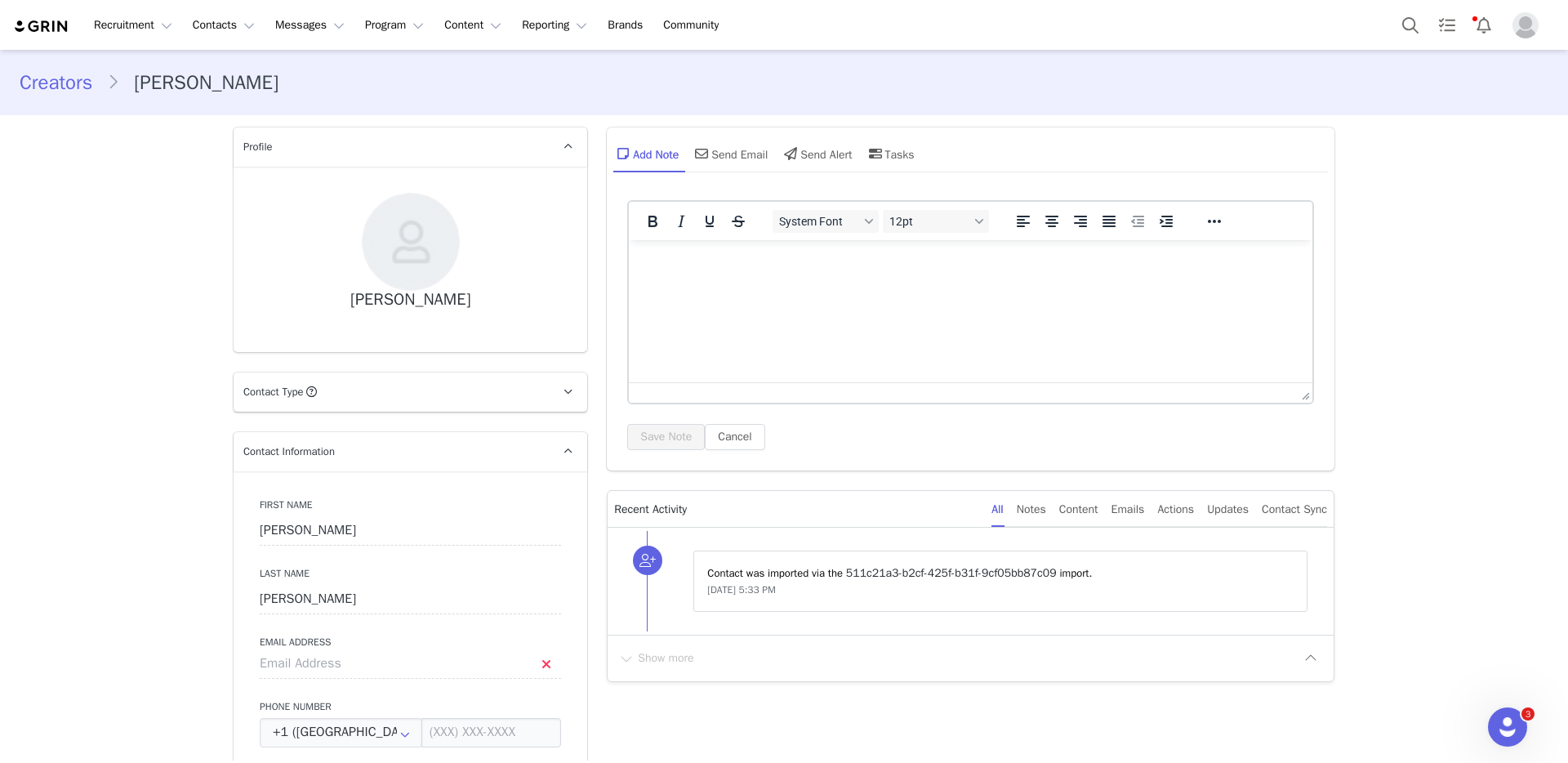 scroll, scrollTop: 0, scrollLeft: 0, axis: both 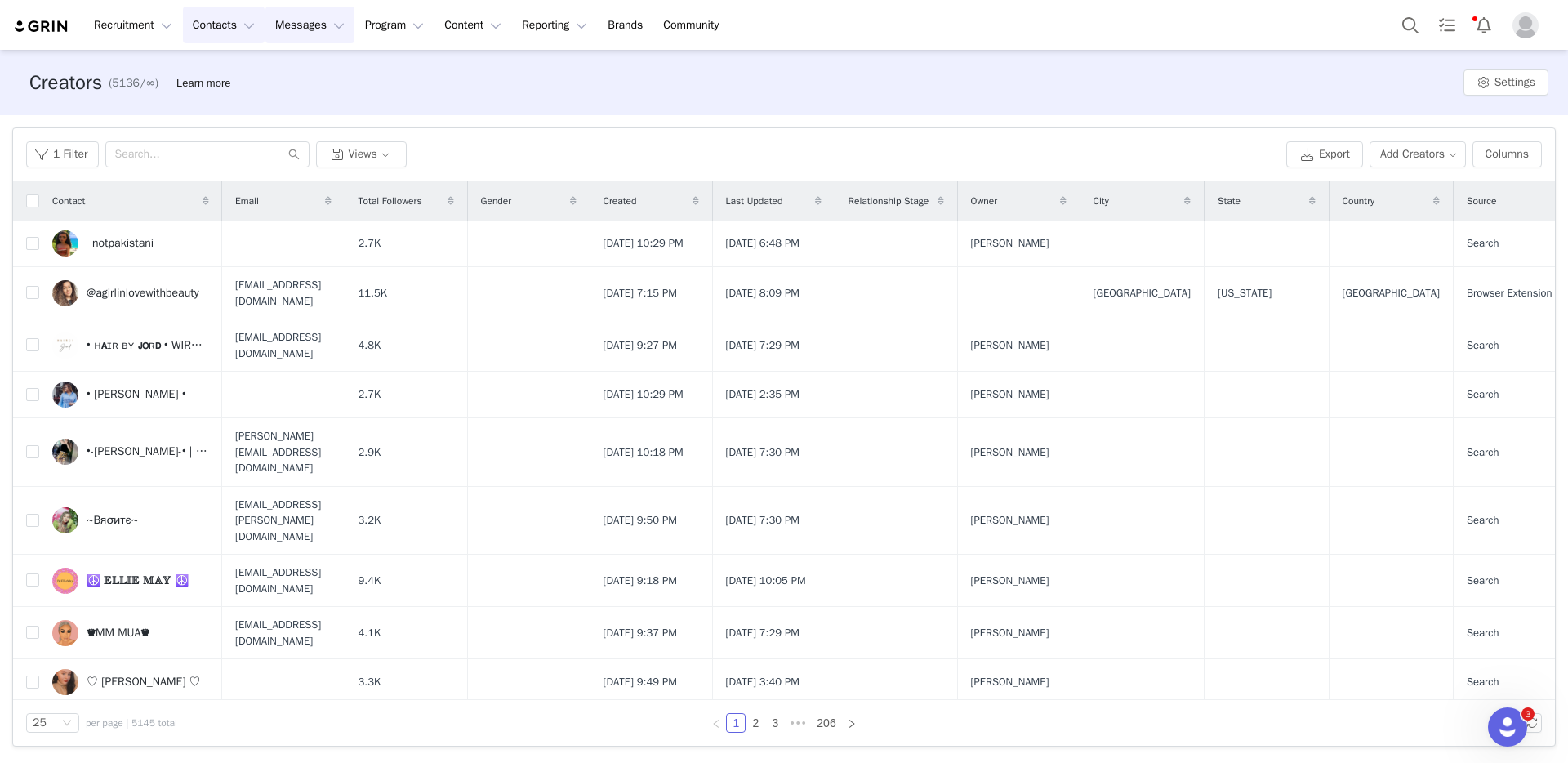 click on "Messages Messages" at bounding box center [310, 25] 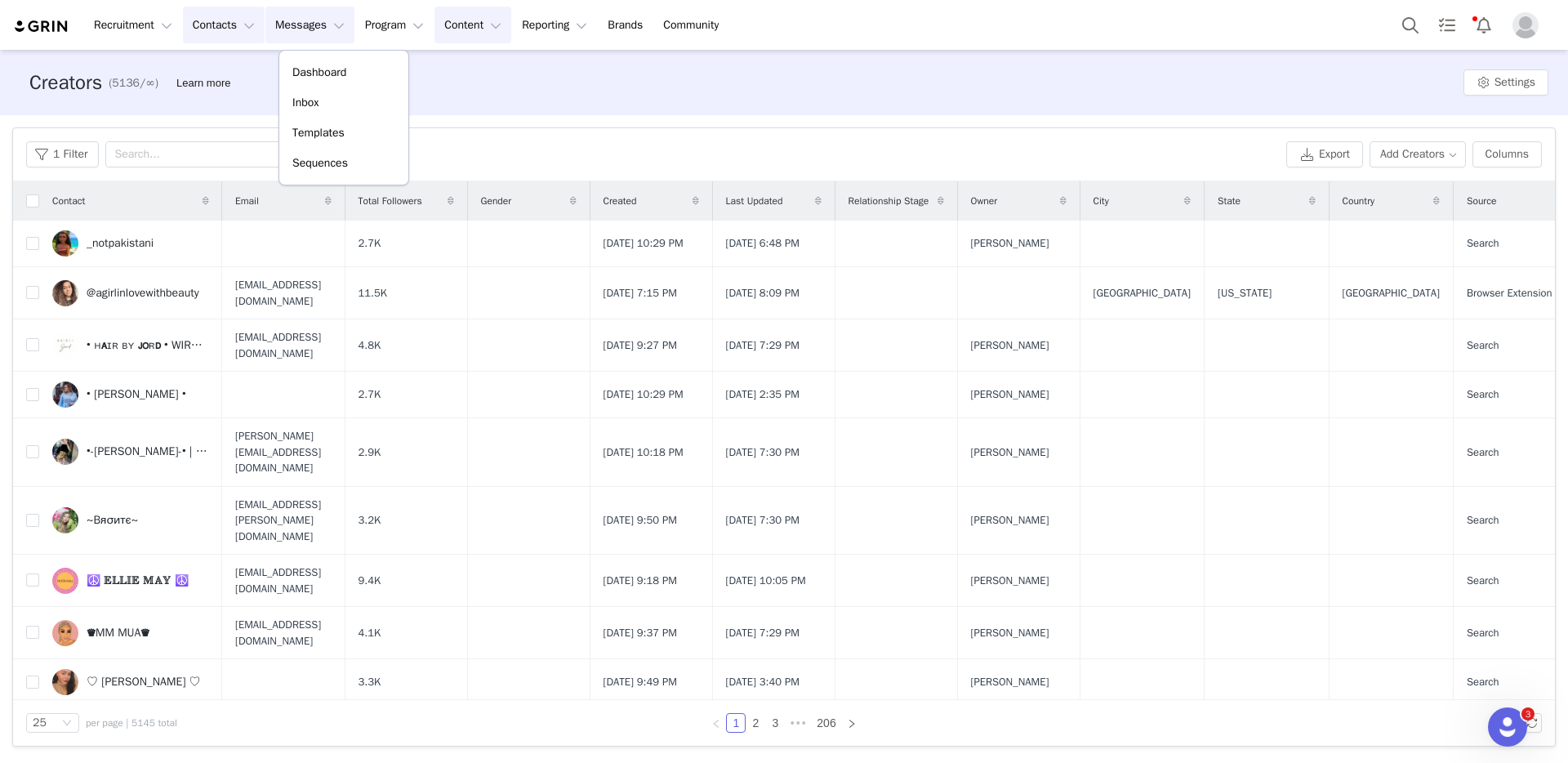 click on "Content Content" at bounding box center [473, 25] 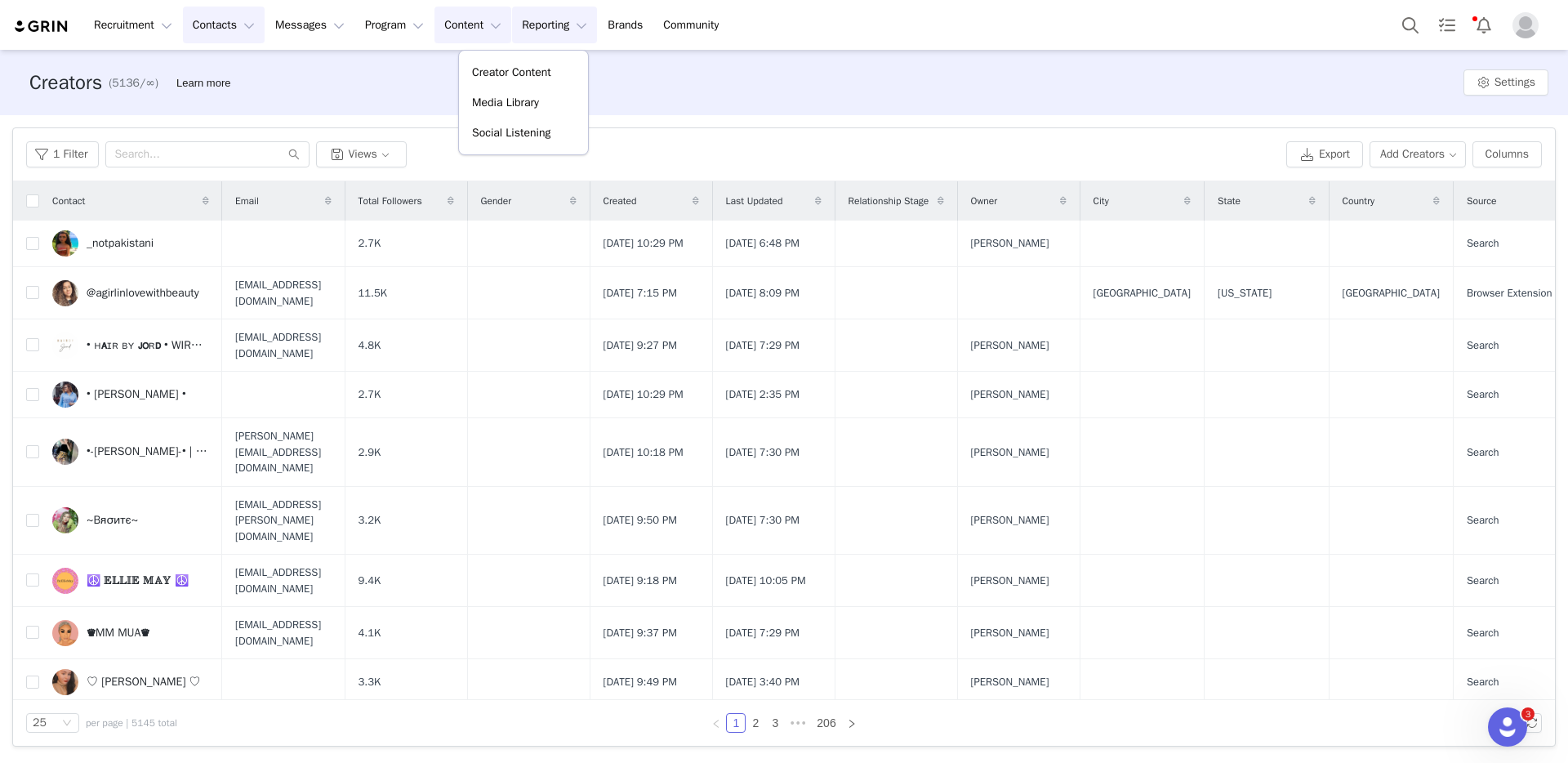 click on "Reporting Reporting" at bounding box center (555, 25) 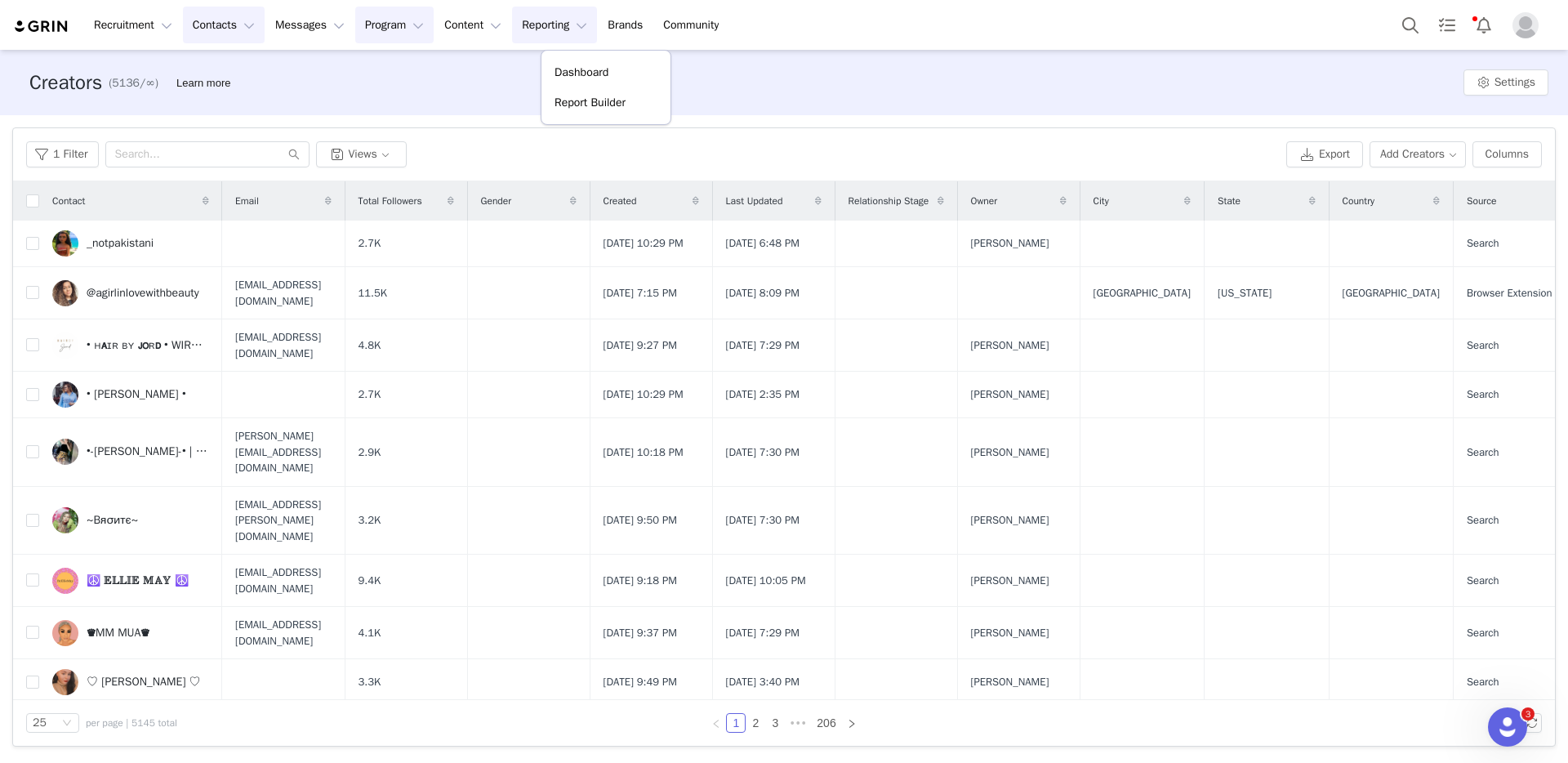 click on "Program Program" at bounding box center [394, 25] 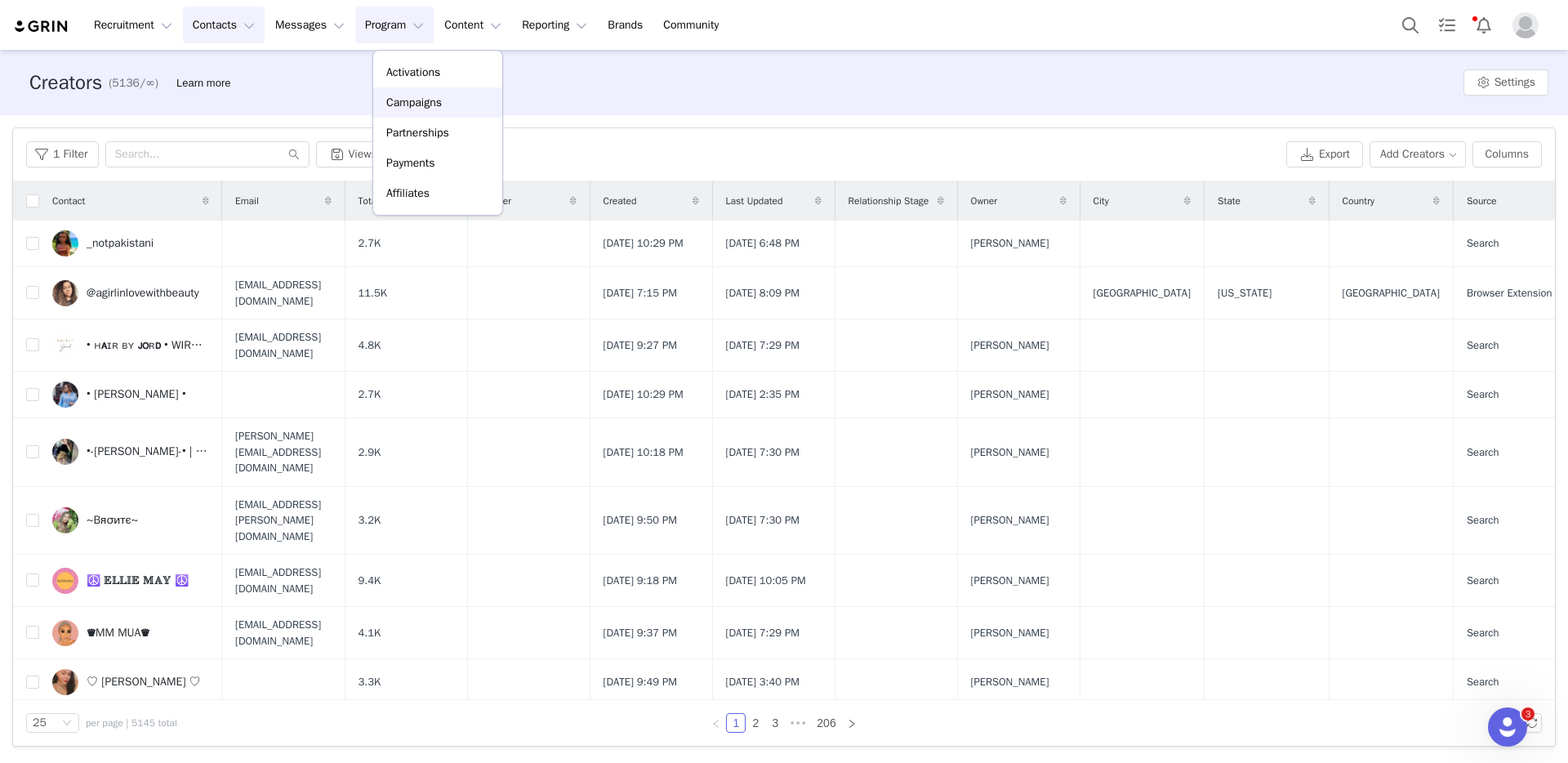 click on "Campaigns" at bounding box center [438, 102] 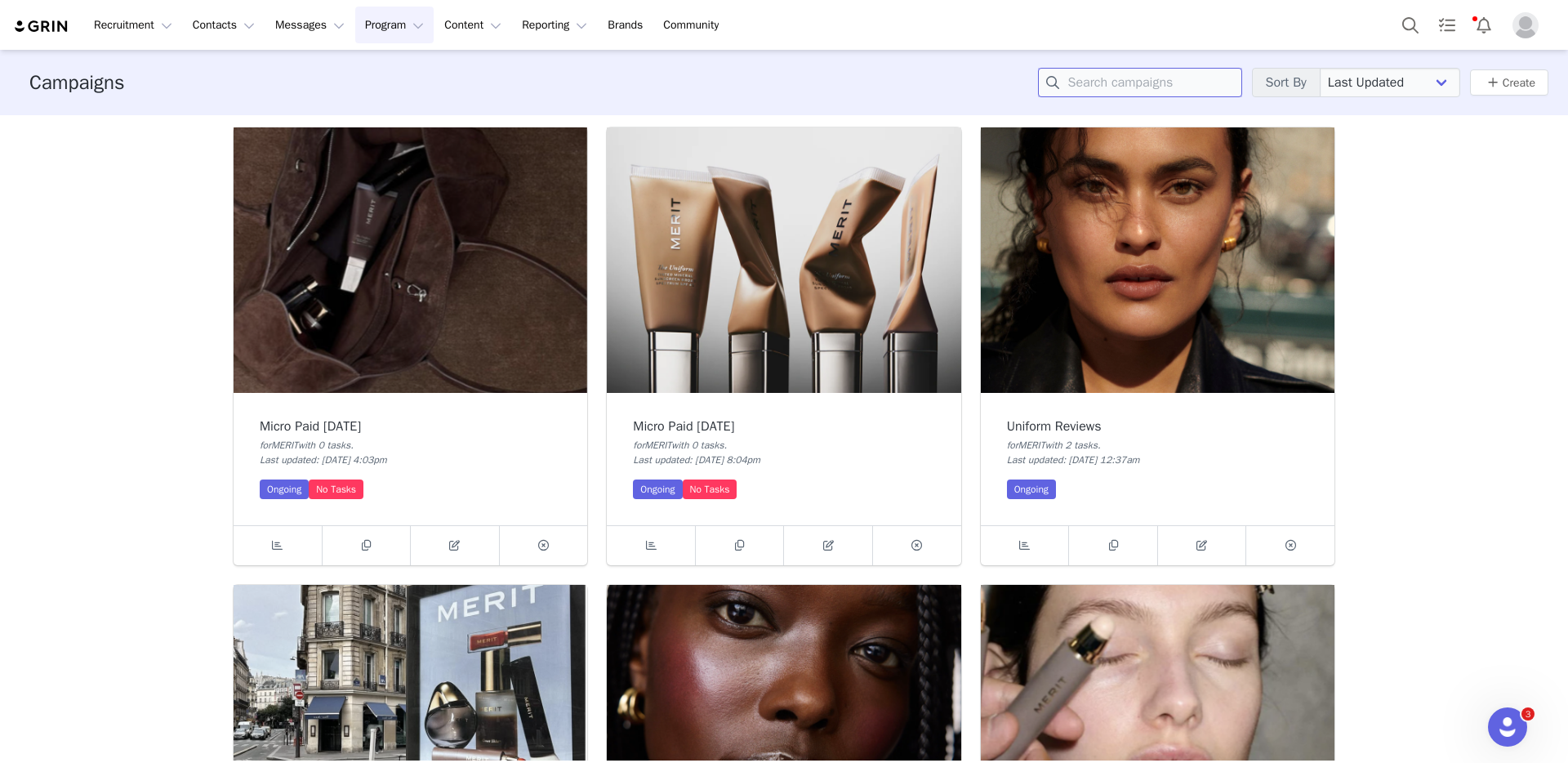 click at bounding box center (1140, 83) 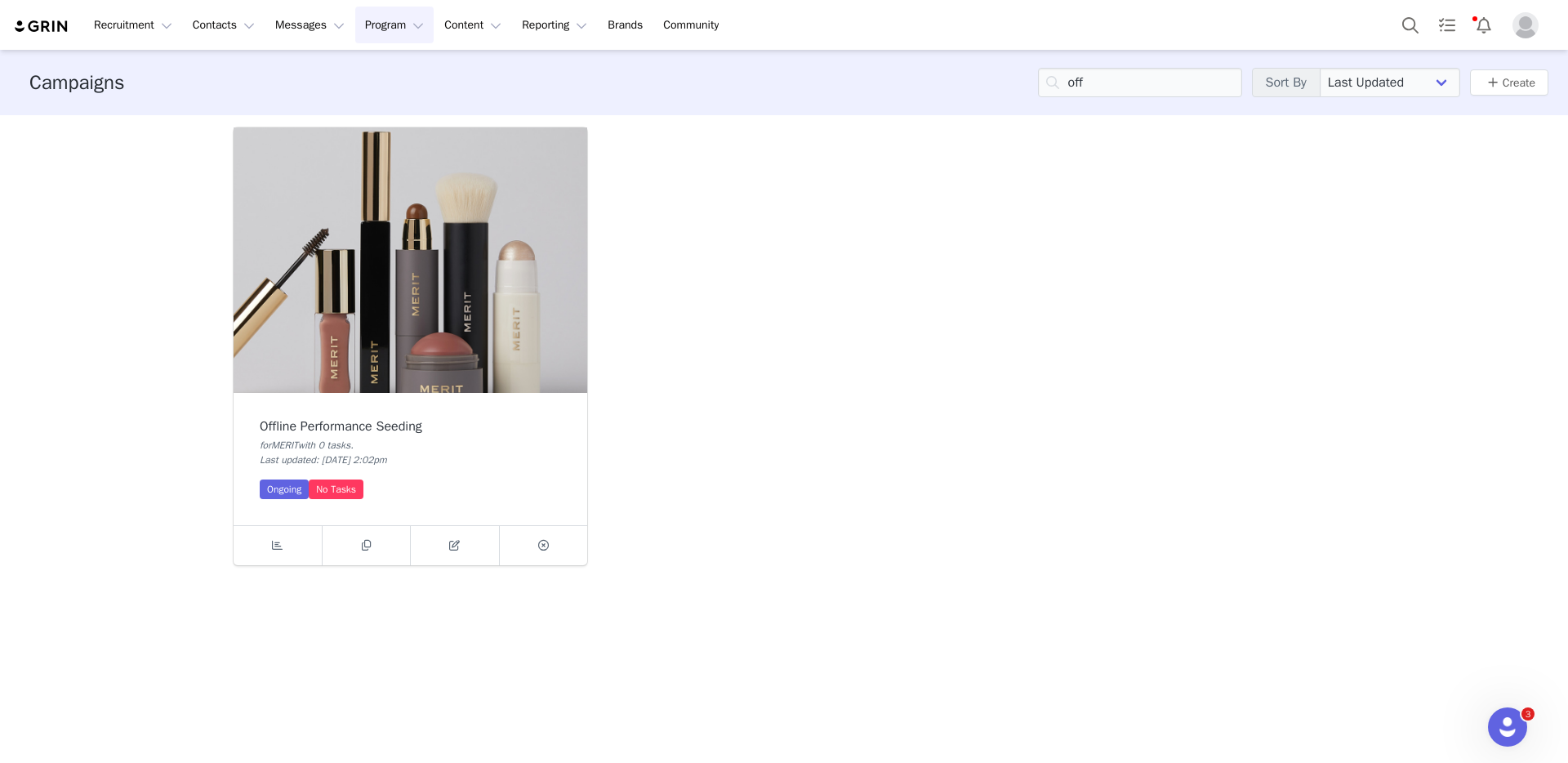 click at bounding box center [410, 260] 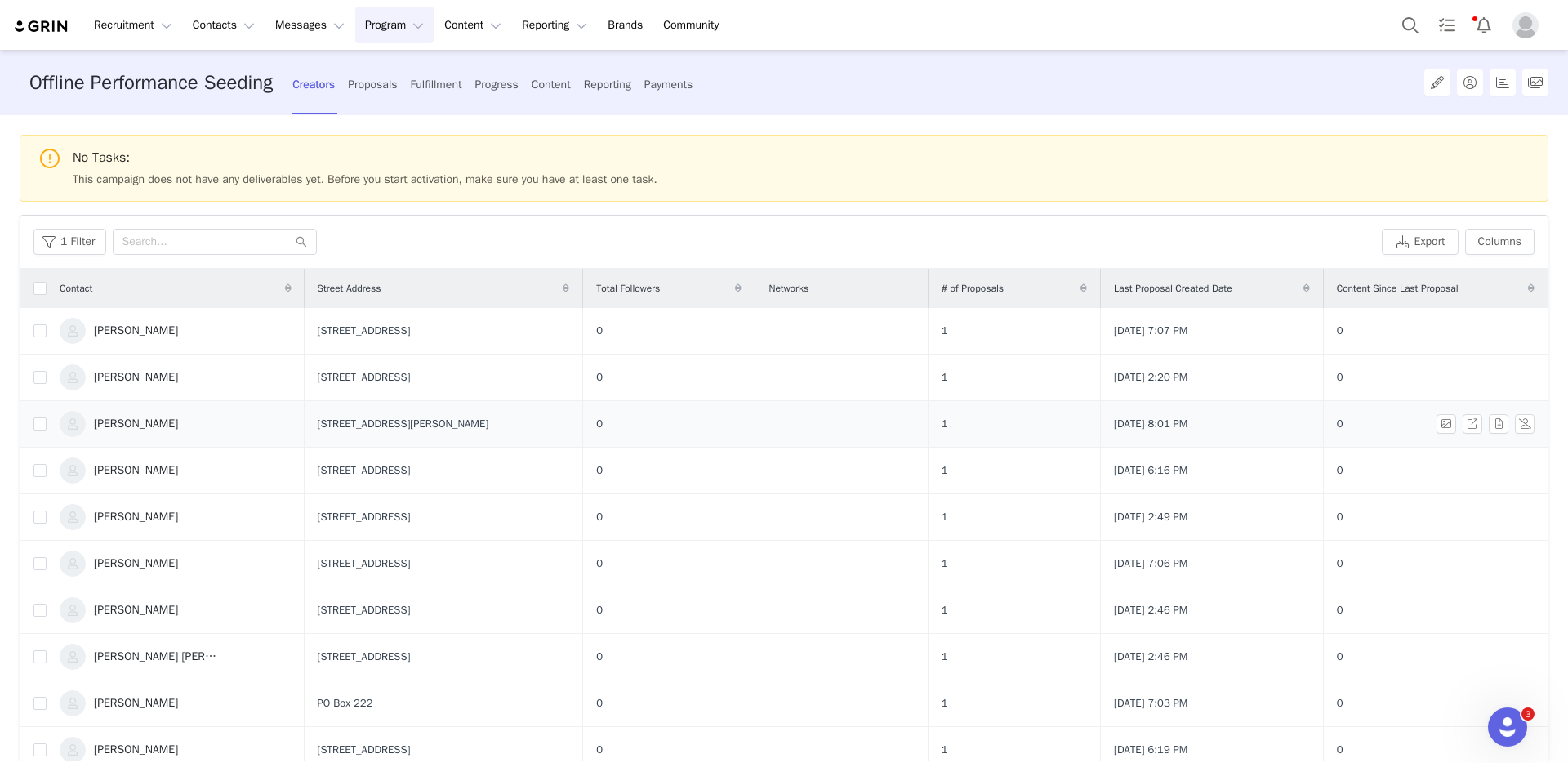 click on "[PERSON_NAME]" at bounding box center [136, 424] 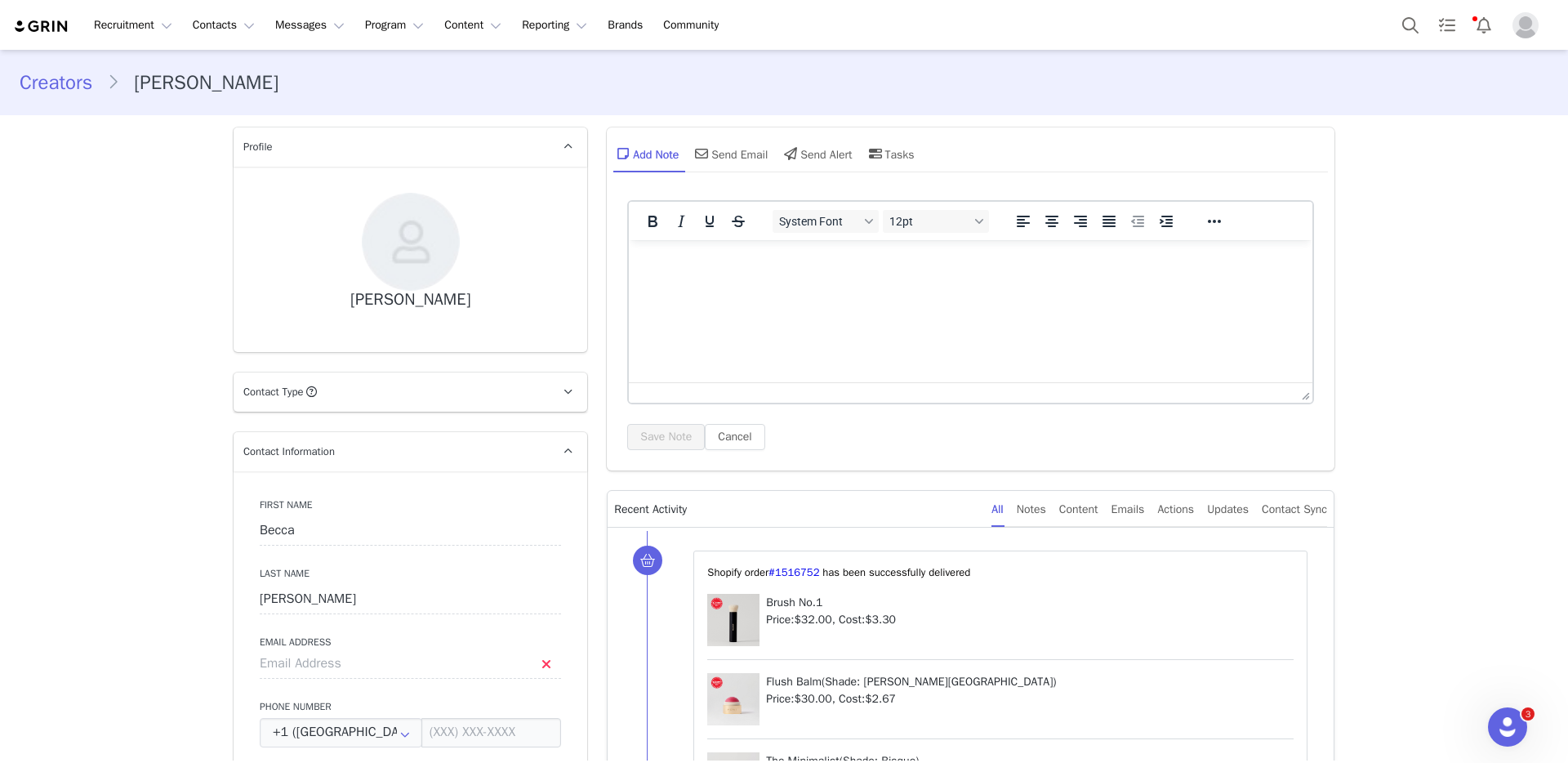 scroll, scrollTop: 0, scrollLeft: 0, axis: both 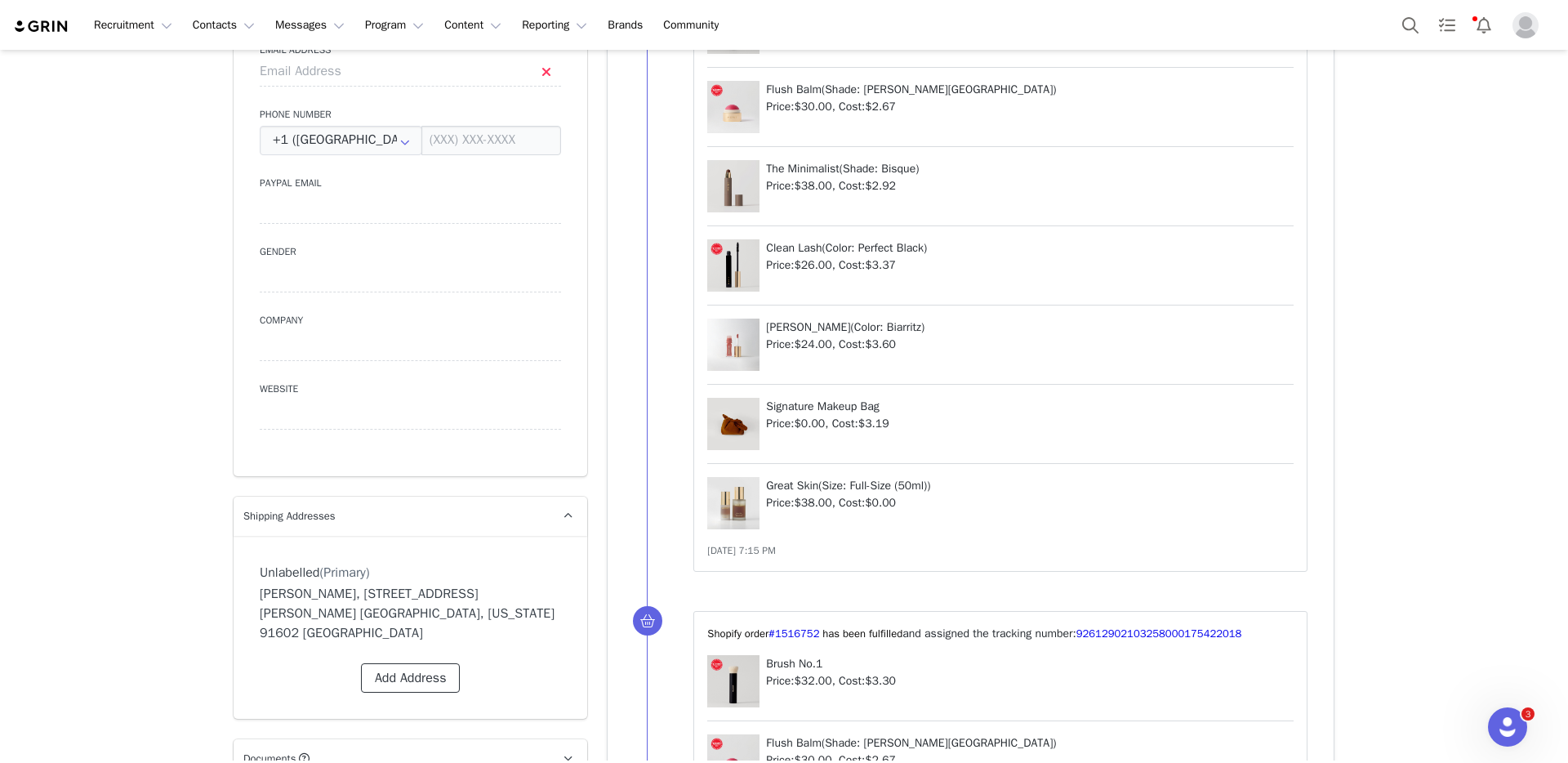 drag, startPoint x: 421, startPoint y: 651, endPoint x: 417, endPoint y: 636, distance: 15.524175 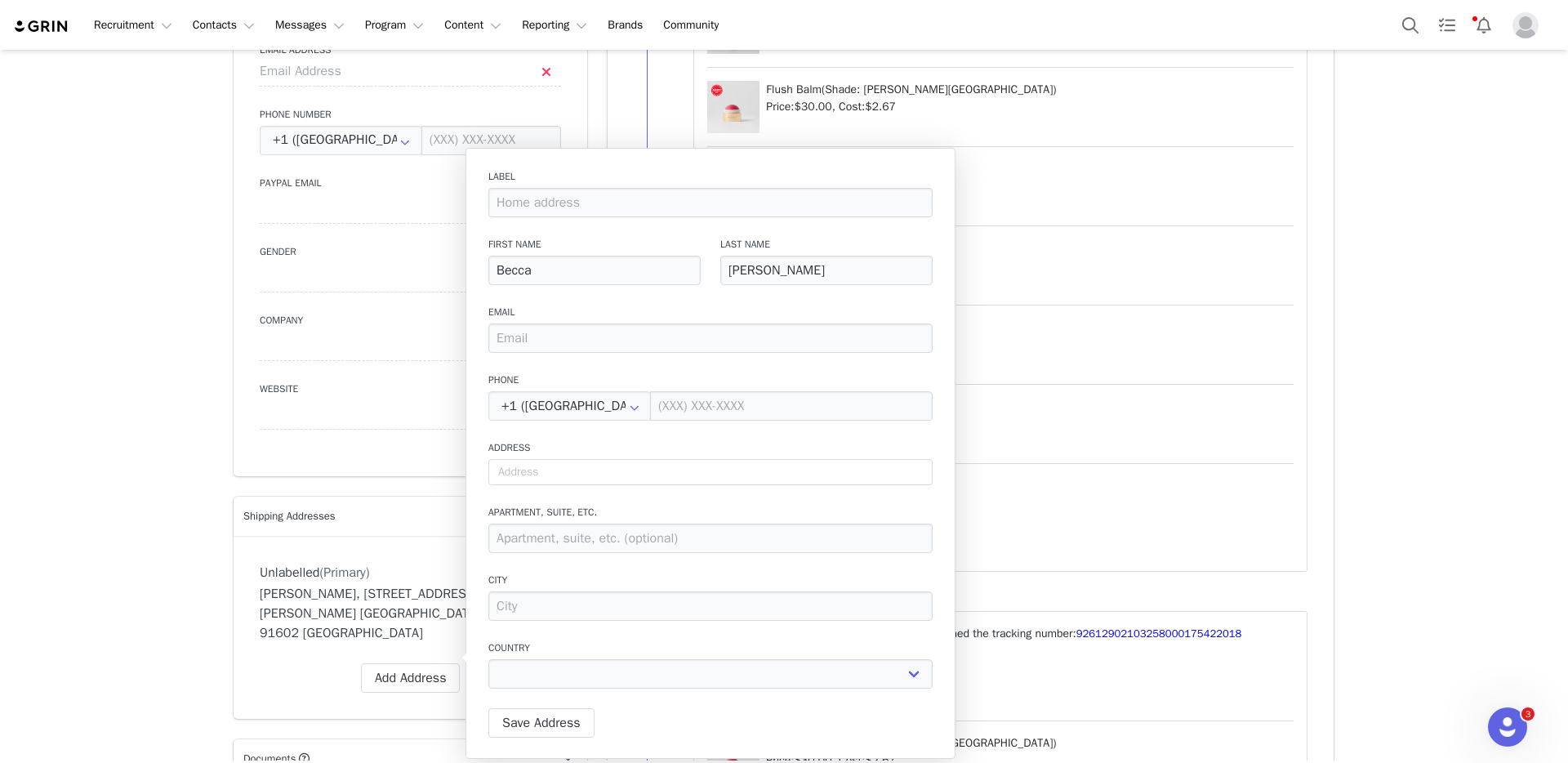 click on "Unlabelled (Primary)  Label   First Name  Becca  Last Name  Tilley  Email  kknight@meritbeauty.com  Phone  +1 (United States) +93 (Afghanistan) +358 (Aland Islands) +355 (Albania) +213 (Algeria) +376 (Andorra) +244 (Angola) +1264 (Anguilla) +1268 (Antigua And Barbuda) +54 (Argentina) +374 (Armenia) +297 (Aruba) +61 (Australia) +43 (Austria) +994 (Azerbaijan) +1242 (Bahamas) +973 (Bahrain) +880 (Bangladesh) +1246 (Barbados) +375 (Belarus) +32 (Belgium) +501 (Belize) +229 (Benin) +1441 (Bermuda) +975 (Bhutan) +591 (Bolivia) +599 (Bonaire, Sint Eustatius and Saba) +387 (Bosnia And Herzegovina) +267 (Botswana) +0 (Bouvet Island) +55 (Brazil) +673 (Brunei) +359 (Bulgaria) +226 (Burkina Faso) +257 (Burundi) +855 (Cambodia) +1 (Canada) +238 (Cape Verde) +1345 (Cayman Islands) +236 (Central African Republic) +235 (Chad) +56 (Chile) +86 (China) +61 (Christmas Island) +672 (Cocos (Keeling) Islands) +57 (Colombia) +269 (Comoros) +242 (Congo) +243 (Congo, The Democratic Republic Of The) +682 (Cook Islands) +385 (Croatia)" at bounding box center [410, 627] 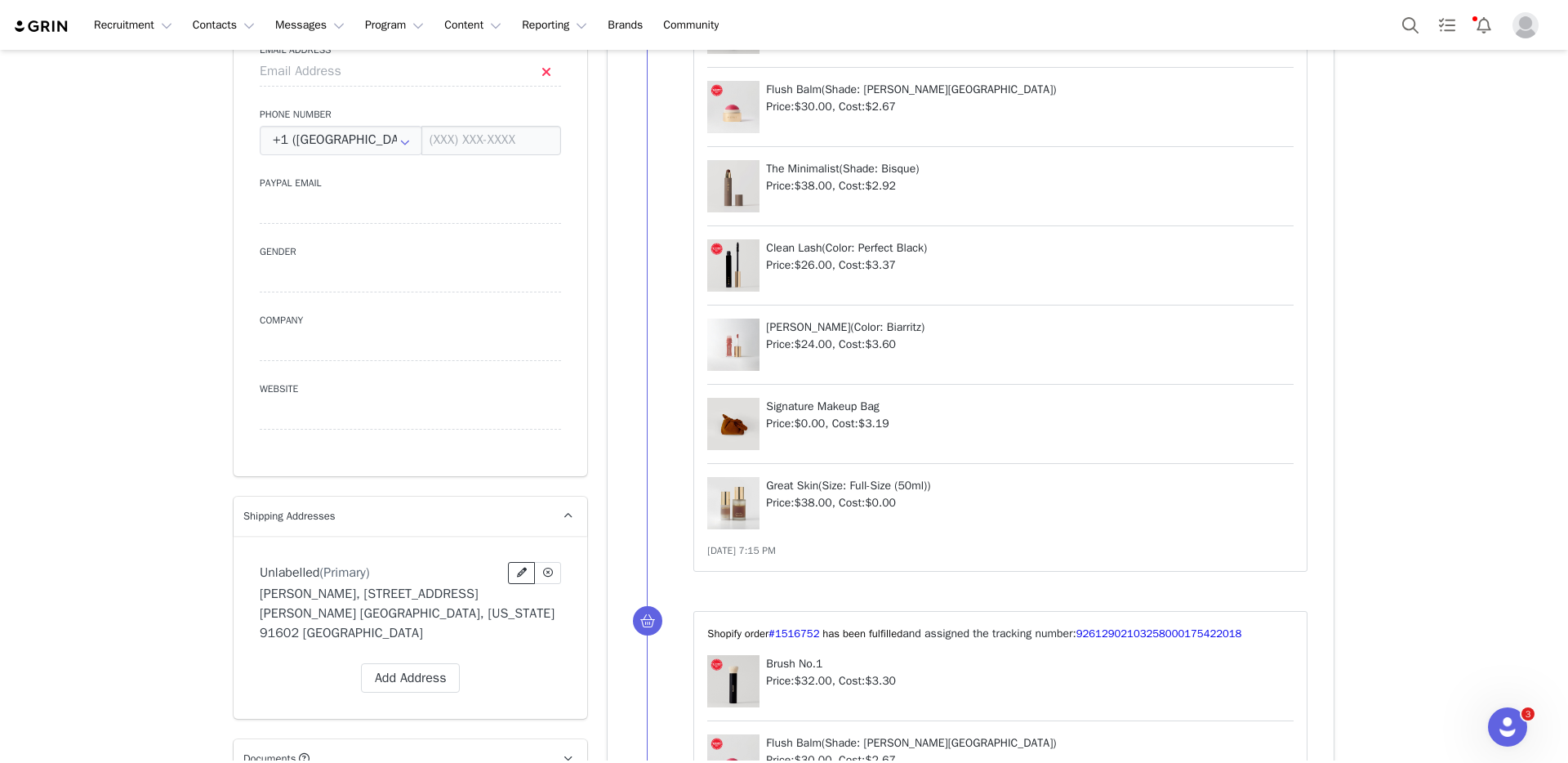 click at bounding box center (522, 573) 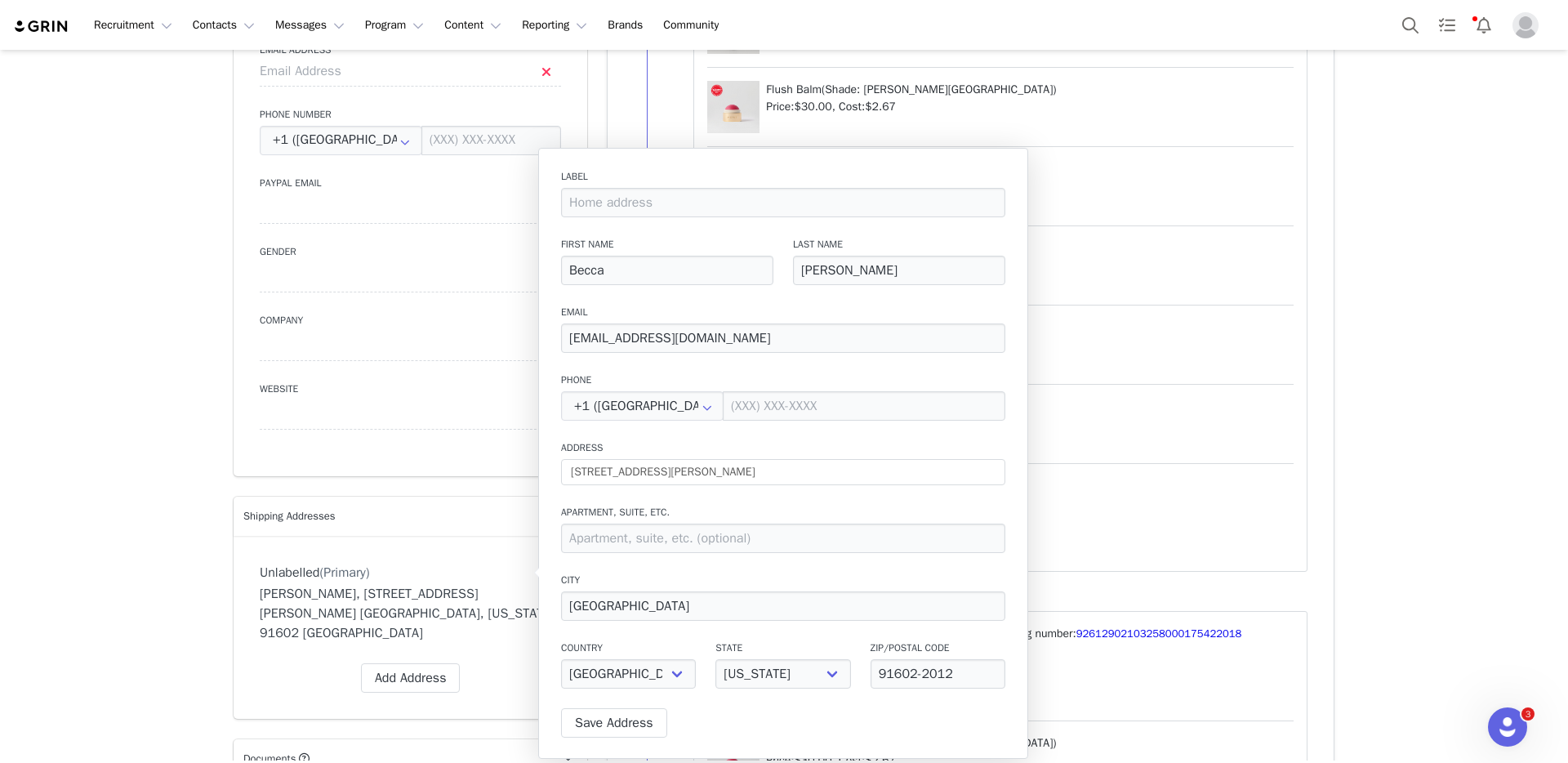 click on "Creators Becca Tilley Profile  Becca Tilley     Contact Type  Contact type can be Creator, Prospect, Application, or Manager.   Creator  Demote this Creator? This will remove all accepted proposals attached to this creator.  Yes, demote  Demote to Prospect Archive this Creator? Important:  marking a creator as "Archived" will stop conversion and content tracking. Previous conversions and content will still be available for reporting purposes. Are you sure you want to continue?   Yes, archive  Archive Creator Contact Information  First Name  Becca  Last Name  Tilley Email Address  Phone Number  +1 (United States) +93 (Afghanistan) +358 (Aland Islands) +355 (Albania) +213 (Algeria) +376 (Andorra) +244 (Angola) +1264 (Anguilla) +1268 (Antigua And Barbuda) +54 (Argentina) +374 (Armenia) +297 (Aruba) +61 (Australia) +43 (Austria) +994 (Azerbaijan) +1242 (Bahamas) +973 (Bahrain) +880 (Bangladesh) +1246 (Barbados) +375 (Belarus) +32 (Belgium) +501 (Belize) +229 (Benin) +1441 (Bermuda) +975 (Bhutan) +591 (Bolivia)" at bounding box center (784, 888) 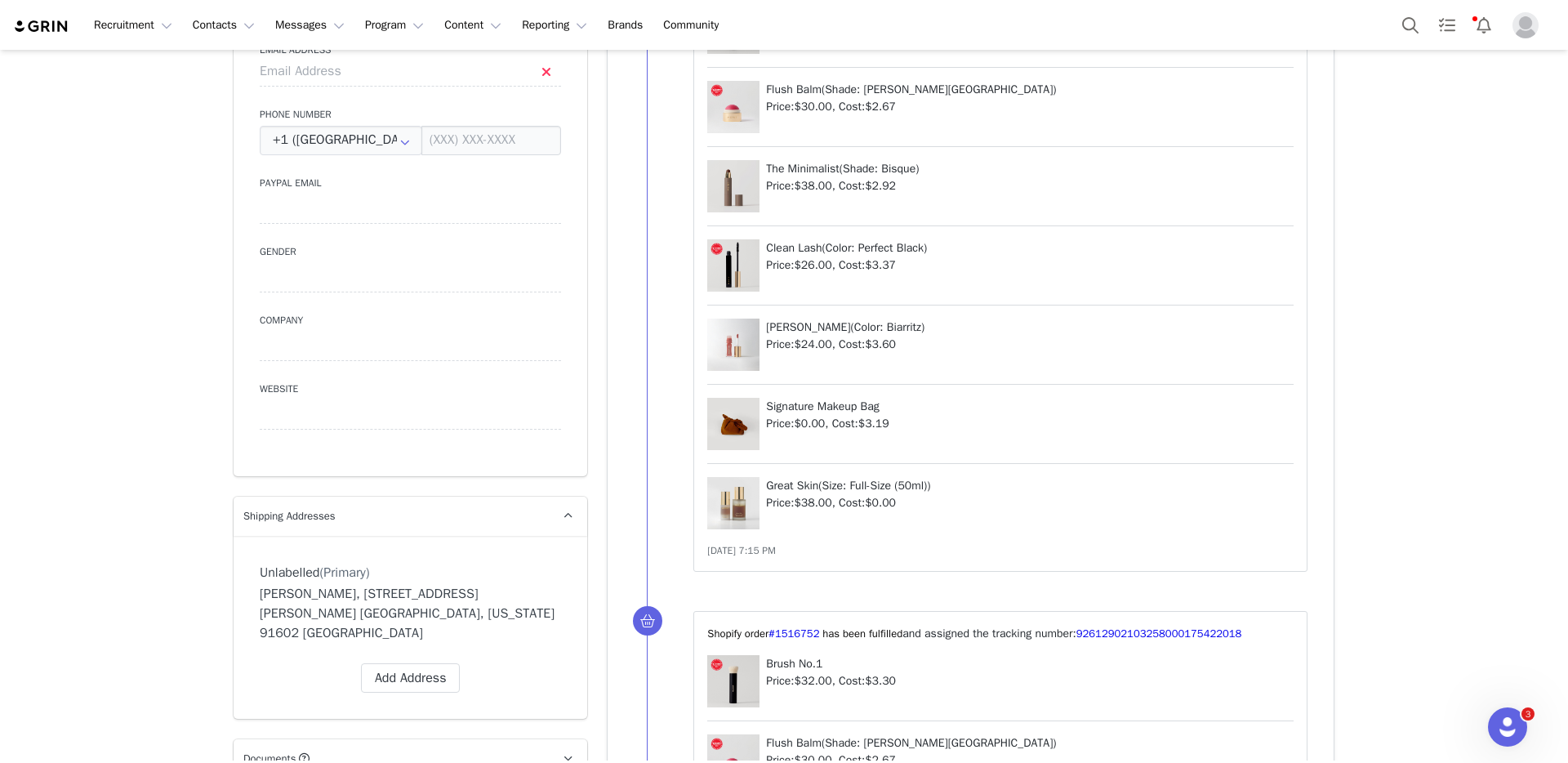 scroll, scrollTop: 0, scrollLeft: 0, axis: both 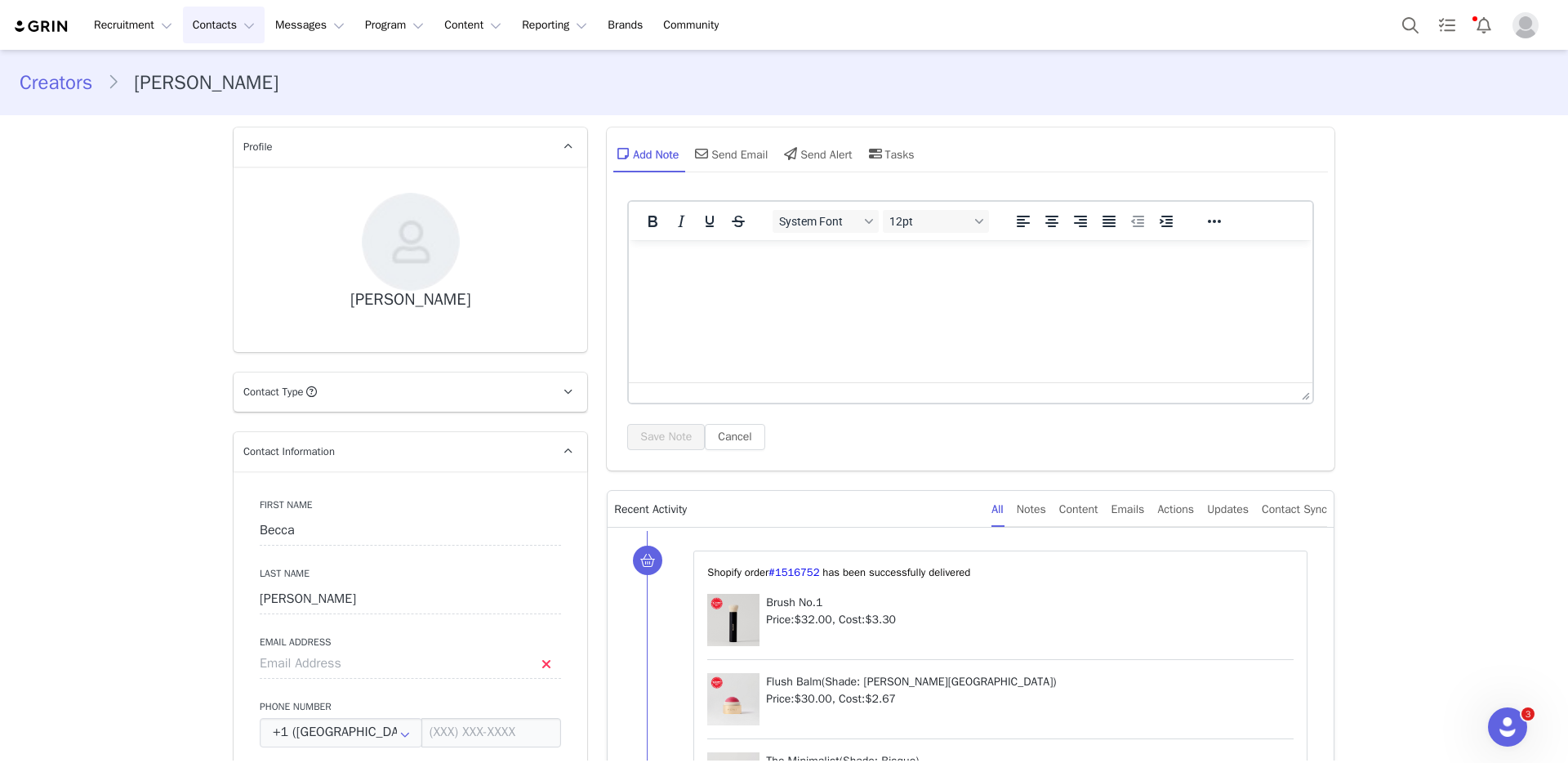 click on "Contacts Contacts" at bounding box center (224, 25) 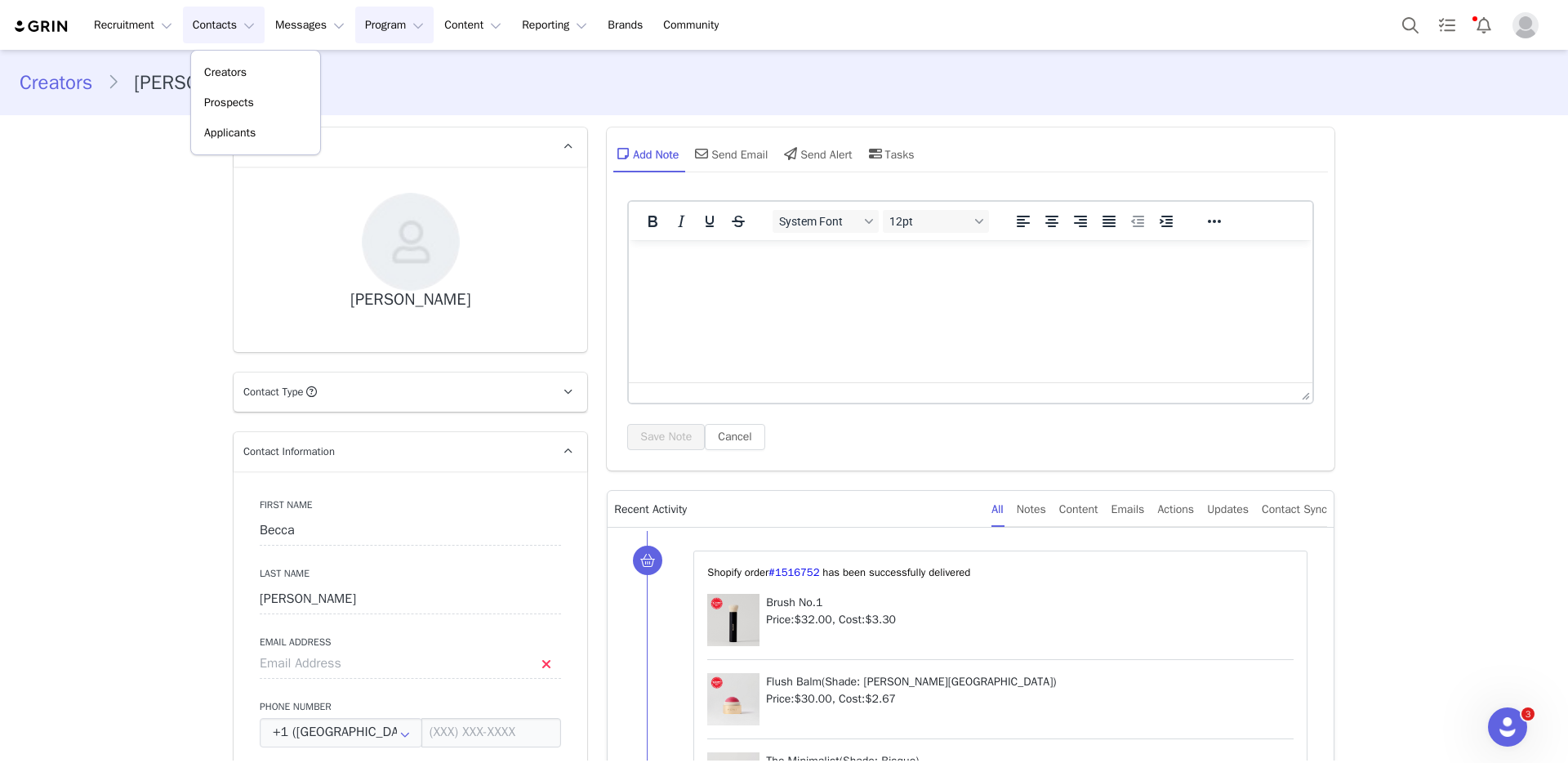 click on "Program Program" at bounding box center (394, 25) 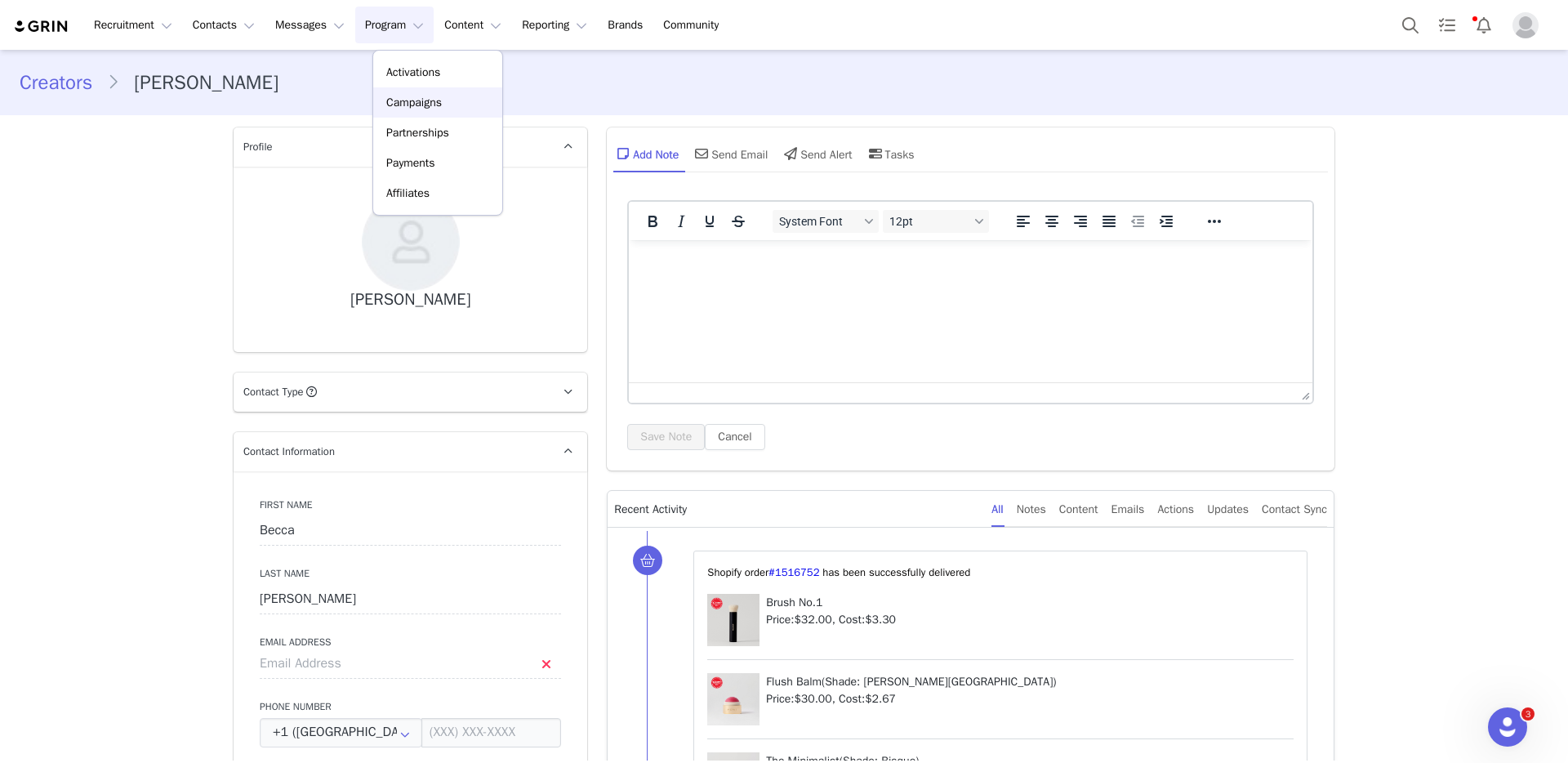 click on "Campaigns" at bounding box center [438, 102] 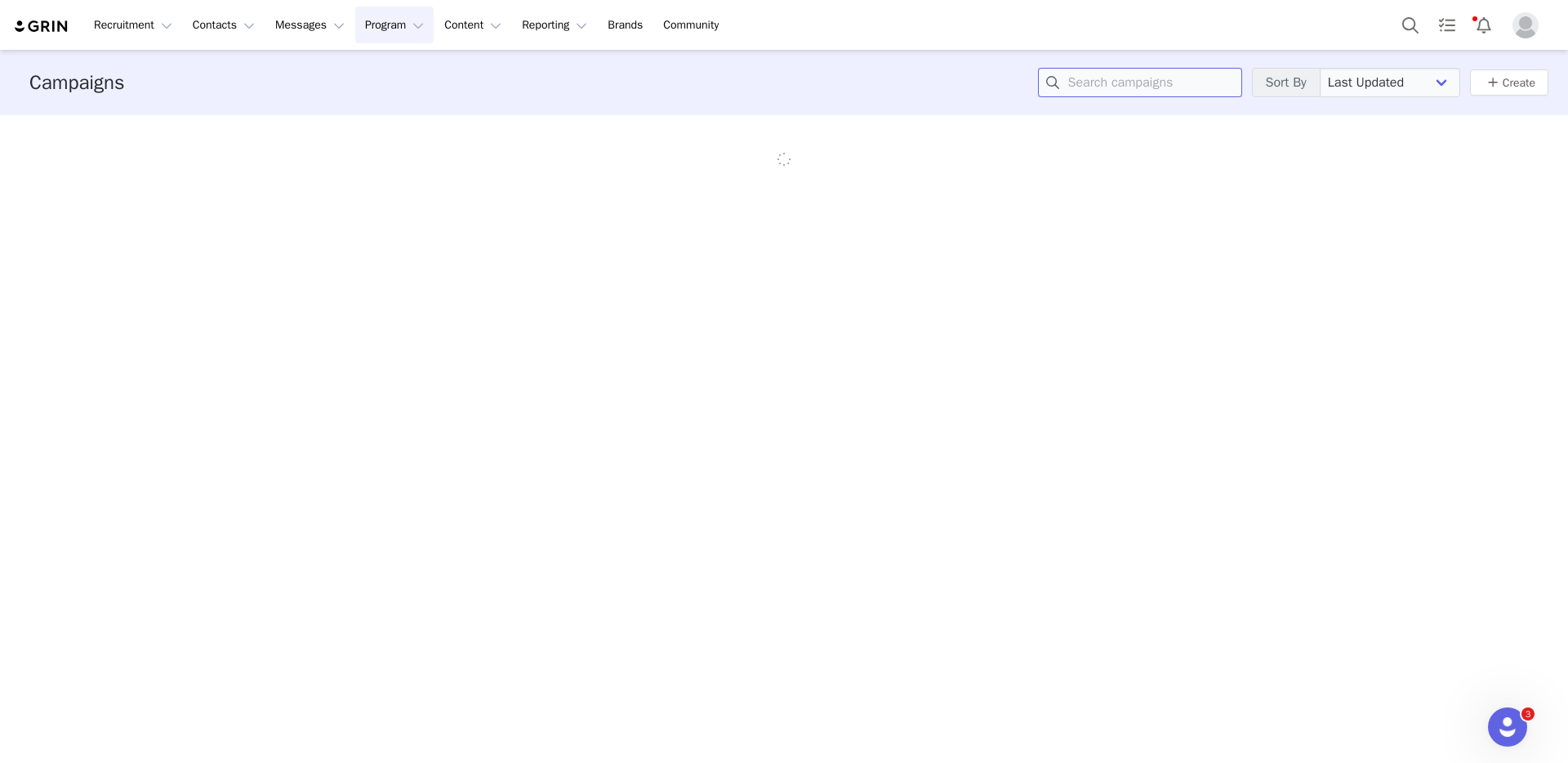 click at bounding box center [1140, 83] 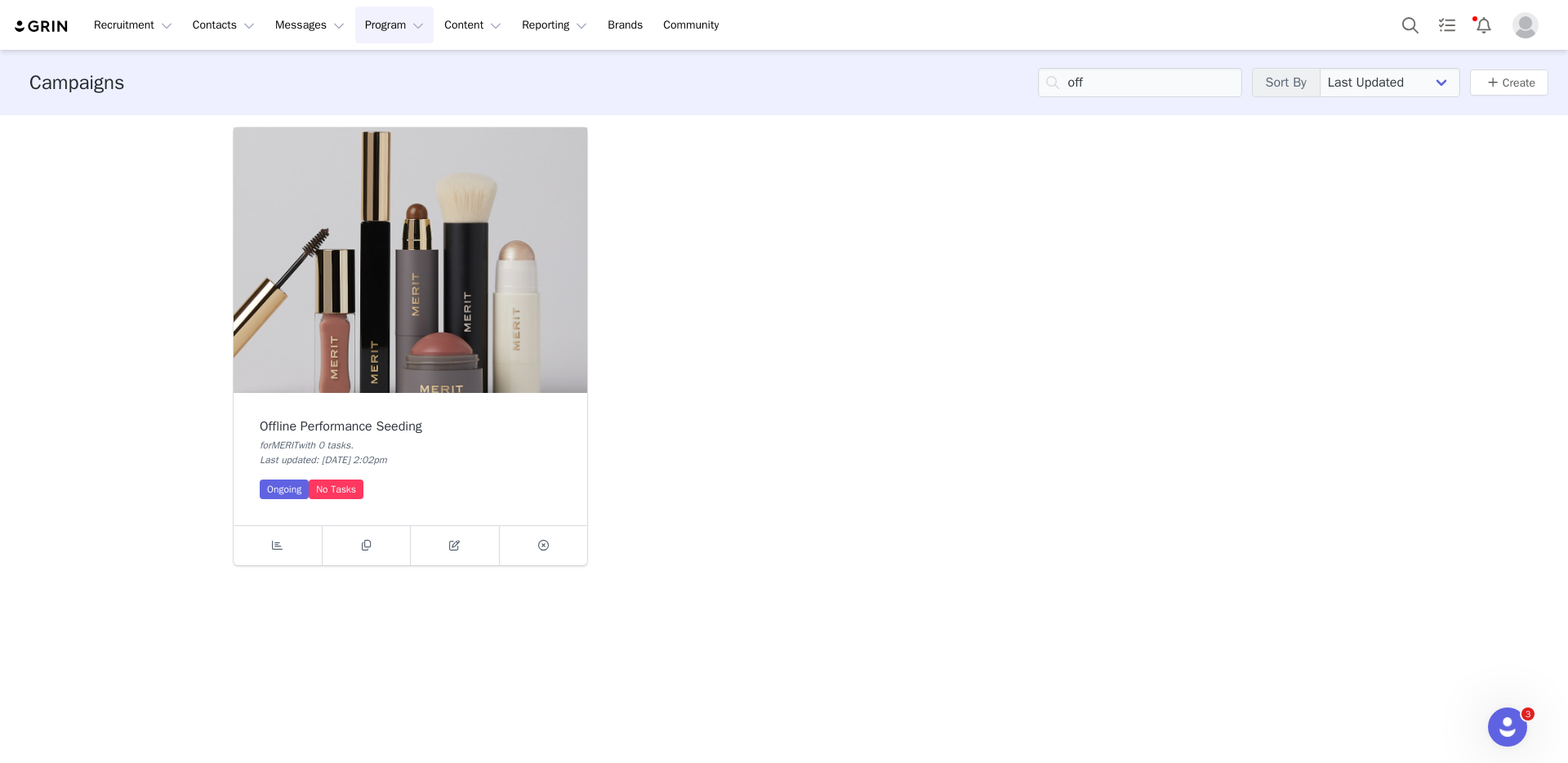 click at bounding box center [410, 260] 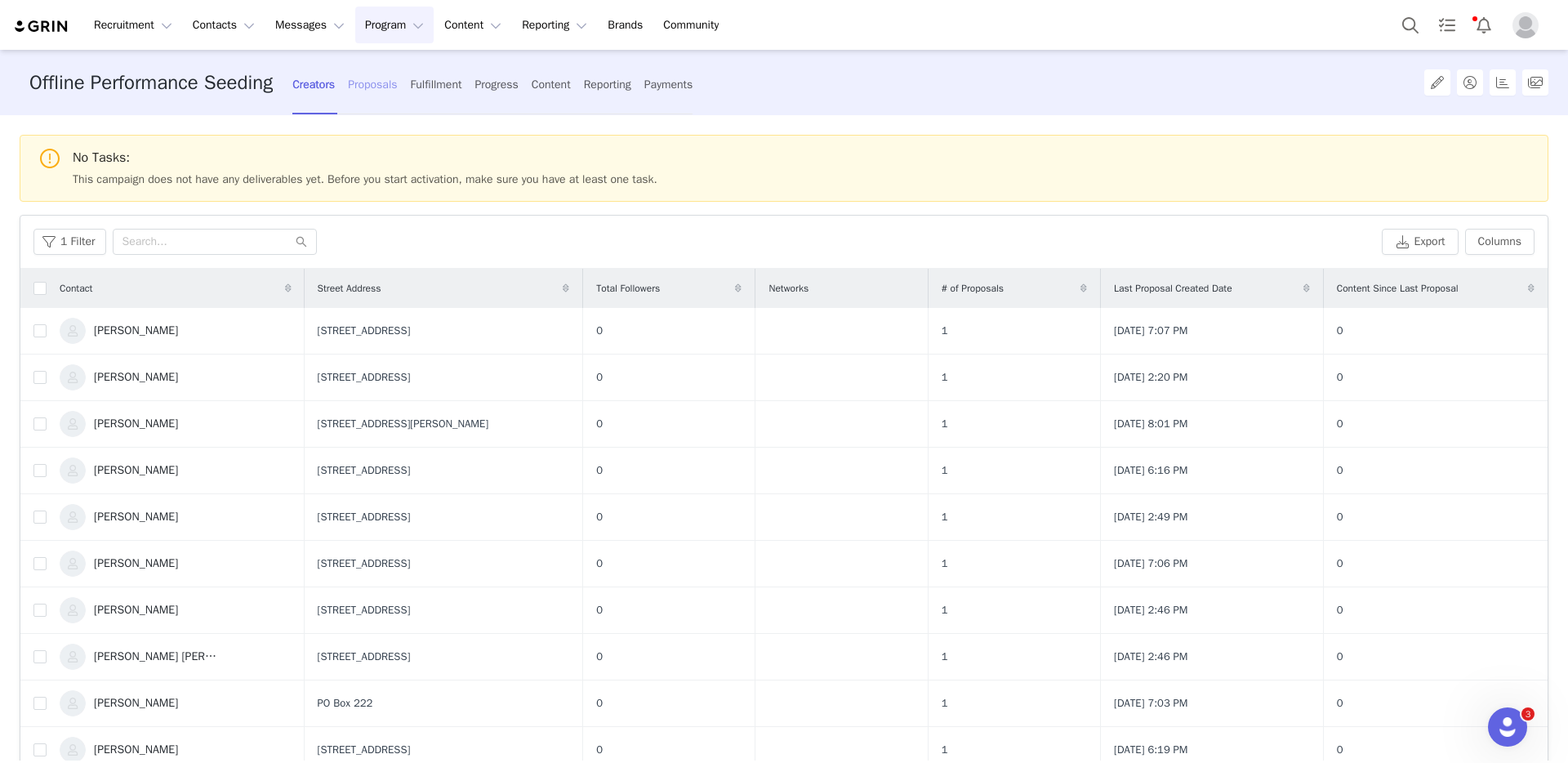 click on "Proposals" at bounding box center (372, 84) 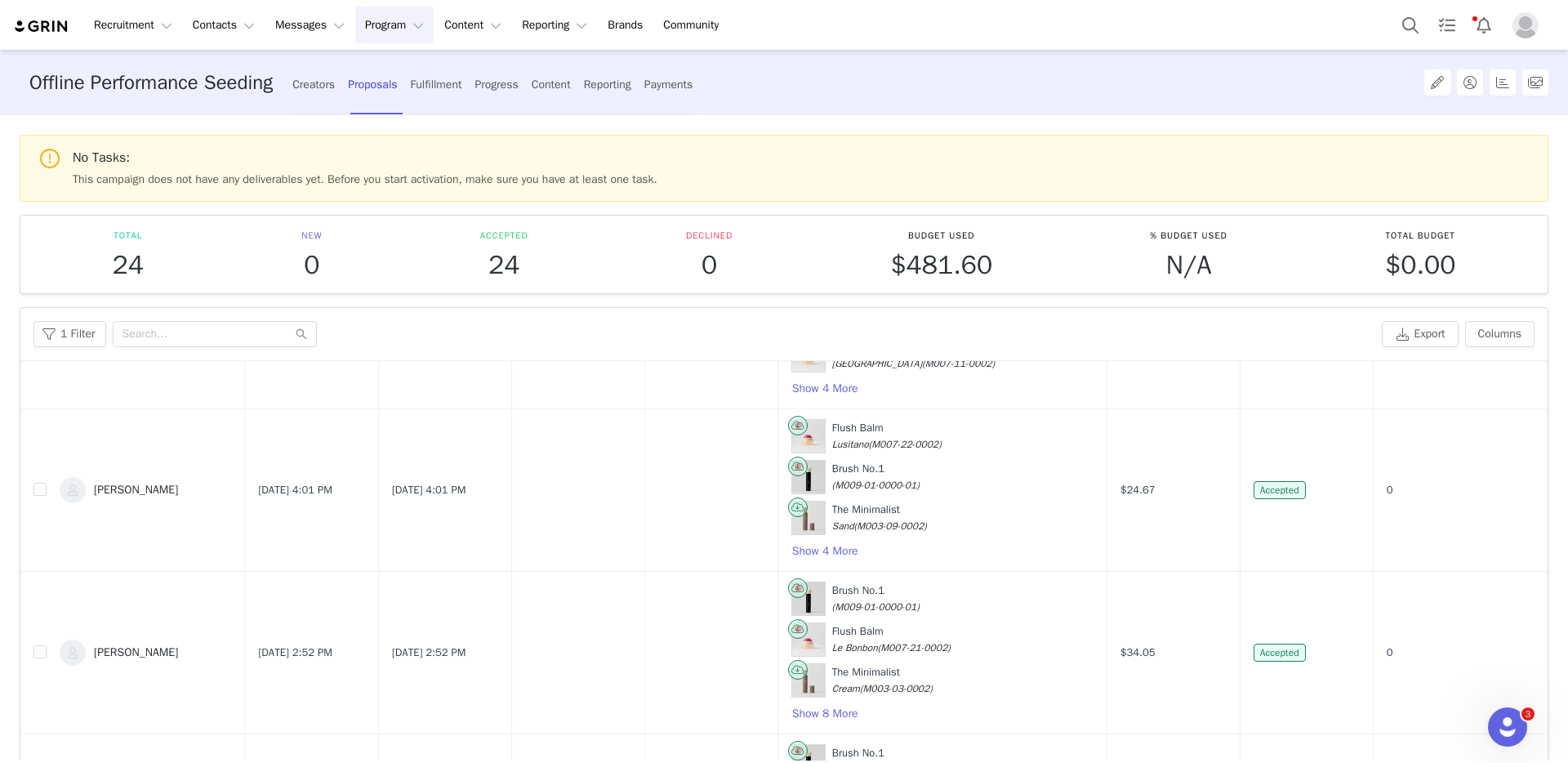 scroll, scrollTop: 3355, scrollLeft: 0, axis: vertical 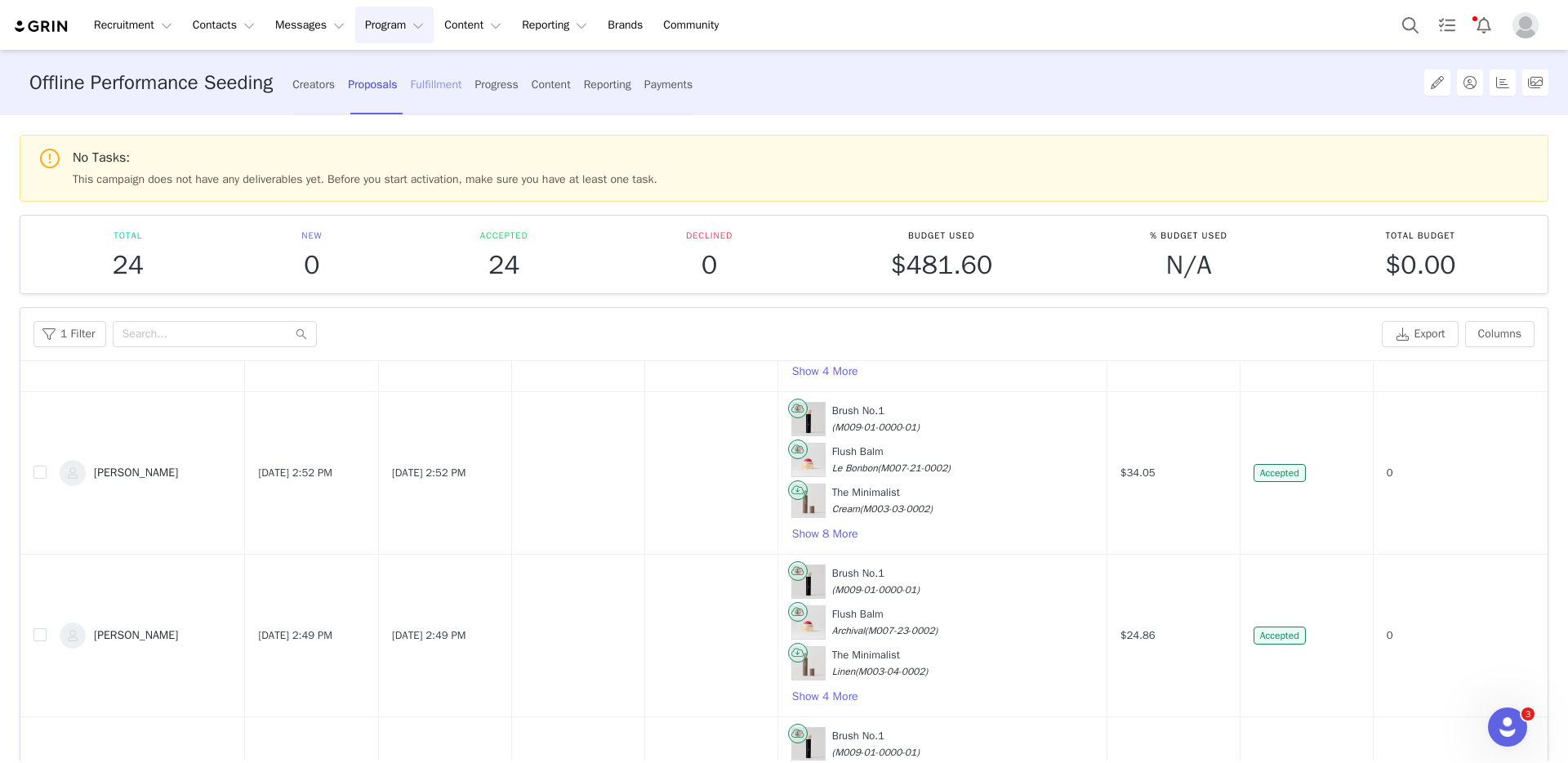 click on "Fulfillment" at bounding box center [436, 84] 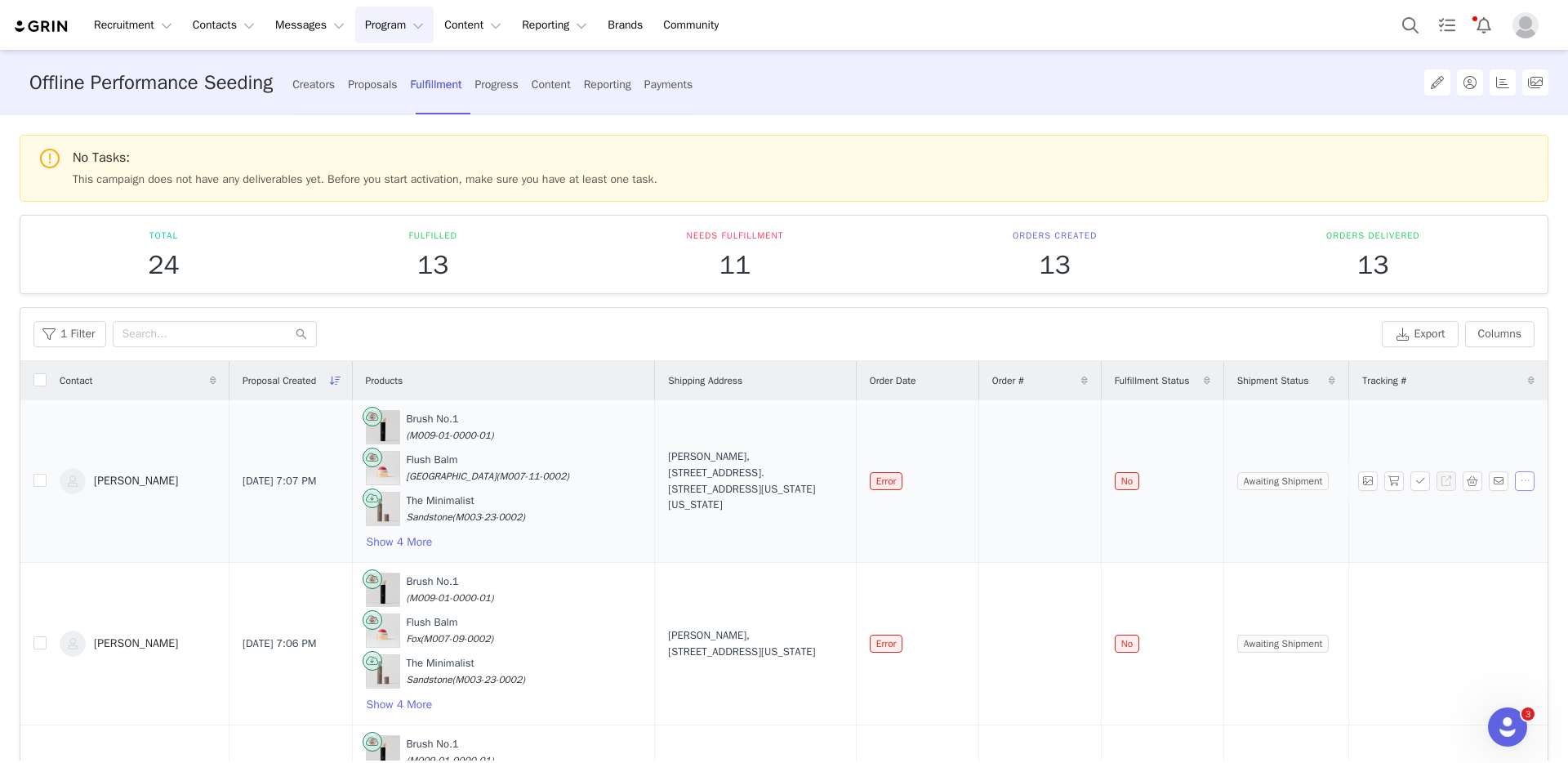 click at bounding box center (1525, 481) 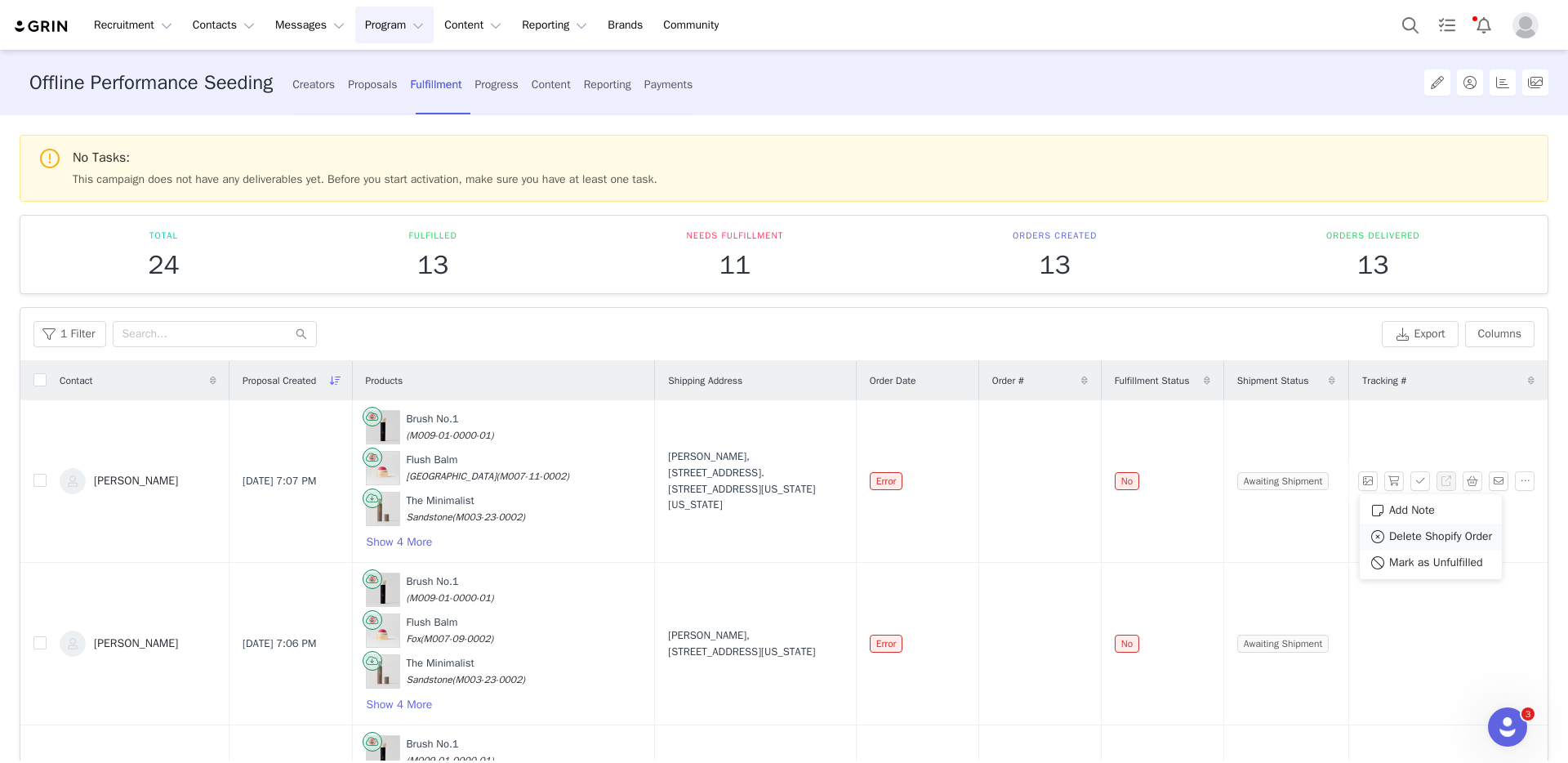 click on "Delete Shopify Order" at bounding box center (1441, 537) 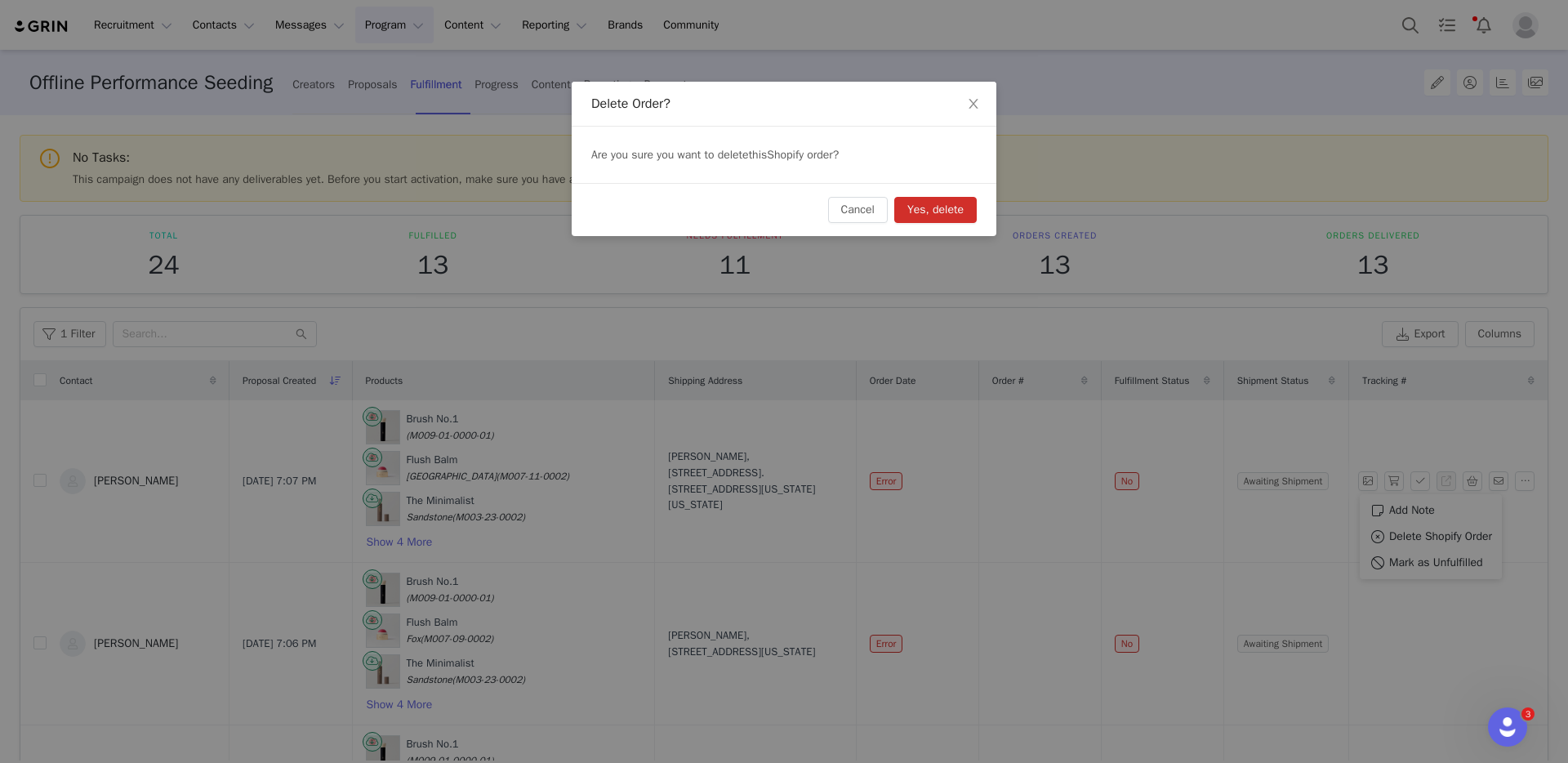 click on "Yes, delete" at bounding box center (935, 210) 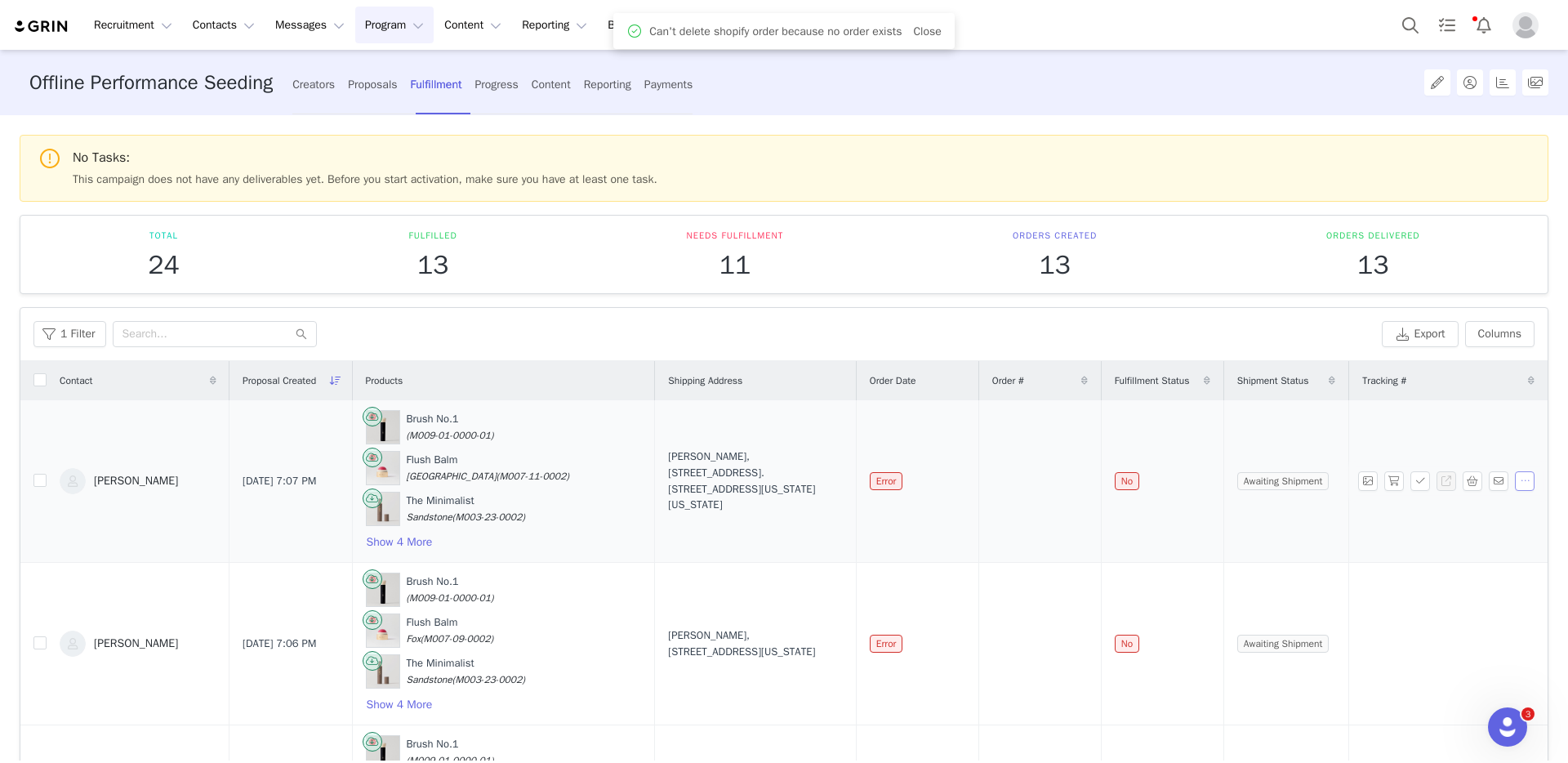 click at bounding box center [1525, 481] 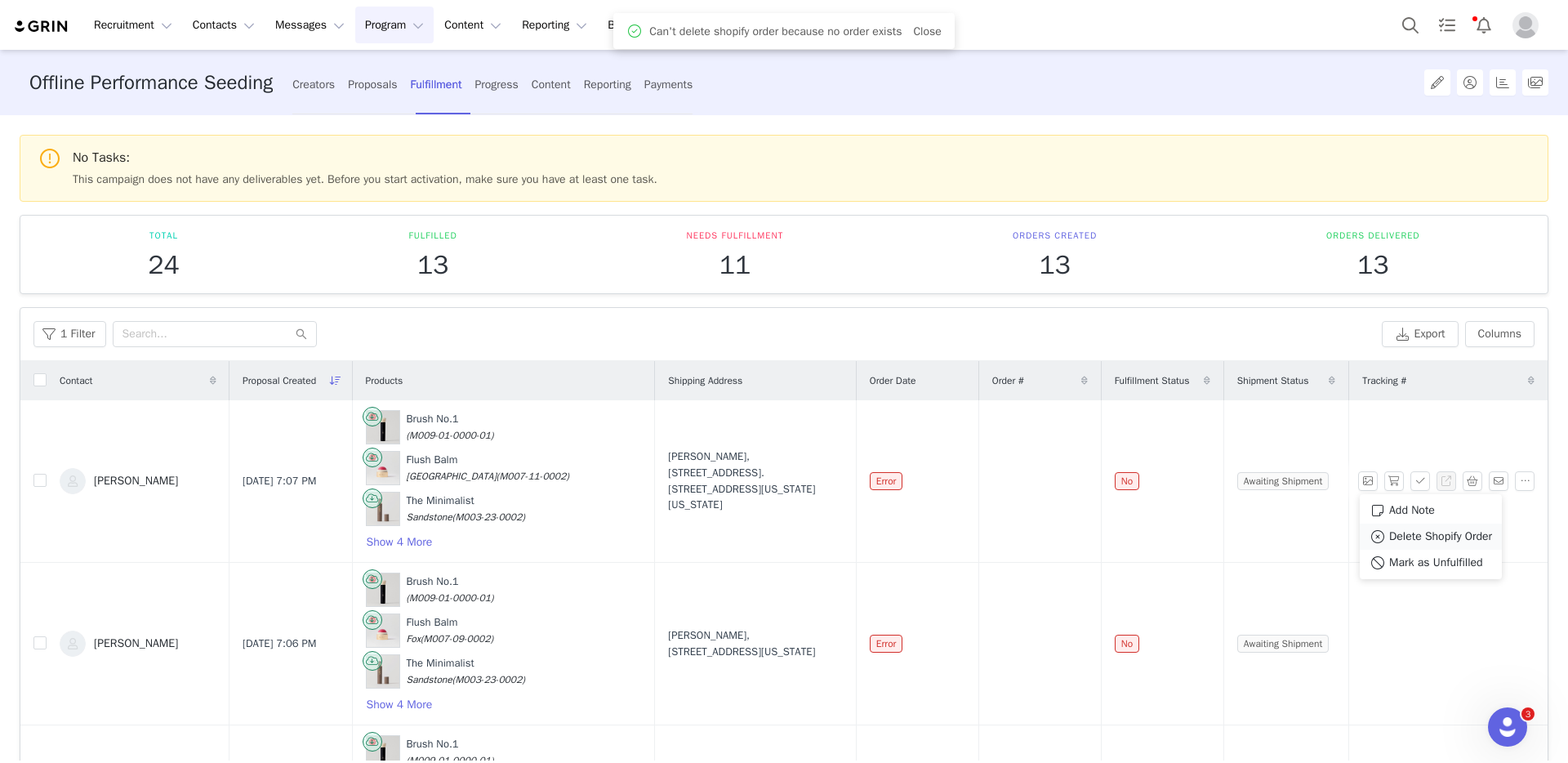 click on "Delete Shopify Order" at bounding box center (1441, 537) 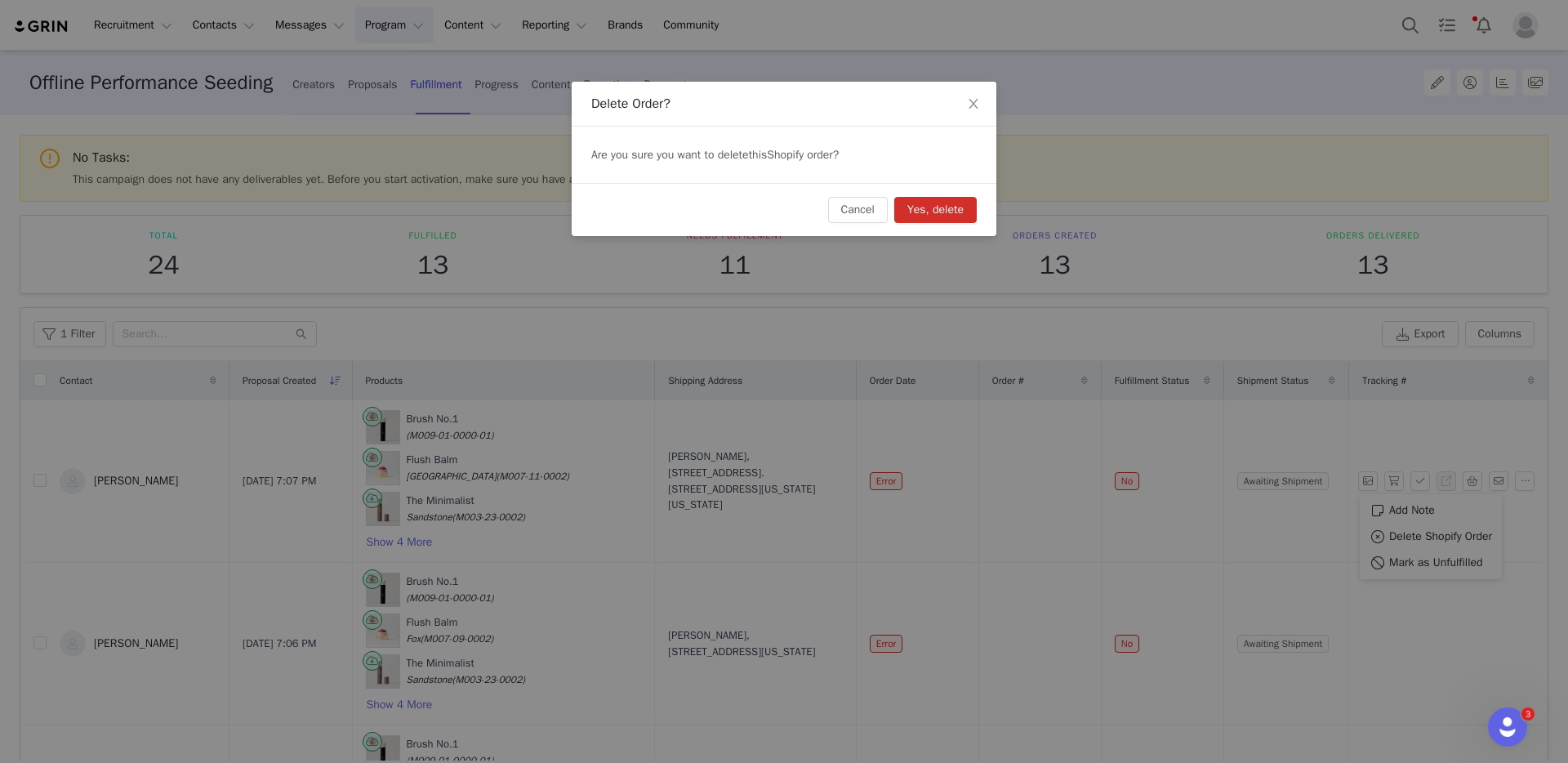 drag, startPoint x: 937, startPoint y: 207, endPoint x: 956, endPoint y: 212, distance: 19.646883 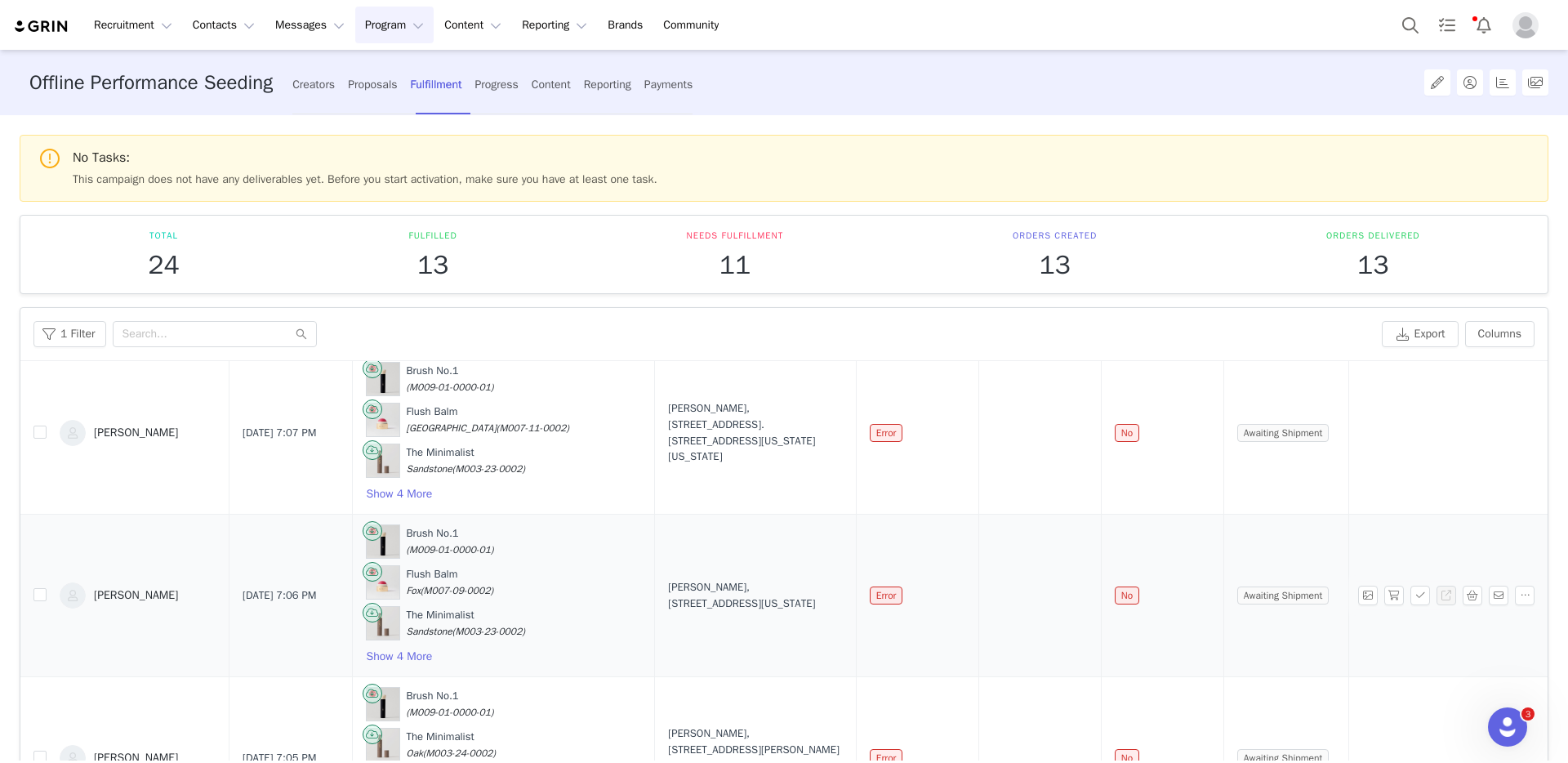 scroll, scrollTop: 130, scrollLeft: 0, axis: vertical 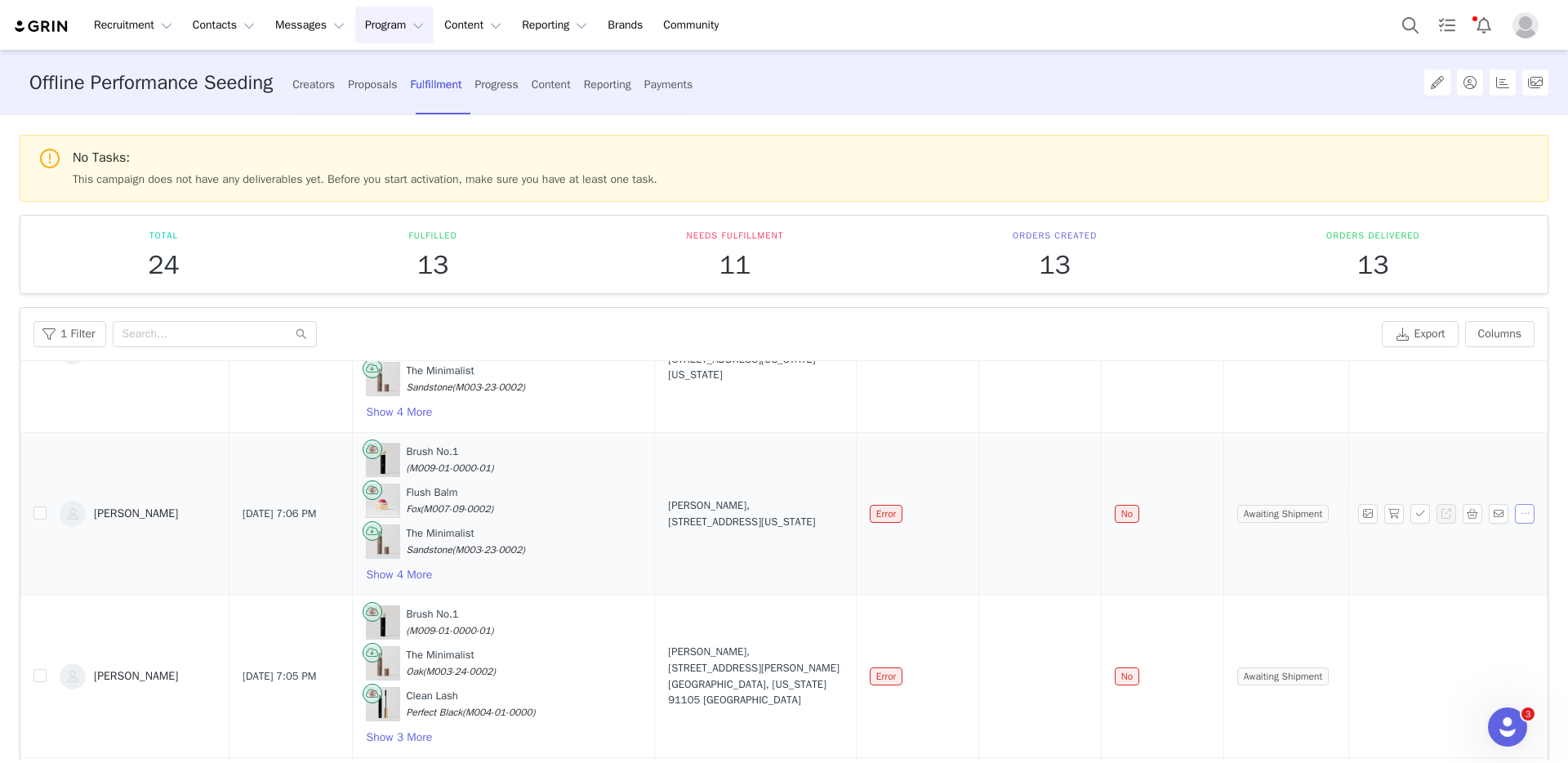 click at bounding box center [1525, 514] 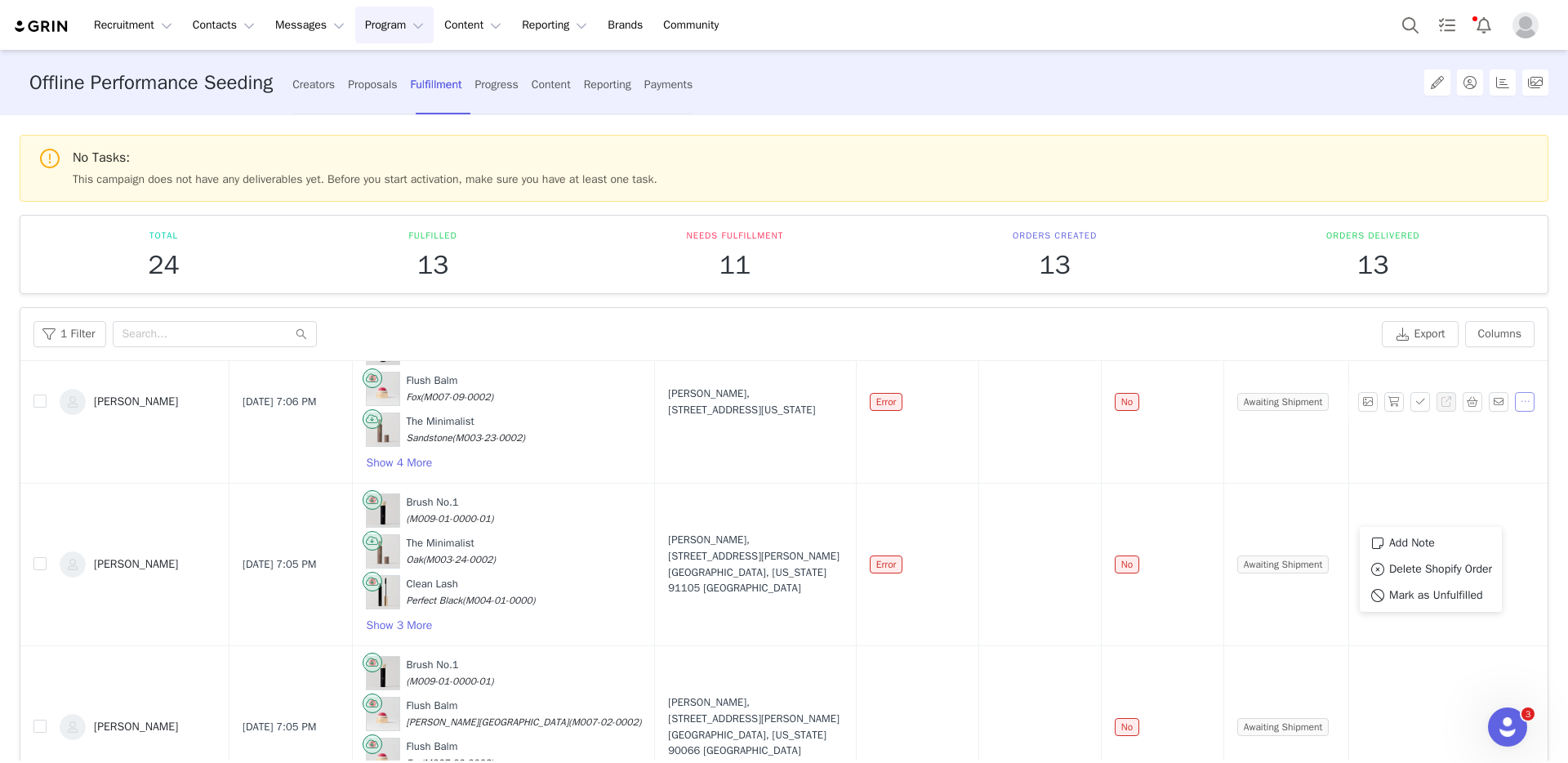 scroll, scrollTop: 0, scrollLeft: 0, axis: both 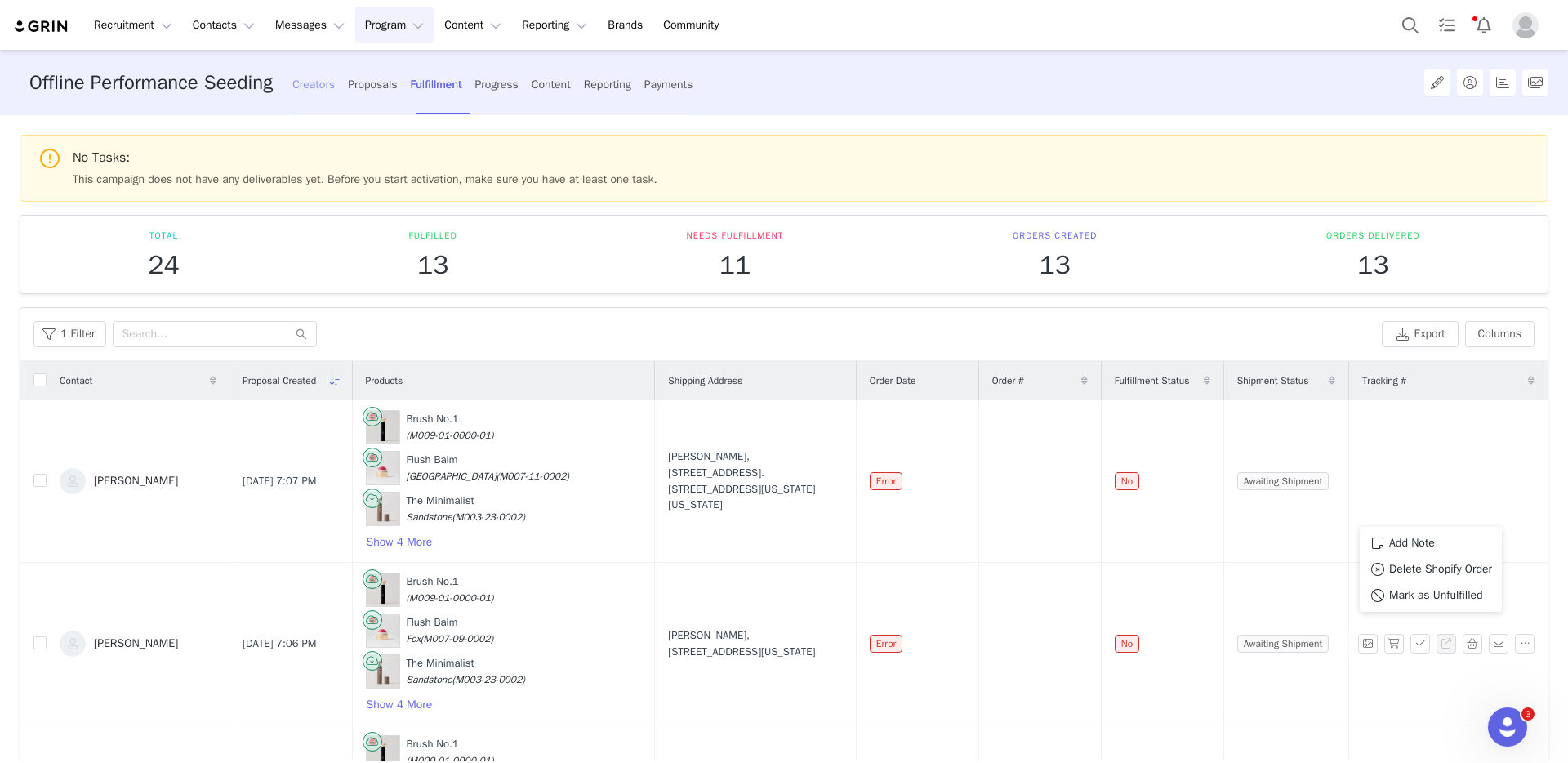 click on "Creators" at bounding box center [314, 84] 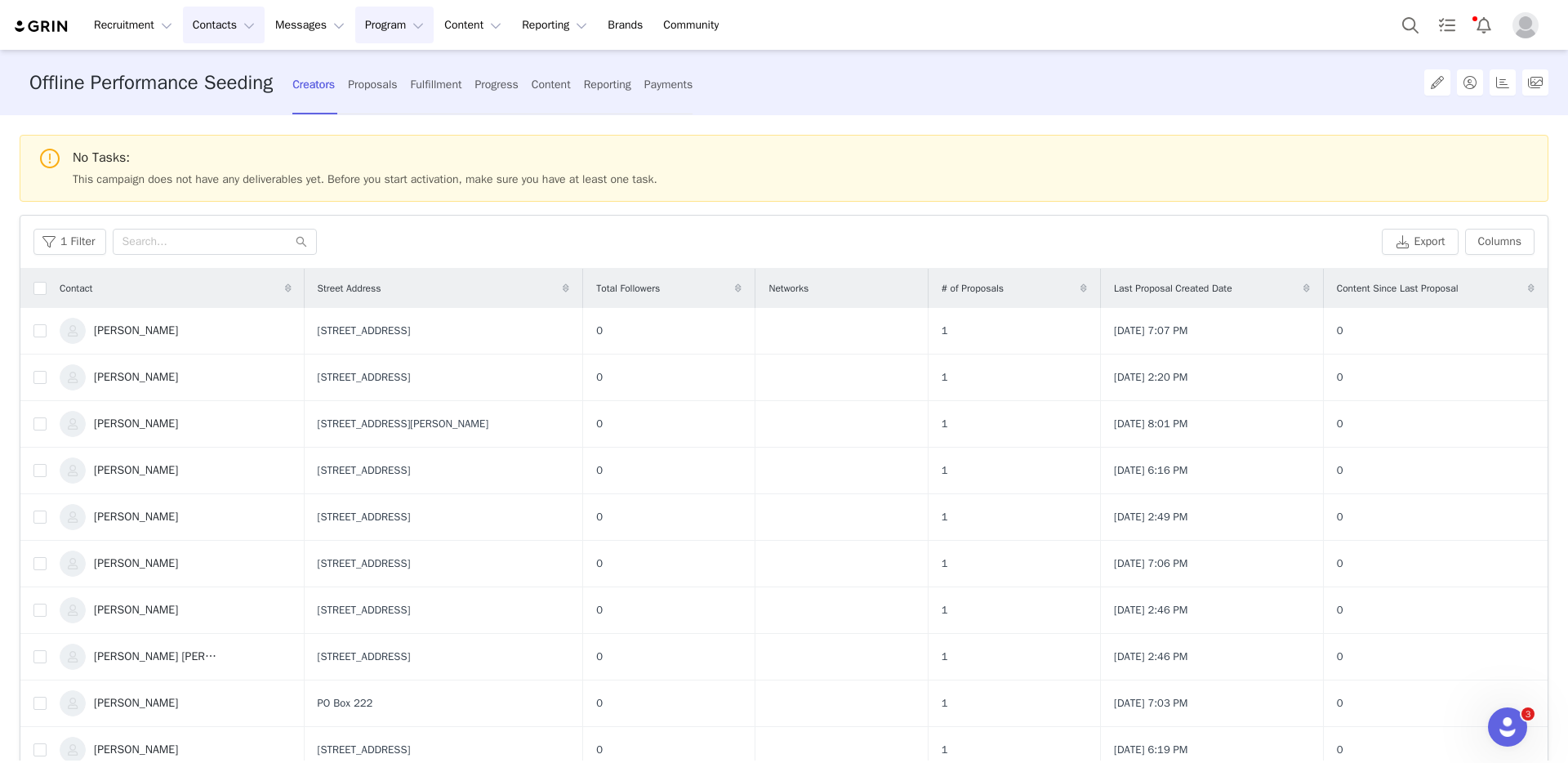 click on "Contacts Contacts" at bounding box center (224, 25) 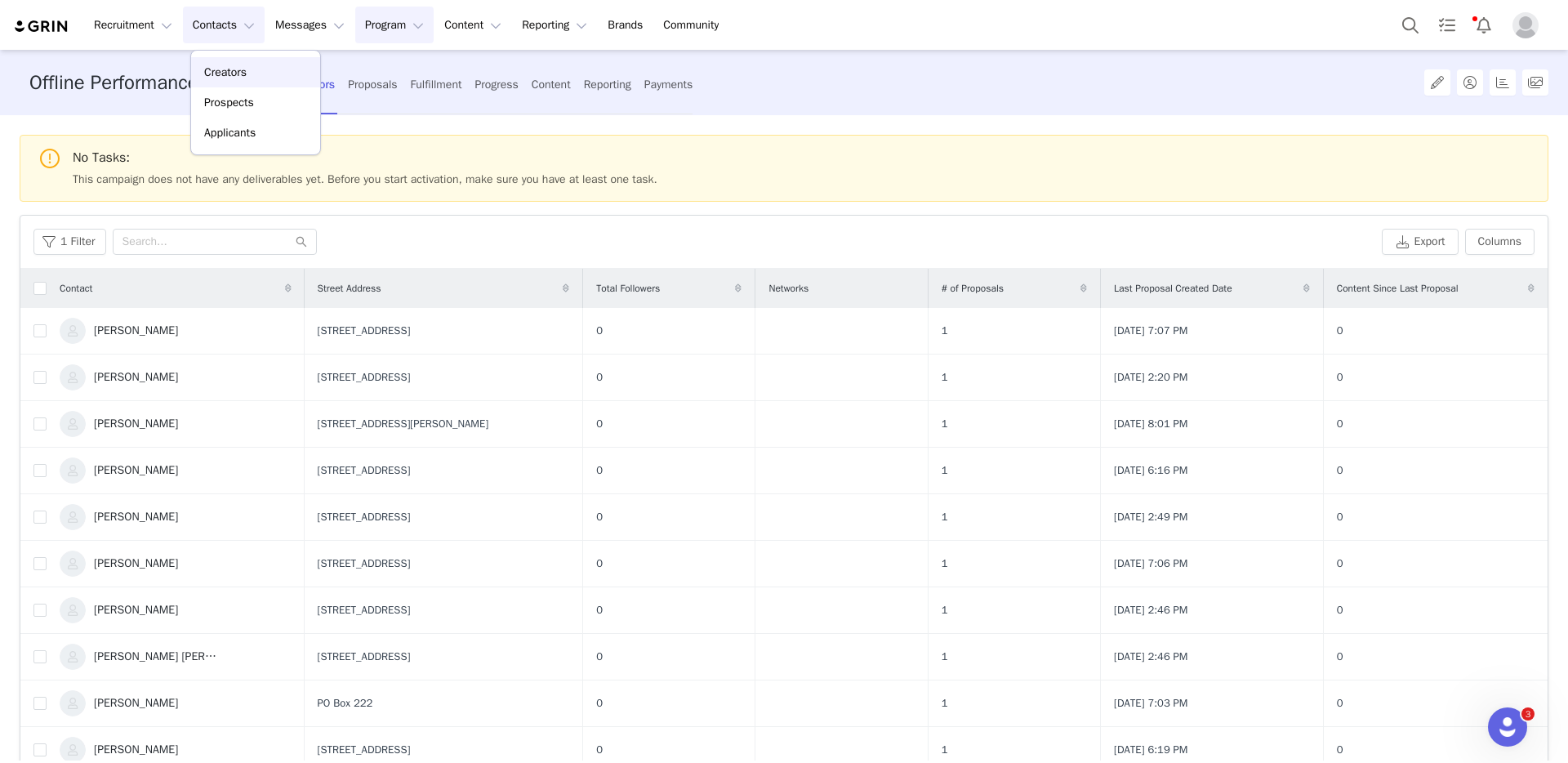 click on "Creators" at bounding box center (225, 72) 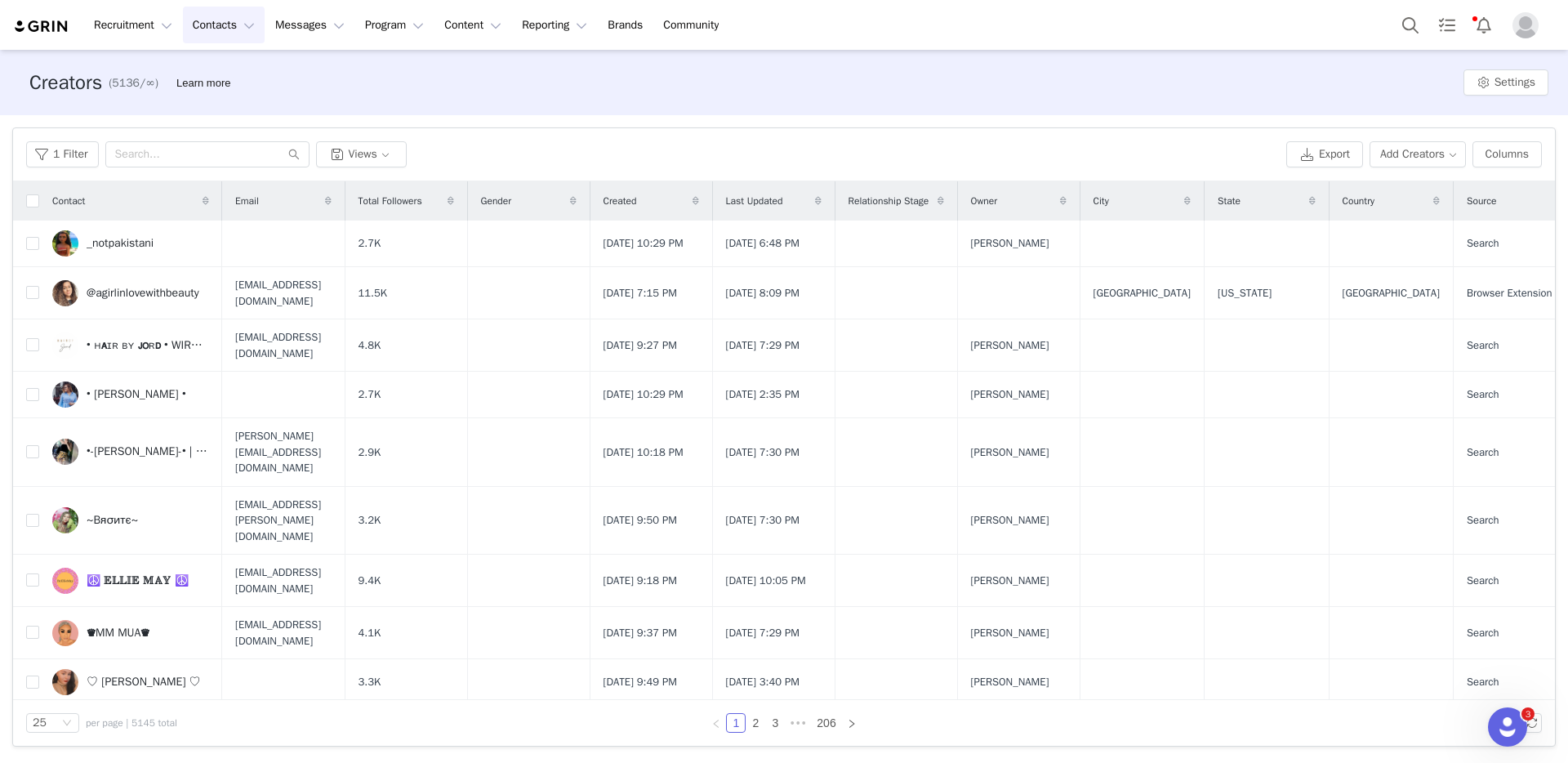 click on "Created" at bounding box center [620, 201] 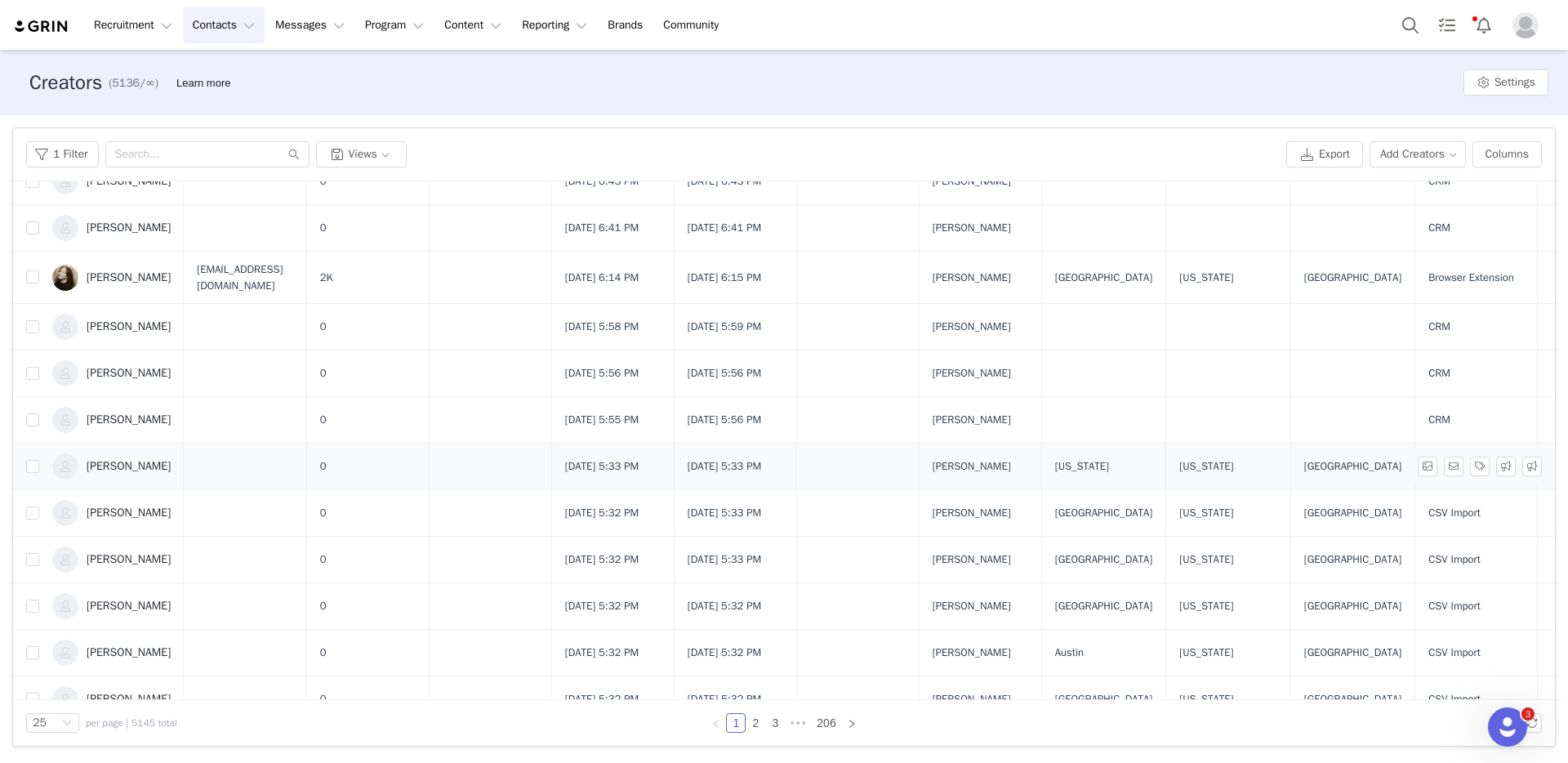 scroll, scrollTop: 305, scrollLeft: 0, axis: vertical 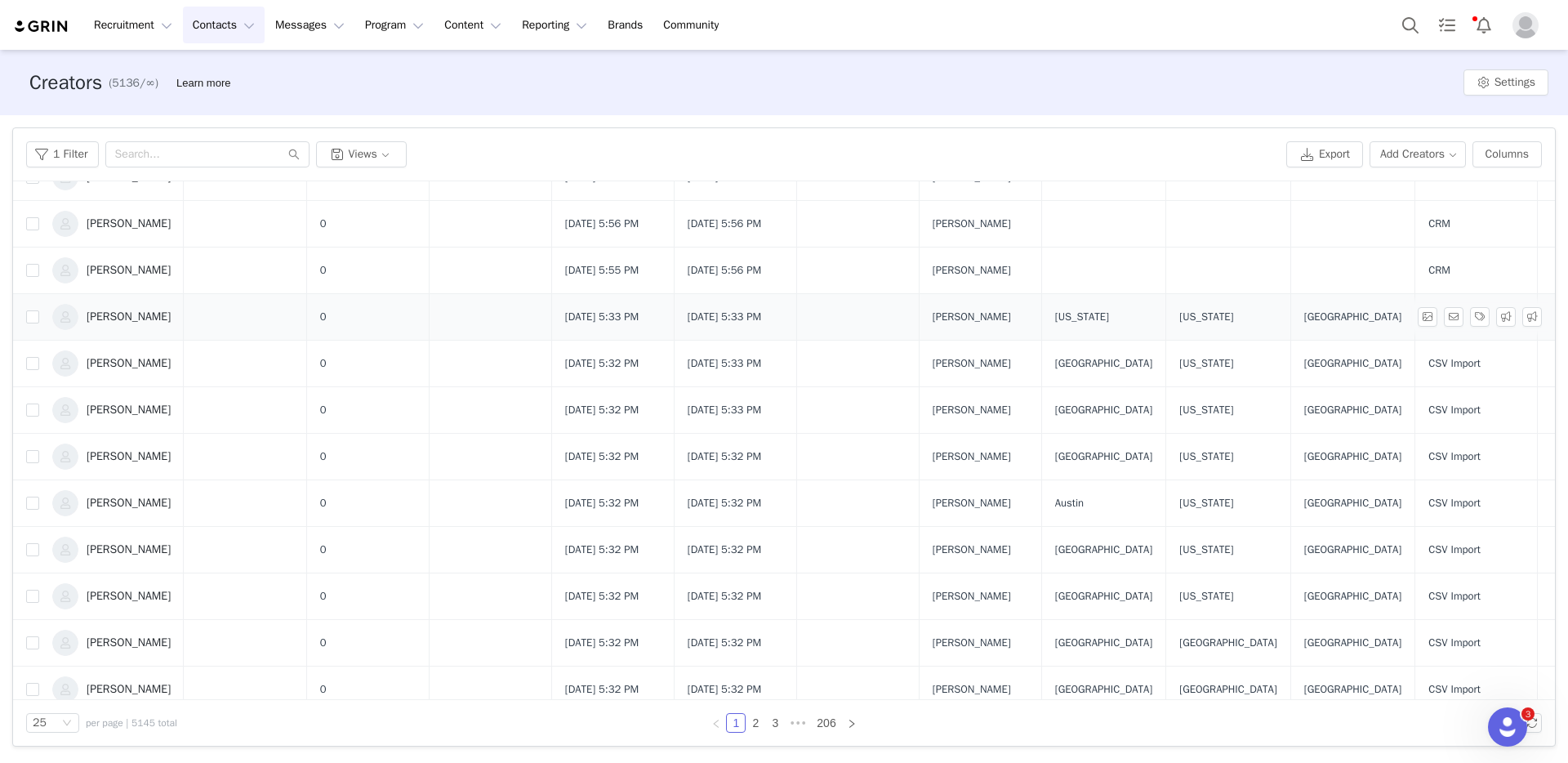 click on "[PERSON_NAME]" at bounding box center (128, 317) 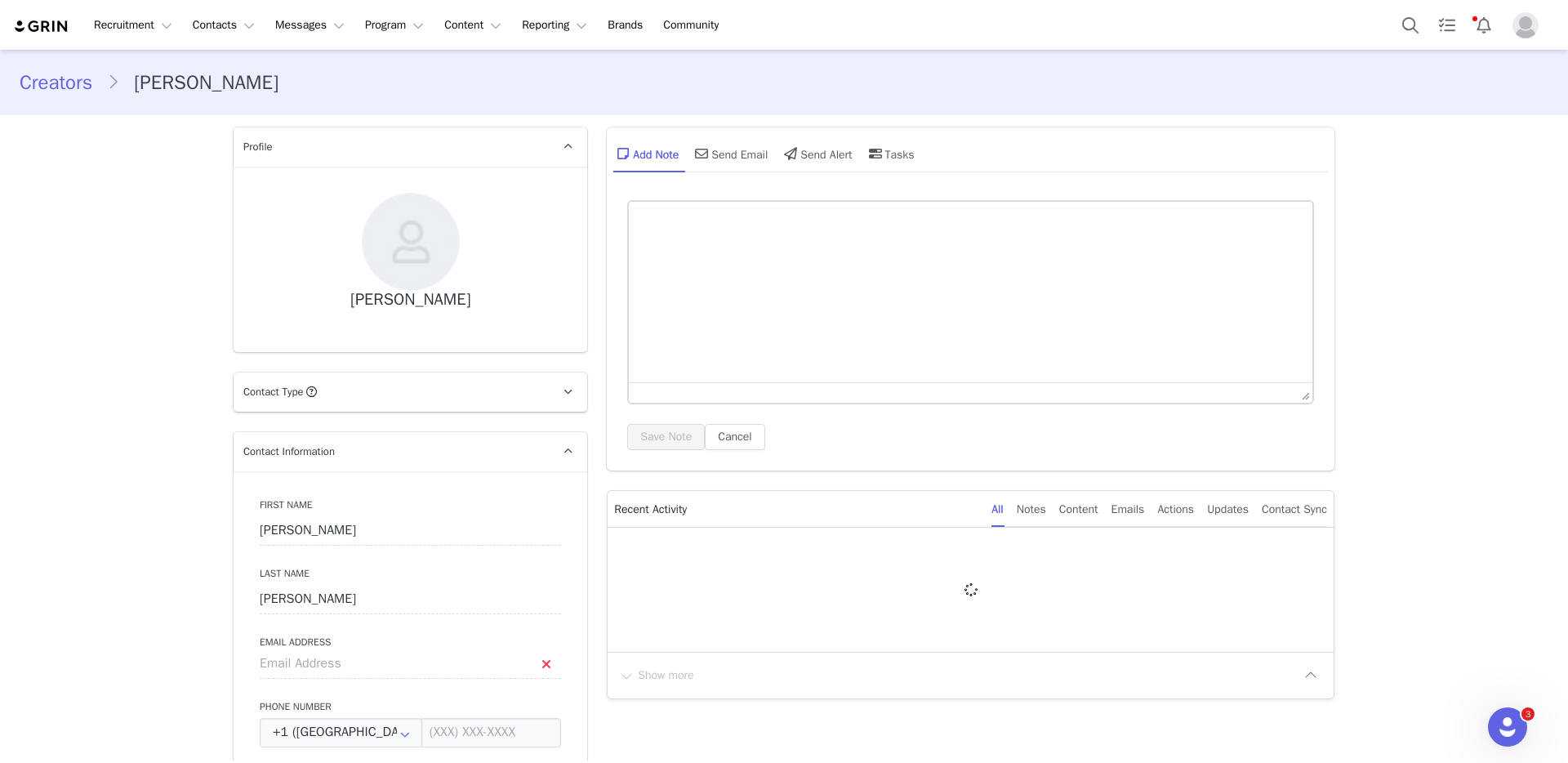 scroll, scrollTop: 0, scrollLeft: 0, axis: both 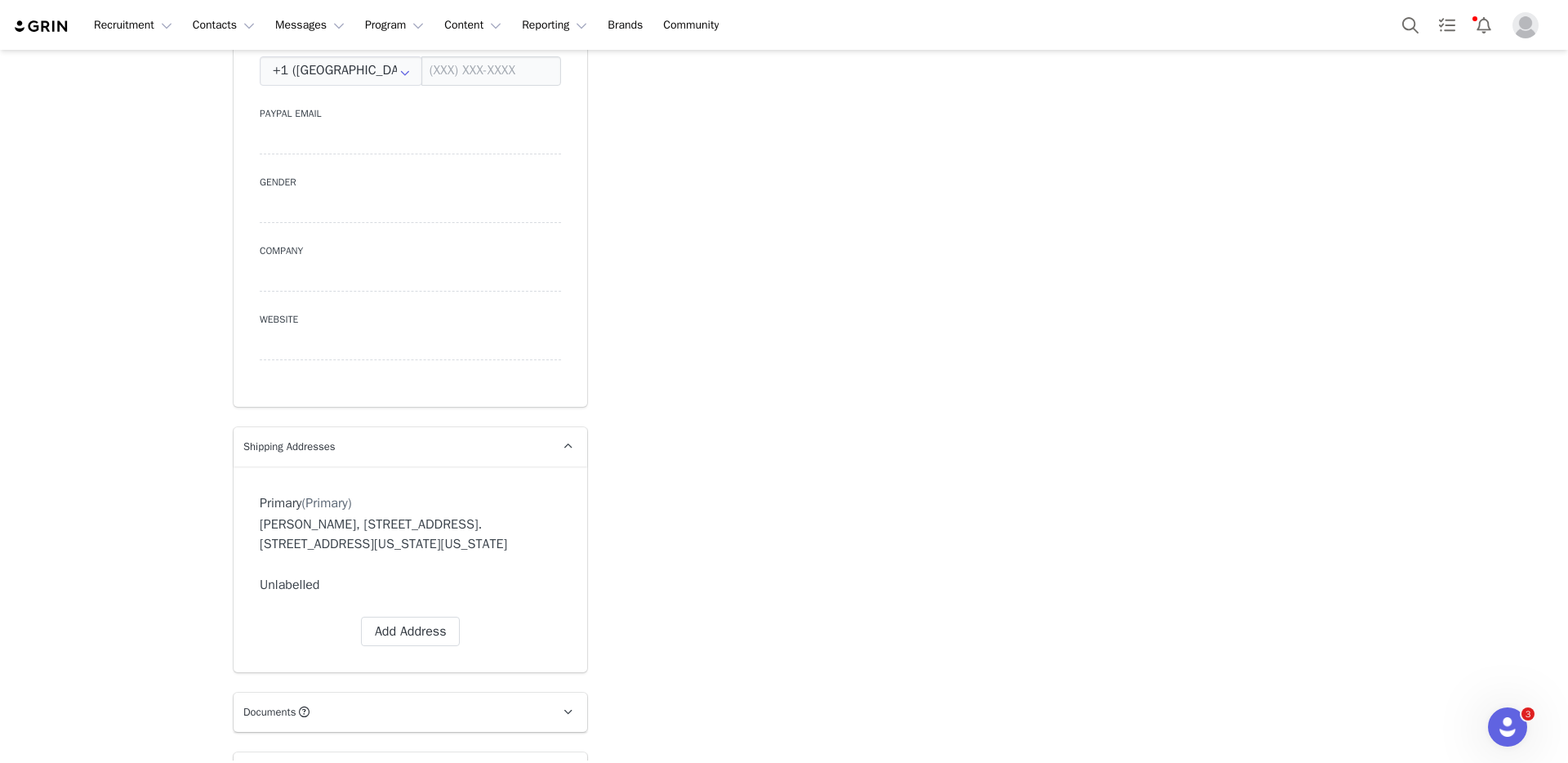 click on "[PERSON_NAME], [STREET_ADDRESS]. [STREET_ADDRESS][US_STATE][US_STATE]" at bounding box center [410, 534] 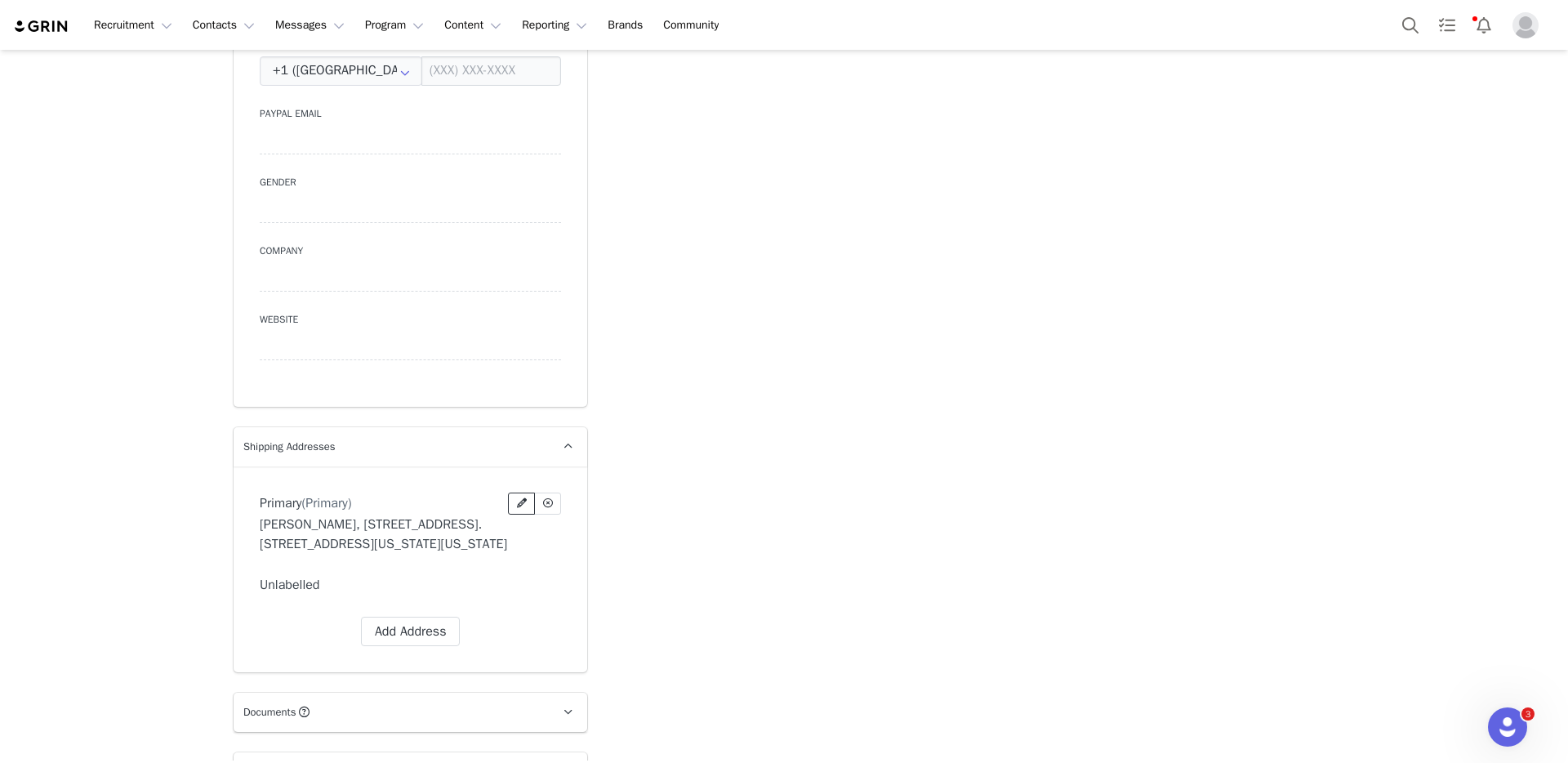 click at bounding box center [522, 503] 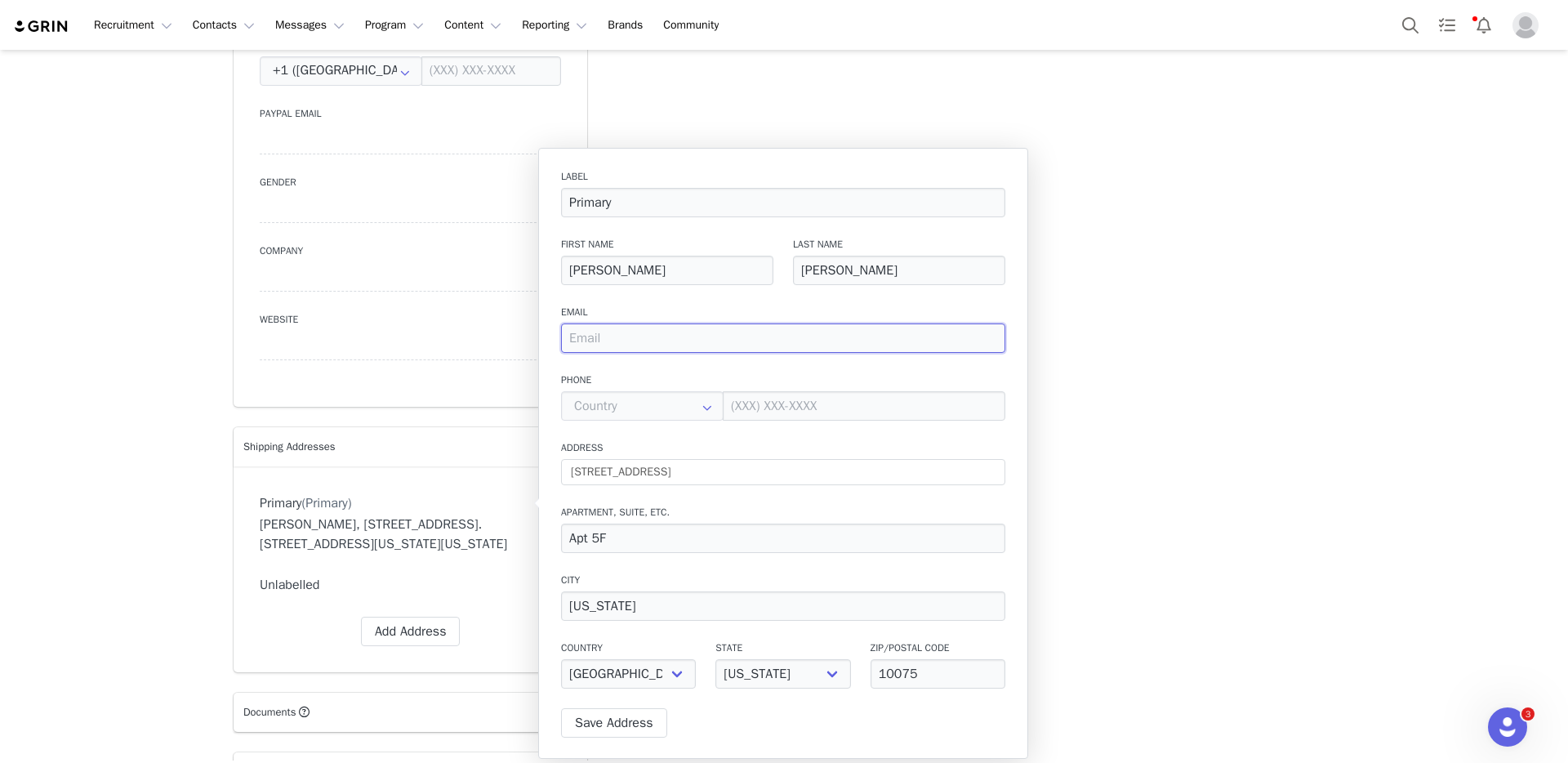 click at bounding box center [783, 338] 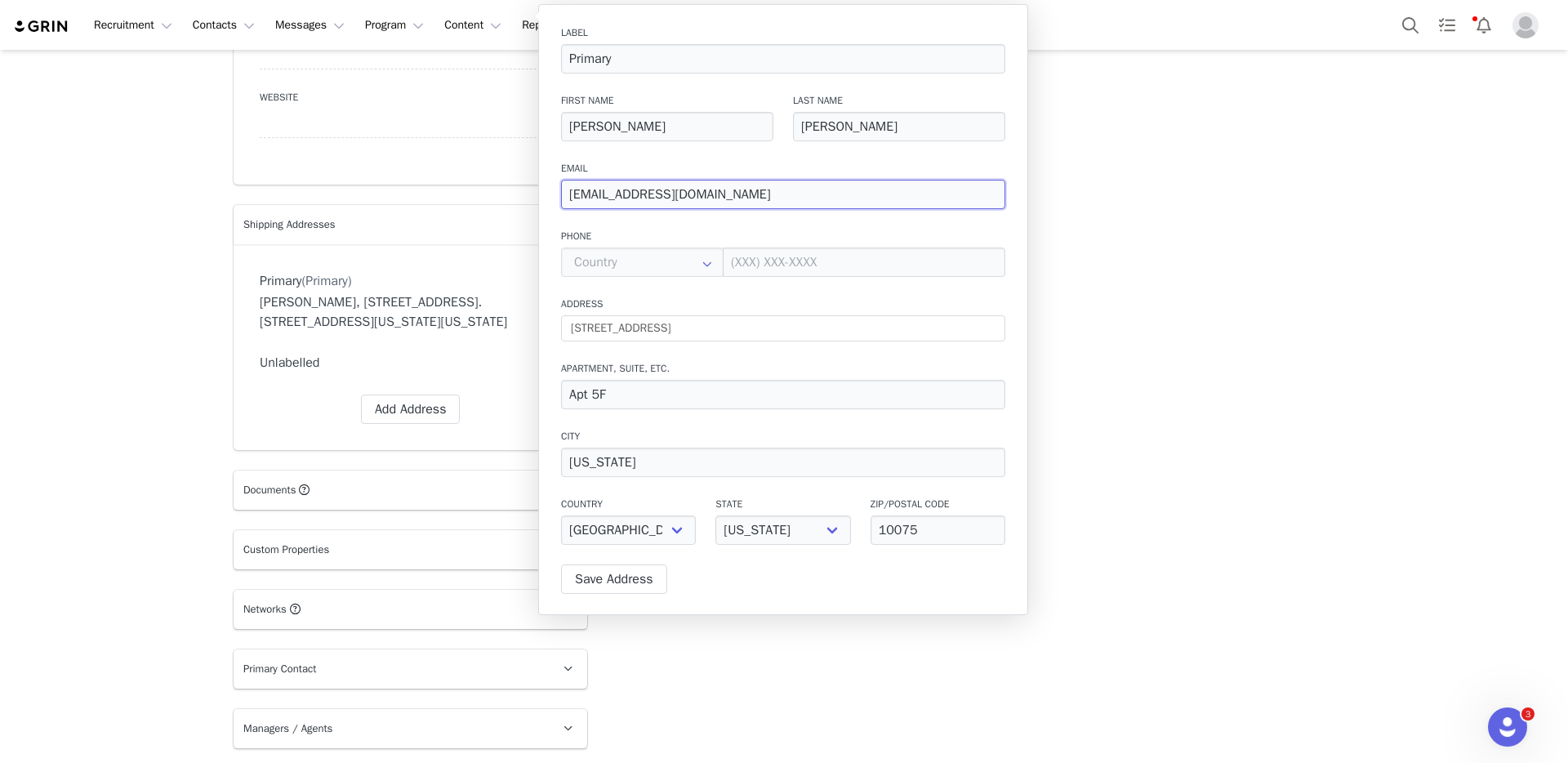 scroll, scrollTop: 1197, scrollLeft: 0, axis: vertical 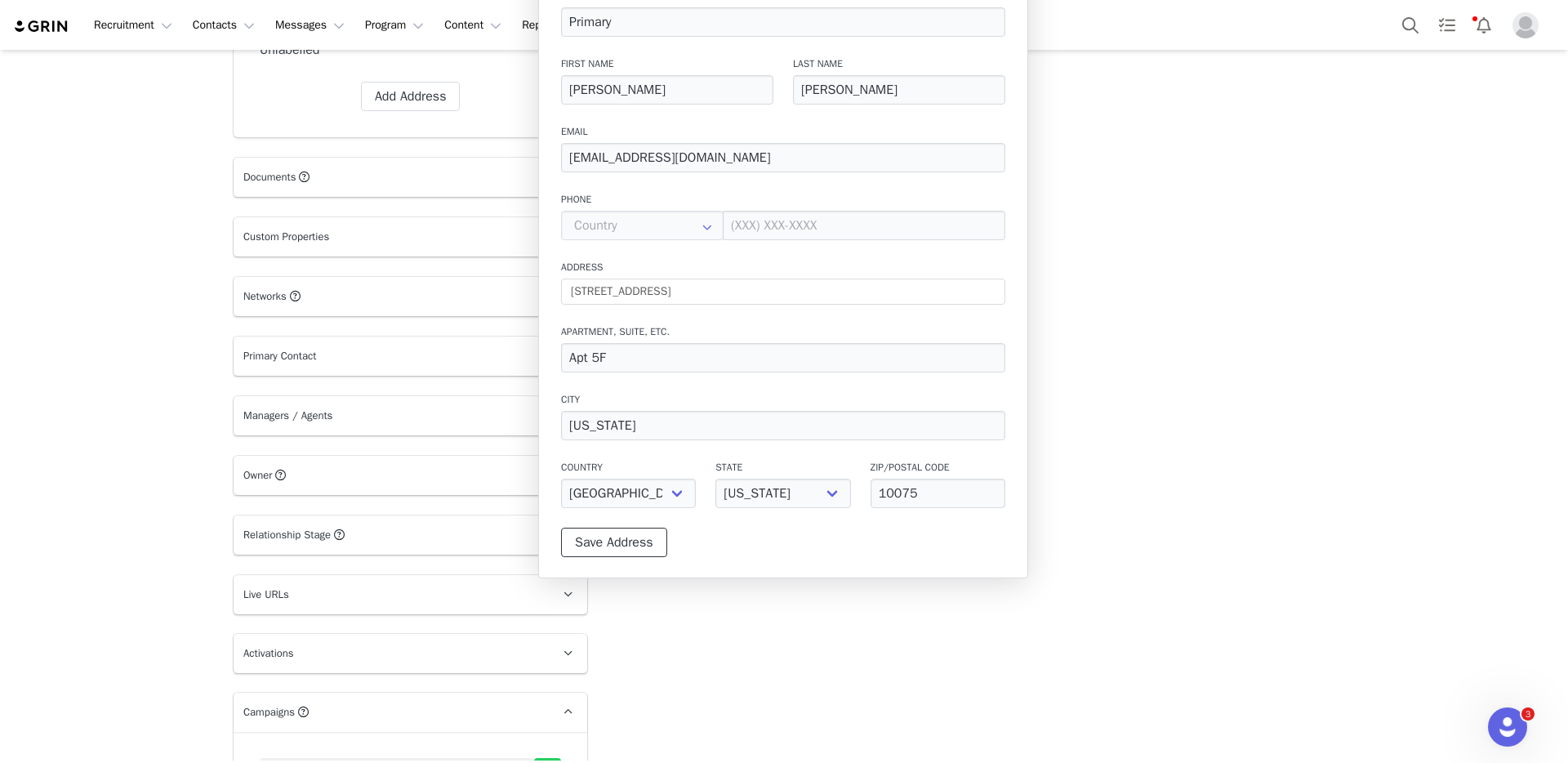 click on "Save Address" at bounding box center [614, 542] 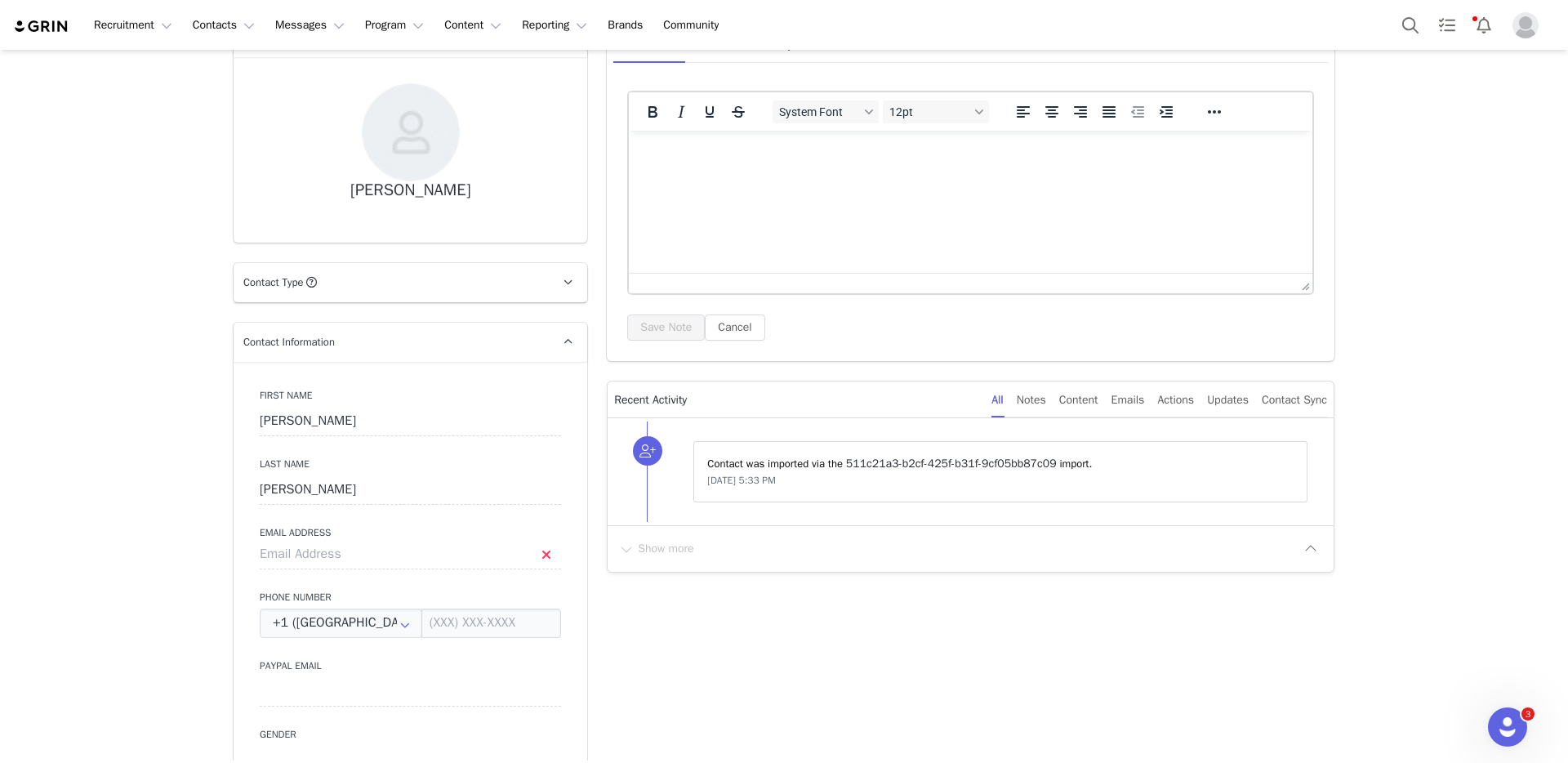 scroll, scrollTop: 0, scrollLeft: 0, axis: both 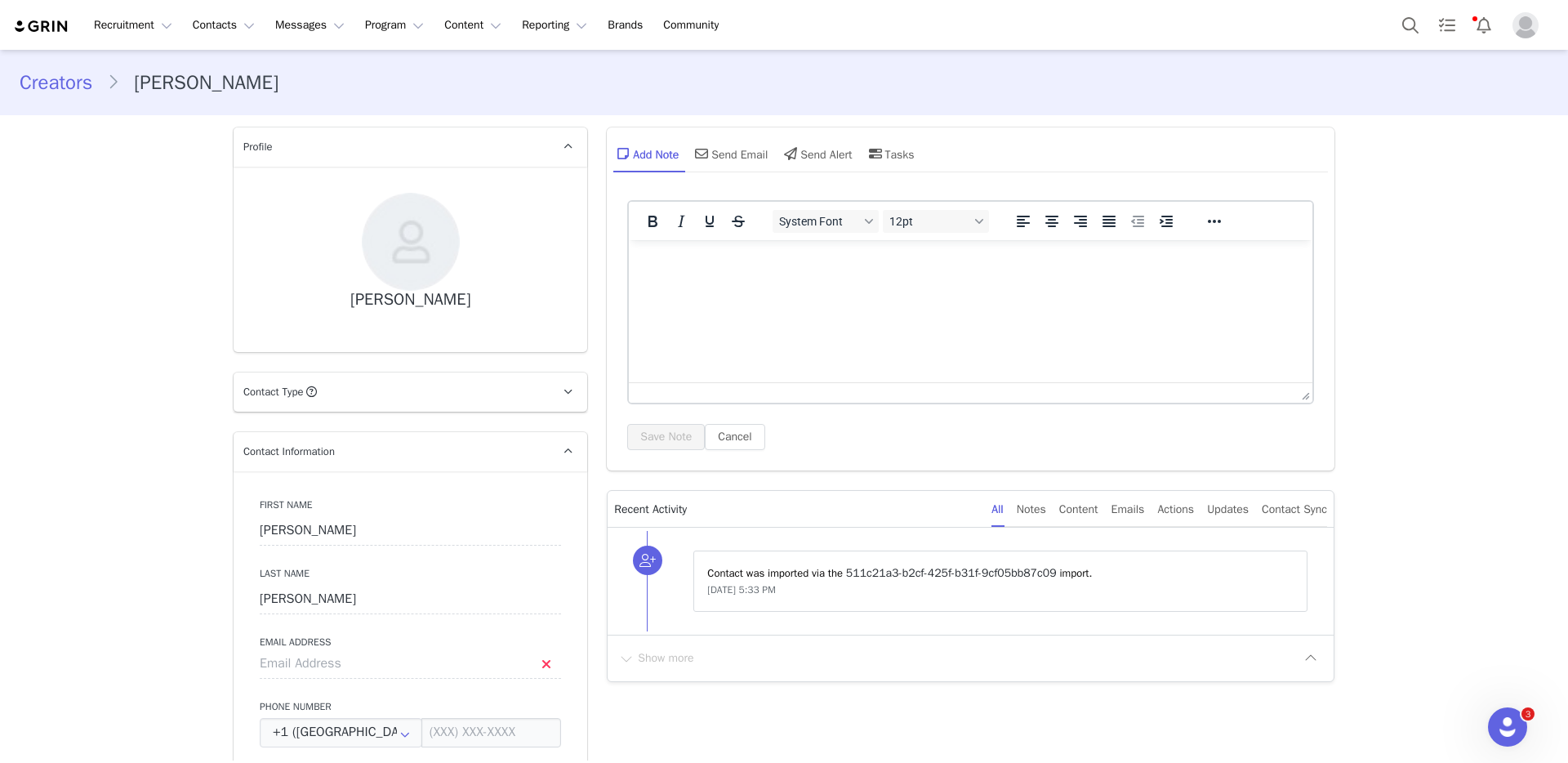 click on "Creators" at bounding box center [63, 83] 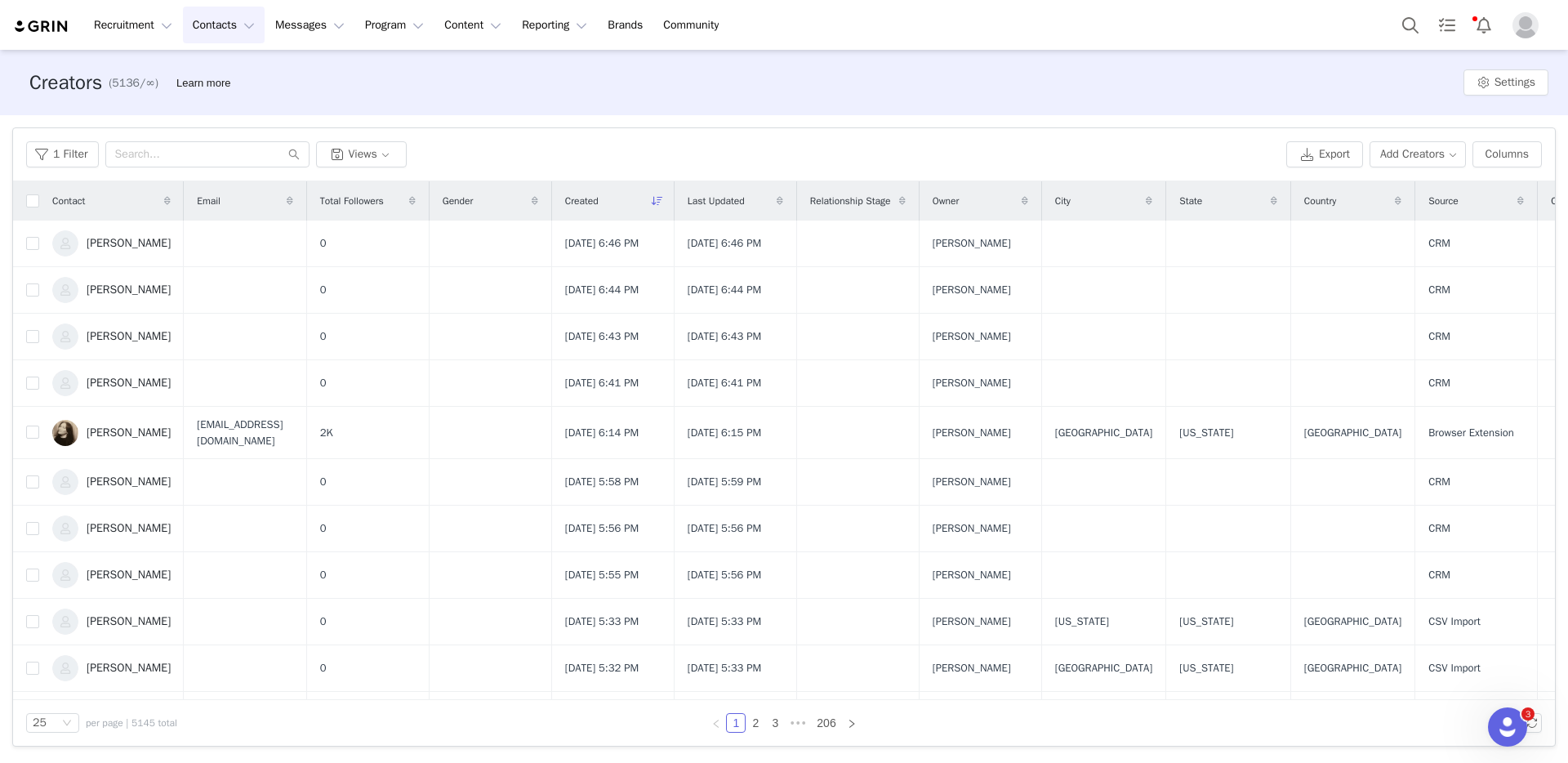 scroll, scrollTop: 319, scrollLeft: 0, axis: vertical 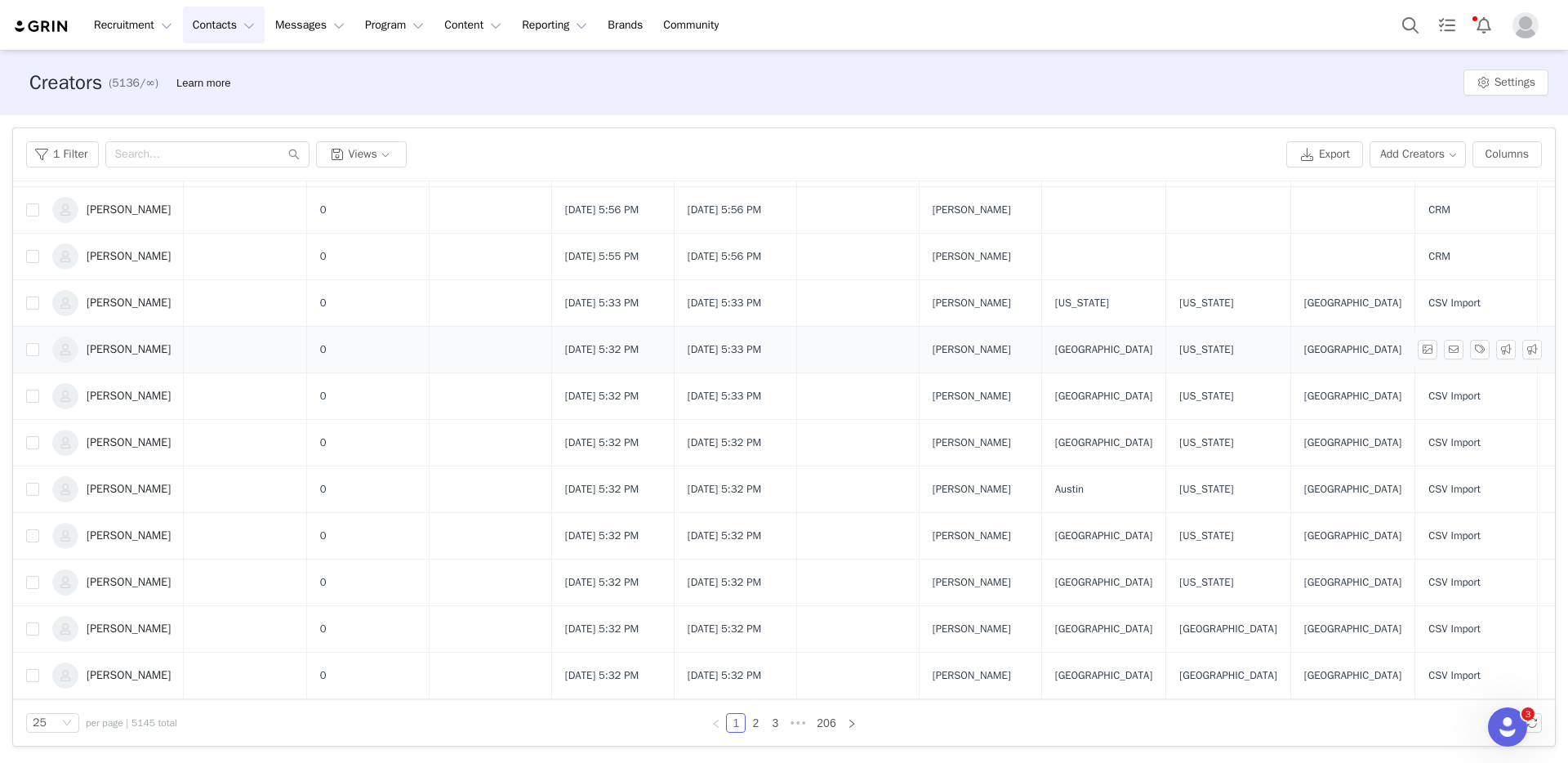 click on "[PERSON_NAME]" at bounding box center (128, 350) 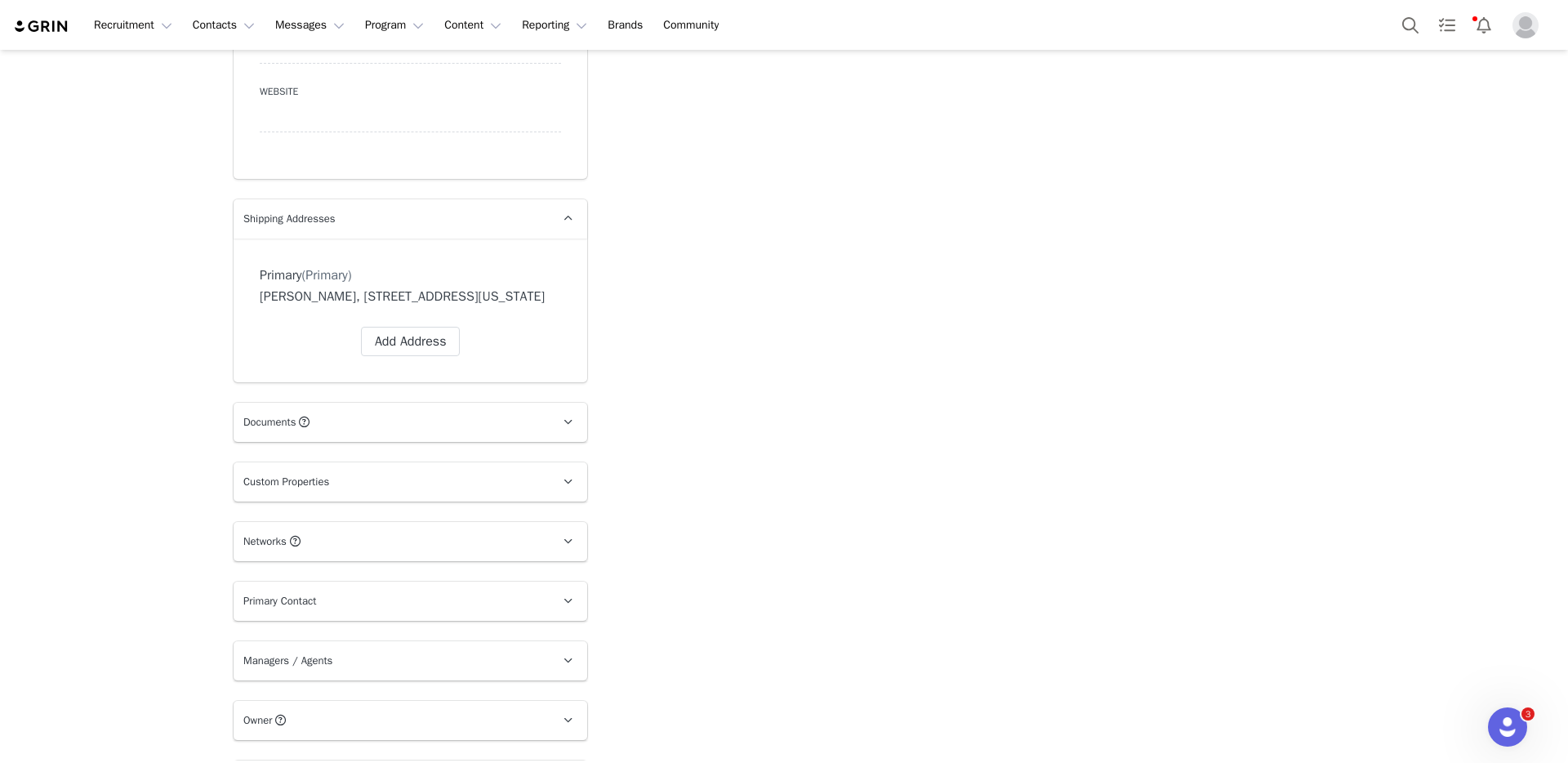scroll, scrollTop: 1040, scrollLeft: 0, axis: vertical 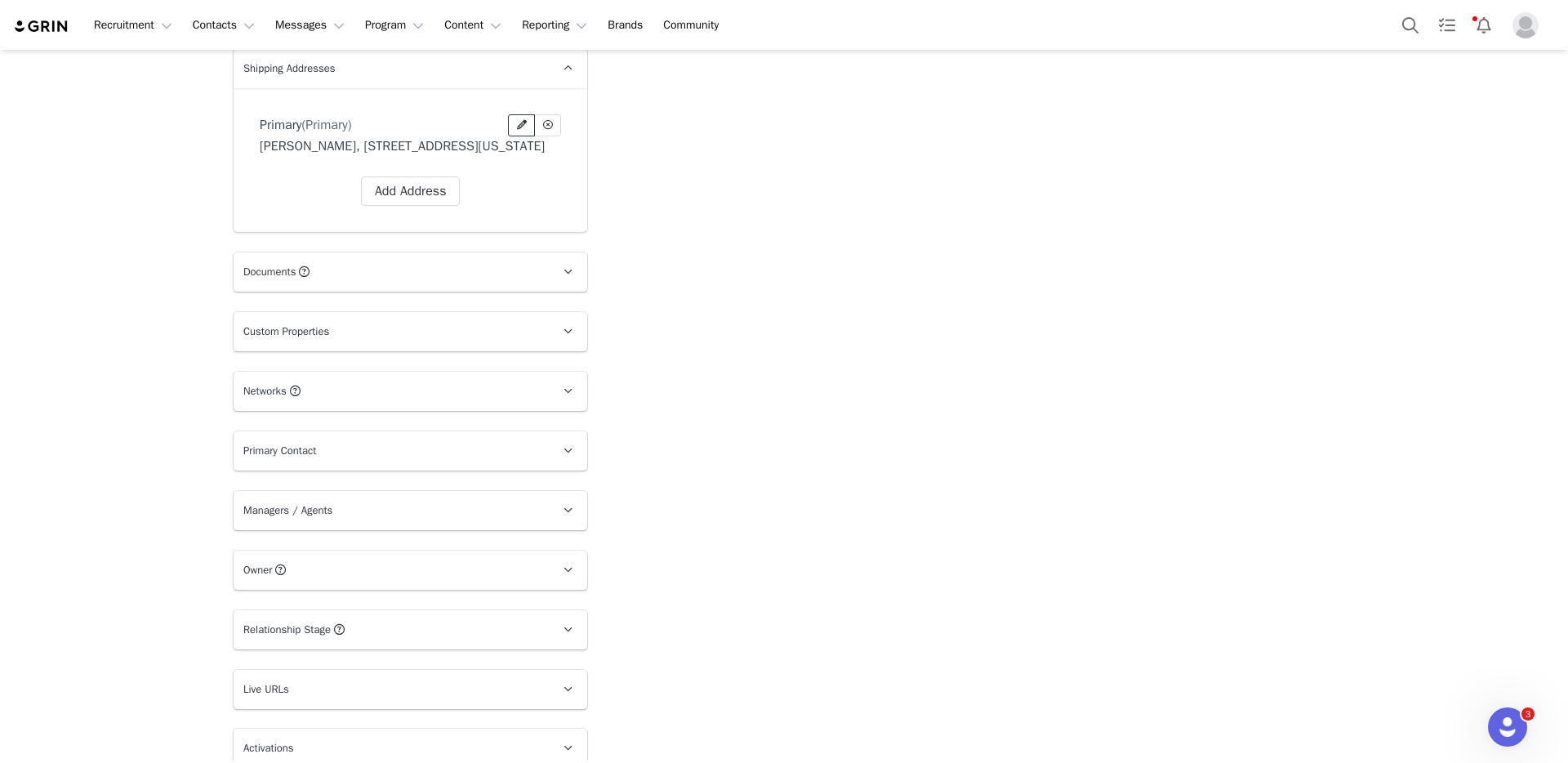 click at bounding box center (522, 125) 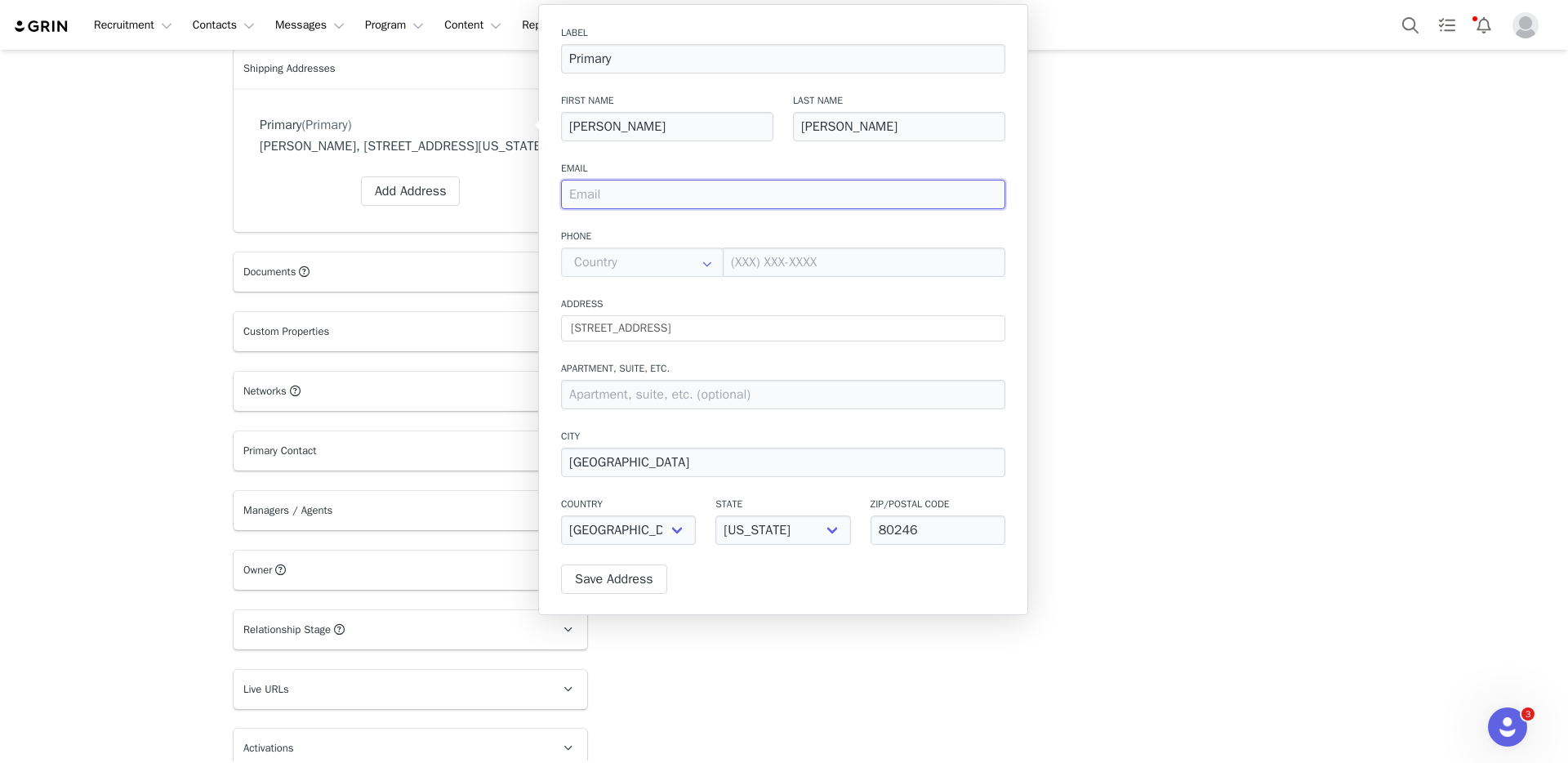 click at bounding box center (783, 194) 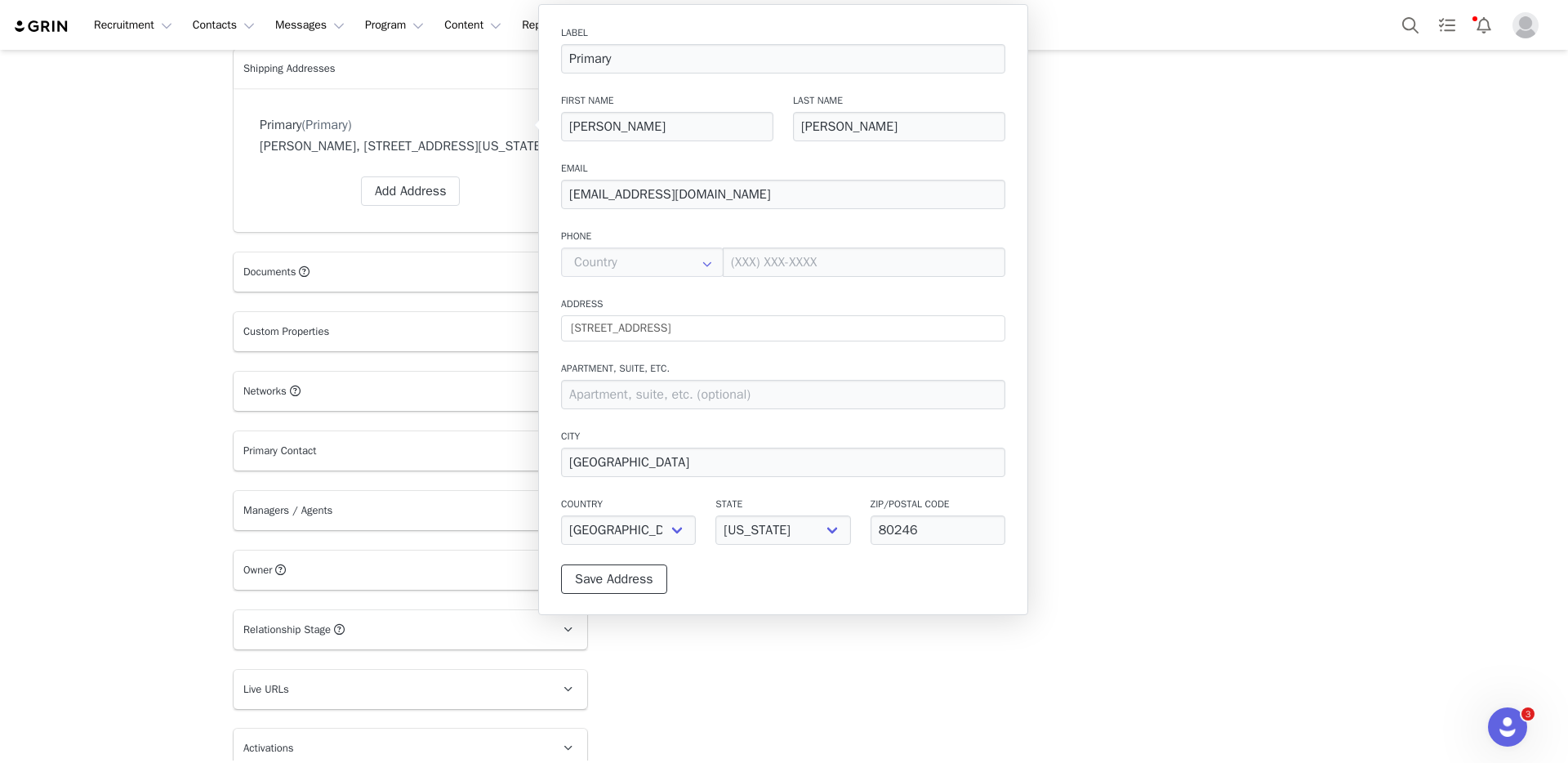 drag, startPoint x: 635, startPoint y: 564, endPoint x: 640, endPoint y: 557, distance: 8.602325 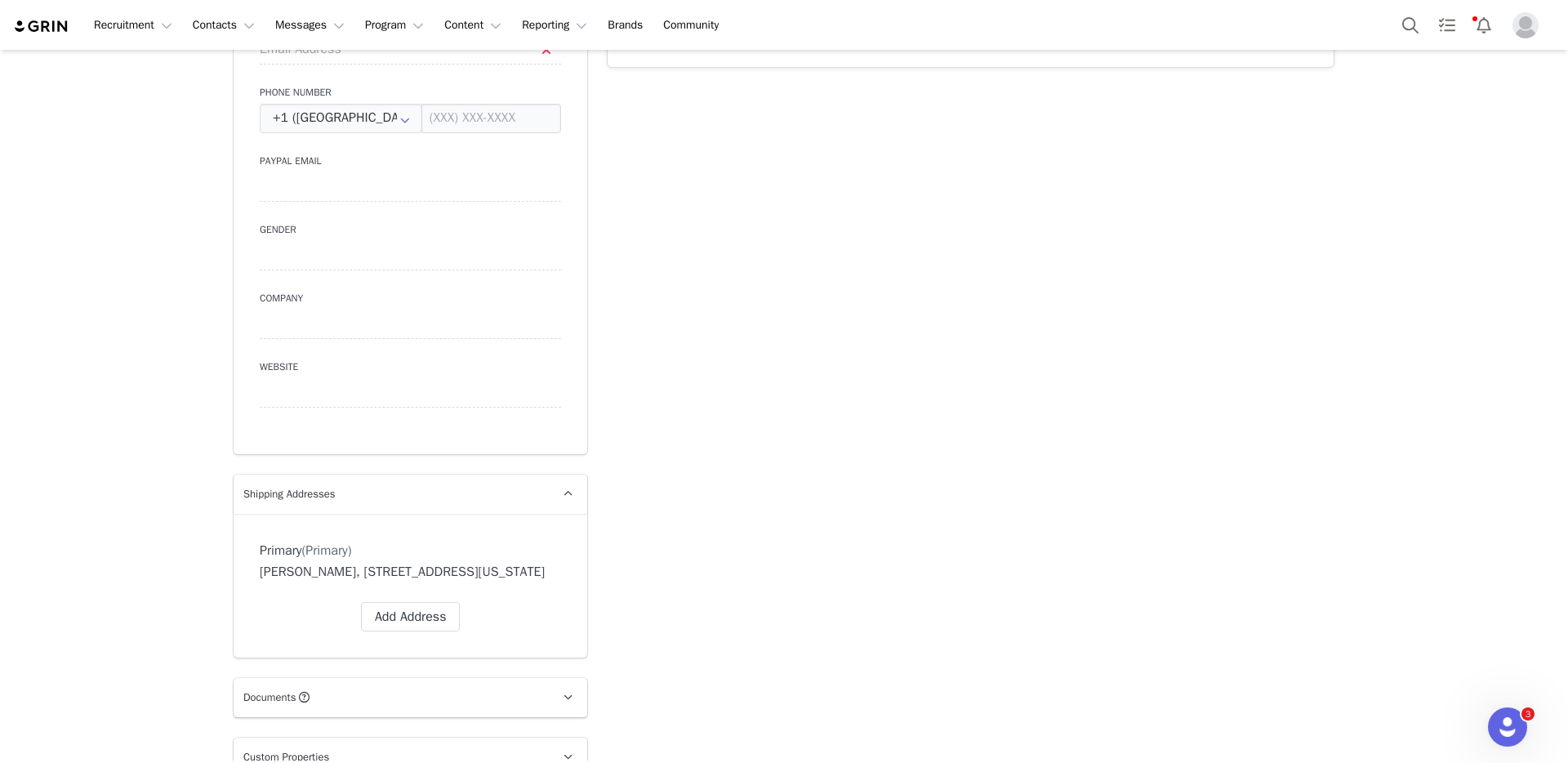 scroll, scrollTop: 0, scrollLeft: 0, axis: both 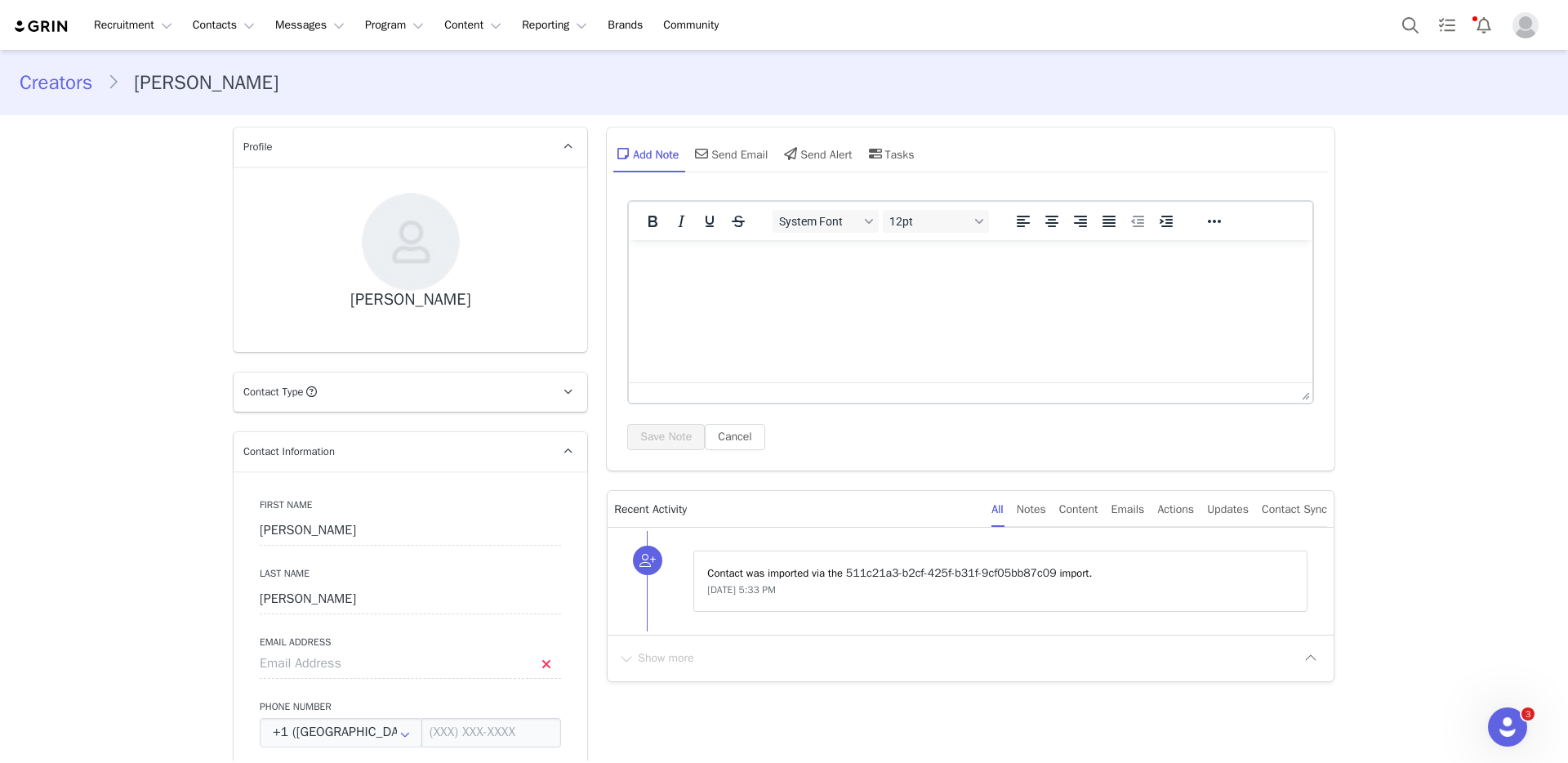 click on "Creators" at bounding box center [63, 83] 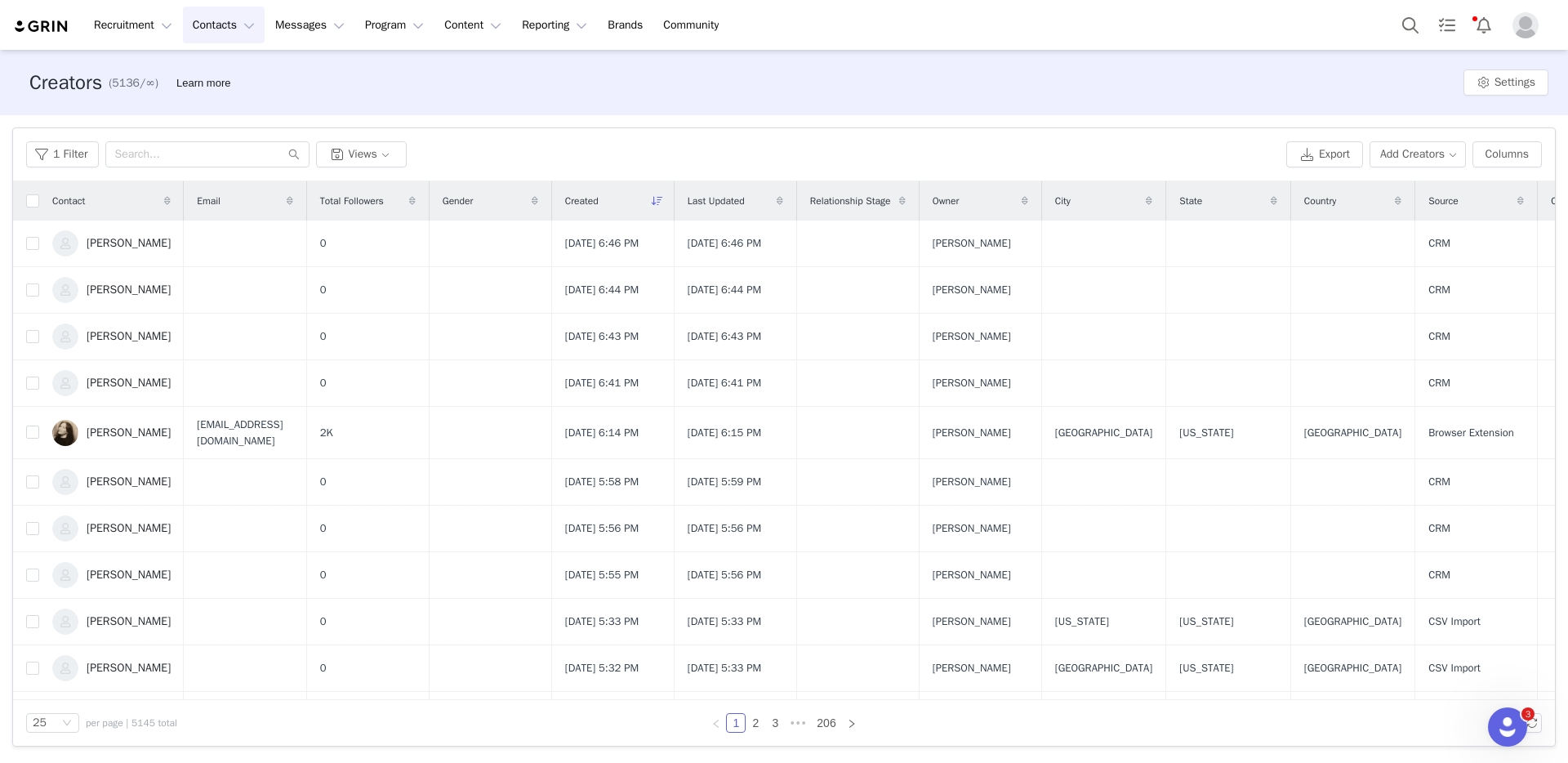 scroll, scrollTop: 475, scrollLeft: 0, axis: vertical 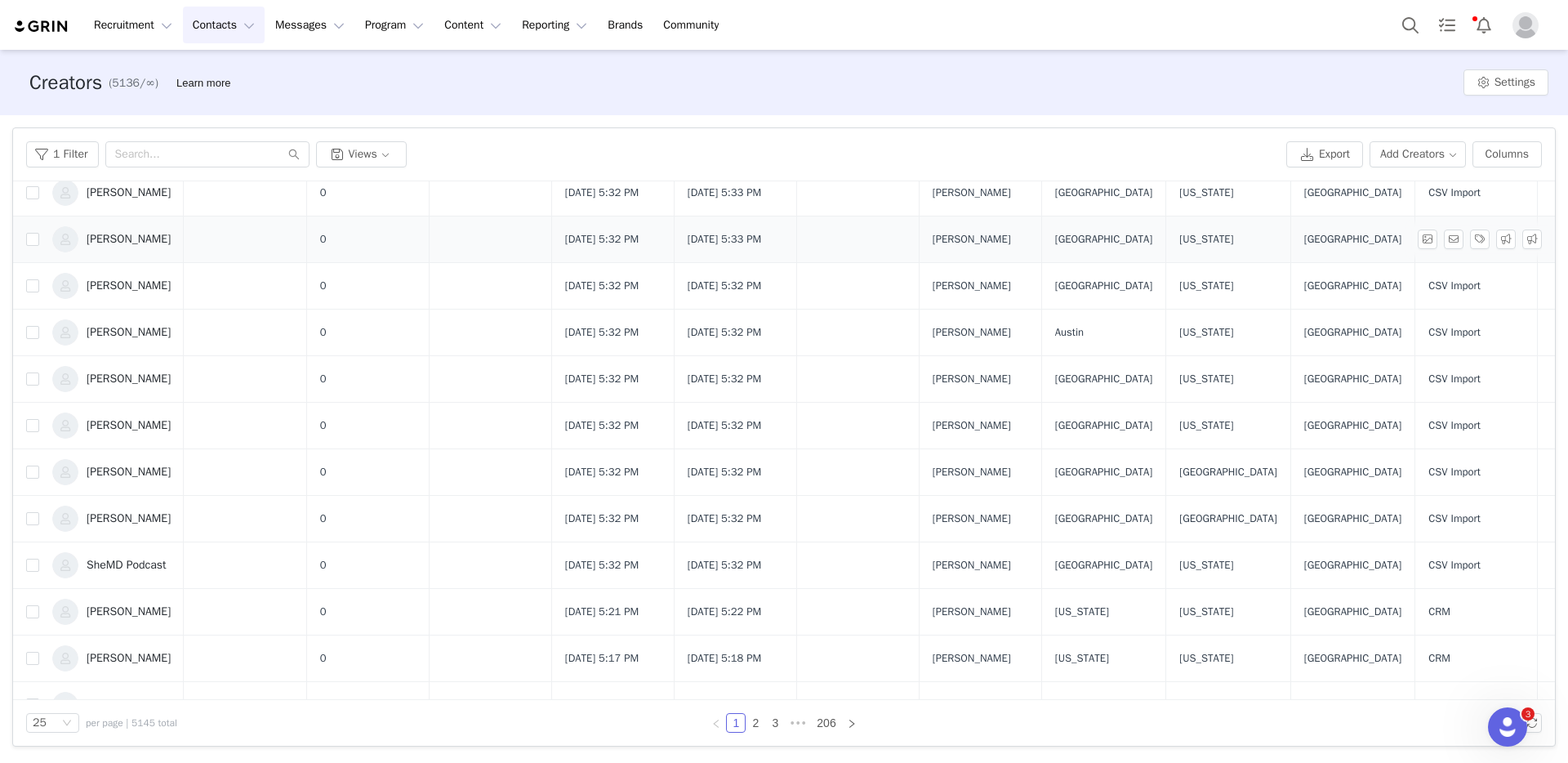 click on "[PERSON_NAME]" at bounding box center [128, 239] 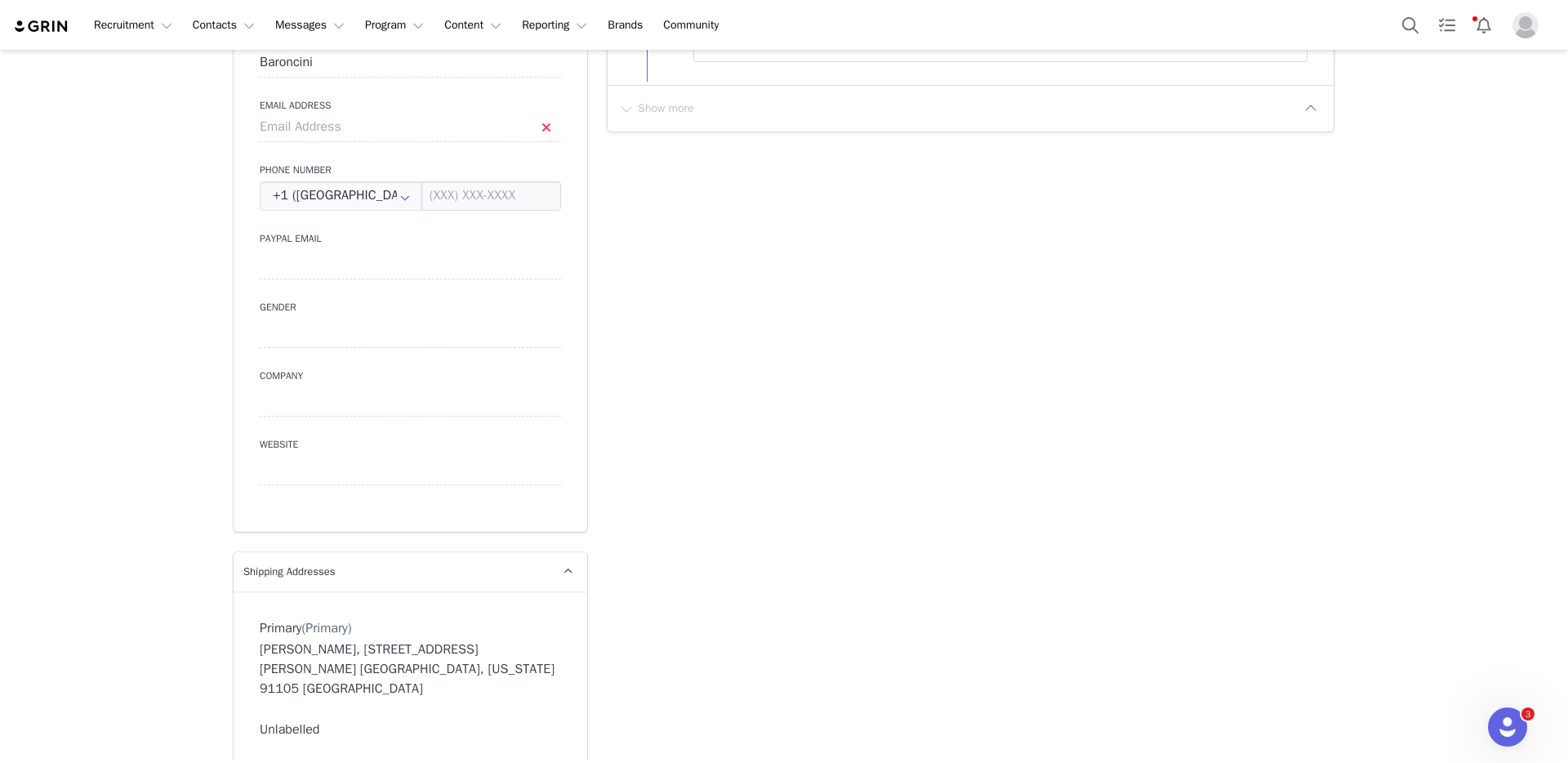 scroll, scrollTop: 560, scrollLeft: 0, axis: vertical 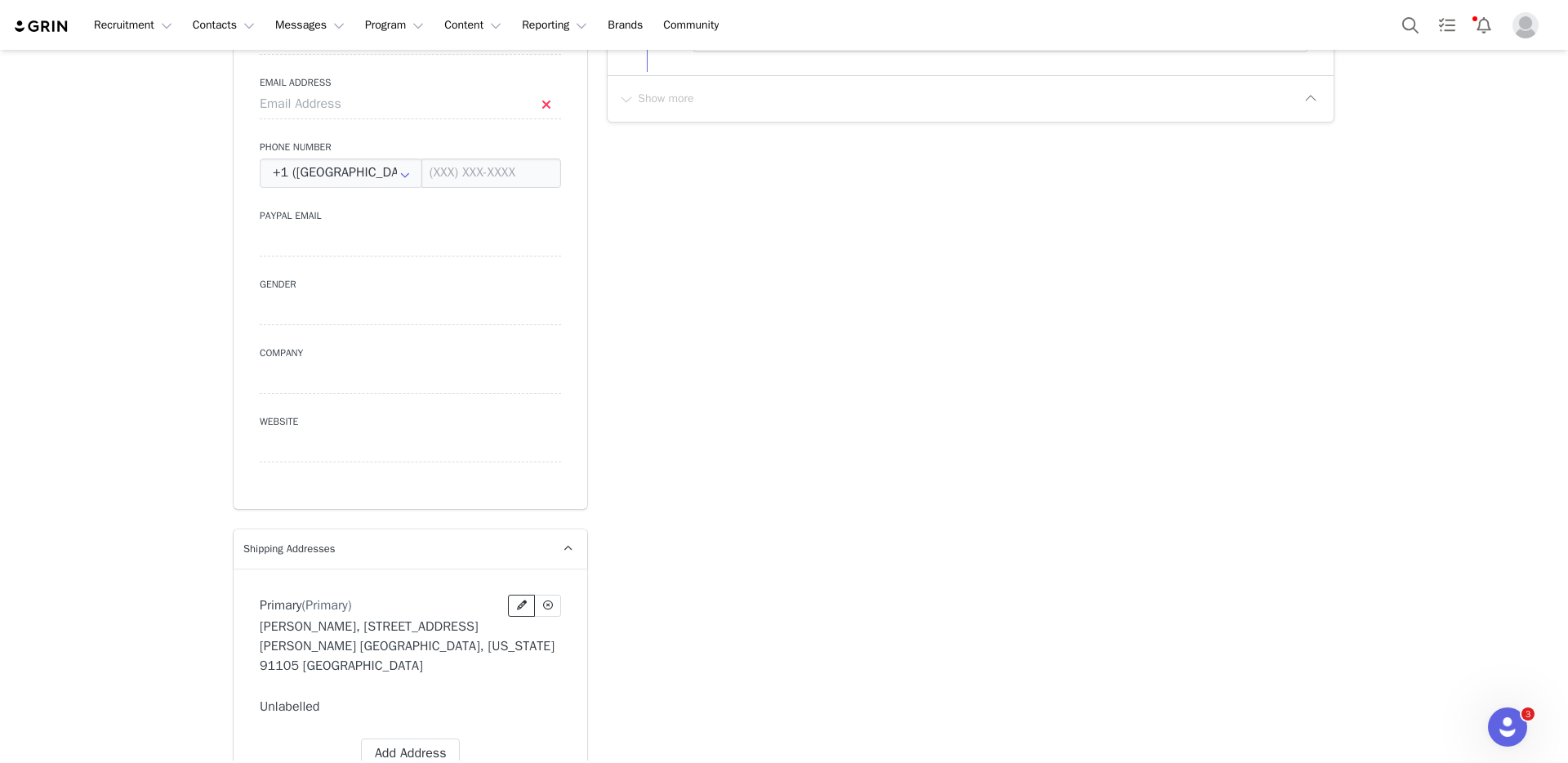 click at bounding box center [521, 605] 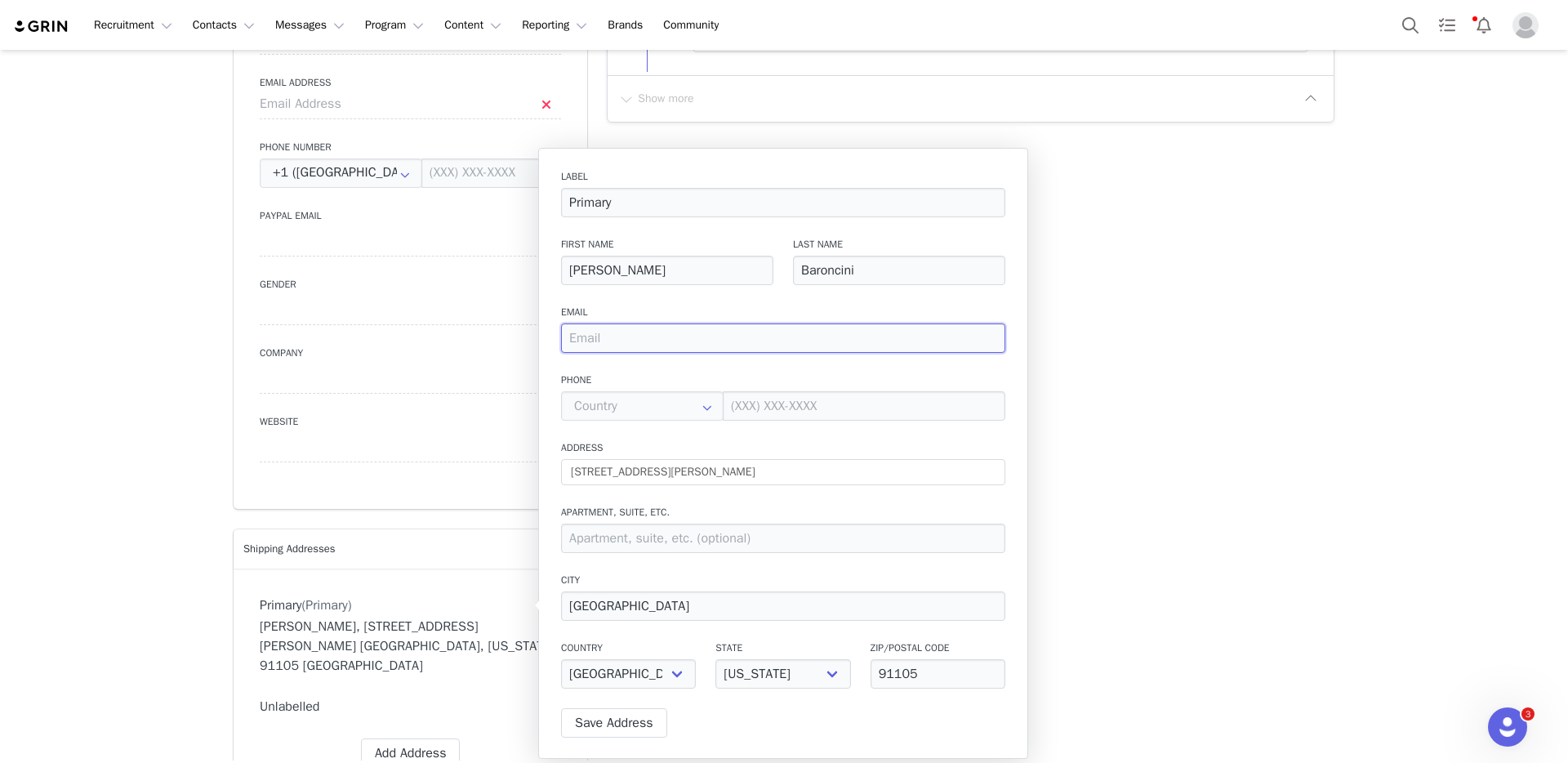 click at bounding box center [783, 338] 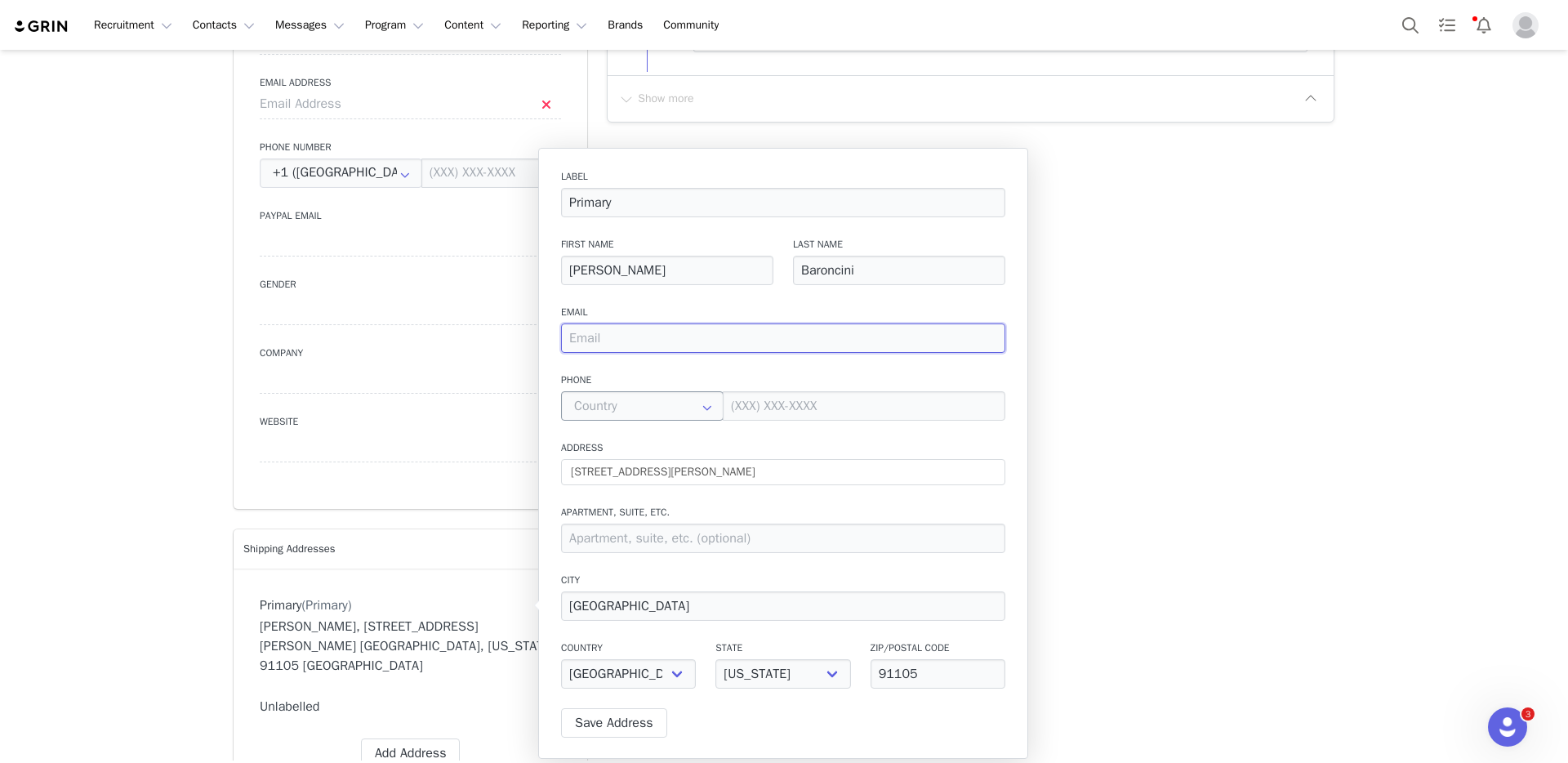 paste on "[EMAIL_ADDRESS][DOMAIN_NAME]" 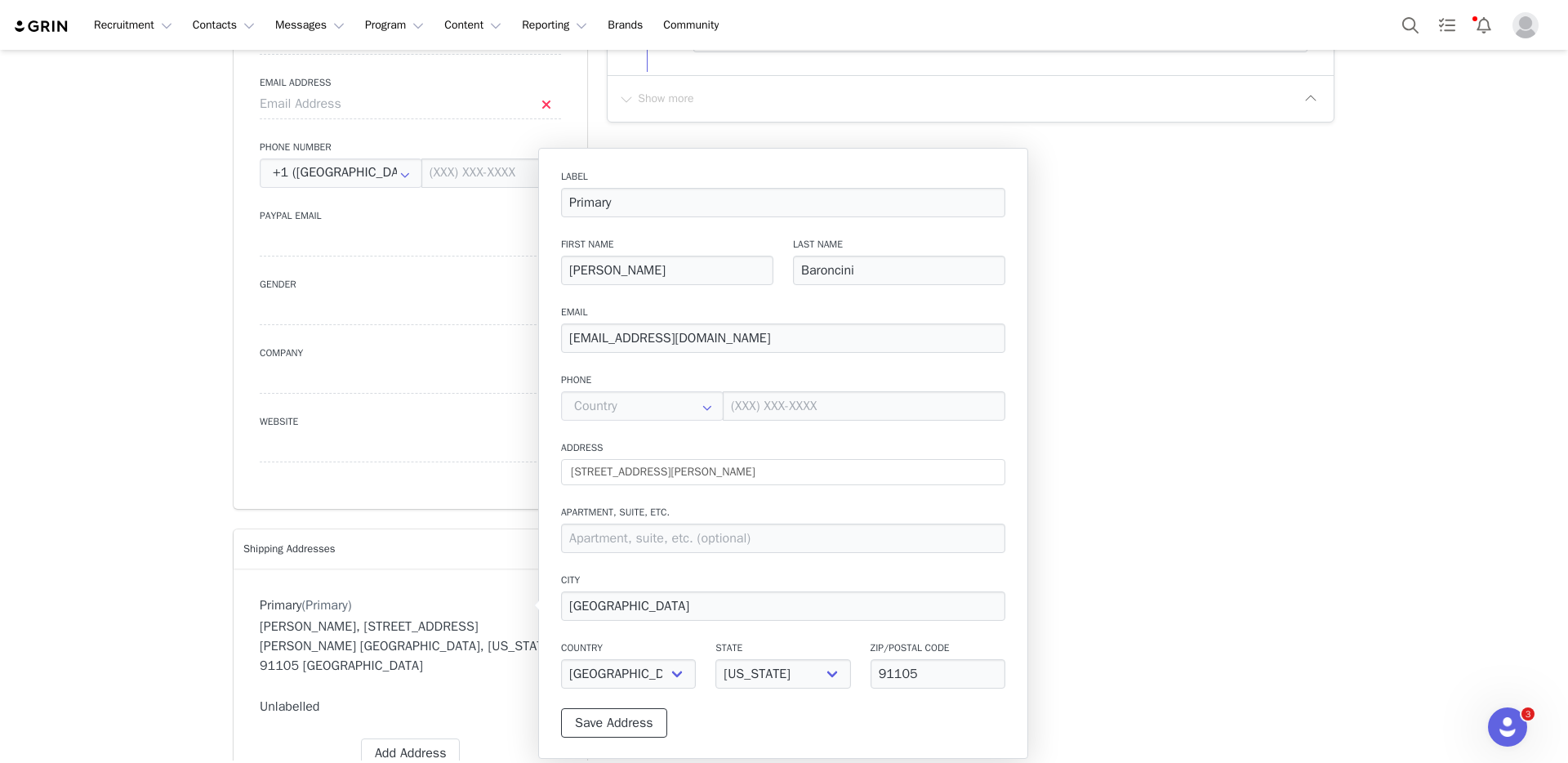 click on "Save Address" at bounding box center (614, 723) 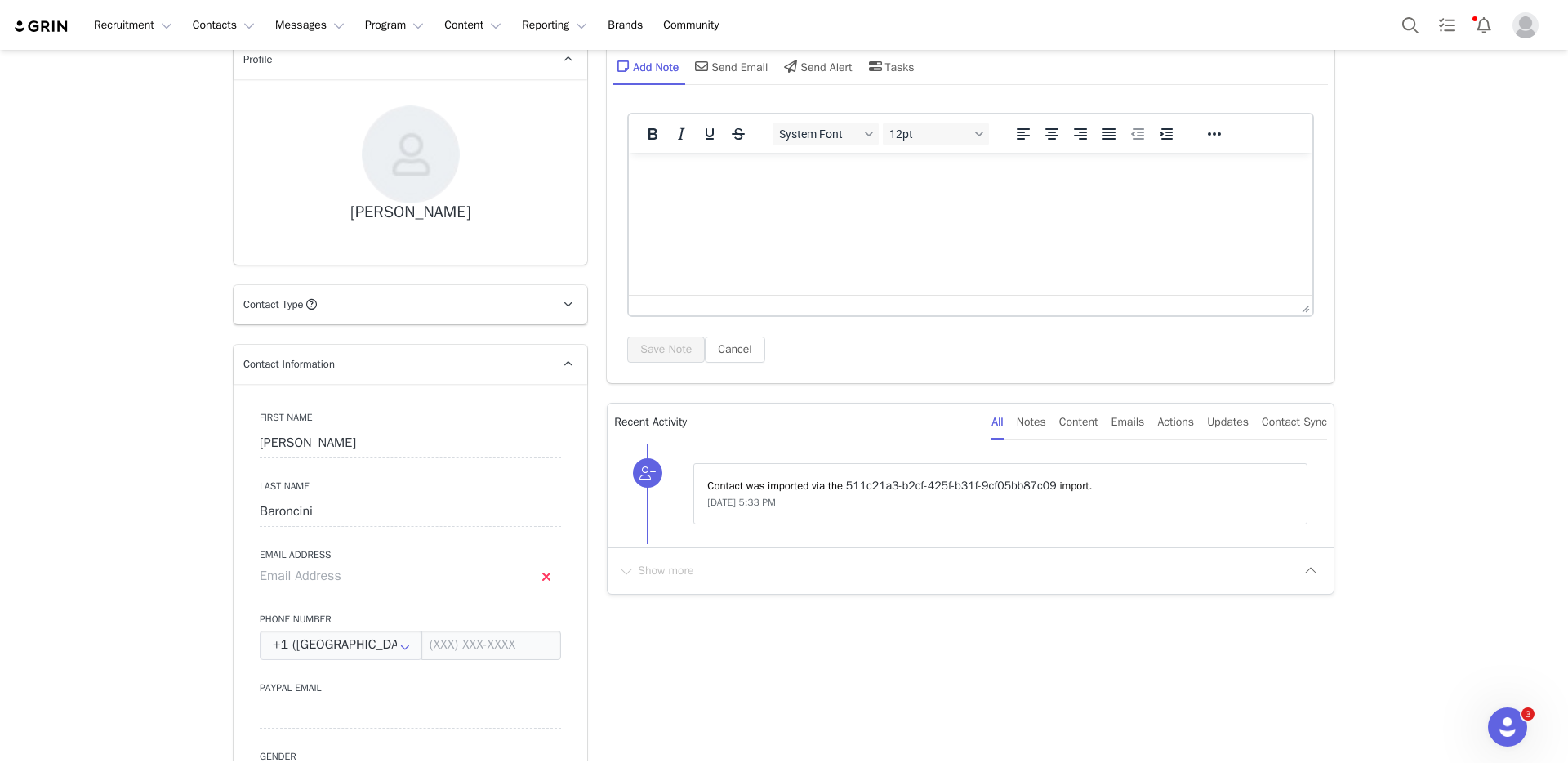 scroll, scrollTop: 0, scrollLeft: 0, axis: both 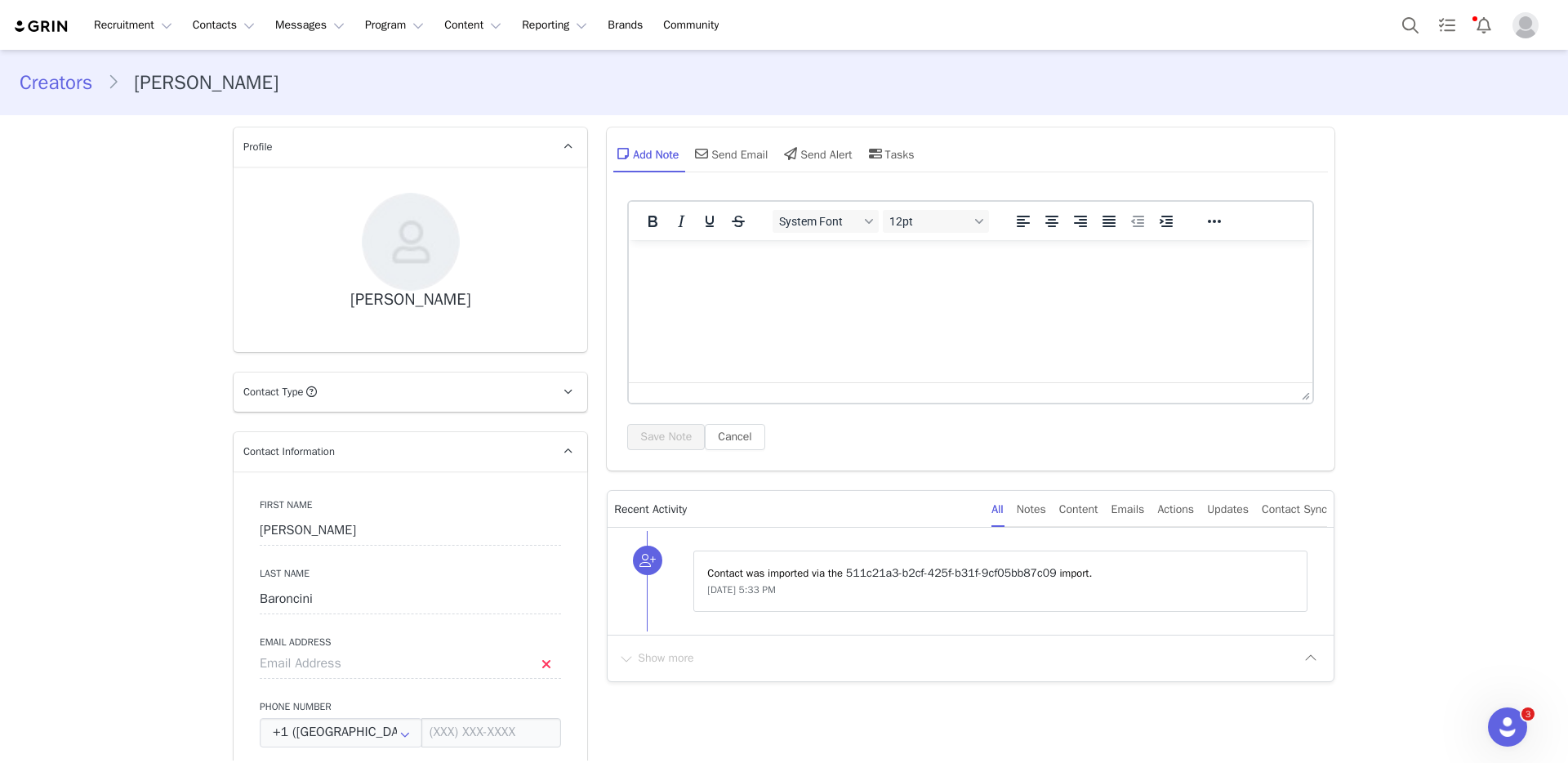 click on "Creators" at bounding box center (63, 83) 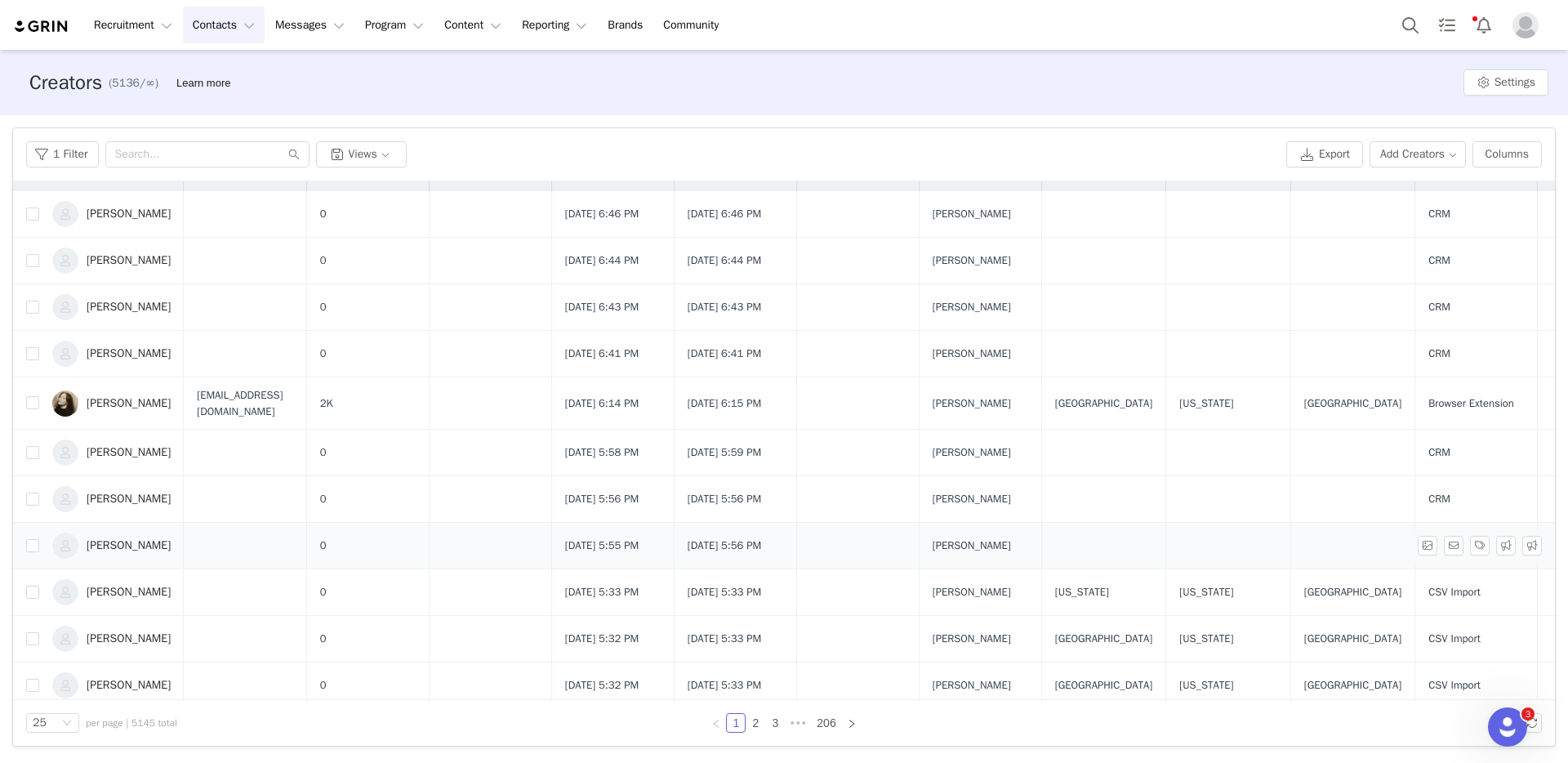 scroll, scrollTop: 341, scrollLeft: 0, axis: vertical 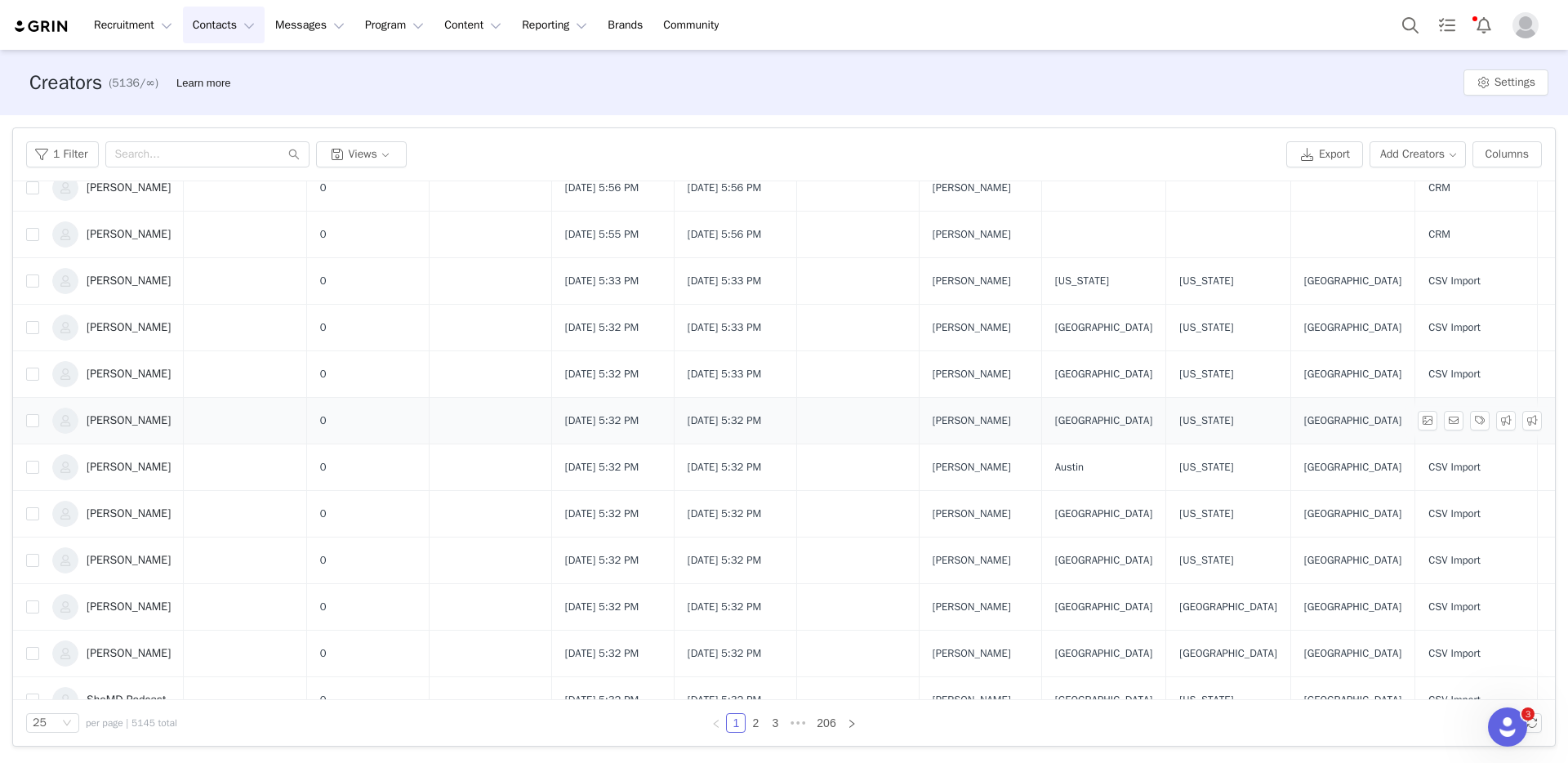 click on "[PERSON_NAME]" at bounding box center [128, 421] 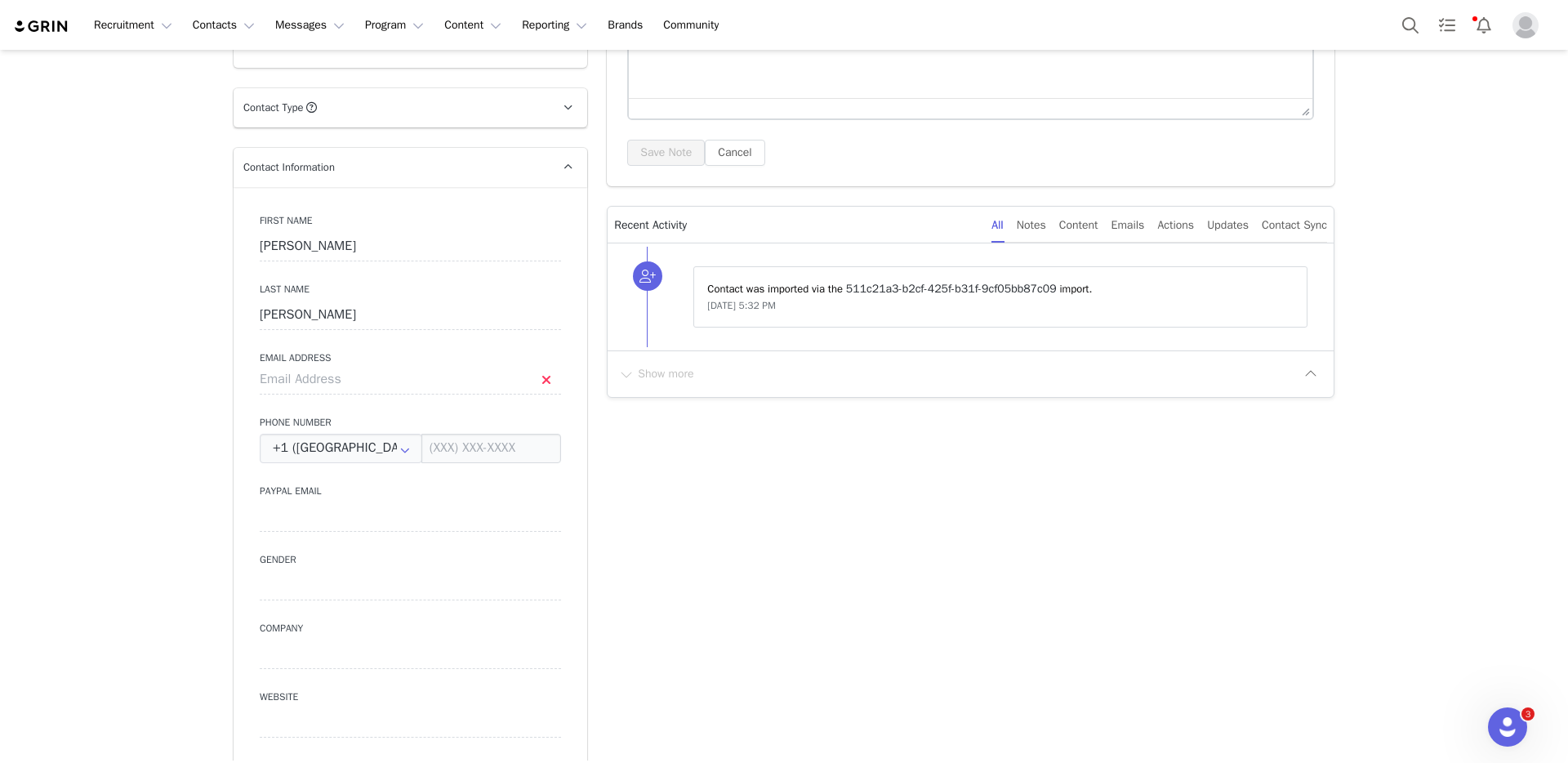 scroll, scrollTop: 0, scrollLeft: 0, axis: both 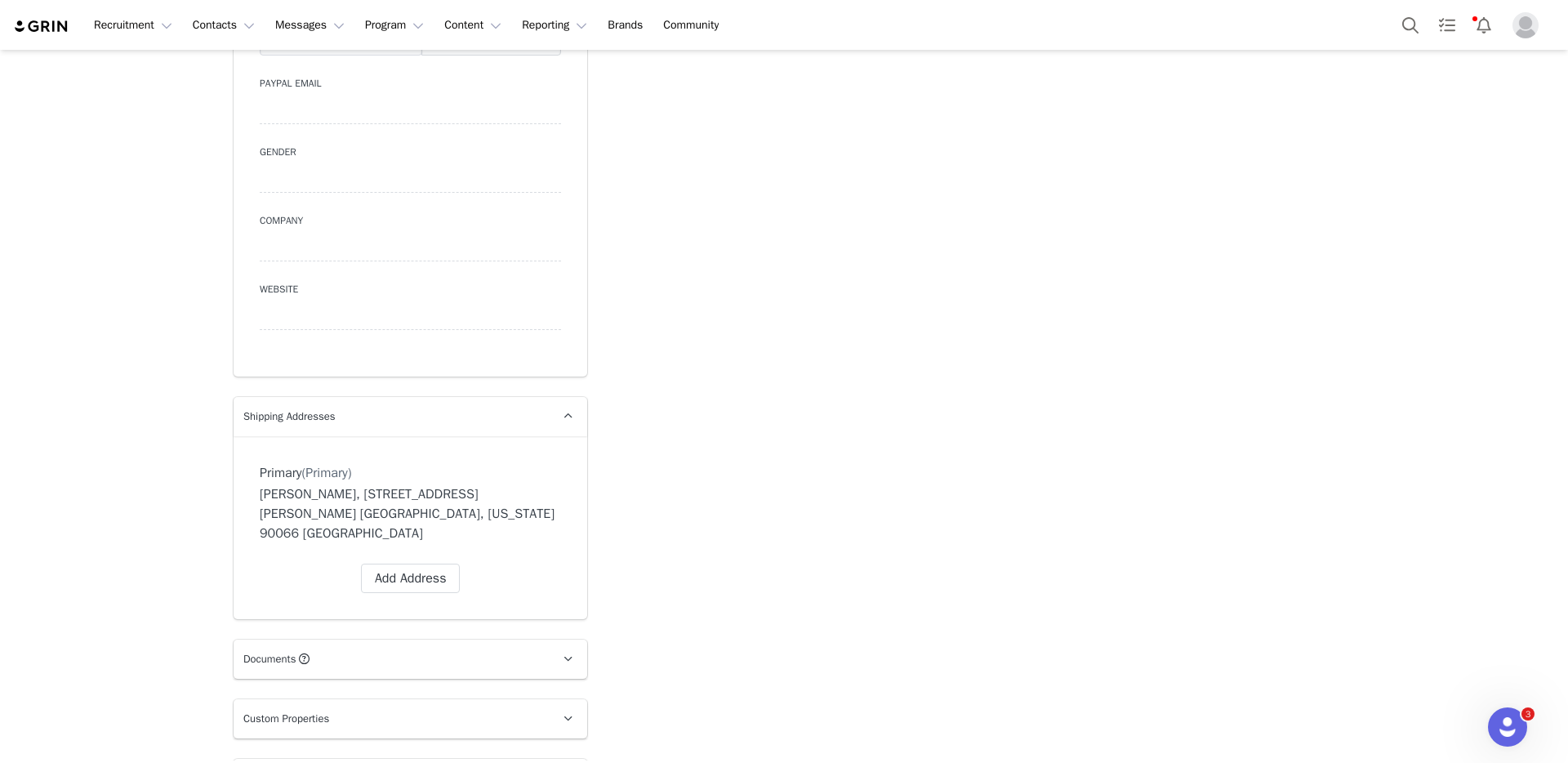 click on "Primary (Primary)  Label  Primary  First Name  Sami  Last Name  Clarke  Email   Phone  +93 (Afghanistan) +358 (Aland Islands) +355 (Albania) +213 (Algeria) +376 (Andorra) +244 (Angola) +1264 (Anguilla) +1268 (Antigua And Barbuda) +54 (Argentina) +374 (Armenia) +297 (Aruba) +61 (Australia) +43 (Austria) +994 (Azerbaijan) +1242 (Bahamas) +973 (Bahrain) +880 (Bangladesh) +1246 (Barbados) +375 (Belarus) +32 (Belgium) +501 (Belize) +229 (Benin) +1441 (Bermuda) +975 (Bhutan) +591 (Bolivia) +599 (Bonaire, Sint Eustatius and Saba) +387 (Bosnia And Herzegovina) +267 (Botswana) +0 (Bouvet Island) +55 (Brazil) +673 (Brunei) +359 (Bulgaria) +226 (Burkina Faso) +257 (Burundi) +855 (Cambodia) +1 (Canada) +238 (Cape Verde) +1345 (Cayman Islands) +236 (Central African Republic) +235 (Chad) +56 (Chile) +86 (China) +61 (Christmas Island) +672 (Cocos (Keeling) Islands) +57 (Colombia) +269 (Comoros) +242 (Congo) +243 (Congo, The Democratic Republic Of The) +682 (Cook Islands) +506 (Costa Rica) +225 (Côte d'Ivoire) +53 (Cuba)" at bounding box center [410, 528] 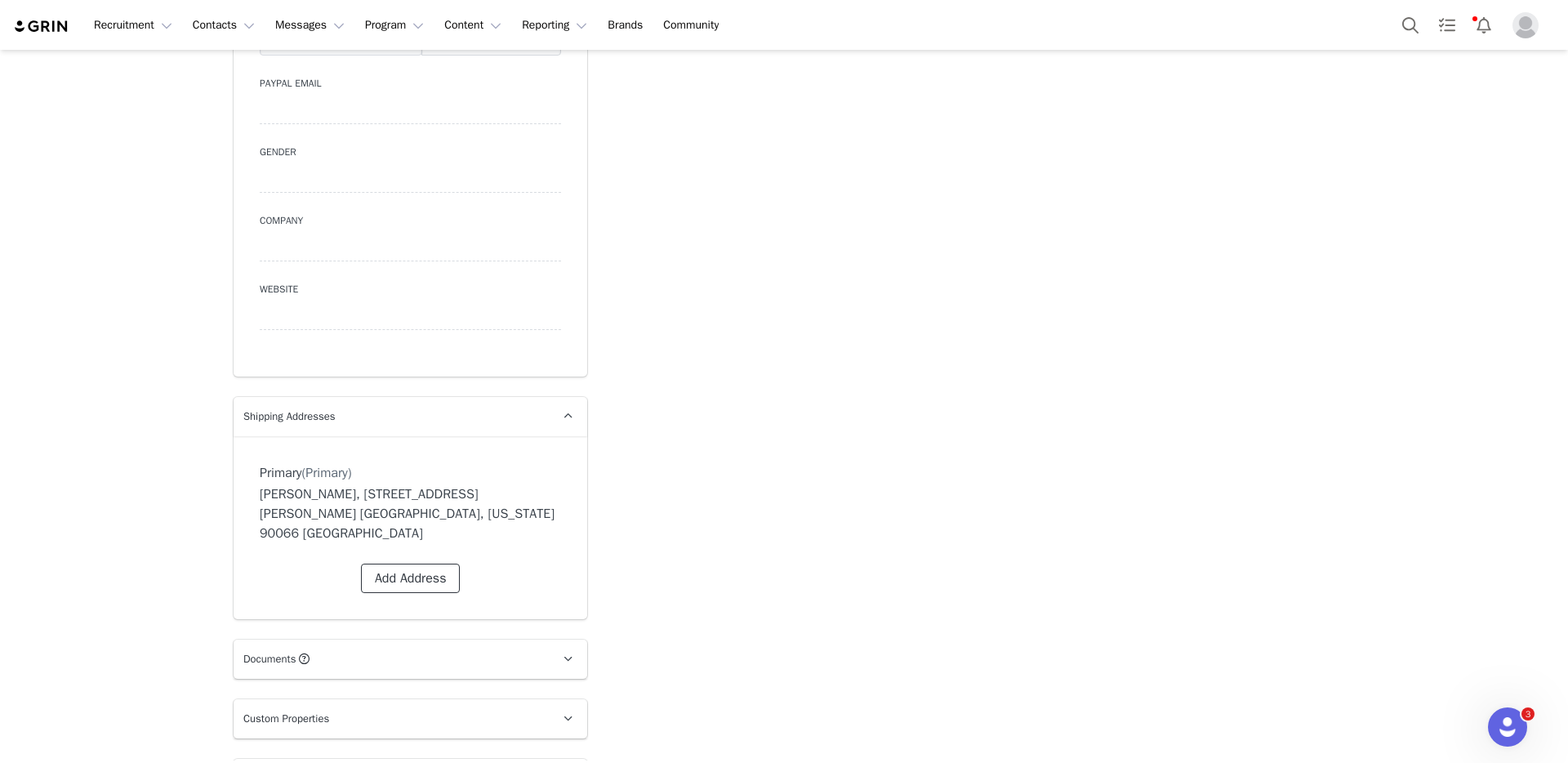 click on "Add Address" at bounding box center (411, 578) 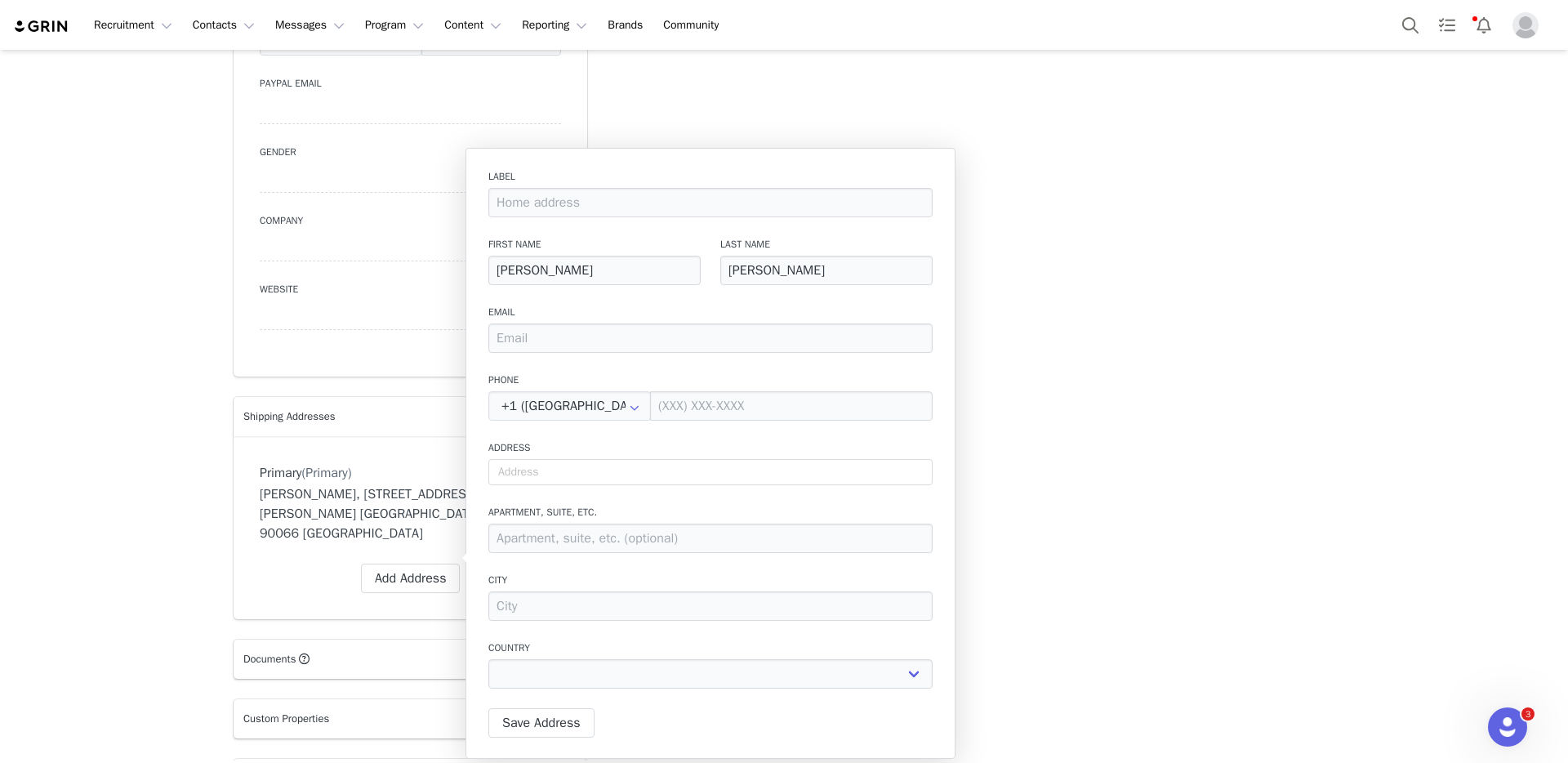 click on "Primary (Primary)  Label  Primary  First Name  Sami  Last Name  Clarke  Email   Phone  +93 (Afghanistan) +358 (Aland Islands) +355 (Albania) +213 (Algeria) +376 (Andorra) +244 (Angola) +1264 (Anguilla) +1268 (Antigua And Barbuda) +54 (Argentina) +374 (Armenia) +297 (Aruba) +61 (Australia) +43 (Austria) +994 (Azerbaijan) +1242 (Bahamas) +973 (Bahrain) +880 (Bangladesh) +1246 (Barbados) +375 (Belarus) +32 (Belgium) +501 (Belize) +229 (Benin) +1441 (Bermuda) +975 (Bhutan) +591 (Bolivia) +599 (Bonaire, Sint Eustatius and Saba) +387 (Bosnia And Herzegovina) +267 (Botswana) +0 (Bouvet Island) +55 (Brazil) +673 (Brunei) +359 (Bulgaria) +226 (Burkina Faso) +257 (Burundi) +855 (Cambodia) +1 (Canada) +238 (Cape Verde) +1345 (Cayman Islands) +236 (Central African Republic) +235 (Chad) +56 (Chile) +86 (China) +61 (Christmas Island) +672 (Cocos (Keeling) Islands) +57 (Colombia) +269 (Comoros) +242 (Congo) +243 (Congo, The Democratic Republic Of The) +682 (Cook Islands) +506 (Costa Rica) +225 (Côte d'Ivoire) +53 (Cuba)" at bounding box center (410, 473) 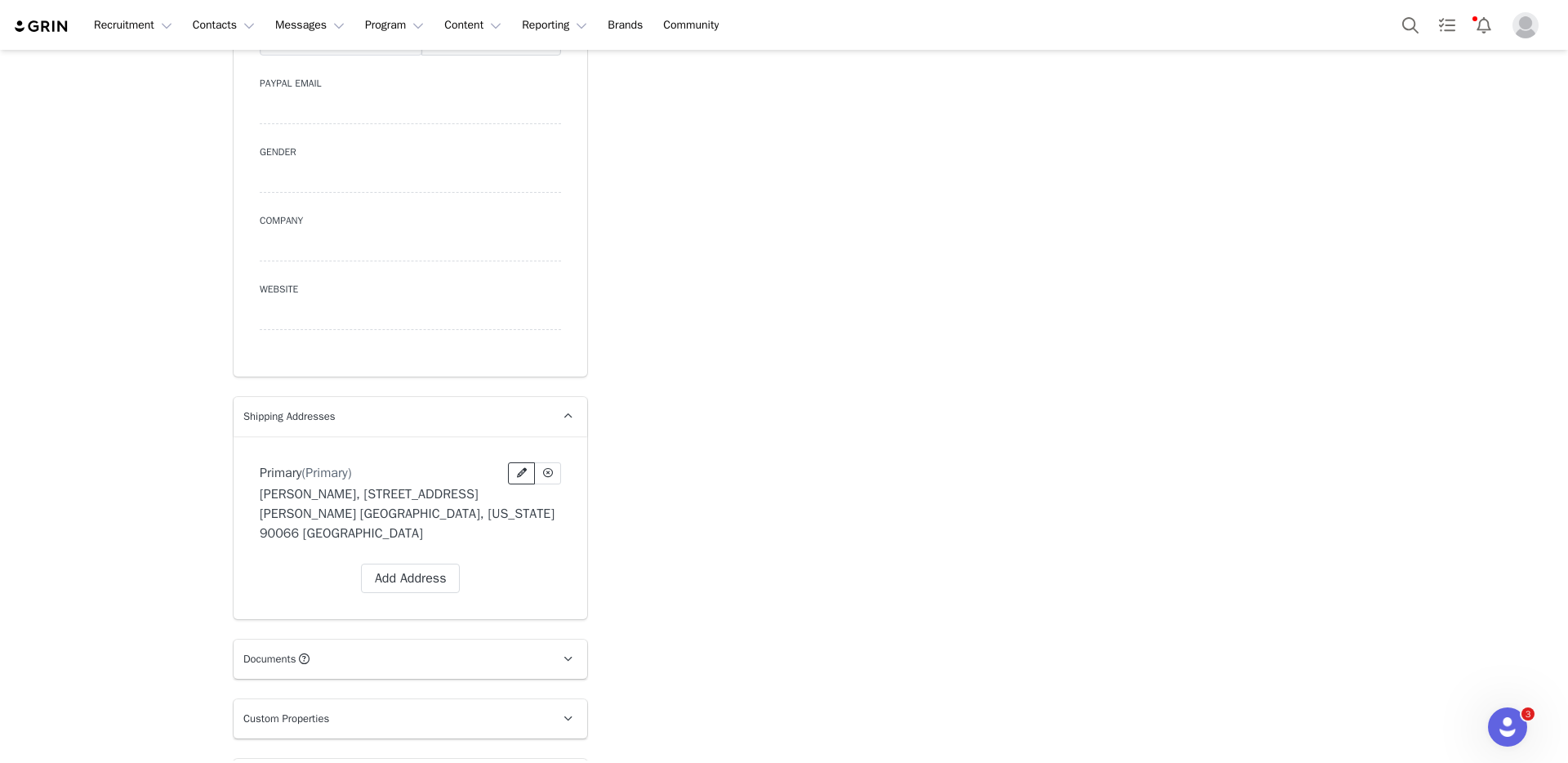 click at bounding box center (522, 473) 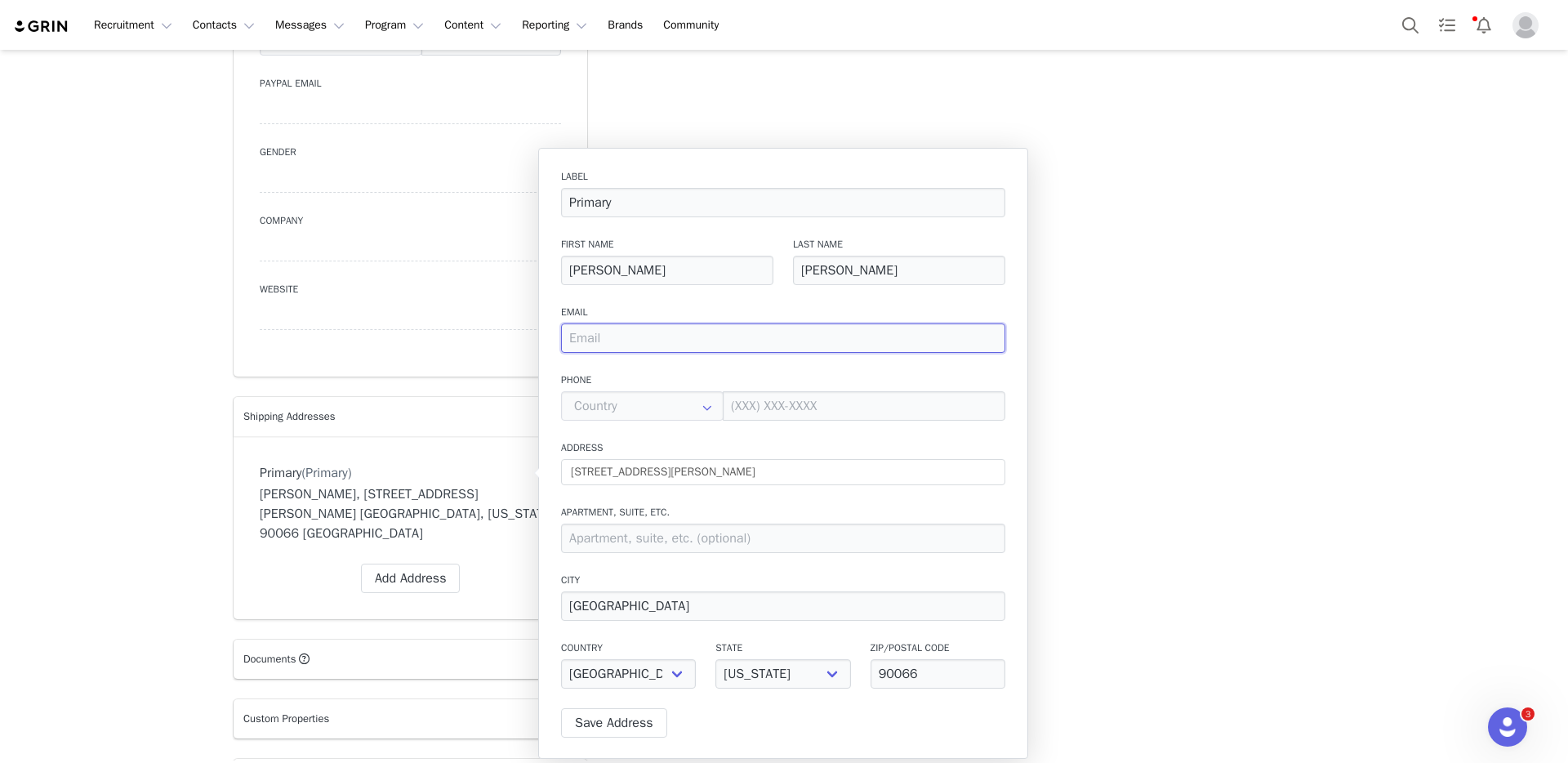 click at bounding box center [783, 338] 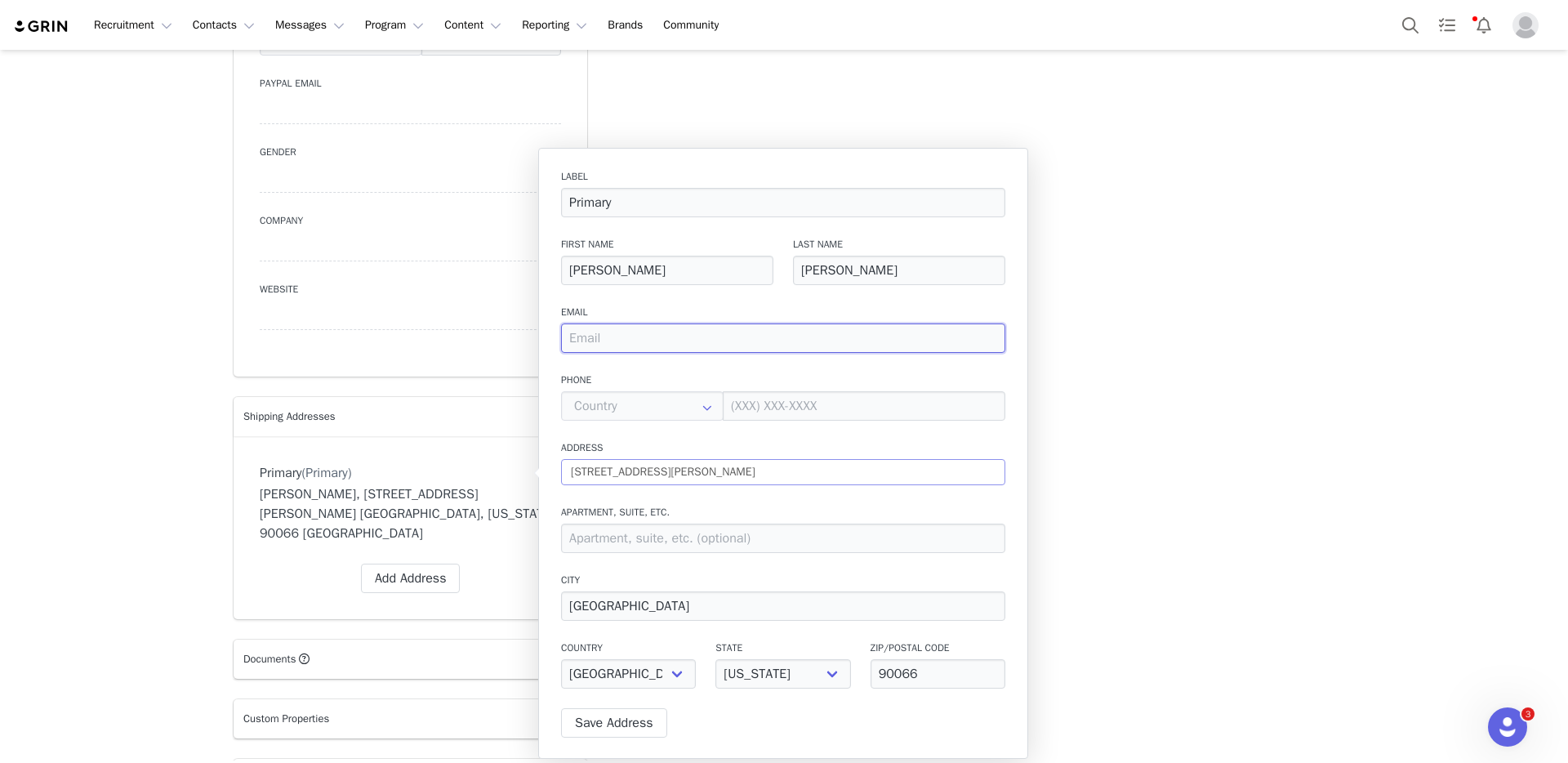 paste on "[EMAIL_ADDRESS][DOMAIN_NAME]" 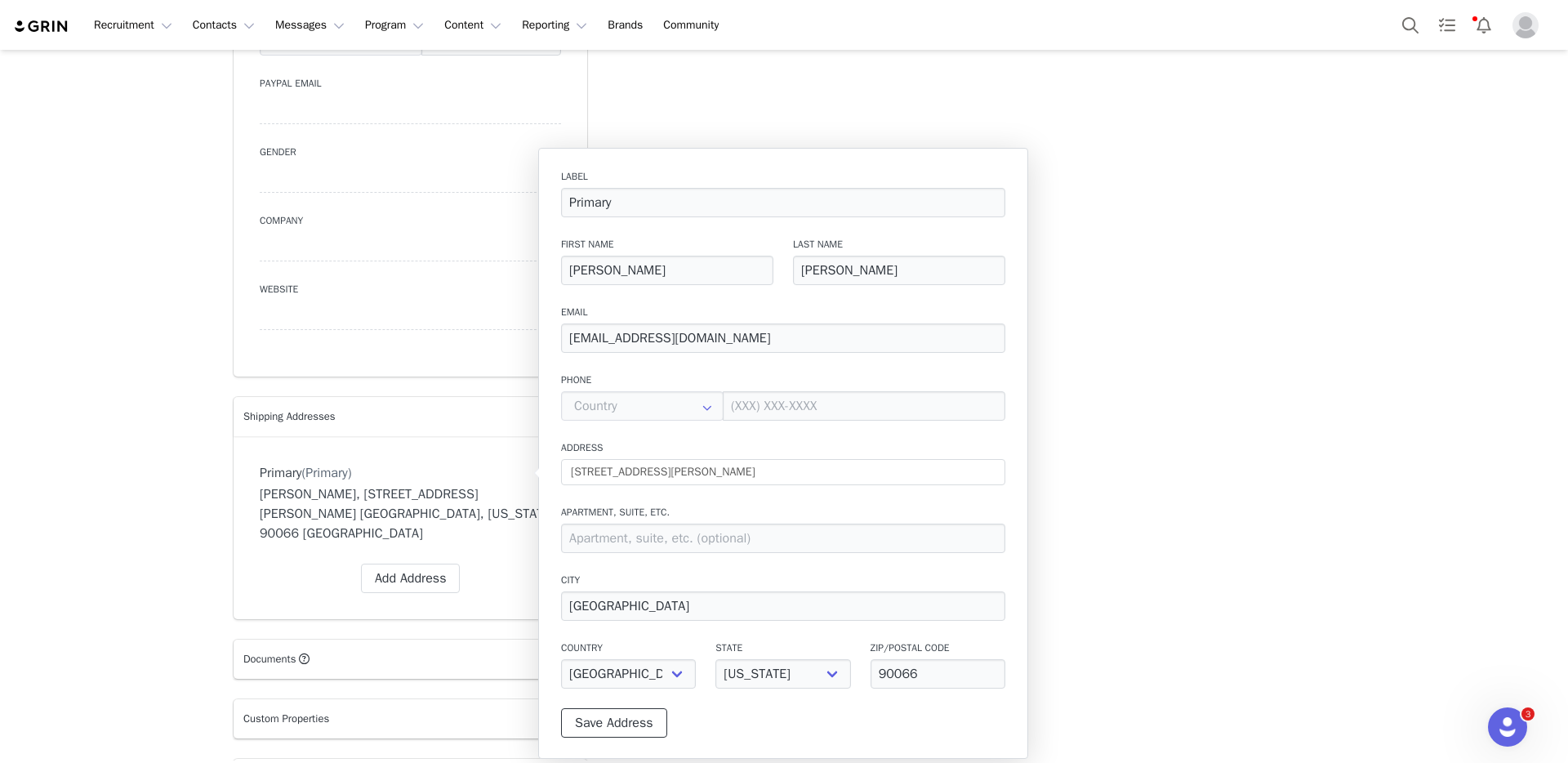 click on "Save Address" at bounding box center (614, 723) 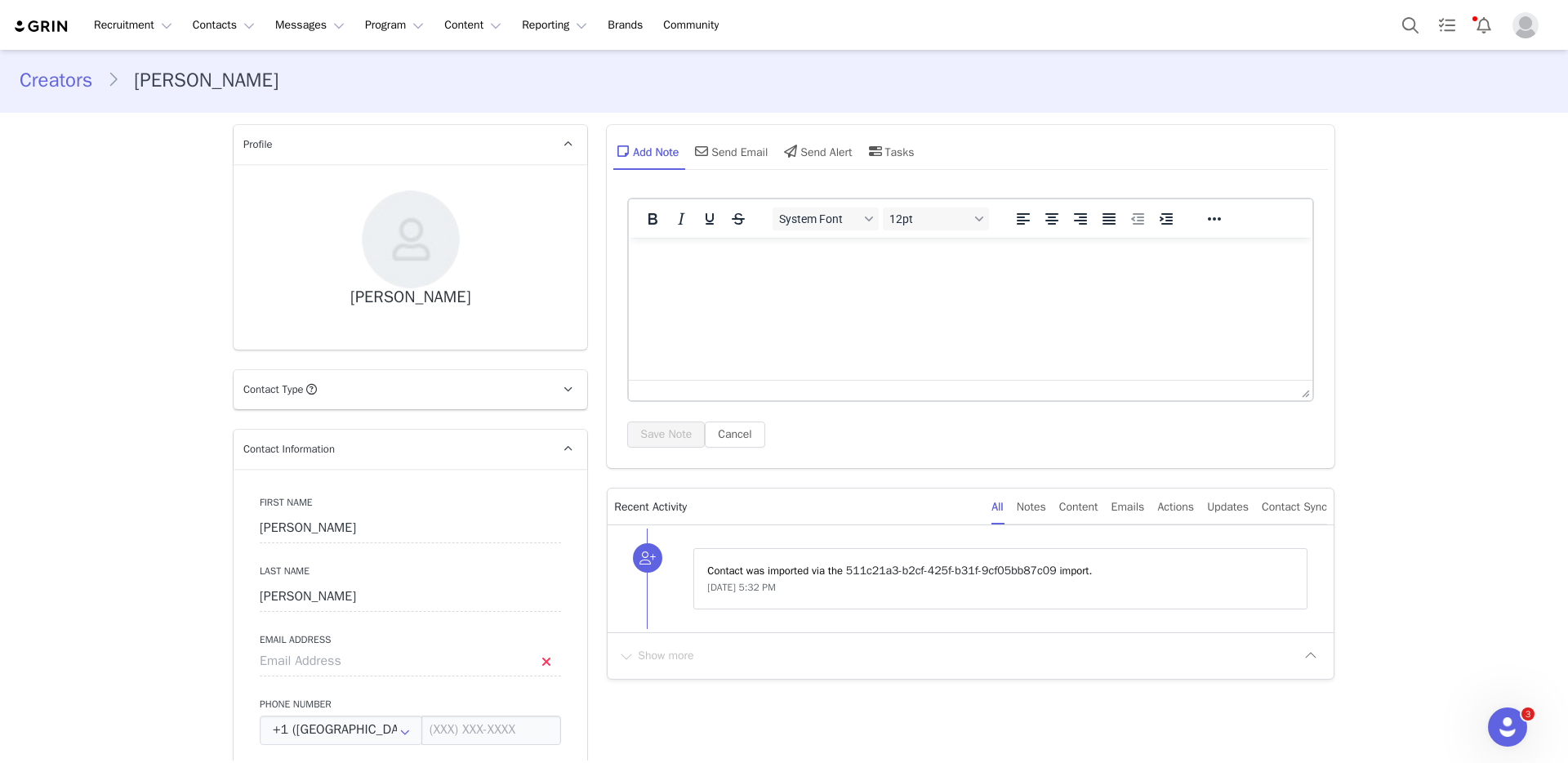 scroll, scrollTop: 0, scrollLeft: 0, axis: both 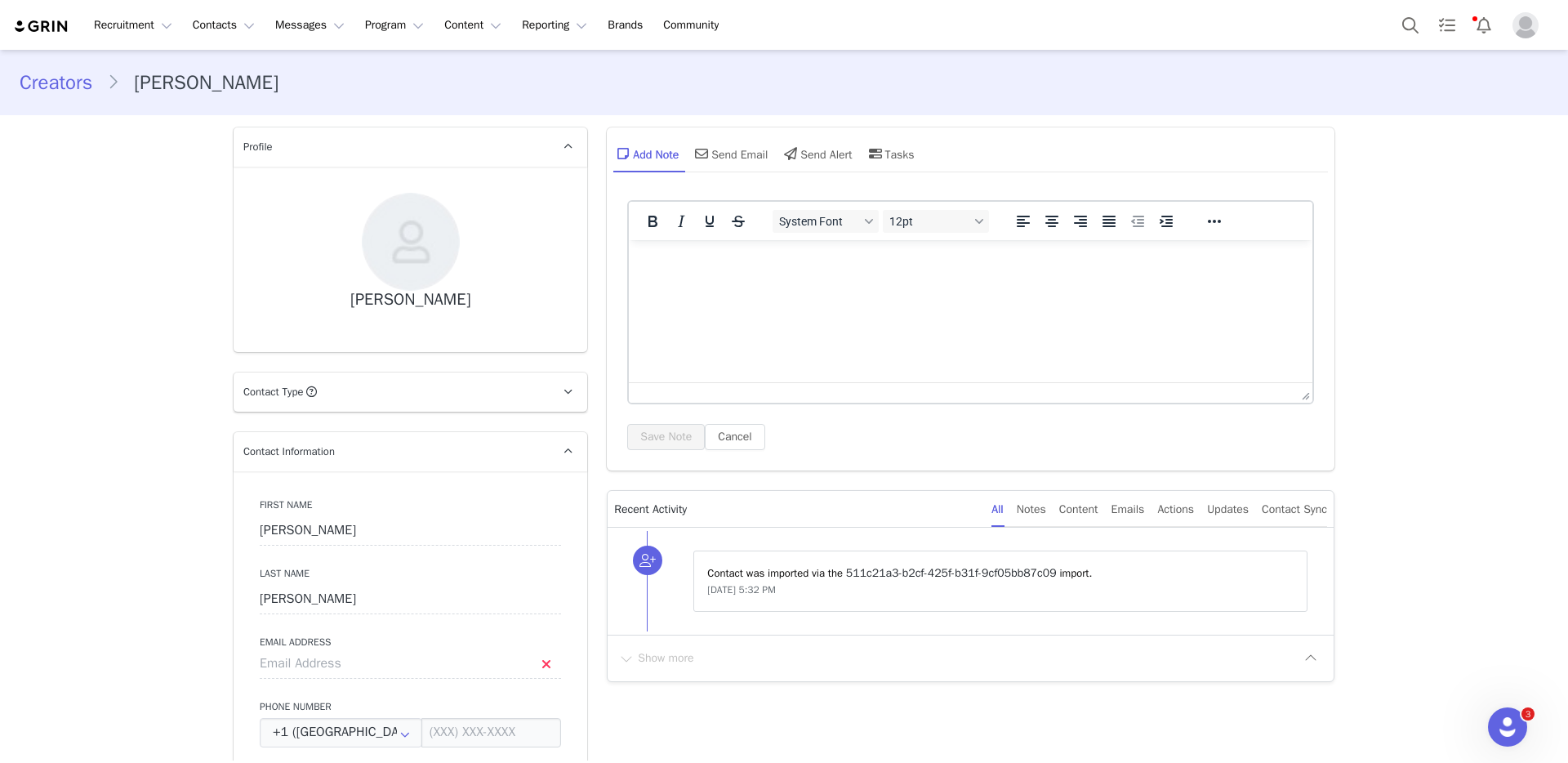 click on "Creators" at bounding box center [63, 83] 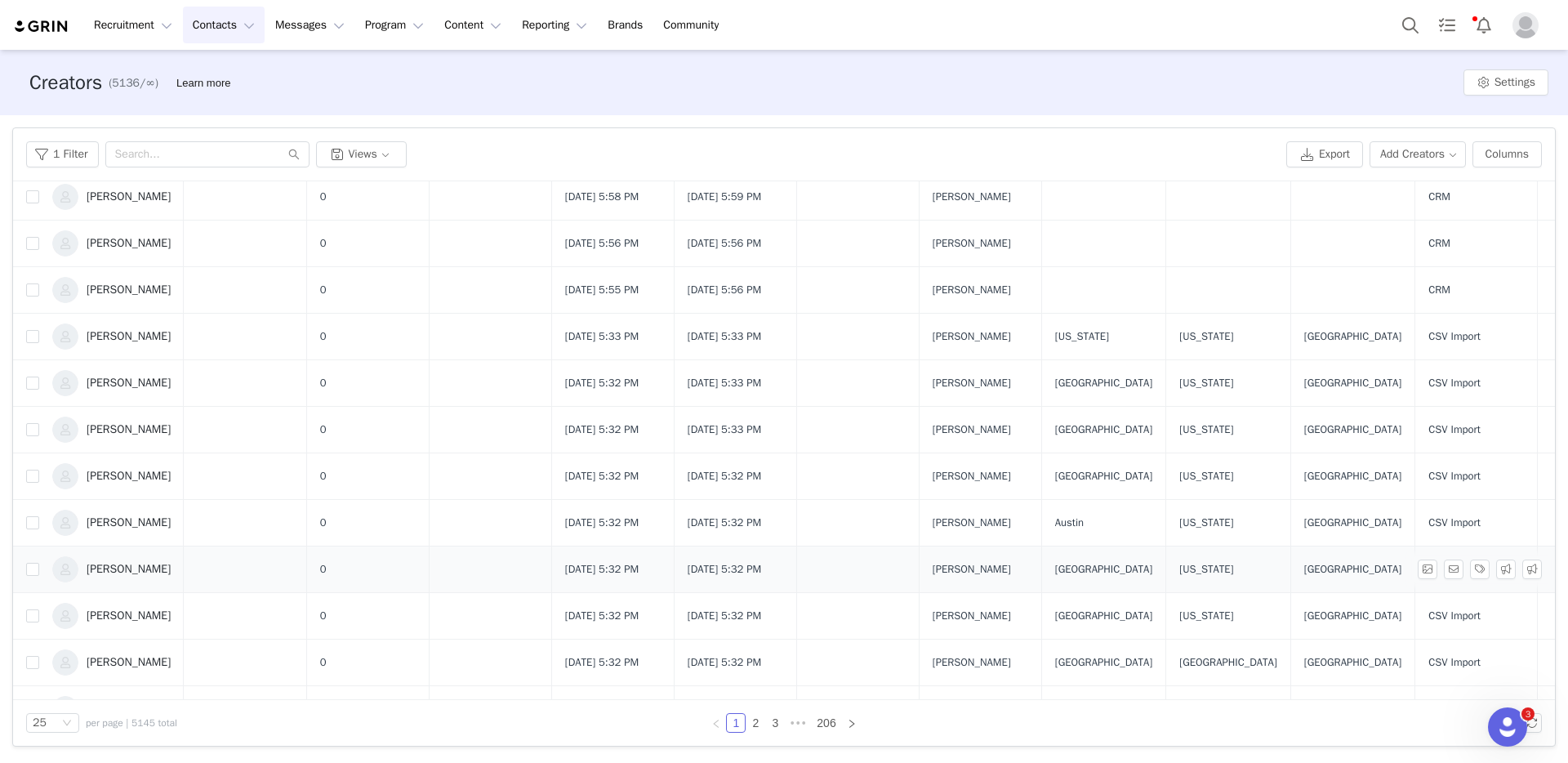 scroll, scrollTop: 287, scrollLeft: 0, axis: vertical 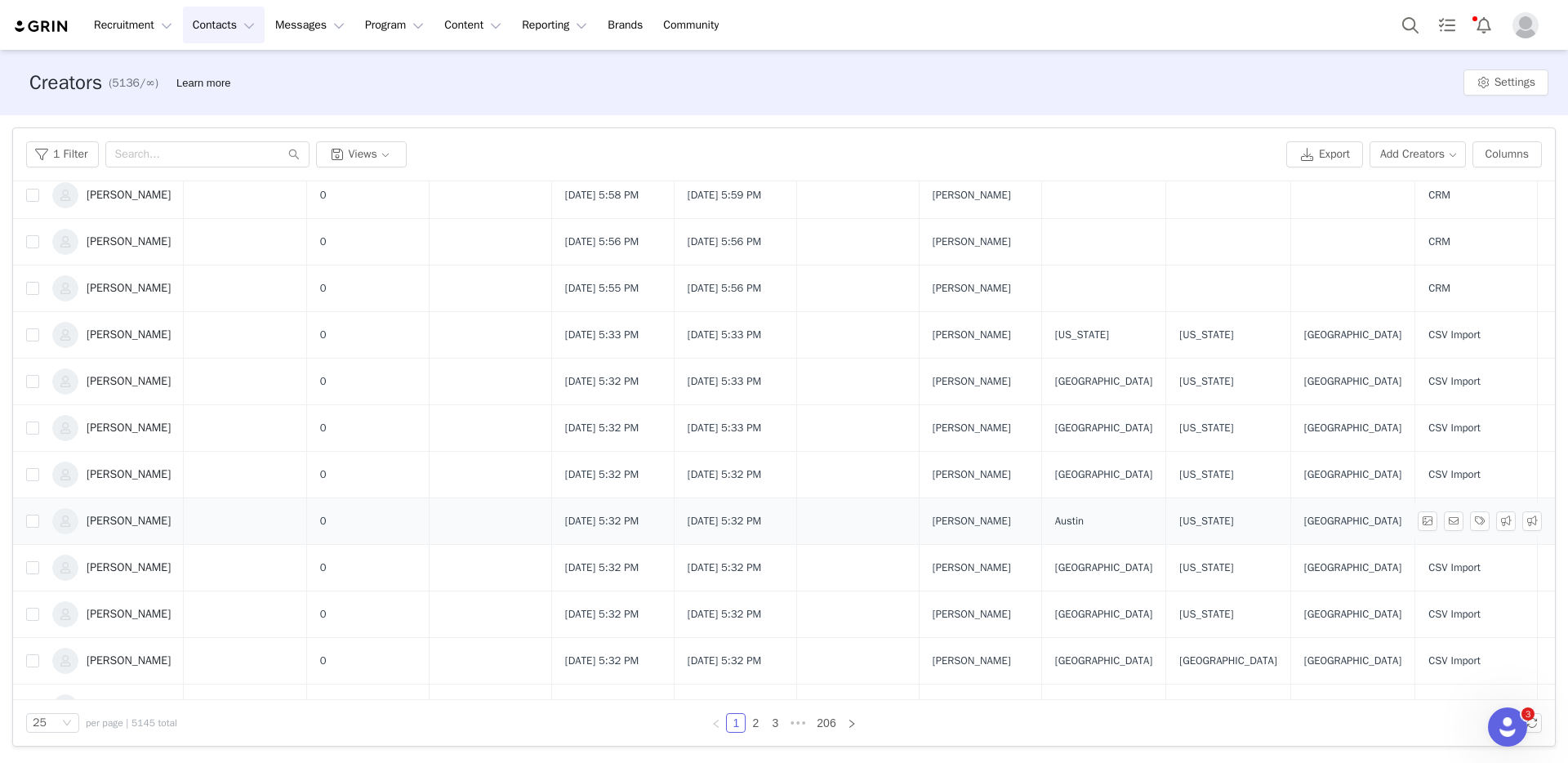 click on "[PERSON_NAME]" at bounding box center [128, 521] 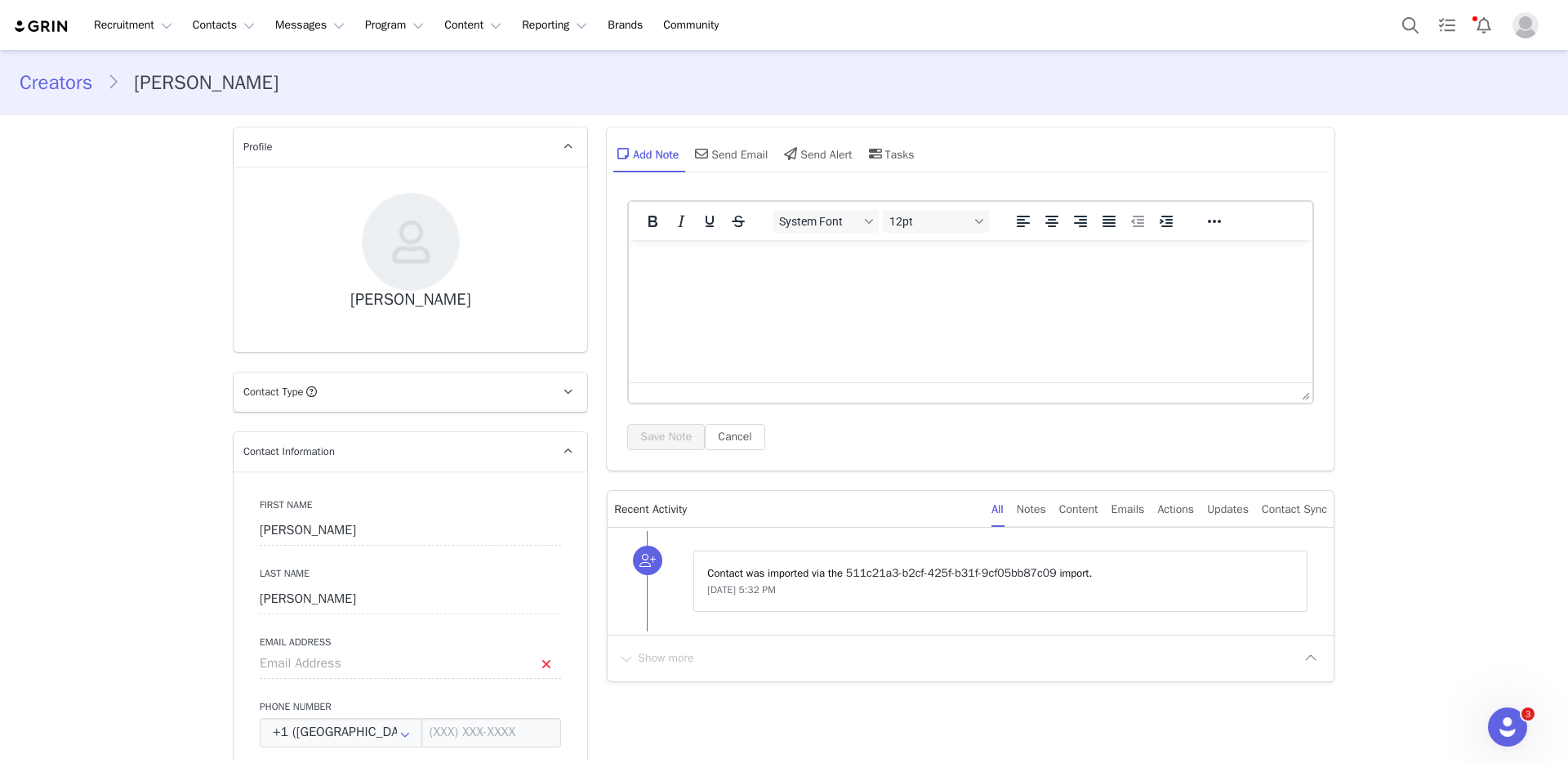 scroll, scrollTop: 0, scrollLeft: 0, axis: both 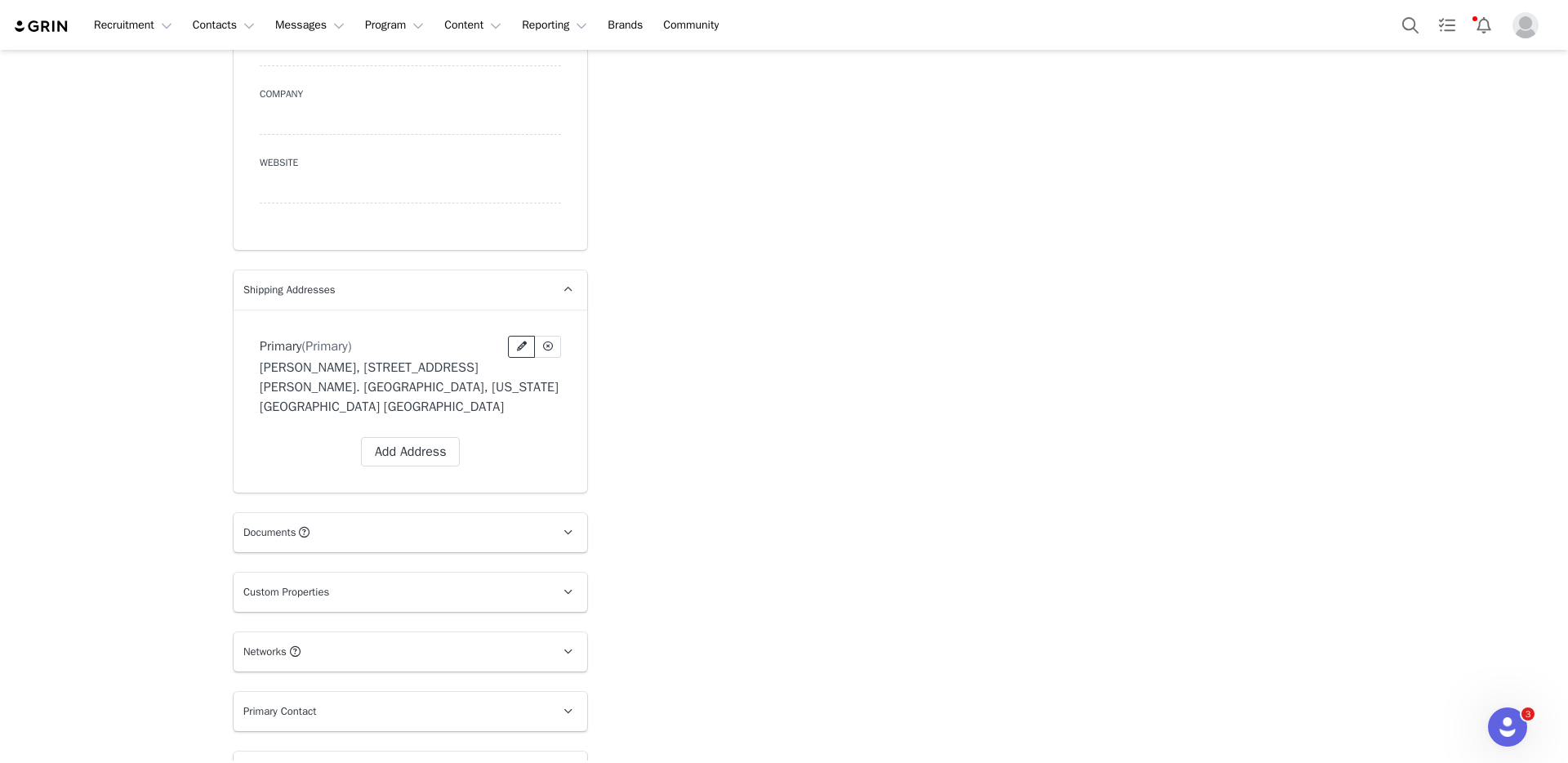 click at bounding box center [522, 346] 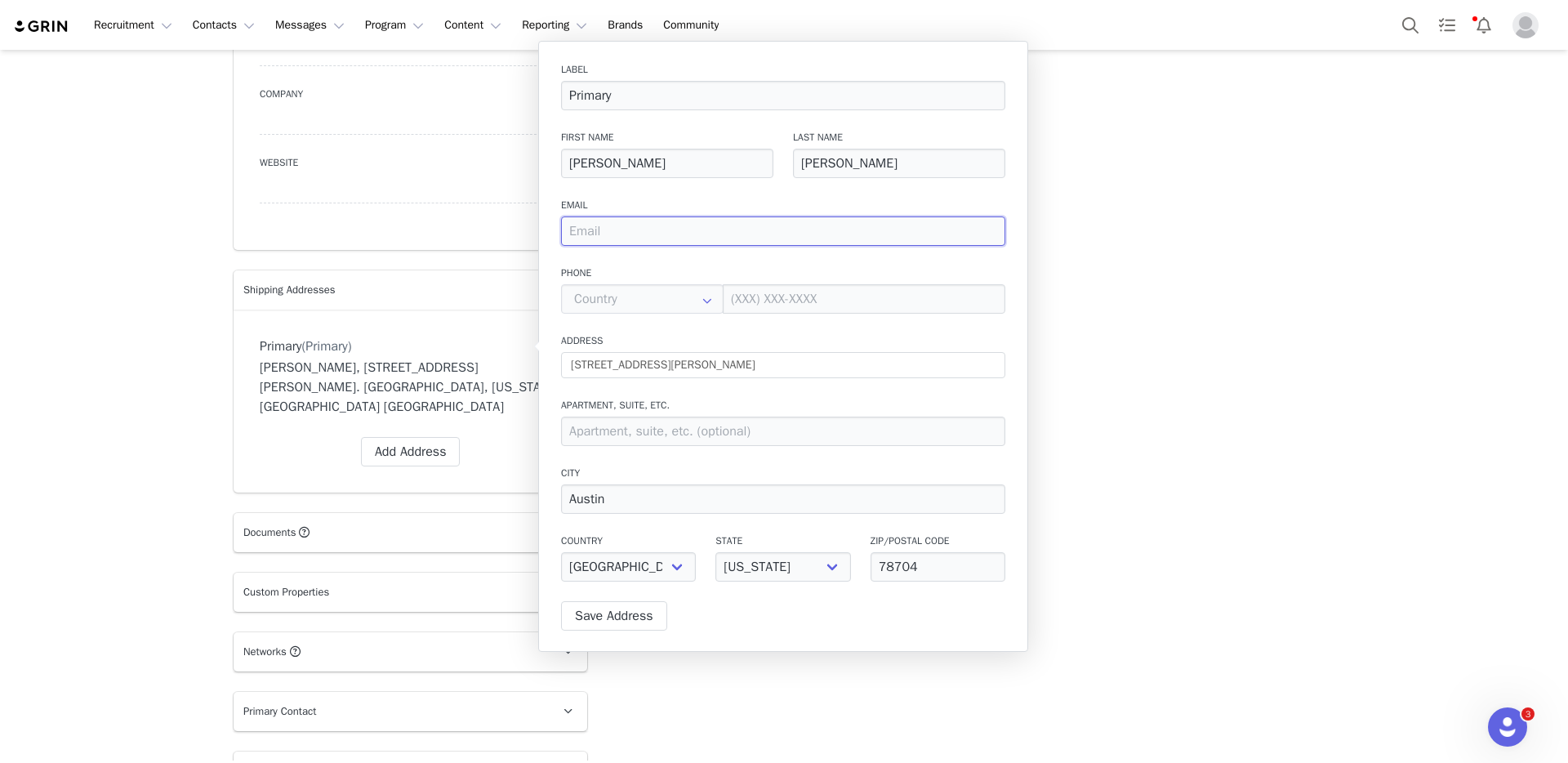 click at bounding box center (783, 231) 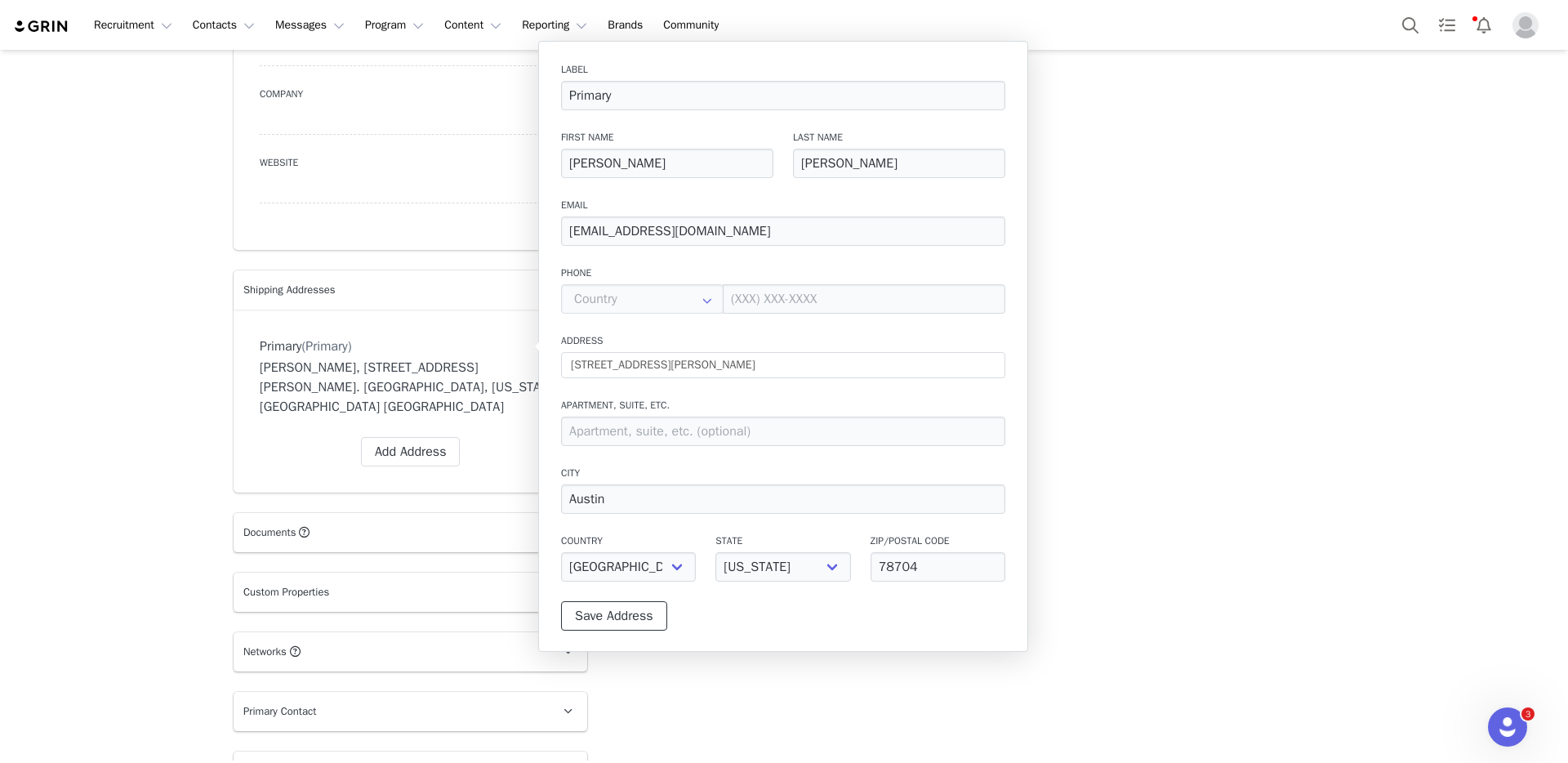 click on "Save Address" at bounding box center (614, 616) 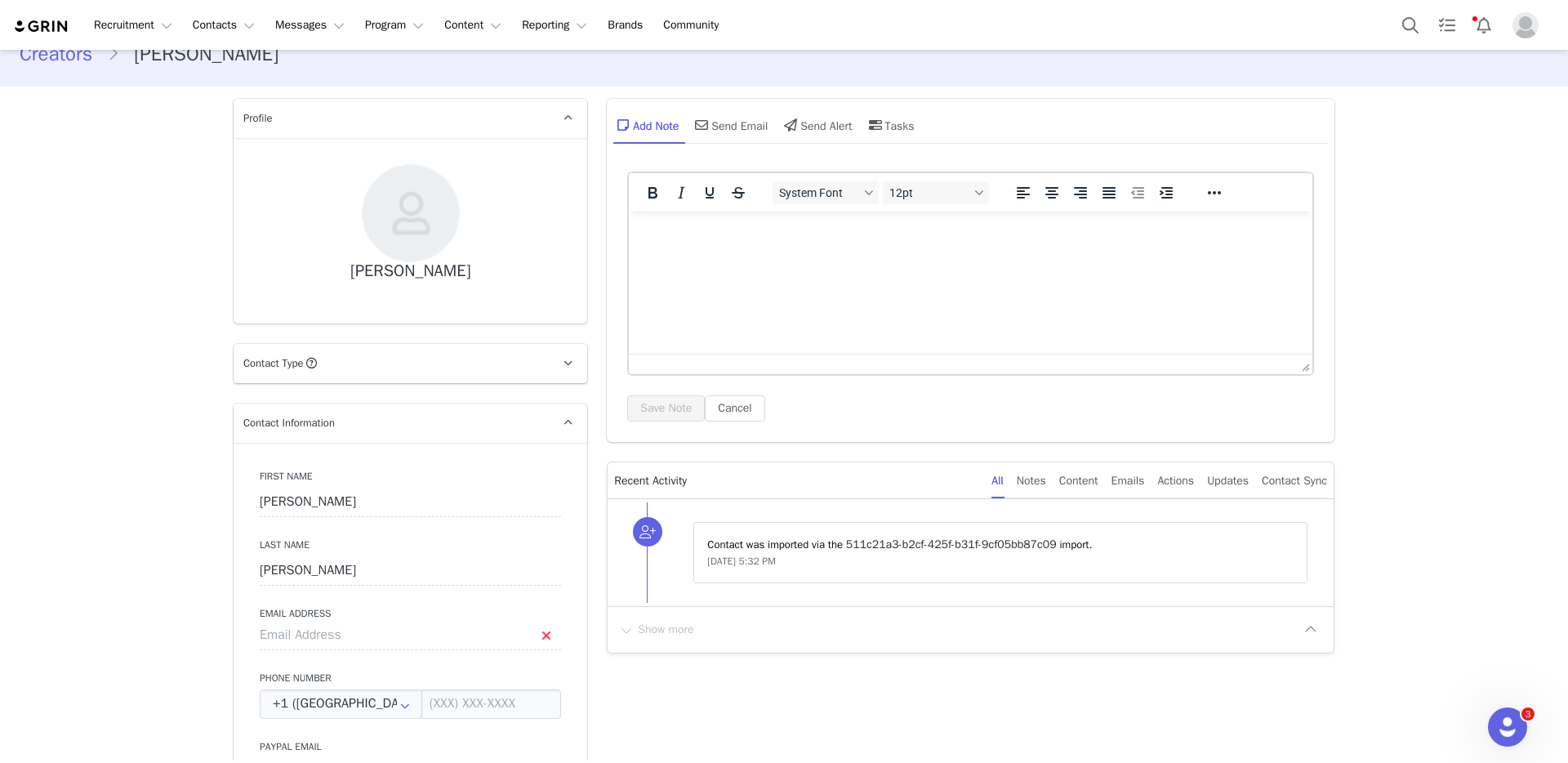 scroll, scrollTop: 0, scrollLeft: 0, axis: both 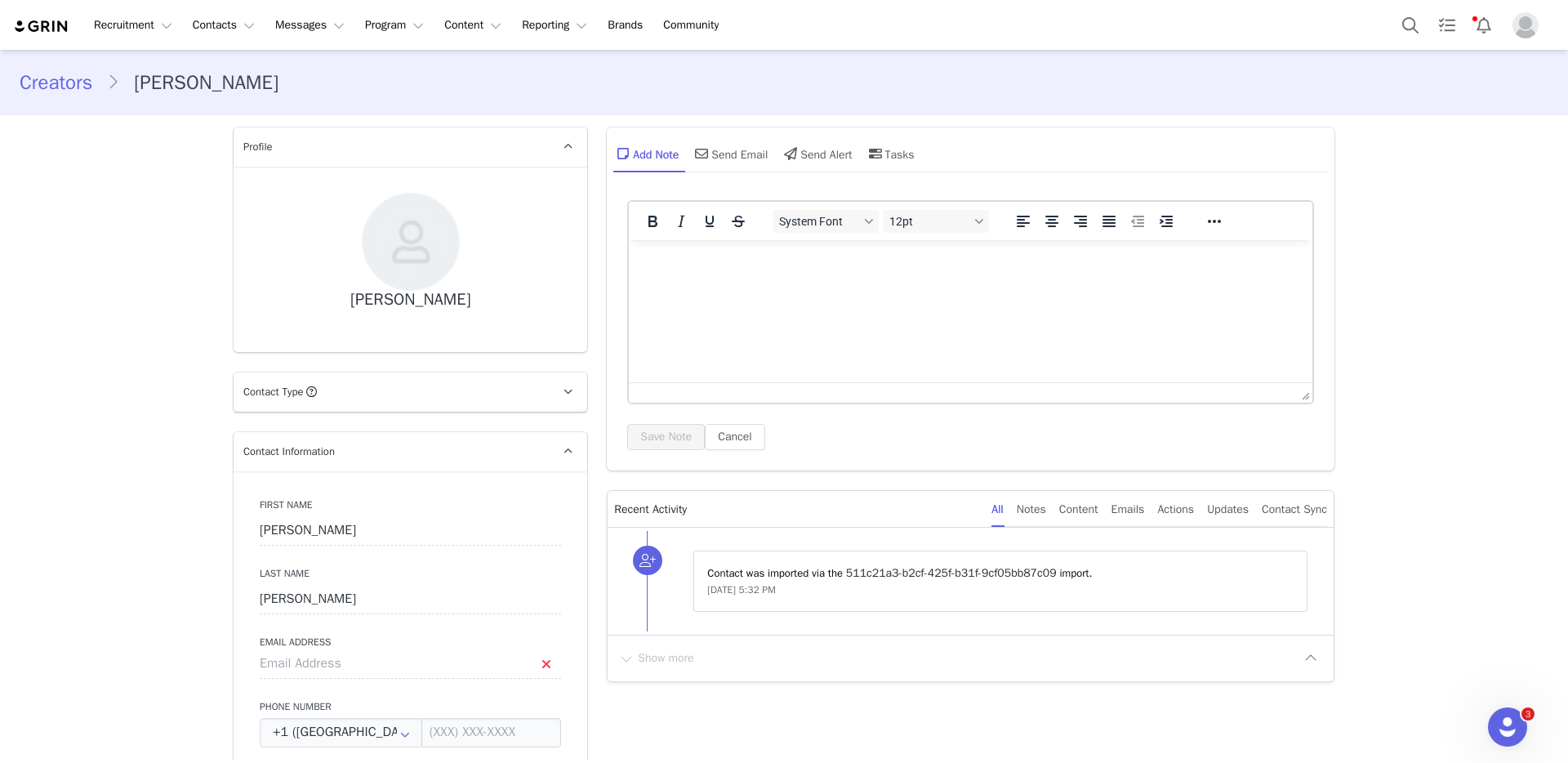 click on "Creators" at bounding box center (63, 83) 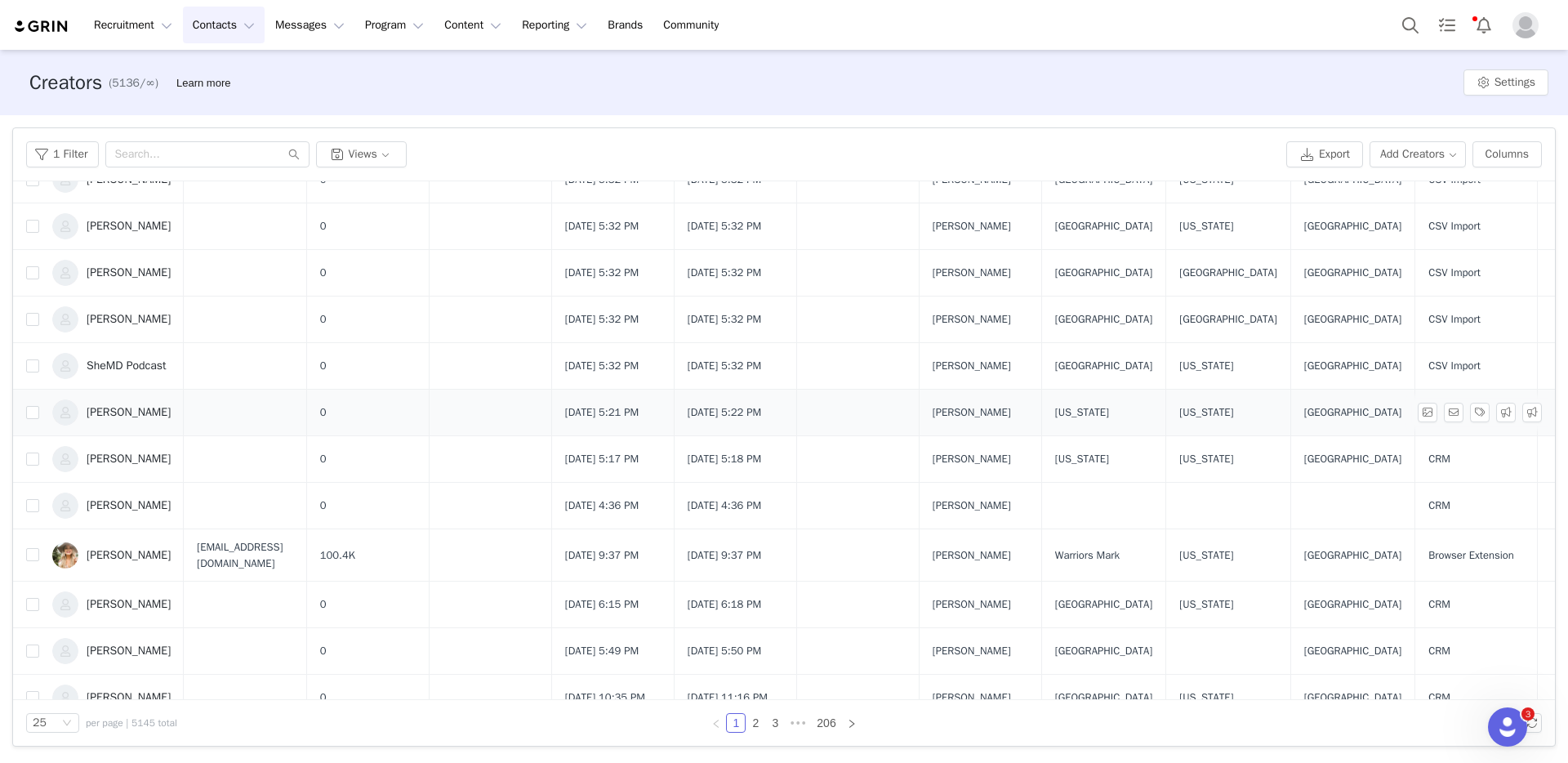 scroll, scrollTop: 680, scrollLeft: 0, axis: vertical 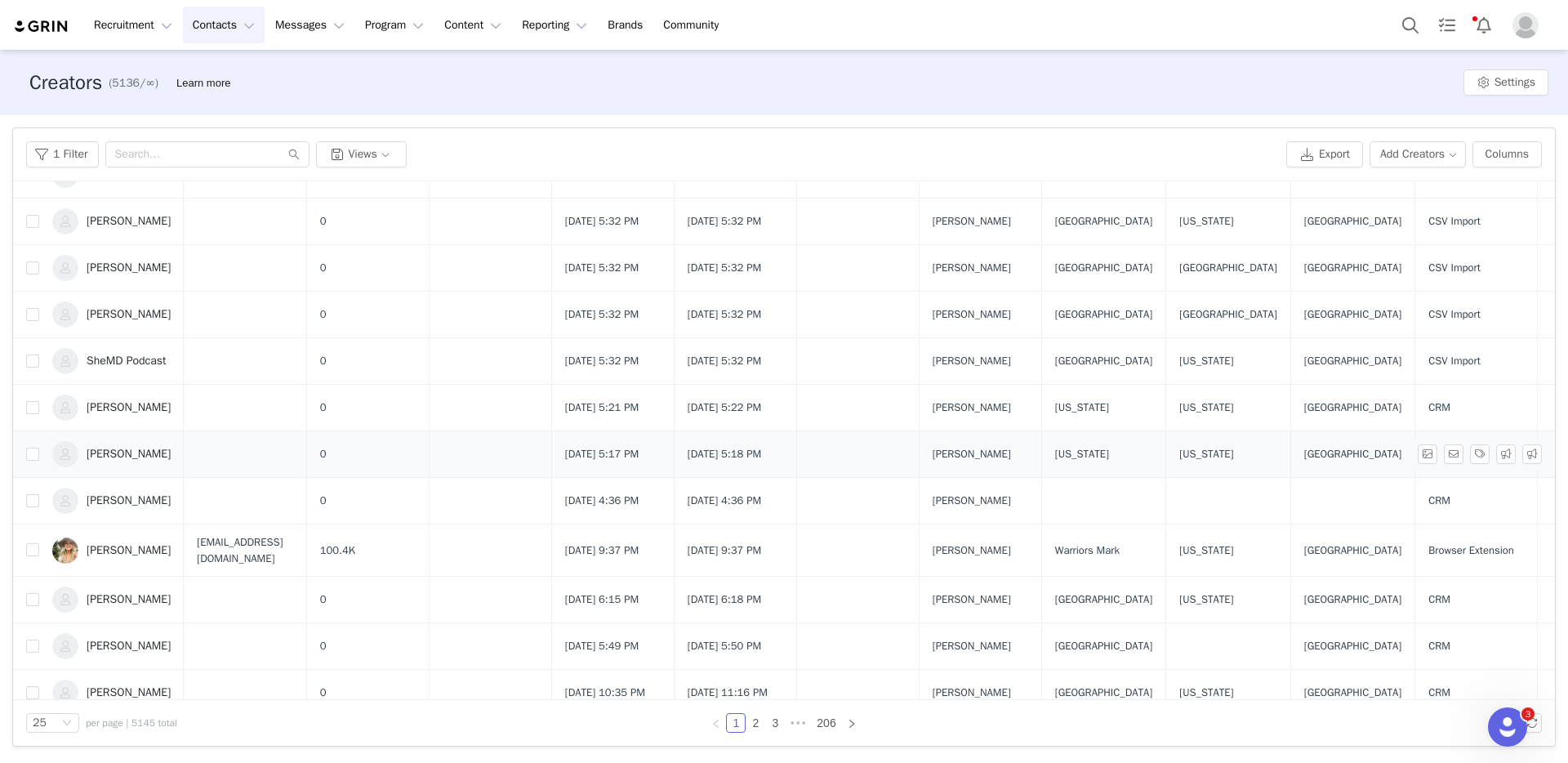 click on "[PERSON_NAME]" at bounding box center (128, 454) 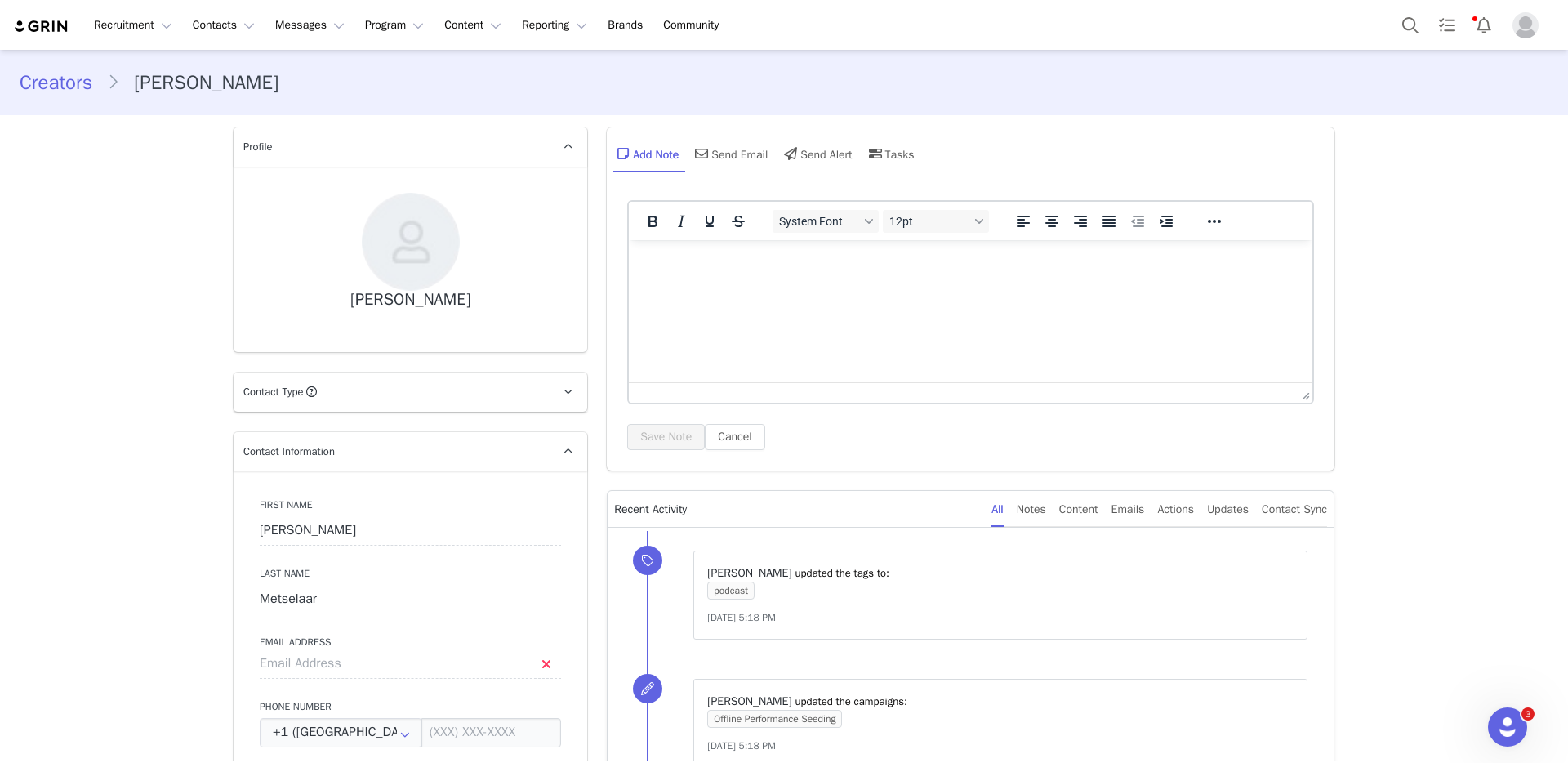scroll, scrollTop: 0, scrollLeft: 0, axis: both 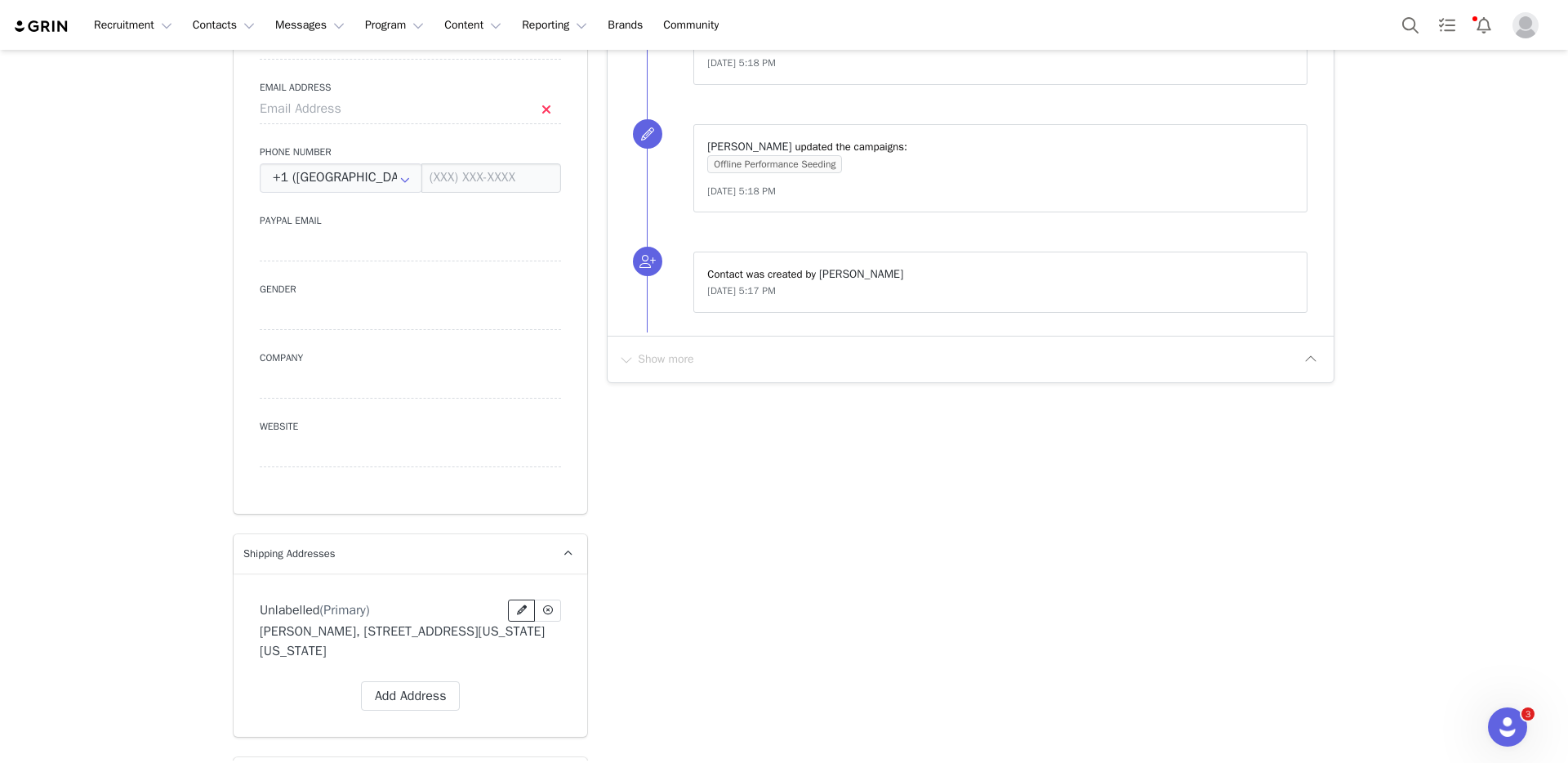 click at bounding box center (522, 610) 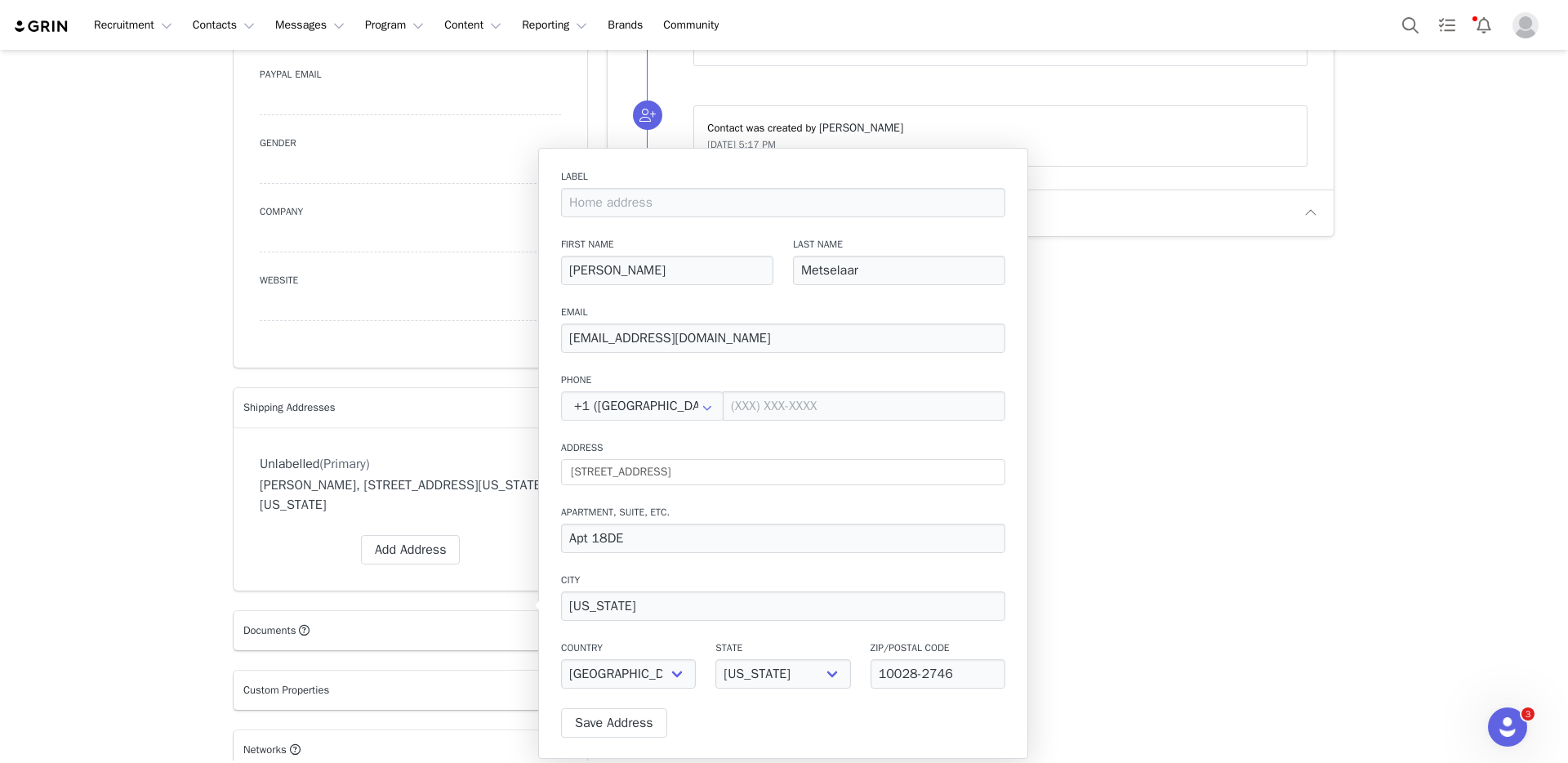 scroll, scrollTop: 903, scrollLeft: 0, axis: vertical 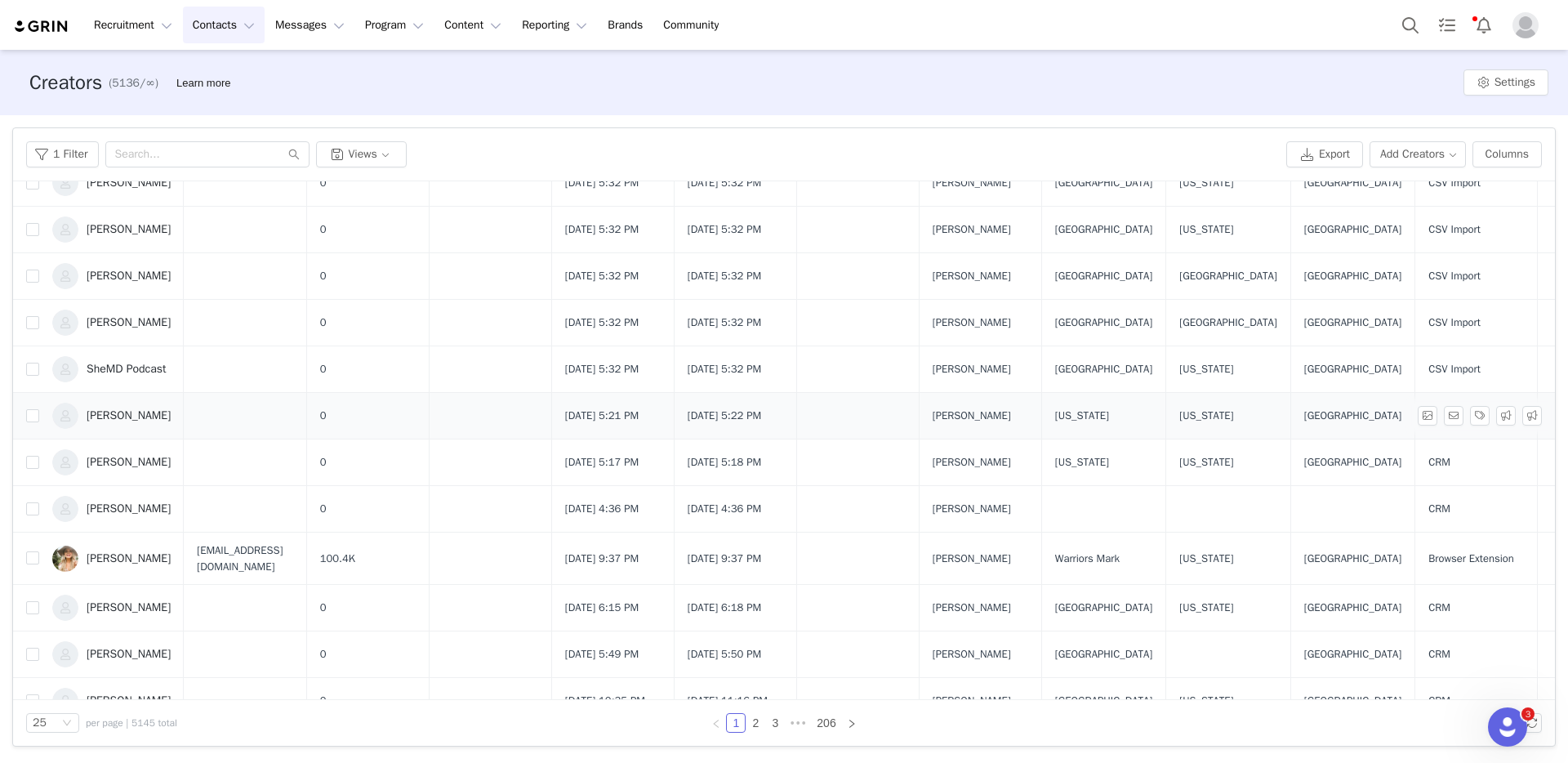 click on "[PERSON_NAME]" at bounding box center (128, 416) 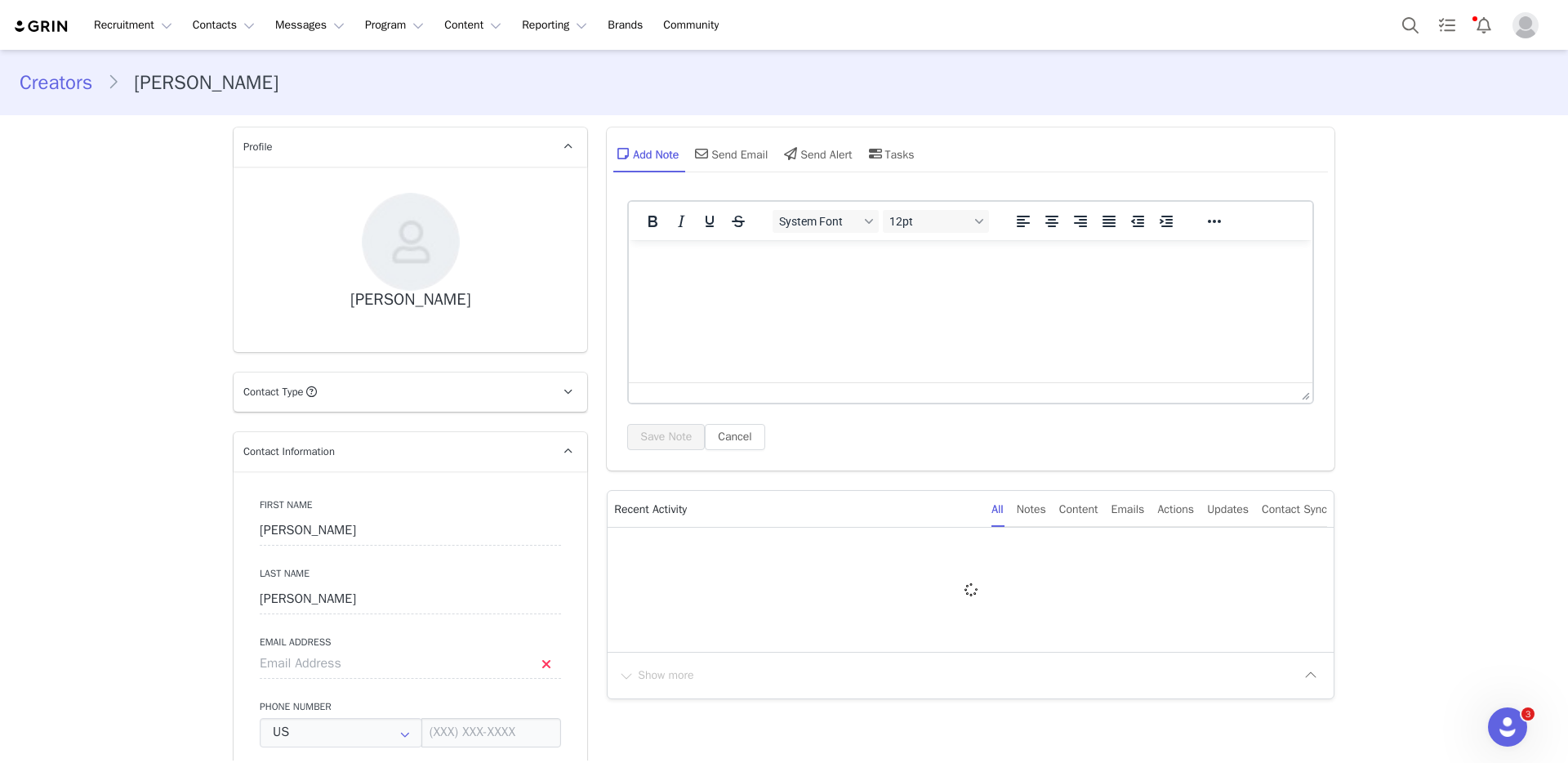 scroll, scrollTop: 0, scrollLeft: 0, axis: both 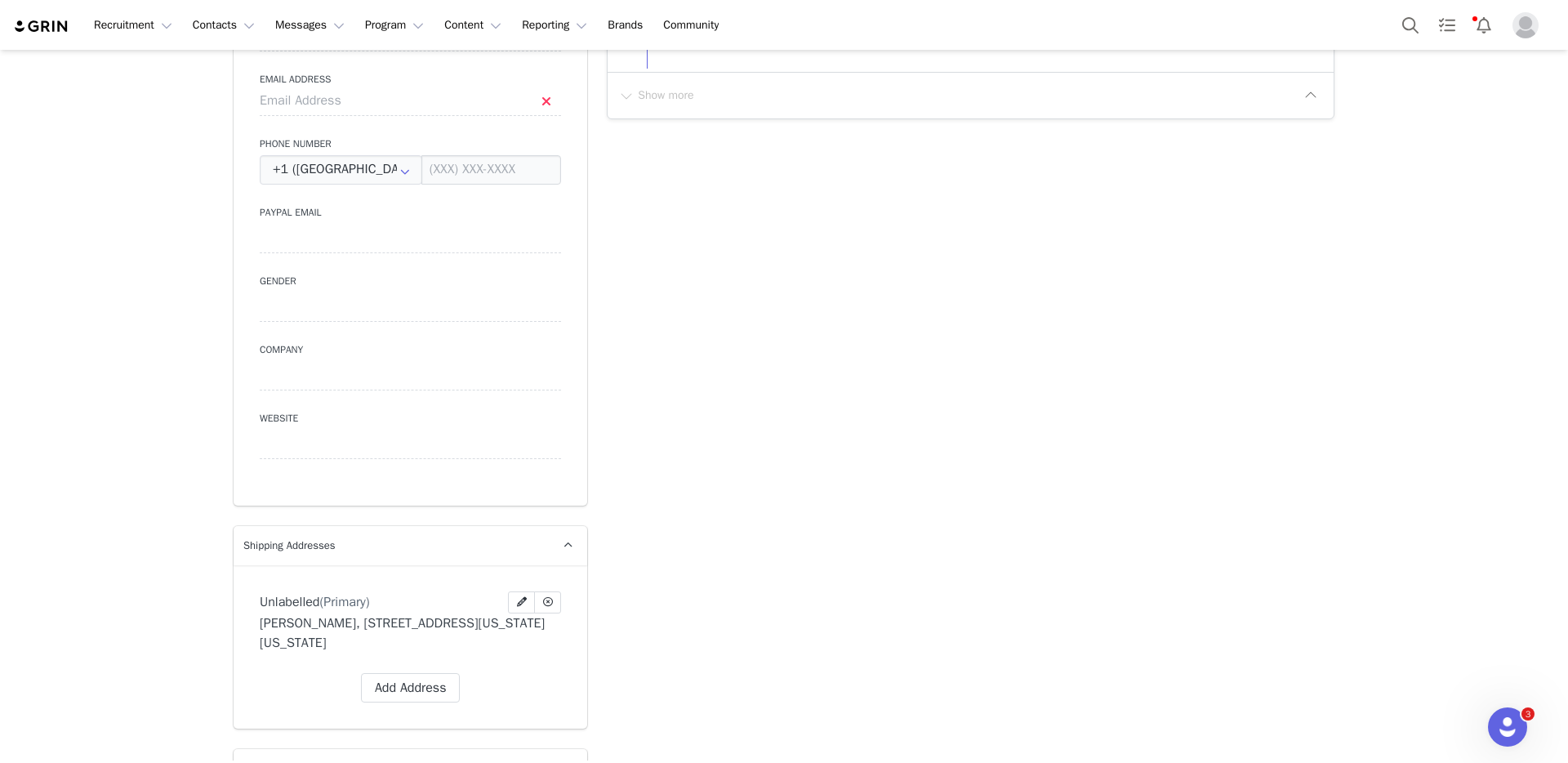 click on "Unlabelled (Primary)  Label   First Name  Aliza  Last Name  Pressman  Email  kknight@meritbeauty.com  Phone  +1 (United States) +93 (Afghanistan) +358 (Aland Islands) +355 (Albania) +213 (Algeria) +376 (Andorra) +244 (Angola) +1264 (Anguilla) +1268 (Antigua And Barbuda) +54 (Argentina) +374 (Armenia) +297 (Aruba) +61 (Australia) +43 (Austria) +994 (Azerbaijan) +1242 (Bahamas) +973 (Bahrain) +880 (Bangladesh) +1246 (Barbados) +375 (Belarus) +32 (Belgium) +501 (Belize) +229 (Benin) +1441 (Bermuda) +975 (Bhutan) +591 (Bolivia) +599 (Bonaire, Sint Eustatius and Saba) +387 (Bosnia And Herzegovina) +267 (Botswana) +0 (Bouvet Island) +55 (Brazil) +673 (Brunei) +359 (Bulgaria) +226 (Burkina Faso) +257 (Burundi) +855 (Cambodia) +1 (Canada) +238 (Cape Verde) +1345 (Cayman Islands) +236 (Central African Republic) +235 (Chad) +56 (Chile) +86 (China) +61 (Christmas Island) +672 (Cocos (Keeling) Islands) +57 (Colombia) +269 (Comoros) +242 (Congo) +243 (Congo, The Democratic Republic Of The) +682 (Cook Islands) +53 (Cuba)" at bounding box center (410, 602) 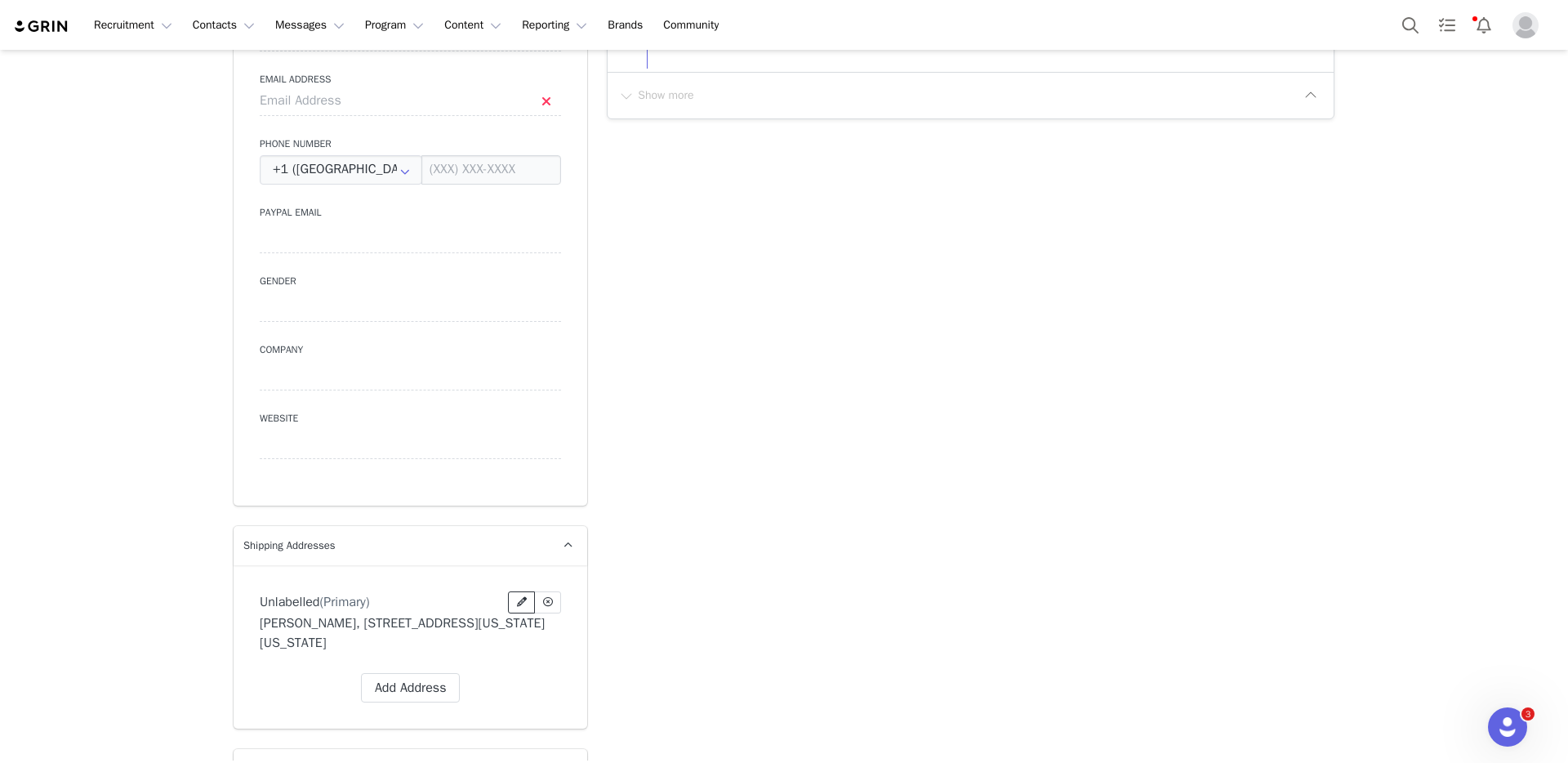 click at bounding box center (522, 602) 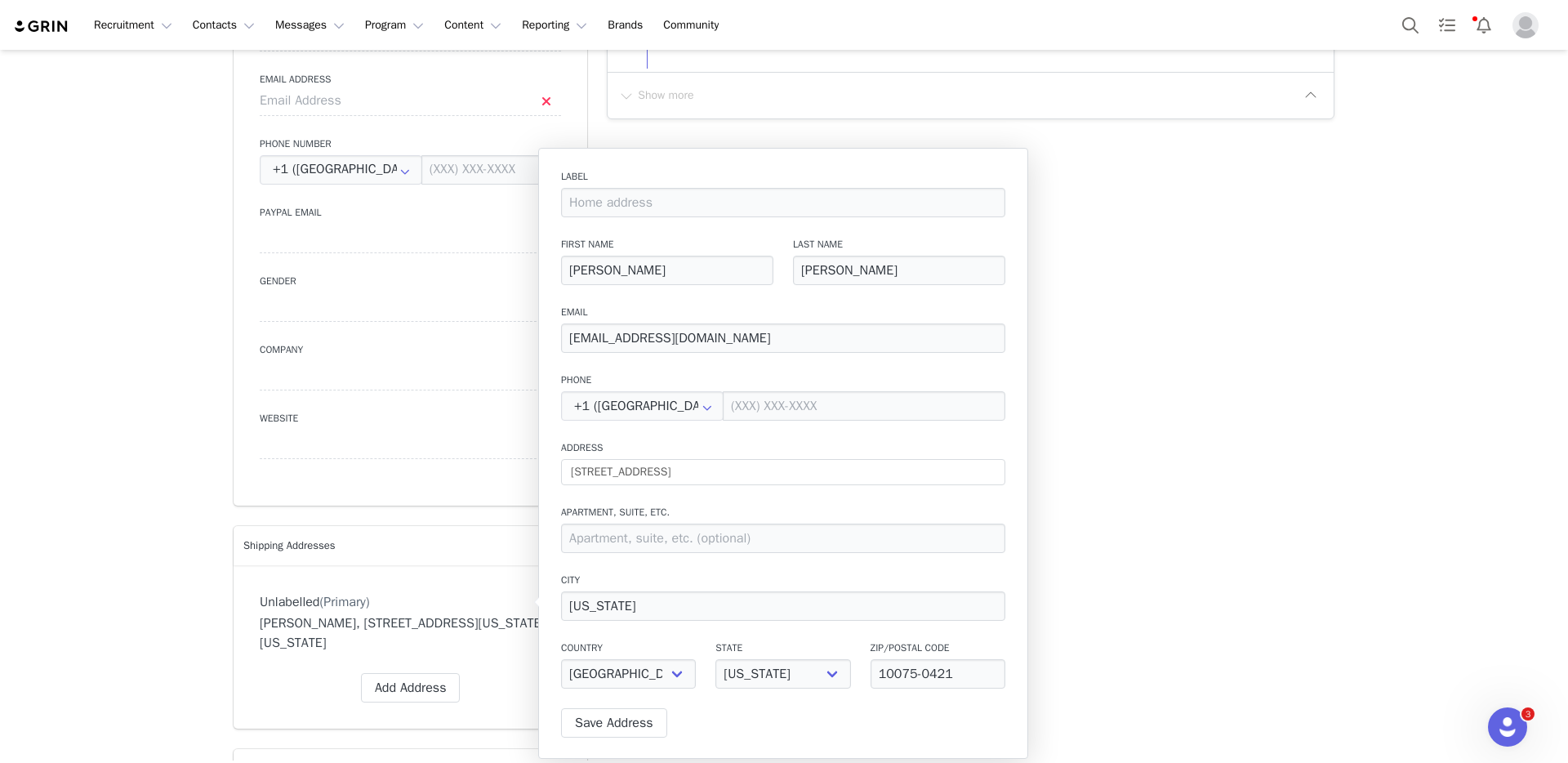 drag, startPoint x: 1175, startPoint y: 355, endPoint x: 1095, endPoint y: 395, distance: 89.44272 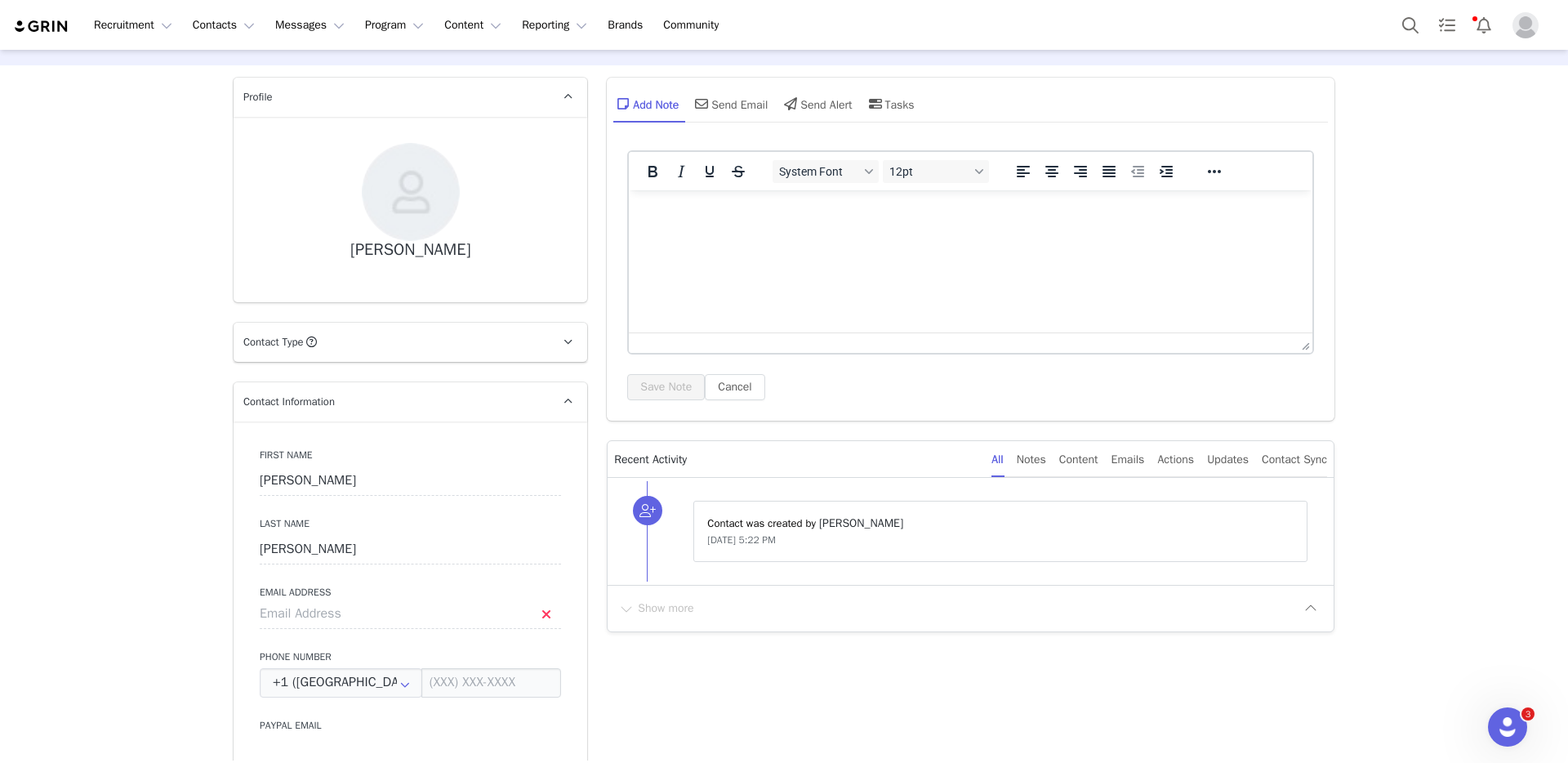 scroll, scrollTop: 0, scrollLeft: 0, axis: both 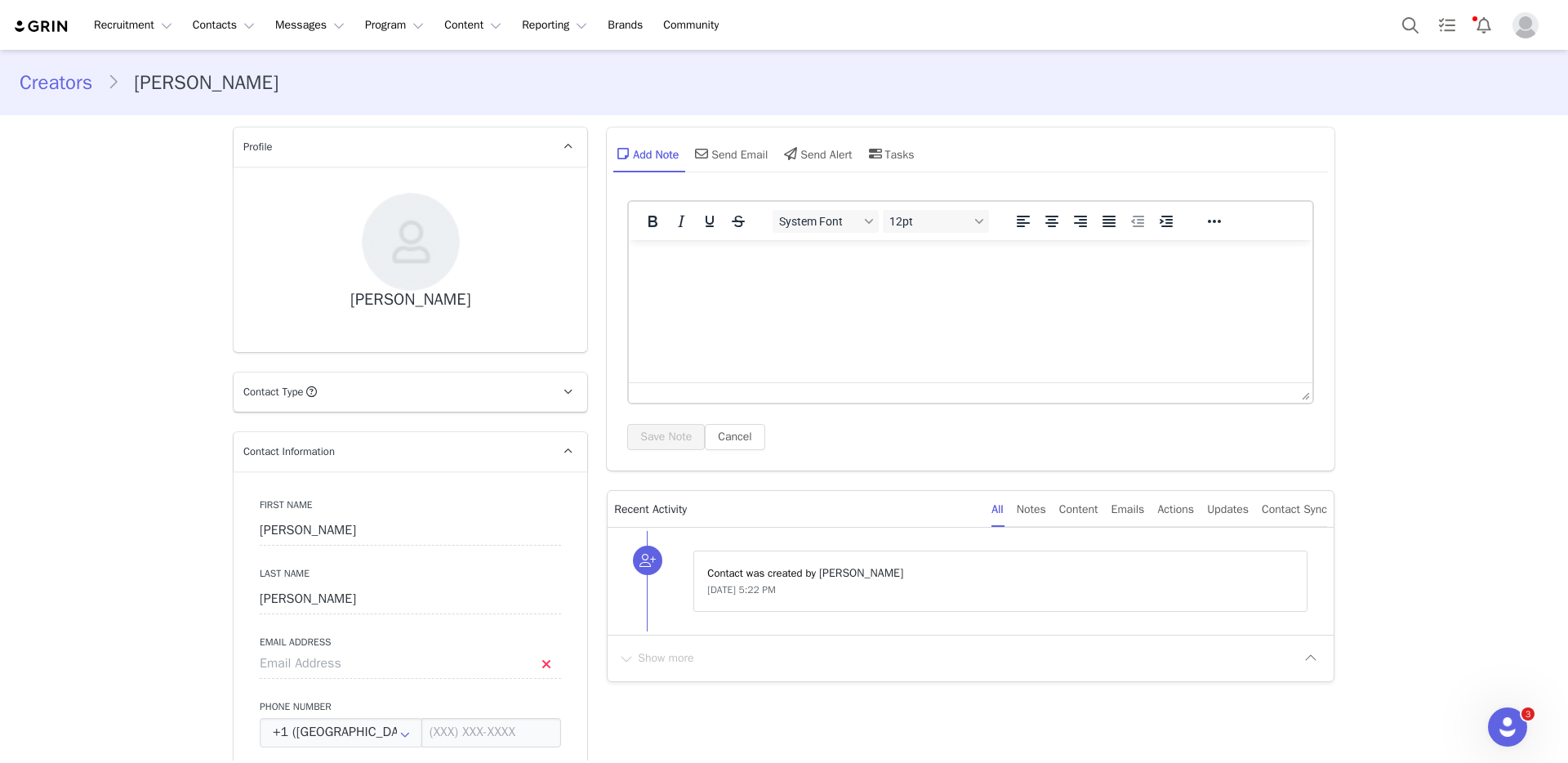 click on "Creators" at bounding box center [63, 83] 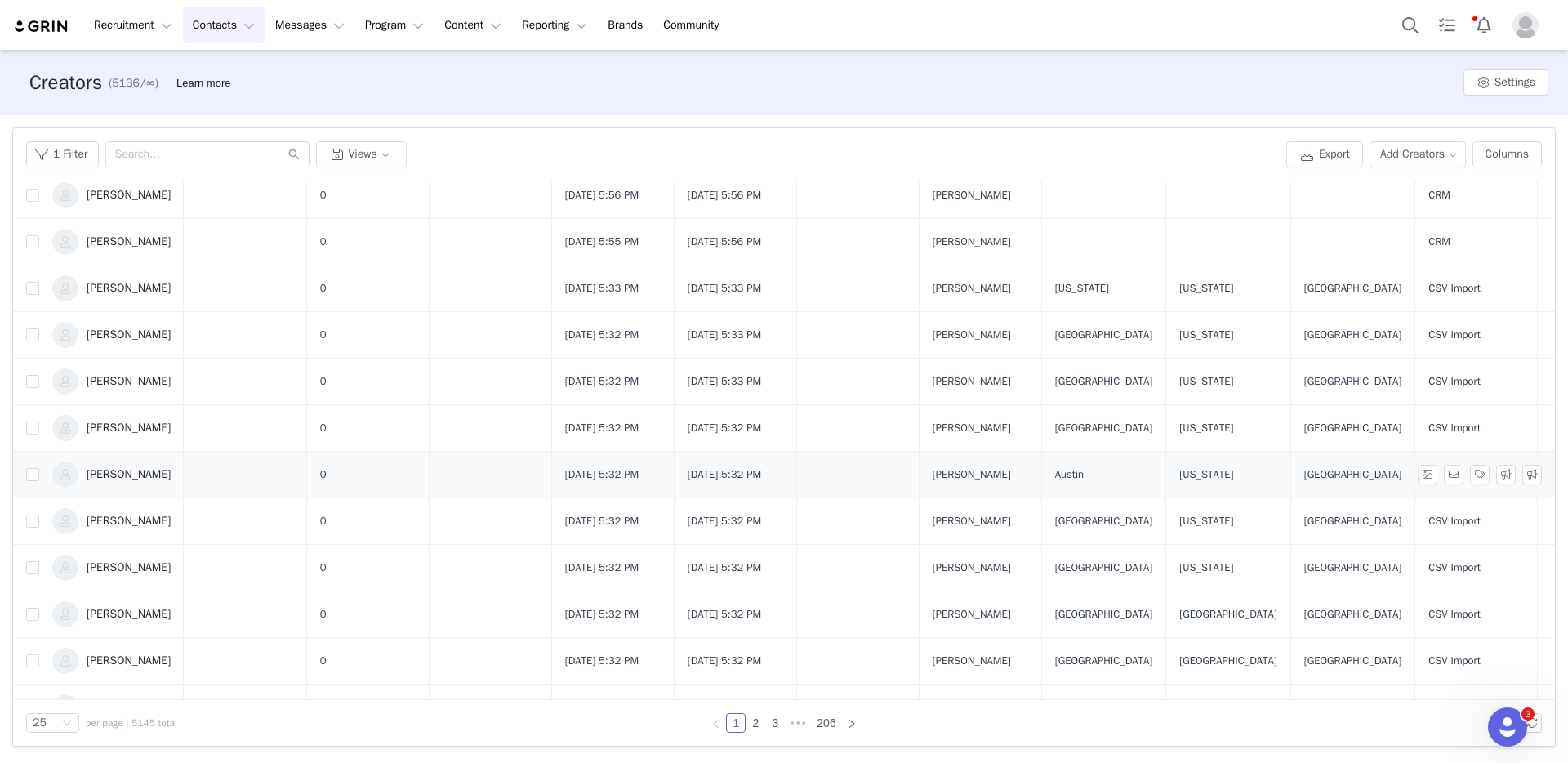 scroll, scrollTop: 649, scrollLeft: 0, axis: vertical 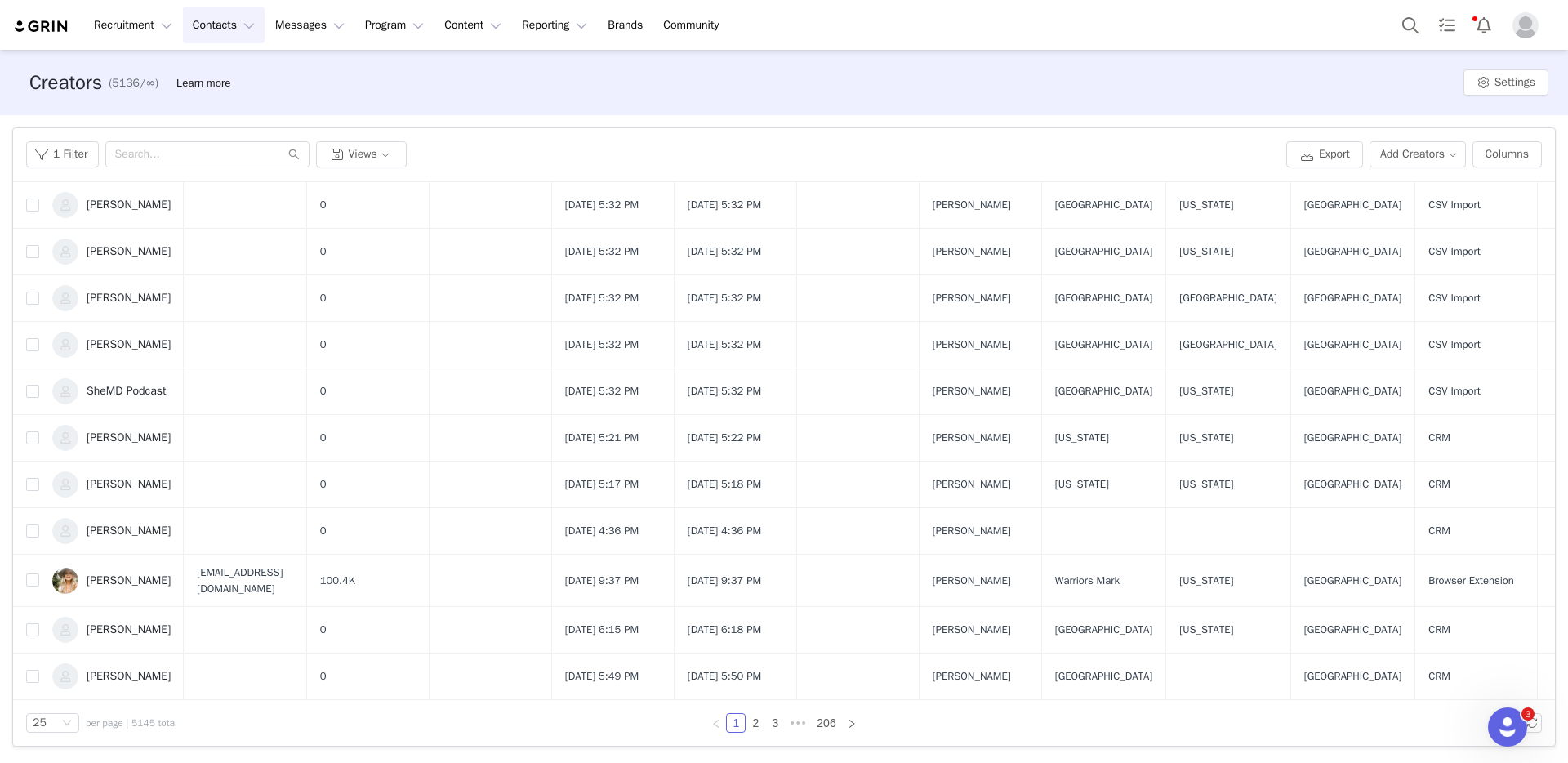 click on "SheMD Podcast" at bounding box center (127, 391) 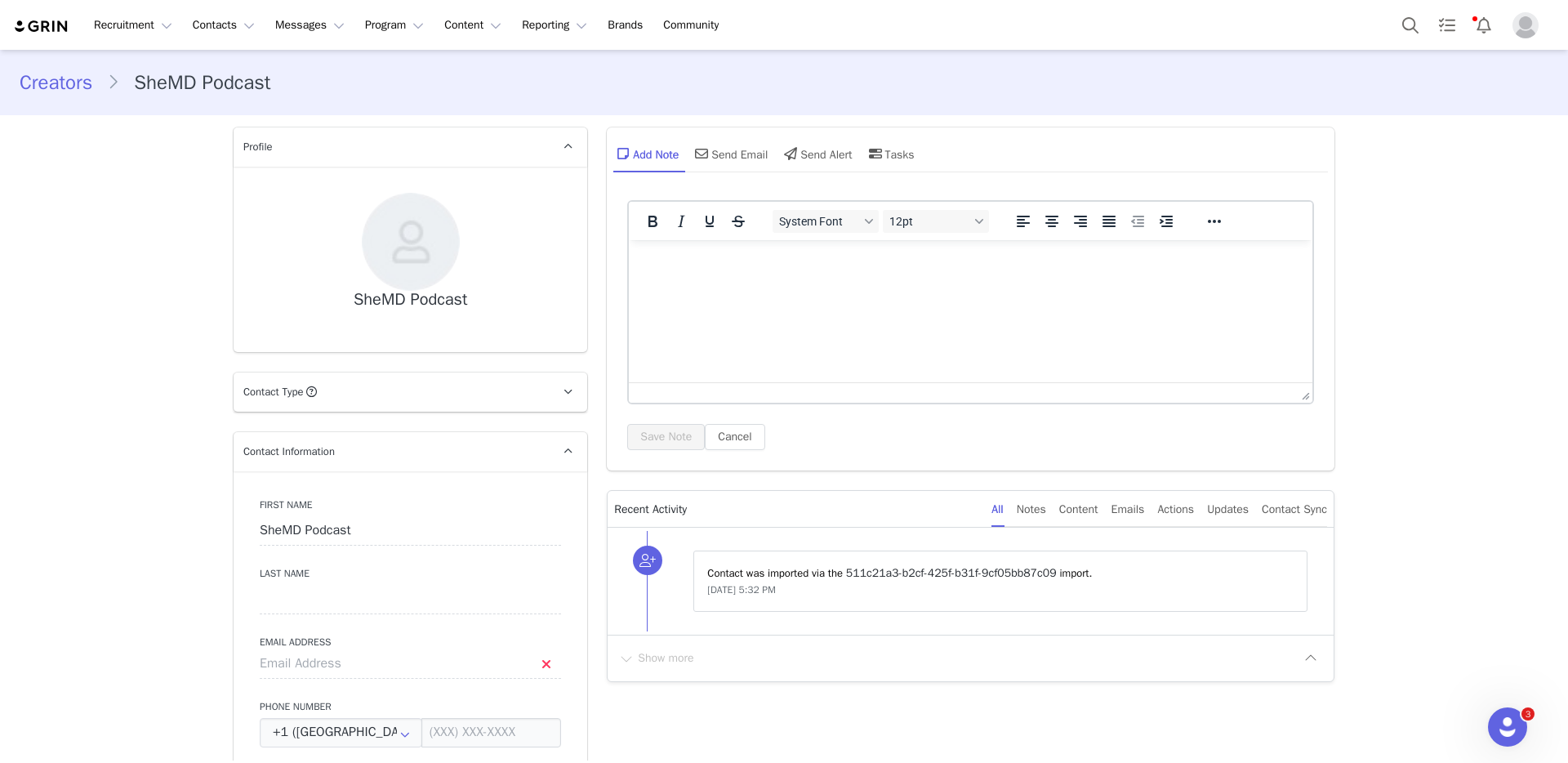 scroll, scrollTop: 0, scrollLeft: 0, axis: both 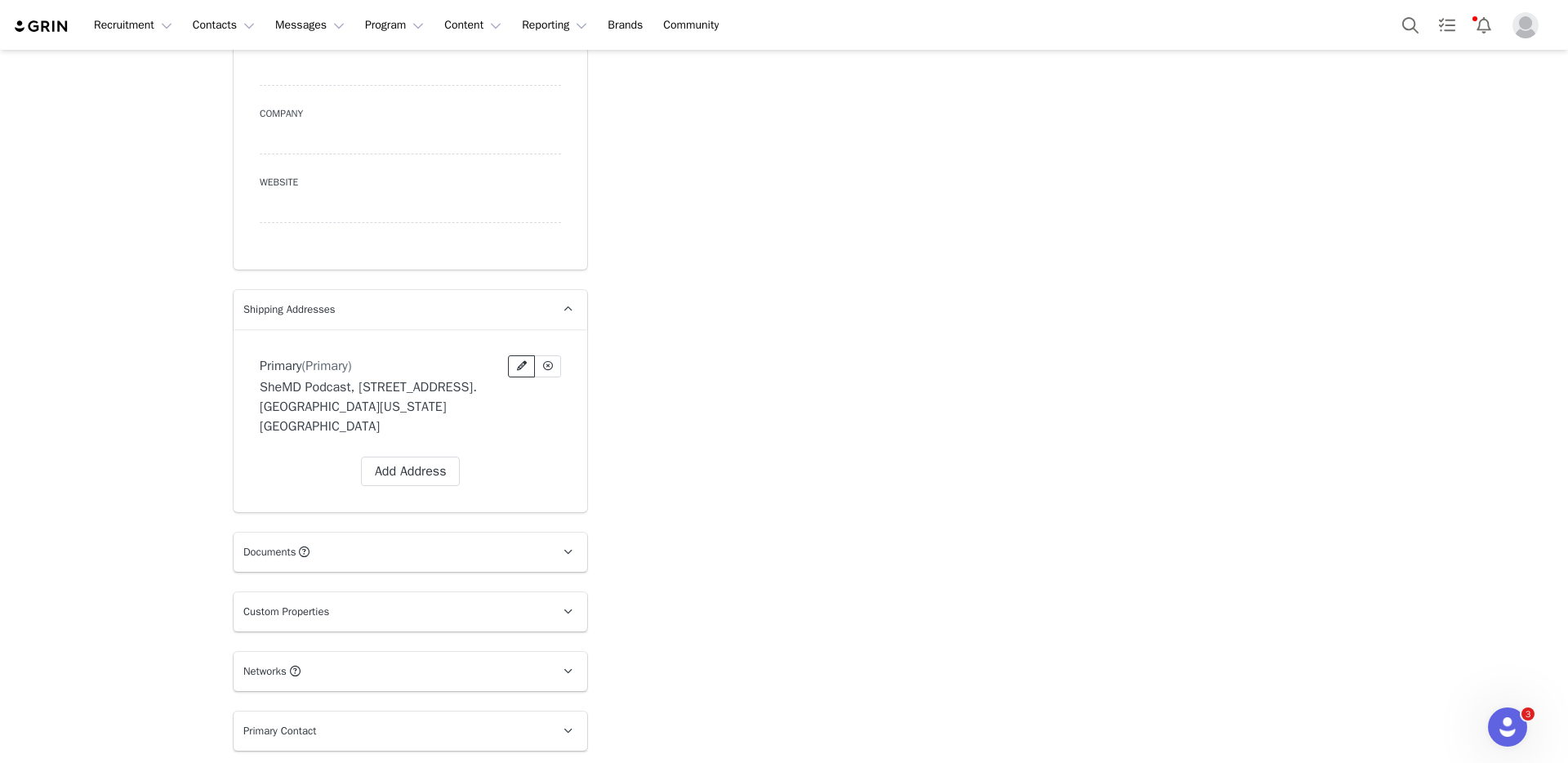 click at bounding box center (522, 366) 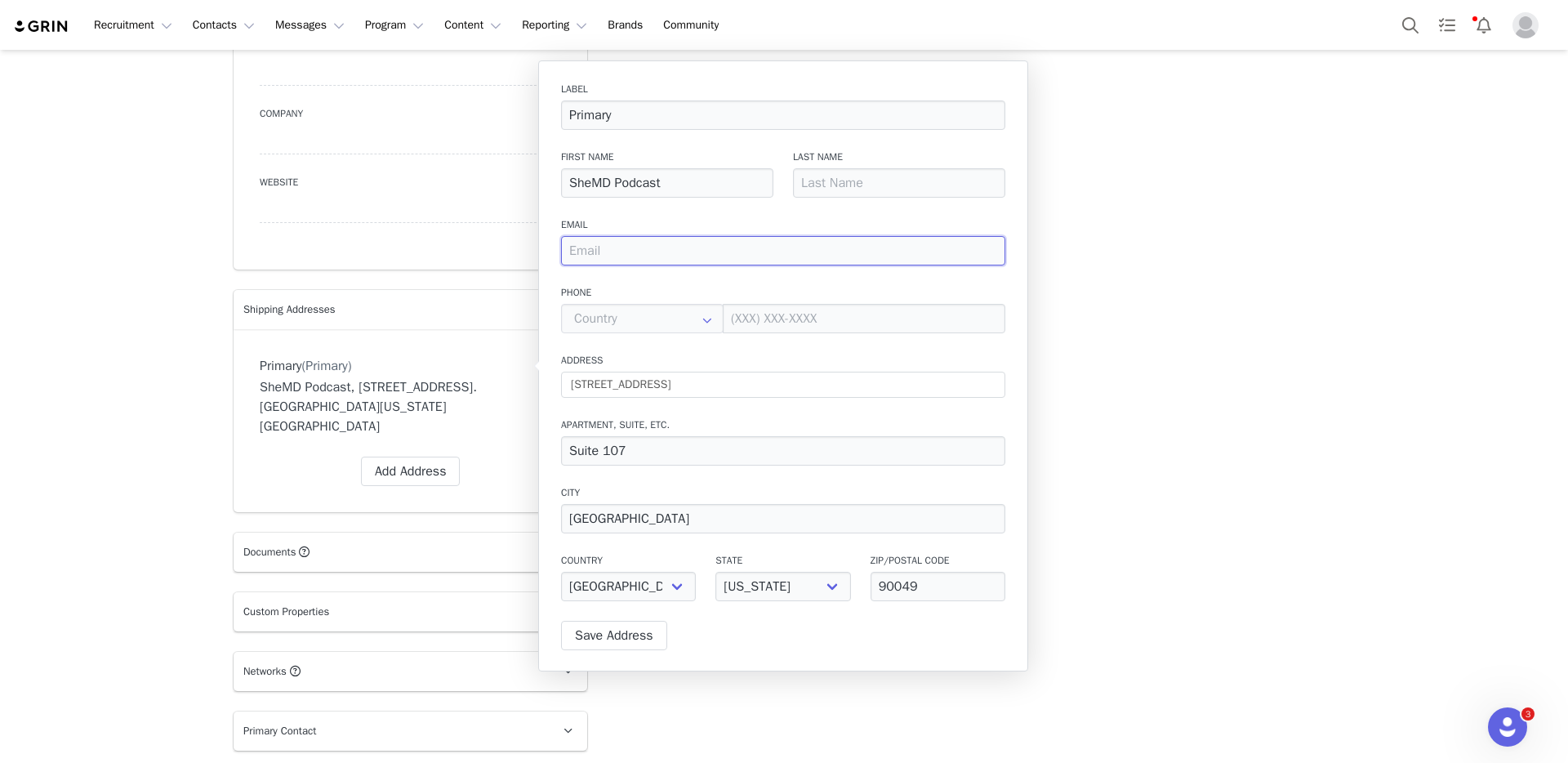 click at bounding box center (783, 251) 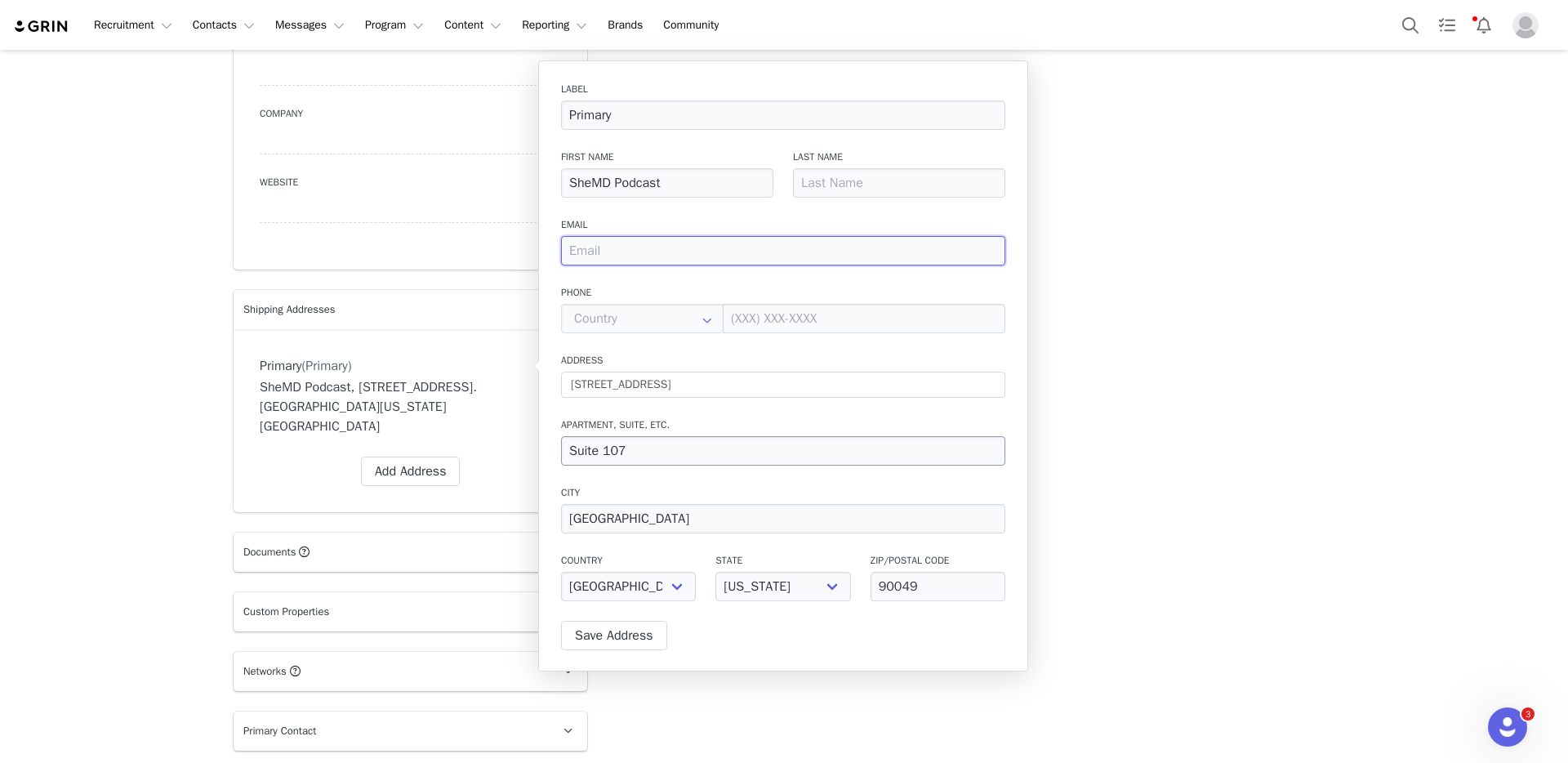 paste on "[EMAIL_ADDRESS][DOMAIN_NAME]" 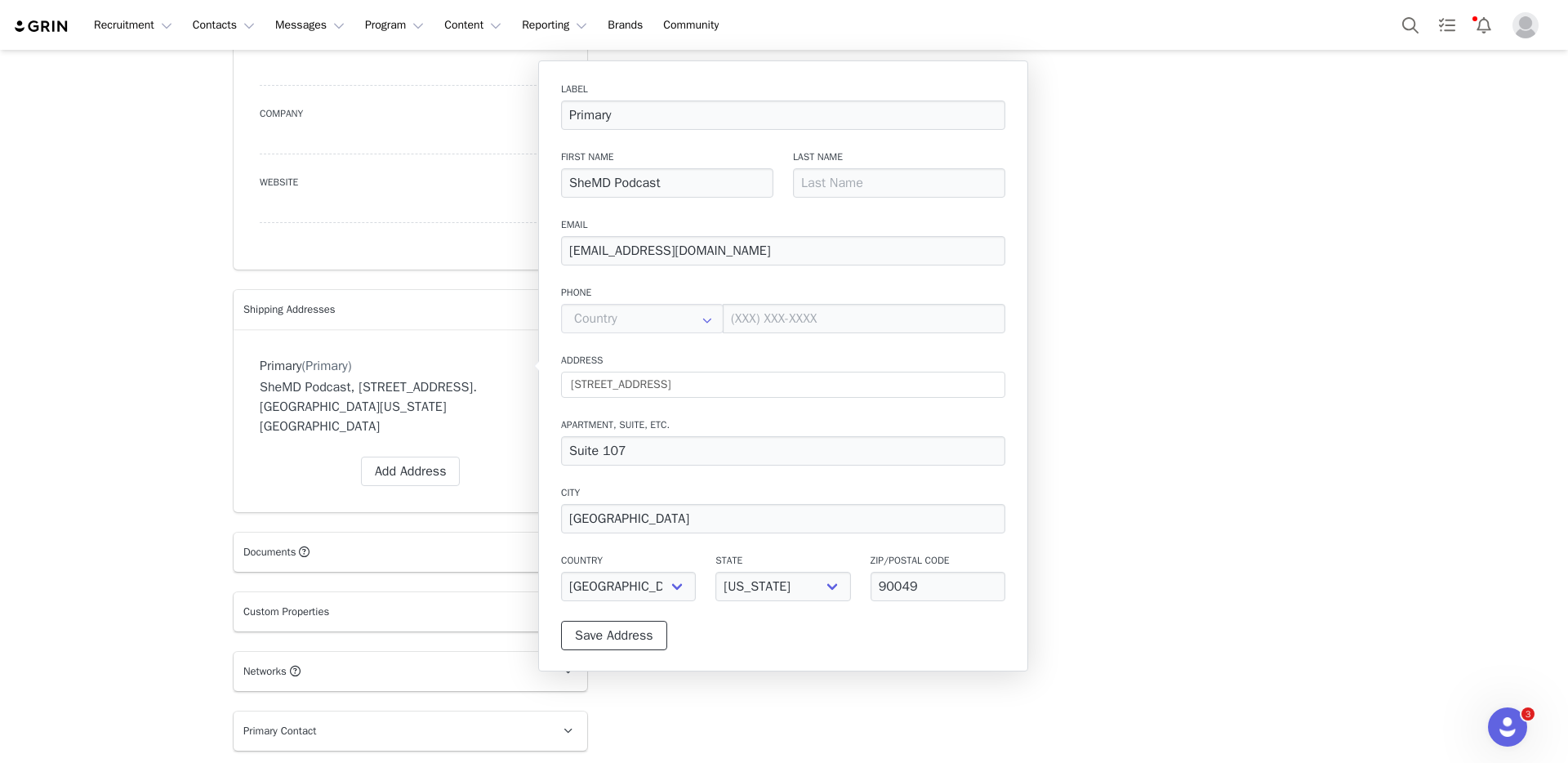 click on "Save Address" at bounding box center [614, 636] 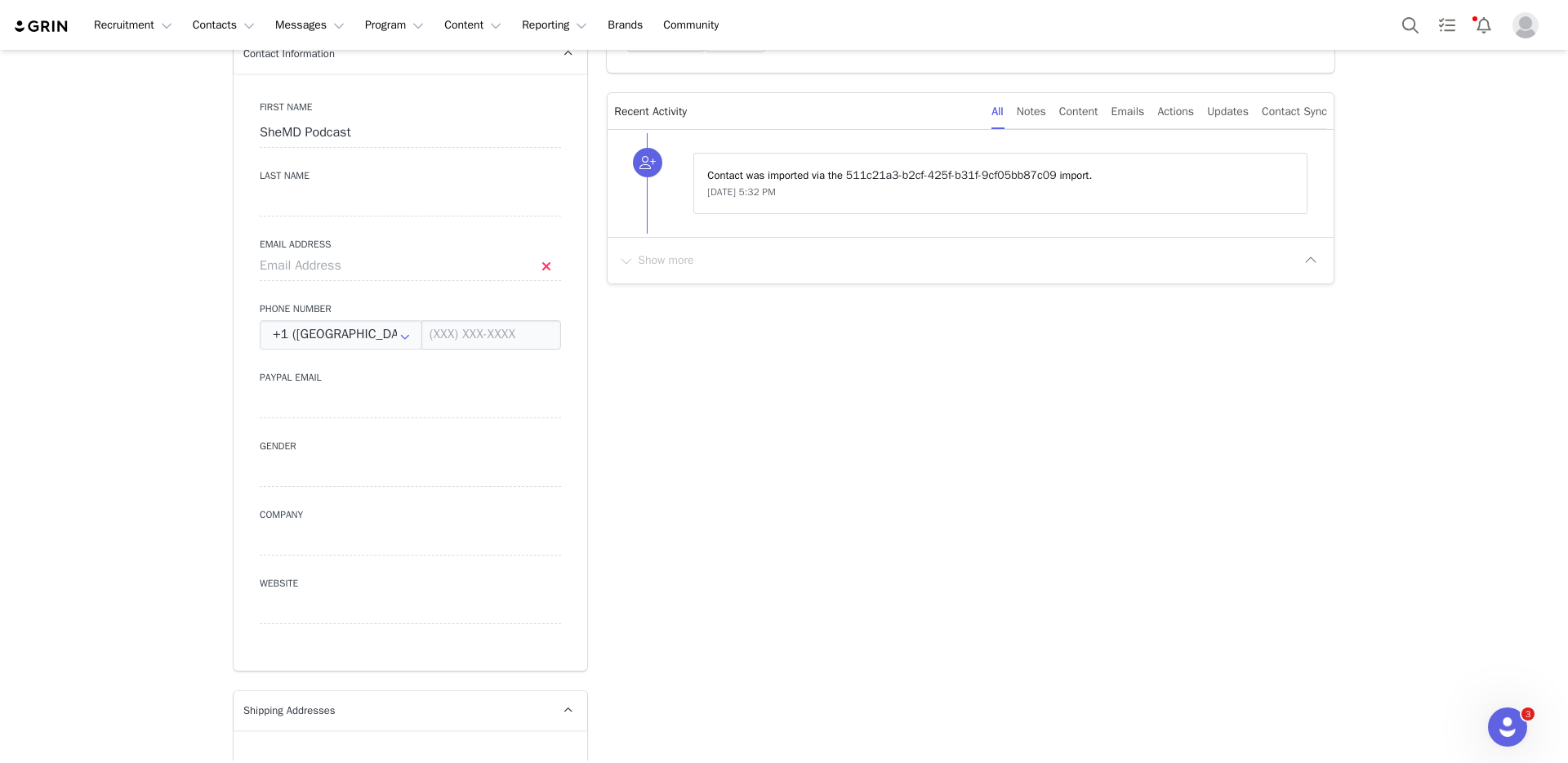 scroll, scrollTop: 788, scrollLeft: 0, axis: vertical 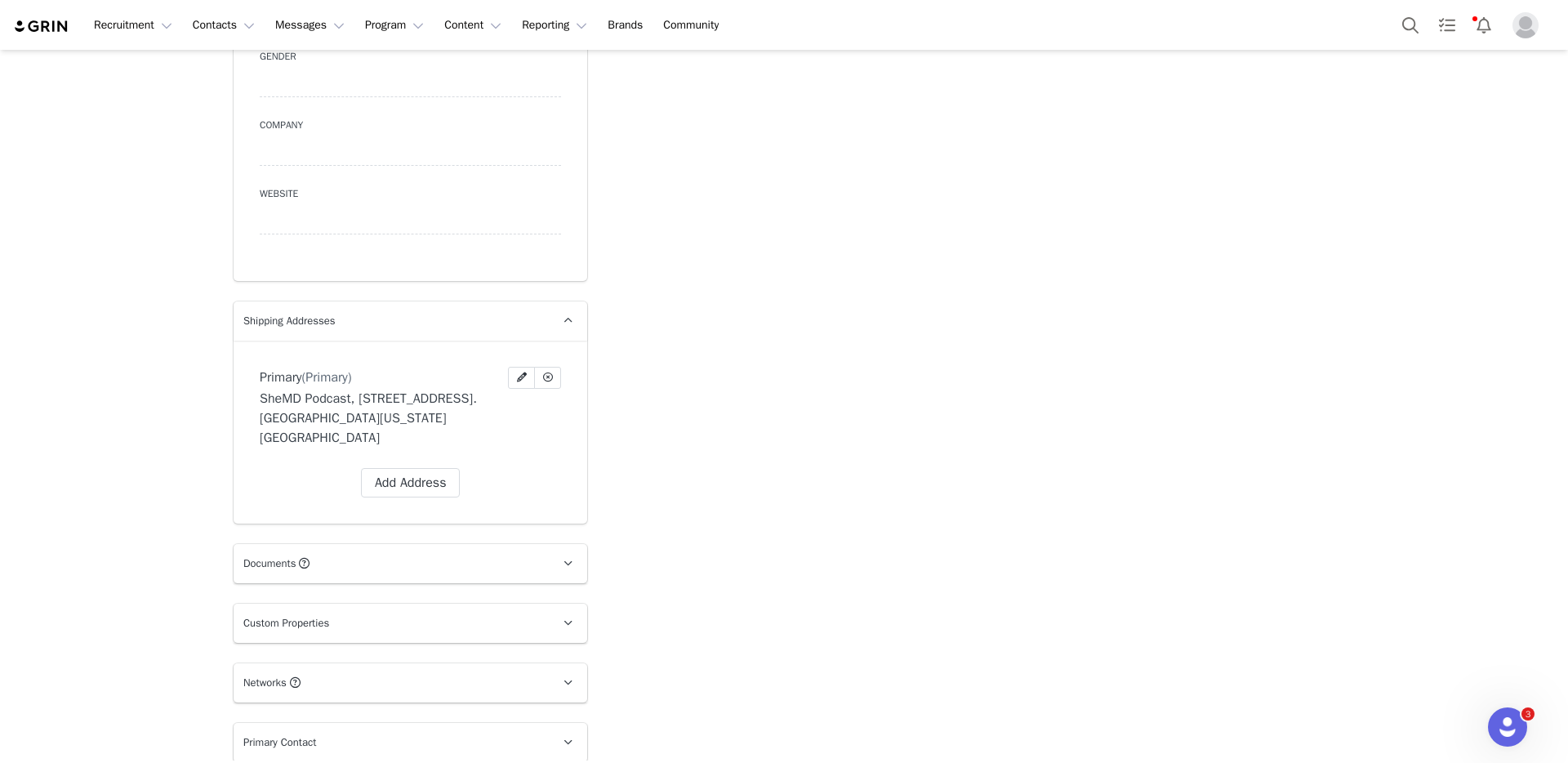 click on "Primary (Primary) Delete Address Yes, delete Address" at bounding box center (410, 377) 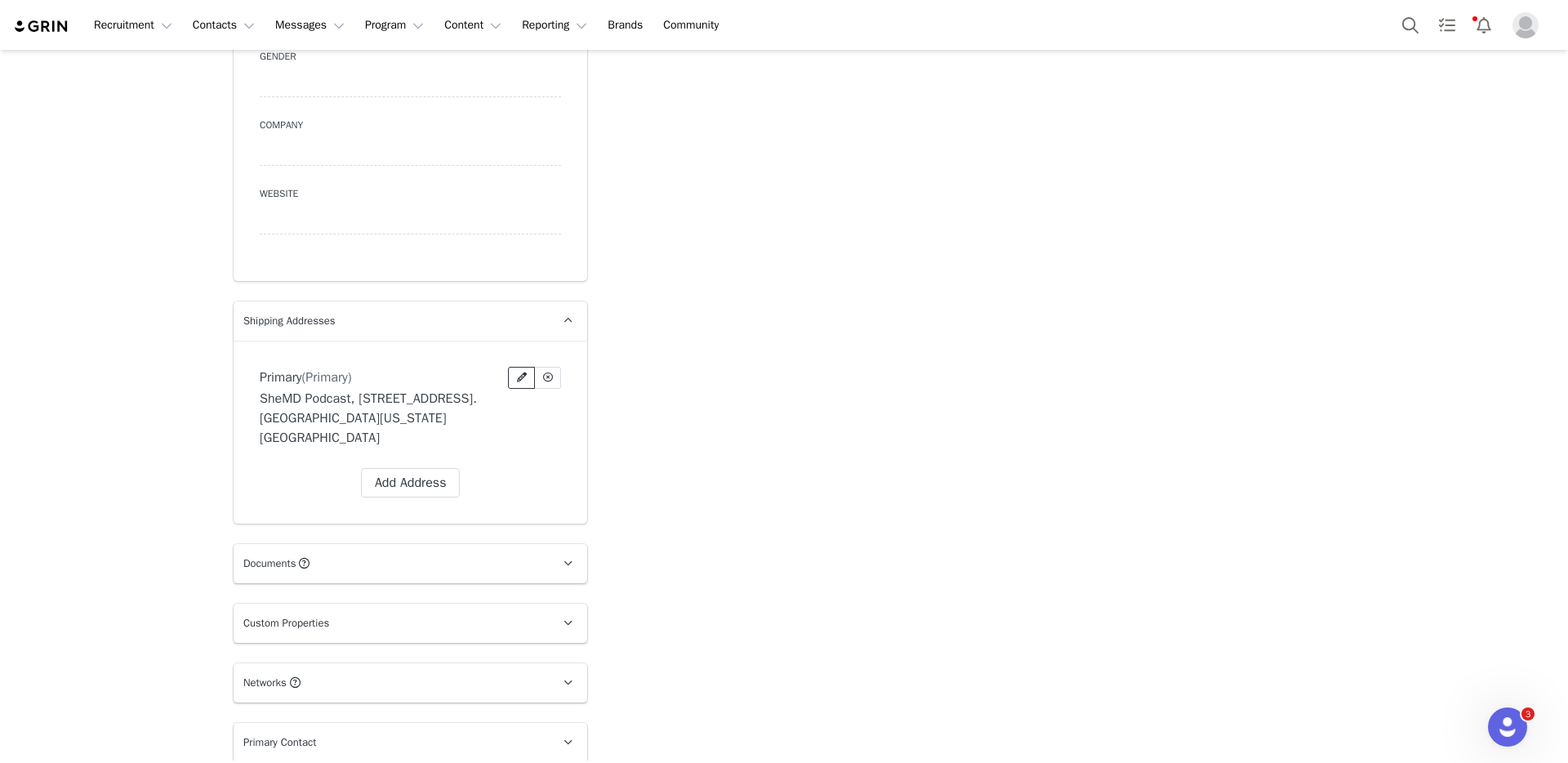 click at bounding box center [522, 377] 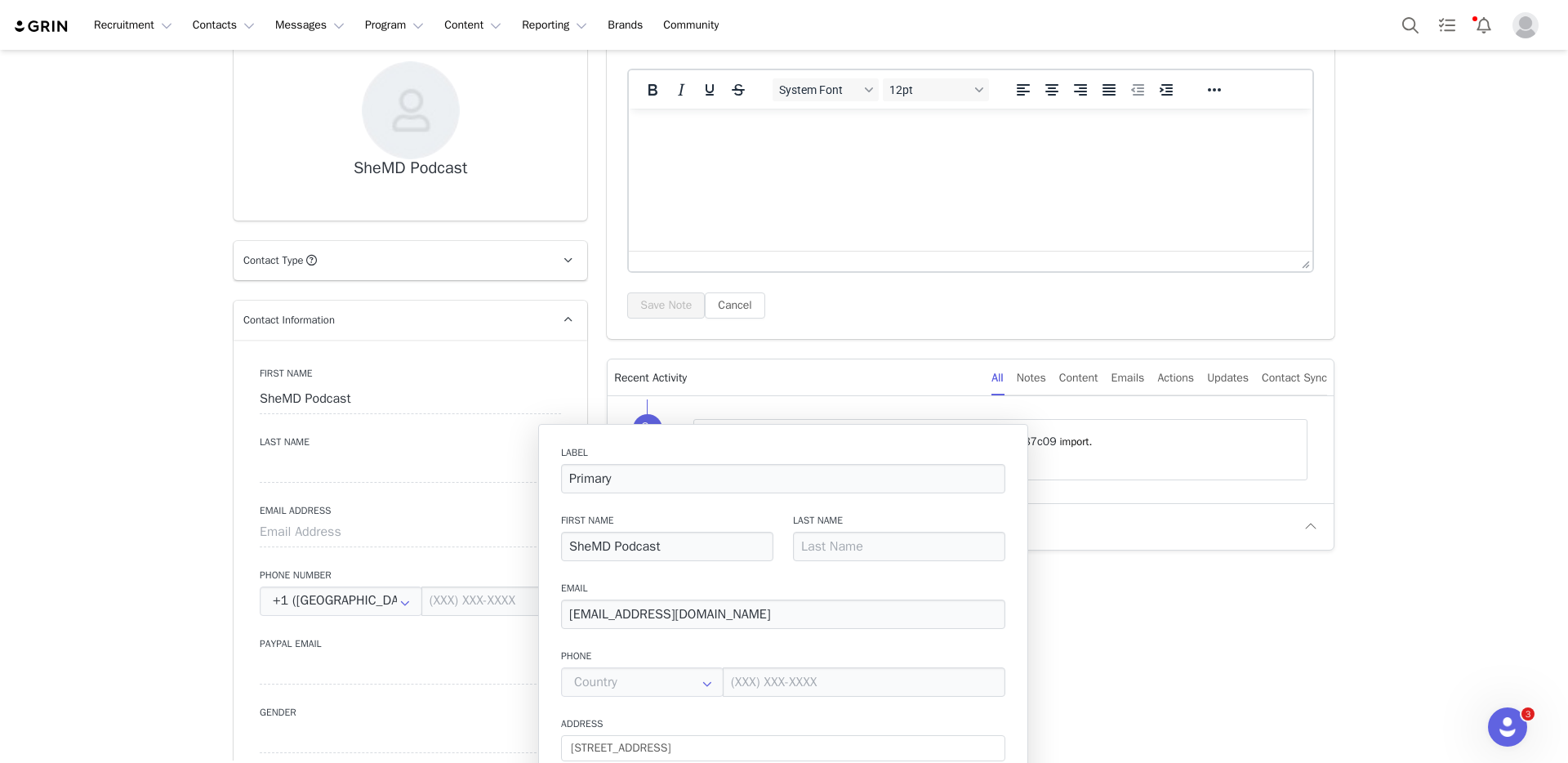 scroll, scrollTop: 0, scrollLeft: 0, axis: both 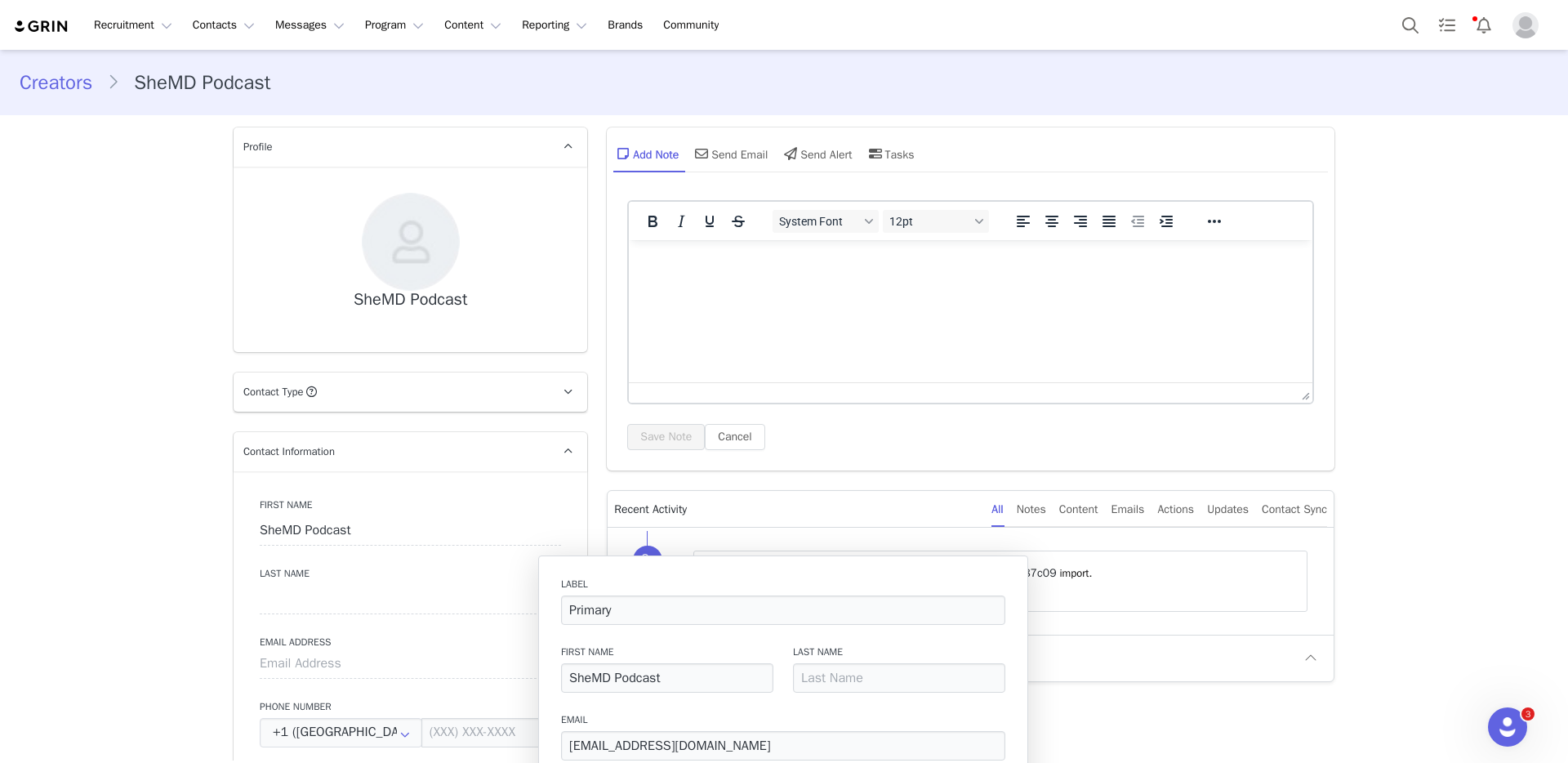 click on "Profile" at bounding box center [390, 147] 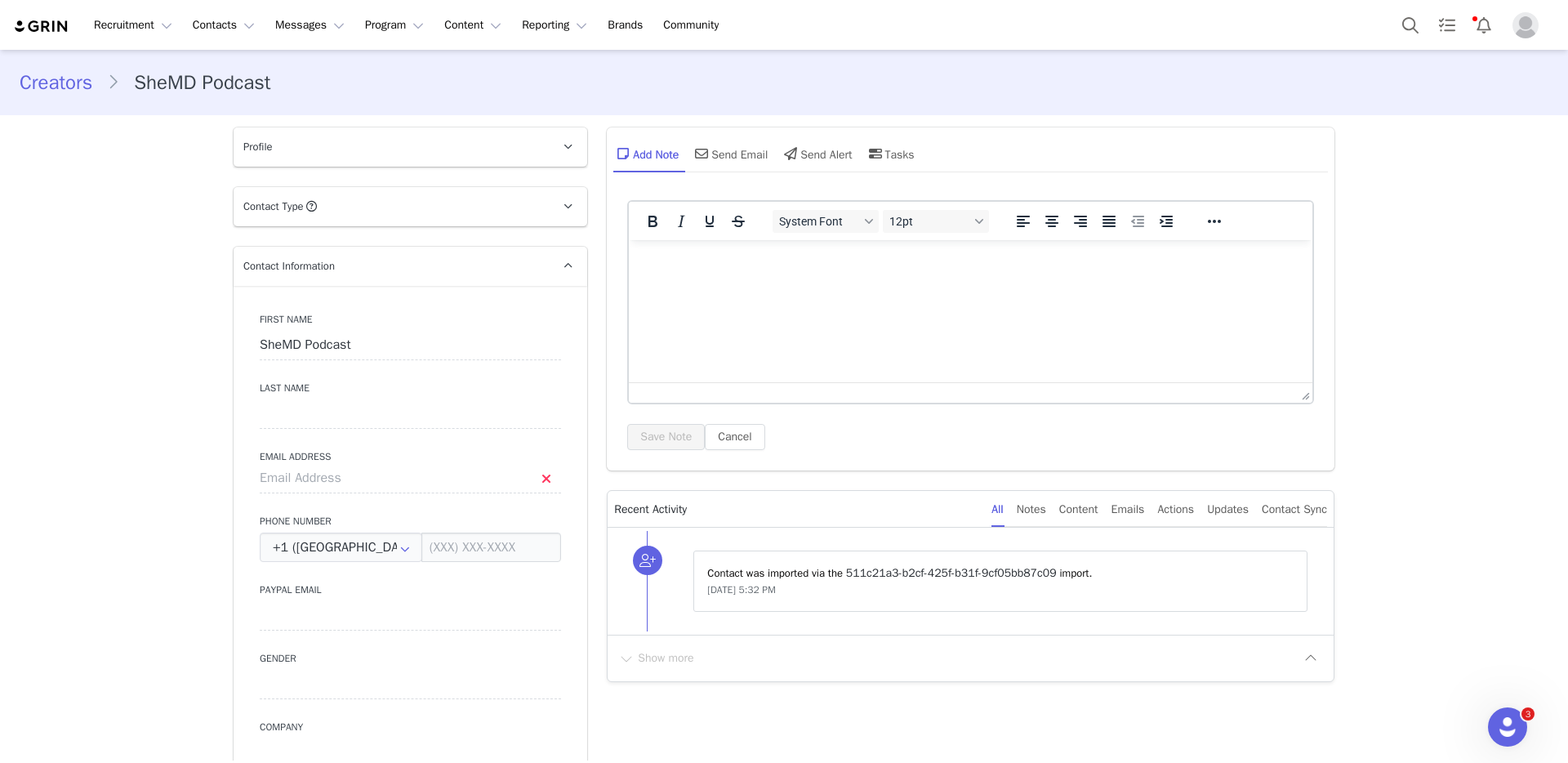 click on "Creators" at bounding box center (63, 83) 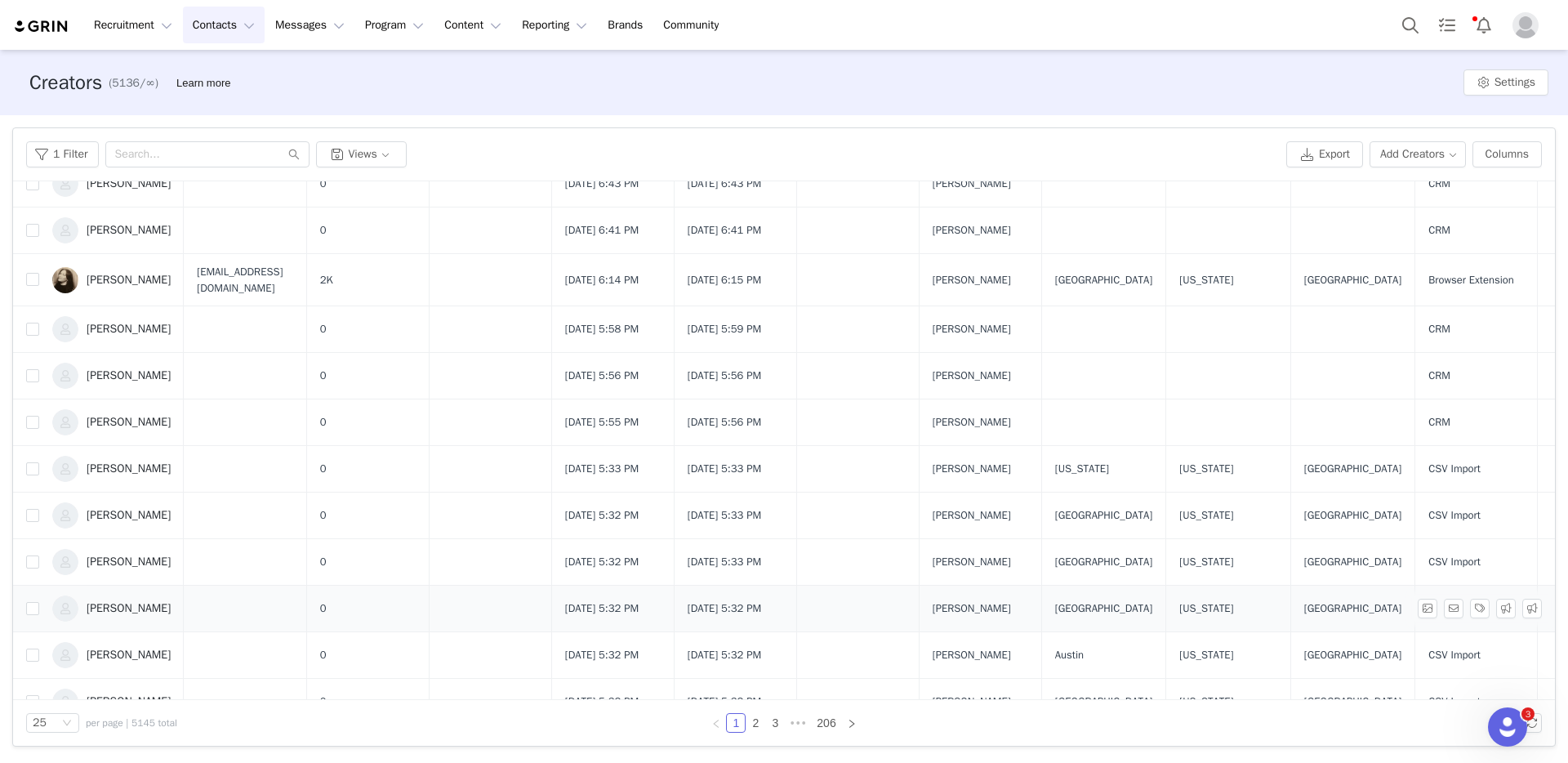scroll, scrollTop: 309, scrollLeft: 0, axis: vertical 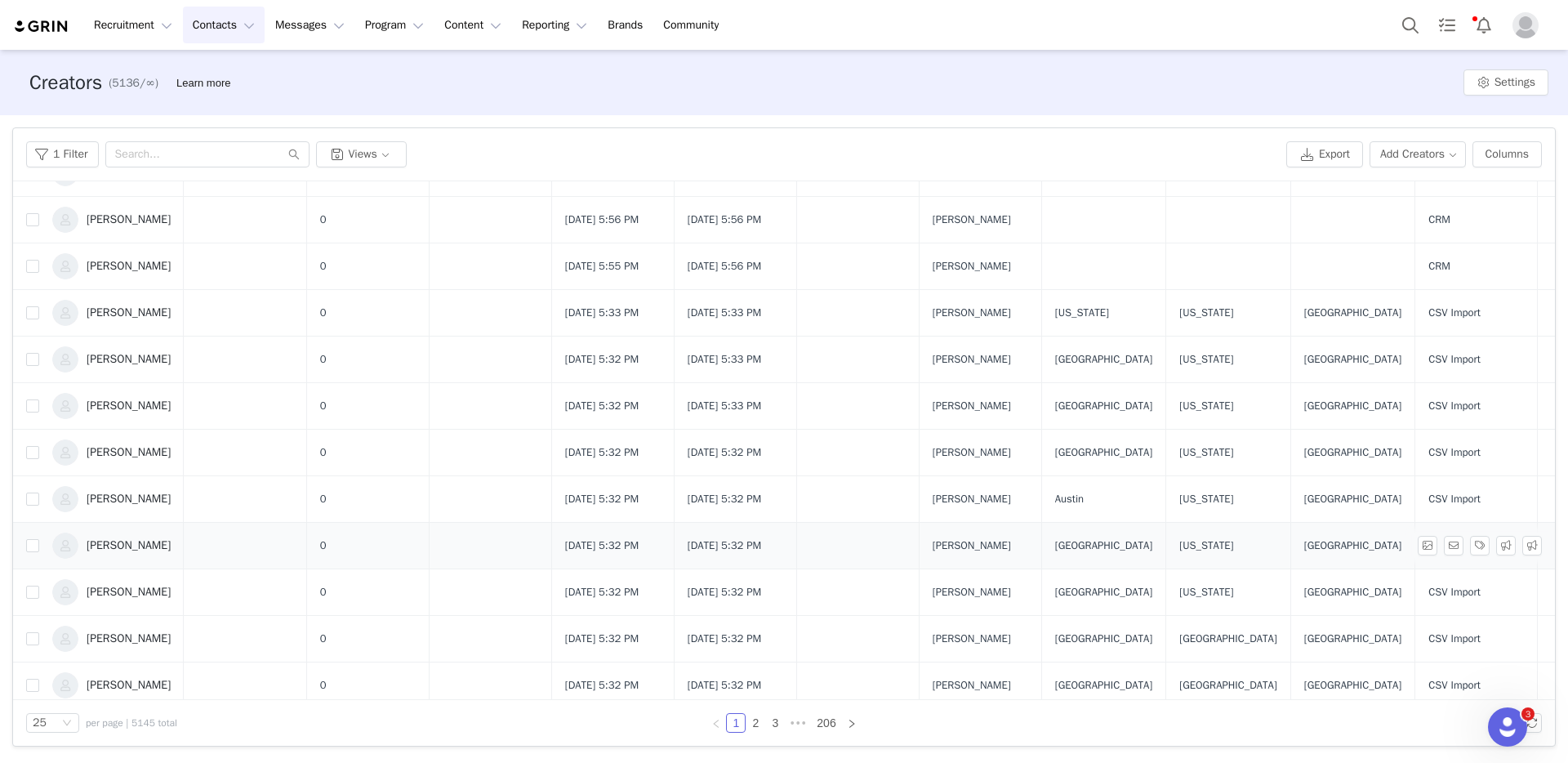 click on "[PERSON_NAME]" at bounding box center (128, 546) 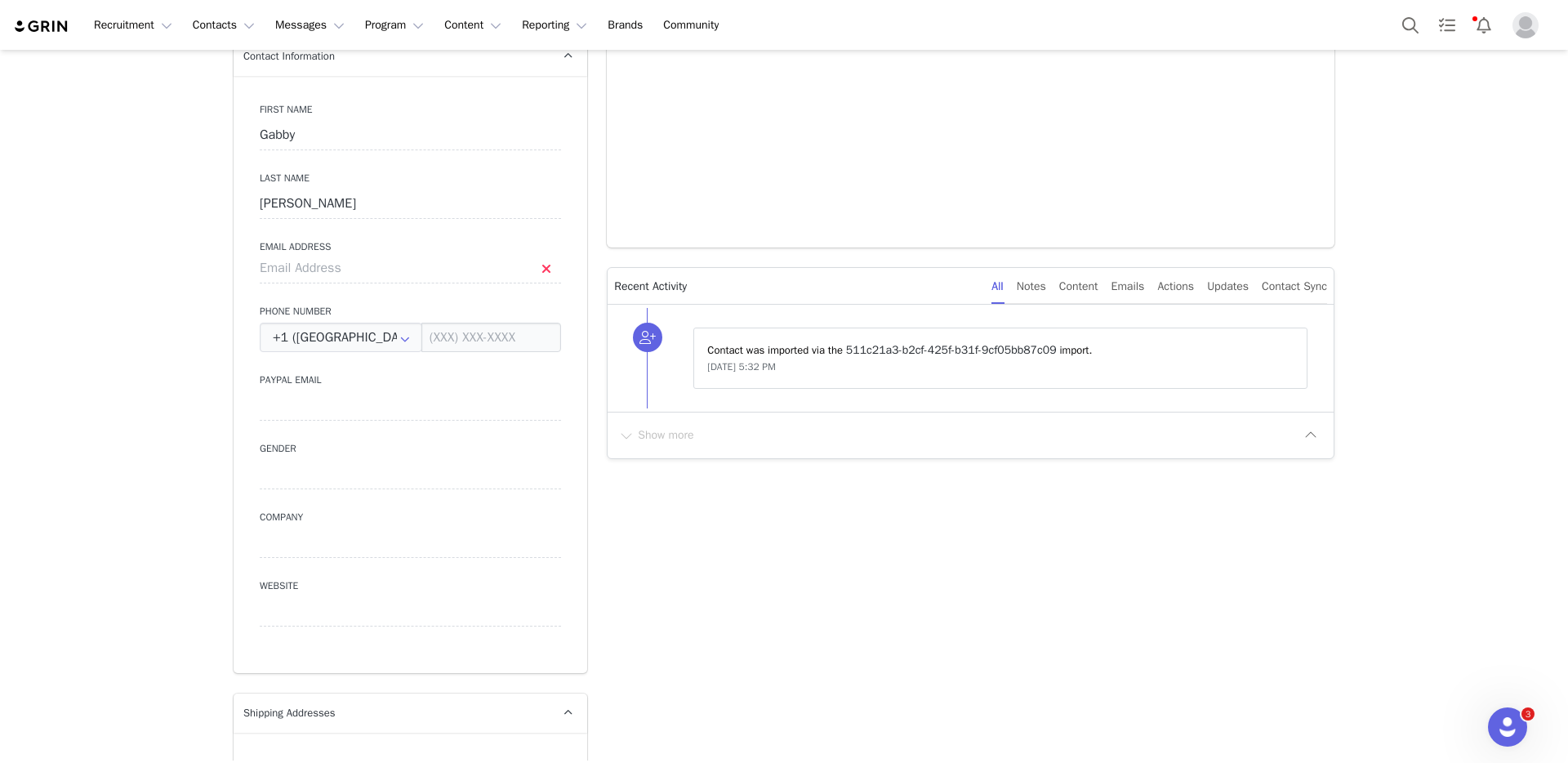 scroll, scrollTop: 542, scrollLeft: 0, axis: vertical 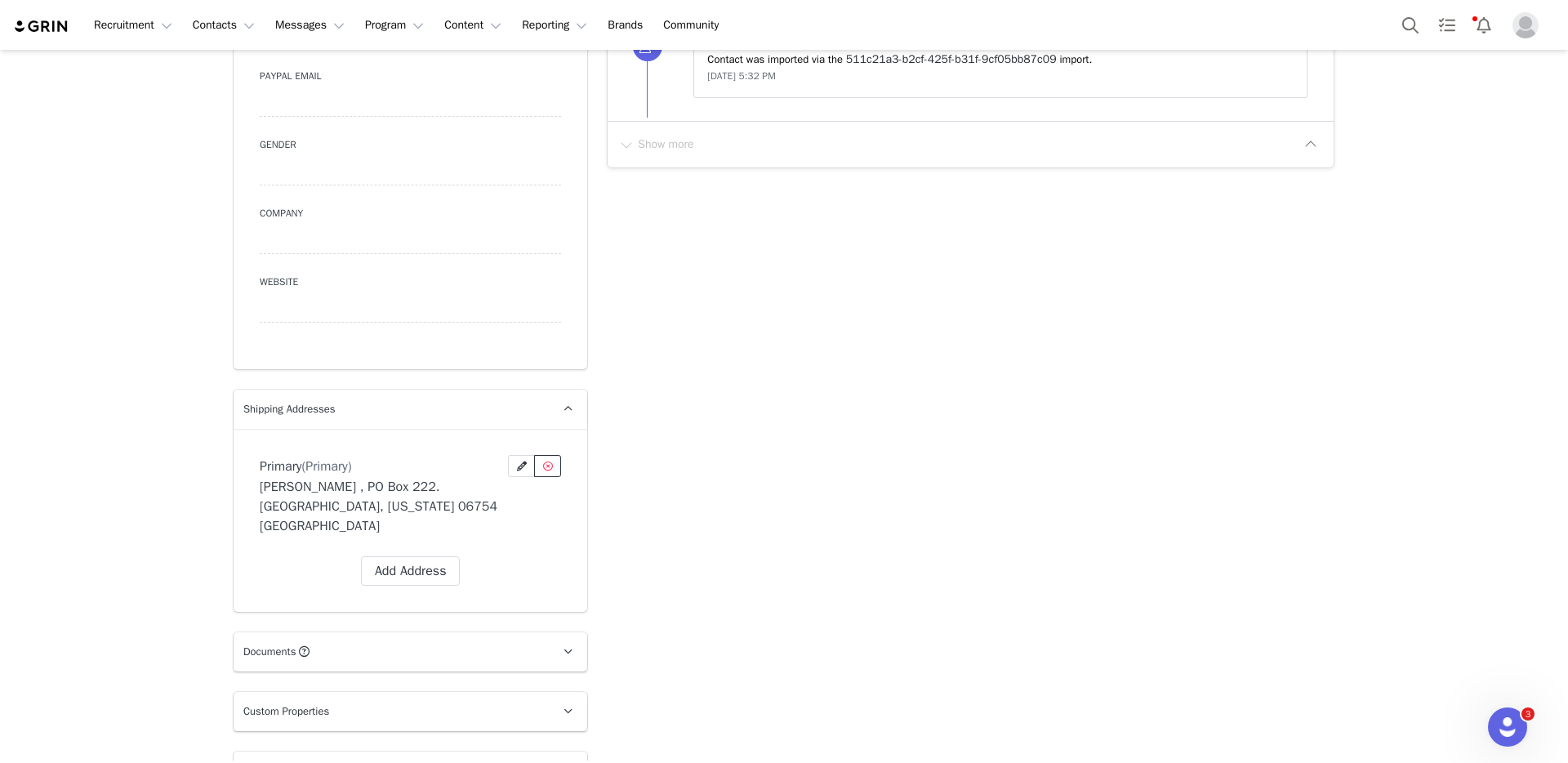 click at bounding box center (548, 466) 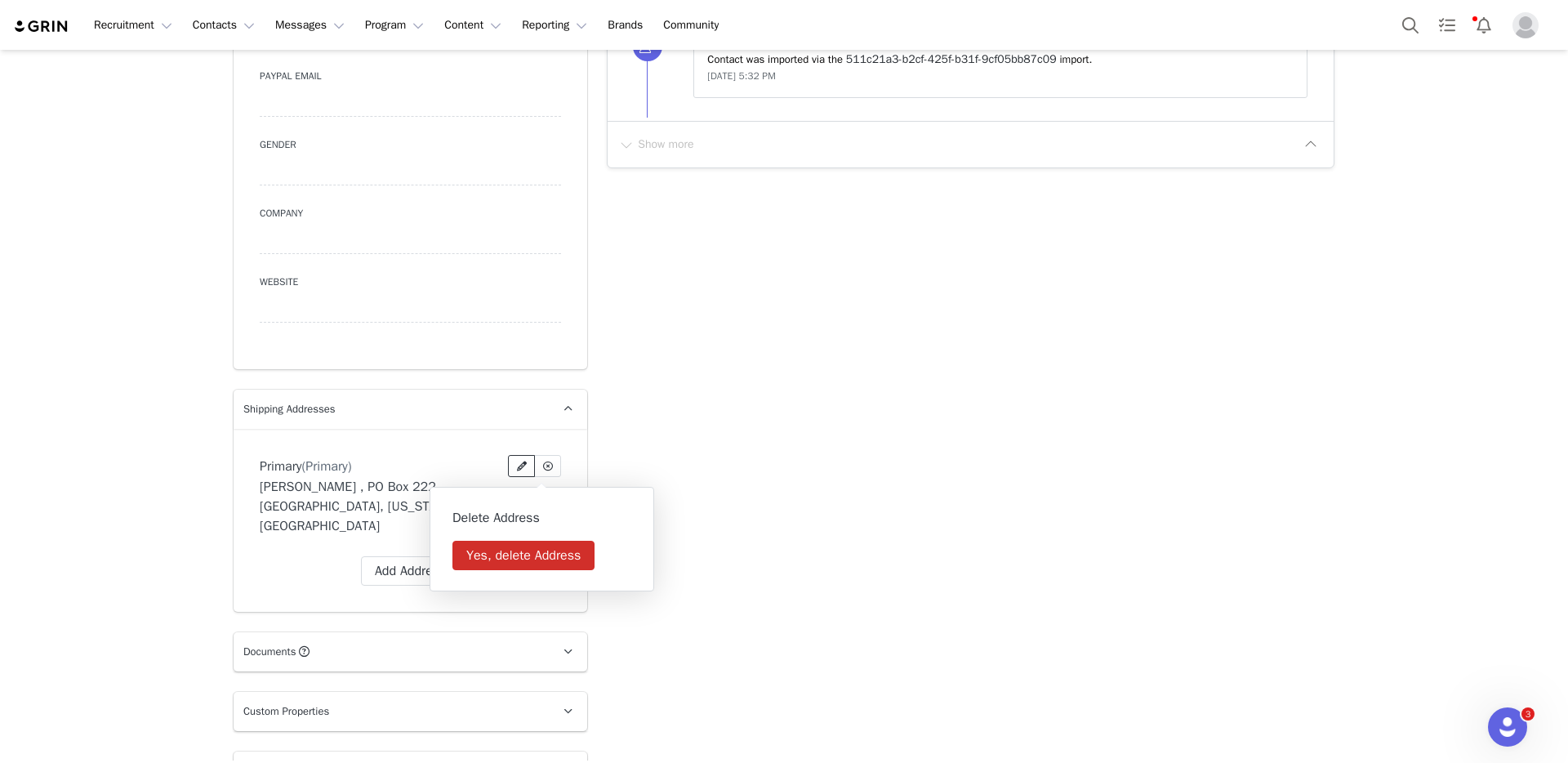 click at bounding box center (521, 466) 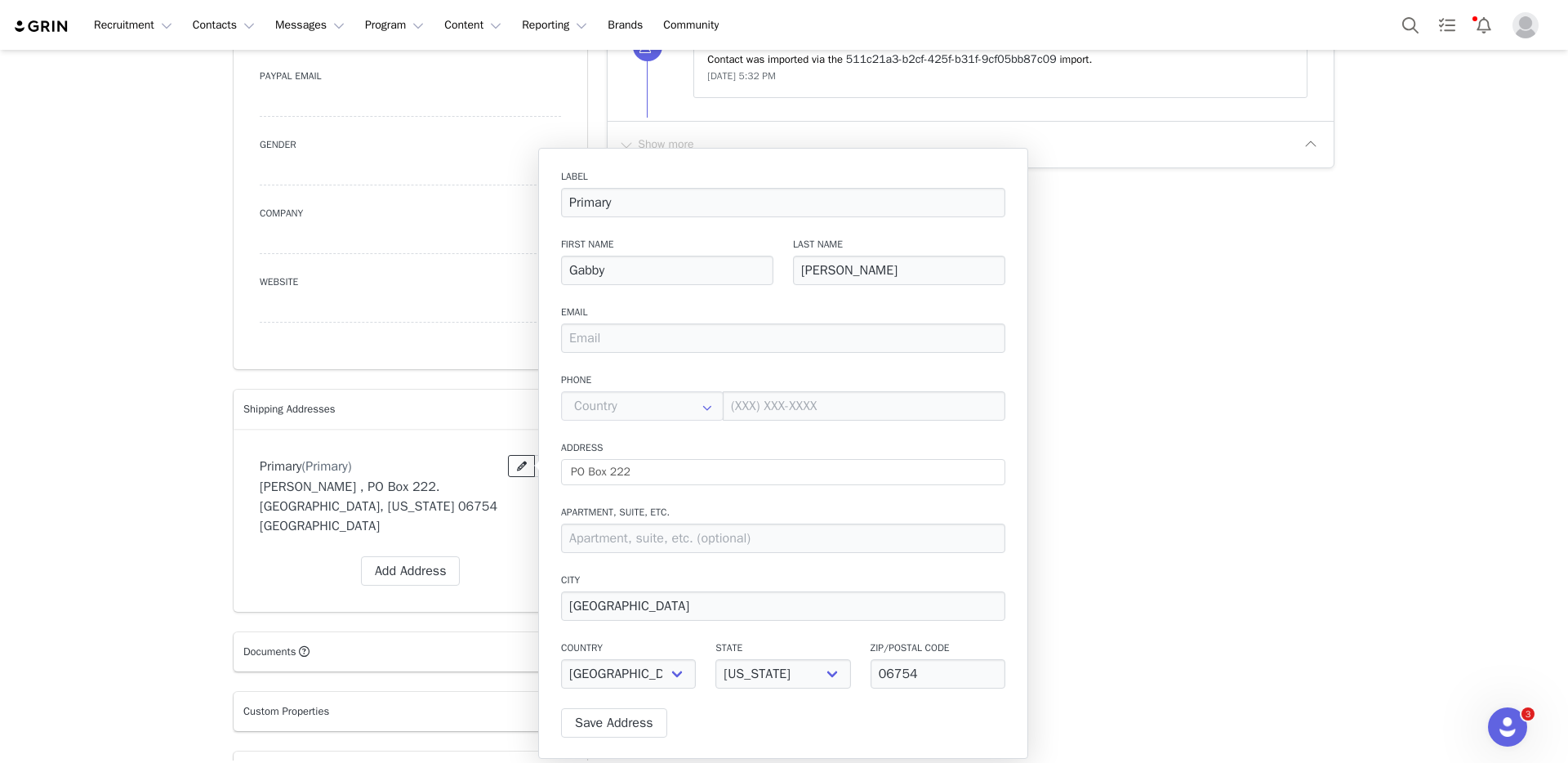click at bounding box center [522, 466] 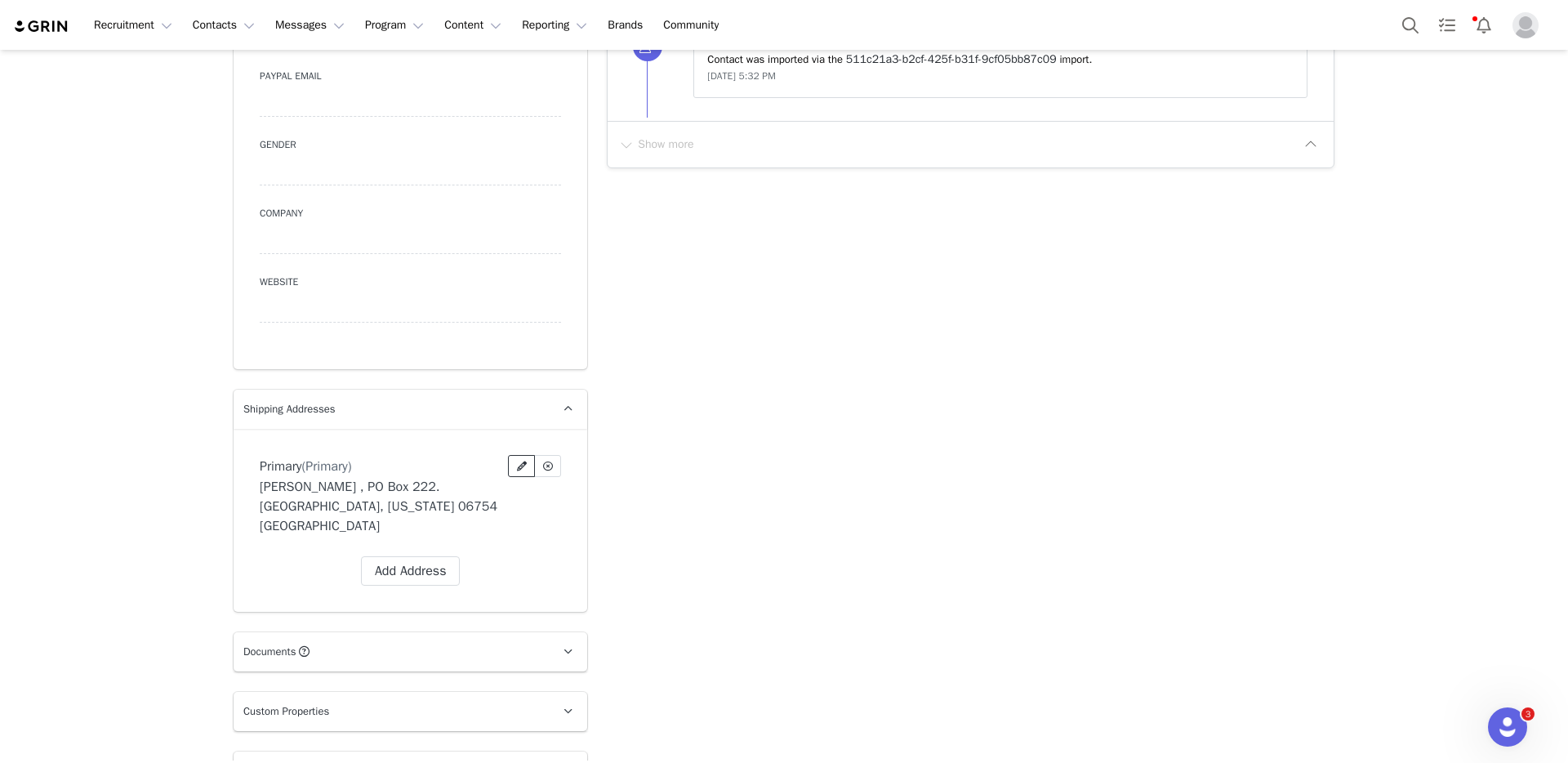 click at bounding box center [521, 466] 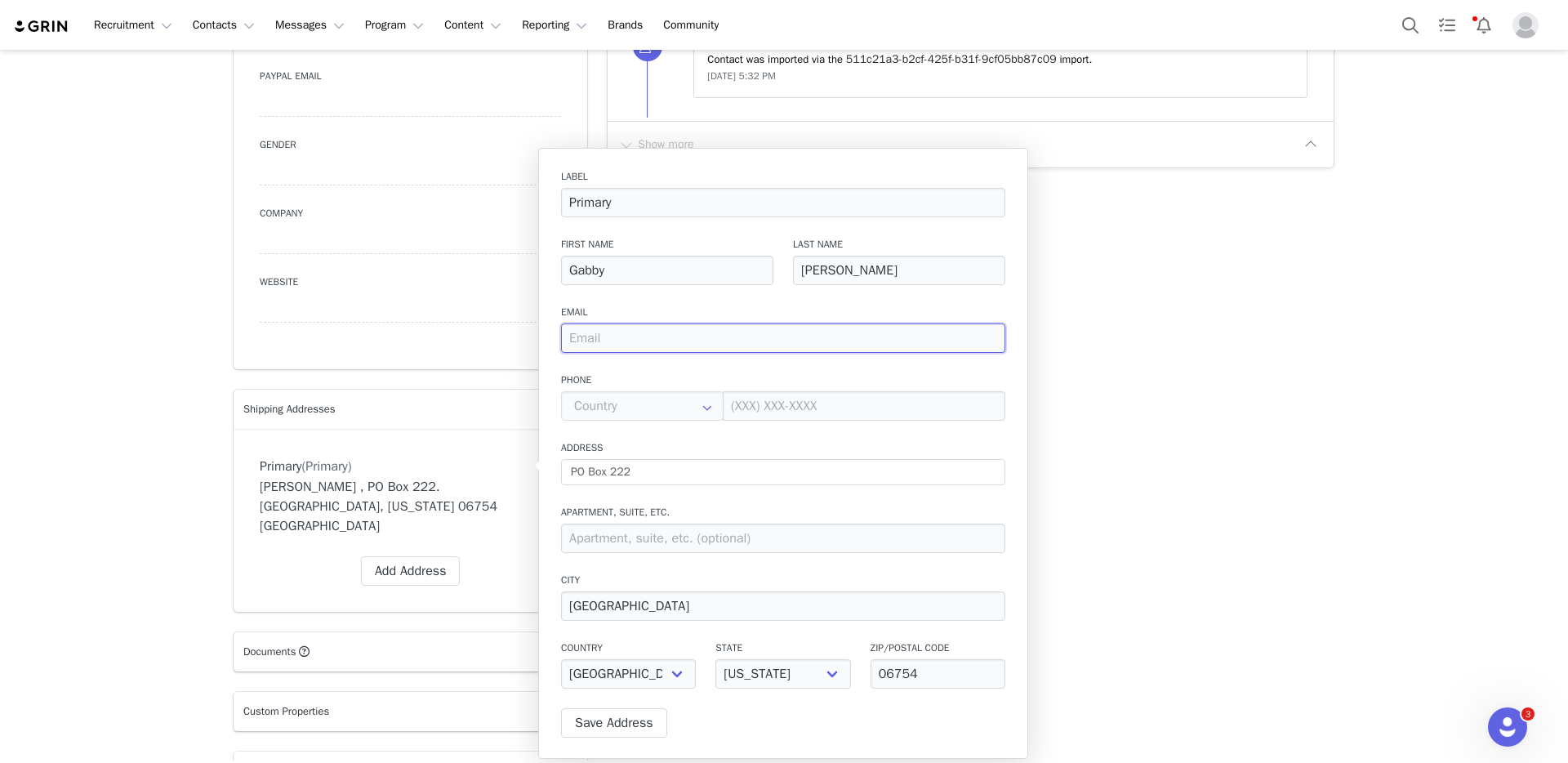 click at bounding box center (783, 338) 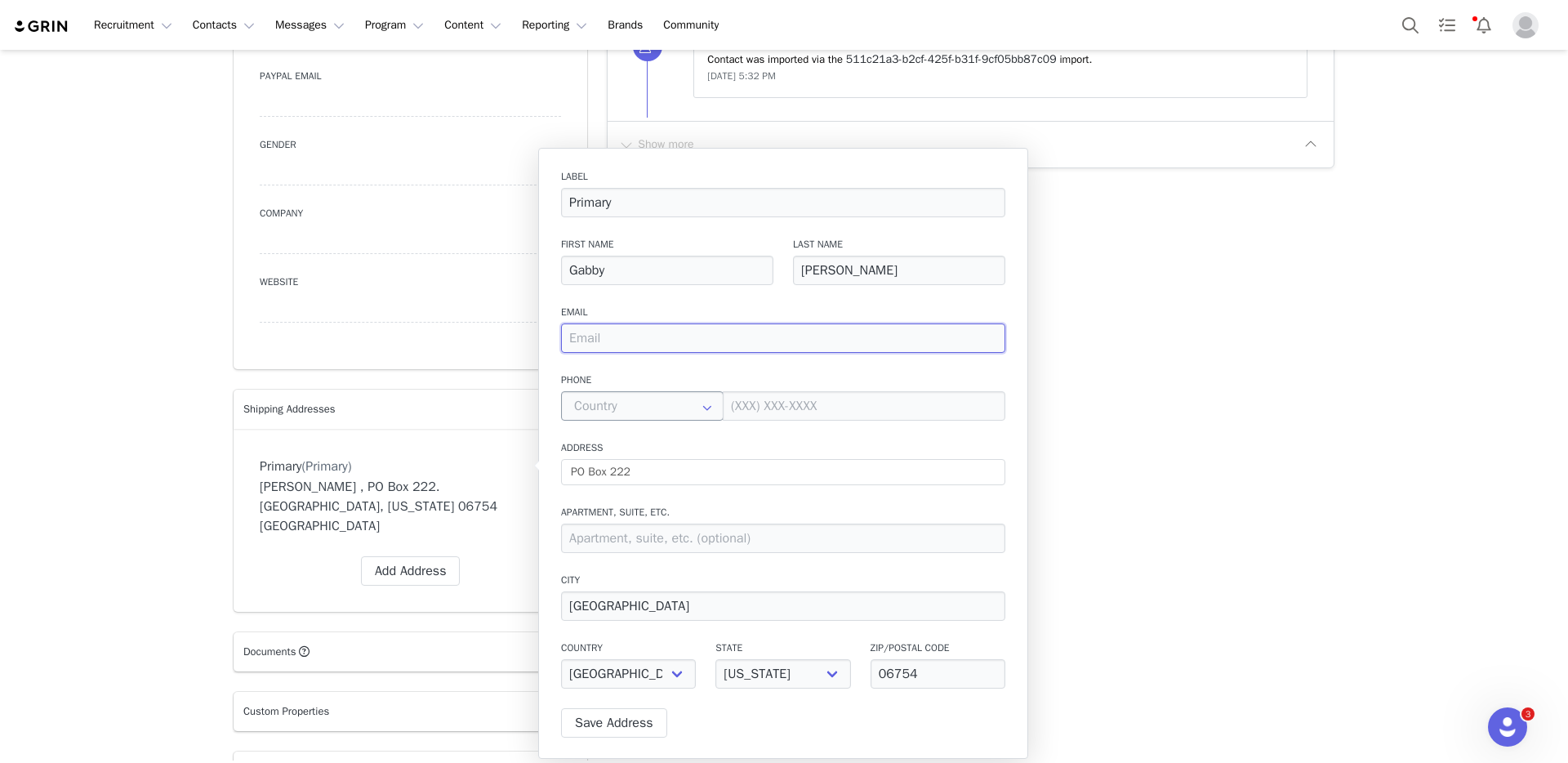 paste on "[EMAIL_ADDRESS][DOMAIN_NAME]" 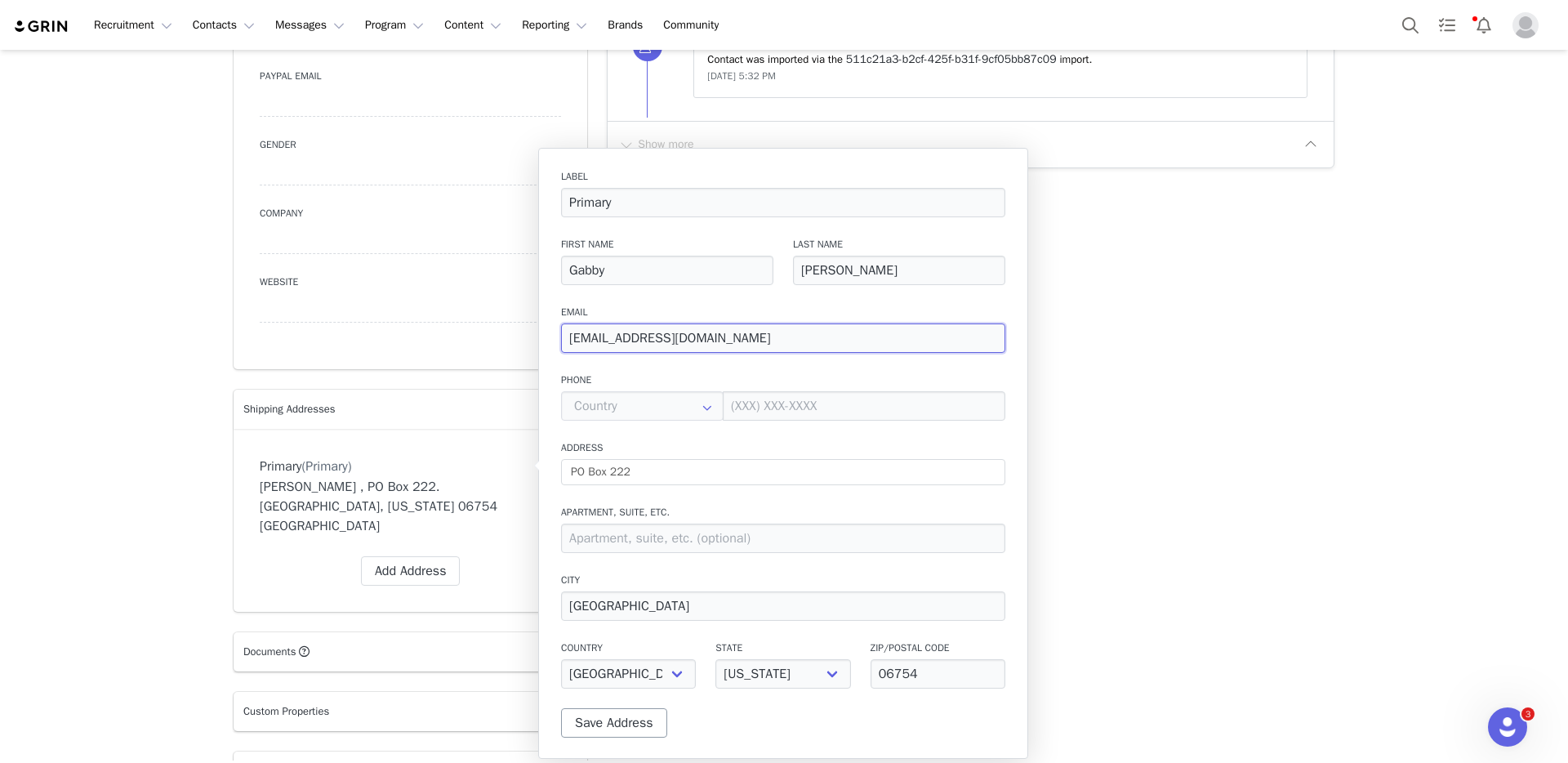 type on "[EMAIL_ADDRESS][DOMAIN_NAME]" 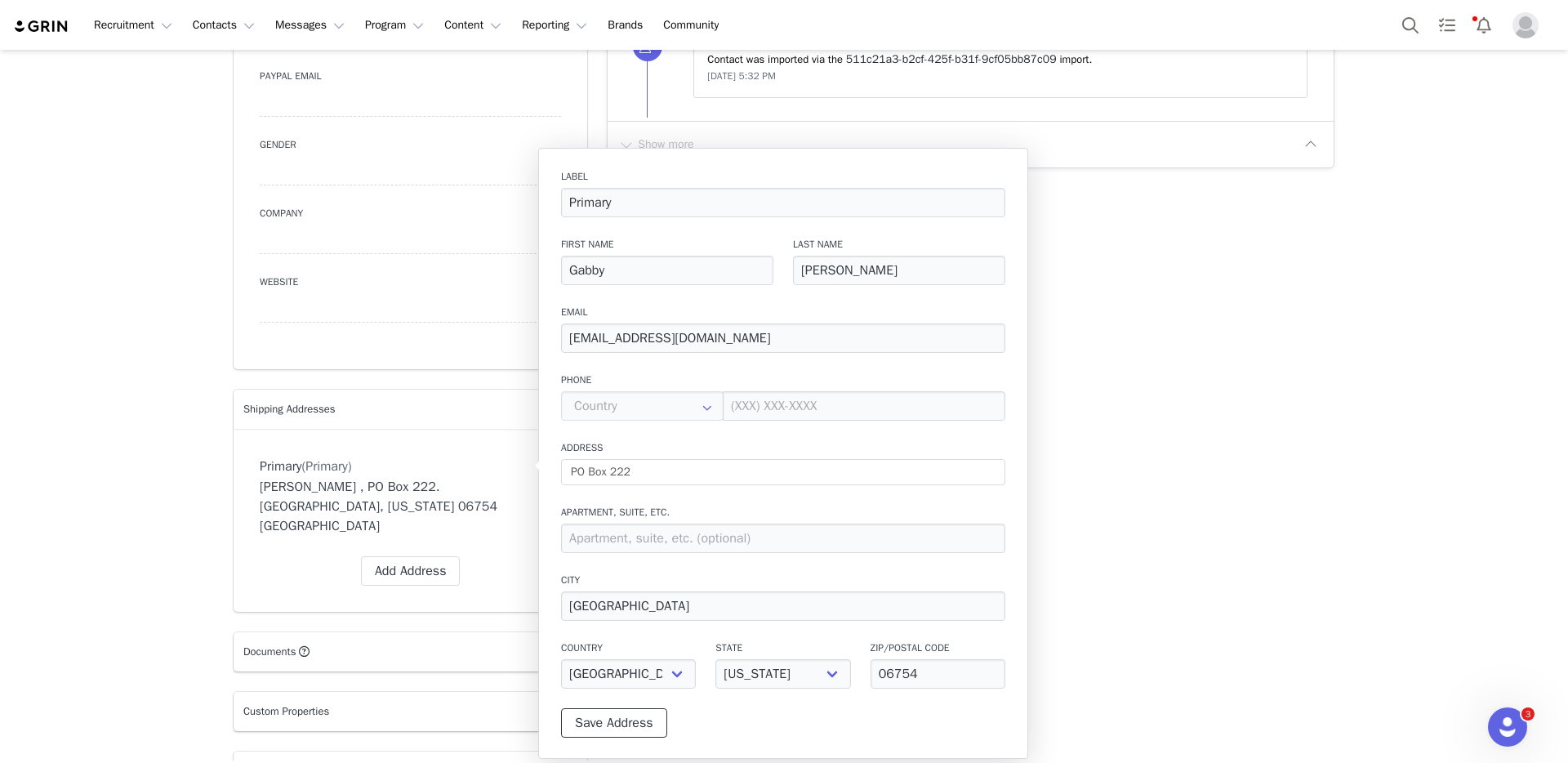 click on "Save Address" at bounding box center [614, 723] 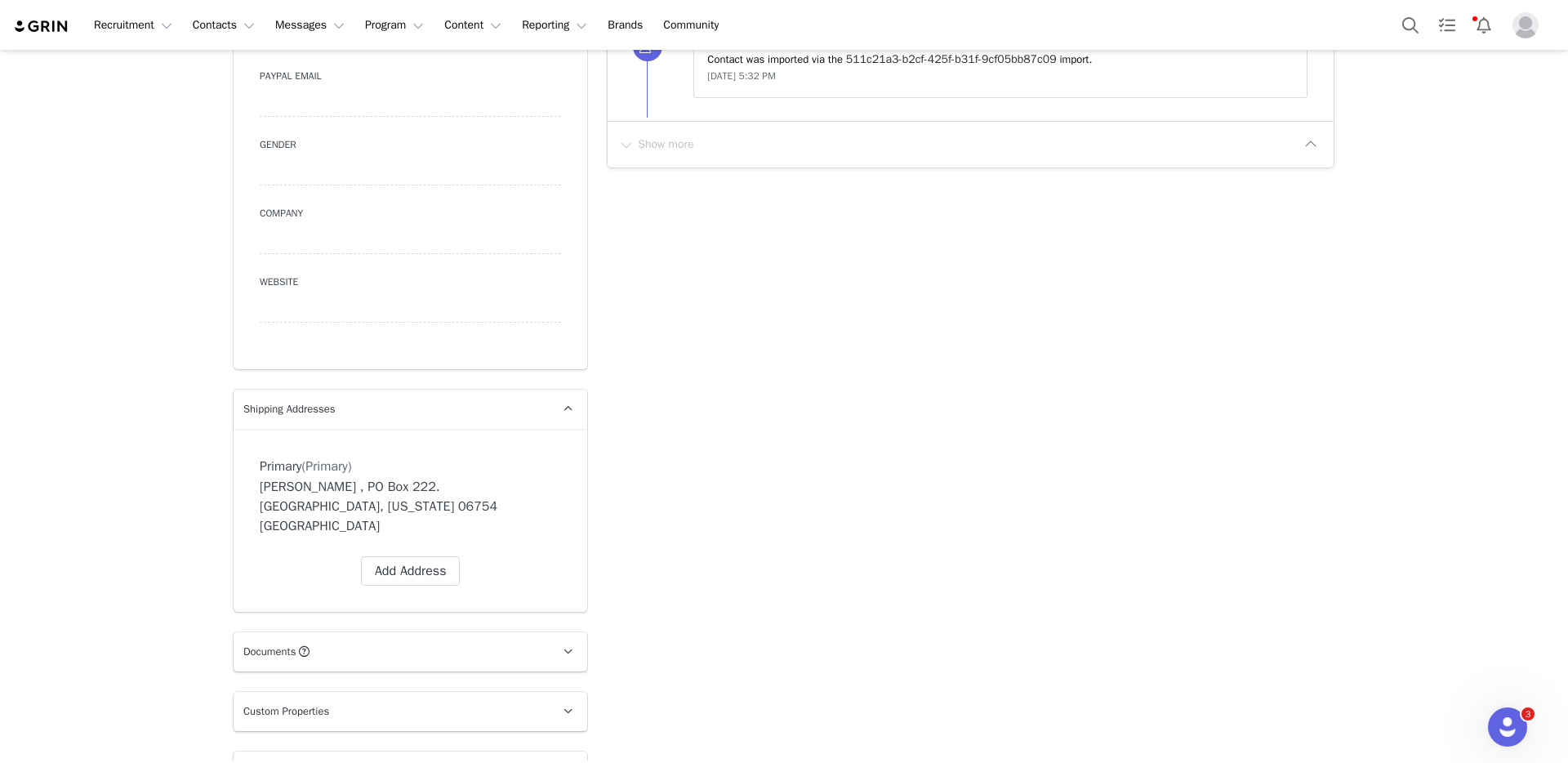 type on "Gabby" 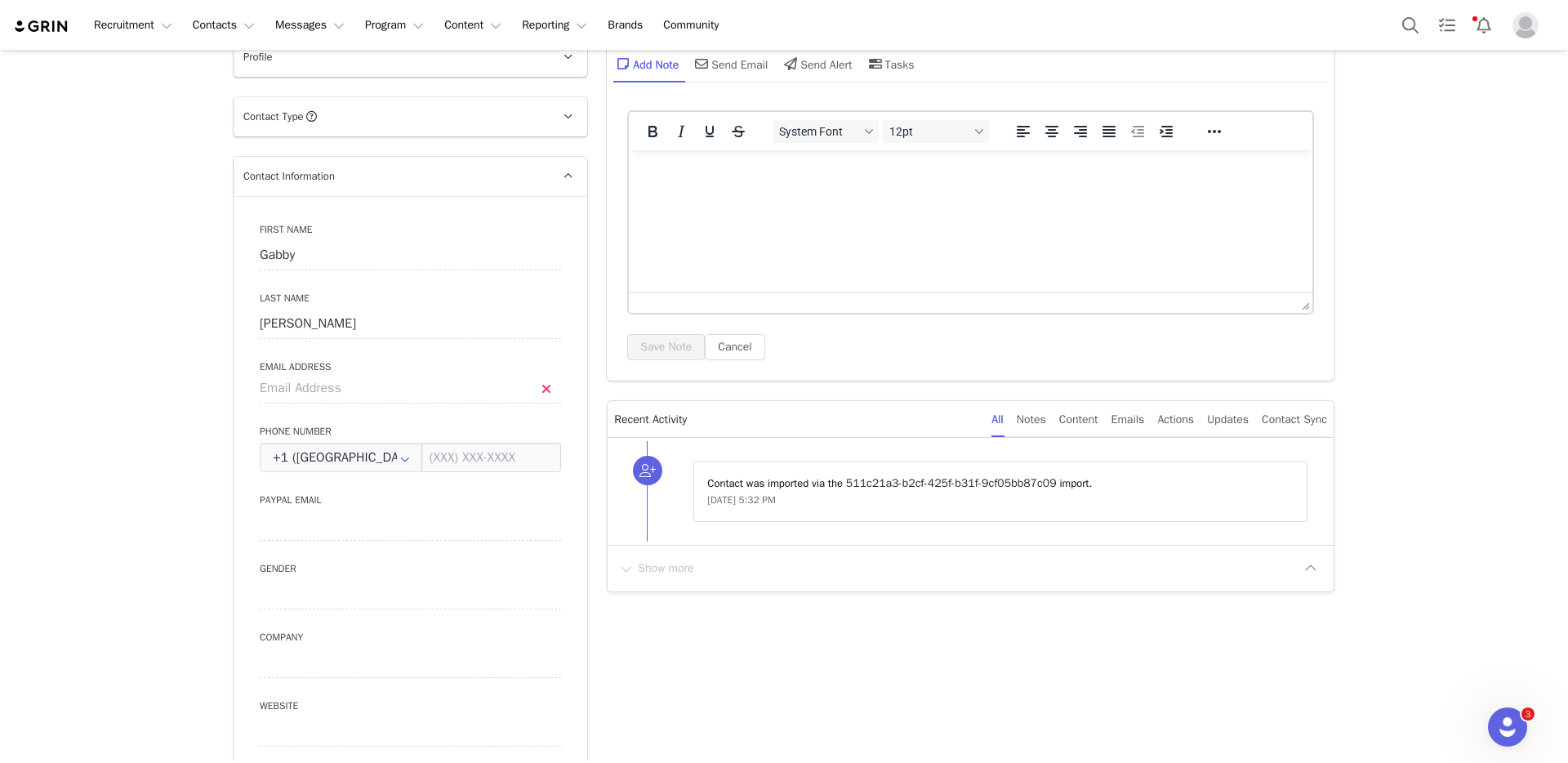 scroll, scrollTop: 0, scrollLeft: 0, axis: both 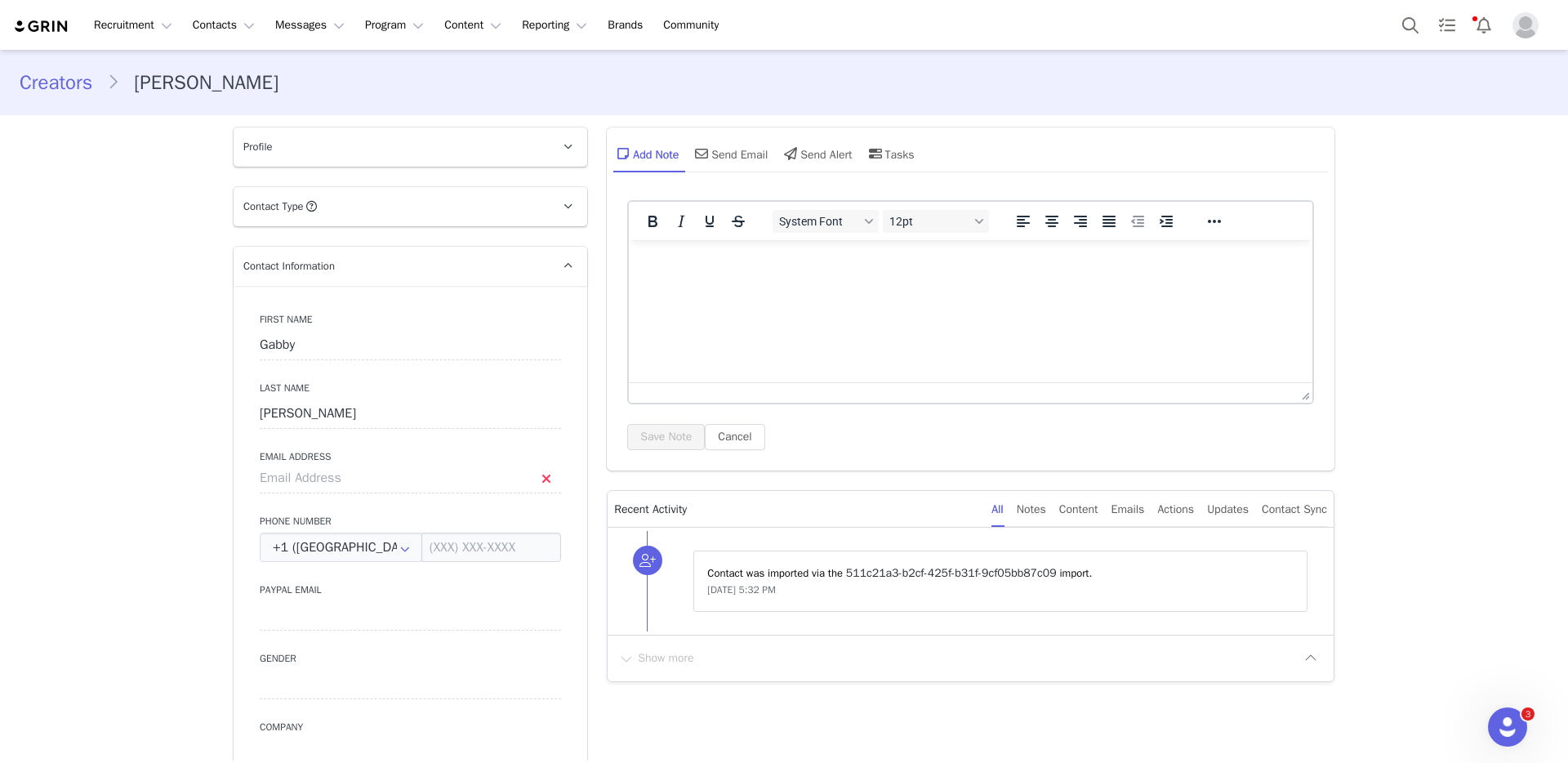 click on "Creators" at bounding box center [63, 83] 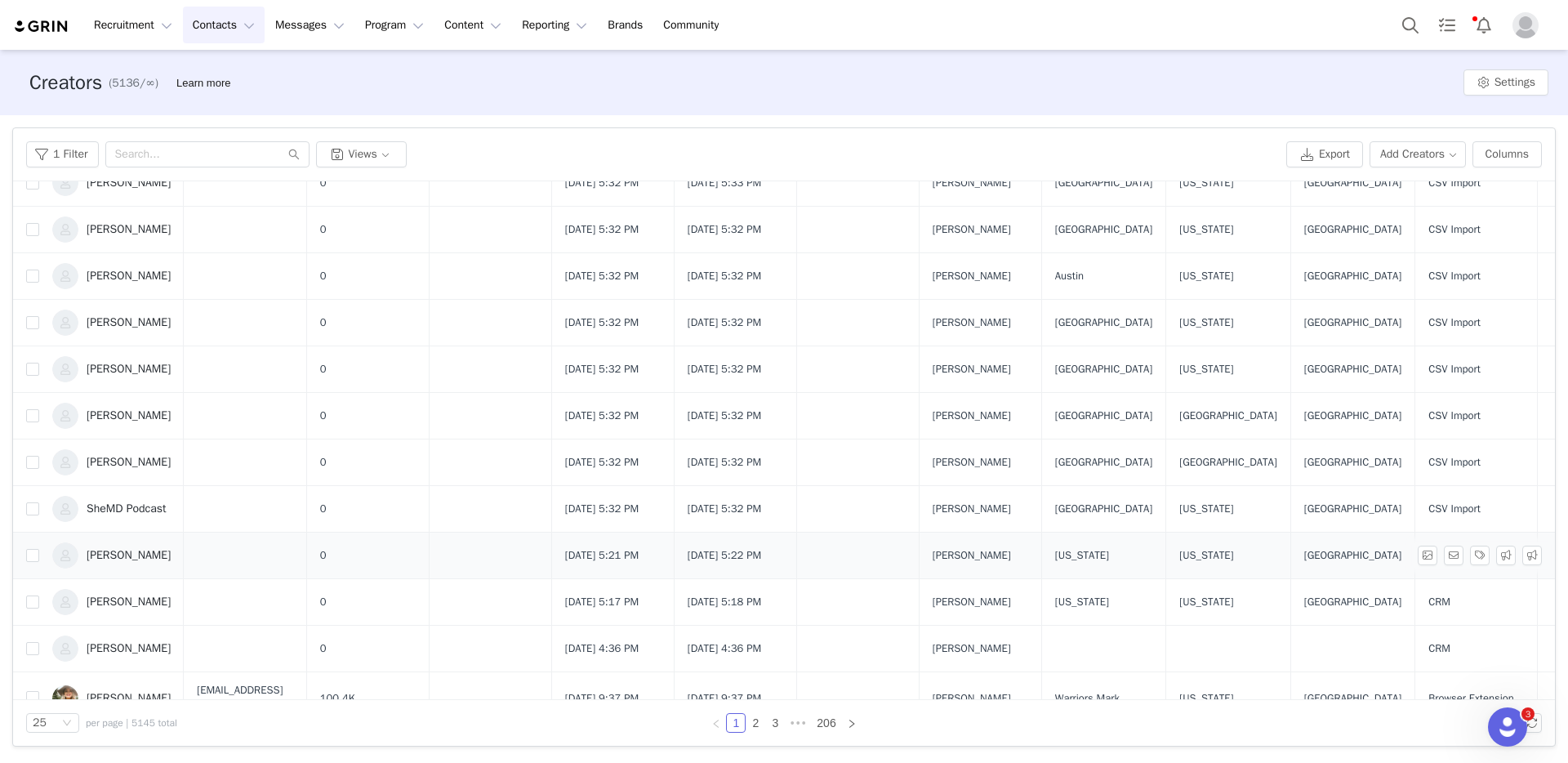 scroll, scrollTop: 566, scrollLeft: 0, axis: vertical 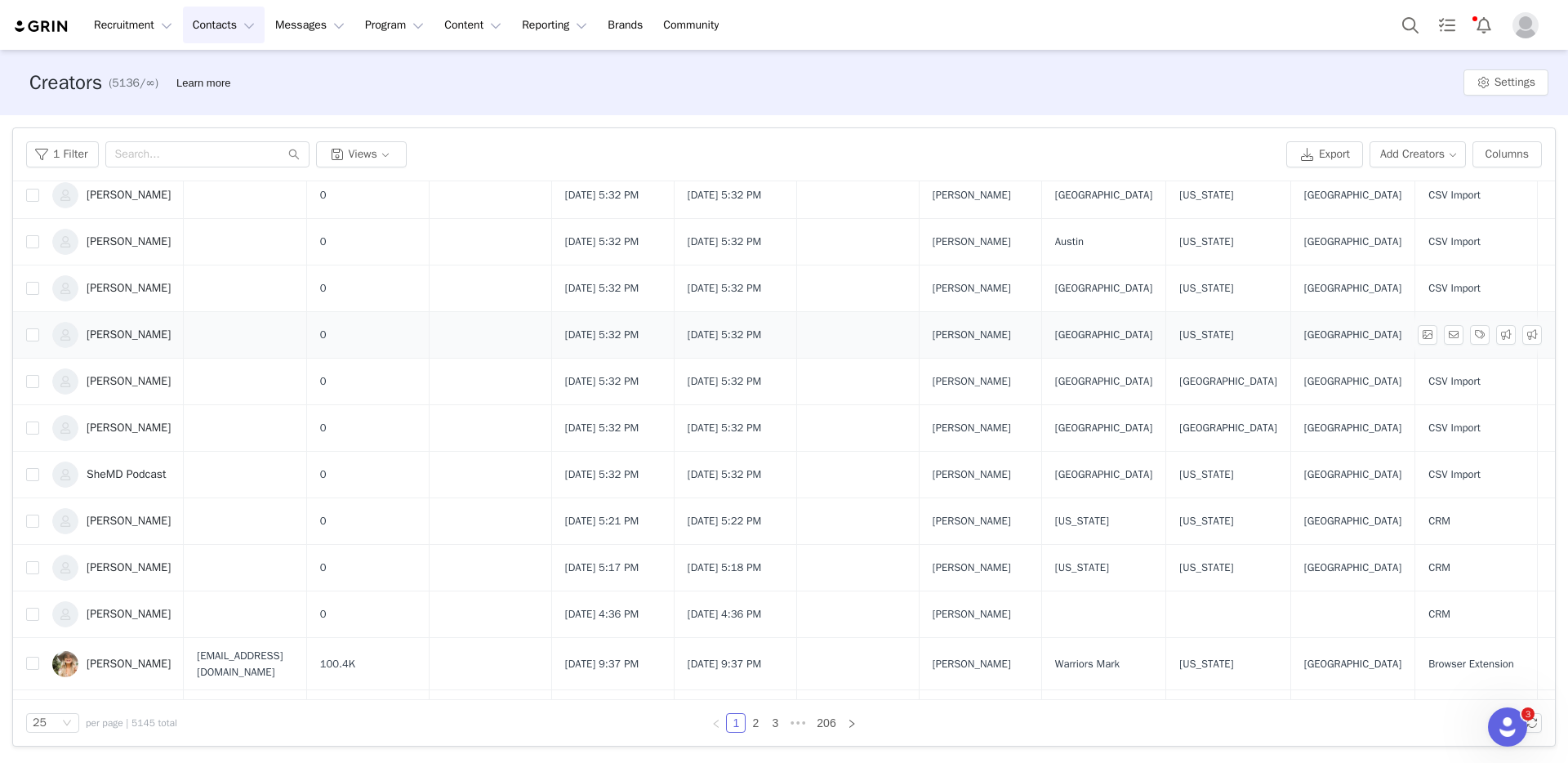 click on "[PERSON_NAME]" at bounding box center [128, 335] 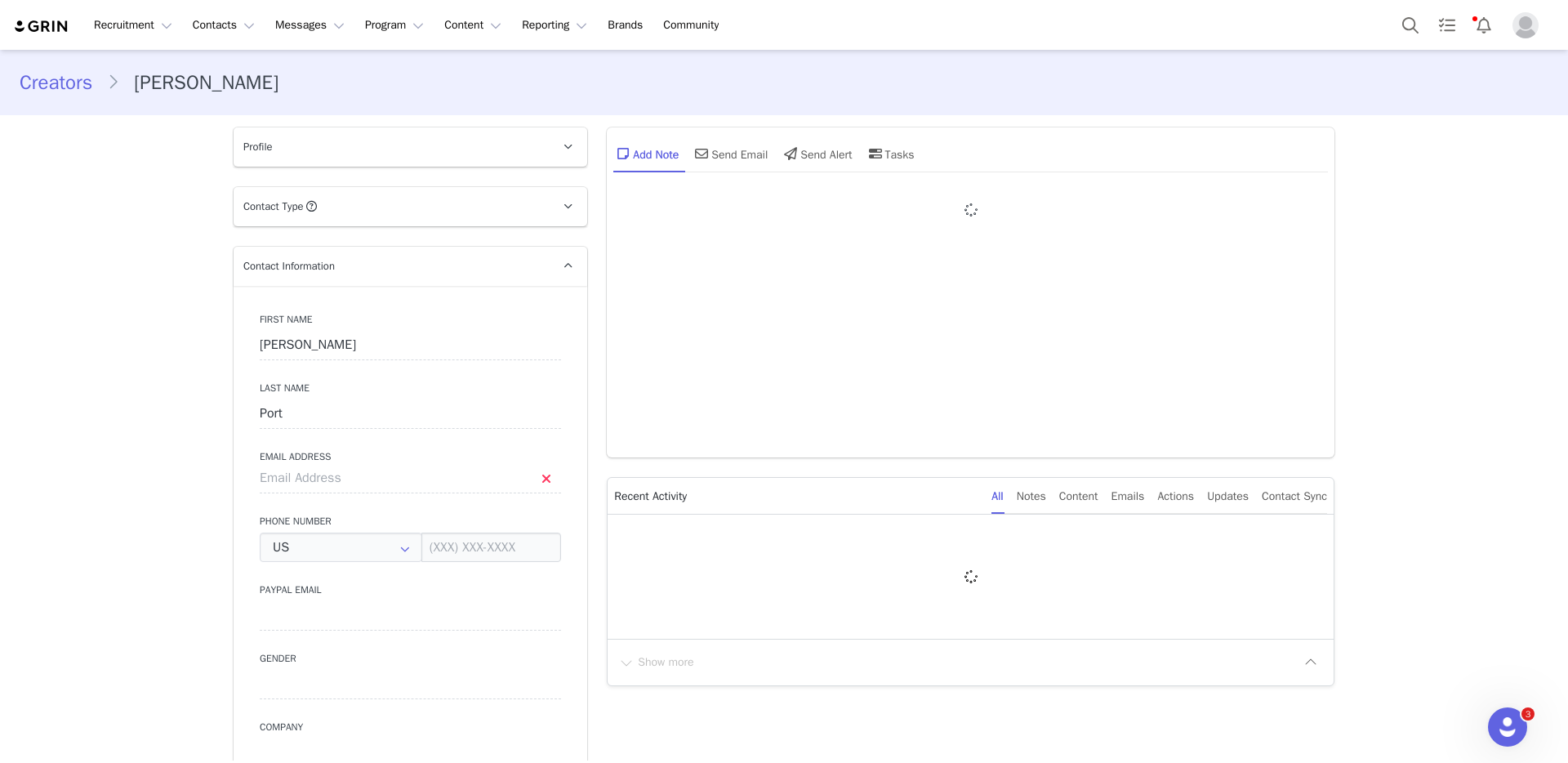 type on "+1 ([GEOGRAPHIC_DATA])" 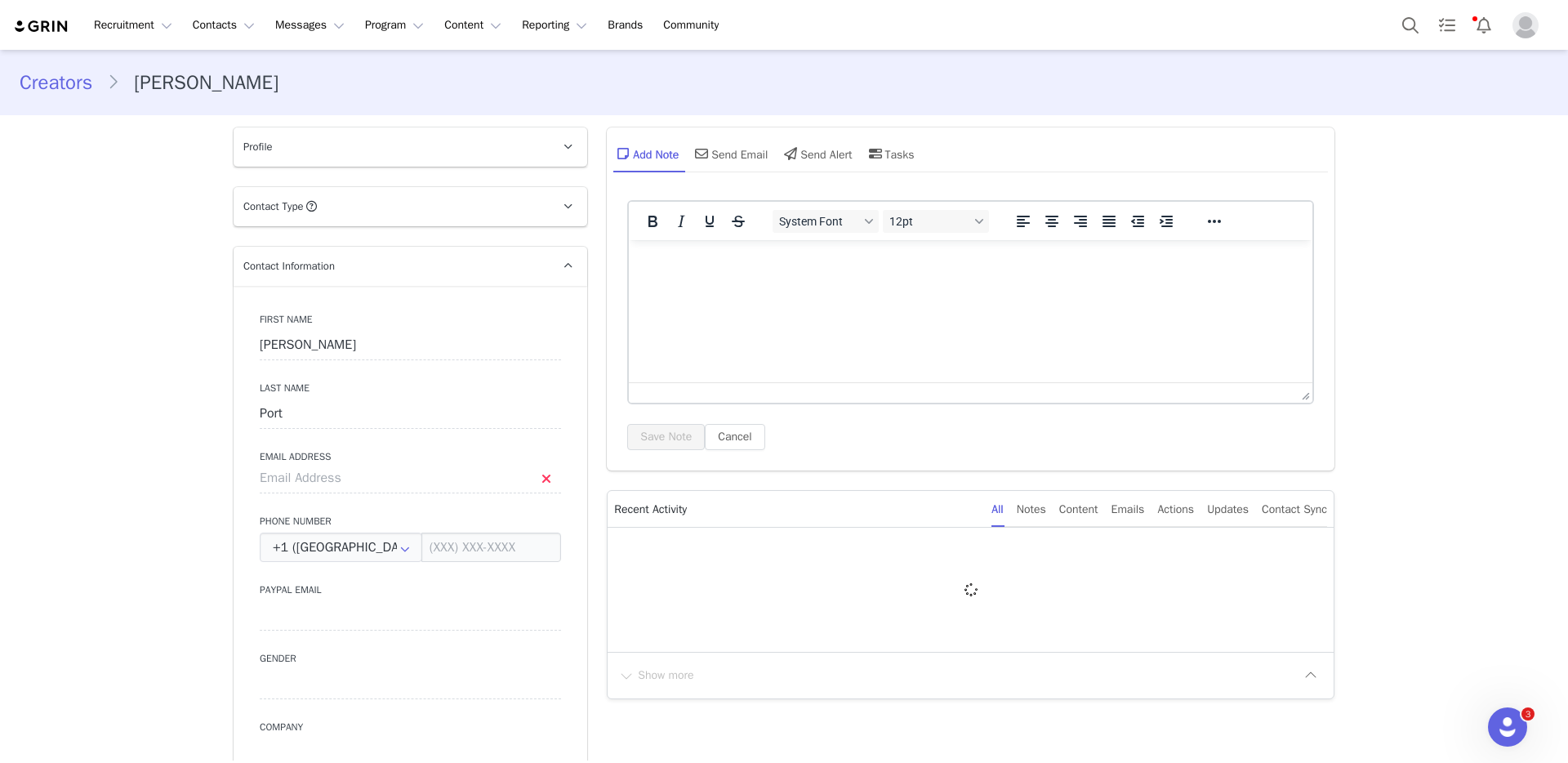 scroll, scrollTop: 0, scrollLeft: 0, axis: both 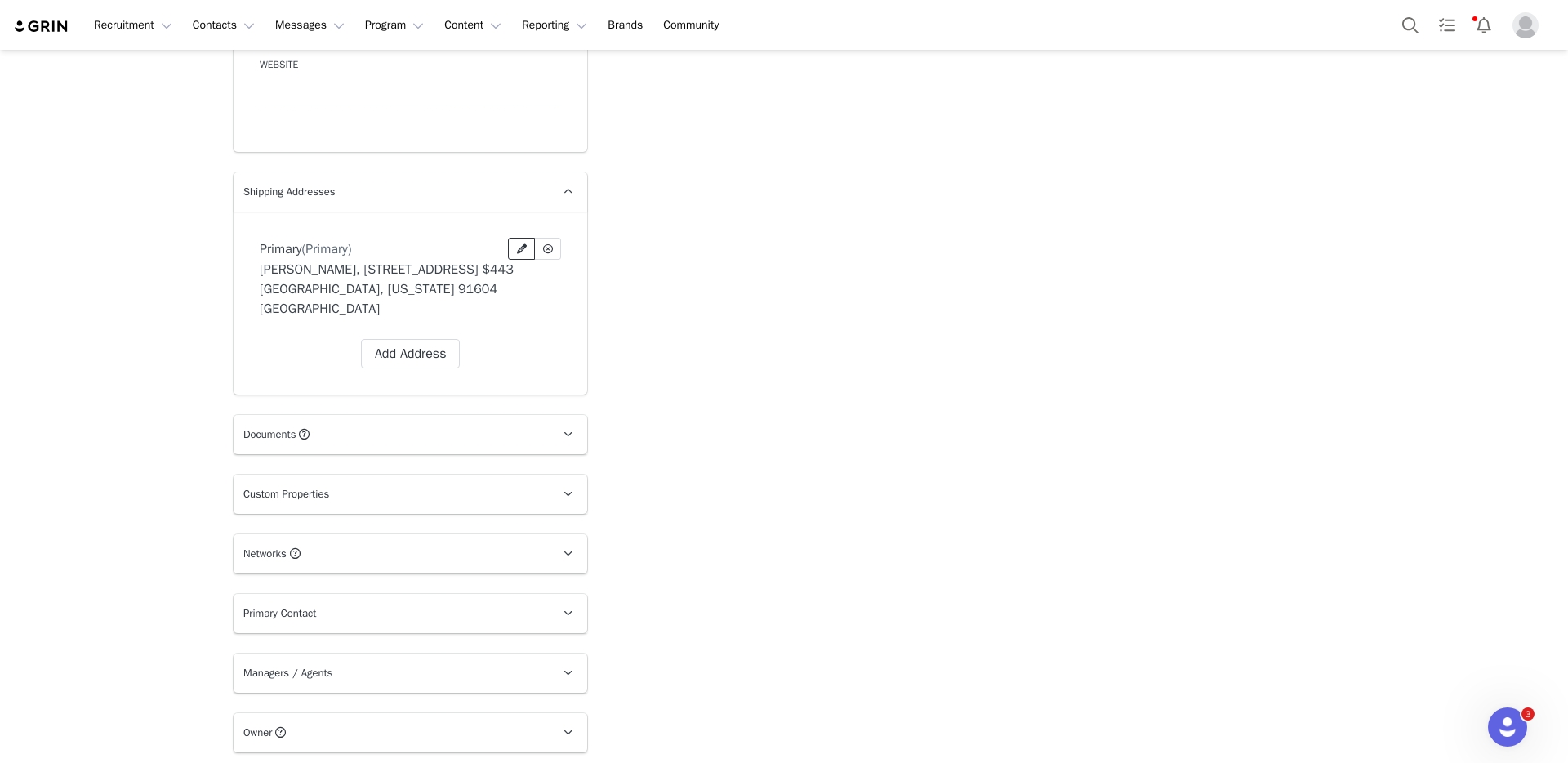 click at bounding box center [521, 248] 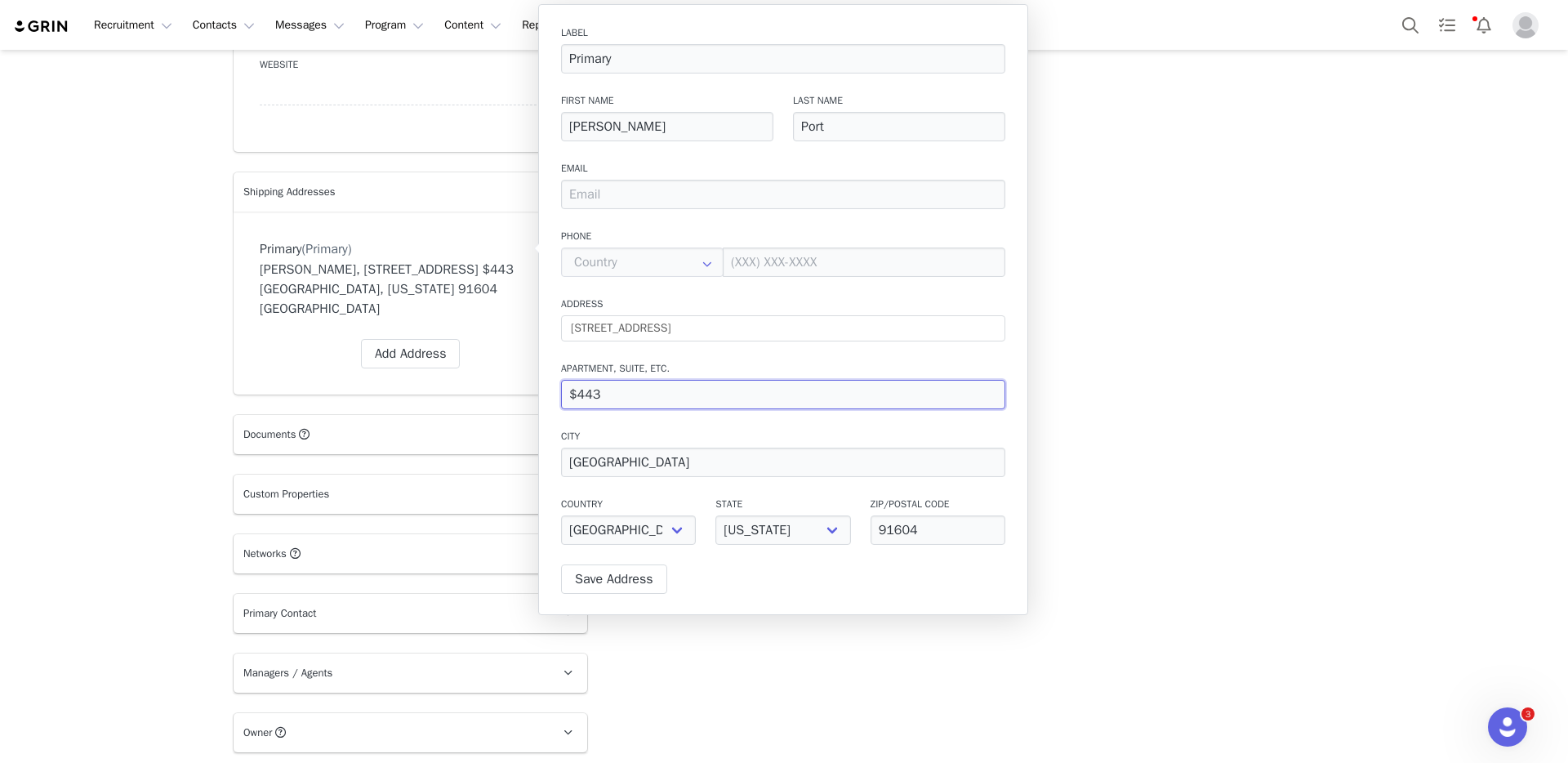 click on "$443" at bounding box center [783, 395] 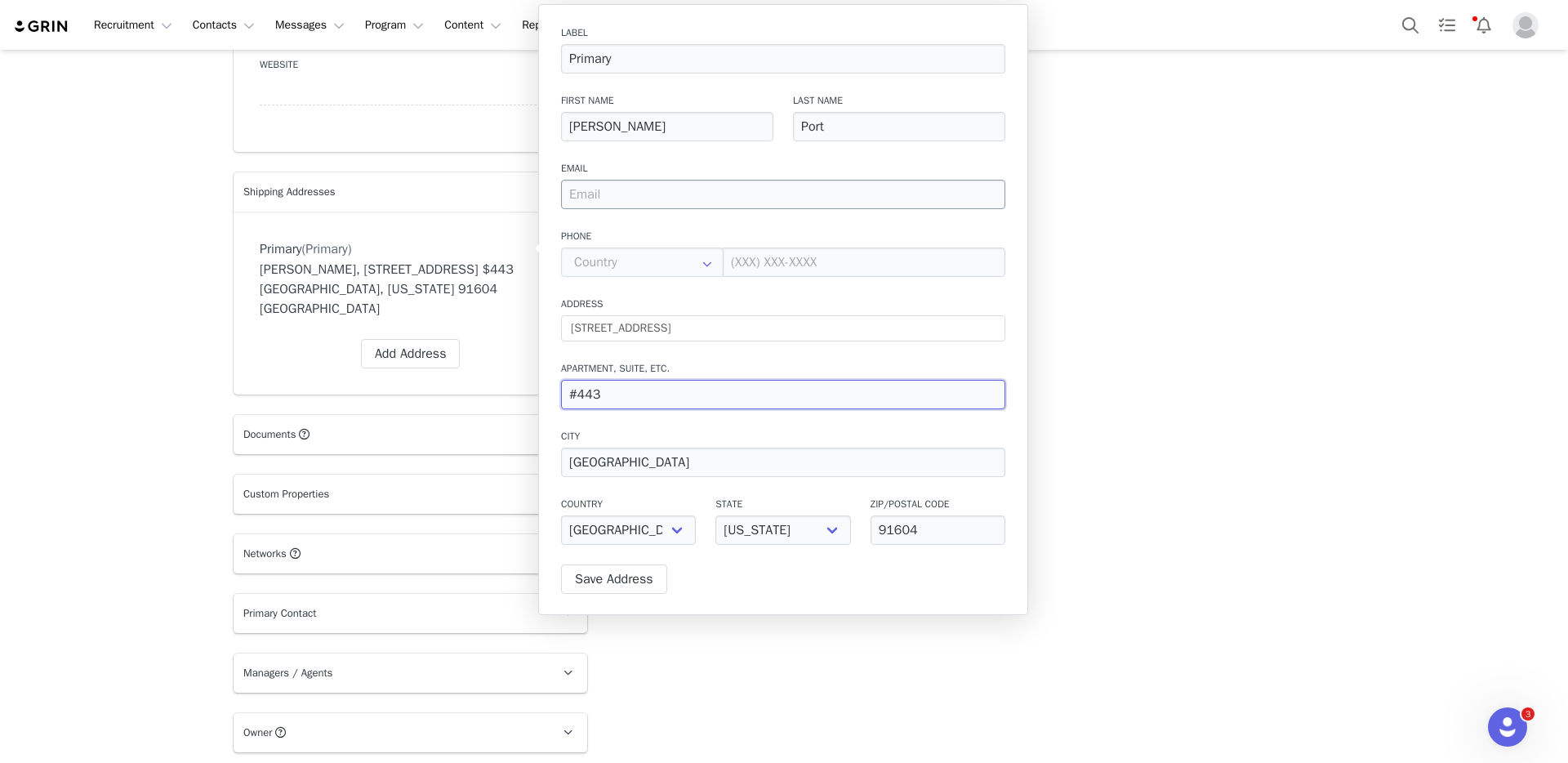 type on "#443" 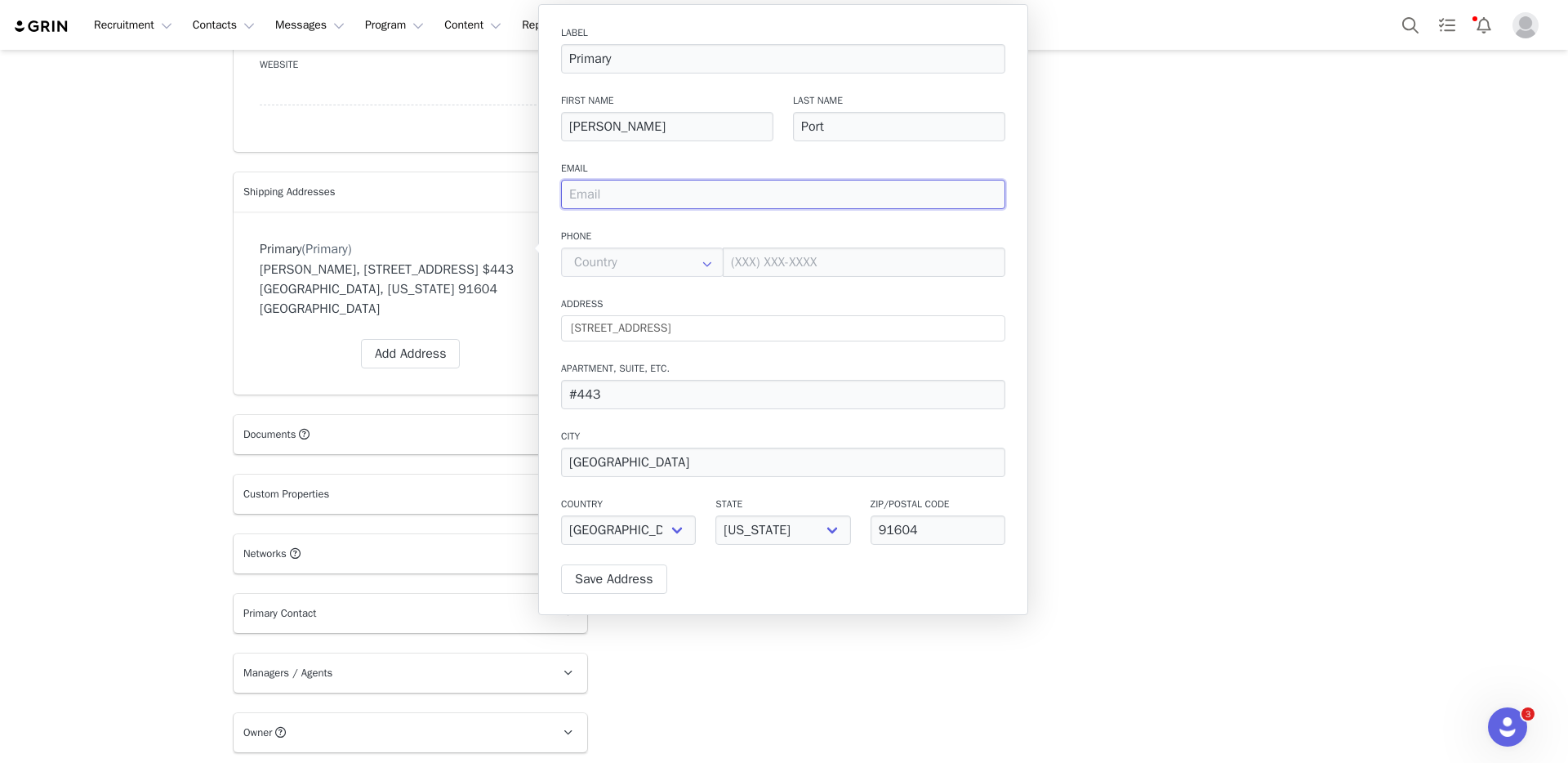 click at bounding box center (783, 194) 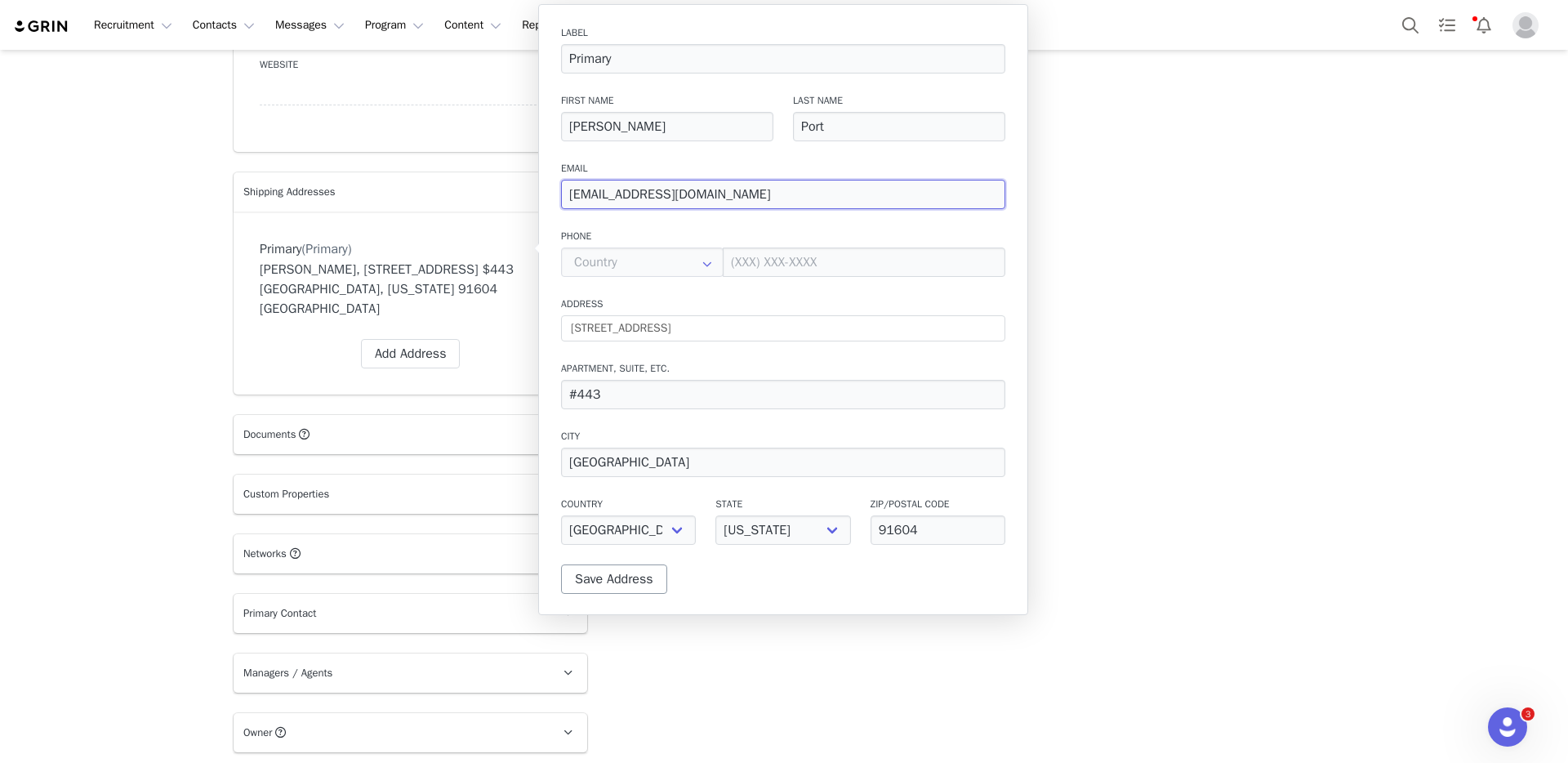 type on "[EMAIL_ADDRESS][DOMAIN_NAME]" 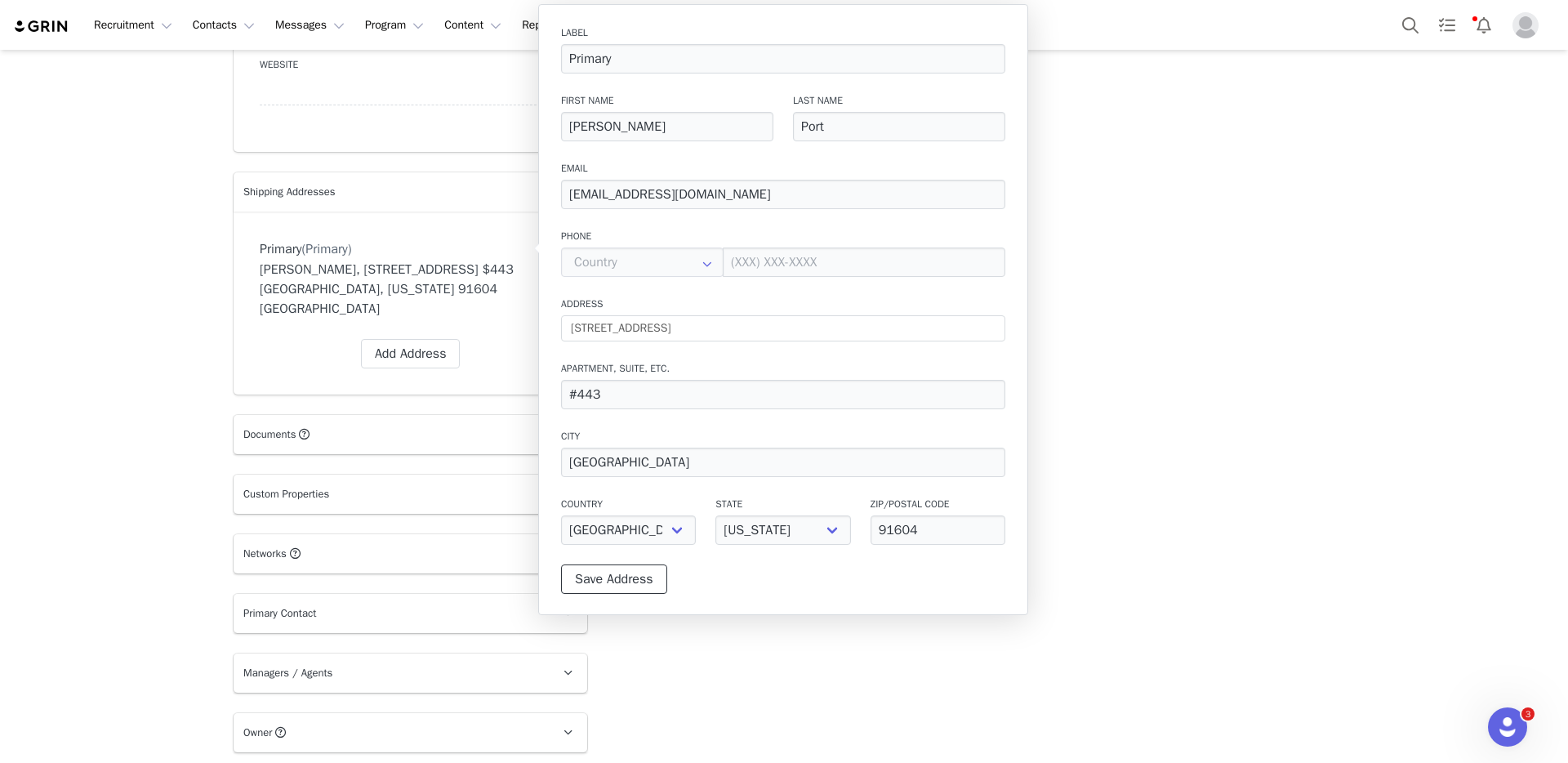 click on "Save Address" at bounding box center [614, 579] 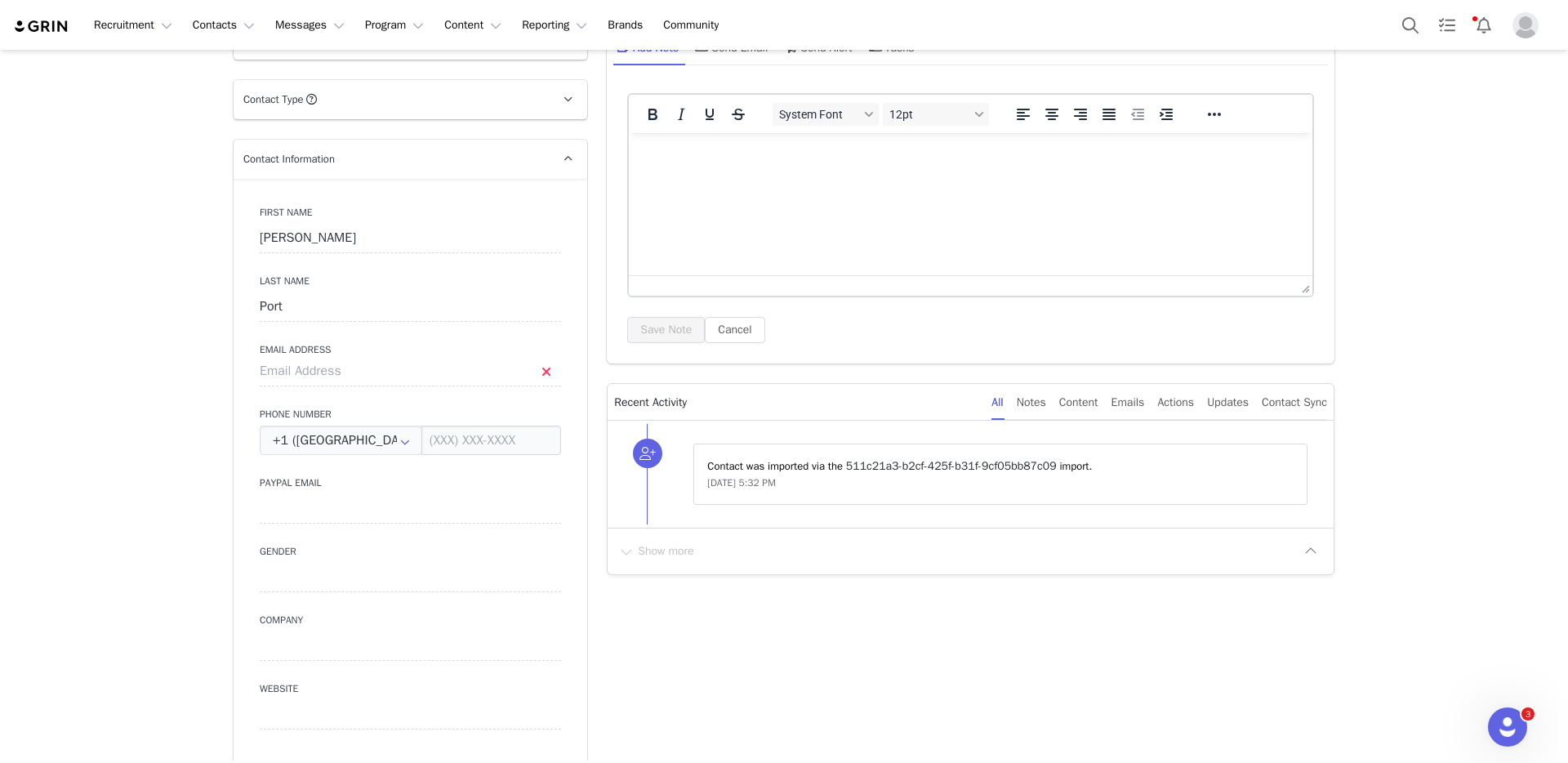 scroll, scrollTop: 0, scrollLeft: 0, axis: both 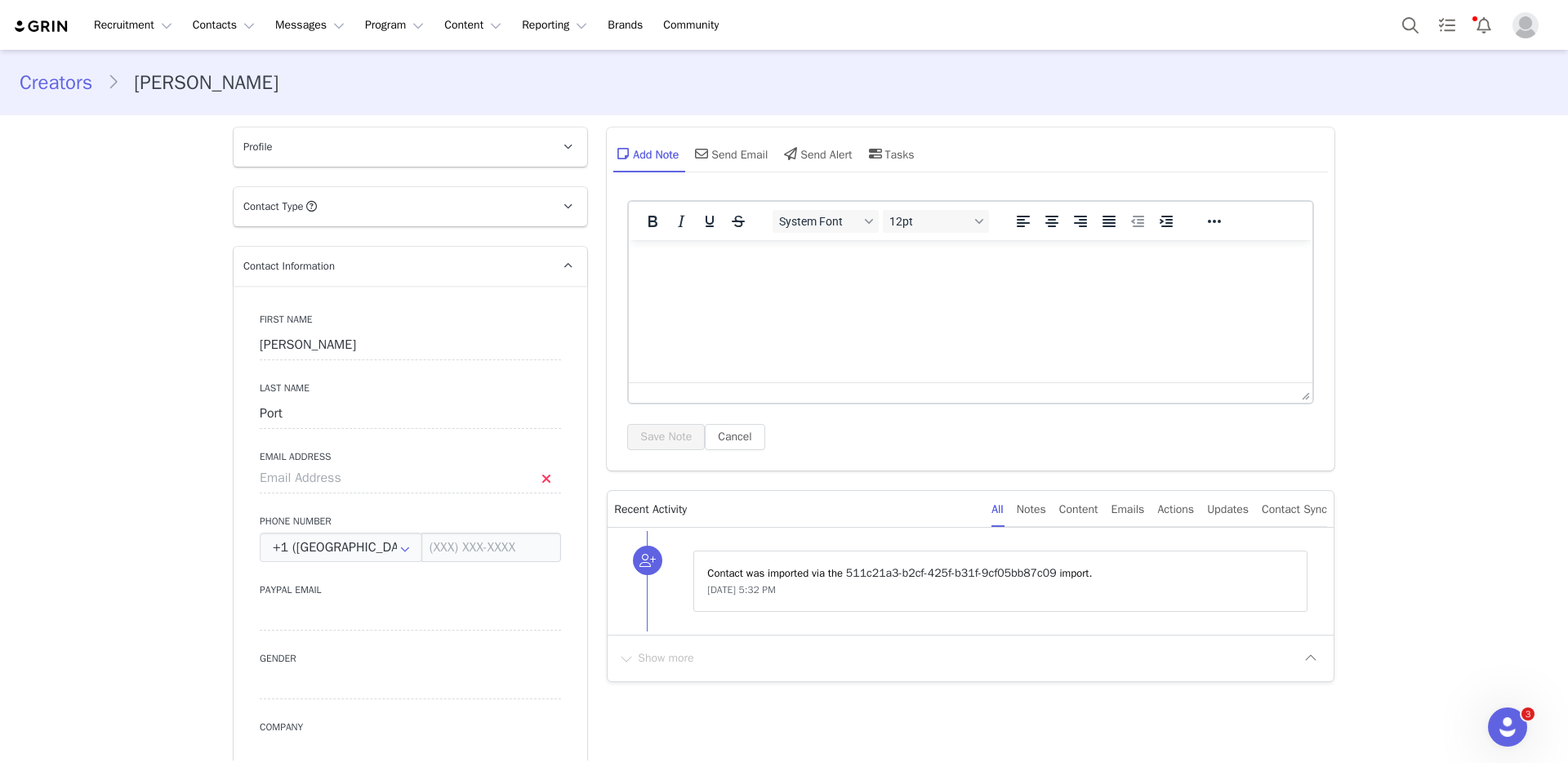 click on "Creators" at bounding box center (63, 83) 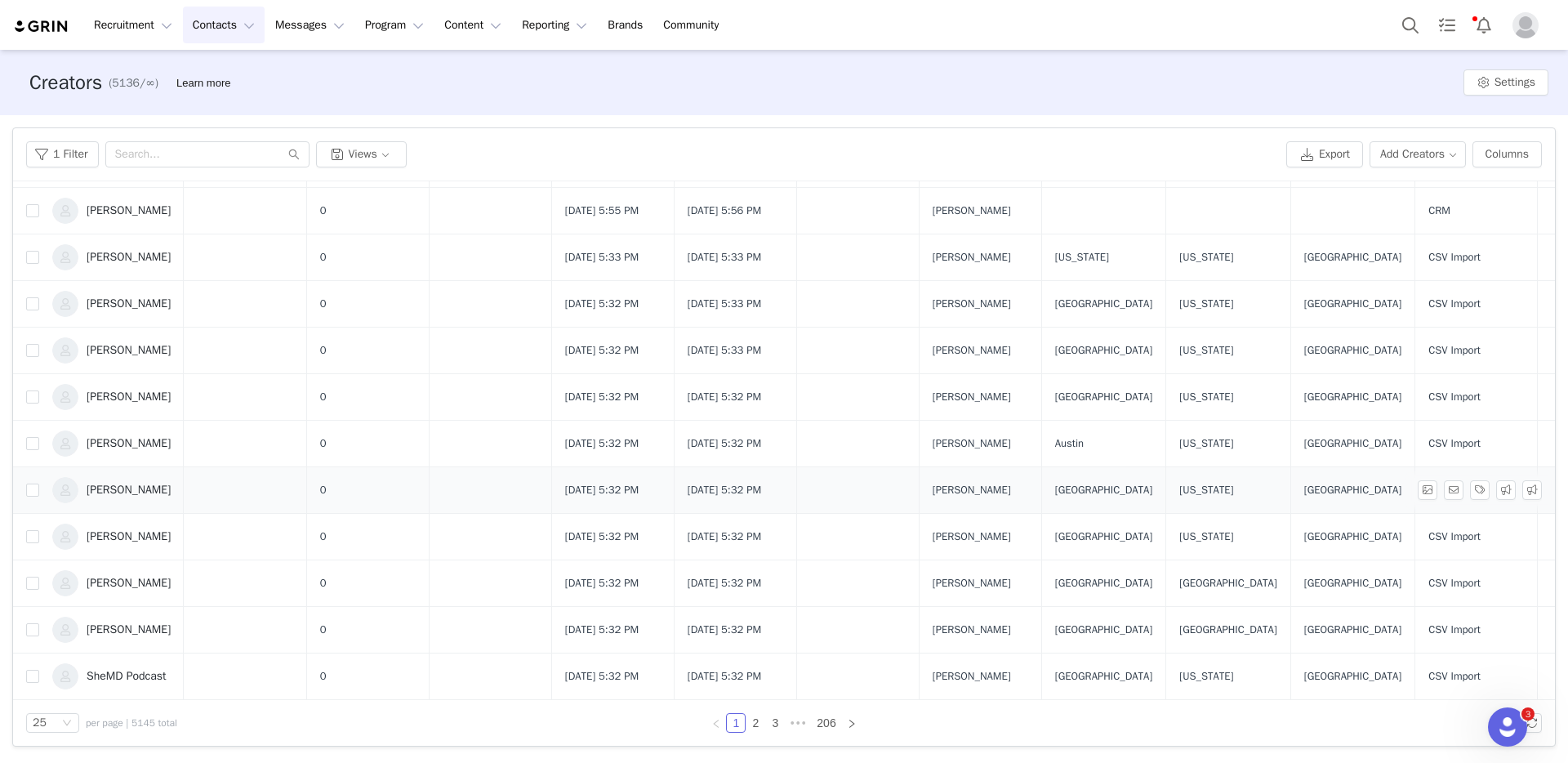scroll, scrollTop: 443, scrollLeft: 0, axis: vertical 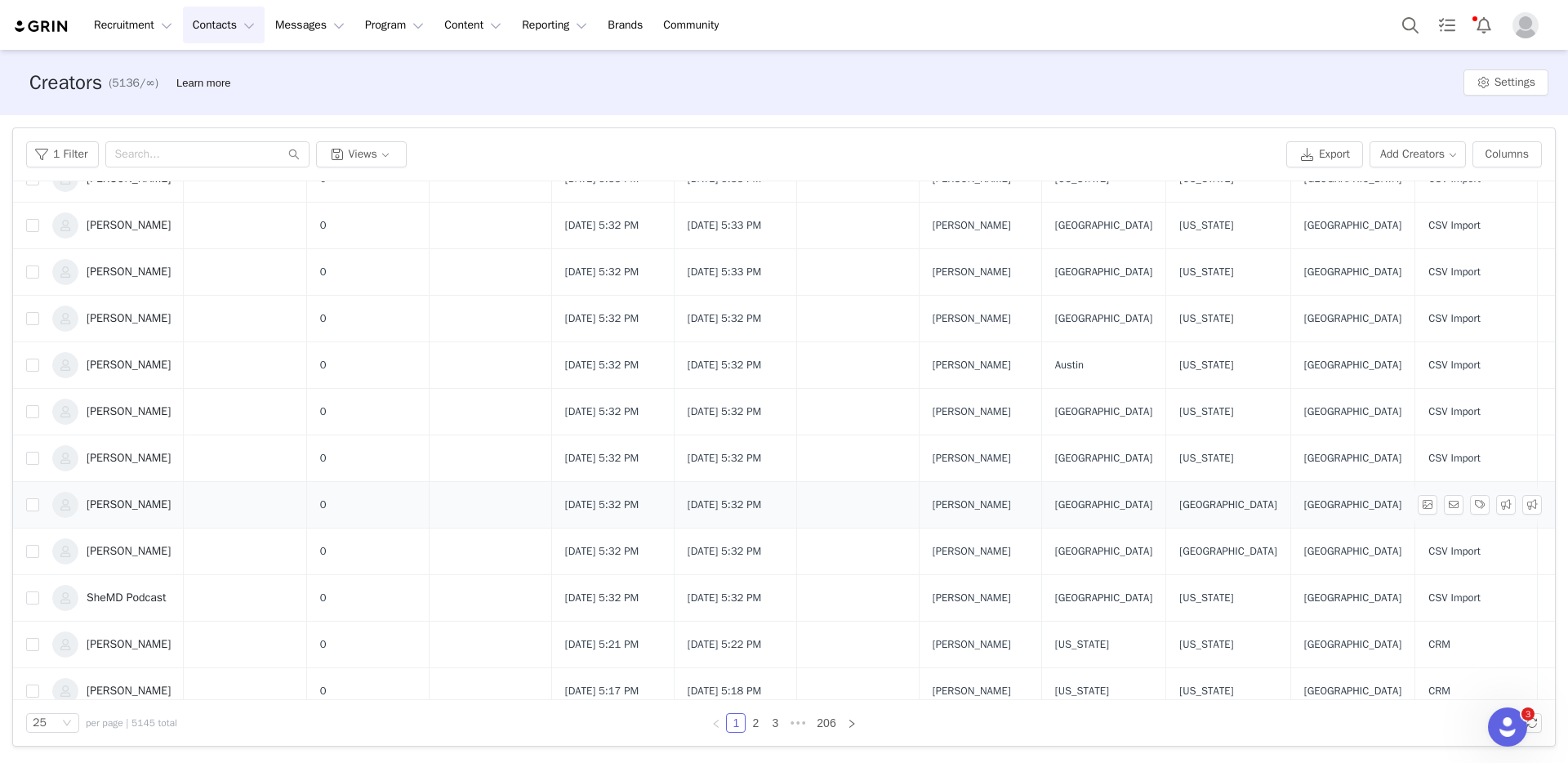 click on "[PERSON_NAME]" at bounding box center (128, 505) 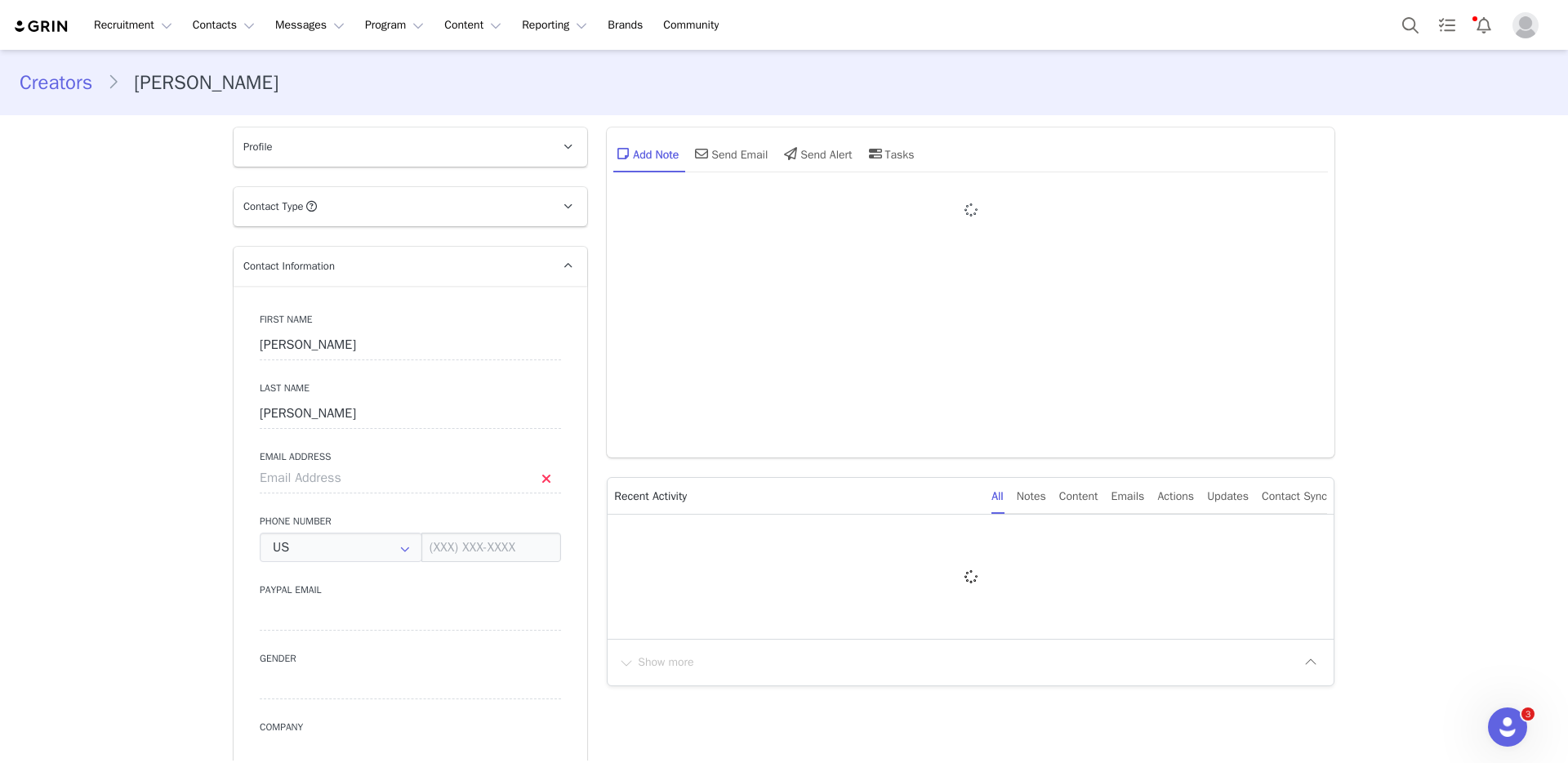 type on "+1 ([GEOGRAPHIC_DATA])" 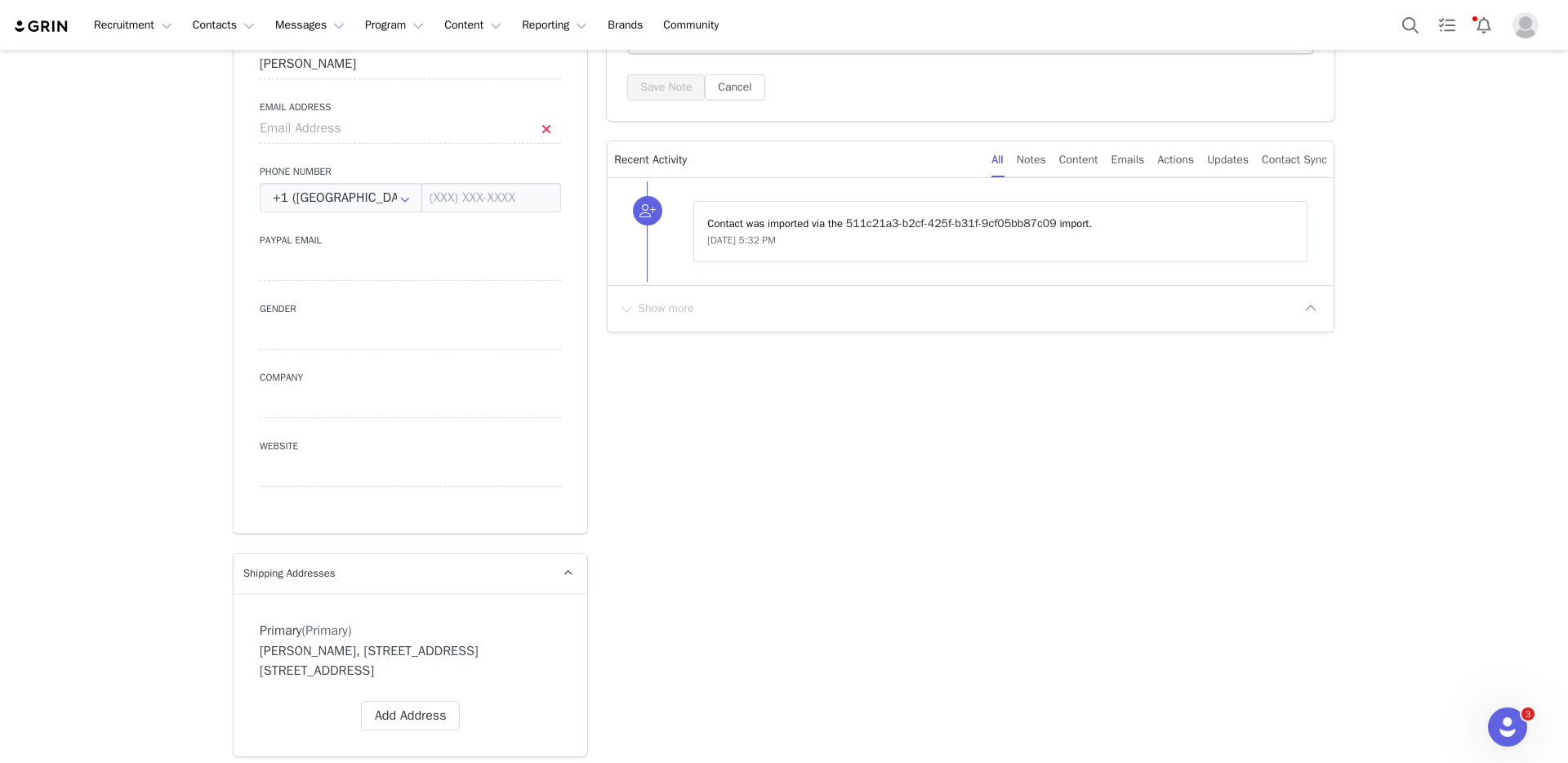 scroll, scrollTop: 568, scrollLeft: 0, axis: vertical 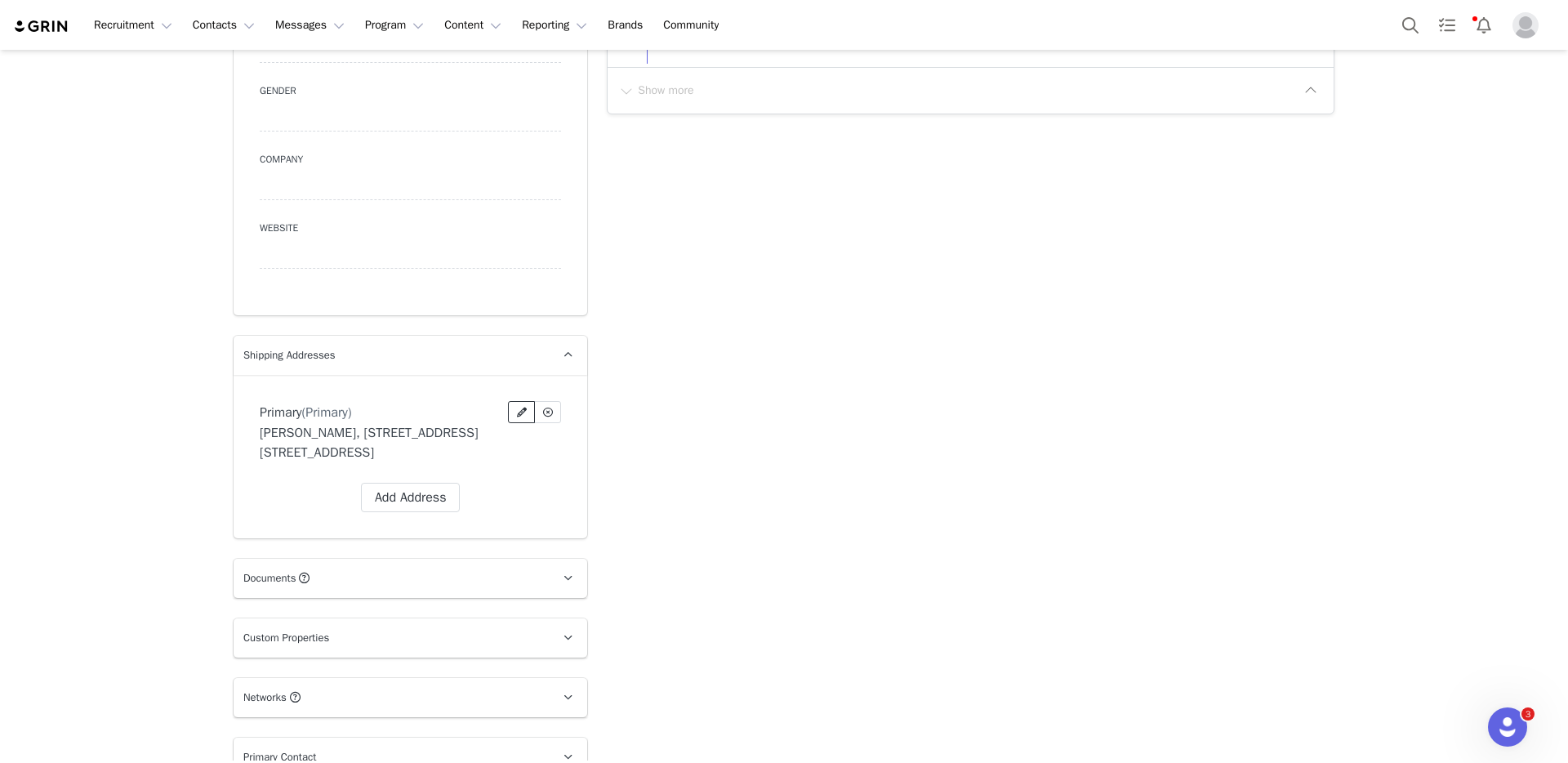 click at bounding box center (522, 413) 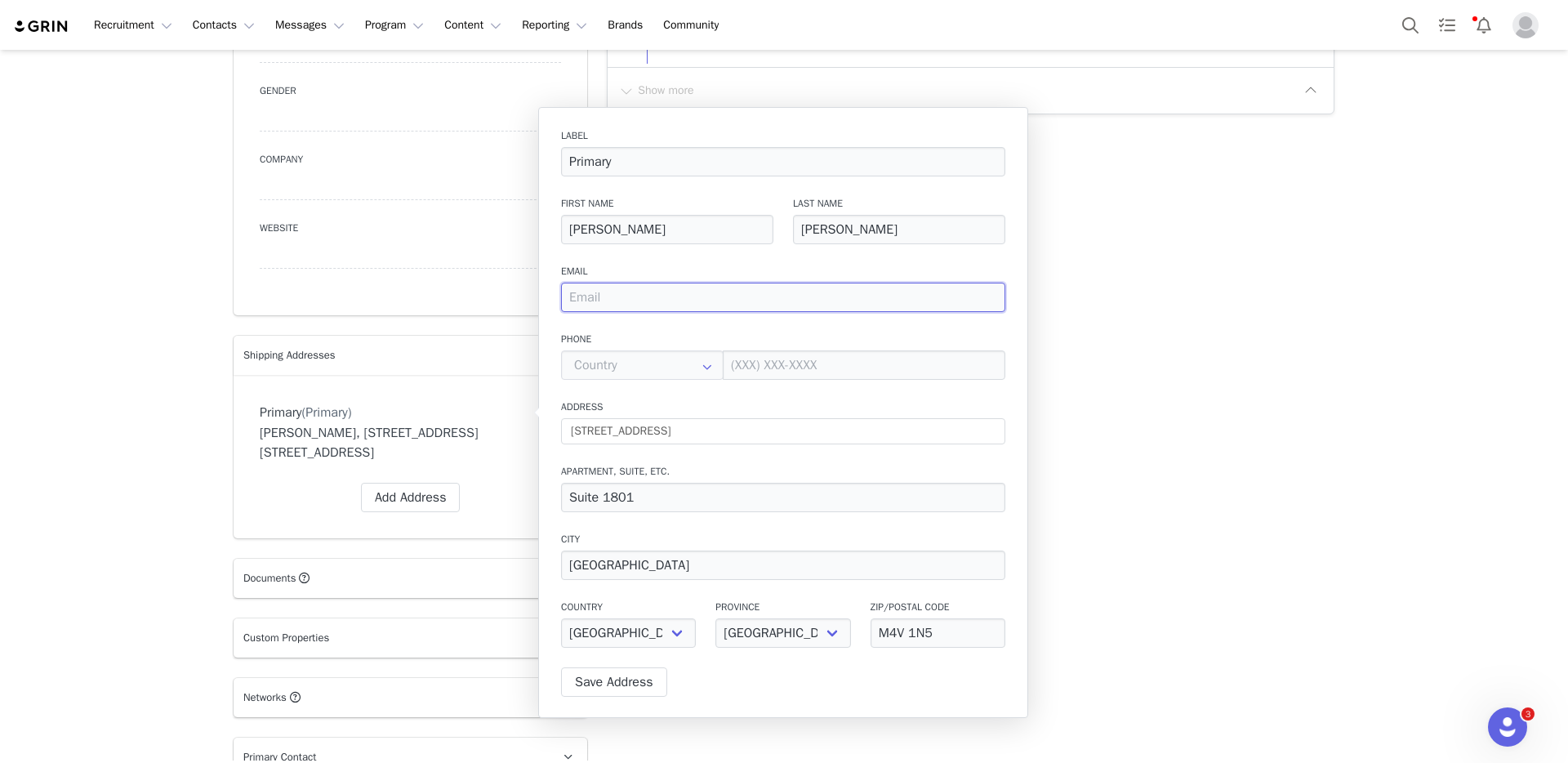 click at bounding box center (783, 297) 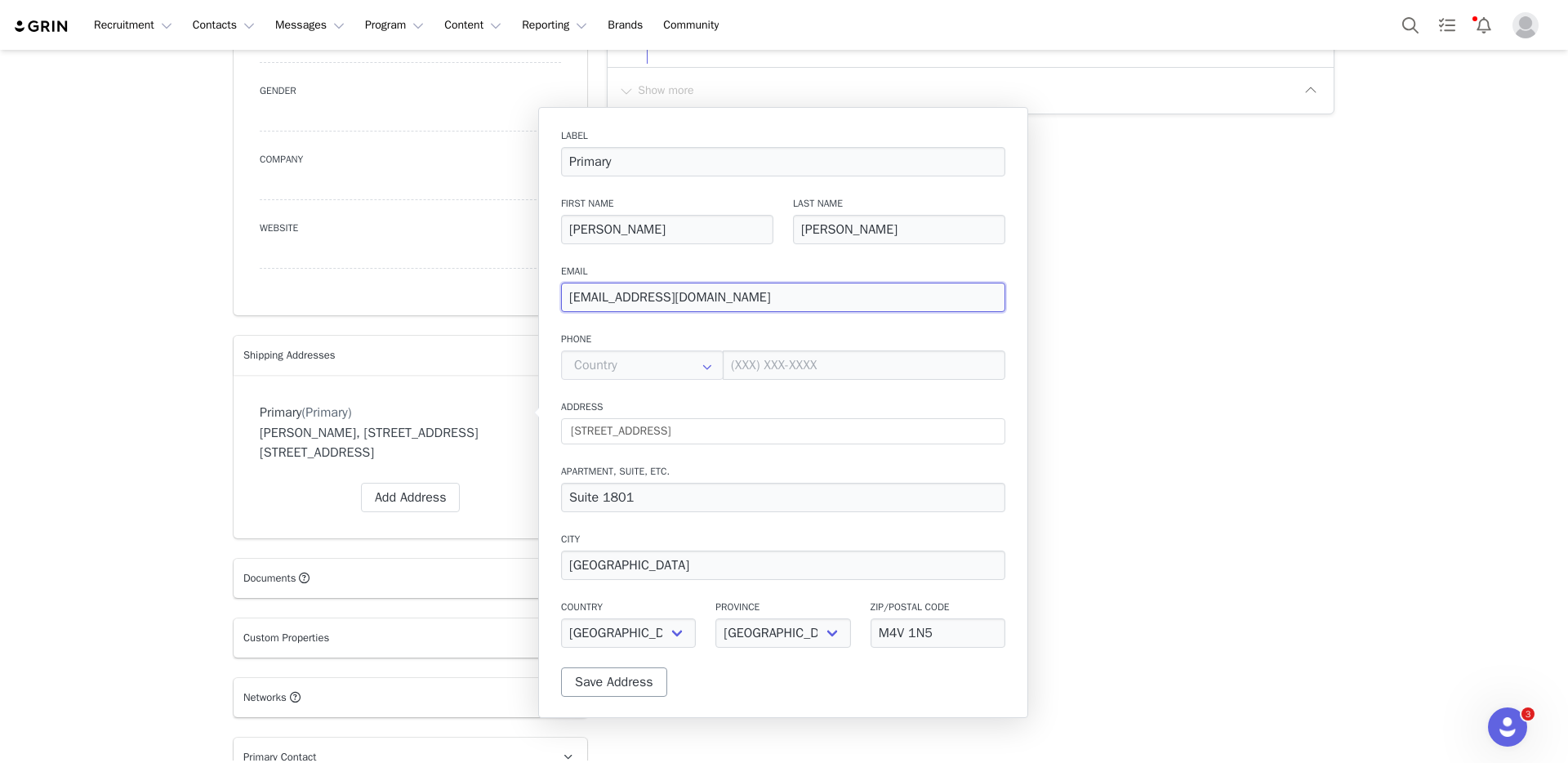 type on "[EMAIL_ADDRESS][DOMAIN_NAME]" 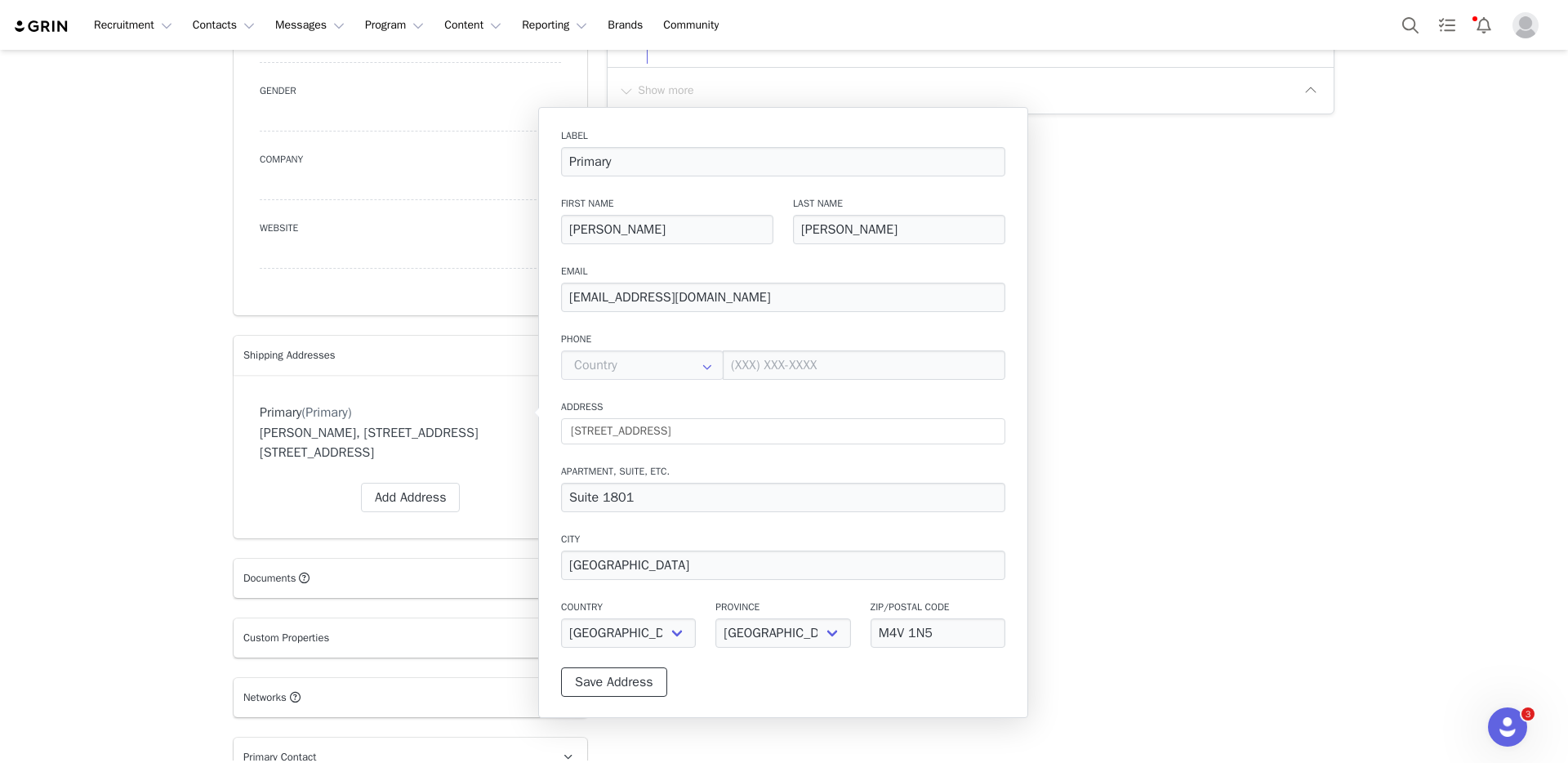 click on "Save Address" at bounding box center (614, 682) 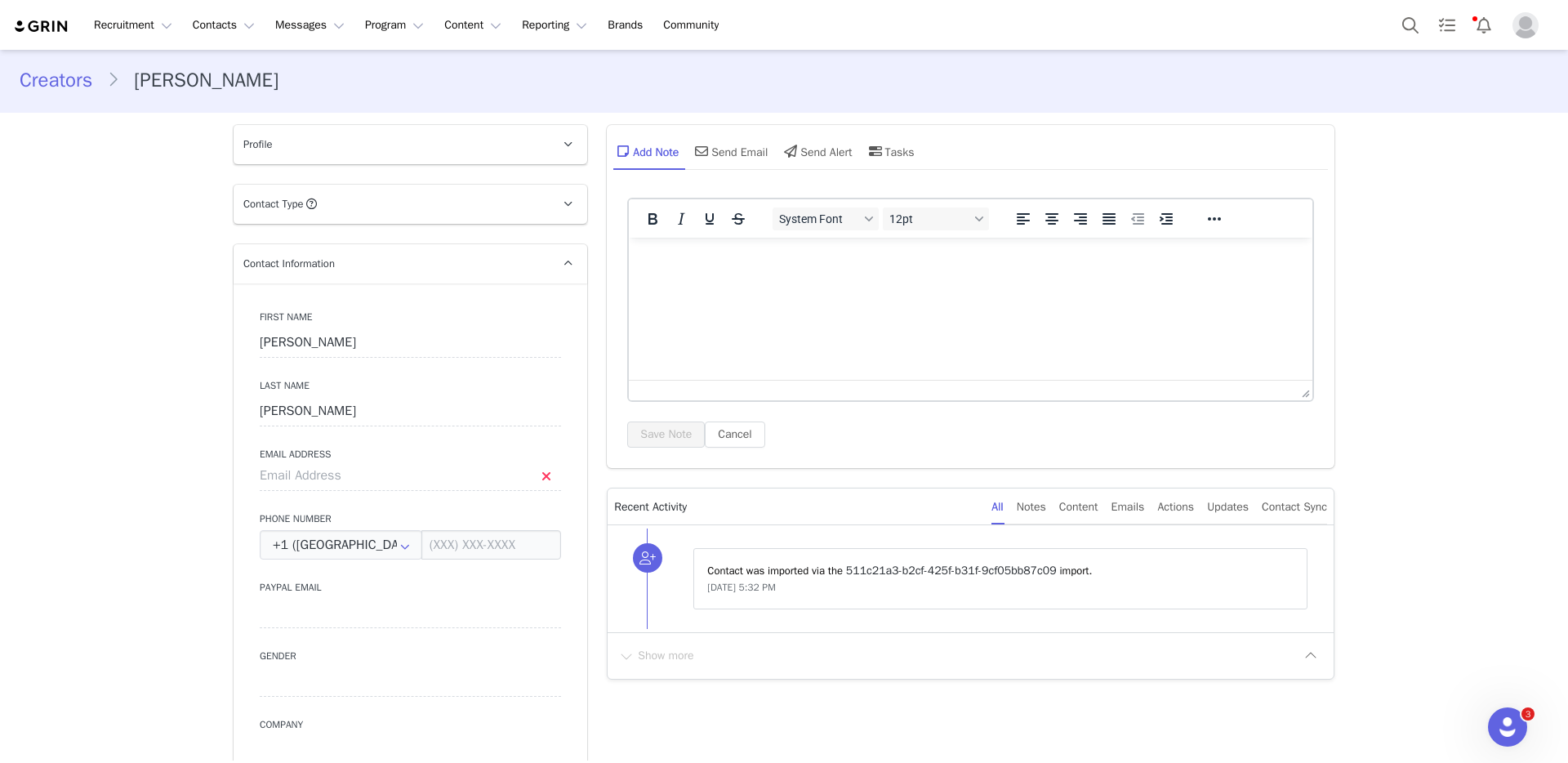 scroll, scrollTop: 3, scrollLeft: 0, axis: vertical 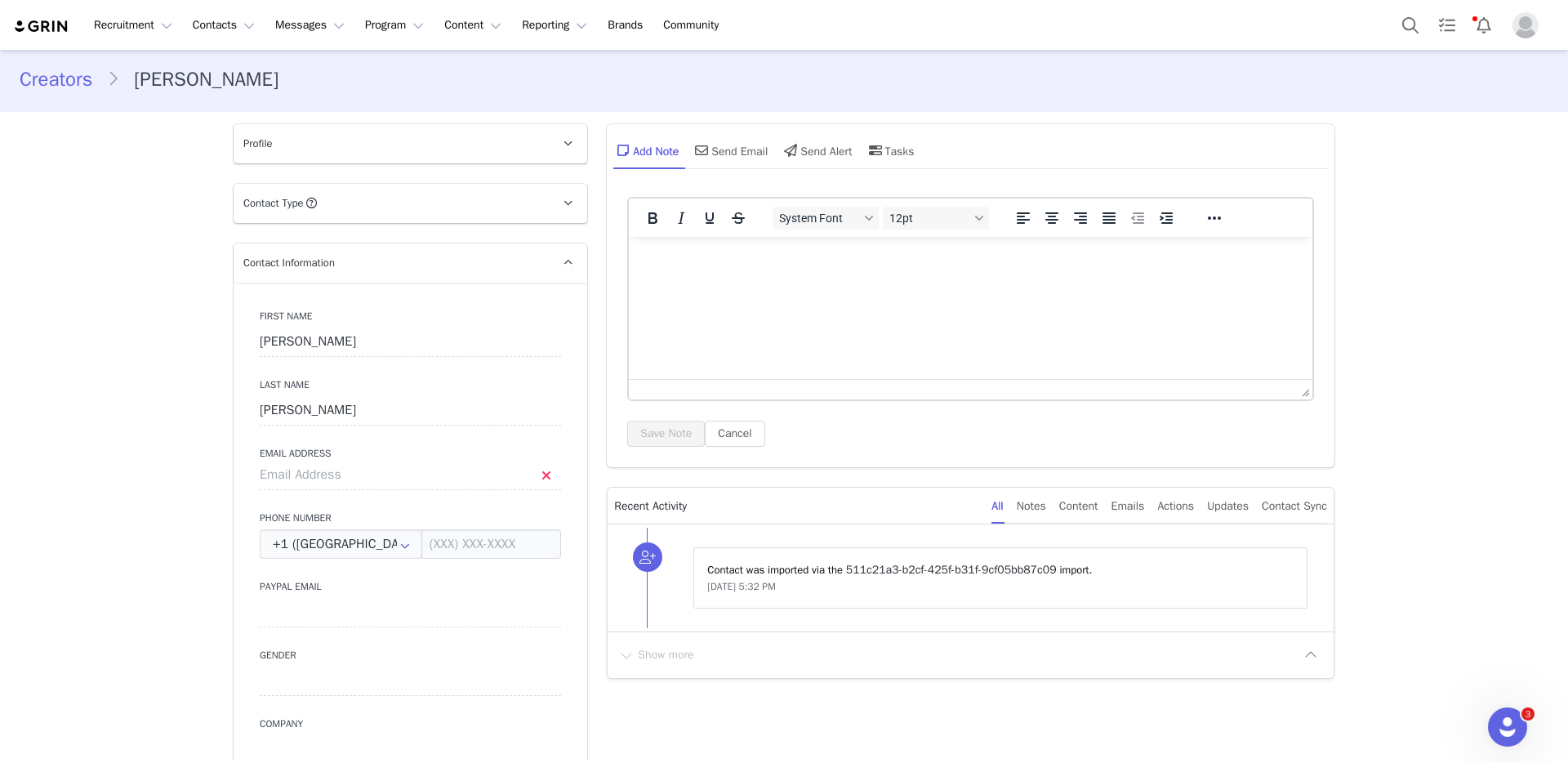click on "Creators" at bounding box center (63, 79) 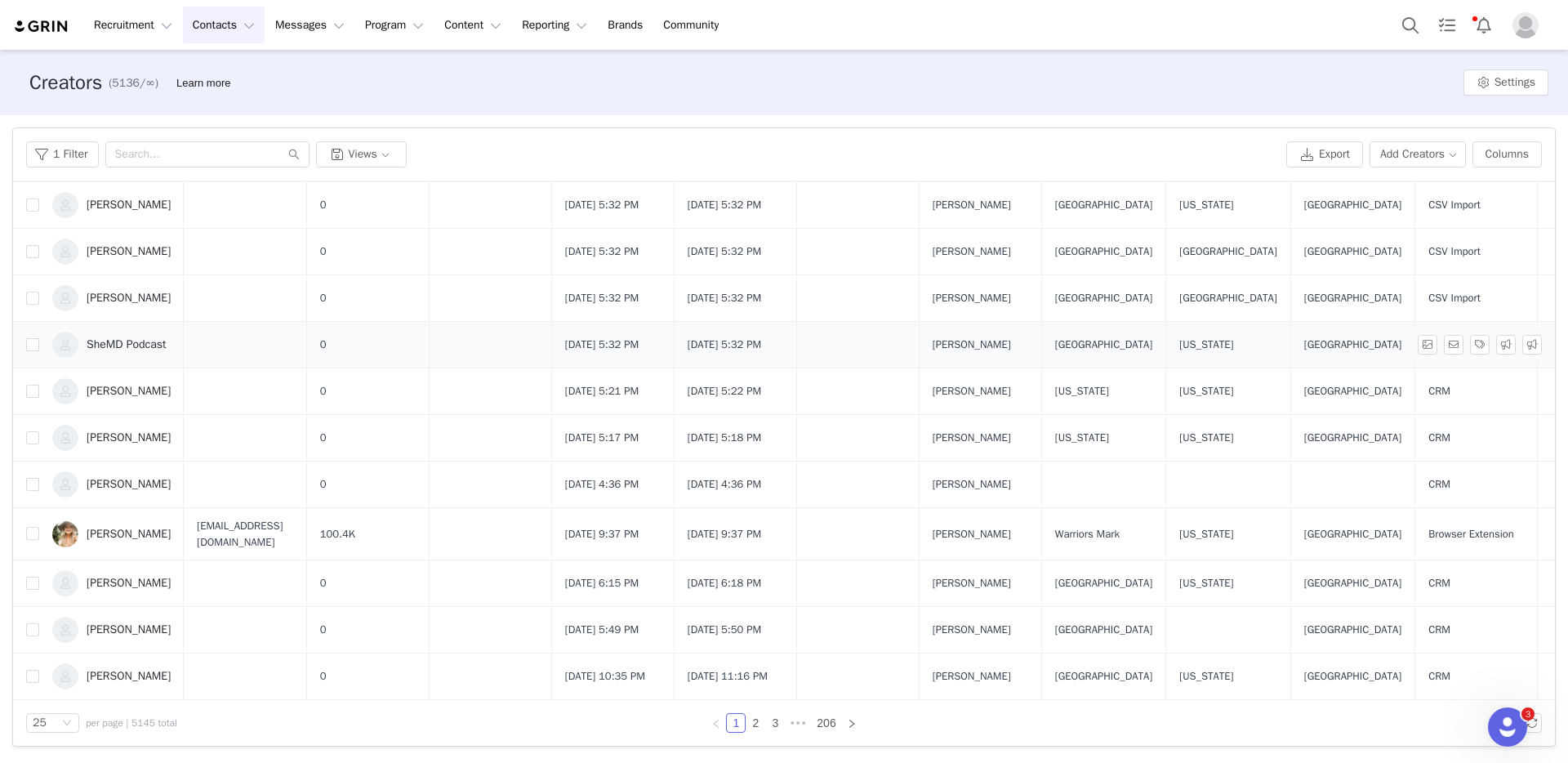 scroll, scrollTop: 739, scrollLeft: 0, axis: vertical 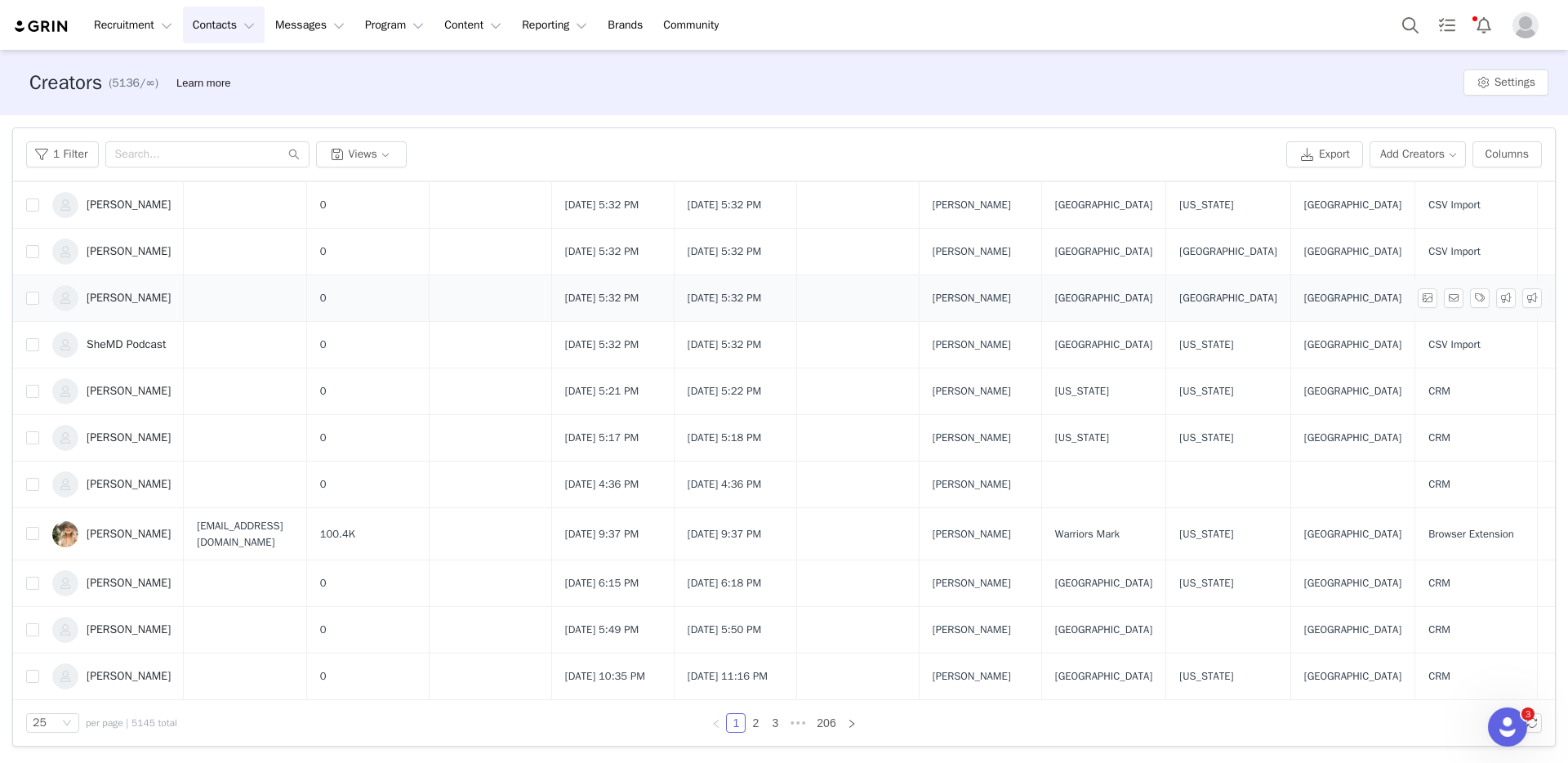 click on "[PERSON_NAME]" at bounding box center (128, 298) 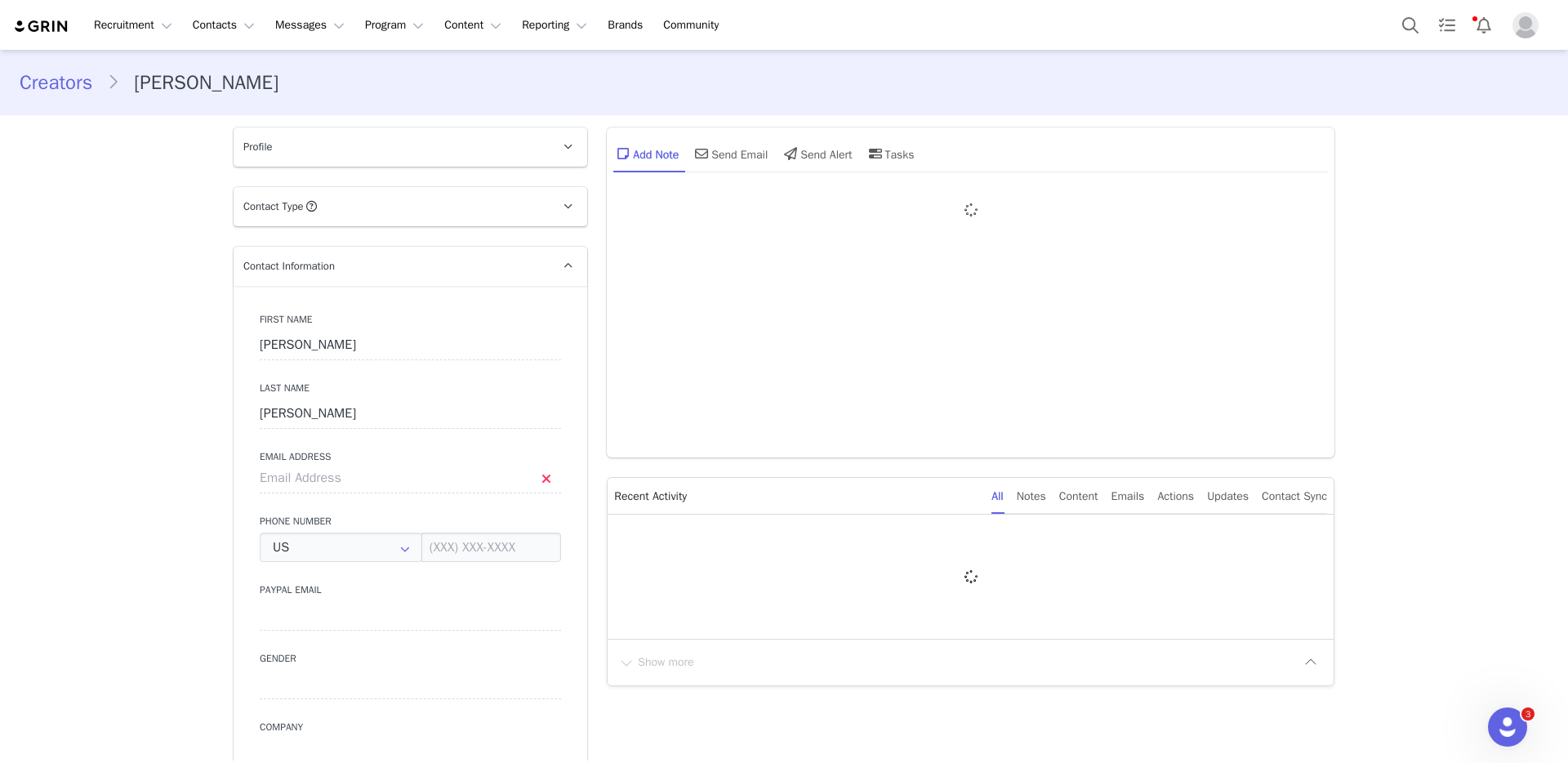 type on "+1 ([GEOGRAPHIC_DATA])" 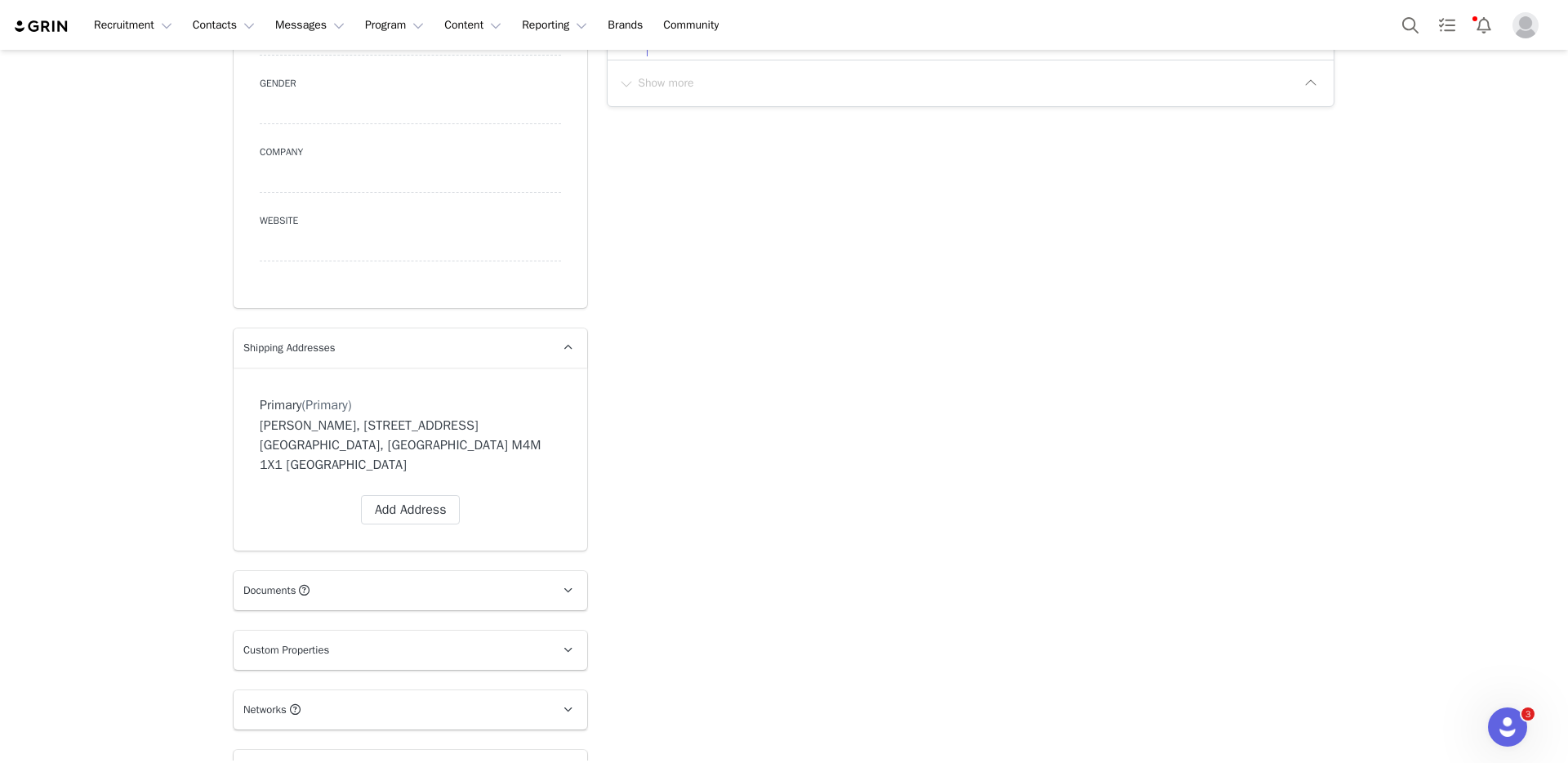 scroll, scrollTop: 578, scrollLeft: 0, axis: vertical 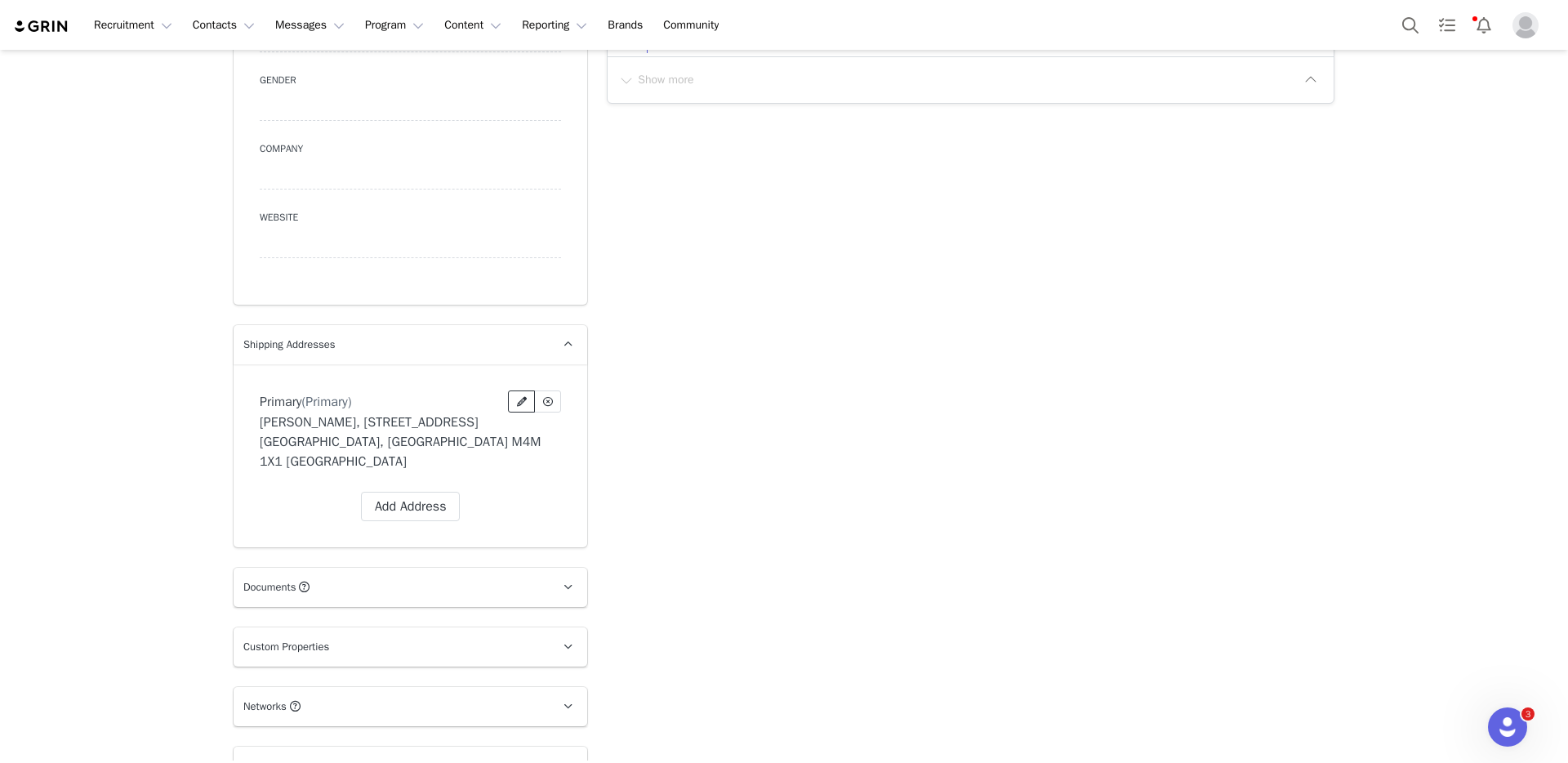 click at bounding box center (522, 402) 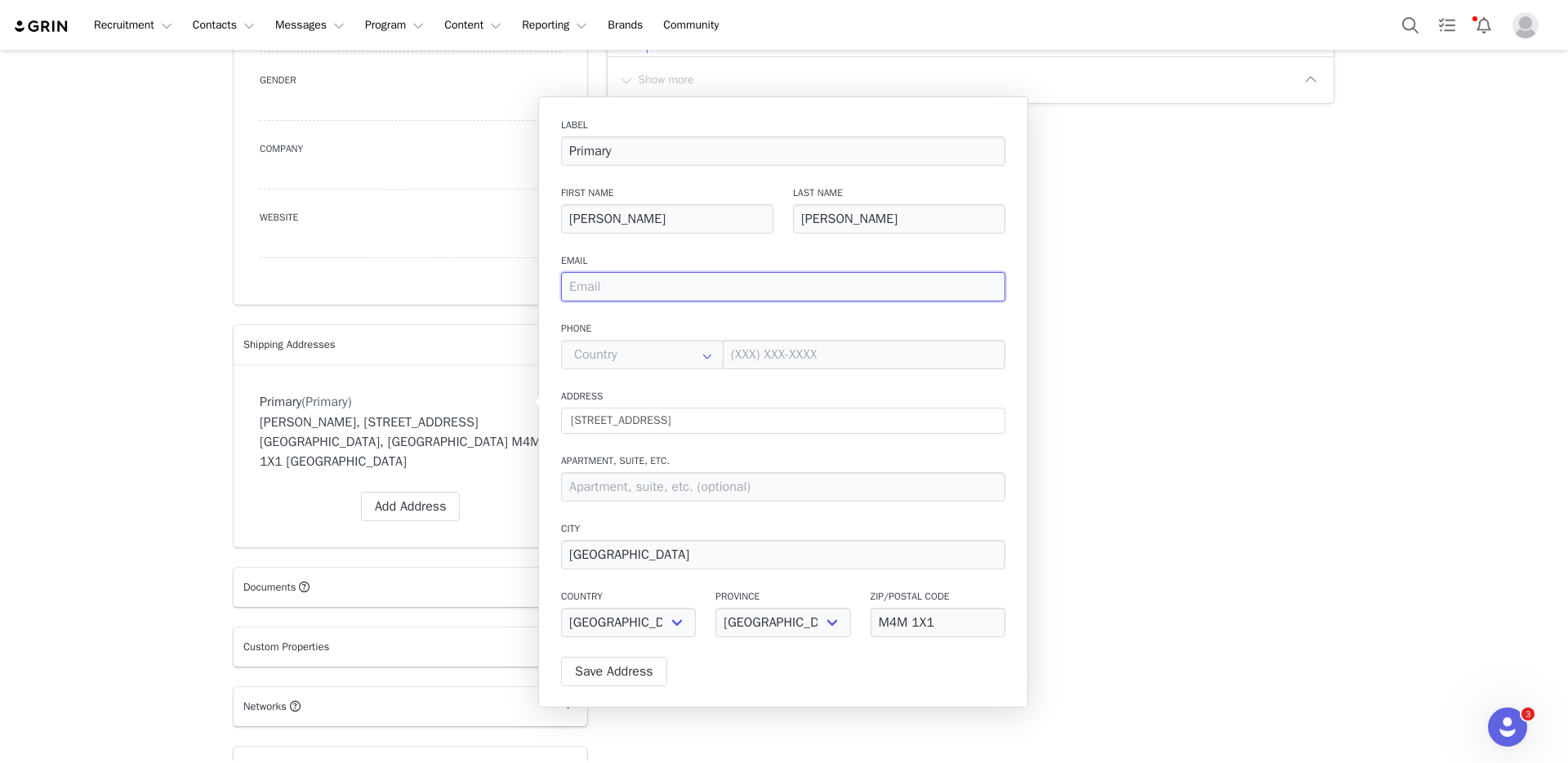 click at bounding box center (783, 287) 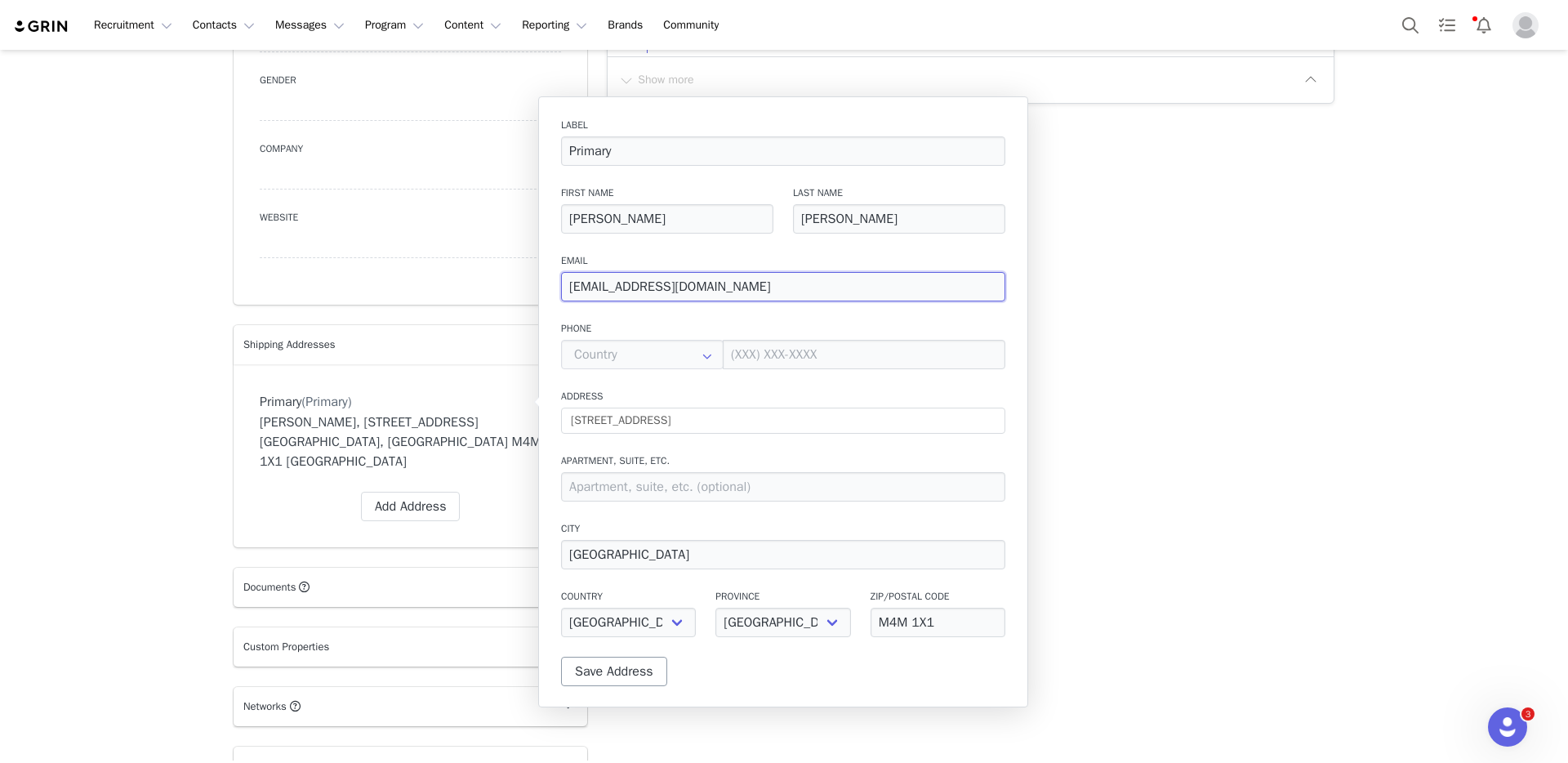 type on "[EMAIL_ADDRESS][DOMAIN_NAME]" 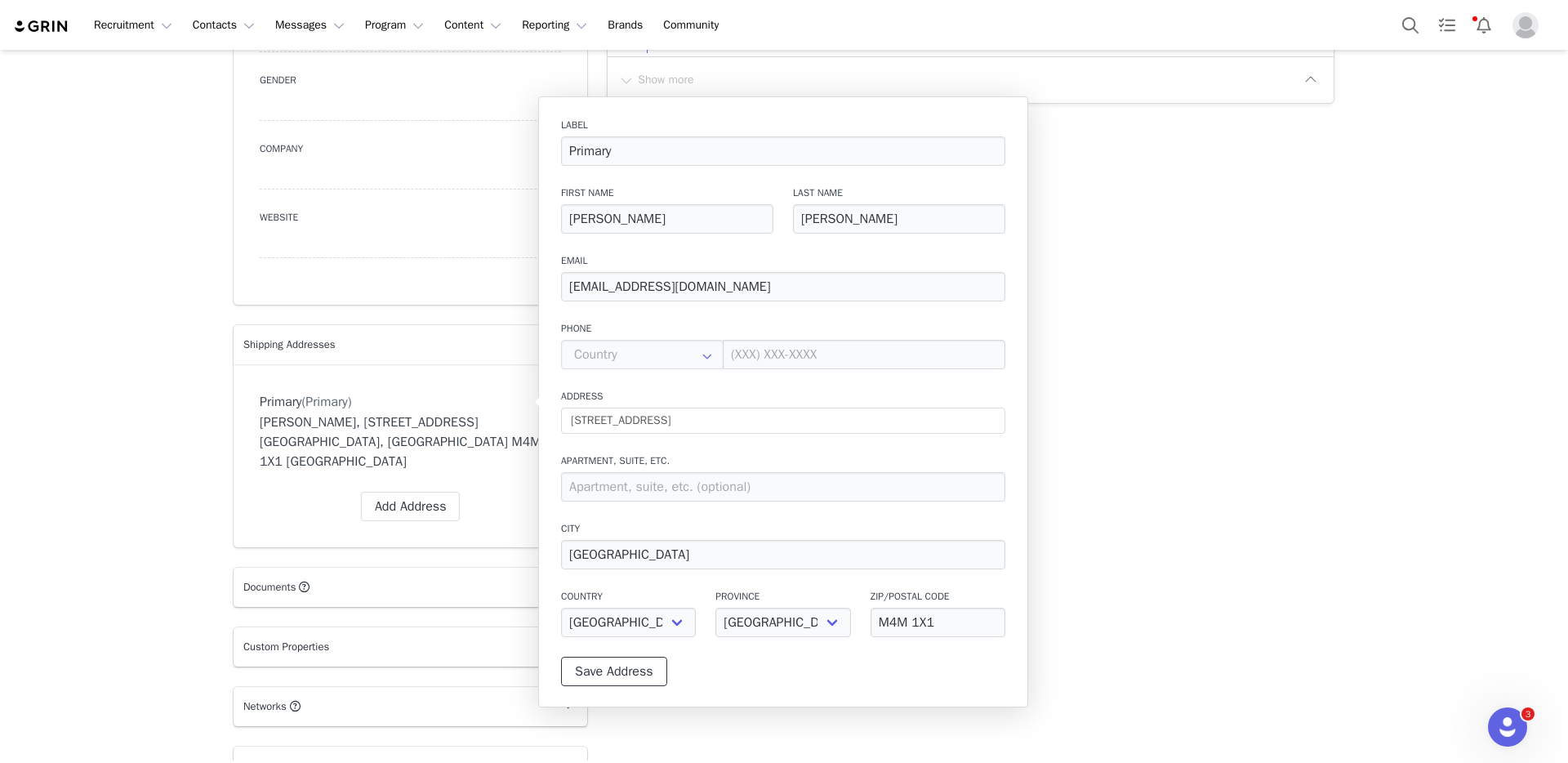 click on "Save Address" at bounding box center [614, 672] 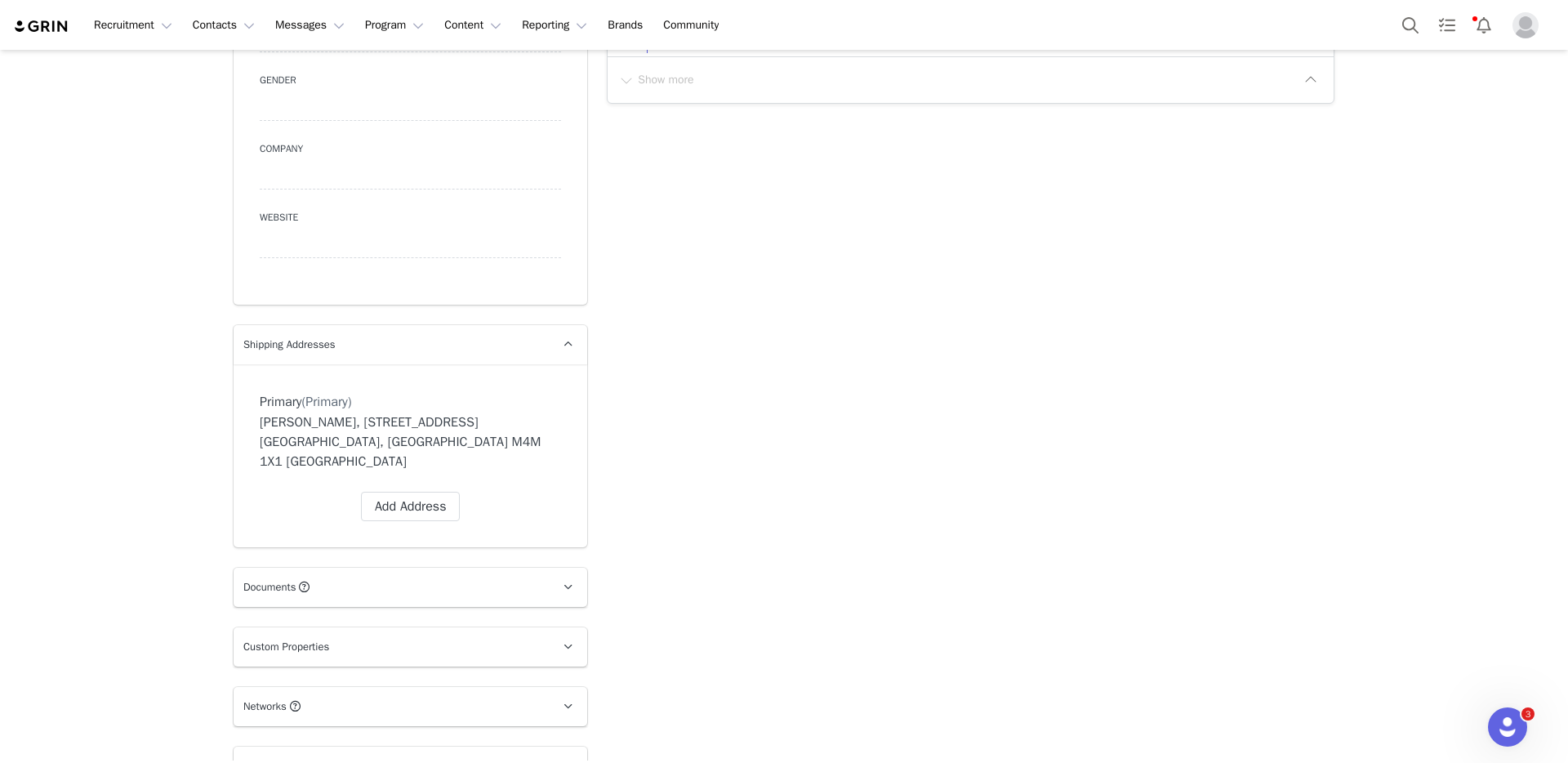 scroll, scrollTop: 0, scrollLeft: 0, axis: both 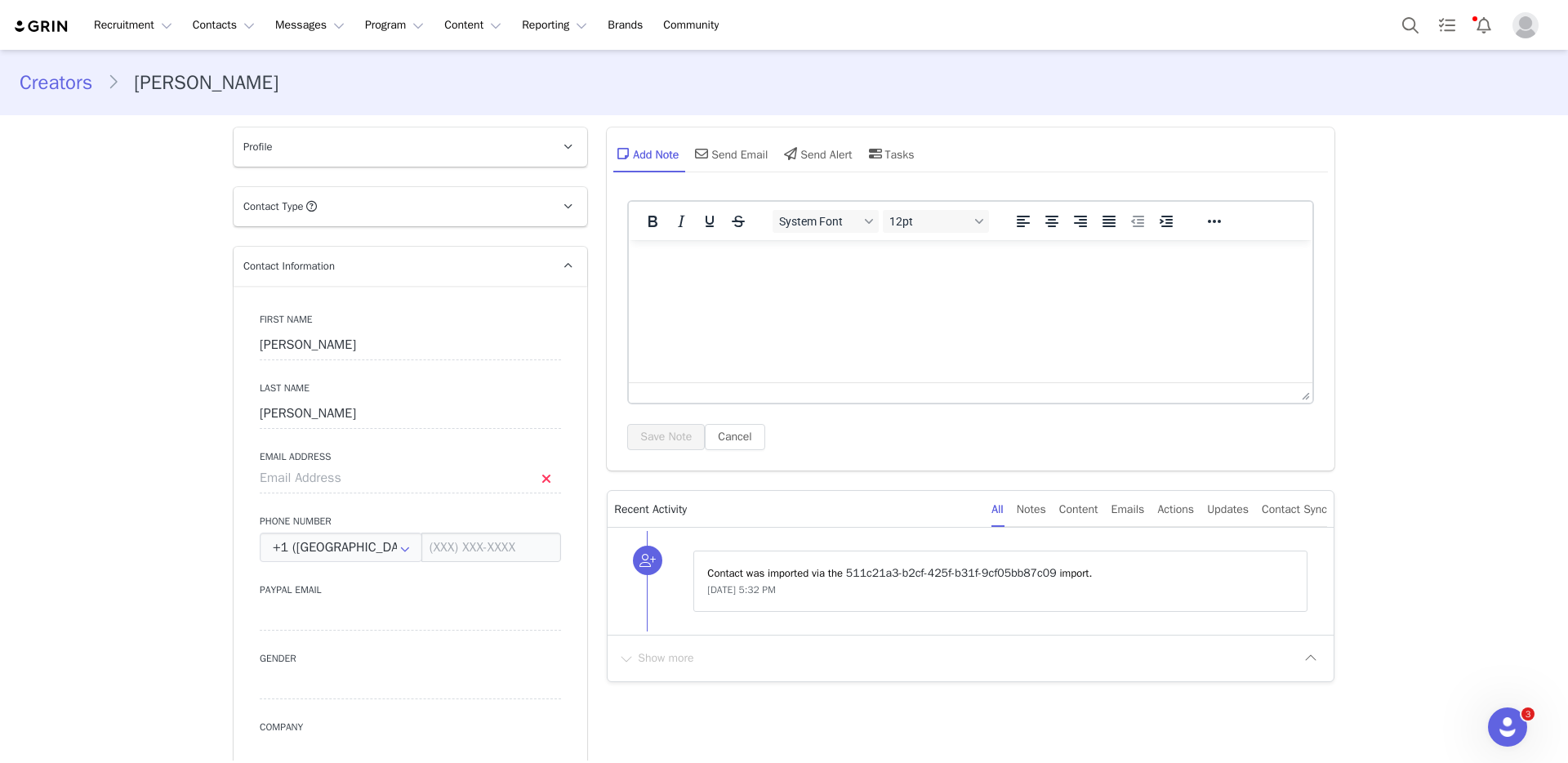click on "Creators" at bounding box center (63, 83) 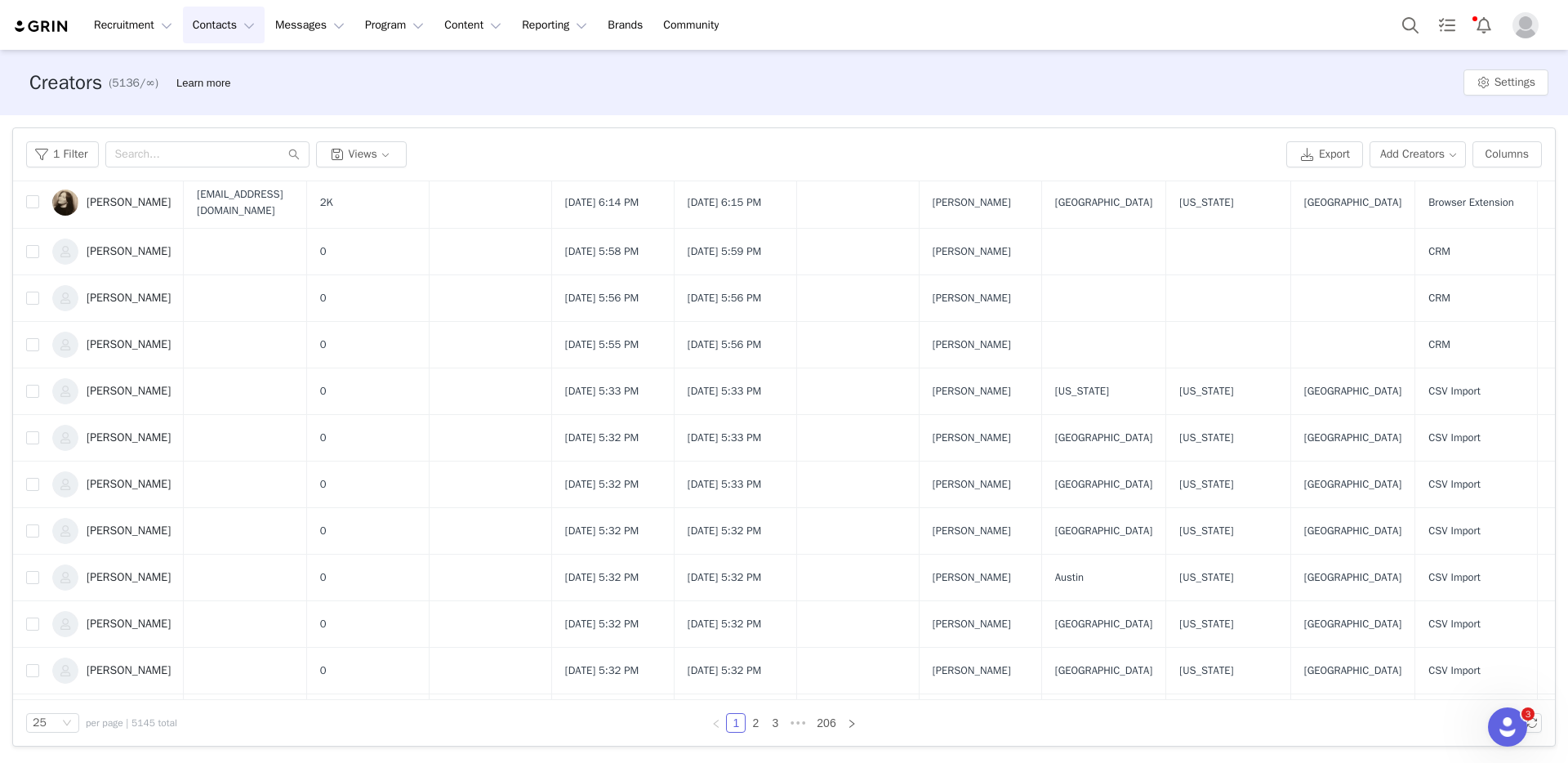 scroll, scrollTop: 0, scrollLeft: 0, axis: both 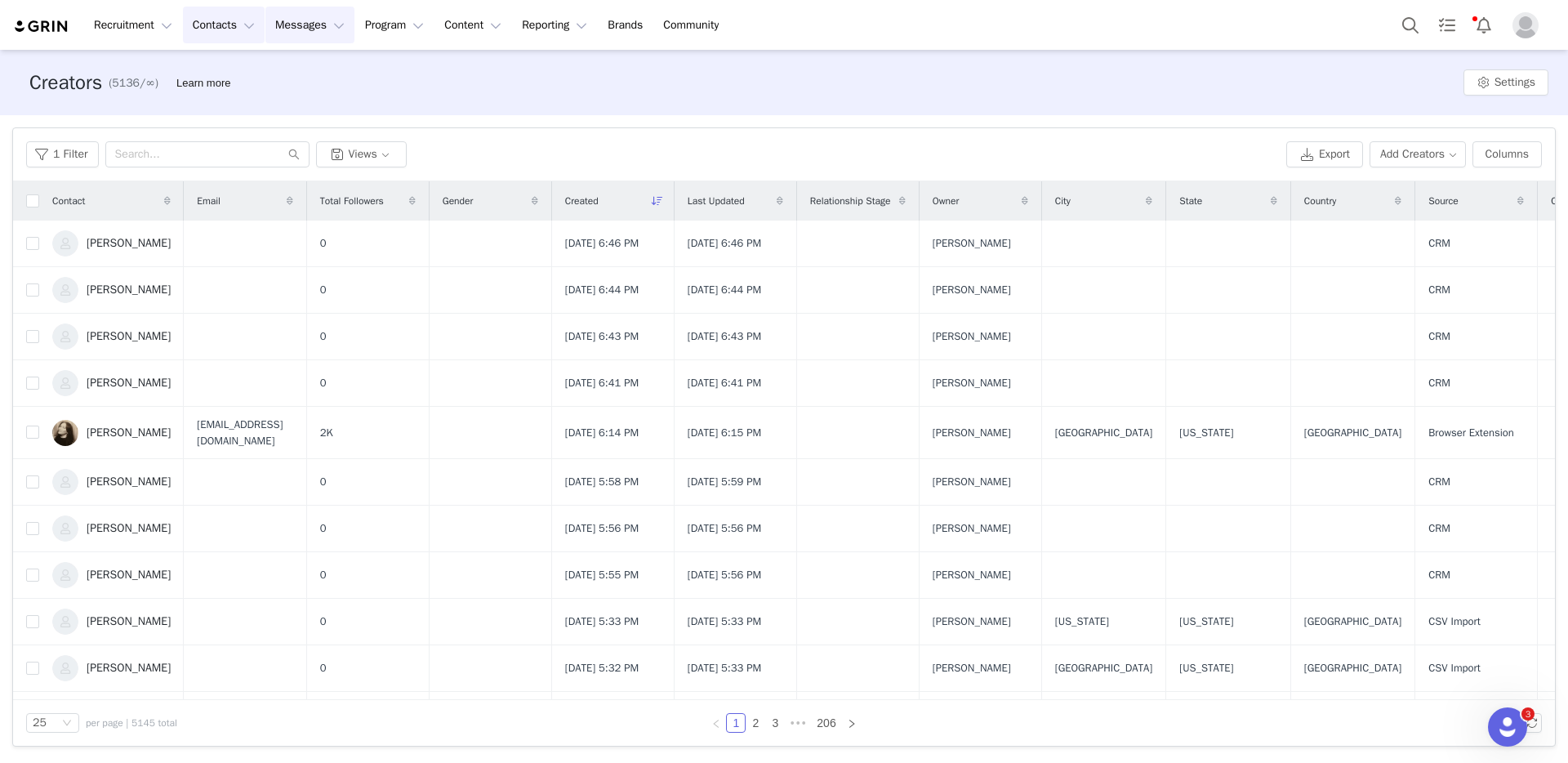 click on "Messages Messages" at bounding box center [310, 25] 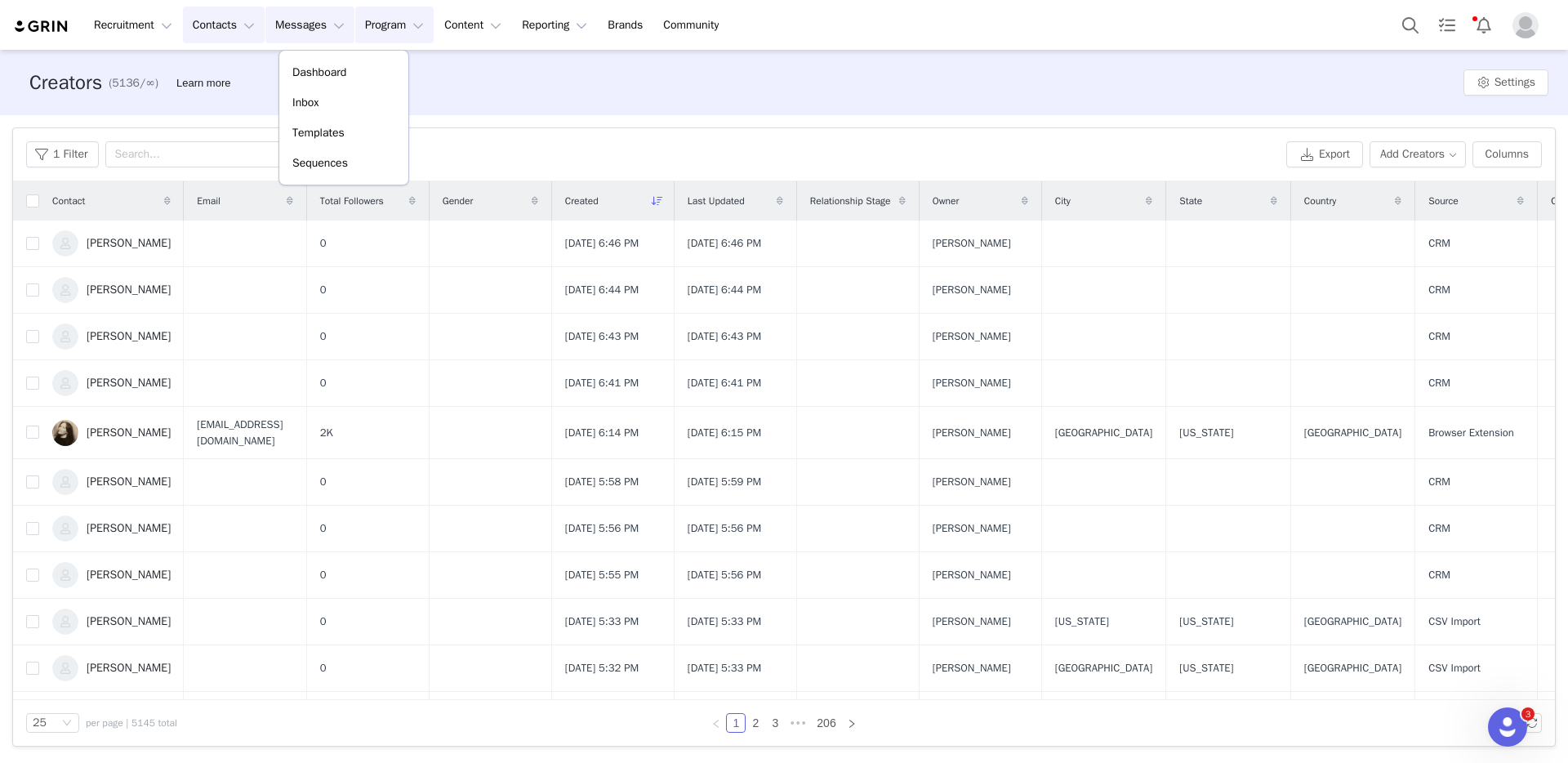click on "Program Program" at bounding box center [394, 25] 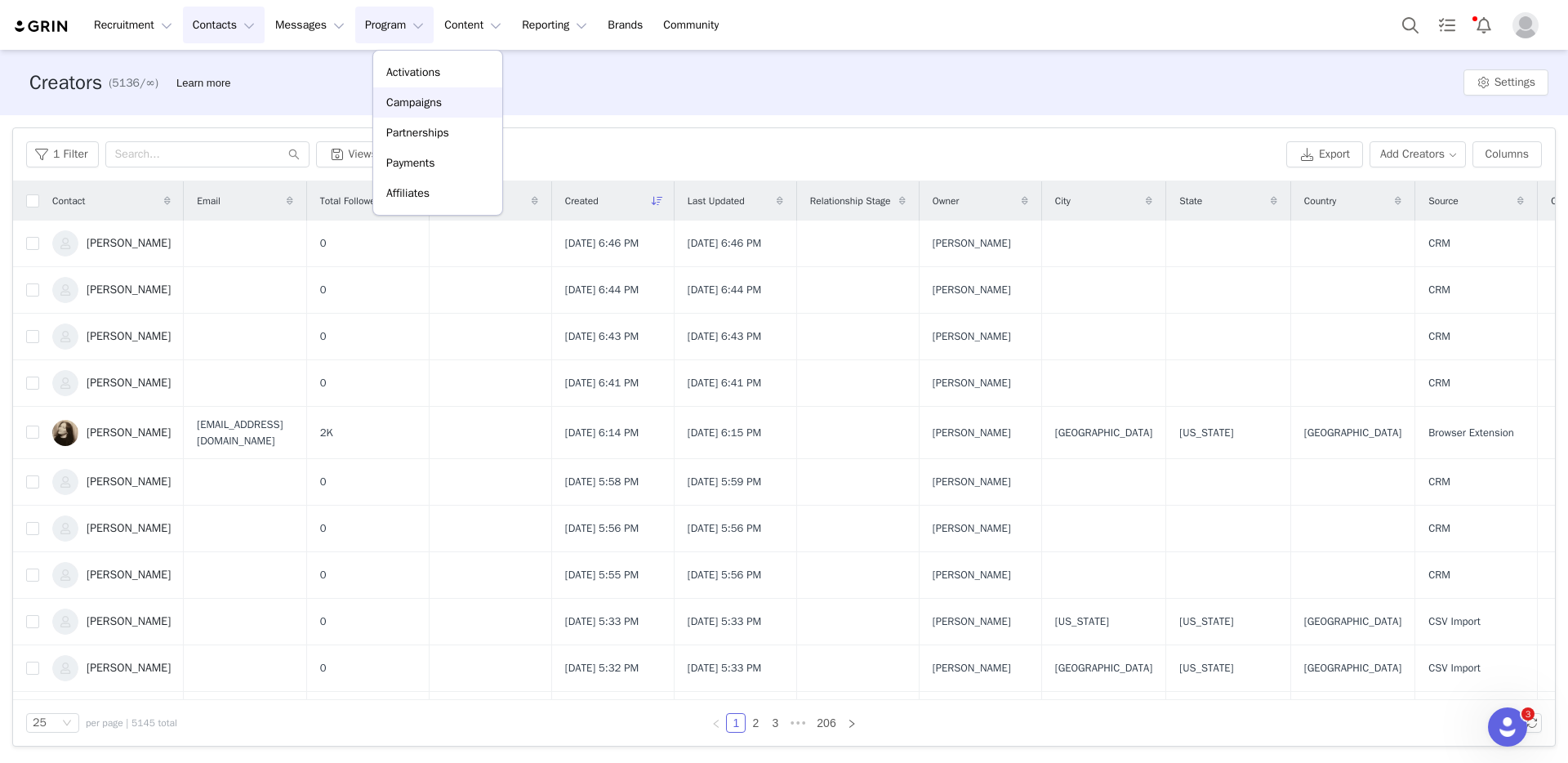 click on "Campaigns" at bounding box center (414, 102) 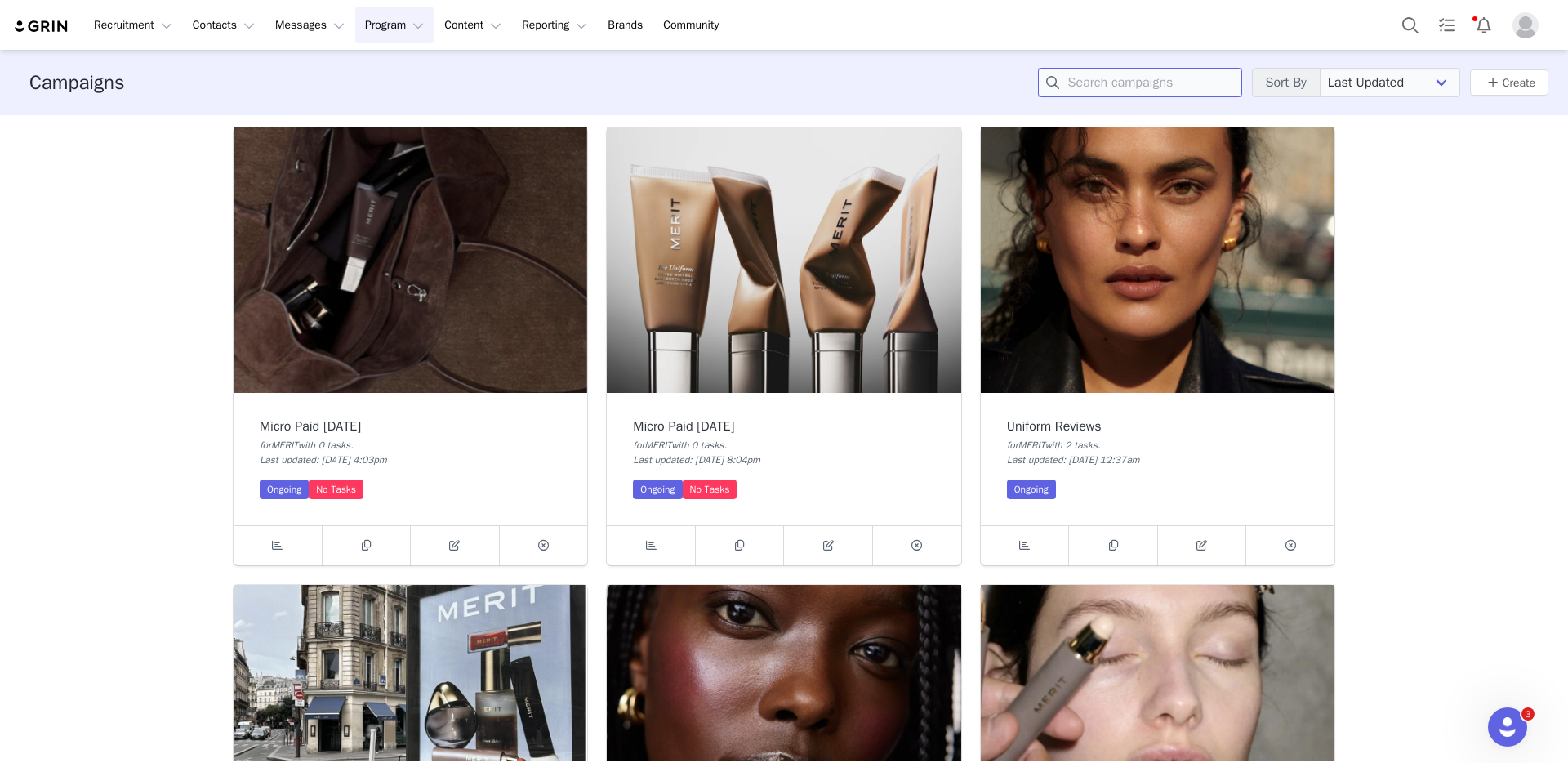 click at bounding box center (1140, 83) 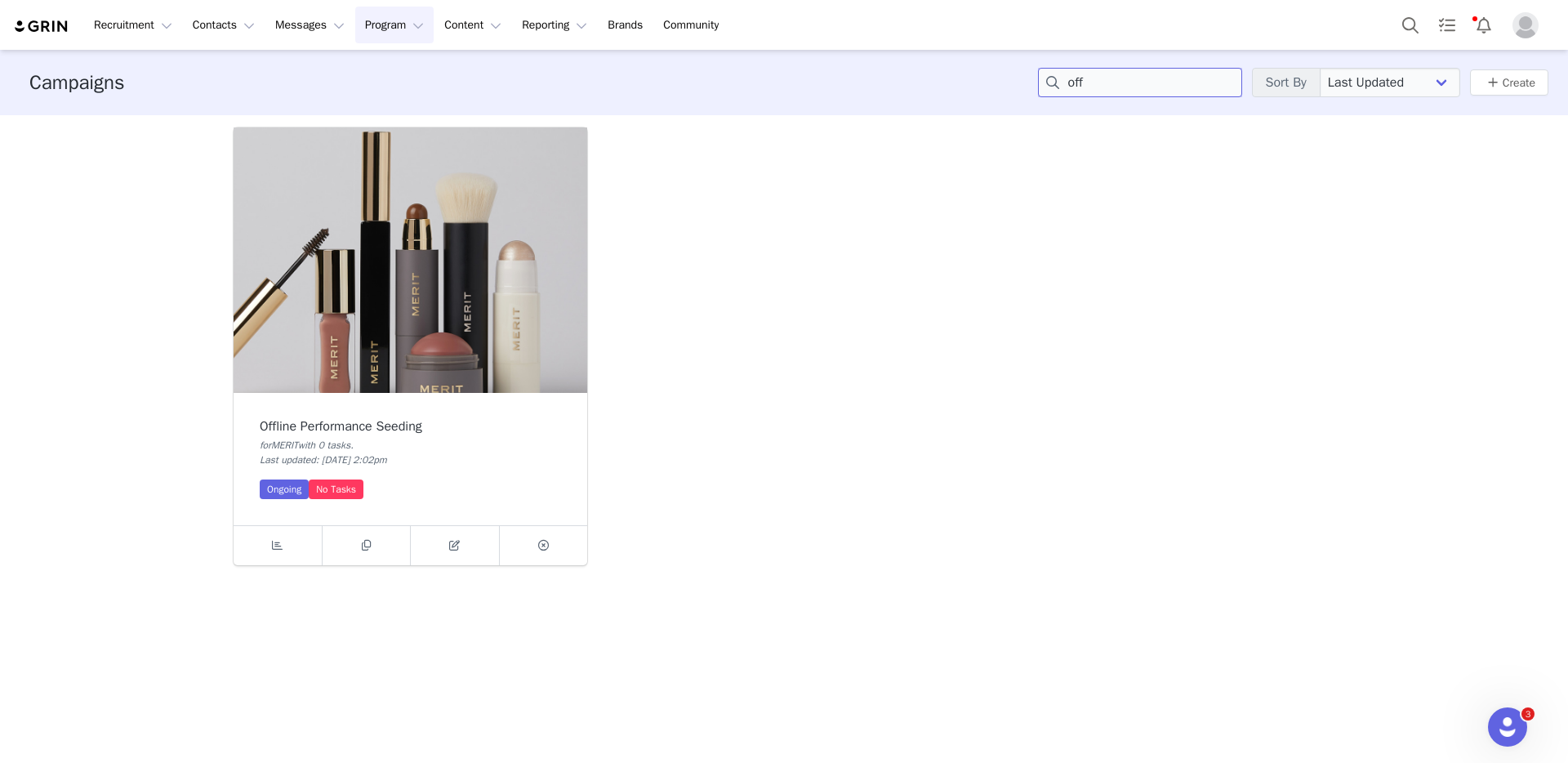type on "off" 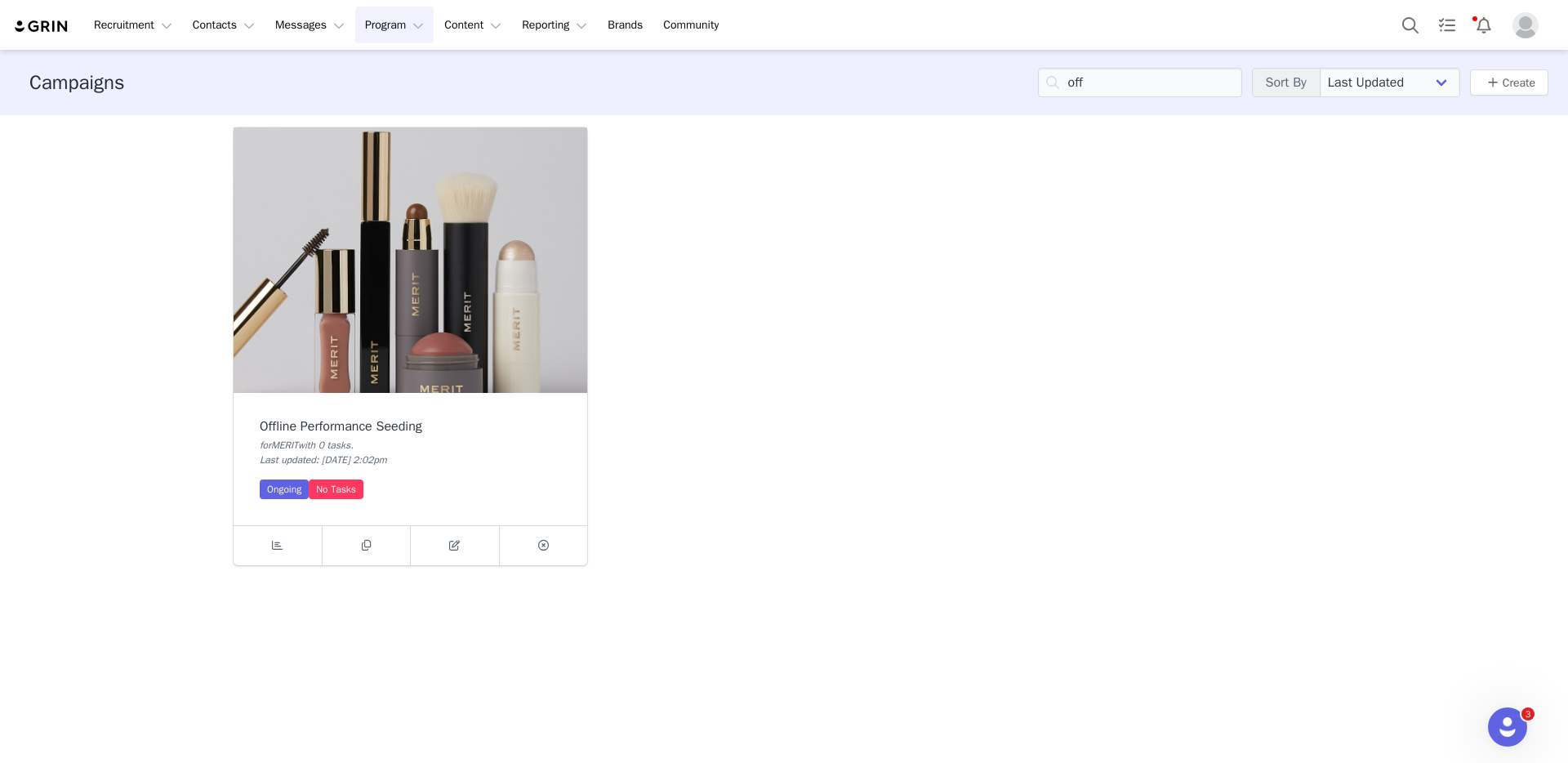 click at bounding box center (410, 260) 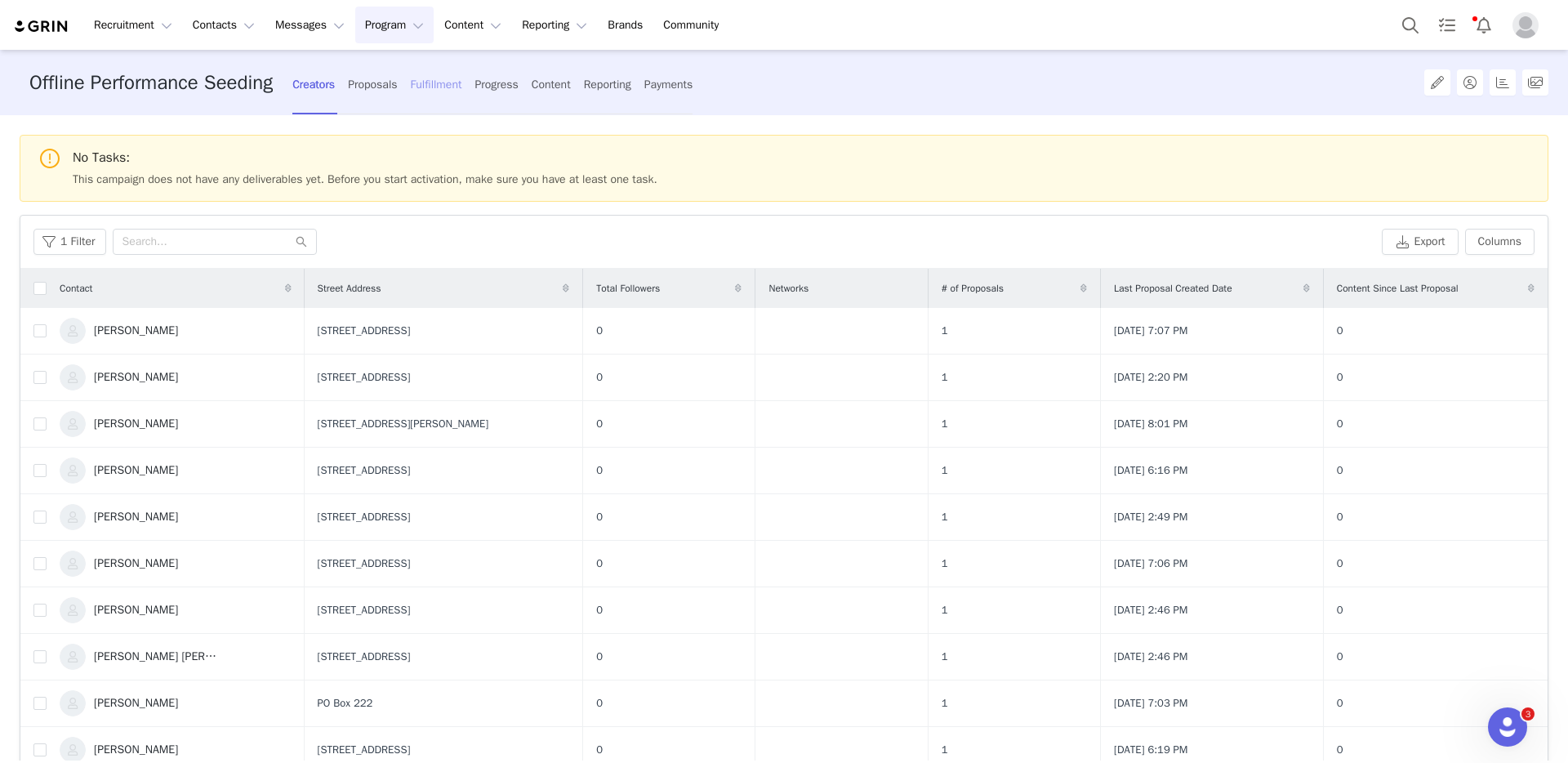 click on "Fulfillment" at bounding box center (436, 84) 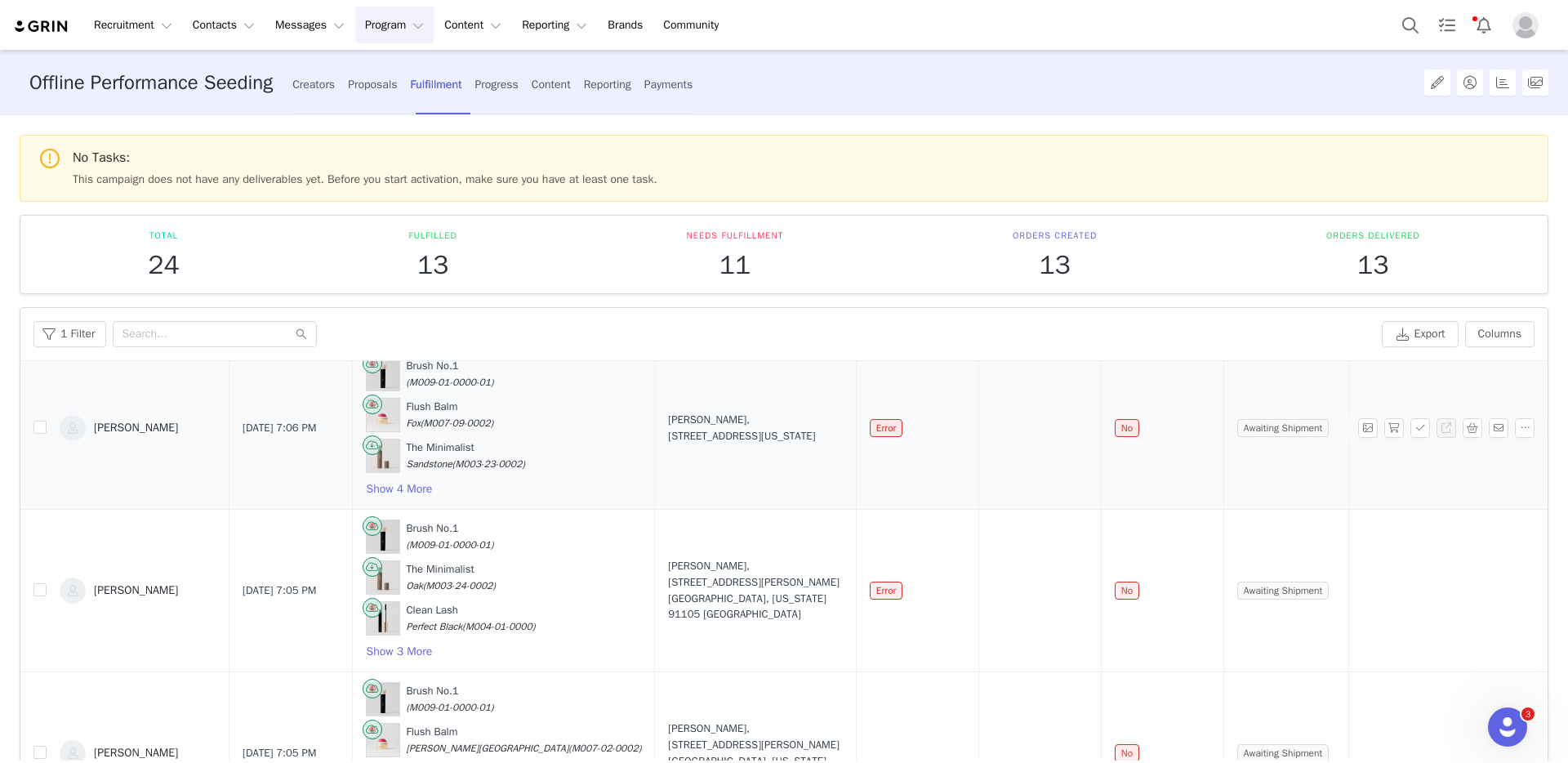 scroll, scrollTop: 324, scrollLeft: 0, axis: vertical 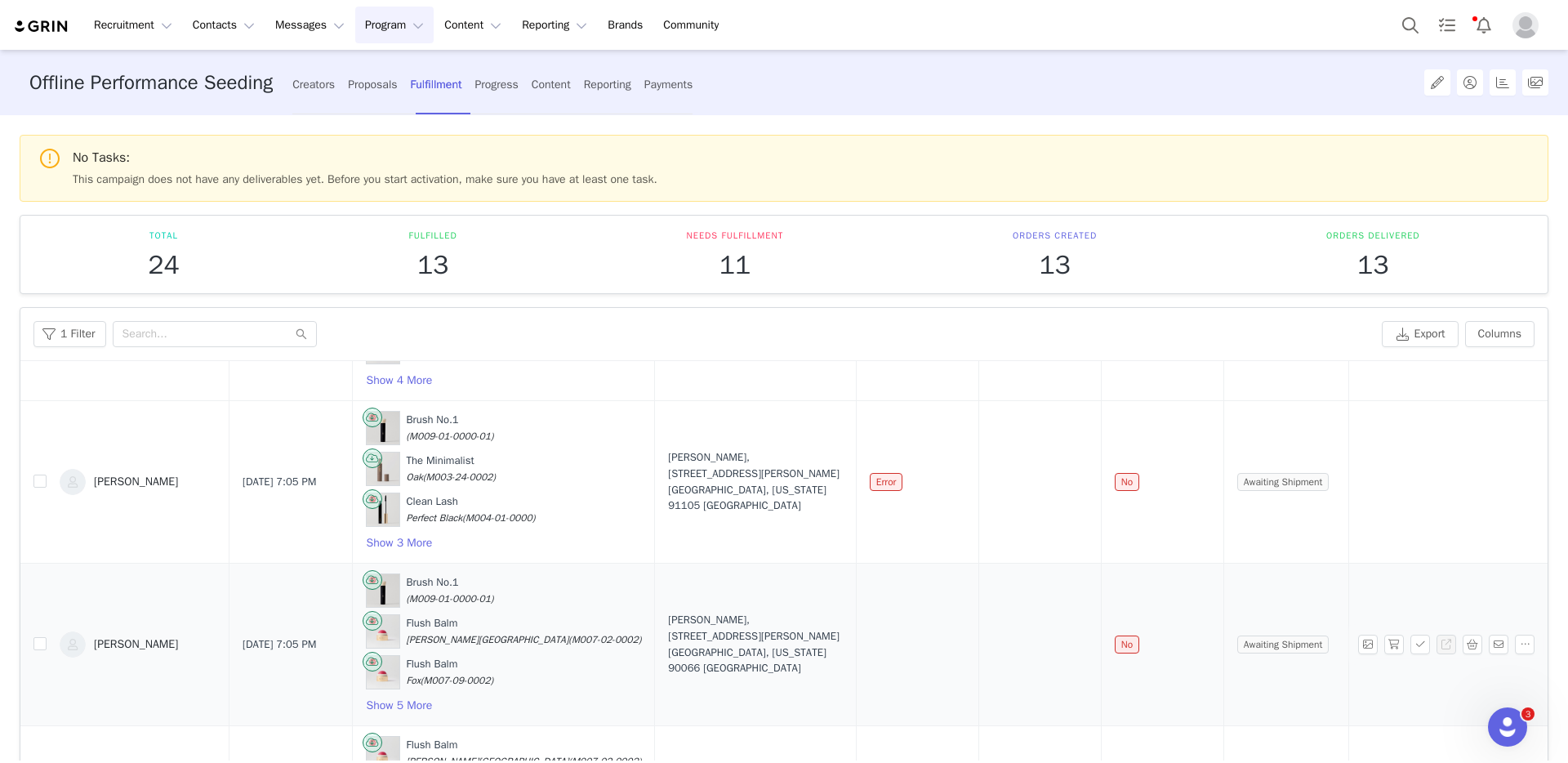 click on "[PERSON_NAME]" at bounding box center [136, 645] 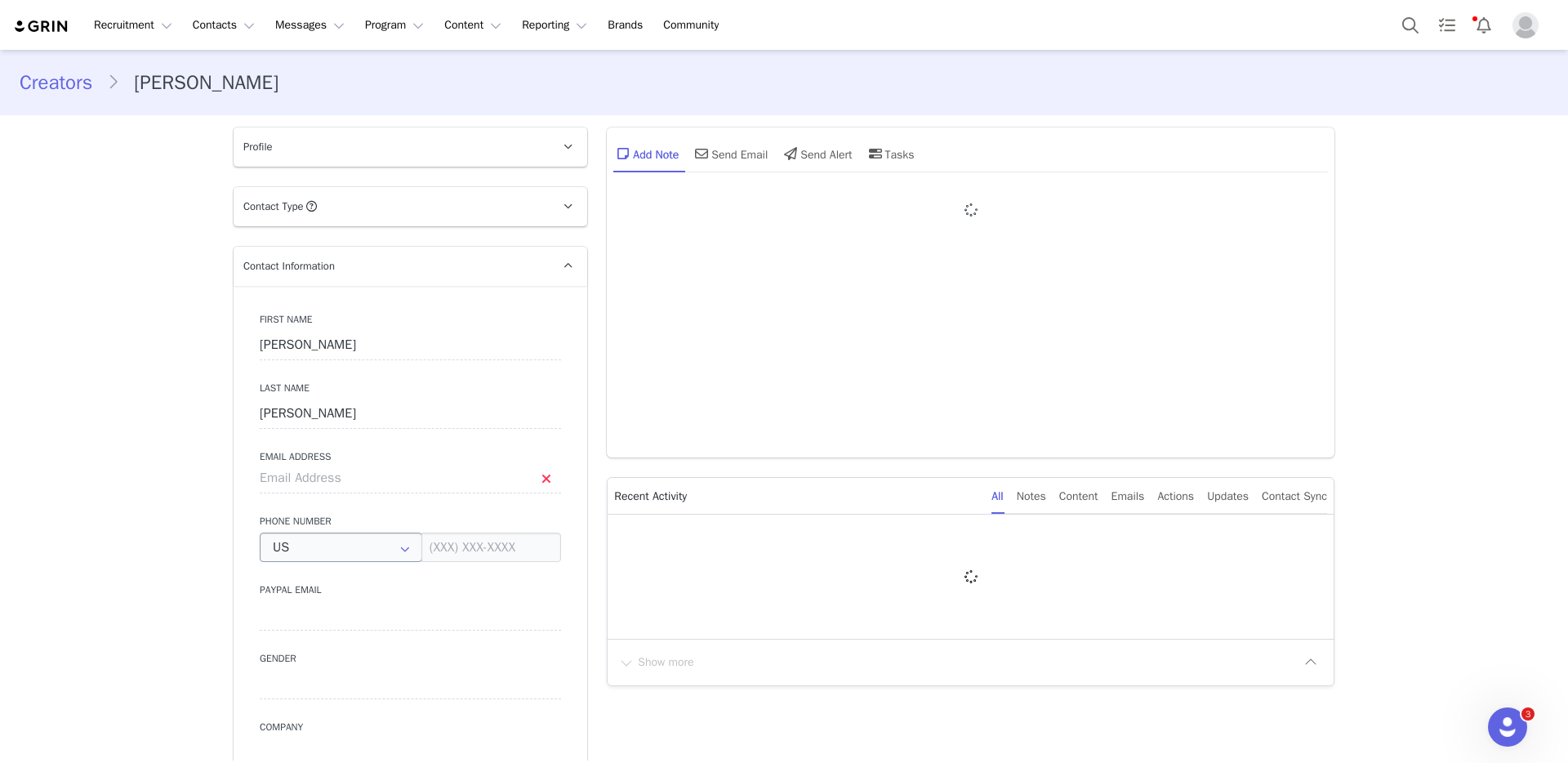 type on "+1 ([GEOGRAPHIC_DATA])" 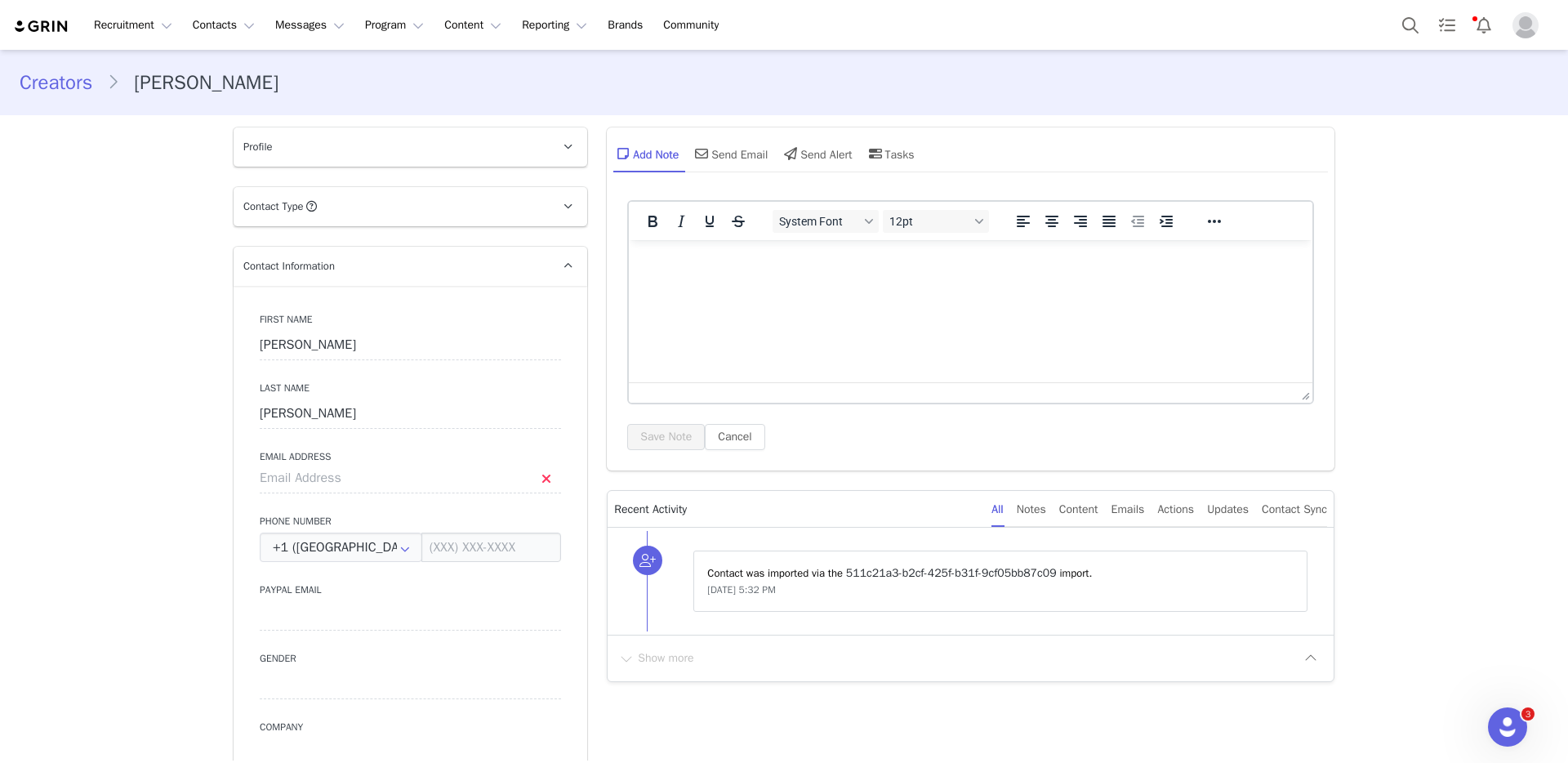 scroll, scrollTop: 0, scrollLeft: 0, axis: both 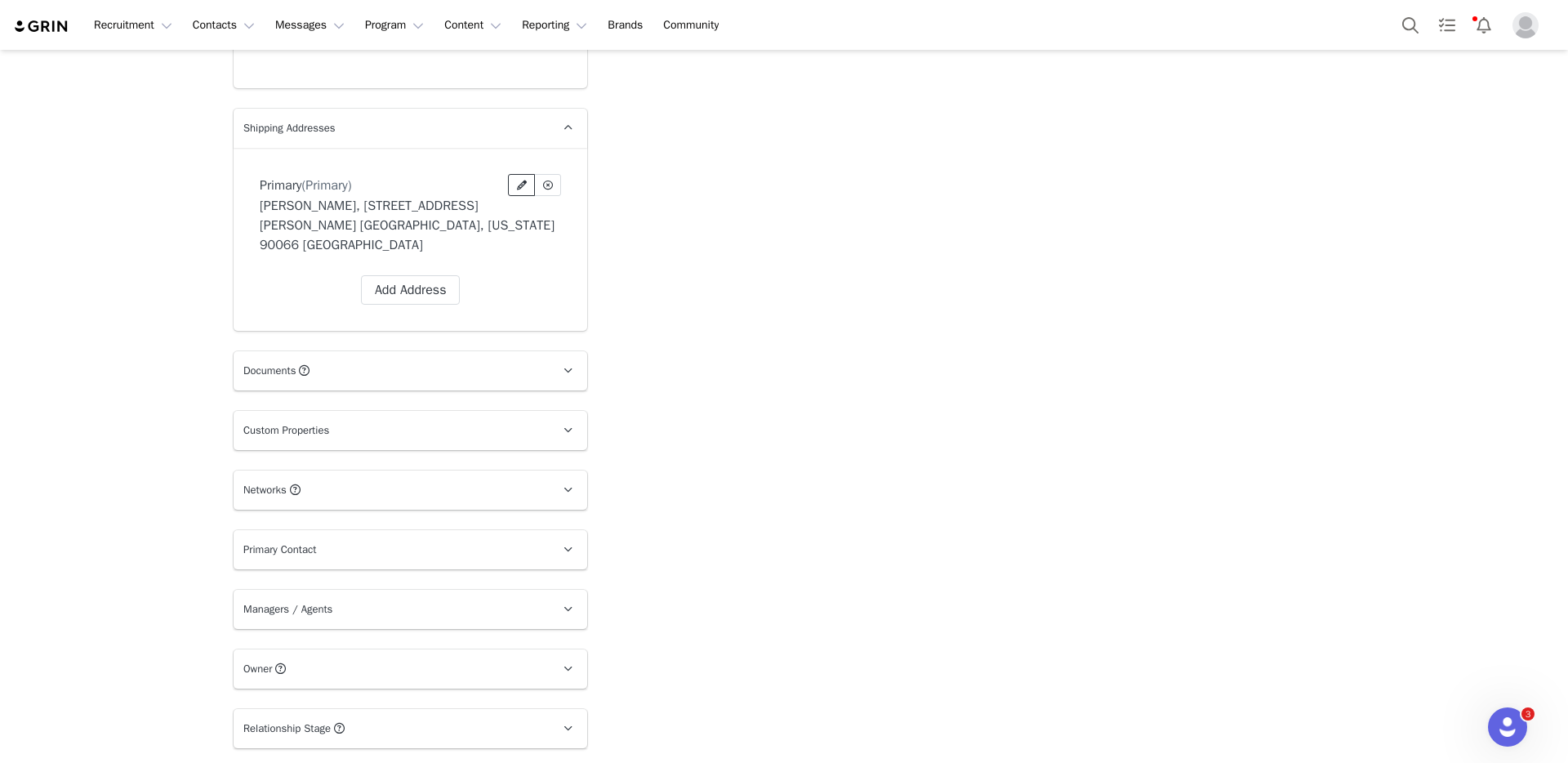 click at bounding box center [522, 185] 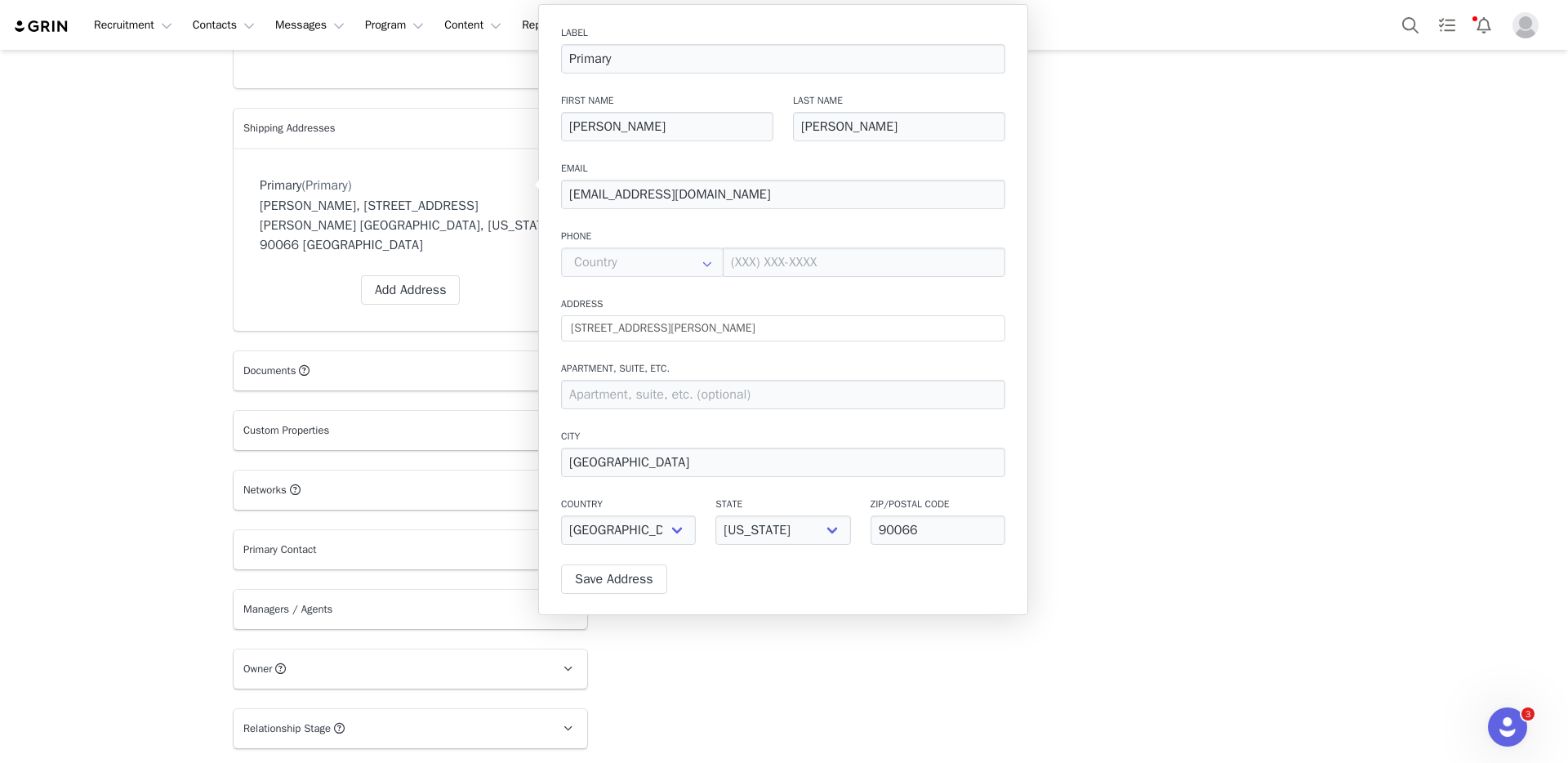 scroll, scrollTop: 0, scrollLeft: 0, axis: both 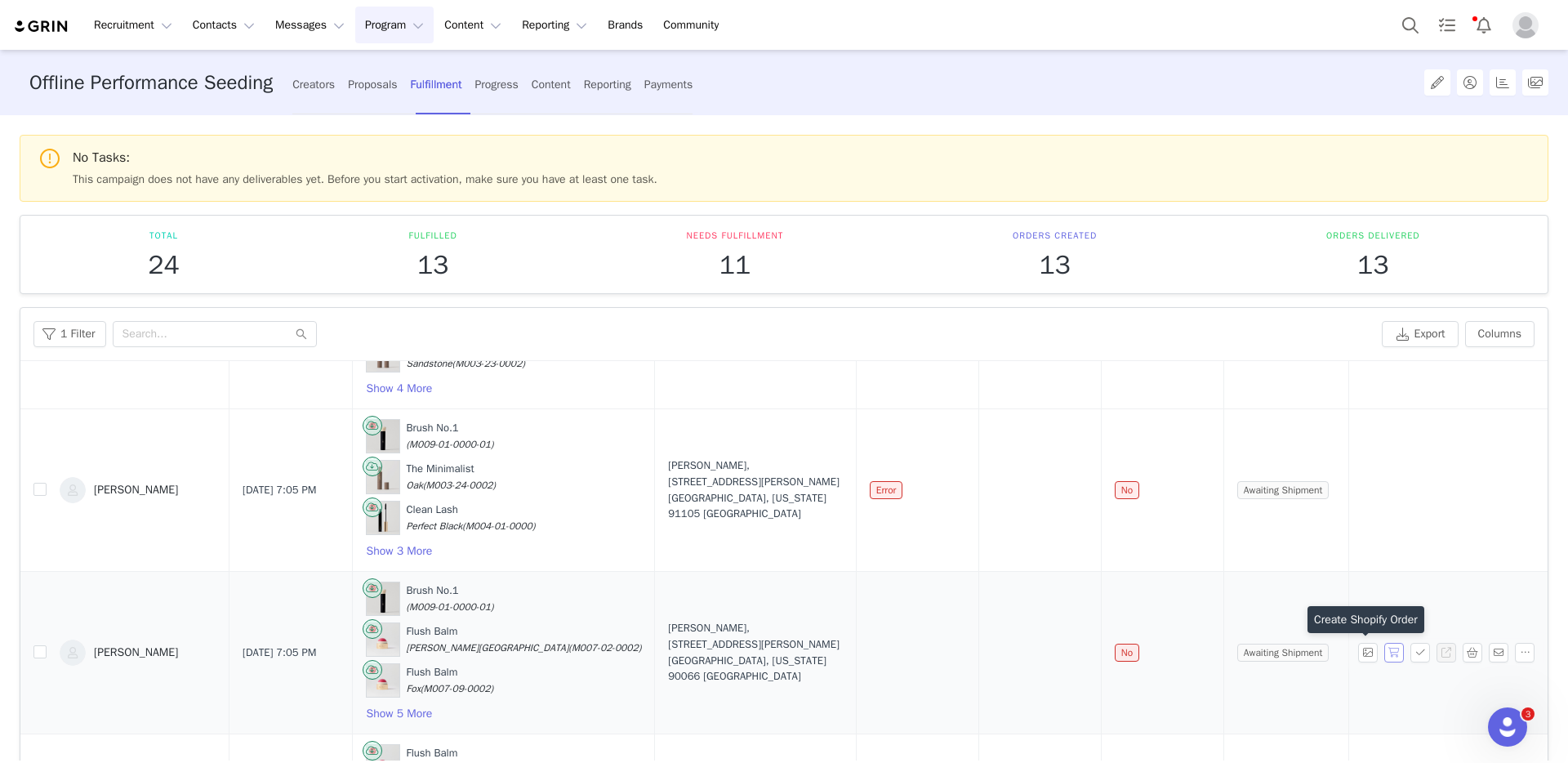 click at bounding box center (1394, 653) 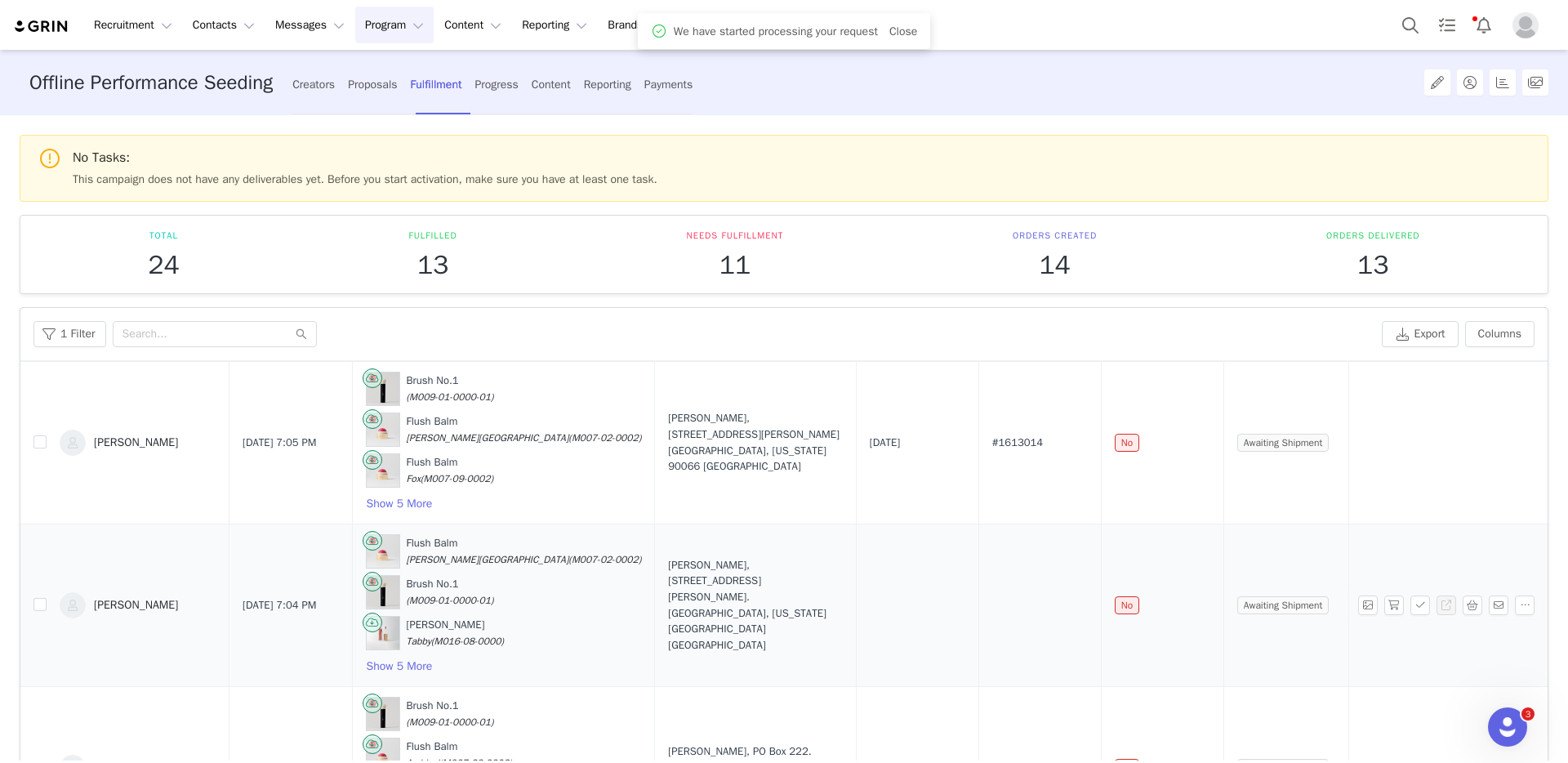 scroll, scrollTop: 511, scrollLeft: 0, axis: vertical 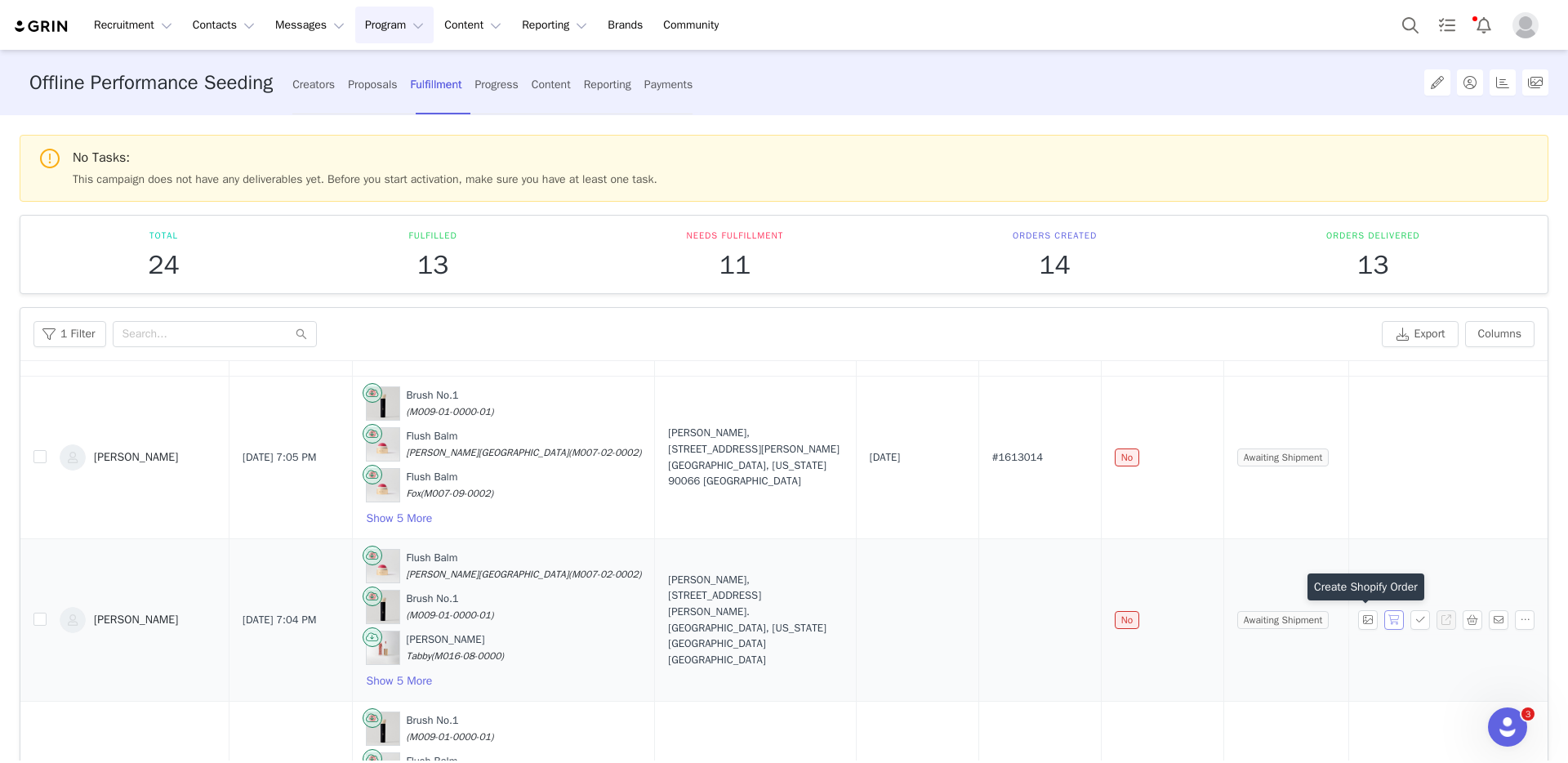 click at bounding box center [1394, 620] 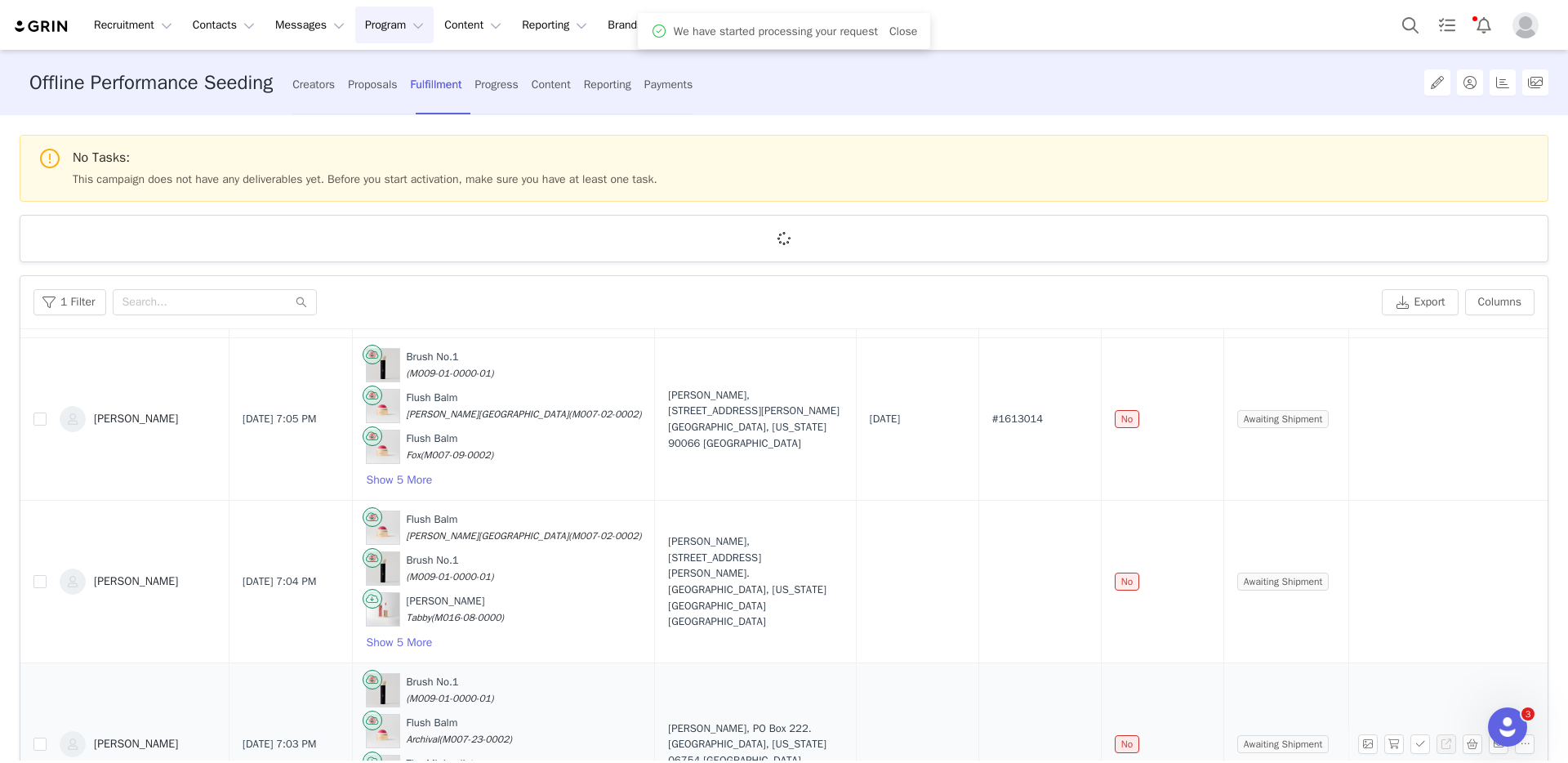 scroll, scrollTop: 0, scrollLeft: 0, axis: both 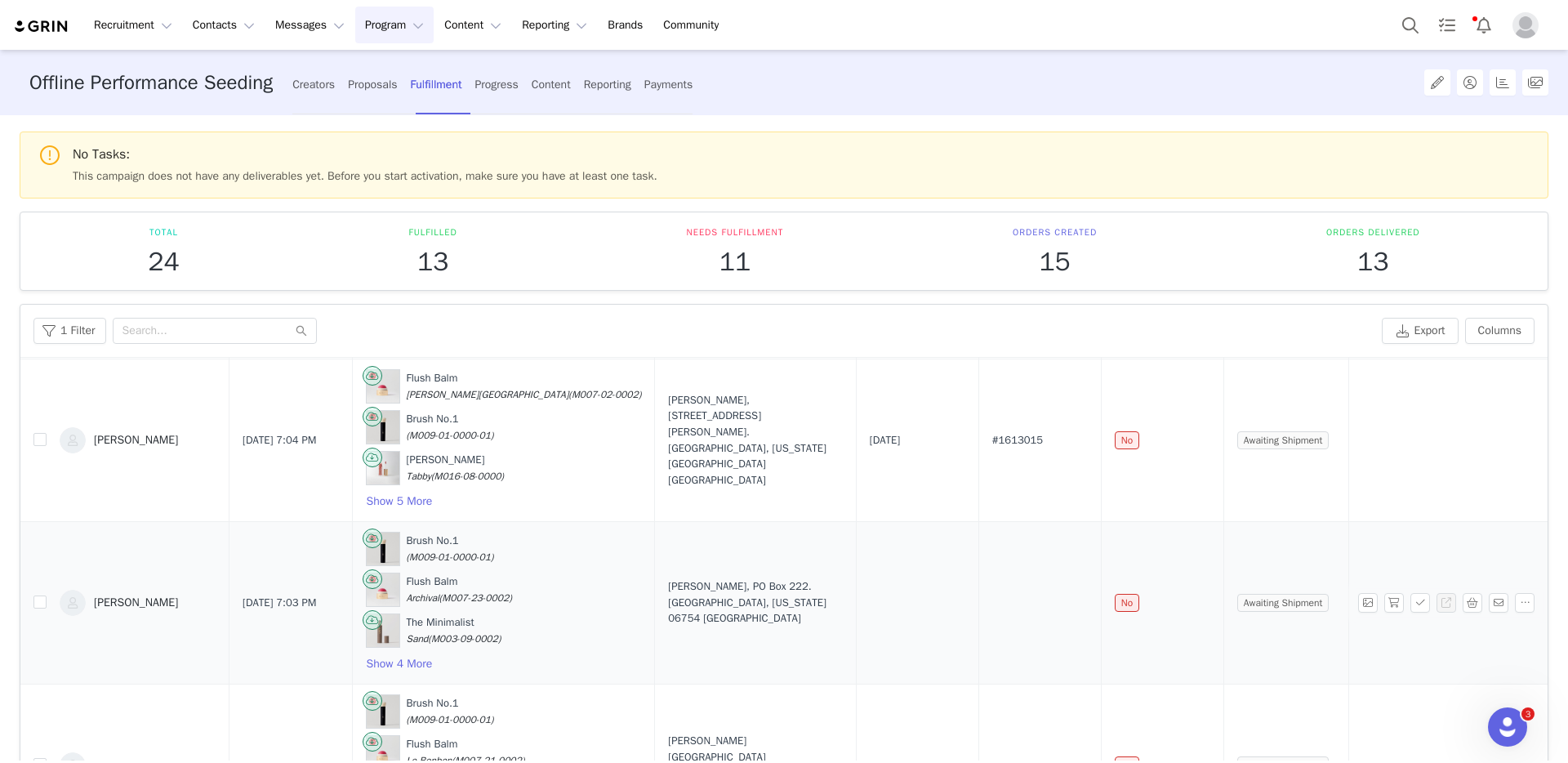 click at bounding box center [1445, 602] 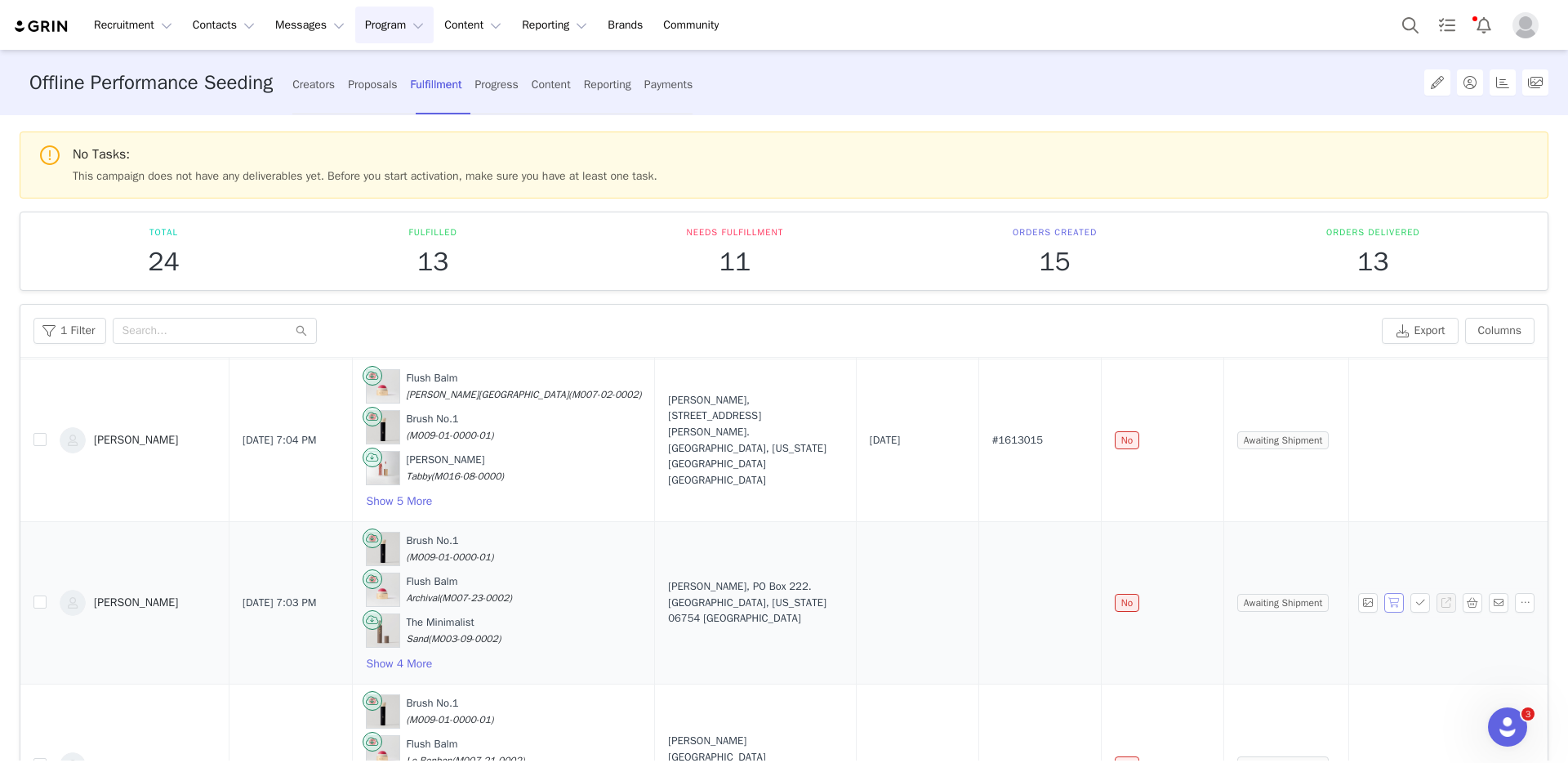 click at bounding box center [1394, 603] 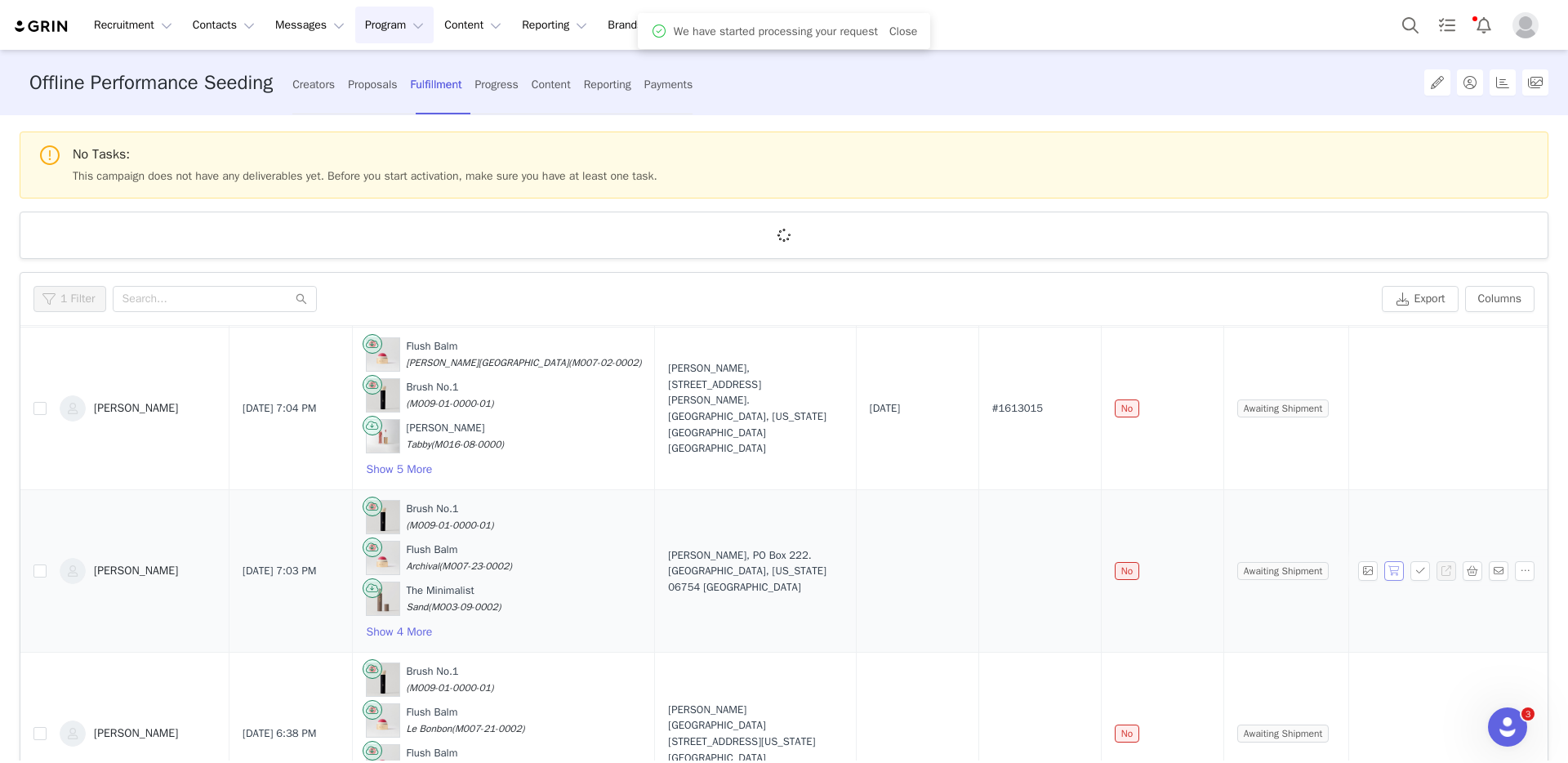 scroll, scrollTop: 0, scrollLeft: 0, axis: both 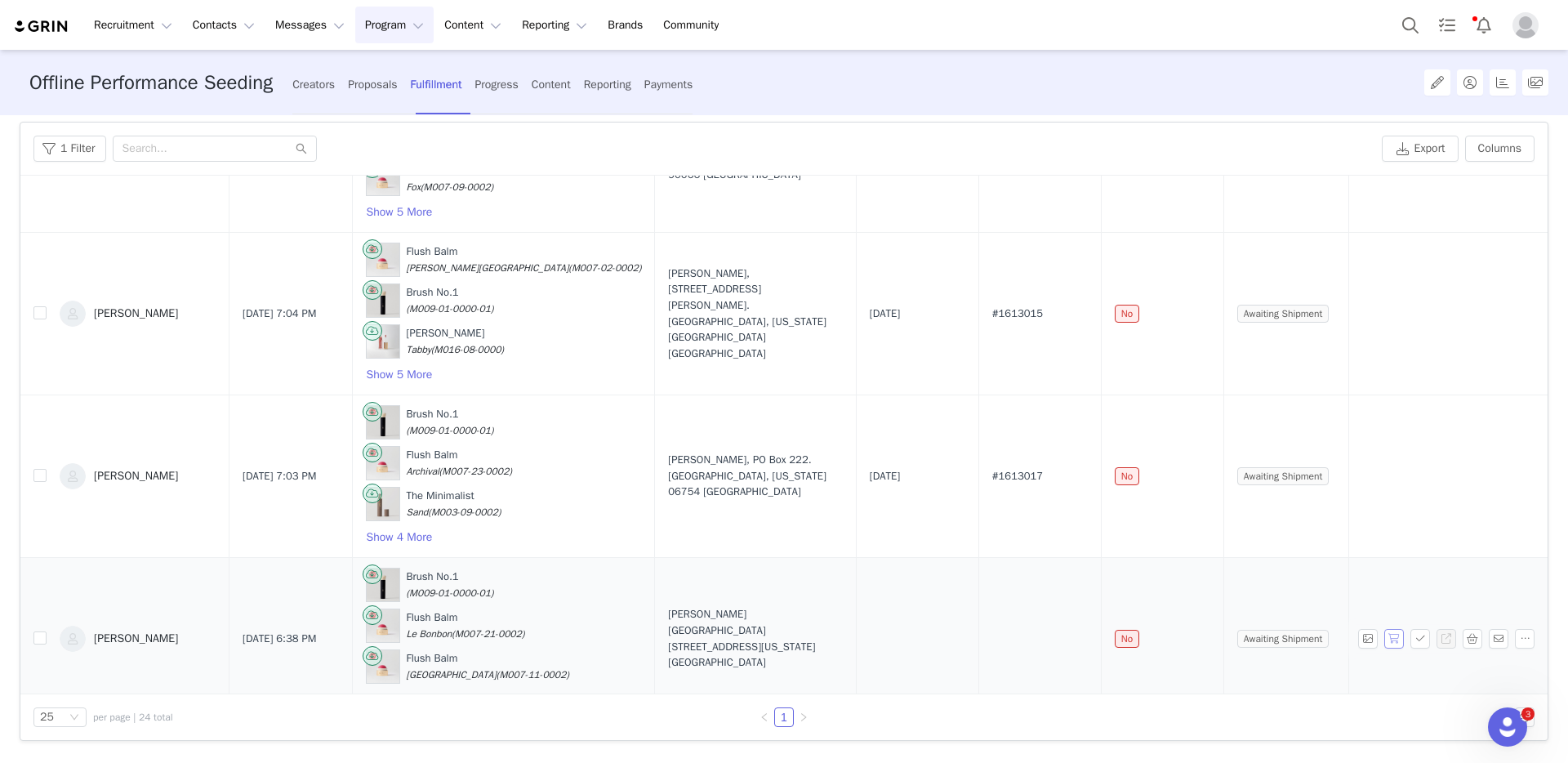 click at bounding box center [1394, 639] 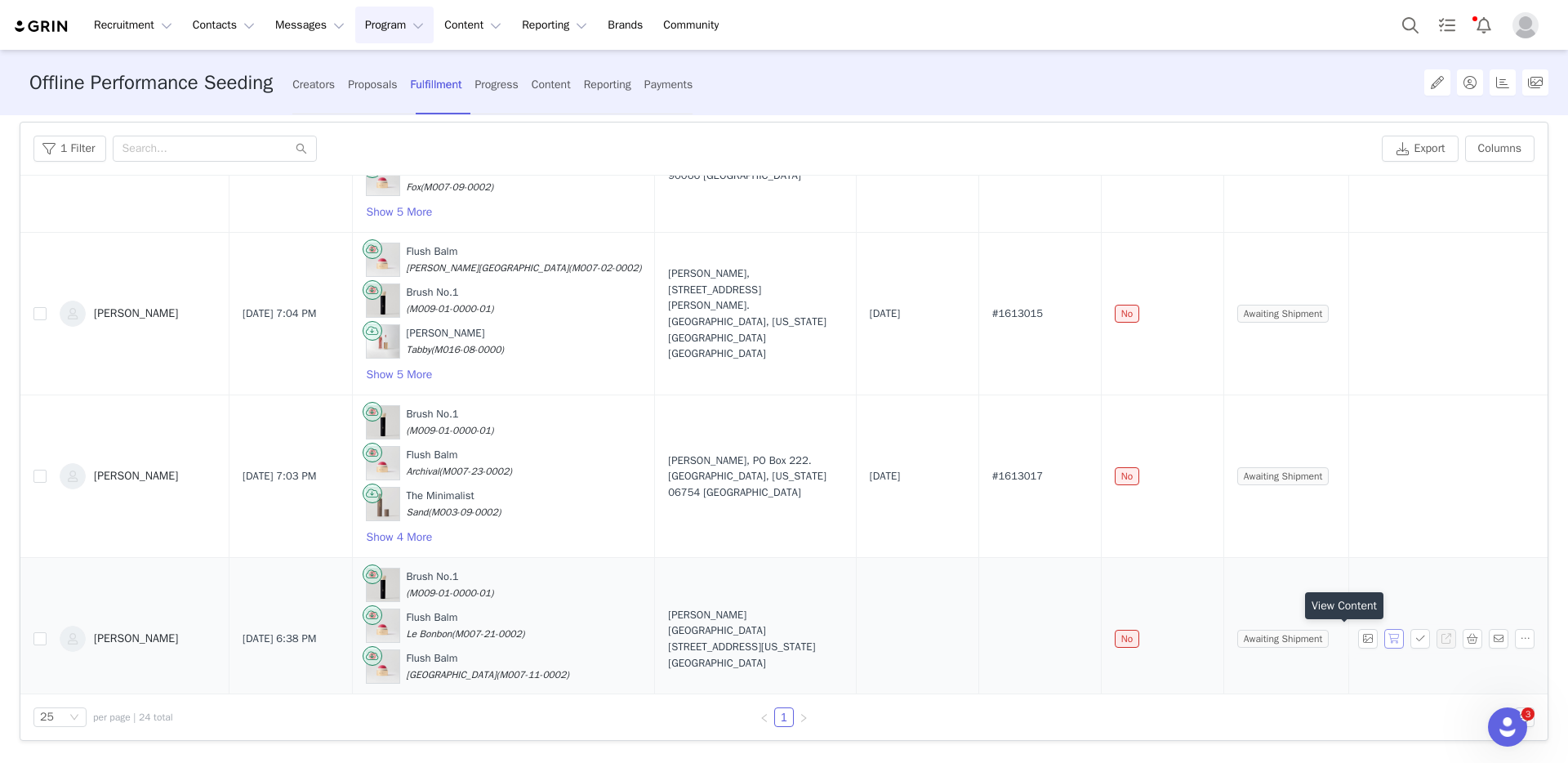 scroll, scrollTop: 154, scrollLeft: 0, axis: vertical 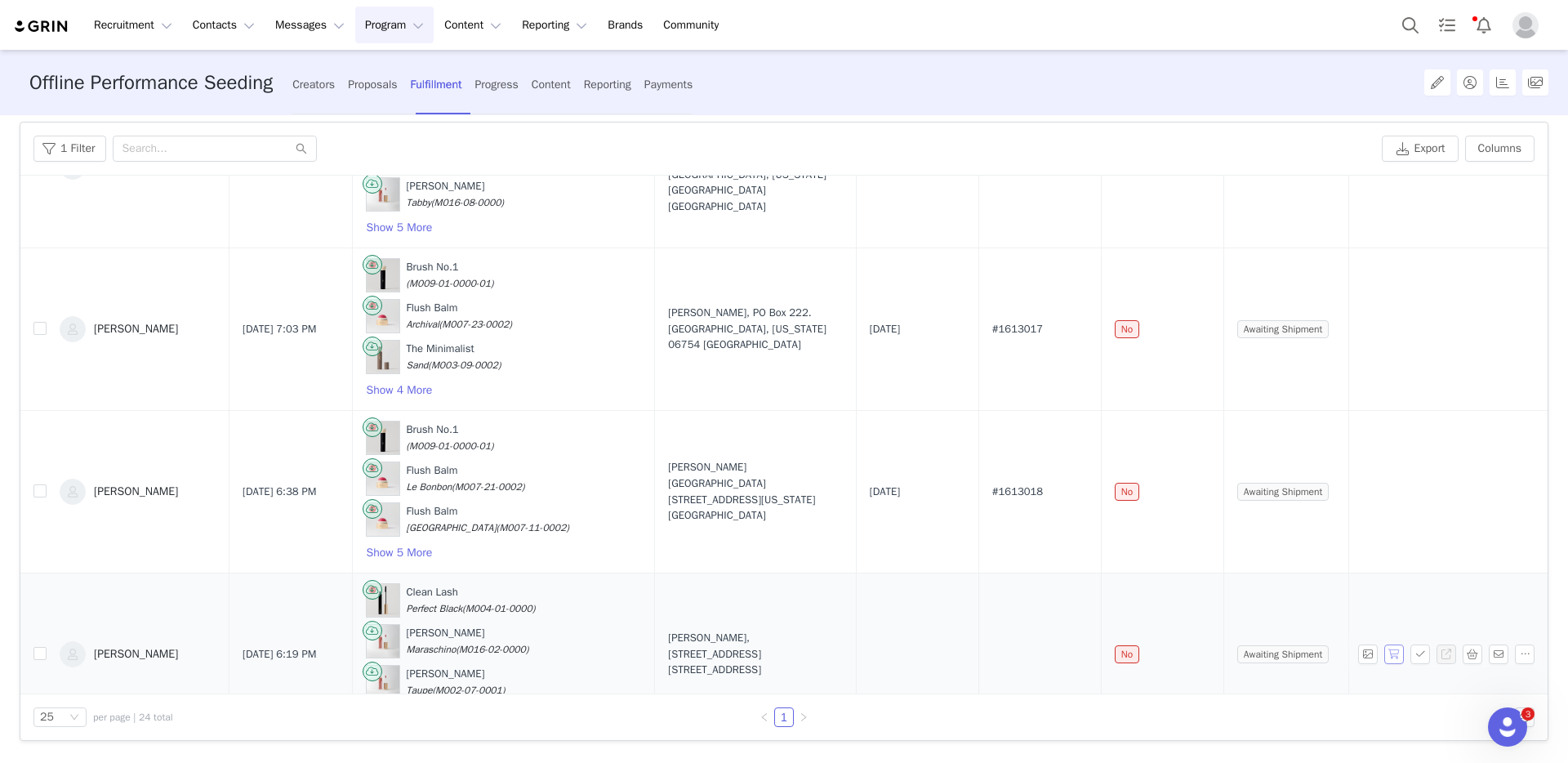 click at bounding box center [1394, 654] 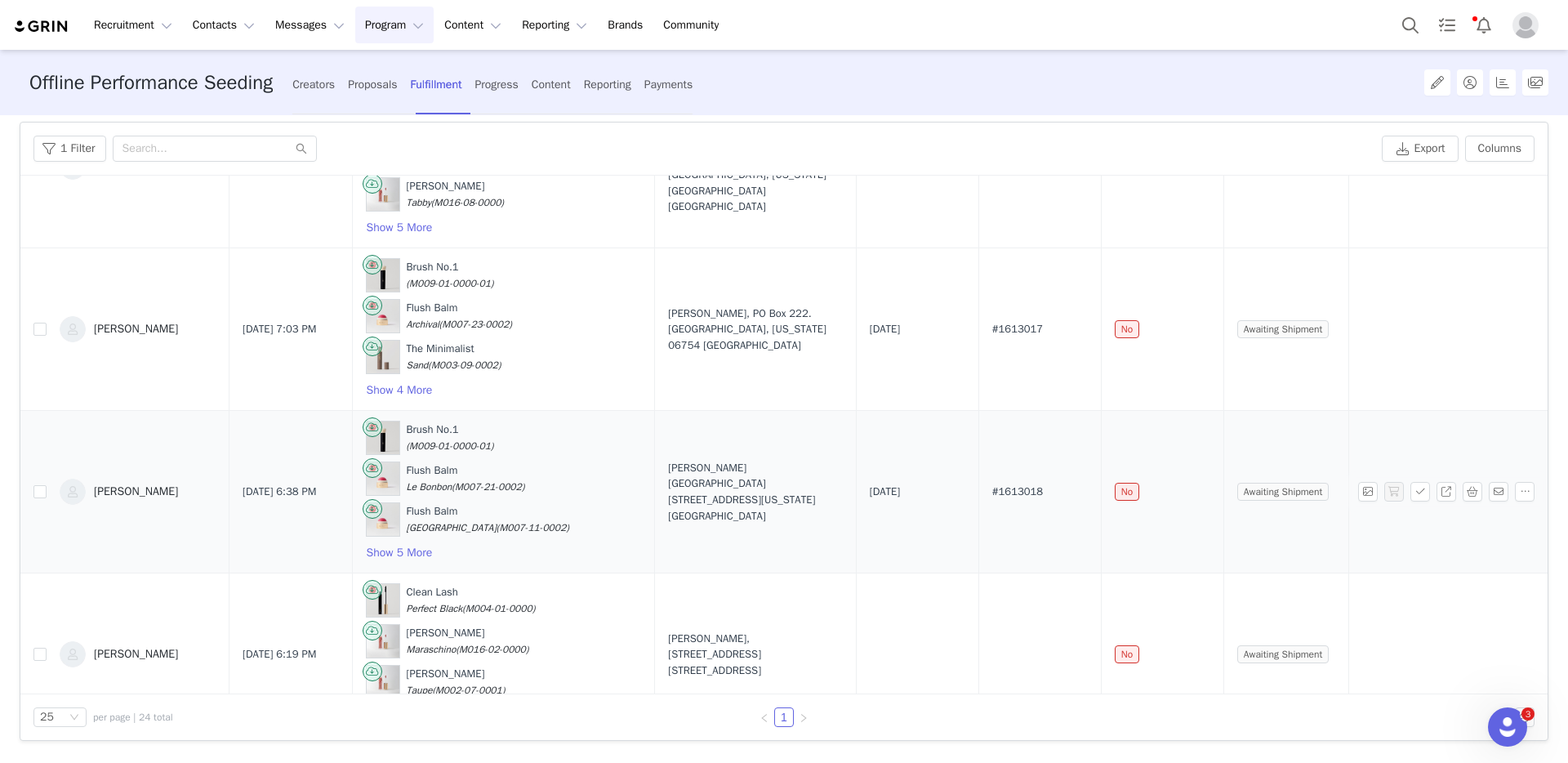 scroll, scrollTop: 154, scrollLeft: 0, axis: vertical 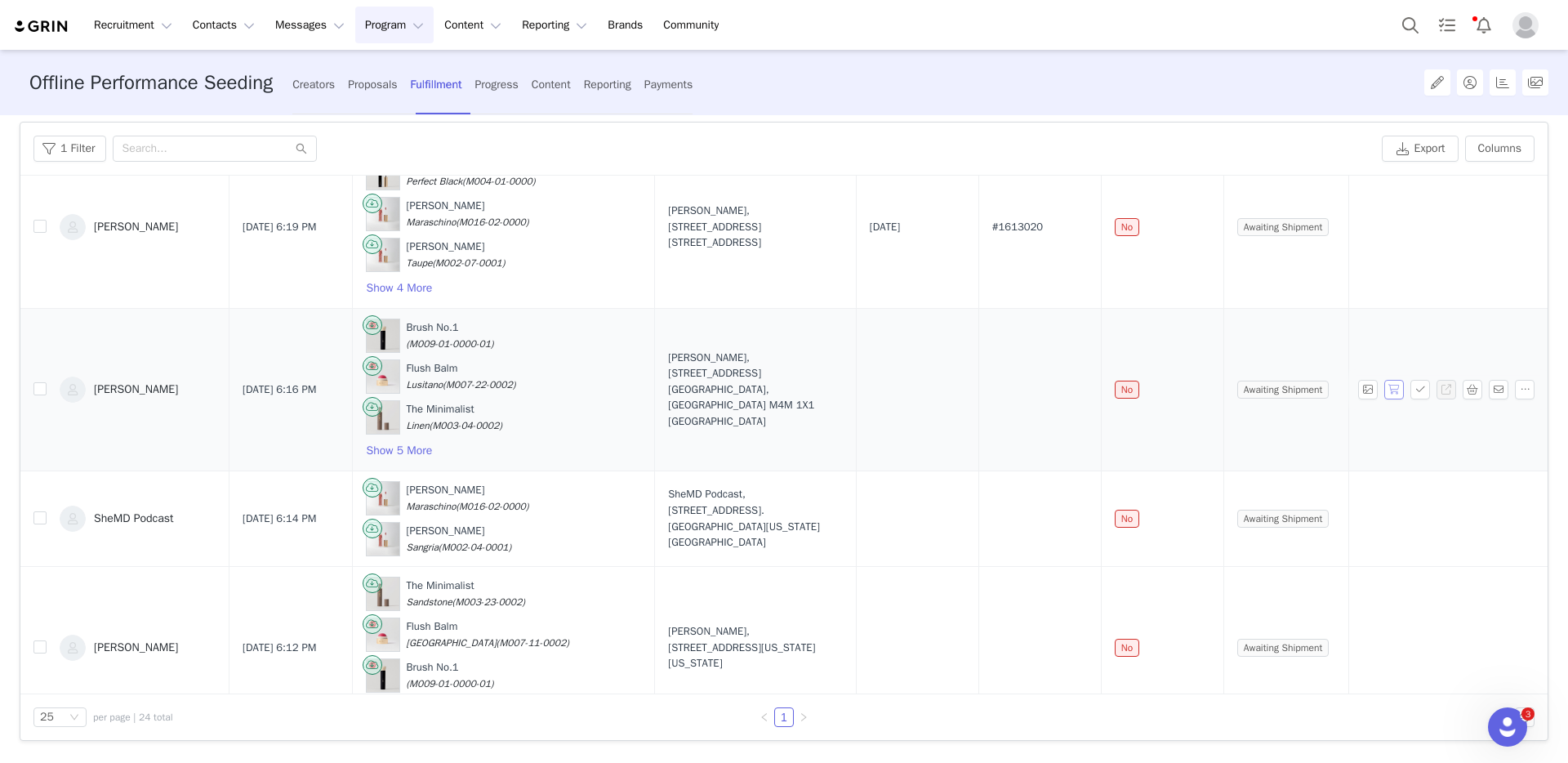 click at bounding box center (1394, 390) 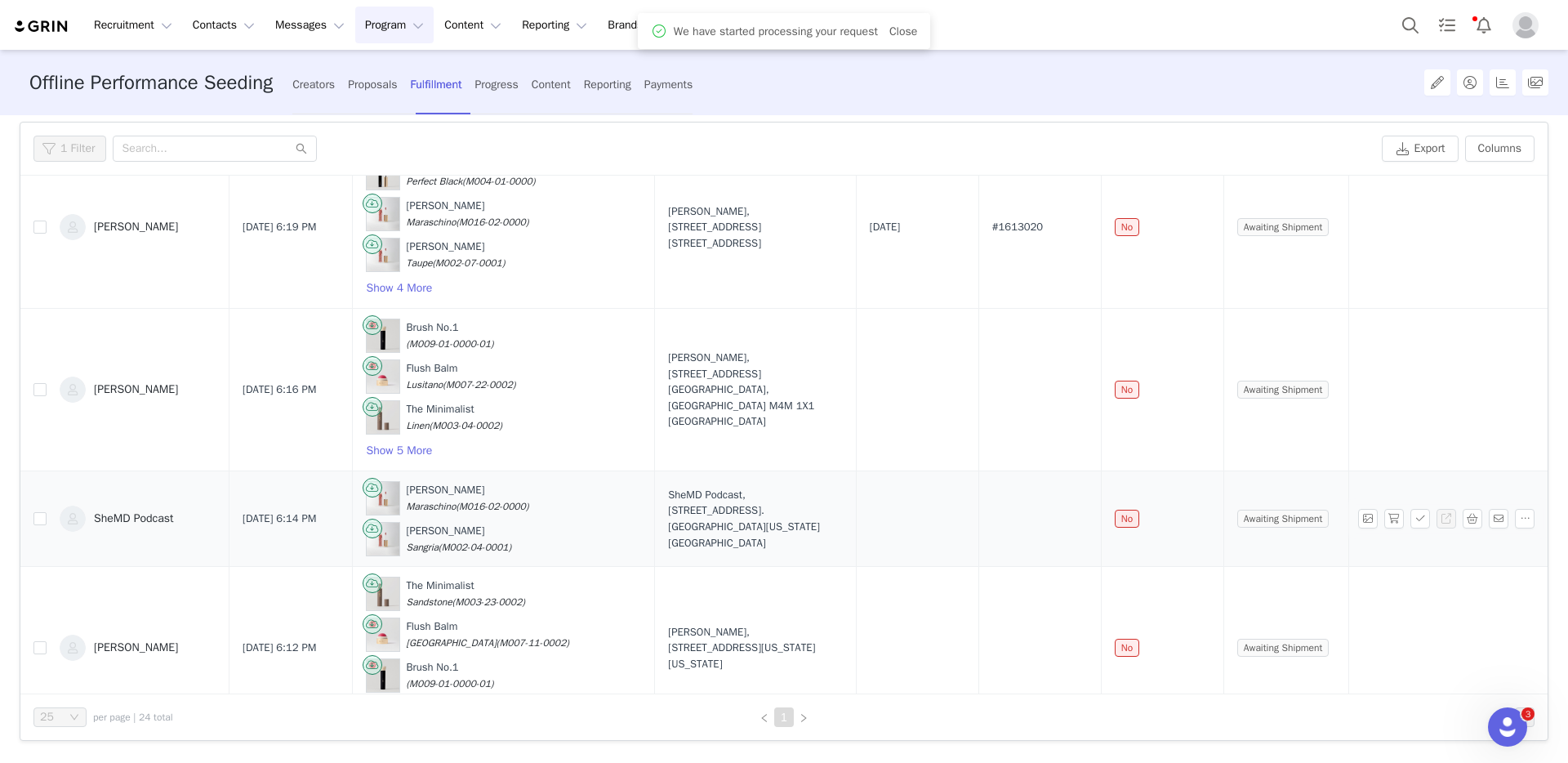 scroll, scrollTop: 154, scrollLeft: 0, axis: vertical 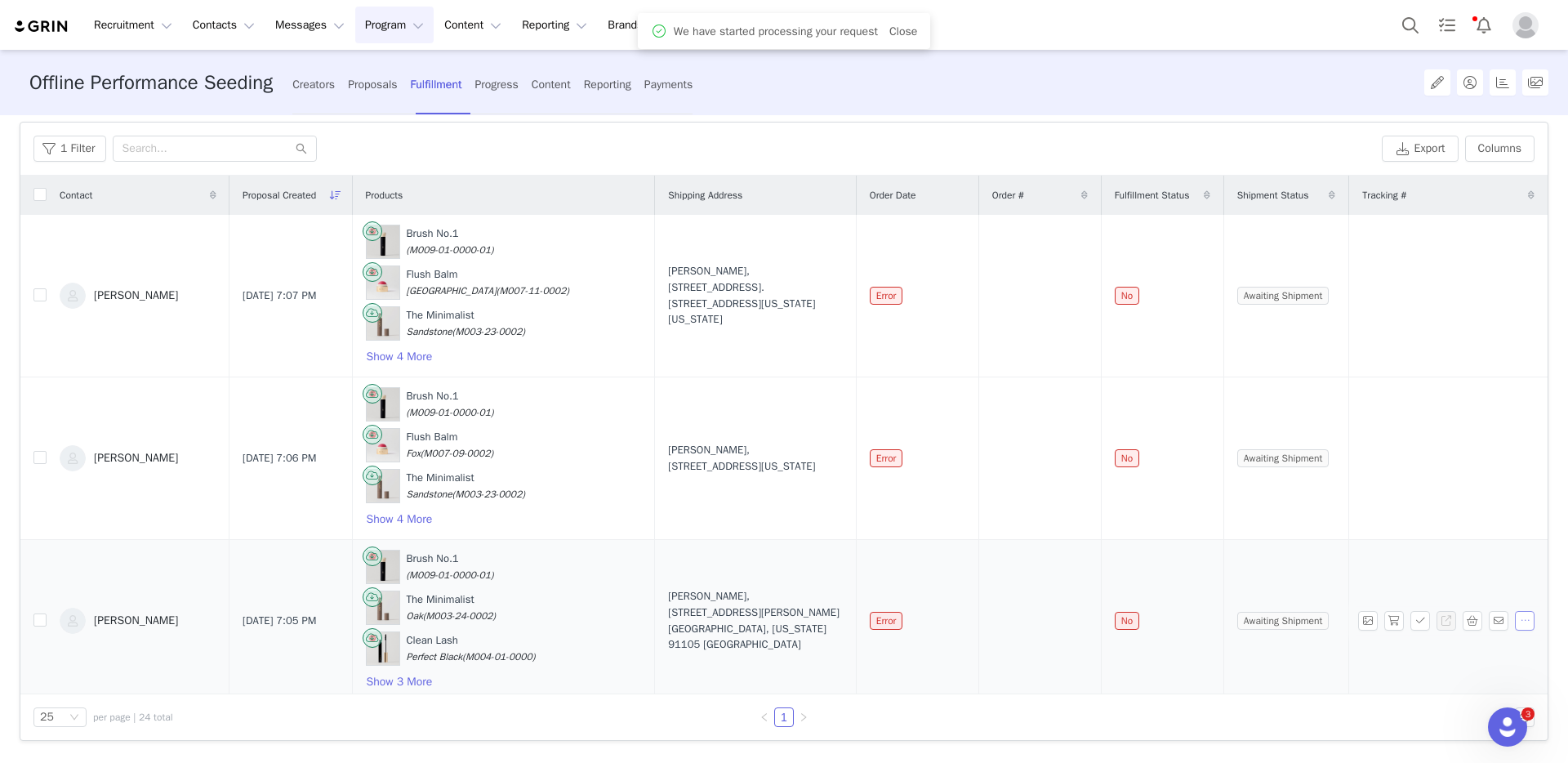 click at bounding box center [1525, 621] 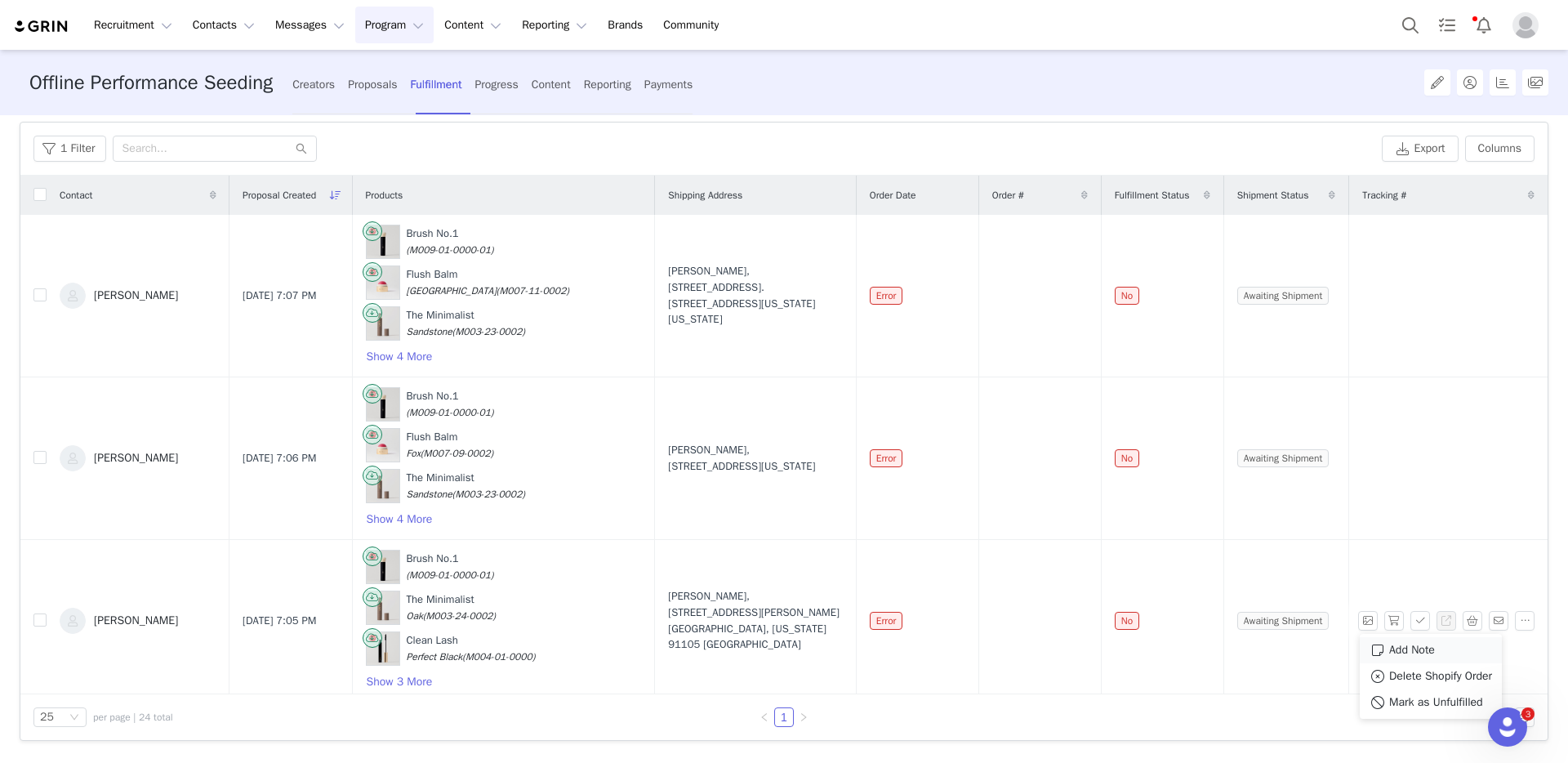 click on "Add Note" at bounding box center [1431, 650] 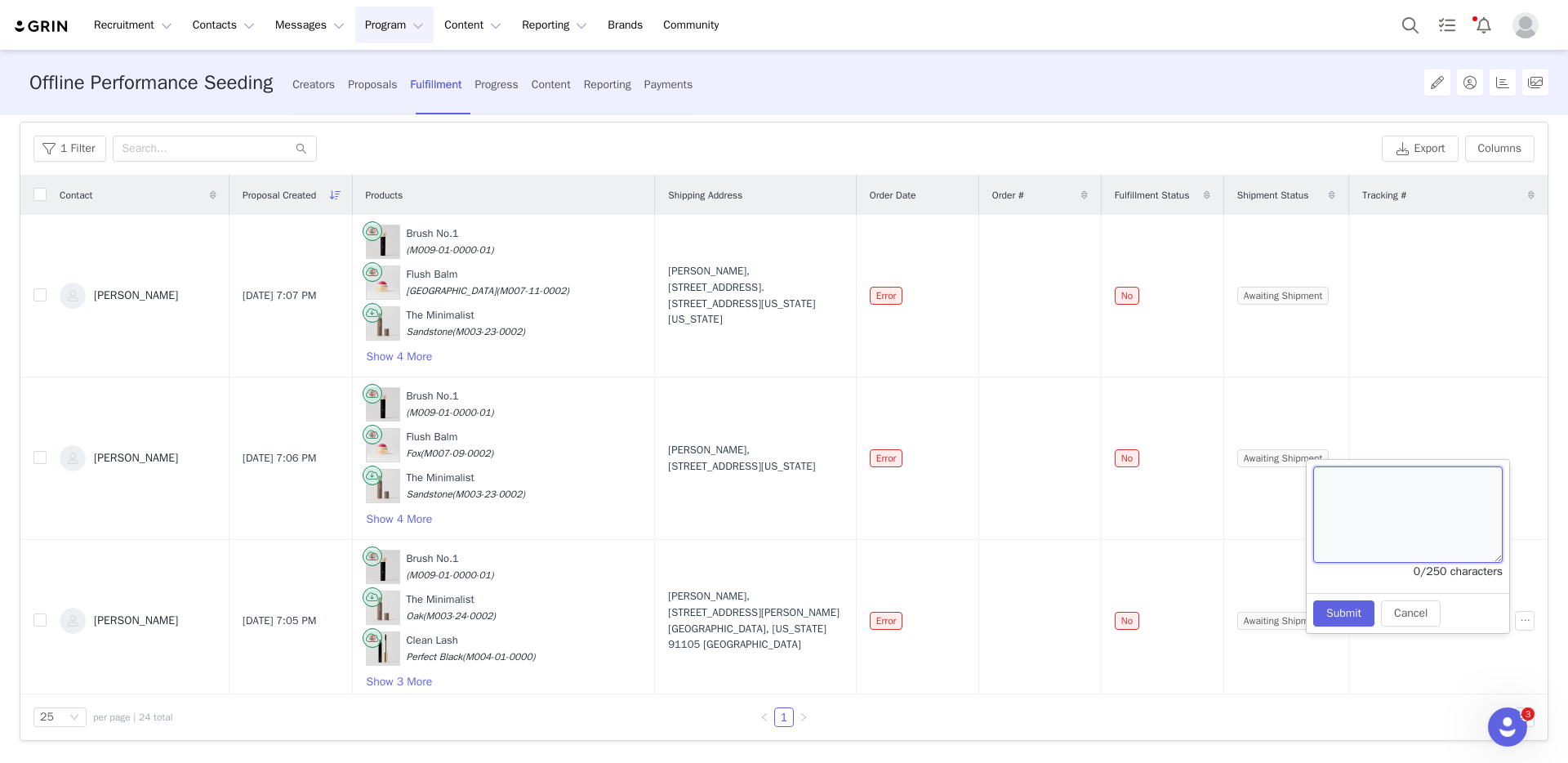 click at bounding box center [1408, 515] 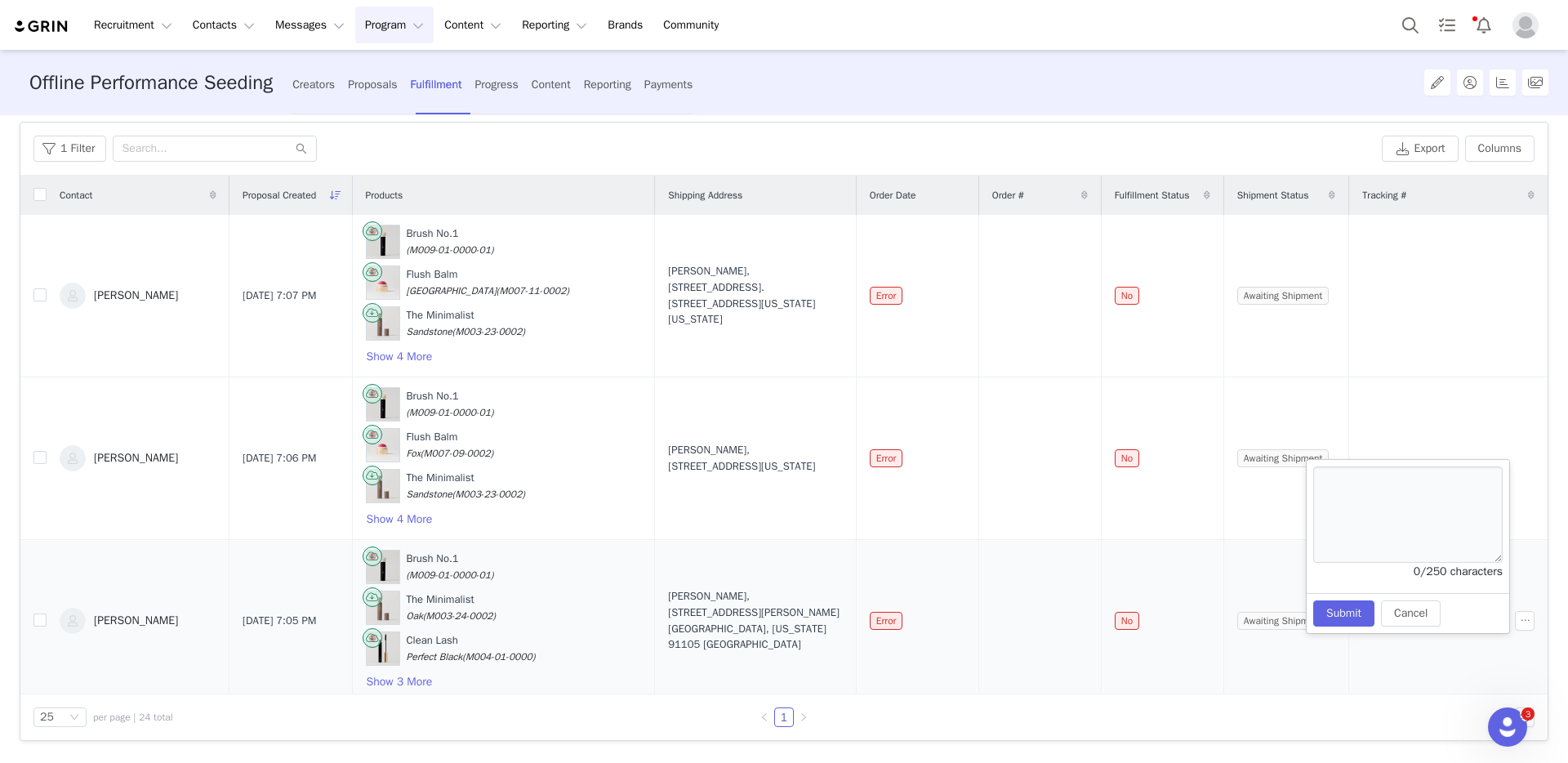 click on "[PERSON_NAME], [STREET_ADDRESS][PERSON_NAME] [GEOGRAPHIC_DATA], [US_STATE] 91105 [GEOGRAPHIC_DATA]" at bounding box center [755, 620] 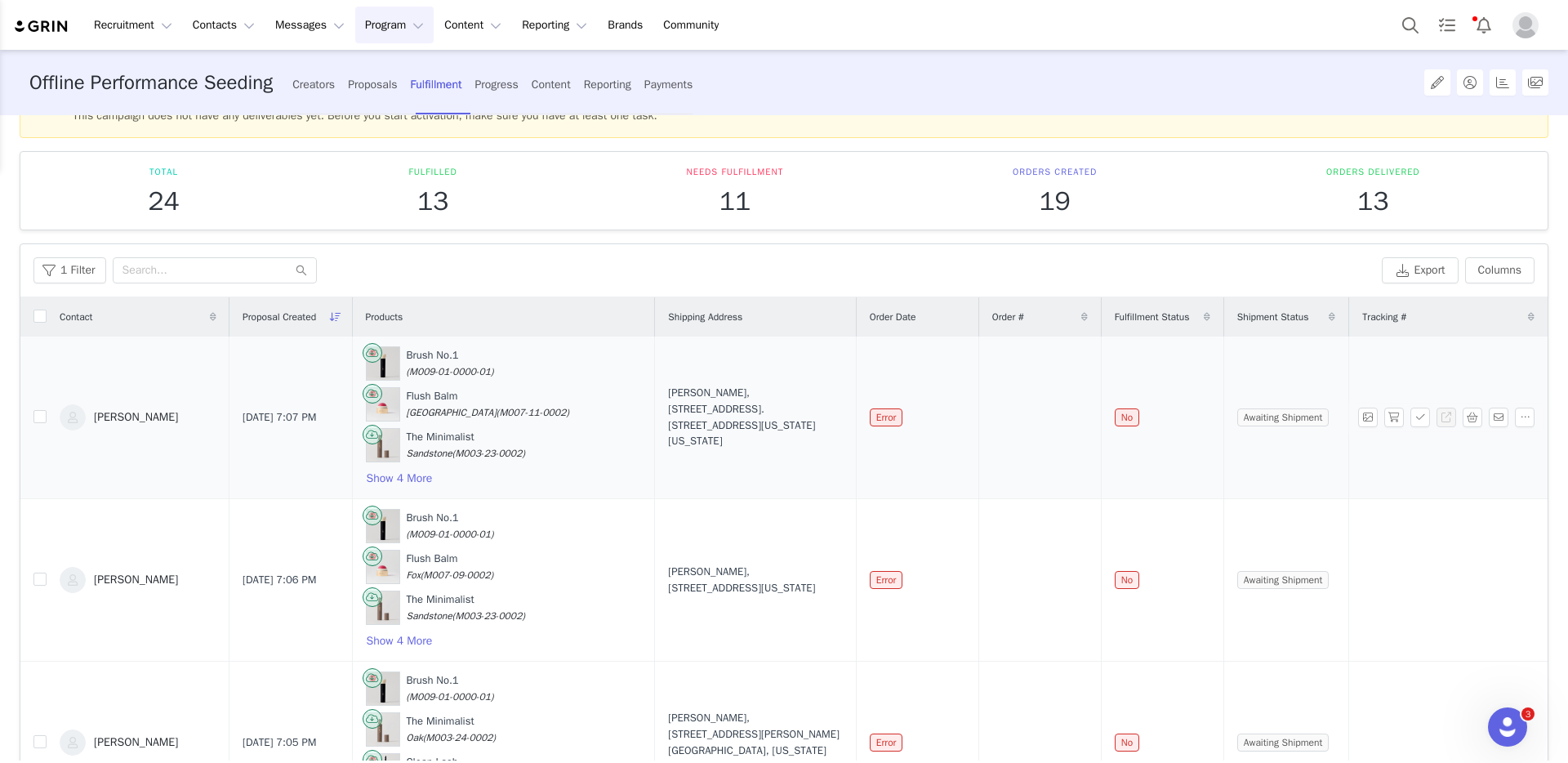 scroll, scrollTop: 0, scrollLeft: 0, axis: both 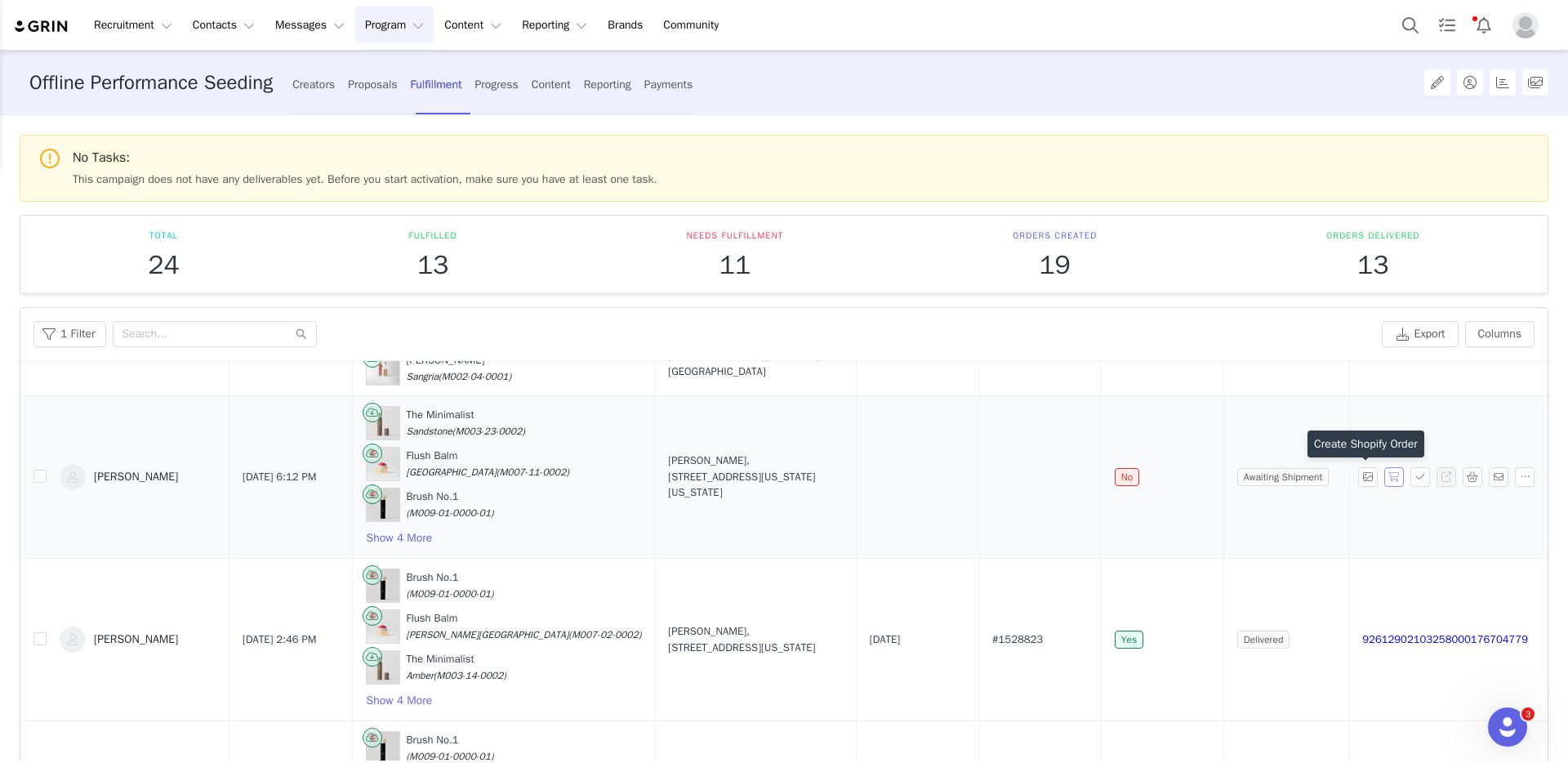 click at bounding box center (1394, 477) 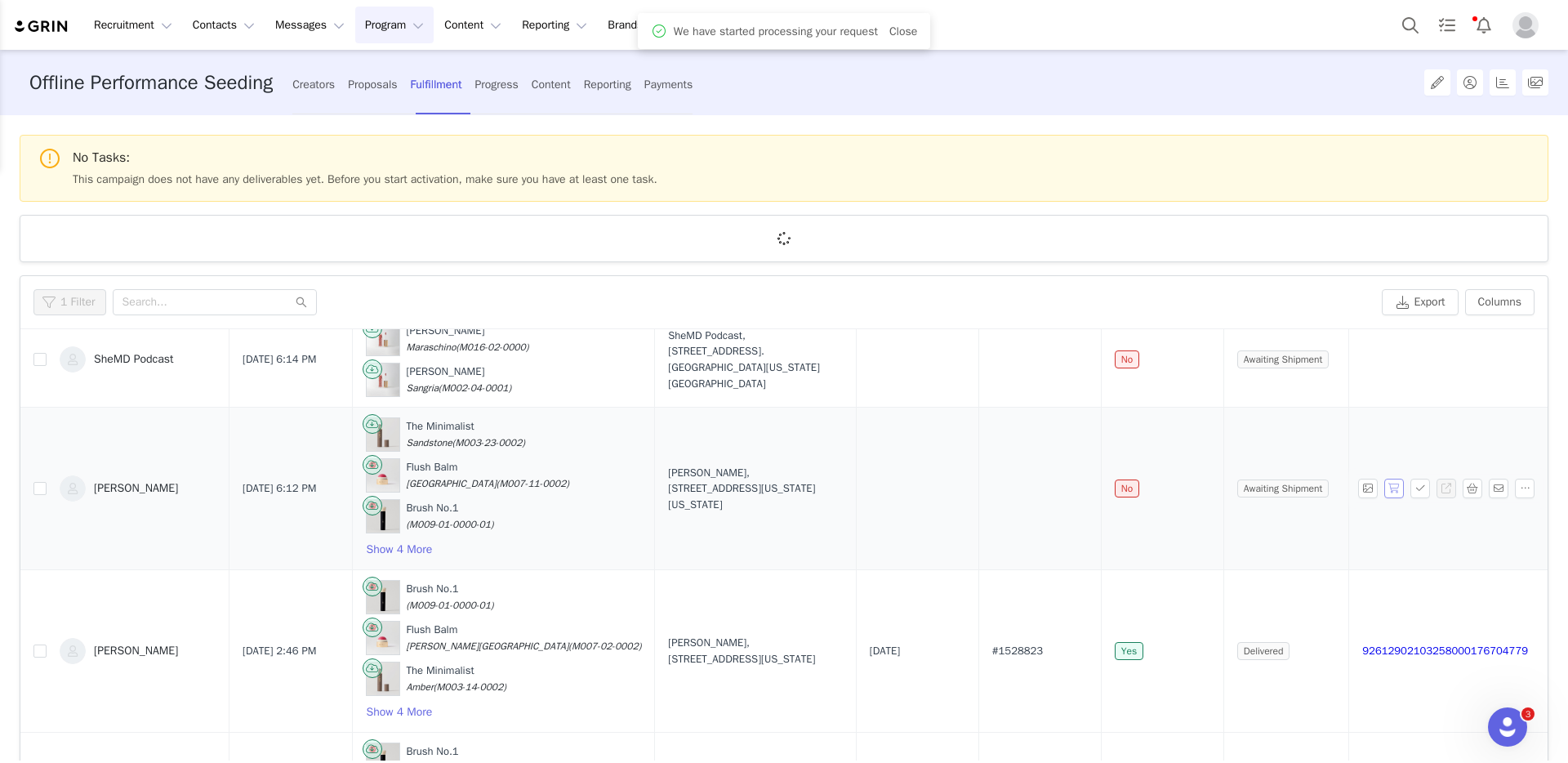 scroll, scrollTop: 0, scrollLeft: 0, axis: both 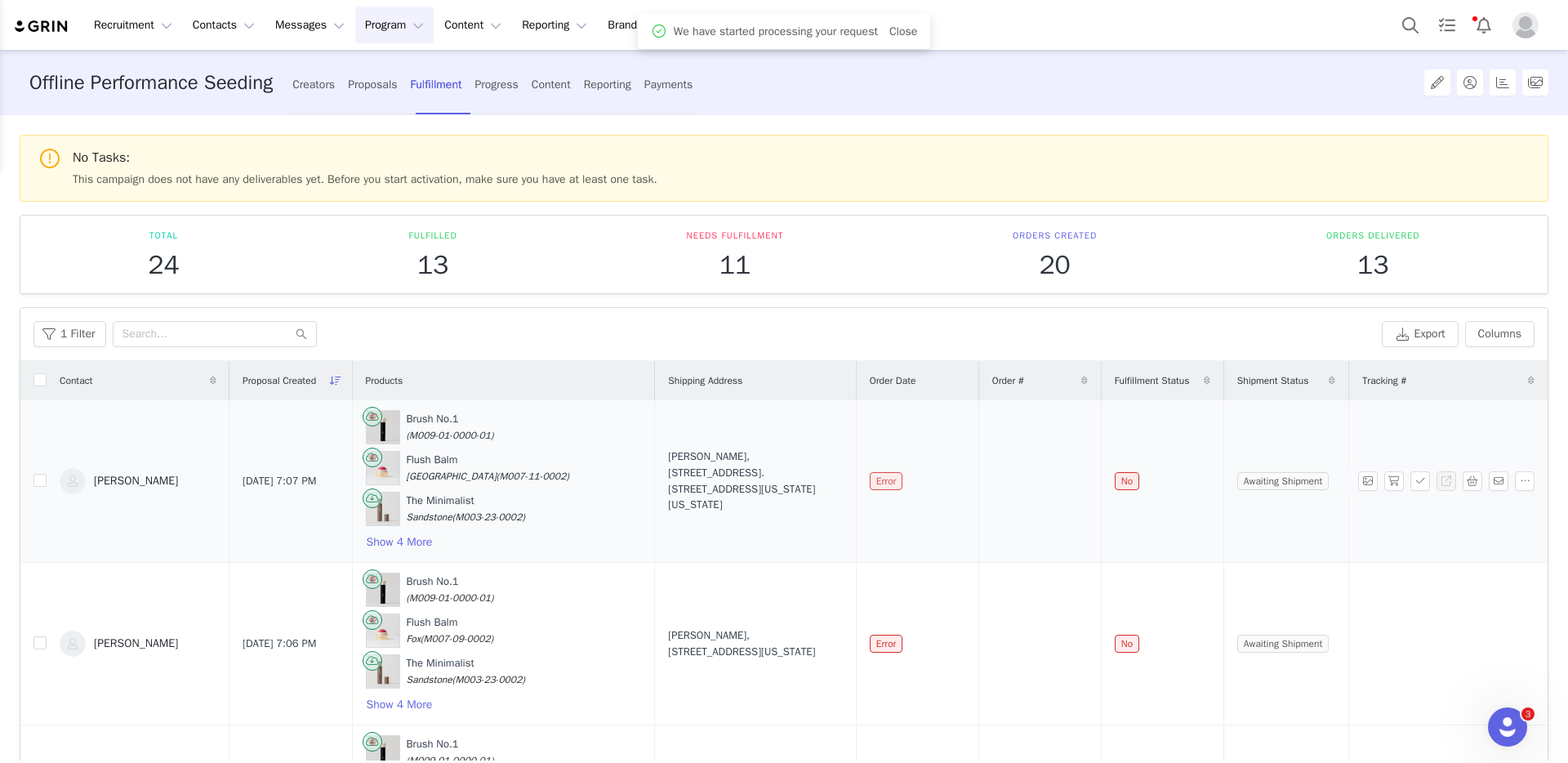 click on "Error" at bounding box center [886, 481] 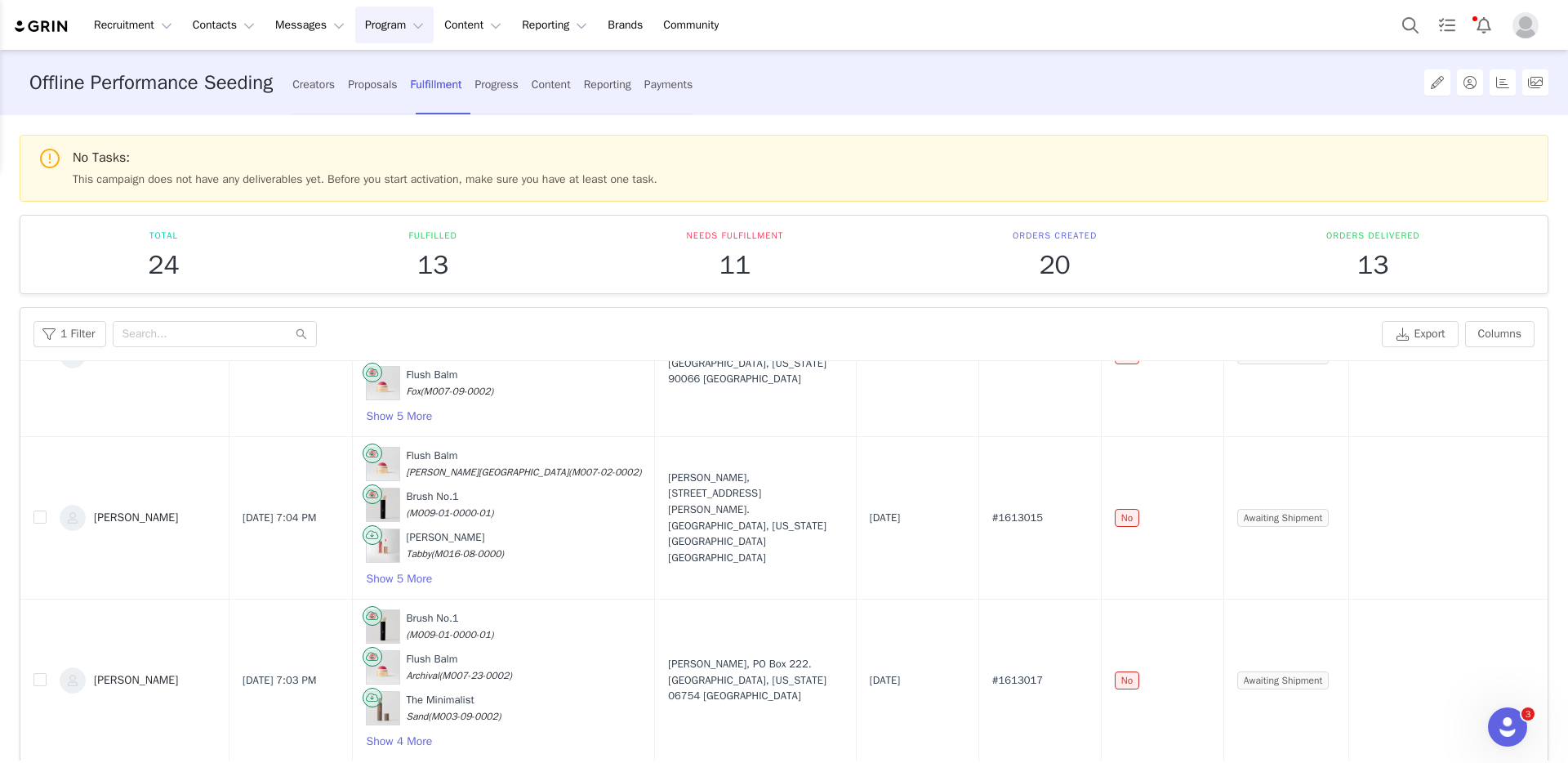 scroll, scrollTop: 96, scrollLeft: 0, axis: vertical 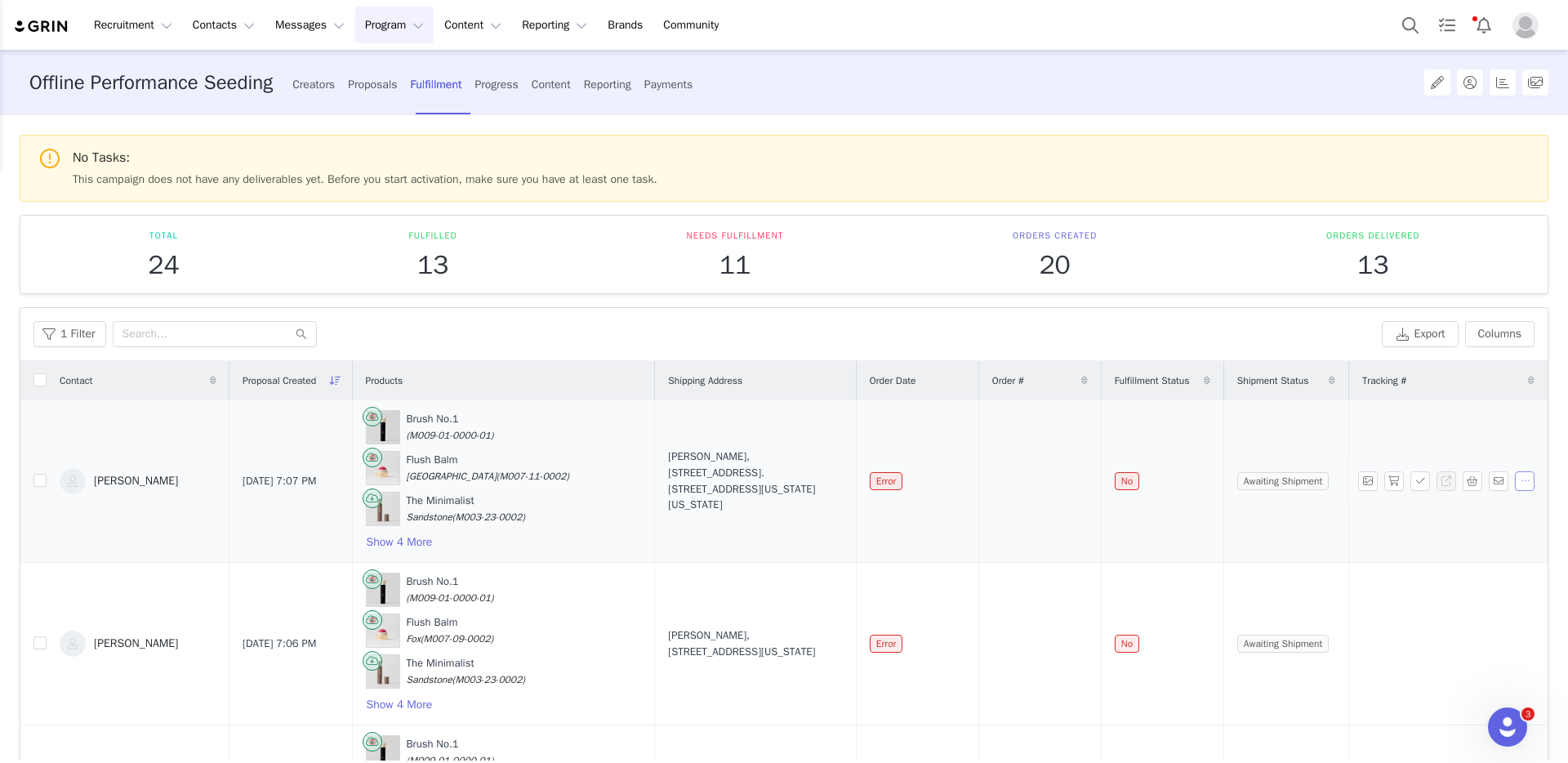 click at bounding box center [1525, 481] 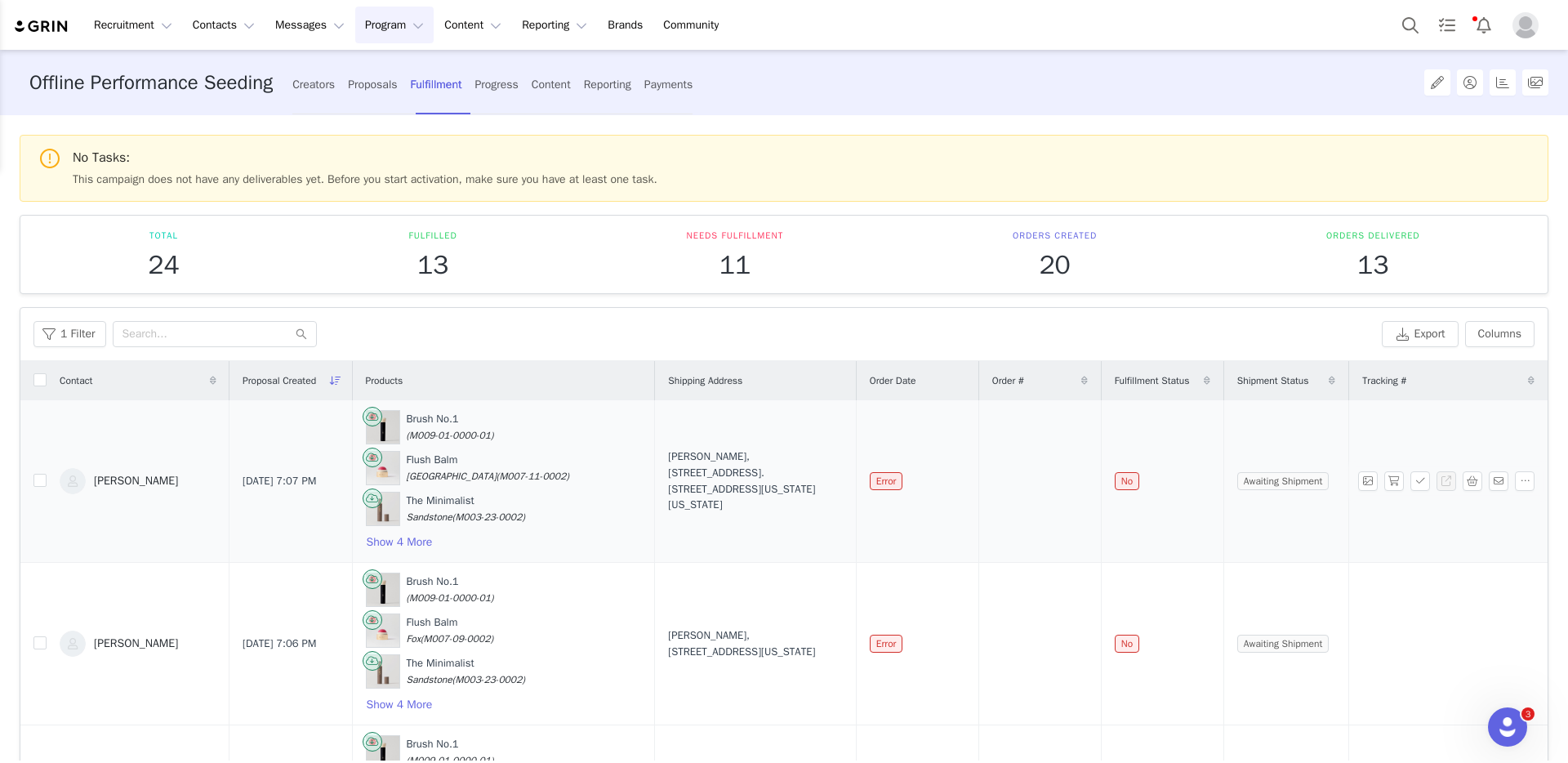 click on "[PERSON_NAME], [STREET_ADDRESS]. [STREET_ADDRESS][US_STATE][US_STATE]" at bounding box center [755, 481] 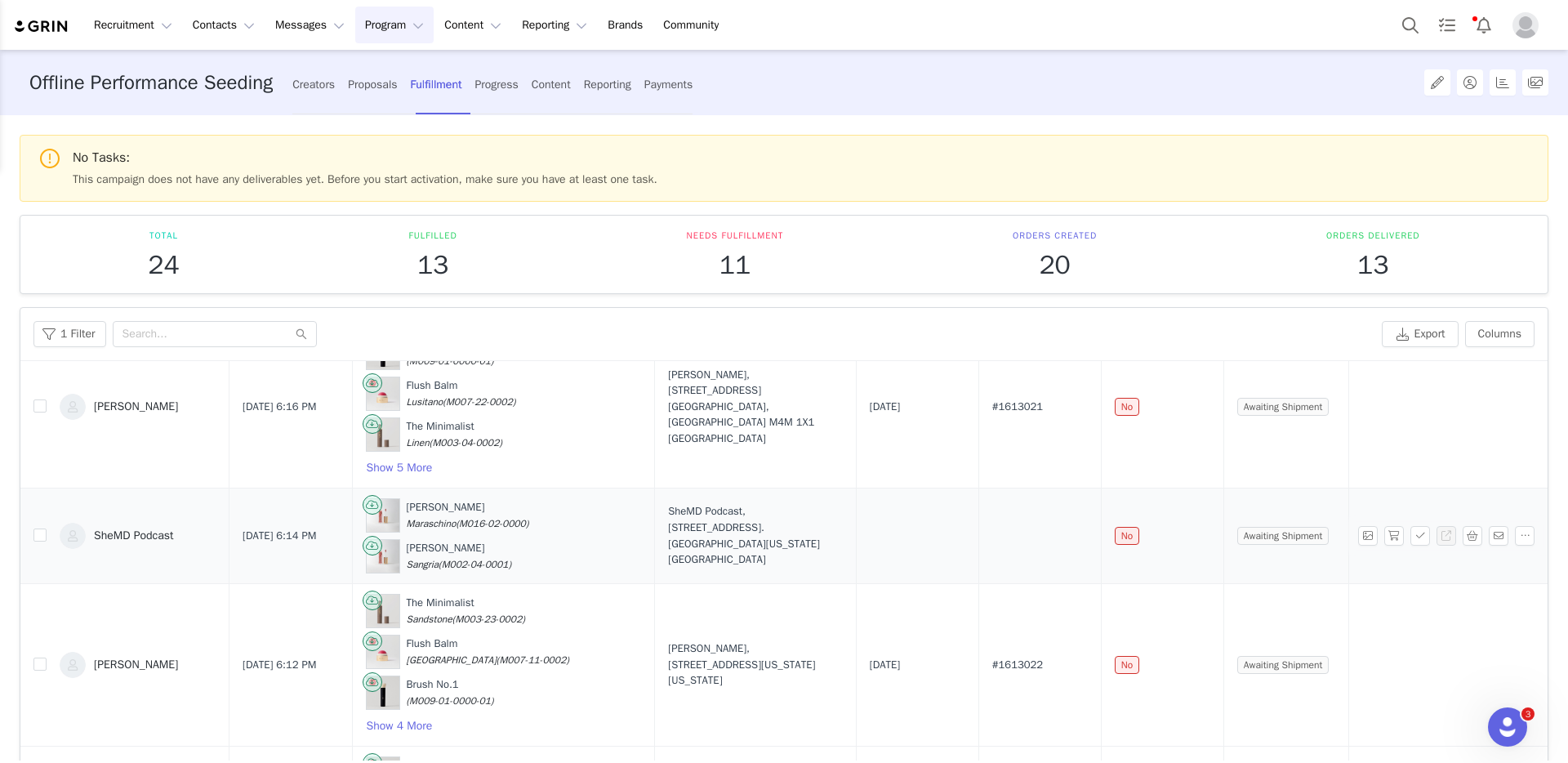 scroll, scrollTop: 1390, scrollLeft: 0, axis: vertical 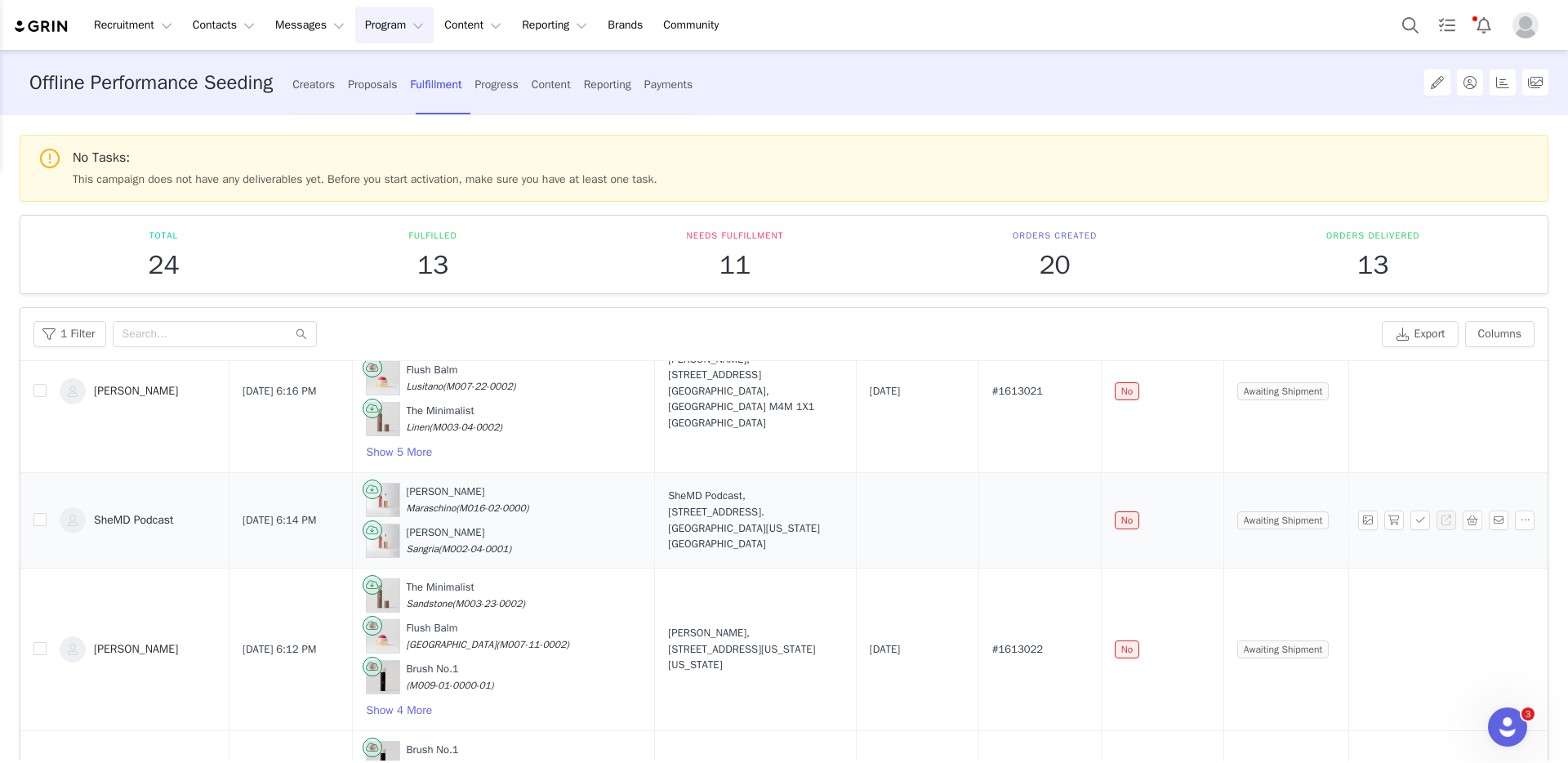 click on "(M002-04-0001)" at bounding box center [474, 549] 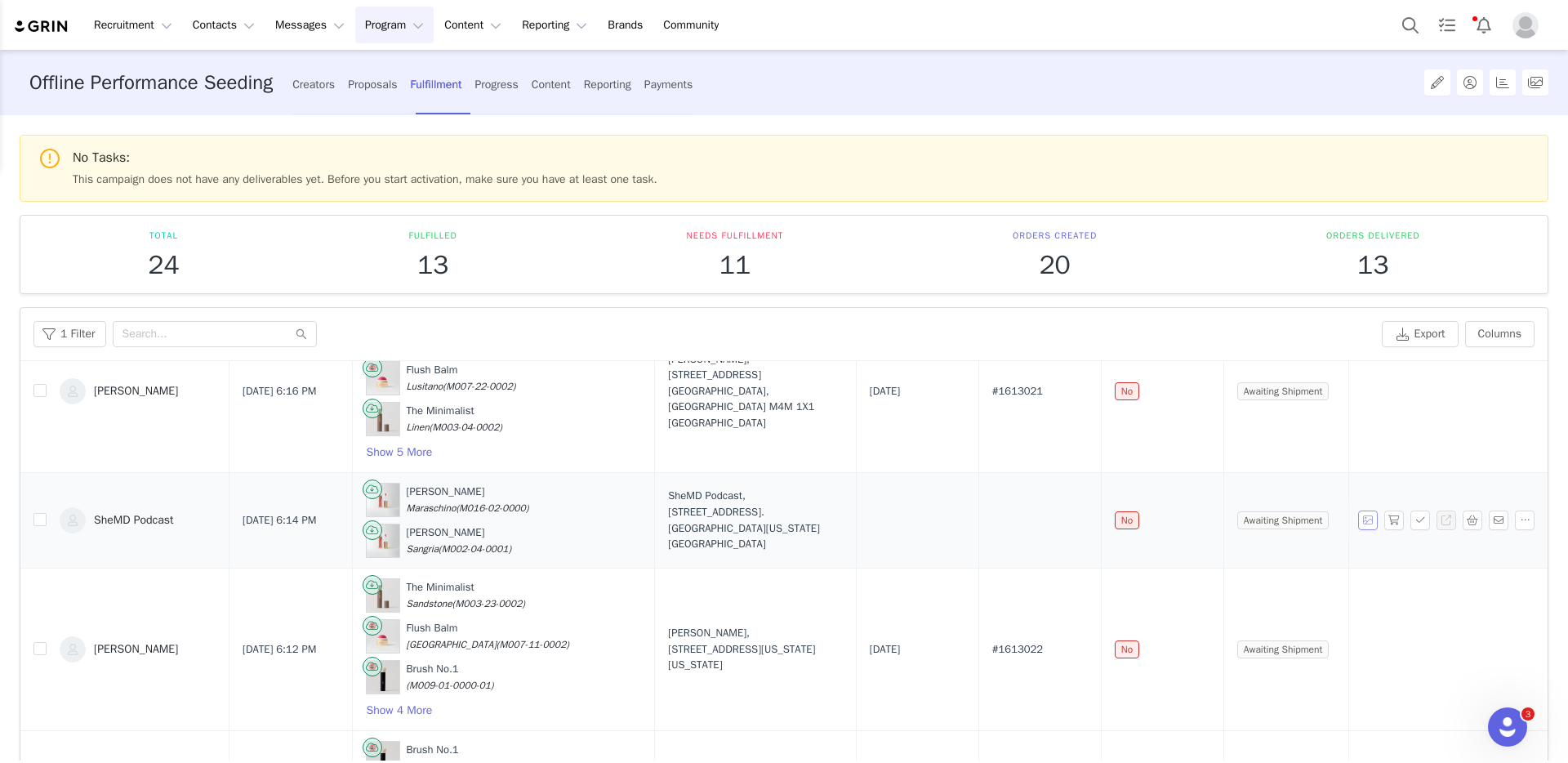 click at bounding box center (1368, 520) 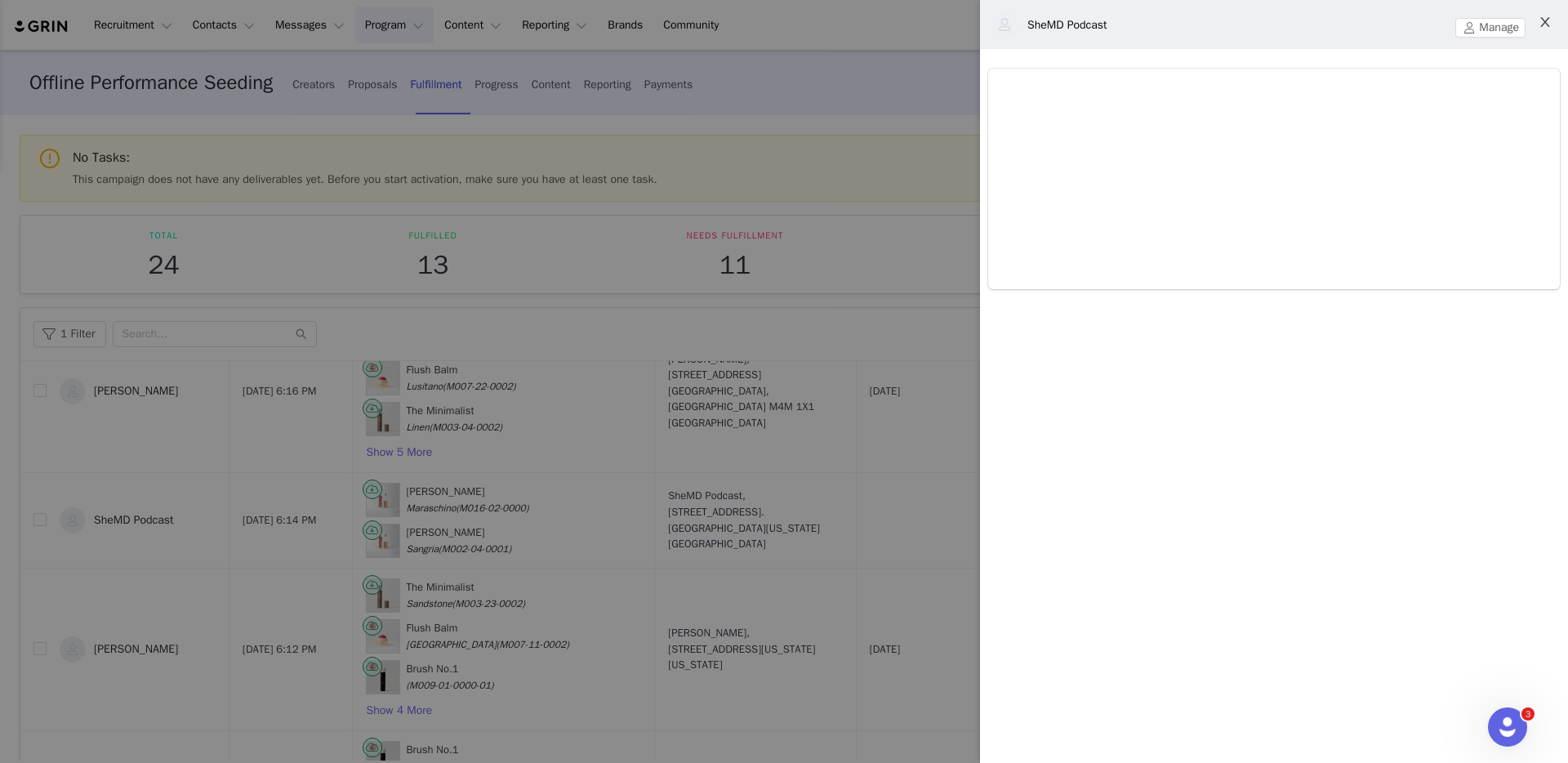 click 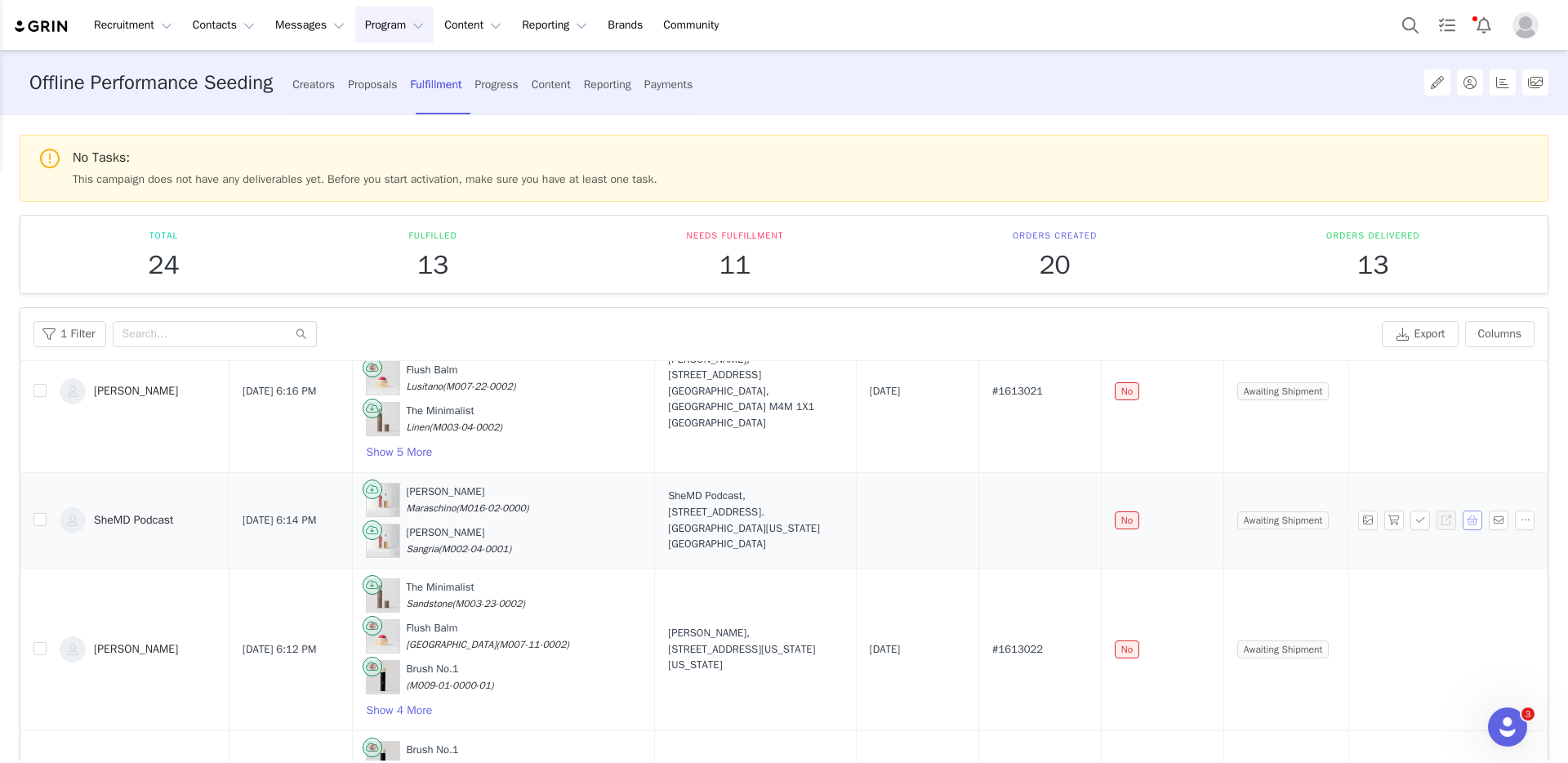 click at bounding box center (1472, 520) 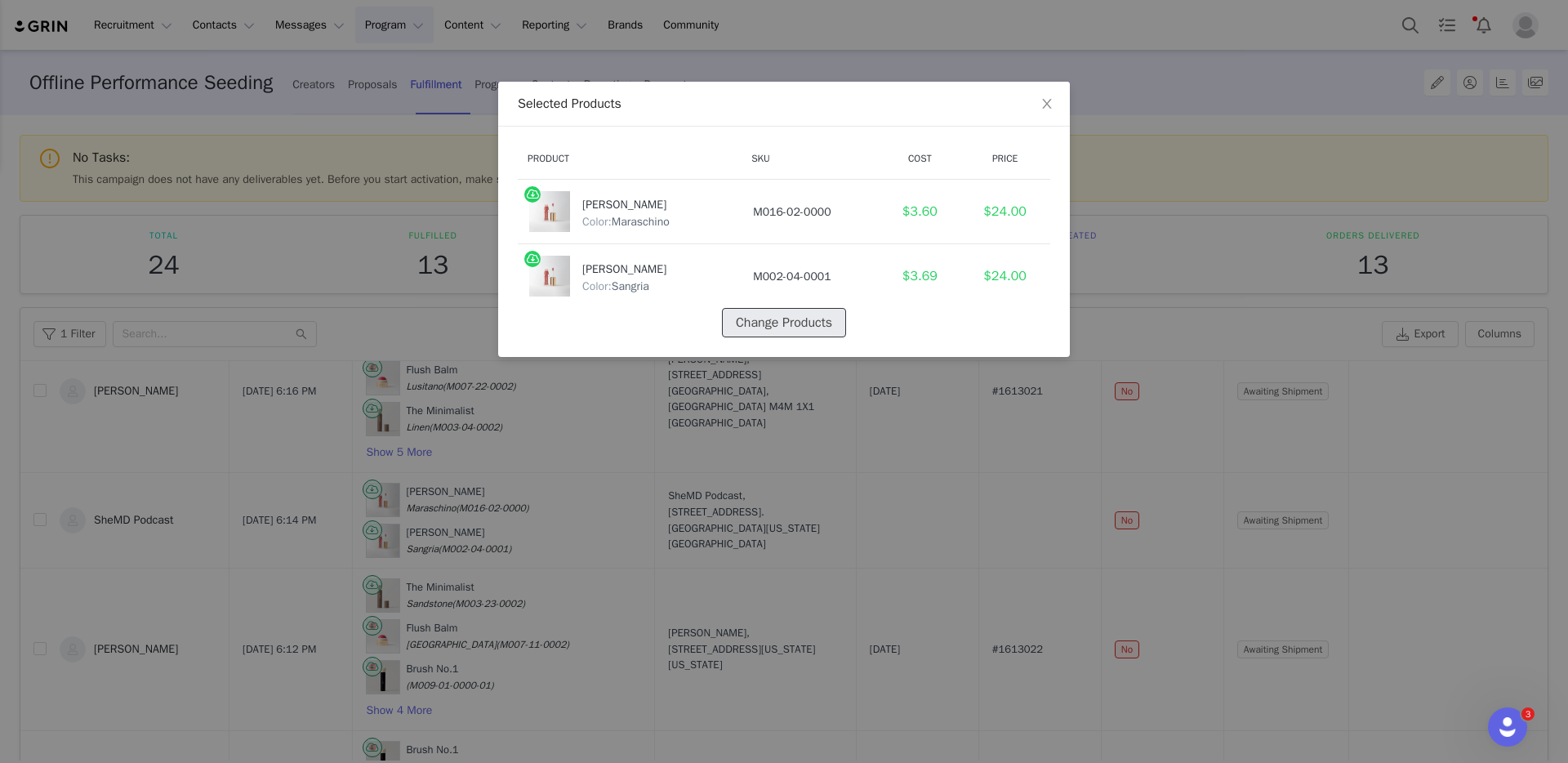 click on "Change Products" at bounding box center (784, 323) 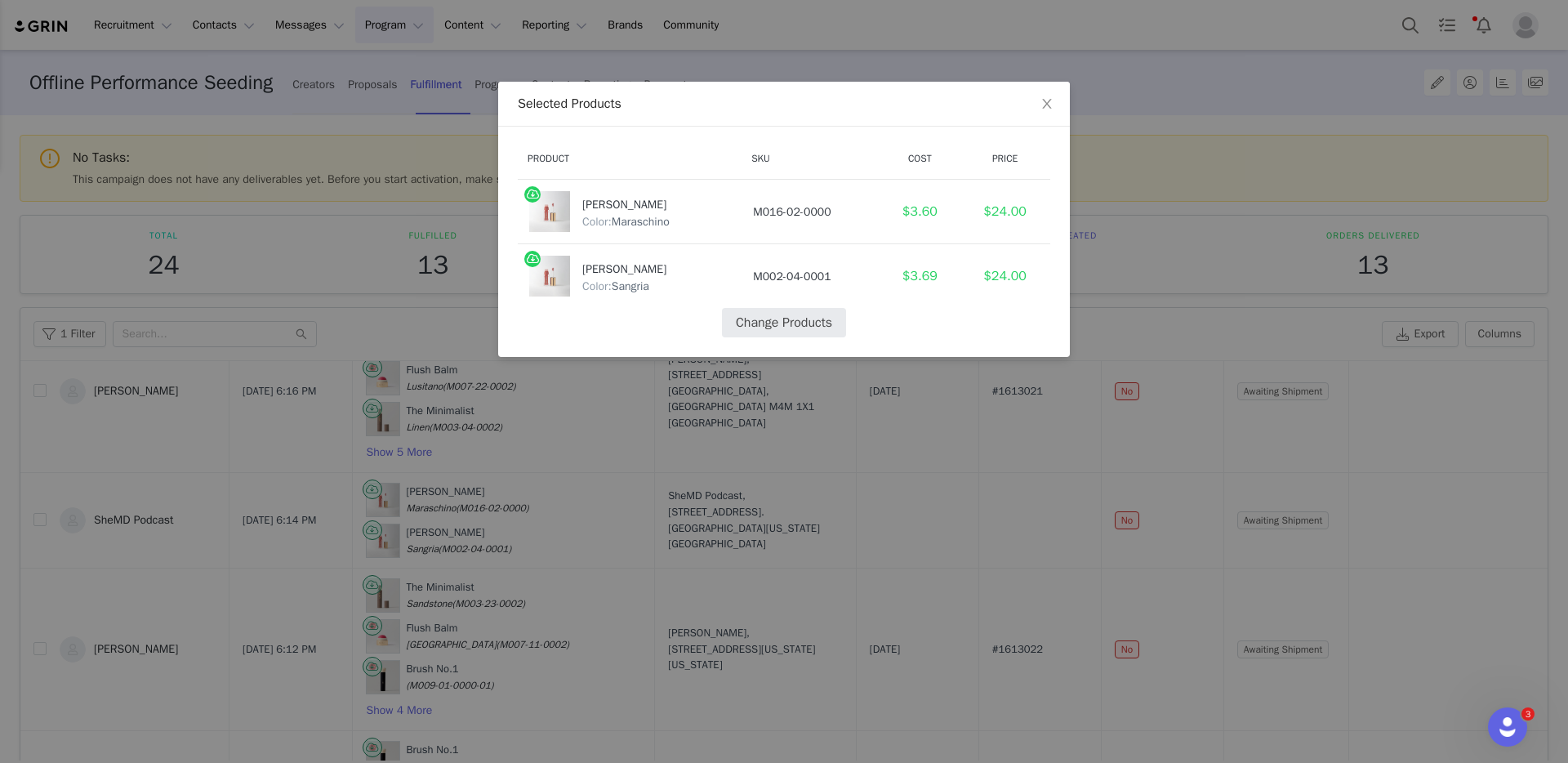 select on "17369268" 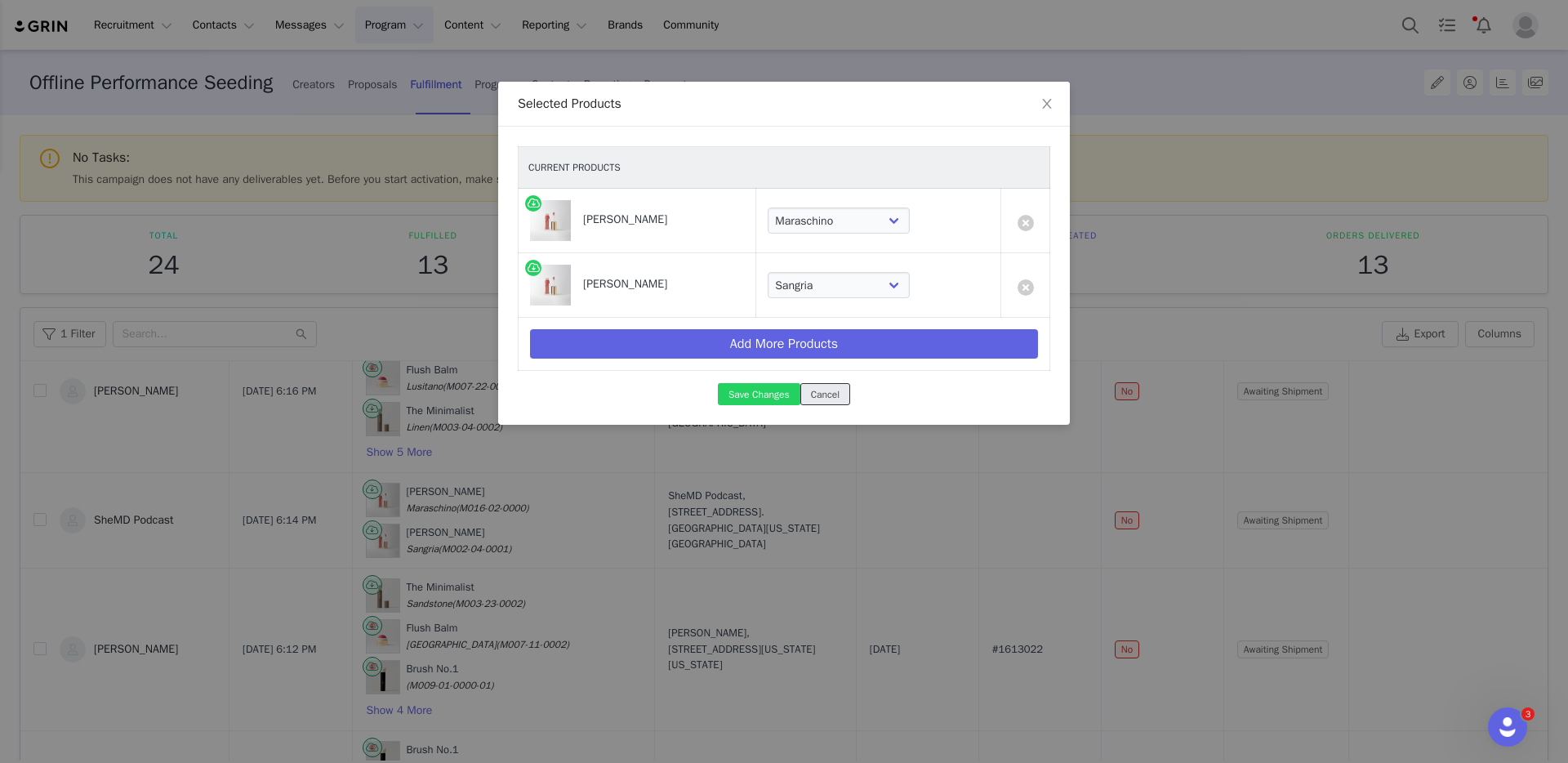 click on "Cancel" at bounding box center (825, 394) 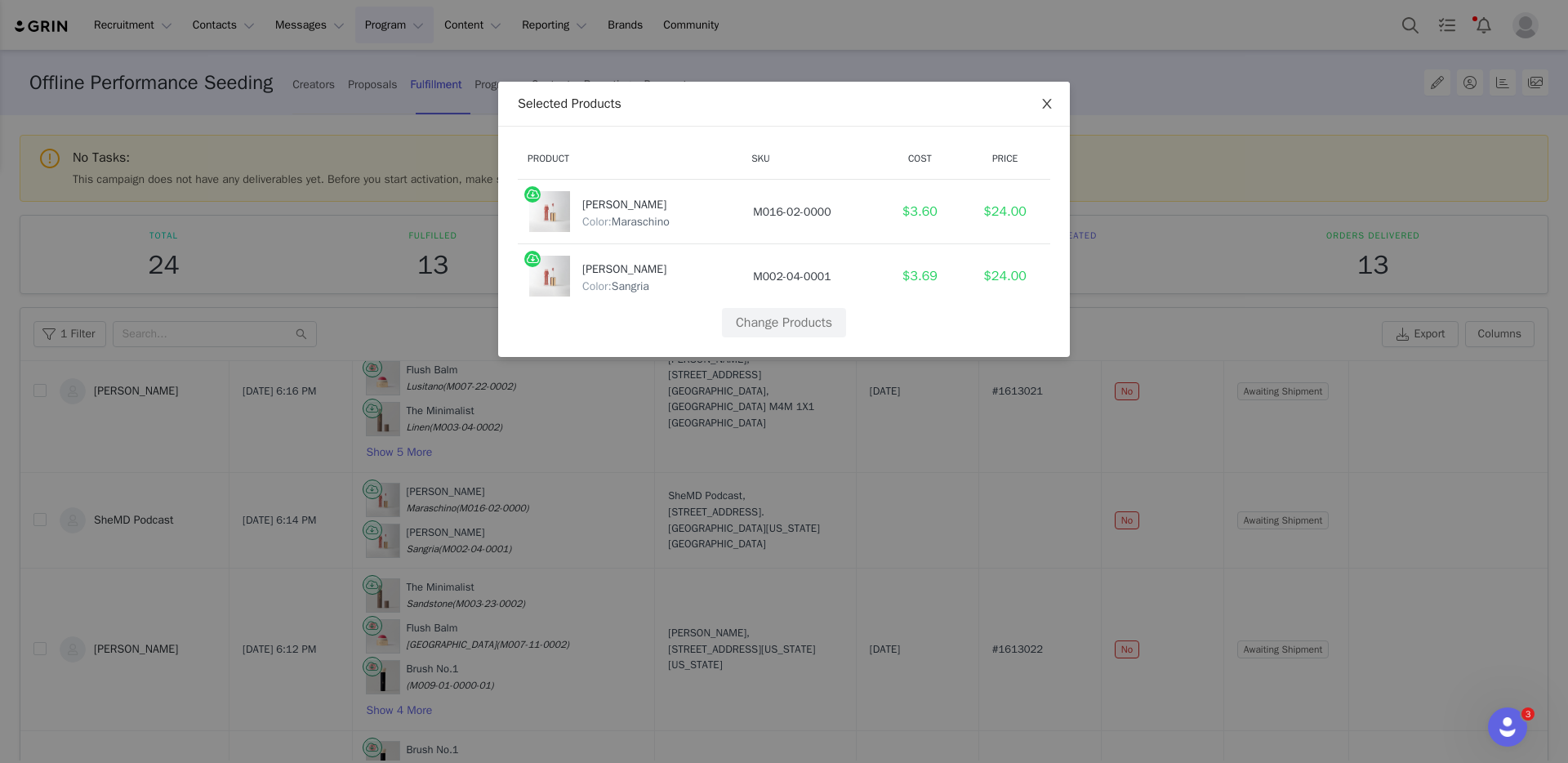 click at bounding box center (1047, 105) 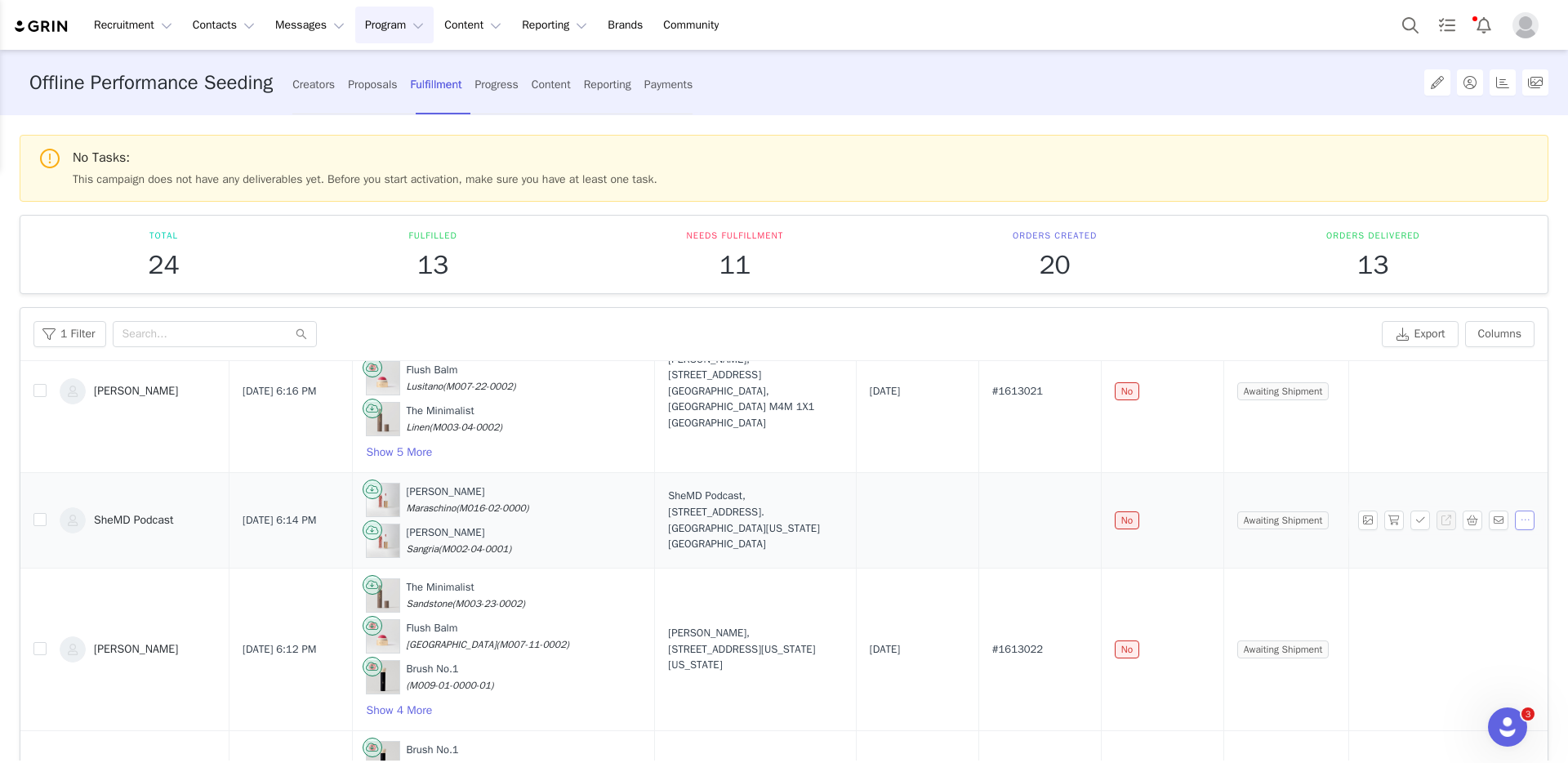 click at bounding box center (1525, 520) 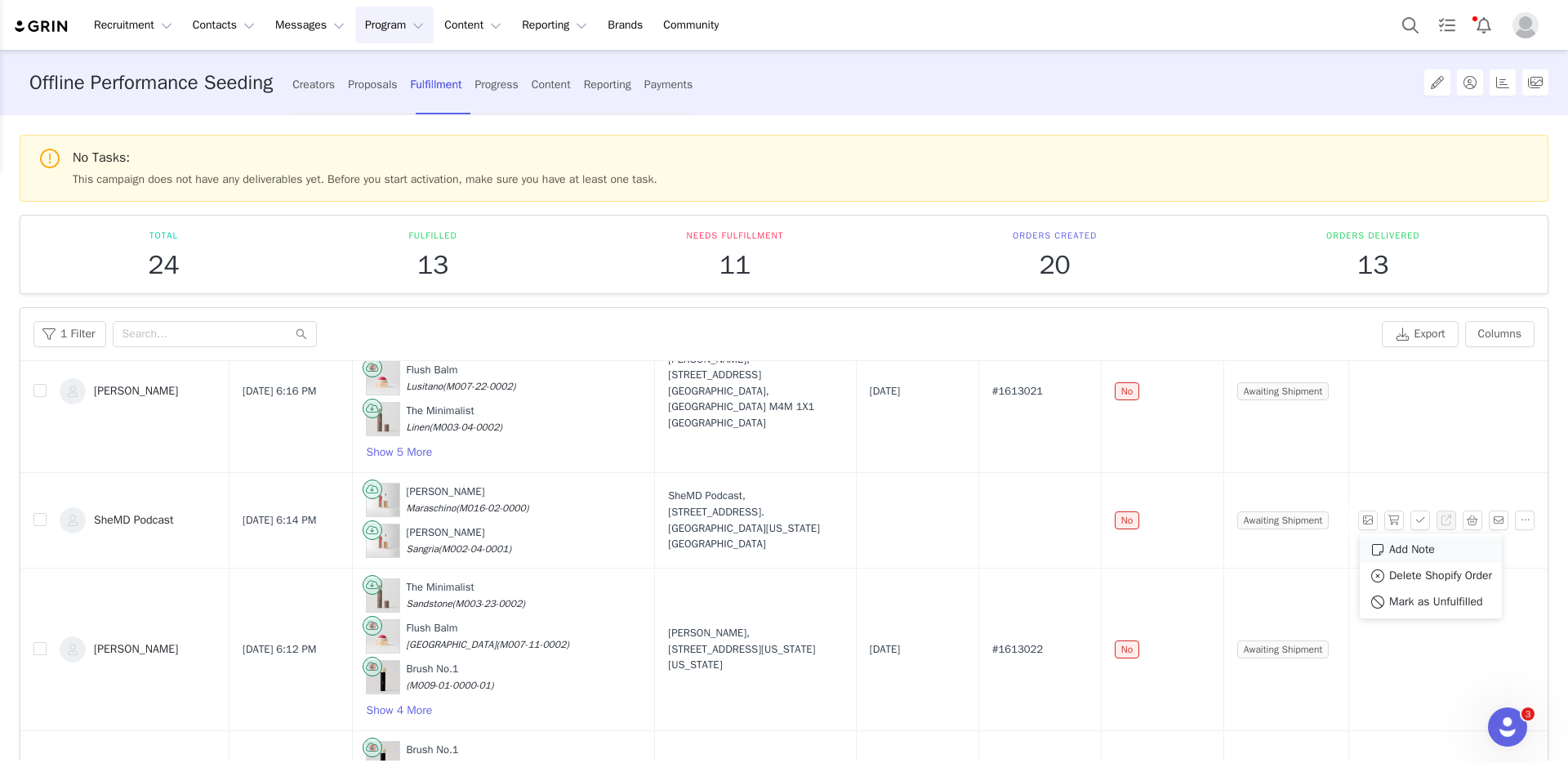 click on "Add Note" at bounding box center [1431, 550] 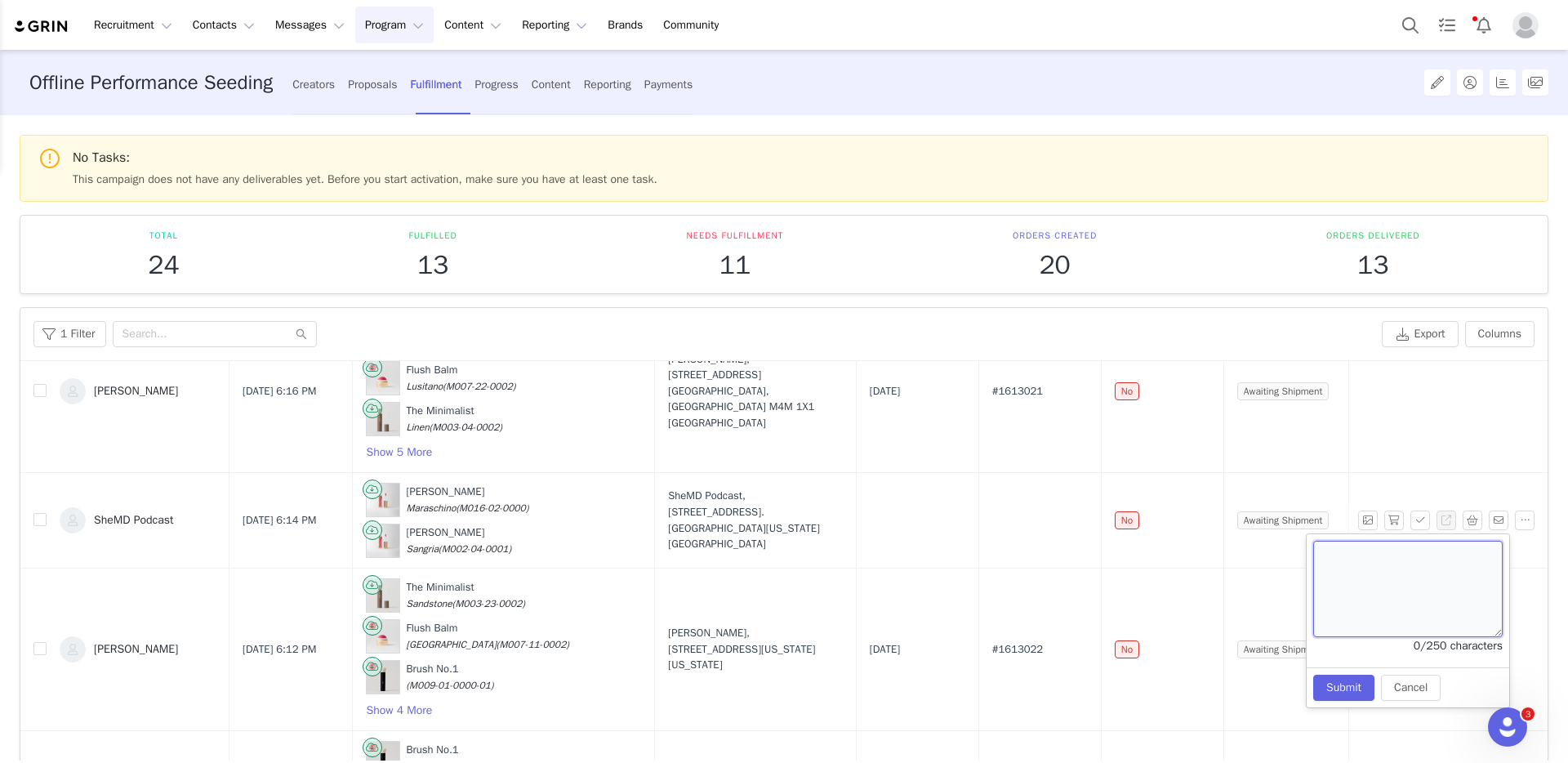 click at bounding box center [1408, 589] 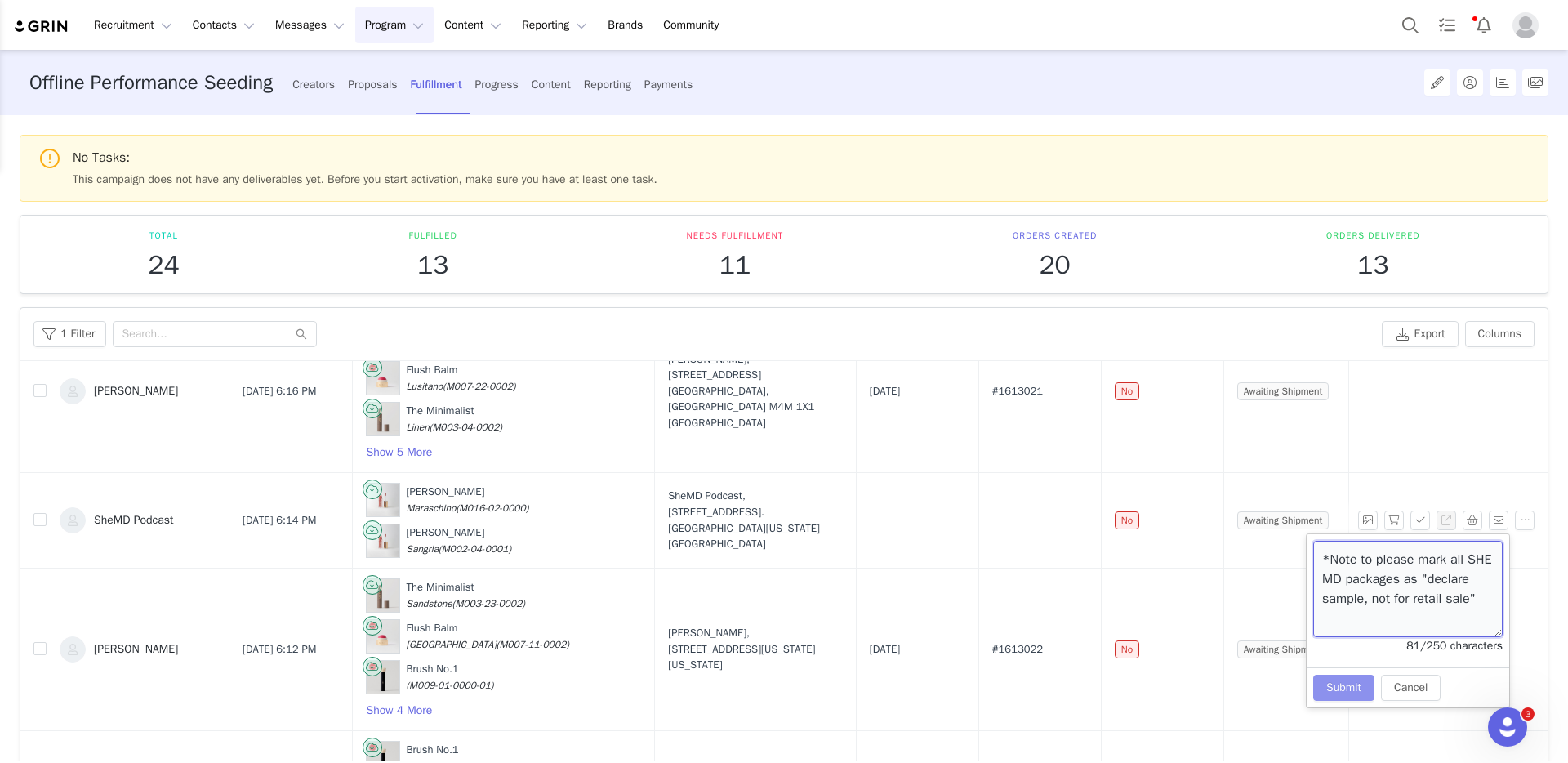 type on "*Note to please mark all SHE MD packages as "declare sample, not for retail sale"" 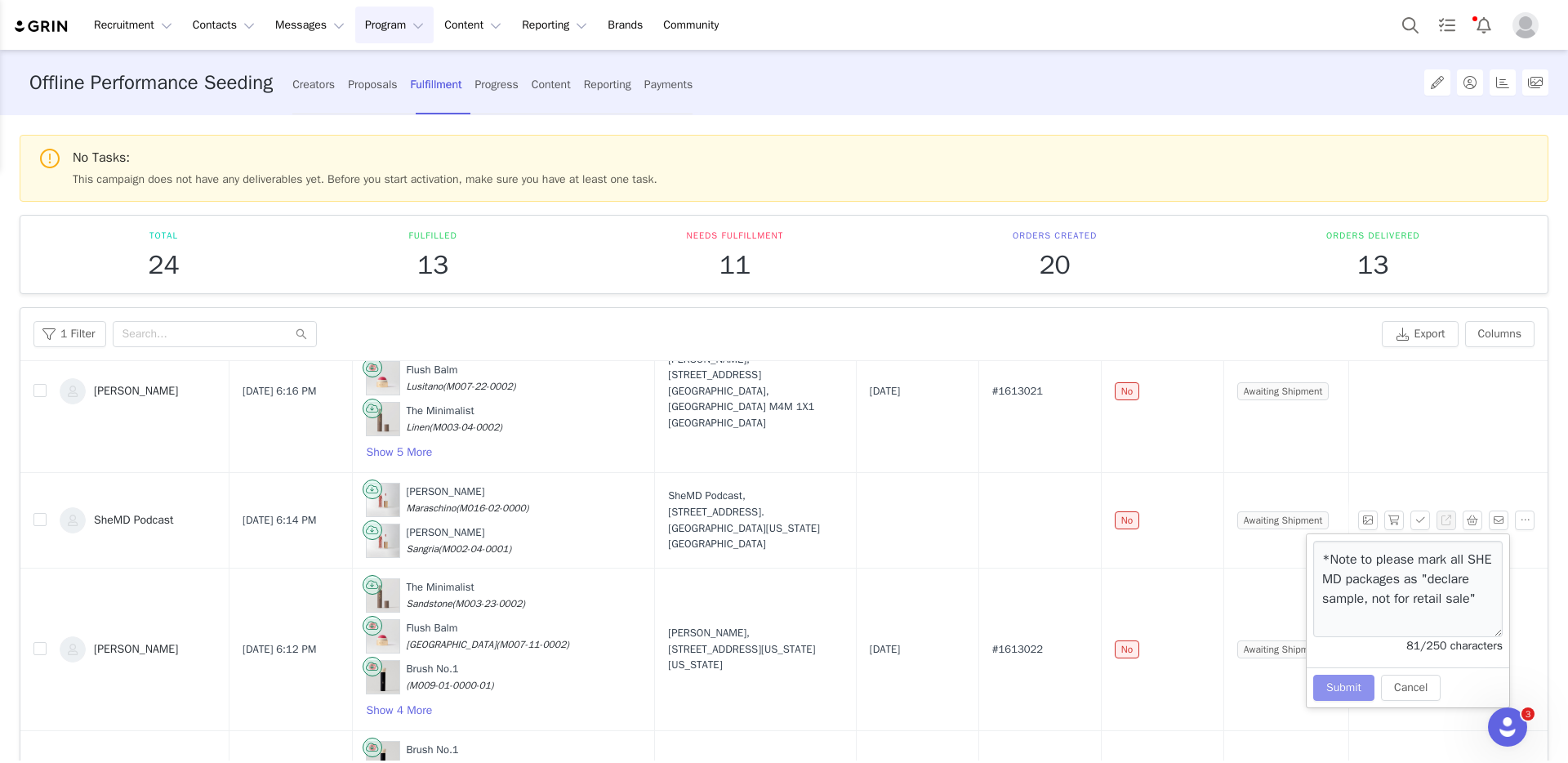 click on "Submit" at bounding box center [1343, 688] 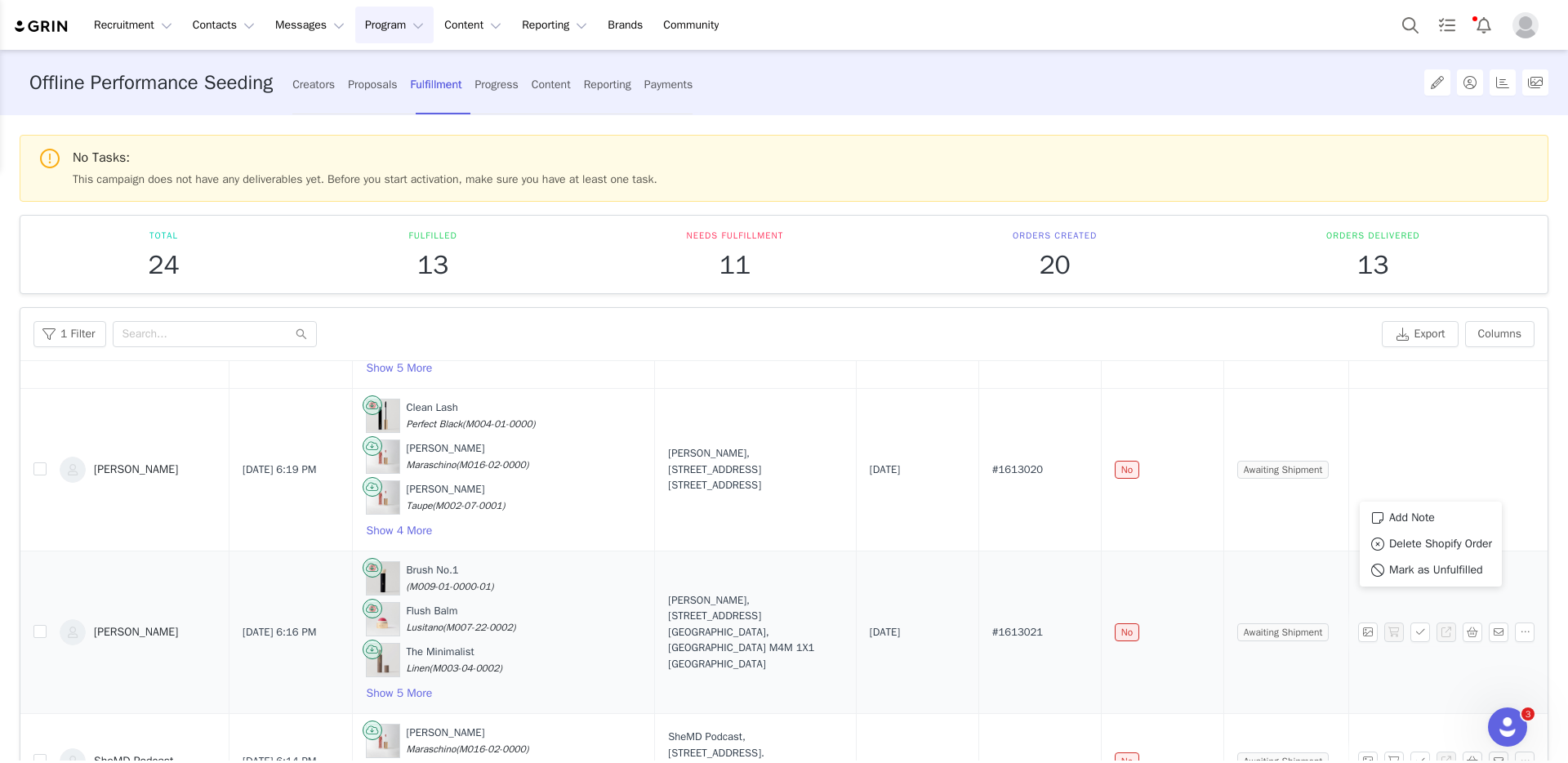scroll, scrollTop: 1349, scrollLeft: 0, axis: vertical 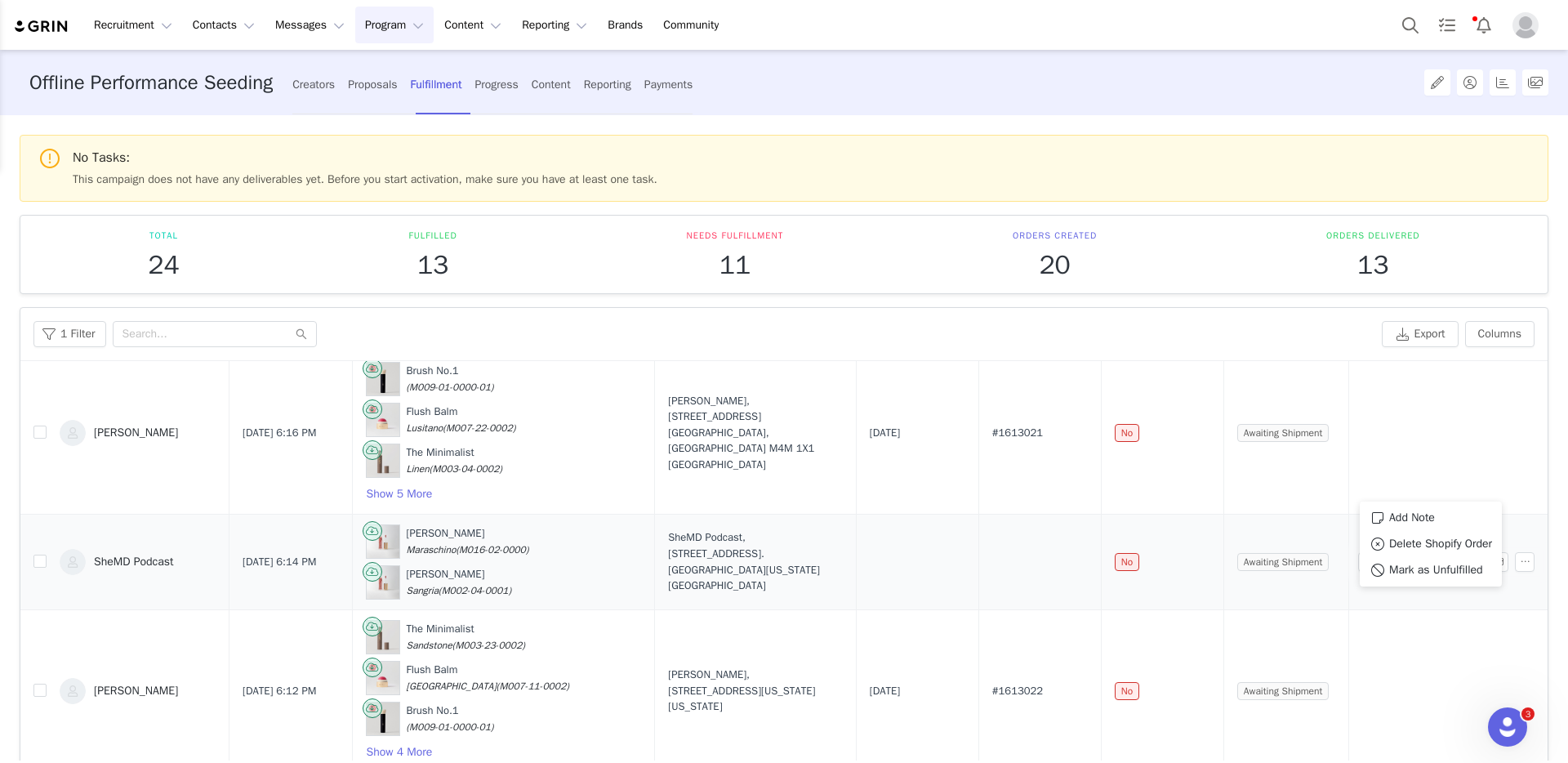 click at bounding box center [1040, 561] 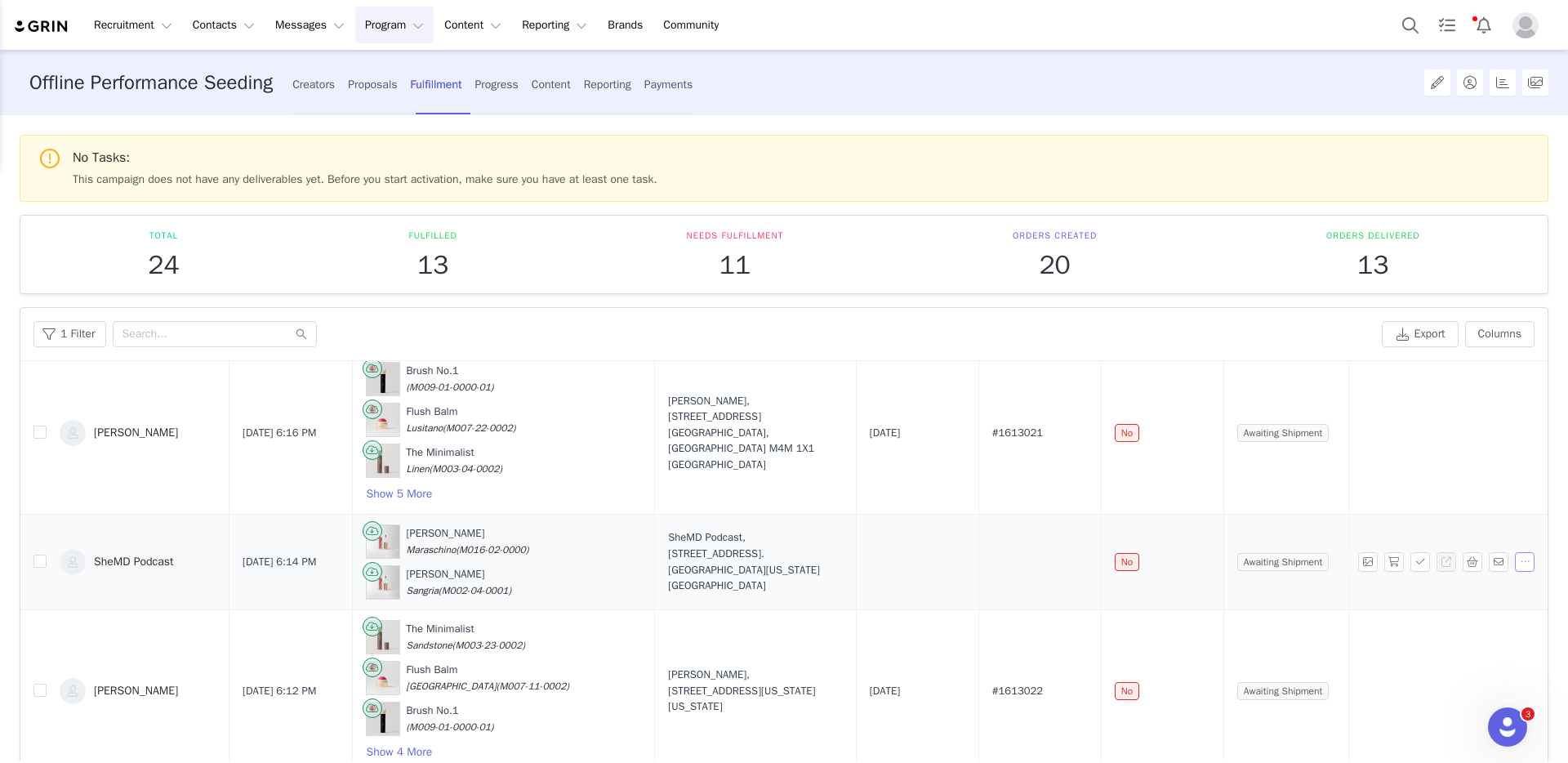 click at bounding box center [1525, 562] 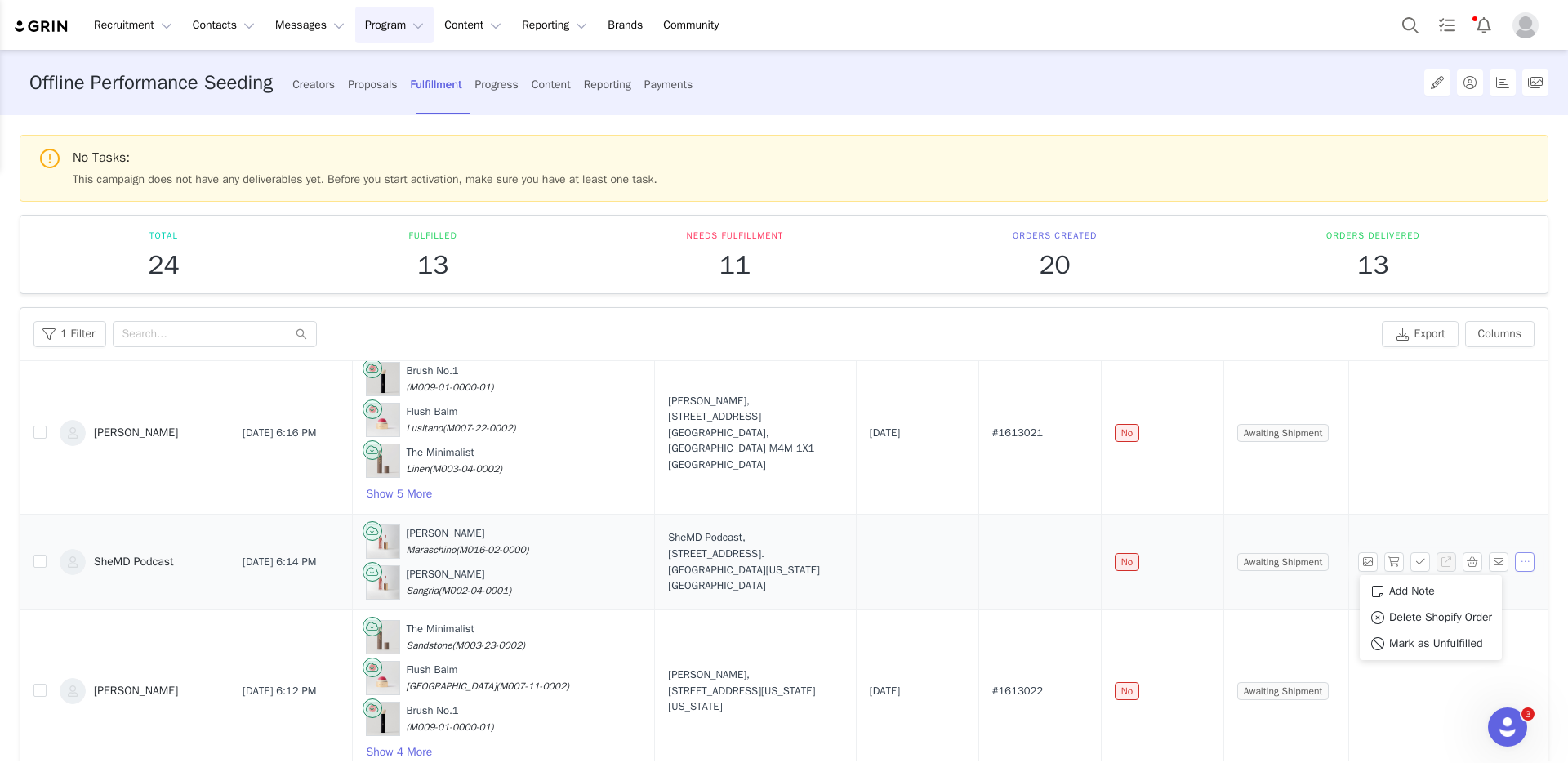 click at bounding box center [1525, 562] 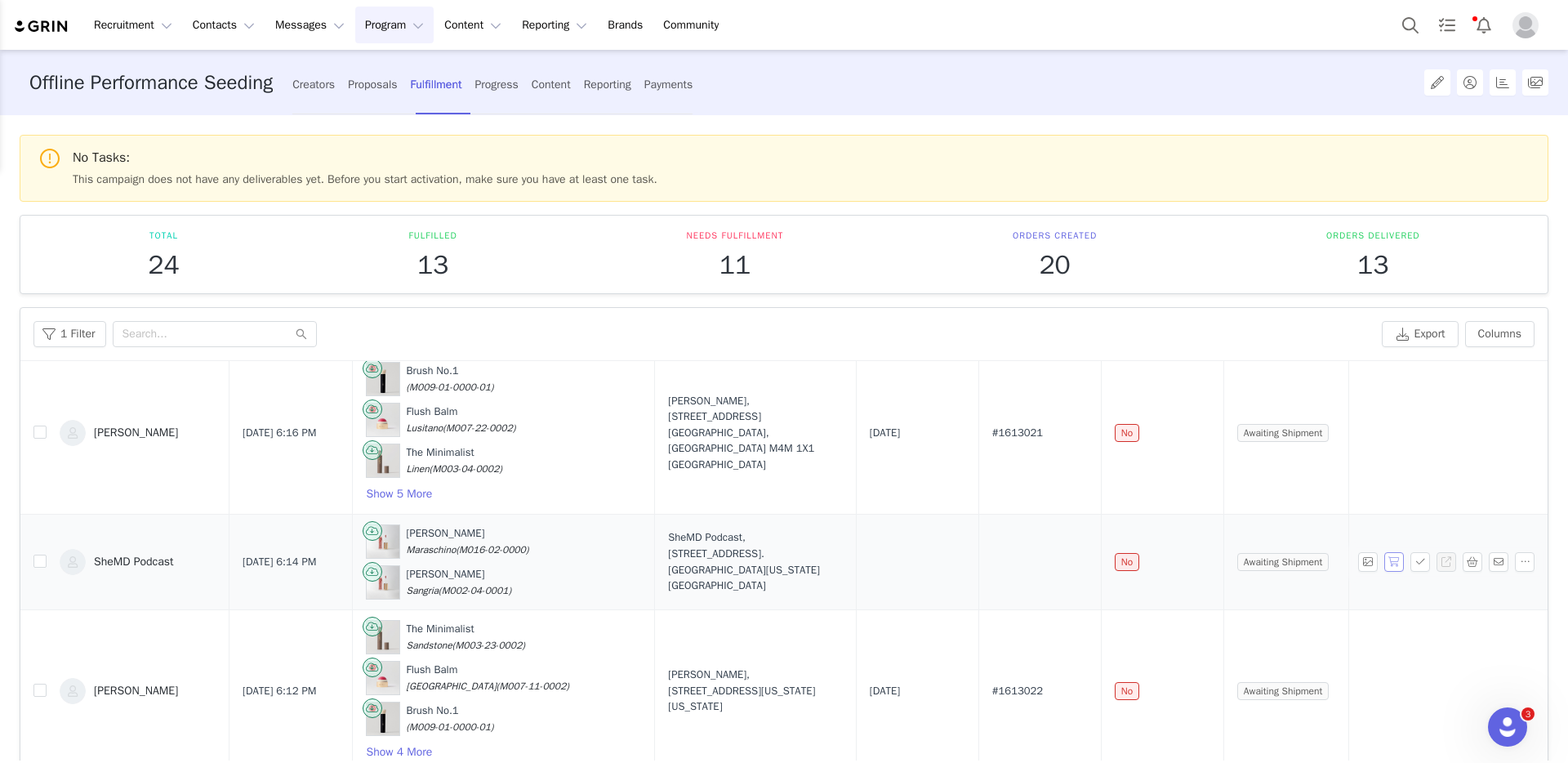 click at bounding box center [1394, 562] 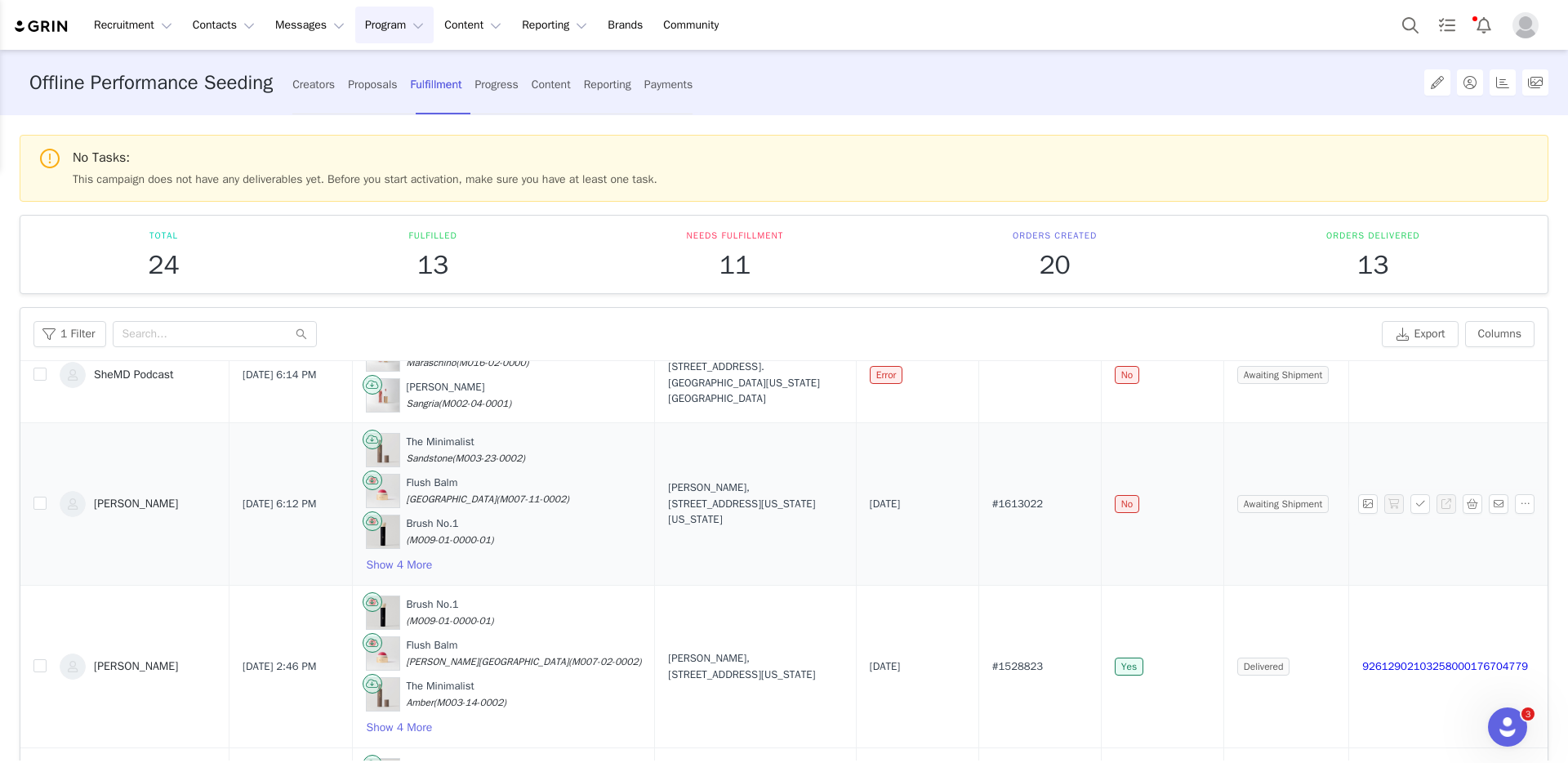 scroll, scrollTop: 1533, scrollLeft: 0, axis: vertical 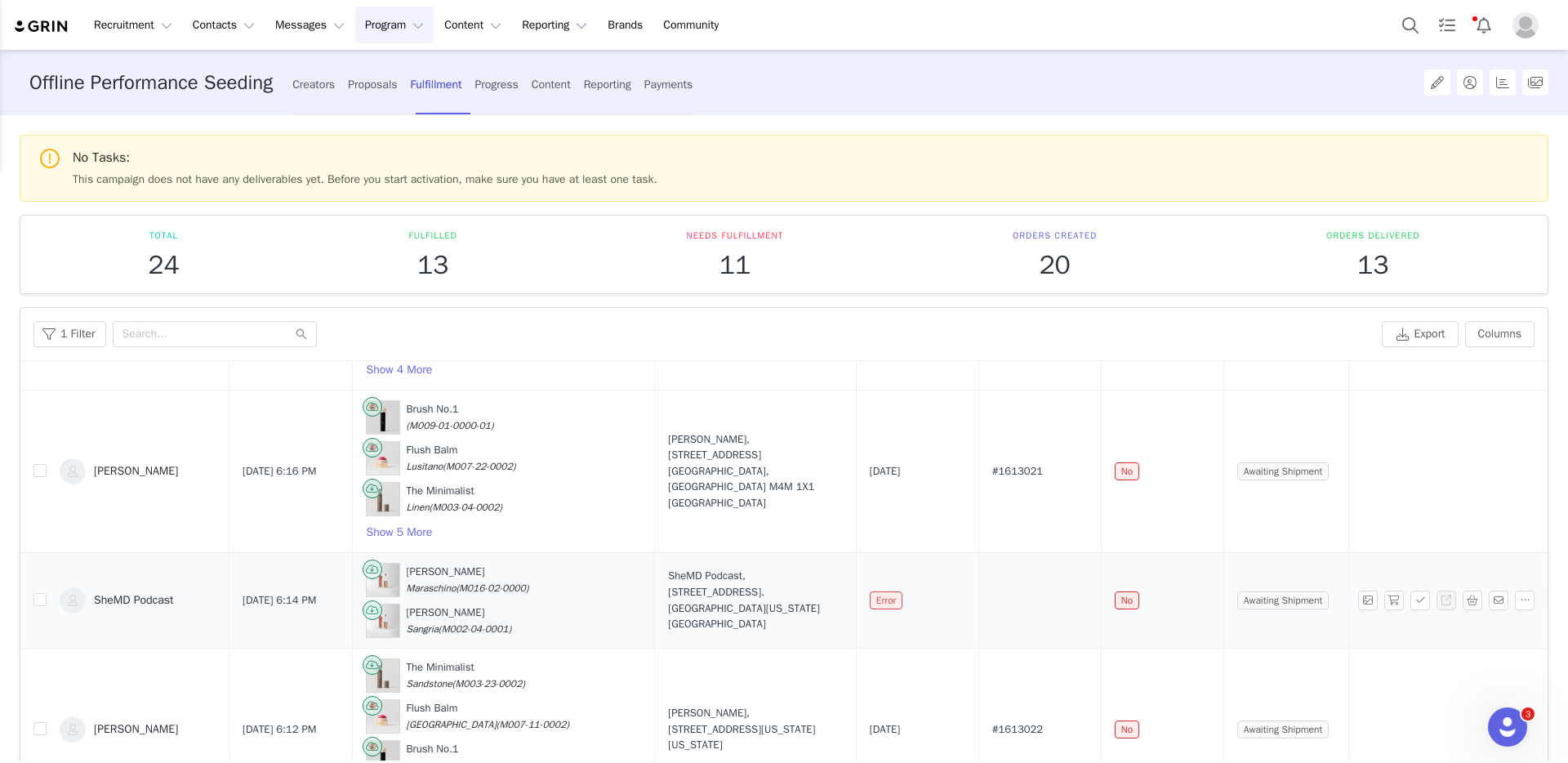 click on "Error" at bounding box center (886, 600) 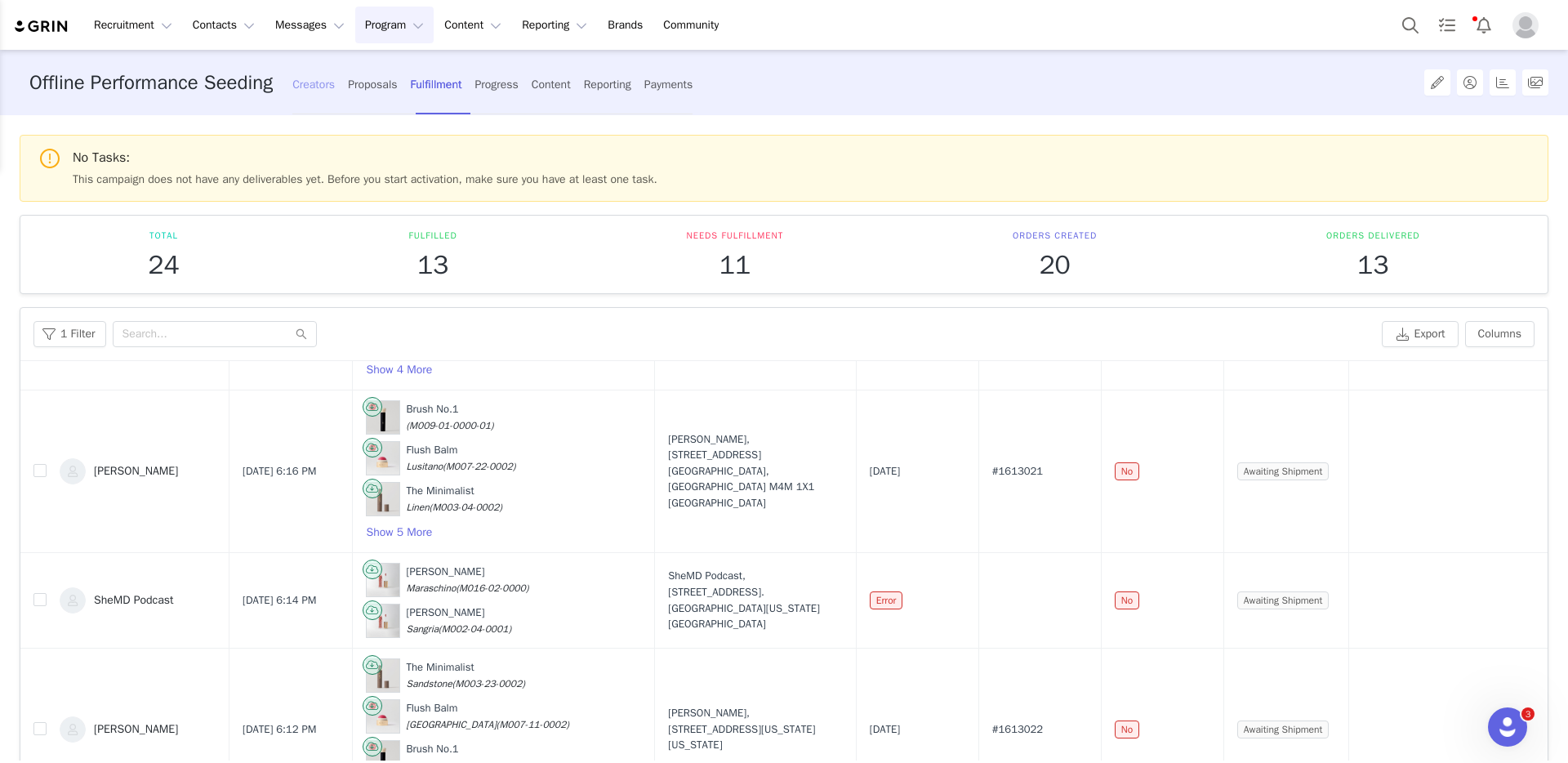 click on "Creators" at bounding box center [314, 84] 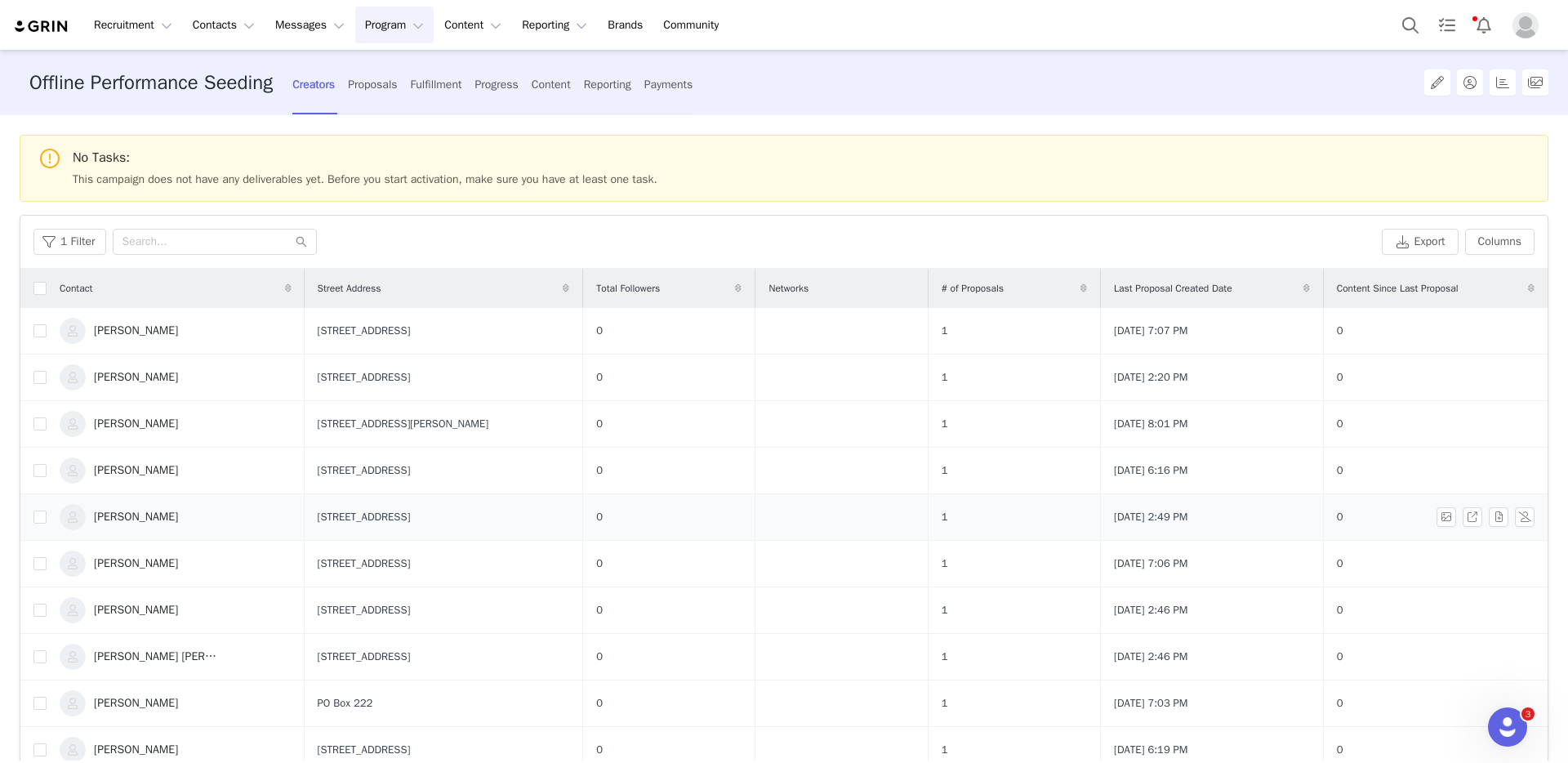 click on "[PERSON_NAME]" at bounding box center [136, 517] 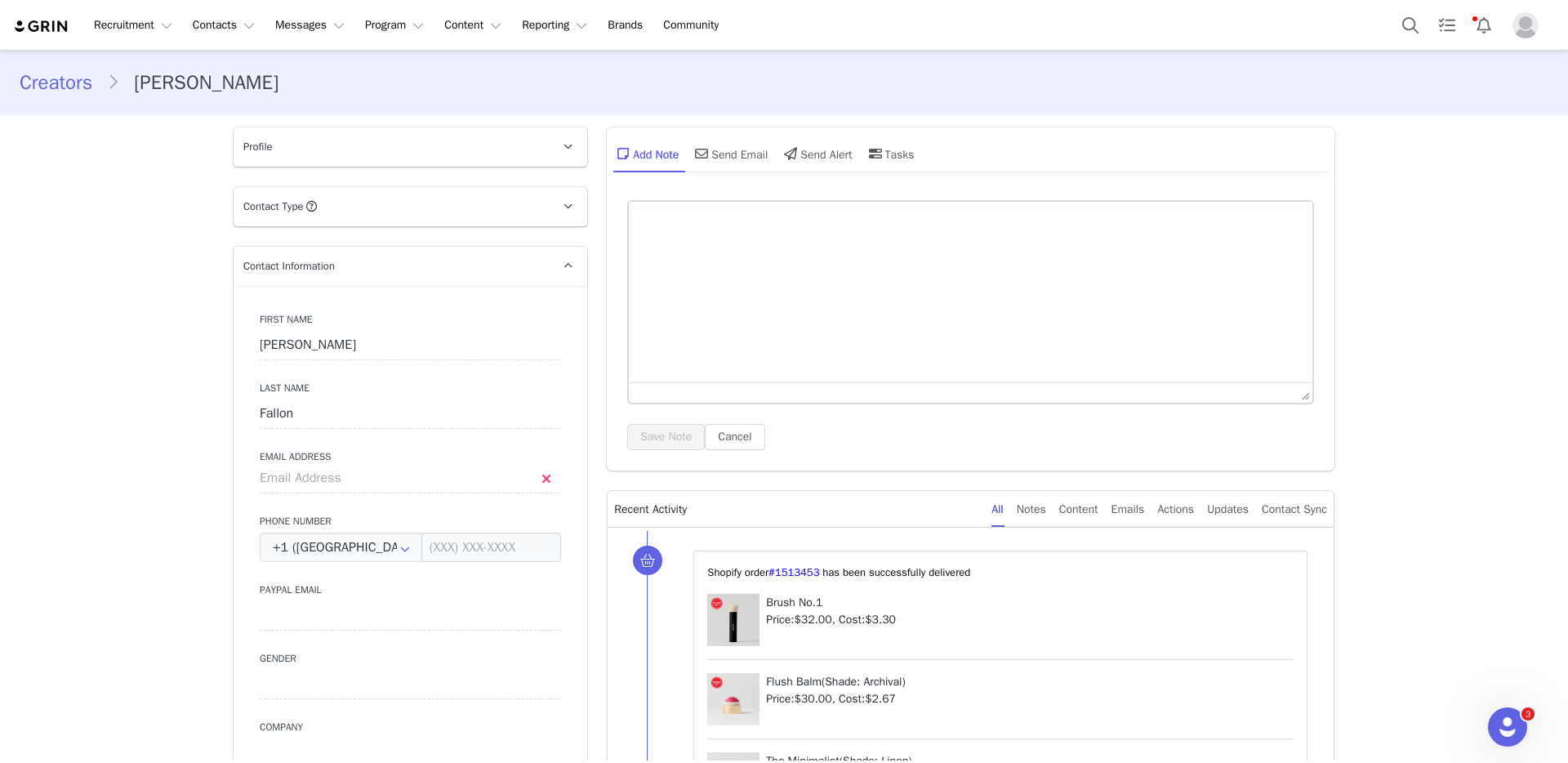 type on "[PERSON_NAME]" 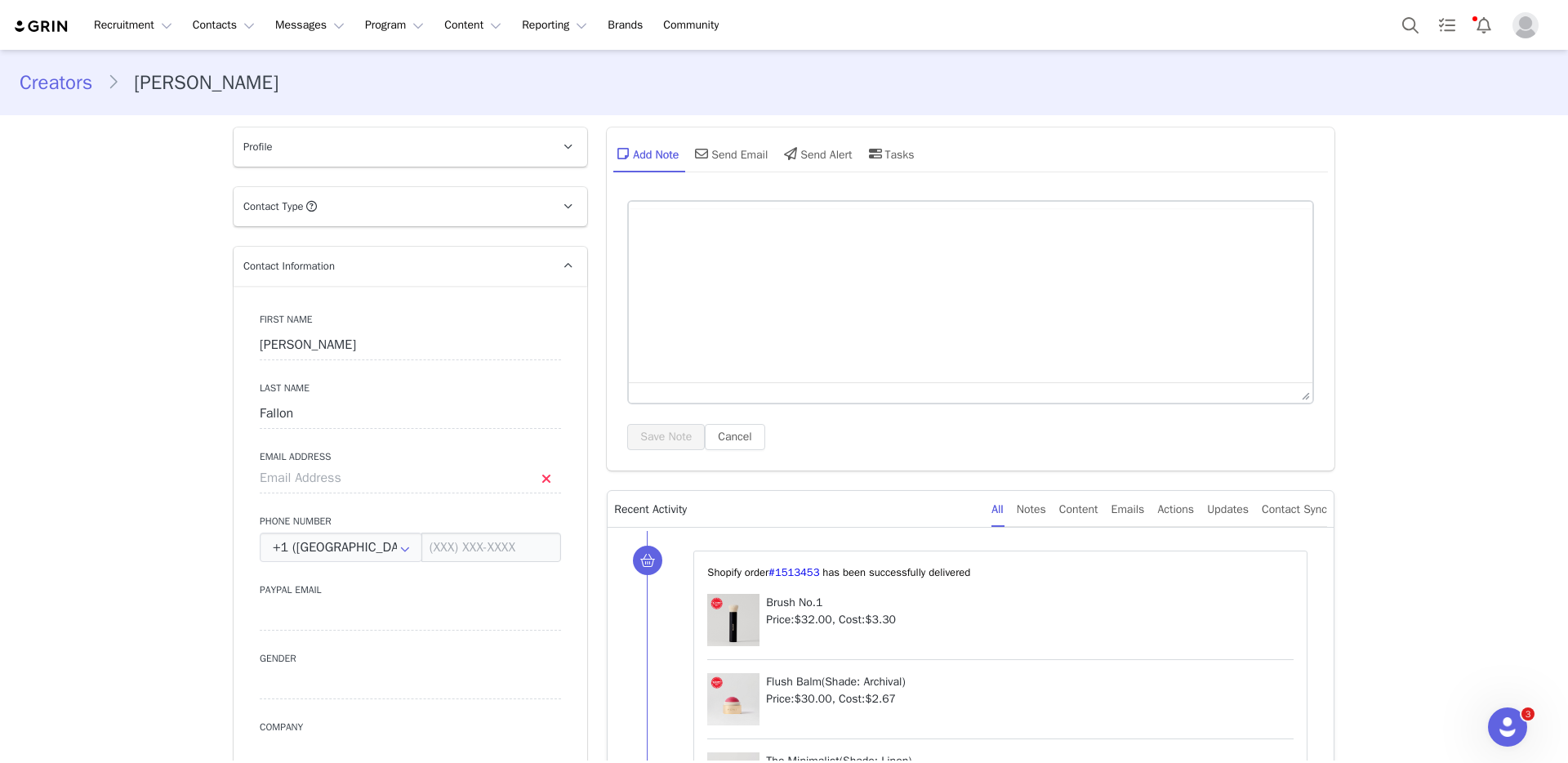 type on "Fallon" 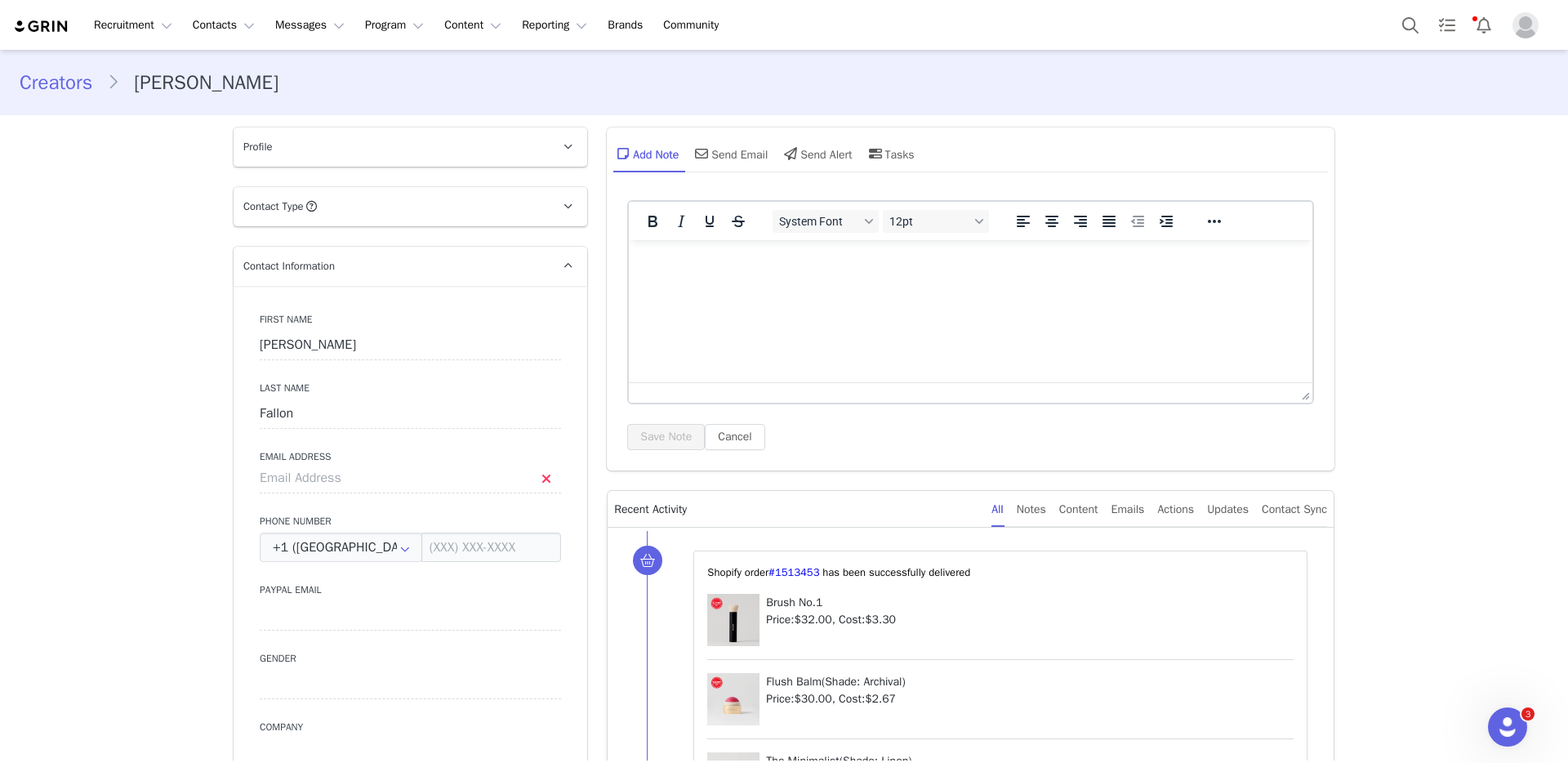 select on "[object Object]" 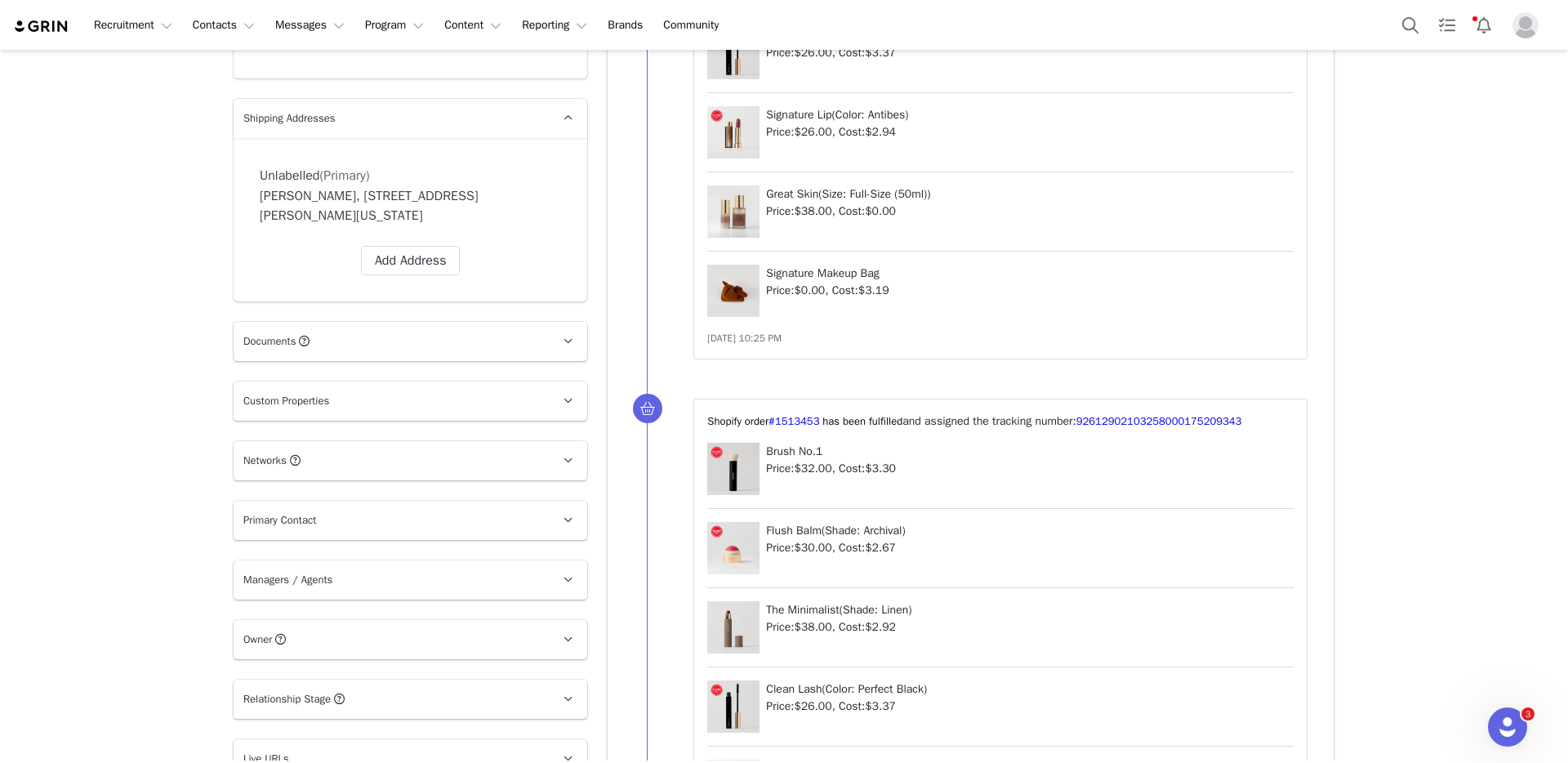 scroll, scrollTop: 769, scrollLeft: 0, axis: vertical 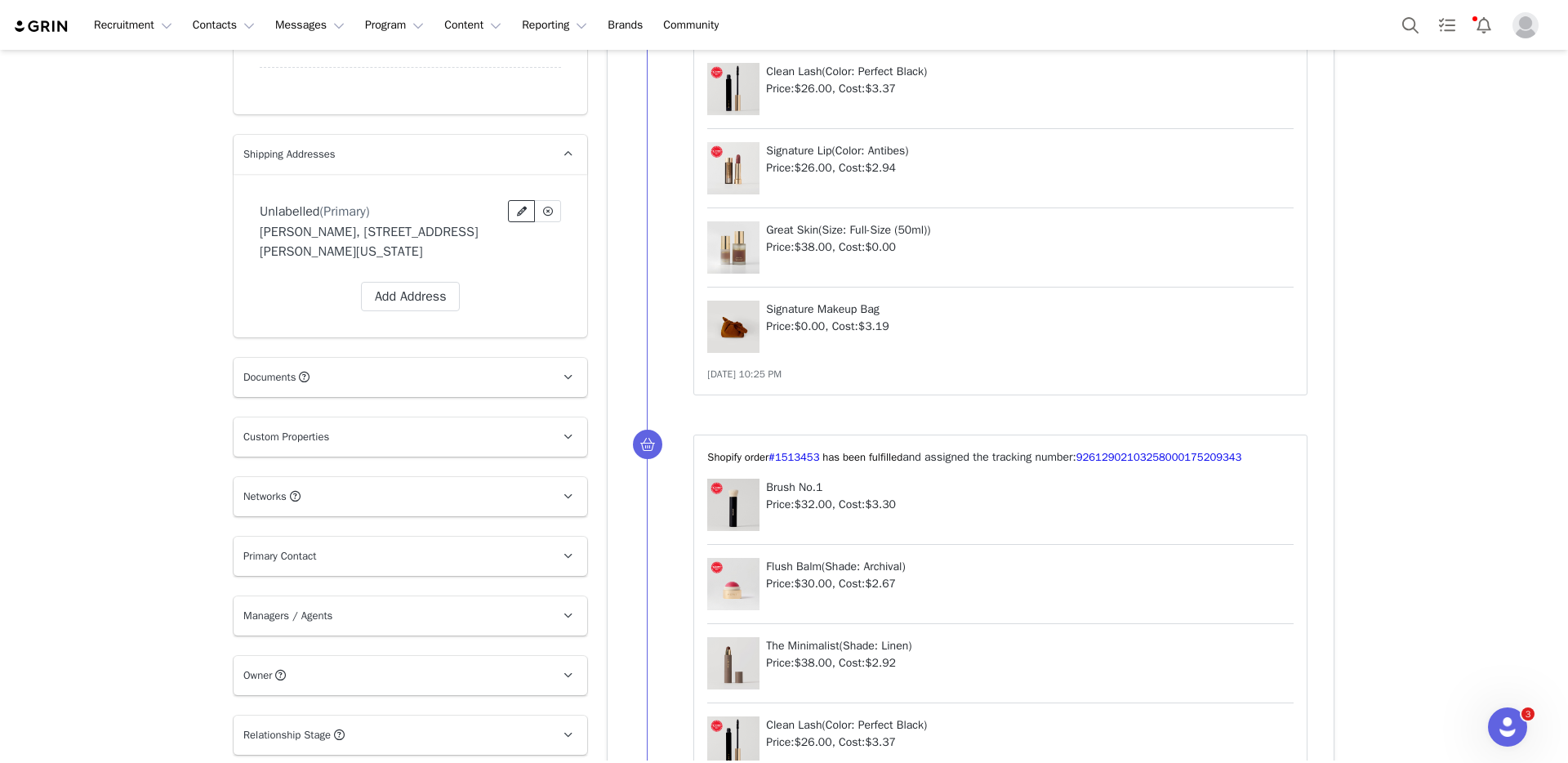 click at bounding box center [522, 212] 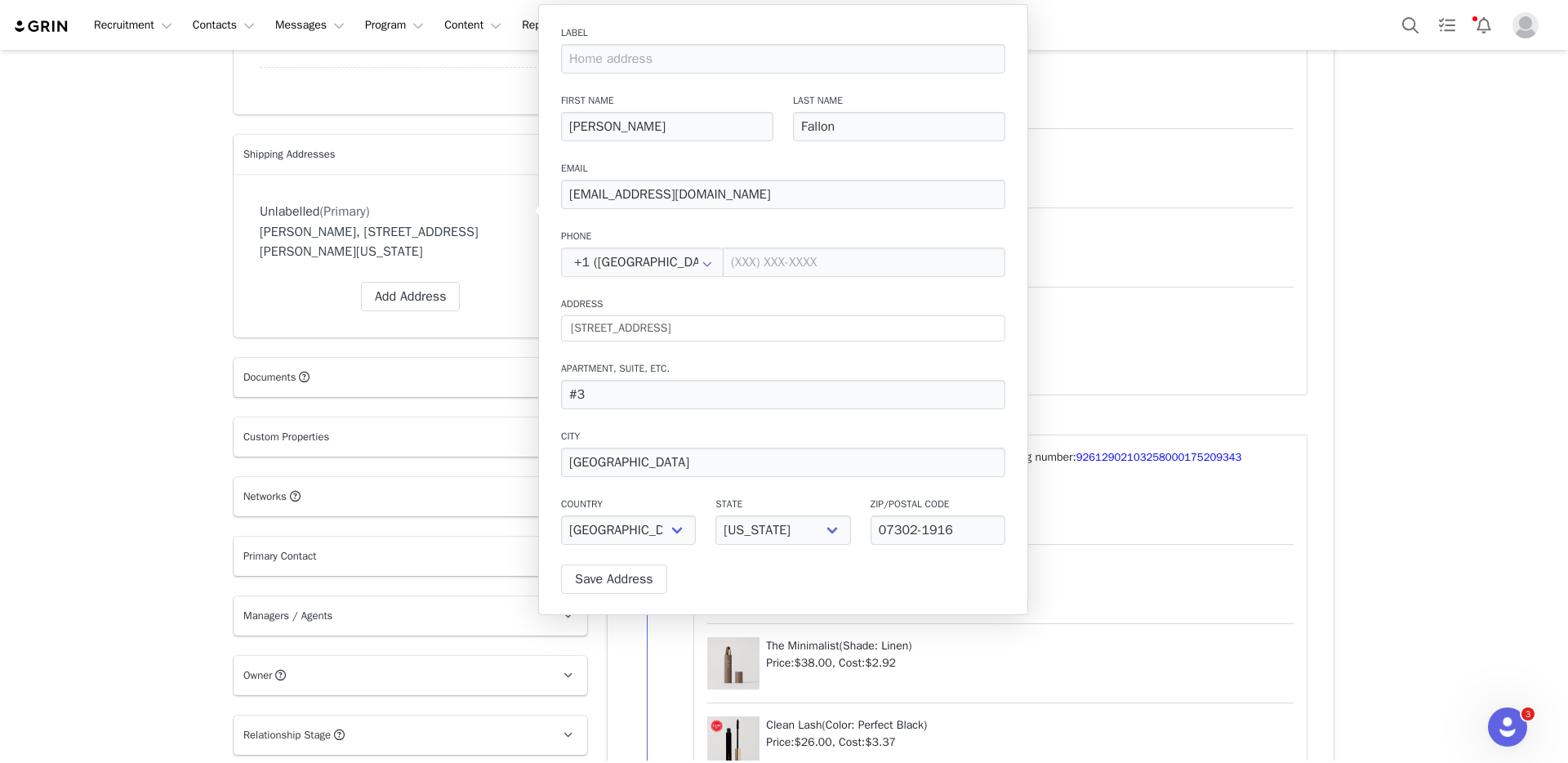 click on "Creators [PERSON_NAME] Profile  [PERSON_NAME]     Contact Type  Contact type can be Creator, Prospect, Application, or Manager.   Creator  Demote this Creator? This will remove all accepted proposals attached to this creator.  Yes, demote  Demote to Prospect Archive this Creator? Important:  marking a creator as "Archived" will stop conversion and content tracking. Previous conversions and content will still be available for reporting purposes. Are you sure you want to continue?   Yes, archive  Archive Creator Contact Information  First Name  [PERSON_NAME]  Last Name  [PERSON_NAME] Email Address  Phone Number  +1 ([GEOGRAPHIC_DATA]) +93 ([GEOGRAPHIC_DATA]) +358 ([GEOGRAPHIC_DATA]) +355 ([GEOGRAPHIC_DATA]) +213 ([GEOGRAPHIC_DATA]) +376 ([GEOGRAPHIC_DATA]) +244 ([GEOGRAPHIC_DATA]) +1264 ([GEOGRAPHIC_DATA]) +1268 ([GEOGRAPHIC_DATA]) +54 ([GEOGRAPHIC_DATA]) +374 ([GEOGRAPHIC_DATA]) +297 ([GEOGRAPHIC_DATA]) +61 ([GEOGRAPHIC_DATA]) +43 ([GEOGRAPHIC_DATA]) +994 ([GEOGRAPHIC_DATA]) +1242 ([GEOGRAPHIC_DATA]) +973 ([GEOGRAPHIC_DATA]) +880 ([GEOGRAPHIC_DATA]) +1246 ([GEOGRAPHIC_DATA]) +375 ([GEOGRAPHIC_DATA]) +32 ([GEOGRAPHIC_DATA]) +501 ([GEOGRAPHIC_DATA]) +229 ([GEOGRAPHIC_DATA]) +1441 ([GEOGRAPHIC_DATA]) +975 ([GEOGRAPHIC_DATA]) +591 ([GEOGRAPHIC_DATA])" at bounding box center [784, 712] 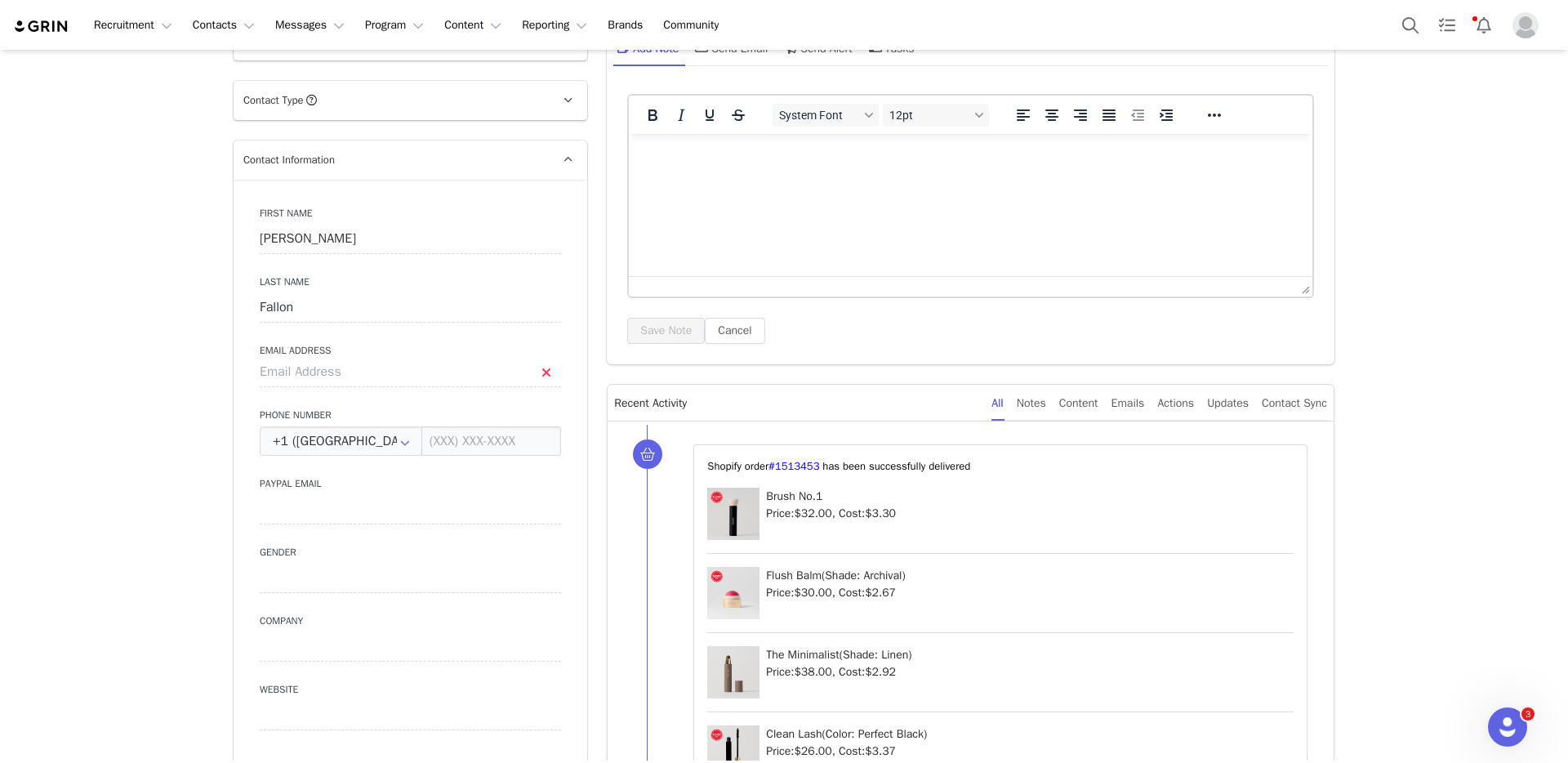 scroll, scrollTop: 0, scrollLeft: 0, axis: both 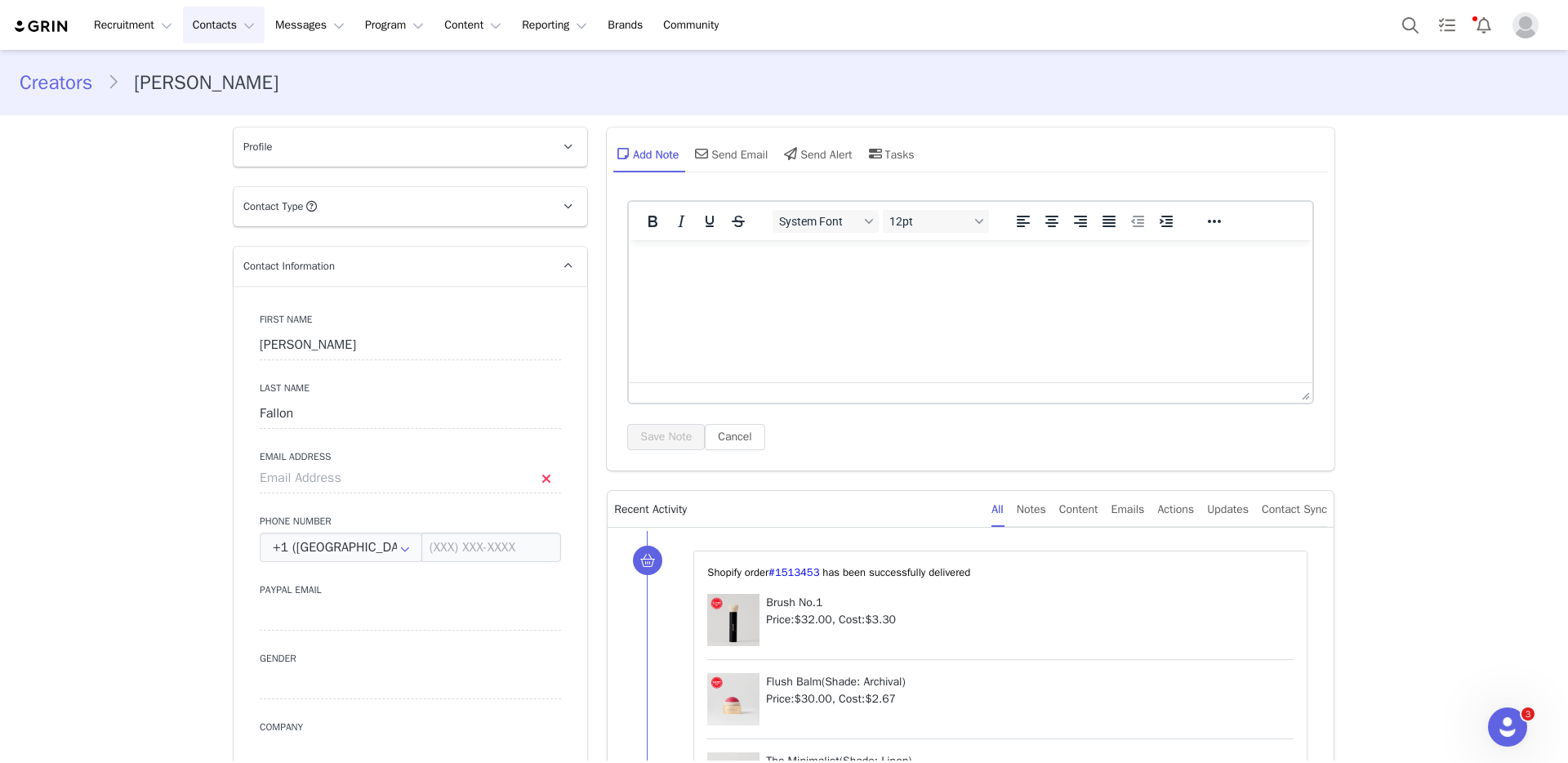 click on "Contacts Contacts" at bounding box center [224, 25] 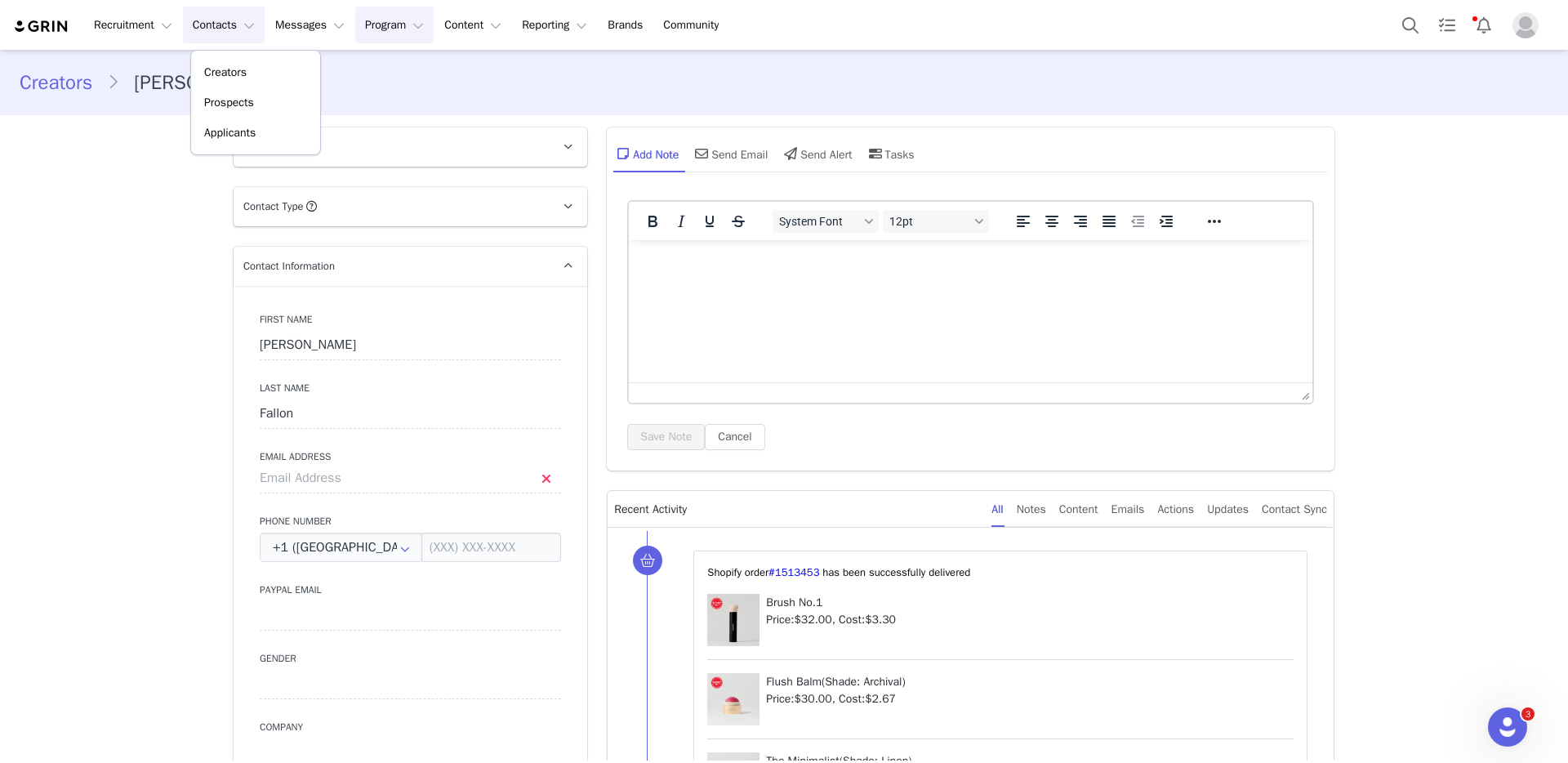 click on "Program Program" at bounding box center (394, 25) 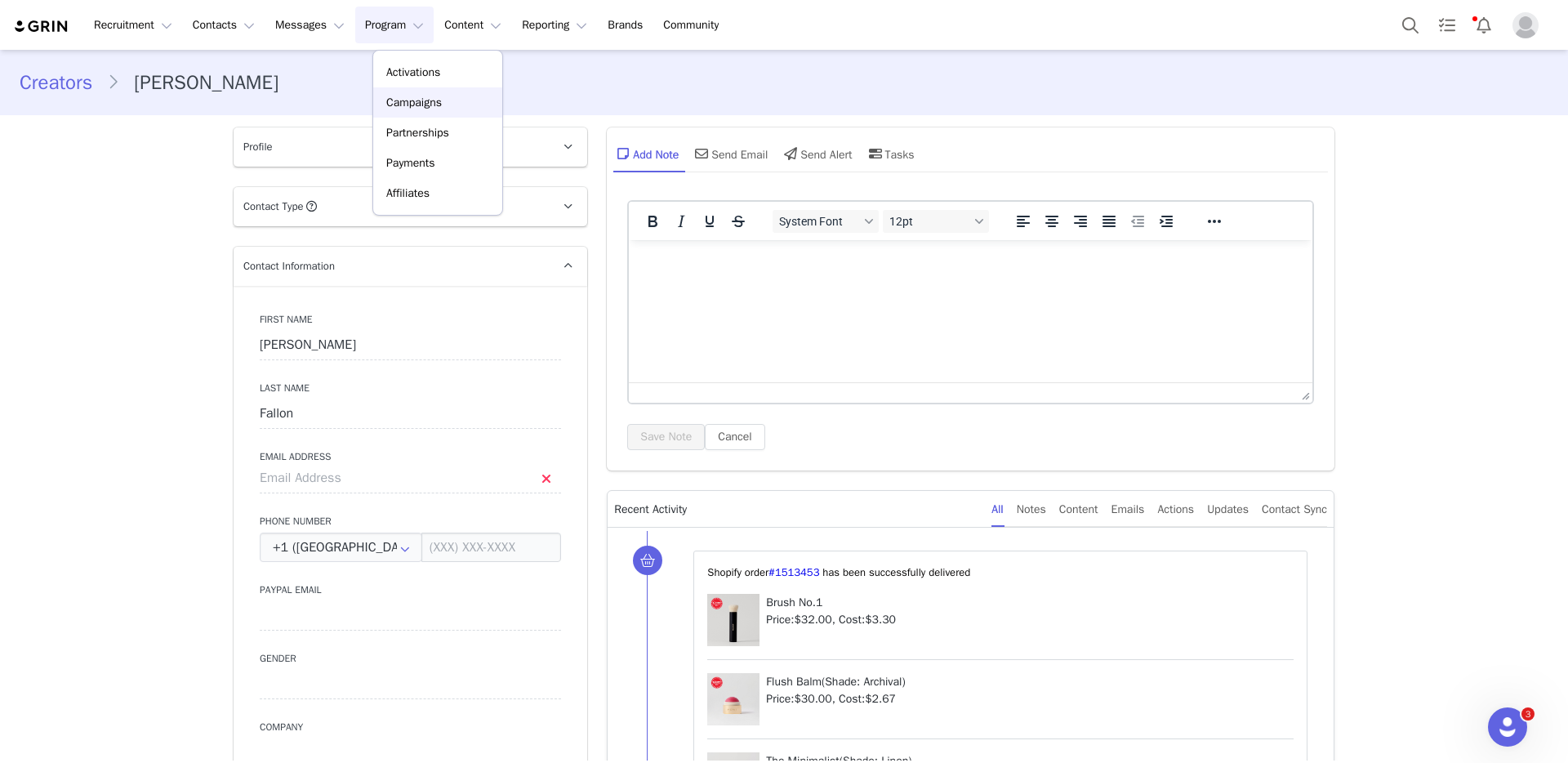 click on "Campaigns" at bounding box center [438, 102] 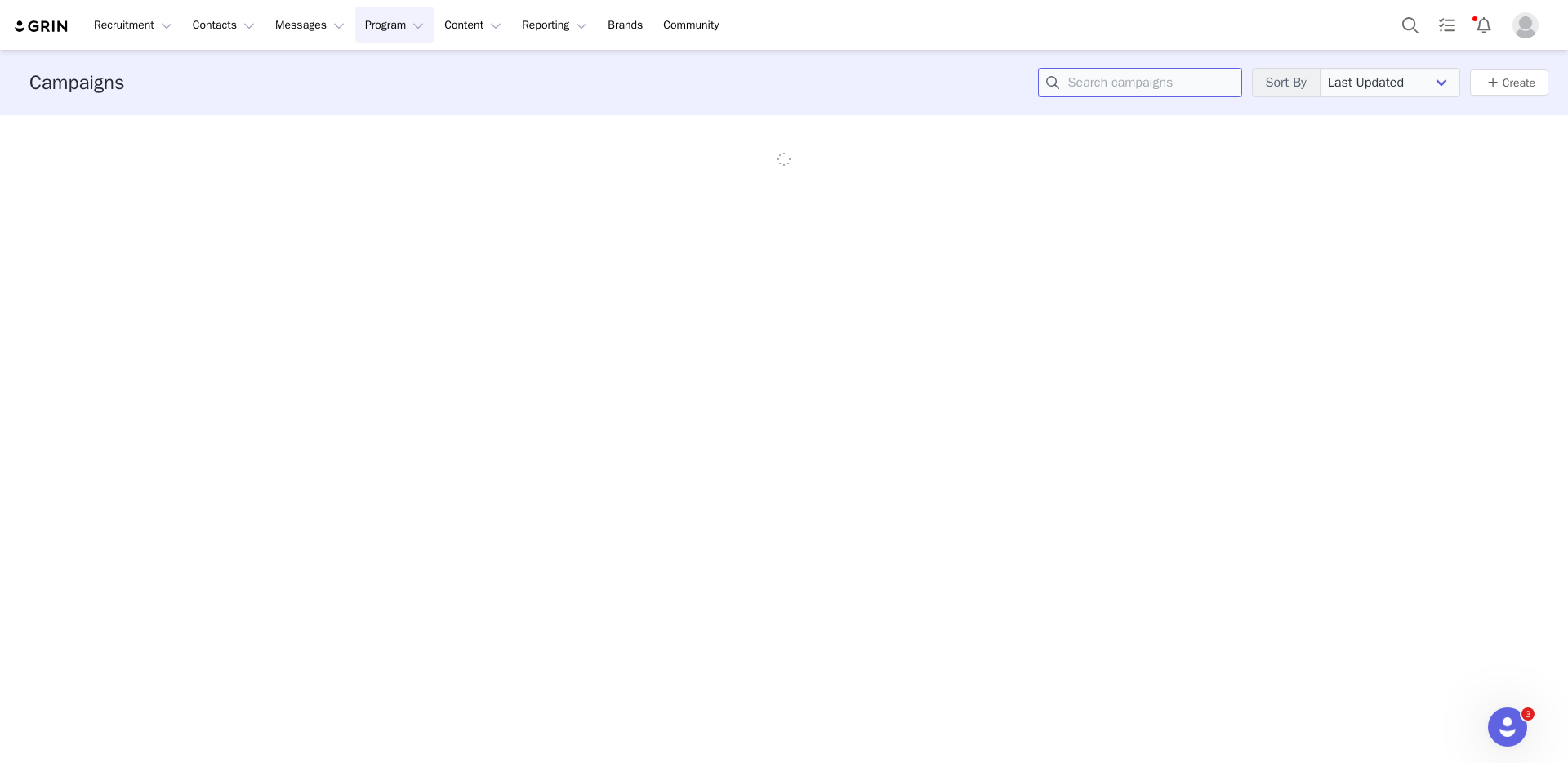 click at bounding box center [1140, 83] 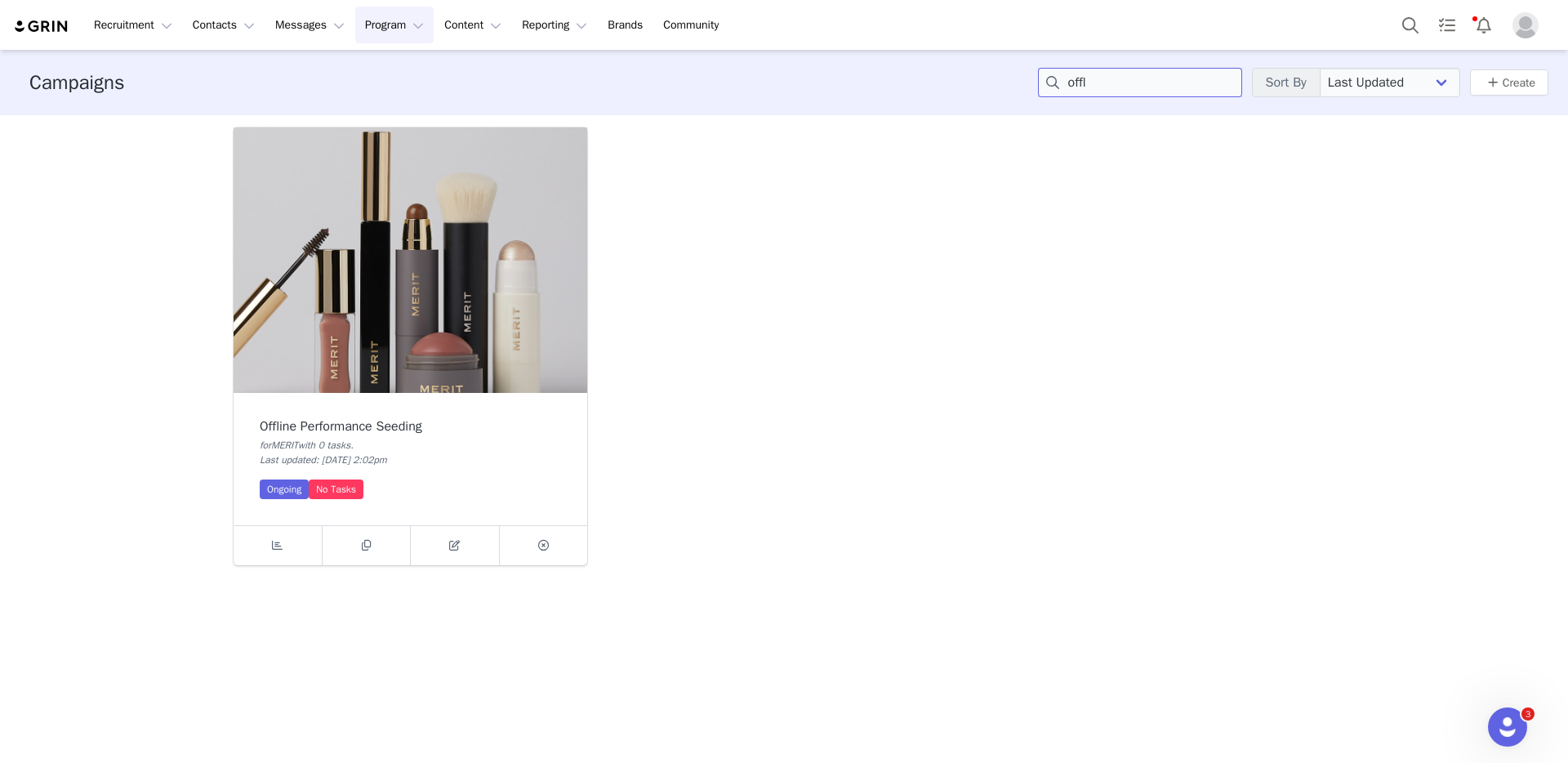 type on "offl" 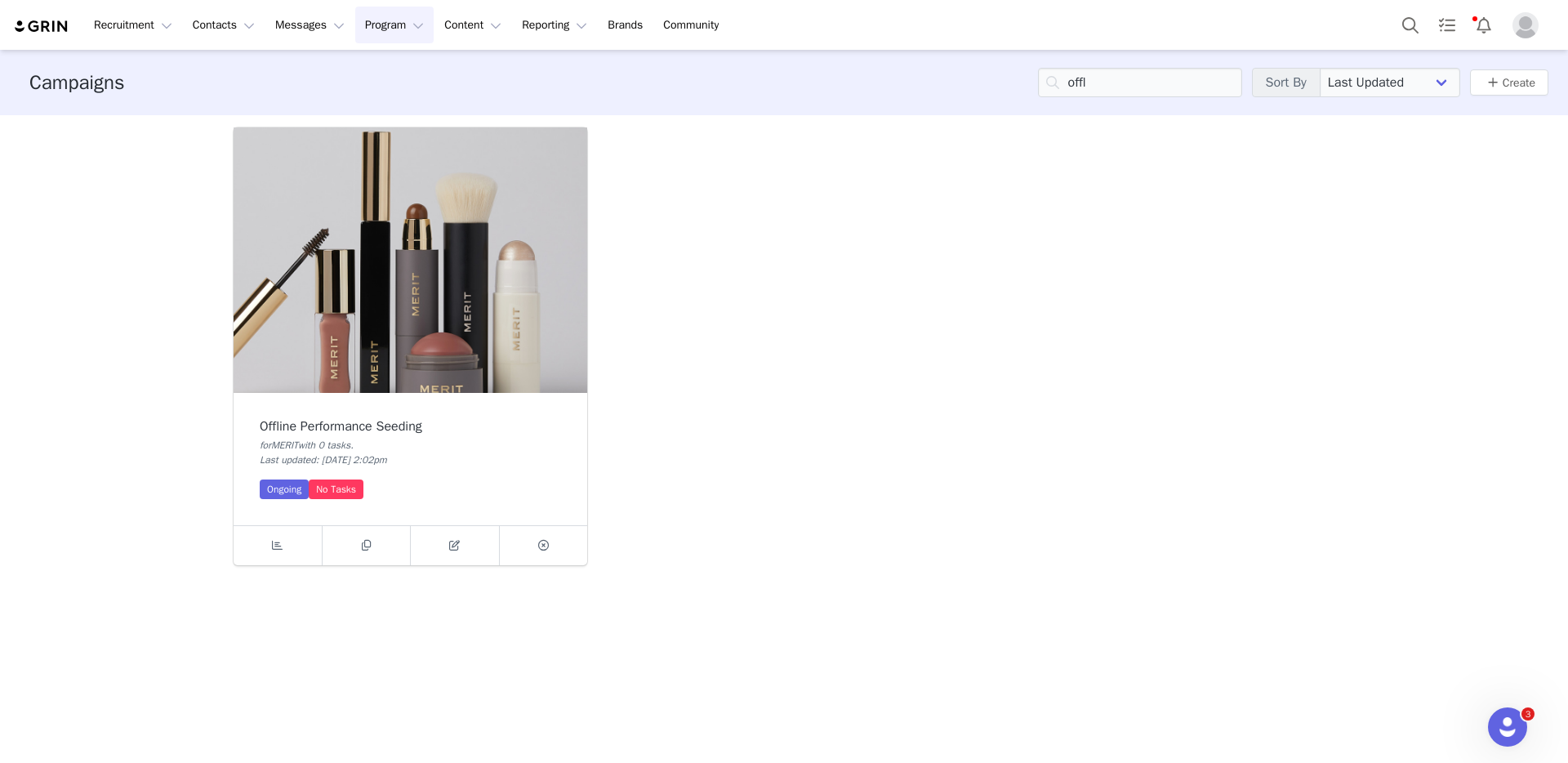 click at bounding box center (410, 260) 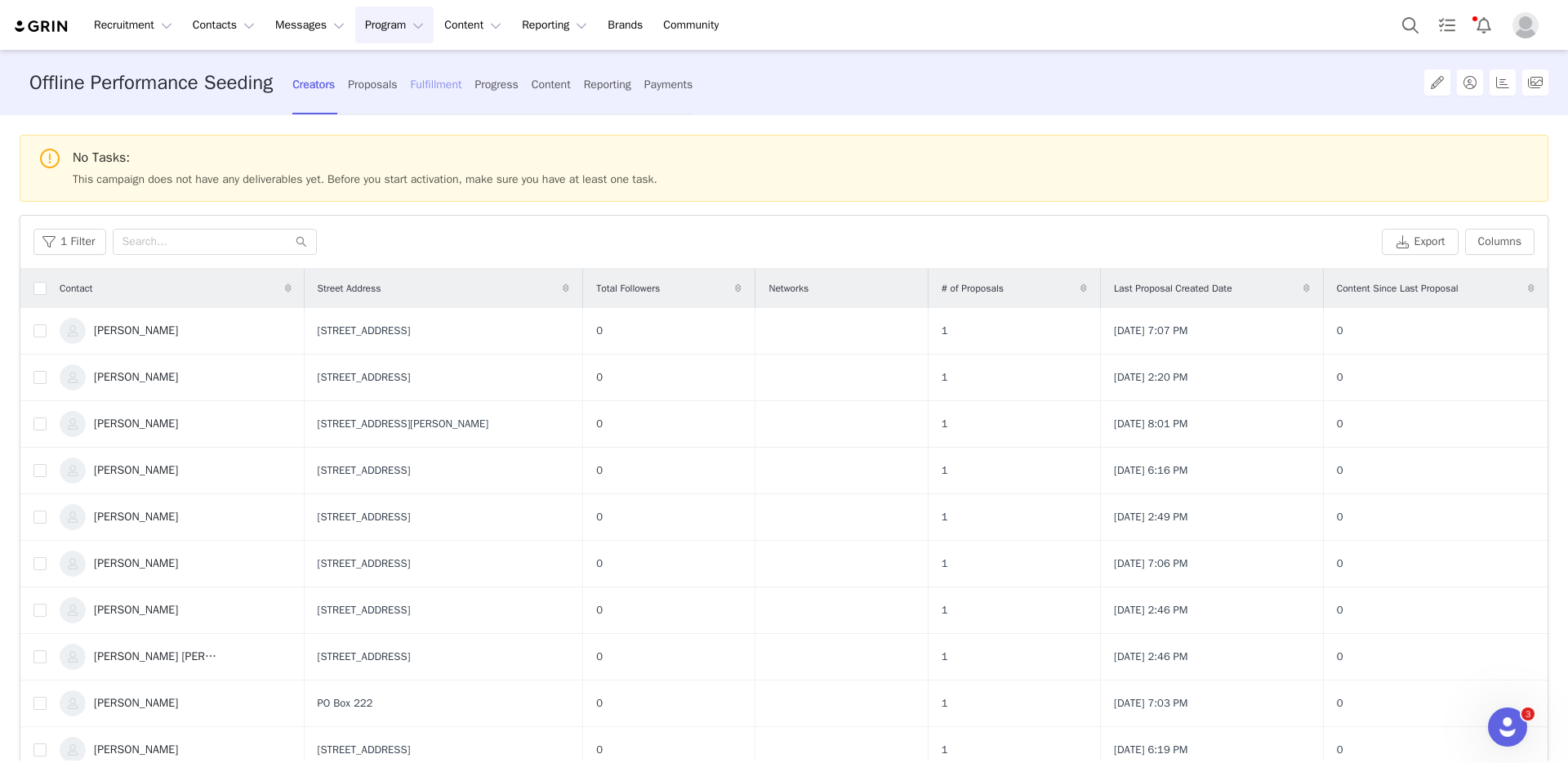 click on "Fulfillment" at bounding box center (436, 84) 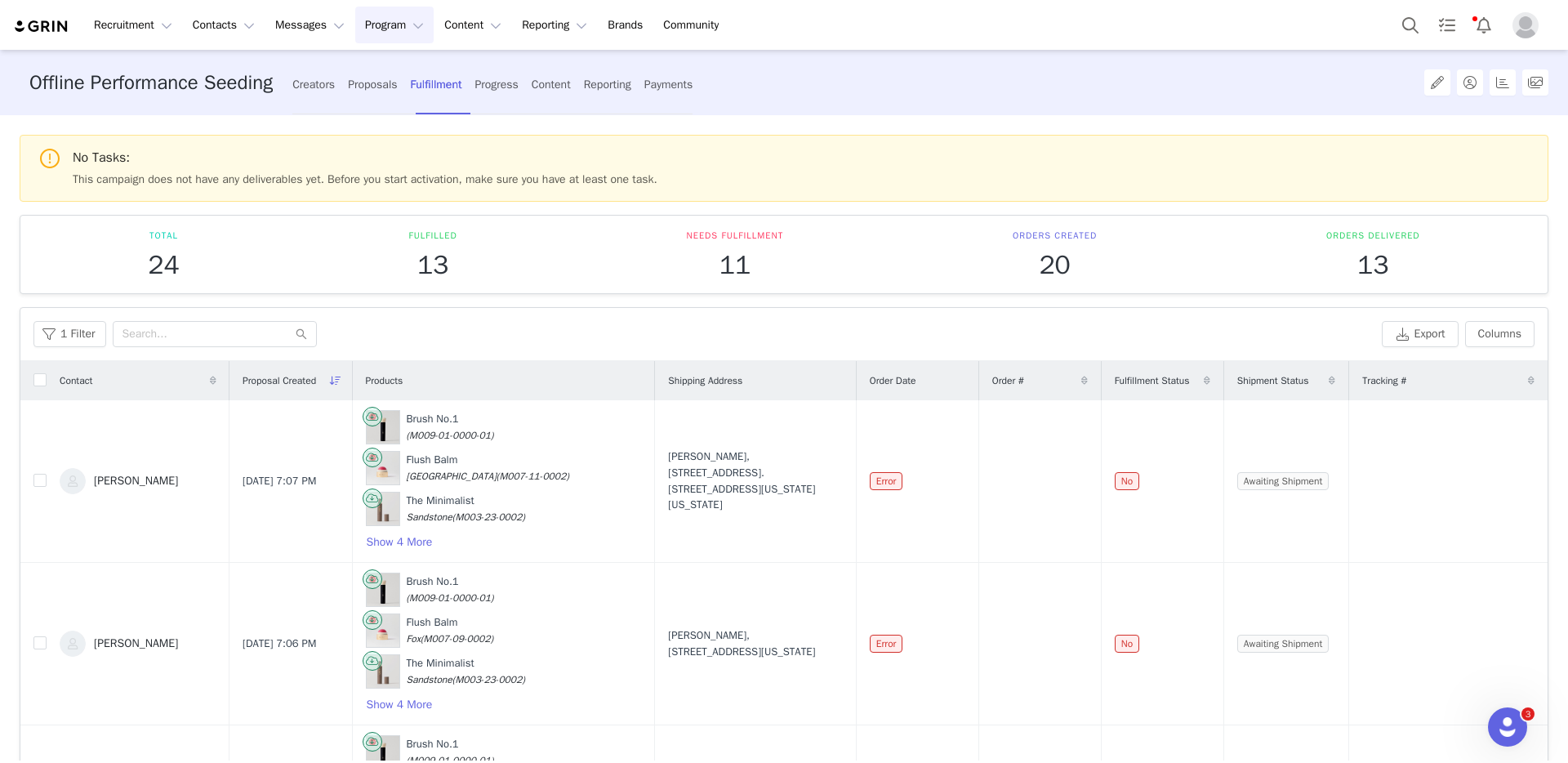 click on "Order Date" at bounding box center [917, 381] 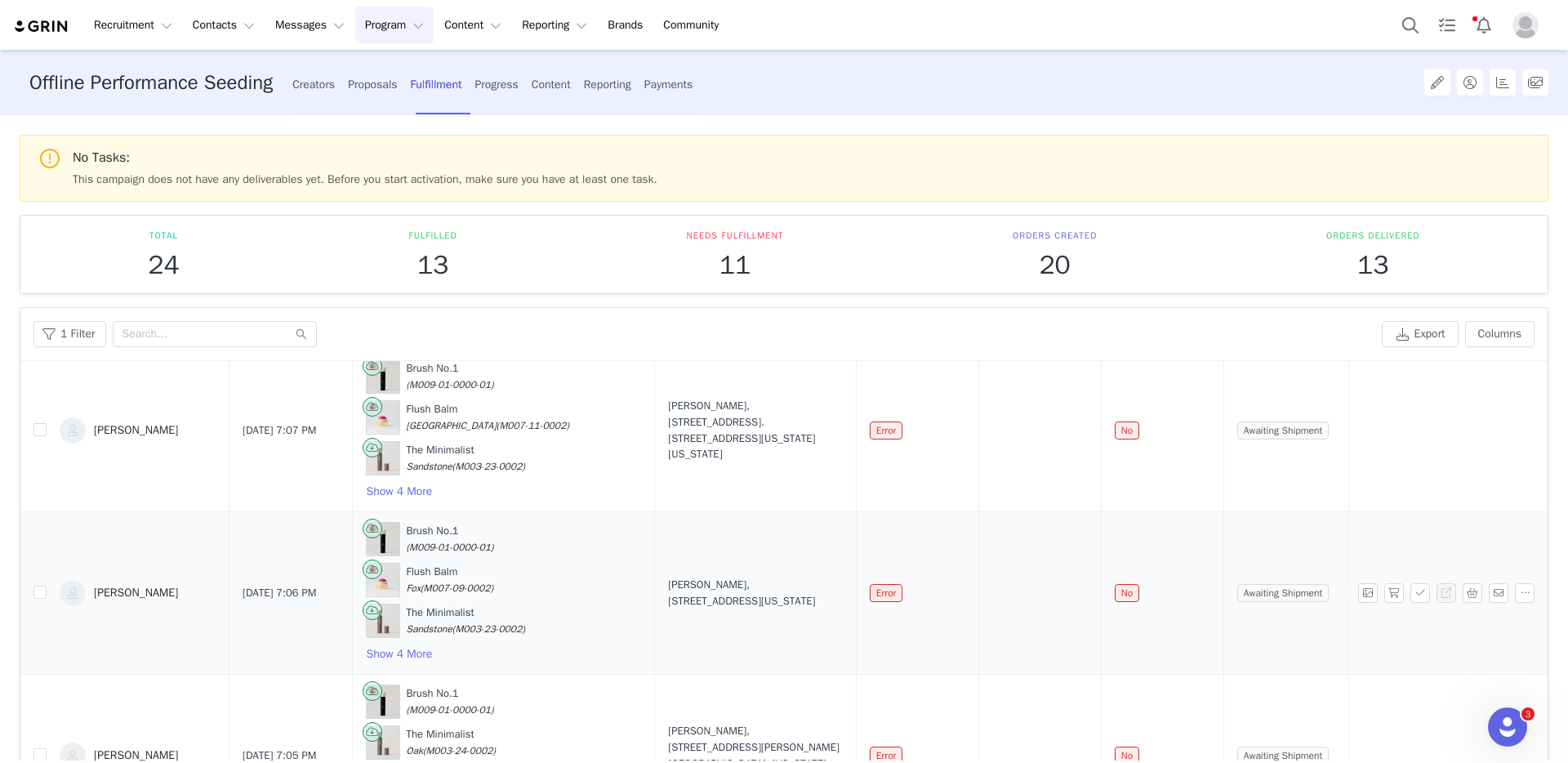 scroll, scrollTop: 136, scrollLeft: 0, axis: vertical 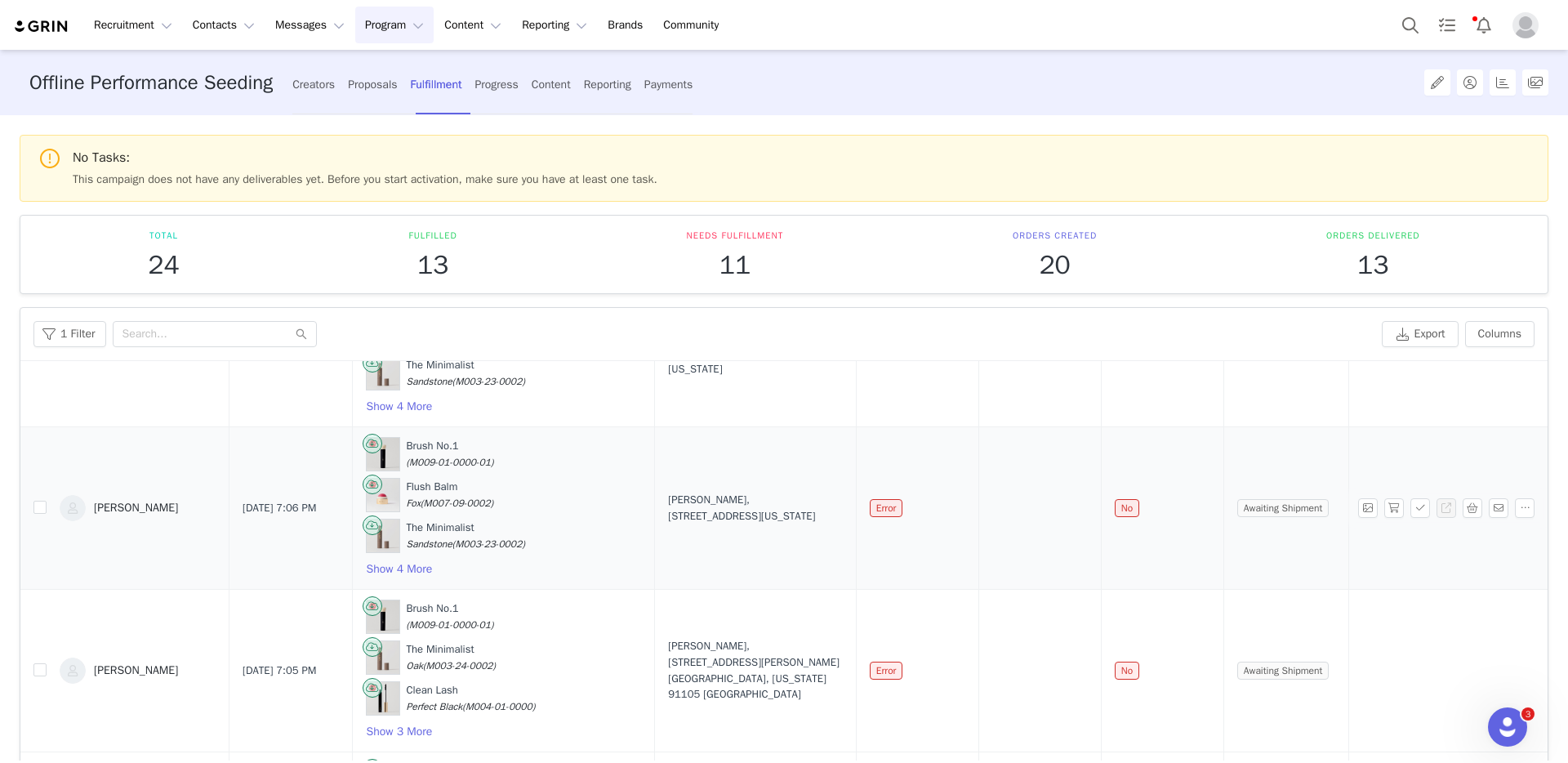 click on "[PERSON_NAME], [STREET_ADDRESS][US_STATE]" at bounding box center (755, 507) 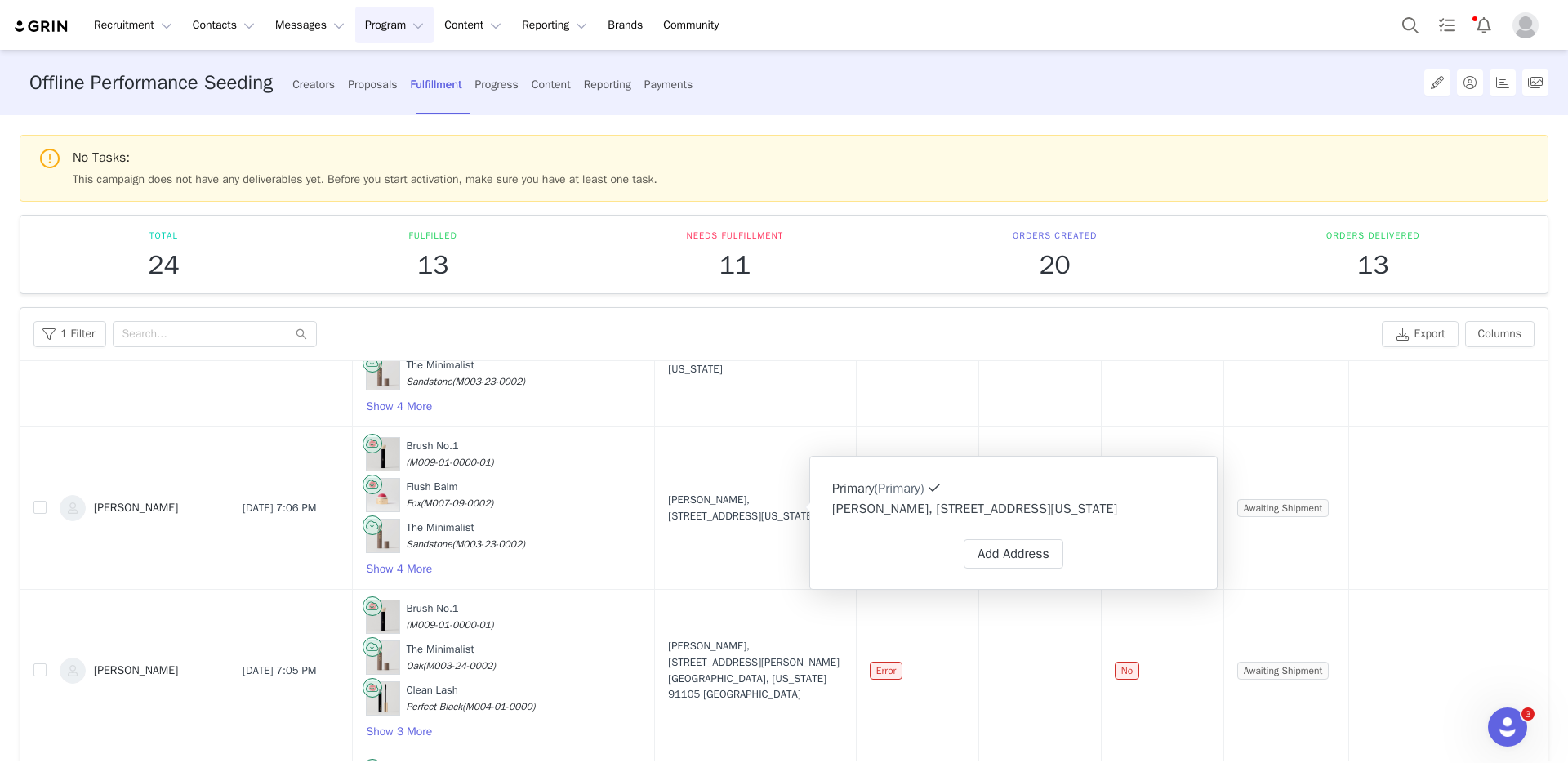 click on "[PERSON_NAME], [STREET_ADDRESS][US_STATE]" at bounding box center (1013, 509) 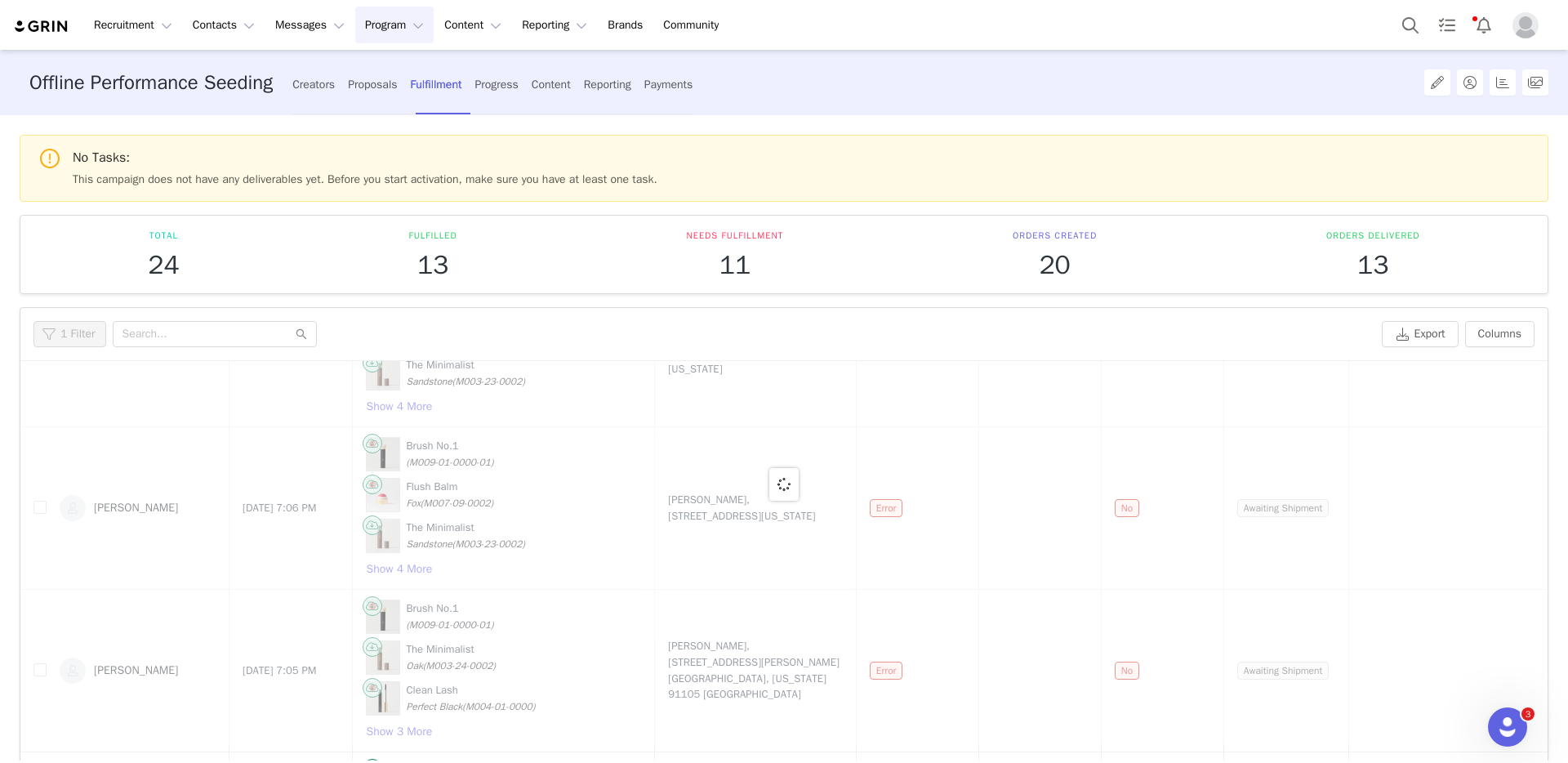 scroll, scrollTop: 0, scrollLeft: 0, axis: both 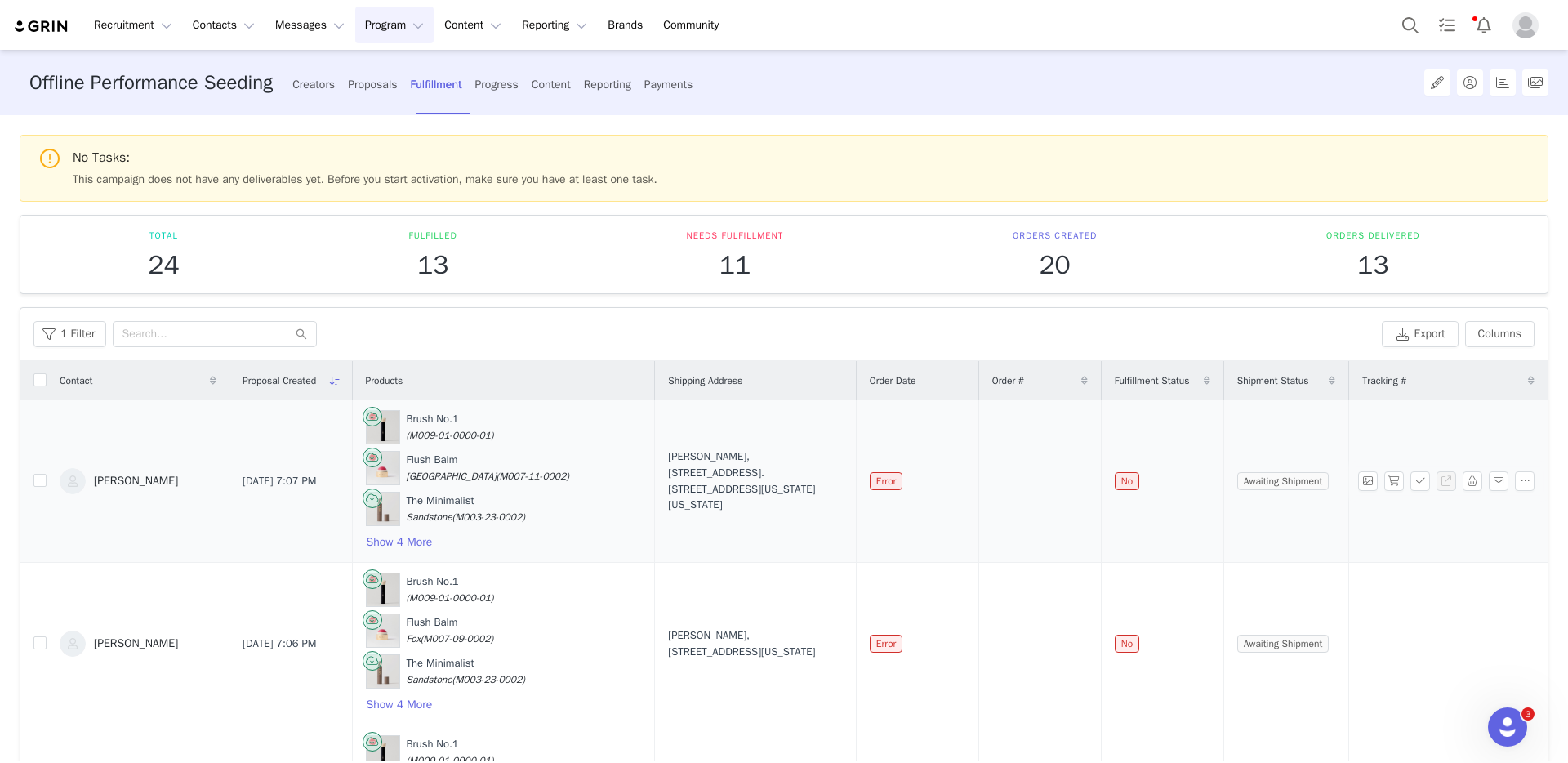 click on "[PERSON_NAME], [STREET_ADDRESS]. [STREET_ADDRESS][US_STATE][US_STATE]" at bounding box center [755, 480] 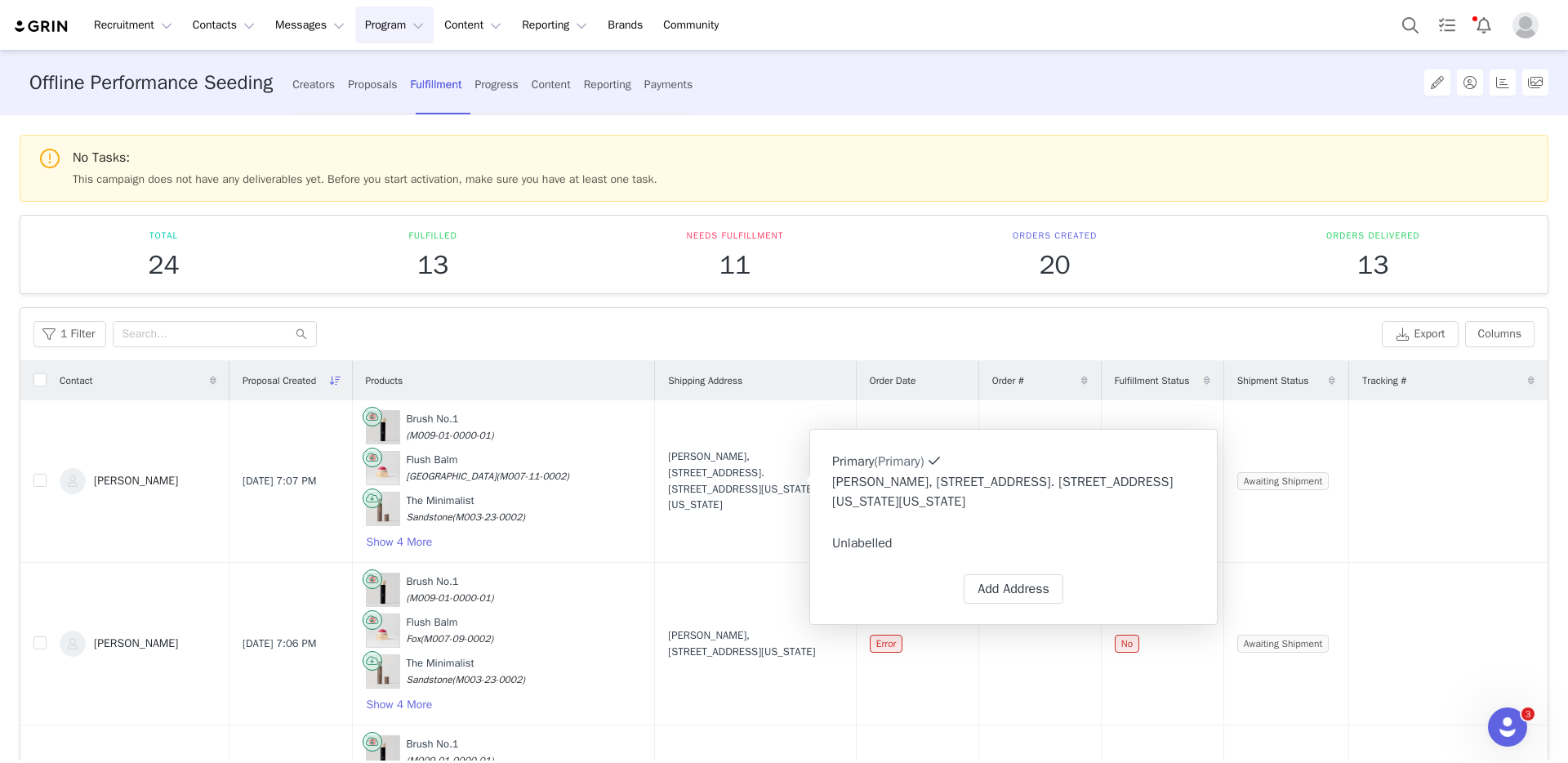 click on "[PERSON_NAME], [STREET_ADDRESS]. [STREET_ADDRESS][US_STATE][US_STATE]" at bounding box center [1013, 492] 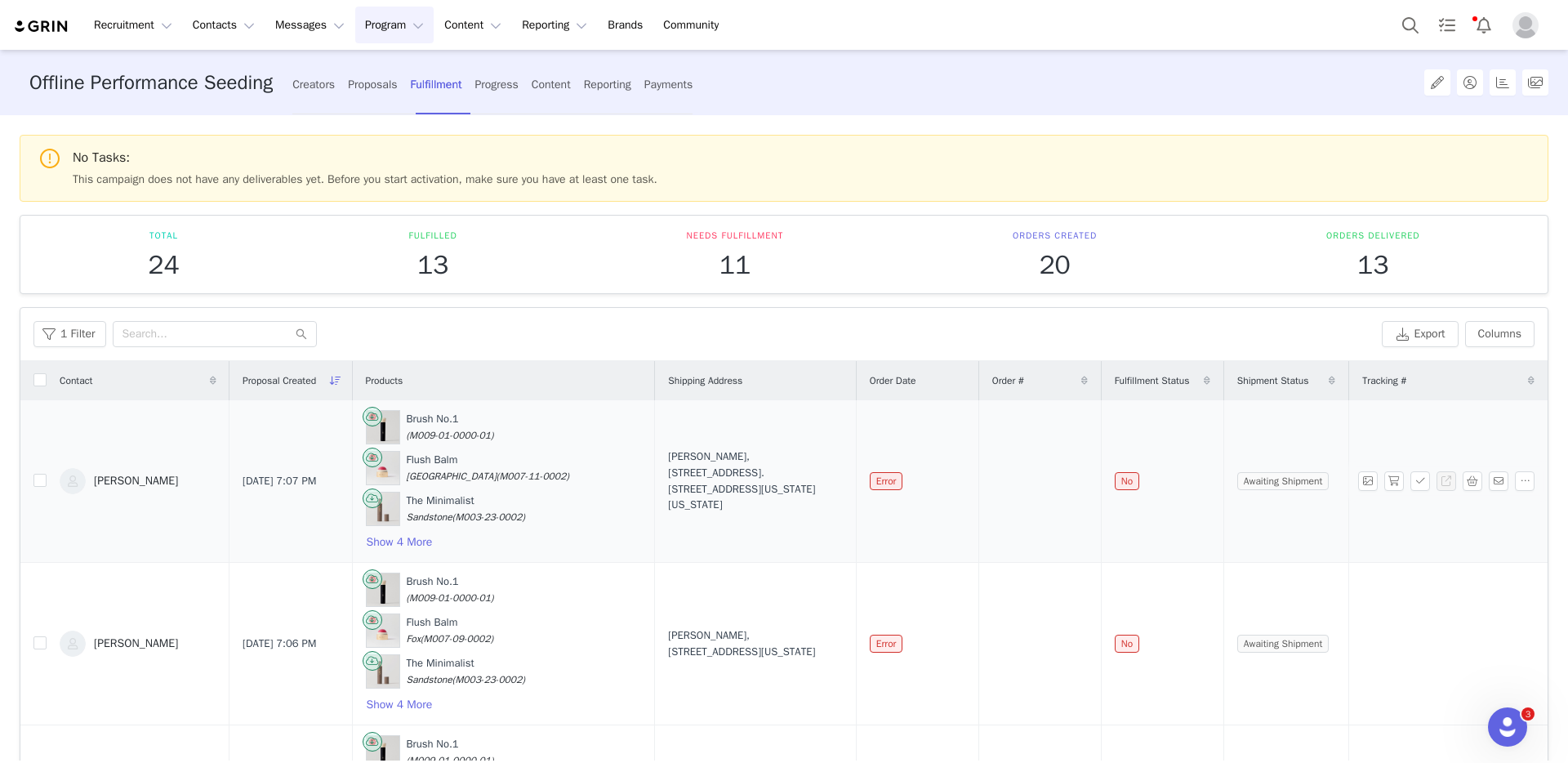 click on "[PERSON_NAME], [STREET_ADDRESS]. [STREET_ADDRESS][US_STATE][US_STATE]" at bounding box center [755, 480] 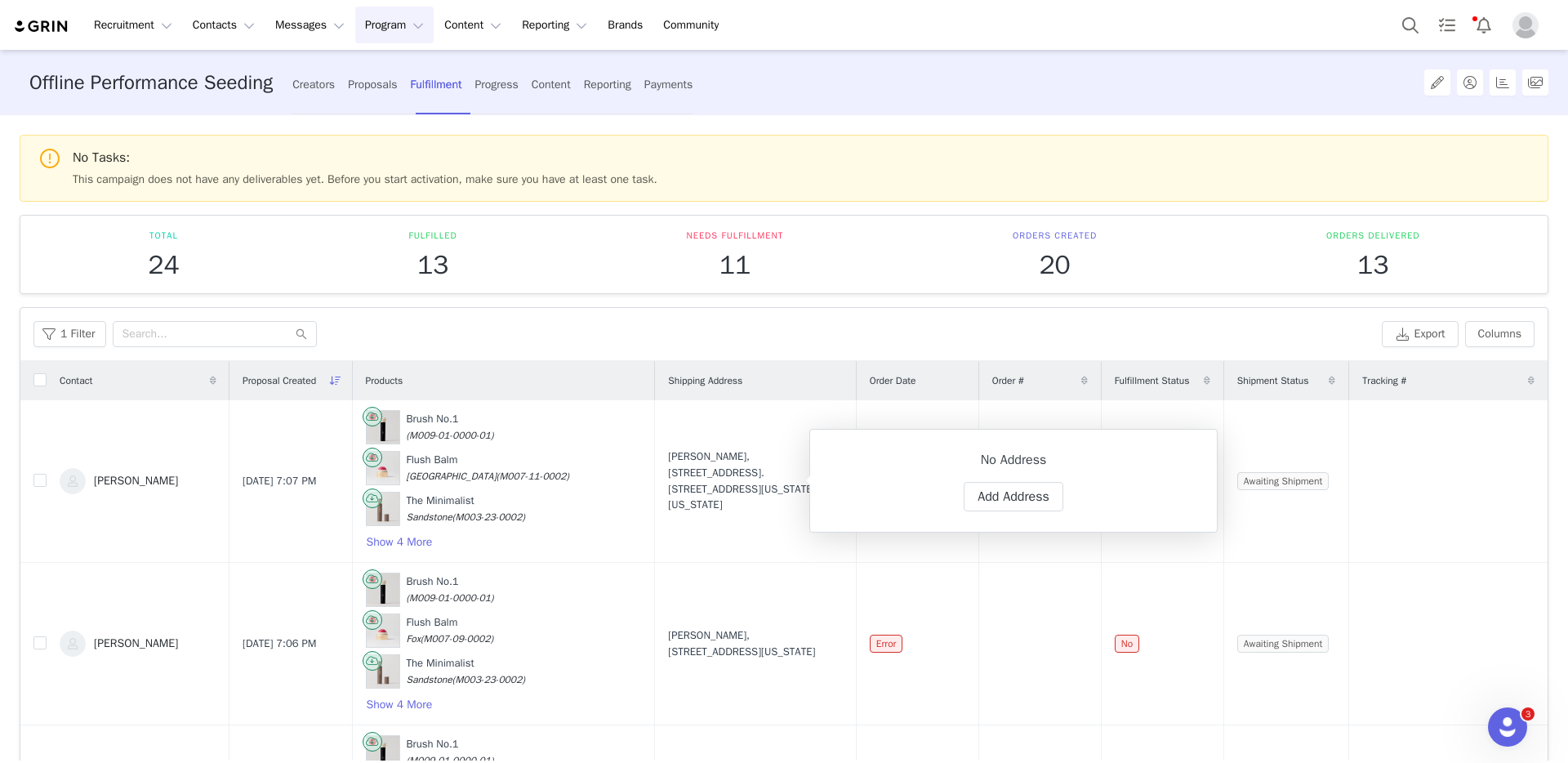 type on "[PERSON_NAME]" 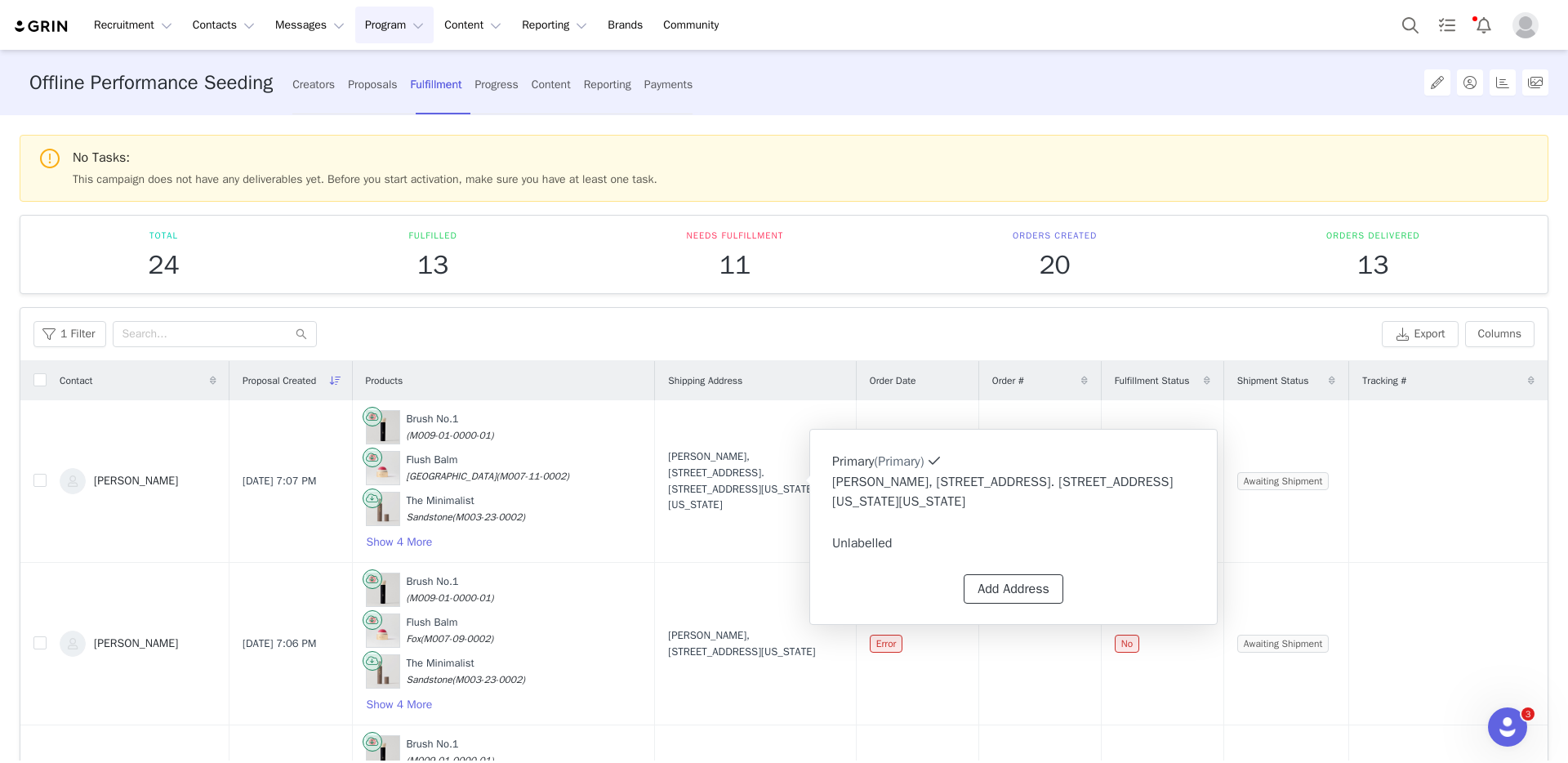click on "Add Address" at bounding box center (1013, 589) 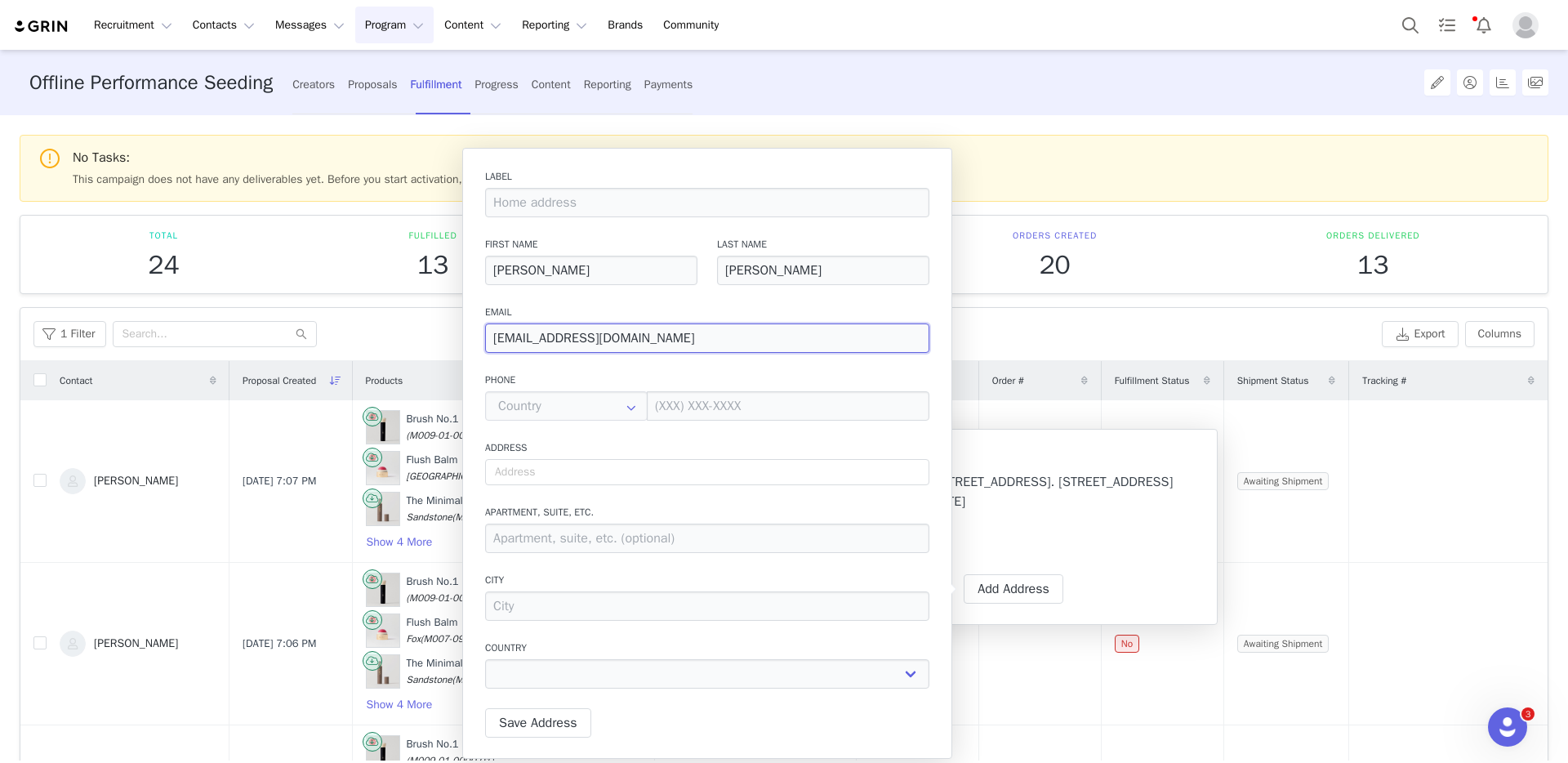 click on "[EMAIL_ADDRESS][DOMAIN_NAME]" at bounding box center [707, 338] 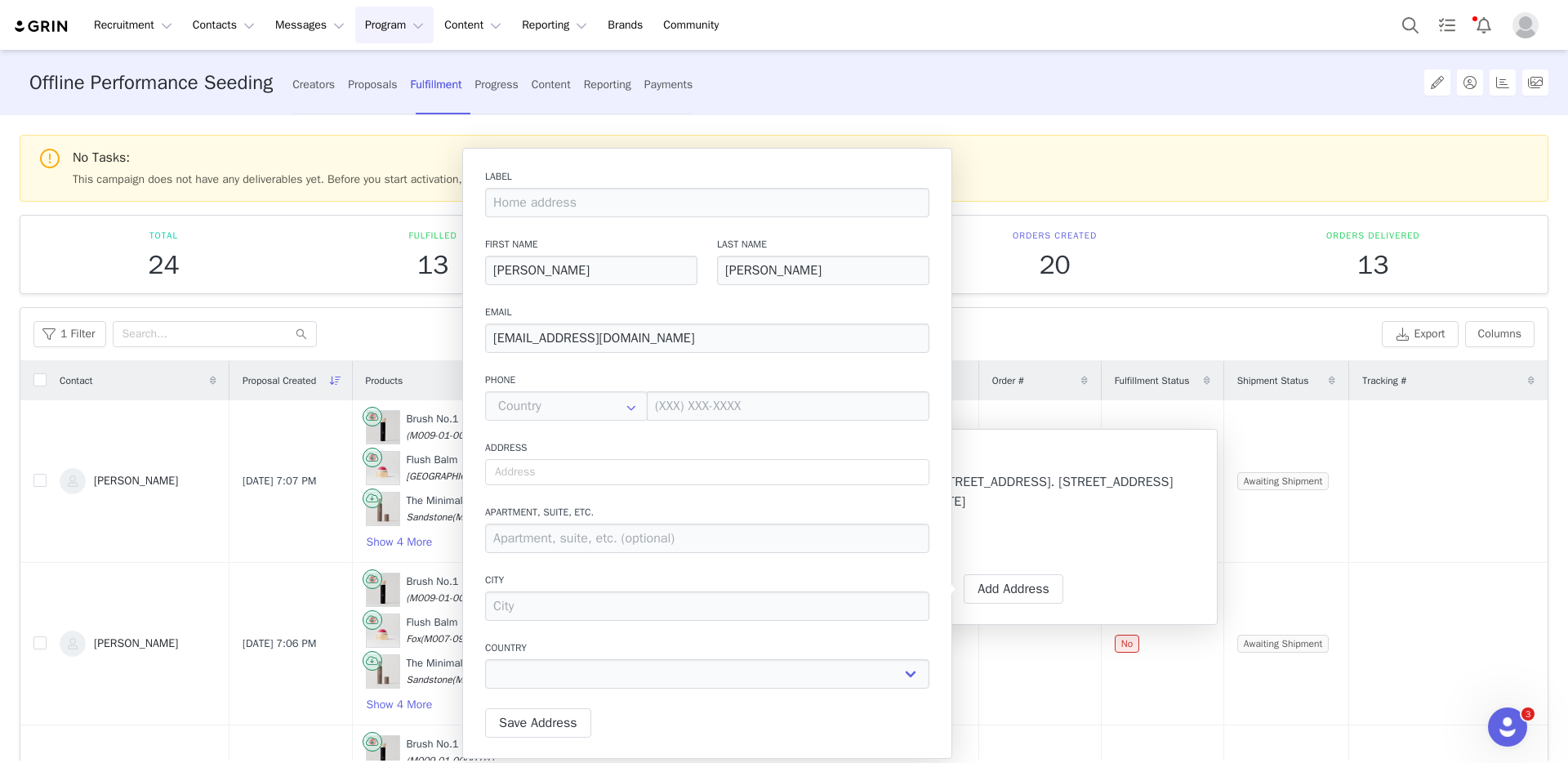 click on "[PERSON_NAME], [STREET_ADDRESS]. [STREET_ADDRESS][US_STATE][US_STATE]" at bounding box center (1013, 492) 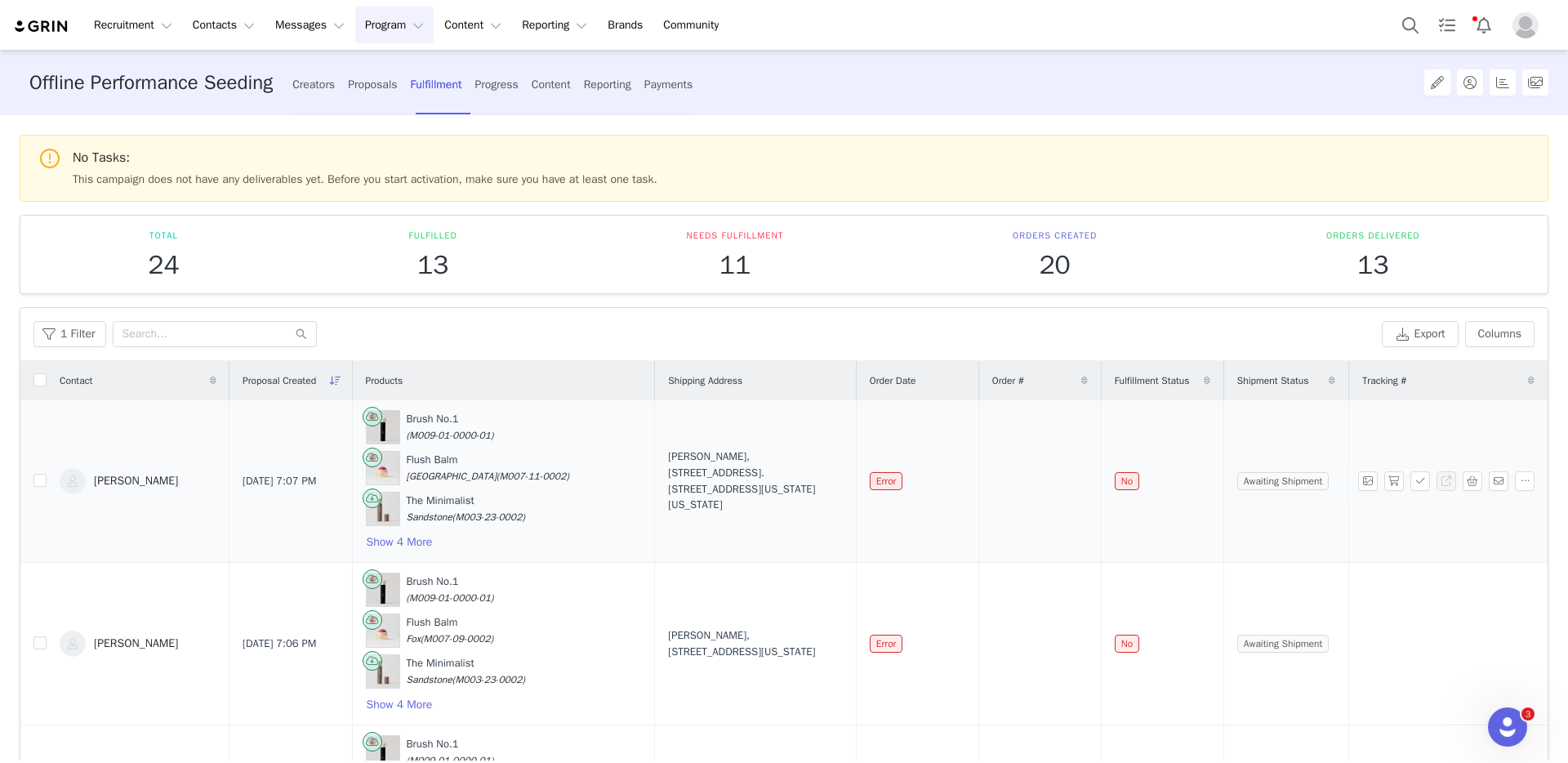 click on "[PERSON_NAME], [STREET_ADDRESS]. [STREET_ADDRESS][US_STATE][US_STATE]" at bounding box center (755, 480) 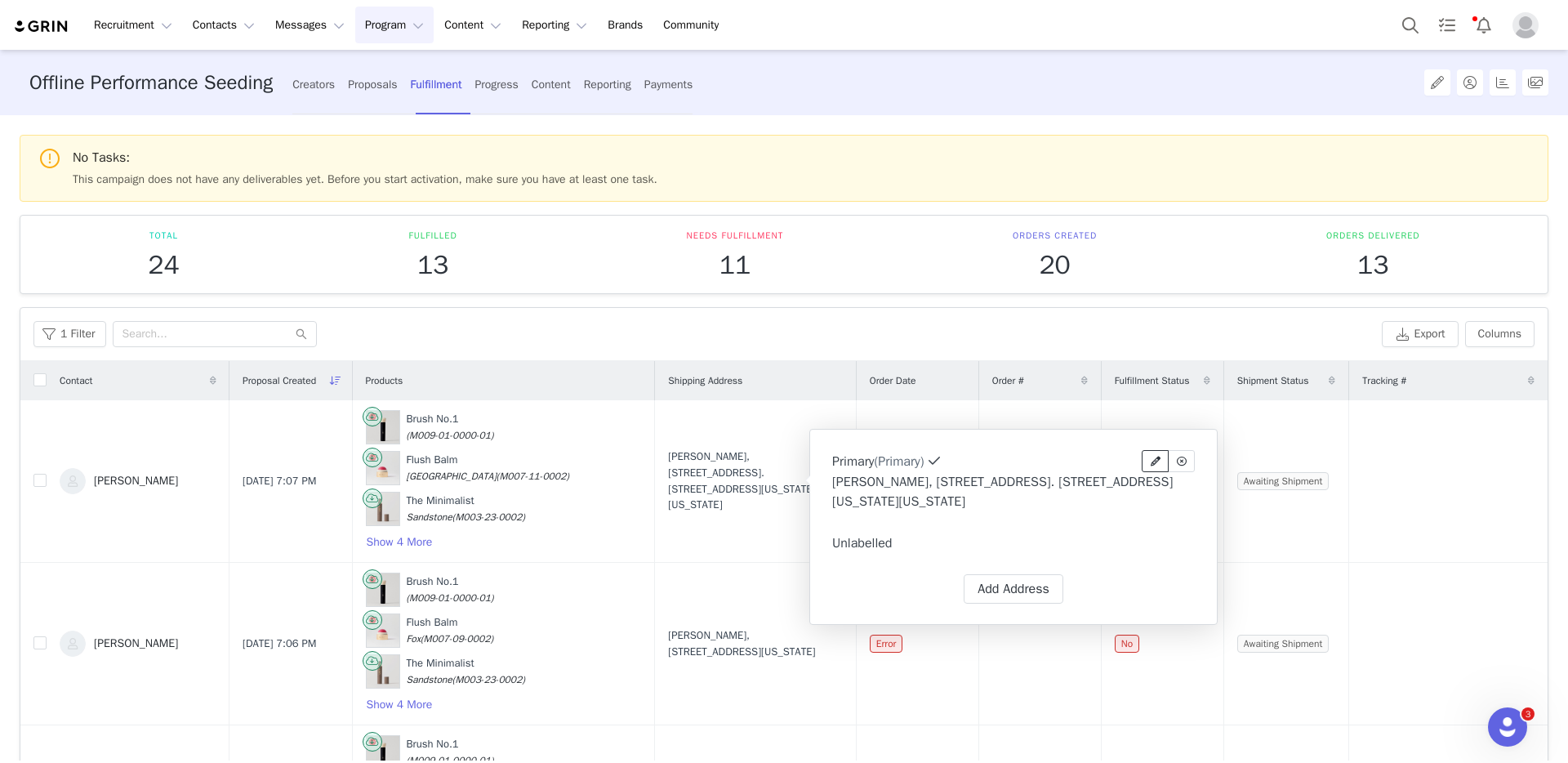 click at bounding box center (1156, 462) 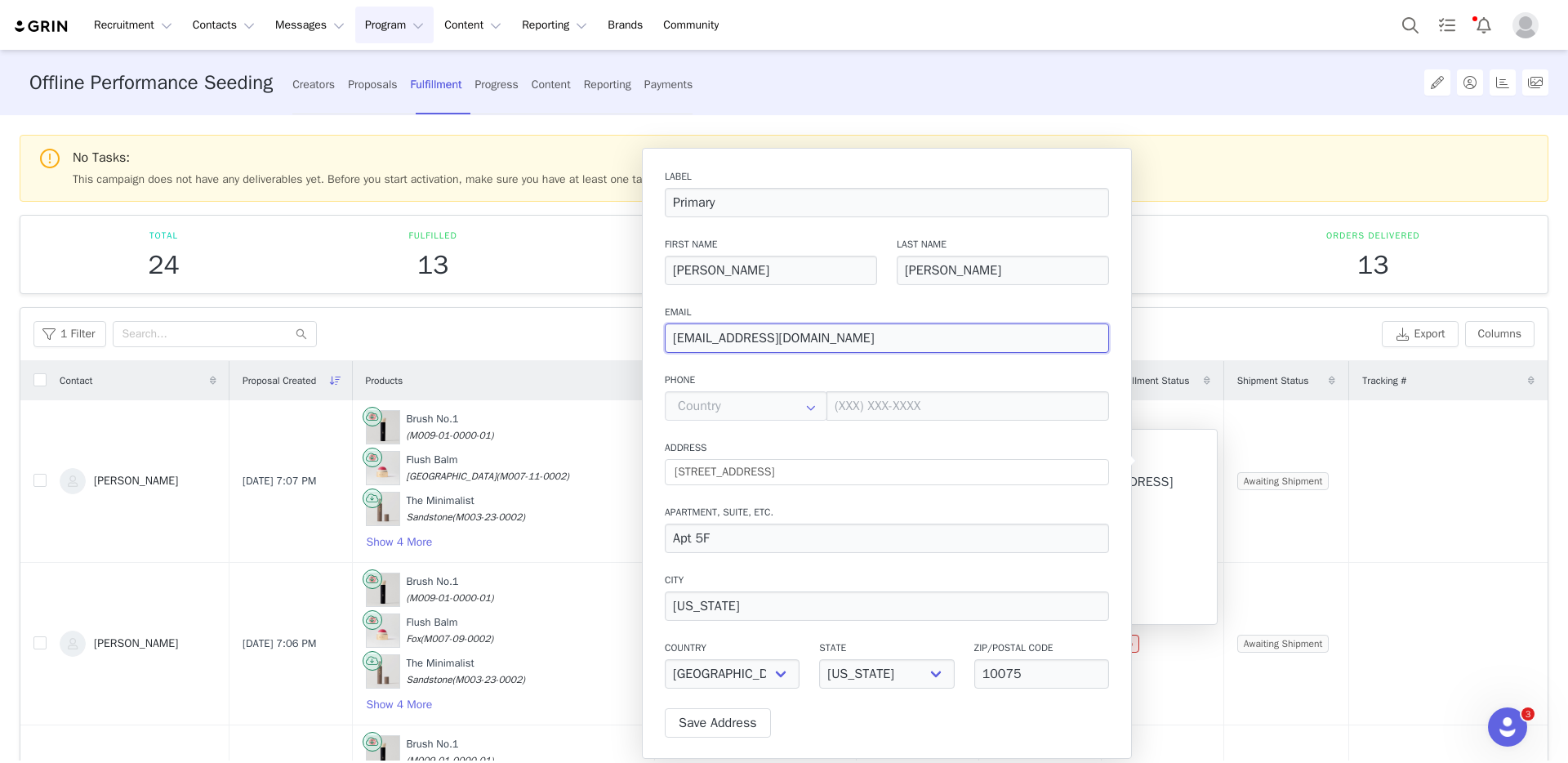 click on "[EMAIL_ADDRESS][DOMAIN_NAME]" at bounding box center [887, 338] 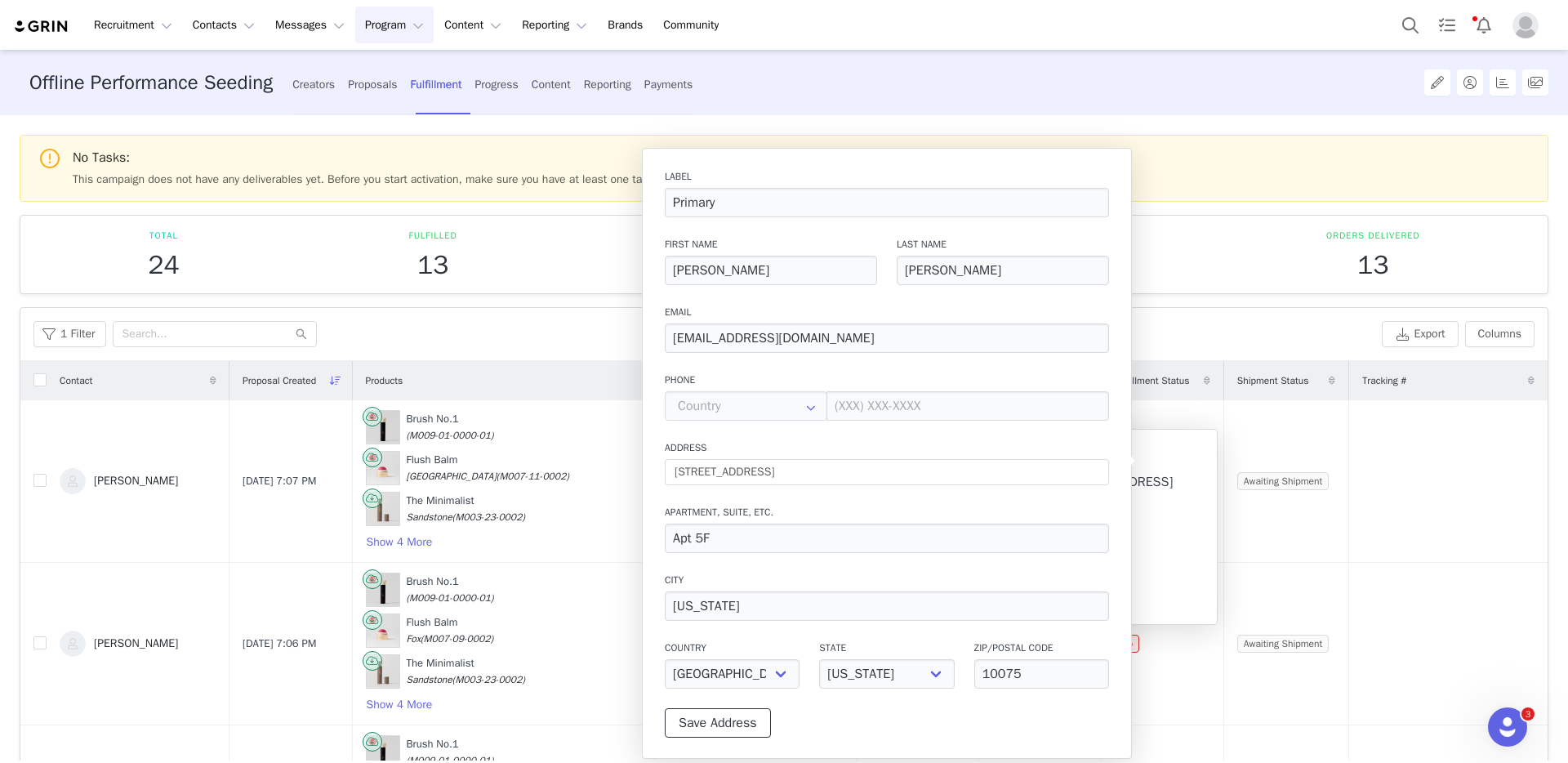 click on "Save Address" at bounding box center (718, 723) 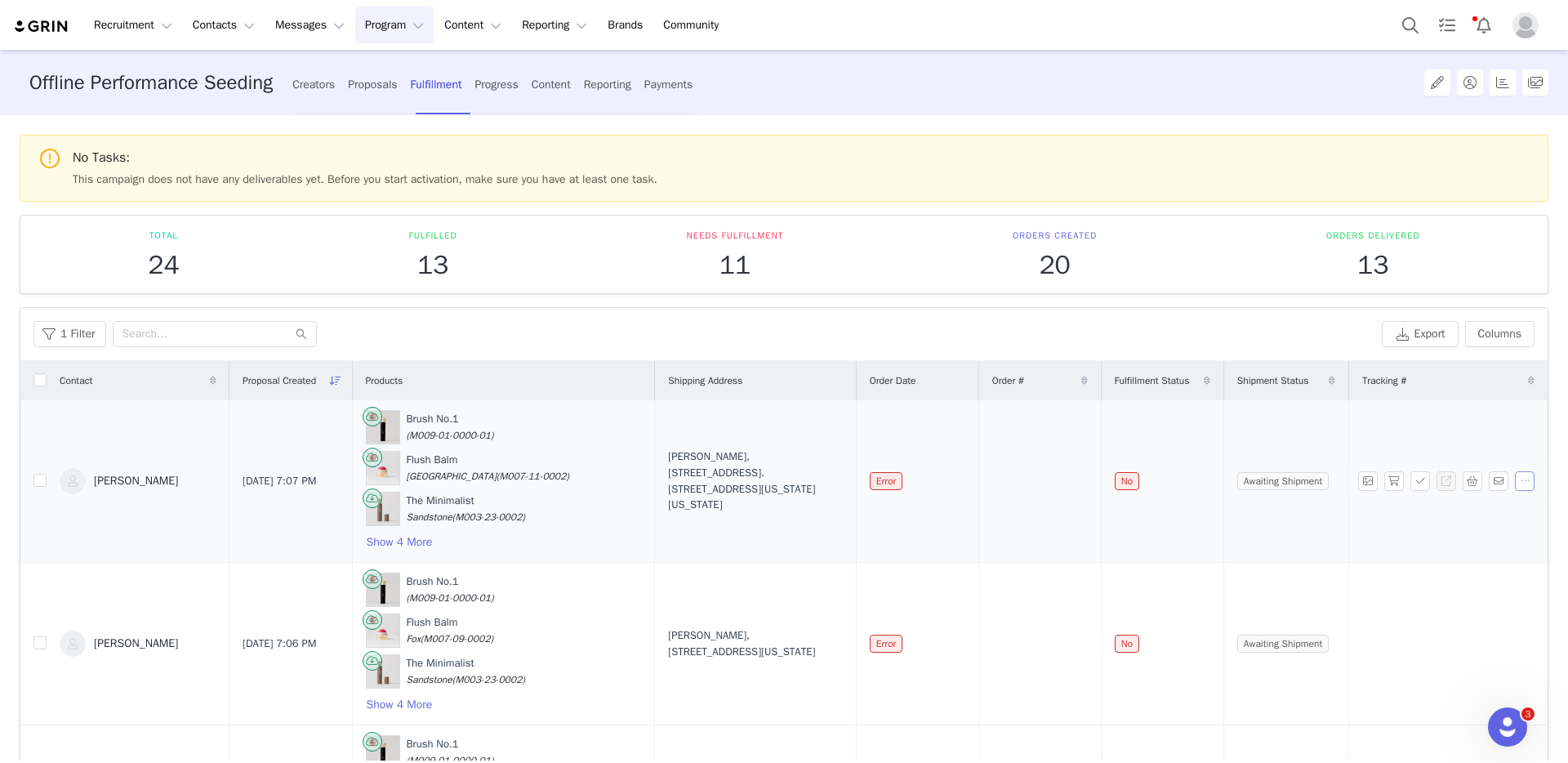 click at bounding box center [1525, 481] 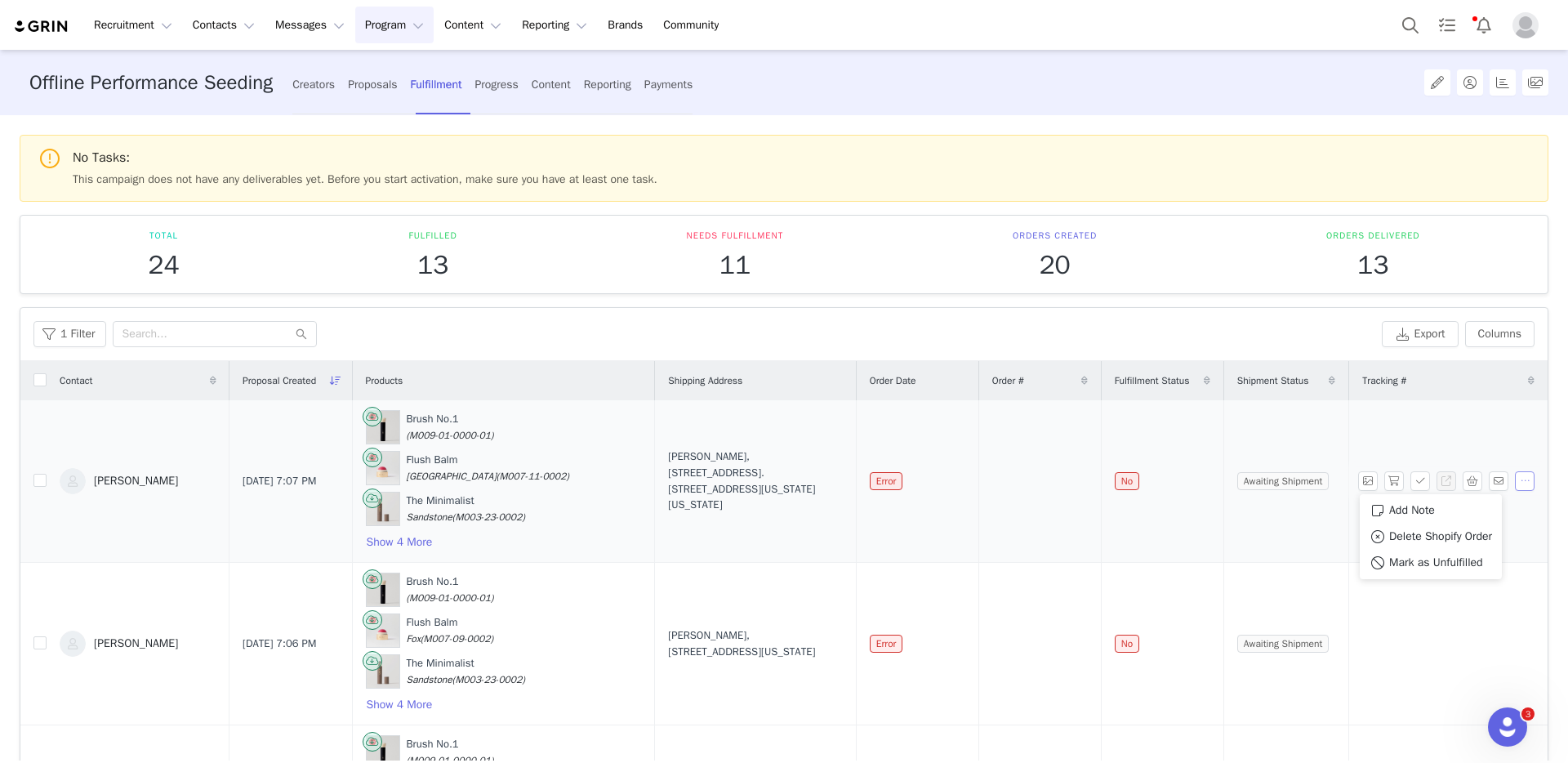 click at bounding box center (1525, 481) 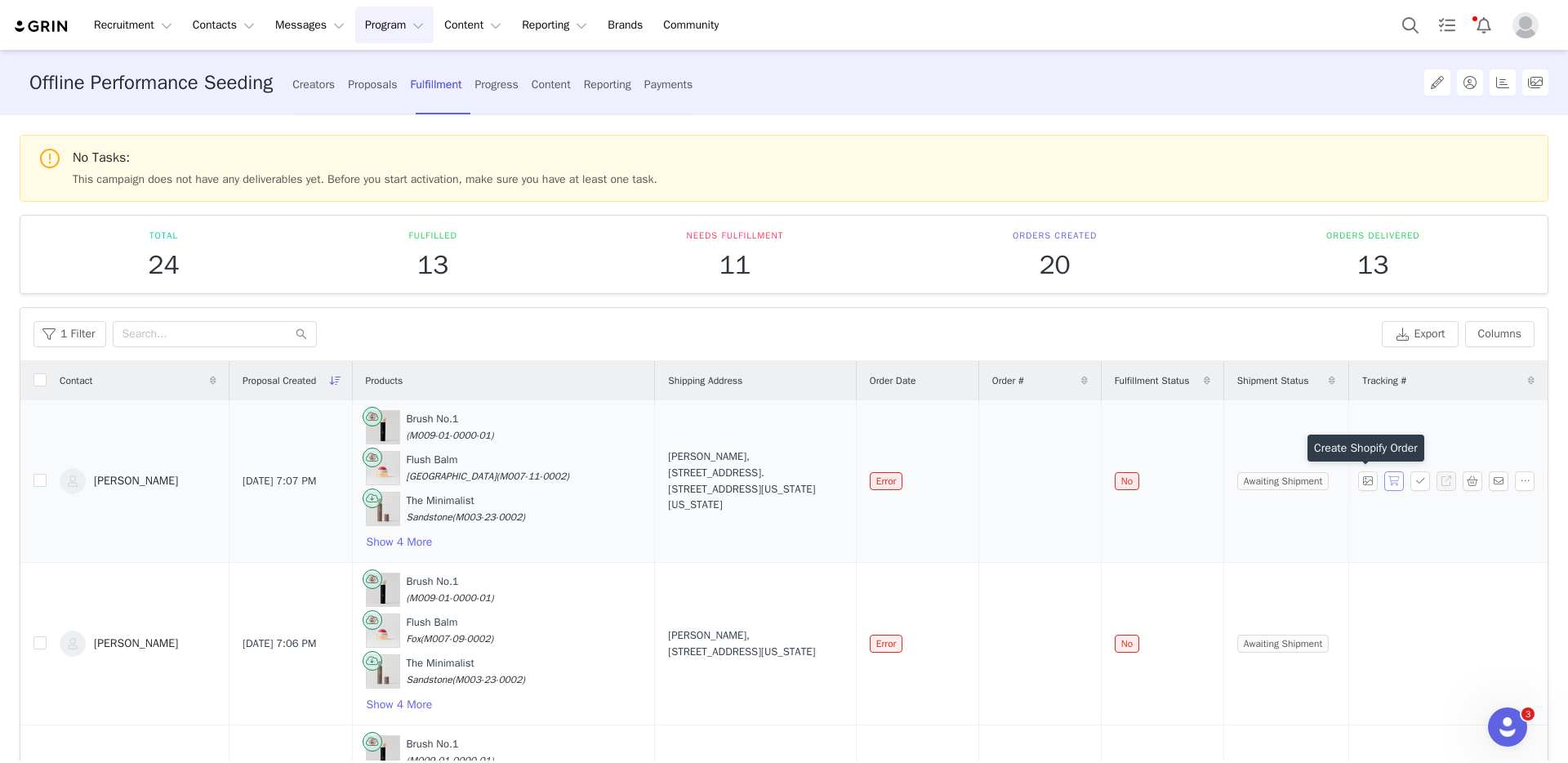 click at bounding box center (1394, 481) 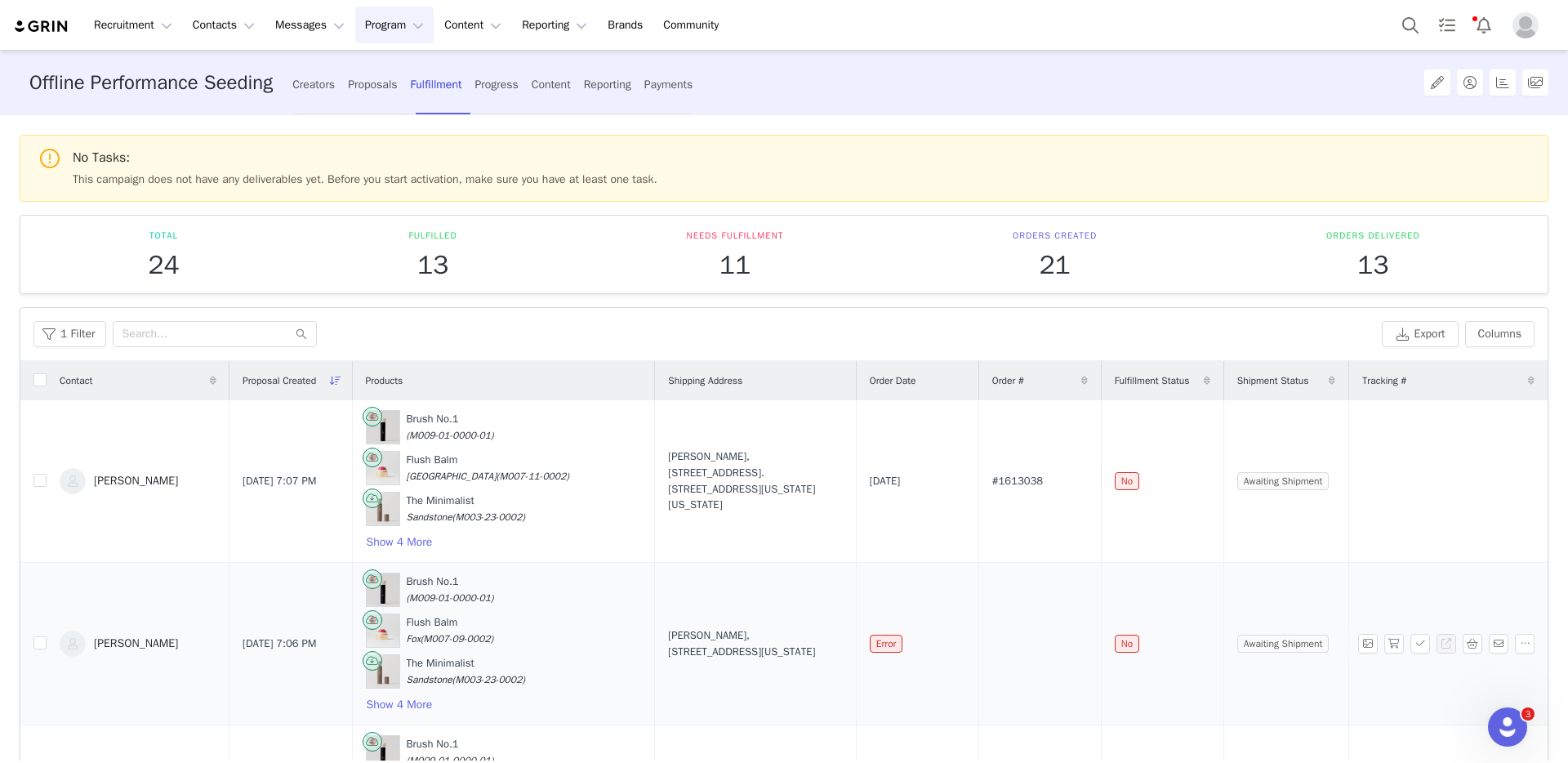 click on "[PERSON_NAME], [STREET_ADDRESS][US_STATE]" at bounding box center (755, 643) 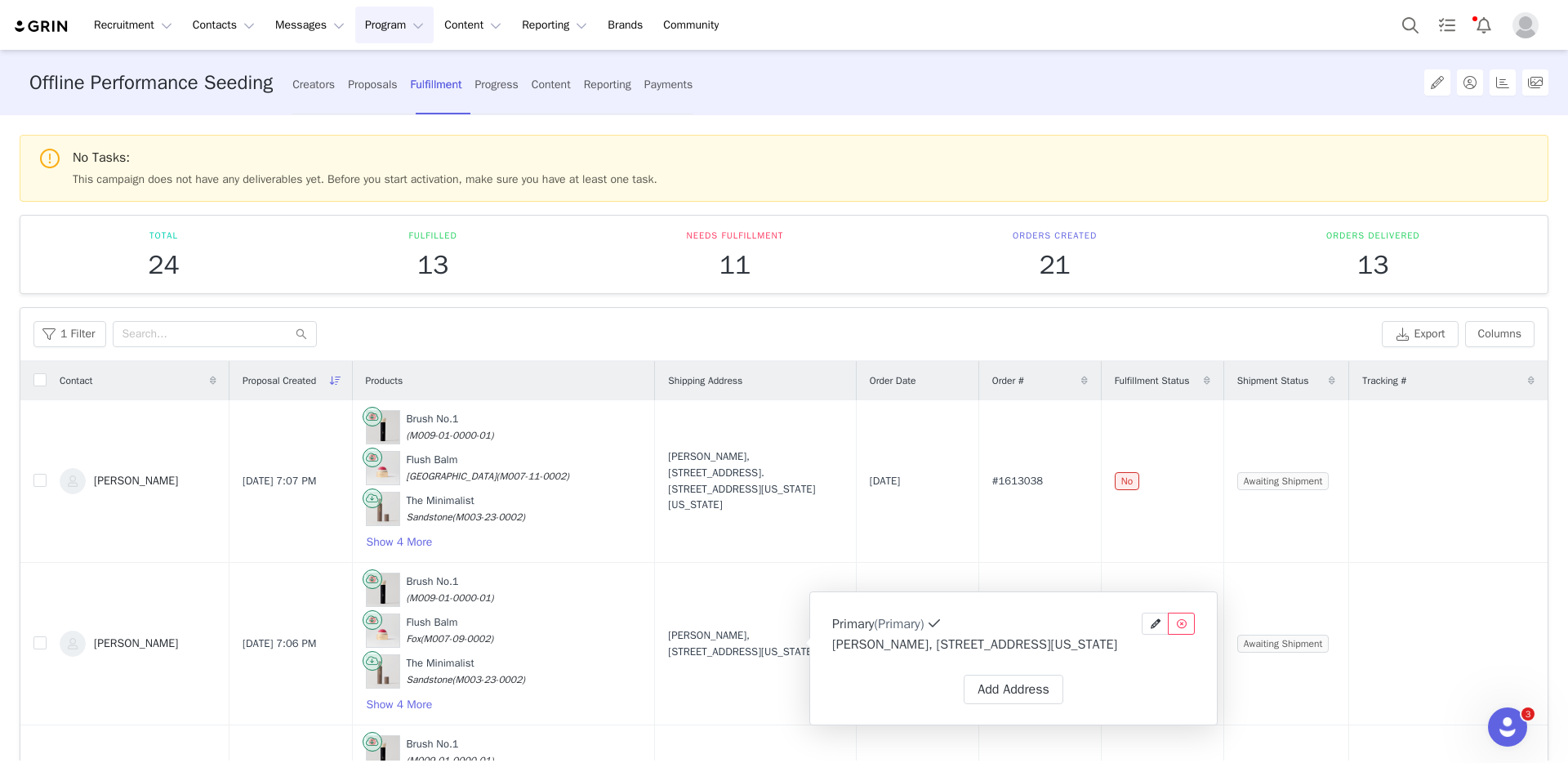select on "[object Object]" 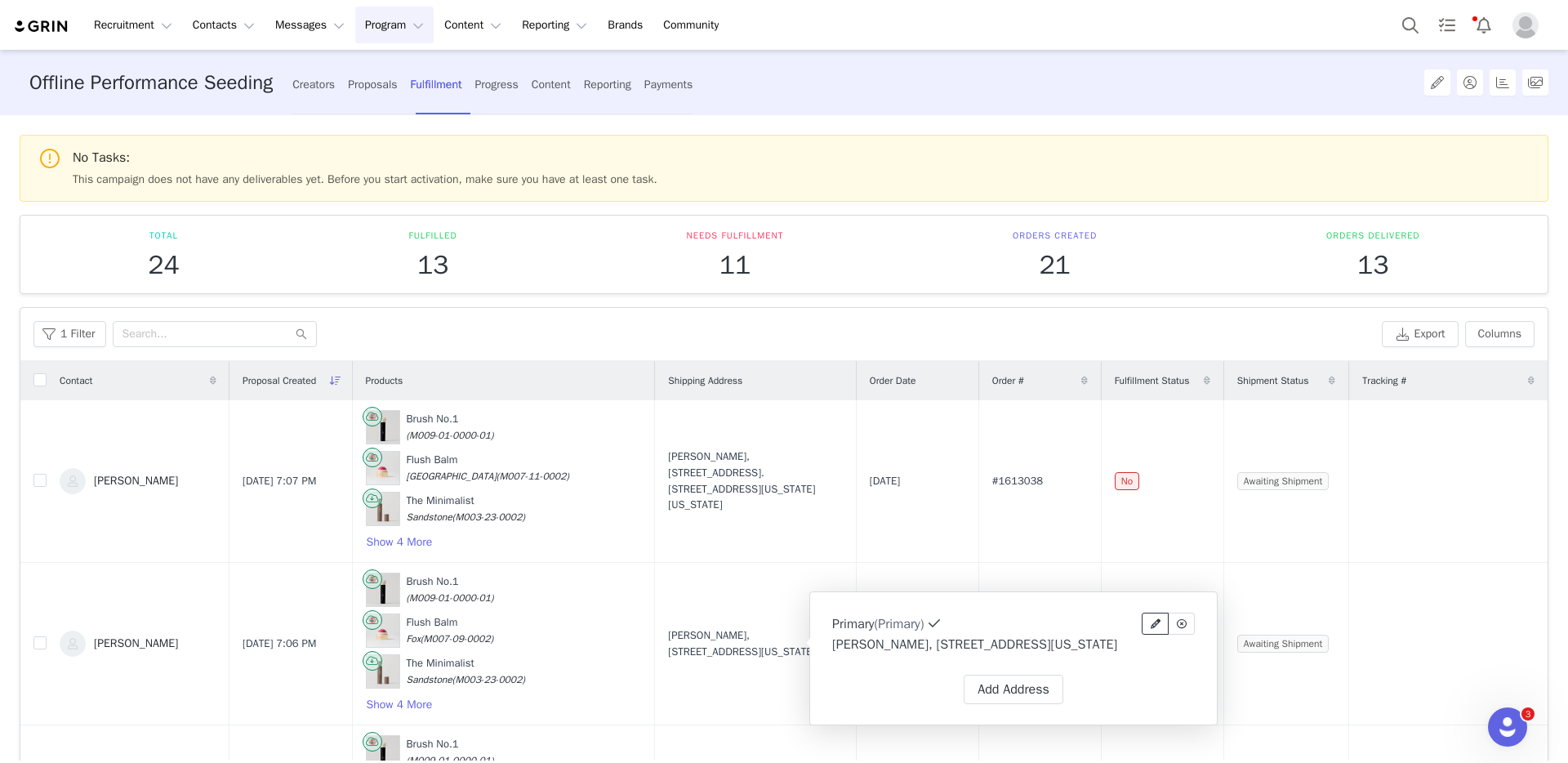 click at bounding box center [1156, 624] 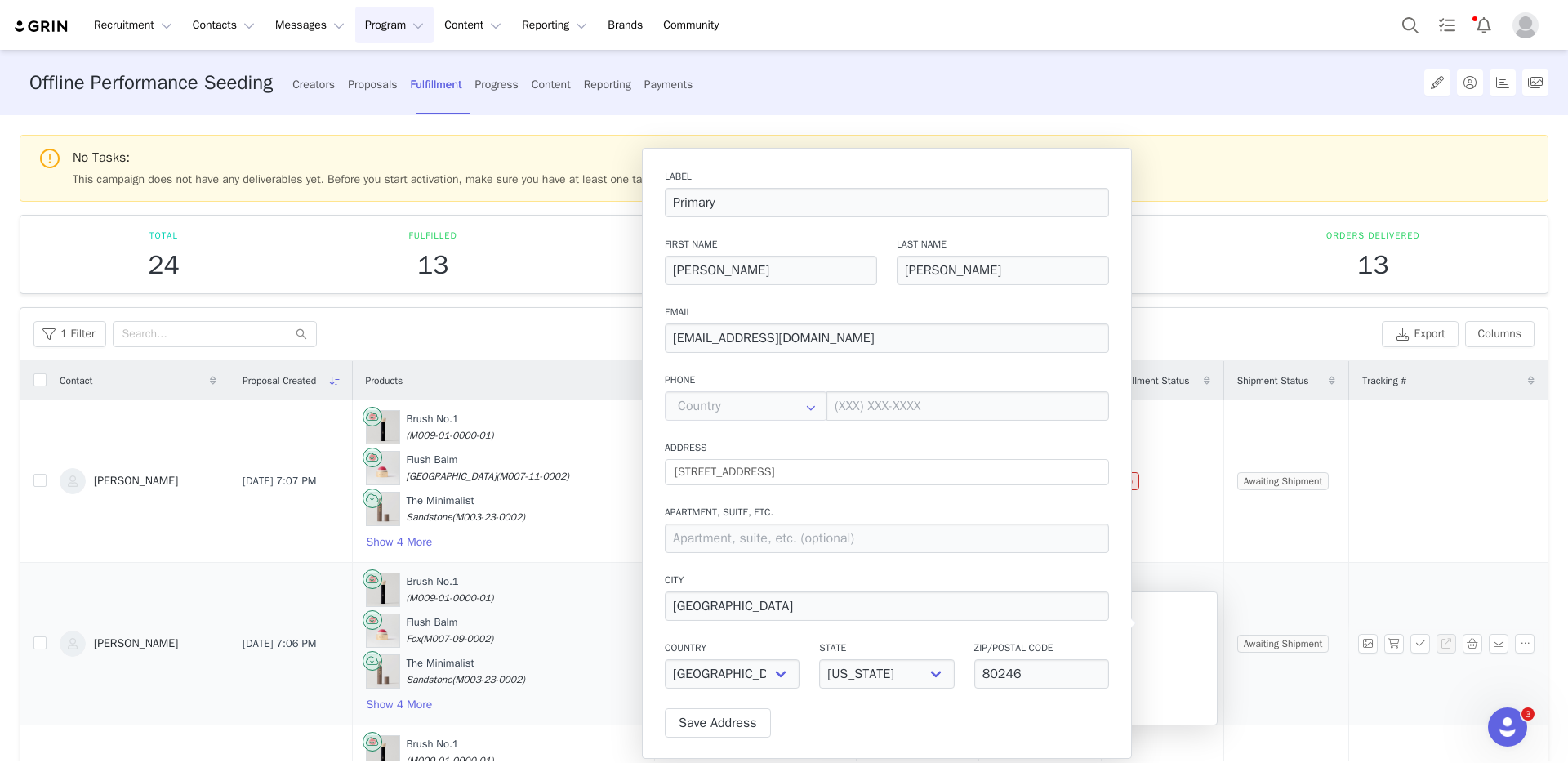 click on "[PERSON_NAME], [STREET_ADDRESS][US_STATE]" at bounding box center (755, 643) 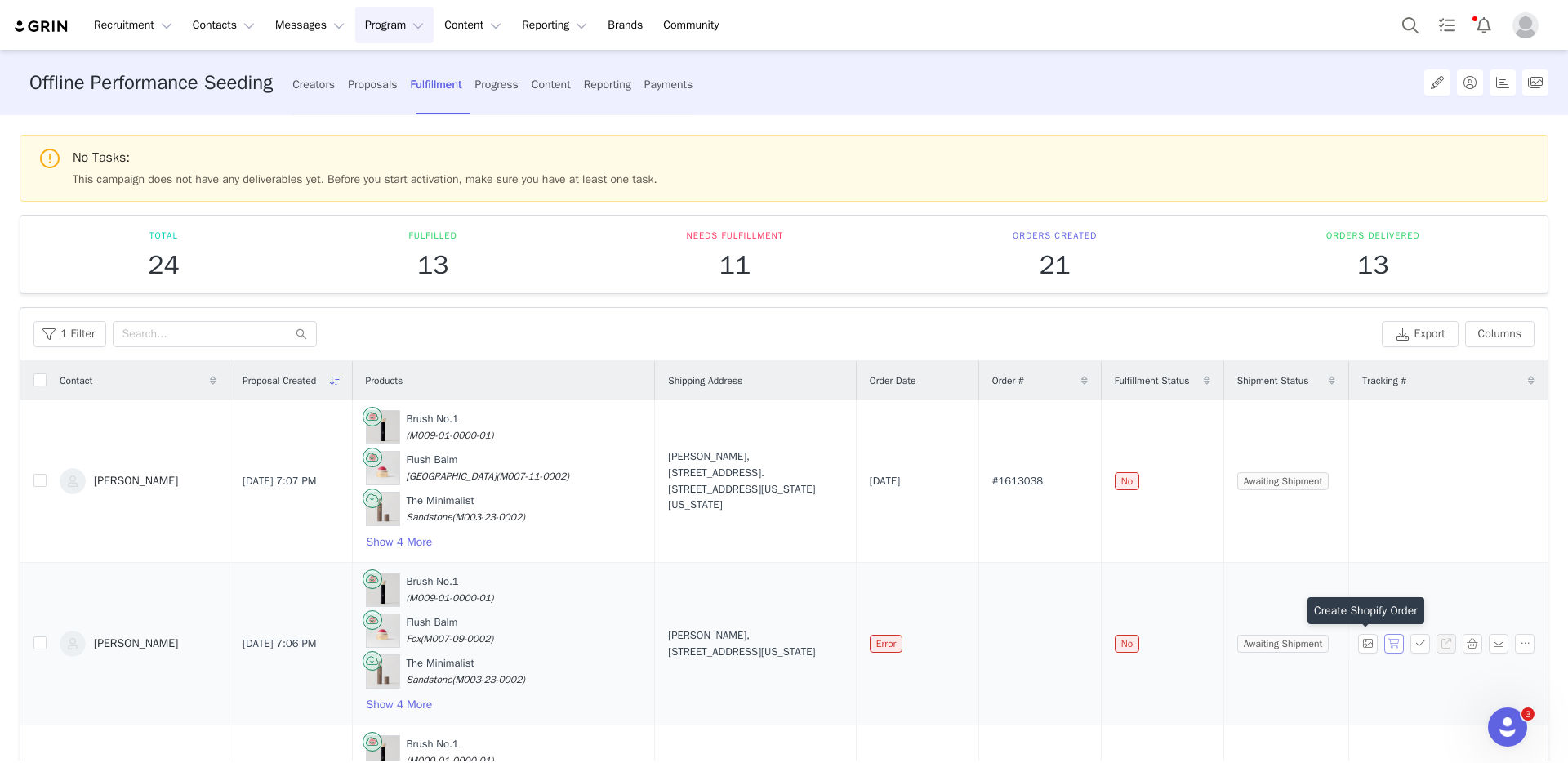 click at bounding box center [1394, 644] 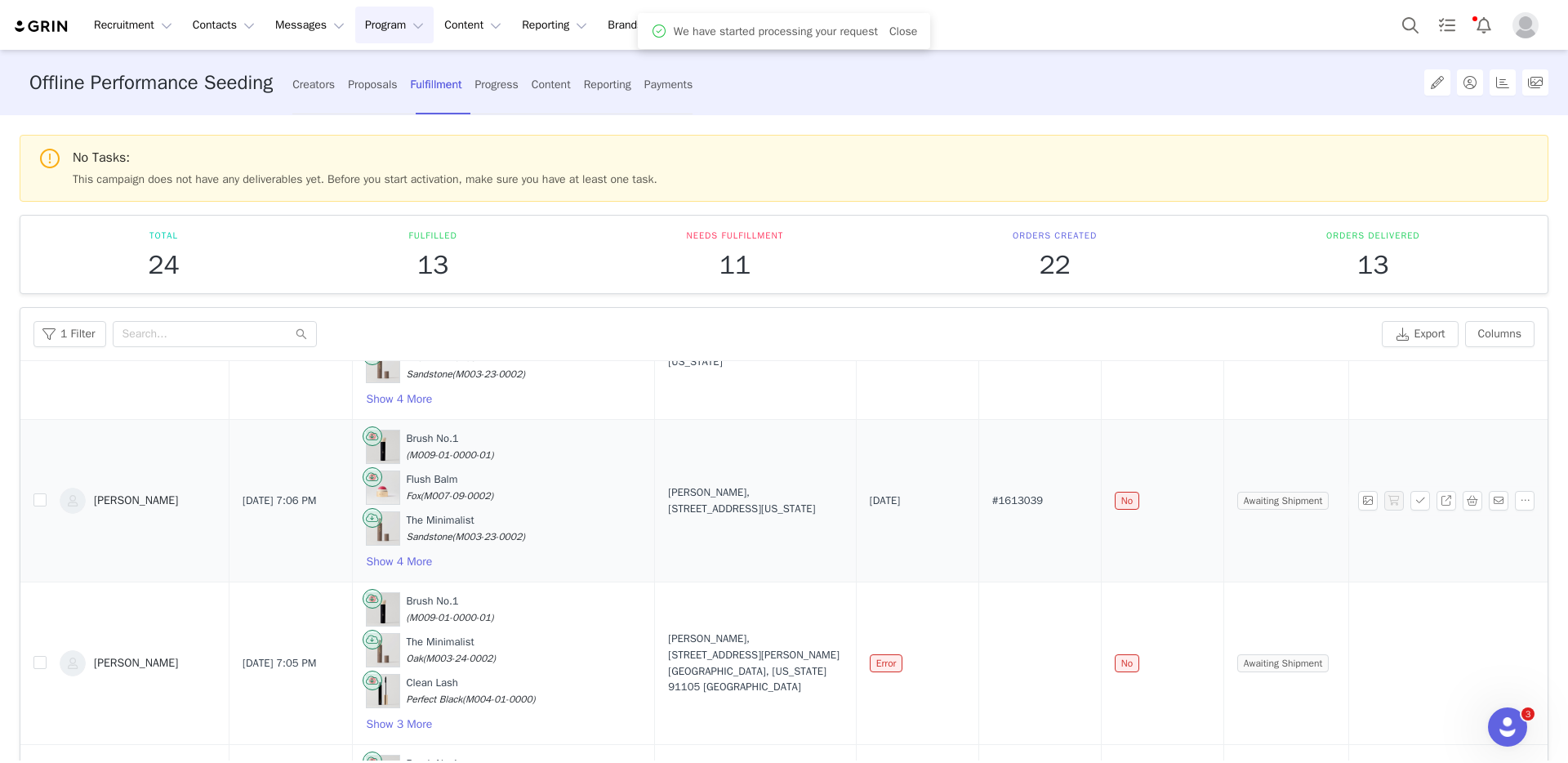 scroll, scrollTop: 175, scrollLeft: 0, axis: vertical 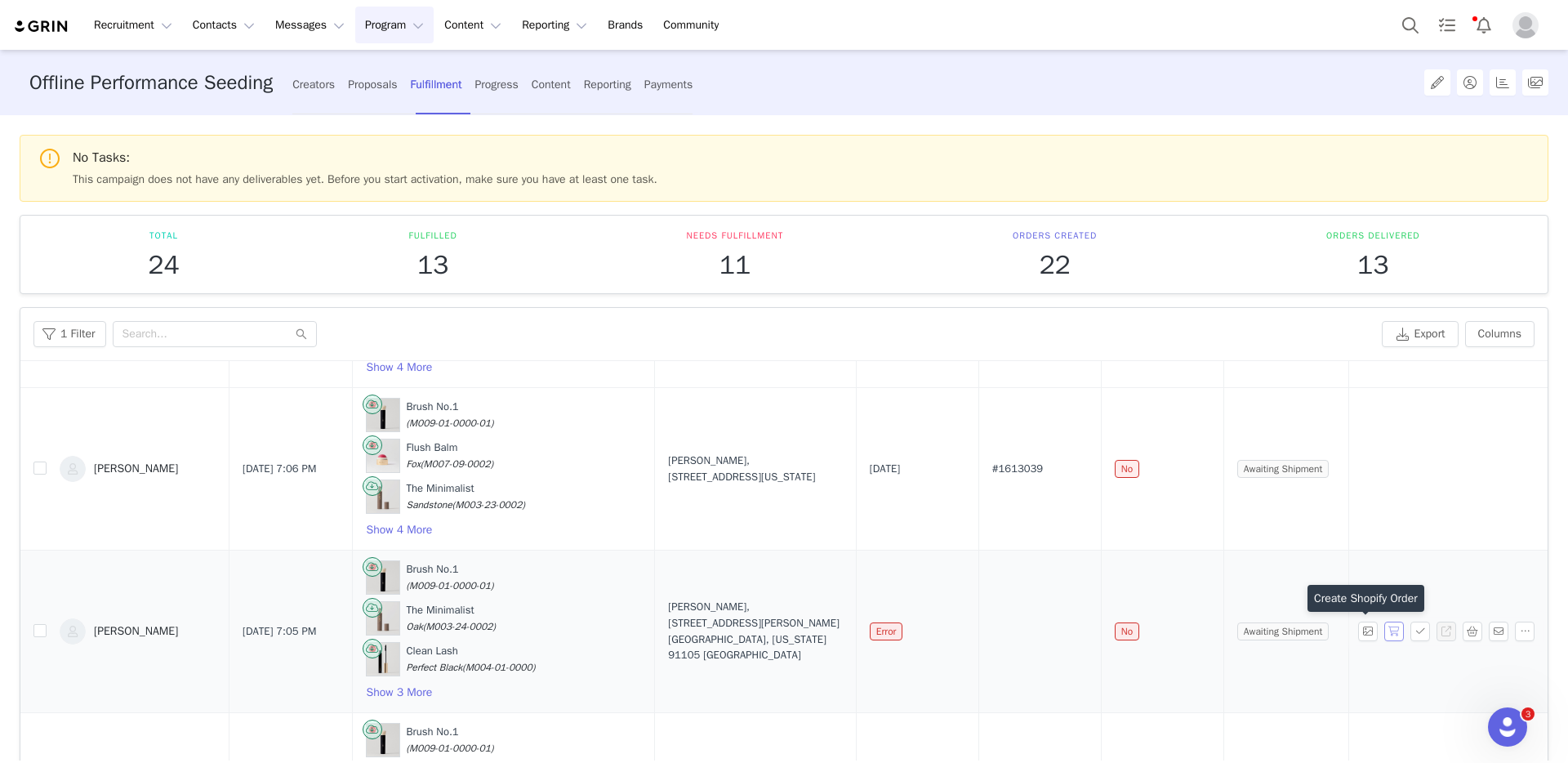 click at bounding box center (1394, 631) 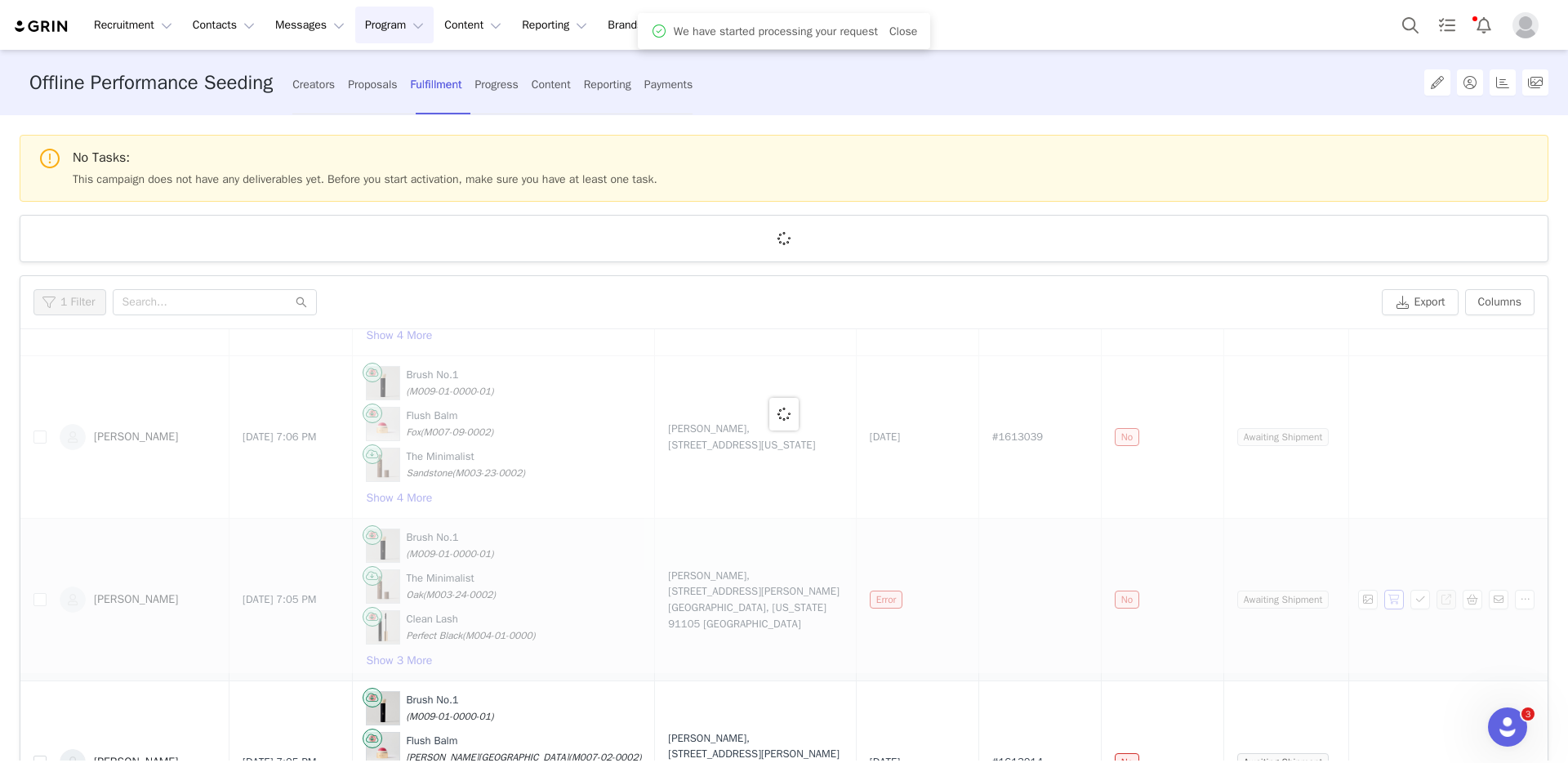scroll, scrollTop: 0, scrollLeft: 0, axis: both 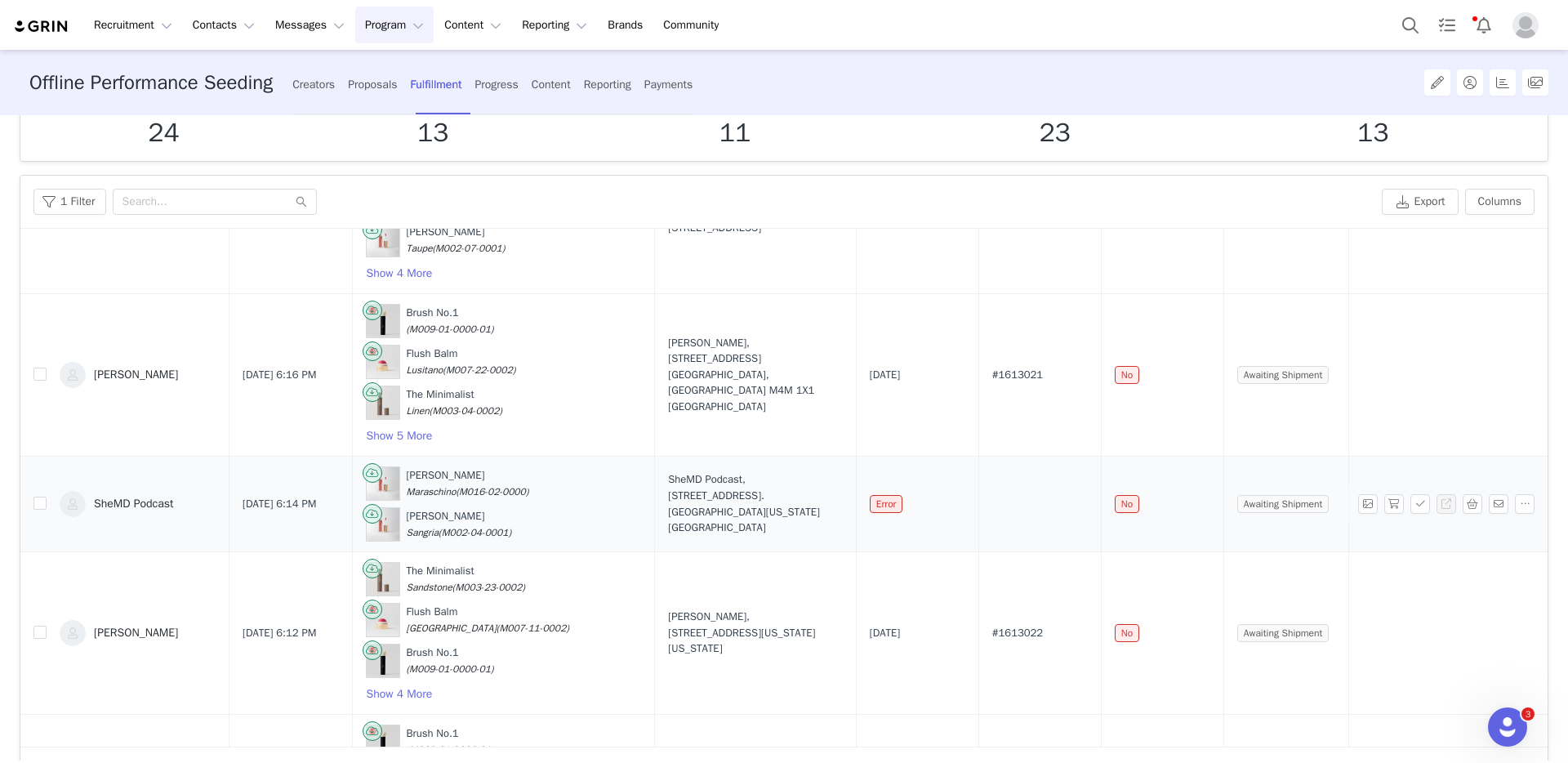 click on "SheMD Podcast, [STREET_ADDRESS]. [GEOGRAPHIC_DATA][US_STATE] [GEOGRAPHIC_DATA]" at bounding box center [755, 503] 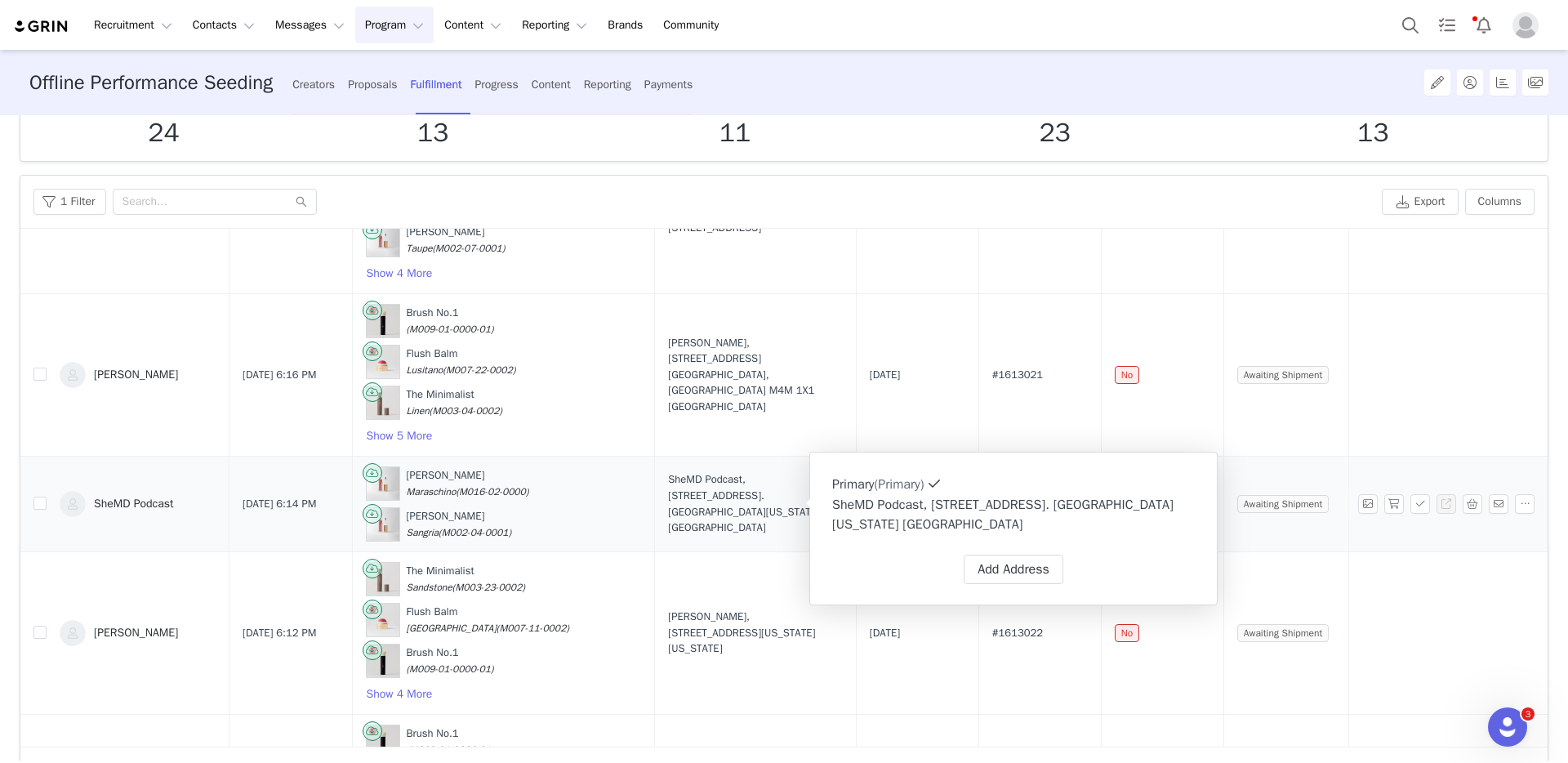 type on "Primary" 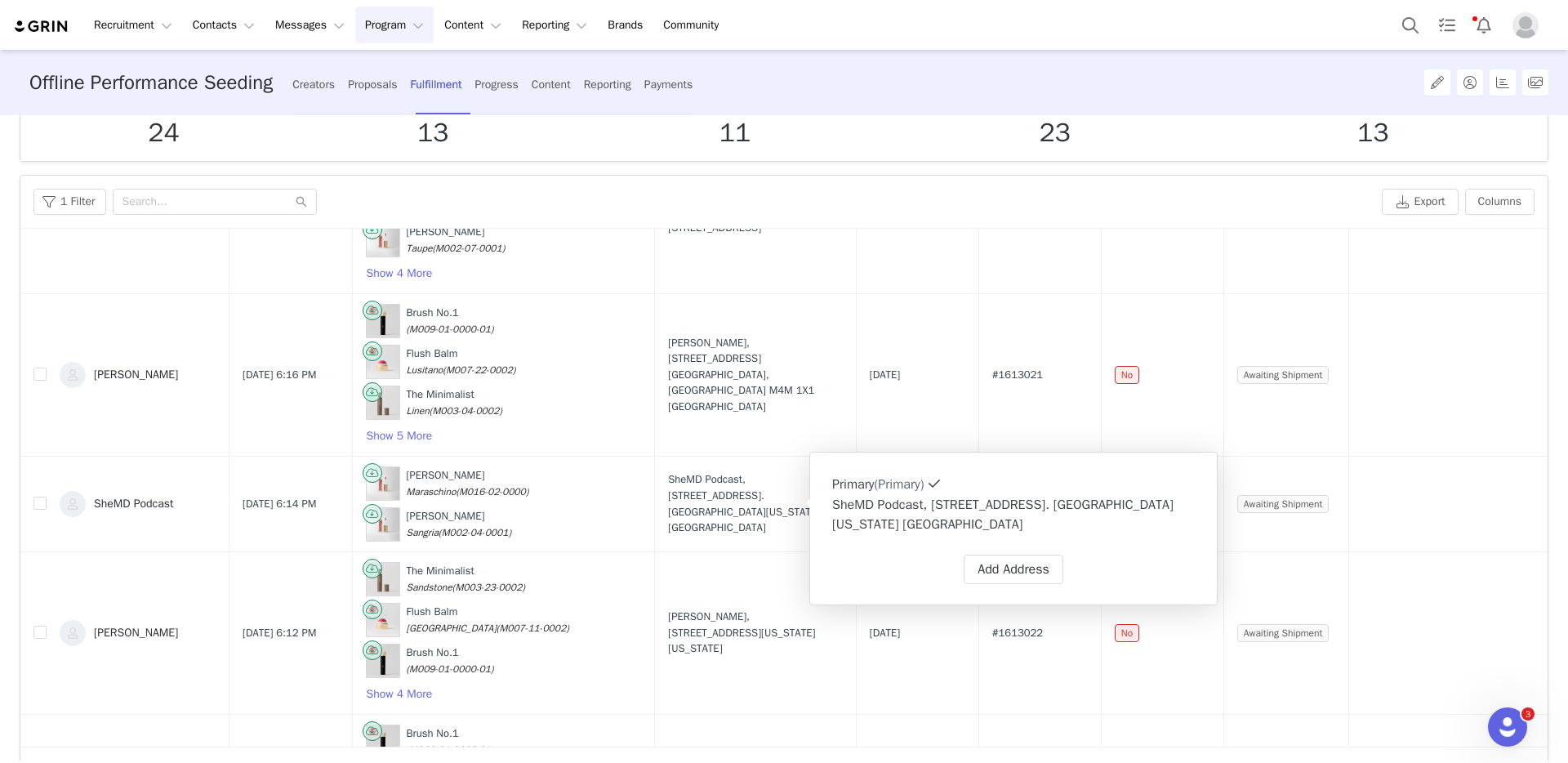 select on "[object Object]" 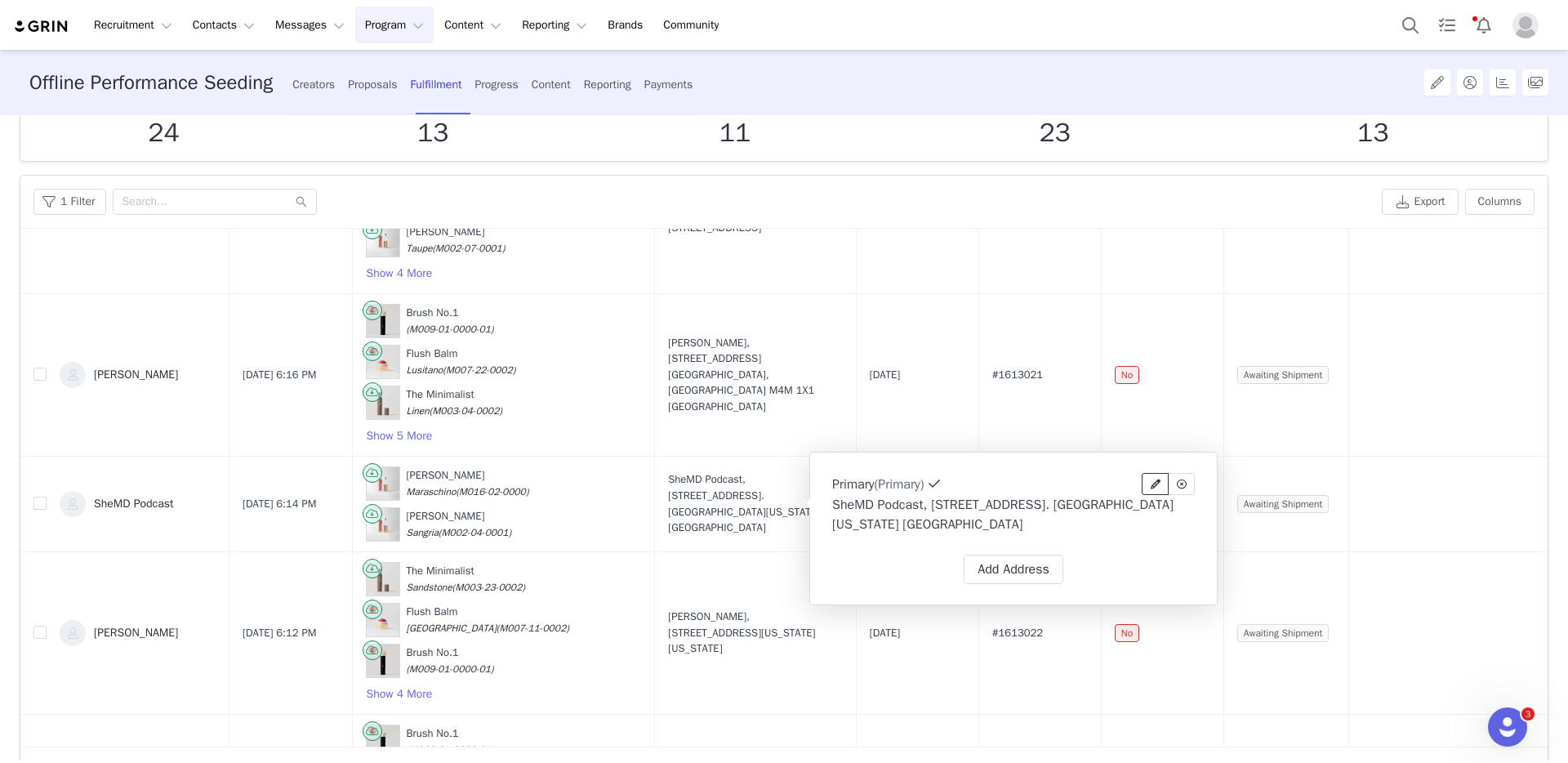 click at bounding box center (1156, 484) 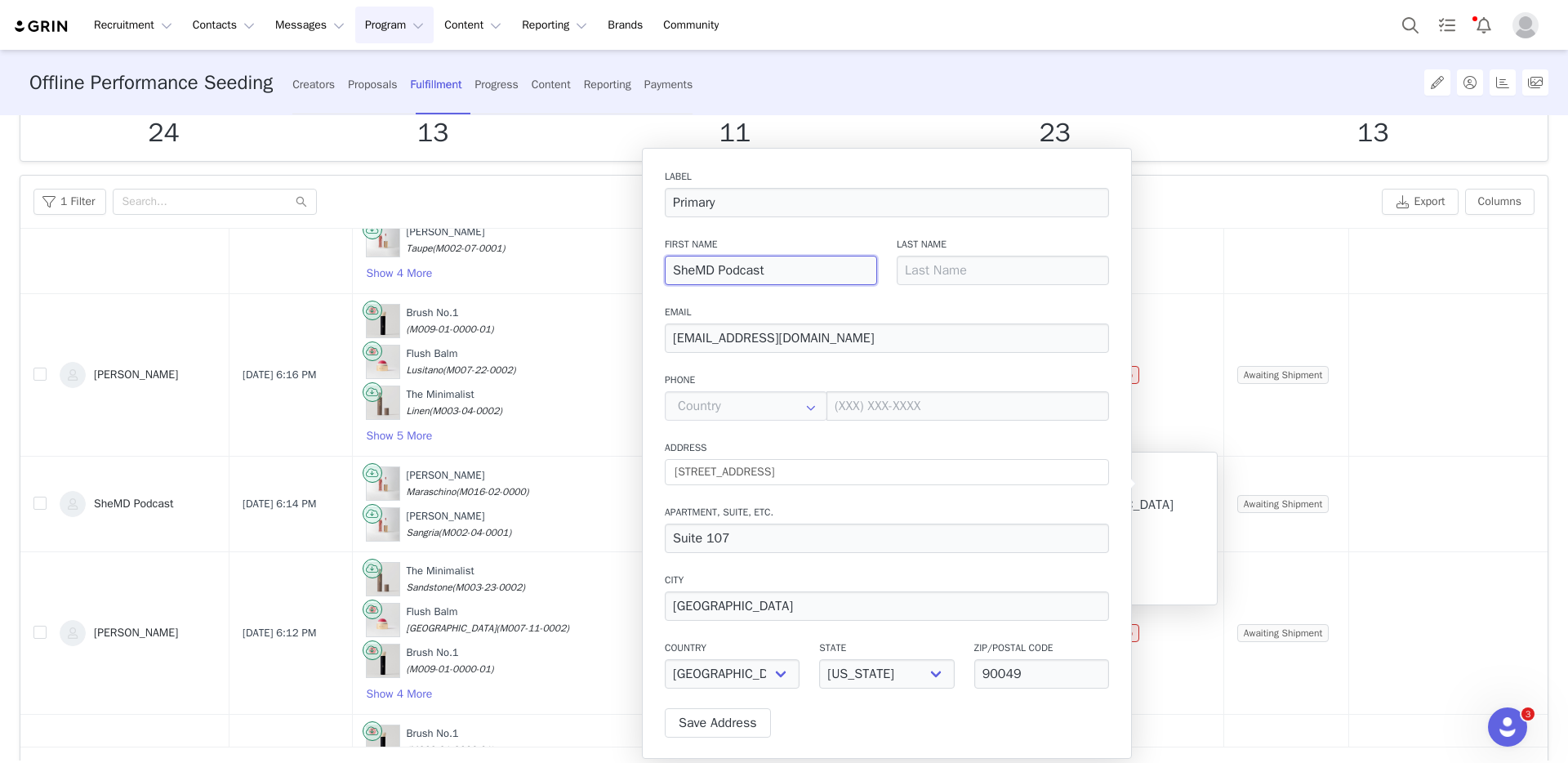 click on "SheMD Podcast" at bounding box center [771, 270] 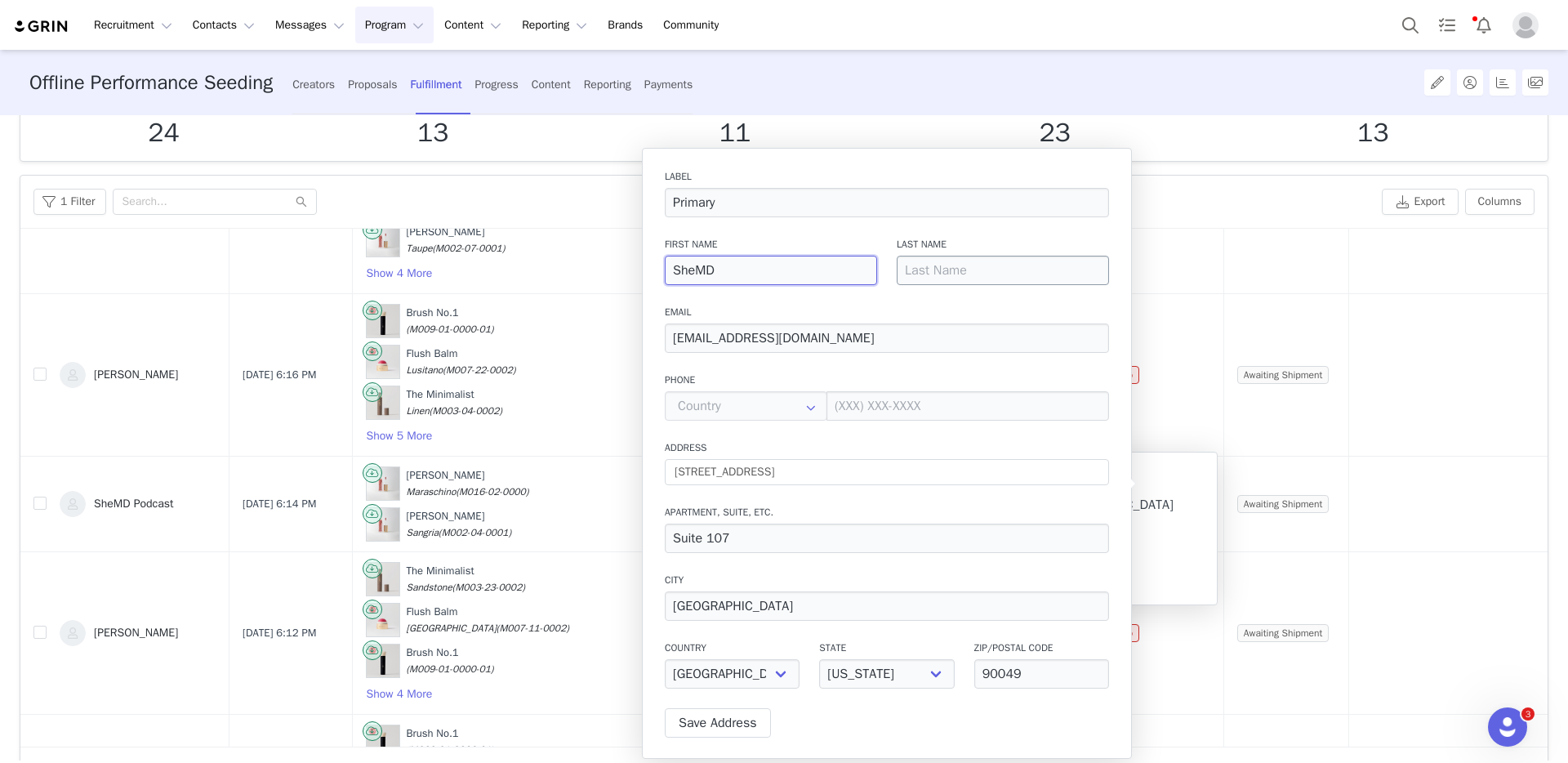 type on "SheMD" 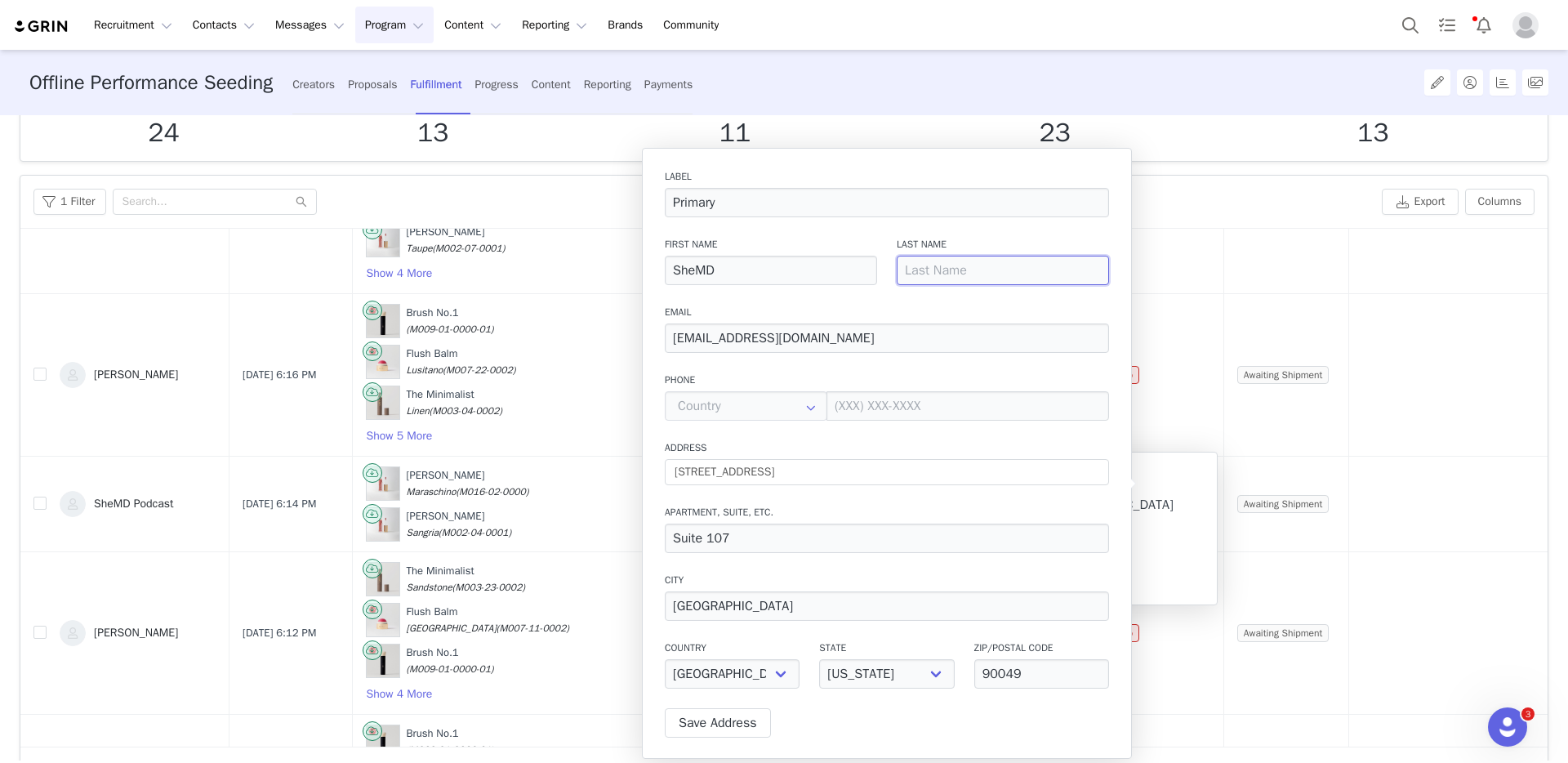 click at bounding box center [1003, 270] 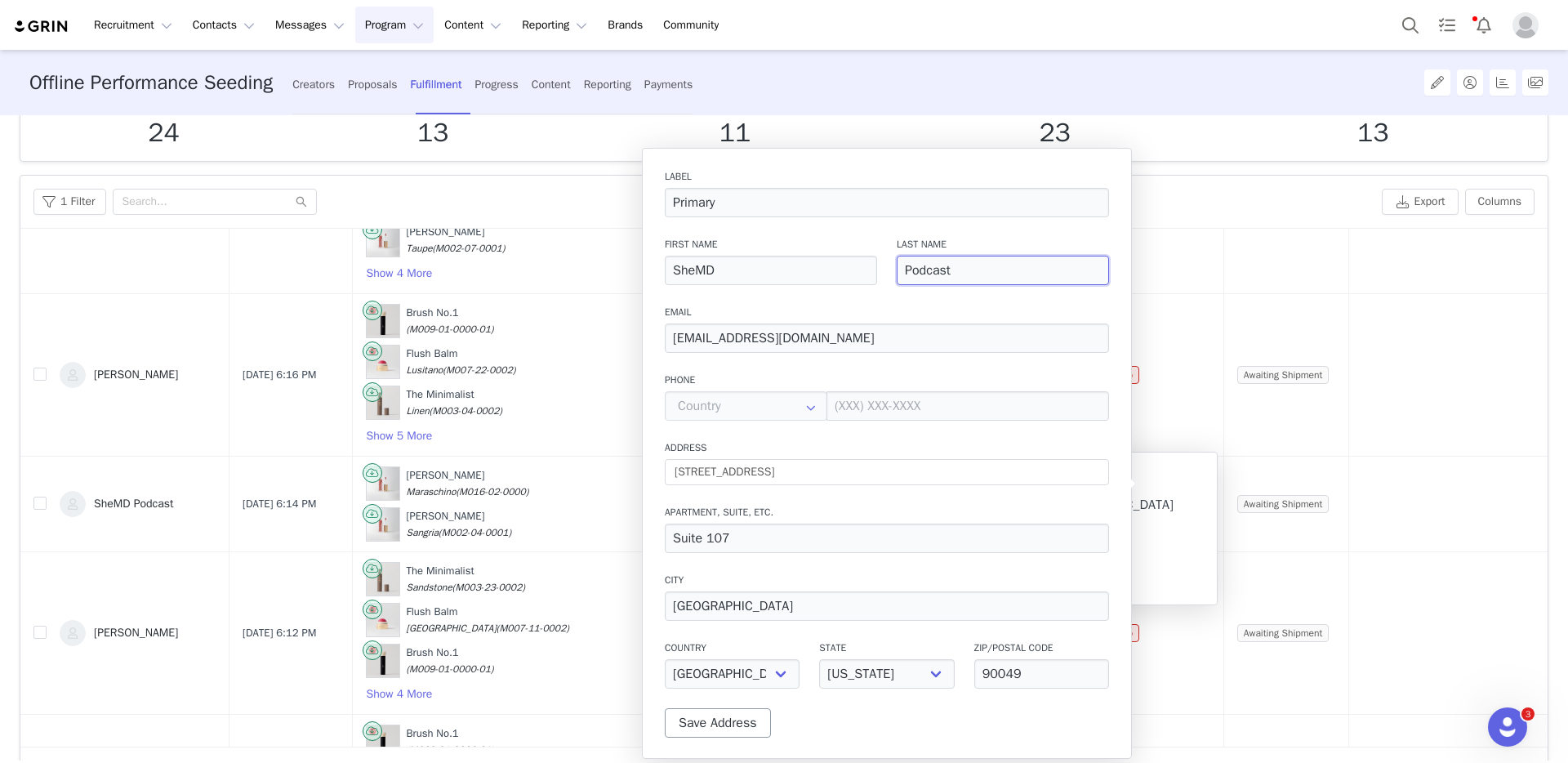 type on "Podcast" 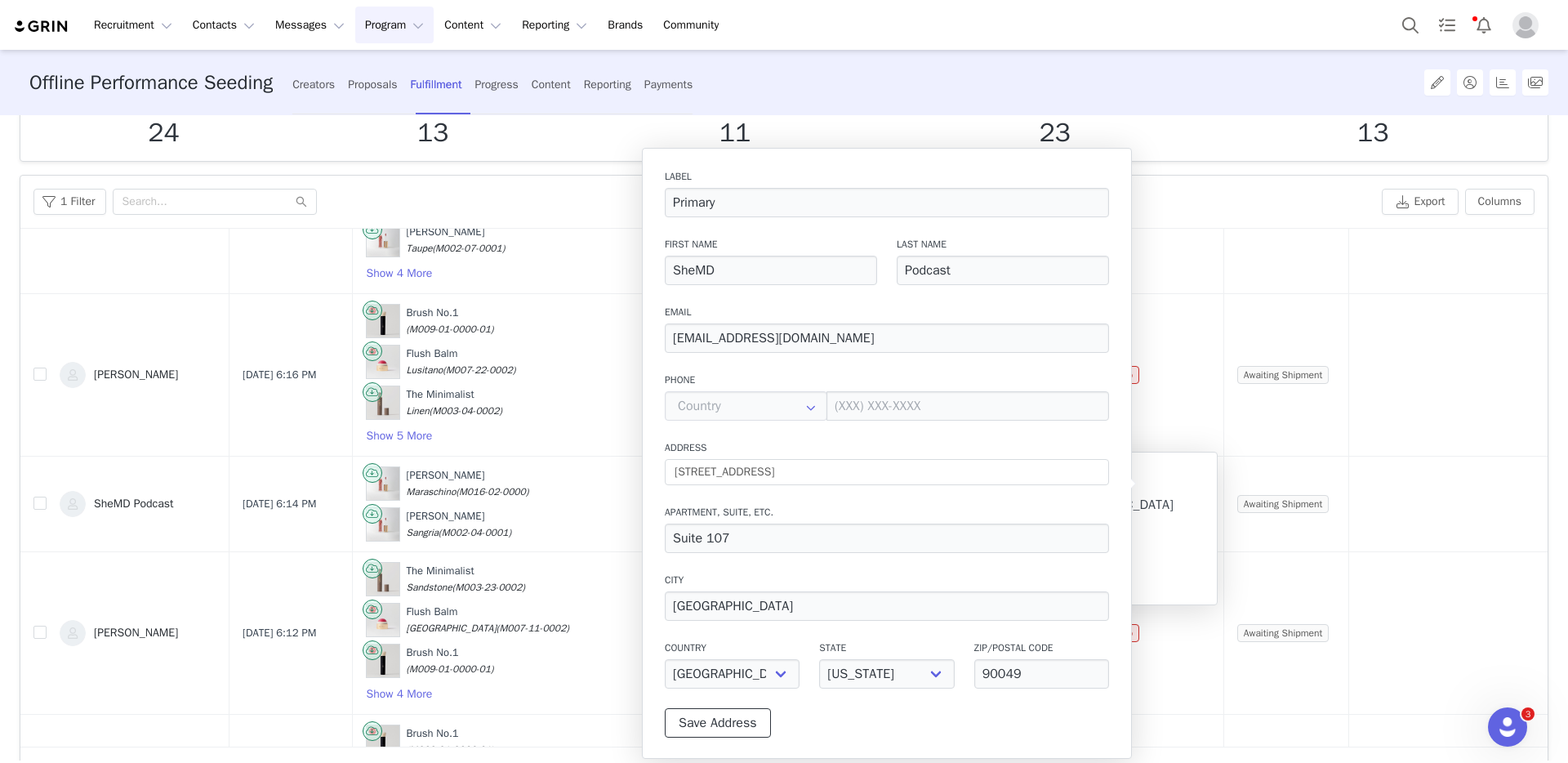 click on "Save Address" at bounding box center [718, 723] 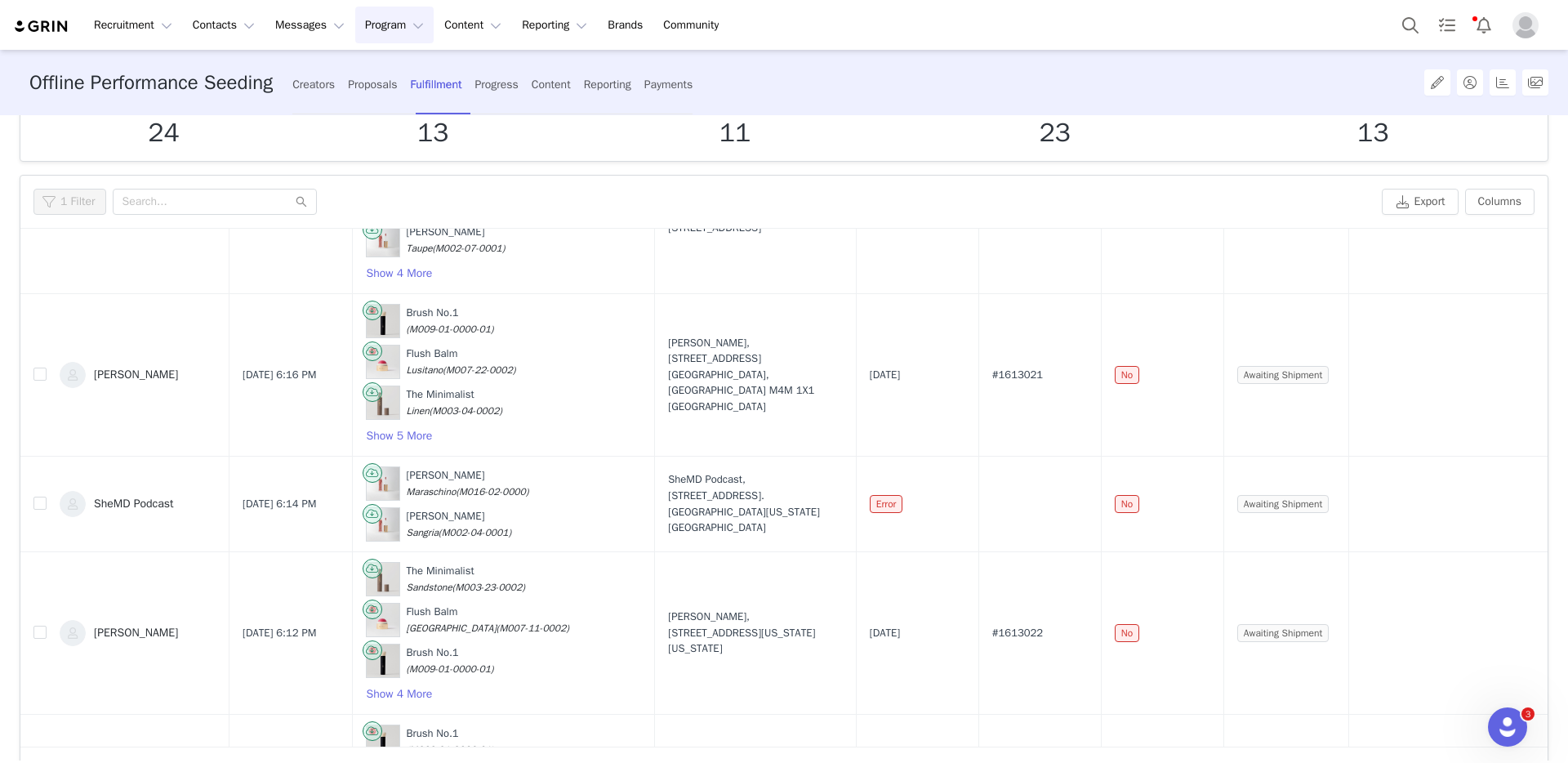 scroll, scrollTop: 0, scrollLeft: 0, axis: both 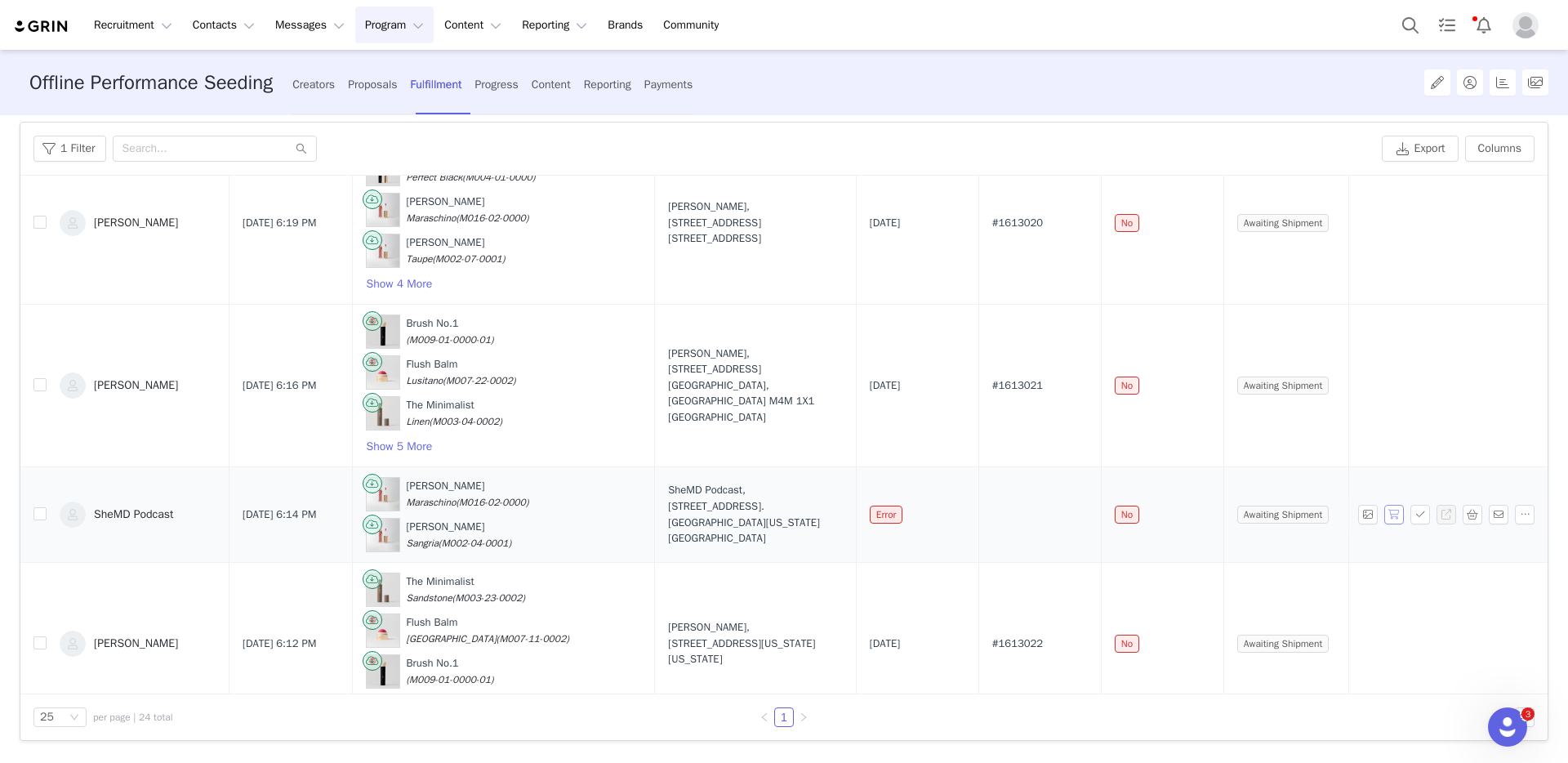 click at bounding box center [1394, 515] 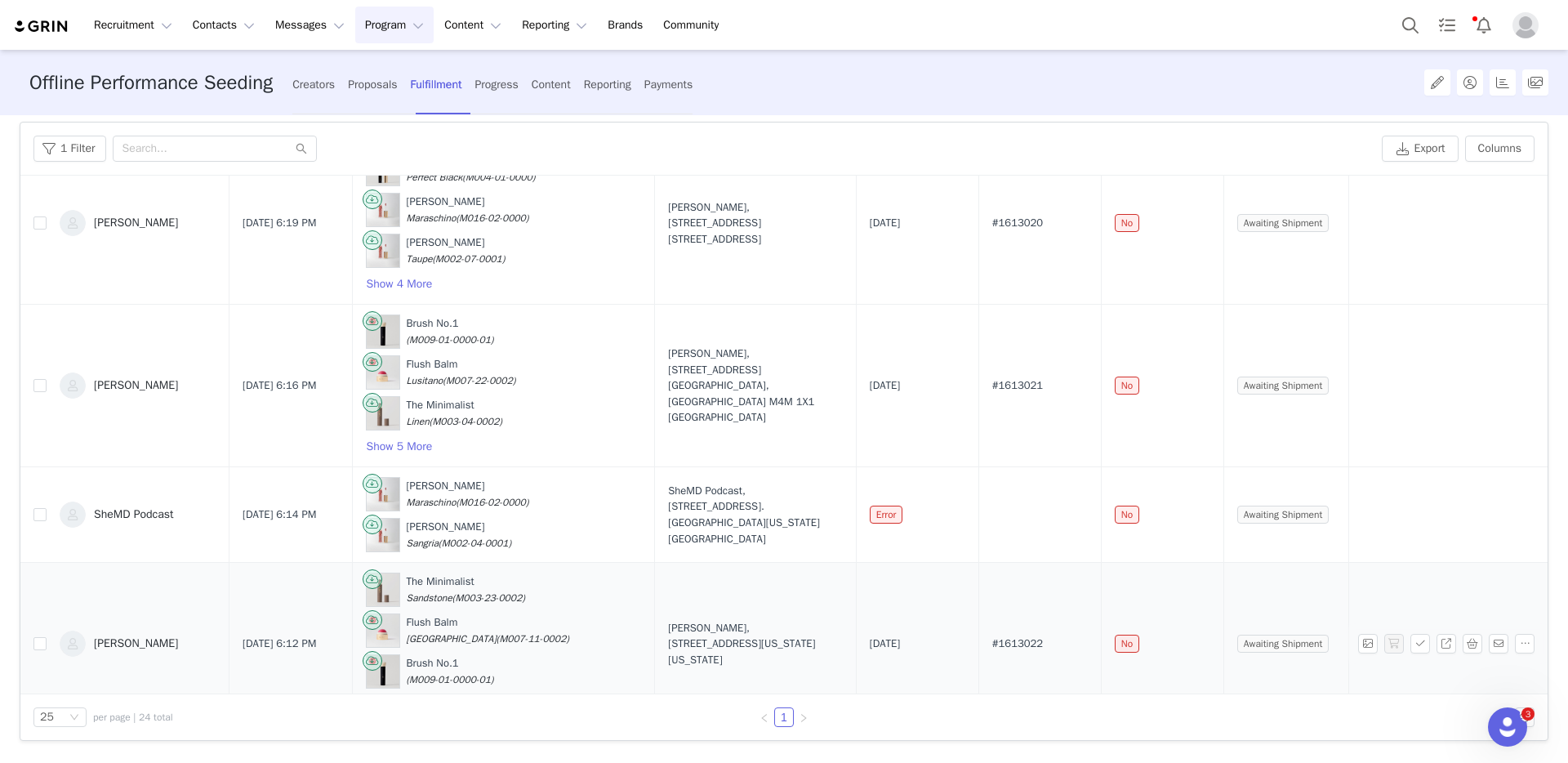 scroll, scrollTop: 154, scrollLeft: 0, axis: vertical 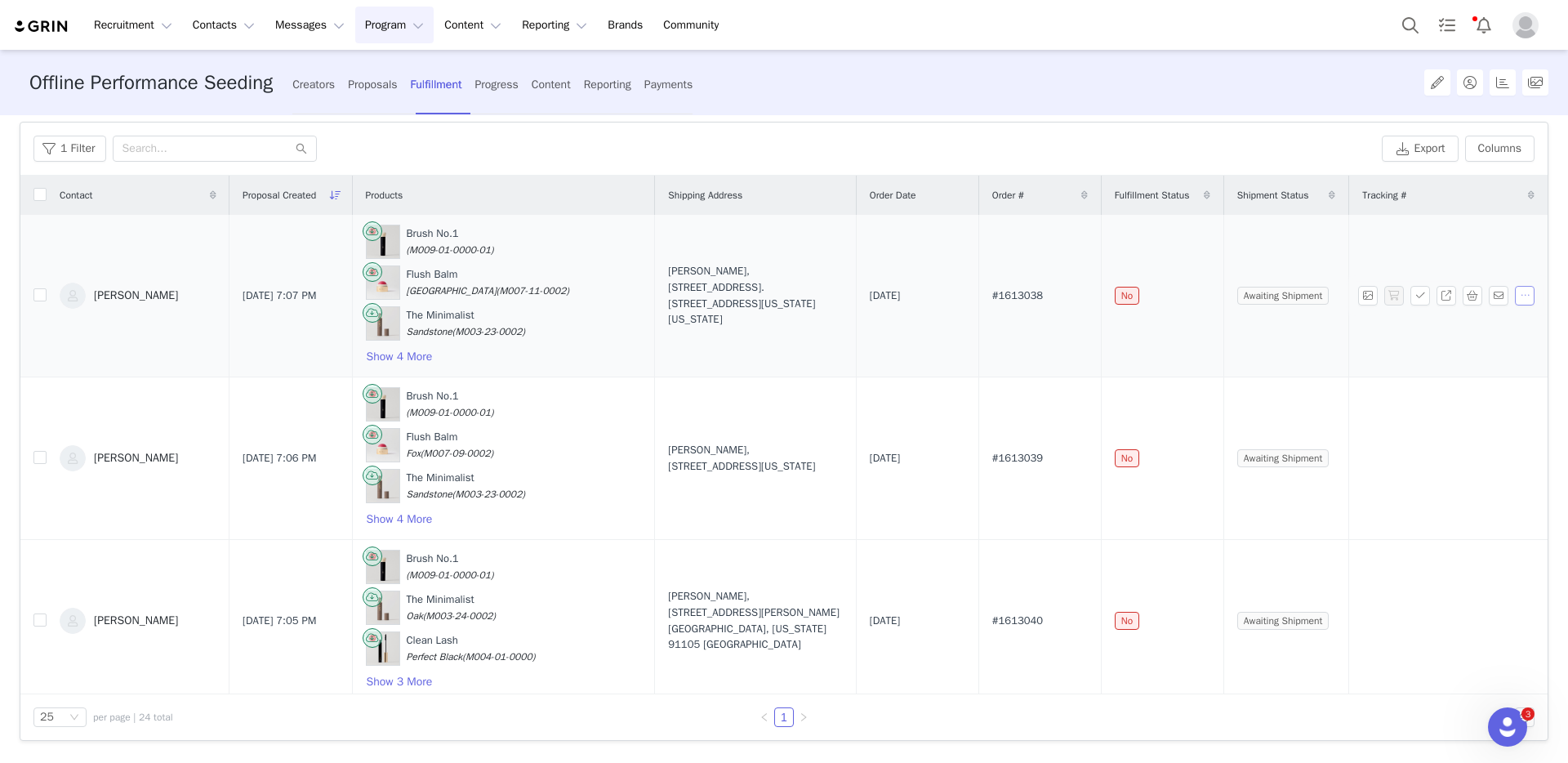 click at bounding box center (1525, 296) 